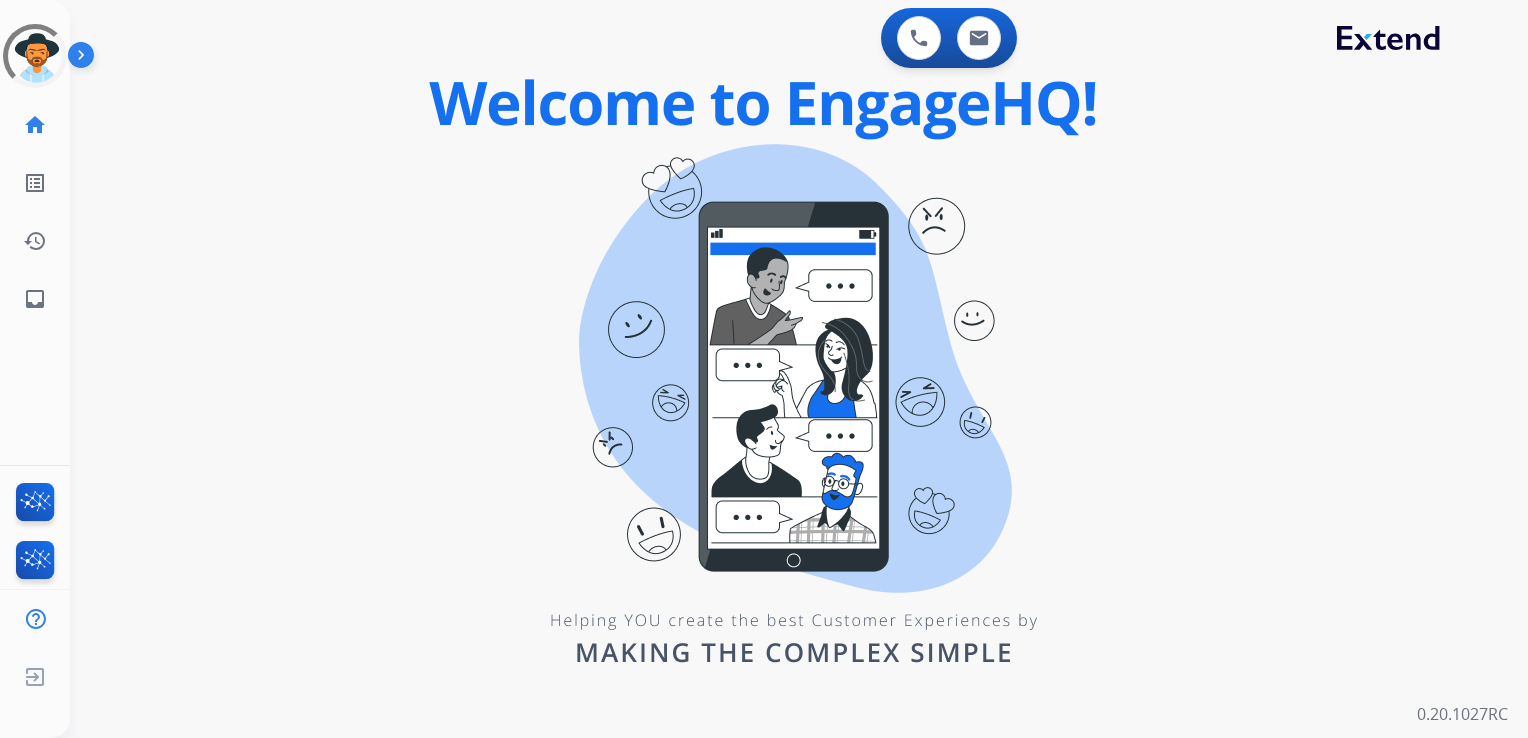 scroll, scrollTop: 0, scrollLeft: 0, axis: both 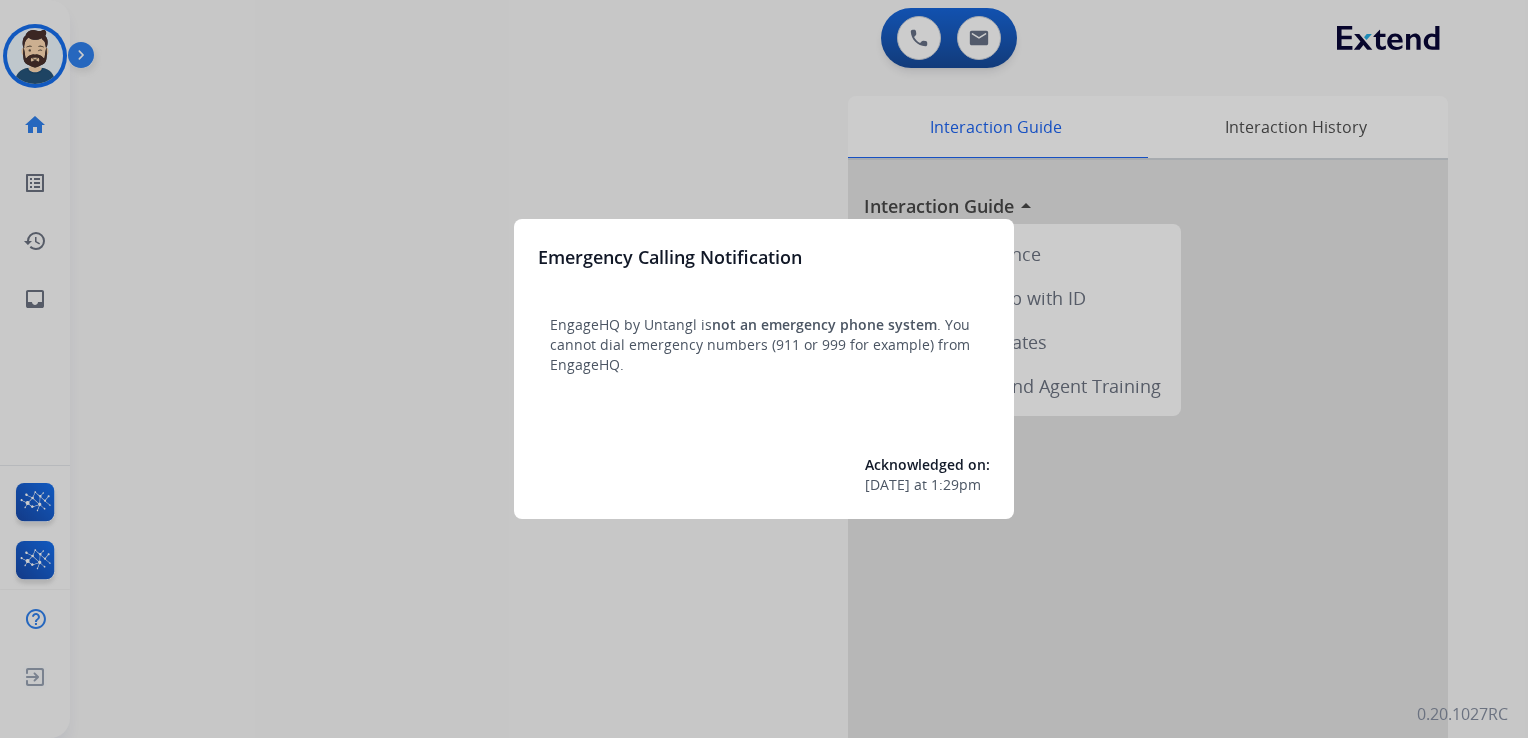 click at bounding box center (764, 369) 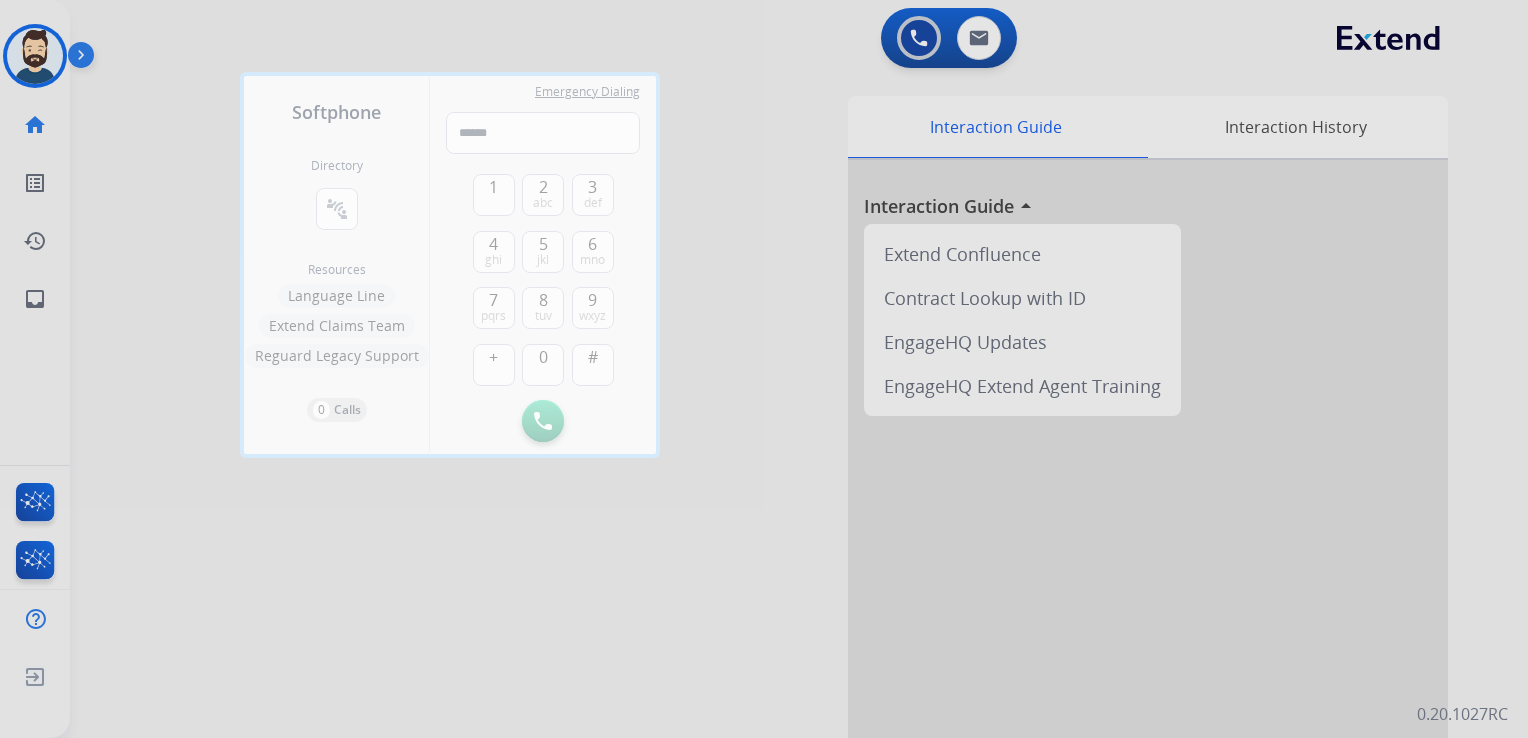 click at bounding box center [764, 369] 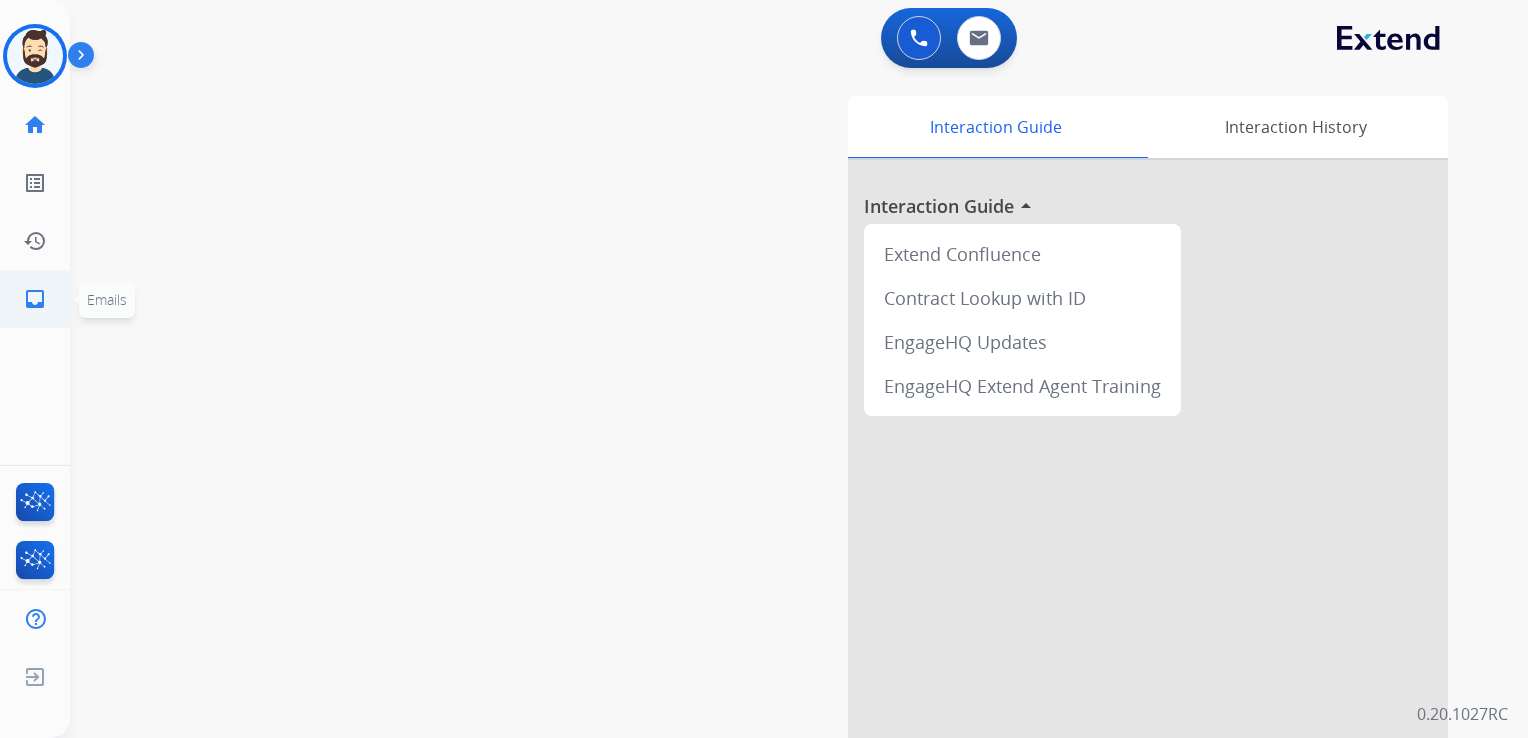 click on "inbox" 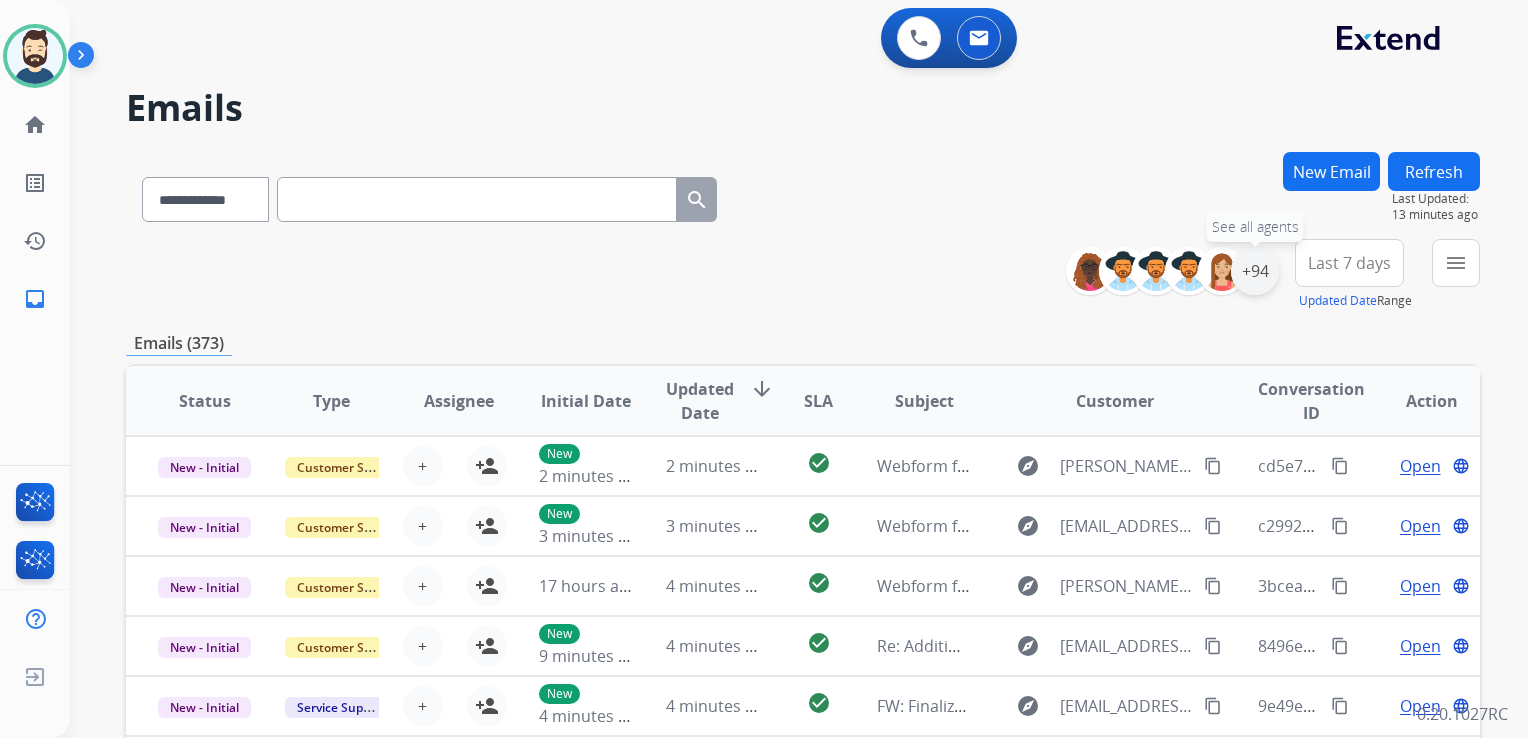 click on "+94" at bounding box center (1255, 271) 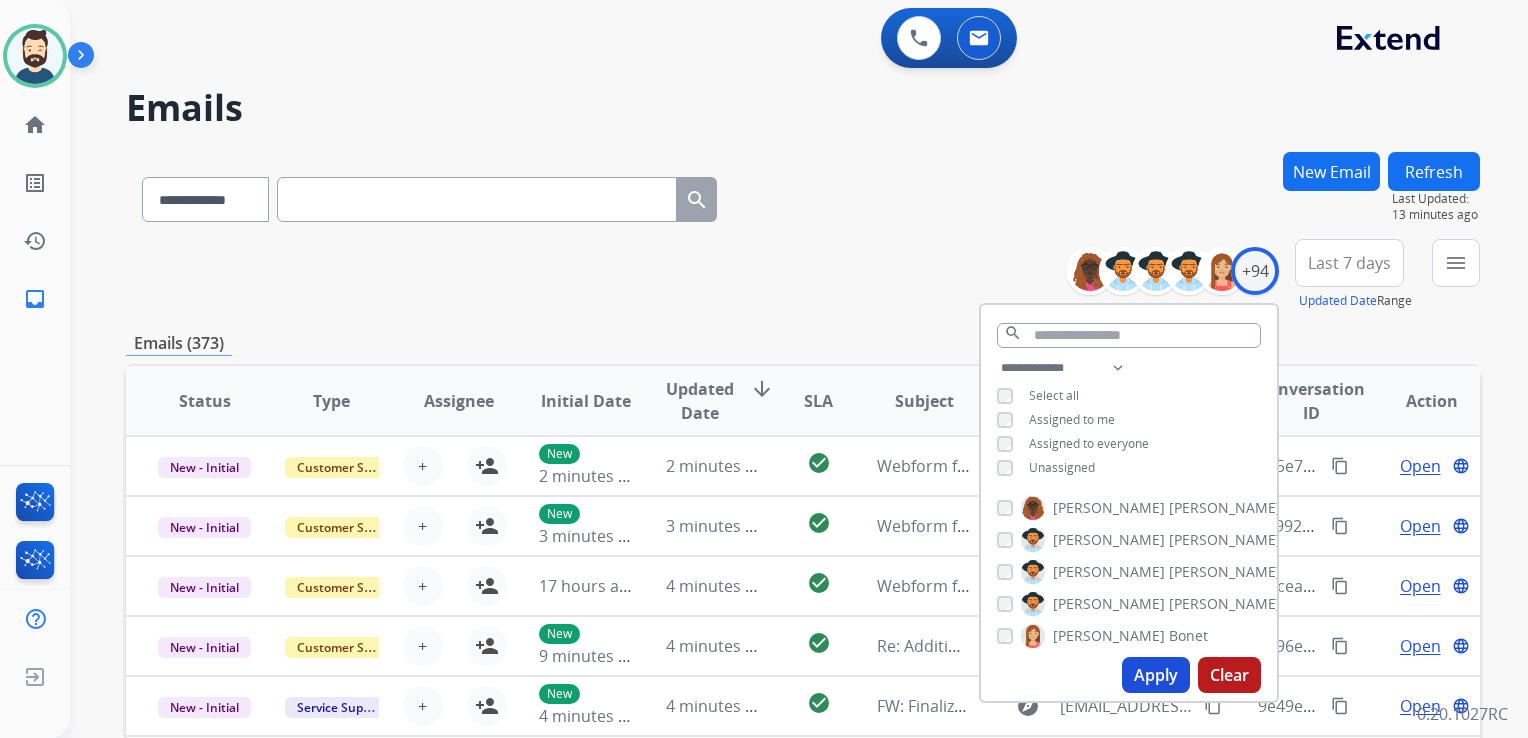 click on "Apply" at bounding box center (1156, 675) 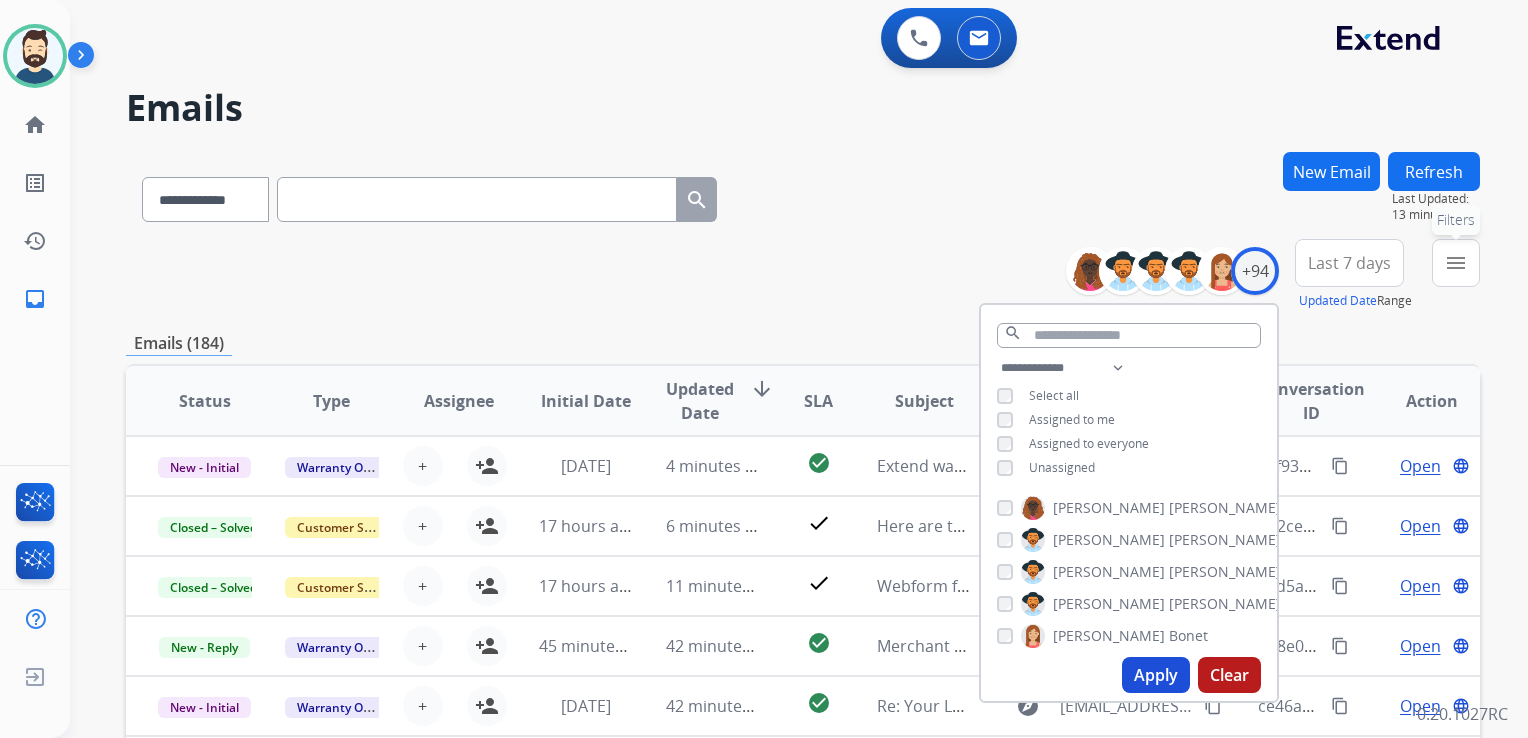 click on "menu  Filters" at bounding box center [1456, 263] 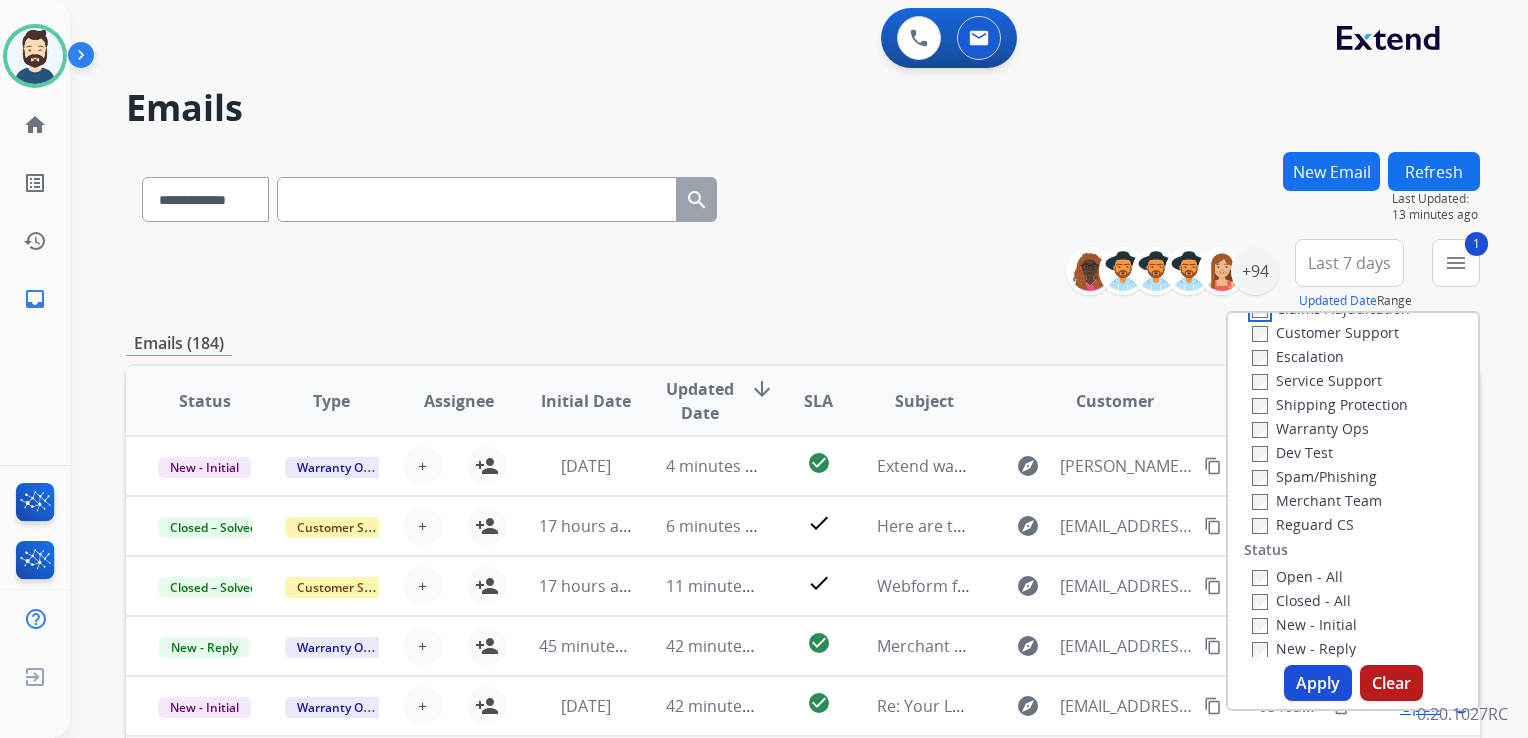 scroll, scrollTop: 100, scrollLeft: 0, axis: vertical 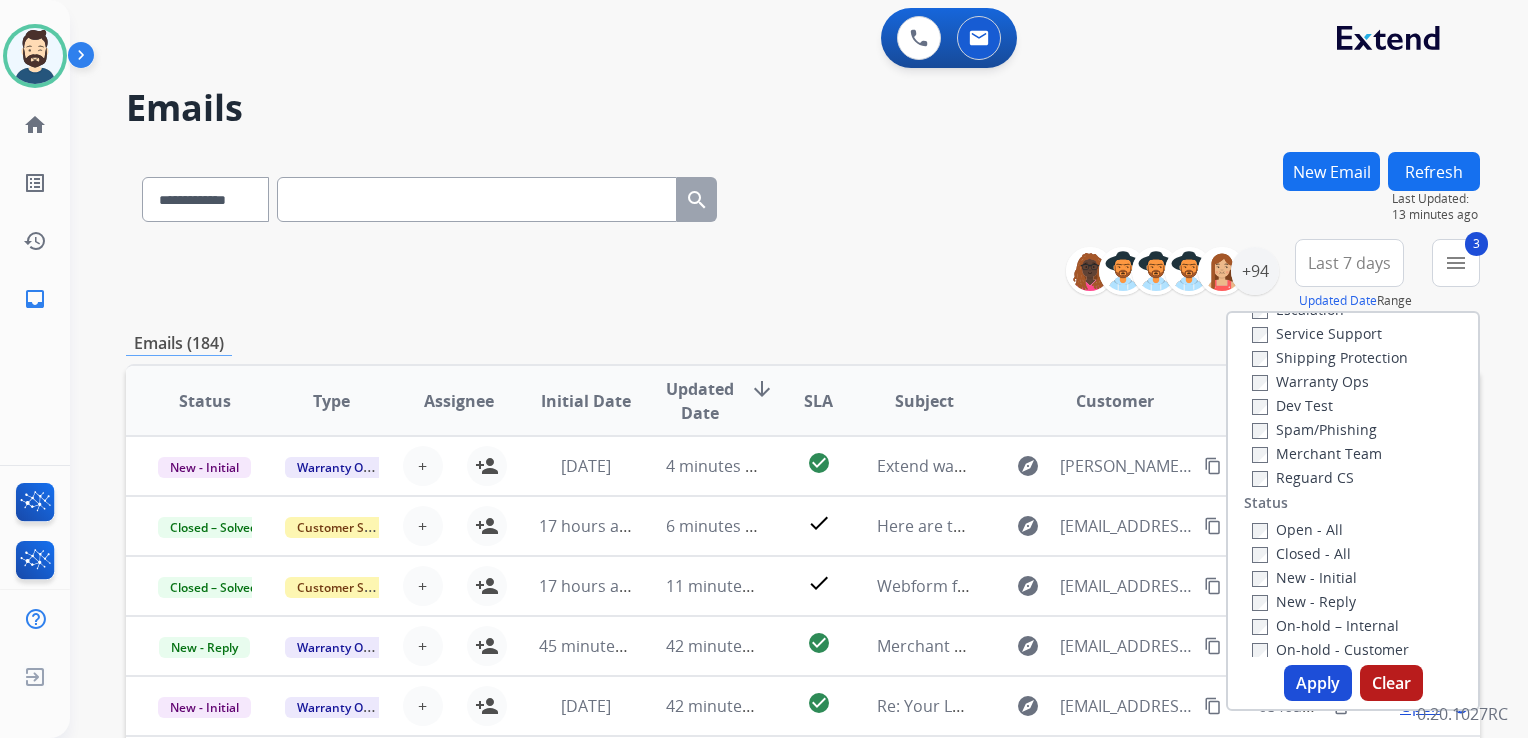 click on "Apply" at bounding box center [1318, 683] 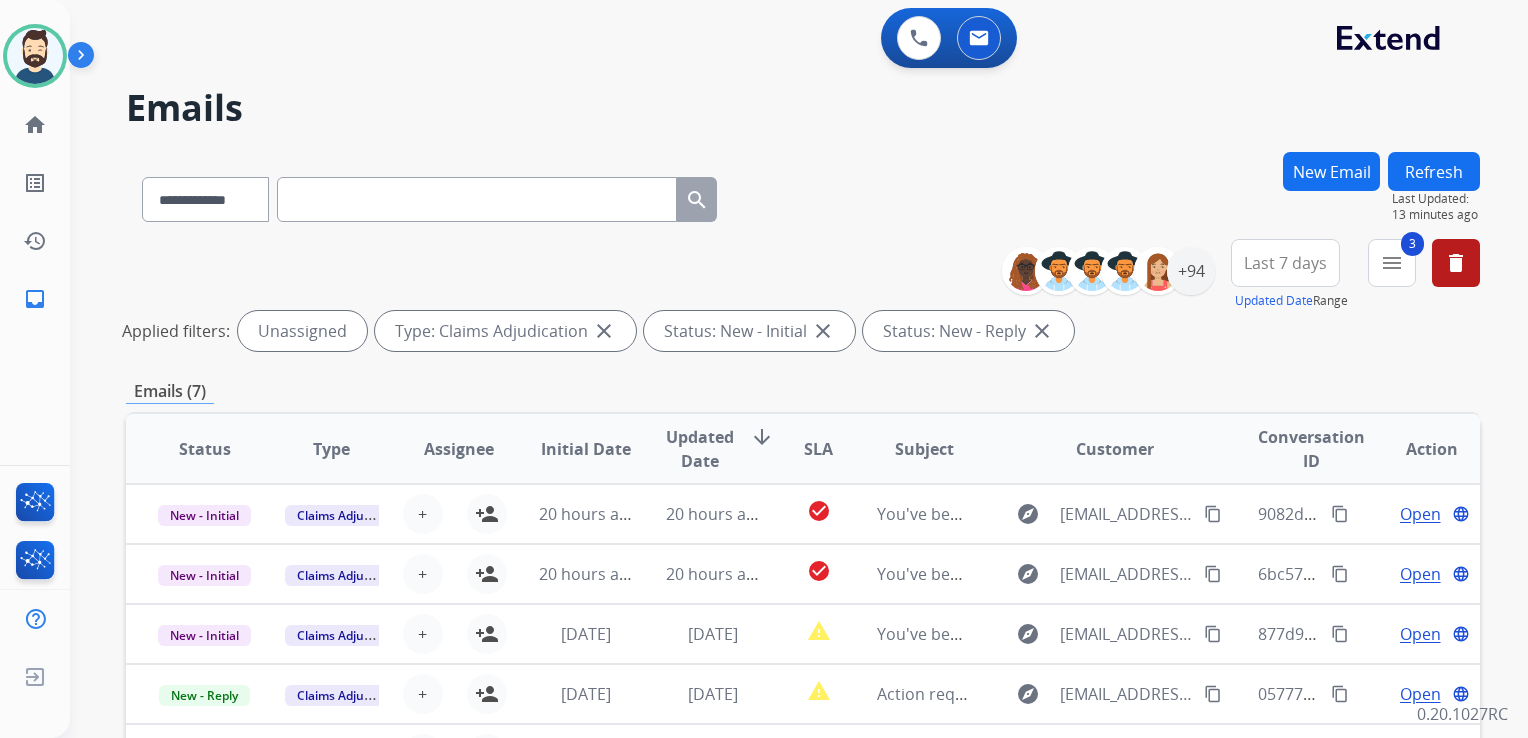 drag, startPoint x: 676, startPoint y: 455, endPoint x: 760, endPoint y: 460, distance: 84.14868 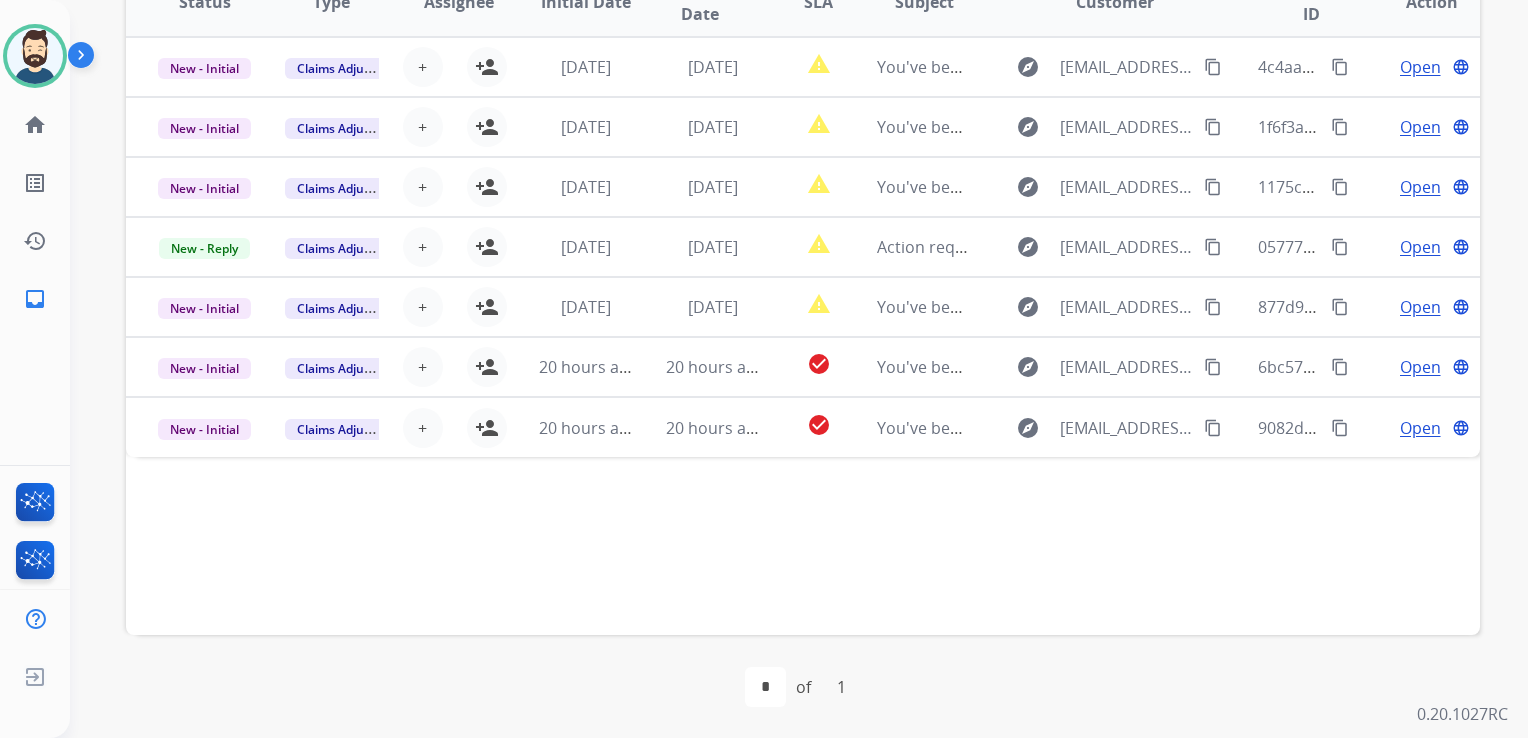 scroll, scrollTop: 347, scrollLeft: 0, axis: vertical 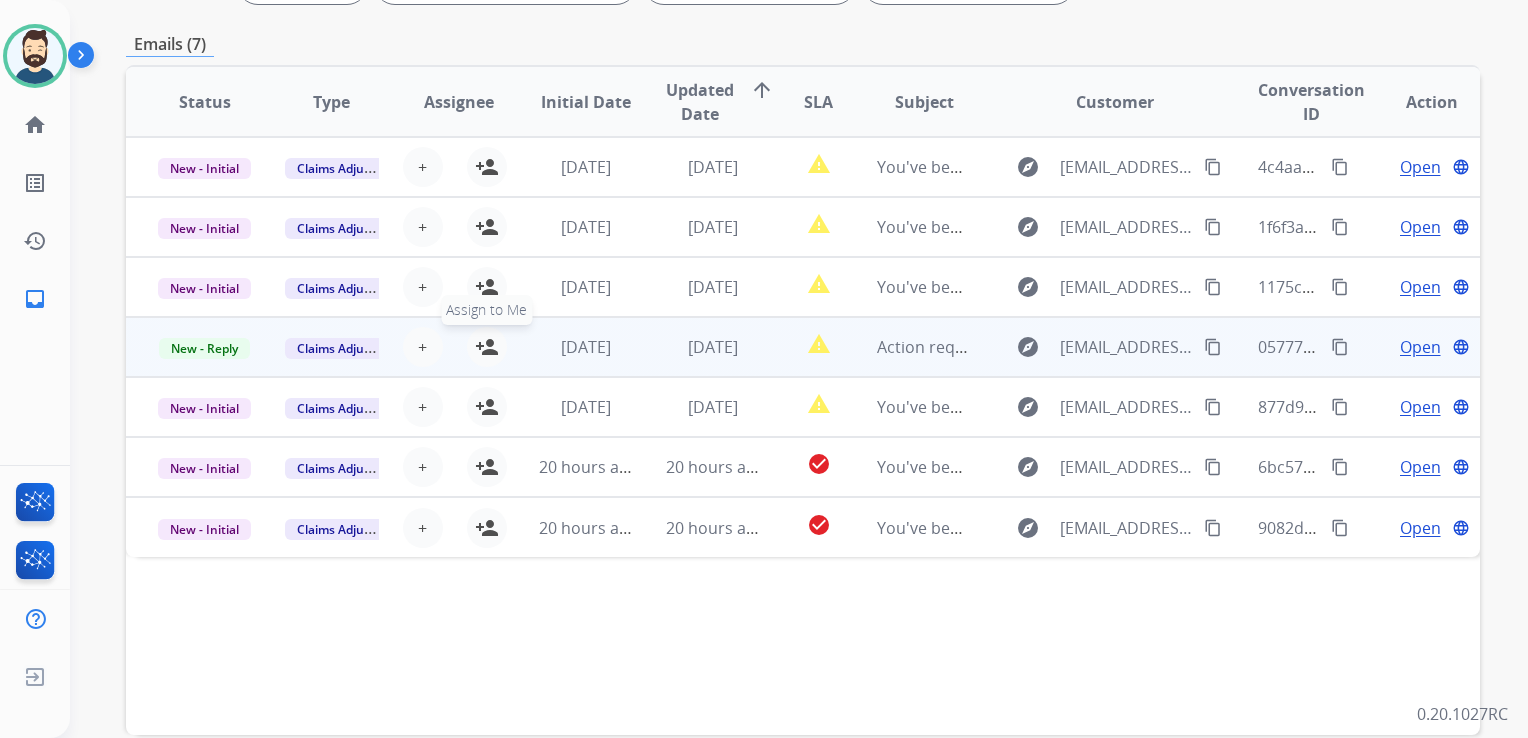 click on "person_add" at bounding box center [487, 347] 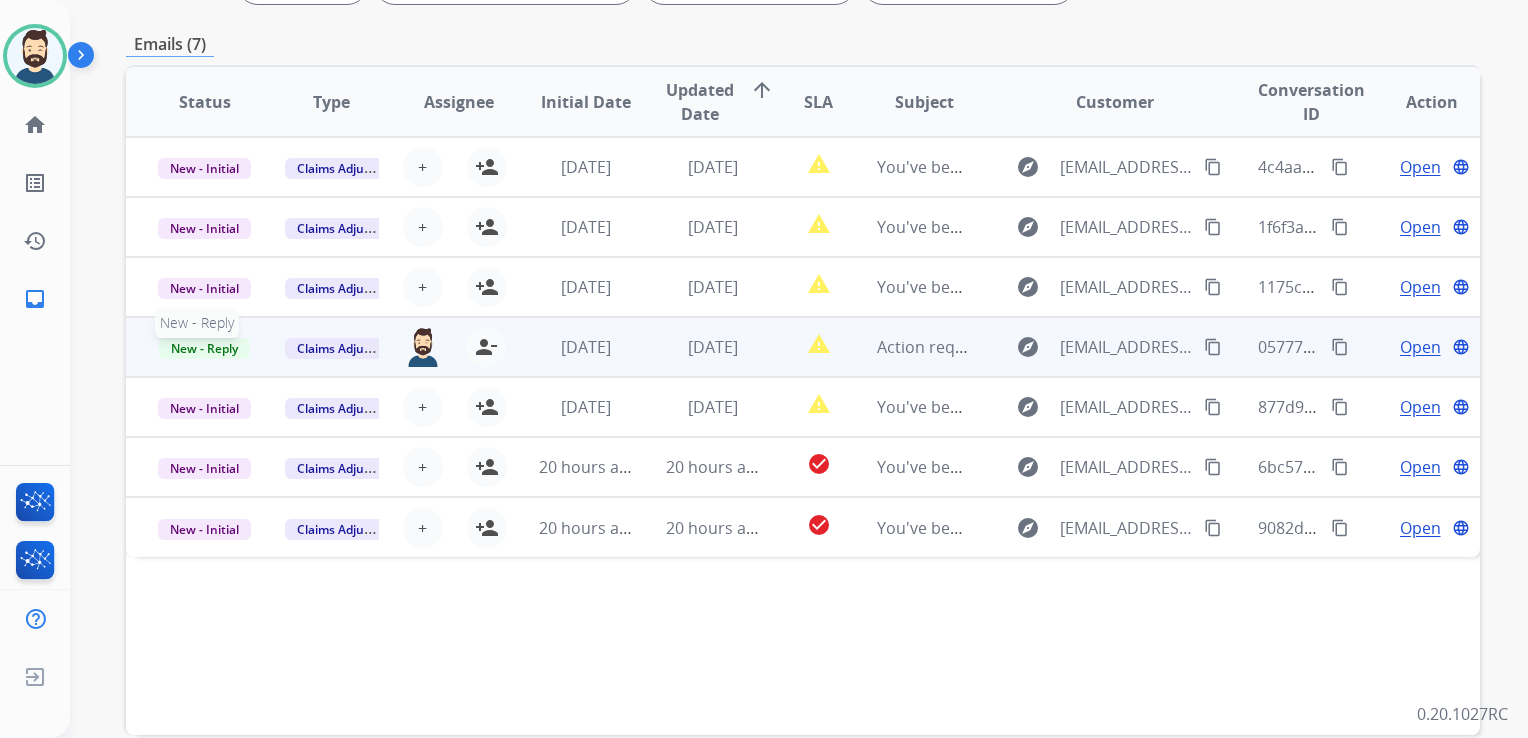 click on "New - Reply" at bounding box center (204, 348) 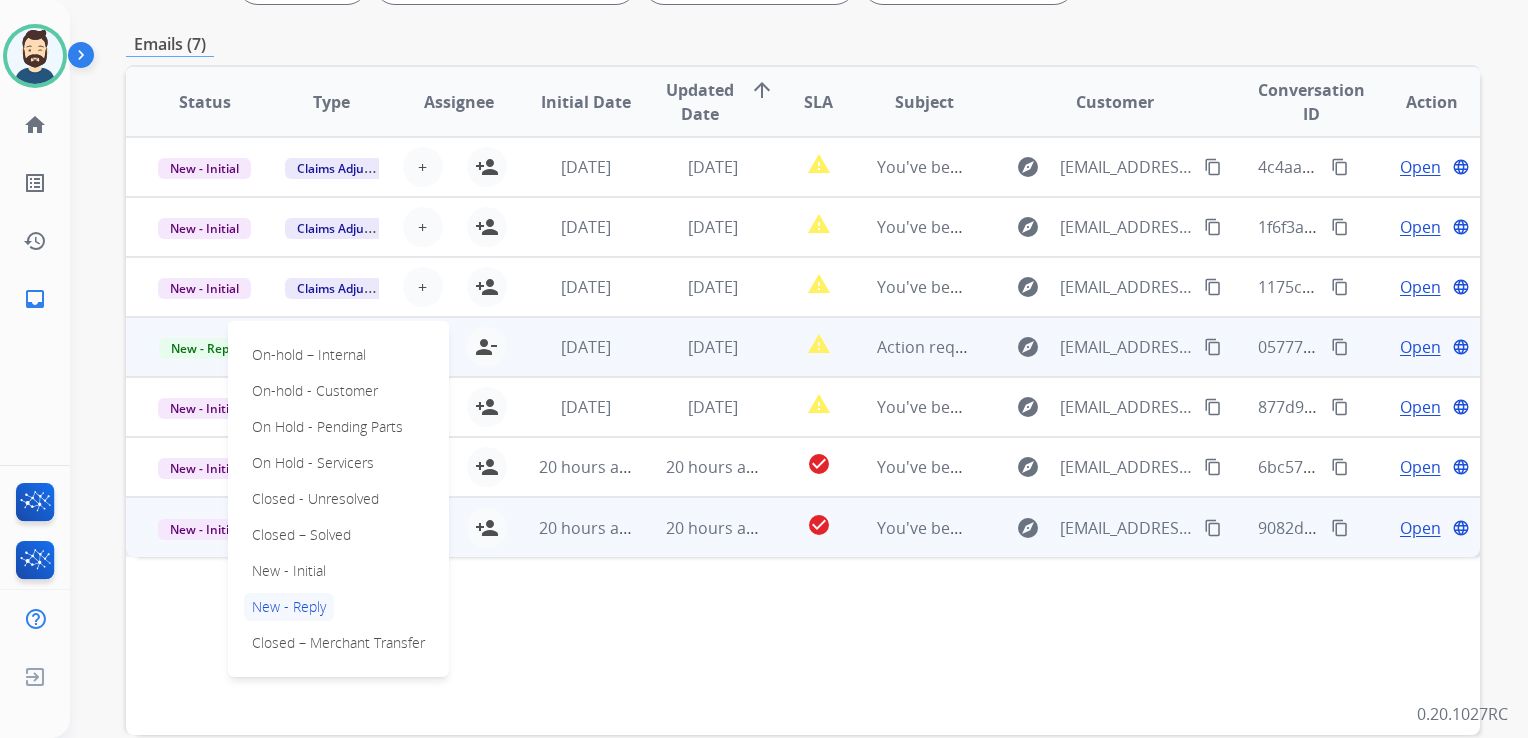 click on "Closed – Solved" at bounding box center (301, 535) 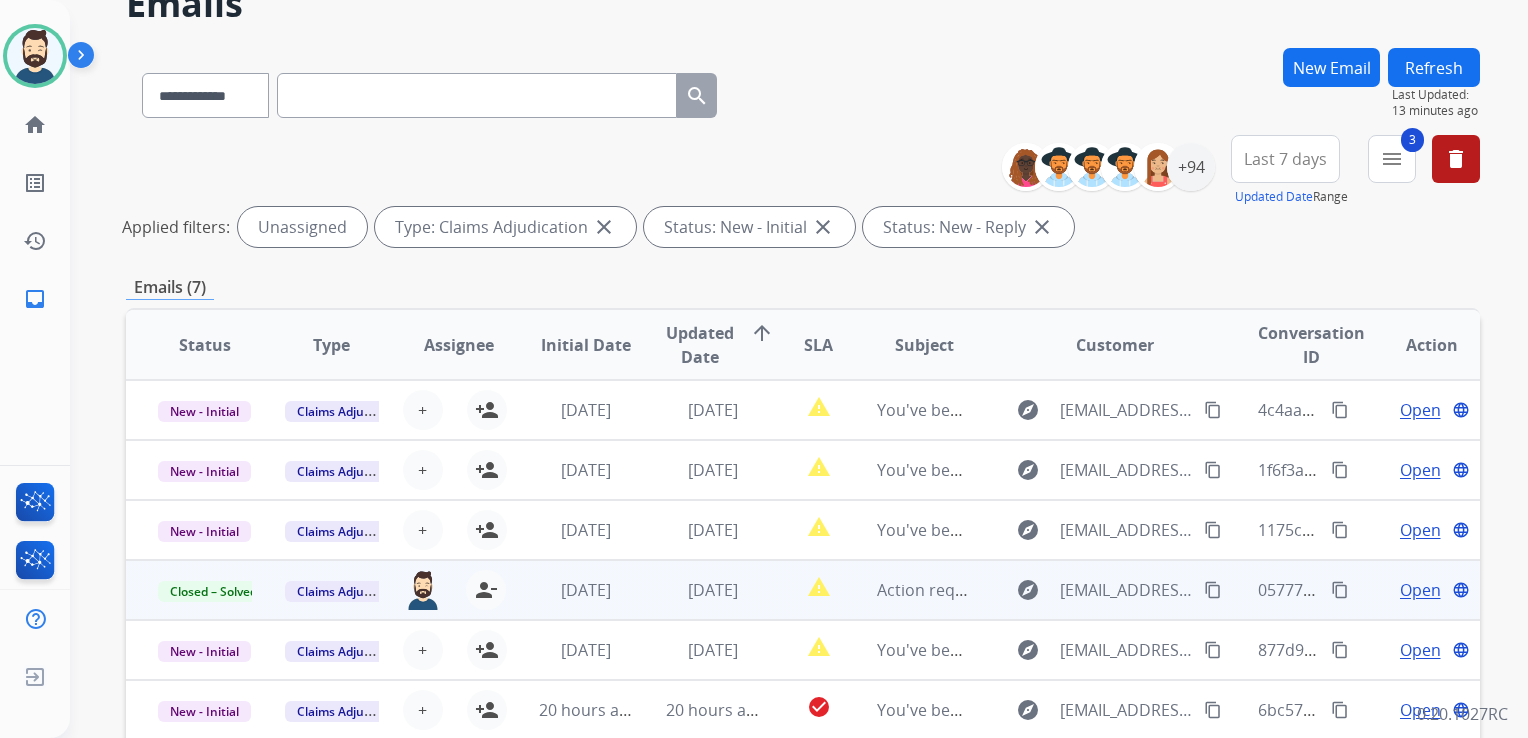 scroll, scrollTop: 0, scrollLeft: 0, axis: both 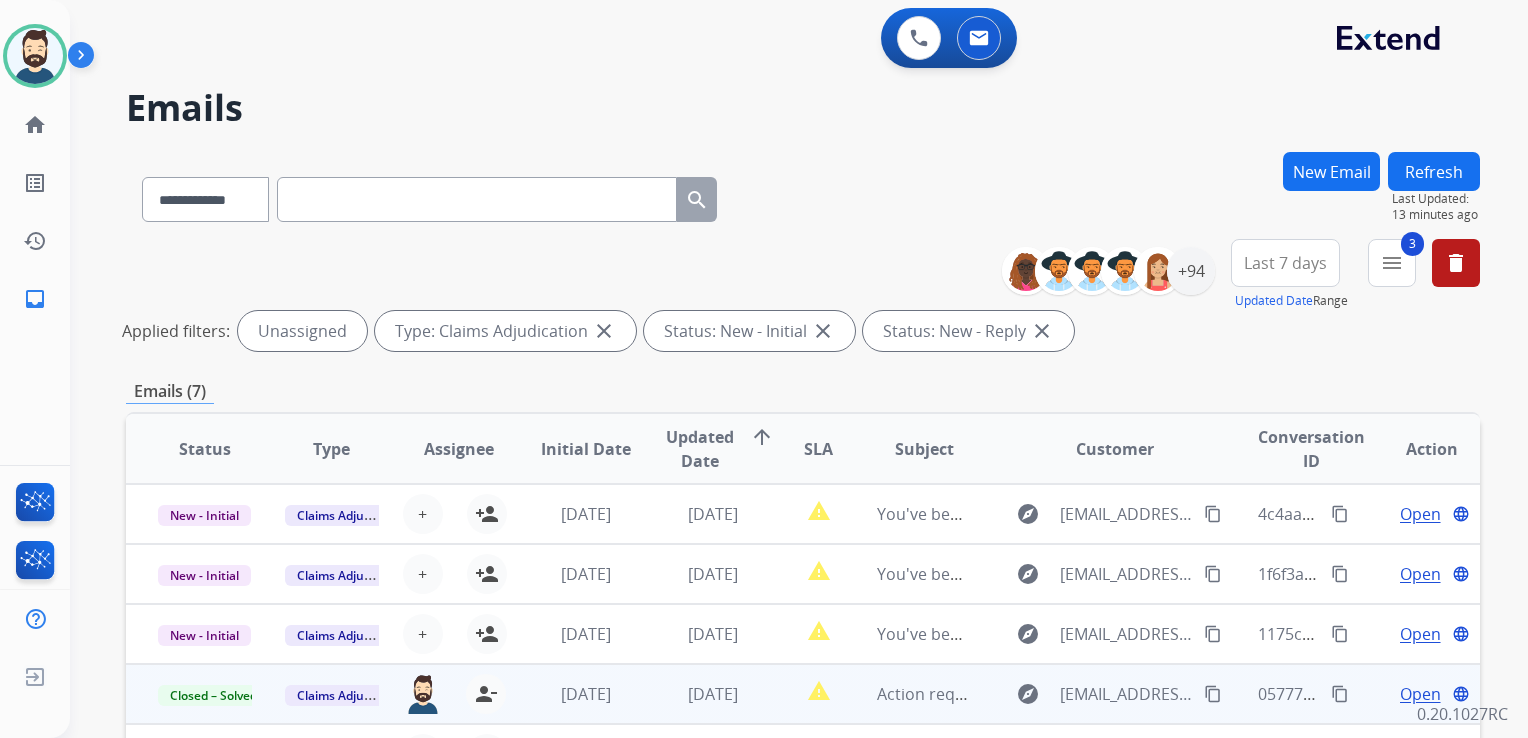click on "Refresh" at bounding box center [1434, 171] 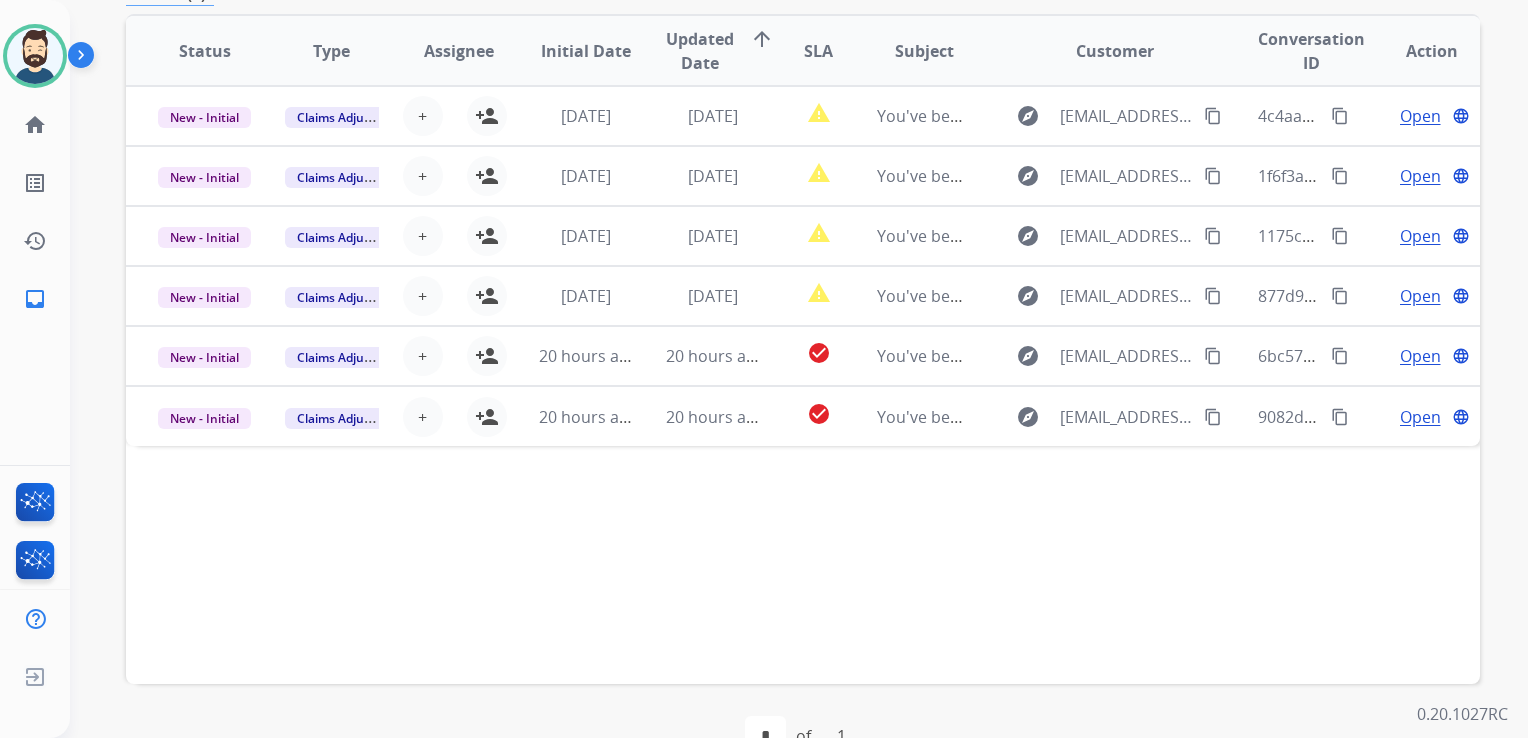 scroll, scrollTop: 400, scrollLeft: 0, axis: vertical 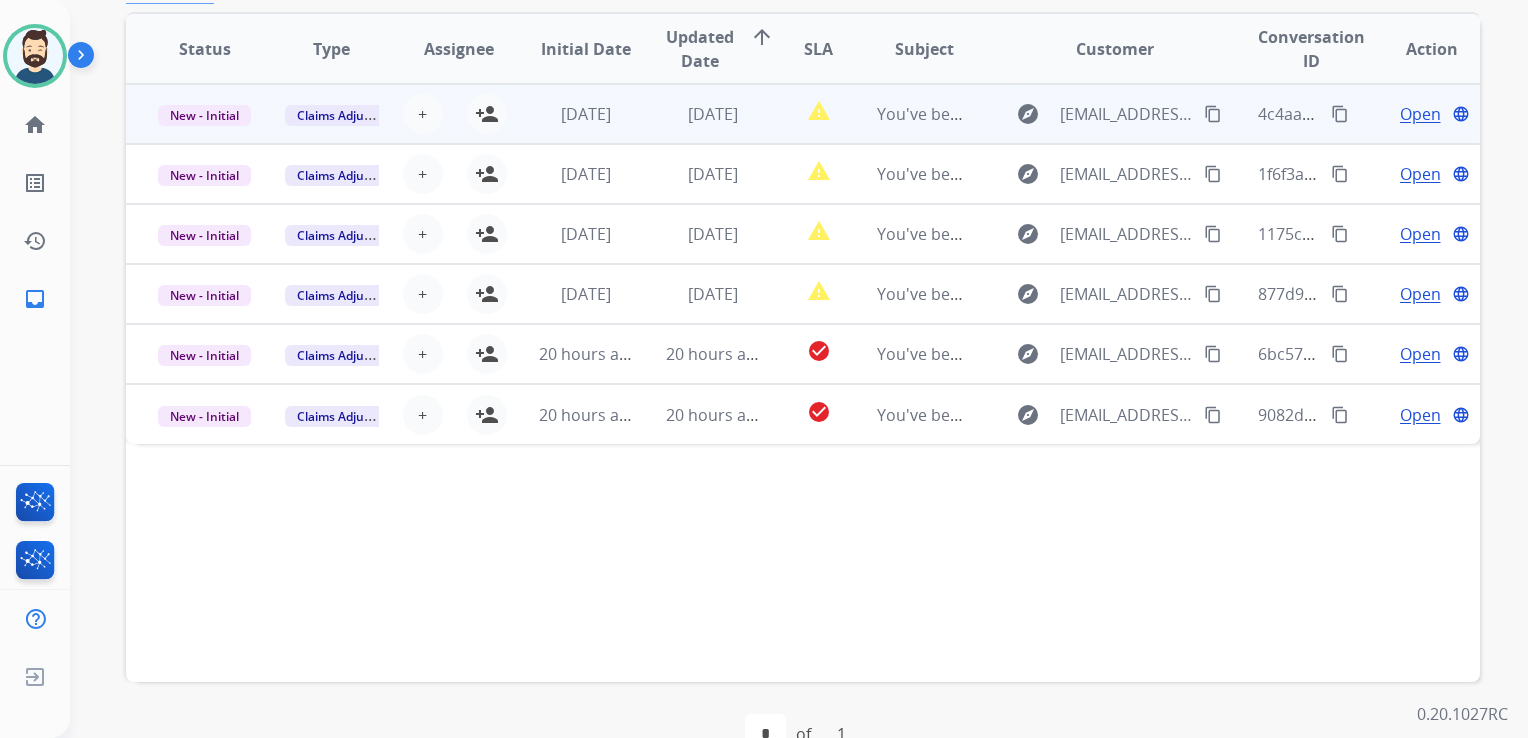click on "[DATE]" at bounding box center [697, 114] 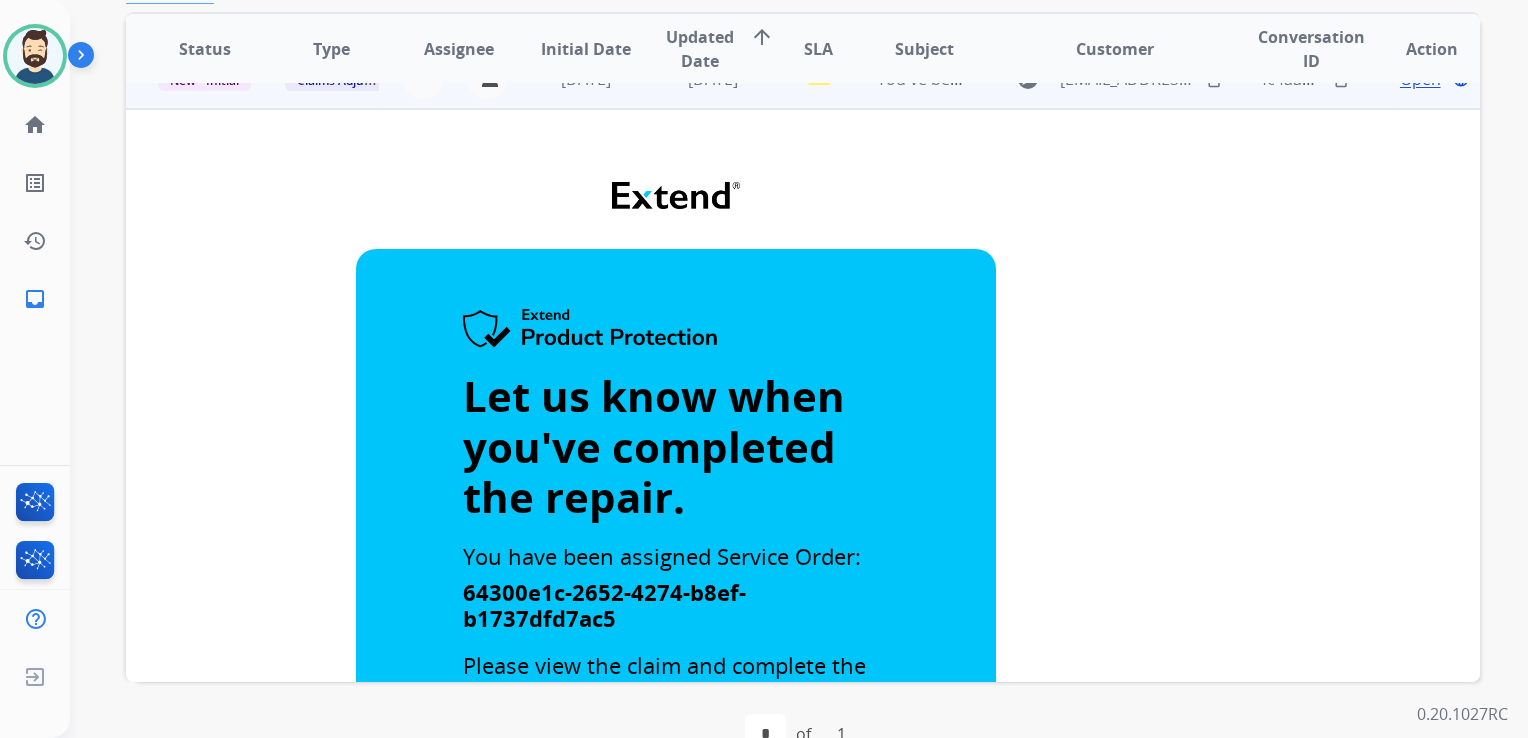 scroll, scrollTop: 0, scrollLeft: 0, axis: both 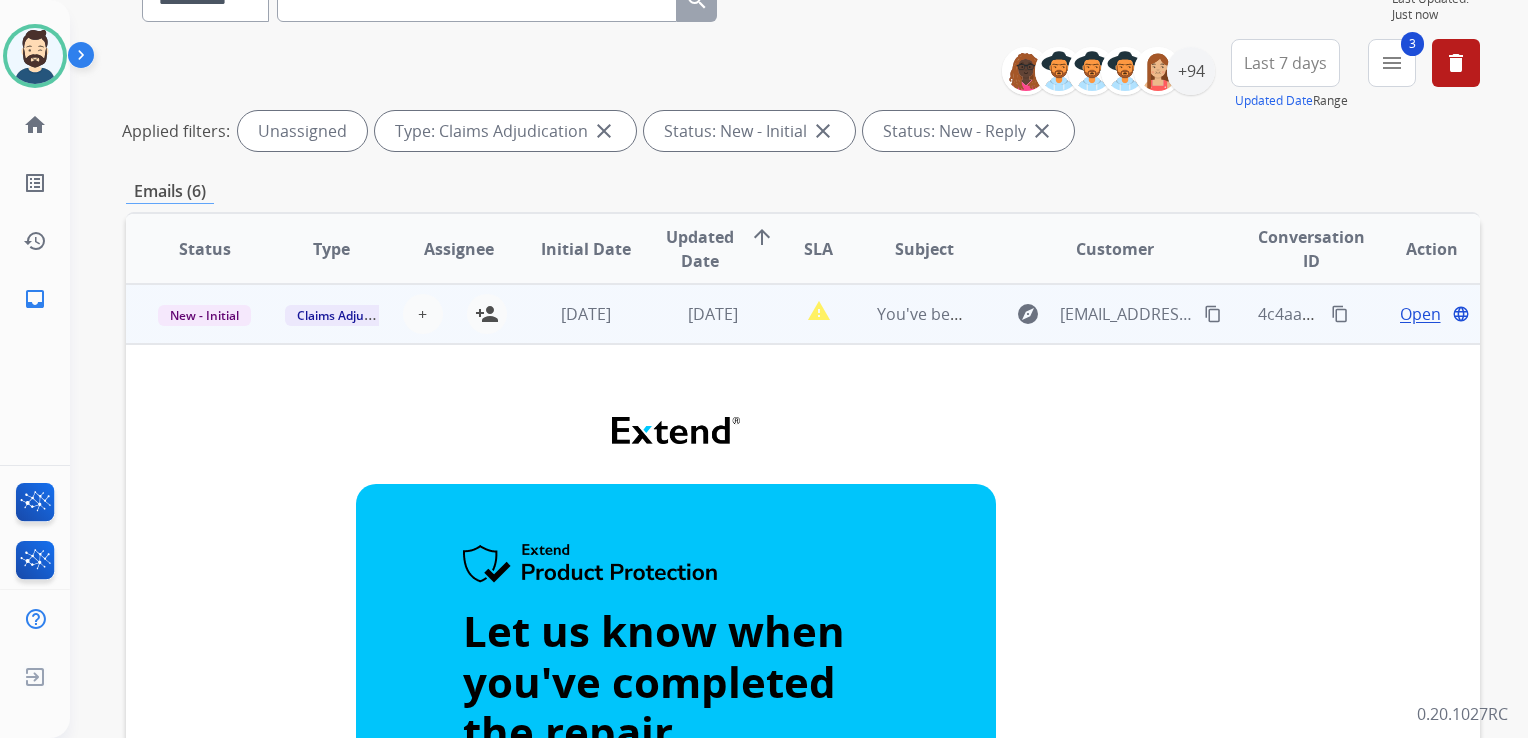 click on "[DATE]" at bounding box center (697, 314) 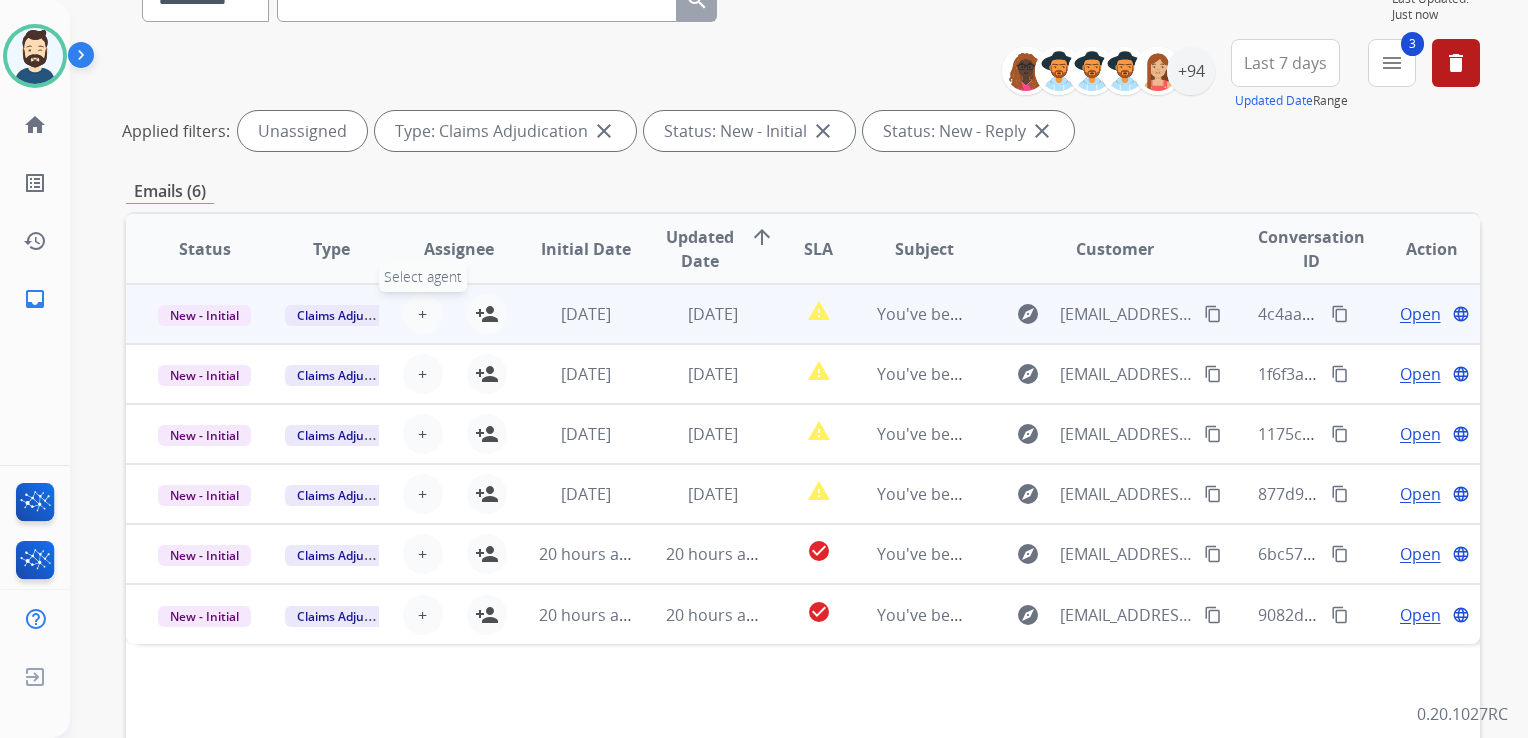 click on "+" at bounding box center (422, 314) 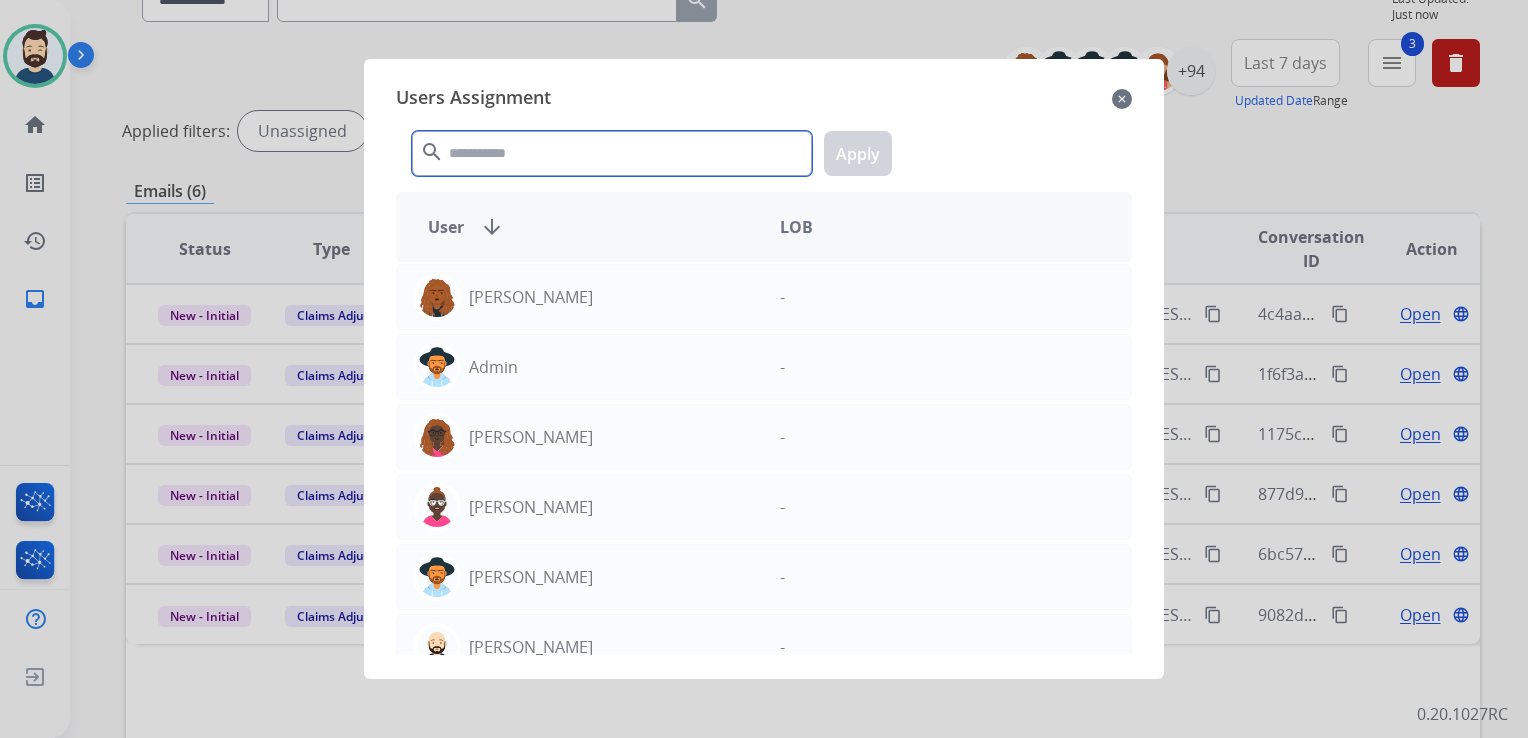 click 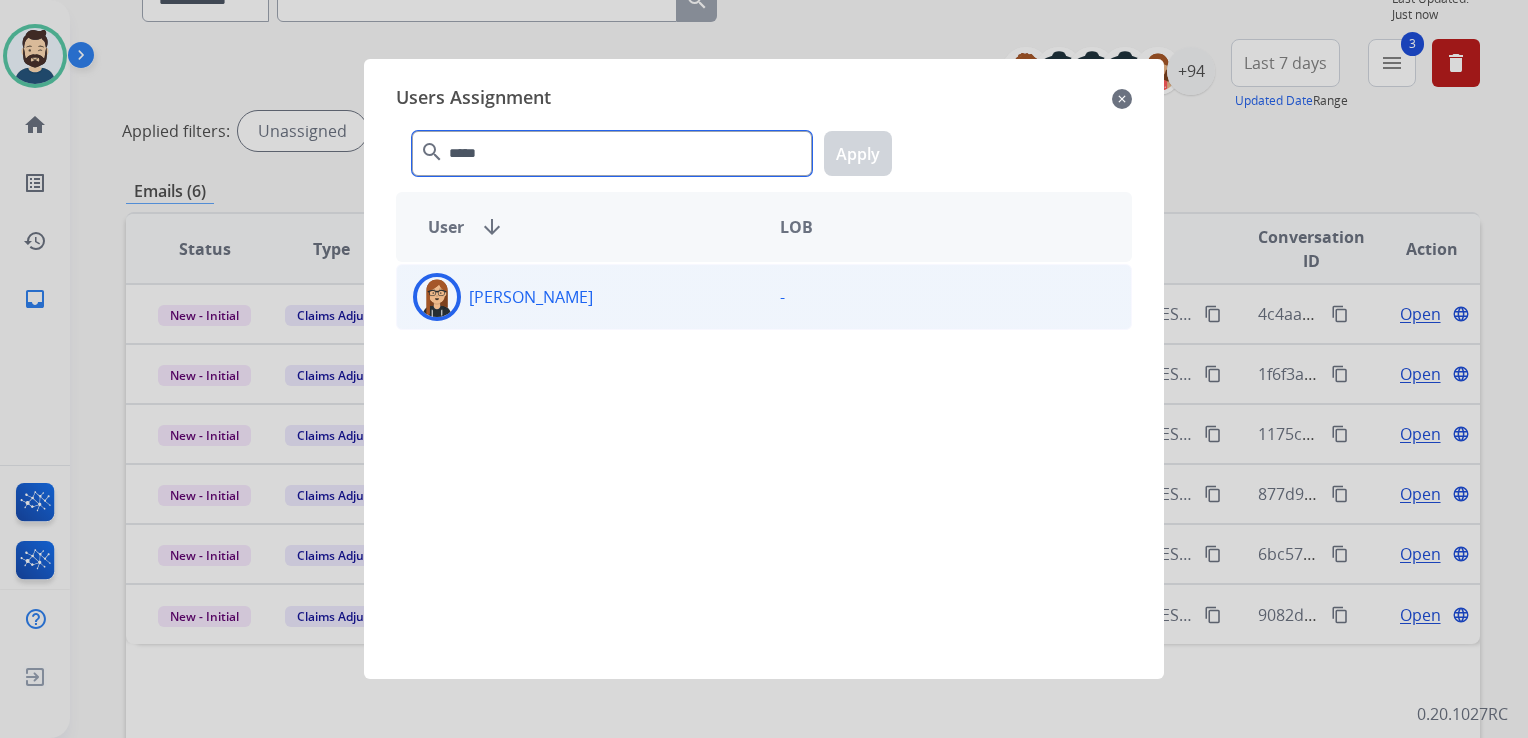 type on "*****" 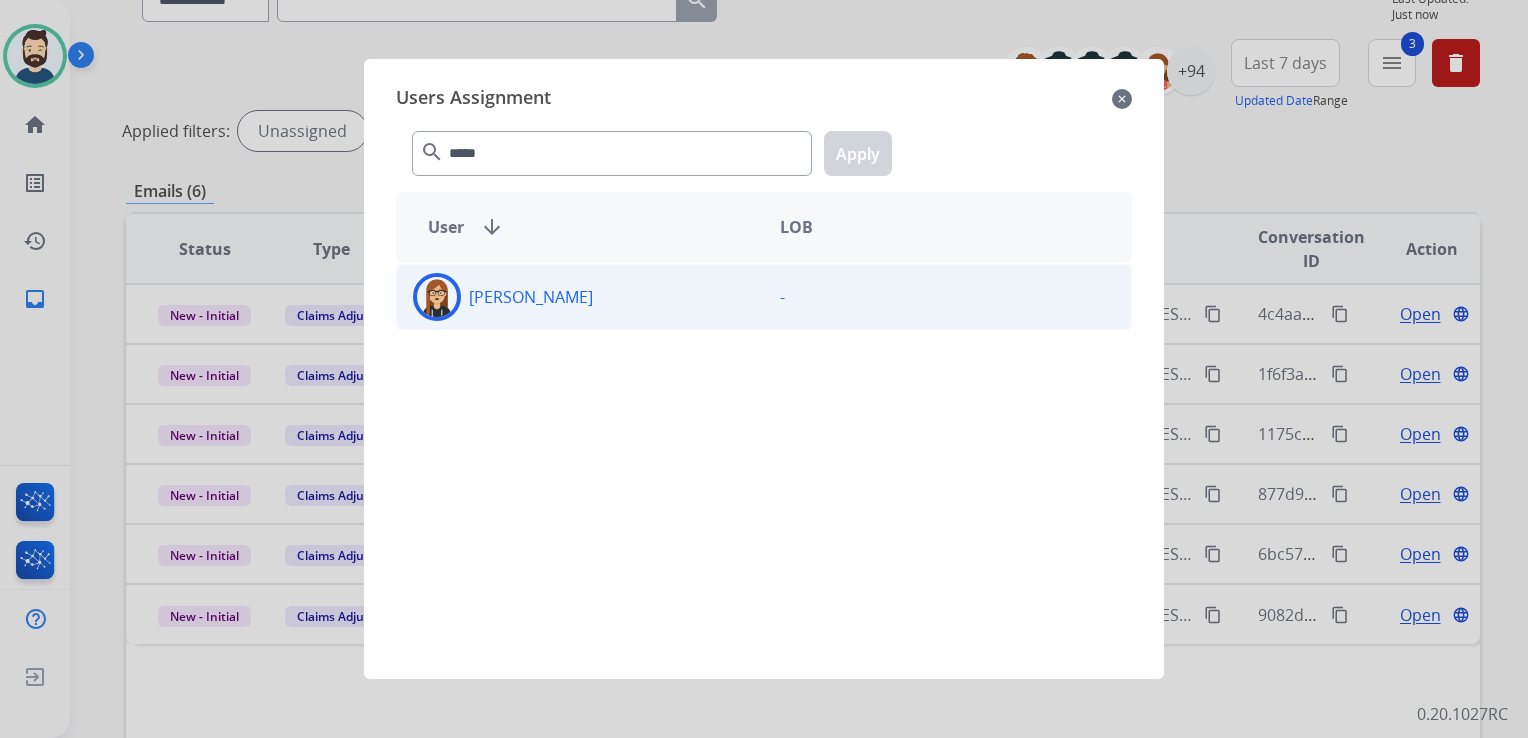 click 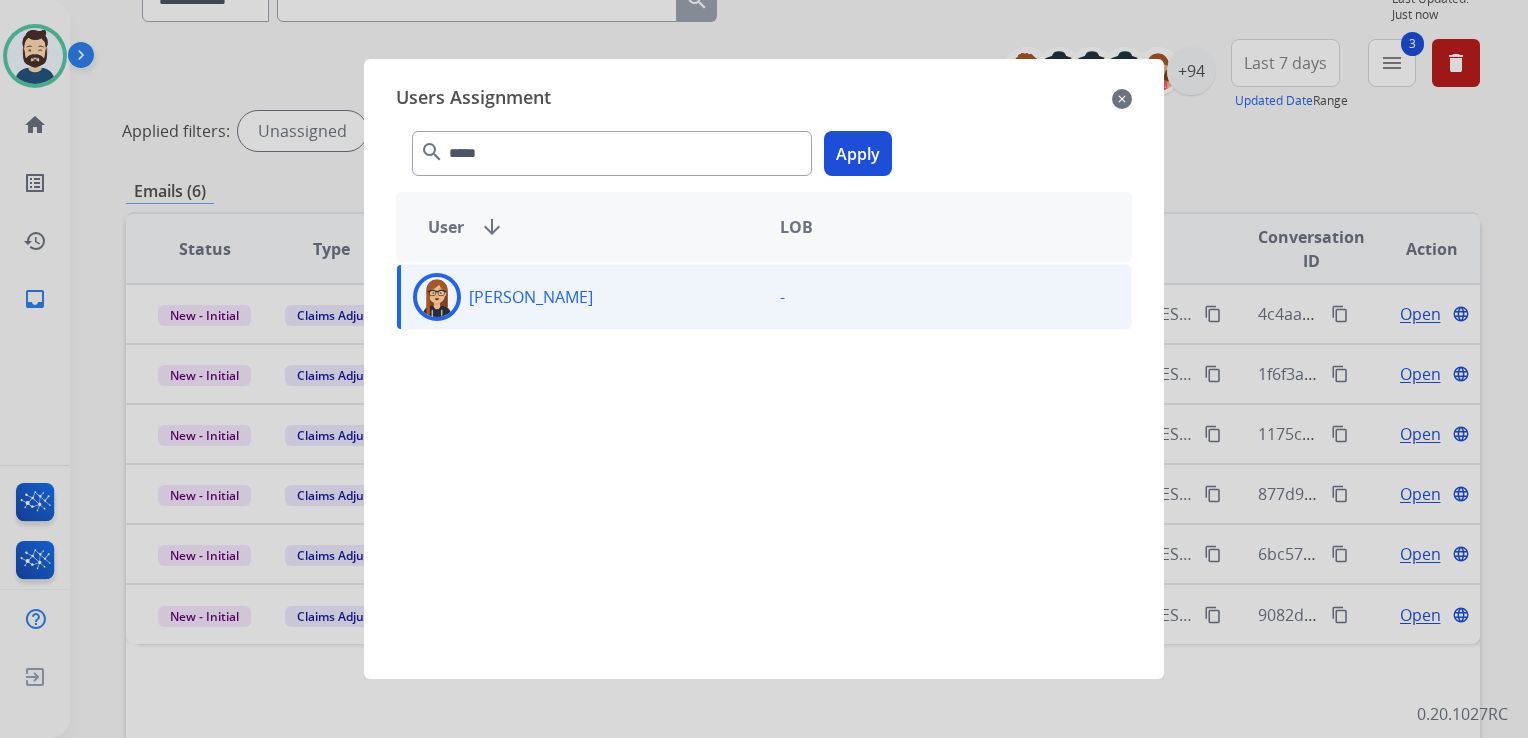 click on "Apply" 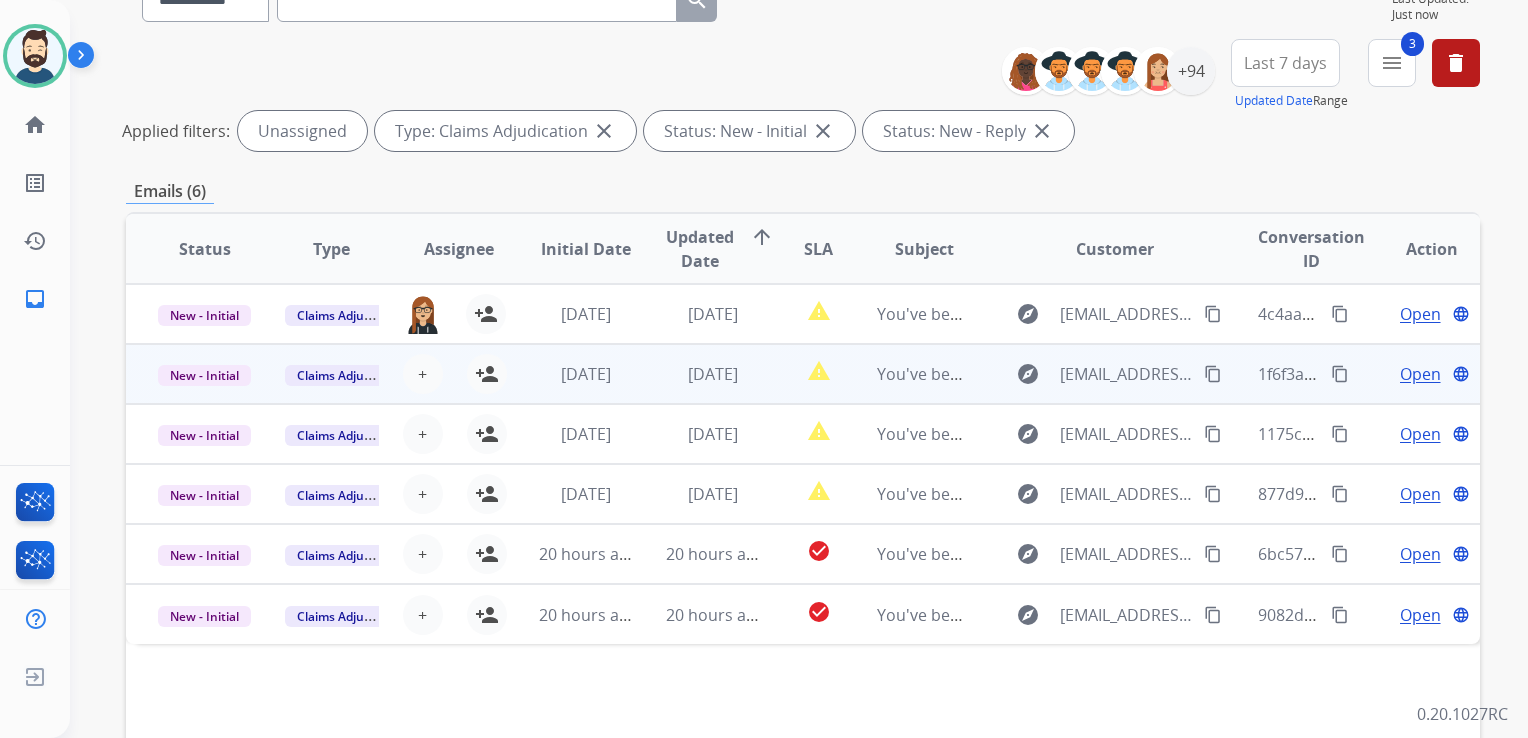 click on "[DATE]" at bounding box center [697, 374] 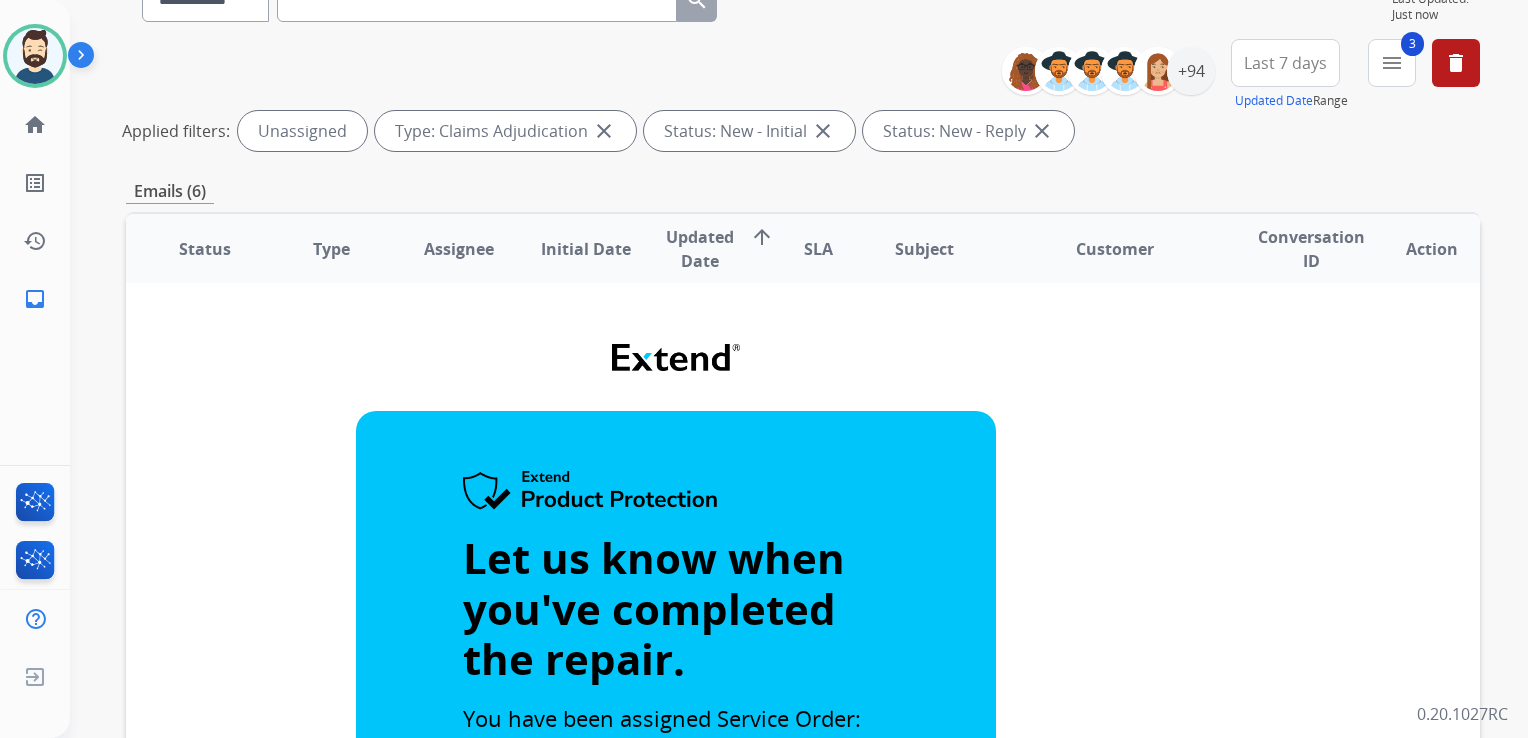 scroll, scrollTop: 0, scrollLeft: 0, axis: both 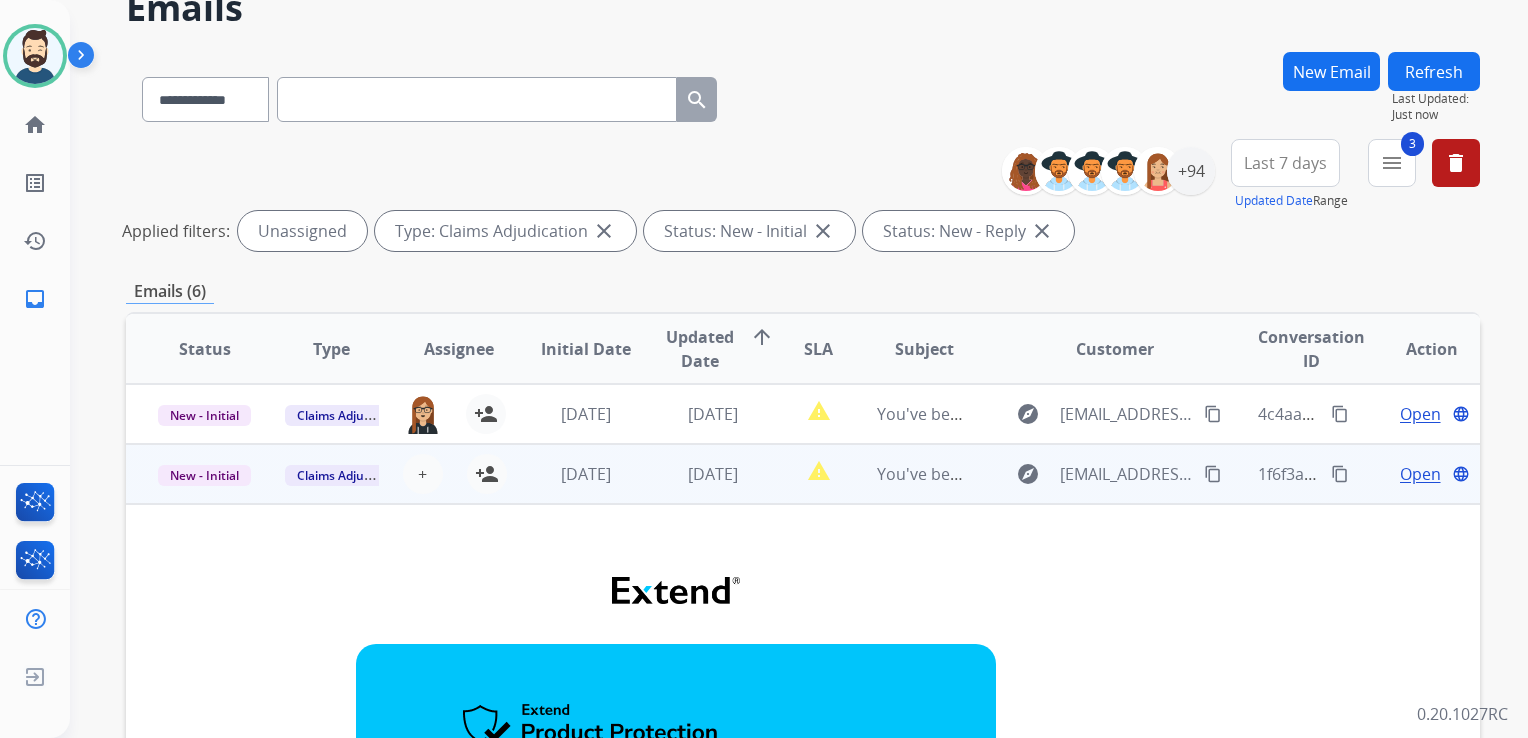 drag, startPoint x: 484, startPoint y: 474, endPoint x: 541, endPoint y: 493, distance: 60.083275 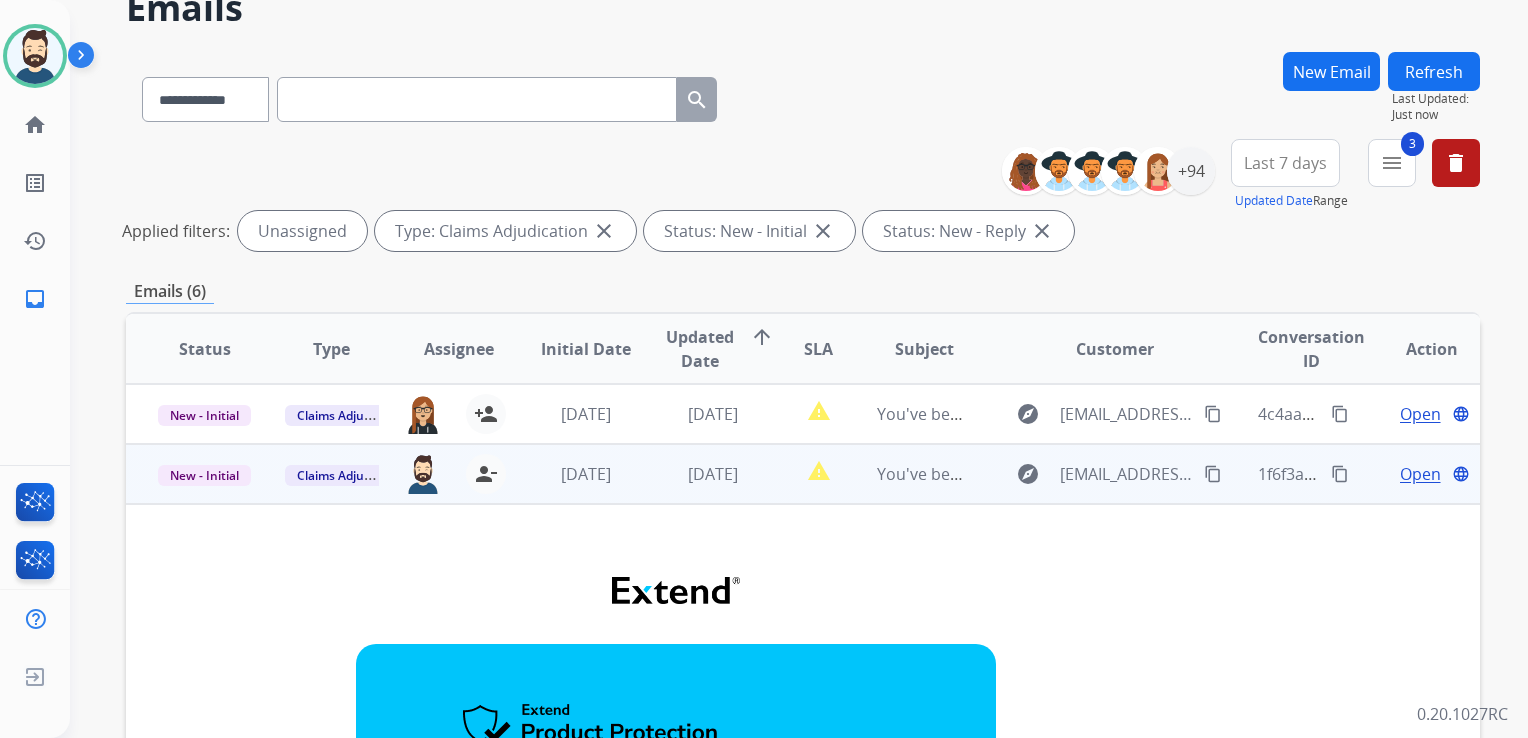 click on "[DATE]" at bounding box center (697, 474) 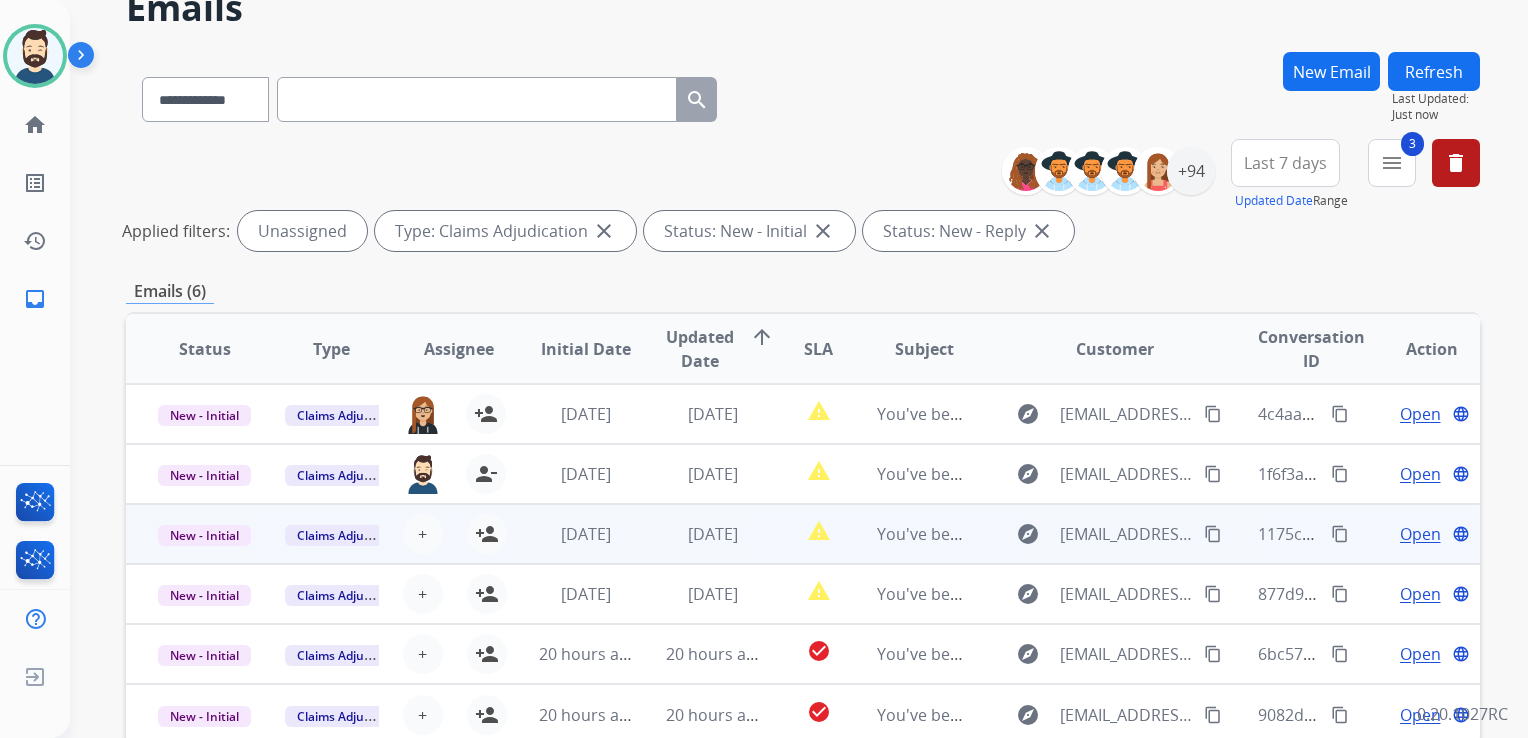 click on "[DATE]" at bounding box center (697, 534) 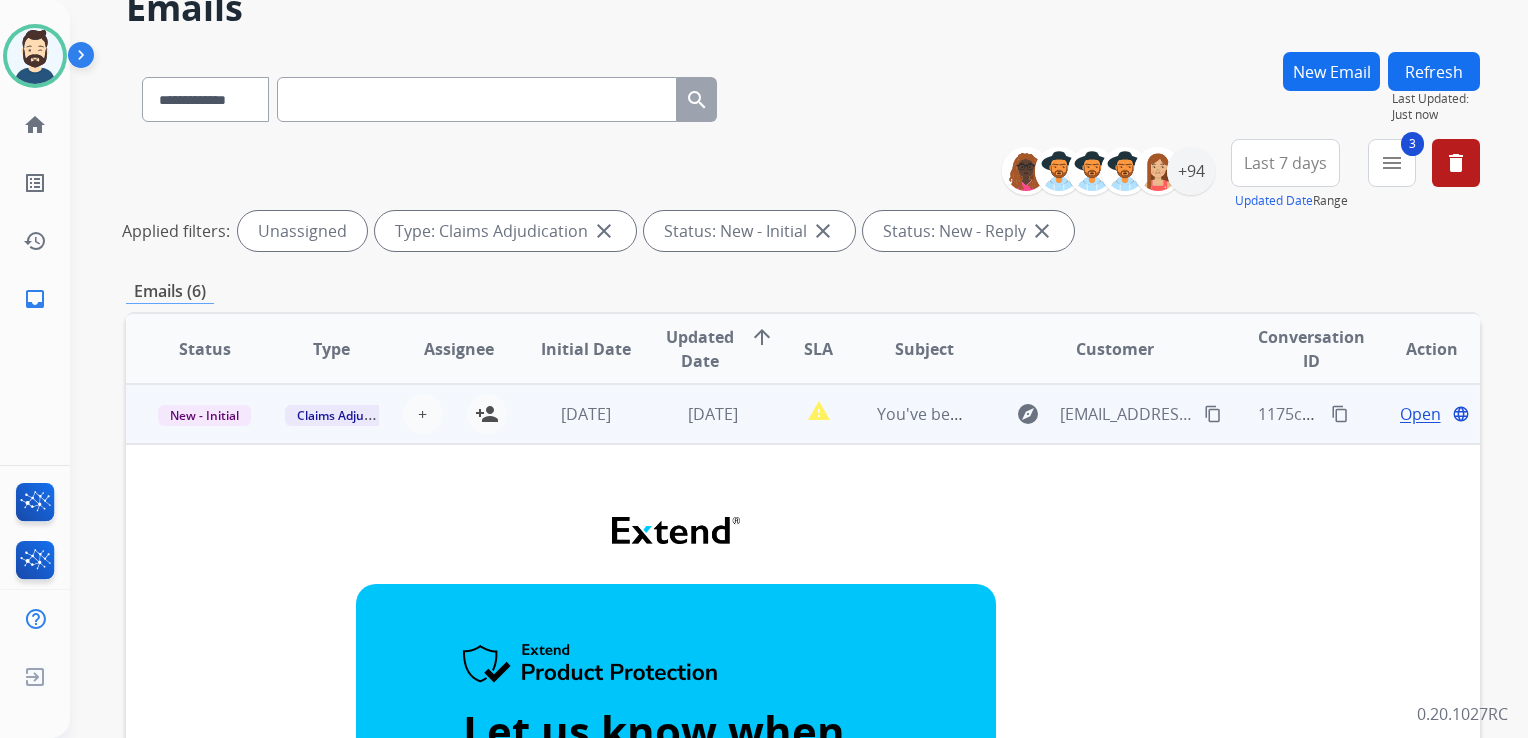 scroll, scrollTop: 20, scrollLeft: 0, axis: vertical 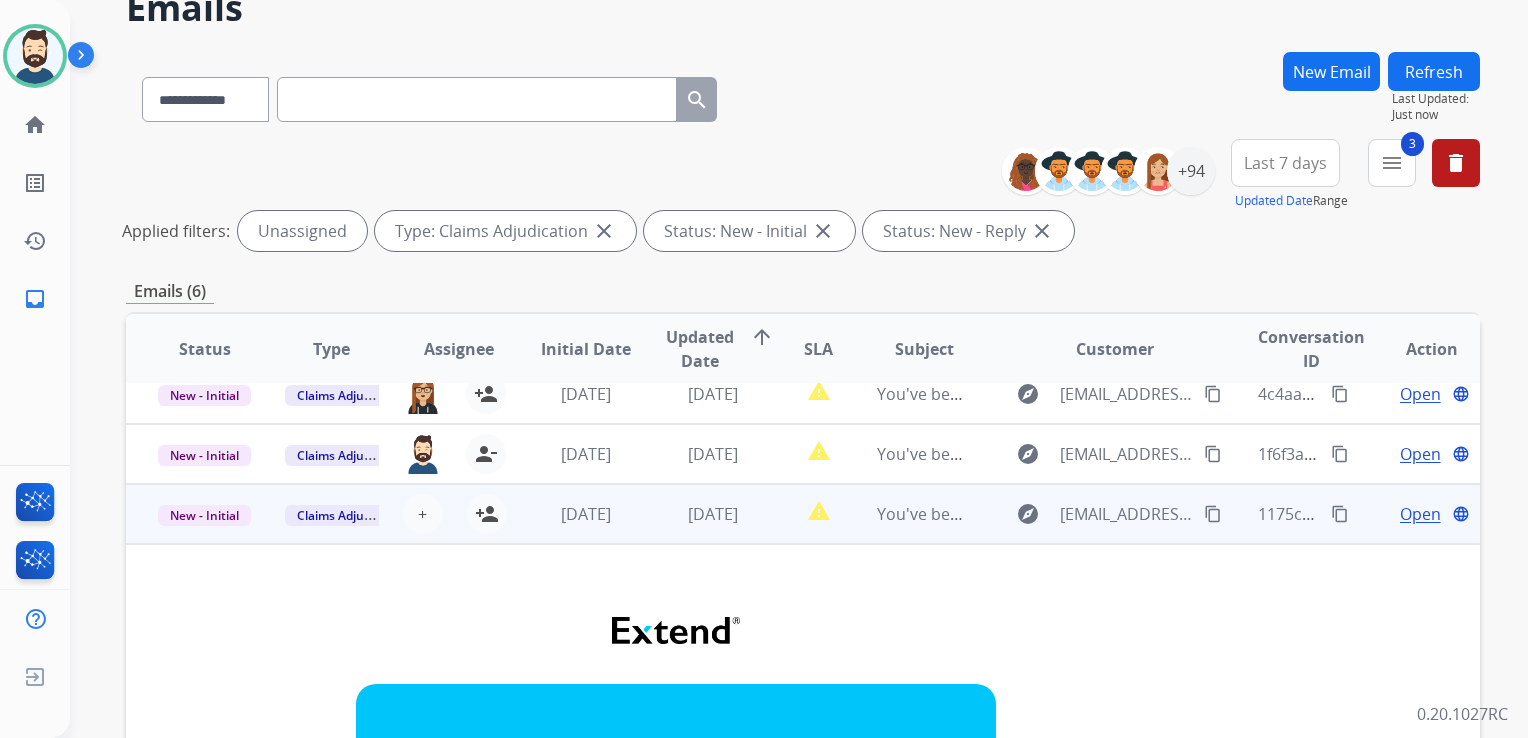 click on "[DATE]" at bounding box center [697, 514] 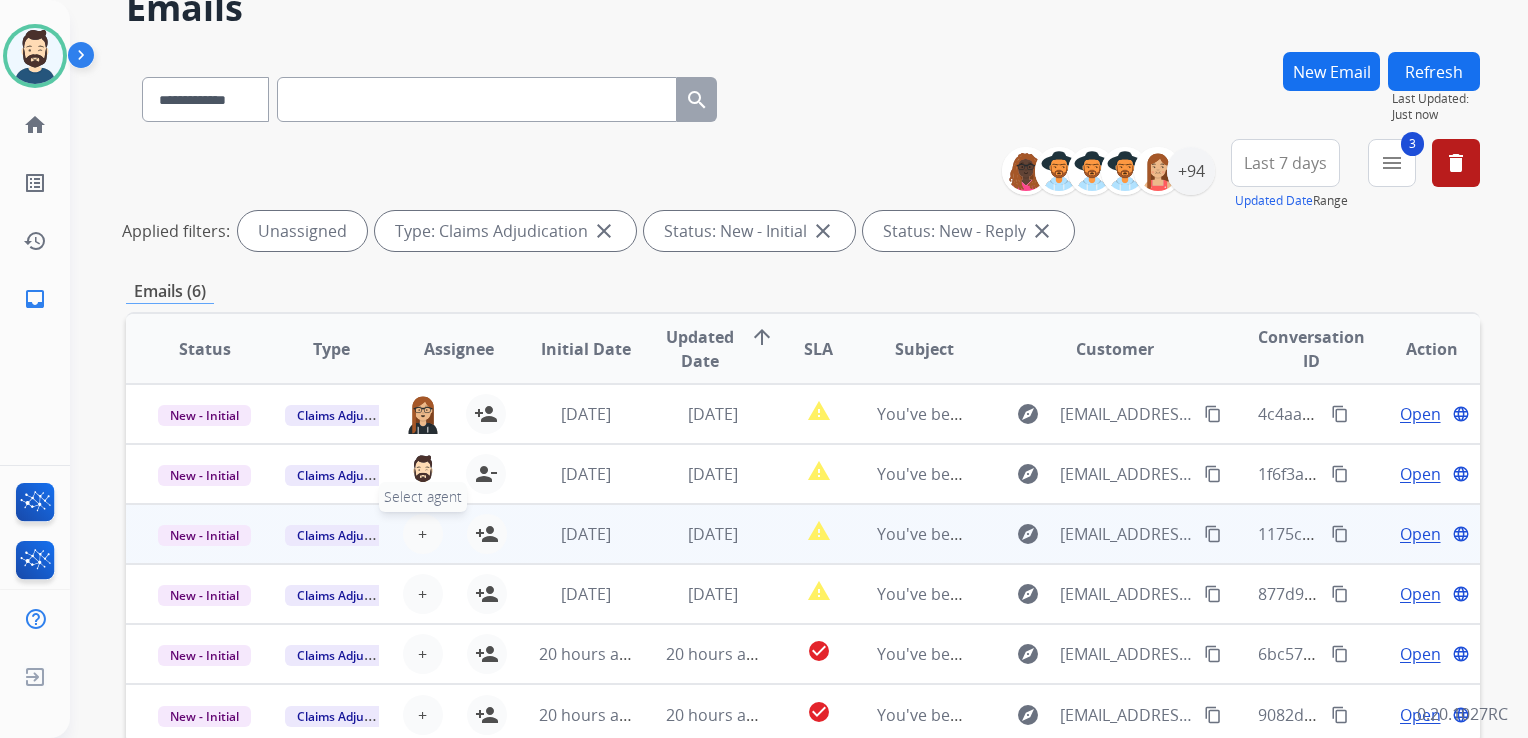 click on "+" at bounding box center (422, 534) 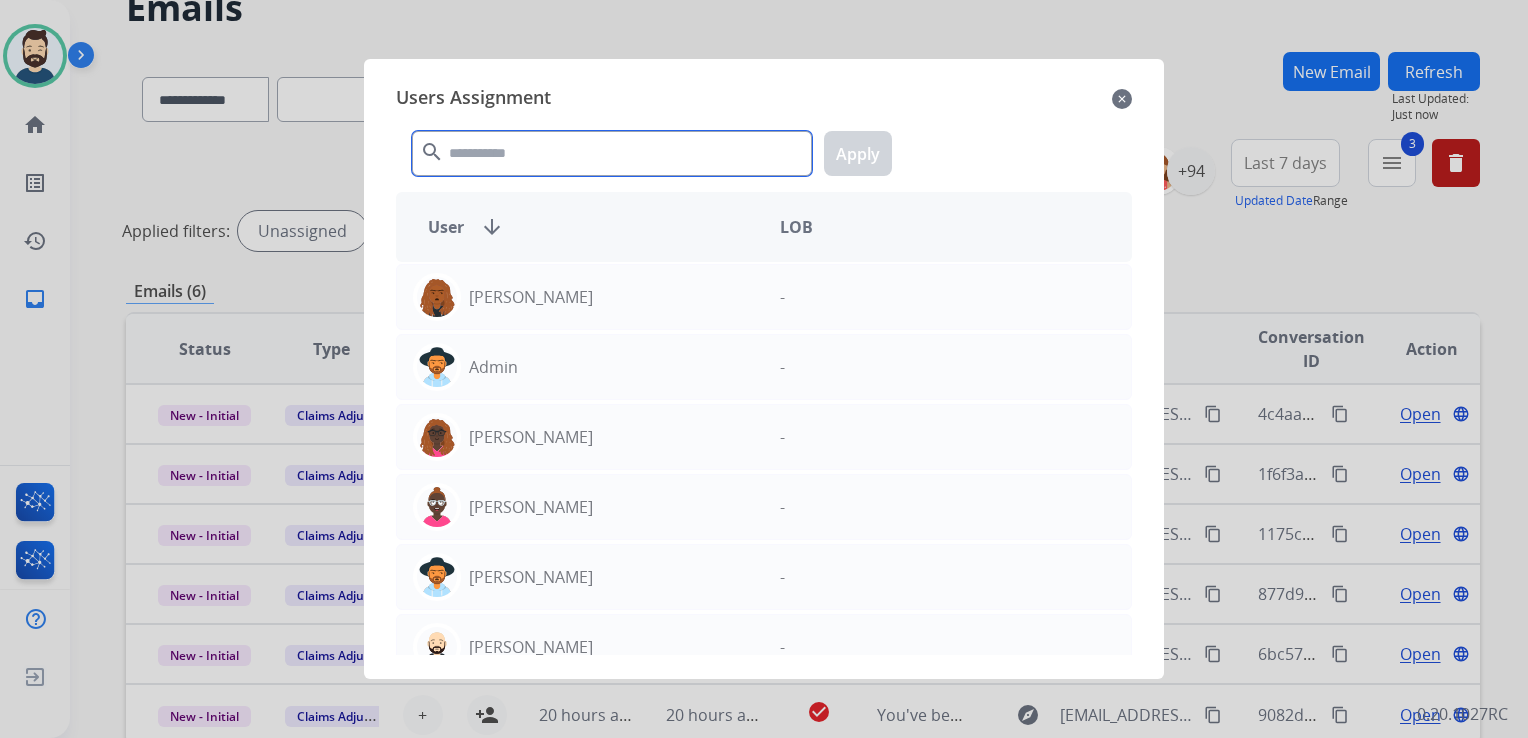 click 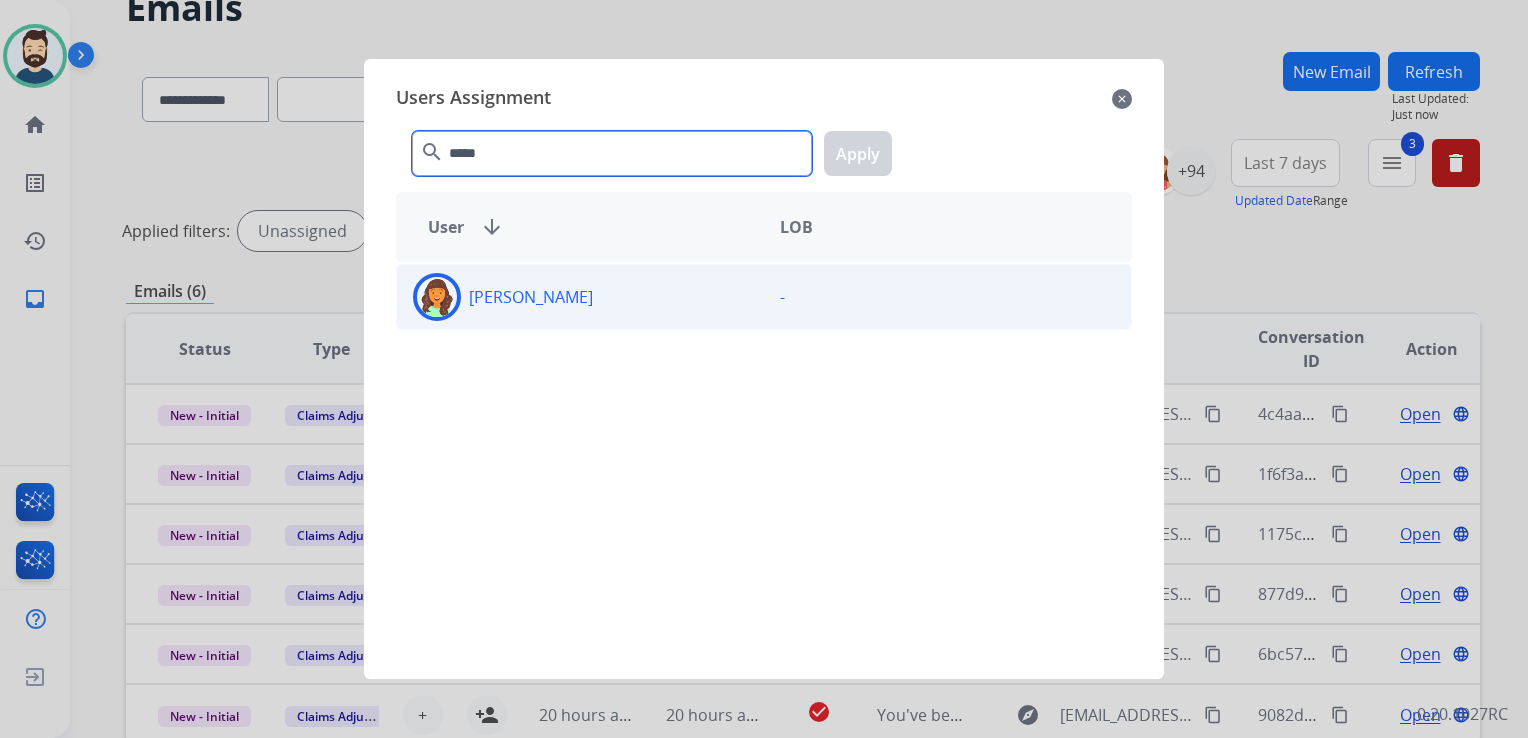 type on "*****" 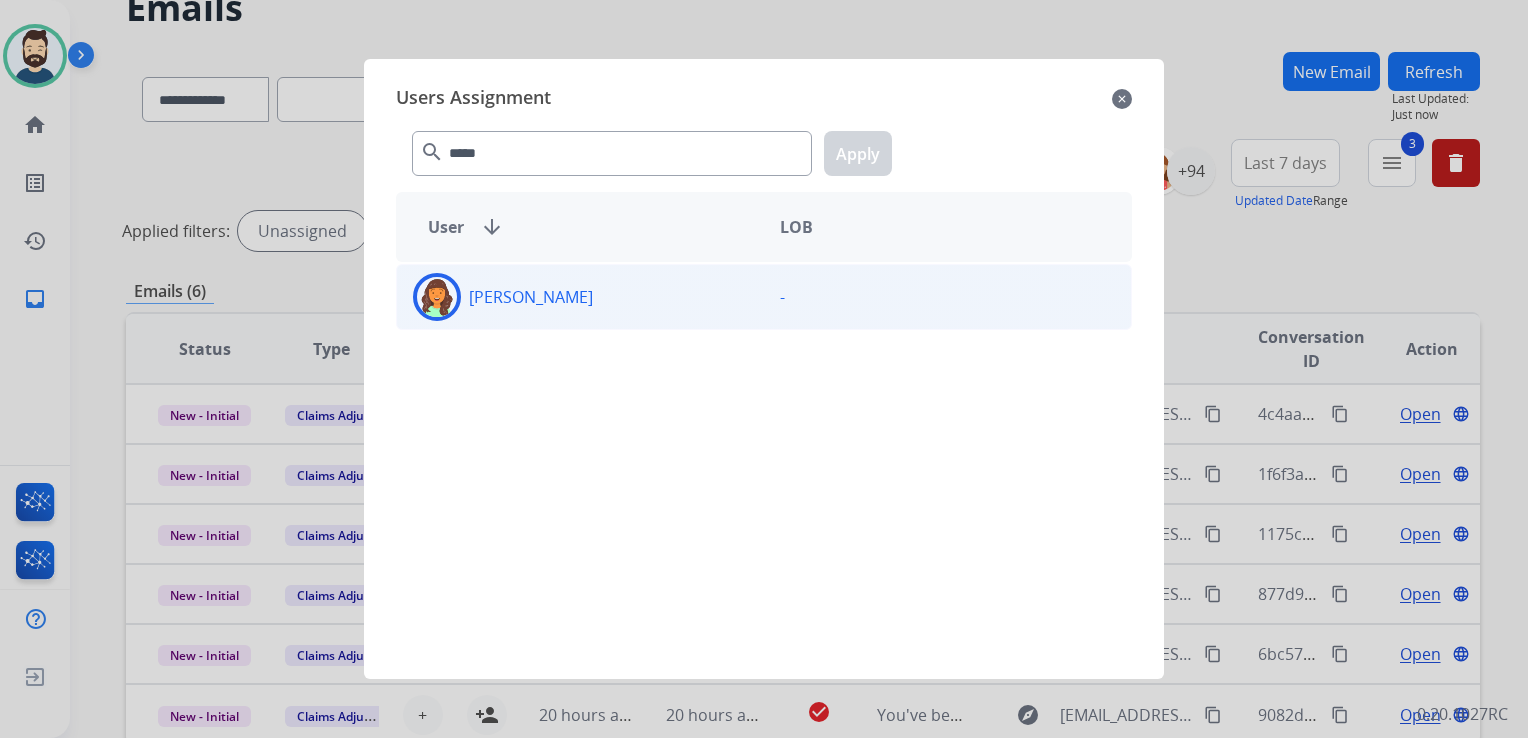 click on "[PERSON_NAME]" 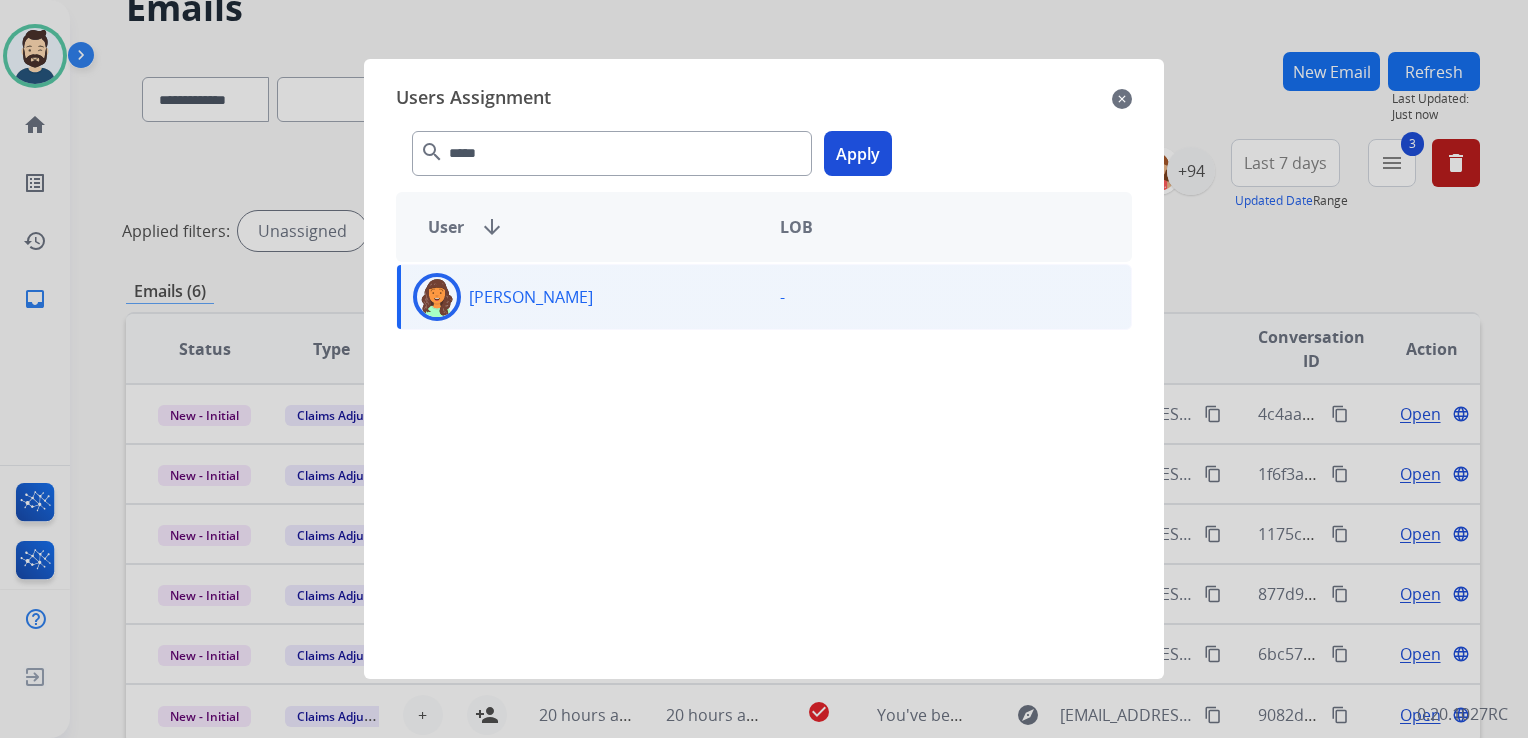 click 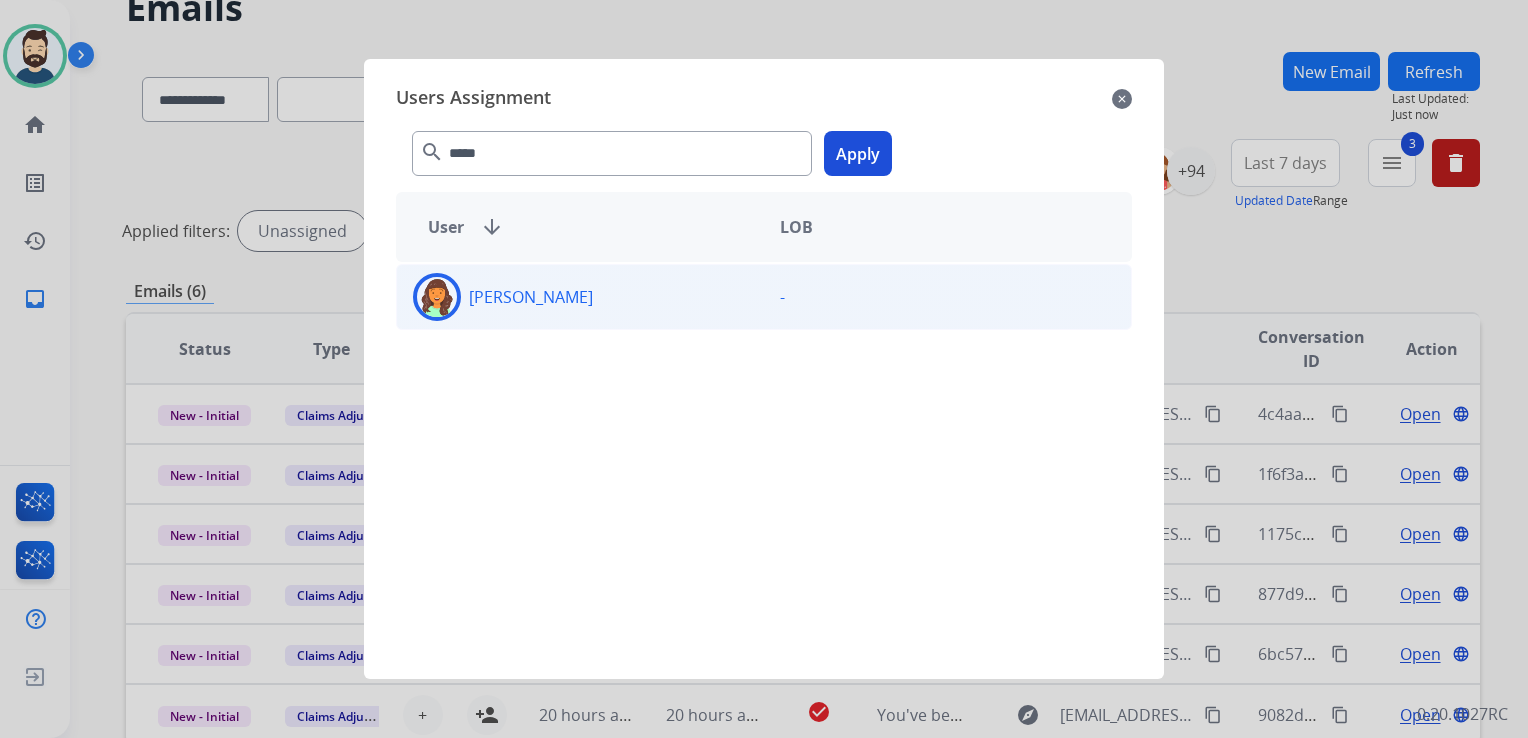 click 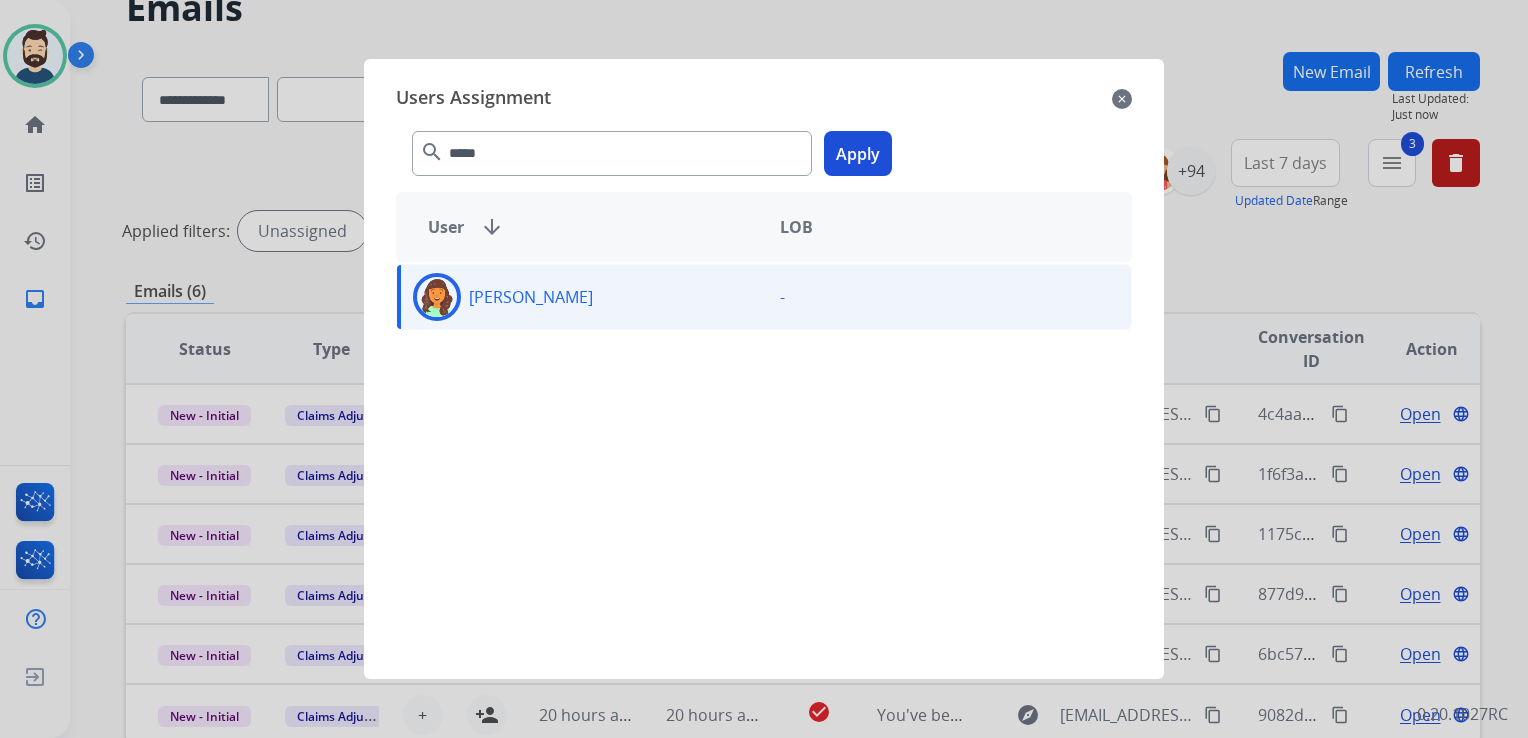 click on "Apply" 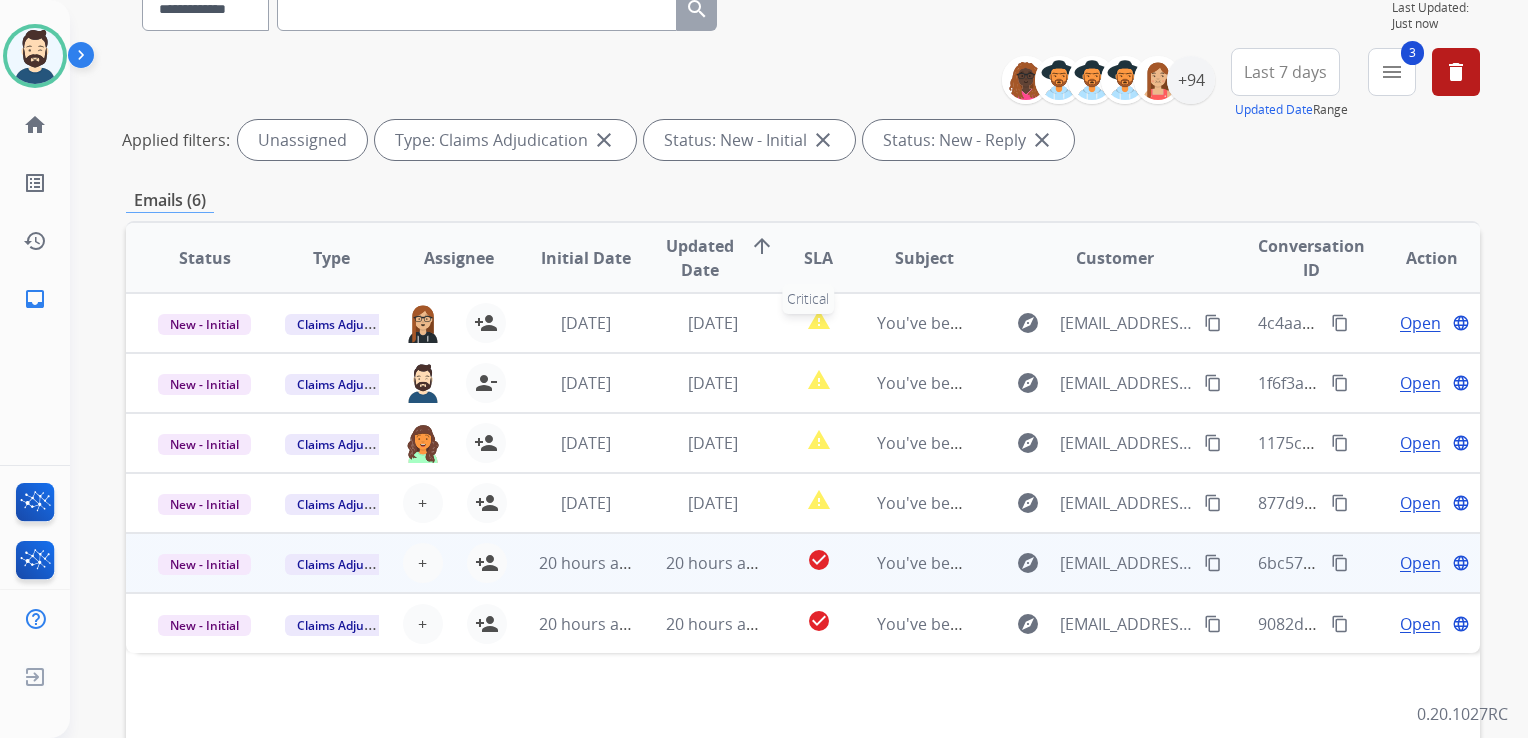 scroll, scrollTop: 300, scrollLeft: 0, axis: vertical 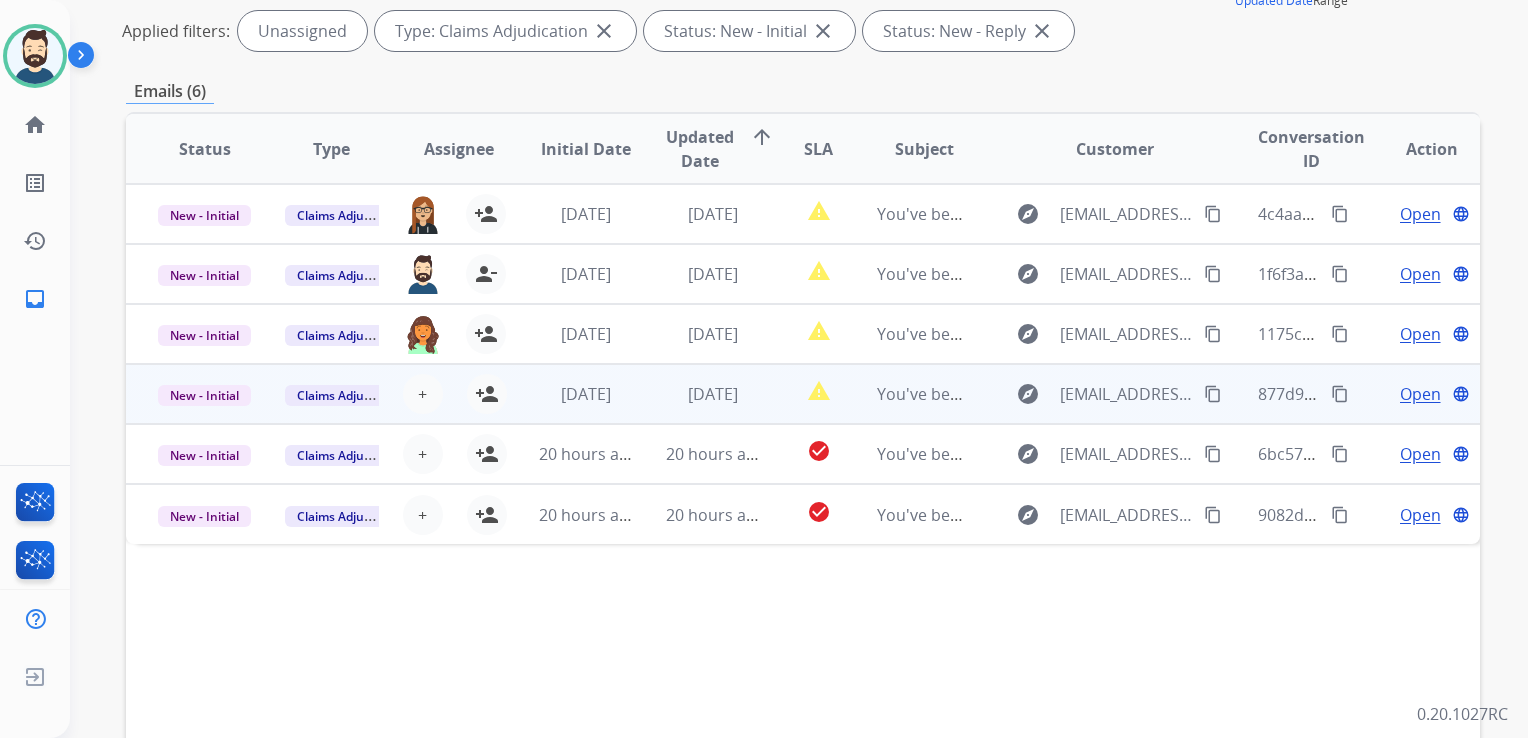 click on "[DATE]" at bounding box center (697, 394) 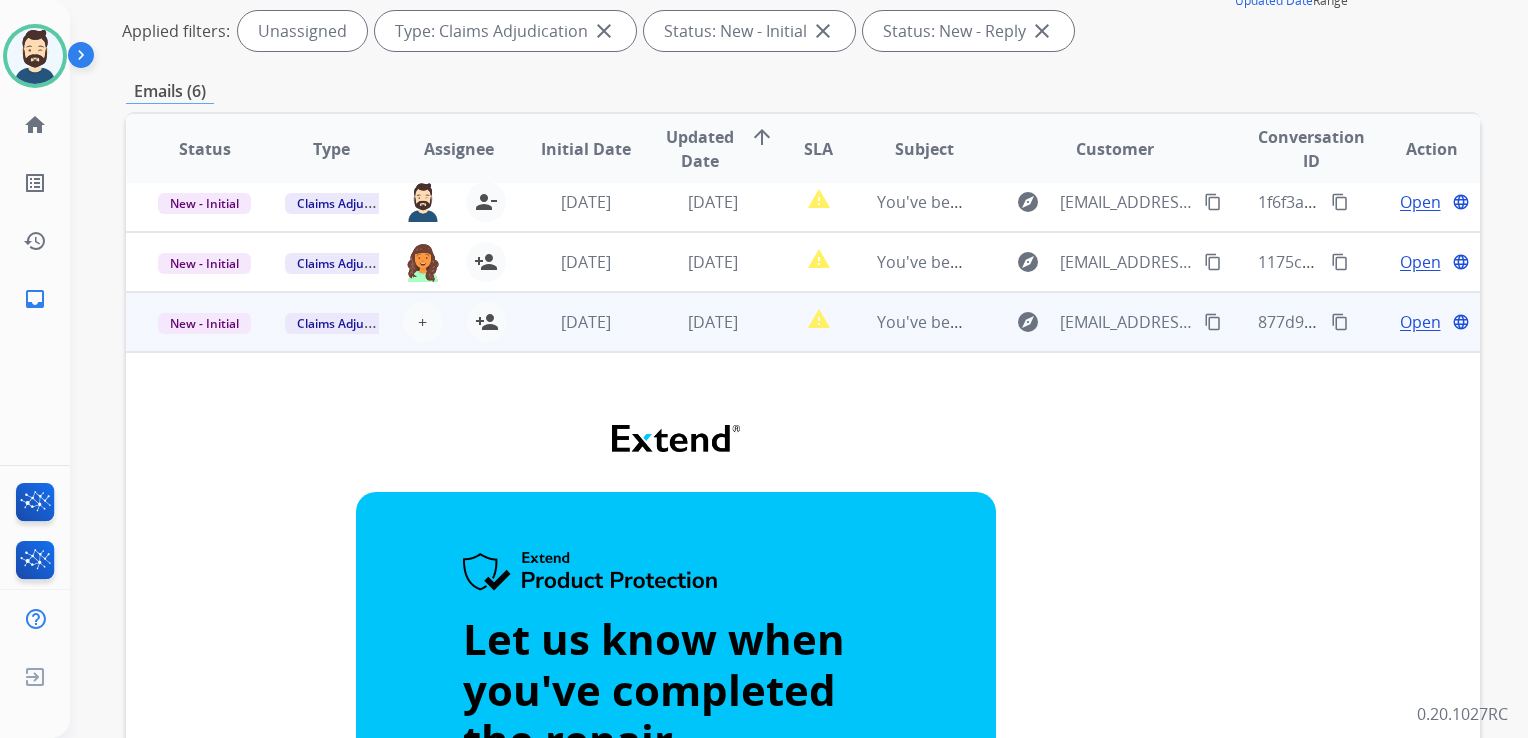 scroll, scrollTop: 0, scrollLeft: 0, axis: both 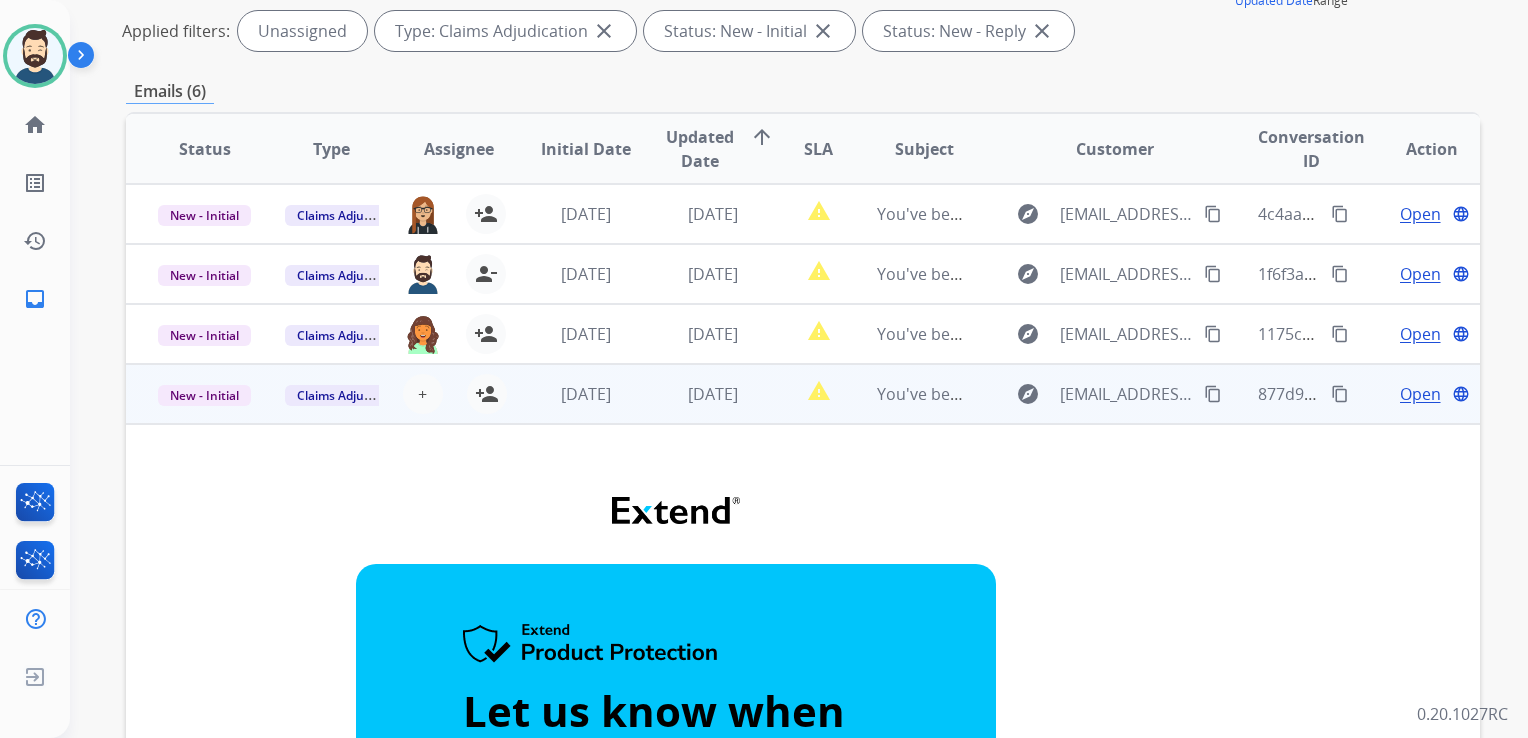 click on "[DATE]" at bounding box center (697, 394) 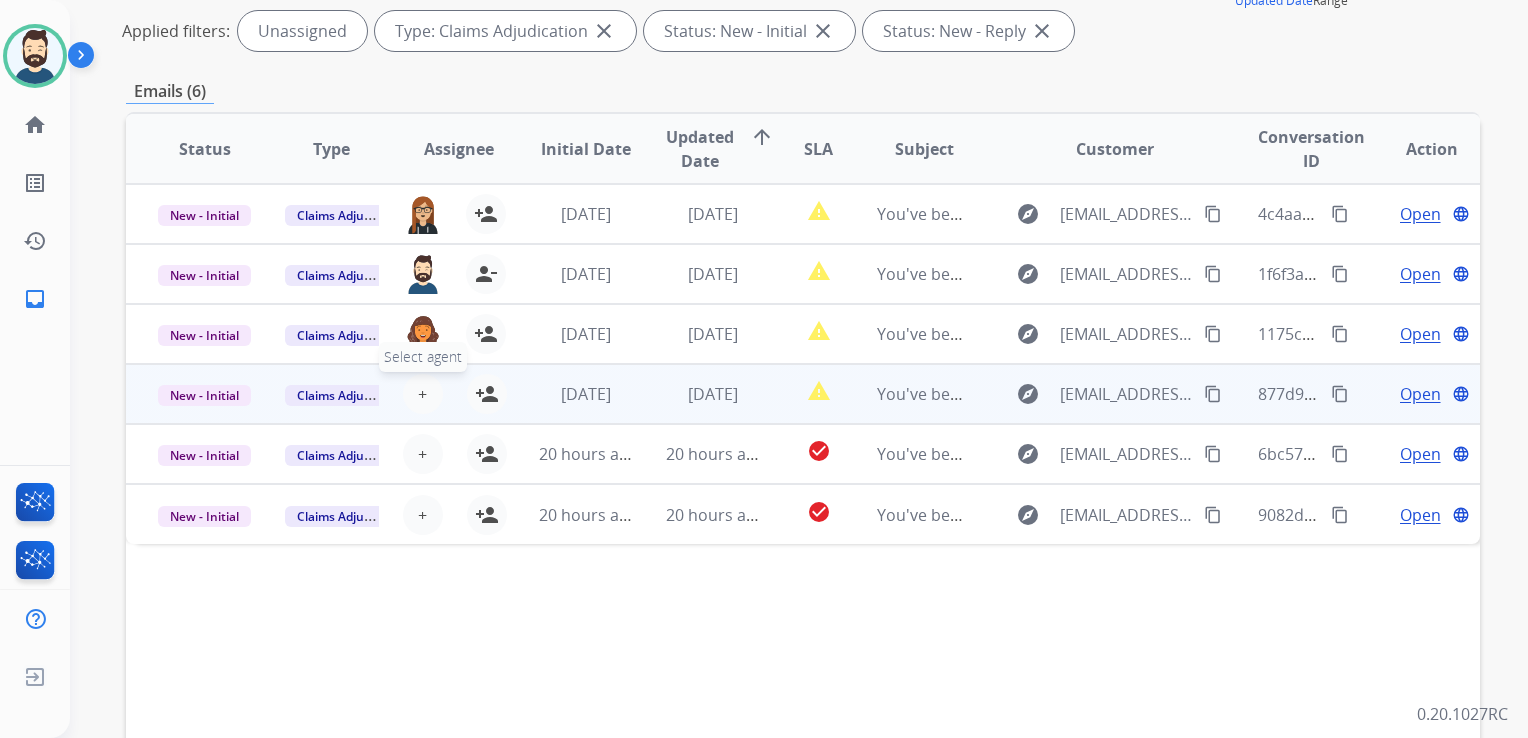 click on "+ Select agent" at bounding box center [423, 394] 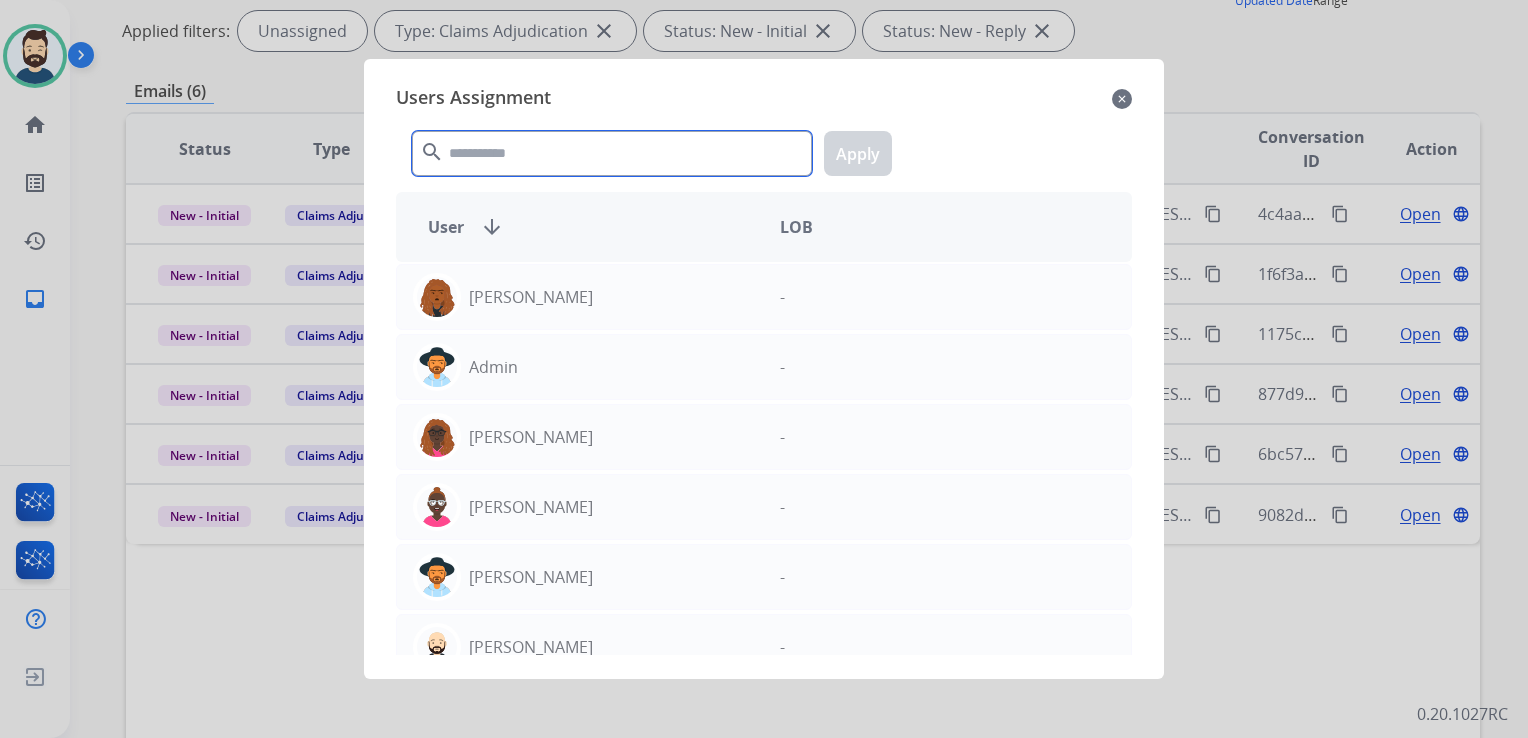 click 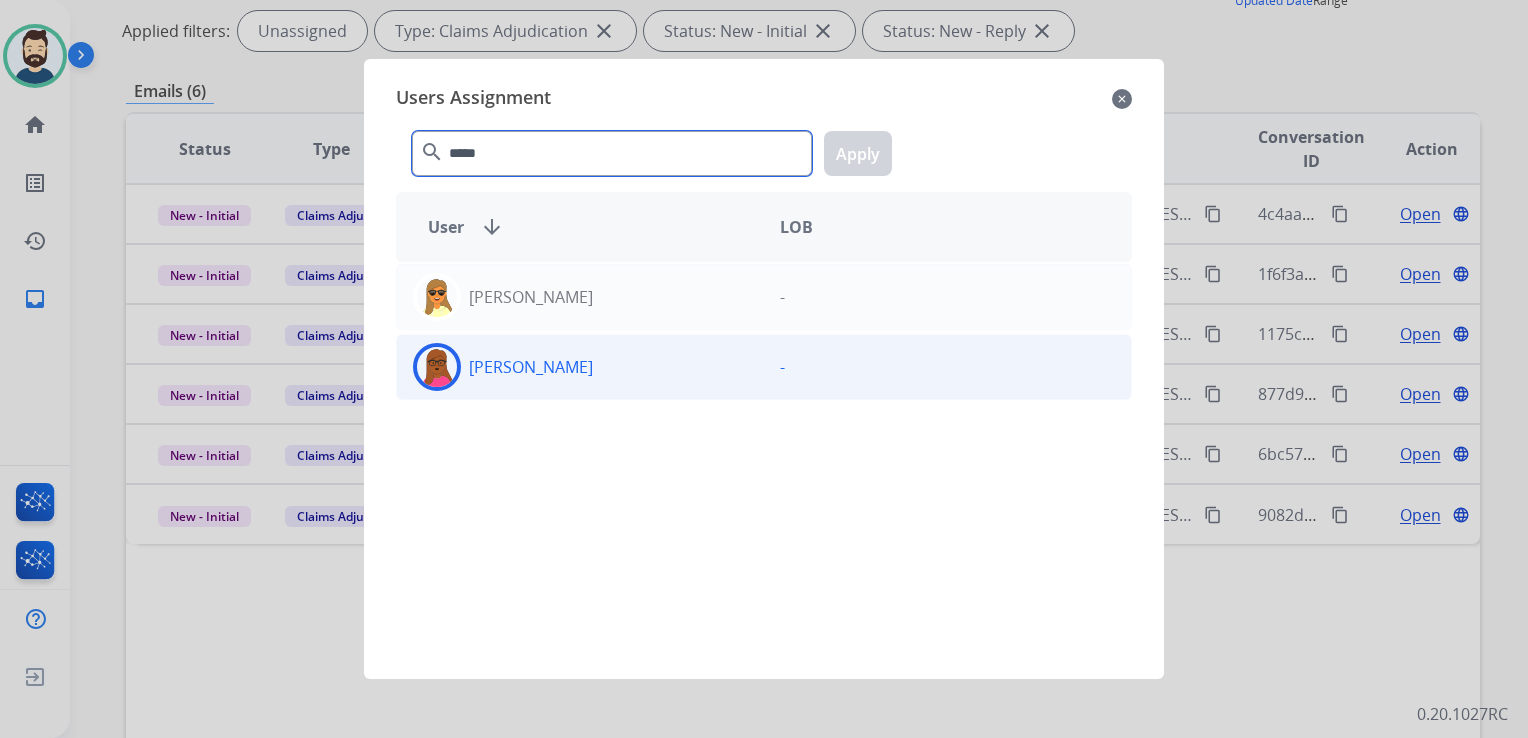 type on "*****" 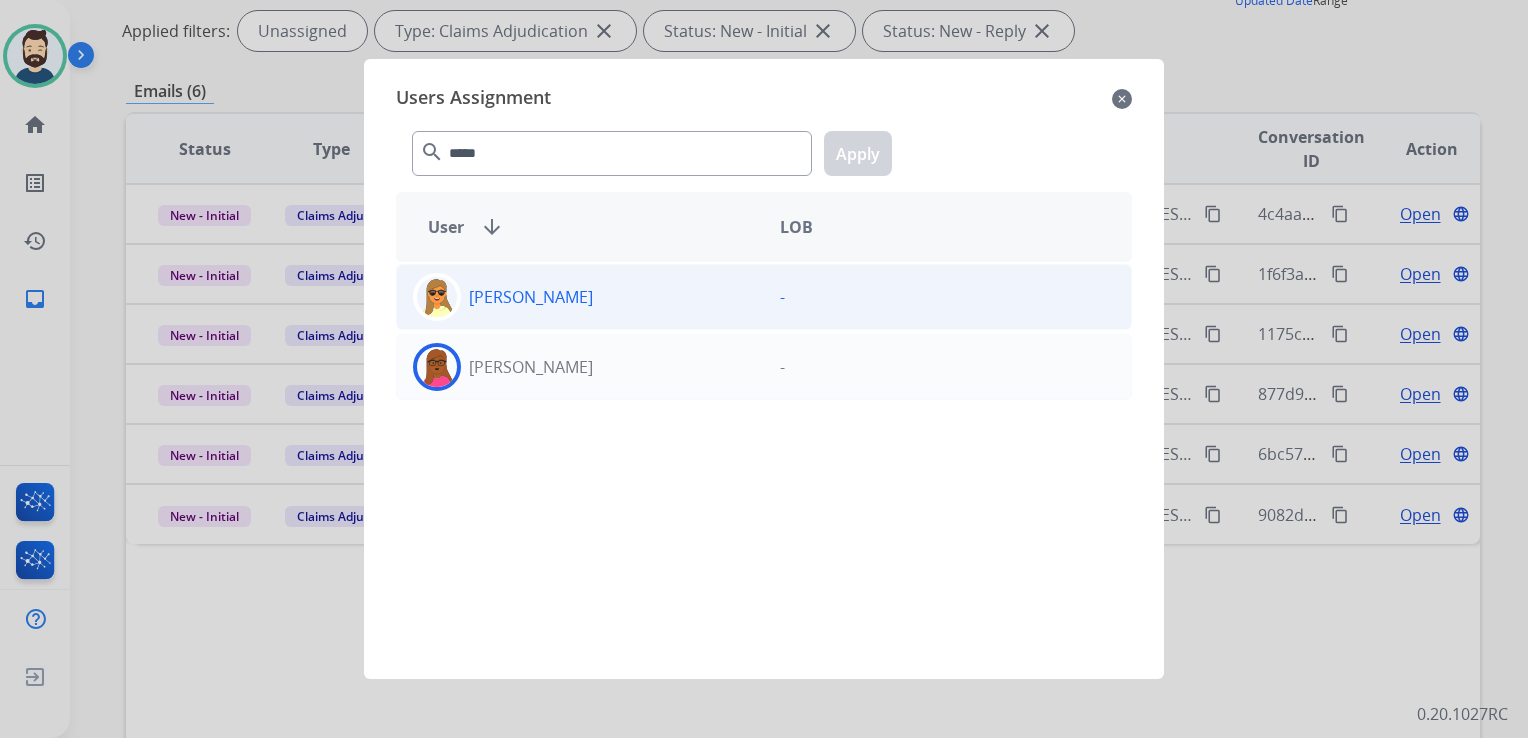 drag, startPoint x: 440, startPoint y: 370, endPoint x: 536, endPoint y: 302, distance: 117.64353 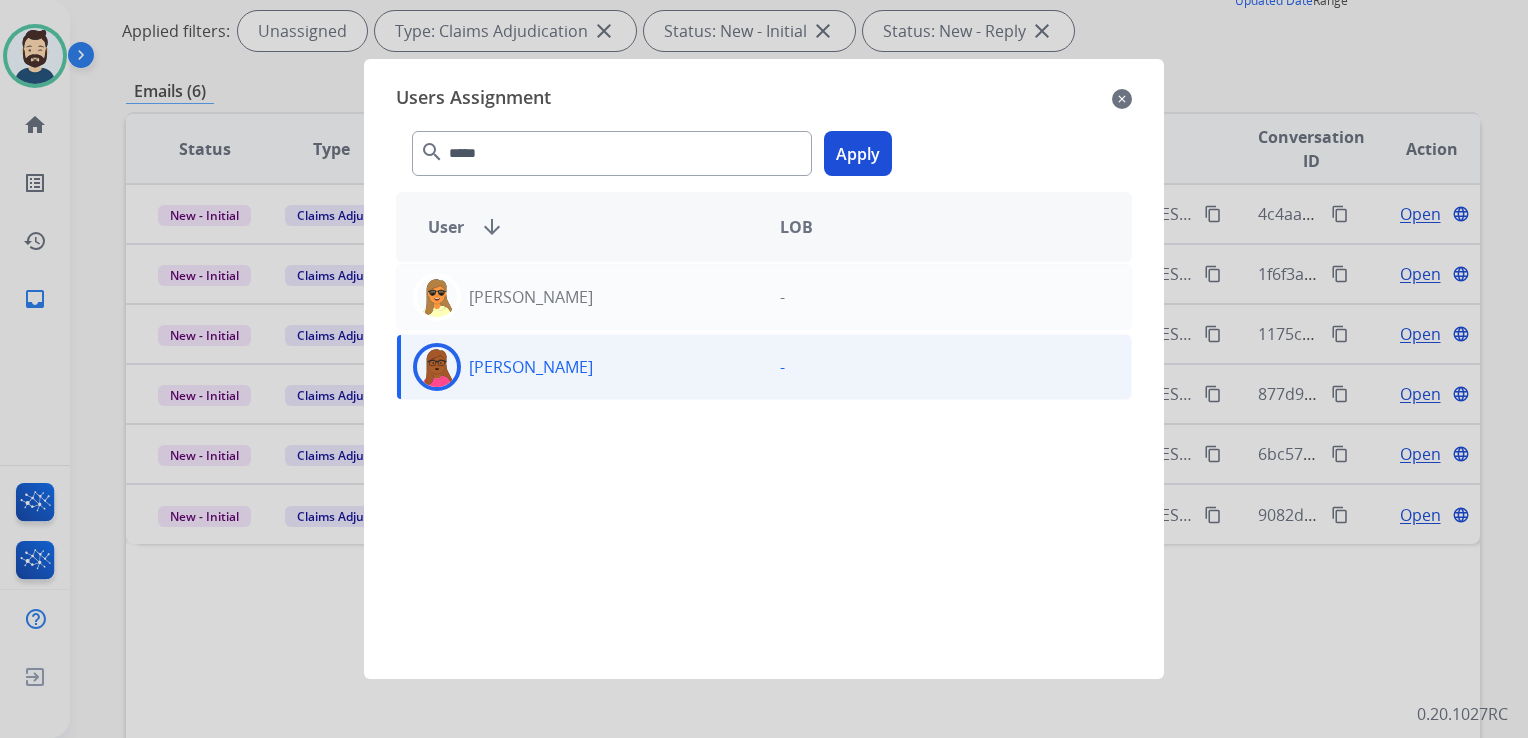click on "Apply" 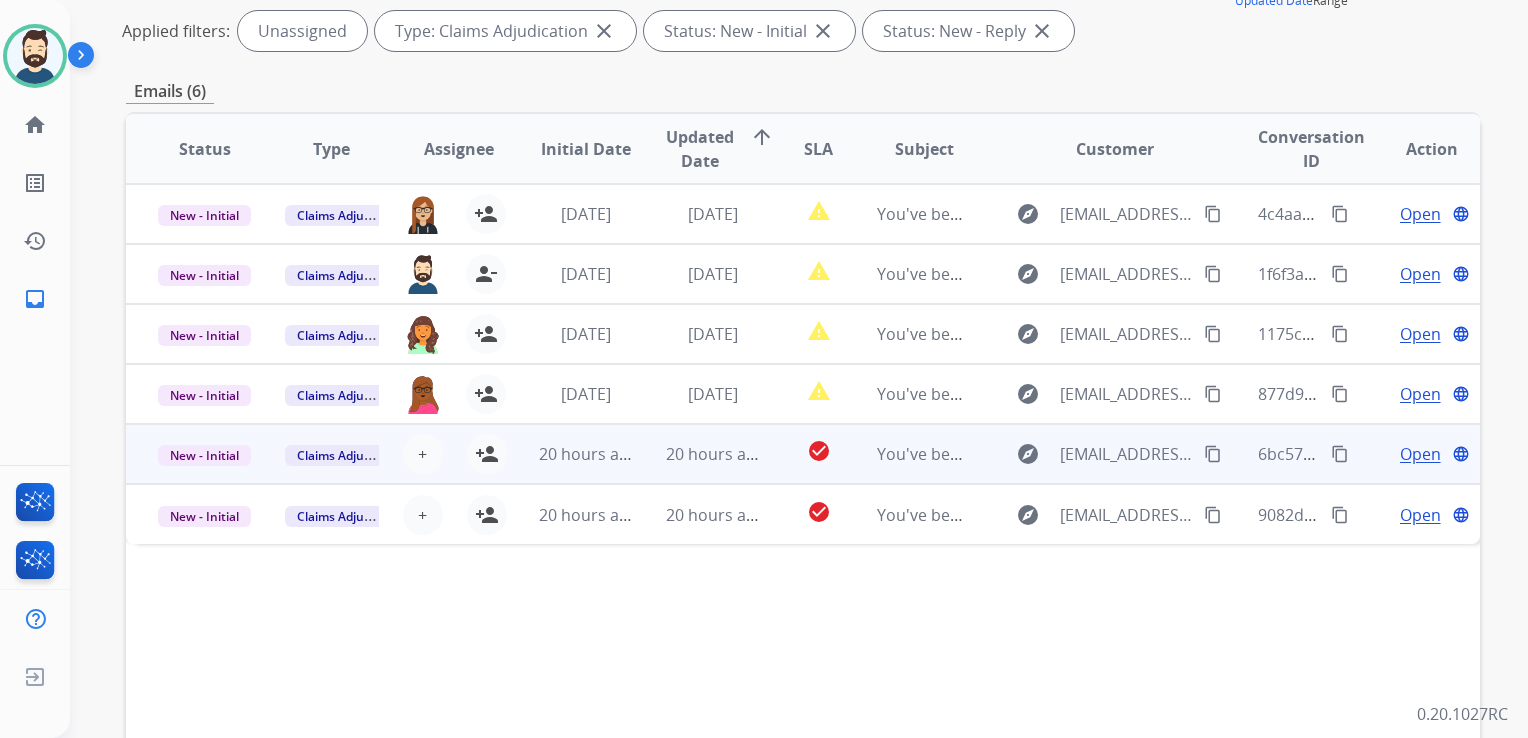 click on "20 hours ago" at bounding box center (697, 454) 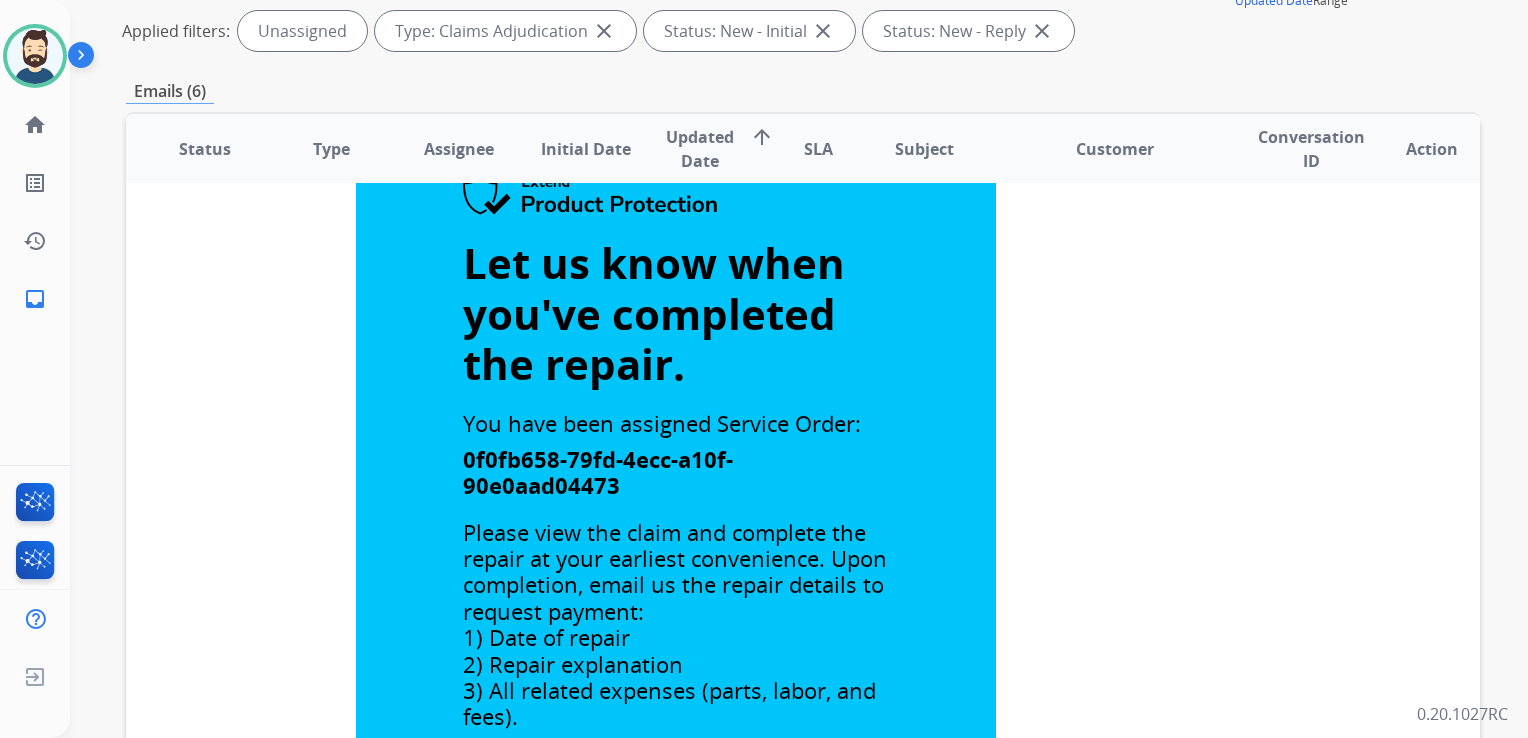 scroll, scrollTop: 108, scrollLeft: 0, axis: vertical 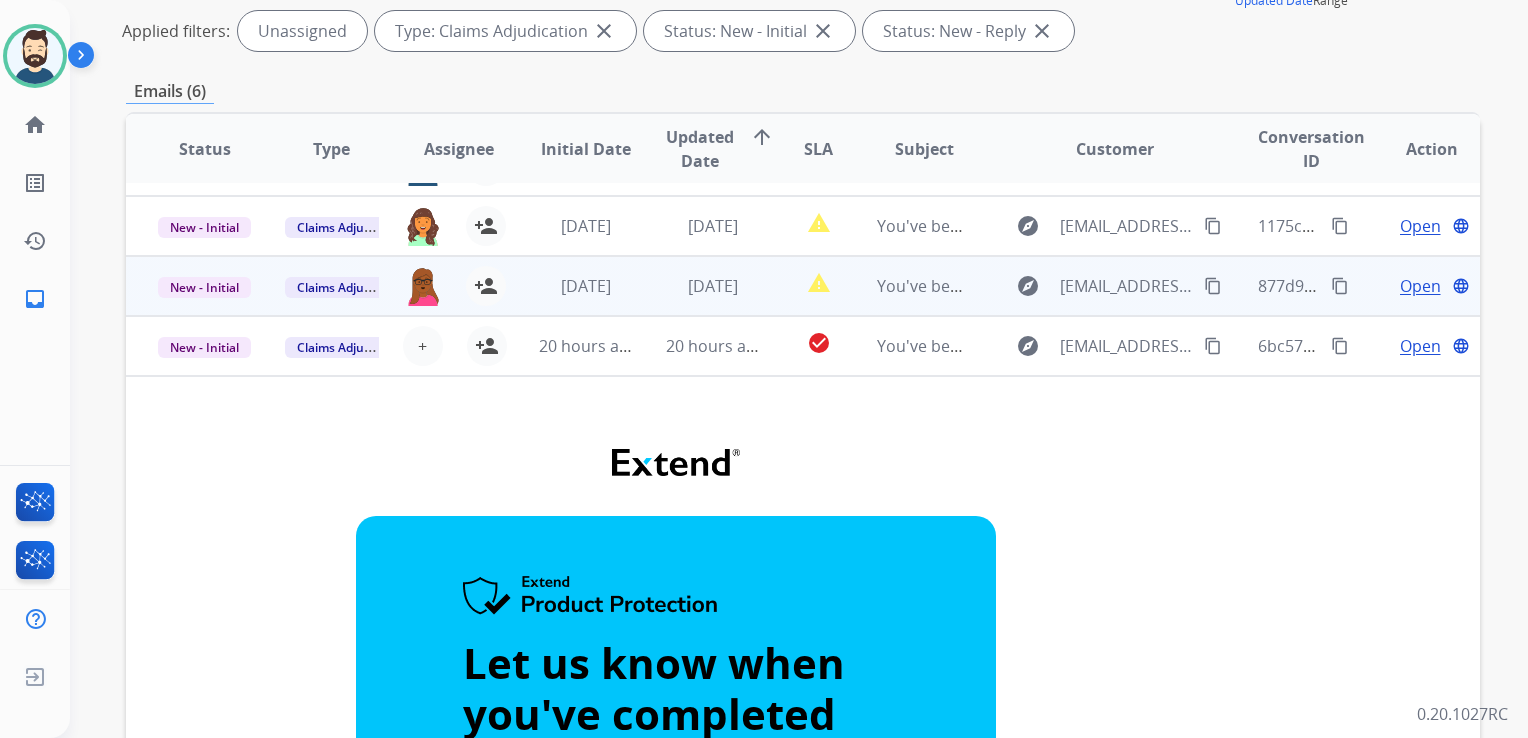 drag, startPoint x: 501, startPoint y: 347, endPoint x: 646, endPoint y: 379, distance: 148.48906 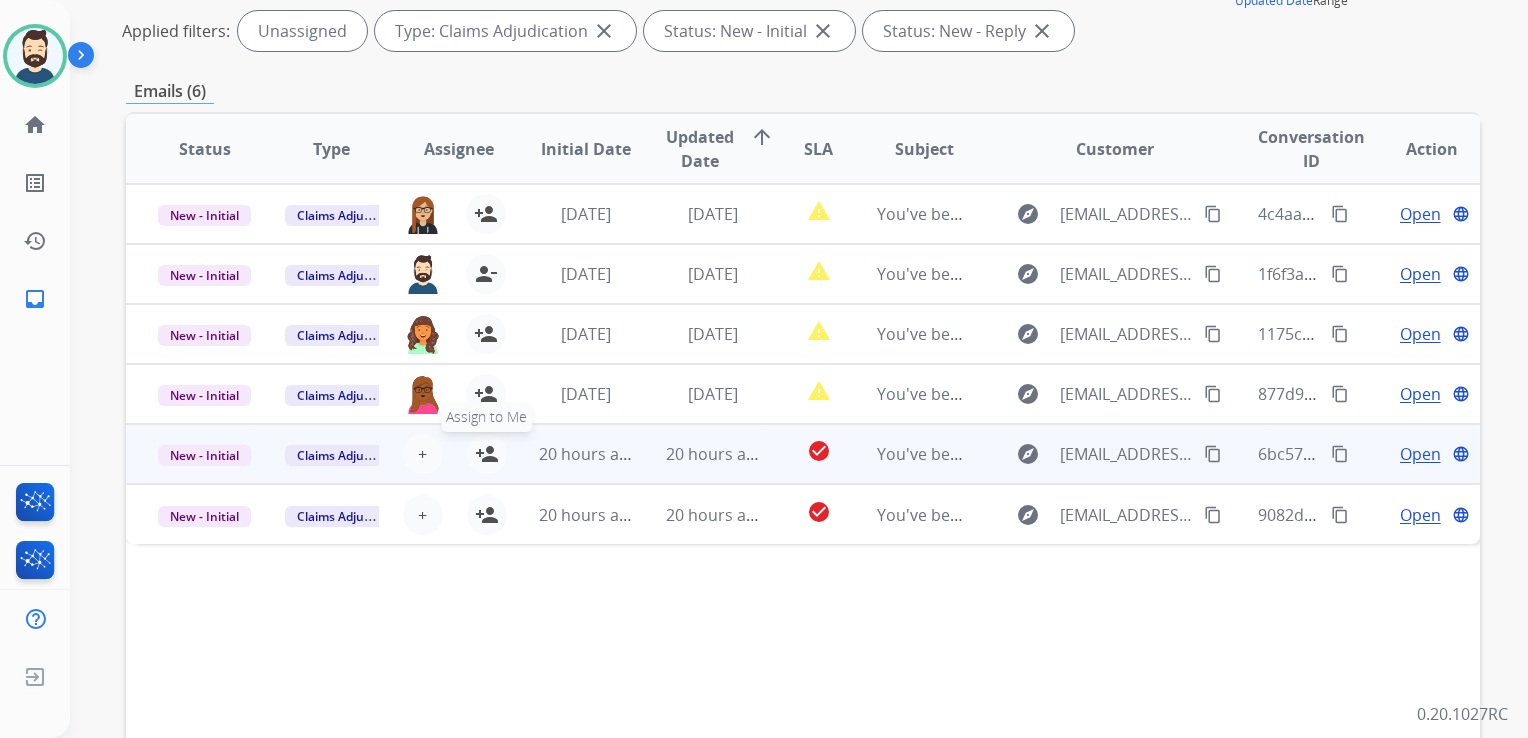 click on "person_add" at bounding box center (487, 454) 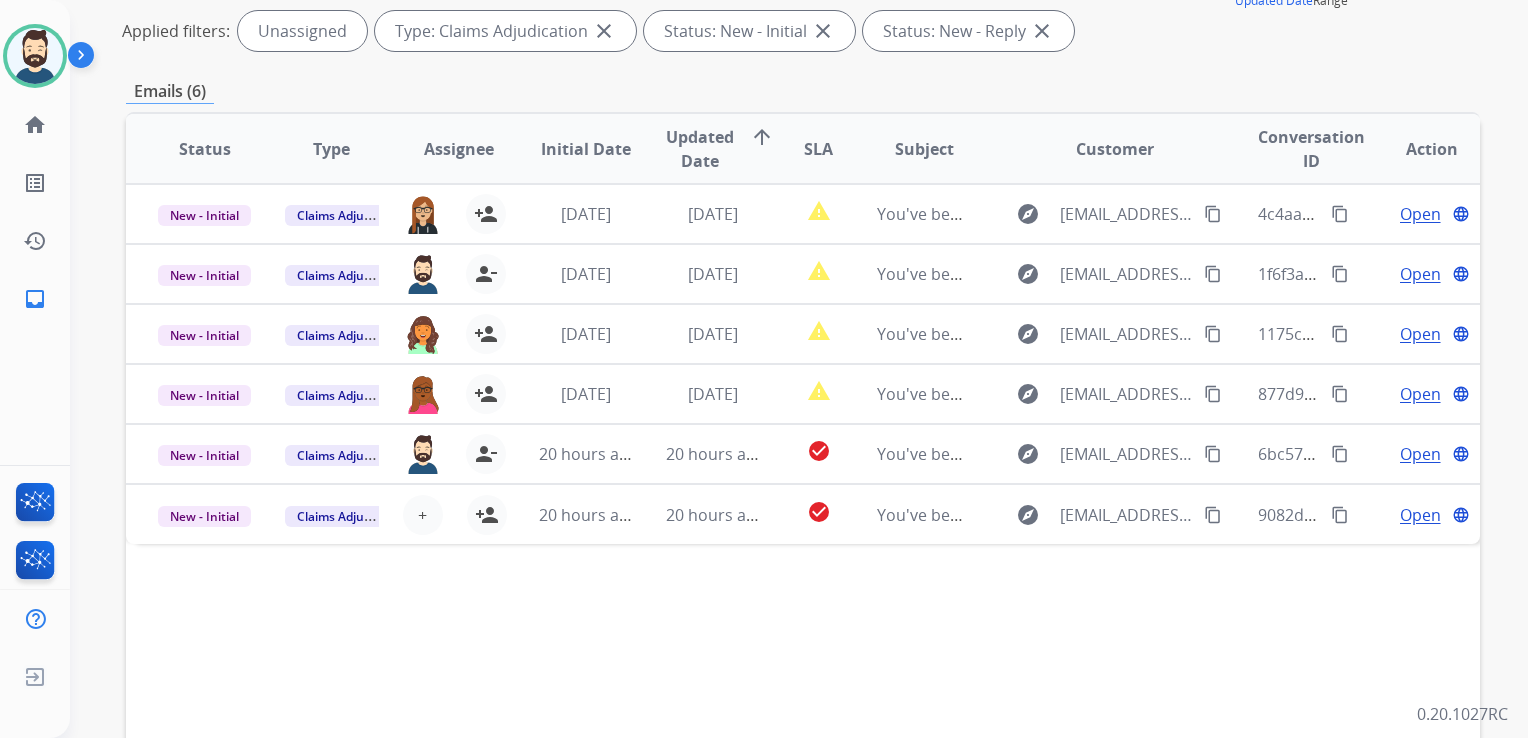click on "Status Type Assignee Initial Date Updated Date arrow_upward SLA Subject Customer Conversation ID Action New - Initial Claims Adjudication trisha.higgins@extend.com person_add Assign to Me 2 days ago 2 days ago report_problem  You've been assigned a new service order: 64300e1c-2652-4274-b8ef-b1737dfd7ac5  explore no-reply@extend.com content_copy  4c4aa65d-1a2c-407d-b070-7b8130c92a17  content_copy Open language New - Initial Claims Adjudication jared.holt@extend.com person_remove Unassign to Me 1 day ago 1 day ago report_problem  You've been assigned a new service order: 6a5fcbed-b5b5-4adf-8653-fe61c04c6a4e  explore no-reply@extend.com content_copy  1f6f3a90-66d9-49f4-af6d-f832743e7f0c  content_copy Open language New - Initial Claims Adjudication halie@extend.com person_add Assign to Me 1 day ago 1 day ago report_problem  You've been assigned a new service order: a332ed94-07ff-45e0-93ad-92acbe04c8fc  explore no-reply@extend.com content_copy  1175c611-262d-4981-9c5c-d199bf4ed04d  content_copy Open language Open" at bounding box center [803, 447] 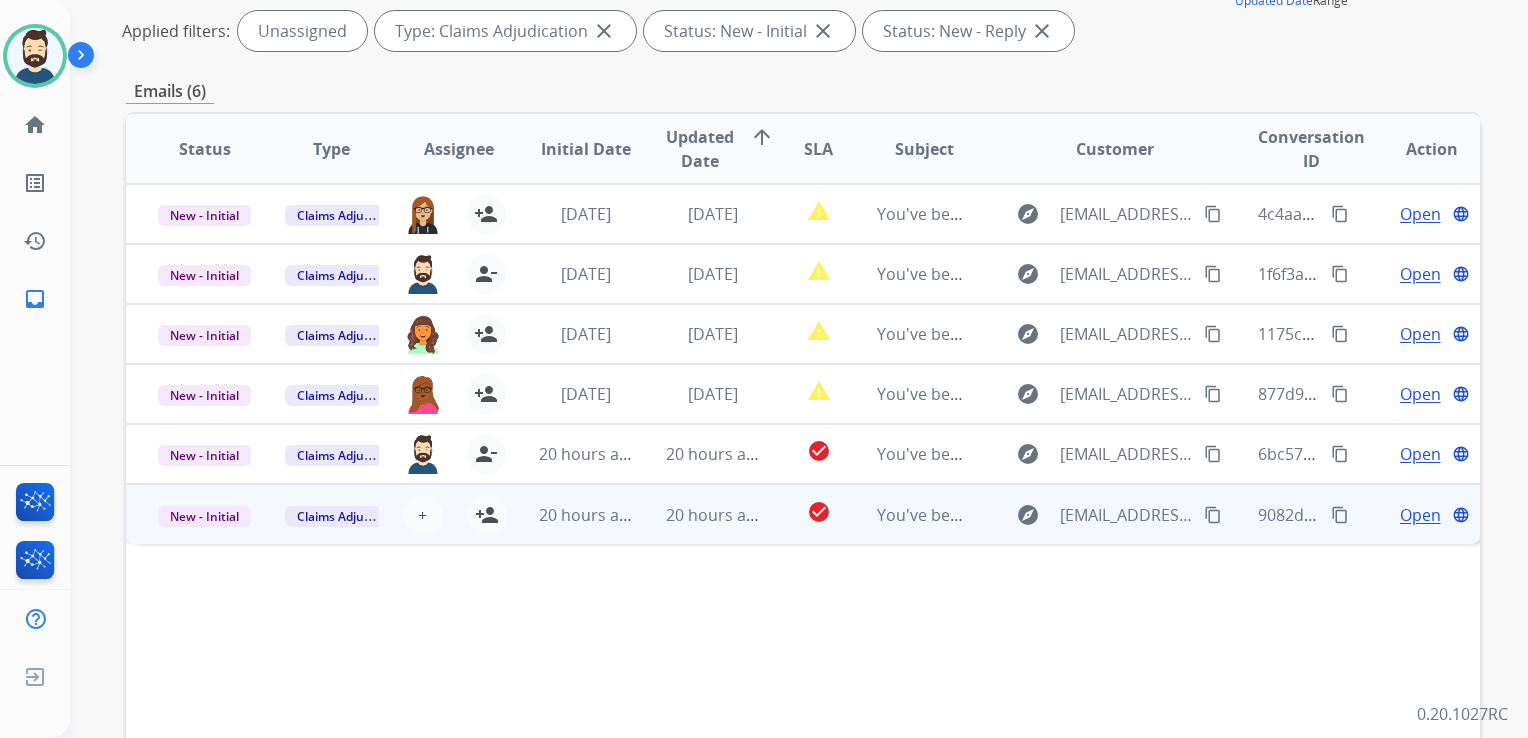 click on "20 hours ago" at bounding box center [570, 514] 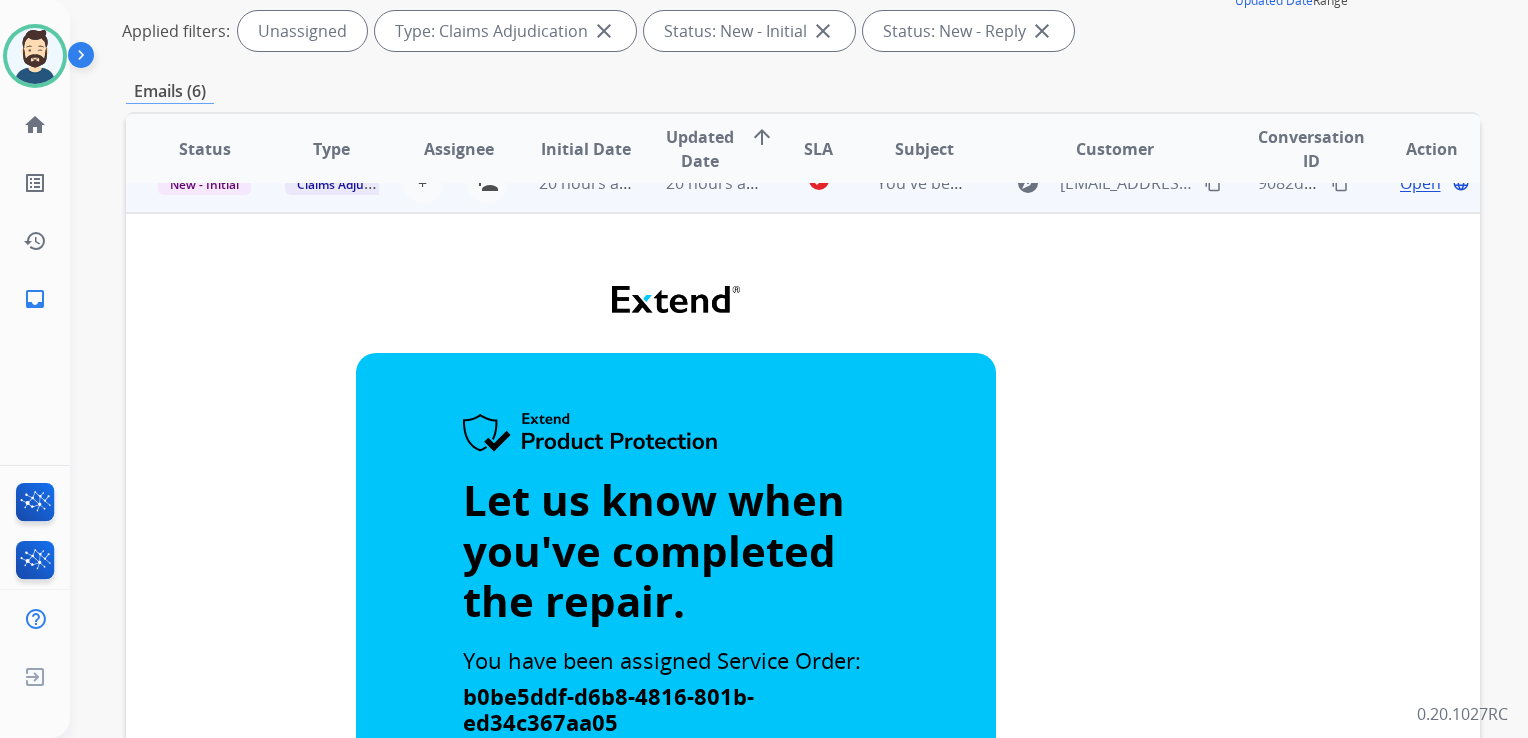 scroll, scrollTop: 84, scrollLeft: 0, axis: vertical 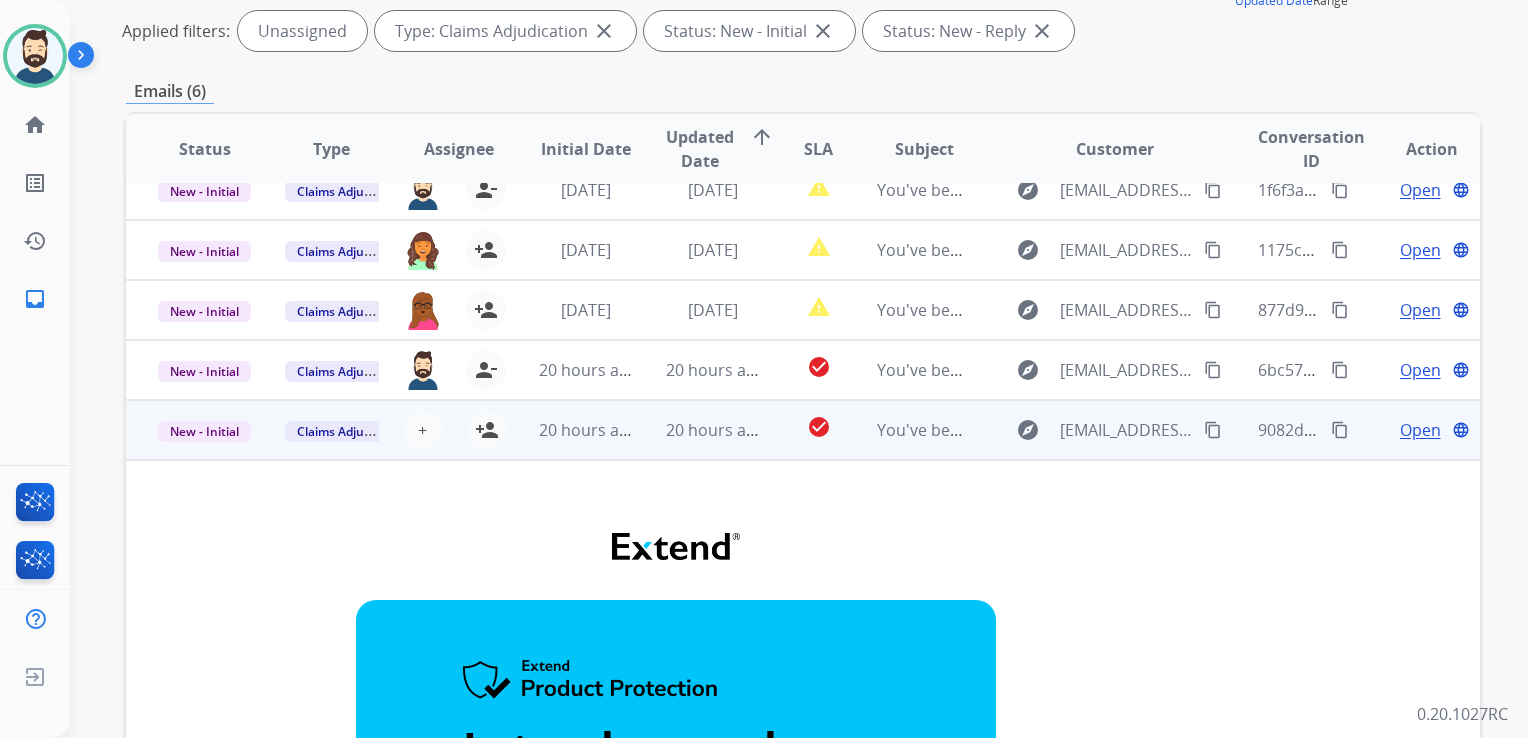 click on "20 hours ago" at bounding box center (697, 430) 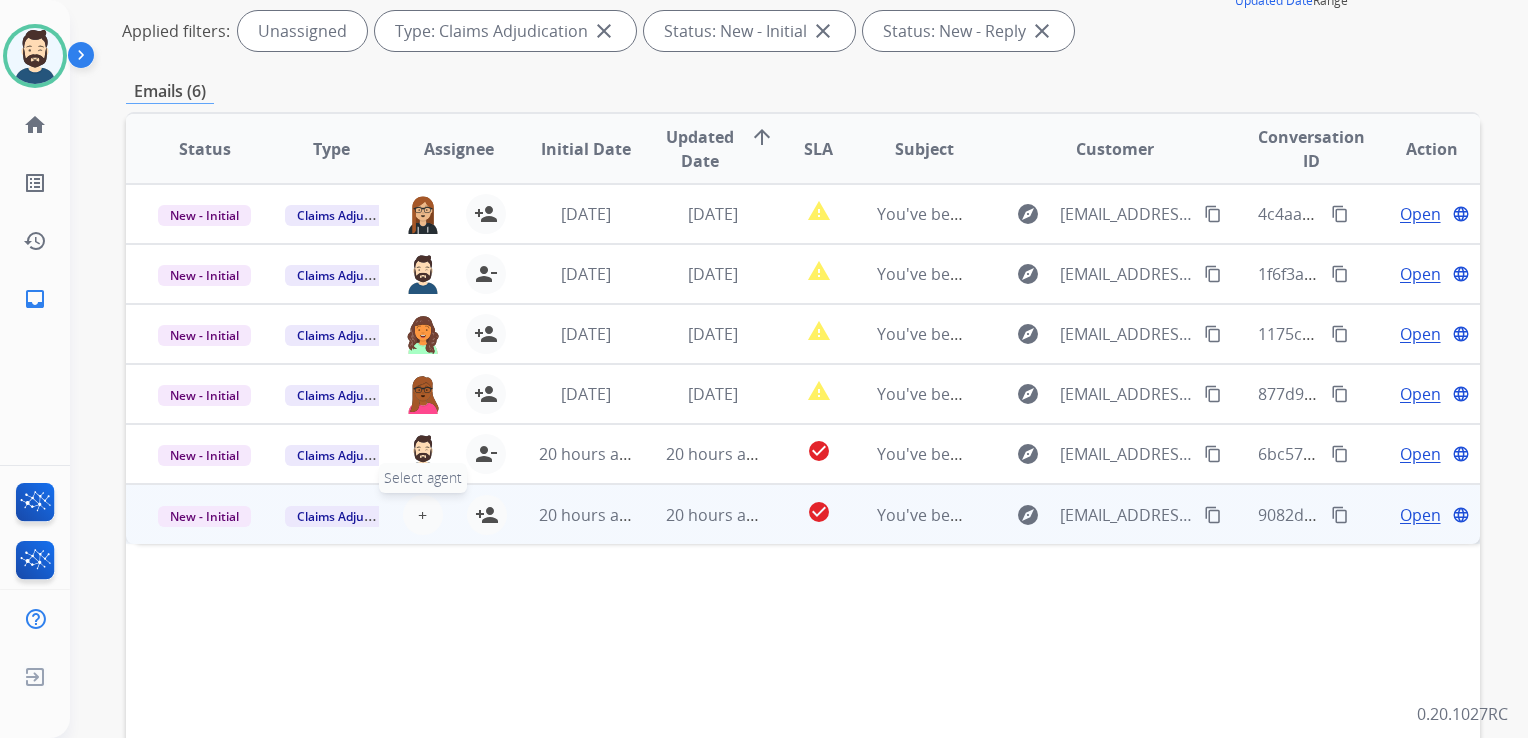 click on "+ Select agent" at bounding box center (423, 515) 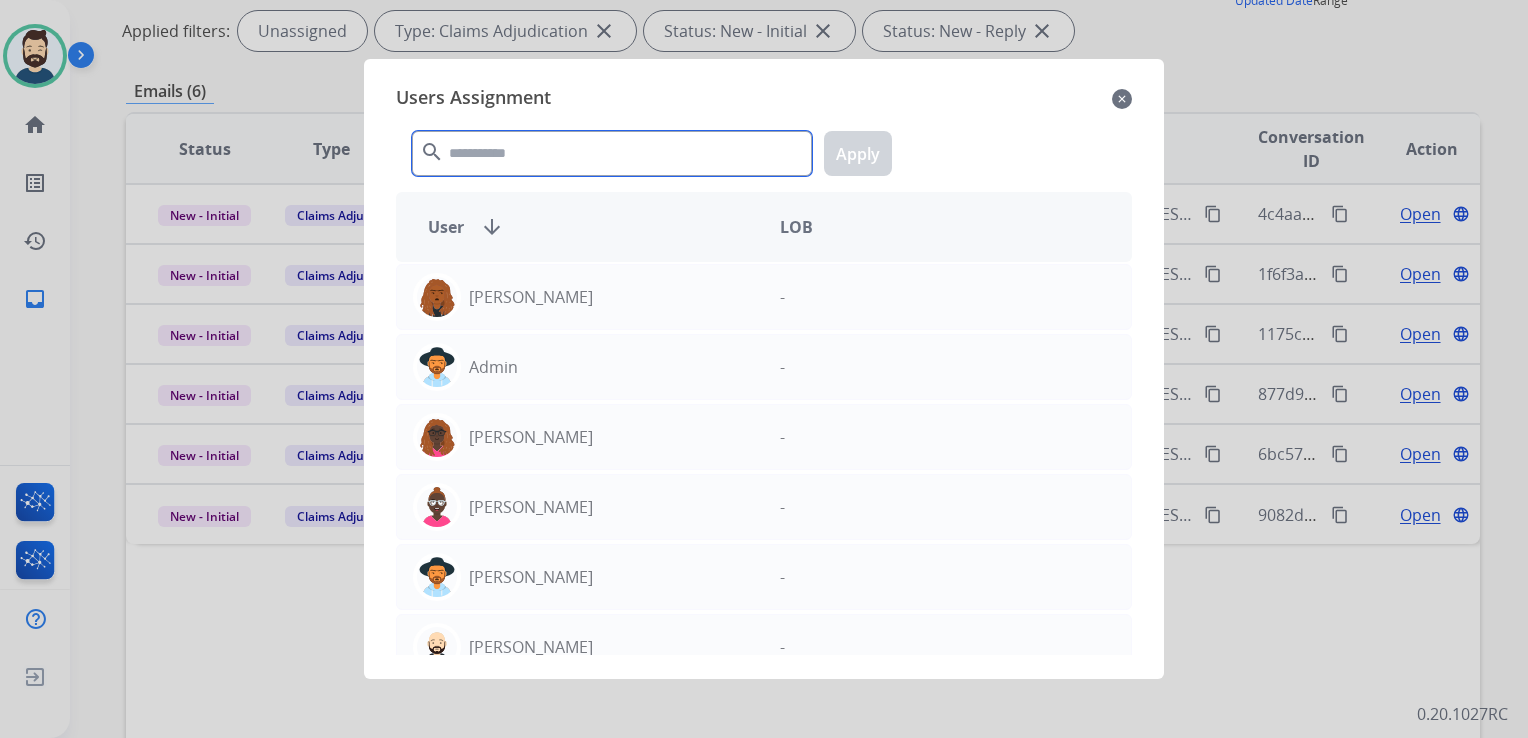 drag, startPoint x: 651, startPoint y: 164, endPoint x: 664, endPoint y: 173, distance: 15.811388 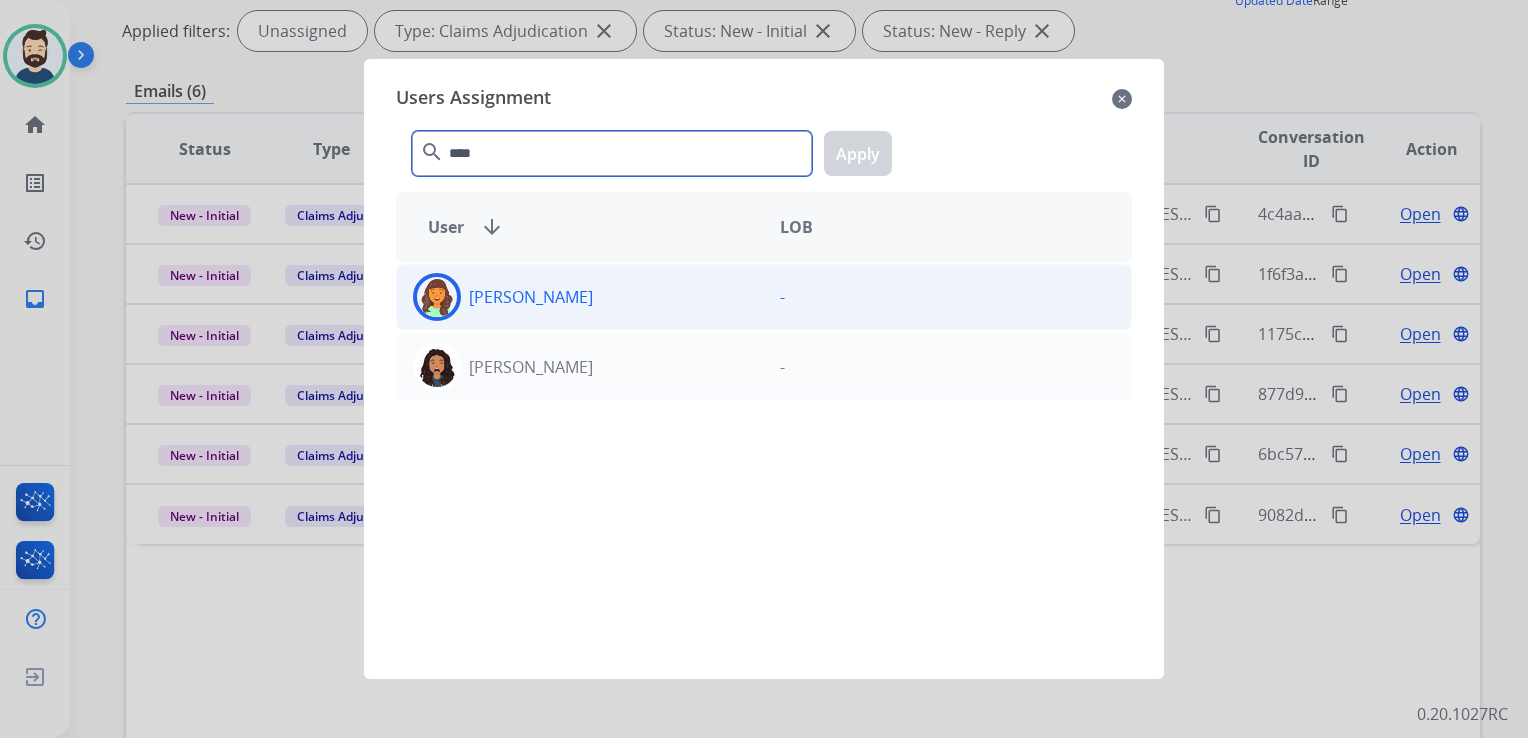 type on "****" 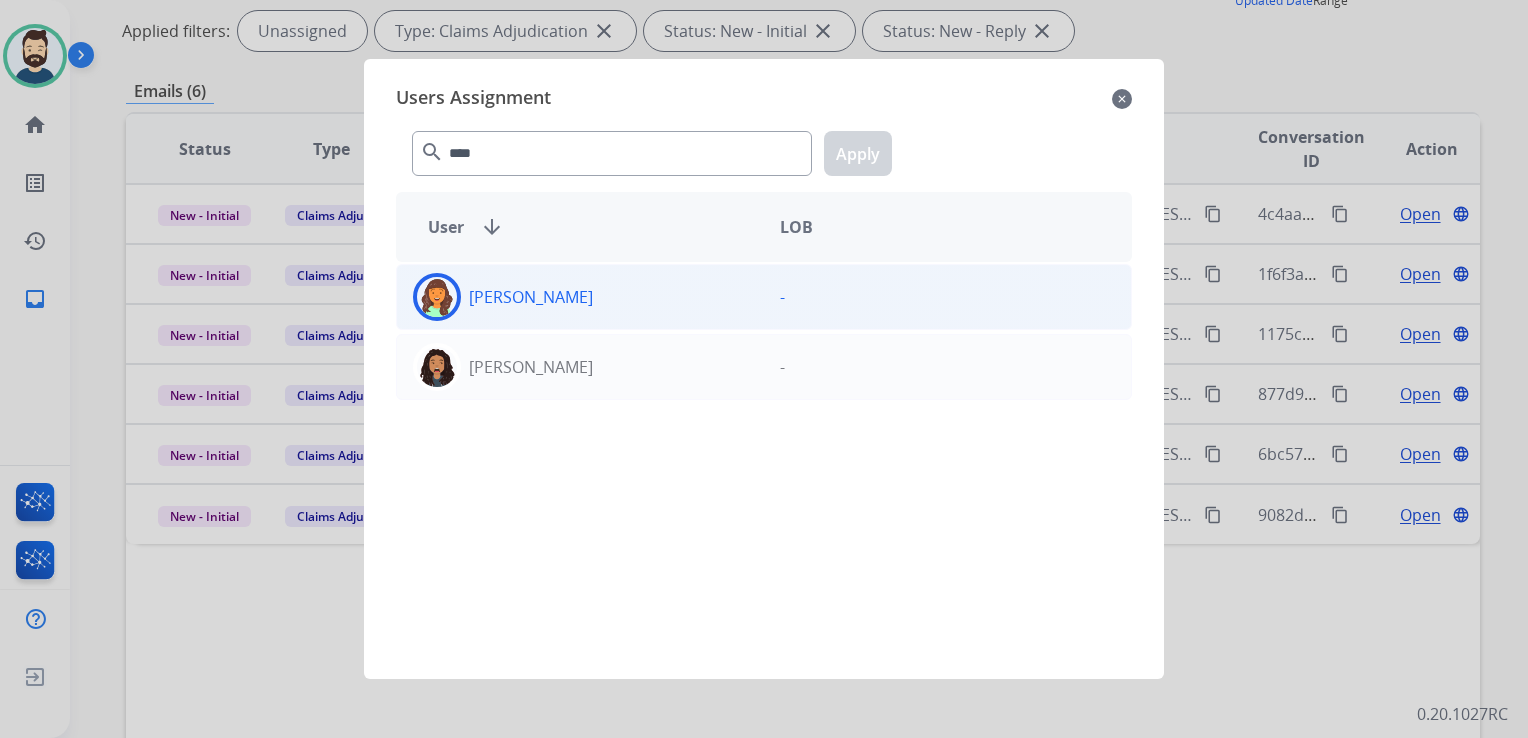 click on "[PERSON_NAME]" 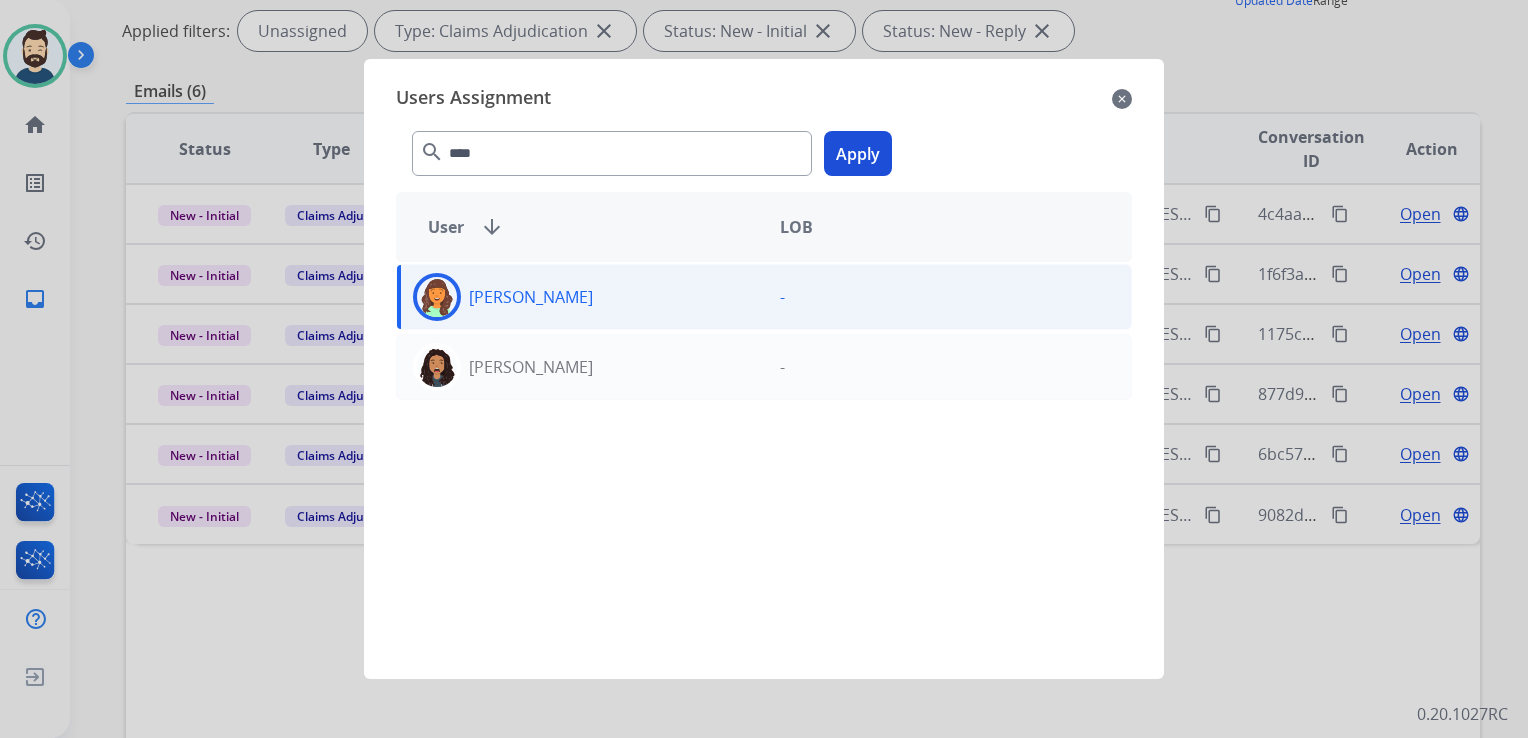click on "Apply" 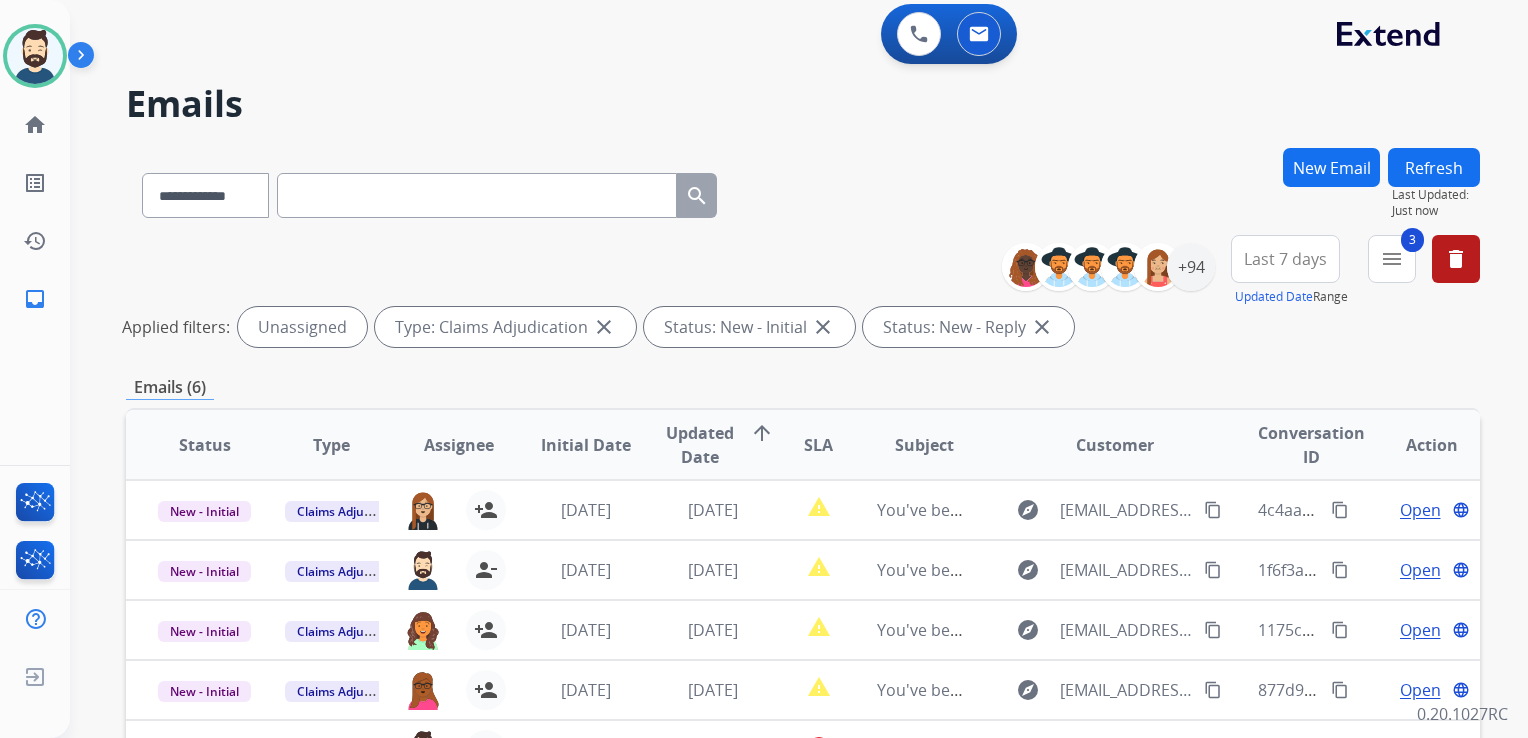 scroll, scrollTop: 0, scrollLeft: 0, axis: both 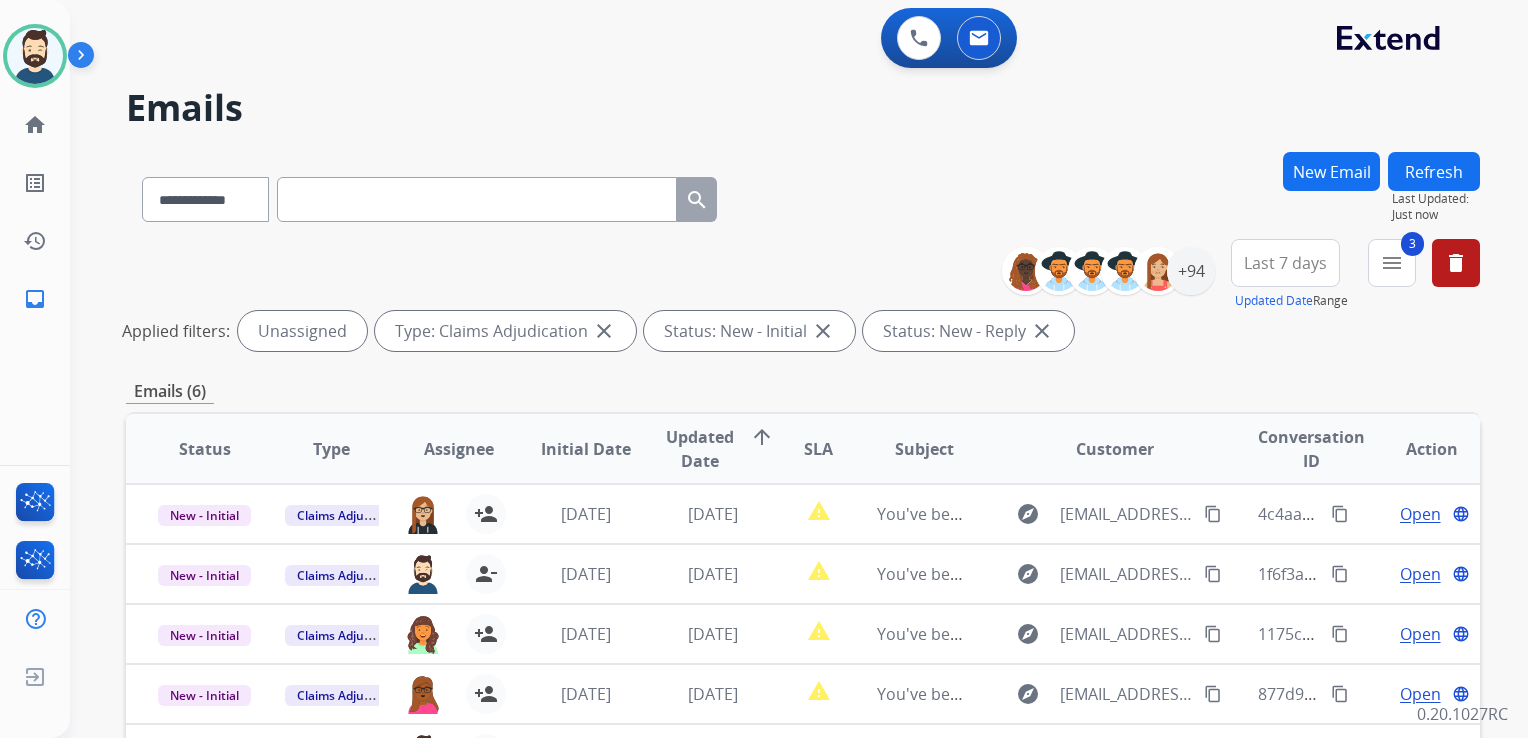 click on "Refresh" at bounding box center [1434, 171] 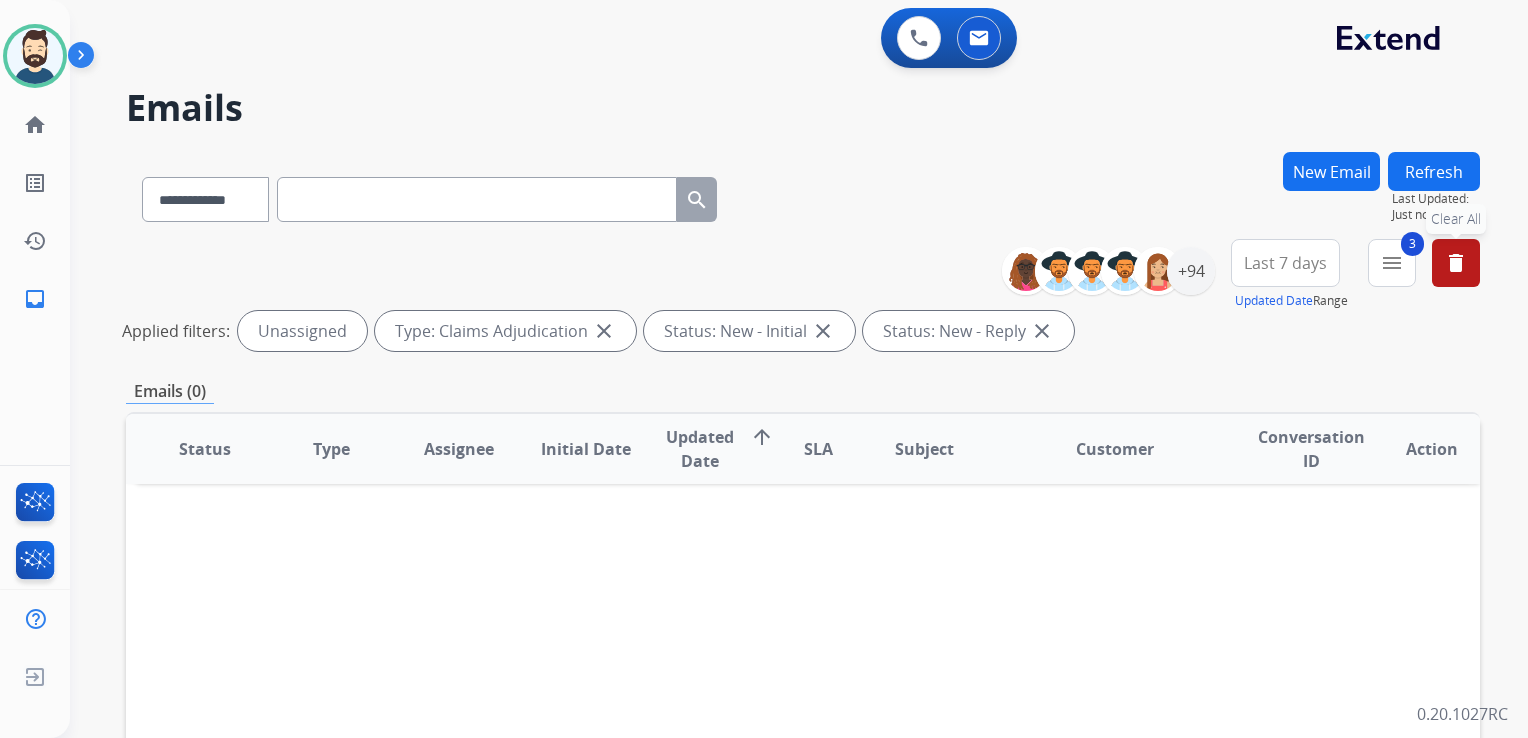 click on "delete" at bounding box center [1456, 263] 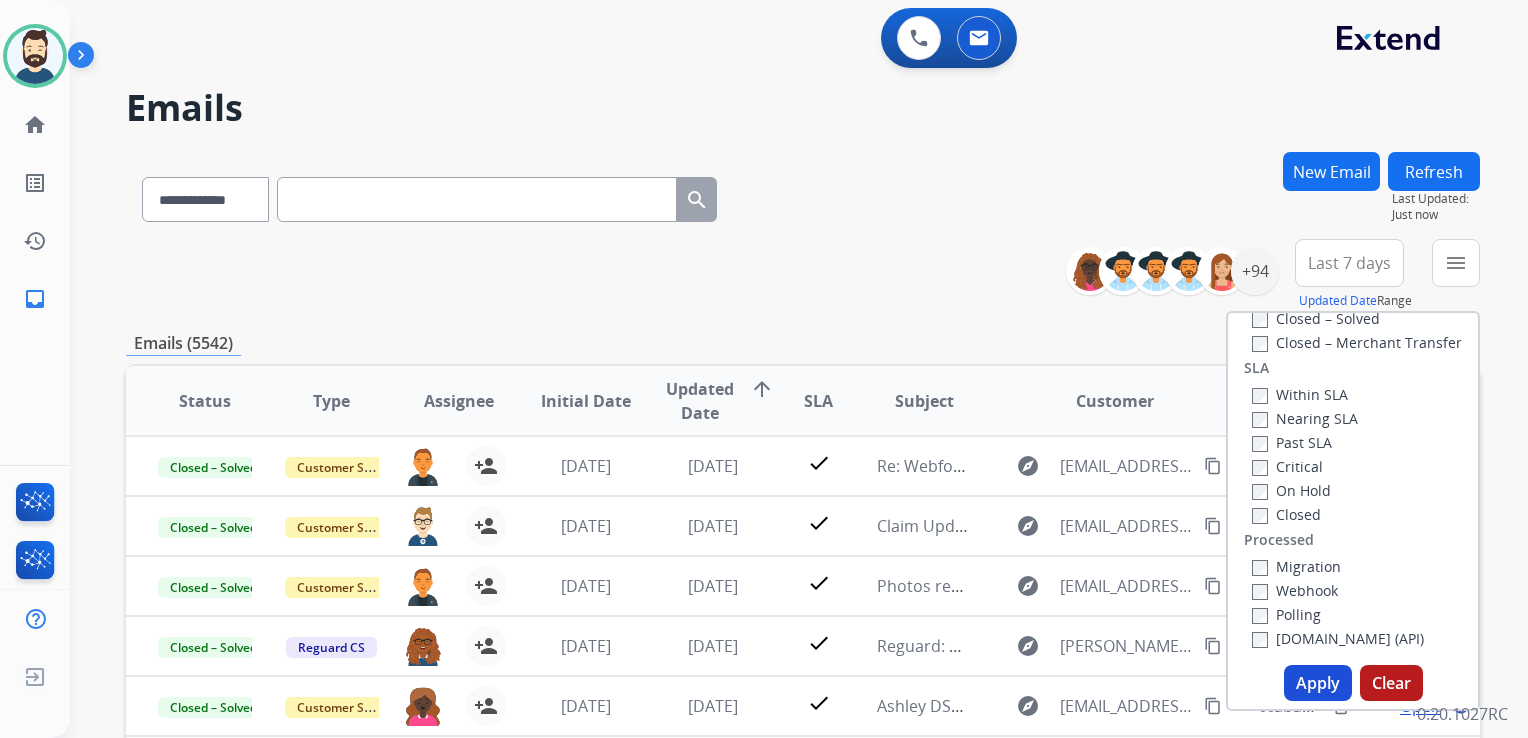 scroll, scrollTop: 0, scrollLeft: 0, axis: both 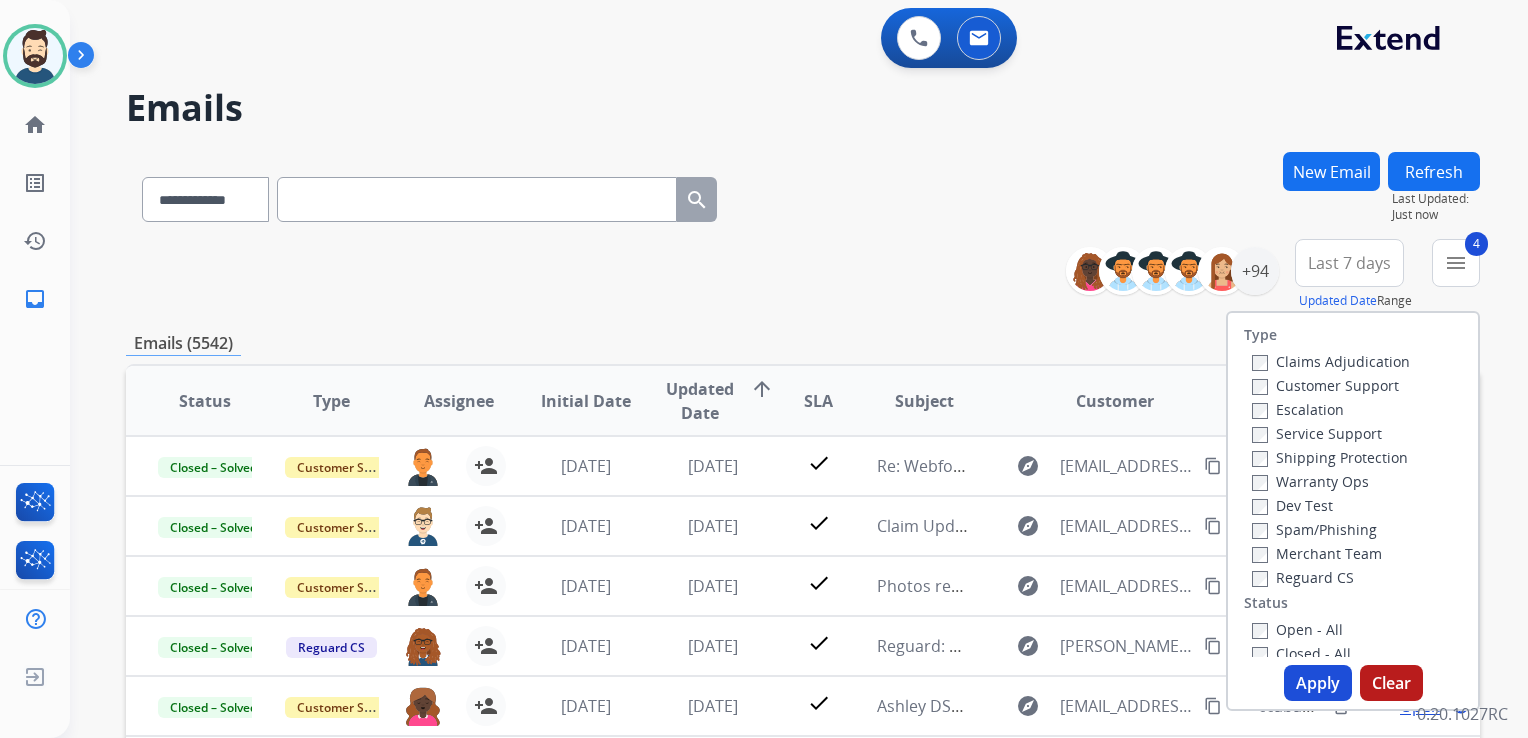 click on "Apply" at bounding box center [1318, 683] 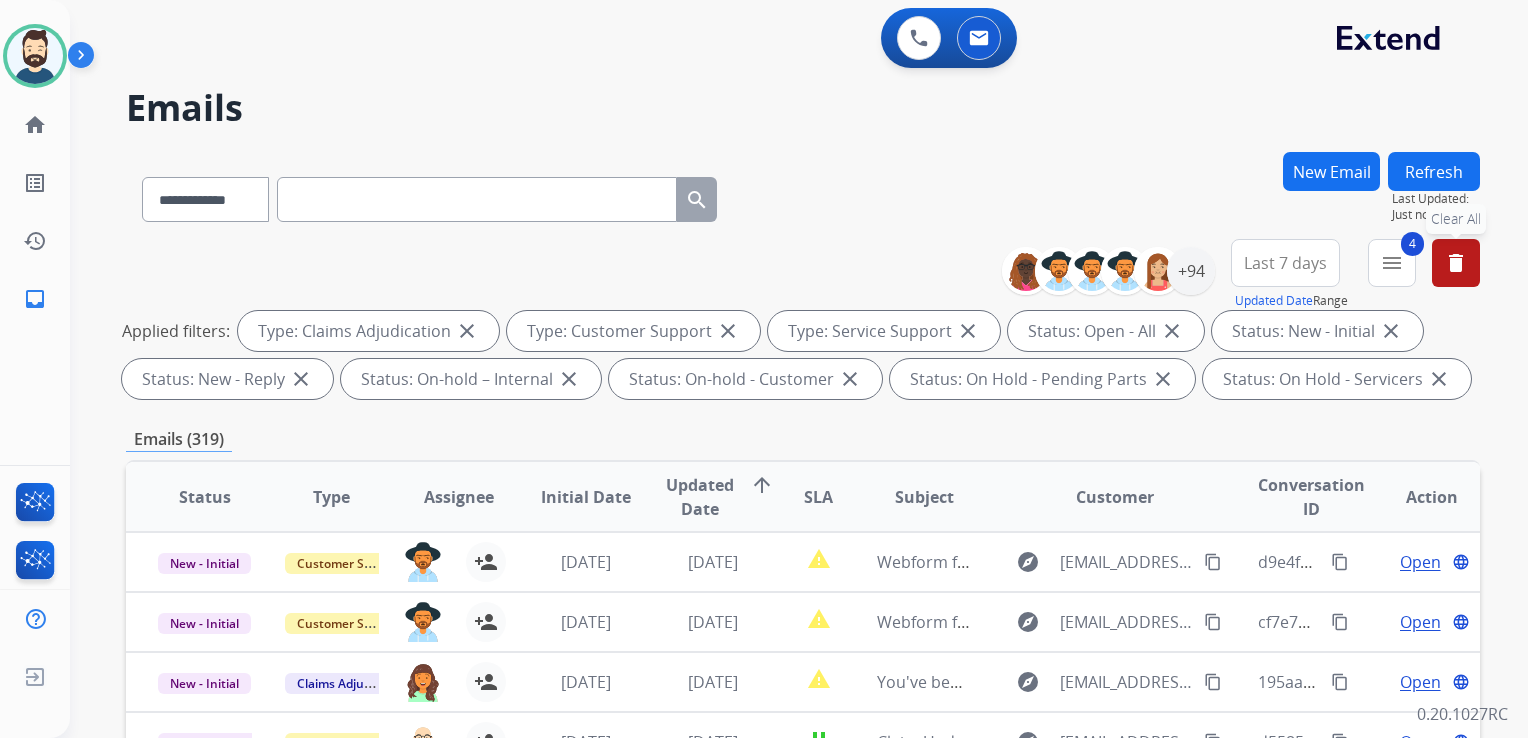 click on "delete" at bounding box center (1456, 263) 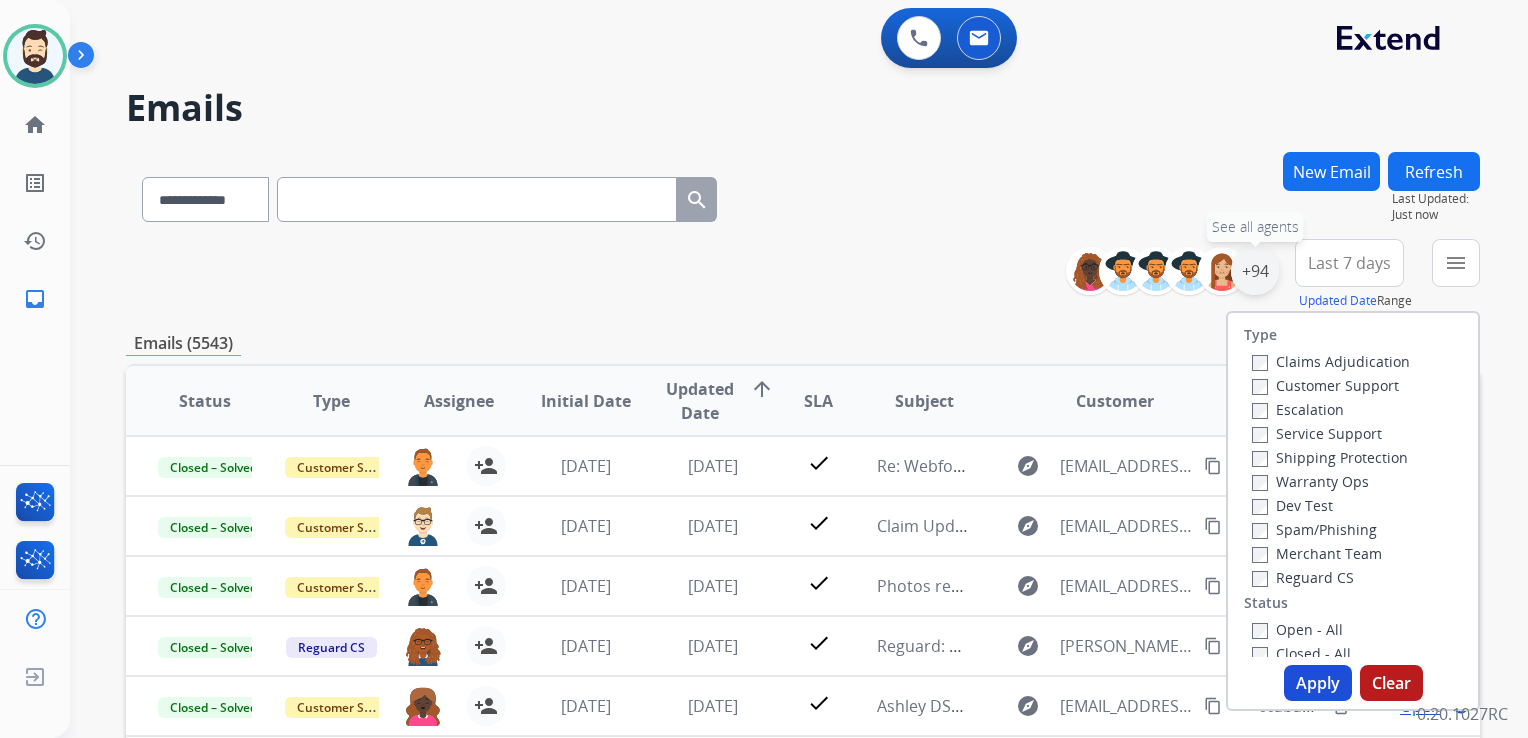click on "+94" at bounding box center [1255, 271] 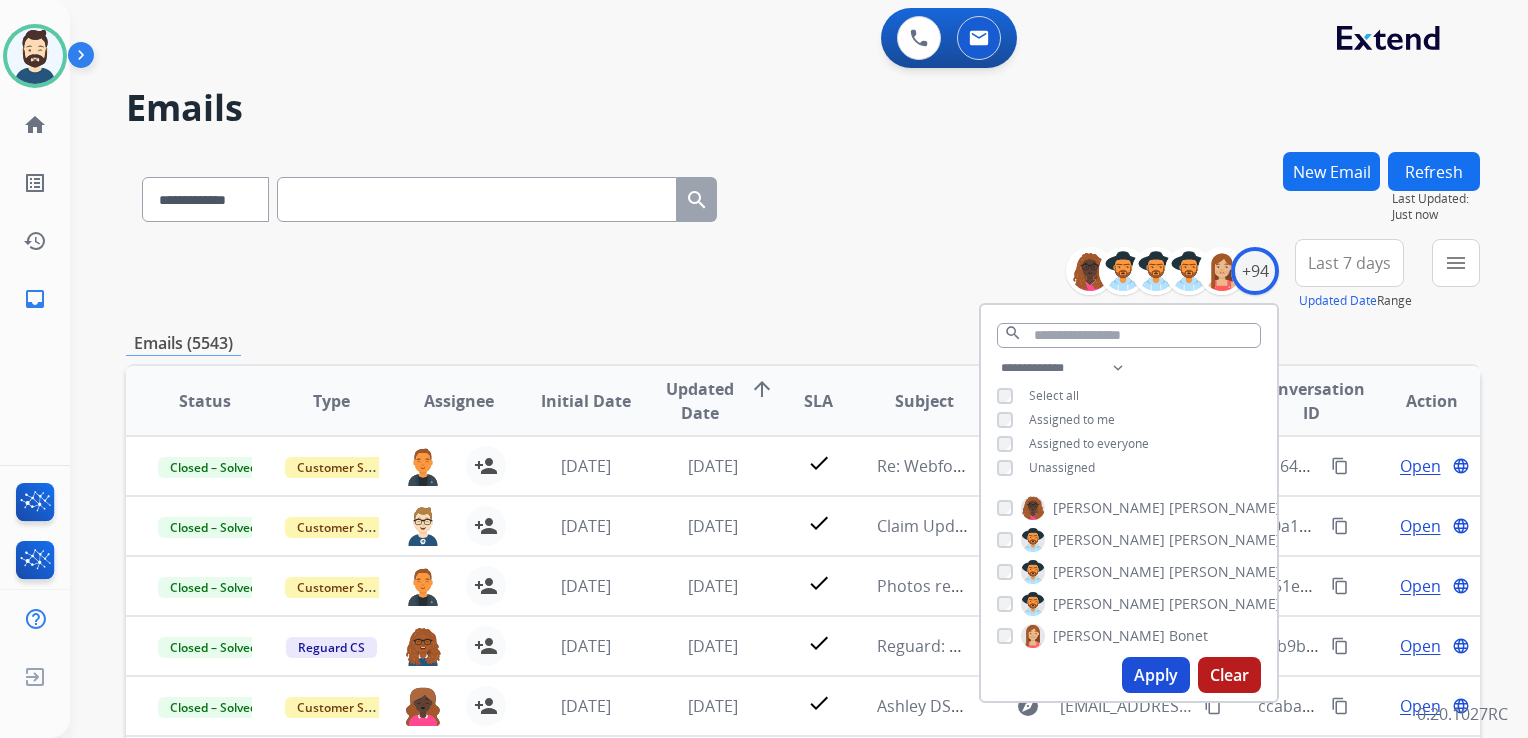 click on "Apply" at bounding box center [1156, 675] 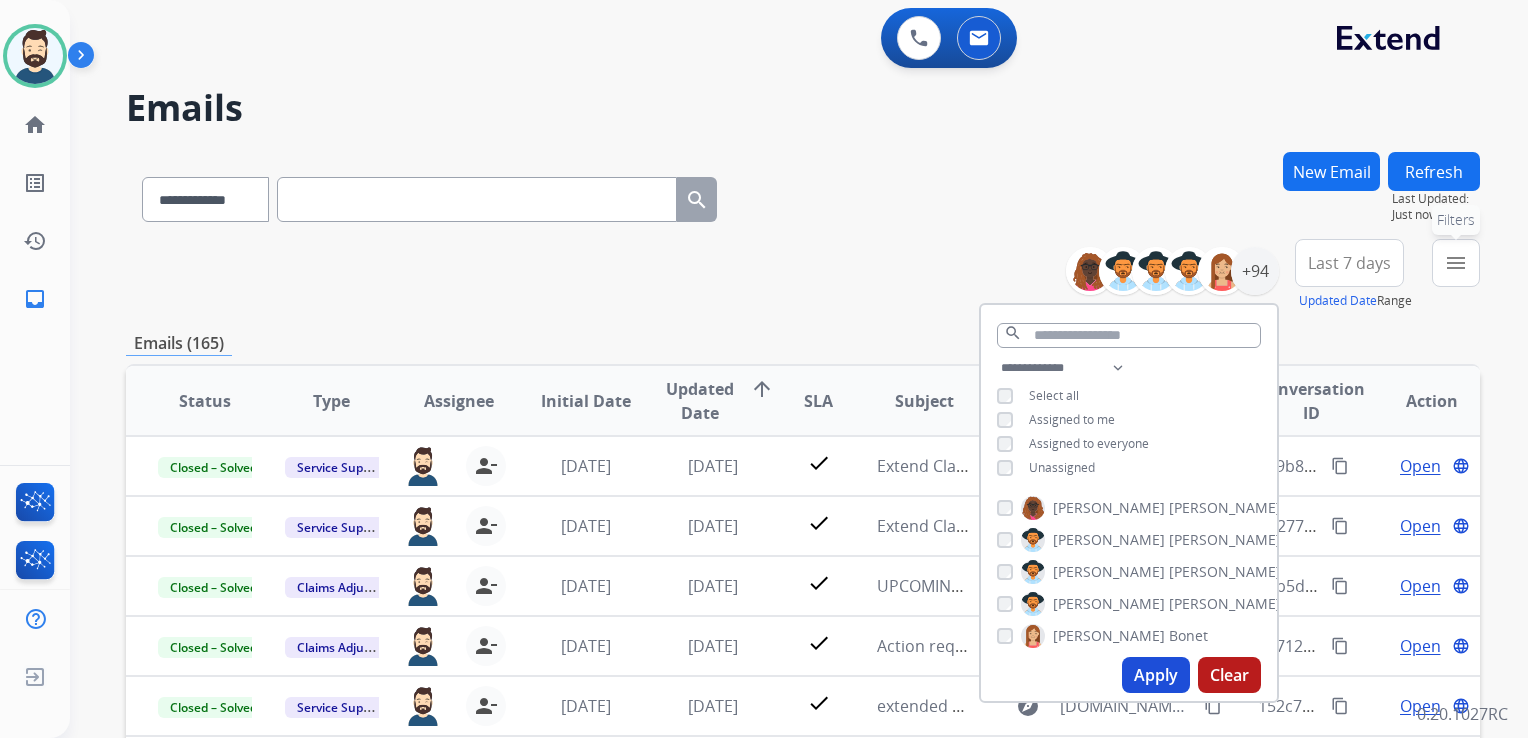 click on "menu  Filters" at bounding box center [1456, 263] 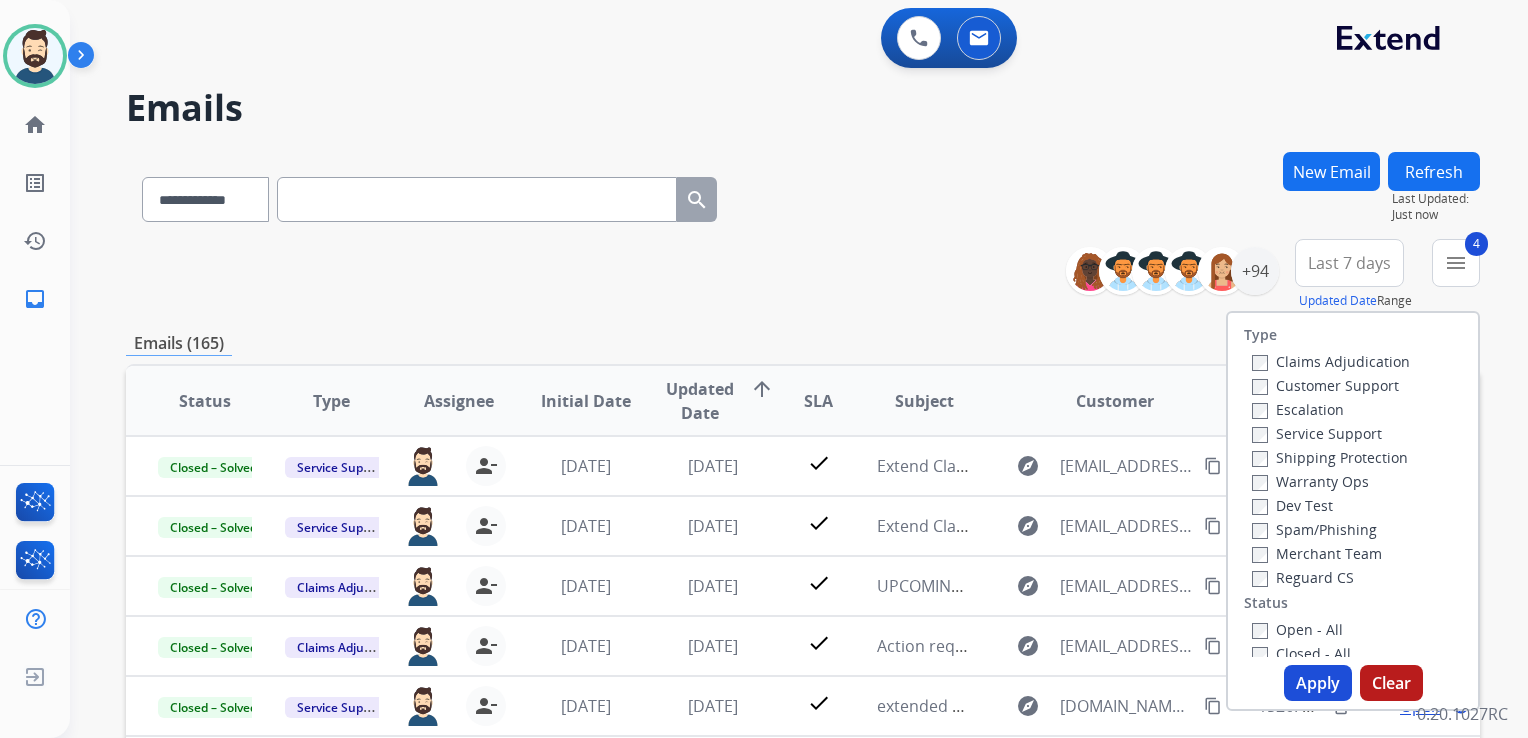 click on "Apply" at bounding box center (1318, 683) 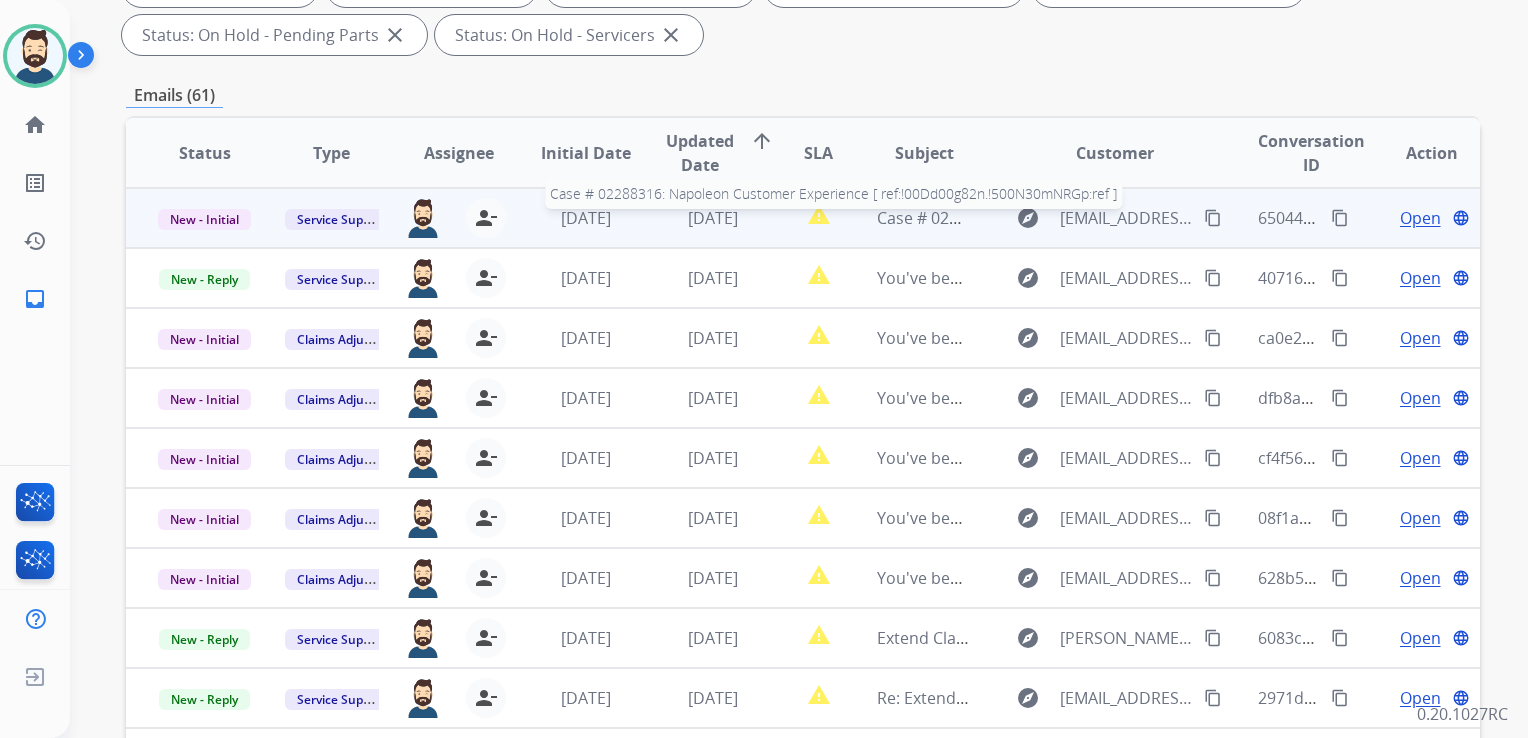 scroll, scrollTop: 400, scrollLeft: 0, axis: vertical 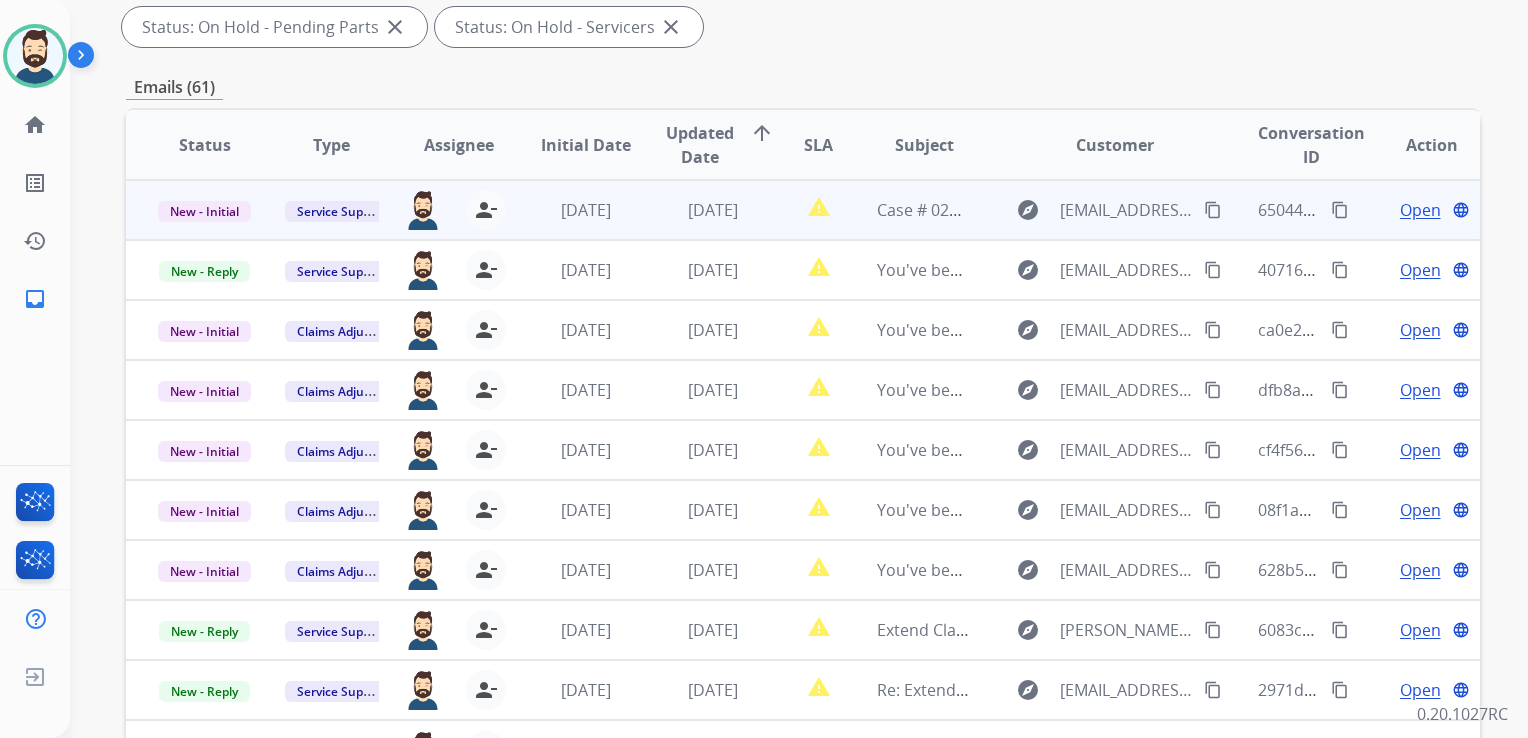 click on "[DATE]" at bounding box center (697, 210) 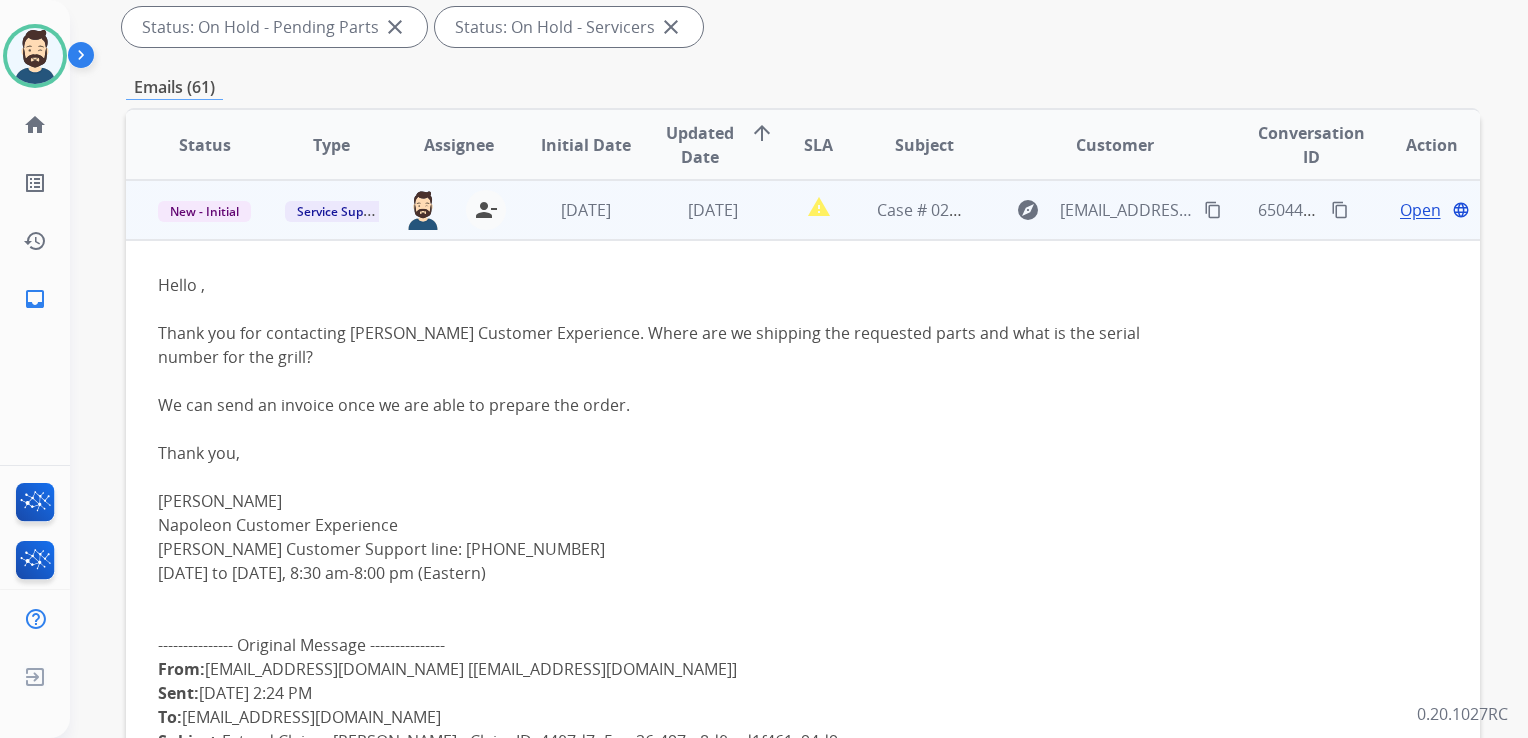 click on "Open" at bounding box center [1420, 210] 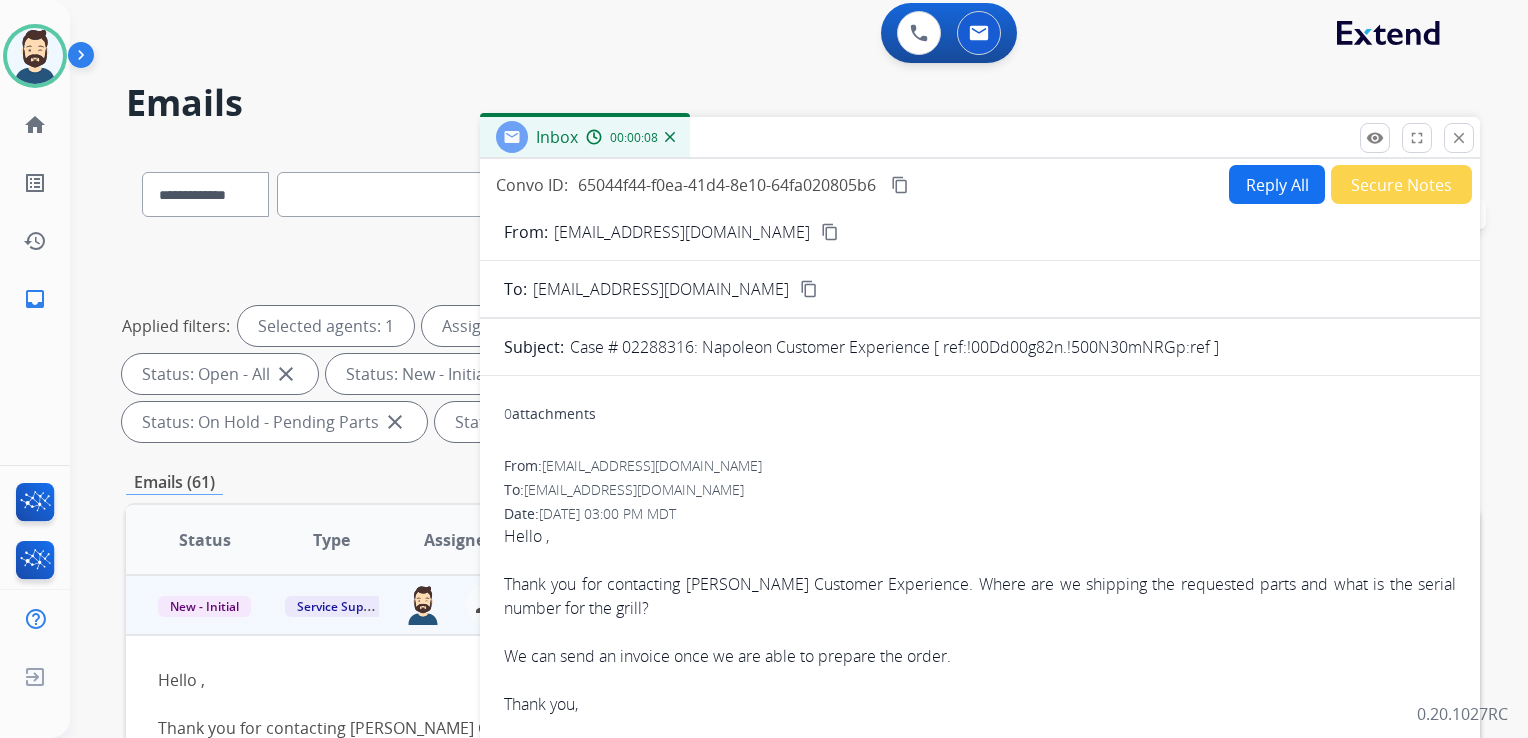 scroll, scrollTop: 0, scrollLeft: 0, axis: both 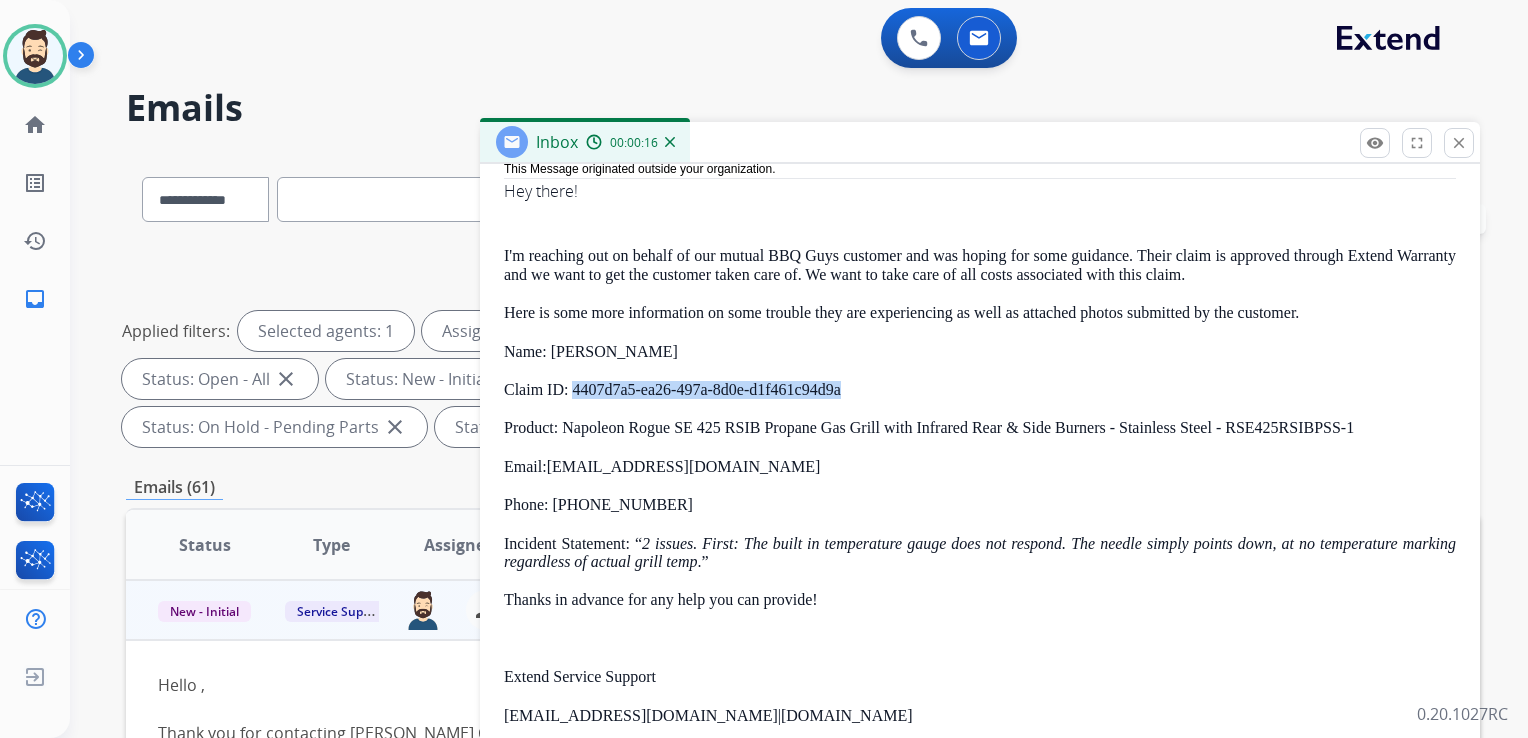 drag, startPoint x: 575, startPoint y: 388, endPoint x: 838, endPoint y: 383, distance: 263.04752 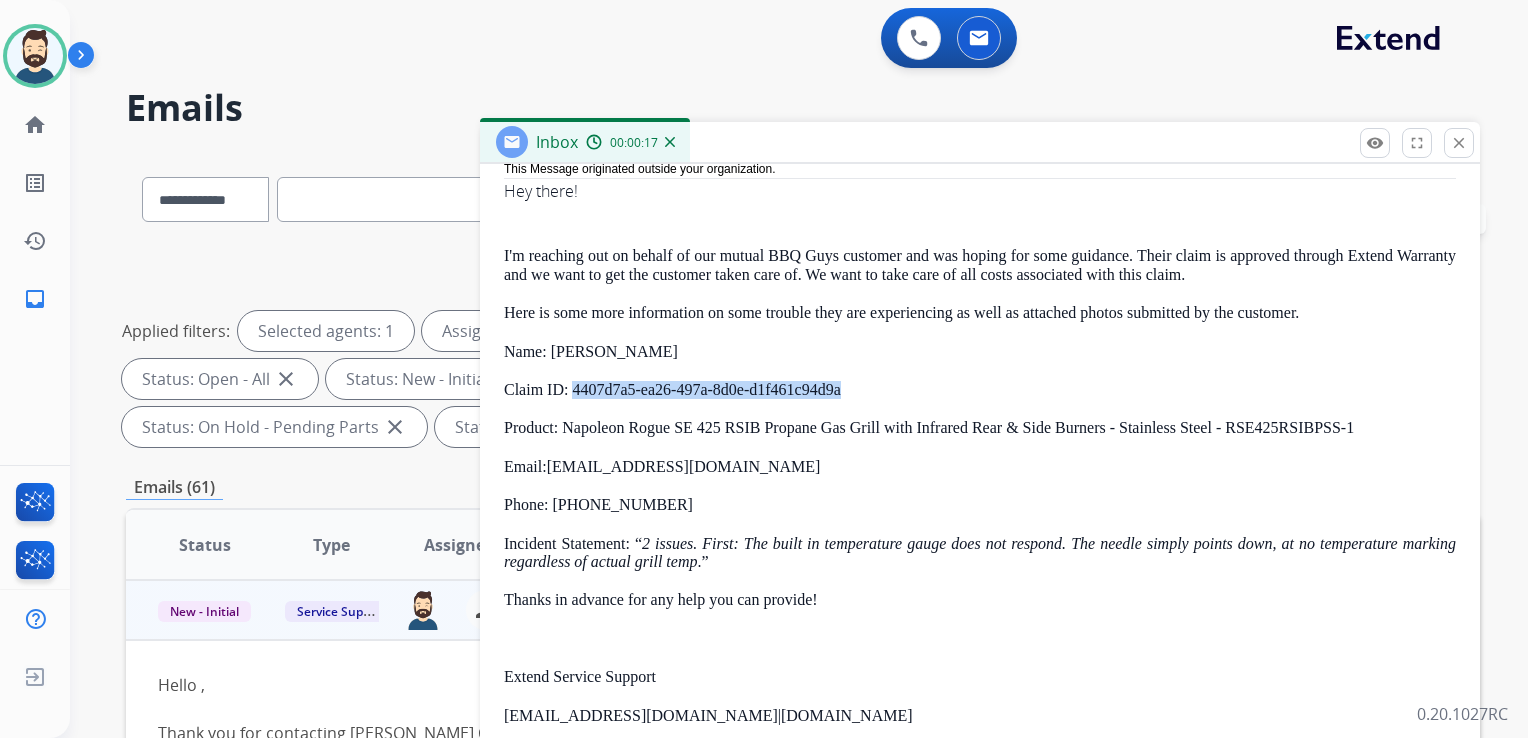 drag, startPoint x: 838, startPoint y: 383, endPoint x: 773, endPoint y: 388, distance: 65.192024 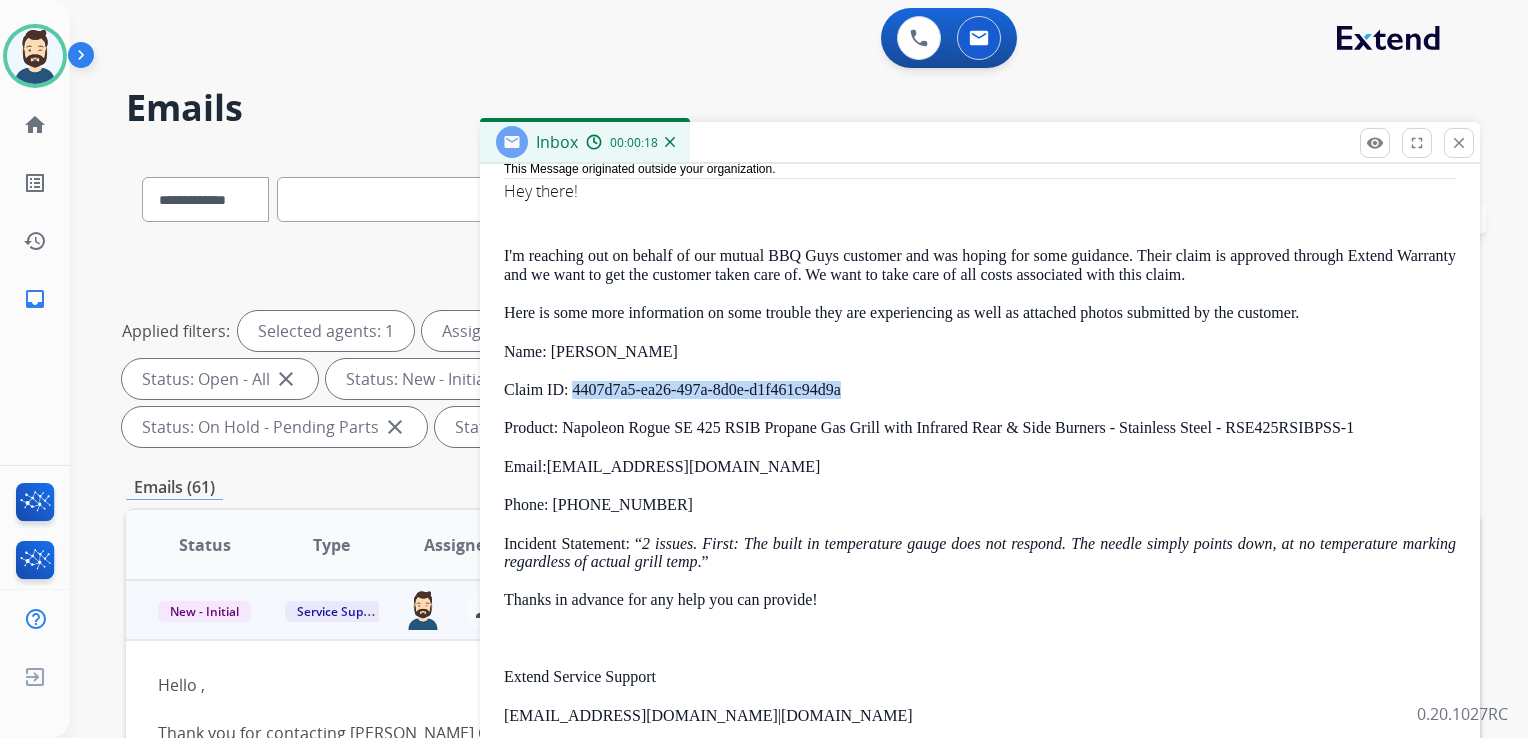 copy on "4407d7a5-ea26-497a-8d0e-d1f461c94d9a" 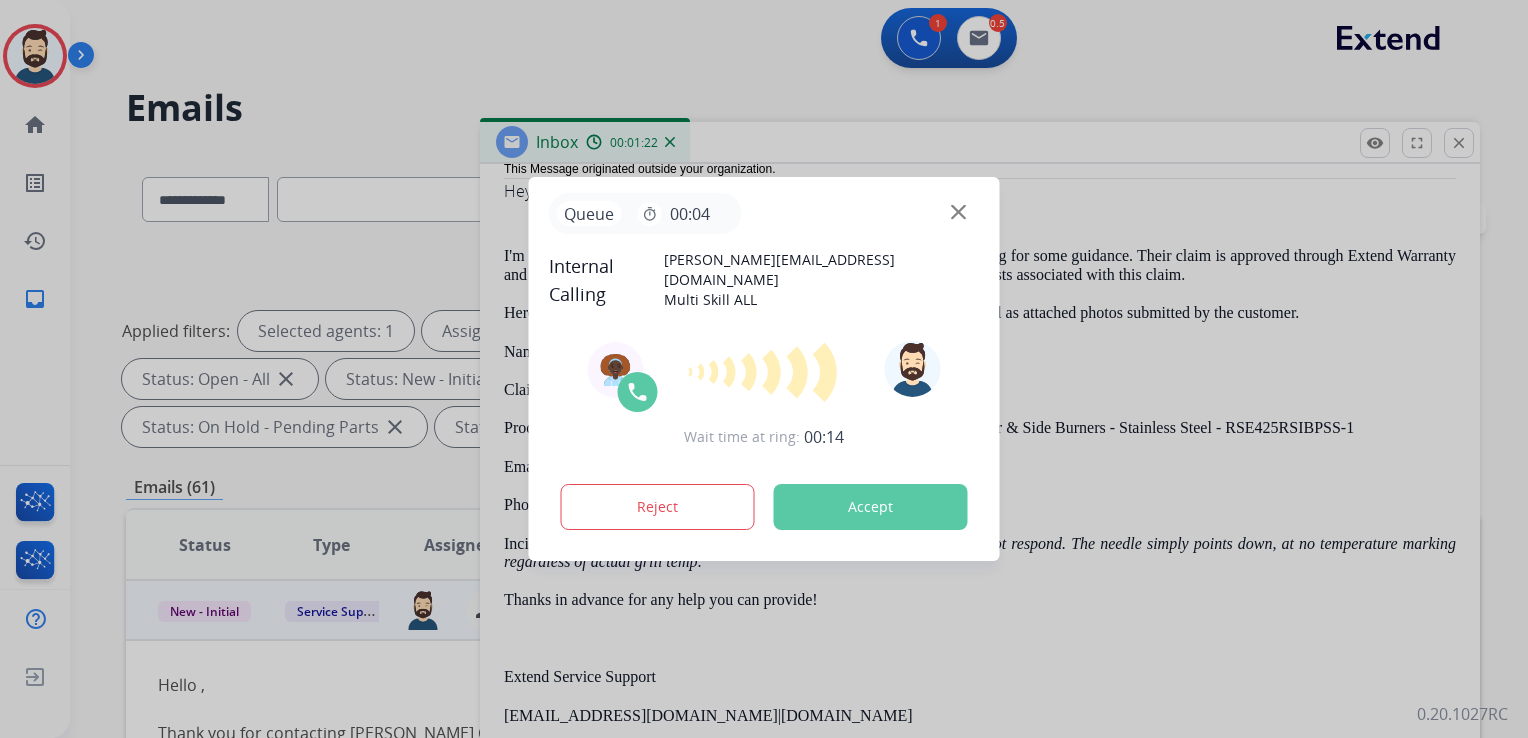 click on "Accept" at bounding box center (871, 507) 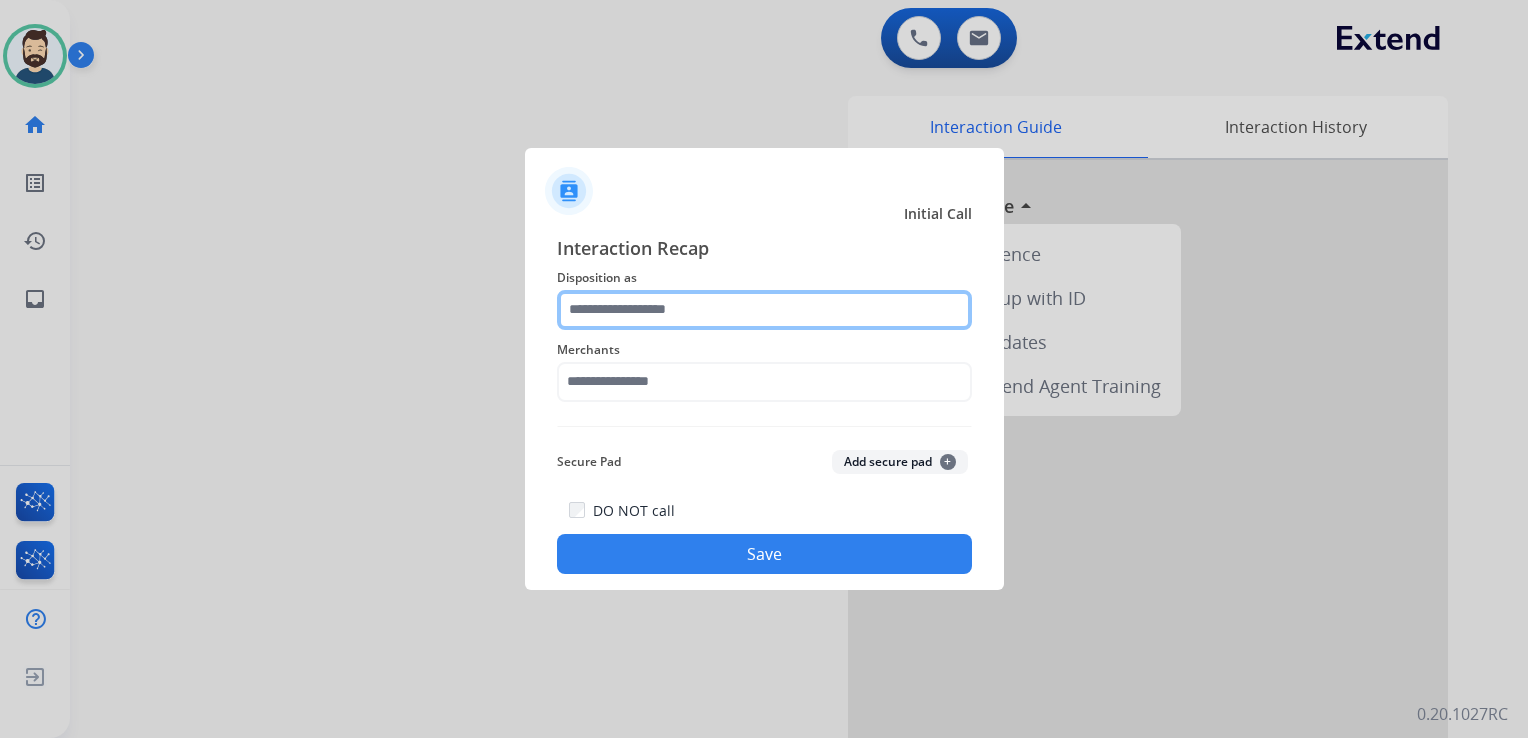click 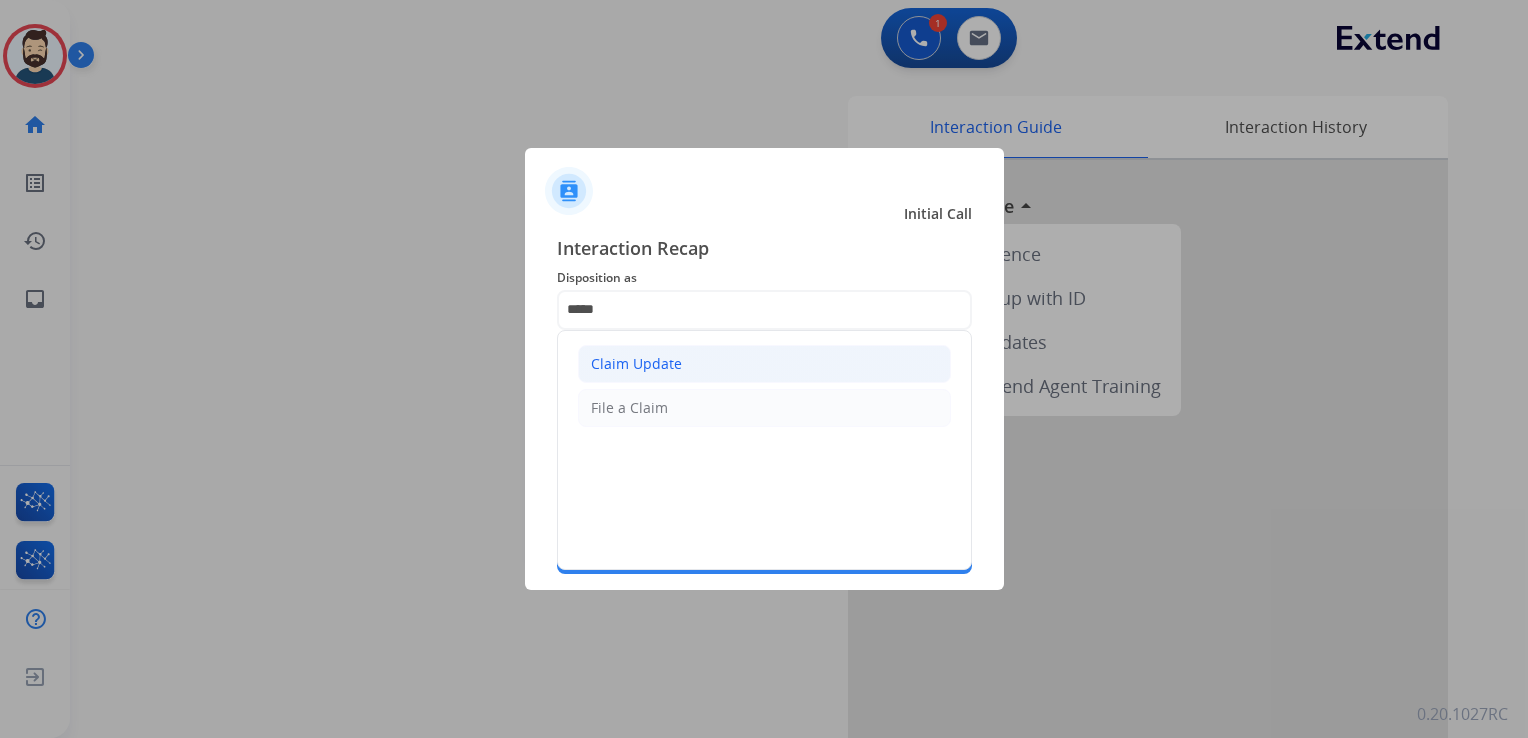 click on "Claim Update" 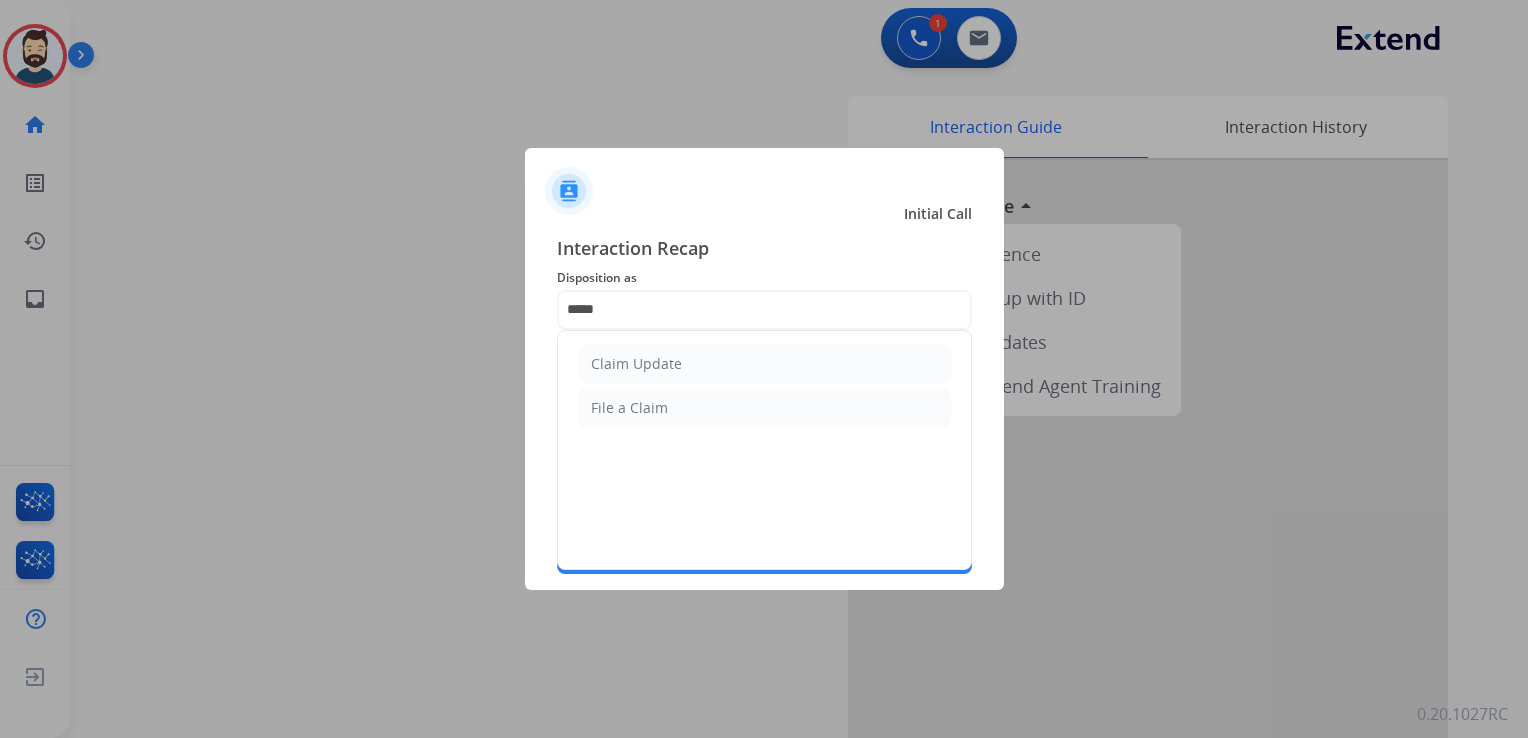 type on "**********" 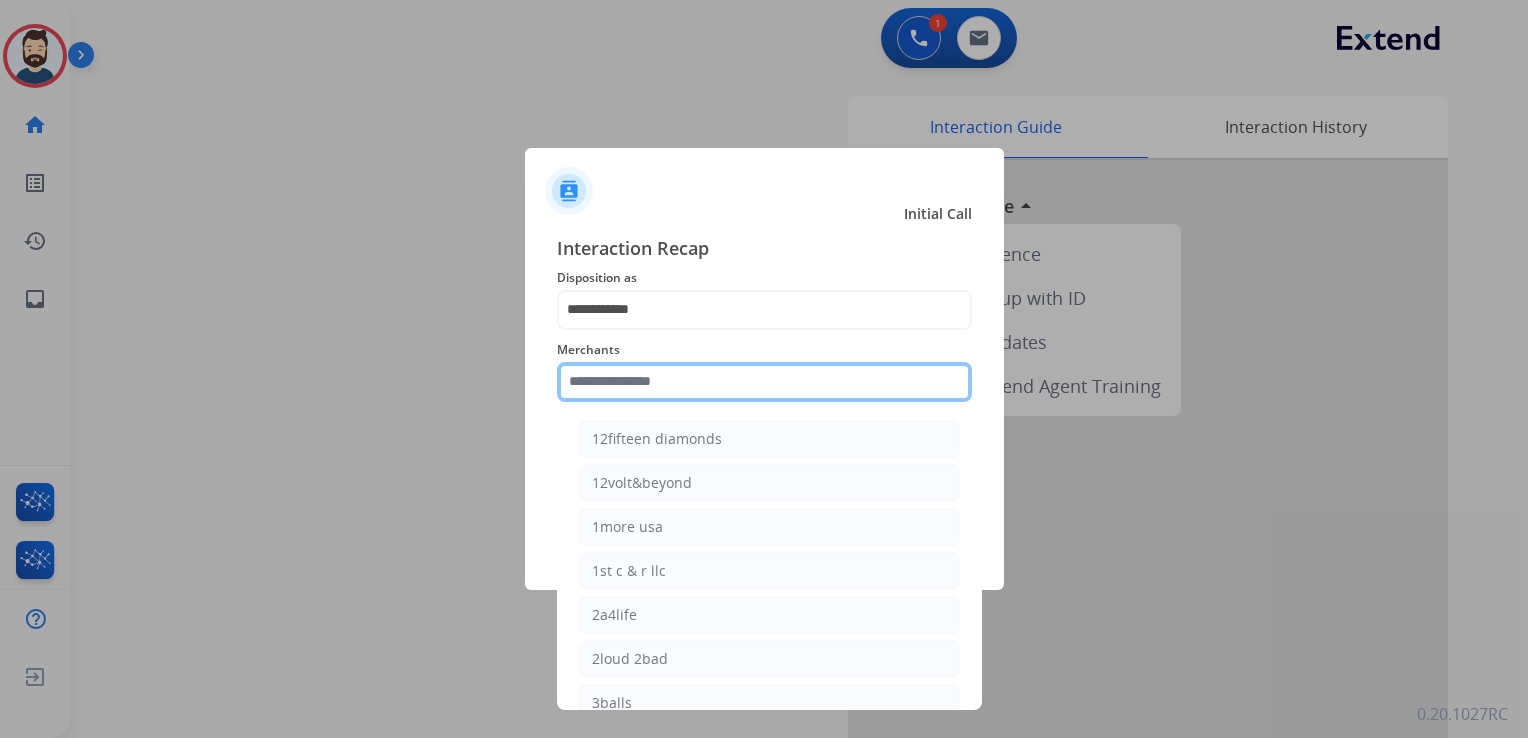 click 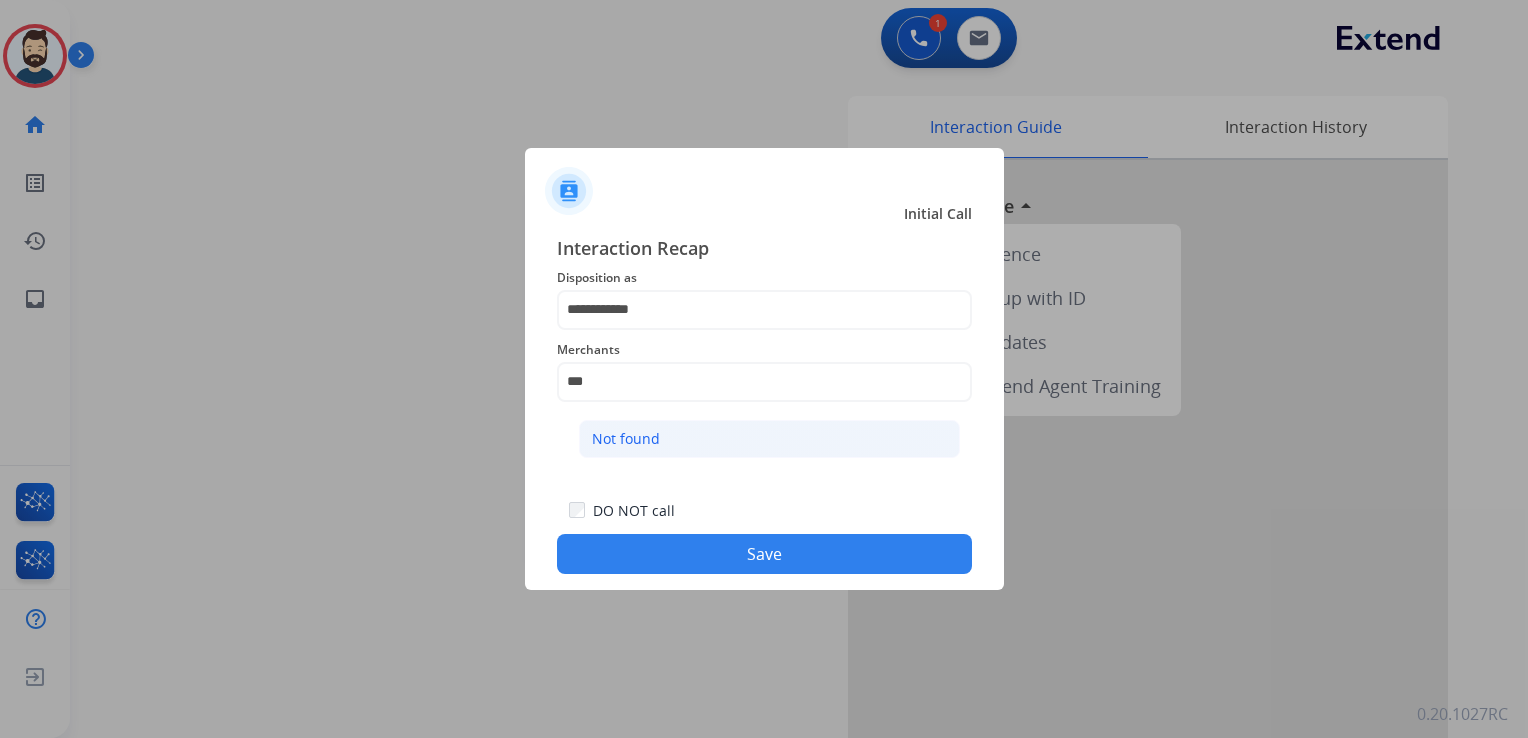 click on "Not found" 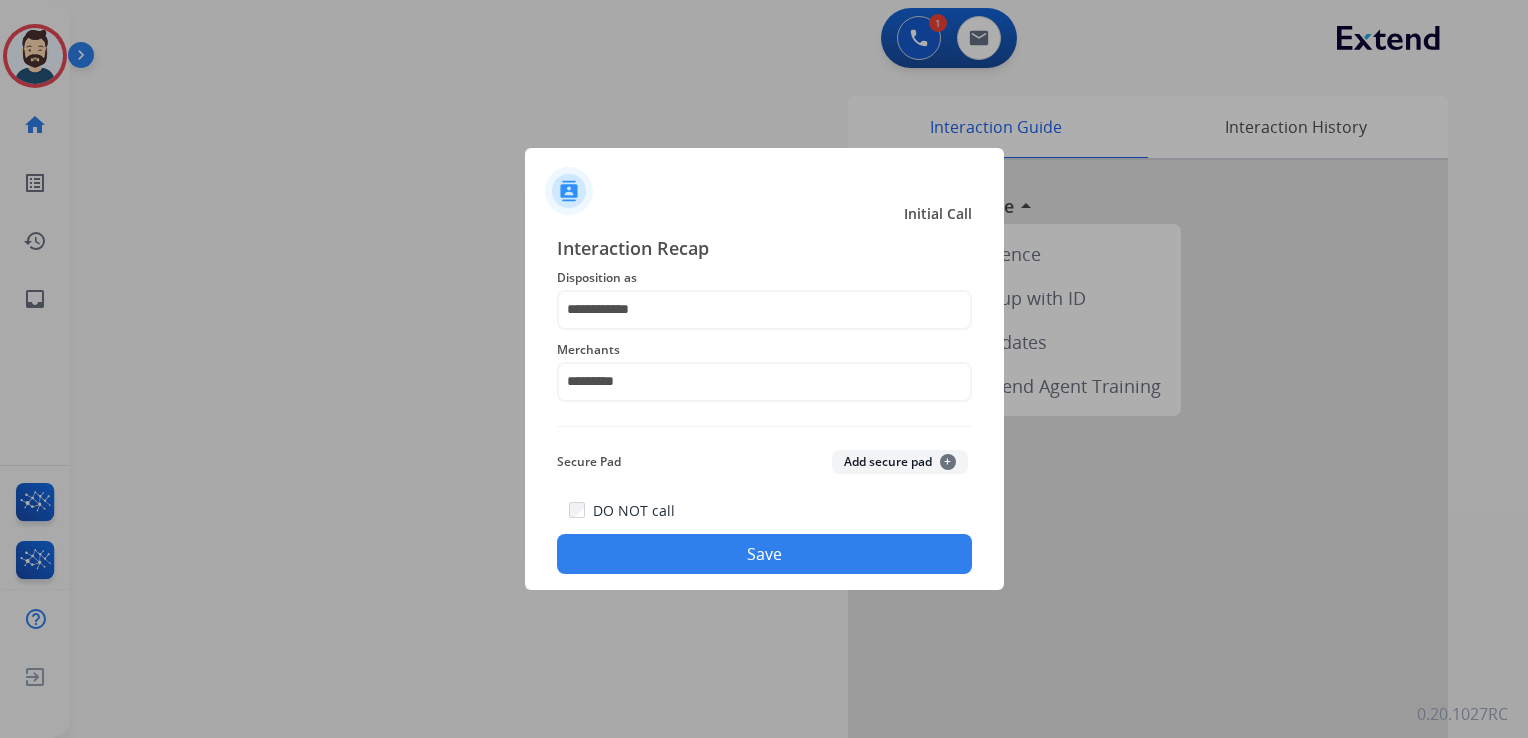 click on "Save" 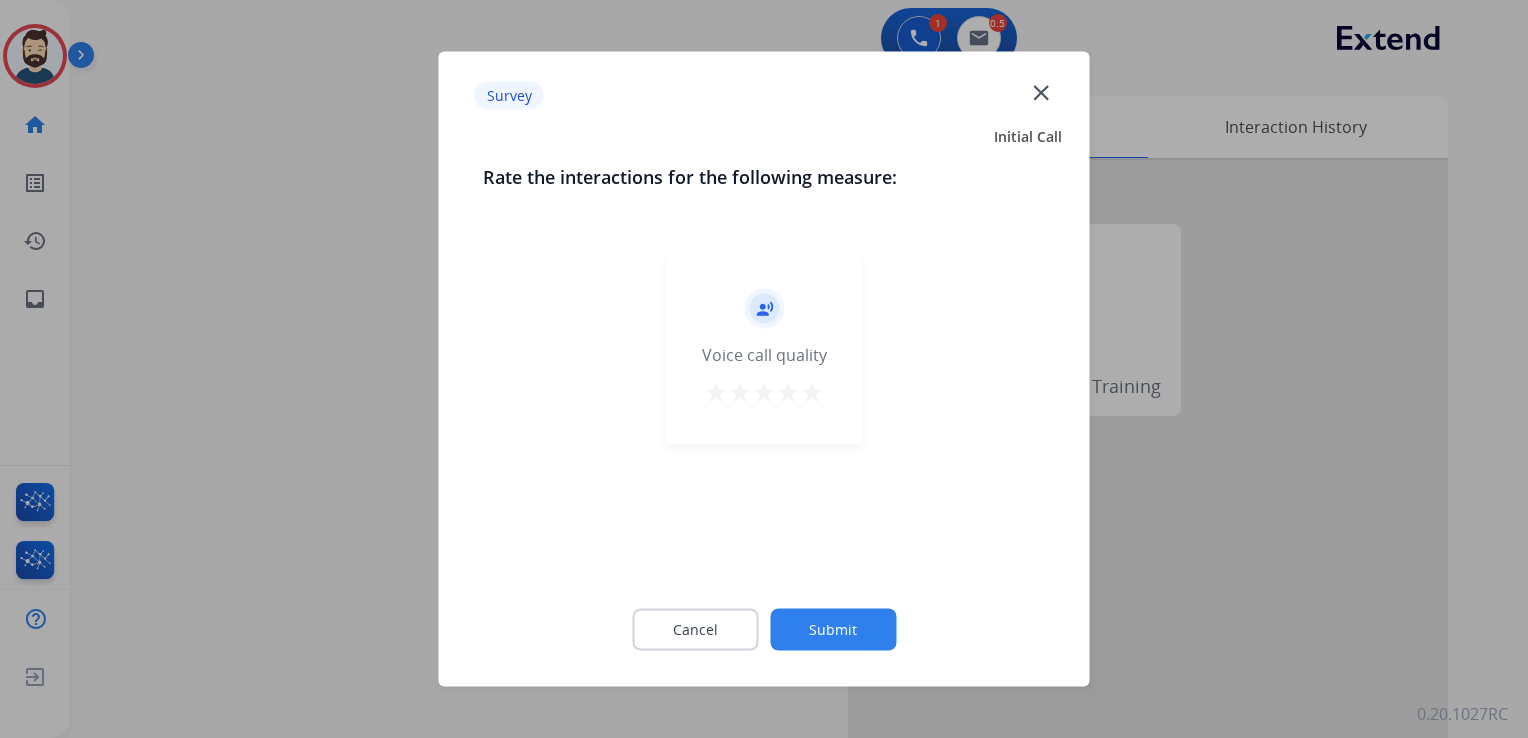 click on "star" at bounding box center [812, 393] 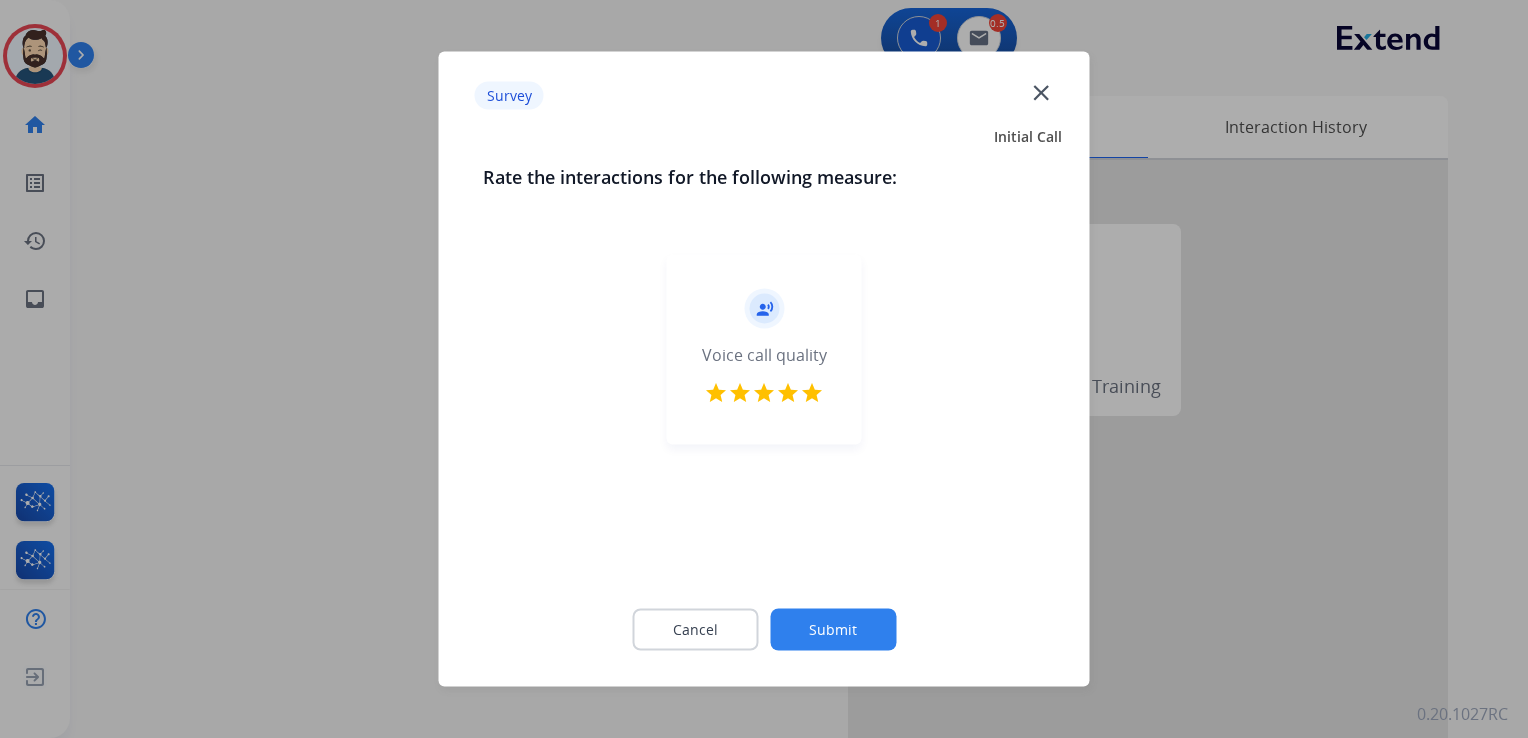 click on "Submit" 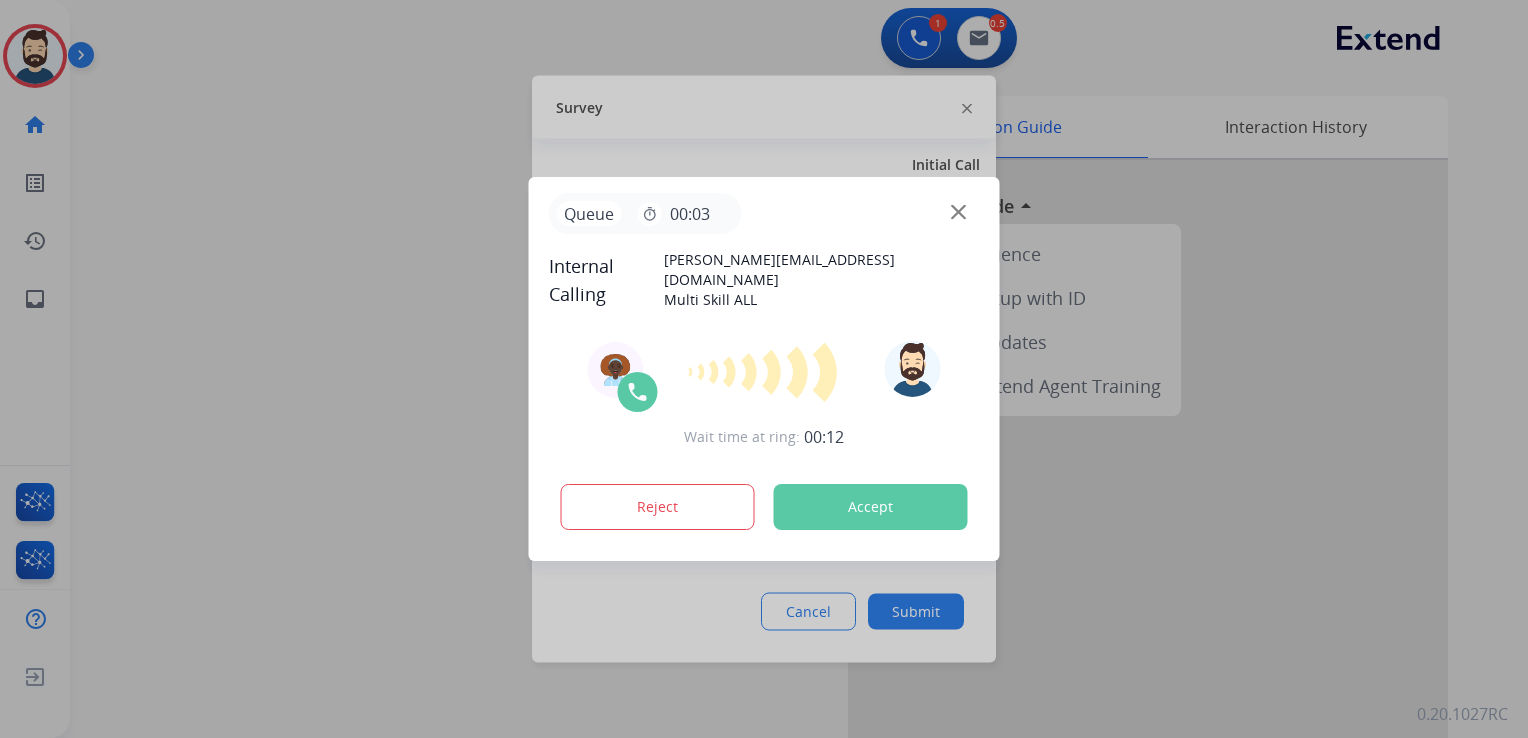 click on "Accept" at bounding box center [871, 507] 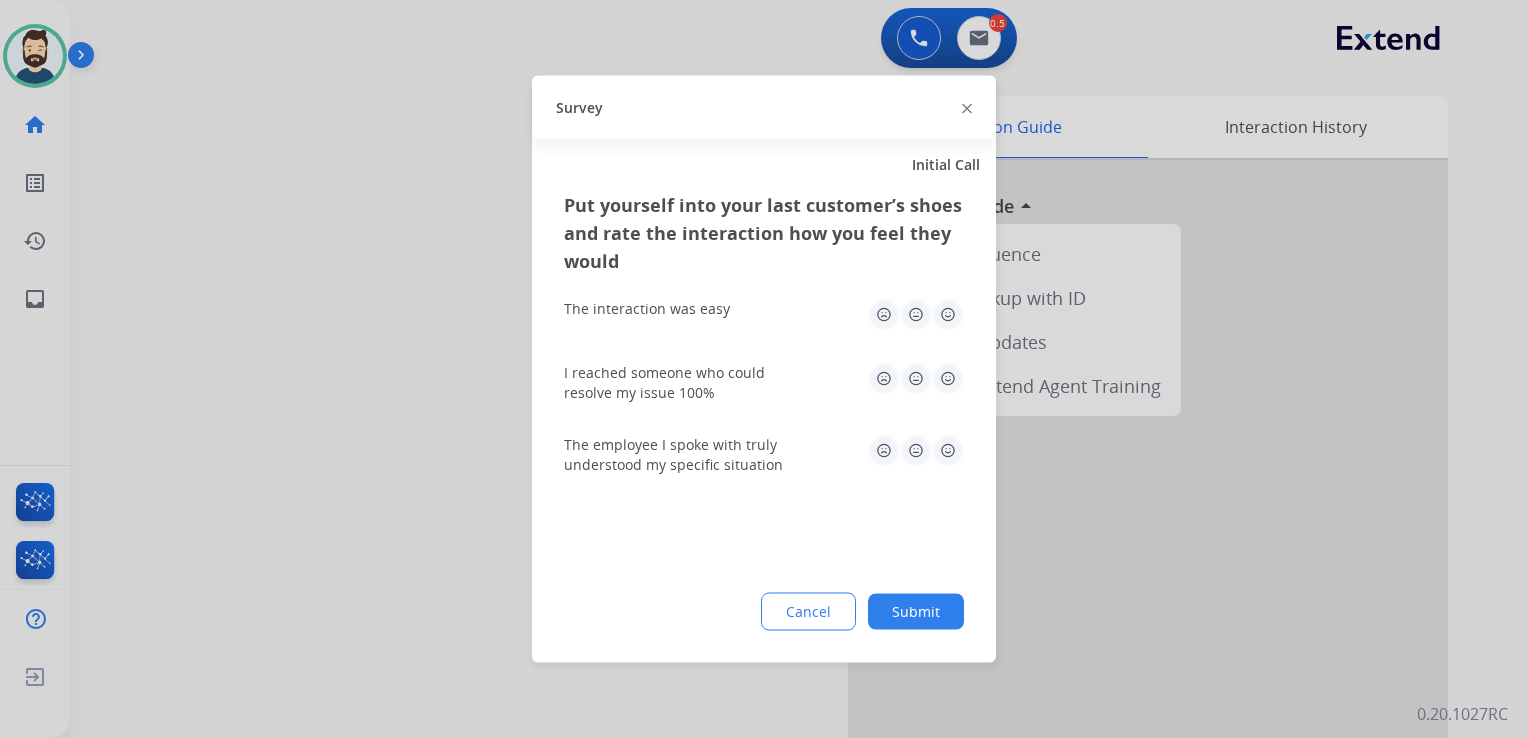 click 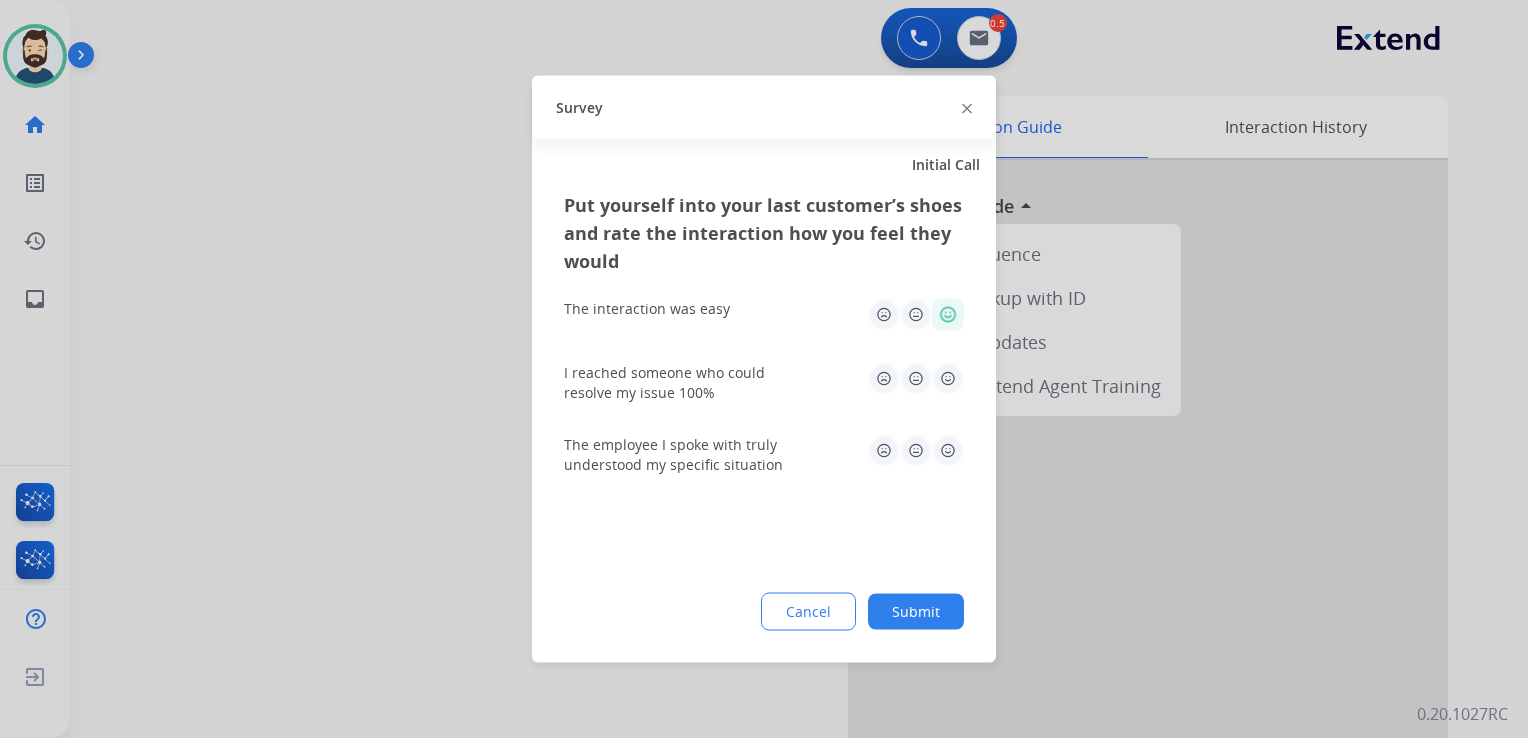 click 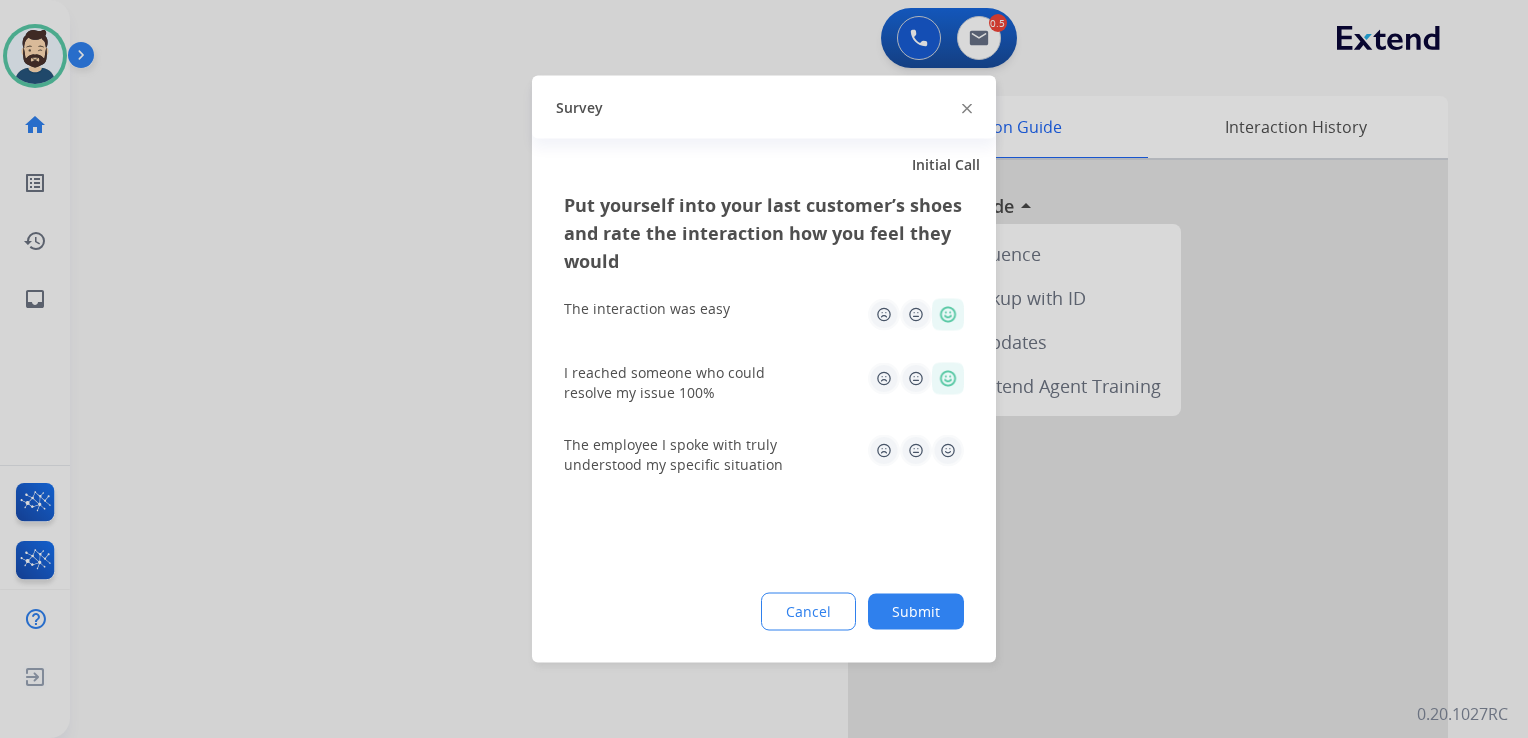 drag, startPoint x: 946, startPoint y: 447, endPoint x: 945, endPoint y: 514, distance: 67.00746 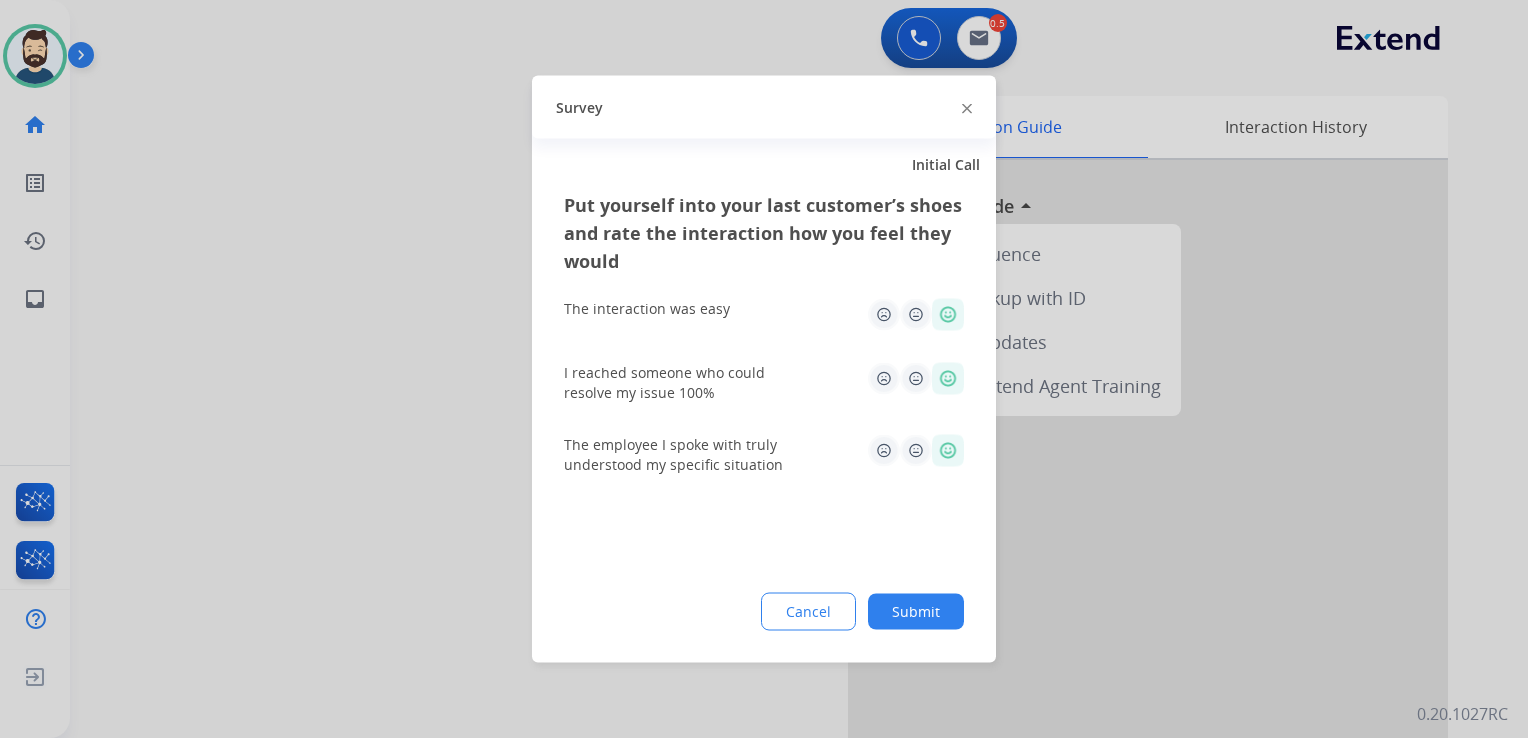 click on "Submit" 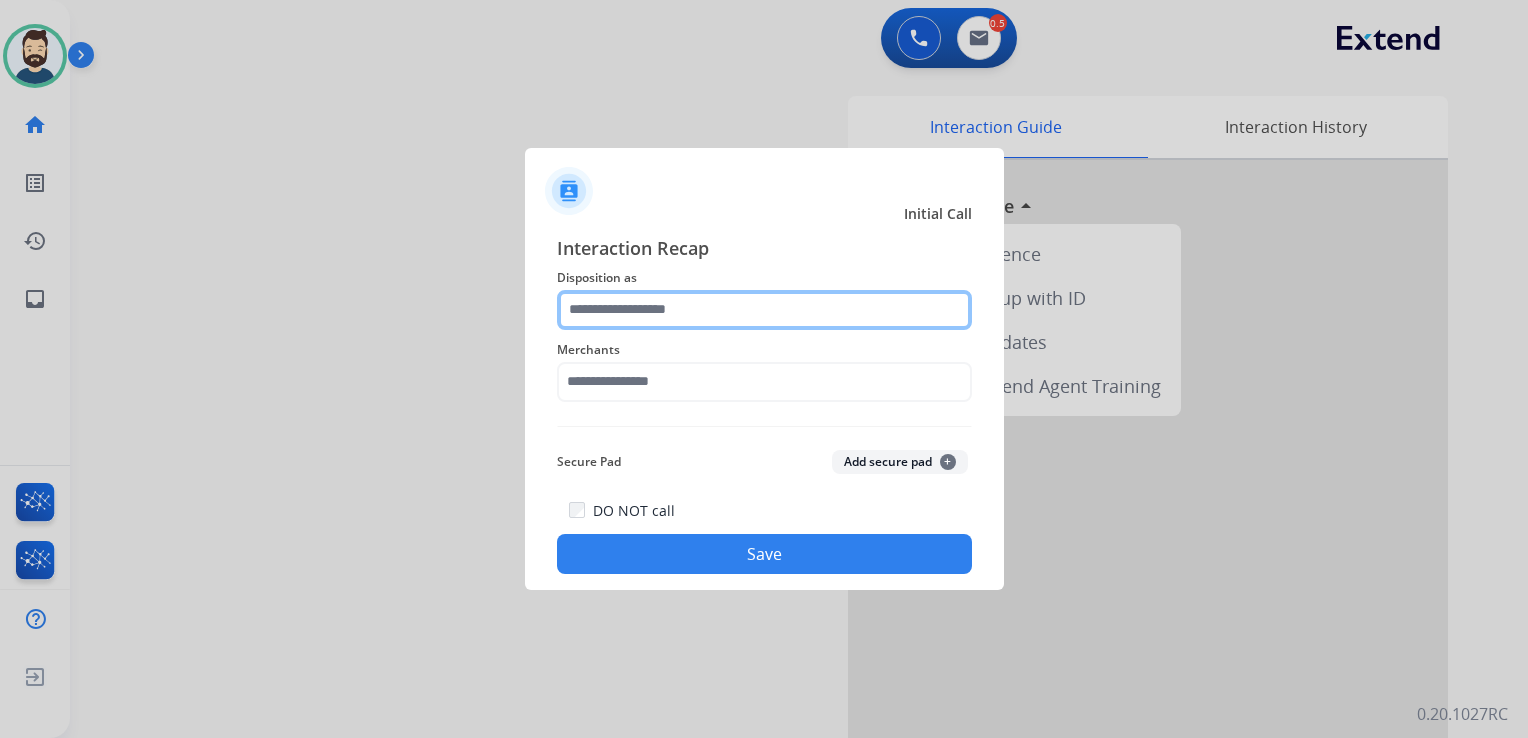 click 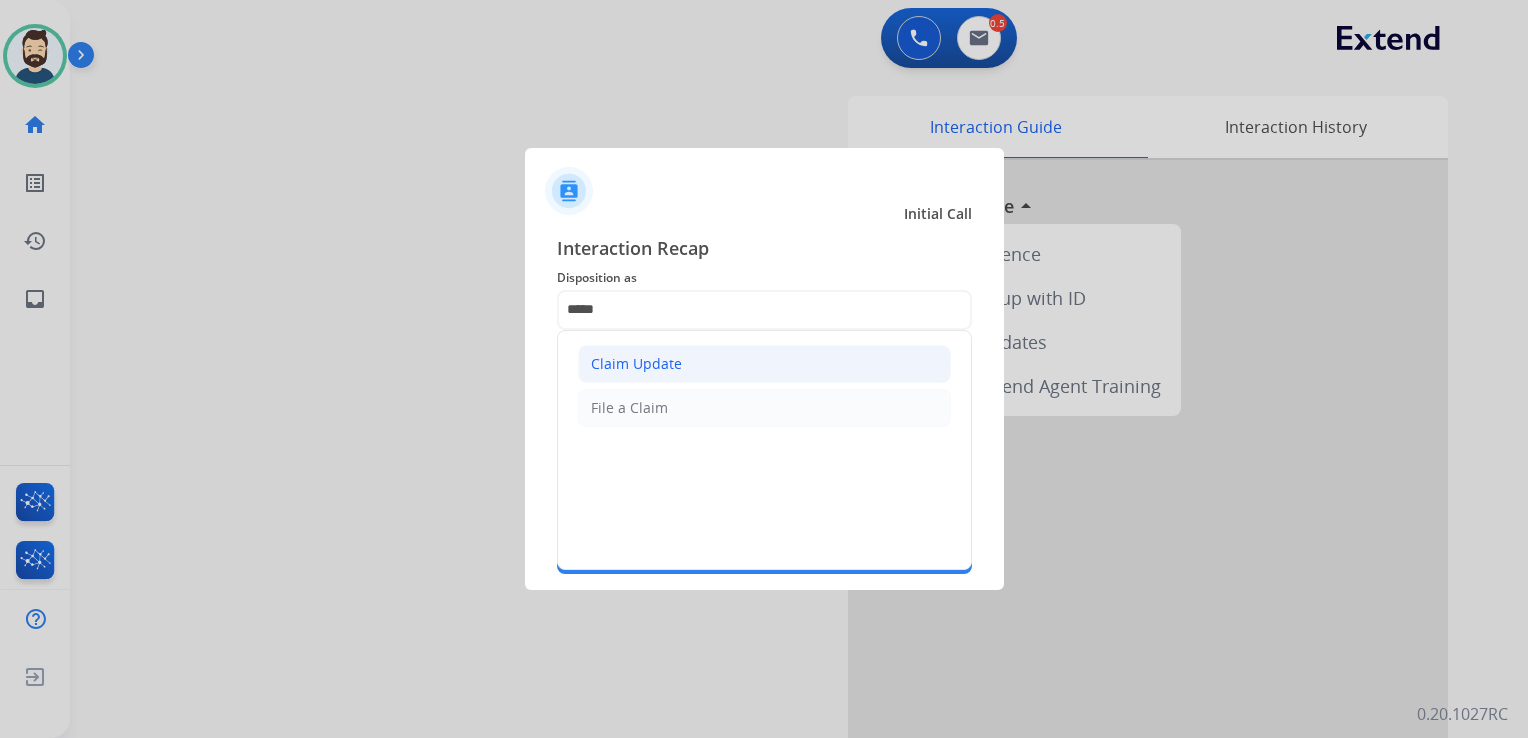 click on "Claim Update" 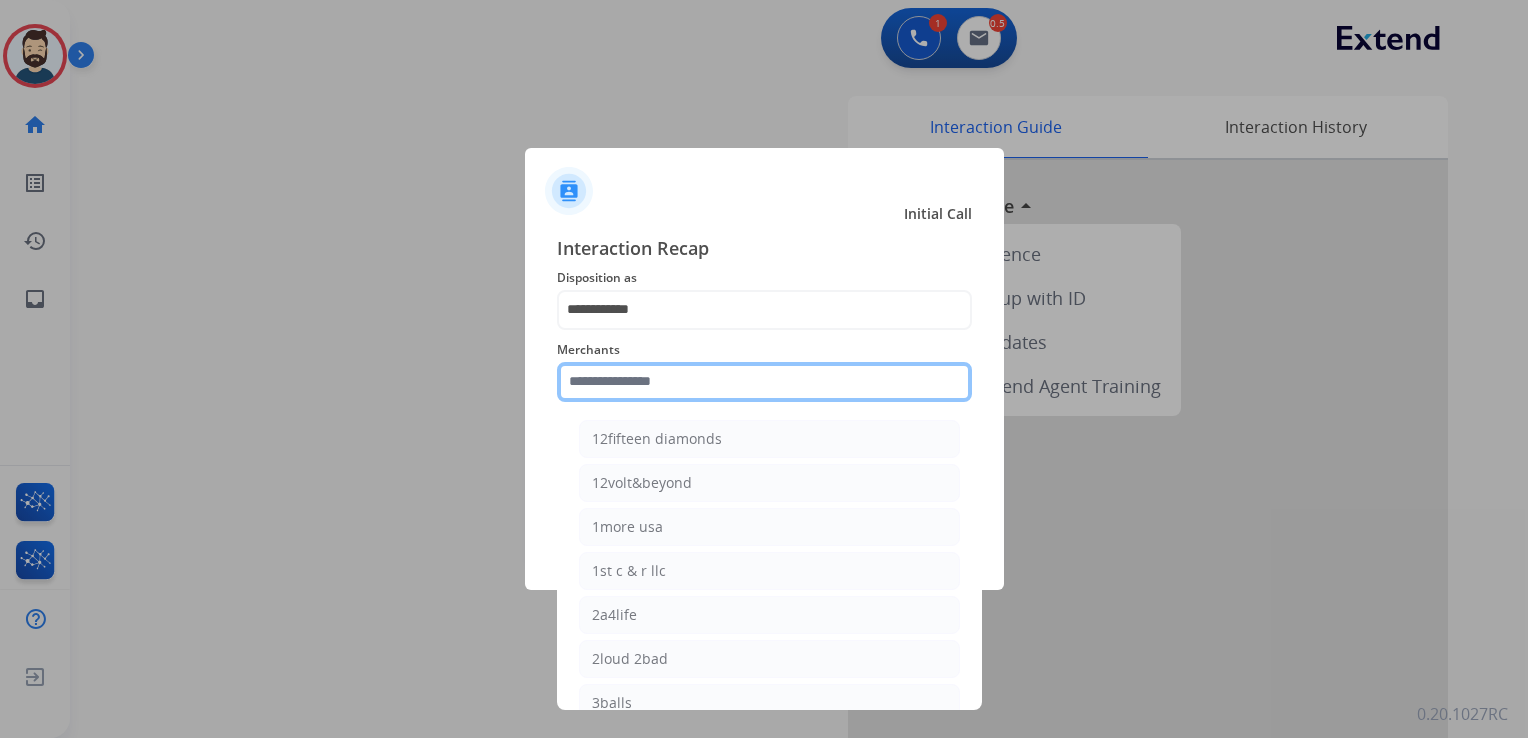 click 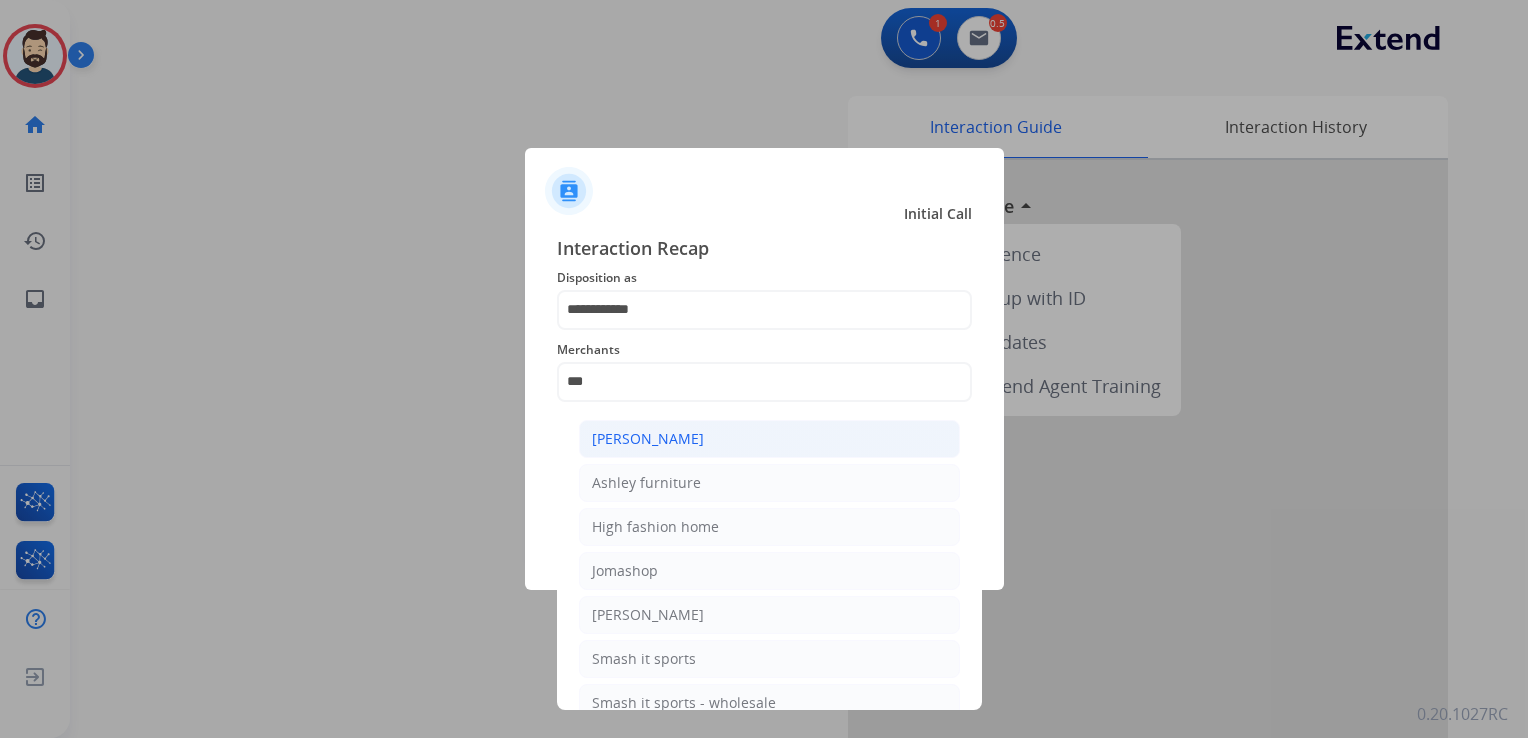 click on "[PERSON_NAME]" 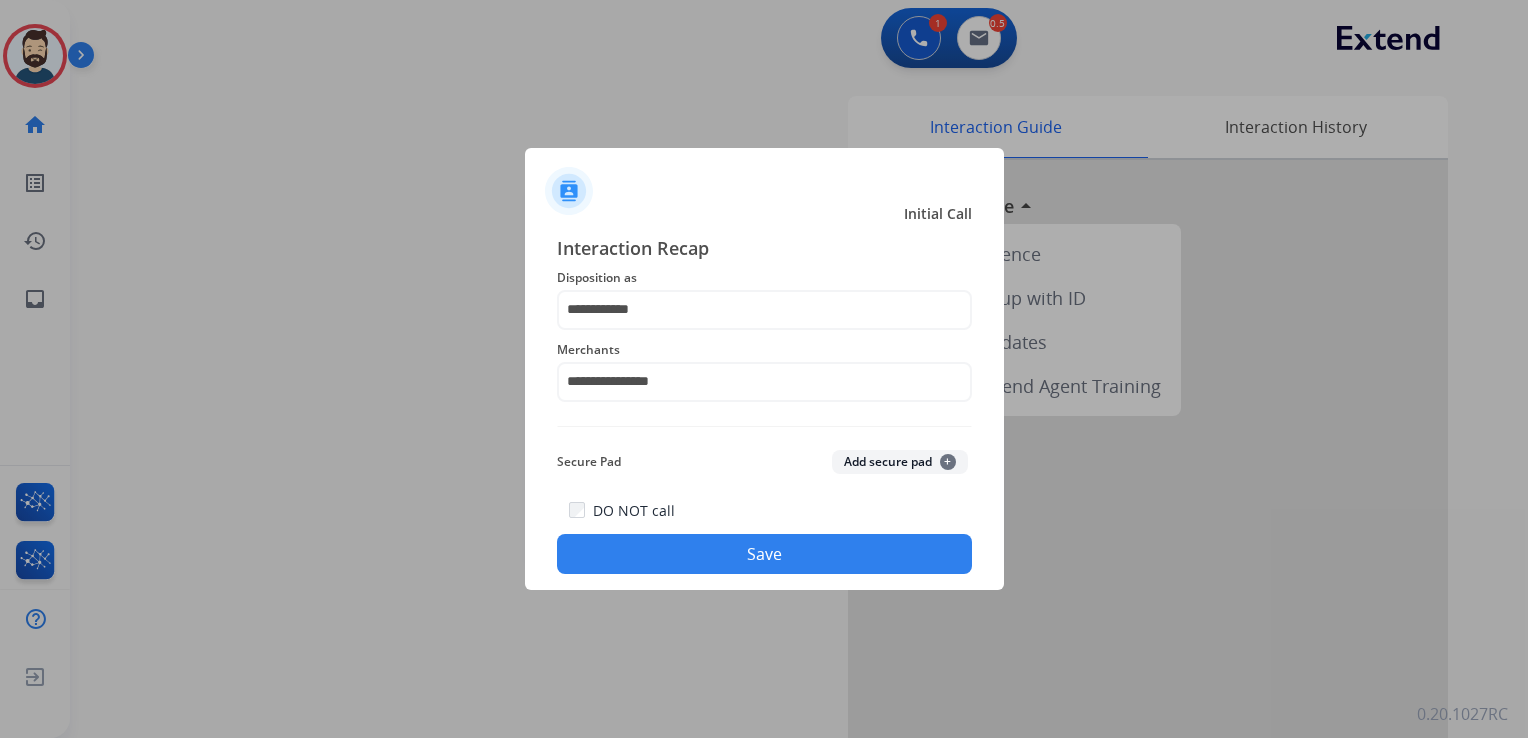 click on "Save" 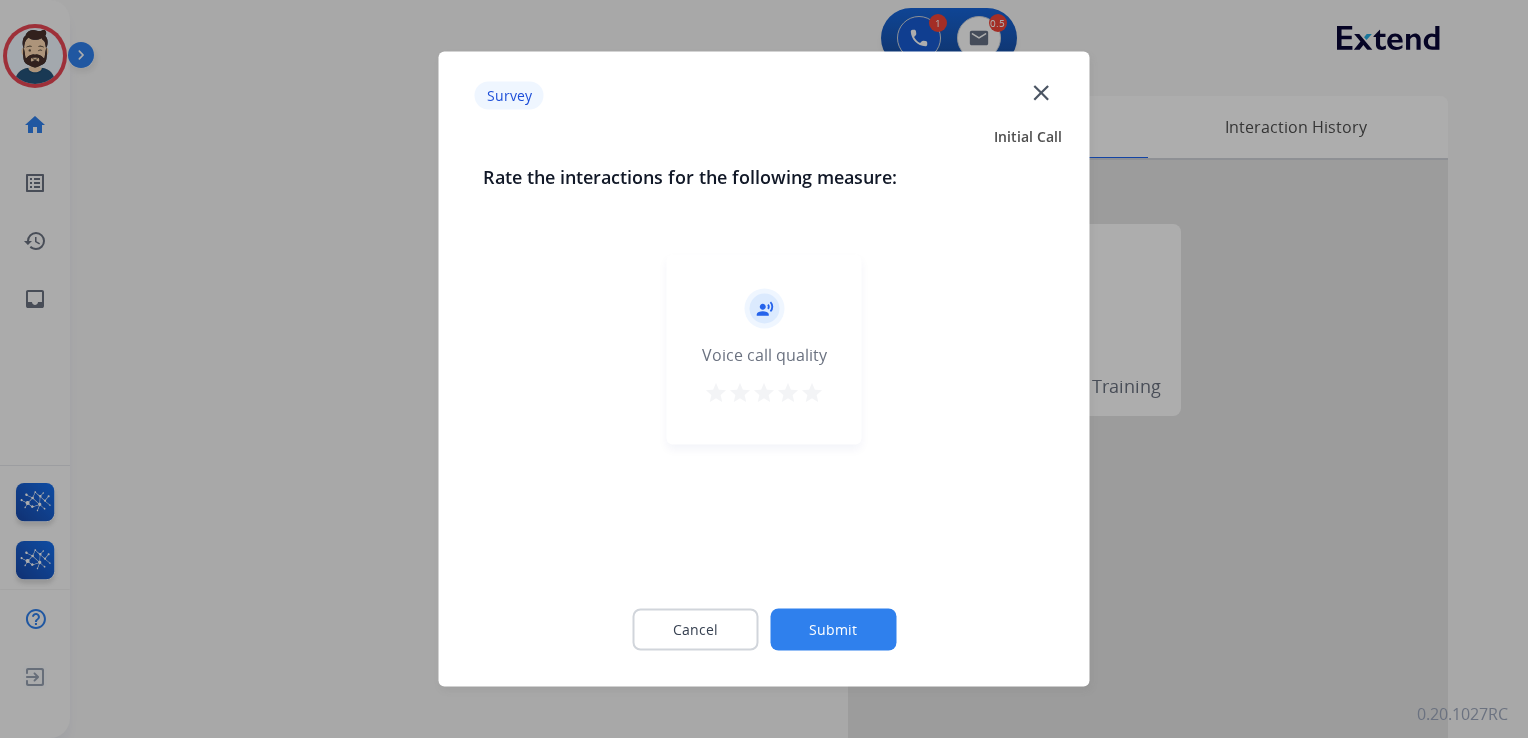 click on "star" at bounding box center [812, 393] 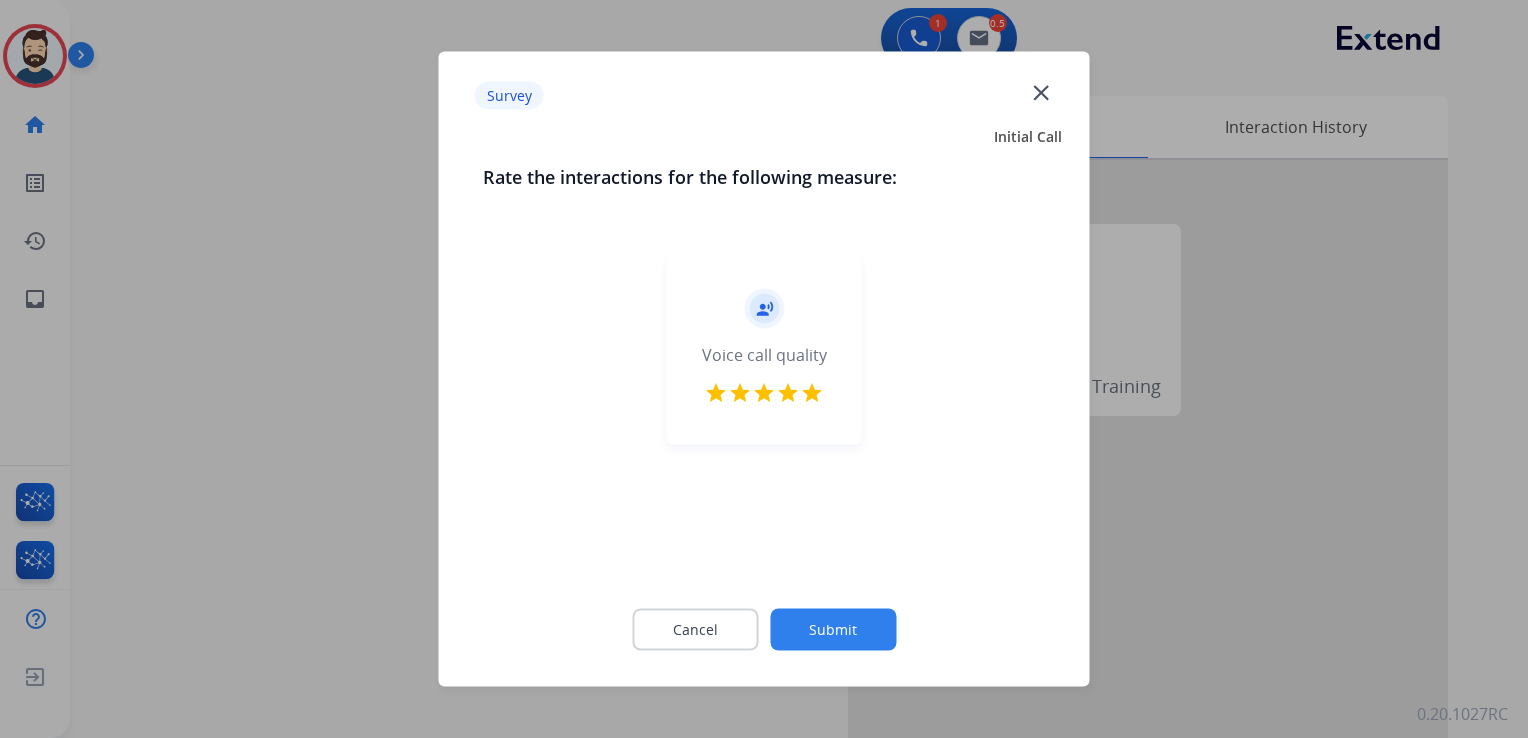 click on "Submit" 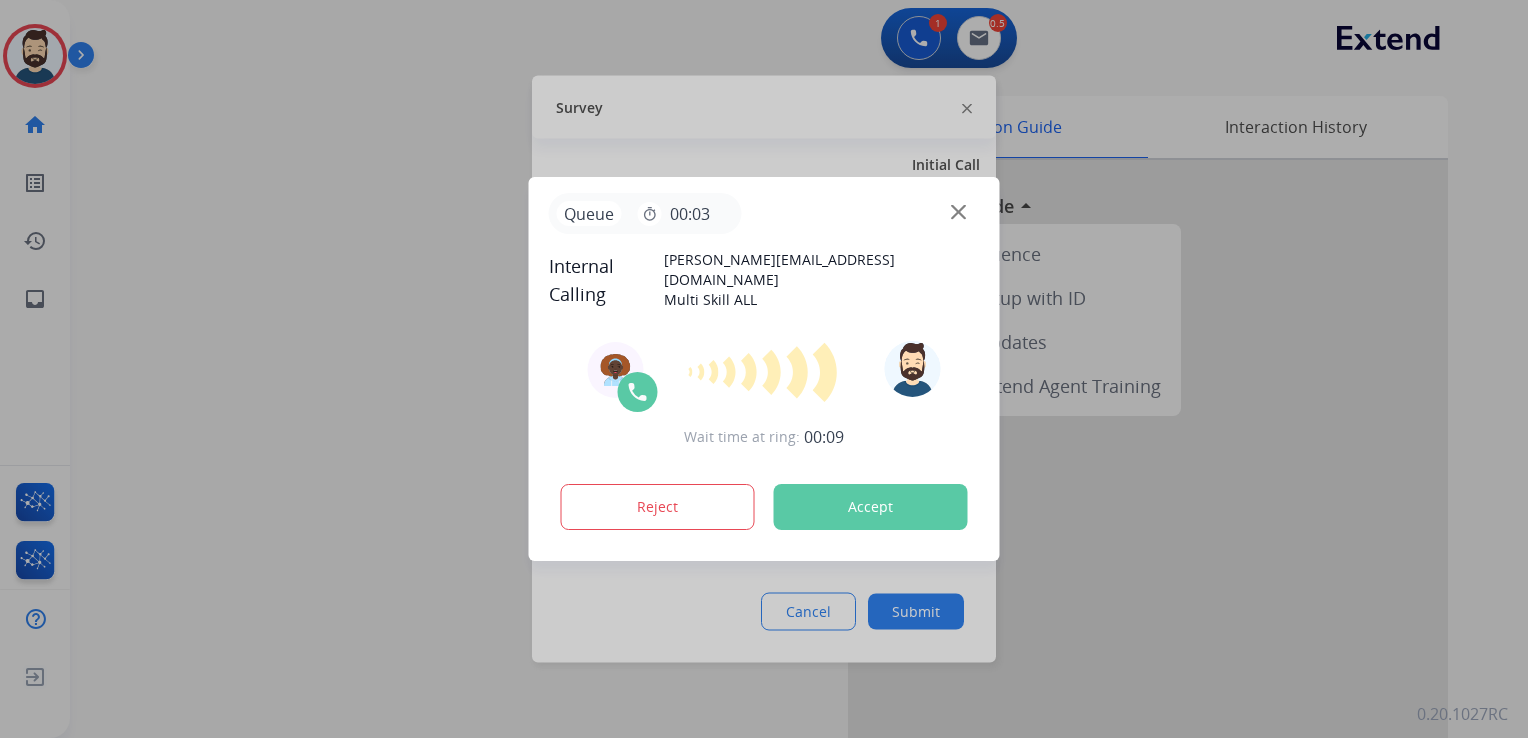 click on "Accept" at bounding box center (871, 507) 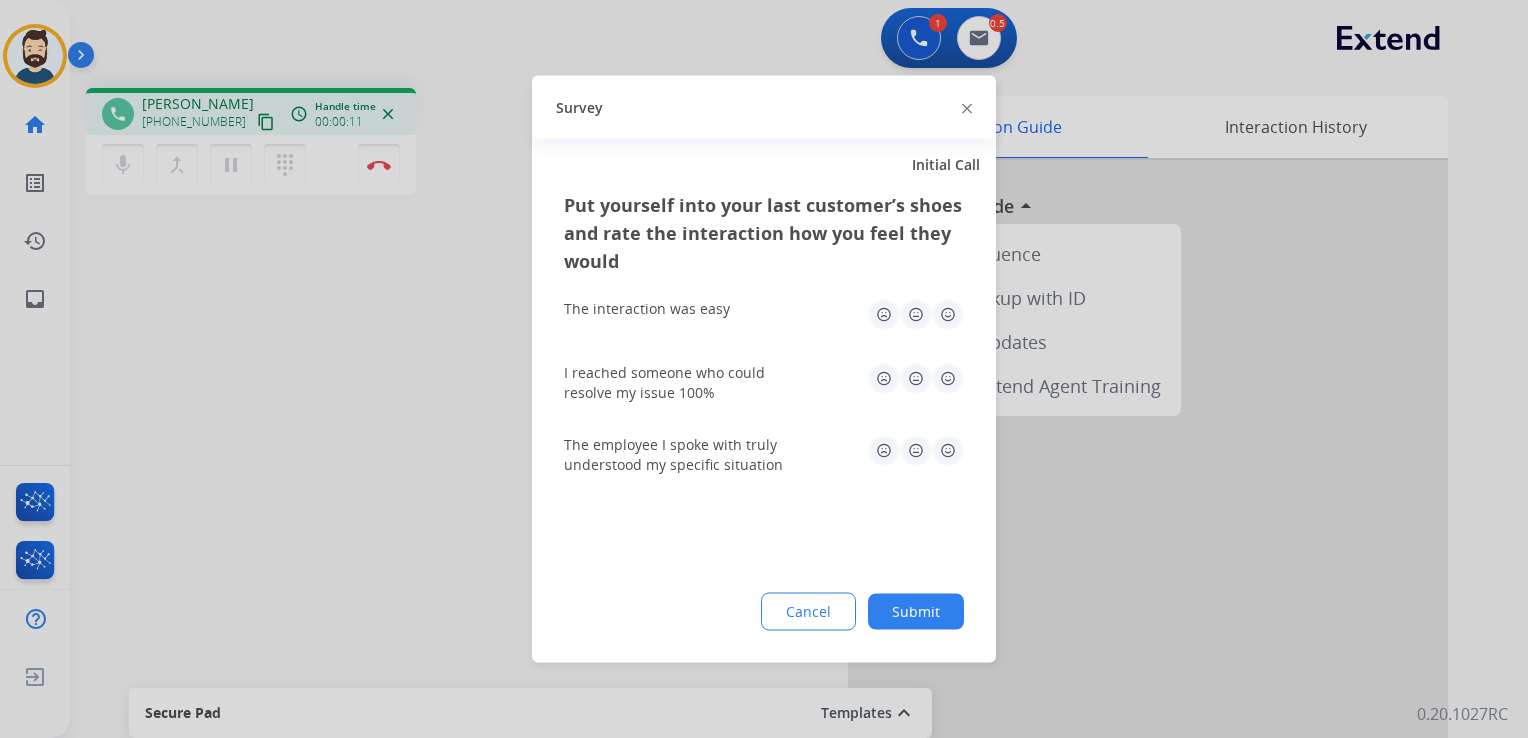click 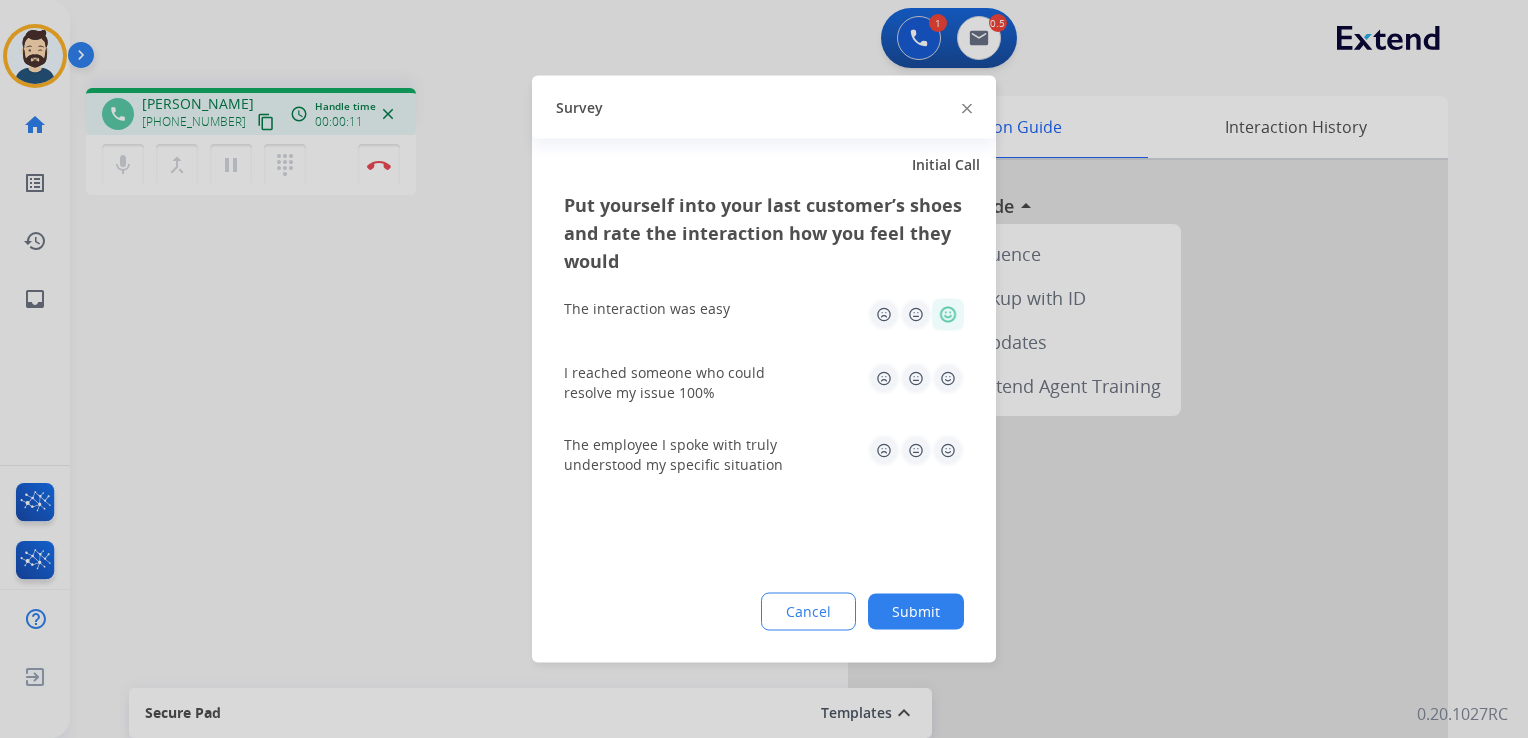 drag, startPoint x: 947, startPoint y: 378, endPoint x: 952, endPoint y: 398, distance: 20.615528 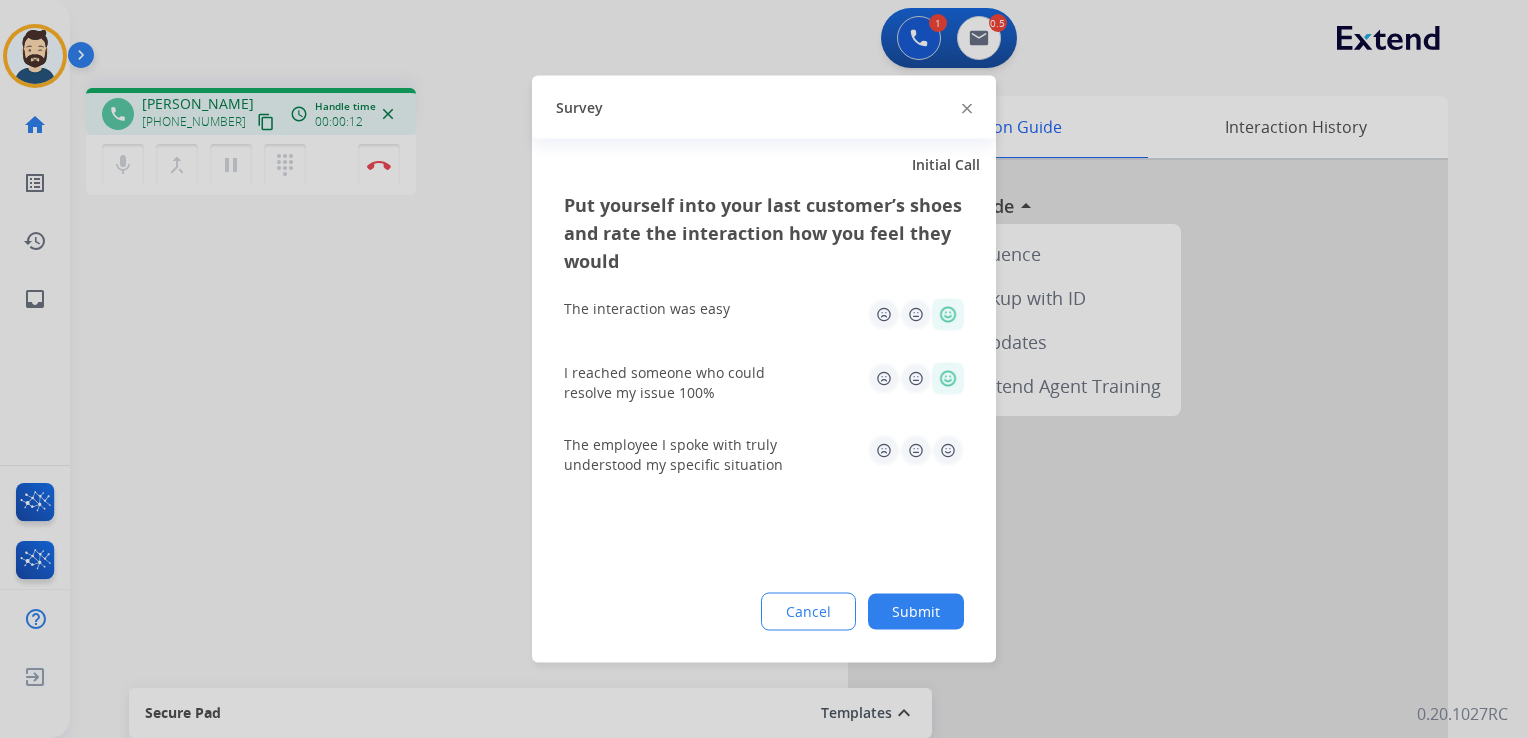 click 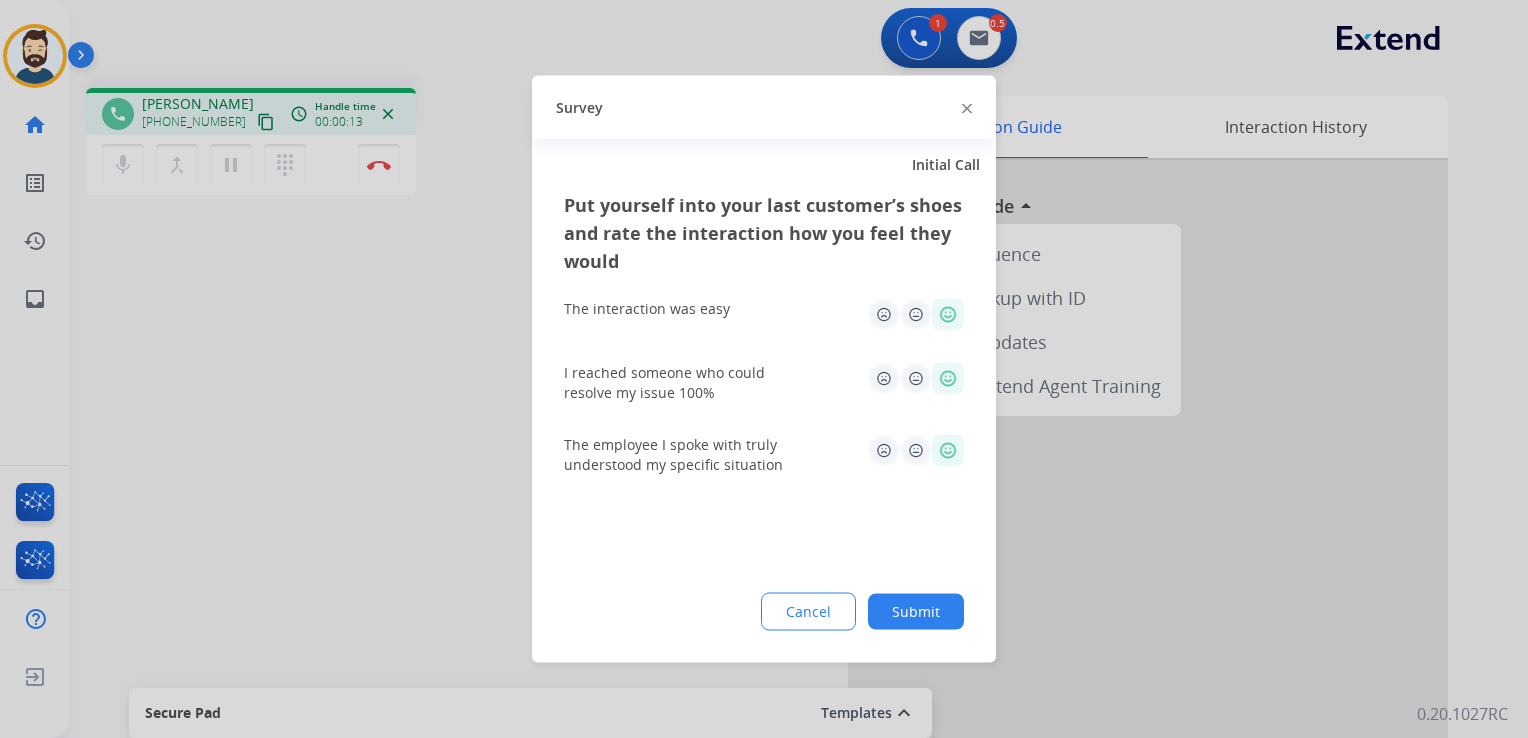 drag, startPoint x: 900, startPoint y: 633, endPoint x: 881, endPoint y: 590, distance: 47.010635 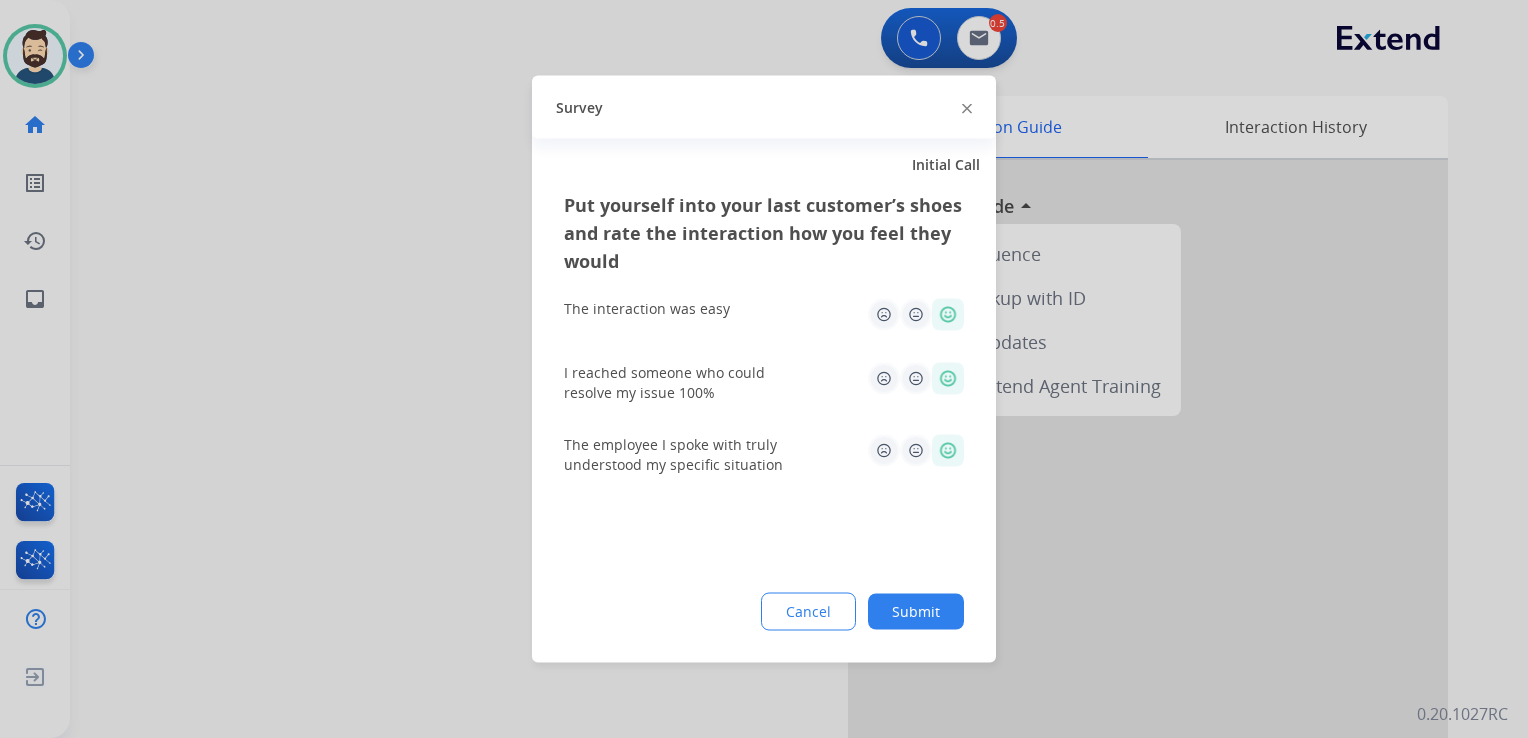 click on "Submit" 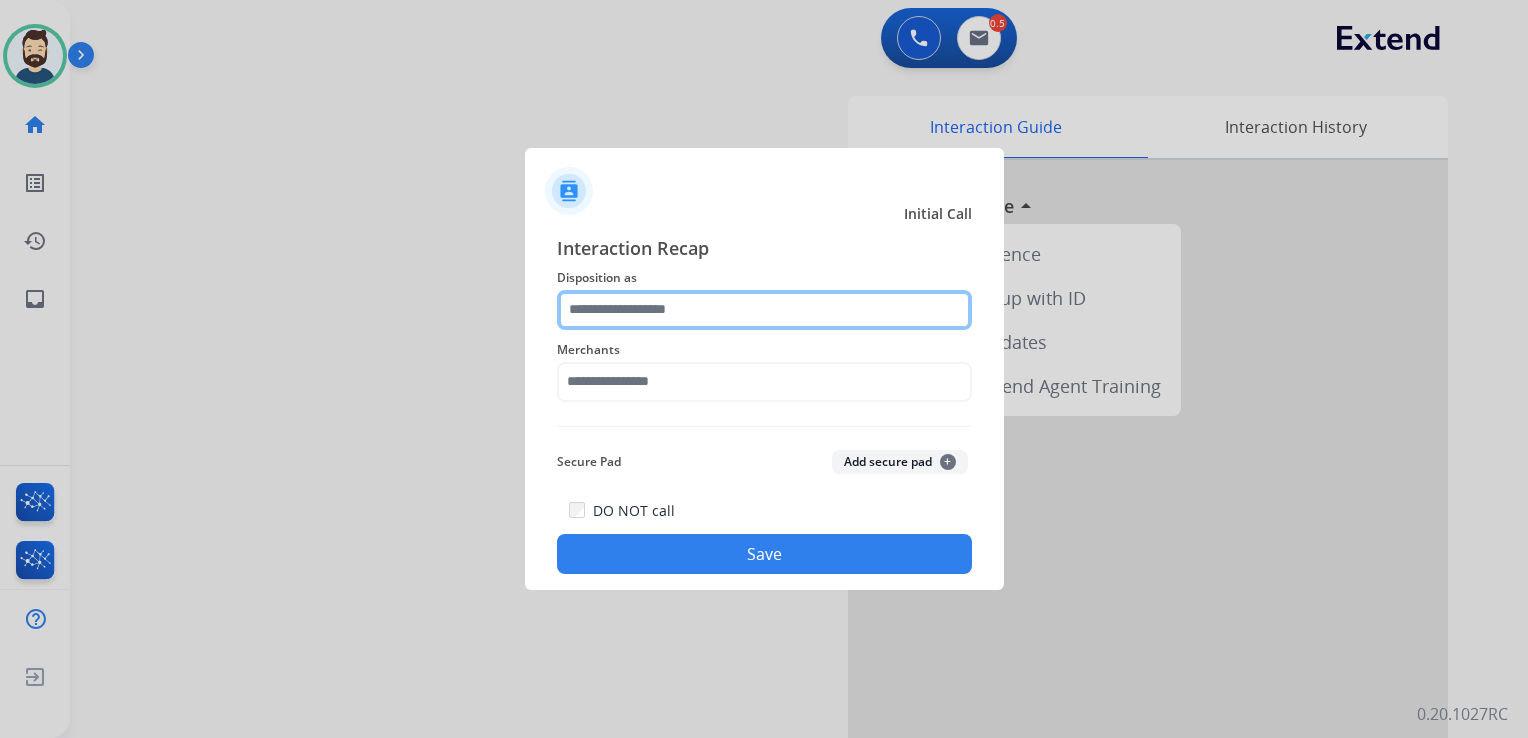 click 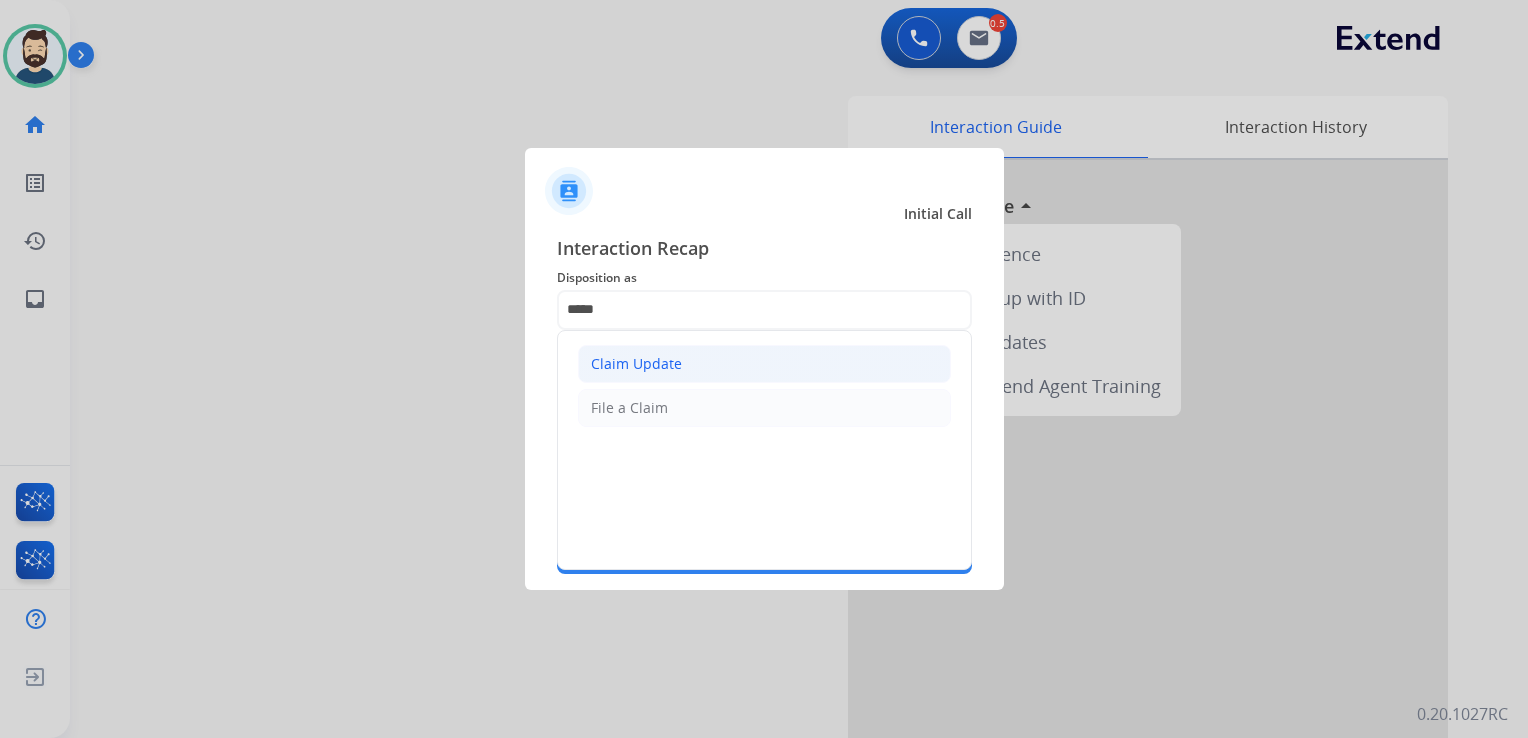 click on "Claim Update" 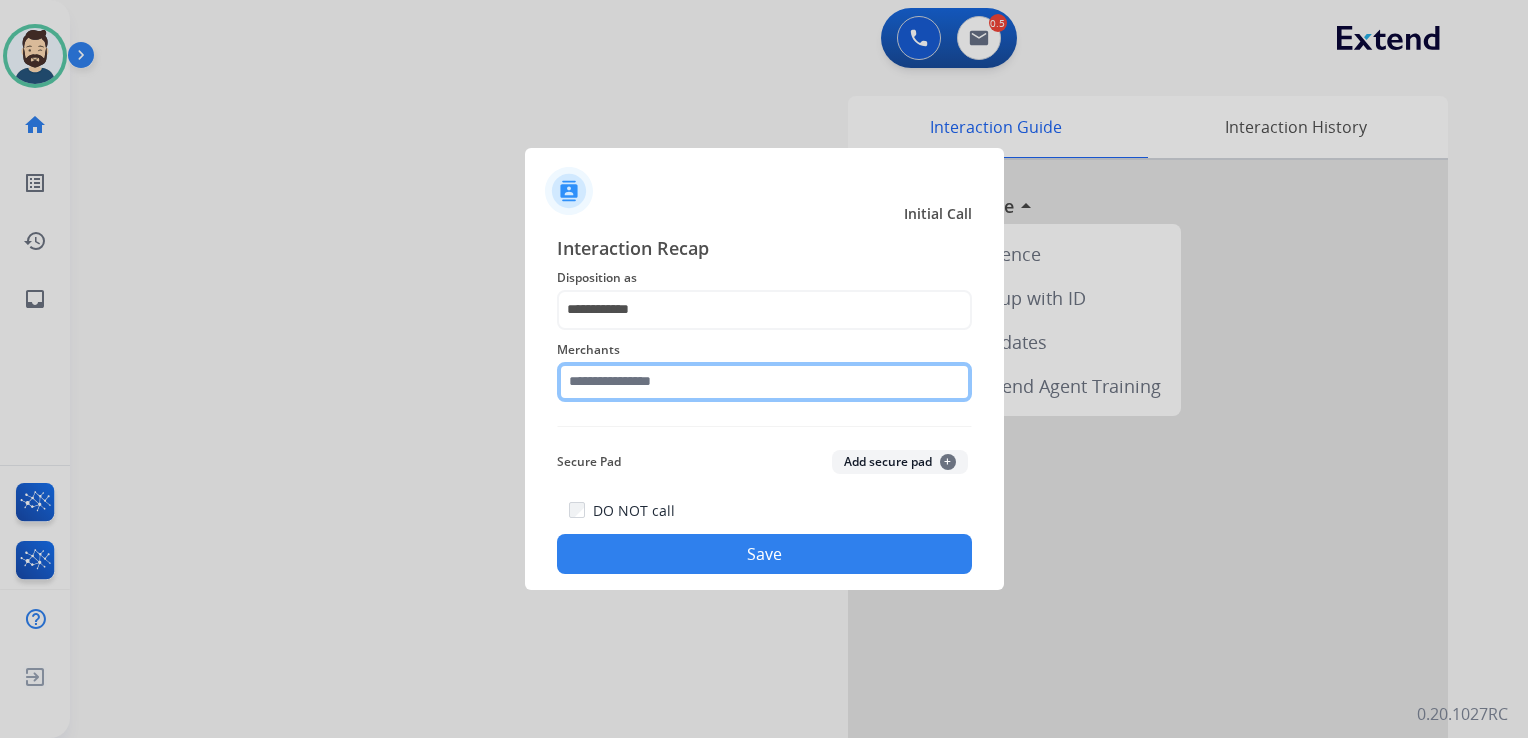 click 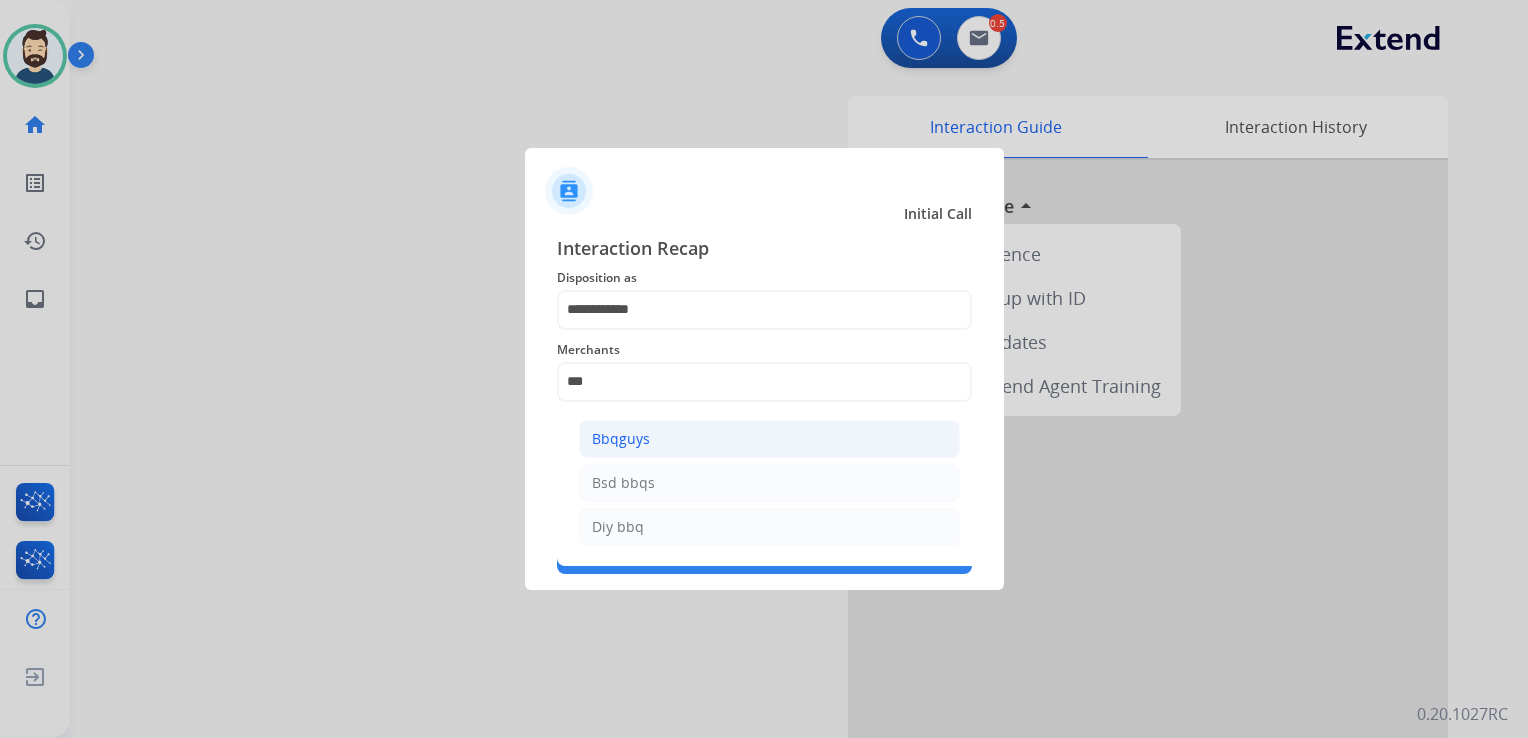 click on "Bbqguys" 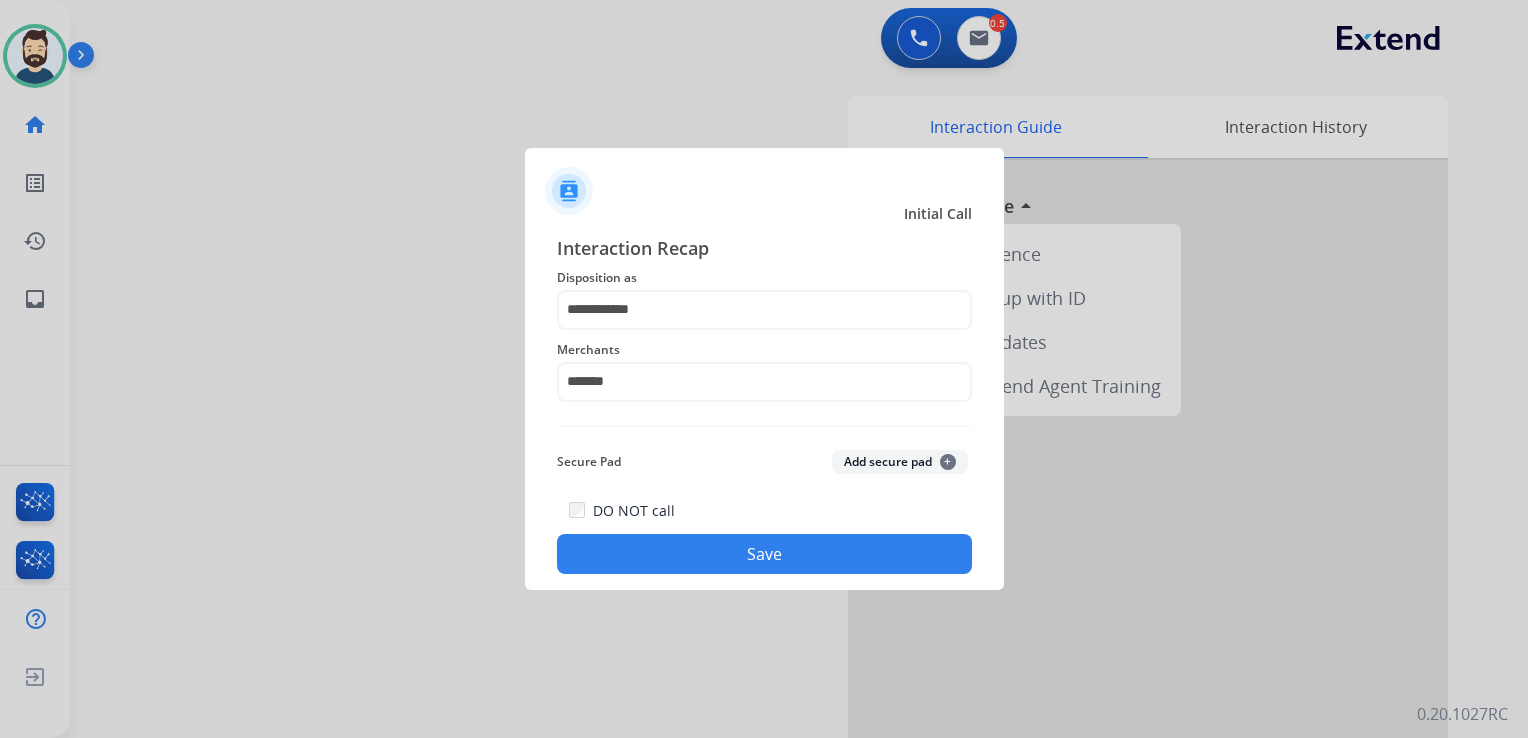 click on "Save" 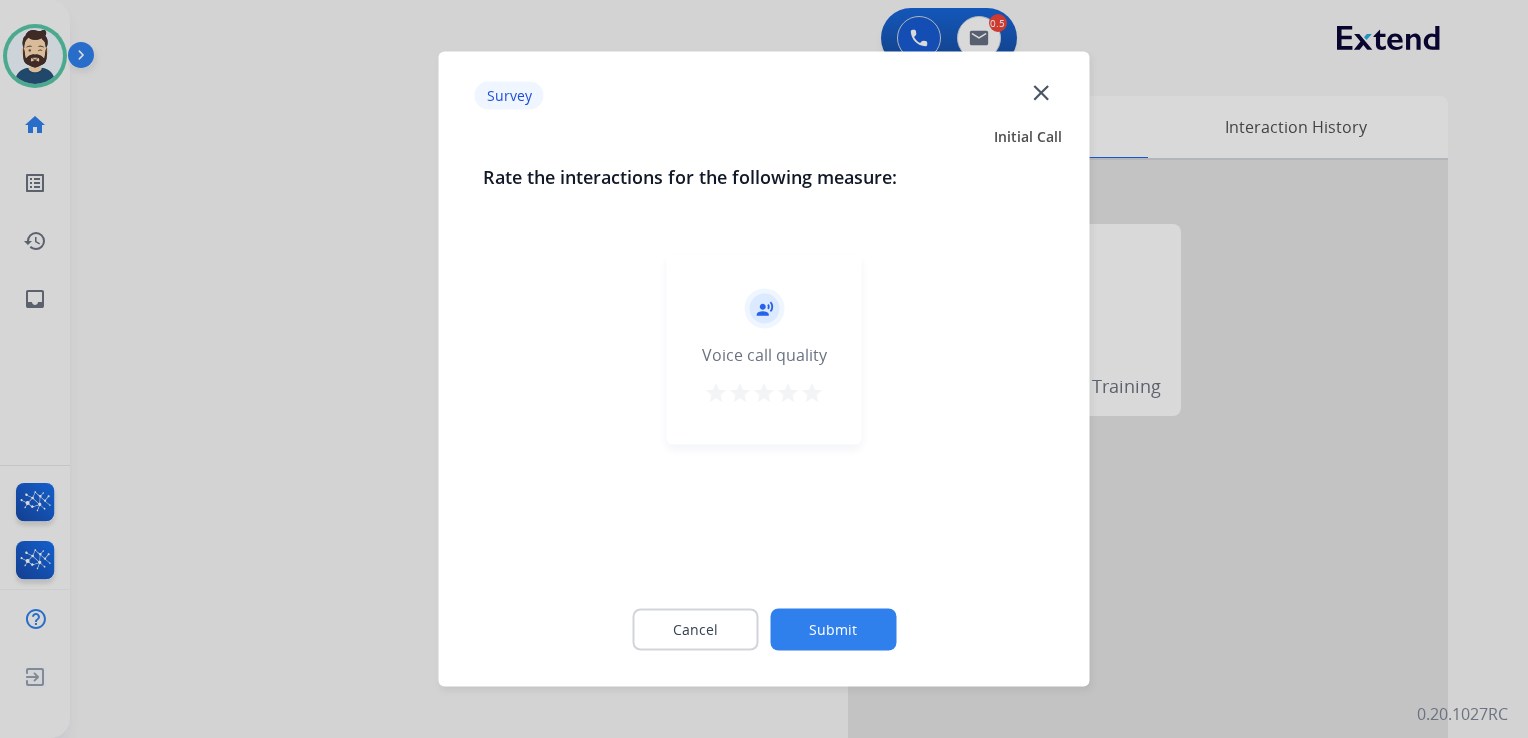 click on "star" at bounding box center [812, 393] 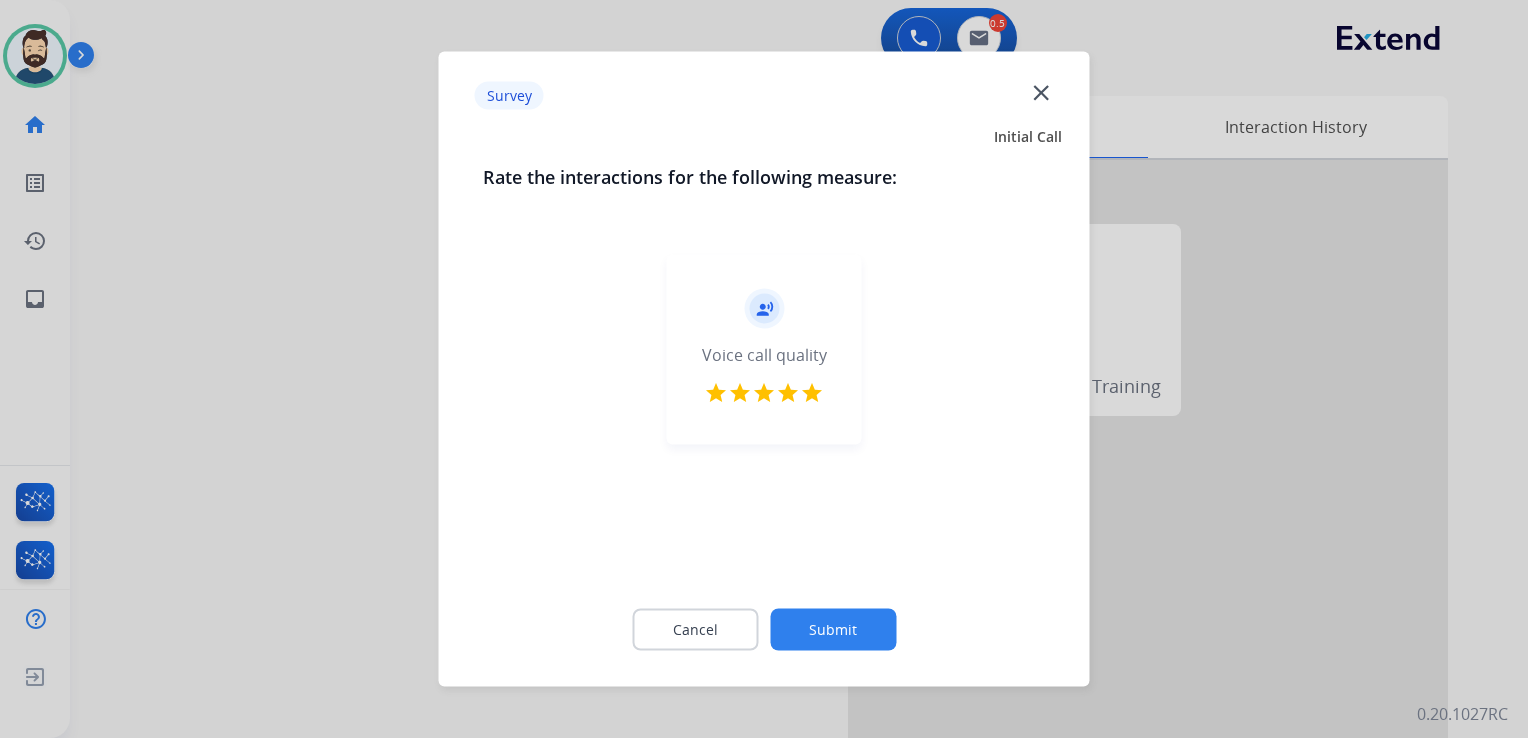 click on "Submit" 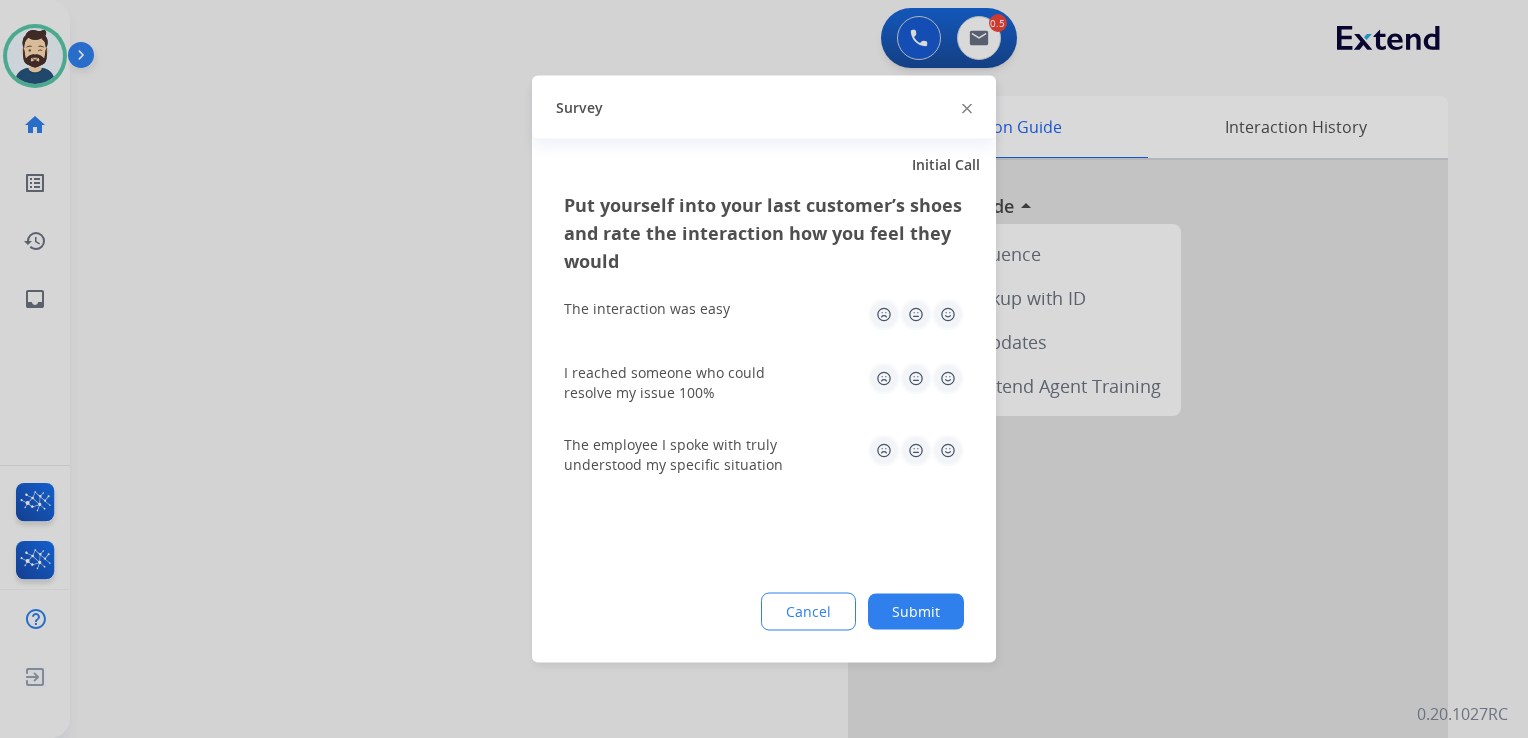 click 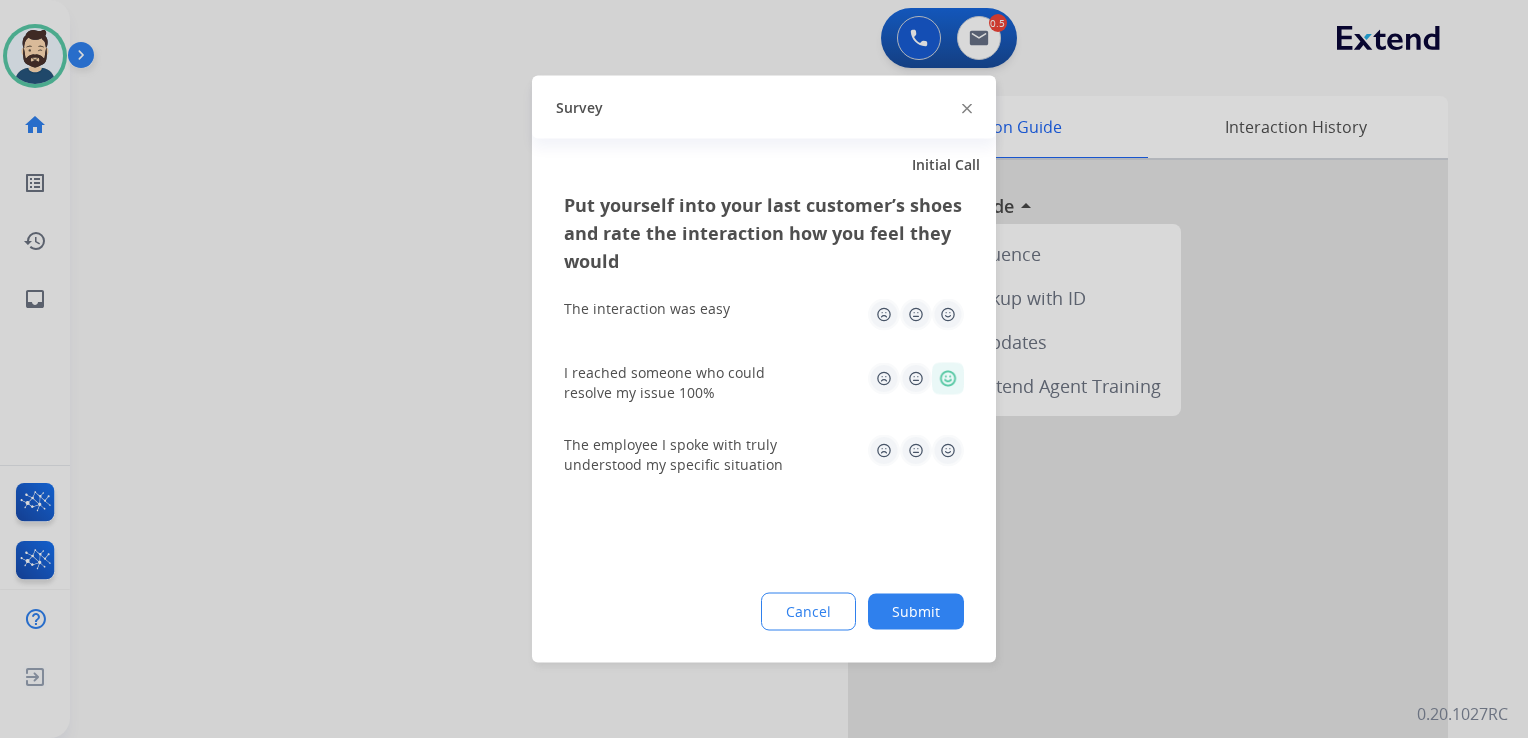 click 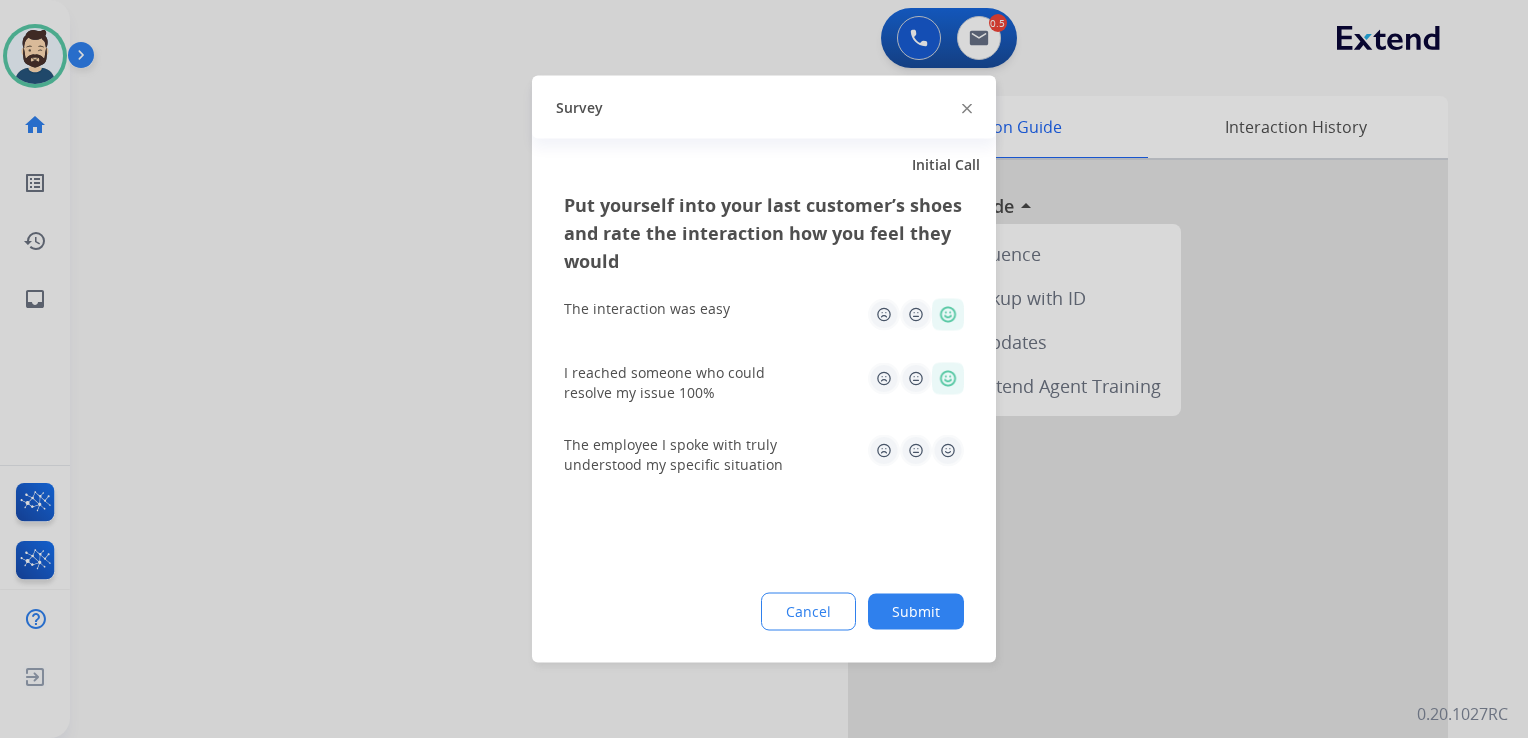 drag, startPoint x: 941, startPoint y: 452, endPoint x: 942, endPoint y: 549, distance: 97.00516 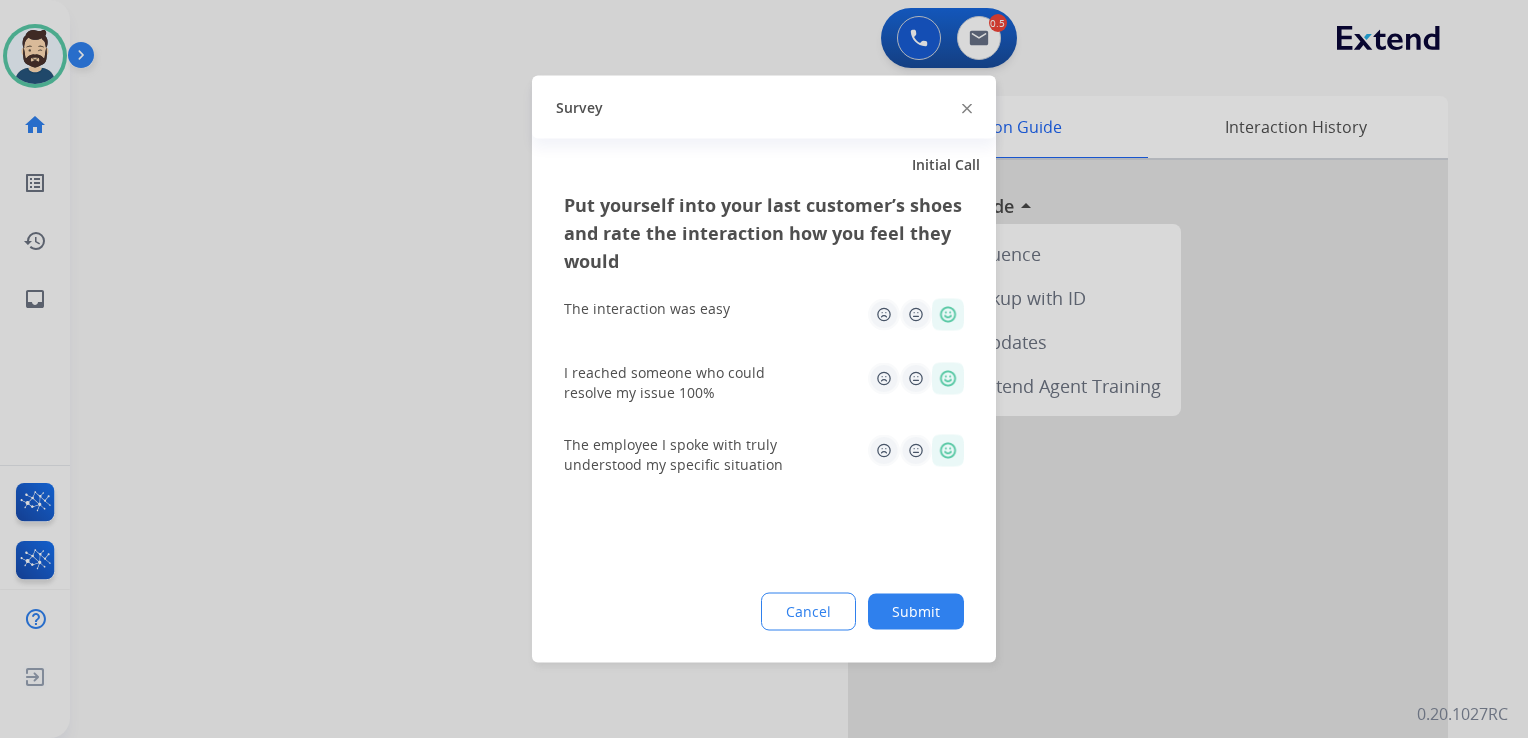 click on "Submit" 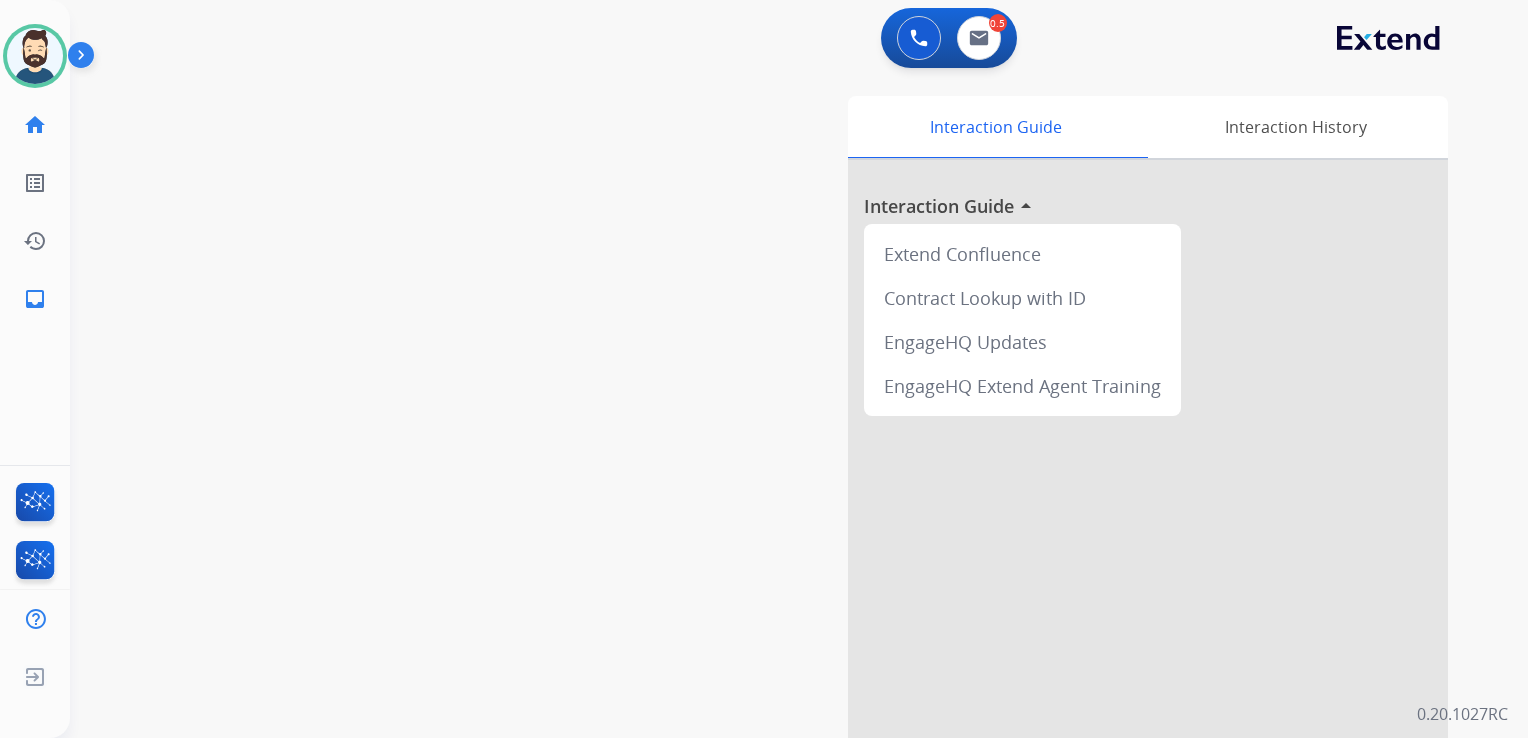 click on "swap_horiz Break voice bridge close_fullscreen Connect 3-Way Call merge_type Separate 3-Way Call  Interaction Guide   Interaction History  Interaction Guide arrow_drop_up  Extend Confluence   Contract Lookup with ID   EngageHQ Updates   EngageHQ Extend Agent Training" at bounding box center (775, 489) 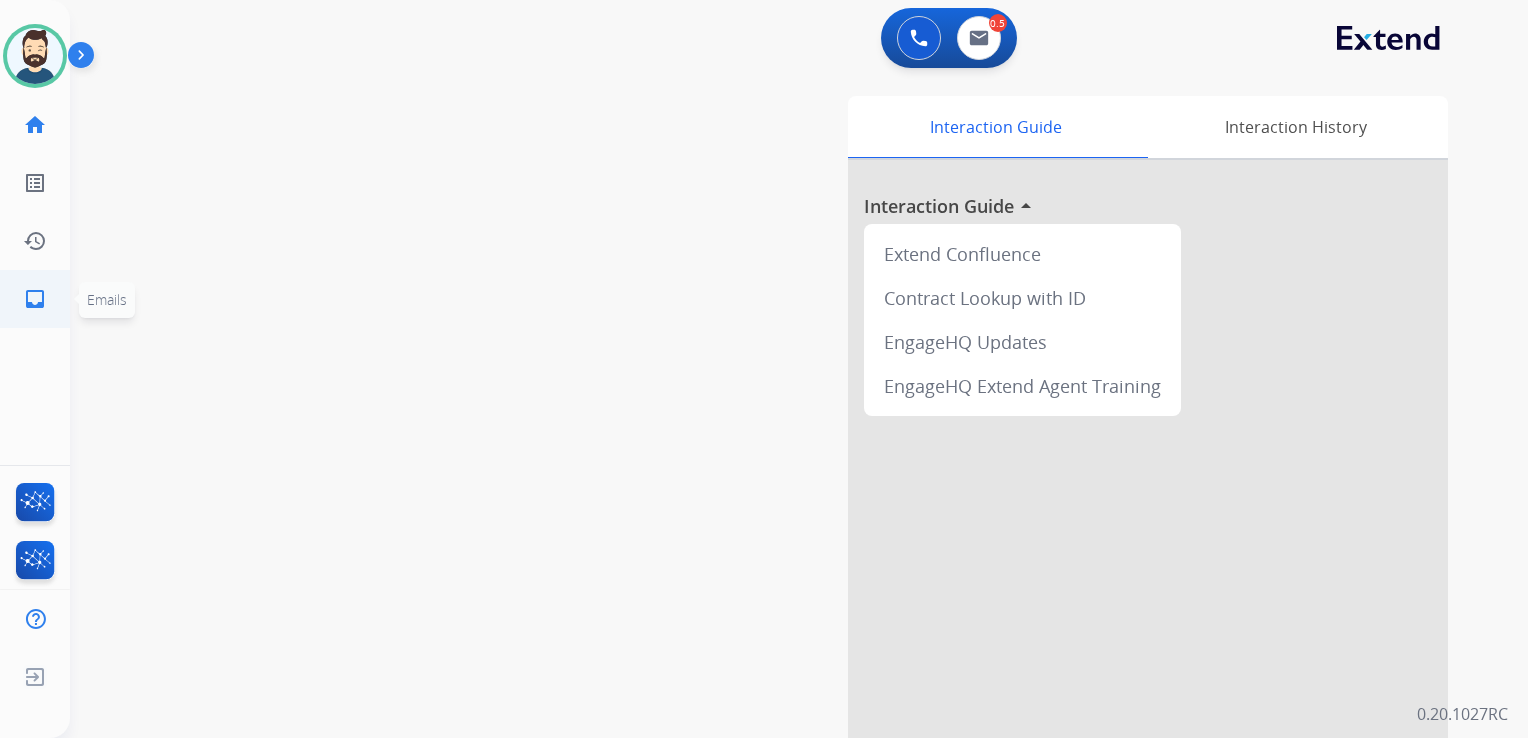 click on "inbox  Emails" 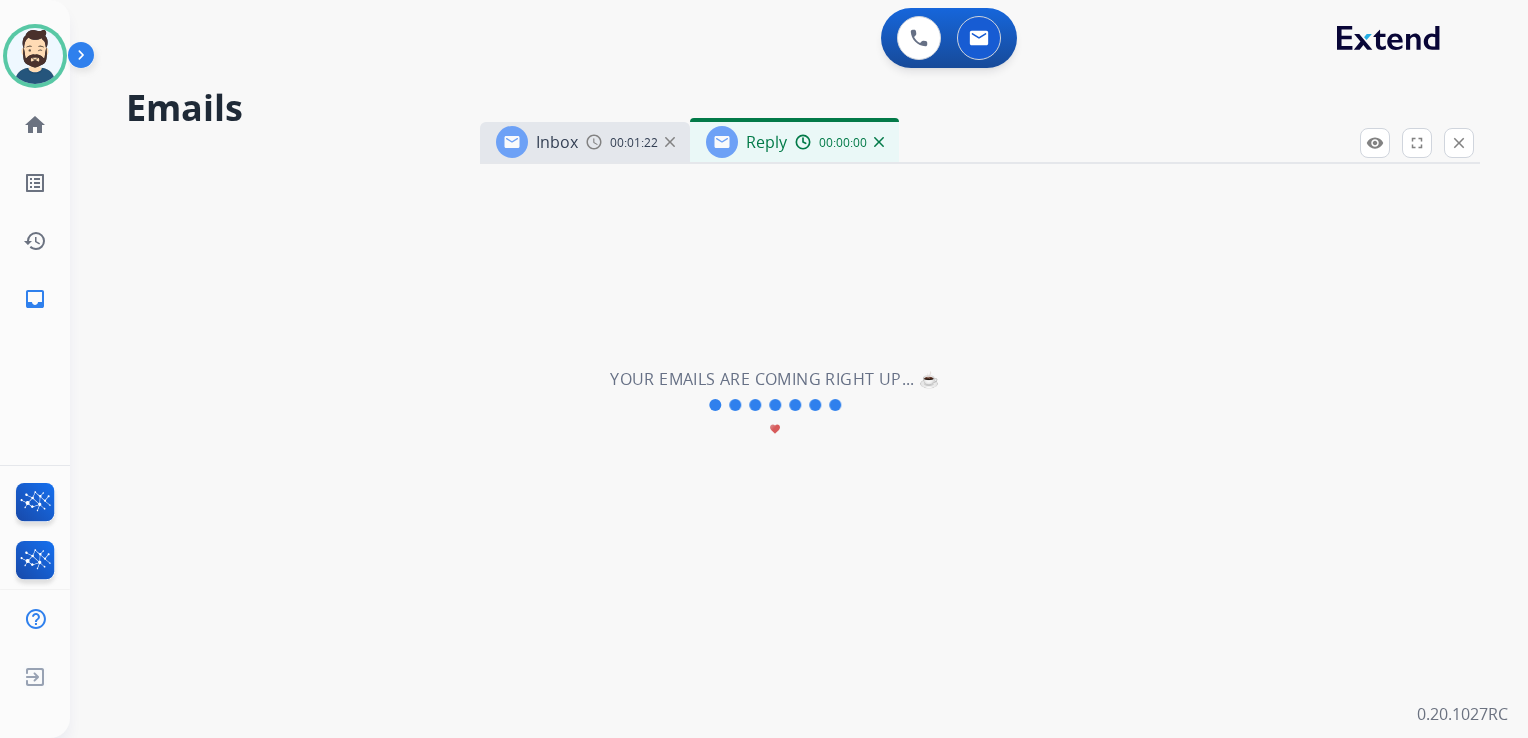 select on "**********" 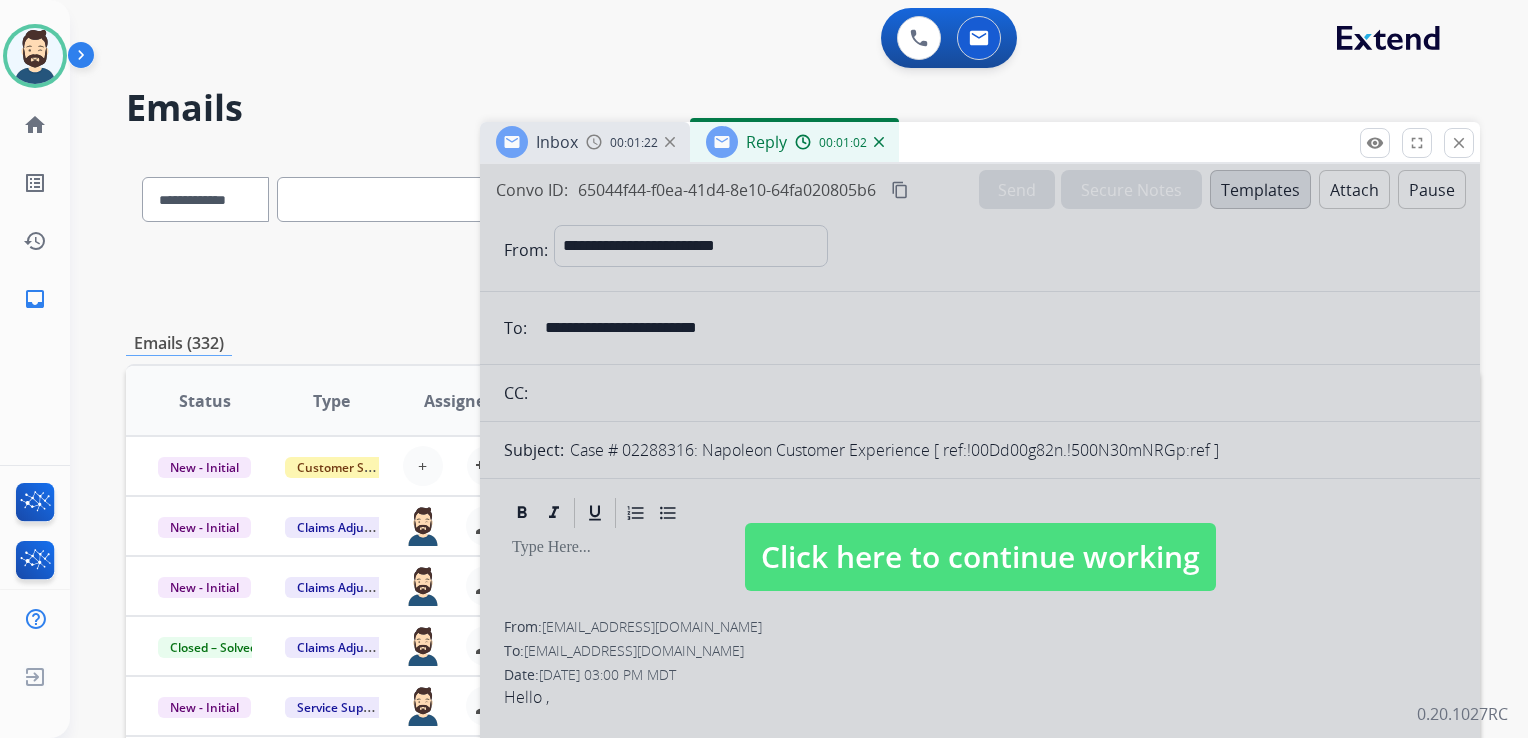click on "Click here to continue working" at bounding box center [980, 557] 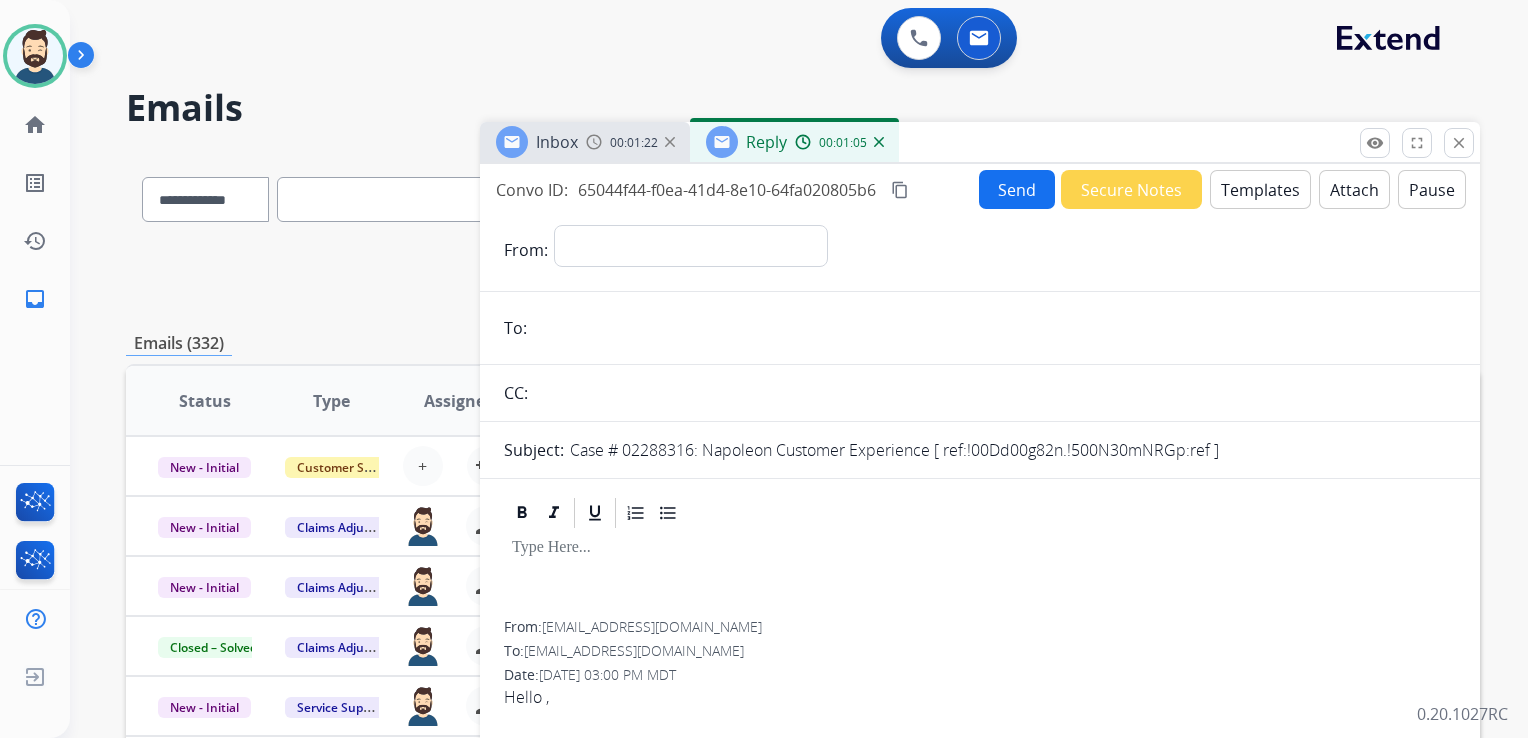 click on "00:01:05" at bounding box center (839, 142) 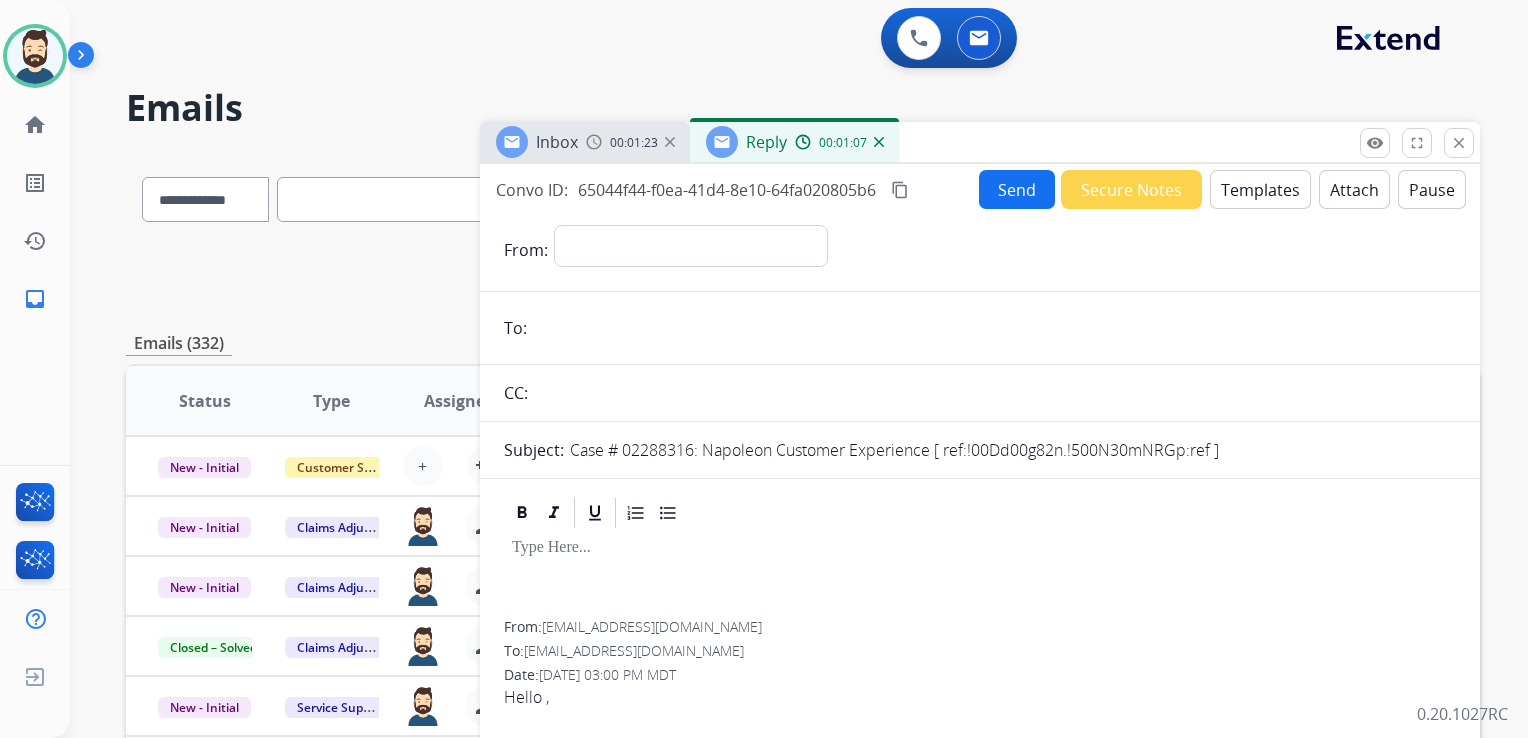 click at bounding box center [879, 142] 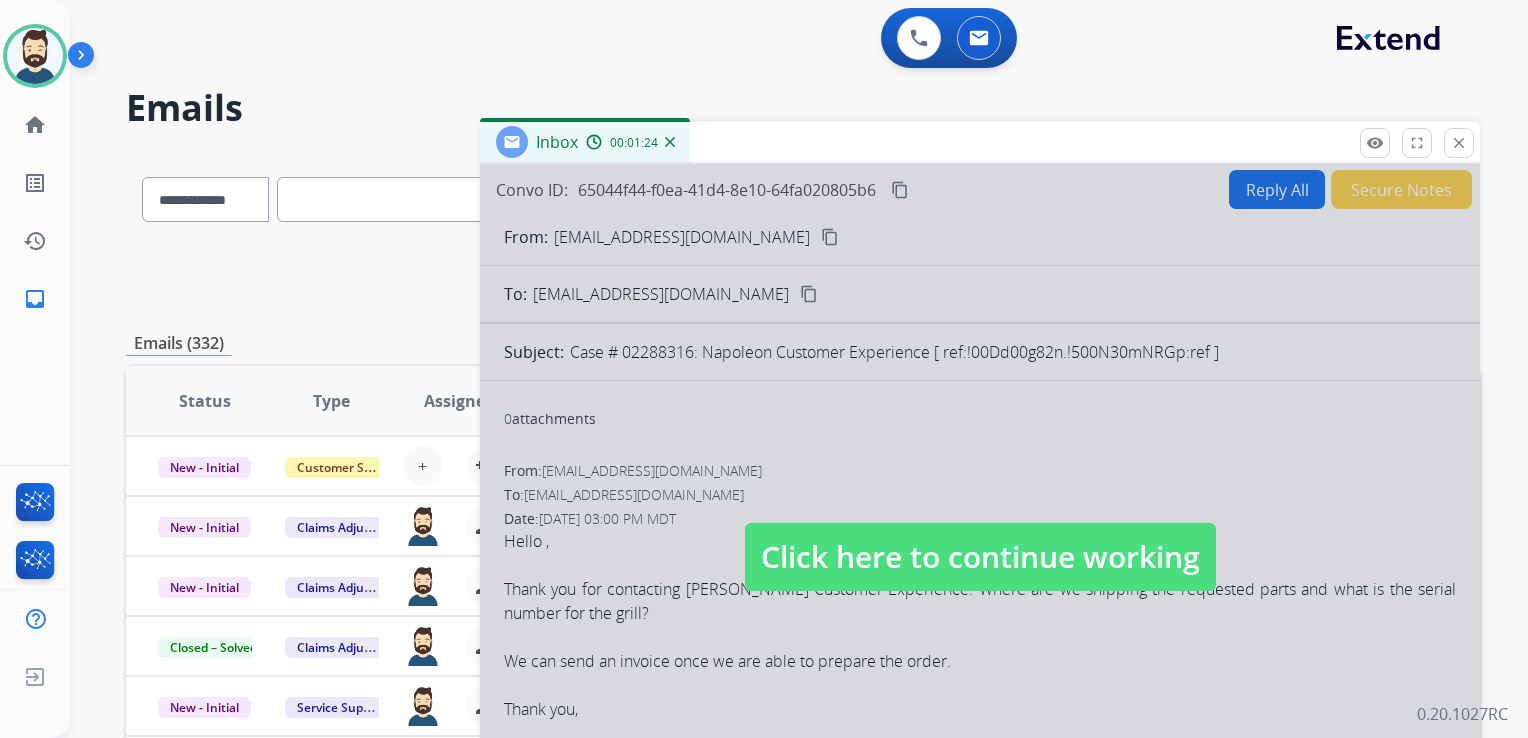 click on "Click here to continue working" at bounding box center (980, 557) 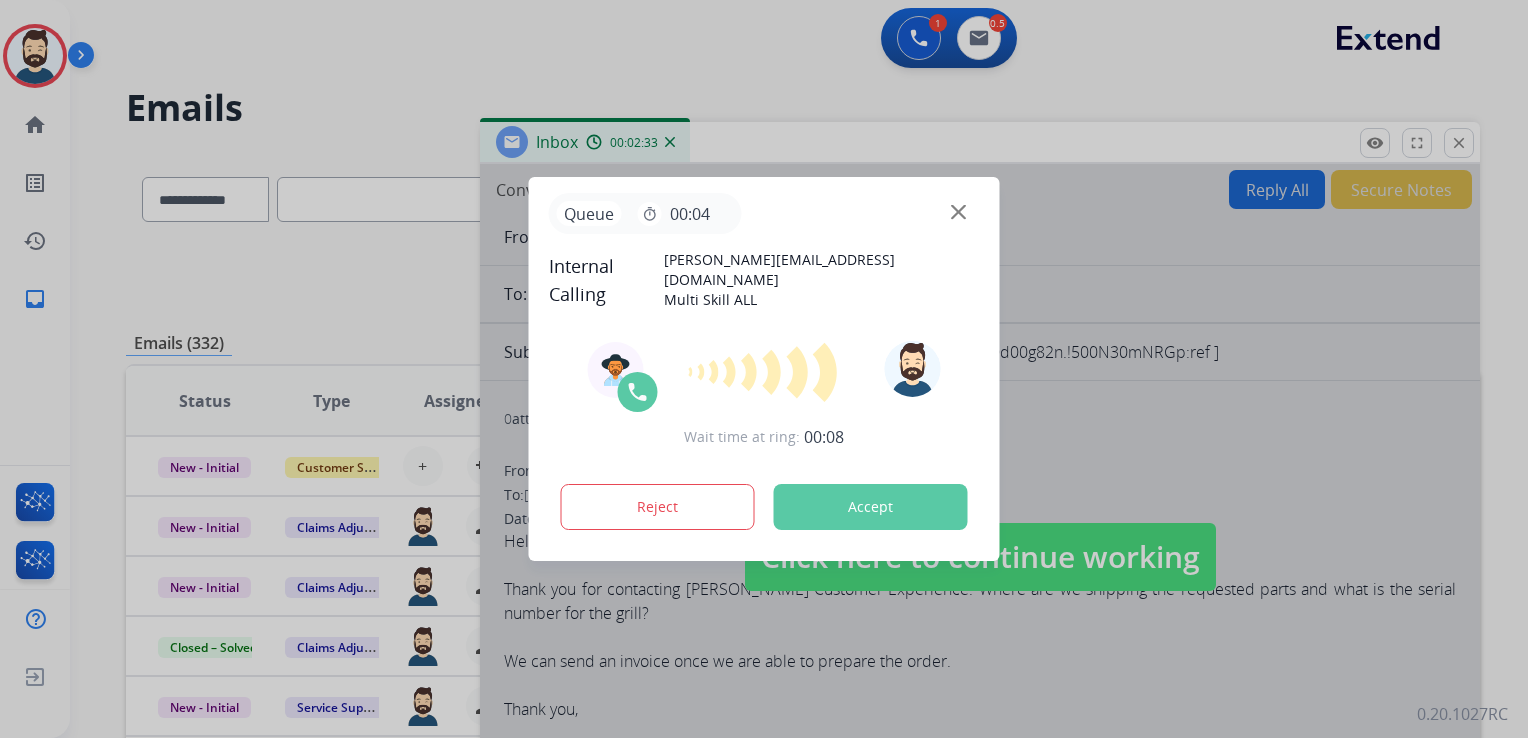 click on "Accept" at bounding box center [871, 507] 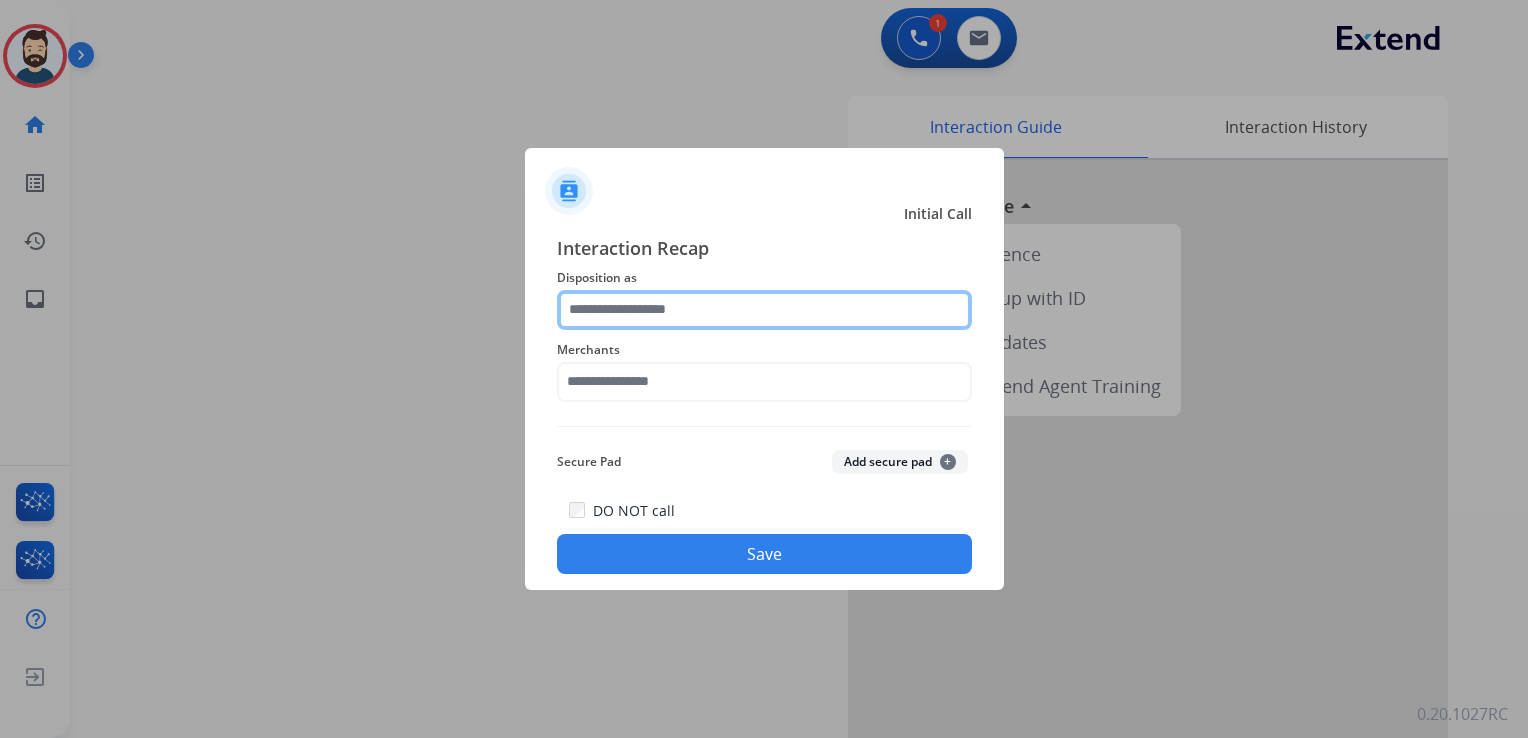 click 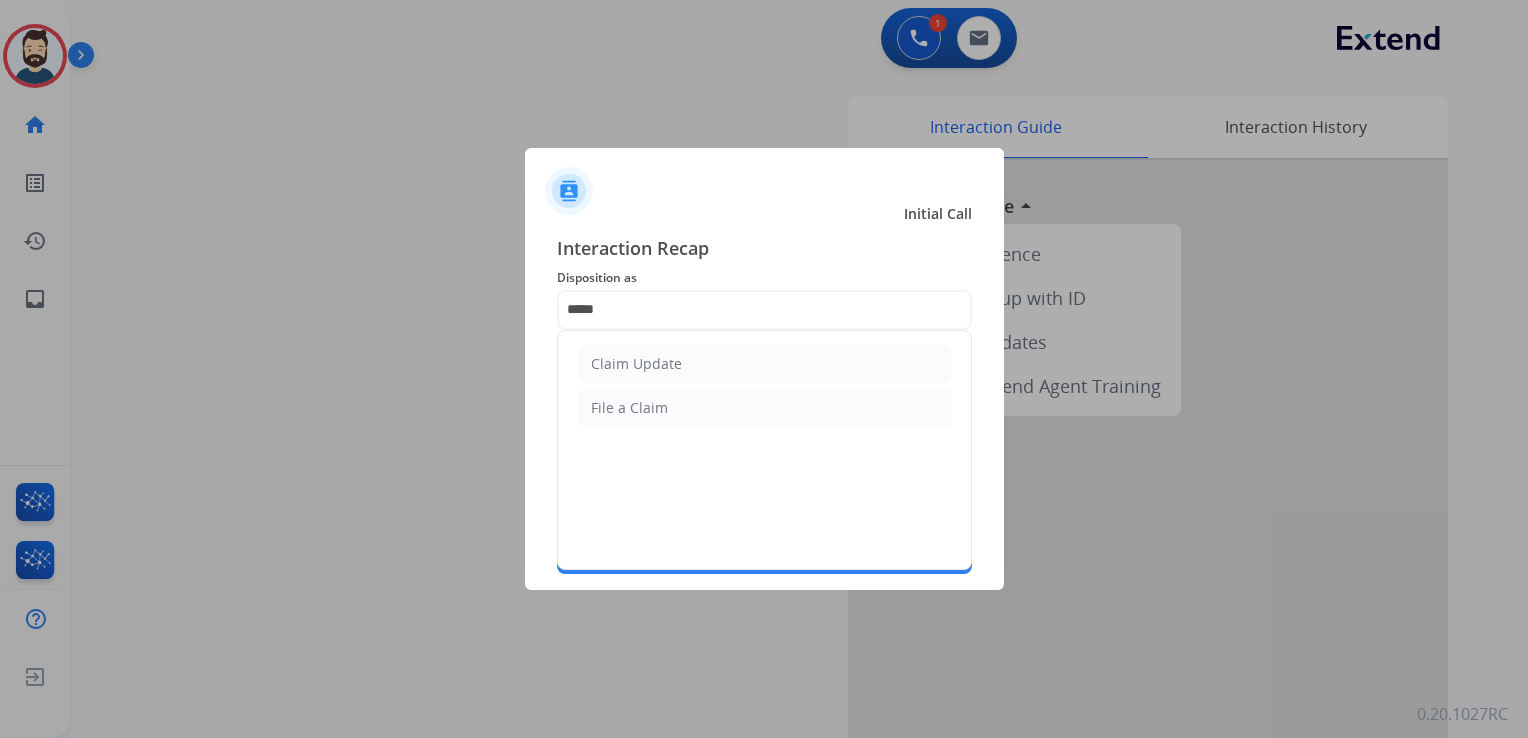 drag, startPoint x: 677, startPoint y: 353, endPoint x: 670, endPoint y: 395, distance: 42.579338 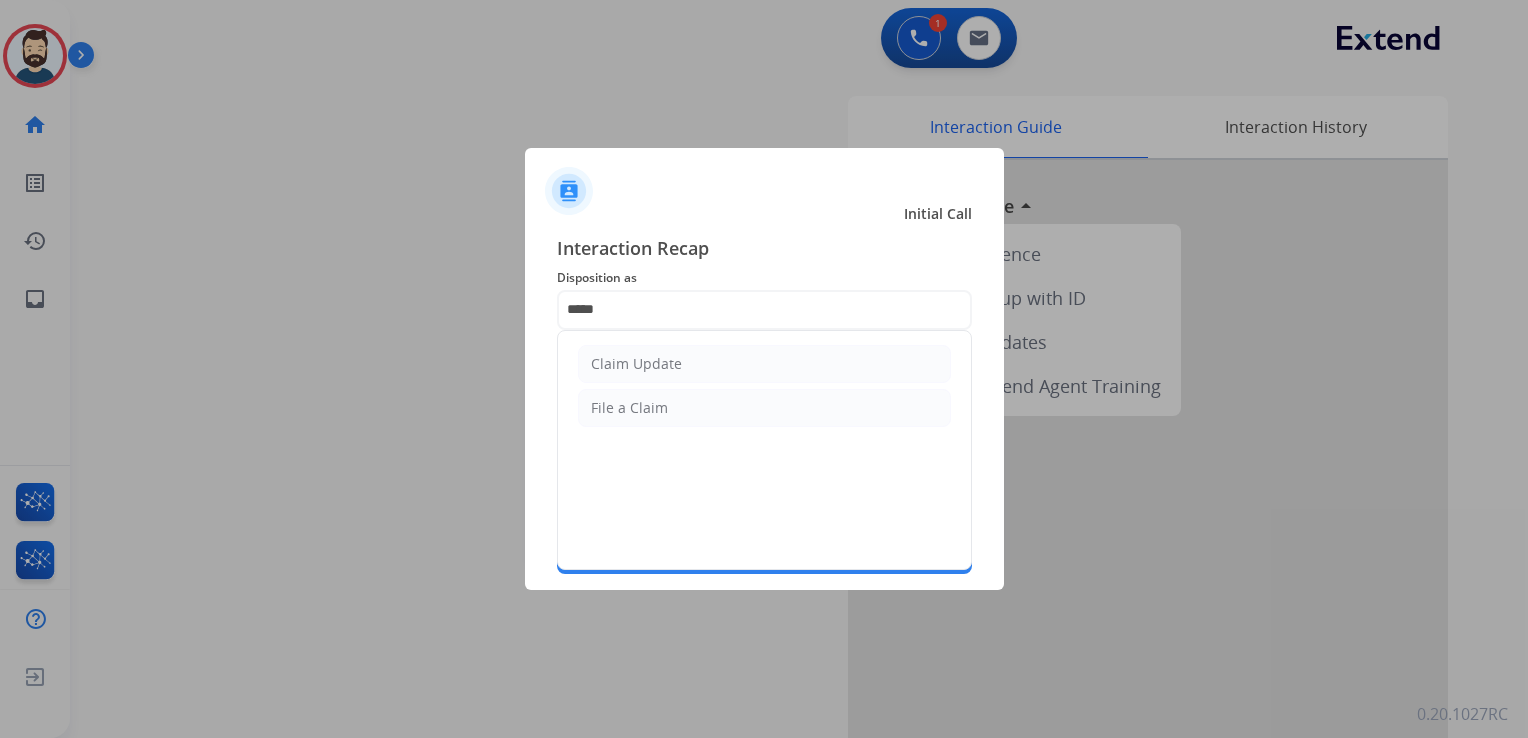 click on "Claim Update" 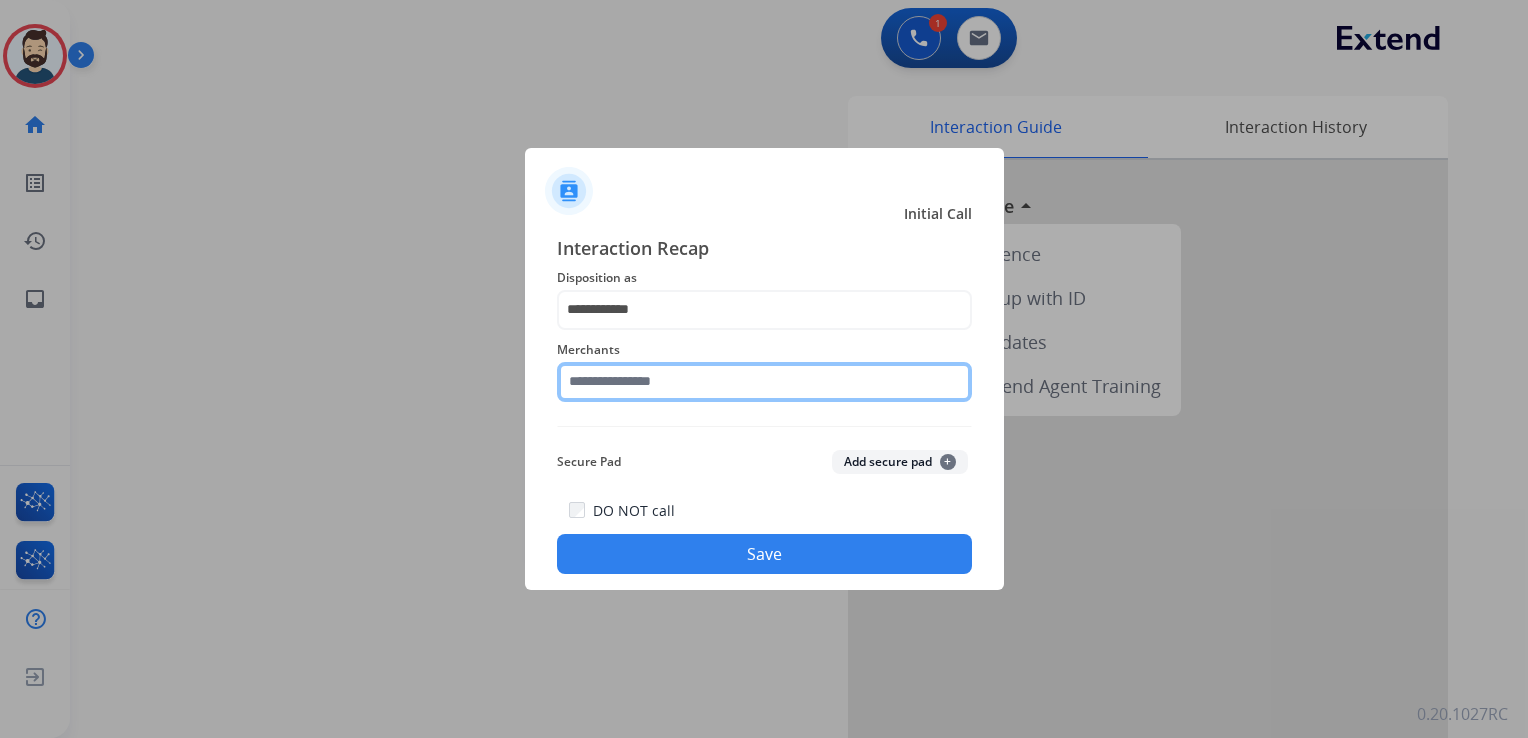 click 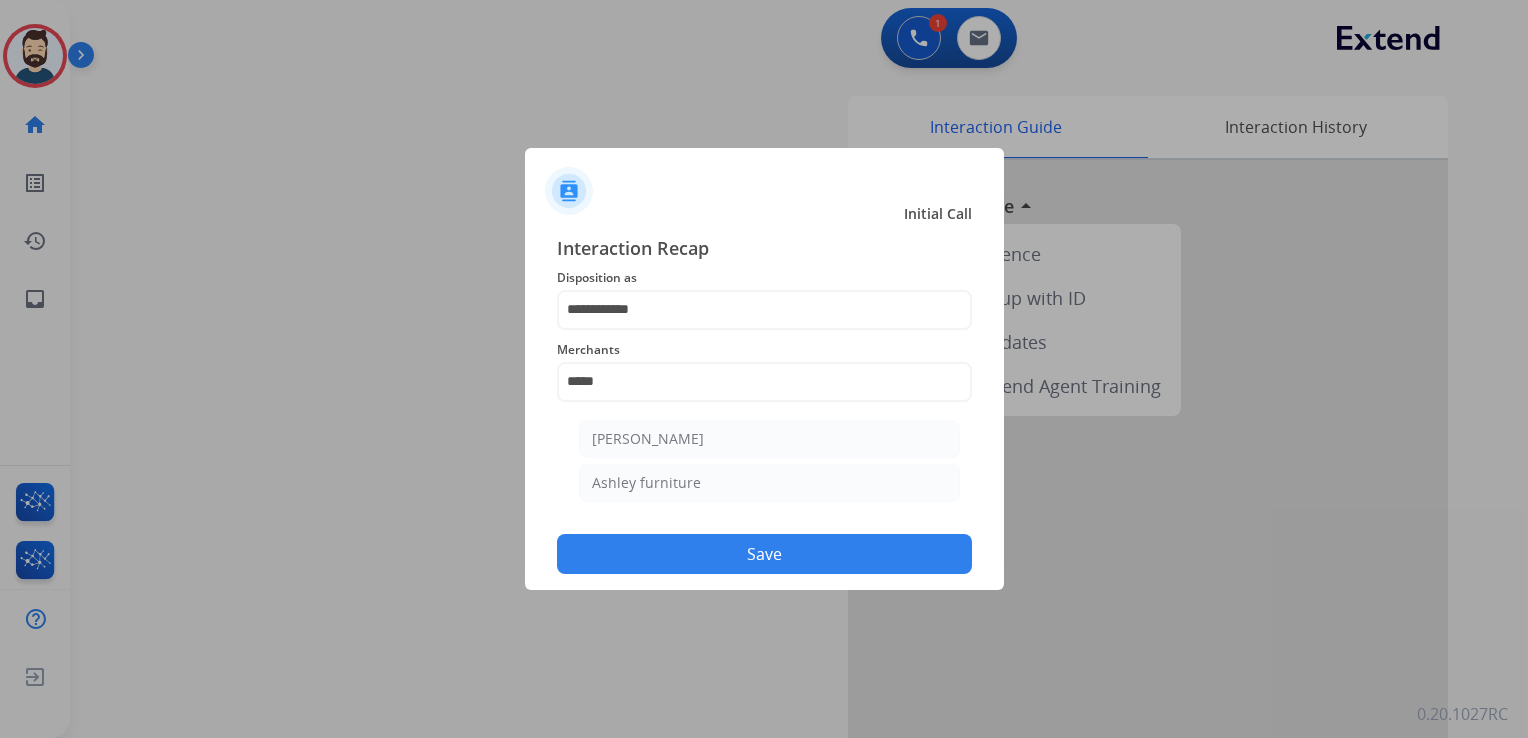 drag, startPoint x: 681, startPoint y: 434, endPoint x: 715, endPoint y: 530, distance: 101.84302 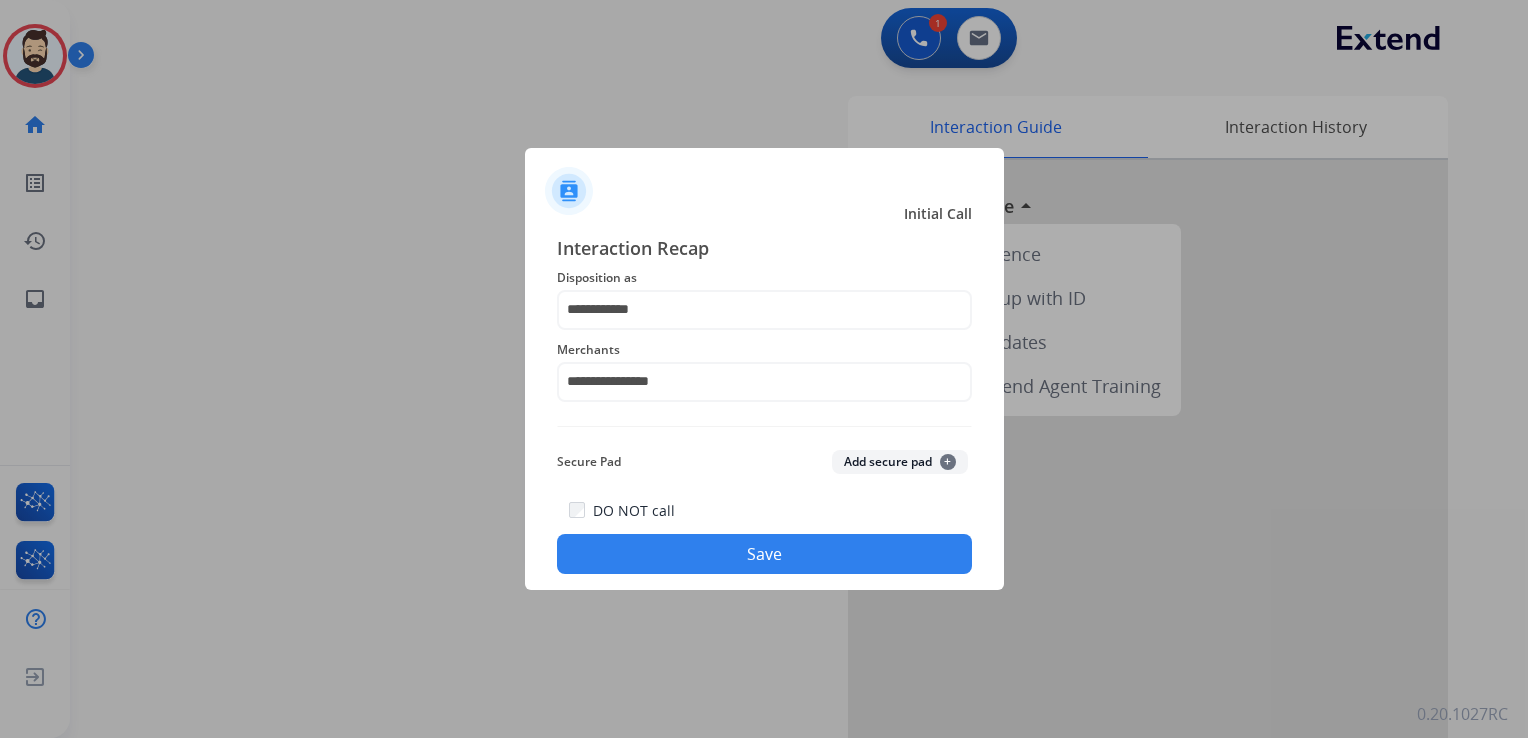 click on "Save" 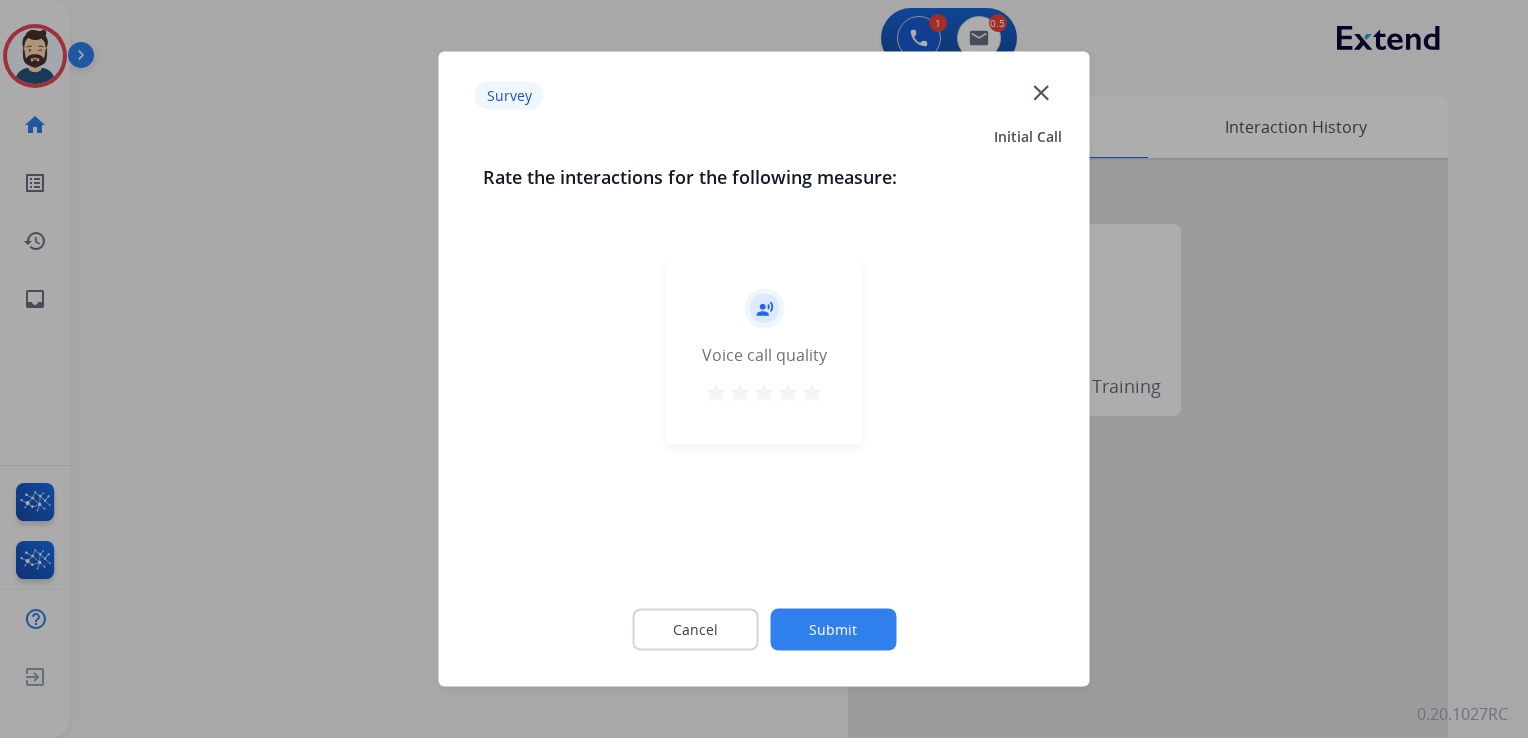 click on "star" at bounding box center [812, 393] 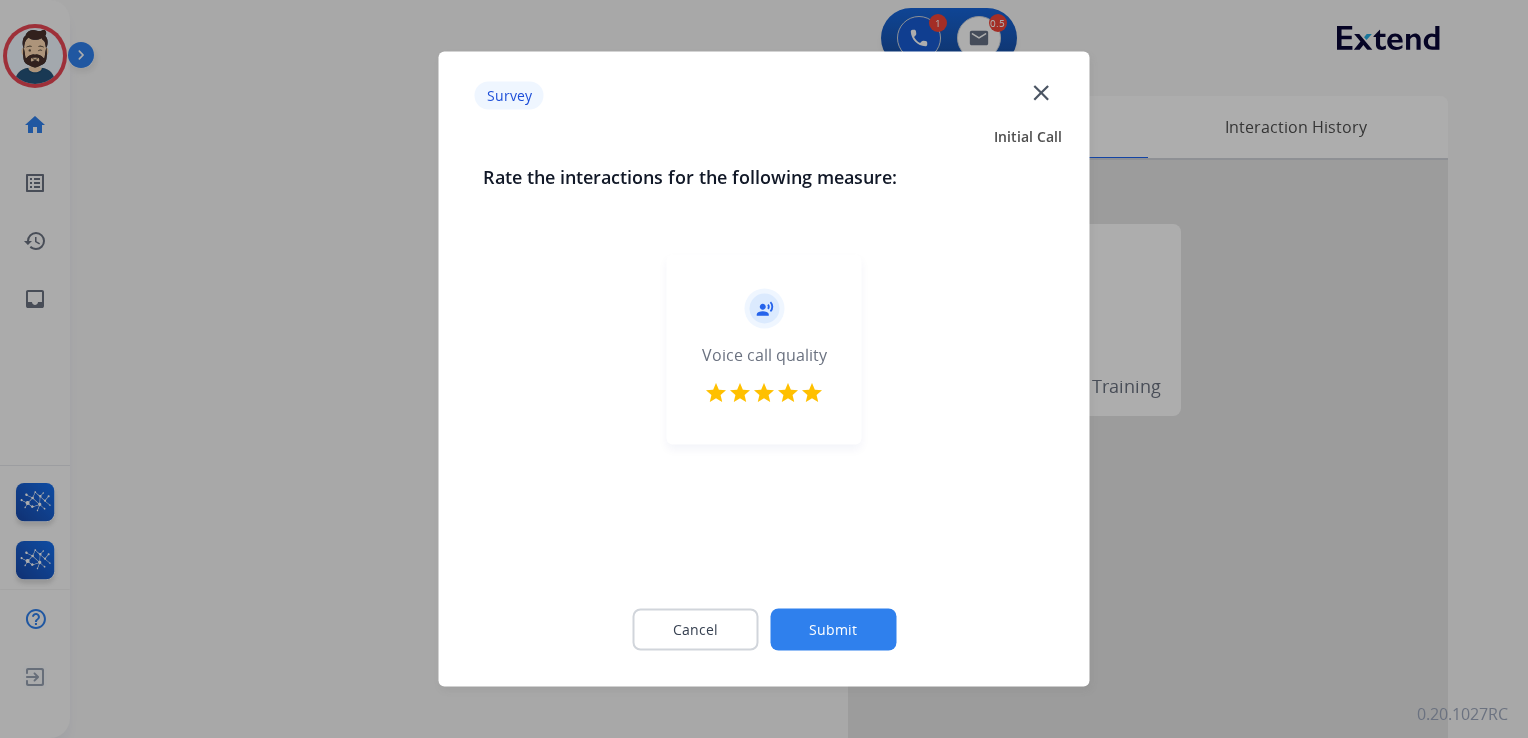 click on "Submit" 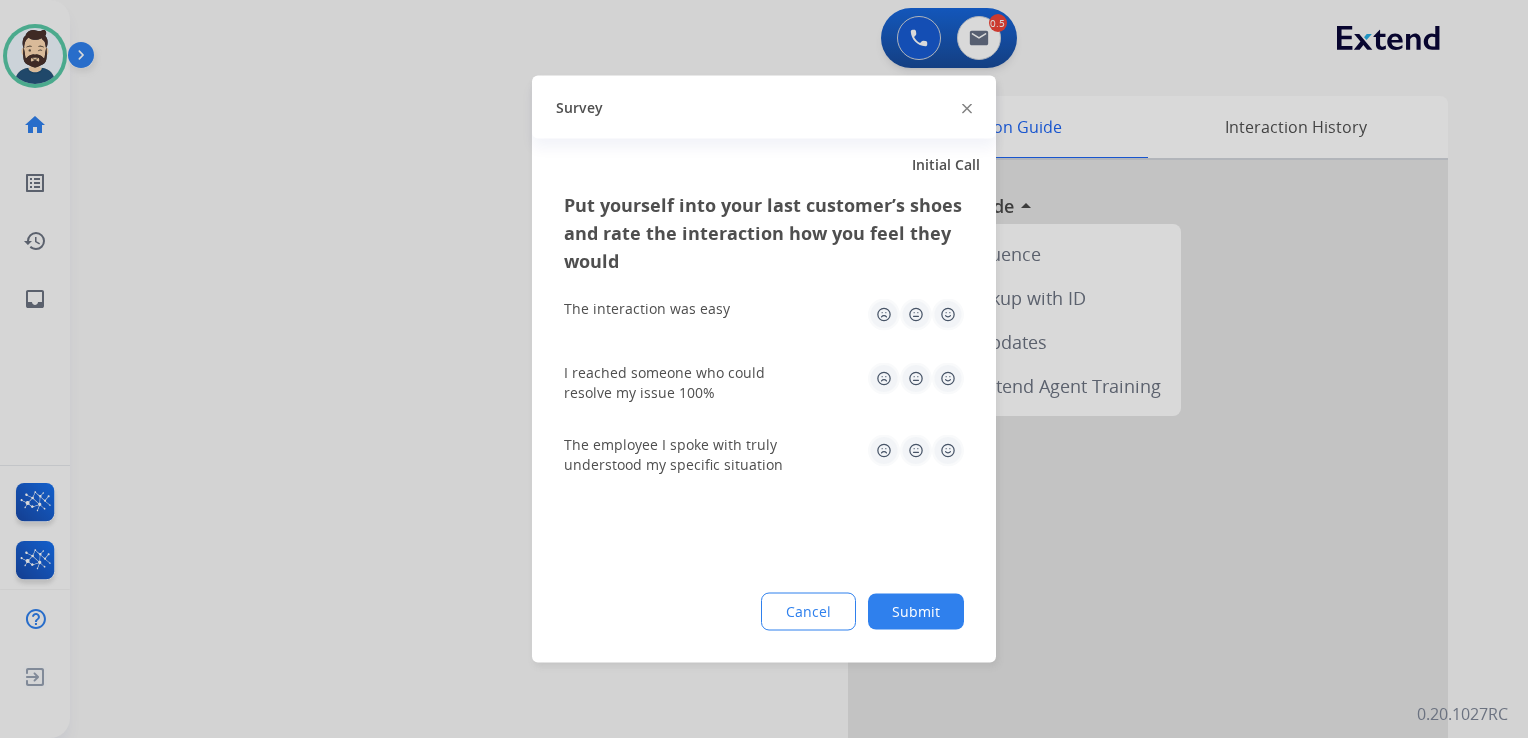 click 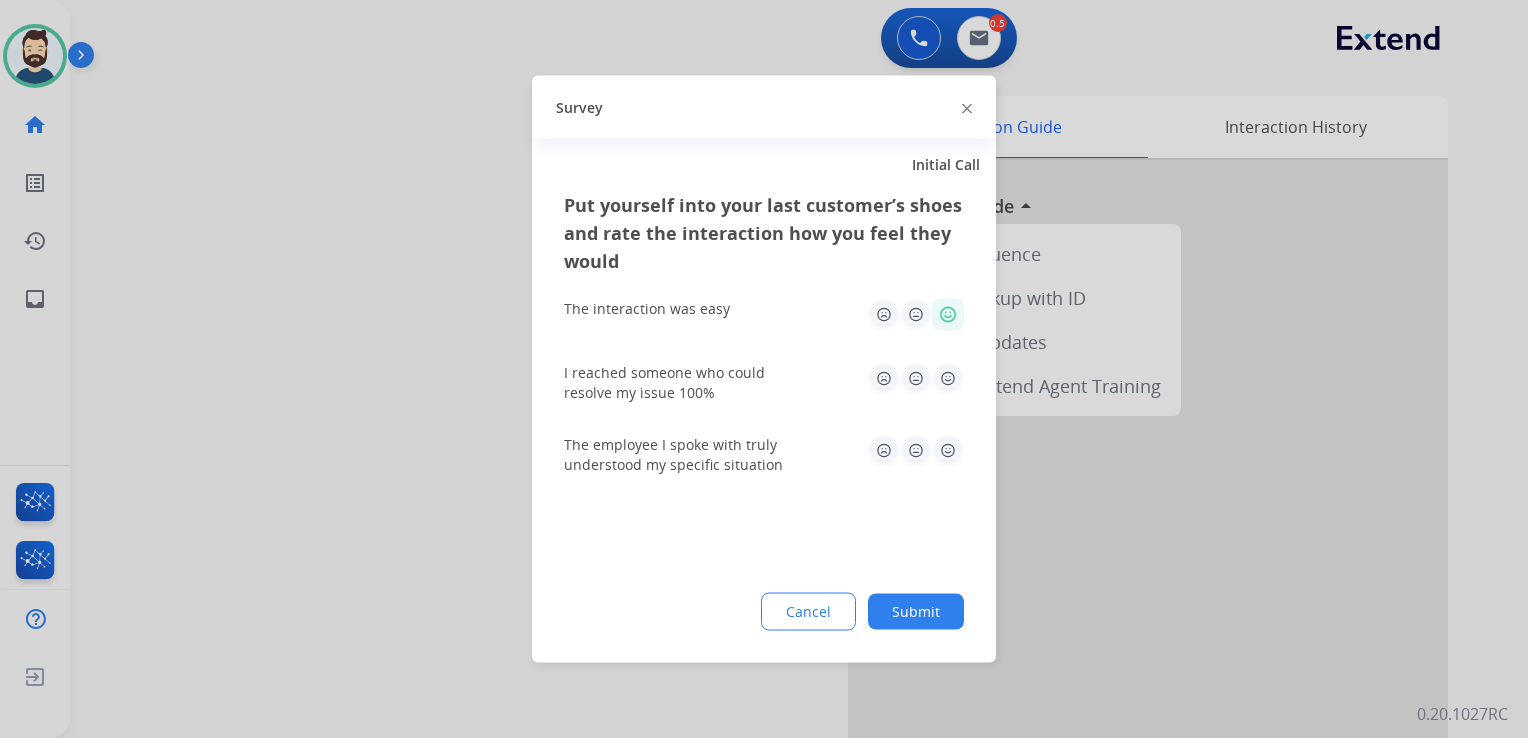 click 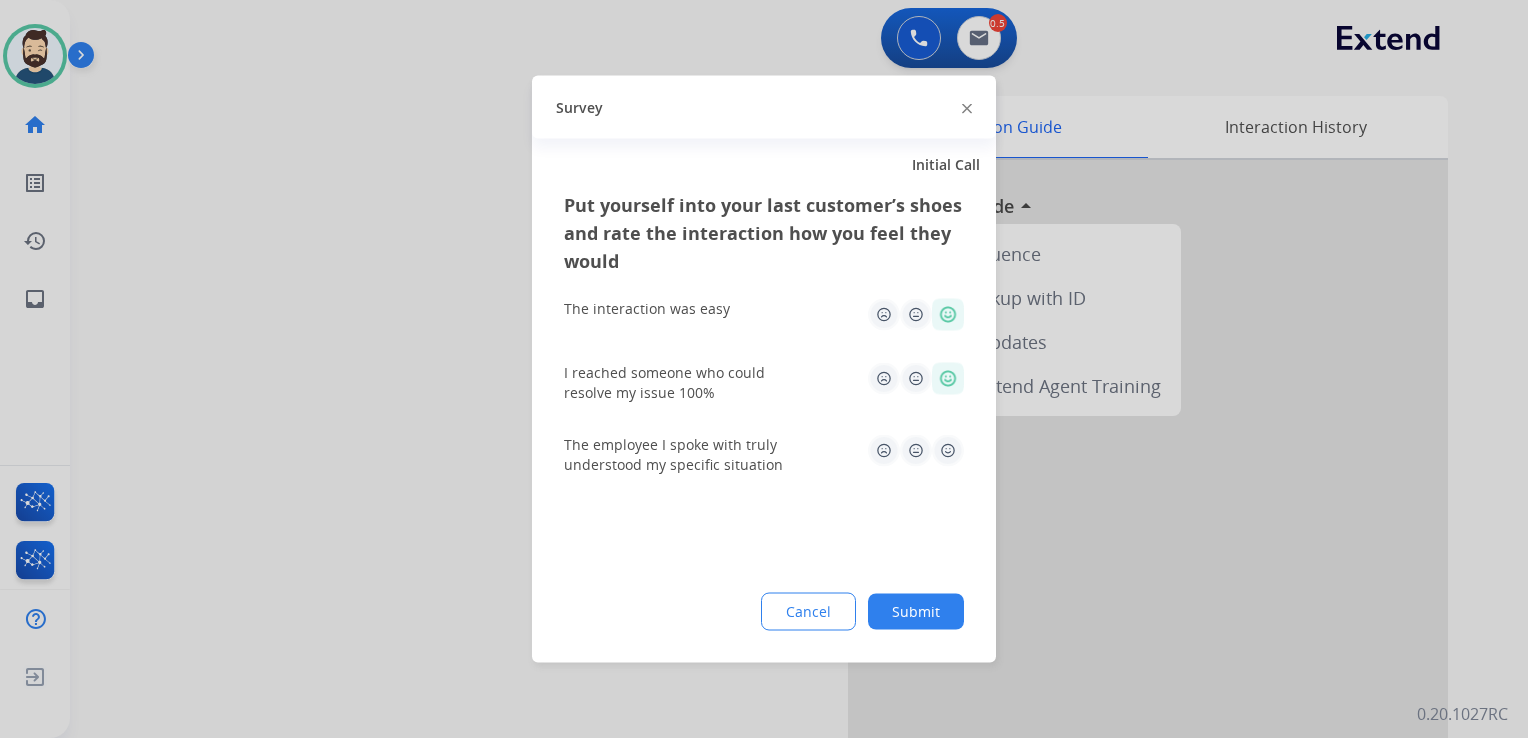 click 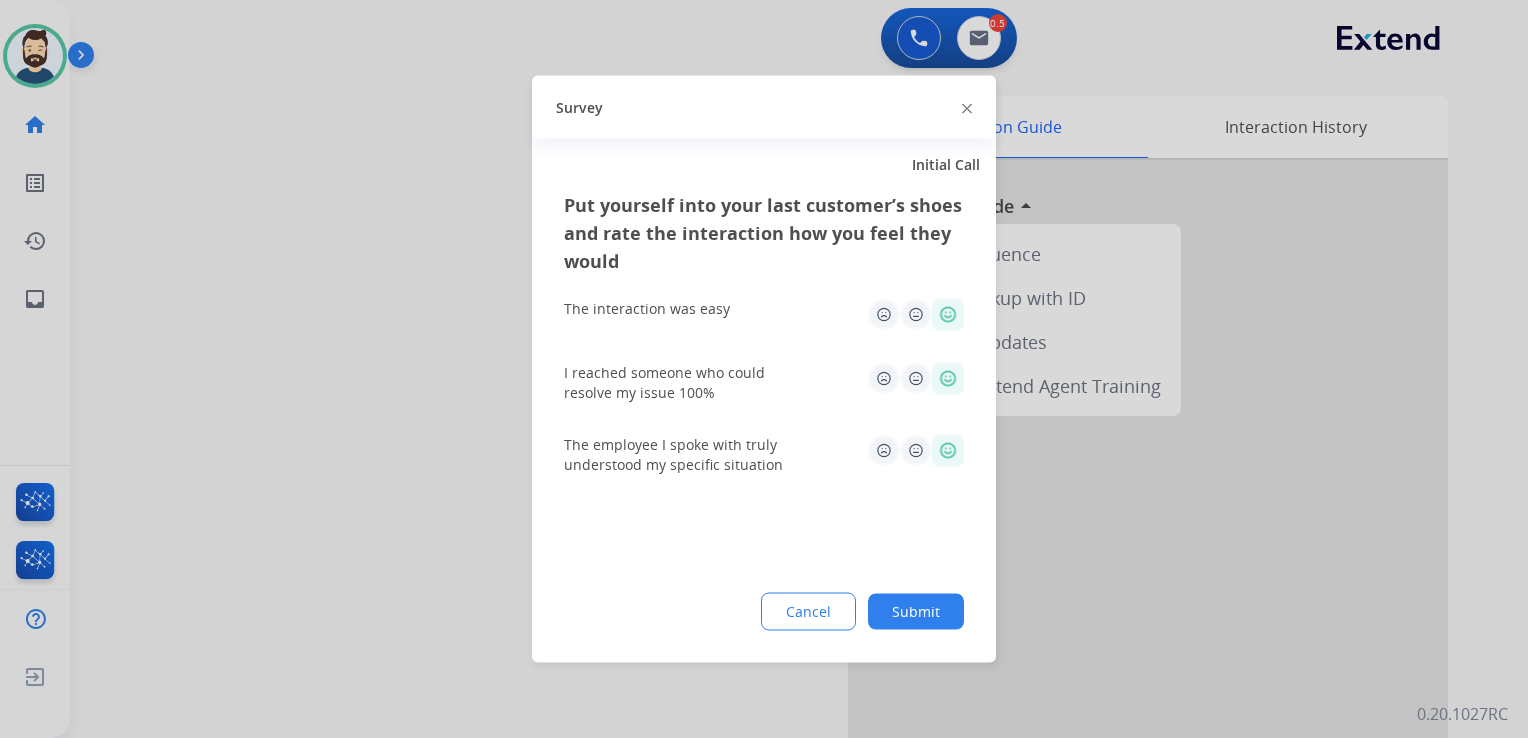 click on "Submit" 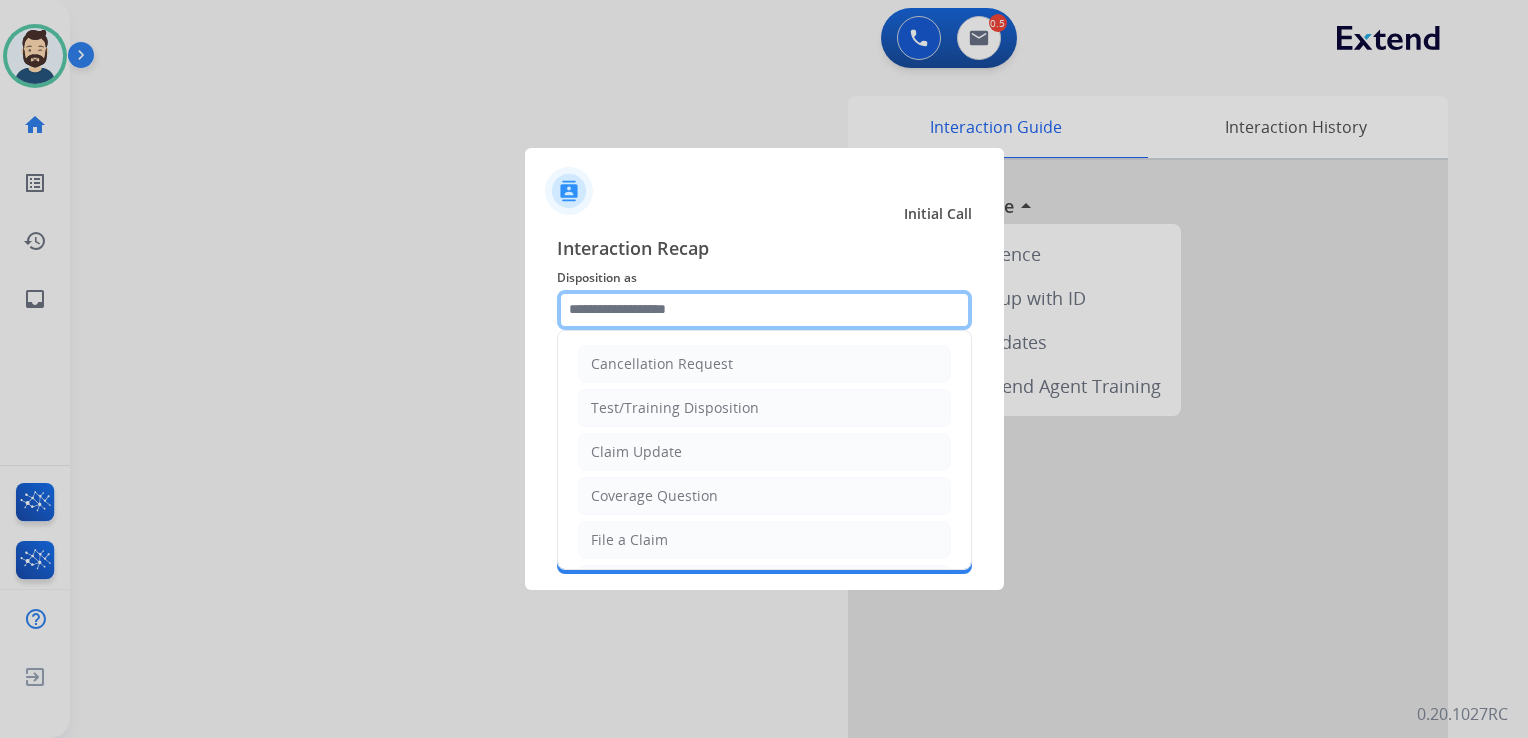 click 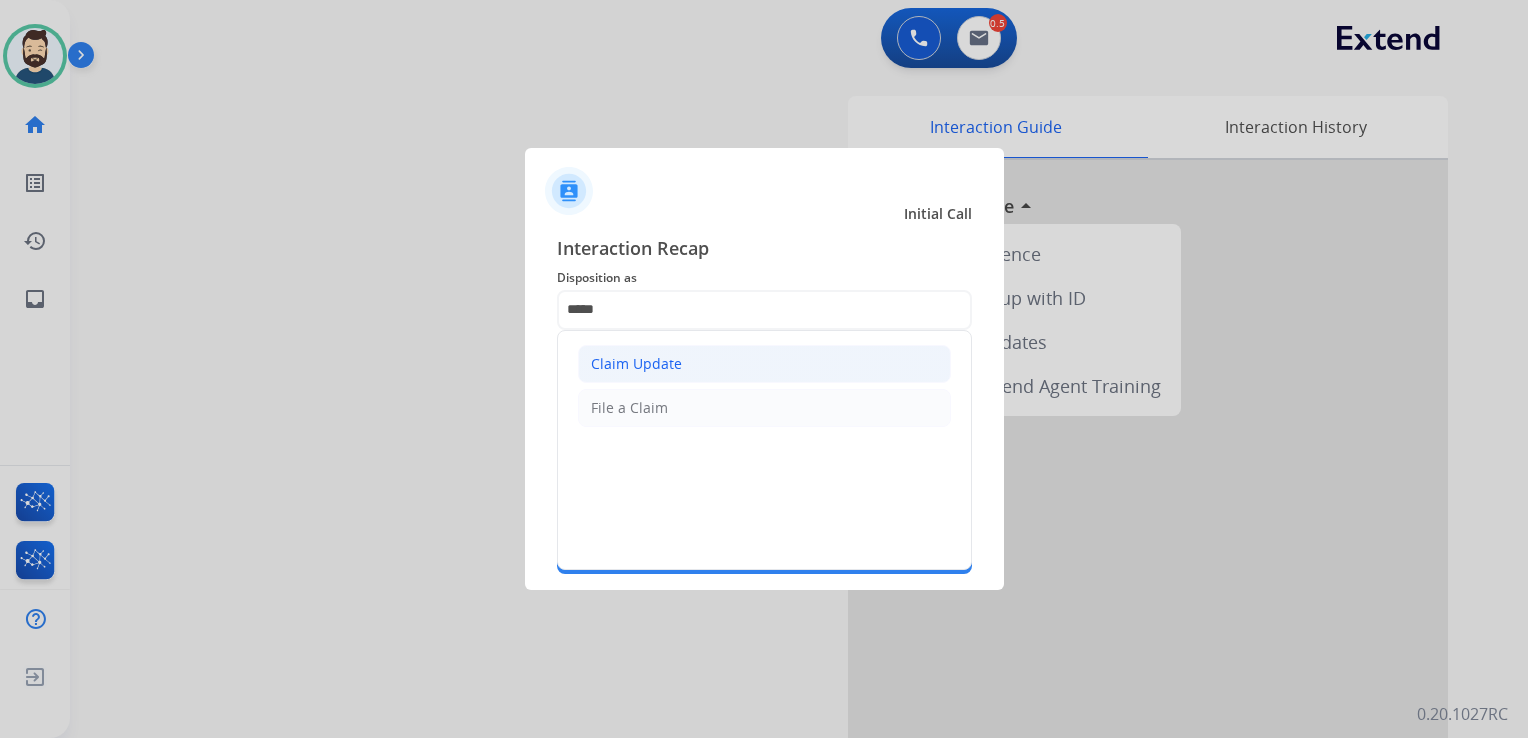 click on "Claim Update" 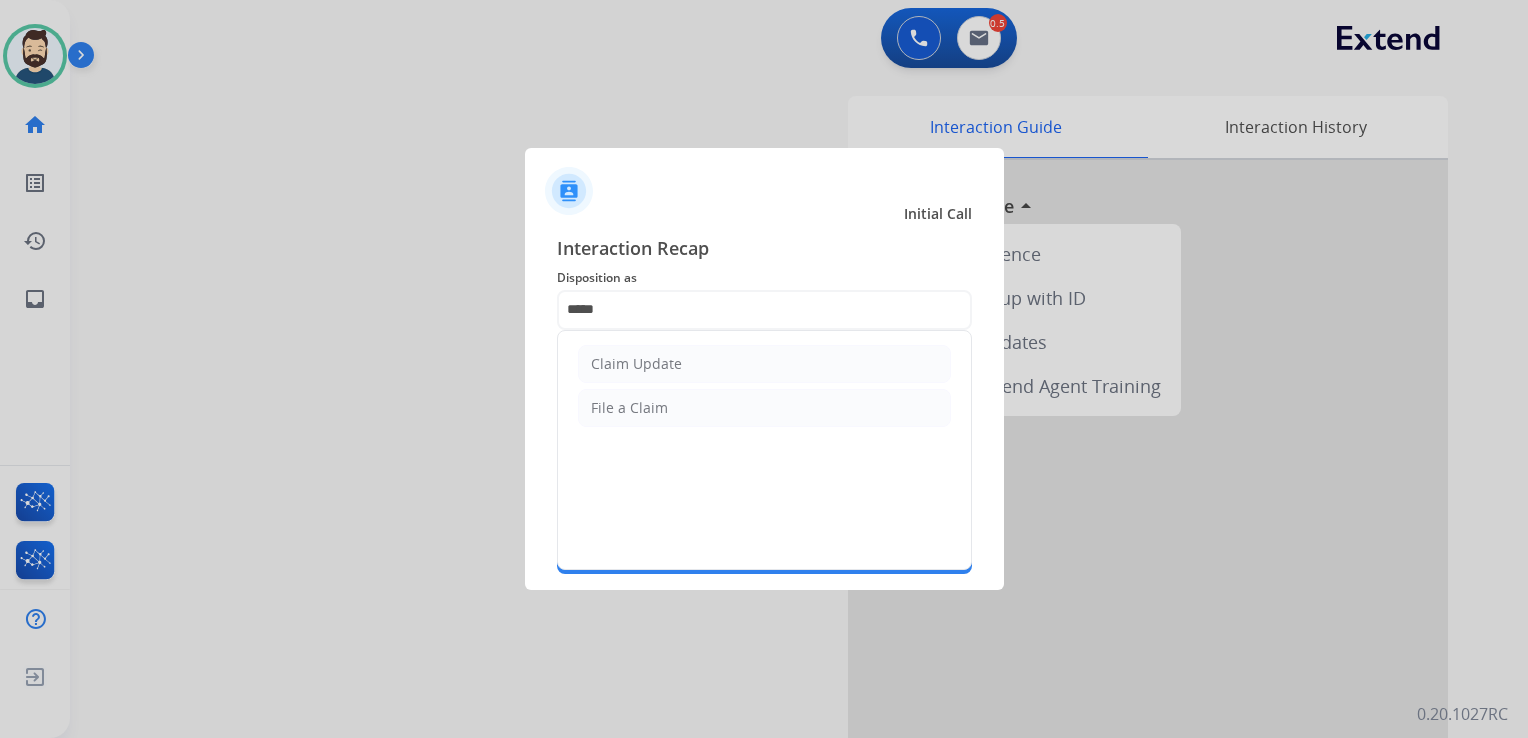 type on "**********" 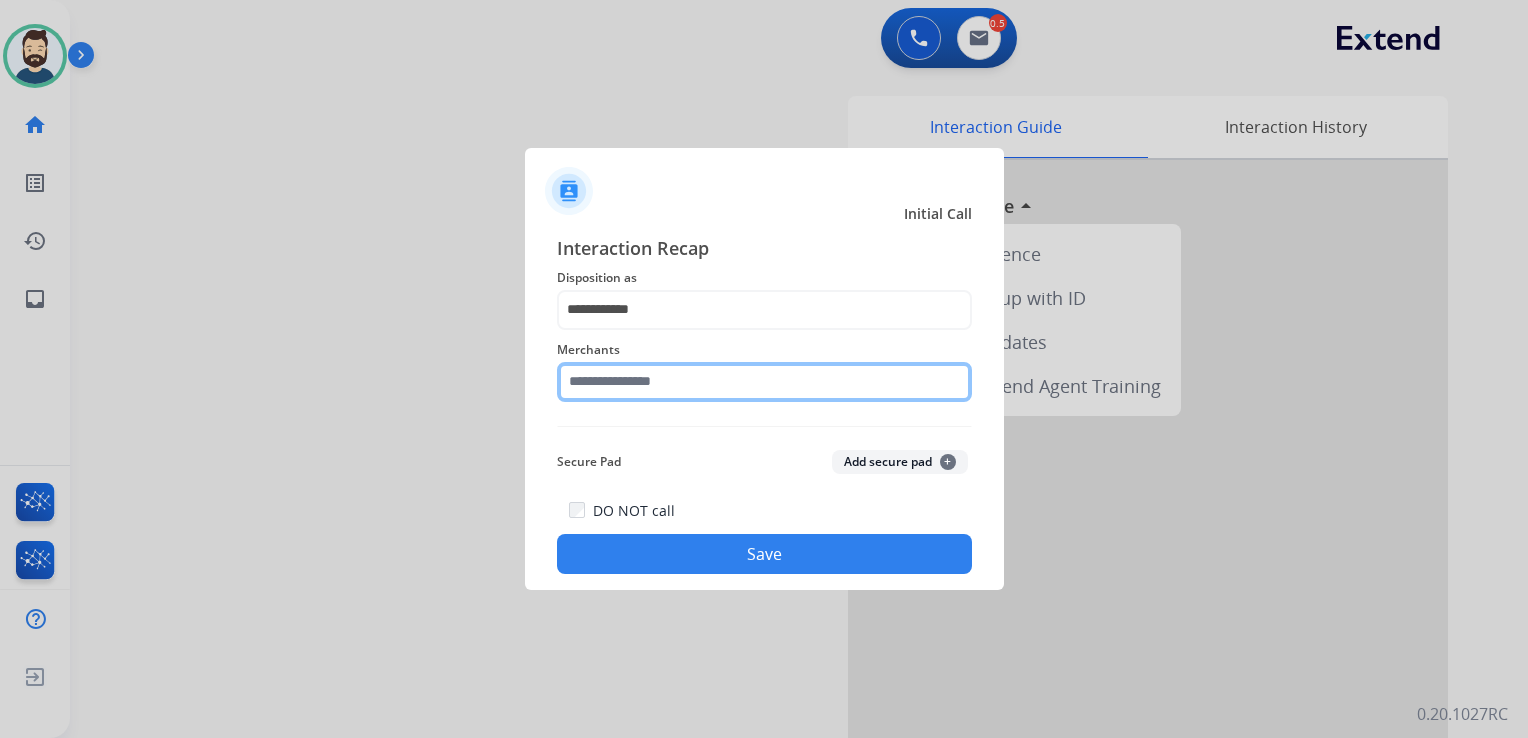 click 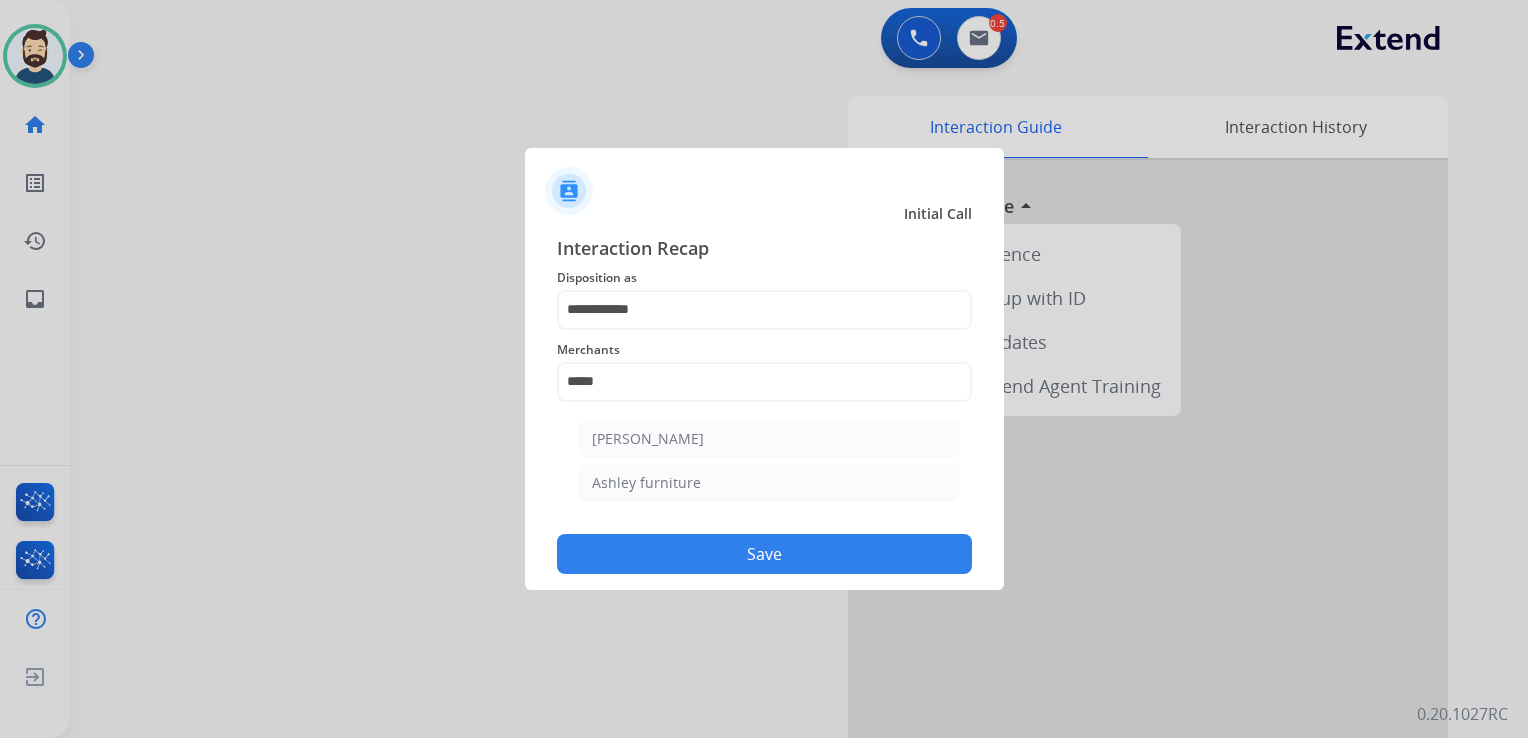 drag, startPoint x: 688, startPoint y: 441, endPoint x: 708, endPoint y: 461, distance: 28.284271 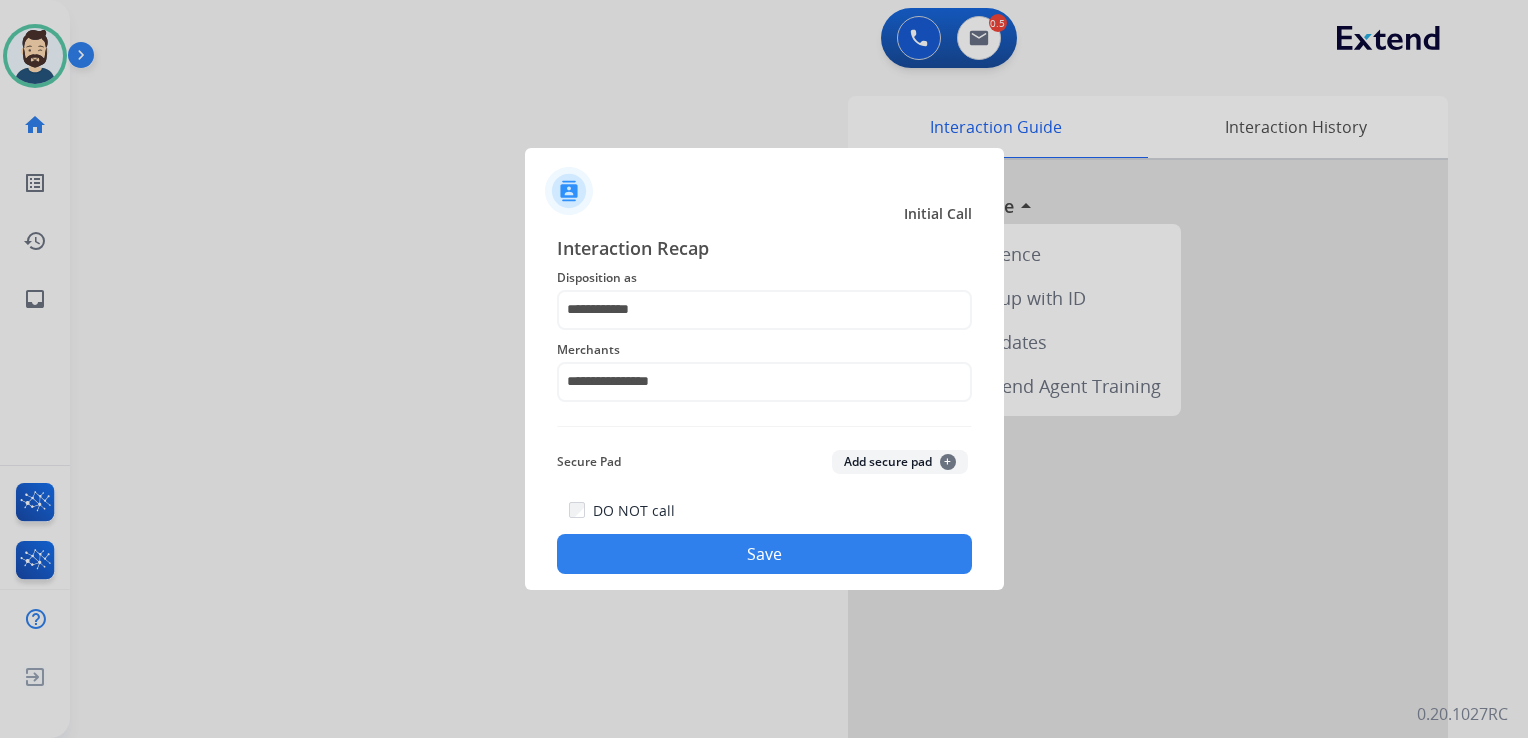 click on "Save" 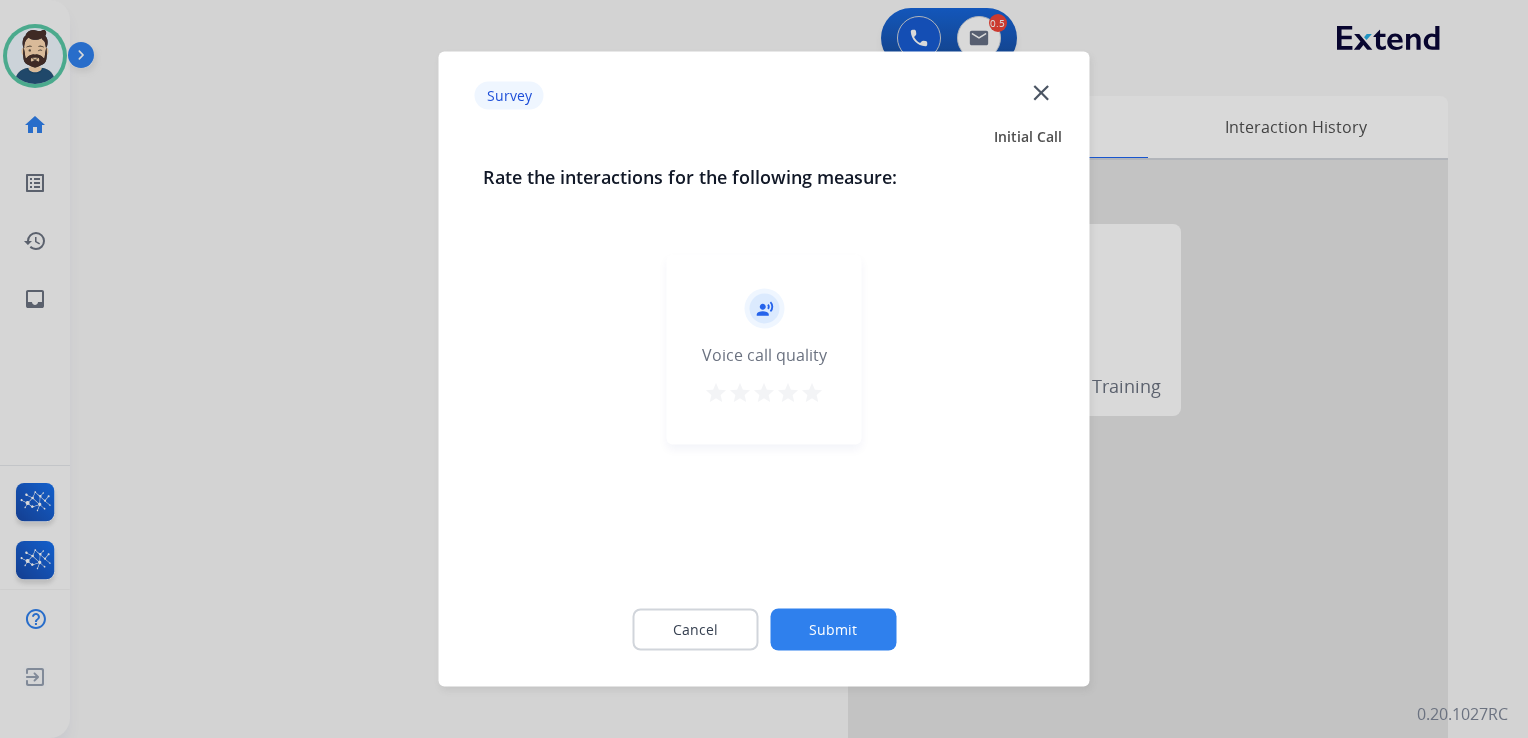 click on "star" at bounding box center (812, 393) 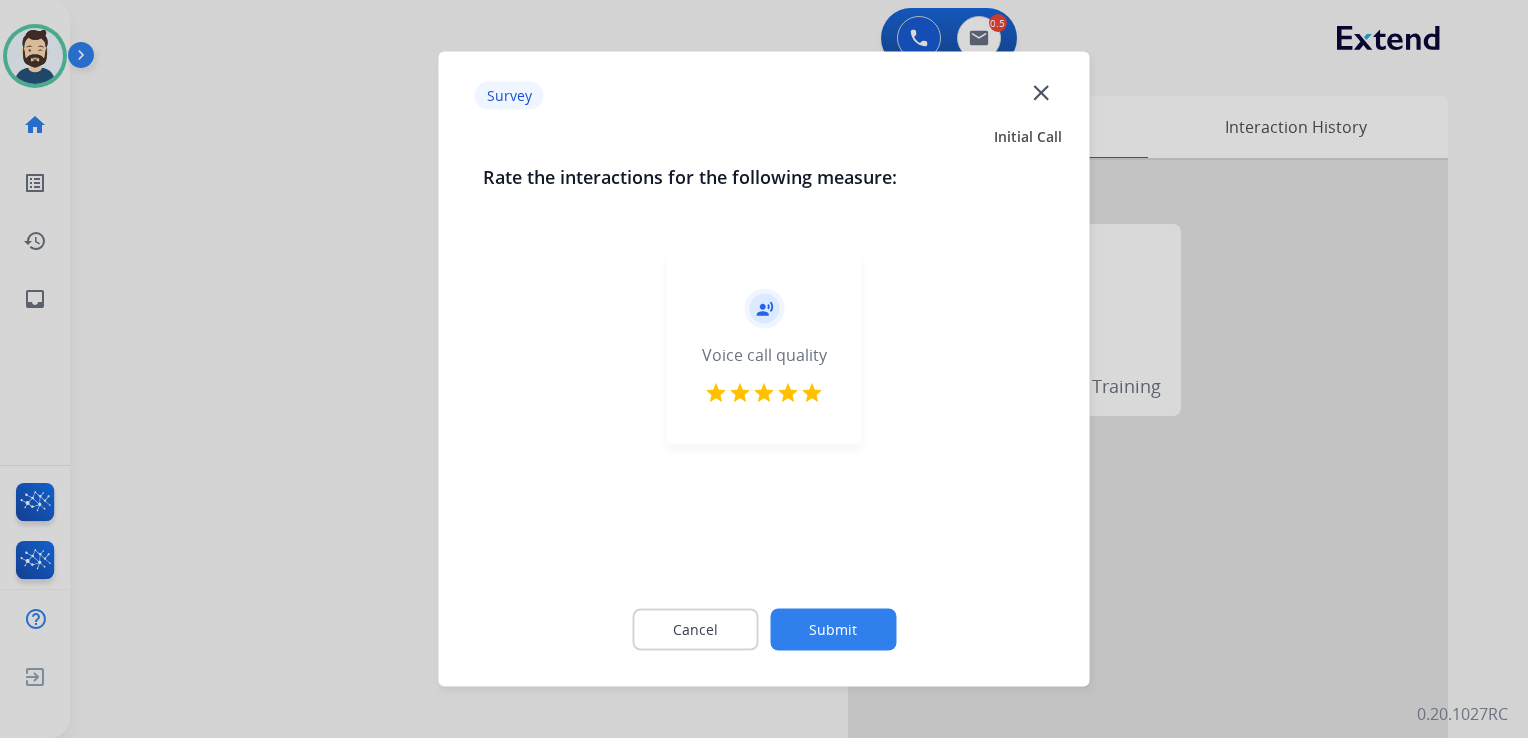click on "Submit" 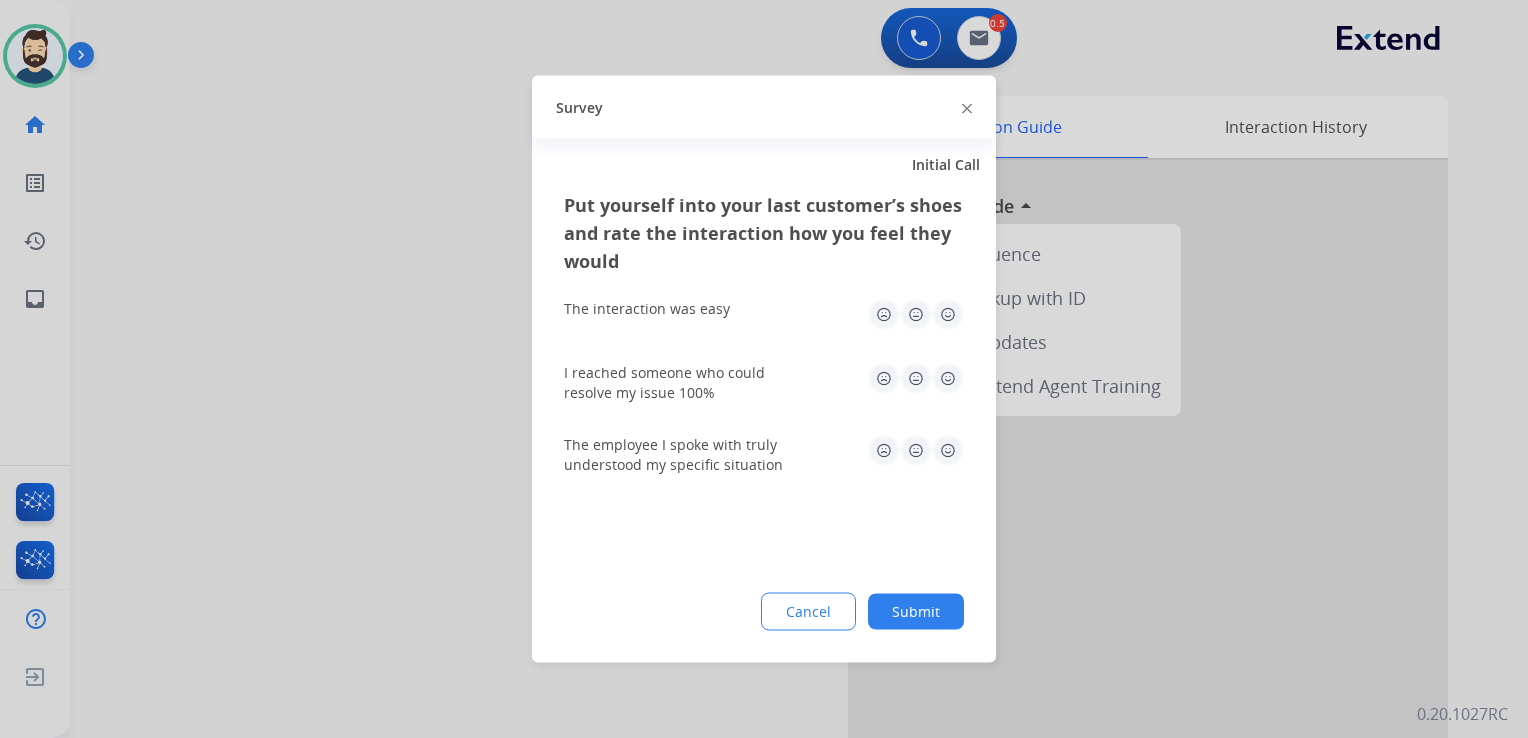click 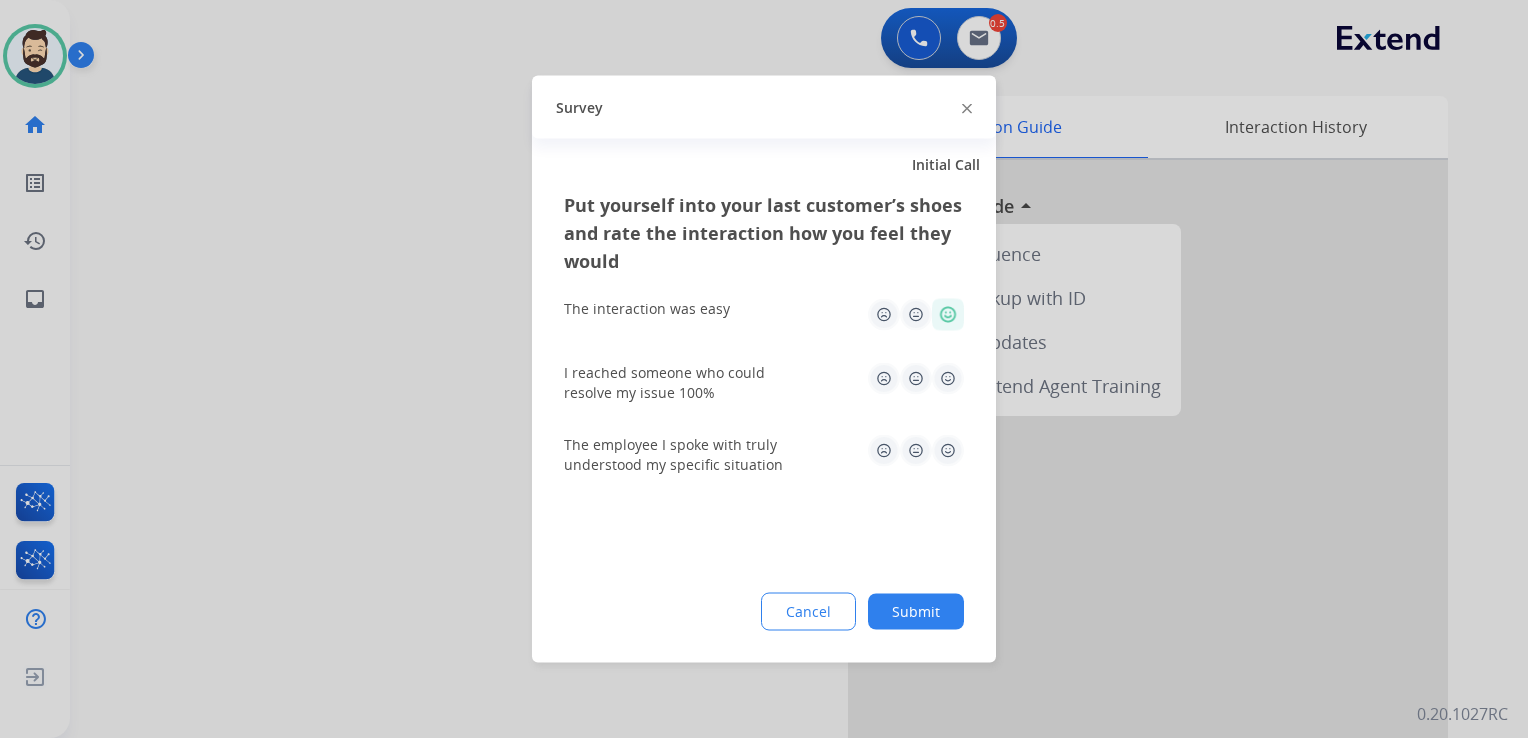 drag, startPoint x: 945, startPoint y: 367, endPoint x: 945, endPoint y: 434, distance: 67 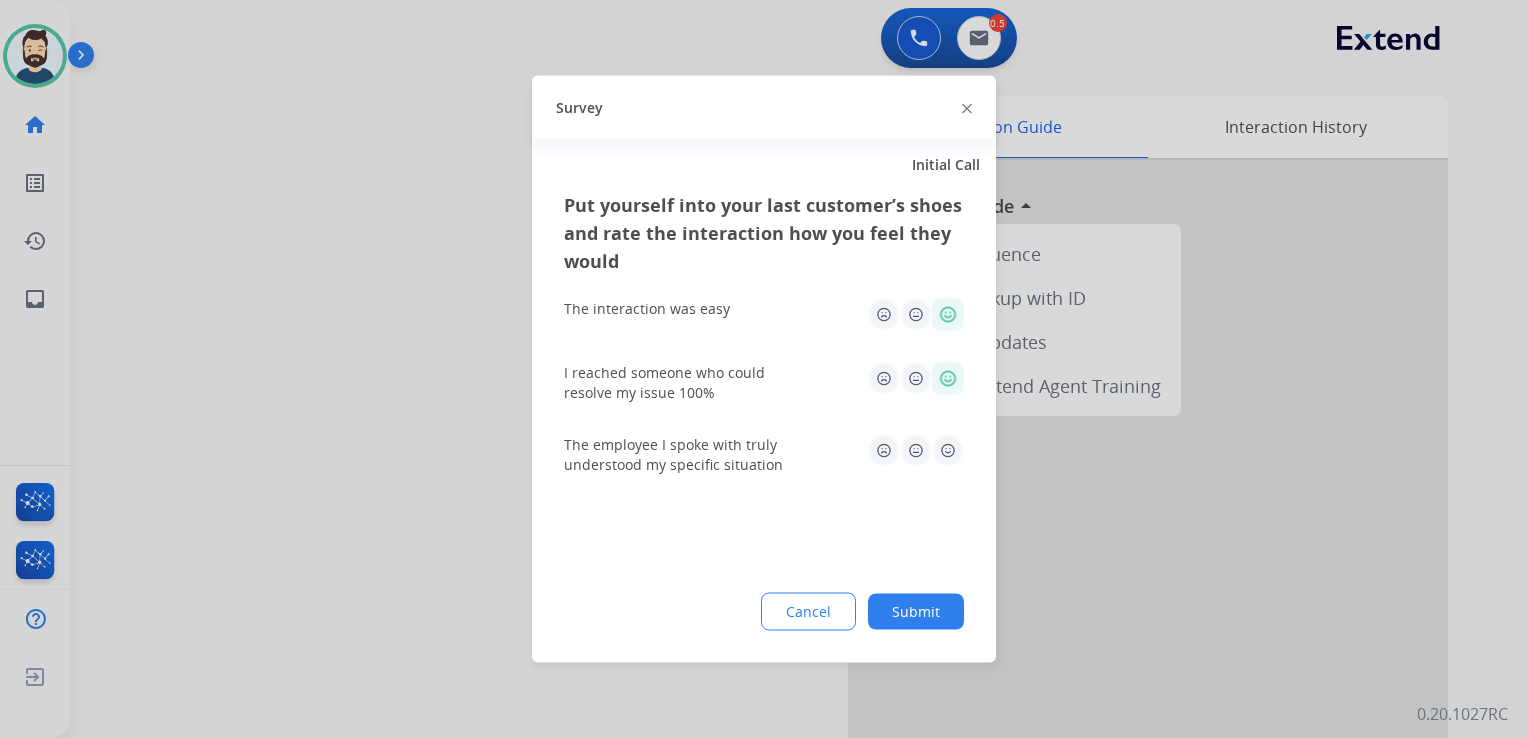 click 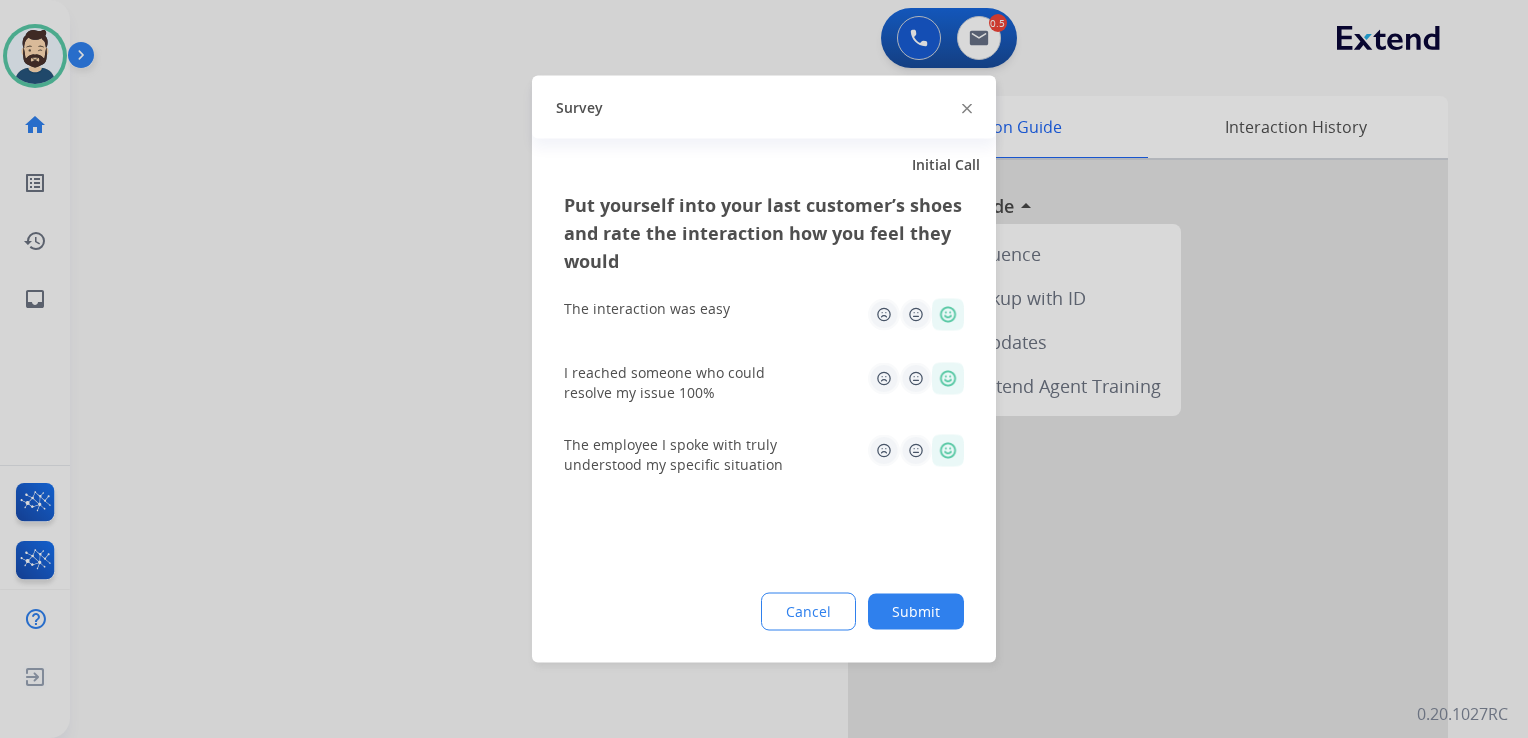 click on "Submit" 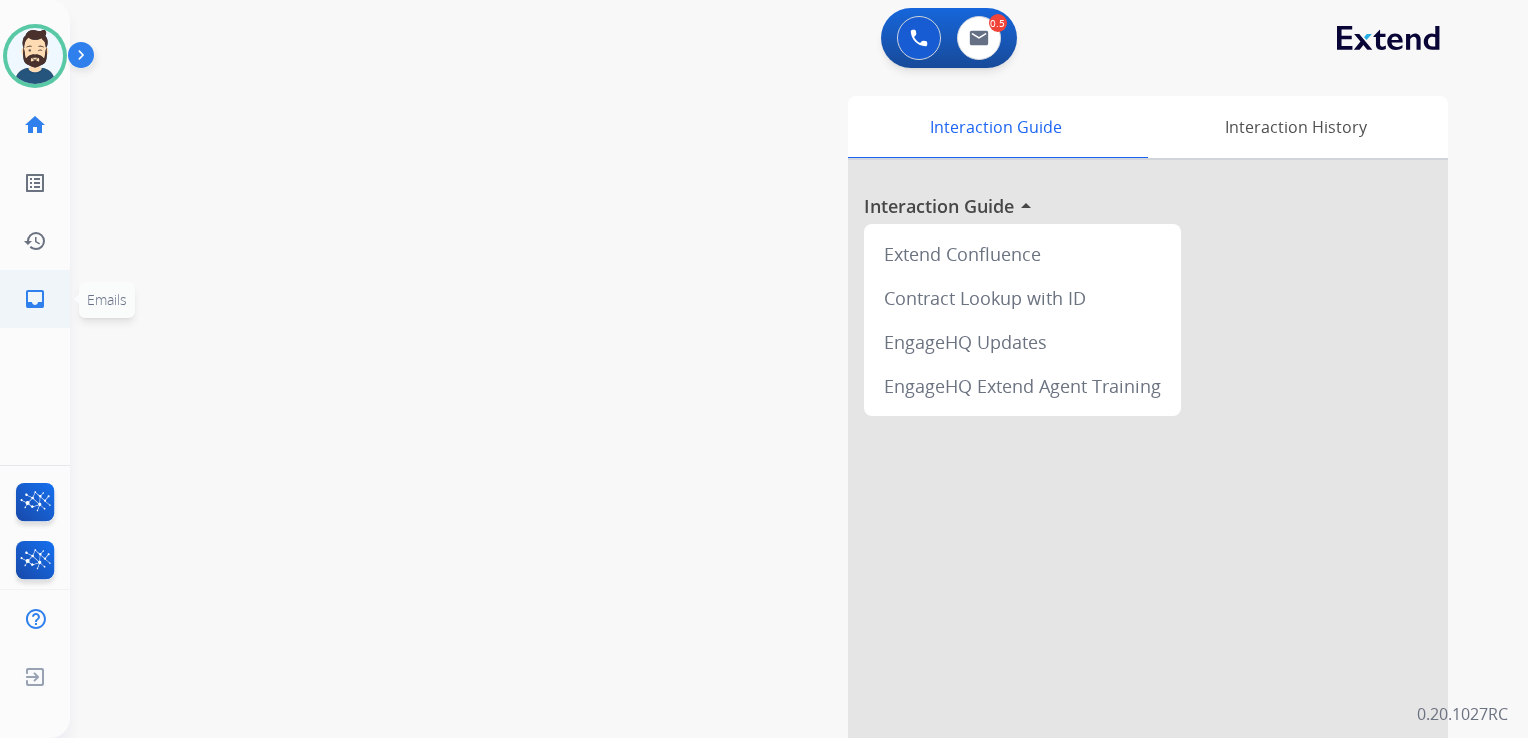 click on "inbox" 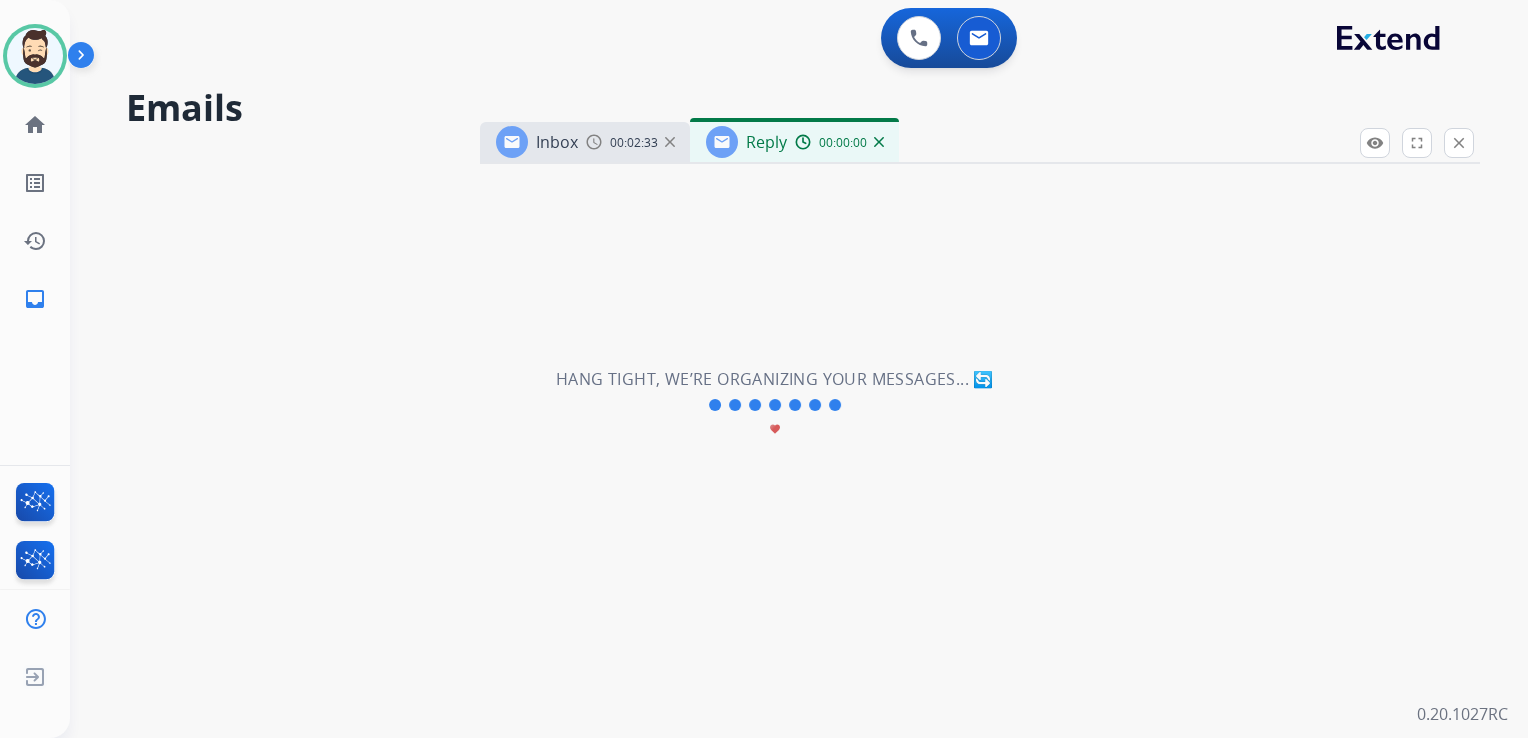 select on "**********" 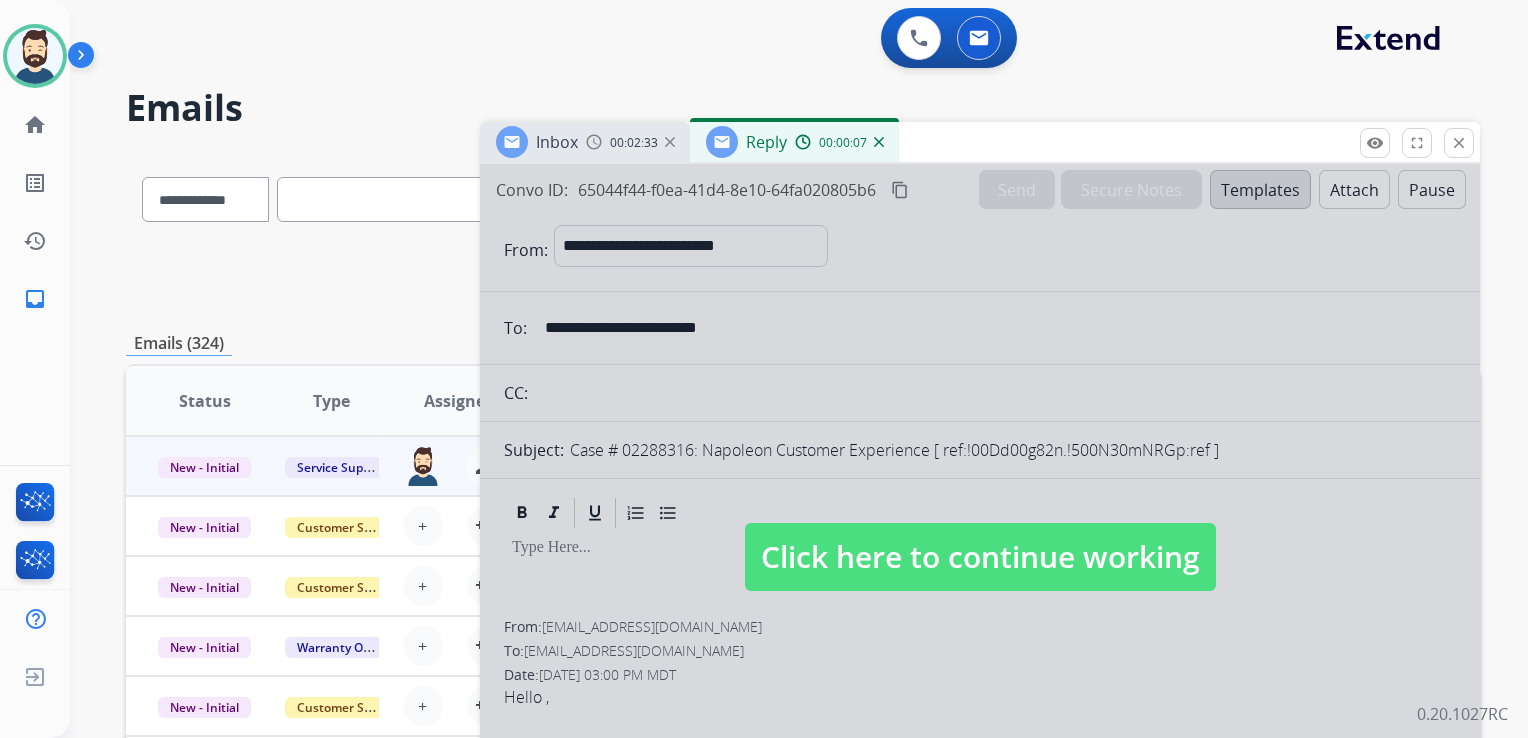 click on "Click here to continue working" at bounding box center (980, 557) 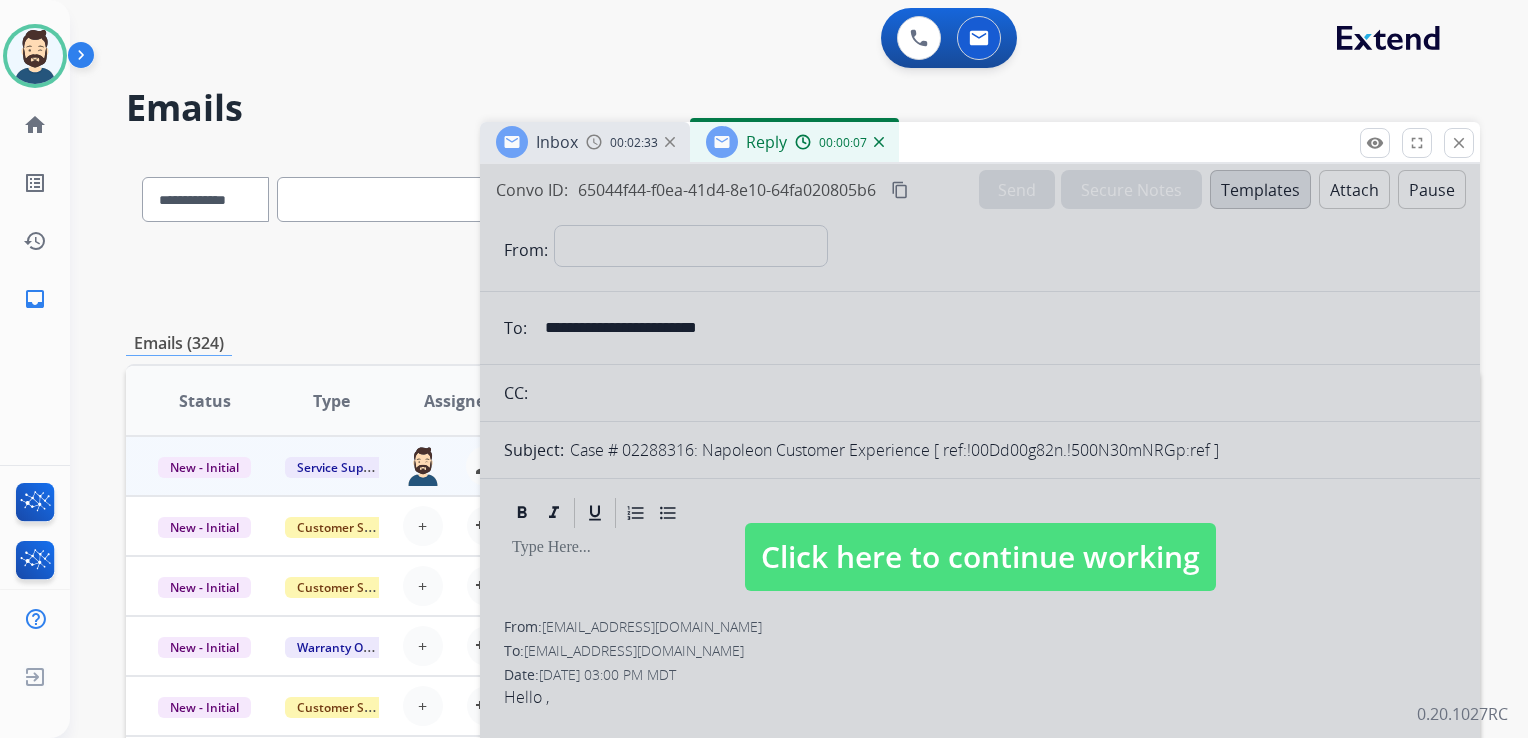 type 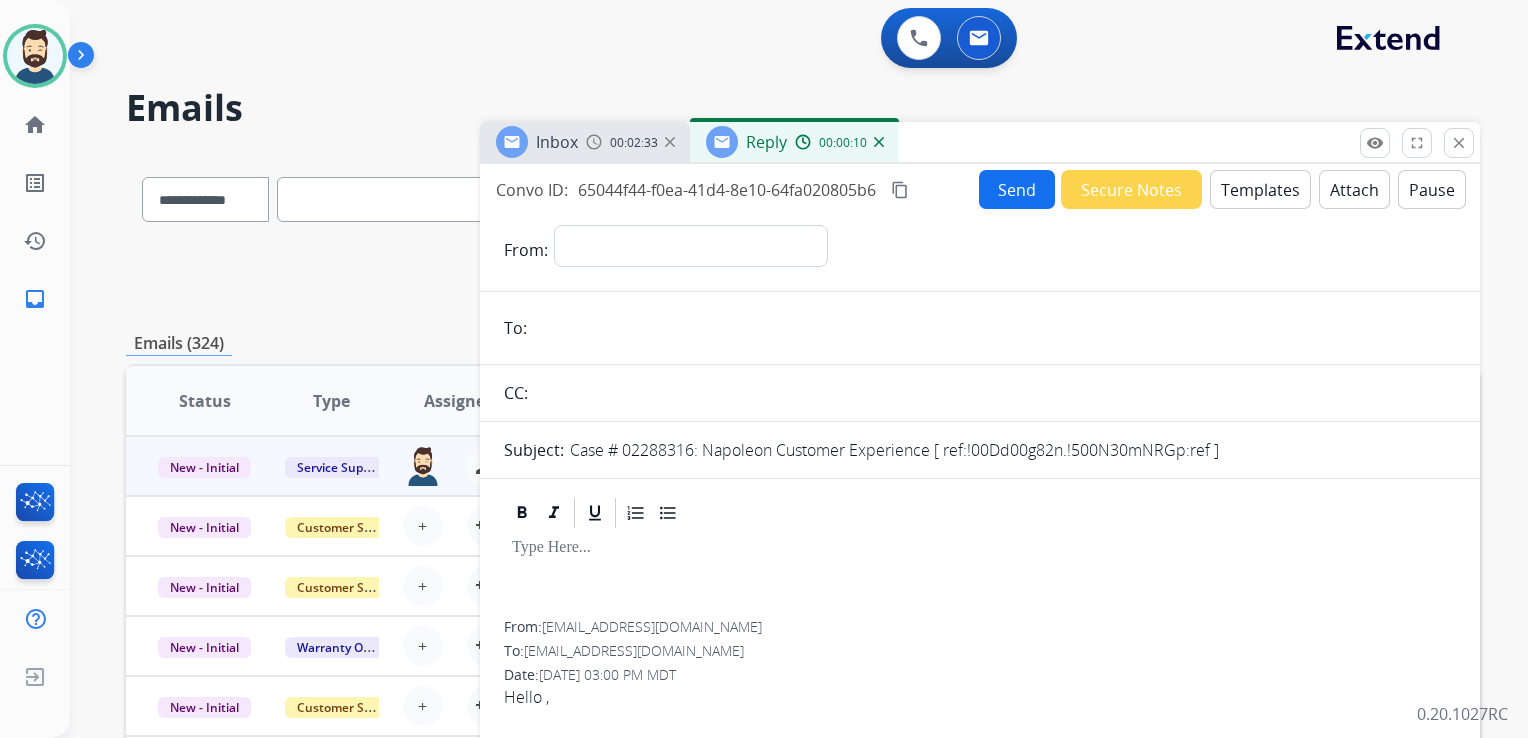 click at bounding box center [879, 142] 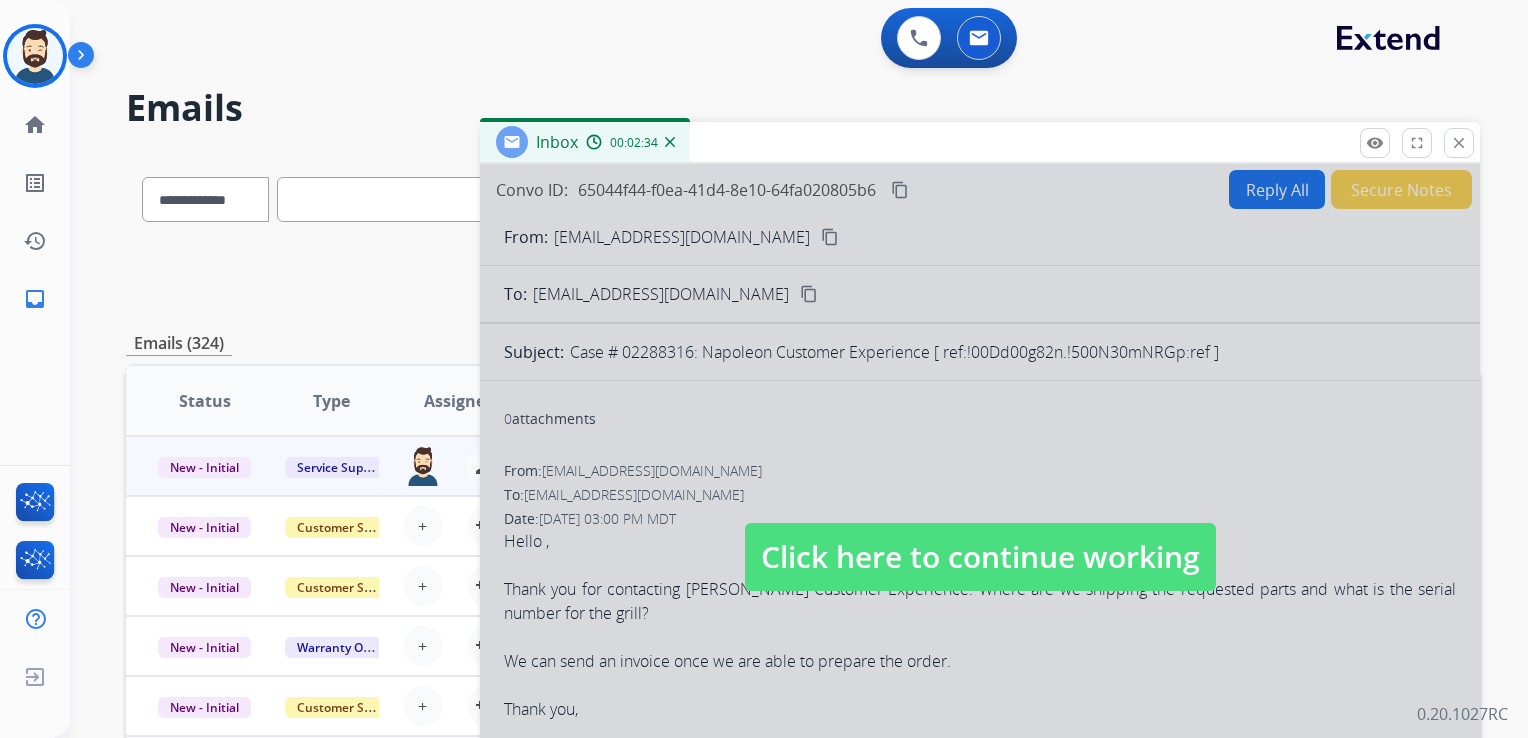 click on "Click here to continue working" at bounding box center (980, 557) 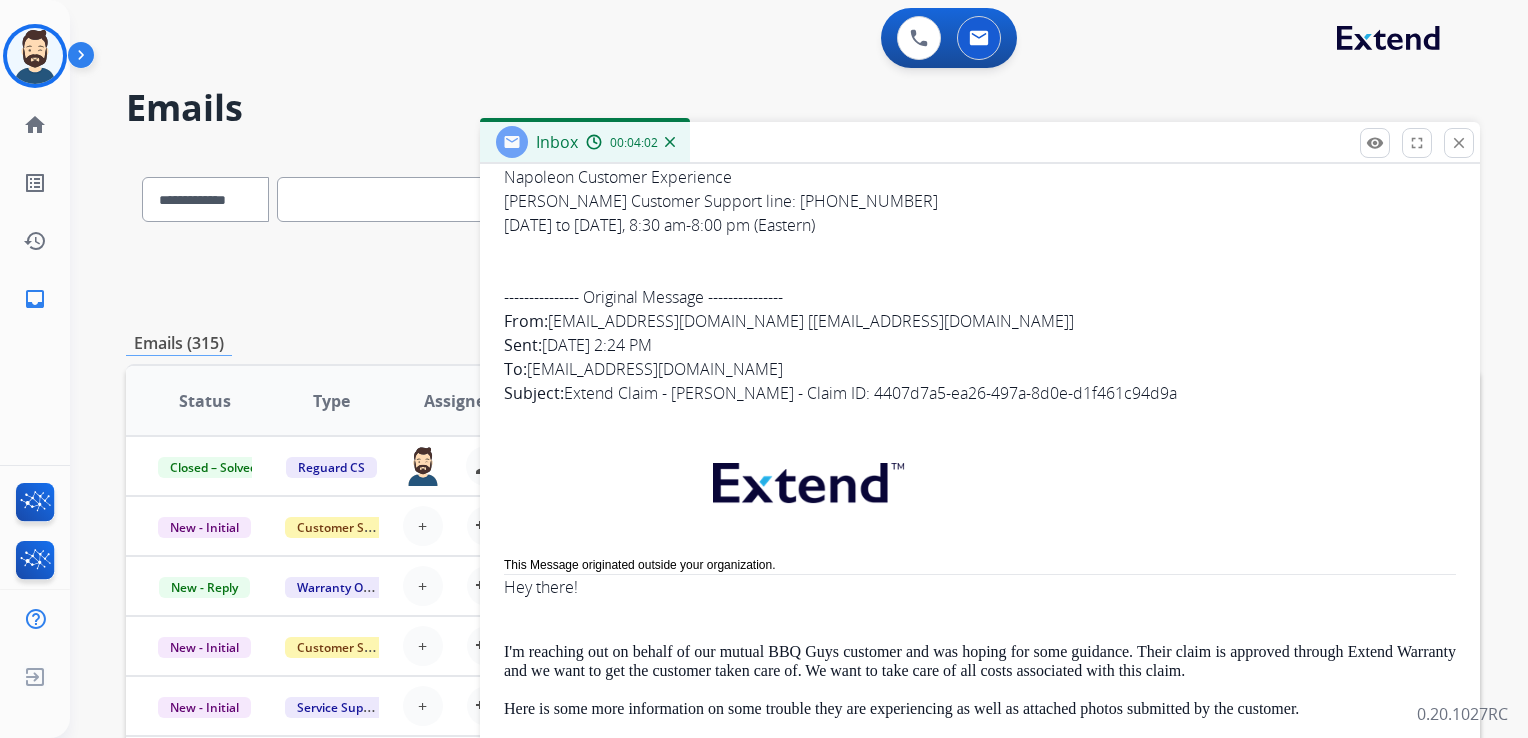scroll, scrollTop: 600, scrollLeft: 0, axis: vertical 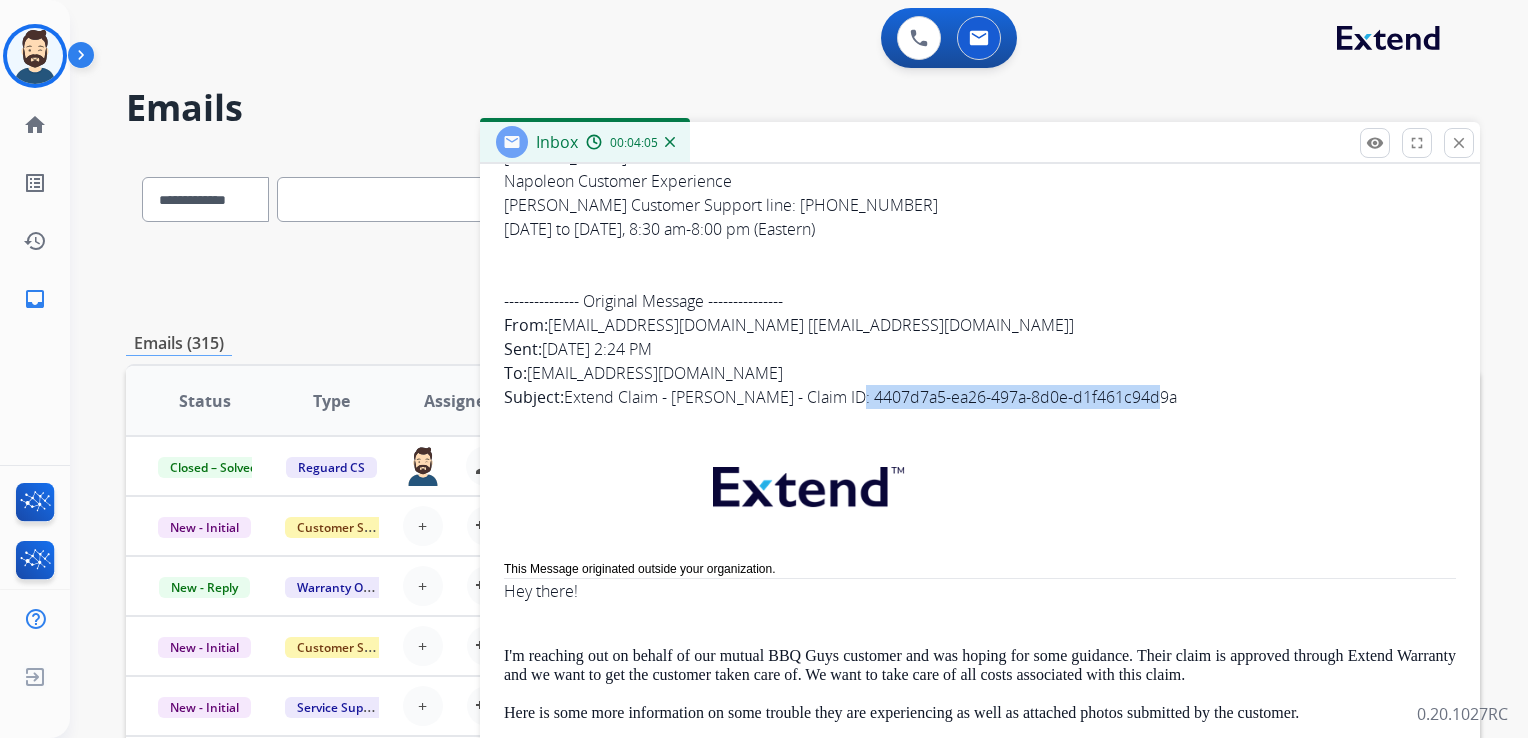 drag, startPoint x: 836, startPoint y: 397, endPoint x: 1147, endPoint y: 389, distance: 311.10287 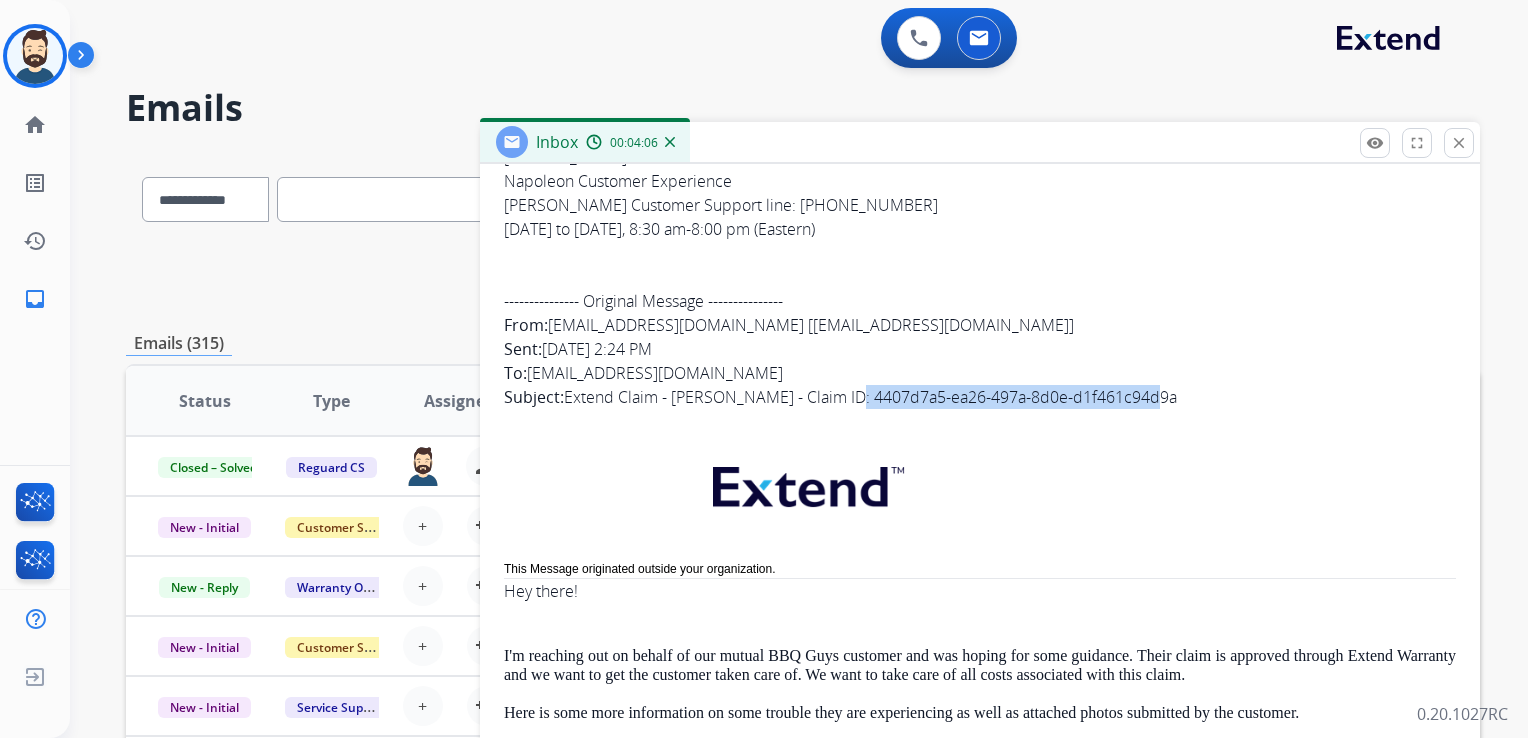 copy on "4407d7a5-ea26-497a-8d0e-d1f461c94d9a" 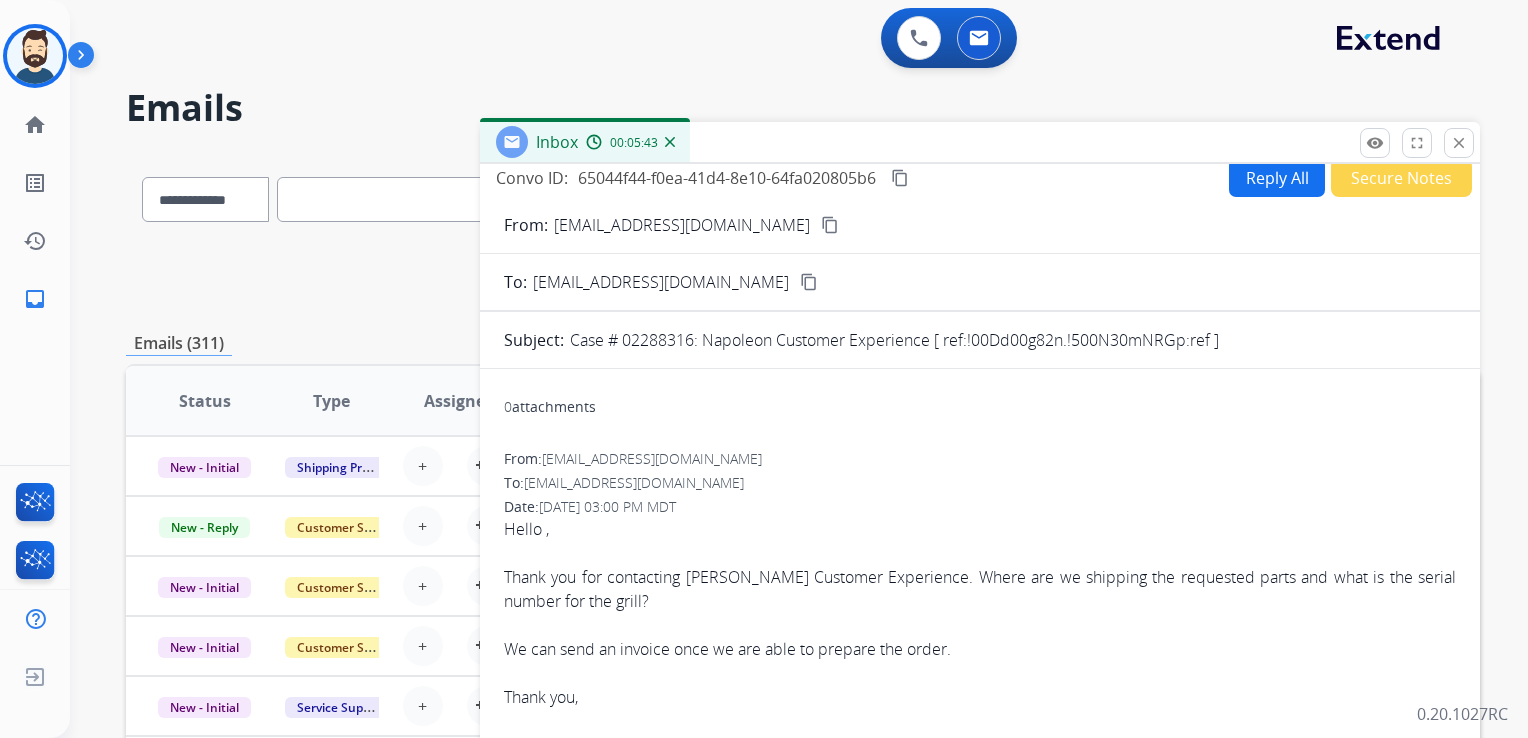 scroll, scrollTop: 0, scrollLeft: 0, axis: both 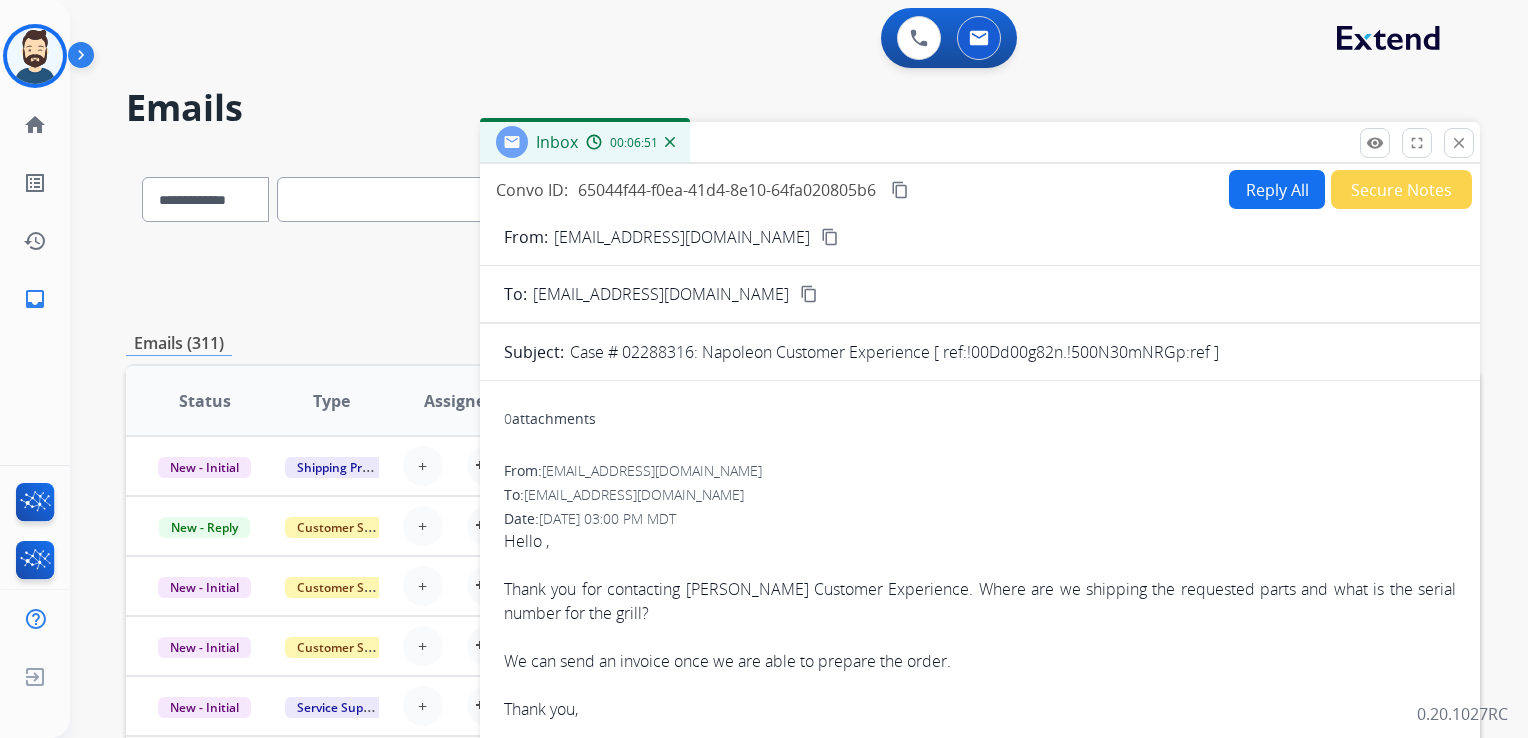 click on "Reply All" at bounding box center (1277, 189) 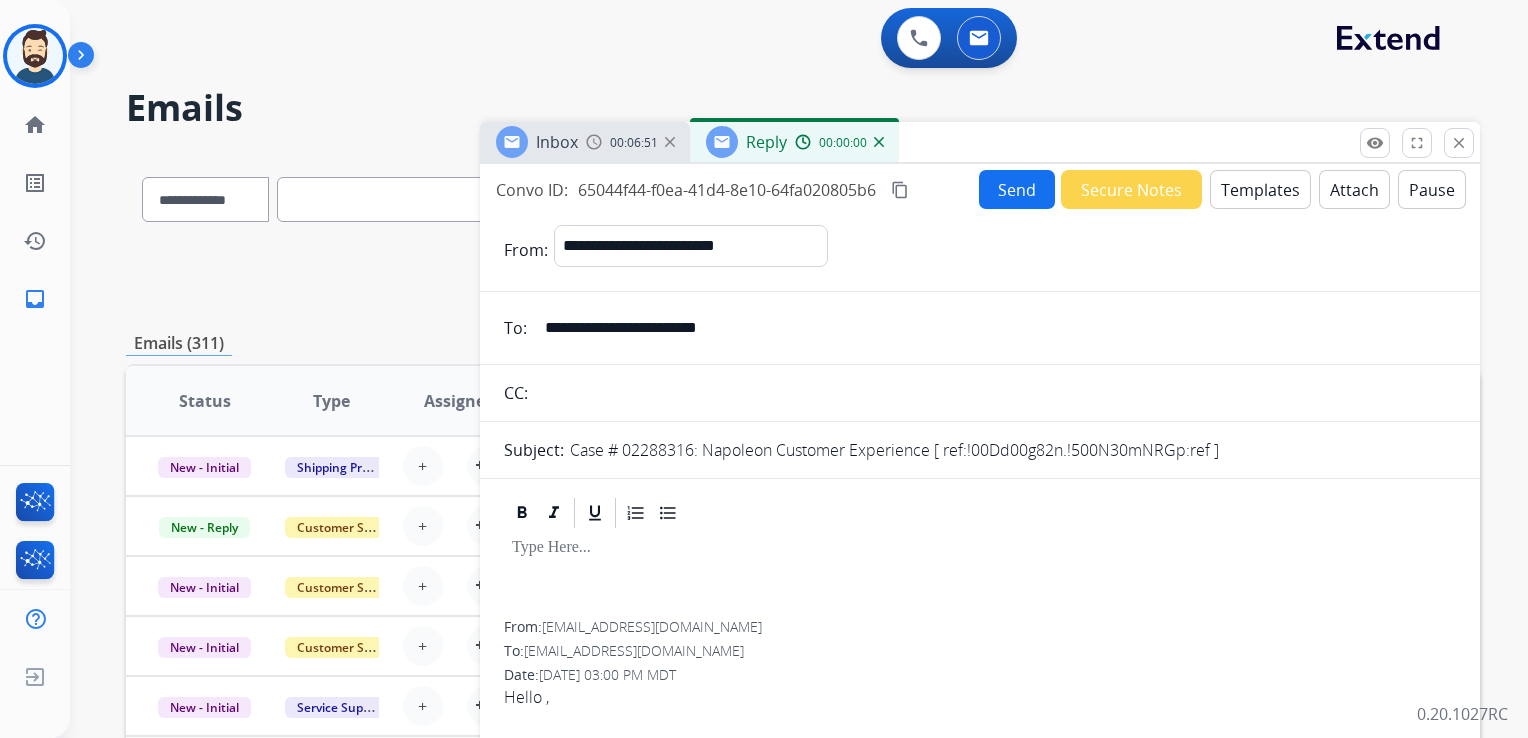 click on "Templates" at bounding box center (1260, 189) 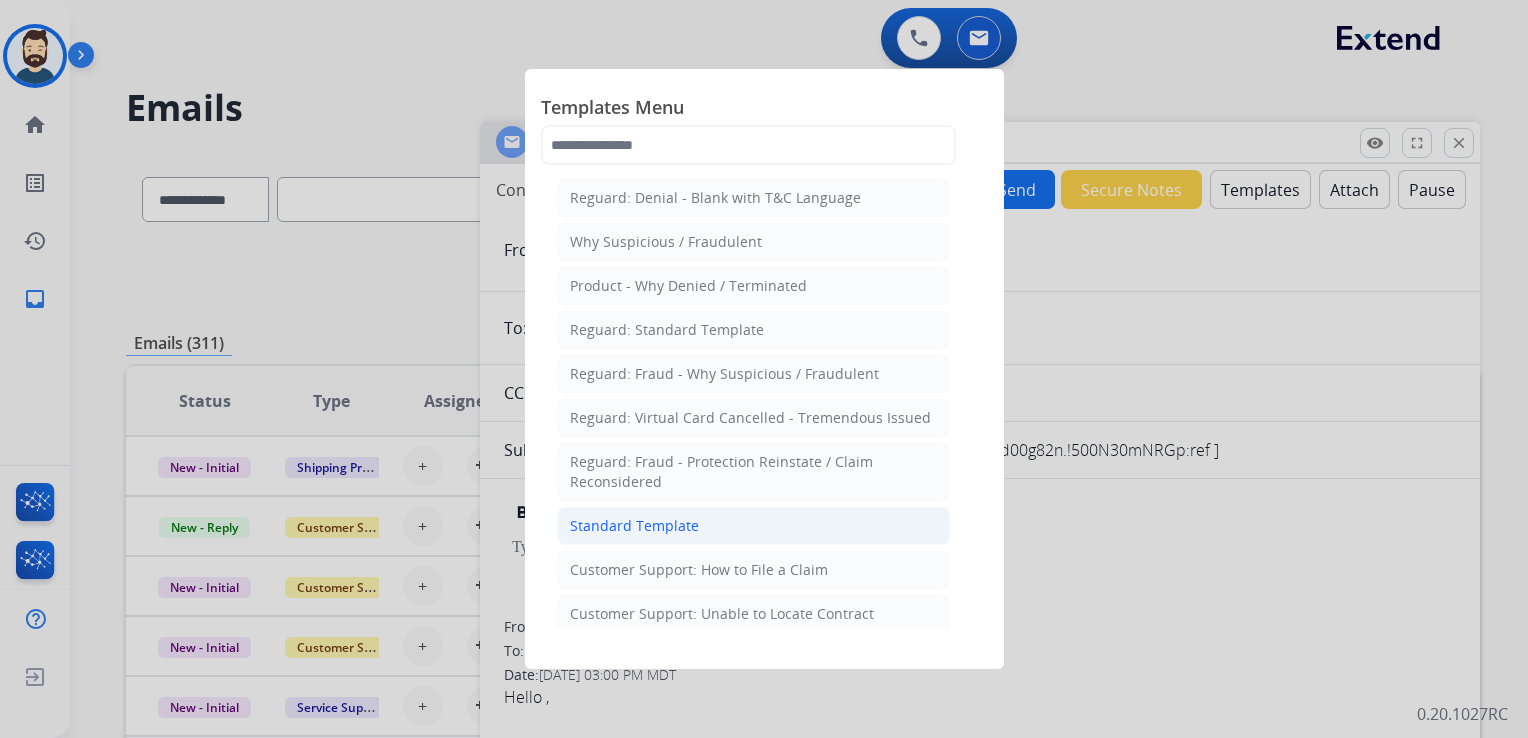 click on "Standard Template" 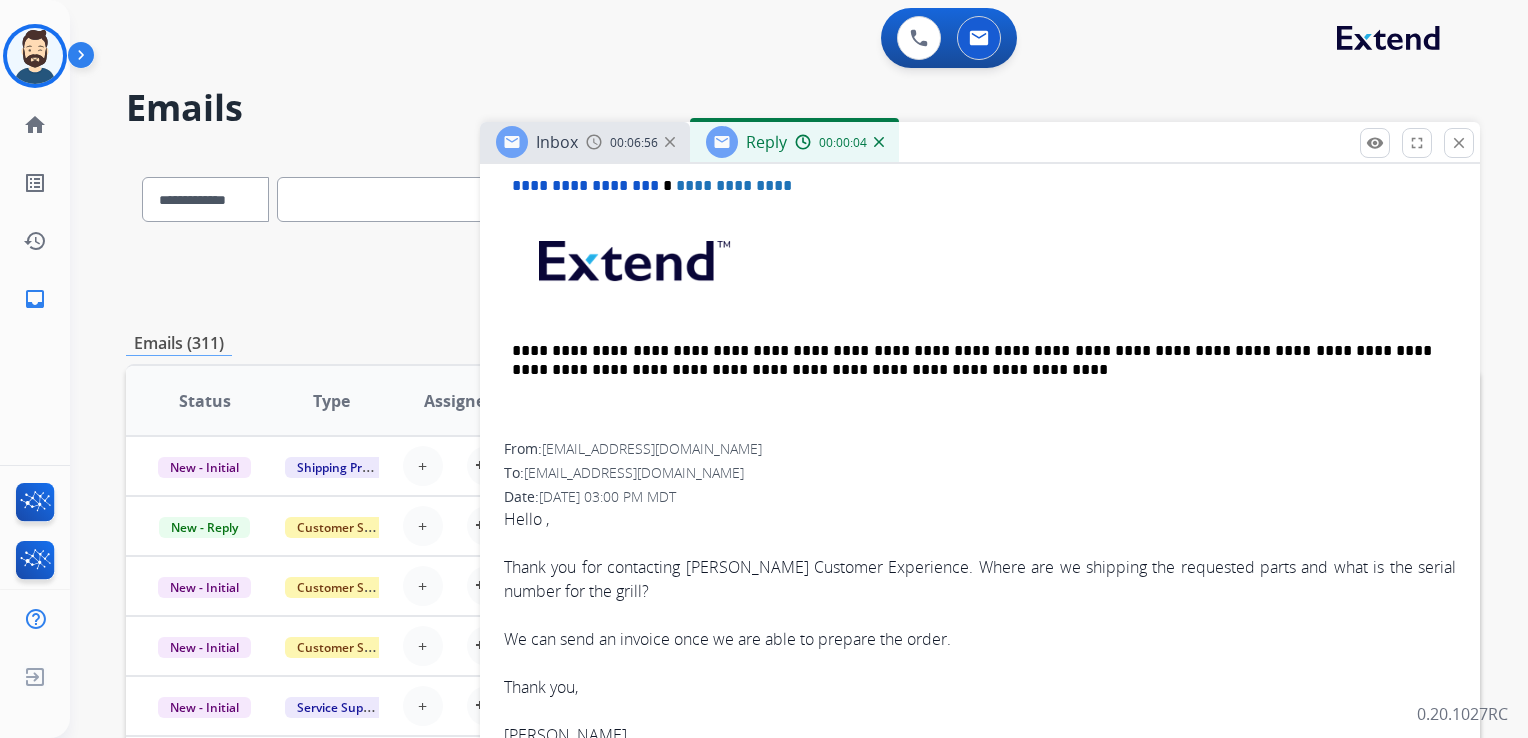scroll, scrollTop: 500, scrollLeft: 0, axis: vertical 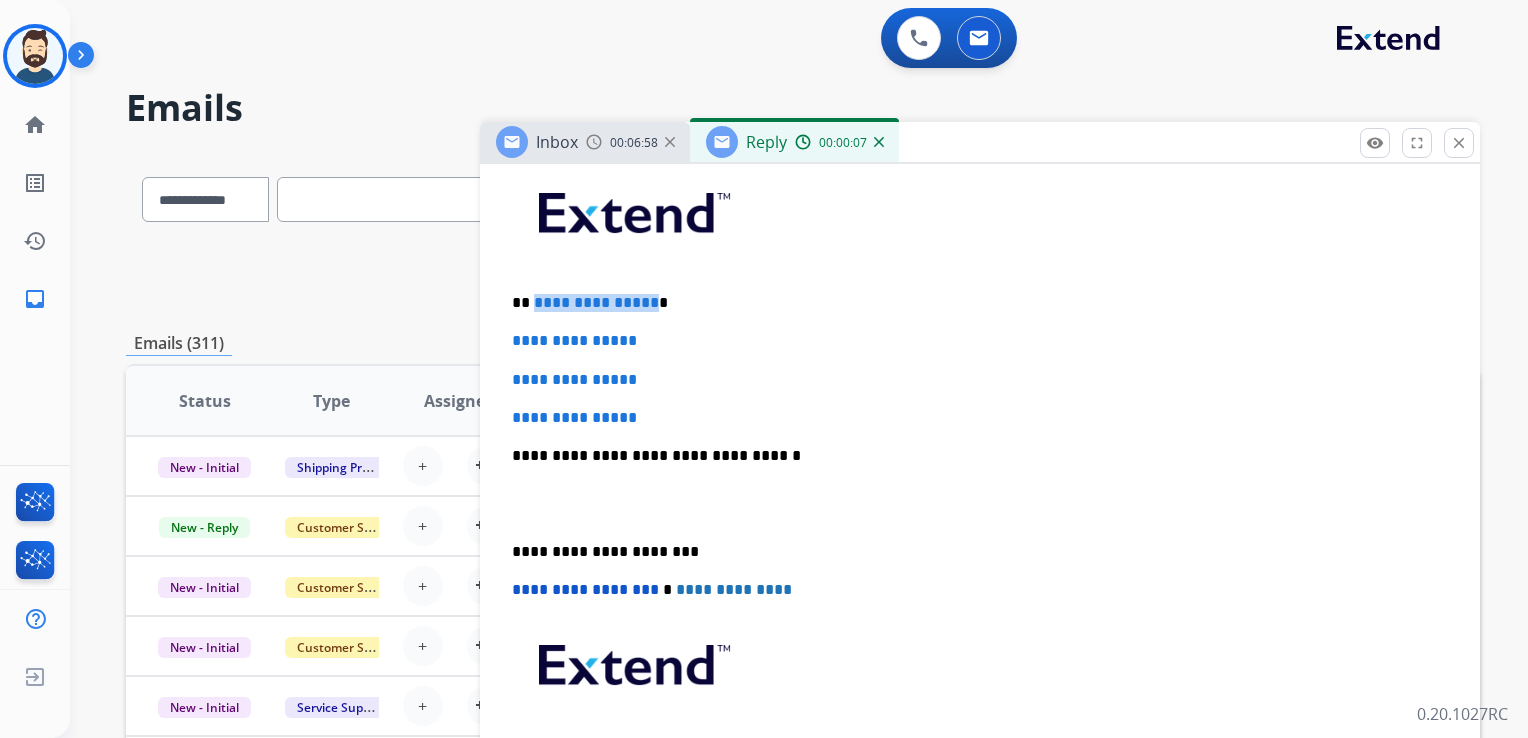 drag, startPoint x: 532, startPoint y: 308, endPoint x: 645, endPoint y: 300, distance: 113.28283 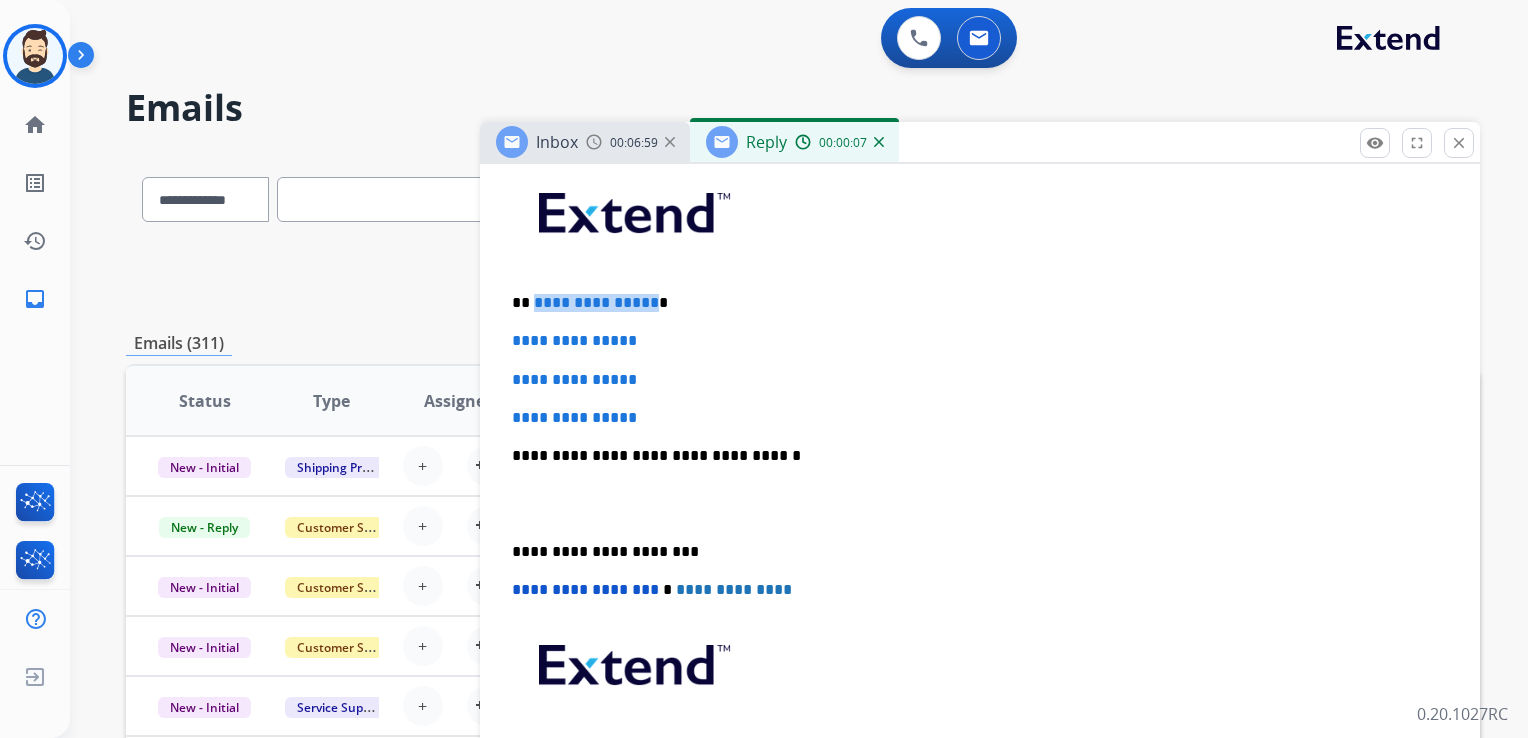 type 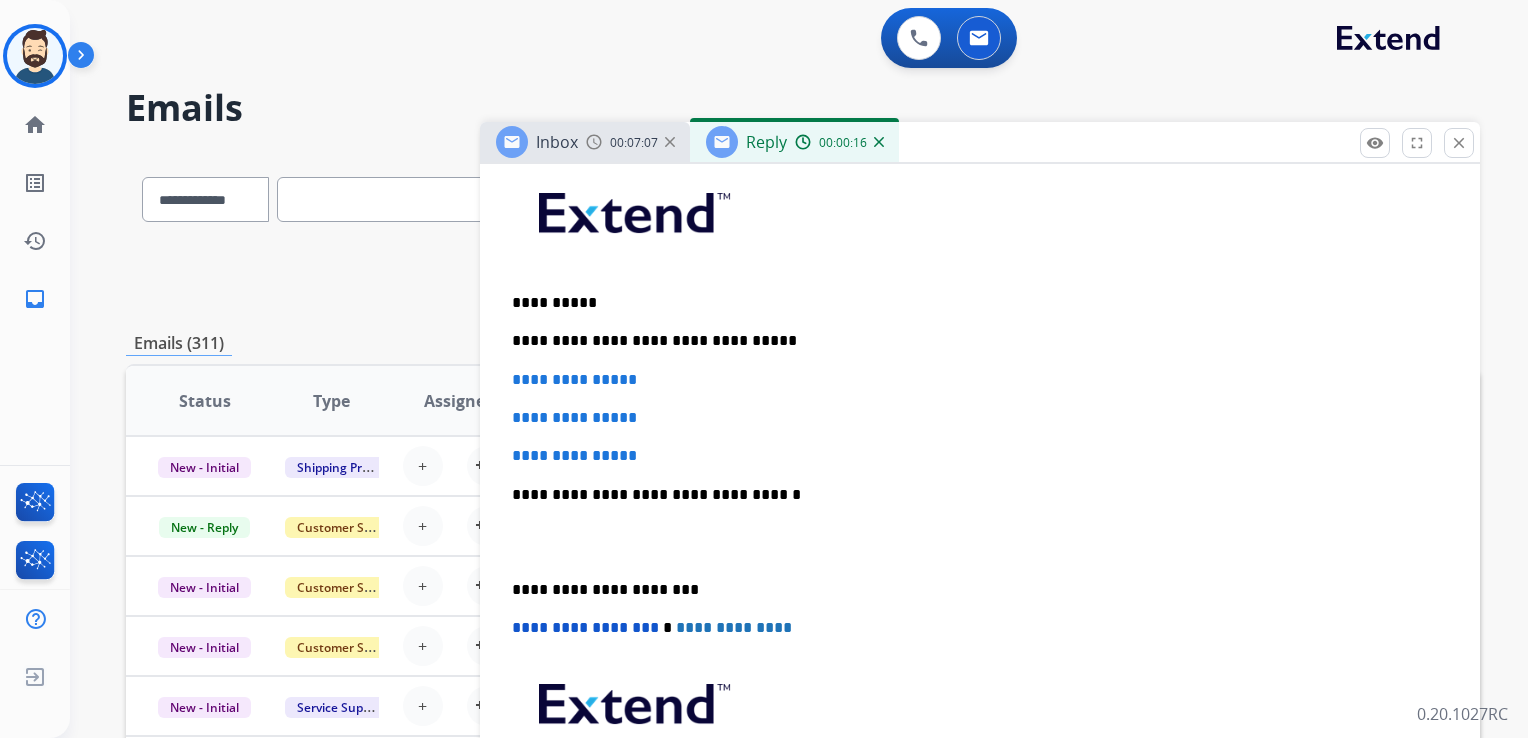 scroll, scrollTop: 0, scrollLeft: 0, axis: both 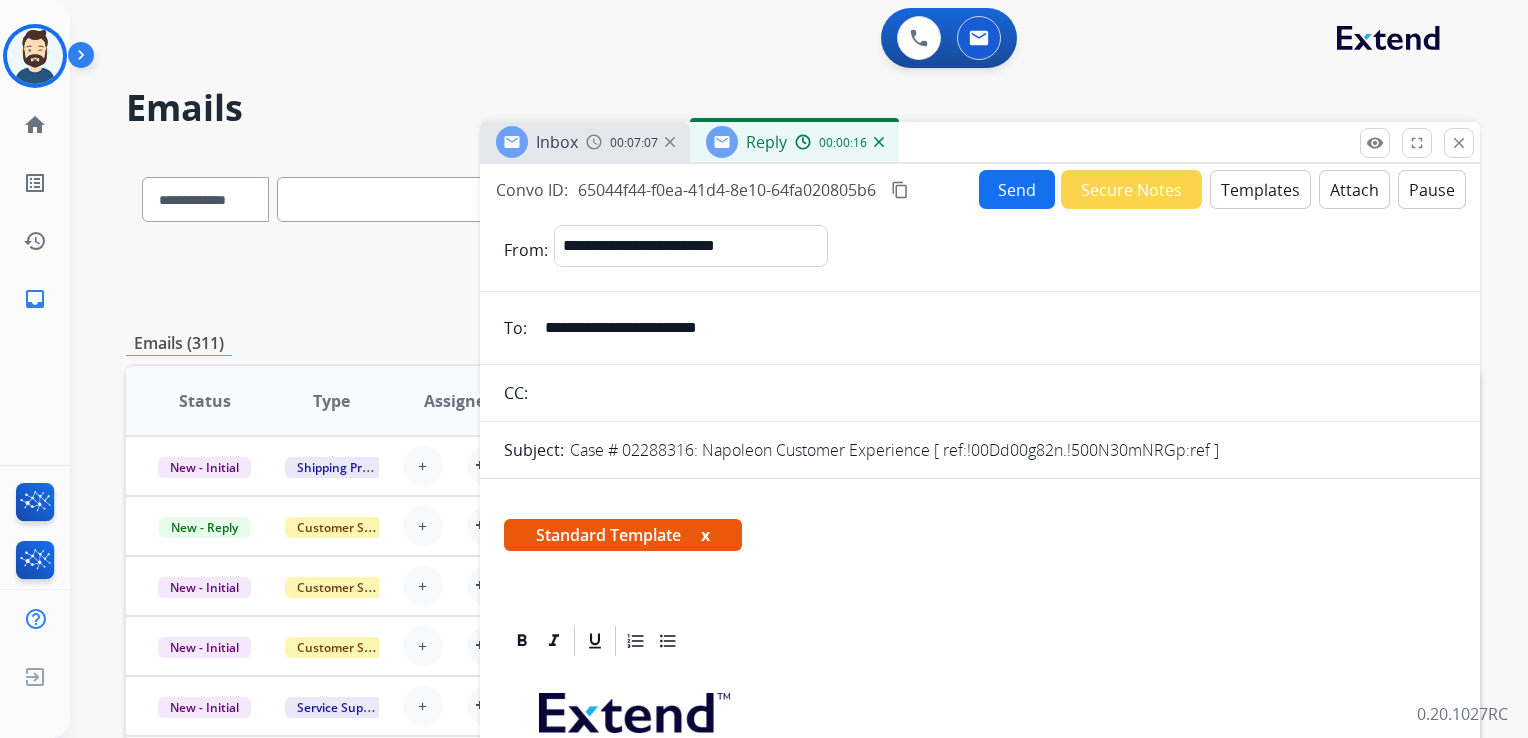 type 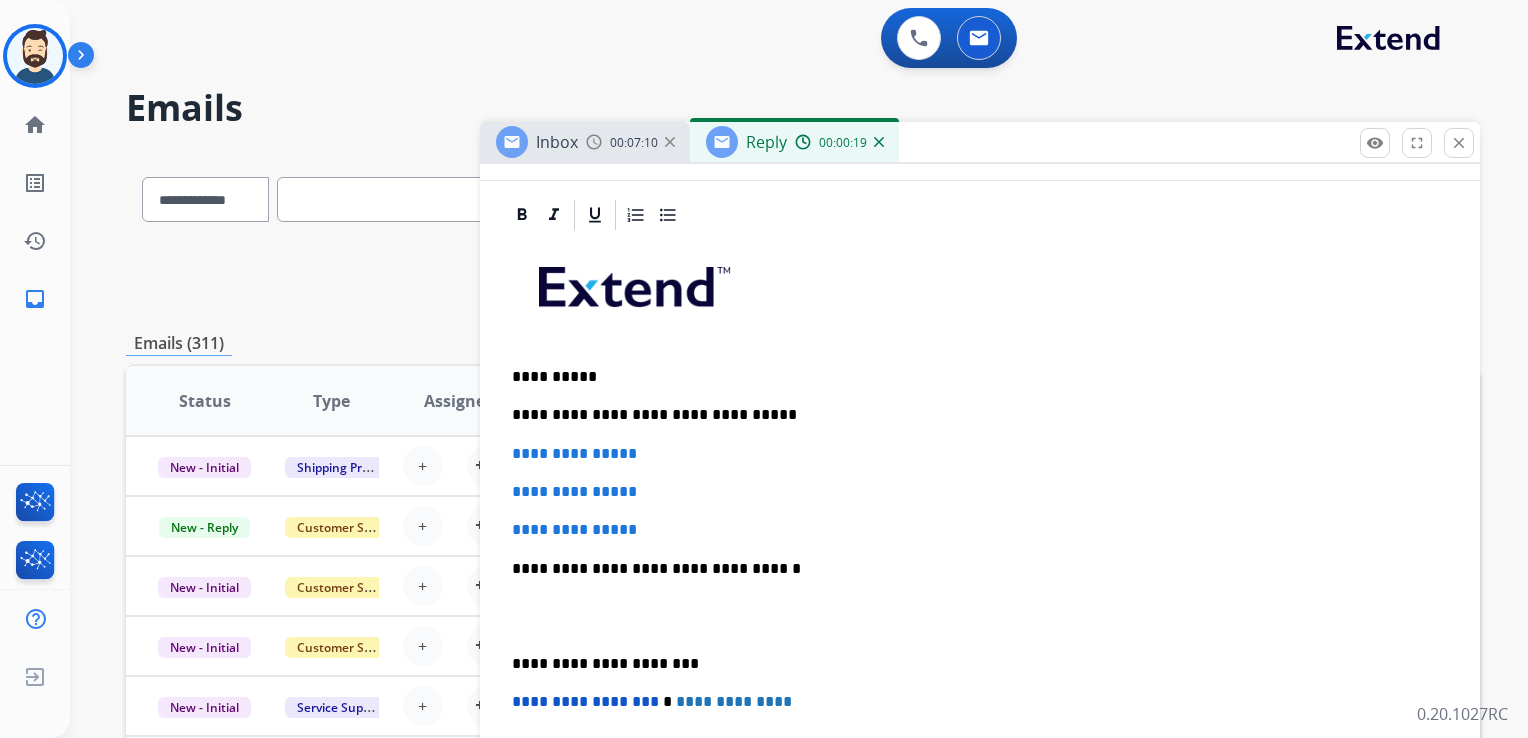 scroll, scrollTop: 300, scrollLeft: 0, axis: vertical 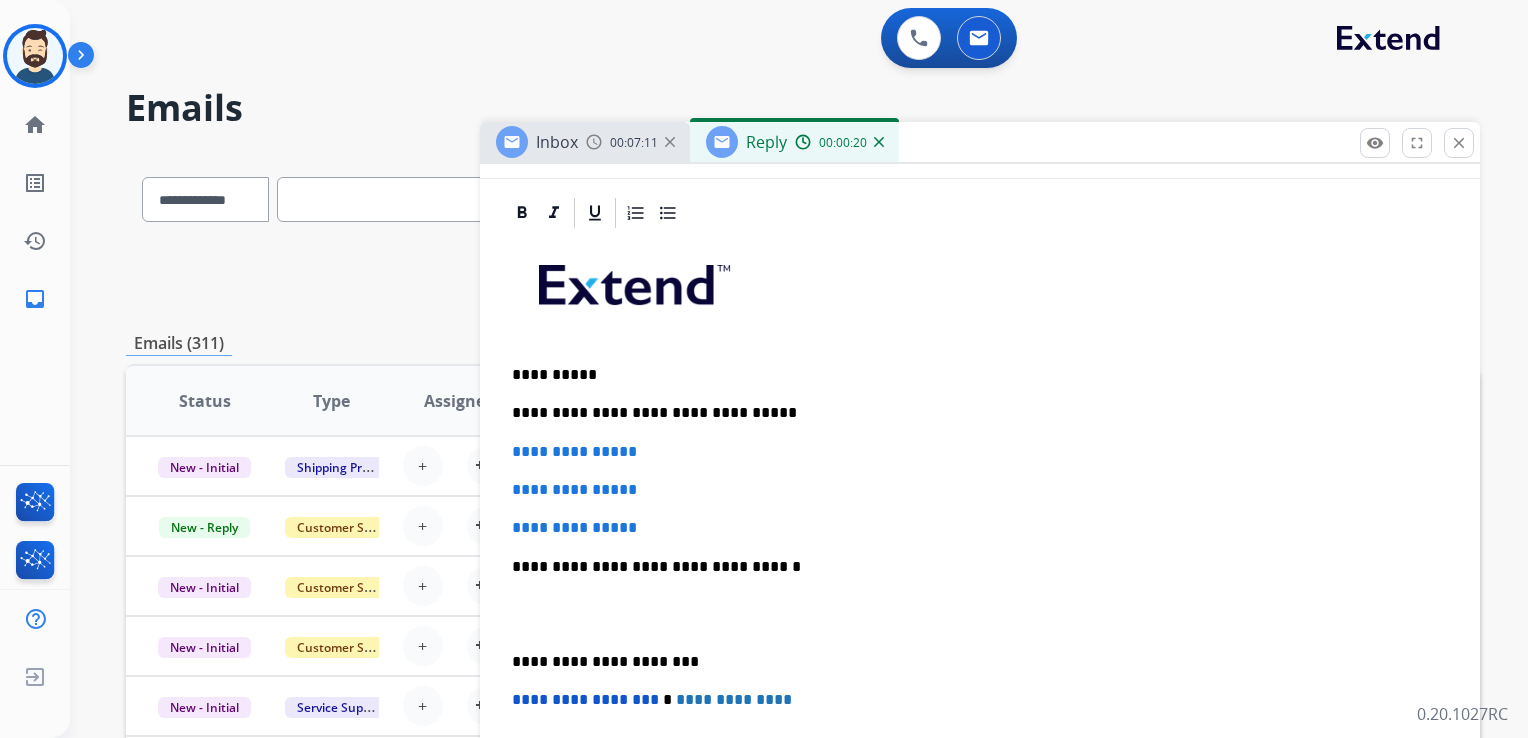 click on "**********" at bounding box center [972, 413] 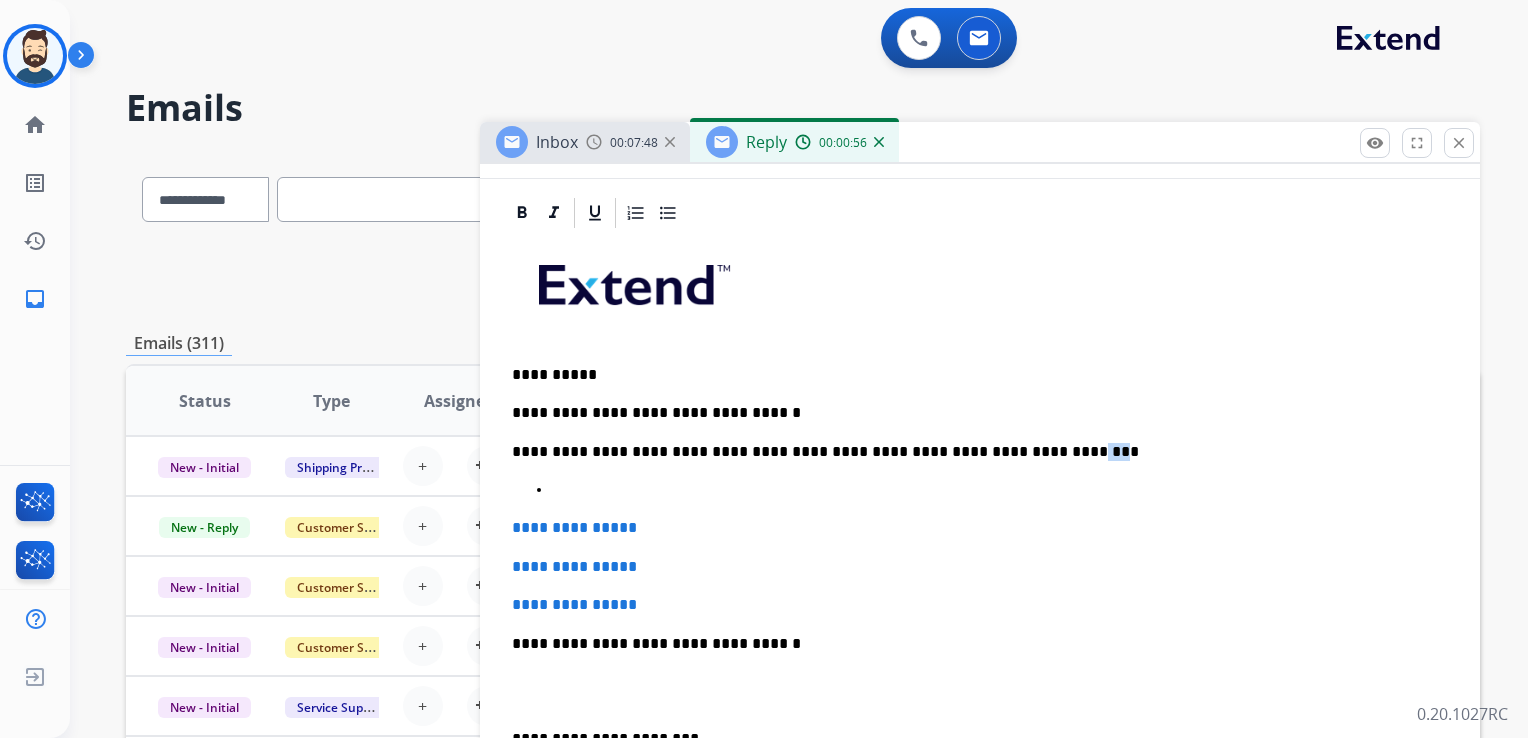 drag, startPoint x: 990, startPoint y: 450, endPoint x: 1023, endPoint y: 451, distance: 33.01515 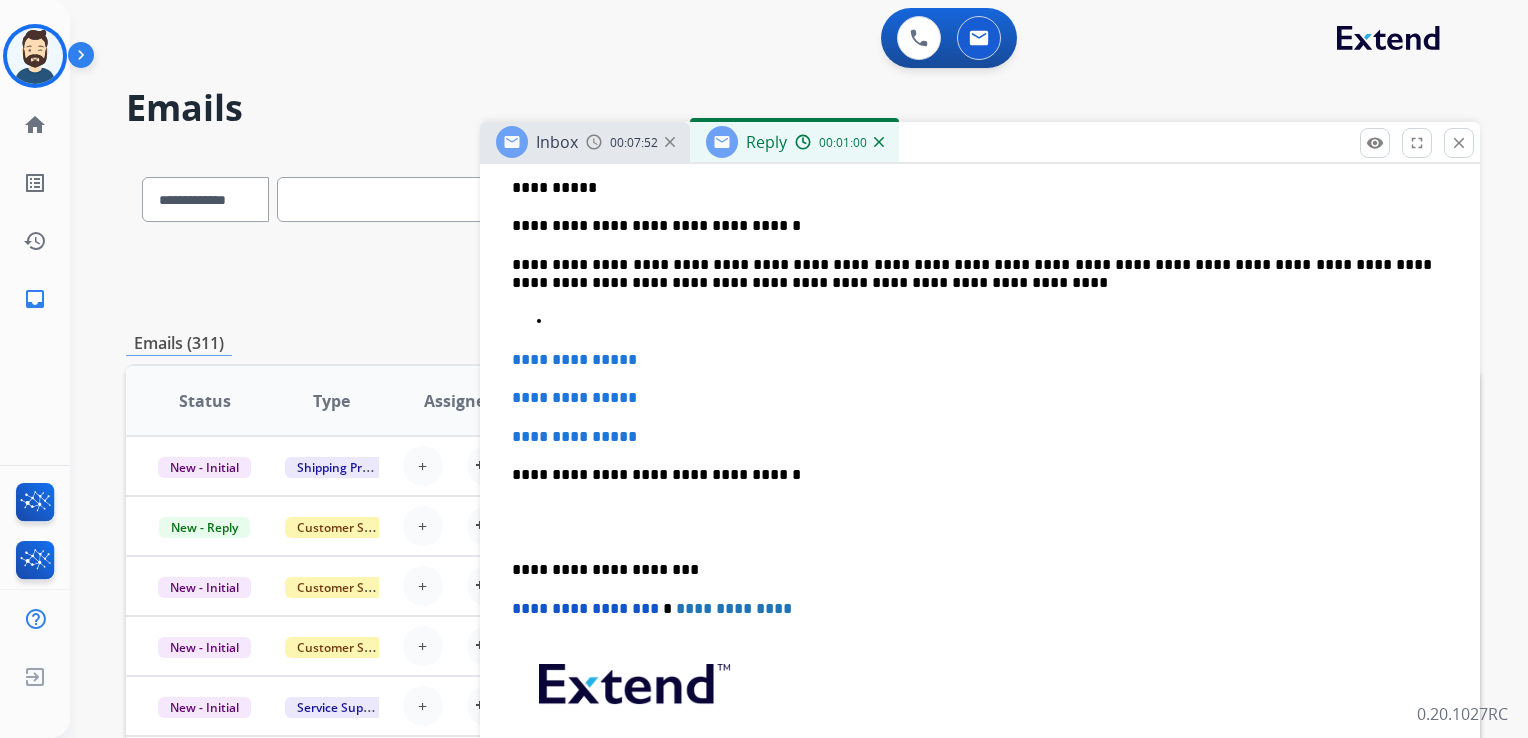 scroll, scrollTop: 500, scrollLeft: 0, axis: vertical 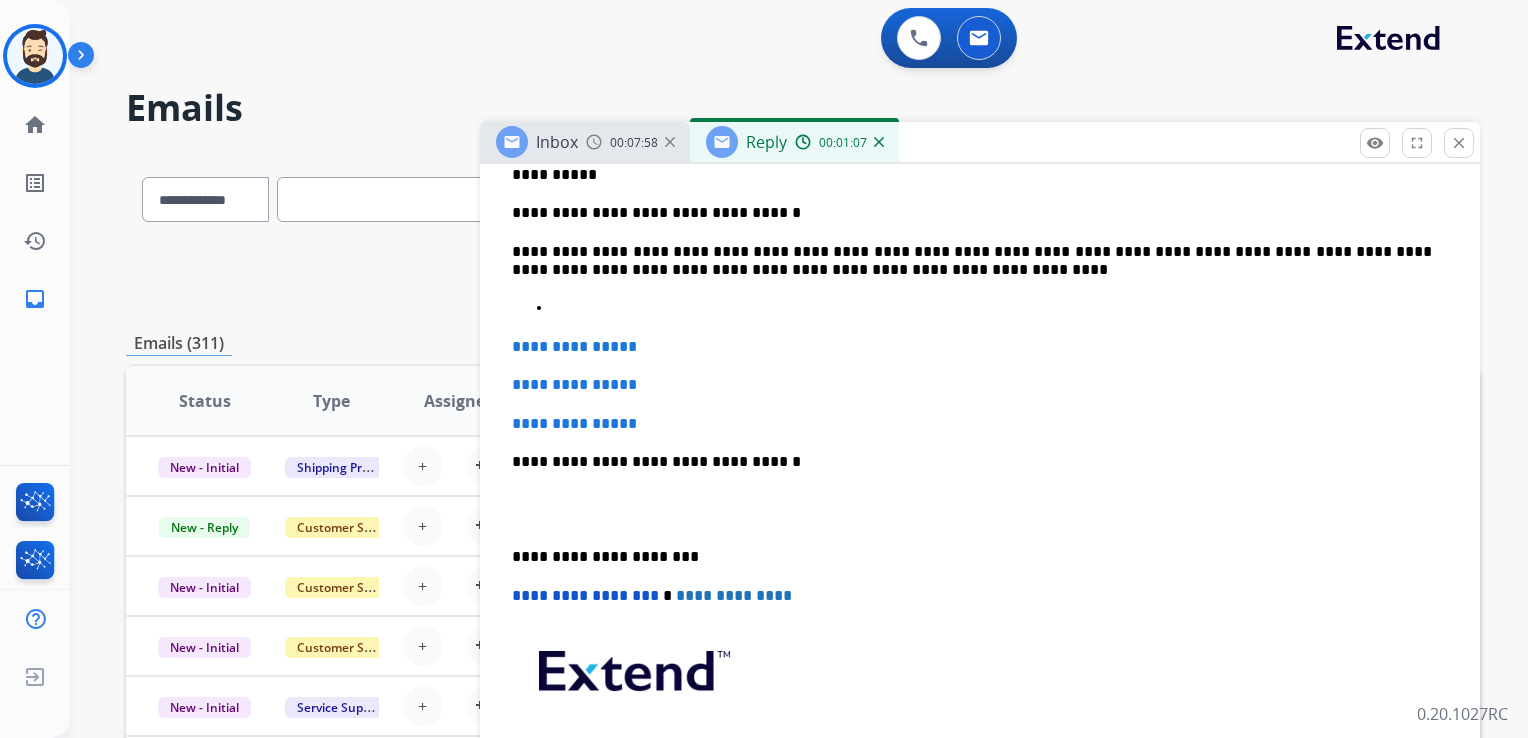click at bounding box center [1000, 308] 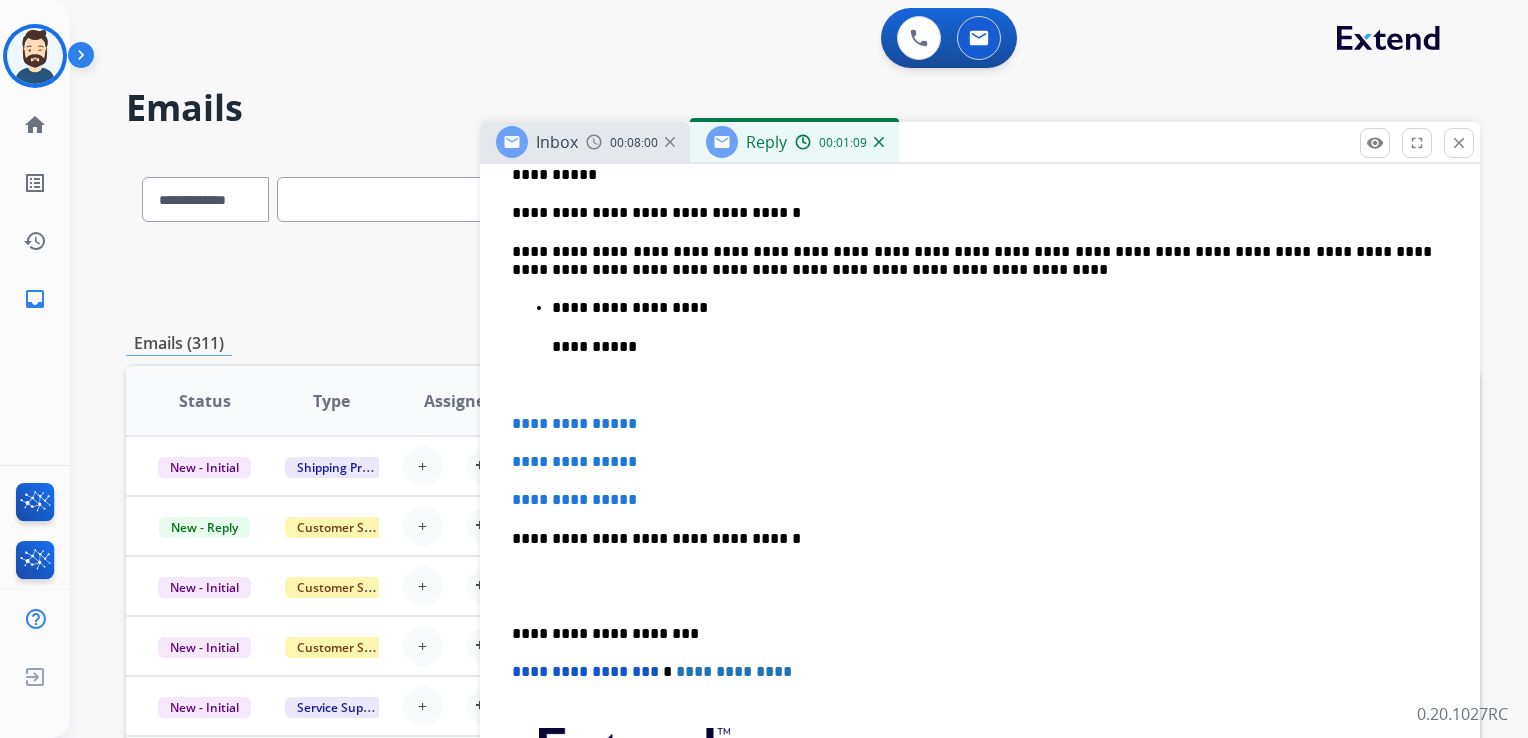 click on "**********" at bounding box center (992, 308) 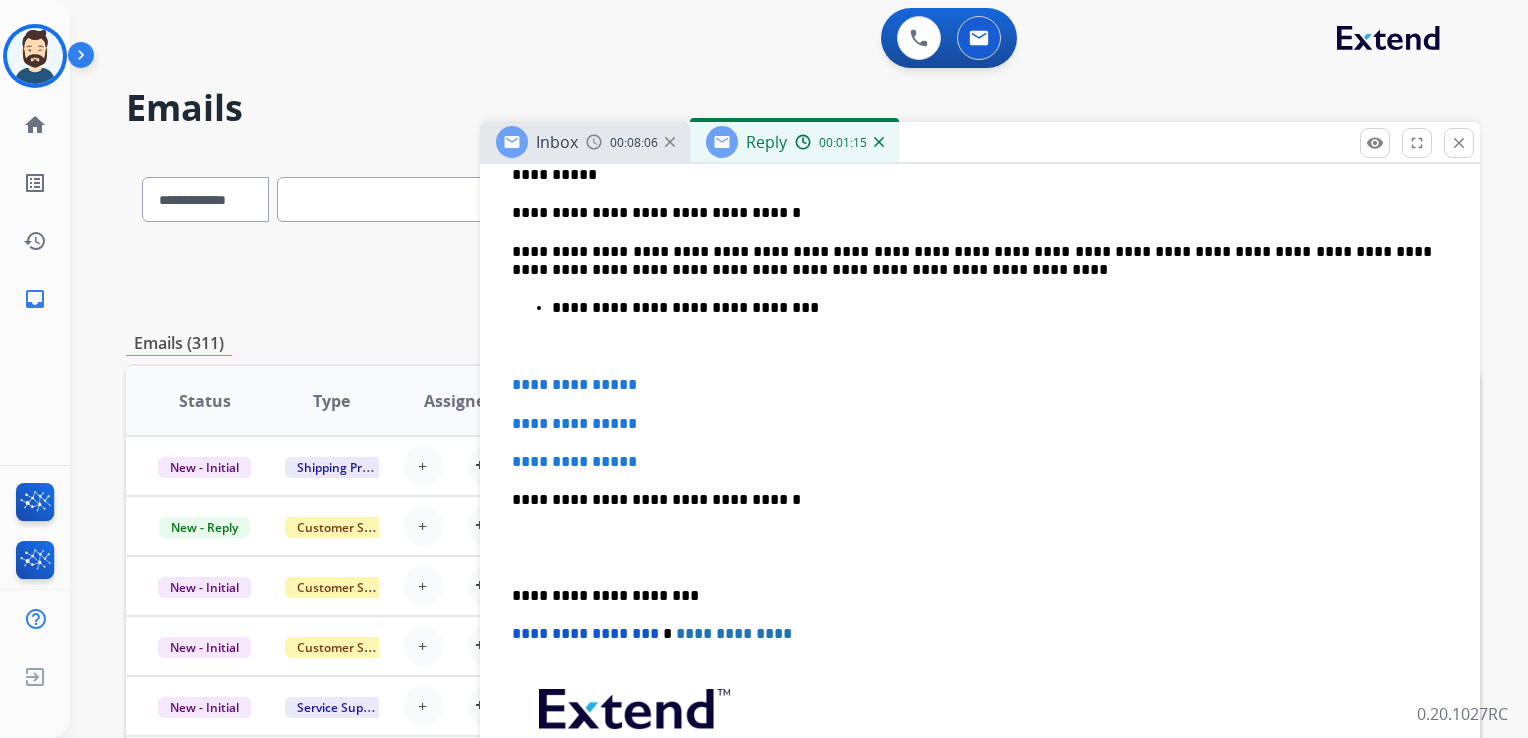 click on "**********" at bounding box center [992, 308] 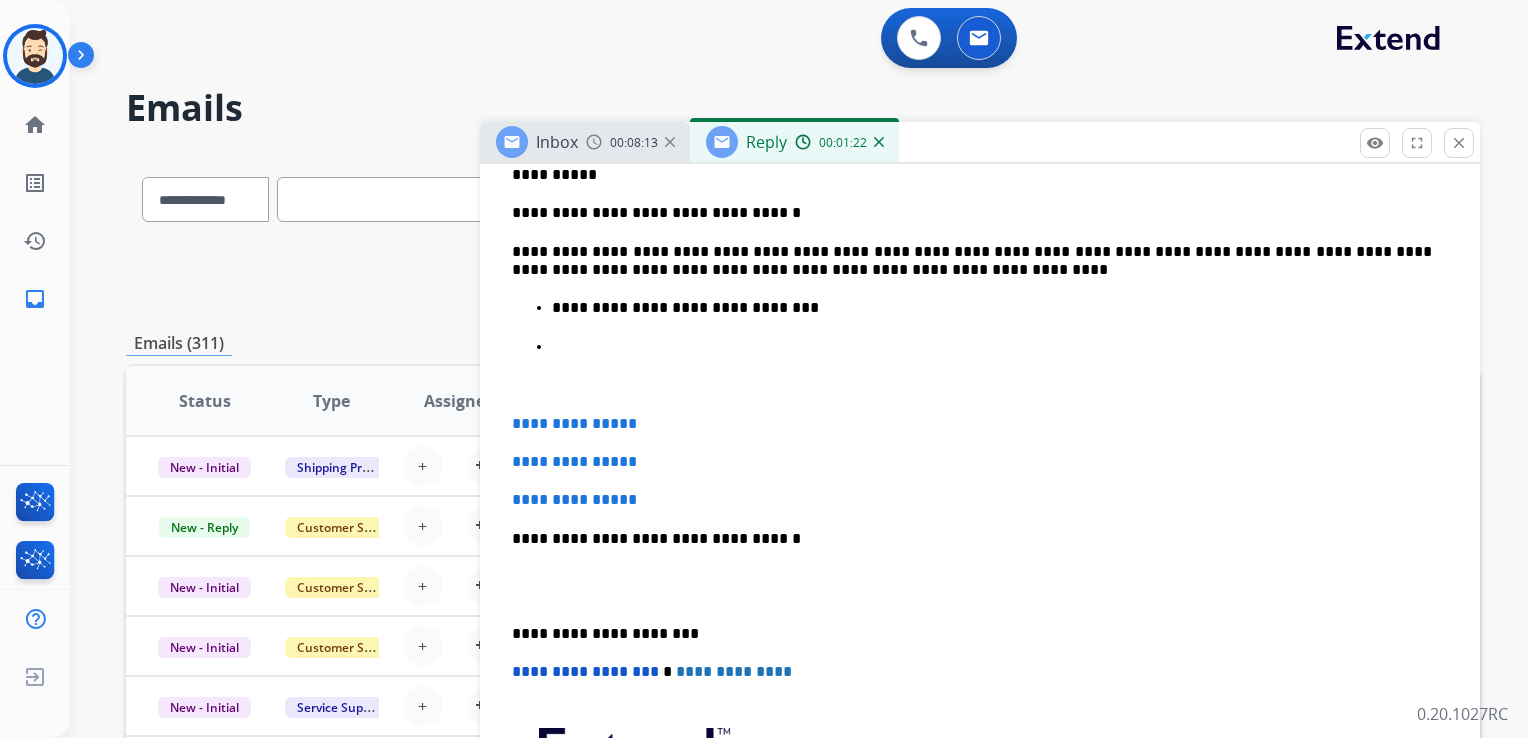 click on "**********" at bounding box center (980, 346) 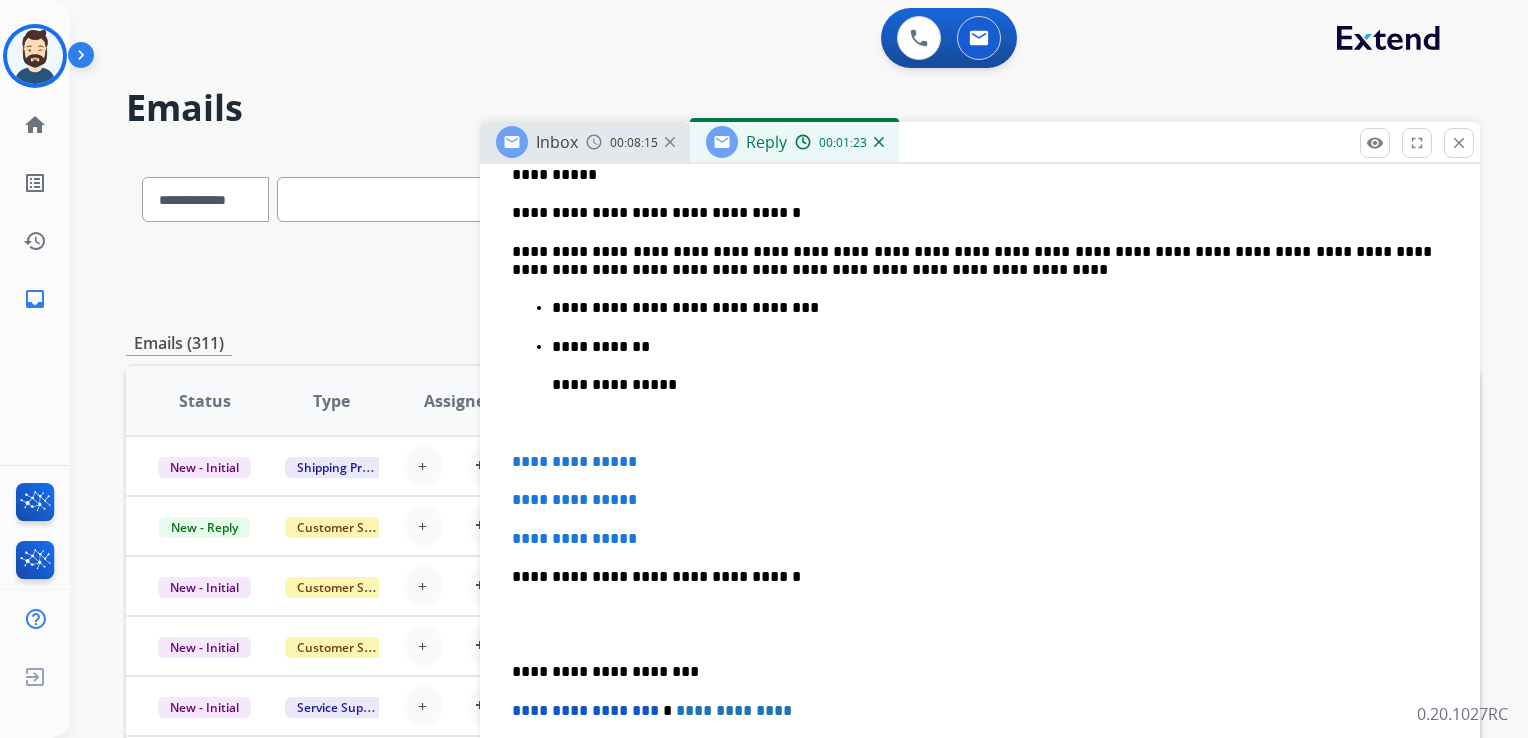 click on "**********" at bounding box center [992, 347] 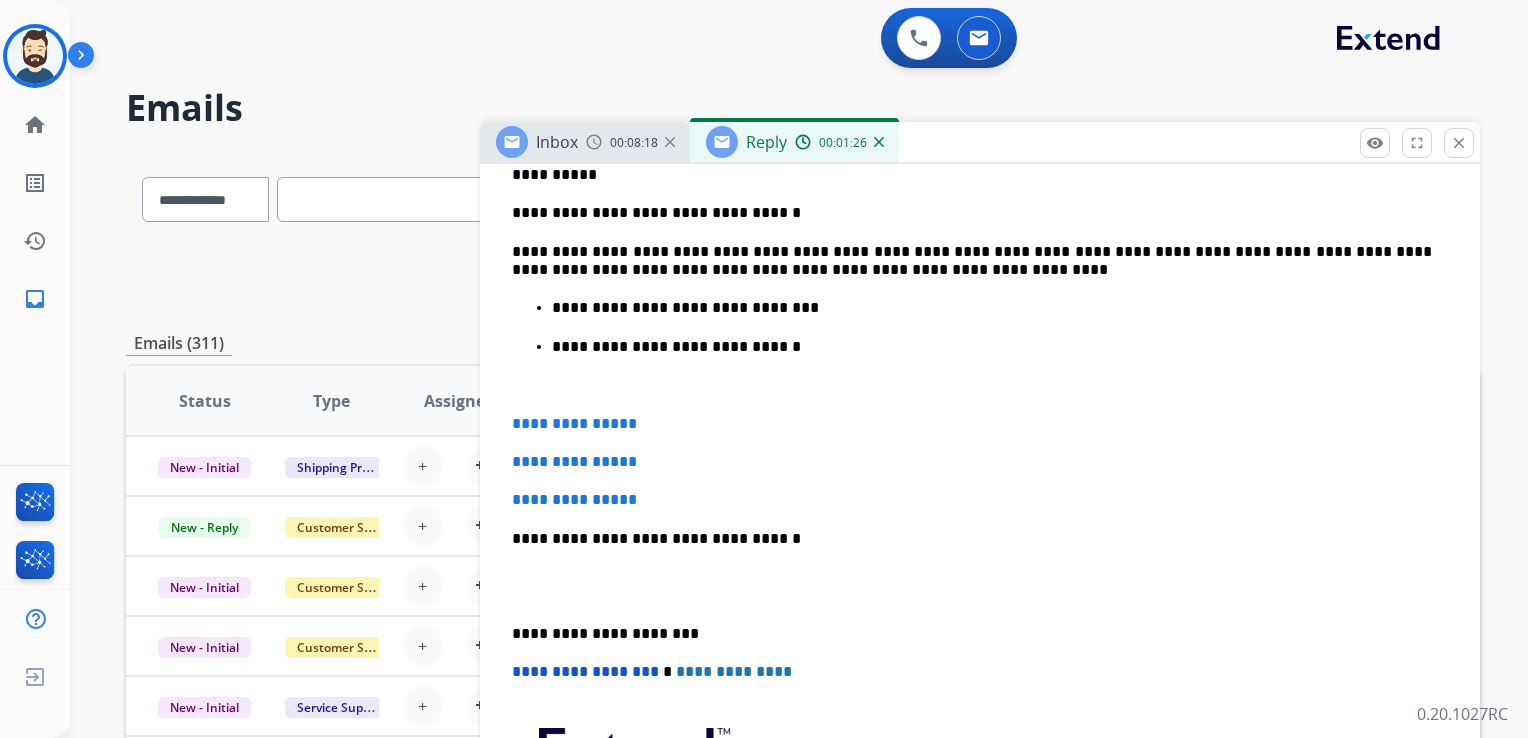 click on "**********" at bounding box center [992, 347] 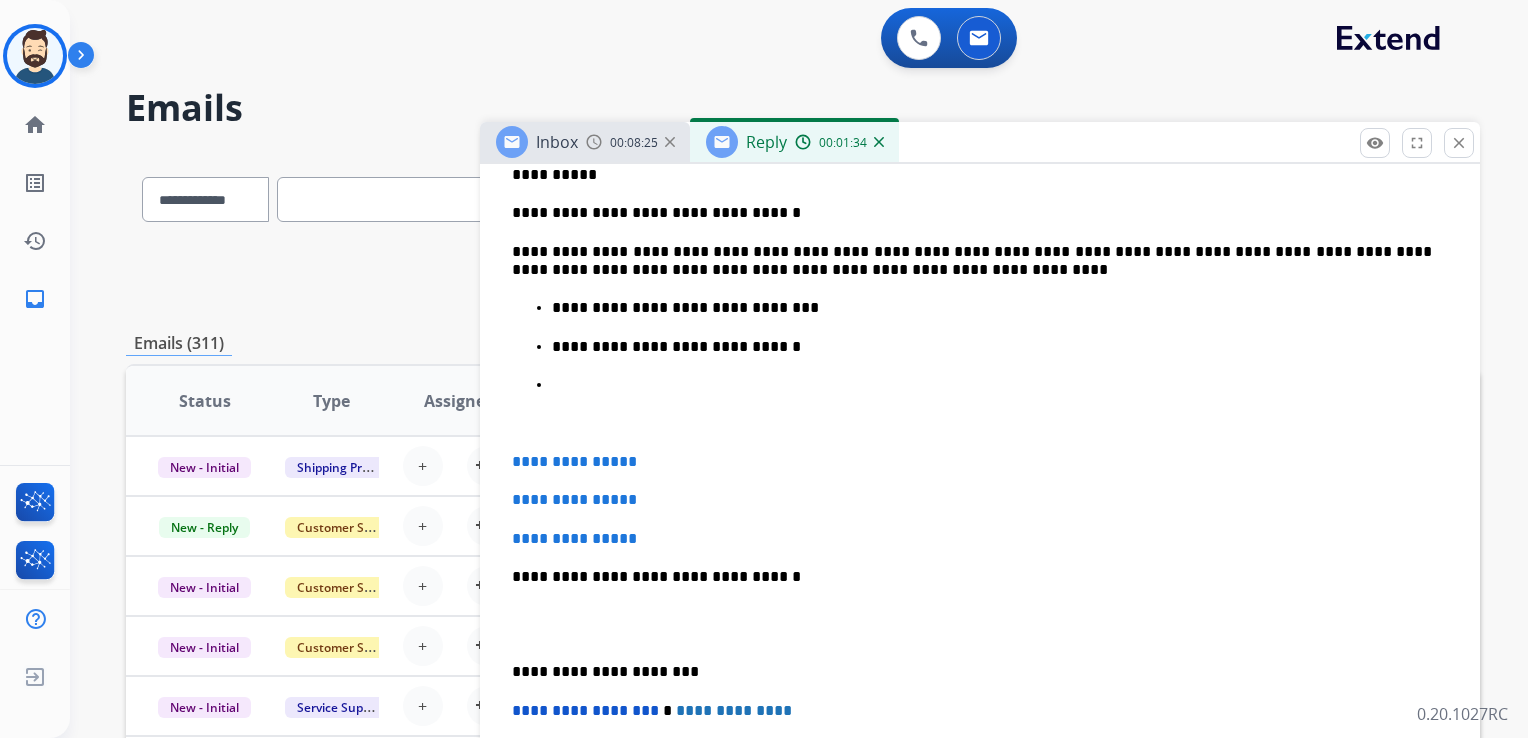 click at bounding box center (1000, 385) 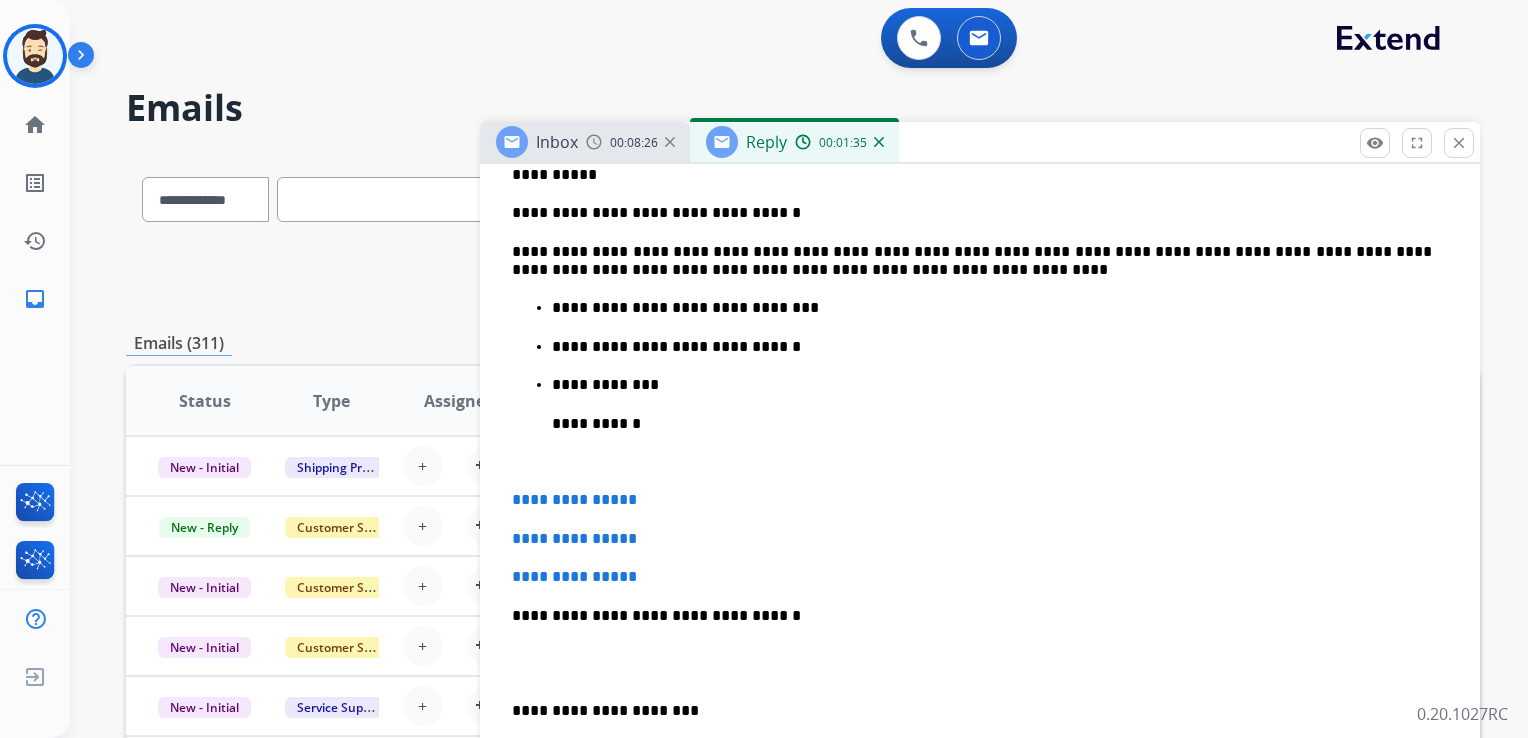 click on "**********" at bounding box center [992, 385] 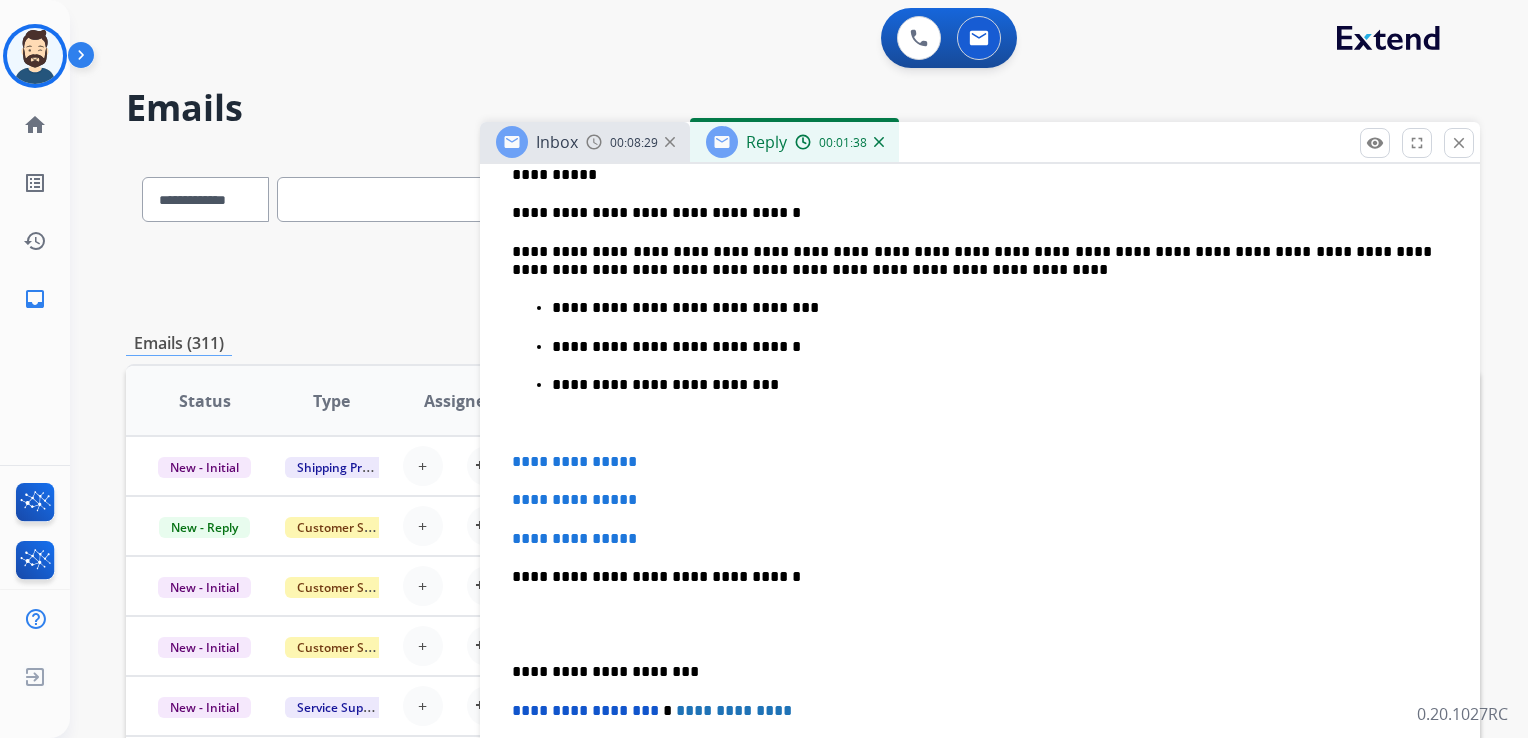 click on "**********" at bounding box center [992, 385] 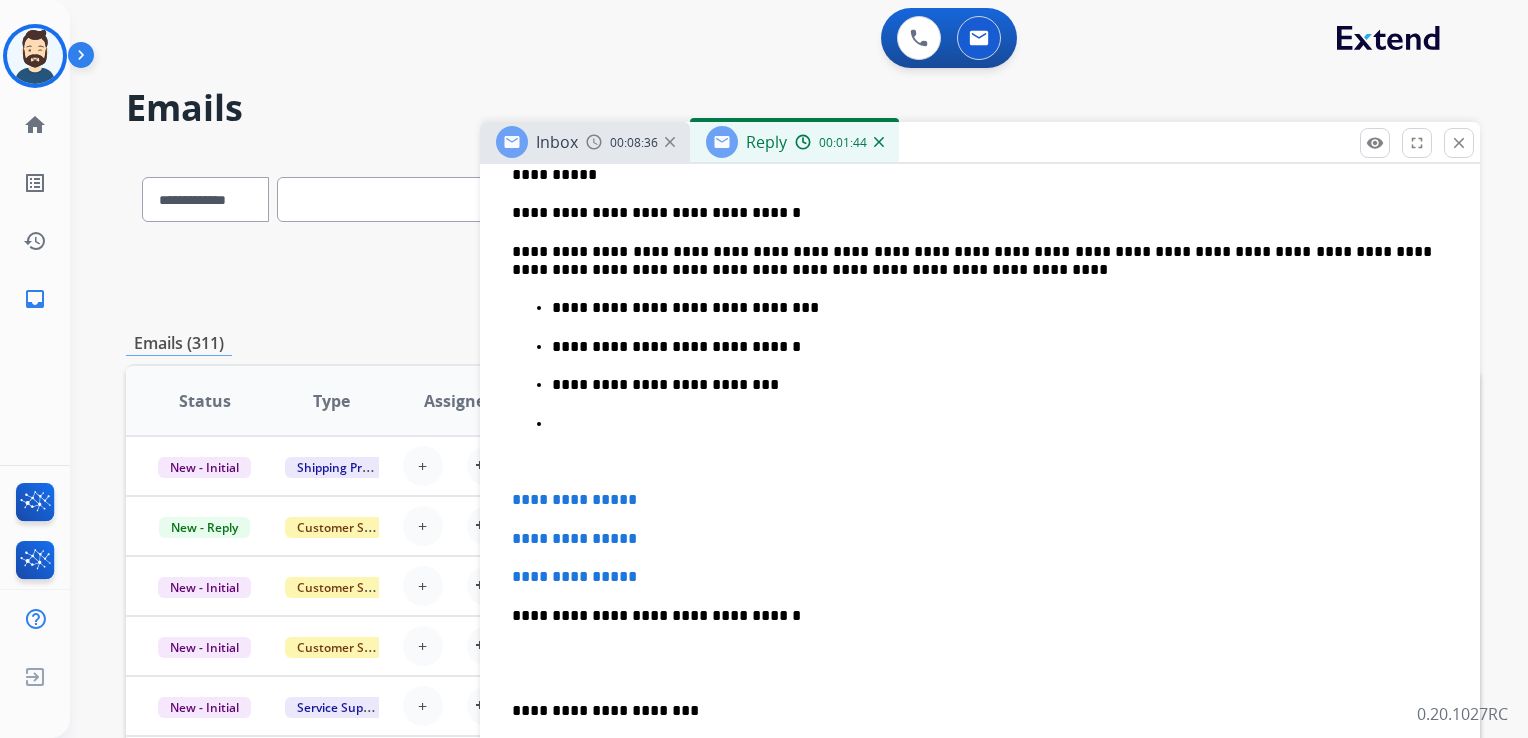 click at bounding box center [1000, 424] 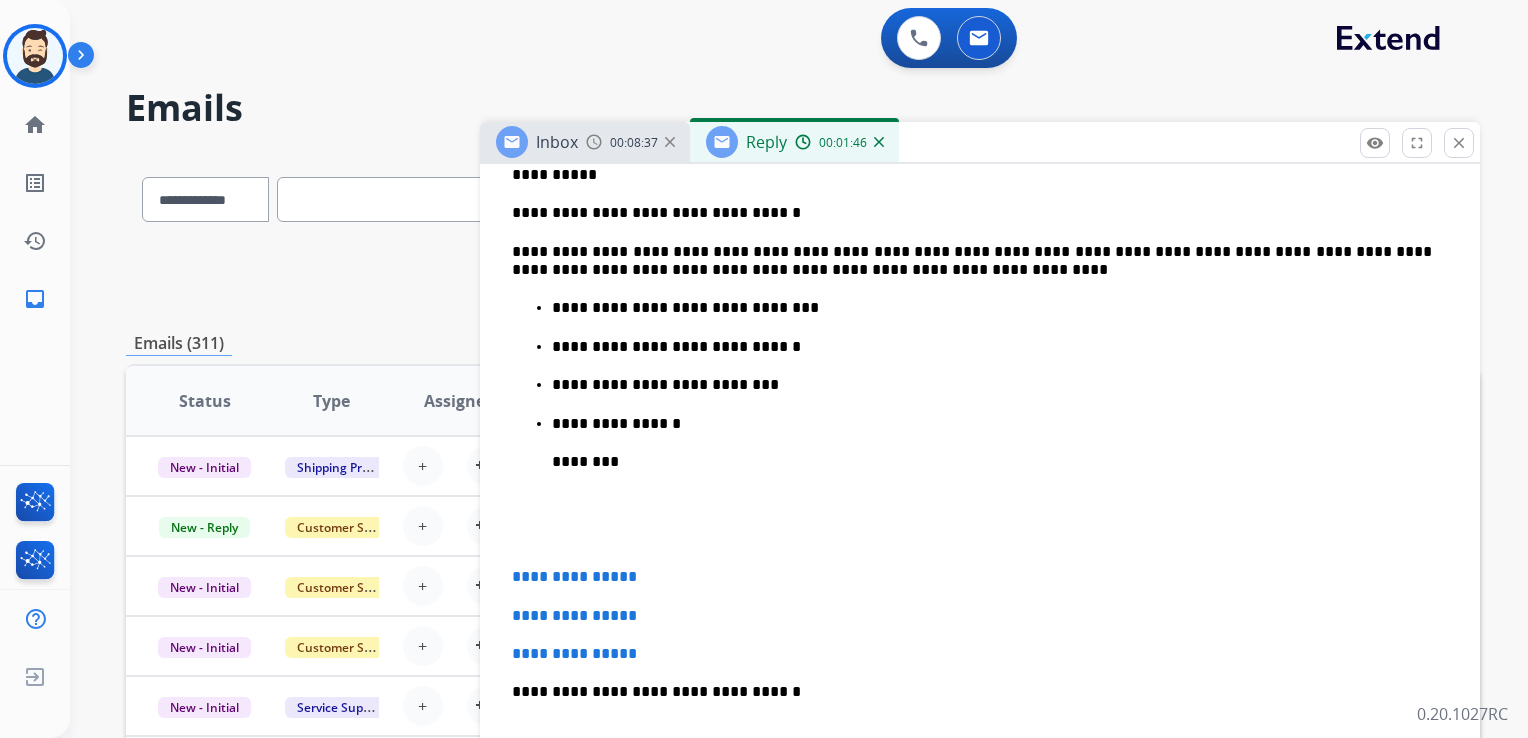 click on "**********" at bounding box center [992, 424] 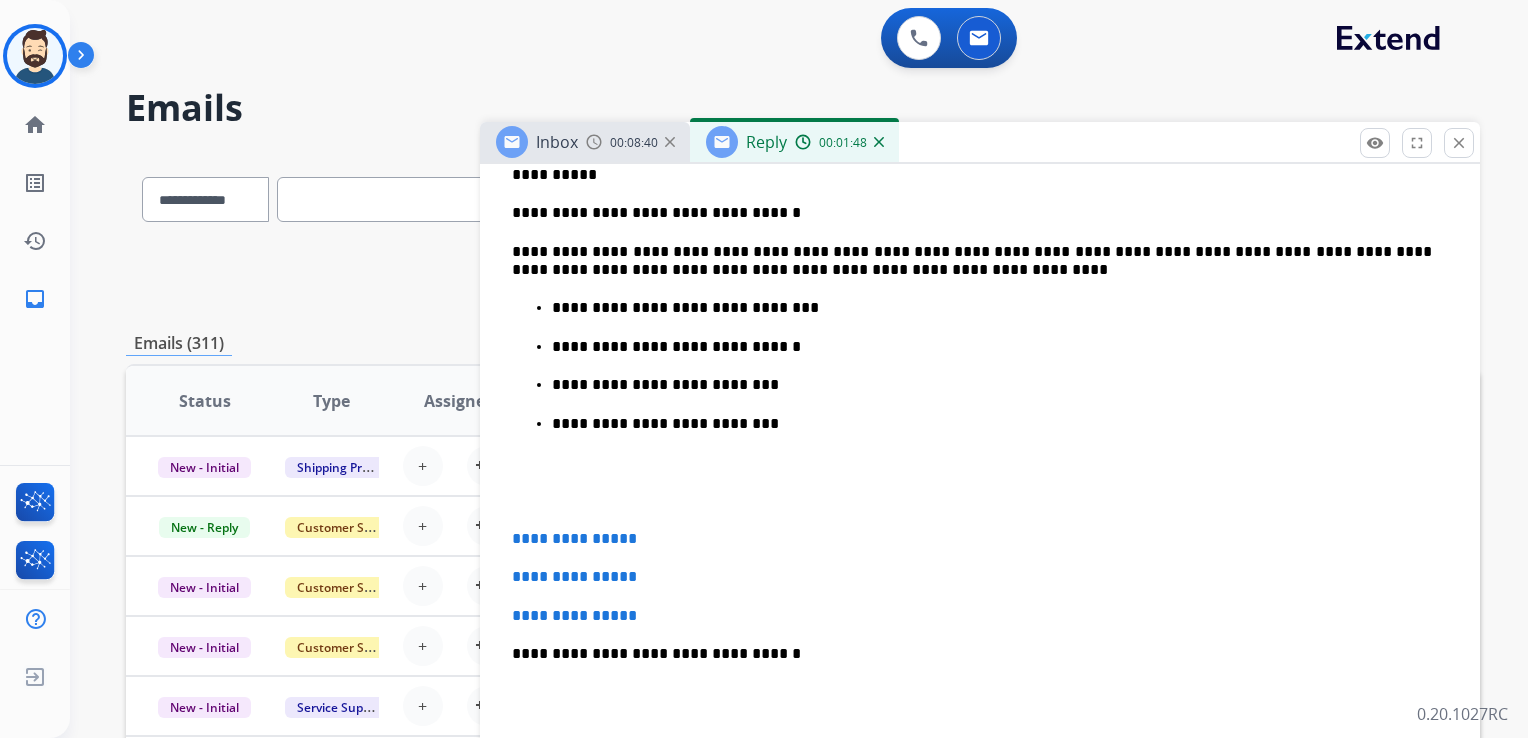 click on "**********" at bounding box center [992, 424] 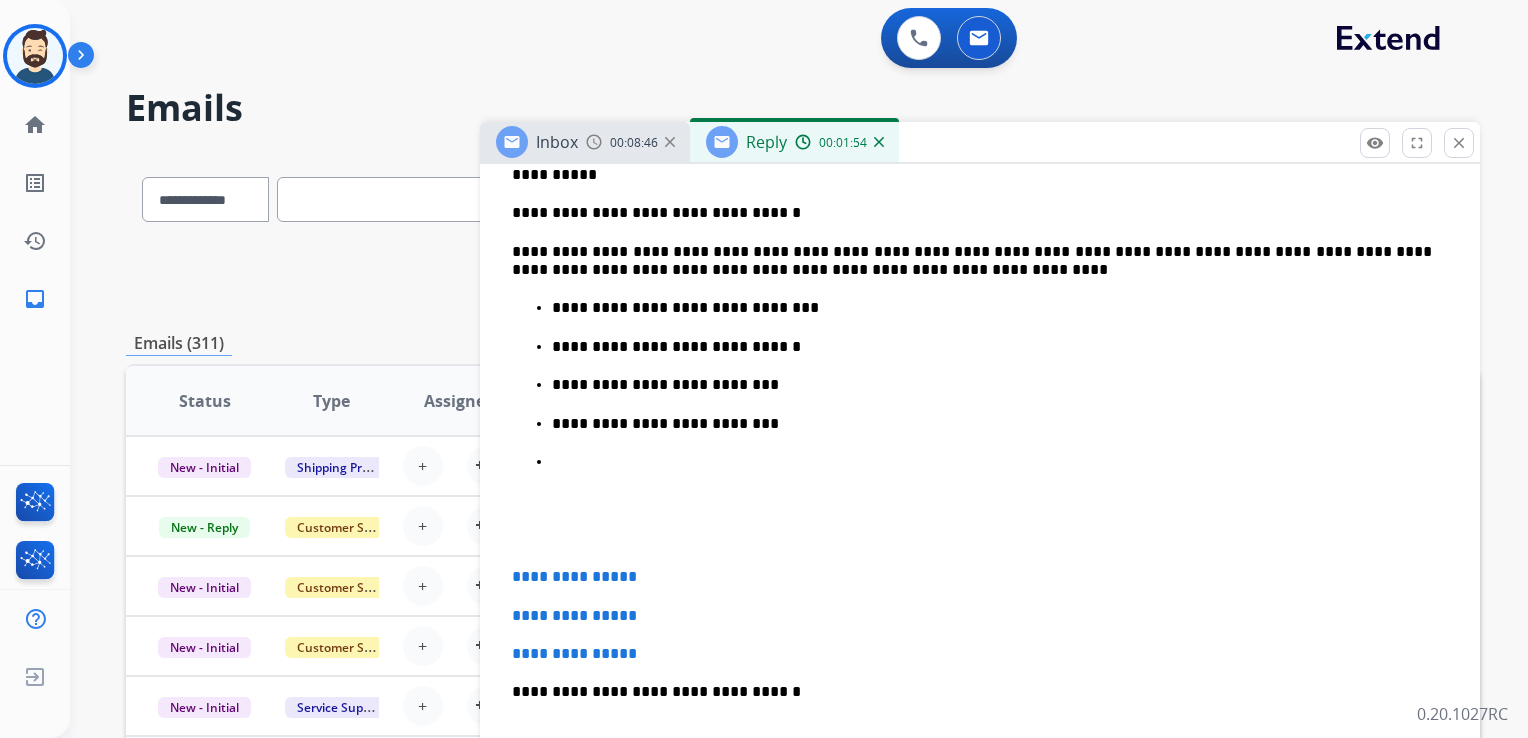 click at bounding box center [1000, 462] 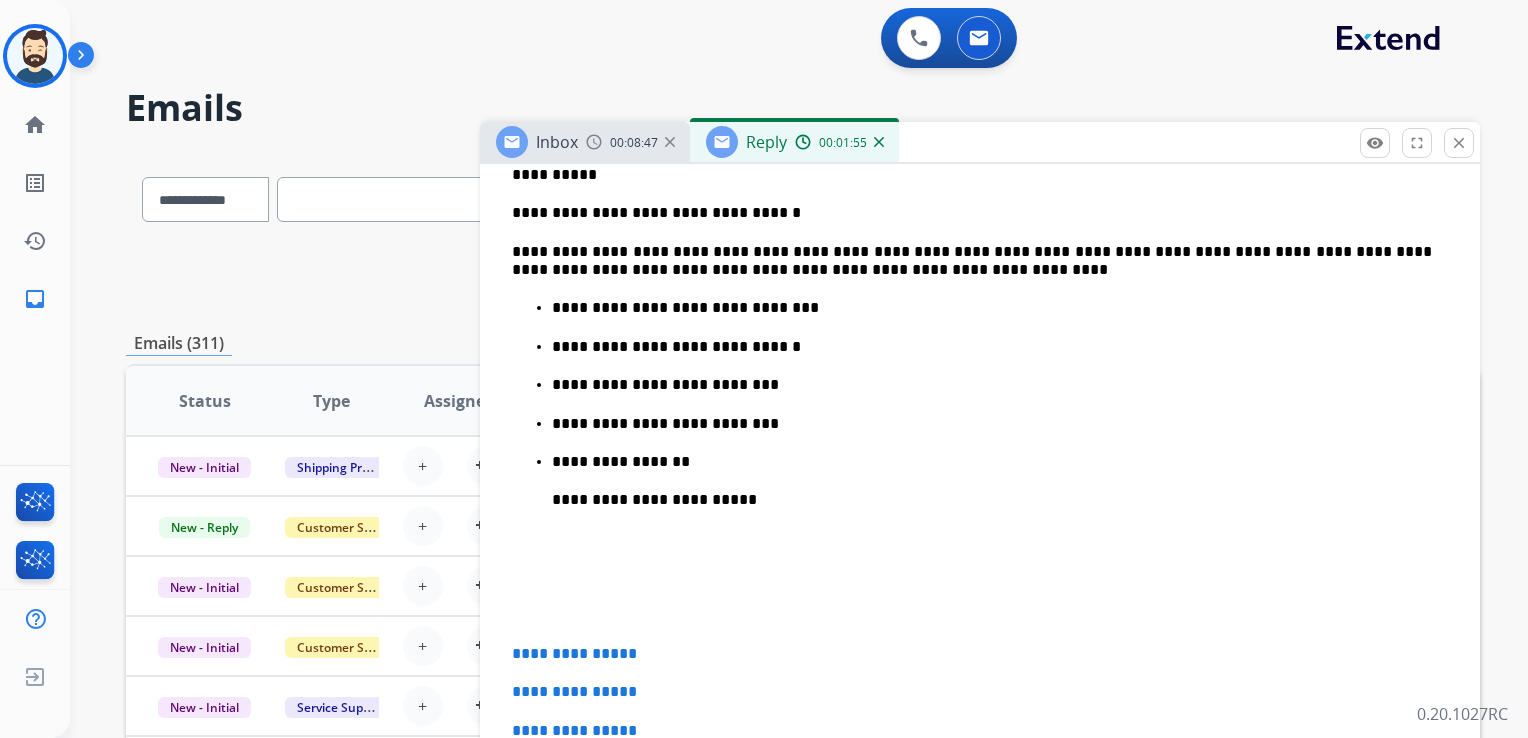 click on "**********" at bounding box center [992, 462] 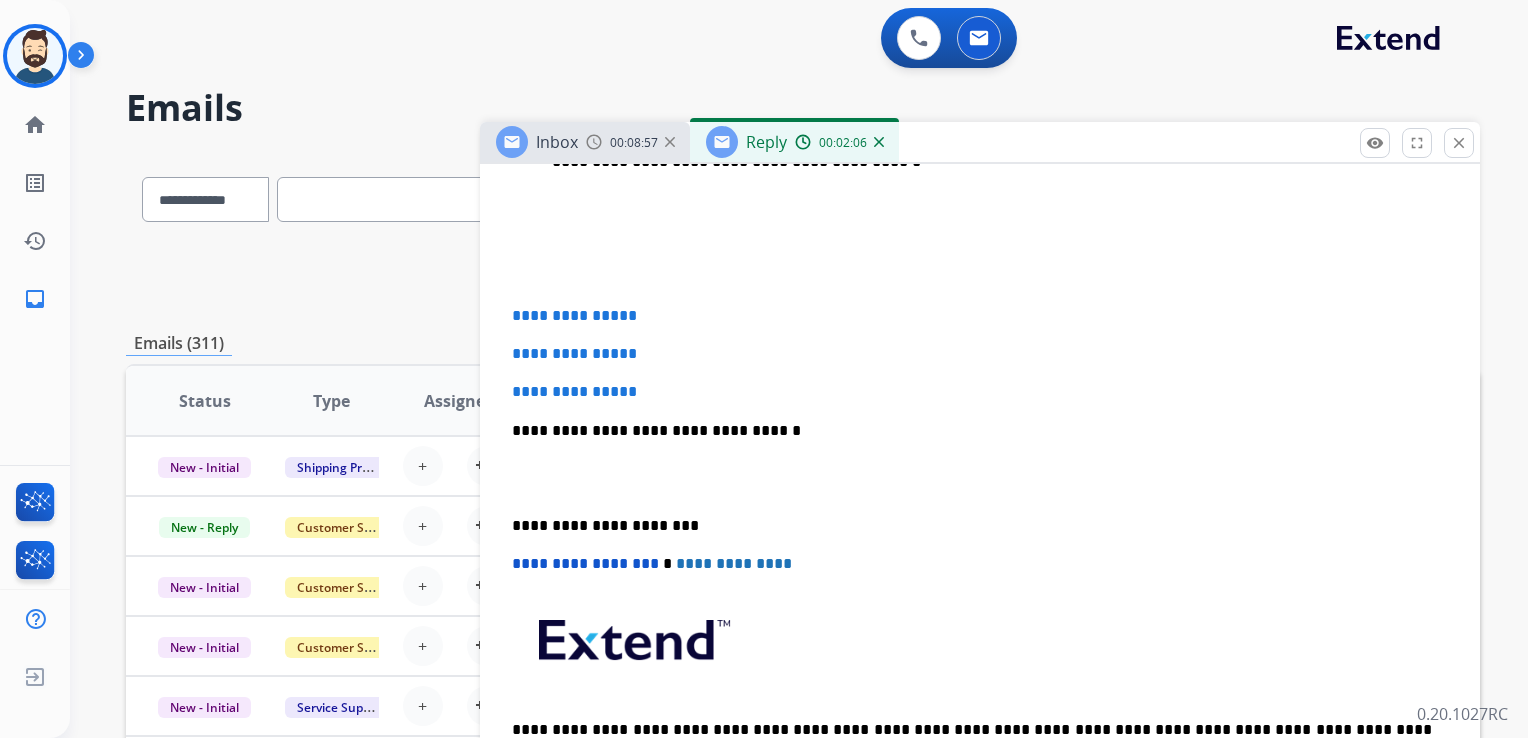 scroll, scrollTop: 700, scrollLeft: 0, axis: vertical 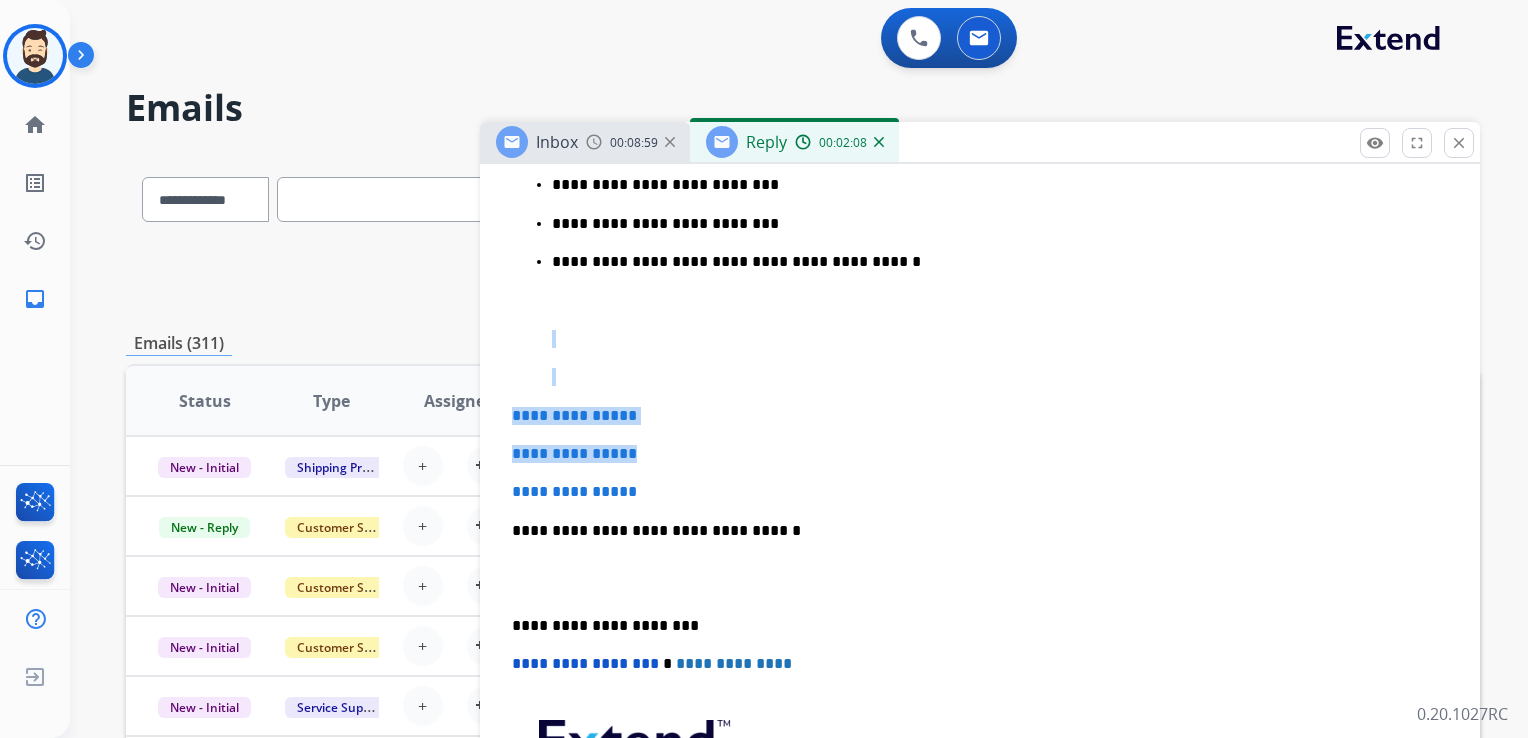 drag, startPoint x: 515, startPoint y: 317, endPoint x: 712, endPoint y: 460, distance: 243.42966 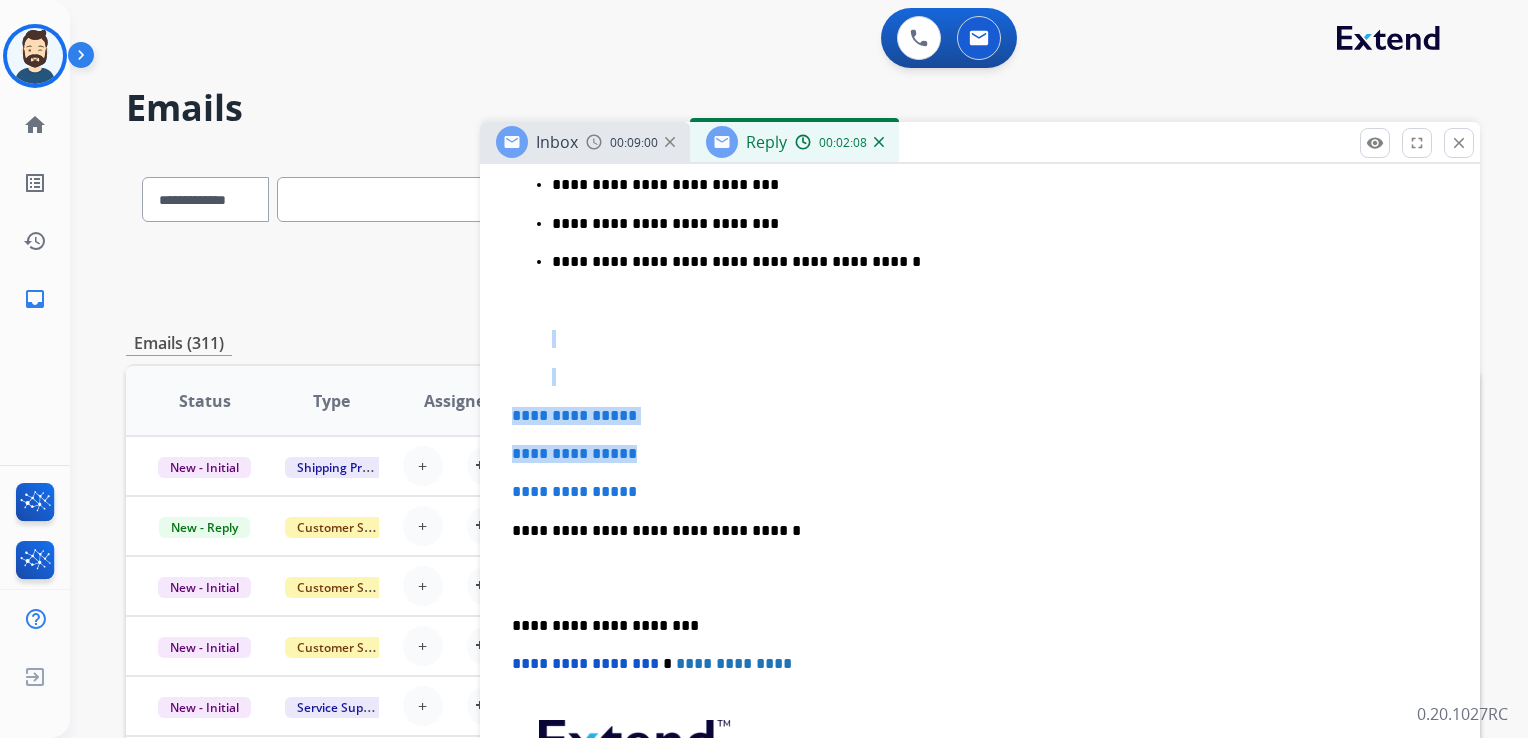 click on "**********" at bounding box center [980, 242] 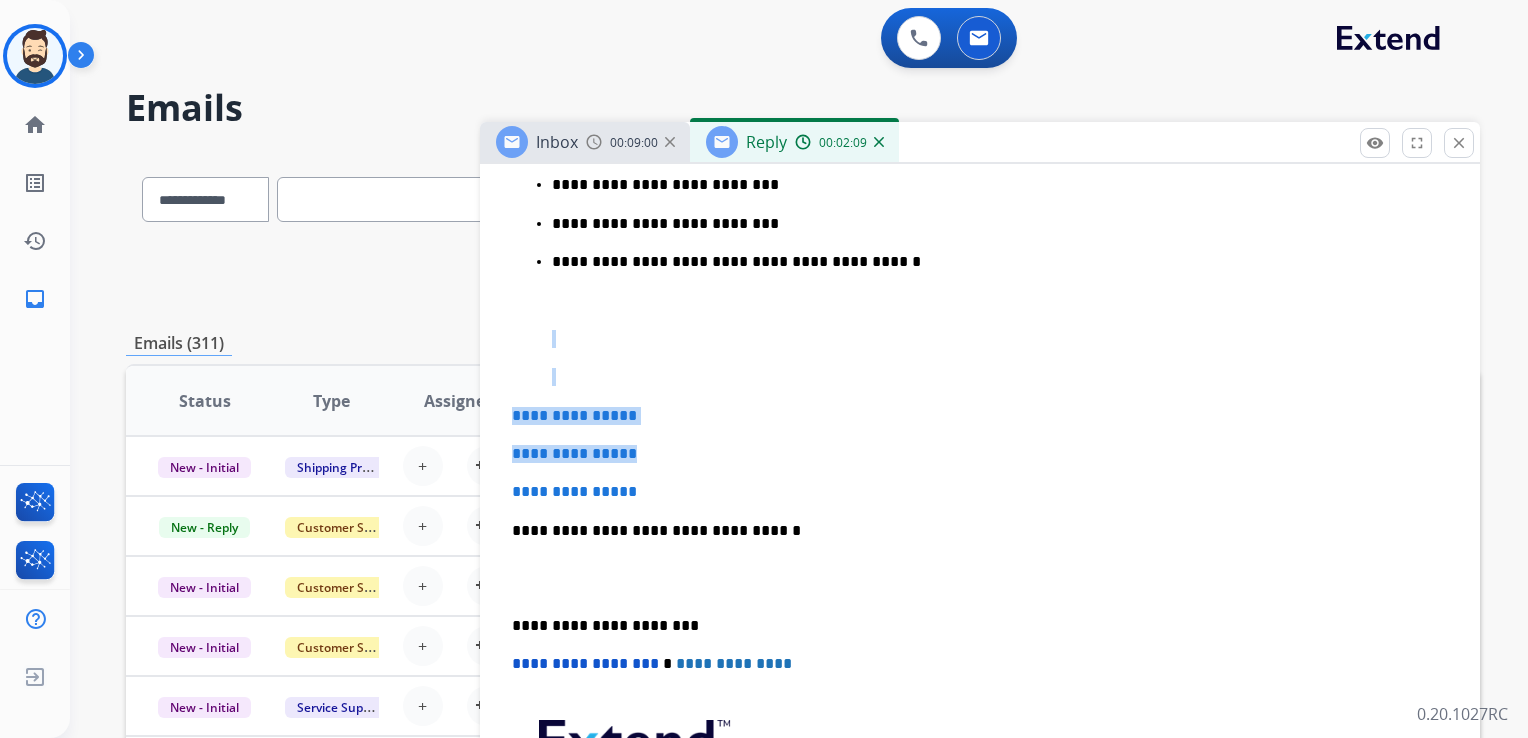 click on "**********" at bounding box center [980, 376] 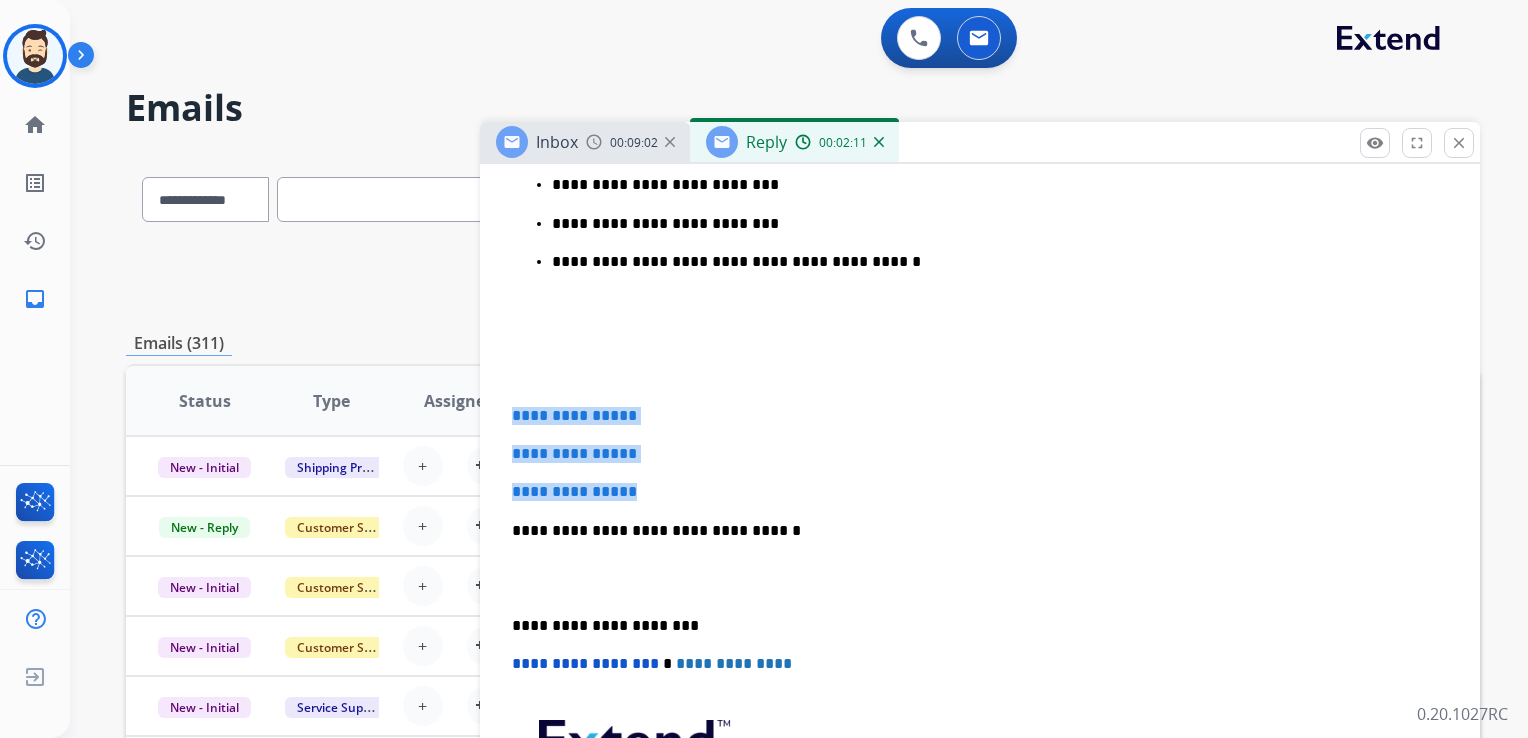 drag, startPoint x: 512, startPoint y: 409, endPoint x: 675, endPoint y: 471, distance: 174.39323 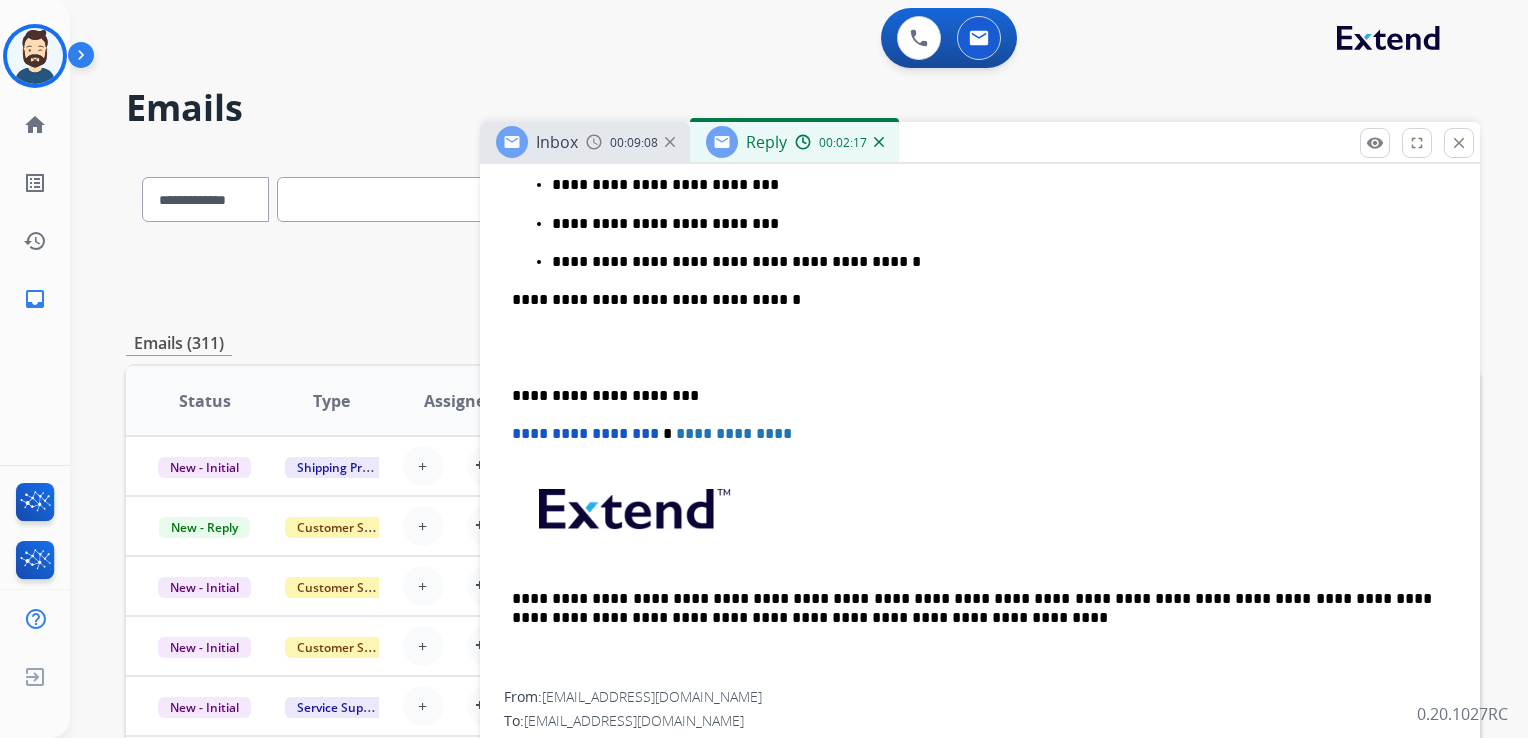 scroll, scrollTop: 600, scrollLeft: 0, axis: vertical 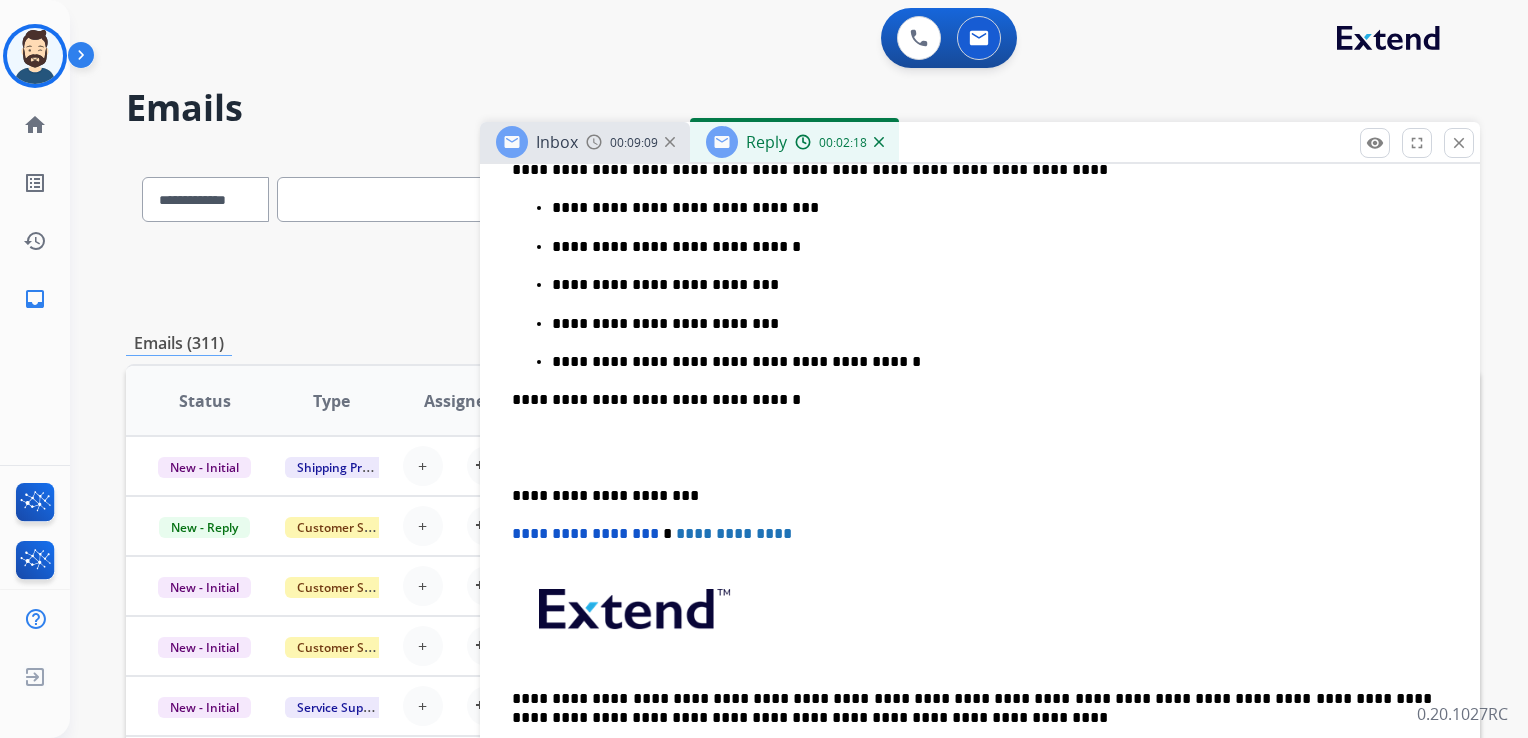 click on "**********" at bounding box center (980, 361) 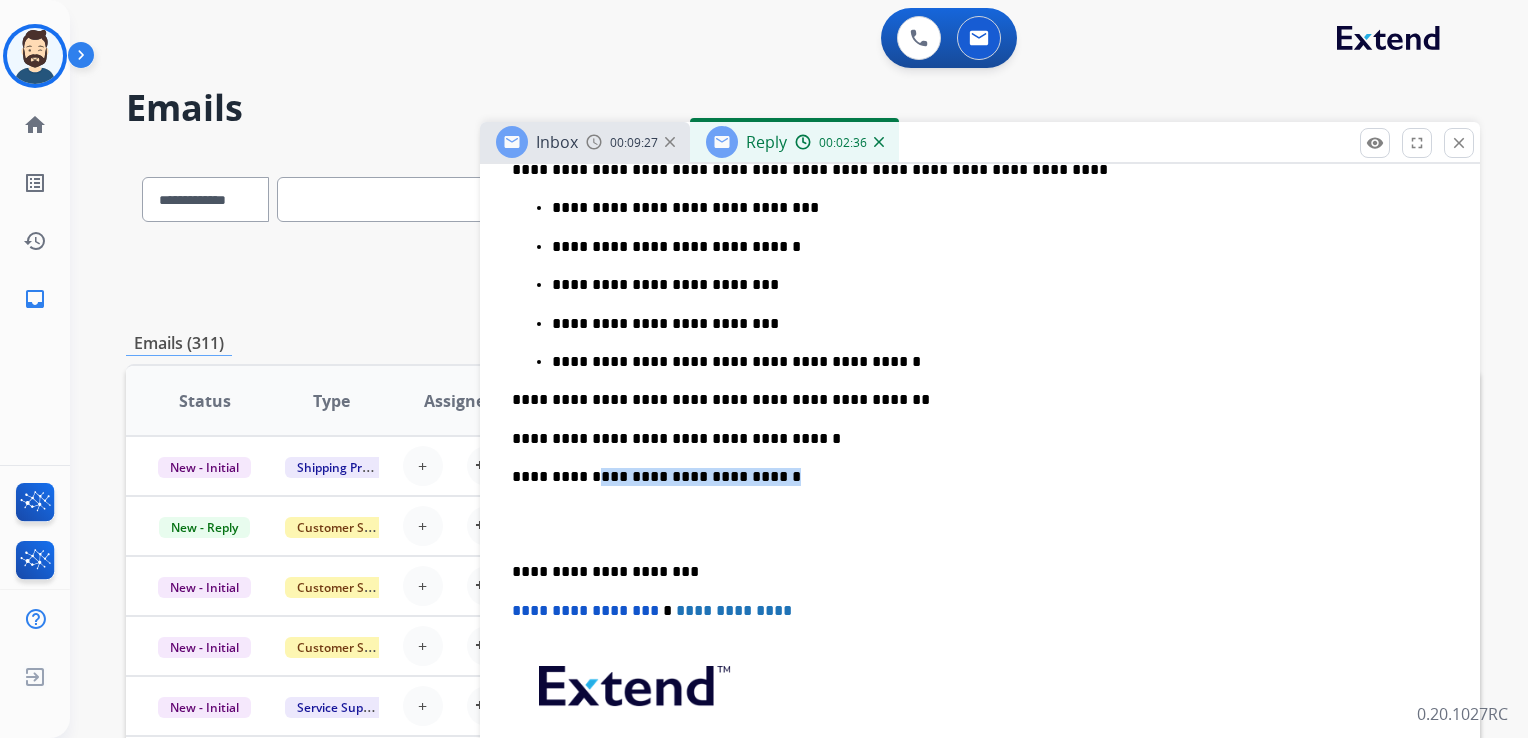 drag, startPoint x: 589, startPoint y: 470, endPoint x: 762, endPoint y: 471, distance: 173.00288 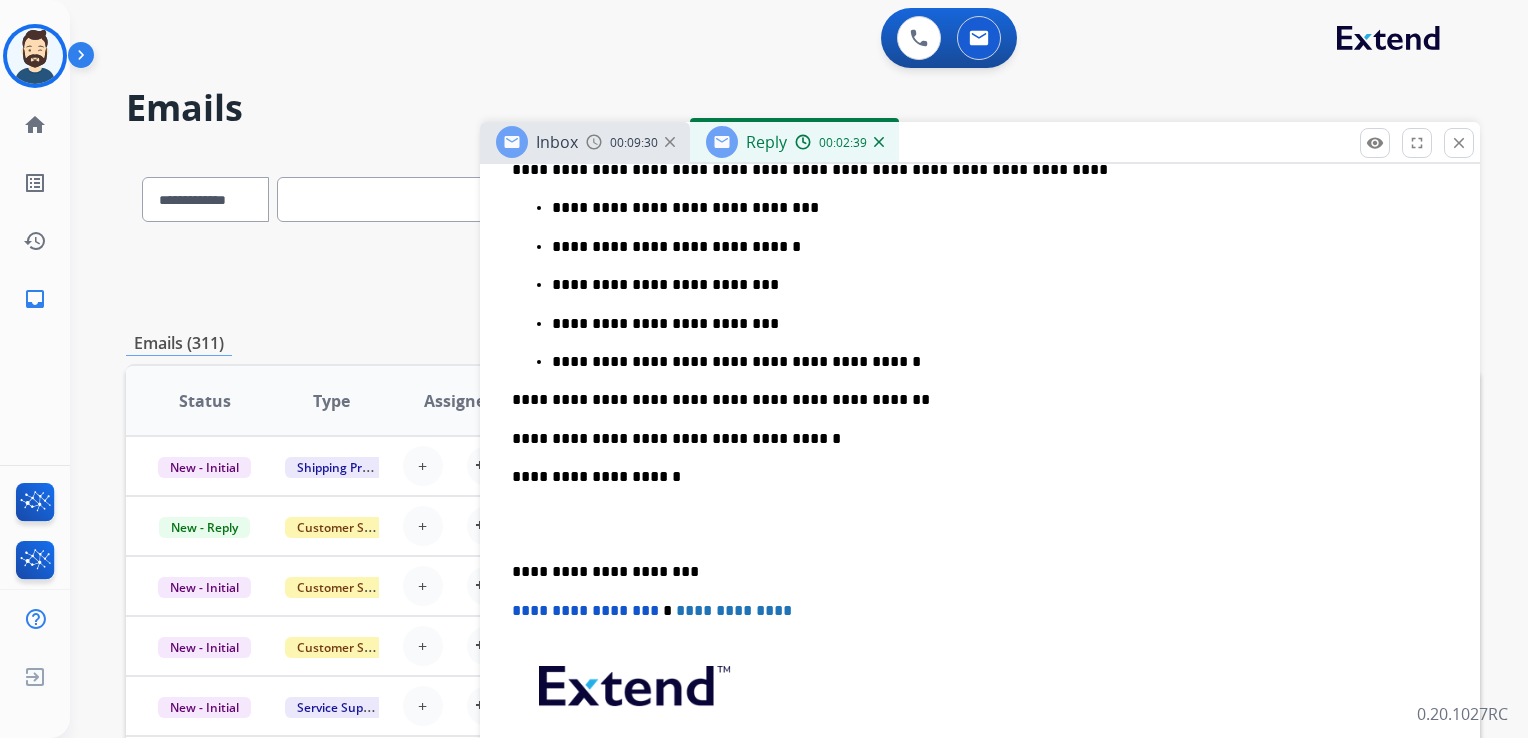 click on "**********" at bounding box center (972, 572) 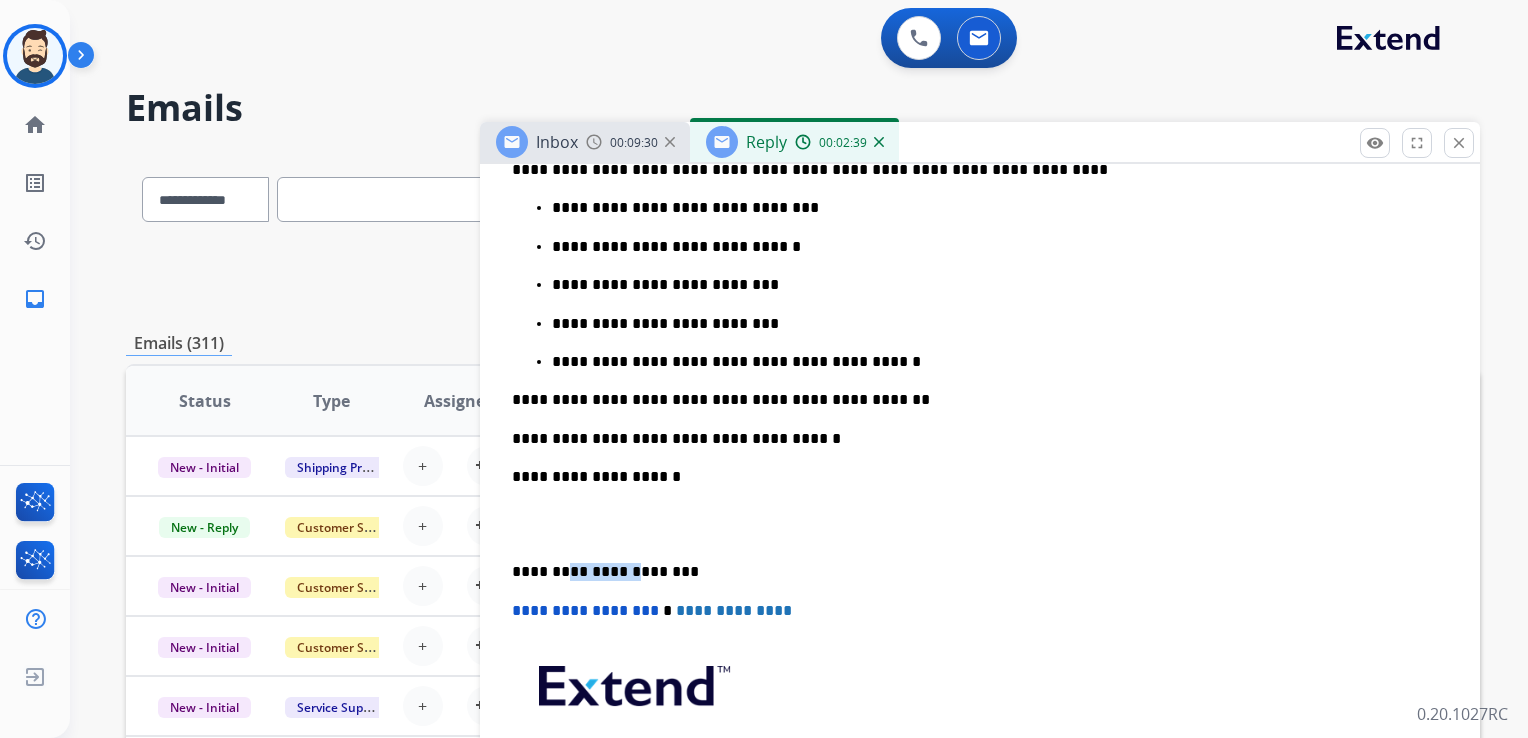 click on "**********" at bounding box center (972, 572) 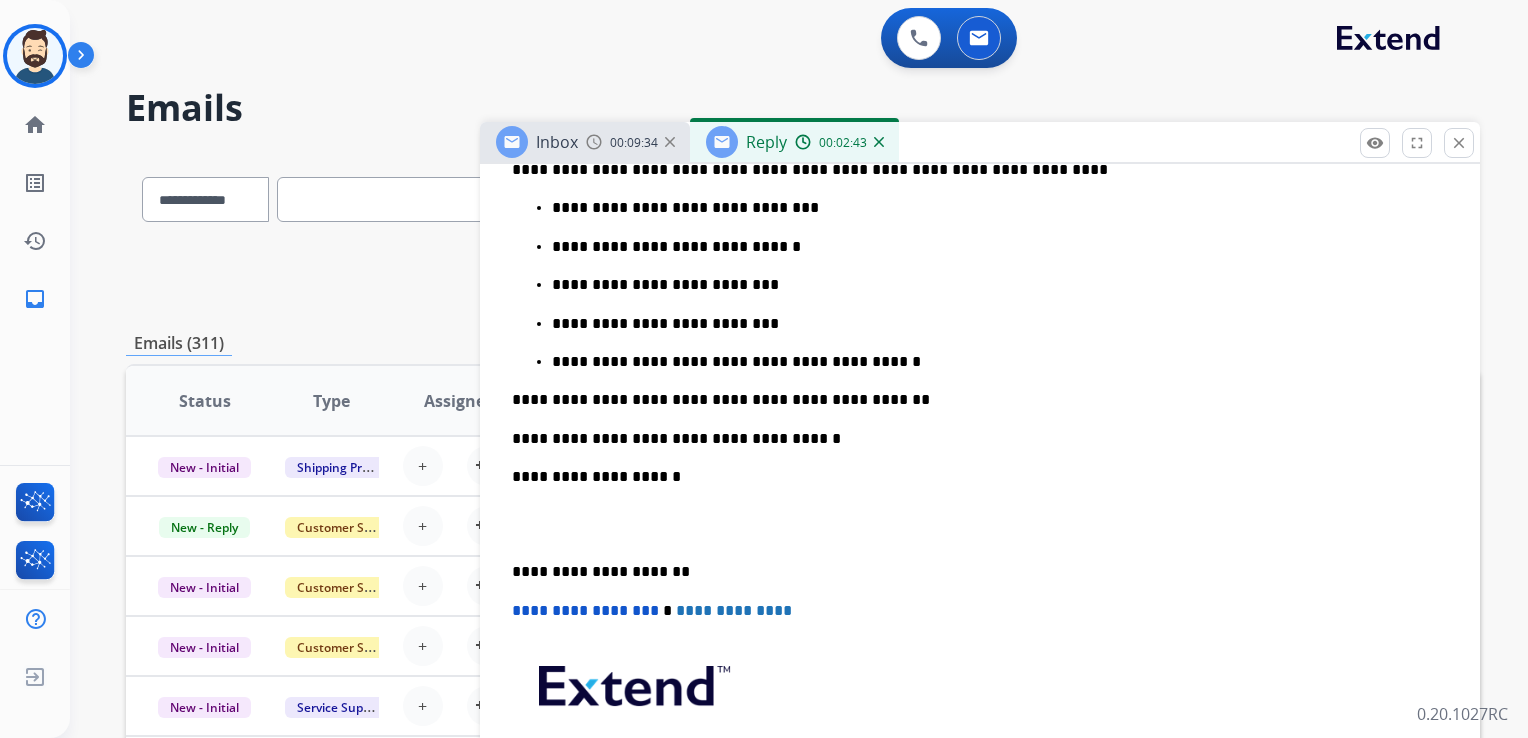 click on "**********" at bounding box center [585, 610] 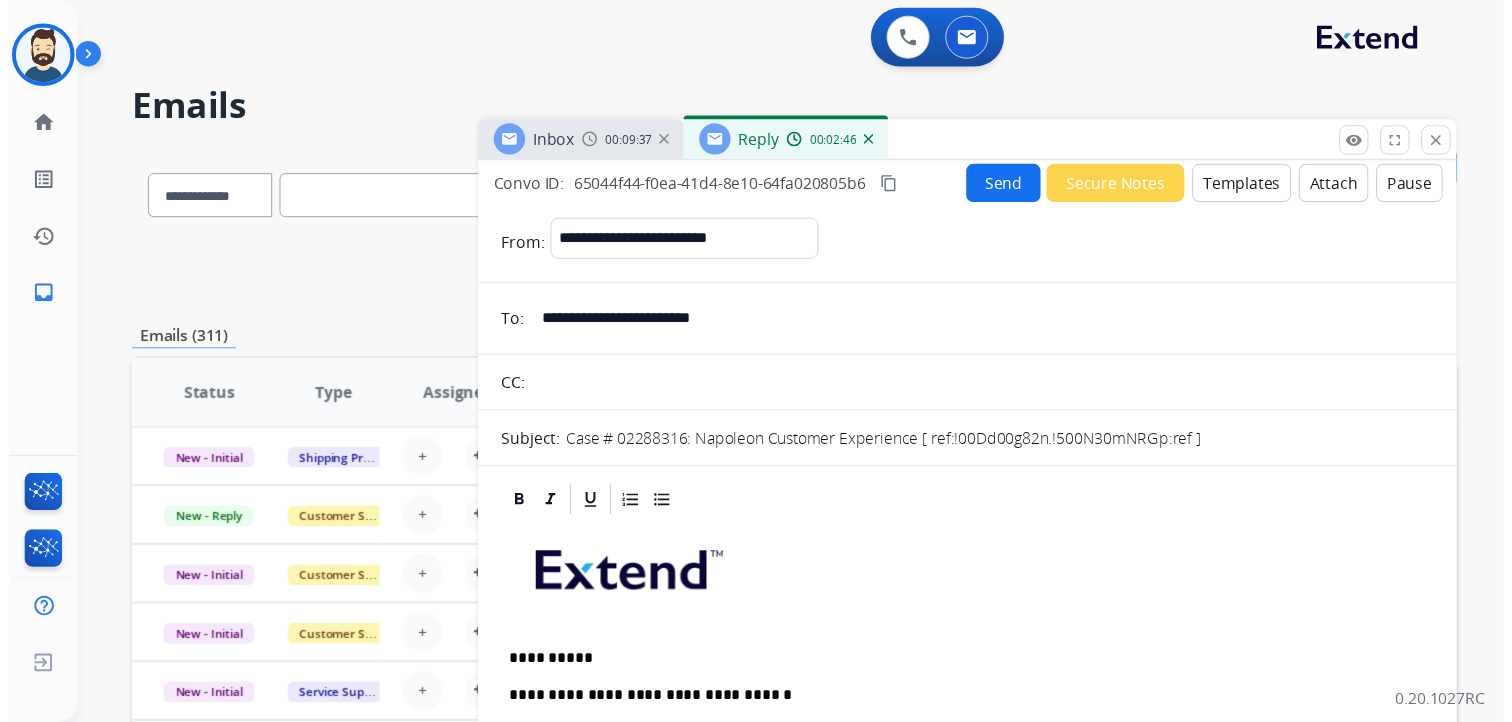 scroll, scrollTop: 0, scrollLeft: 0, axis: both 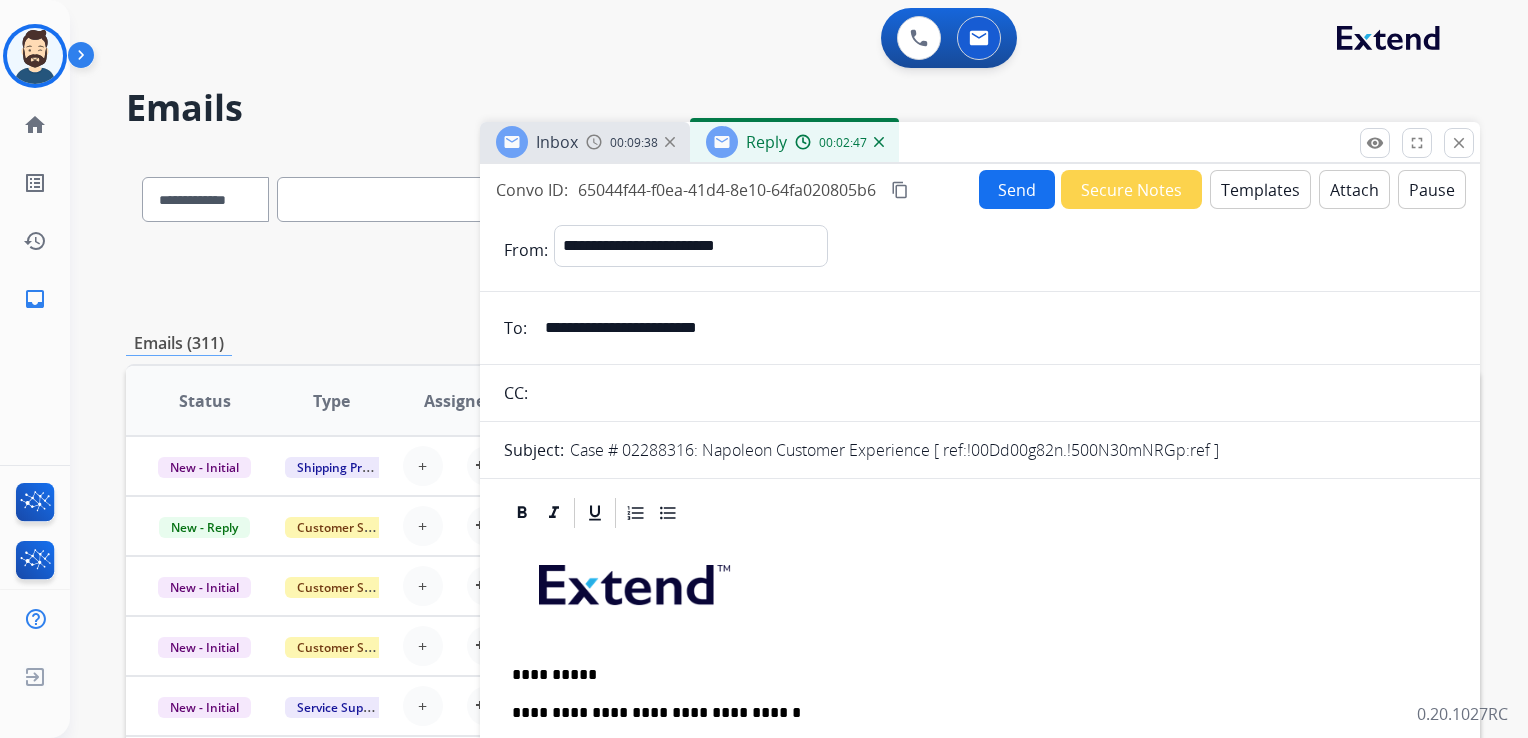 click on "Send" at bounding box center [1017, 189] 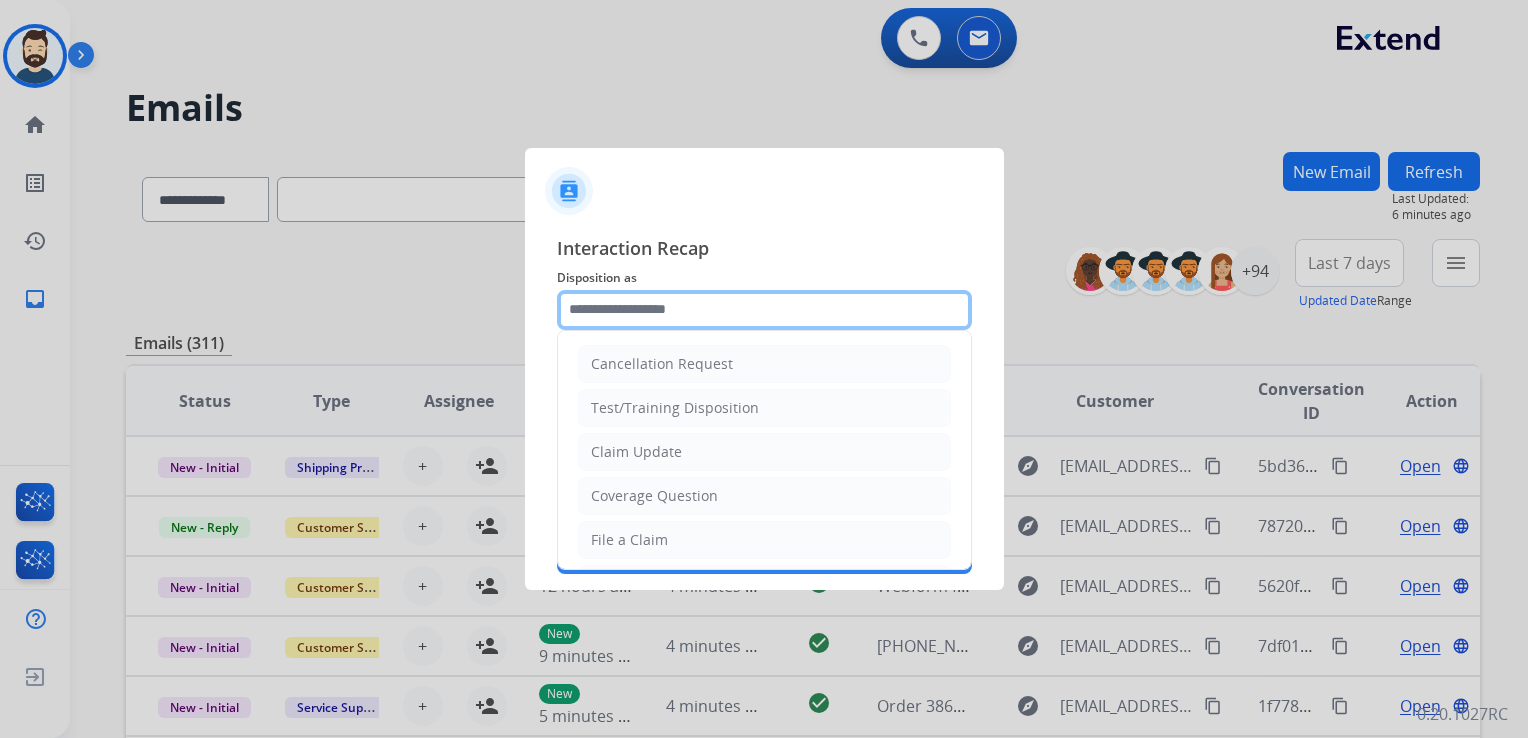 click 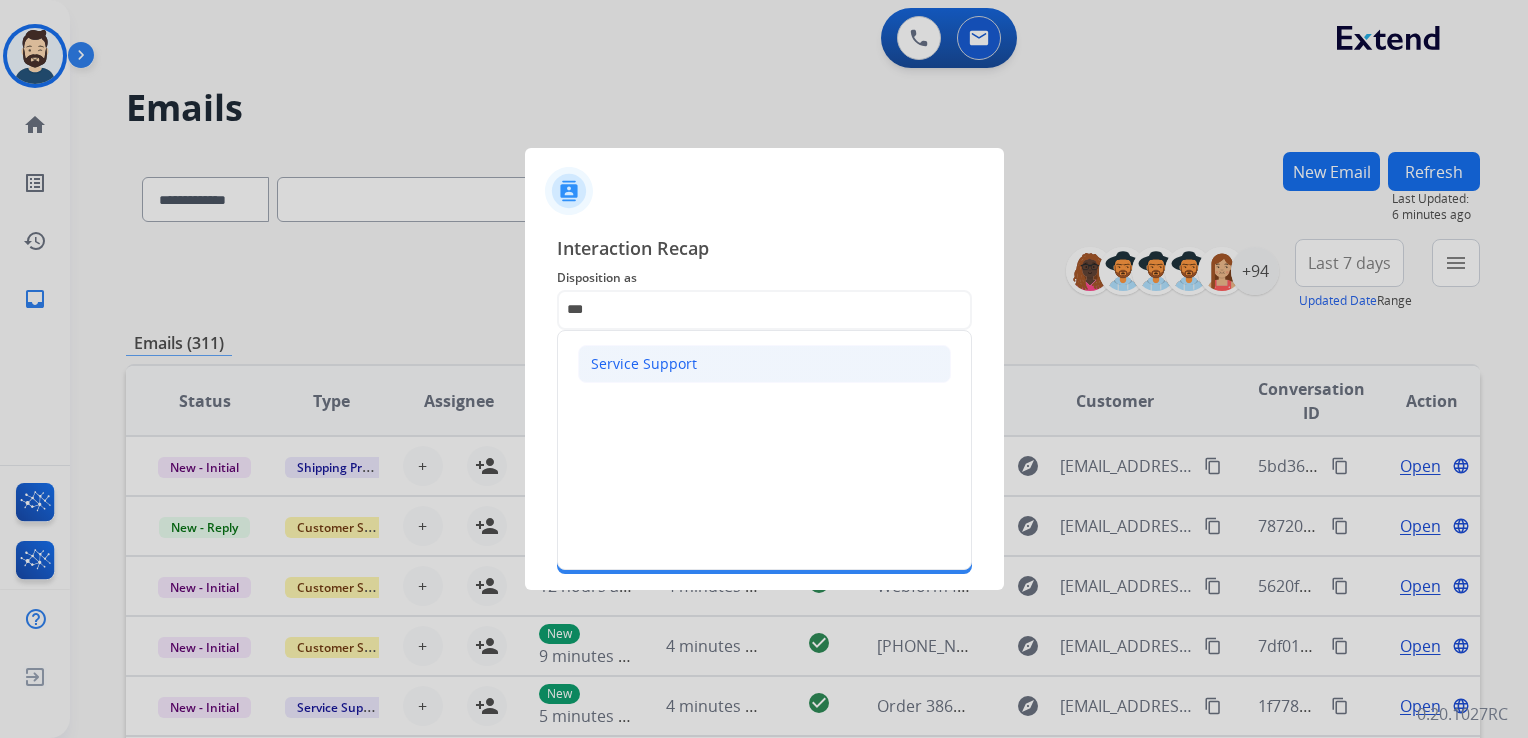 click on "Service Support" 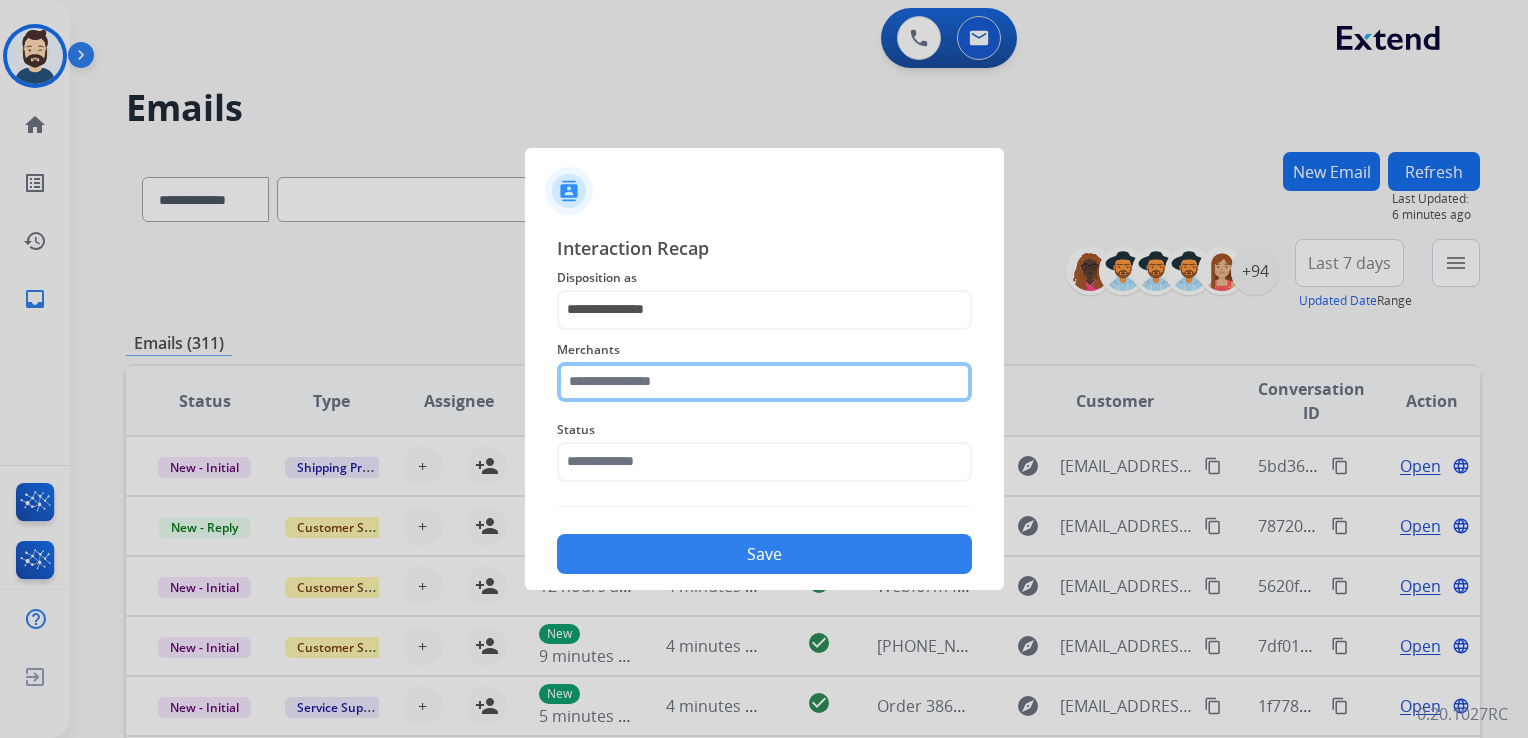 click 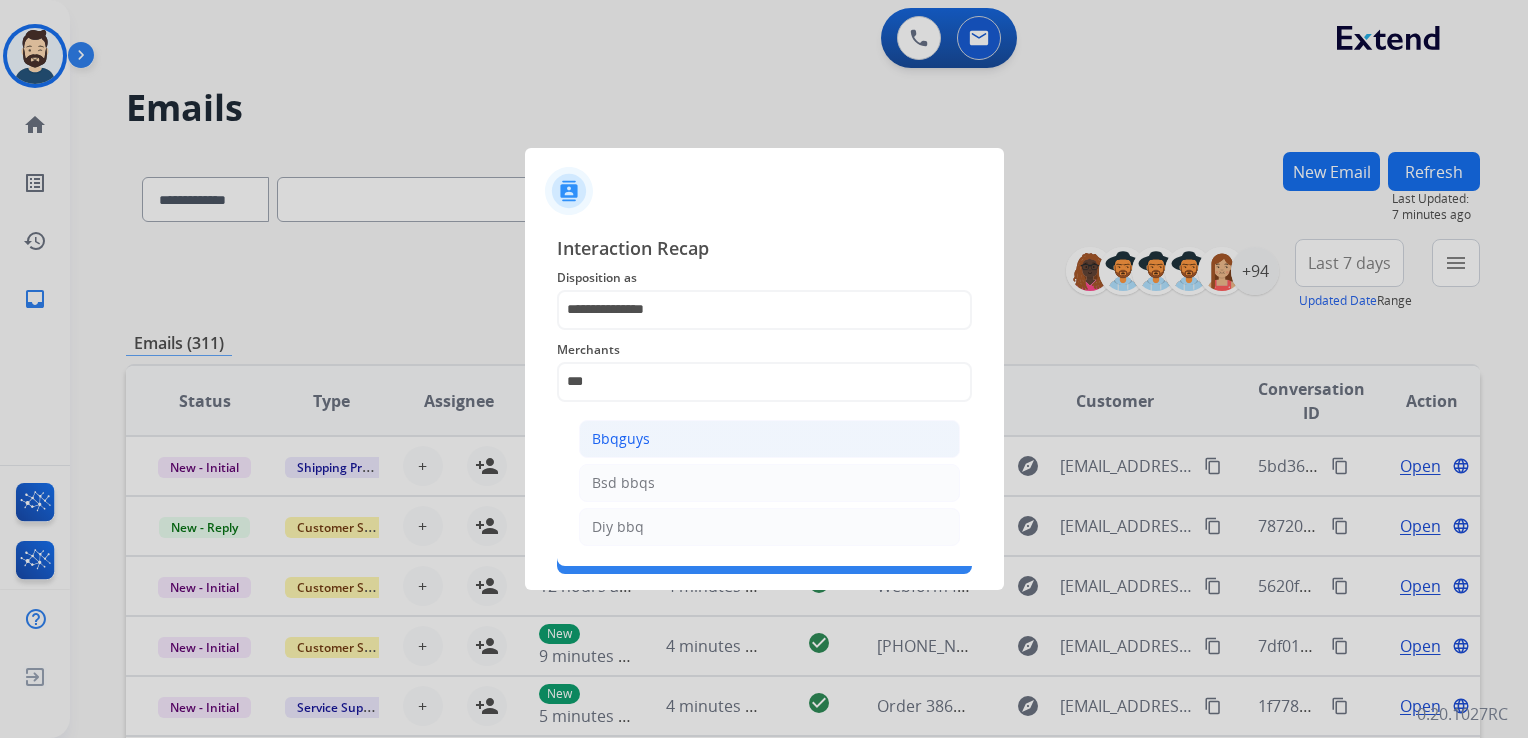 click on "Bbqguys" 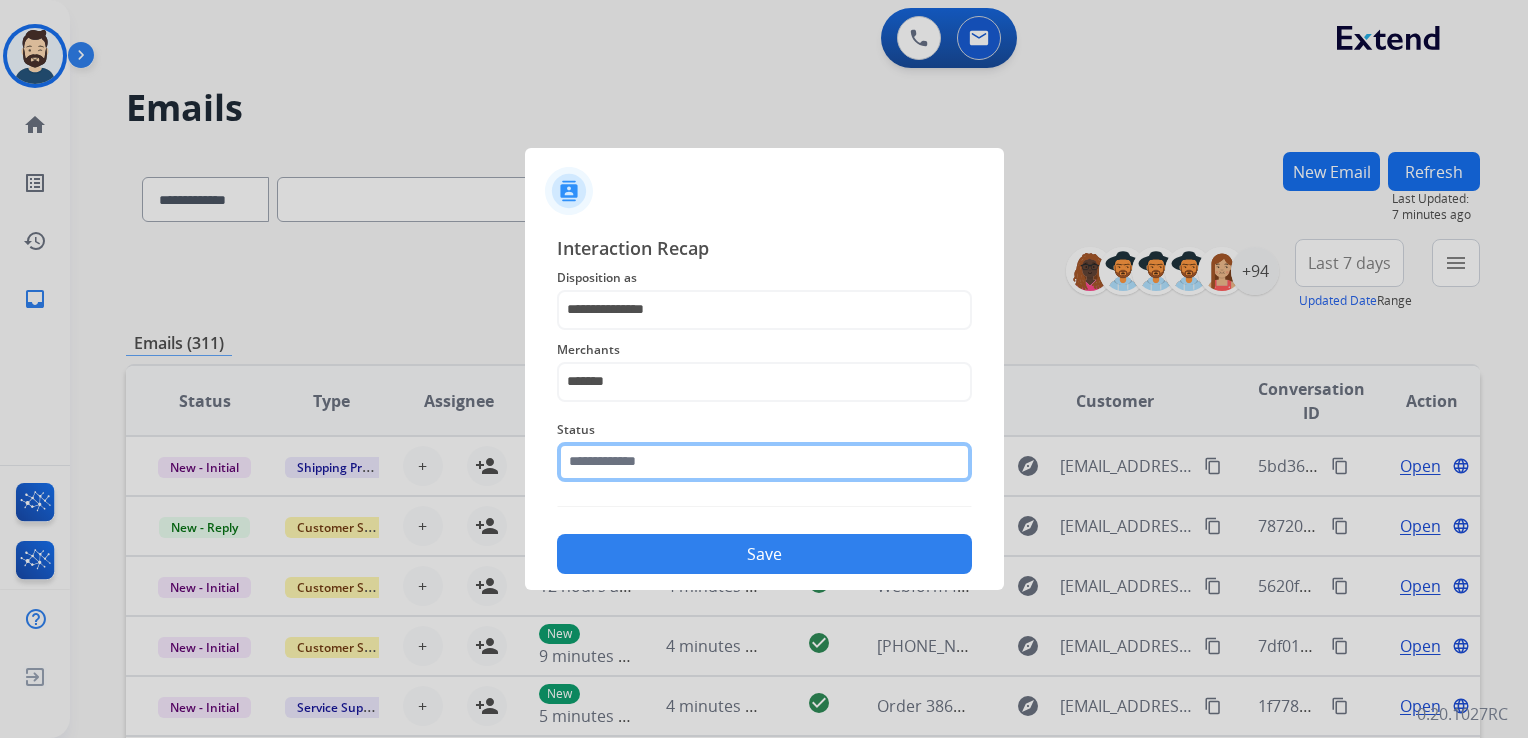 click 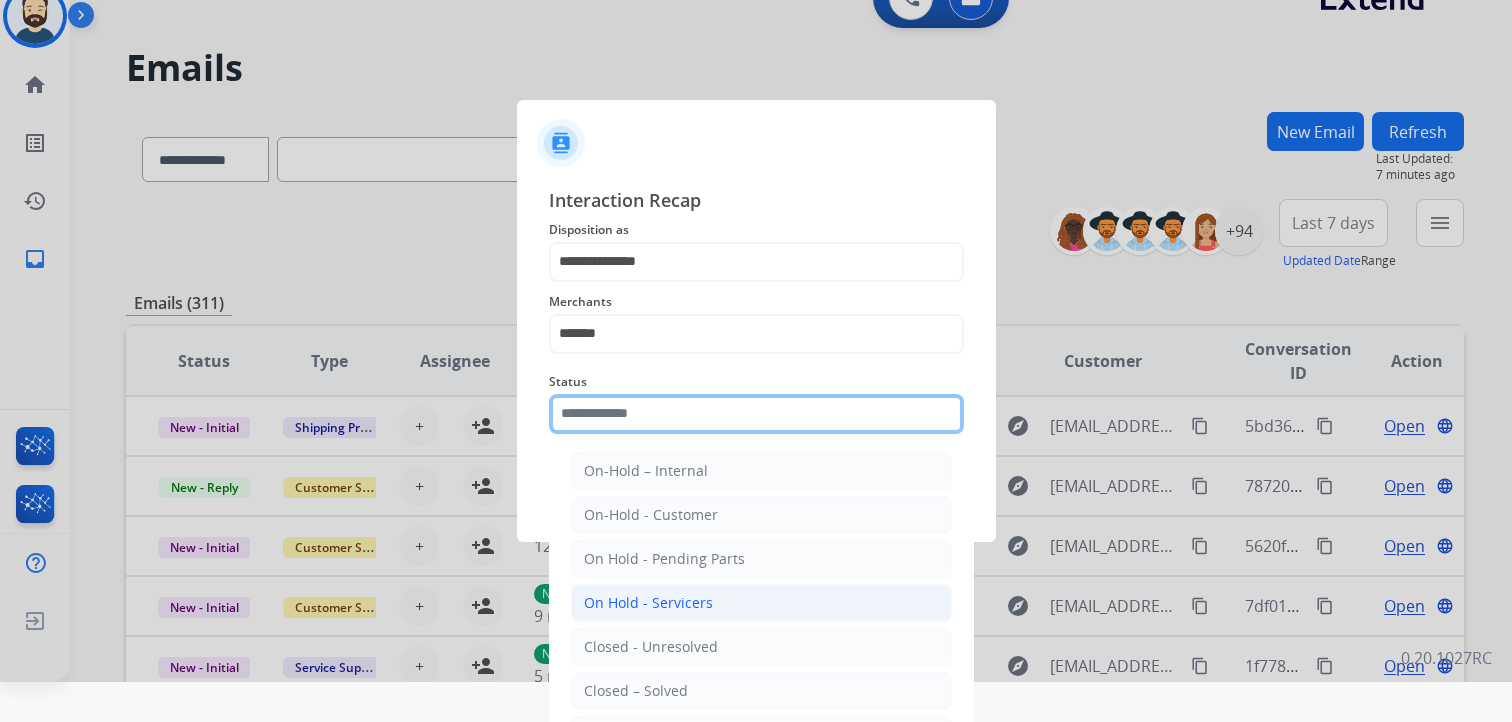 scroll, scrollTop: 59, scrollLeft: 0, axis: vertical 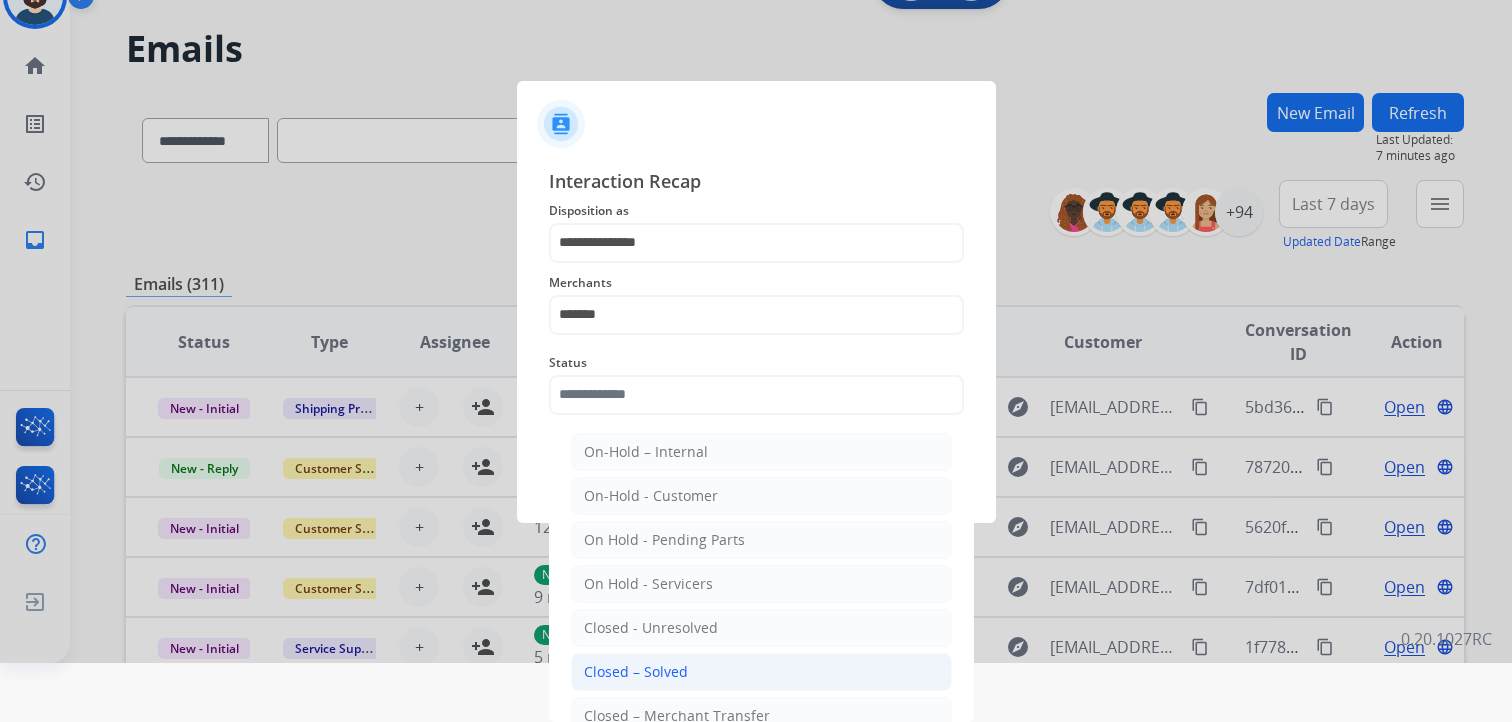 click on "Closed – Solved" 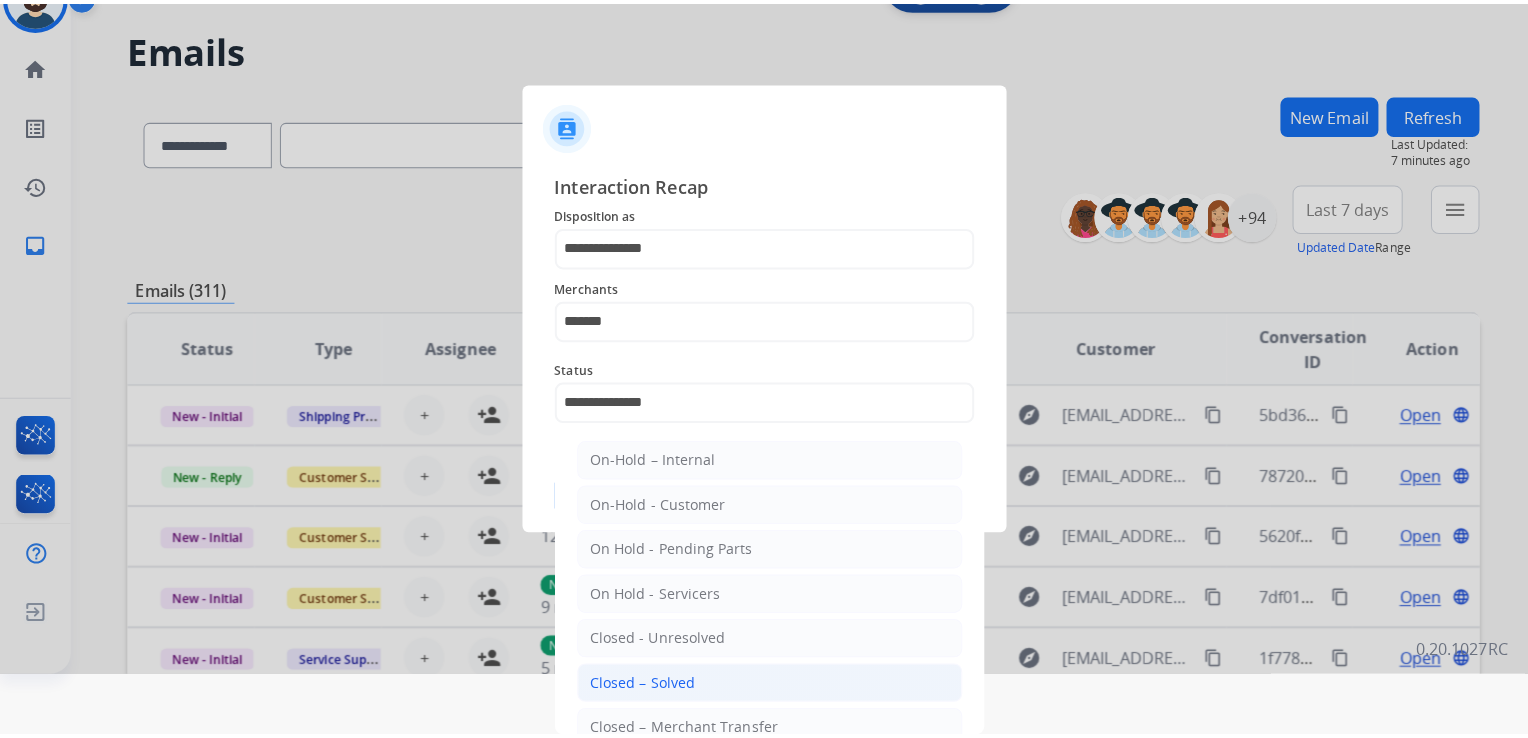scroll, scrollTop: 0, scrollLeft: 0, axis: both 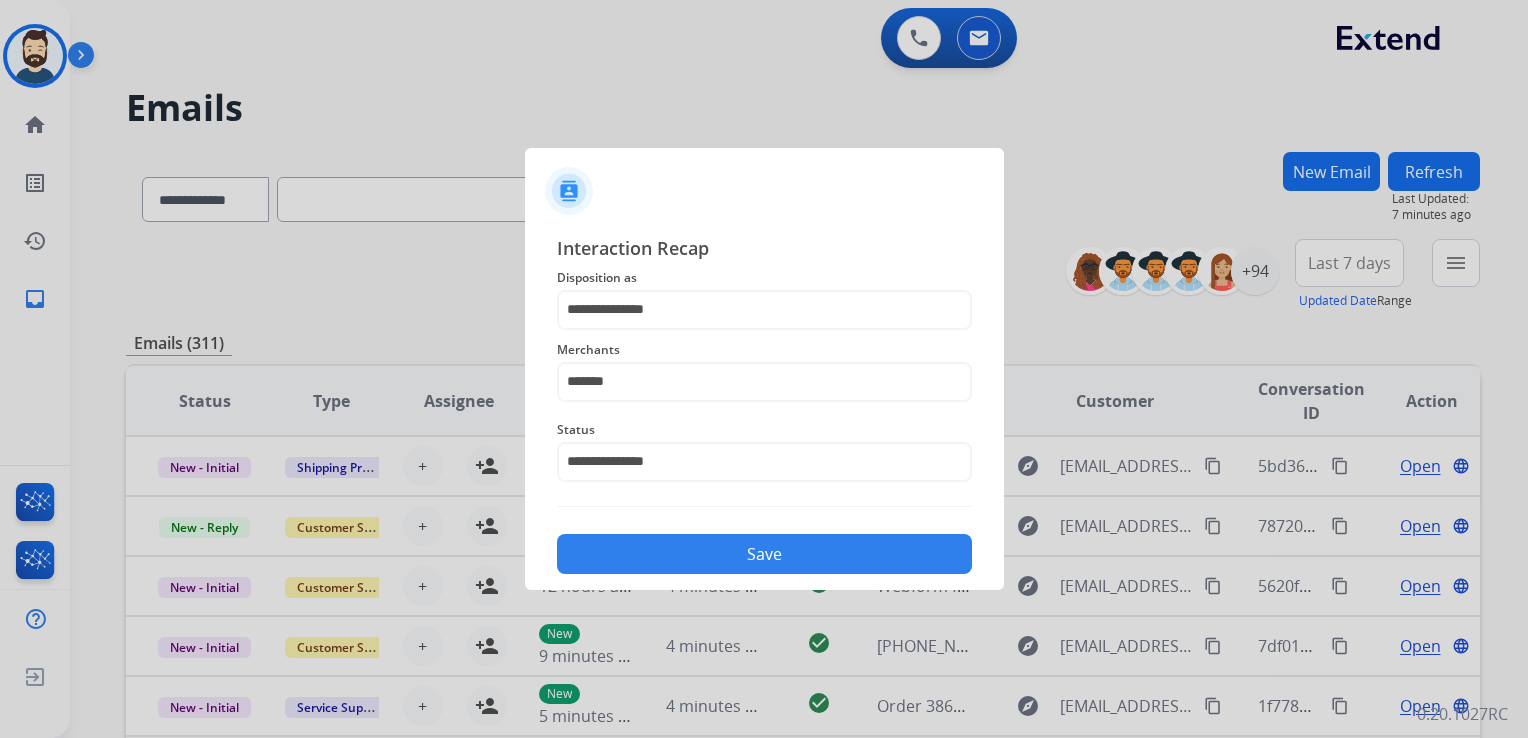 click on "Save" 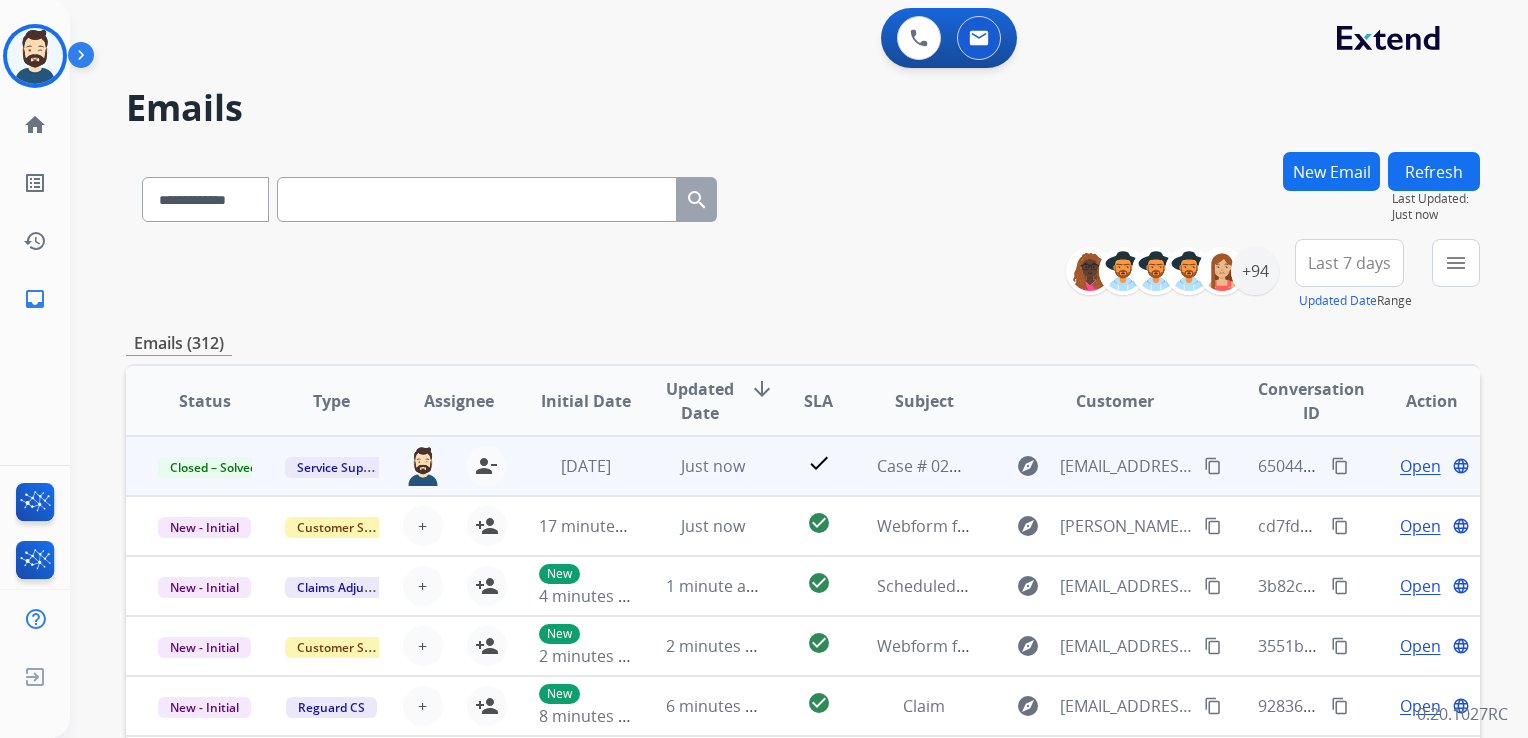 click on "content_copy" at bounding box center [1213, 466] 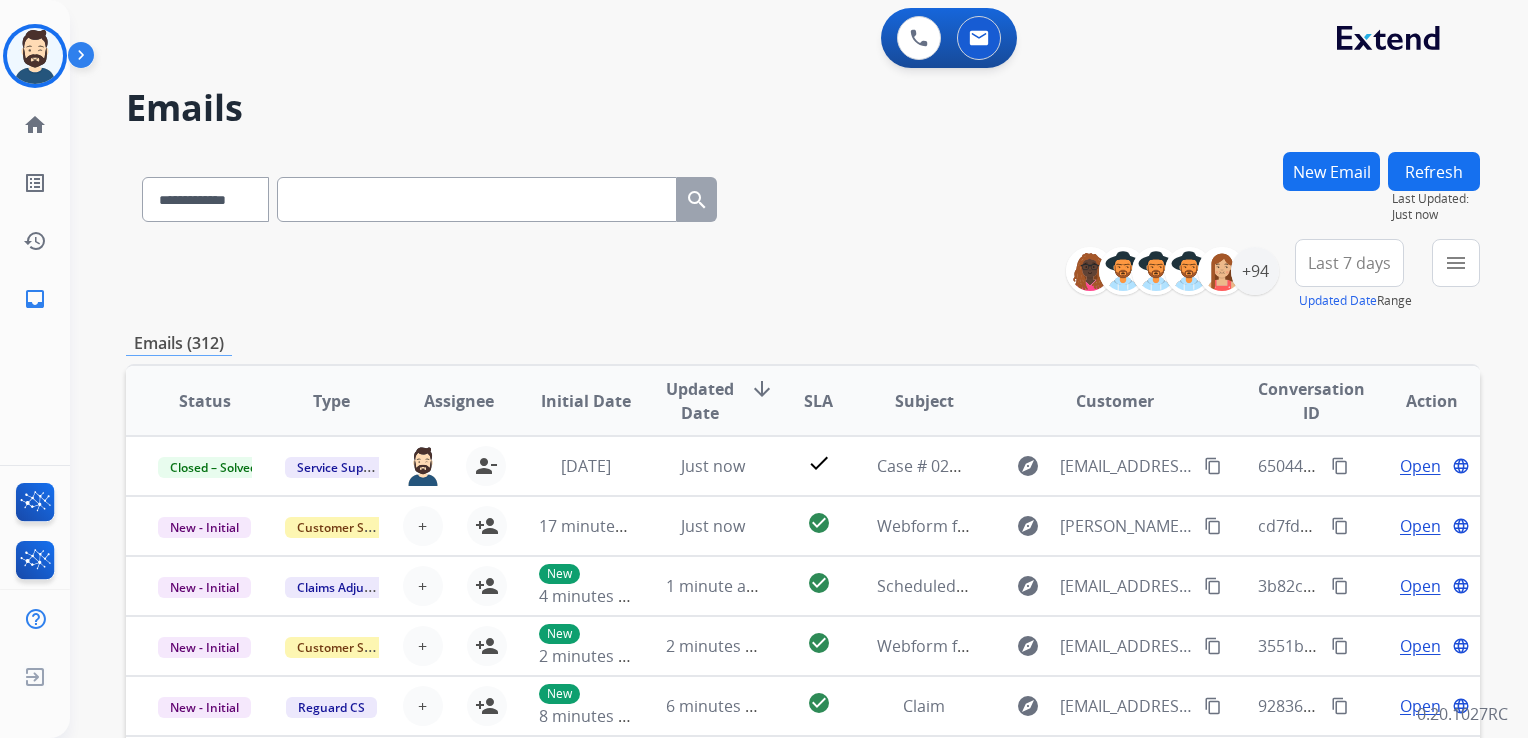 click on "**********" at bounding box center [803, 645] 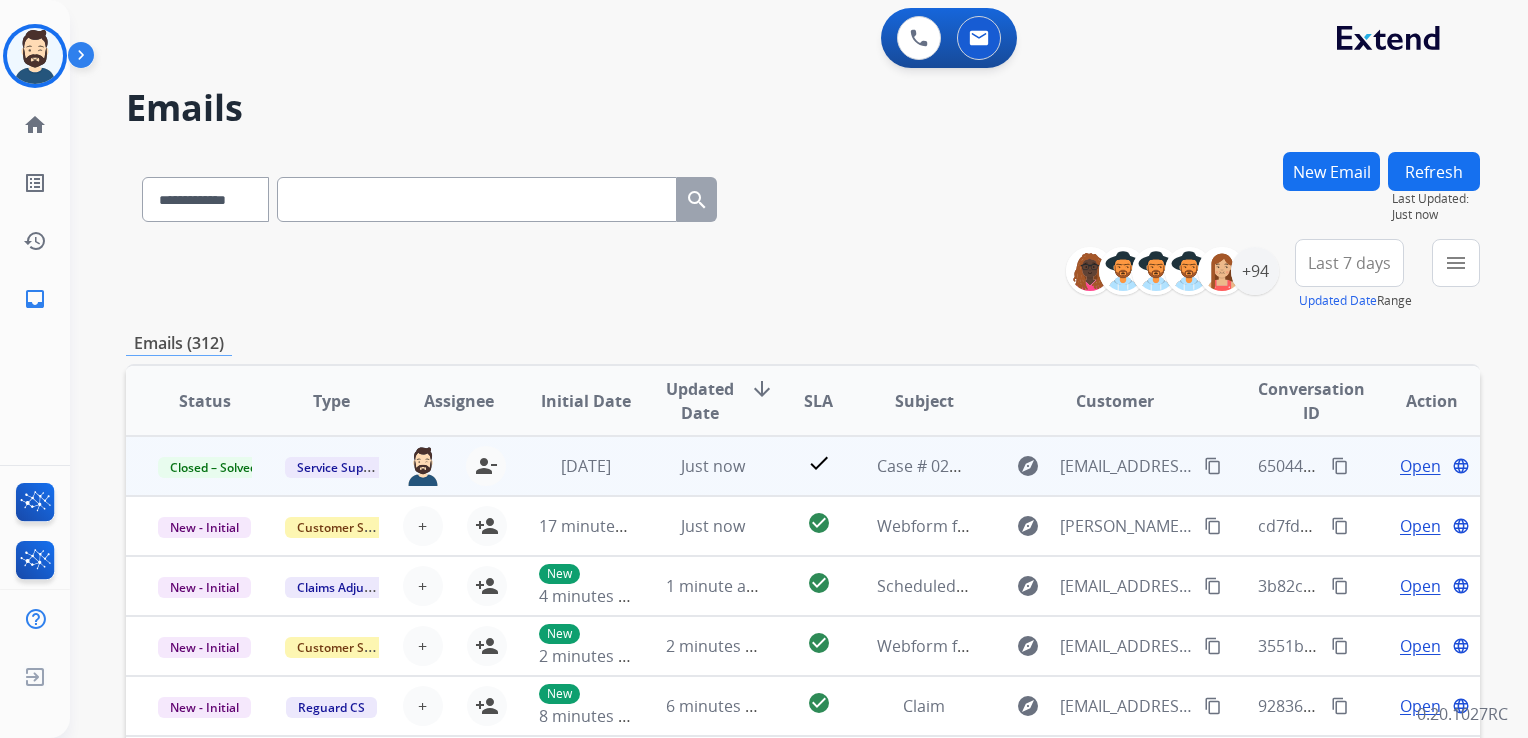 click on "content_copy" at bounding box center (1340, 466) 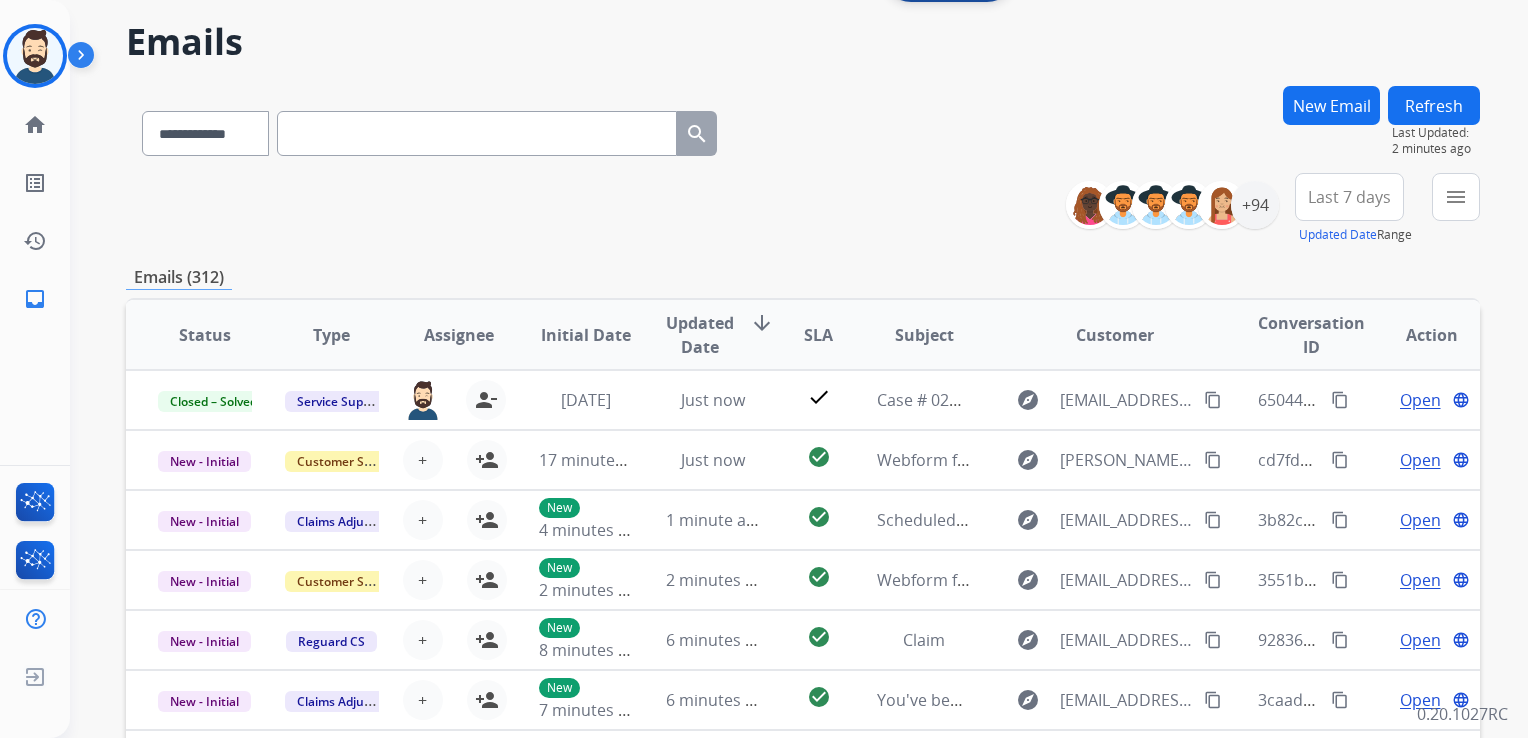 scroll, scrollTop: 100, scrollLeft: 0, axis: vertical 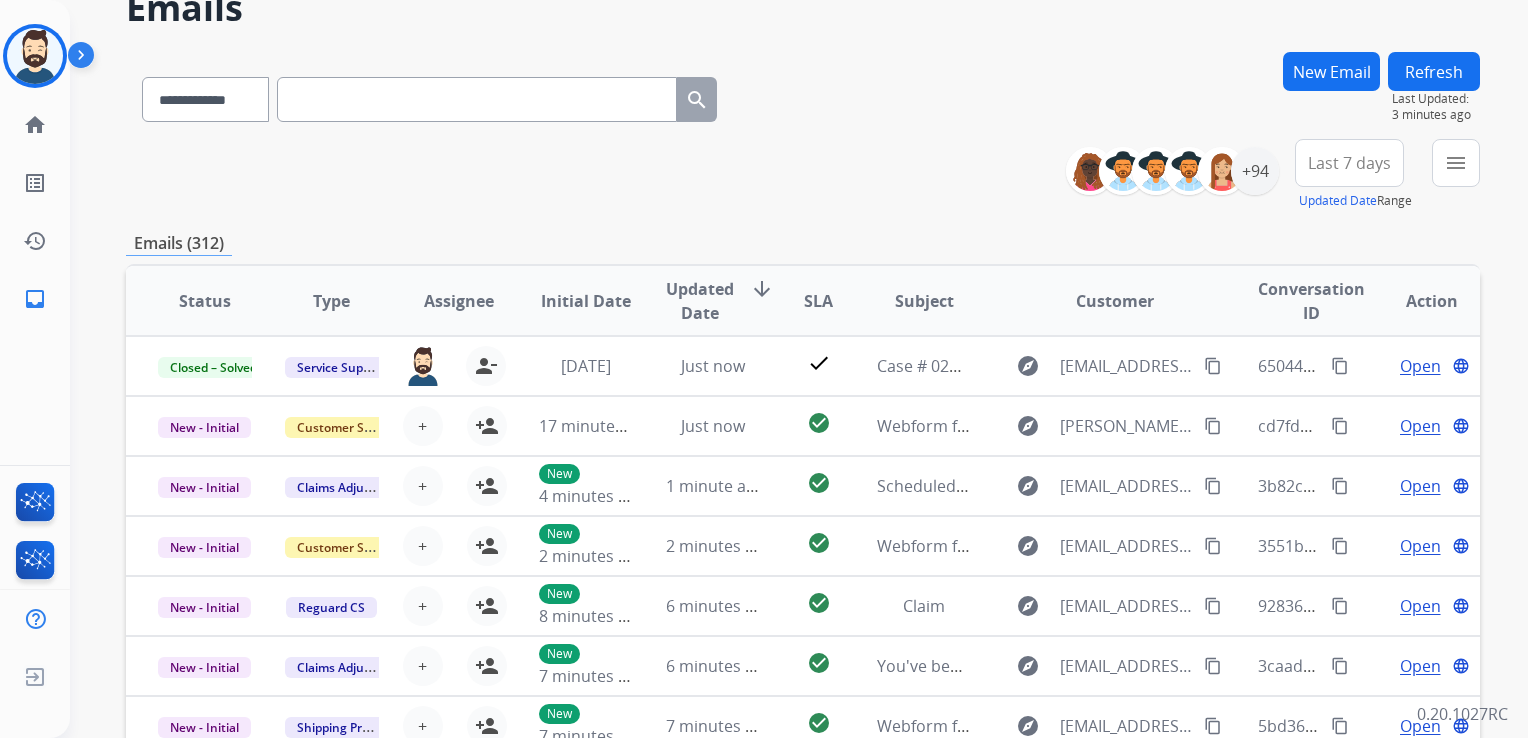 click on "Refresh" at bounding box center [1434, 71] 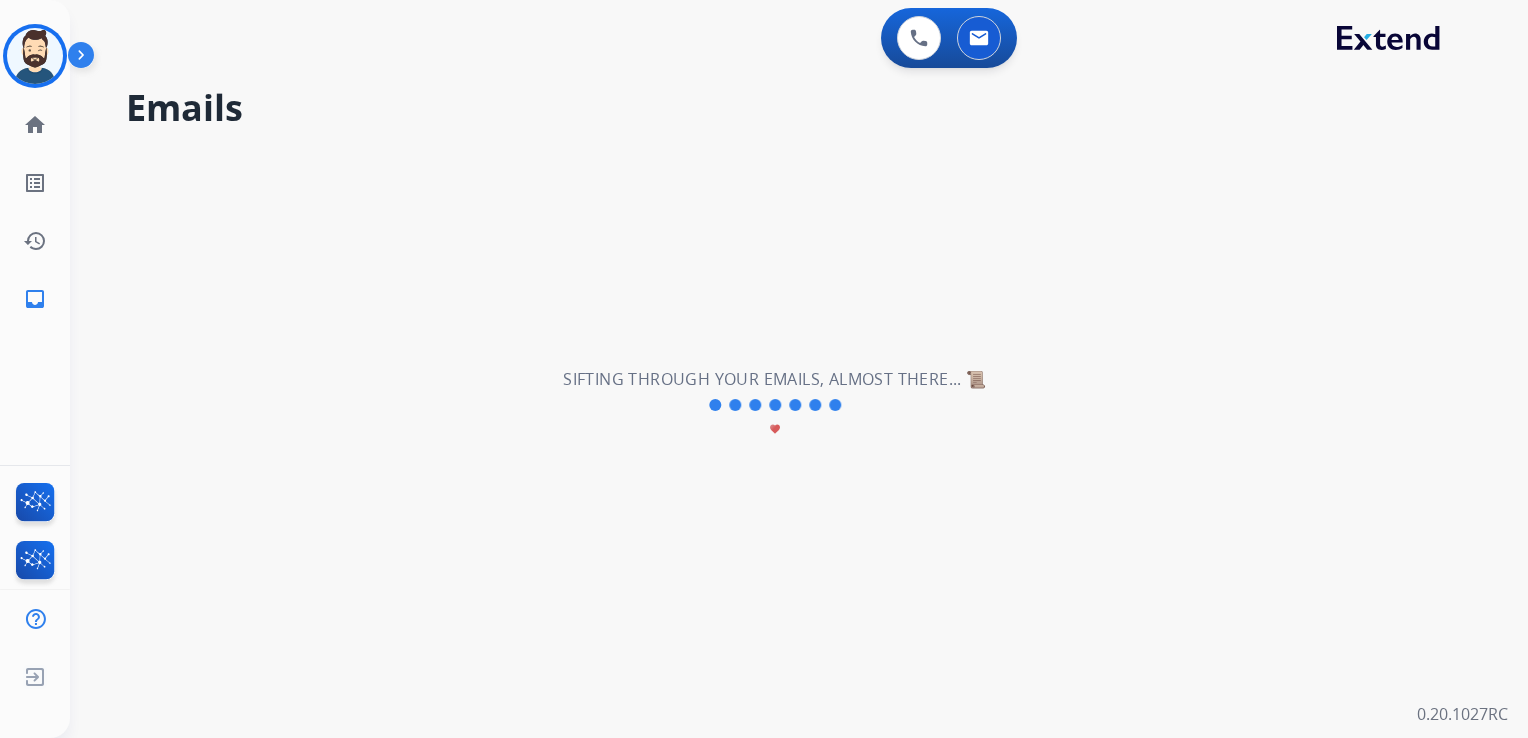 scroll, scrollTop: 0, scrollLeft: 0, axis: both 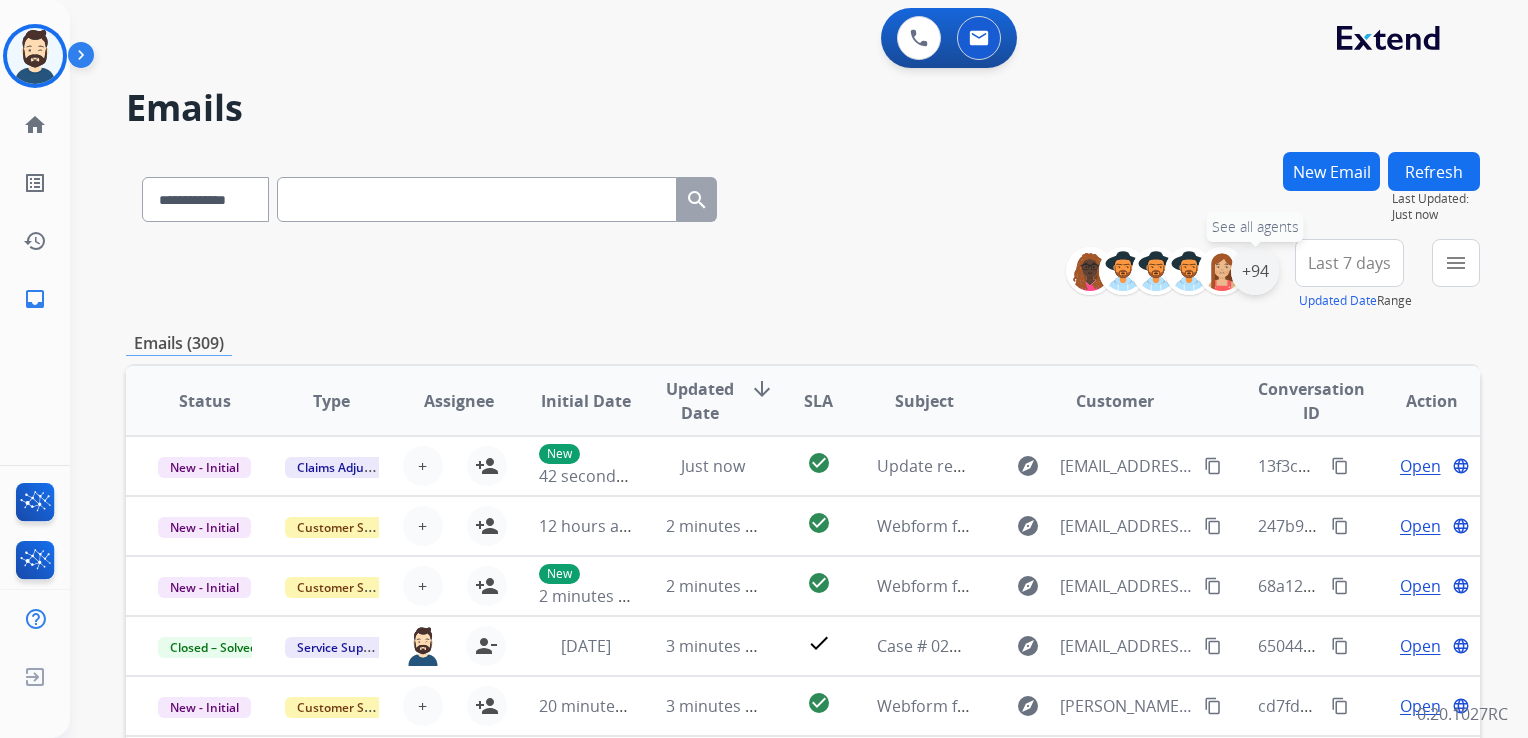 click on "+94" at bounding box center (1255, 271) 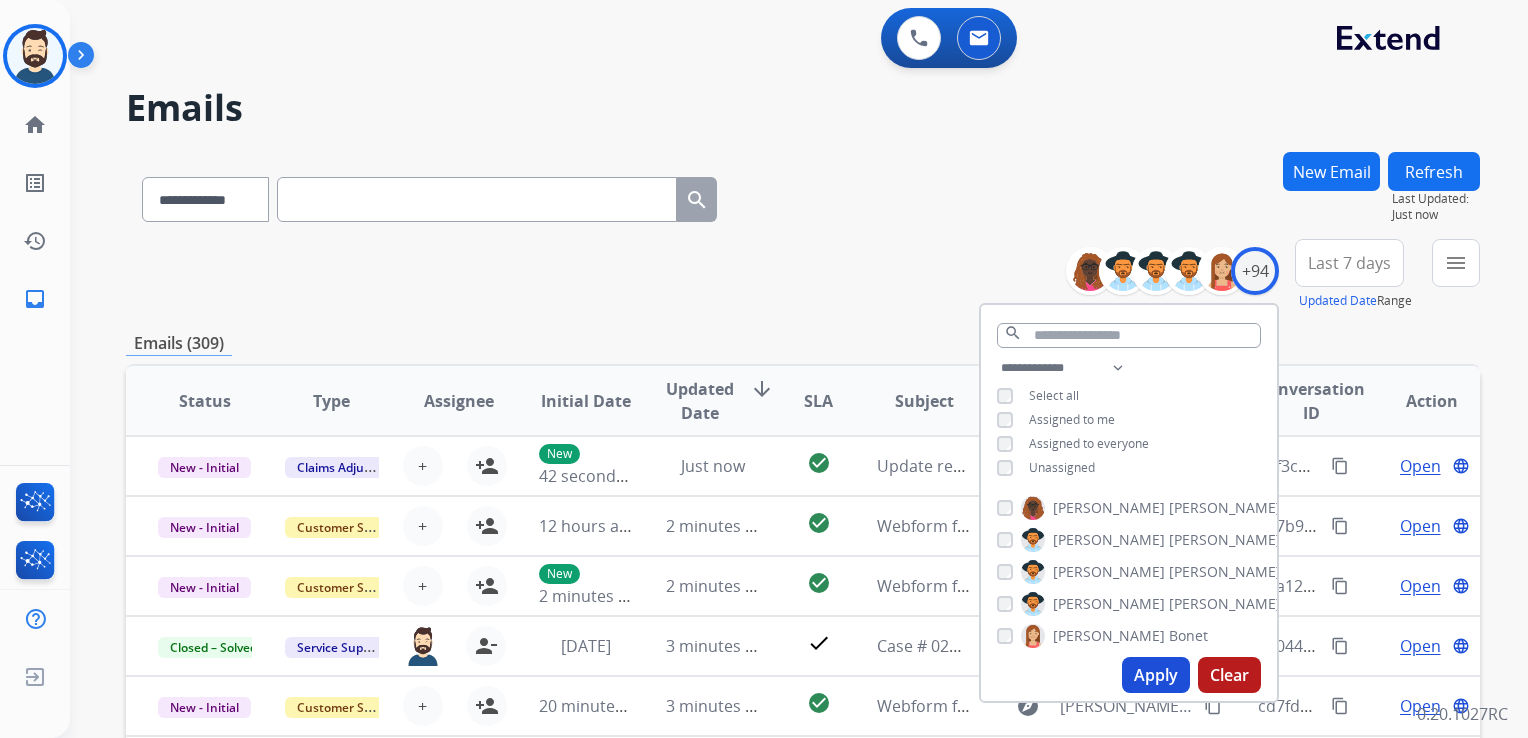 click on "Apply" at bounding box center (1156, 675) 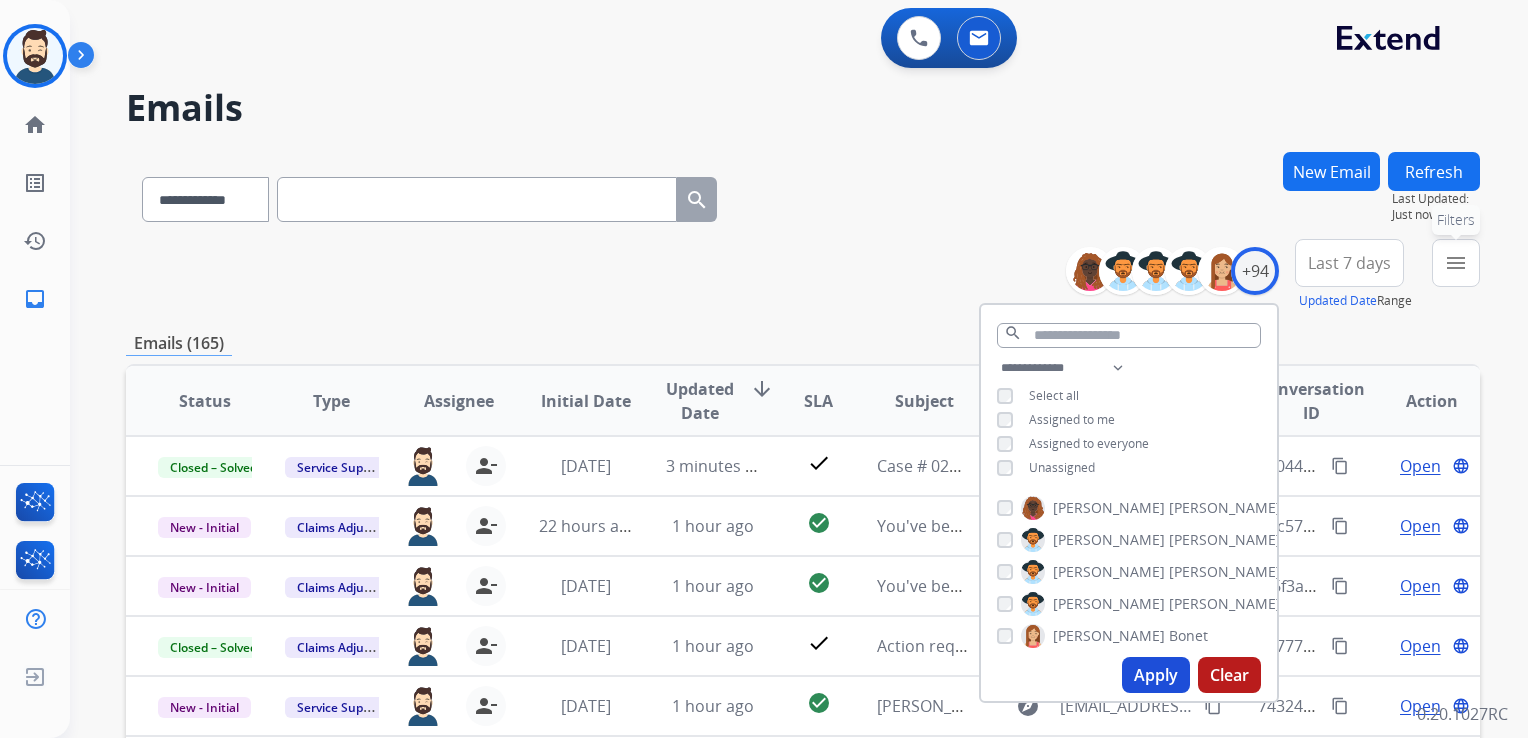 click on "menu" at bounding box center (1456, 263) 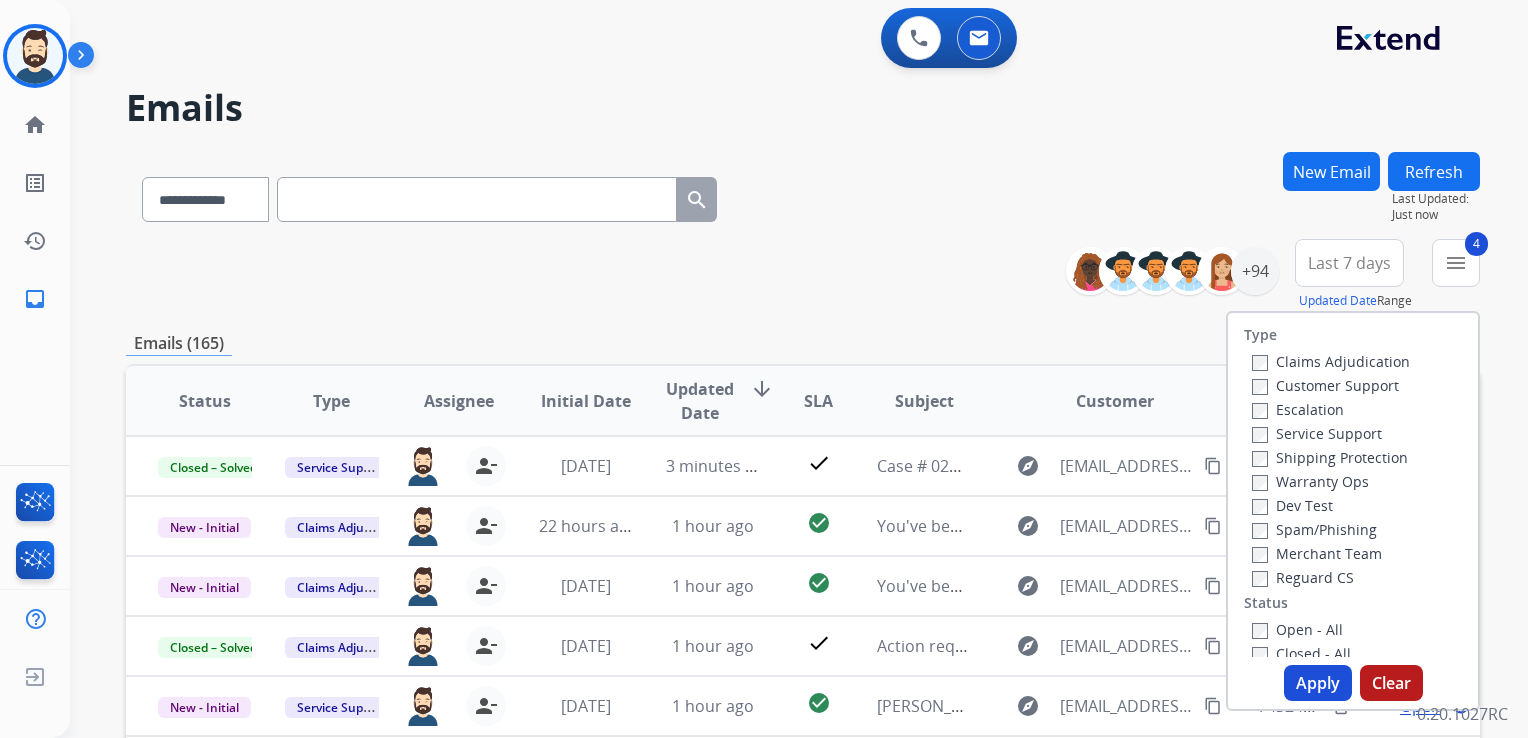 click on "Apply" at bounding box center [1318, 683] 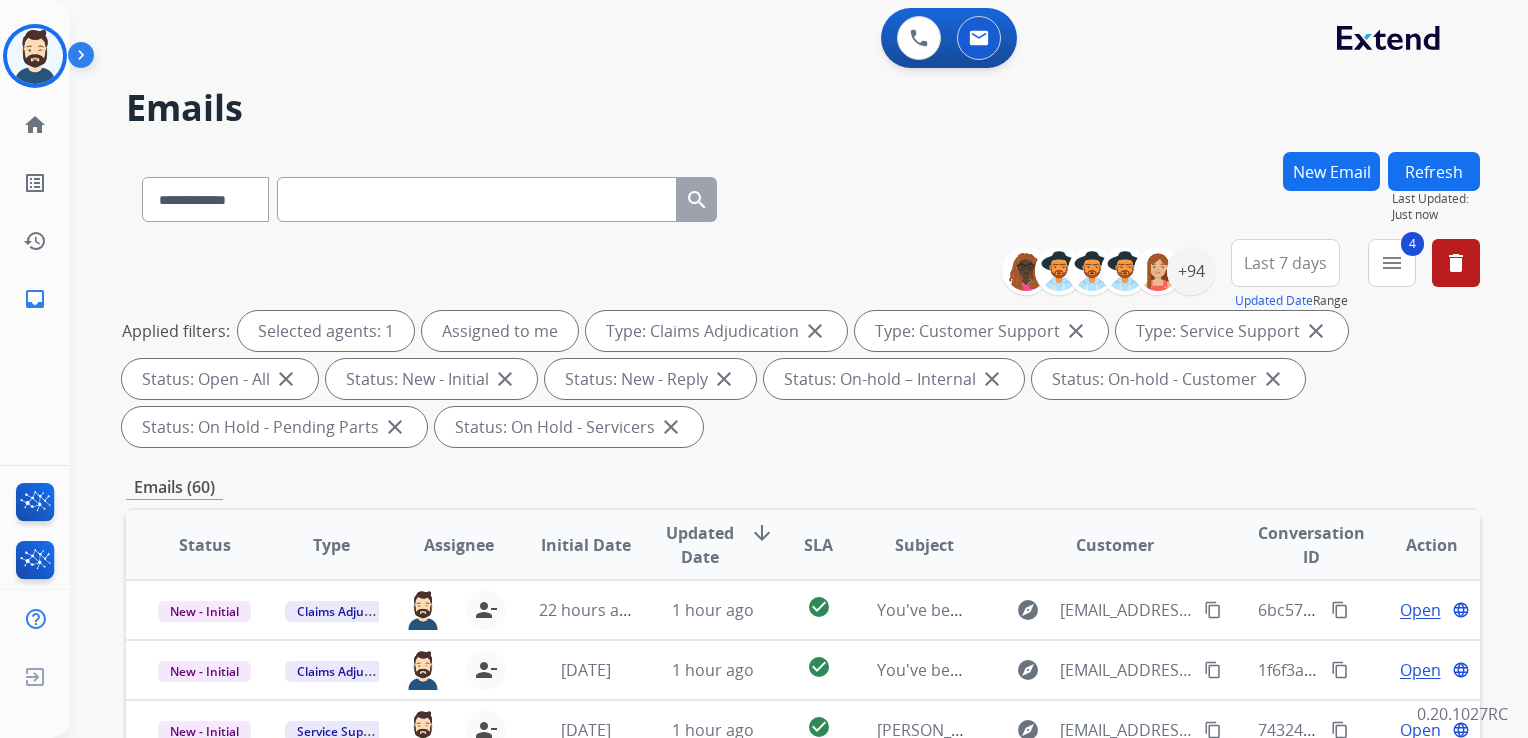 click on "Updated Date" at bounding box center (700, 545) 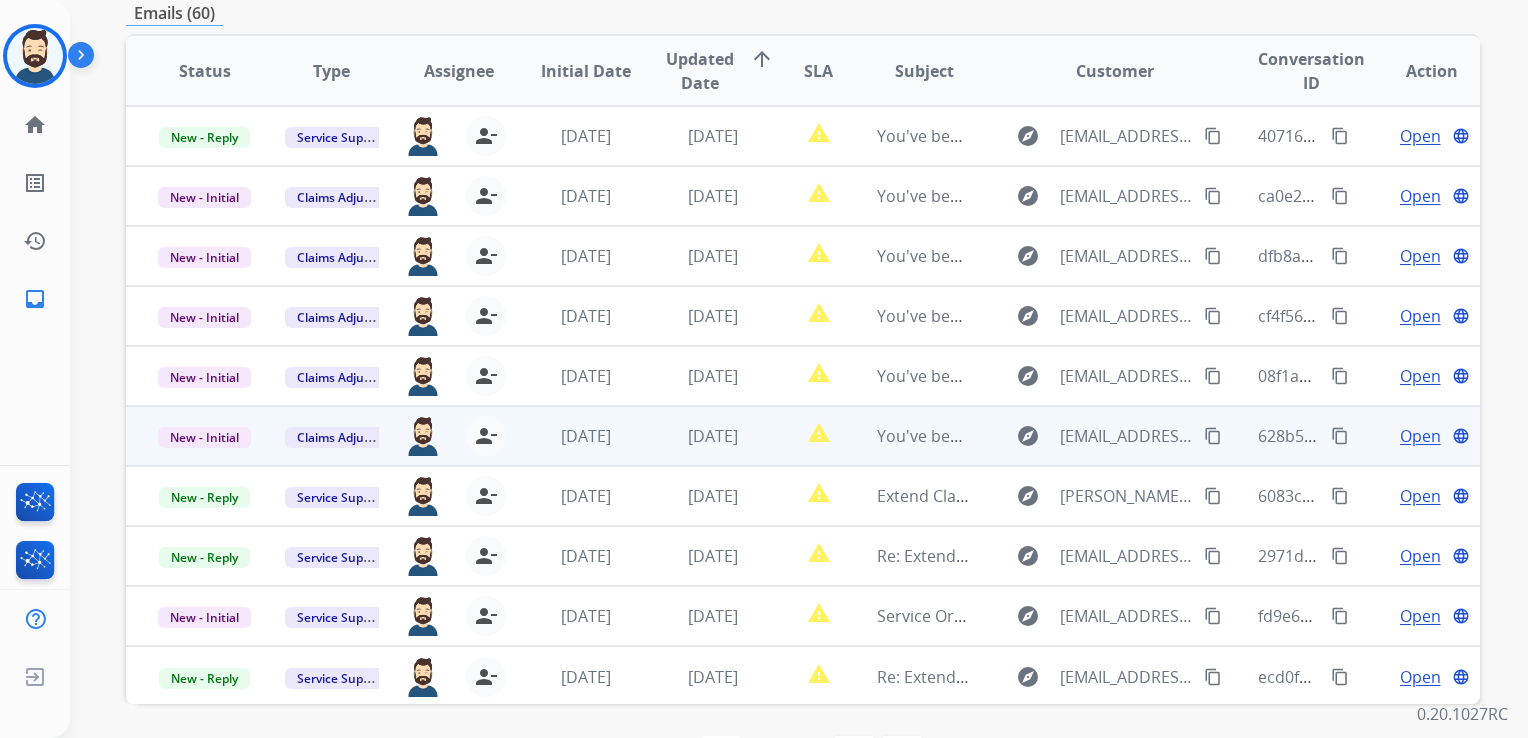 scroll, scrollTop: 443, scrollLeft: 0, axis: vertical 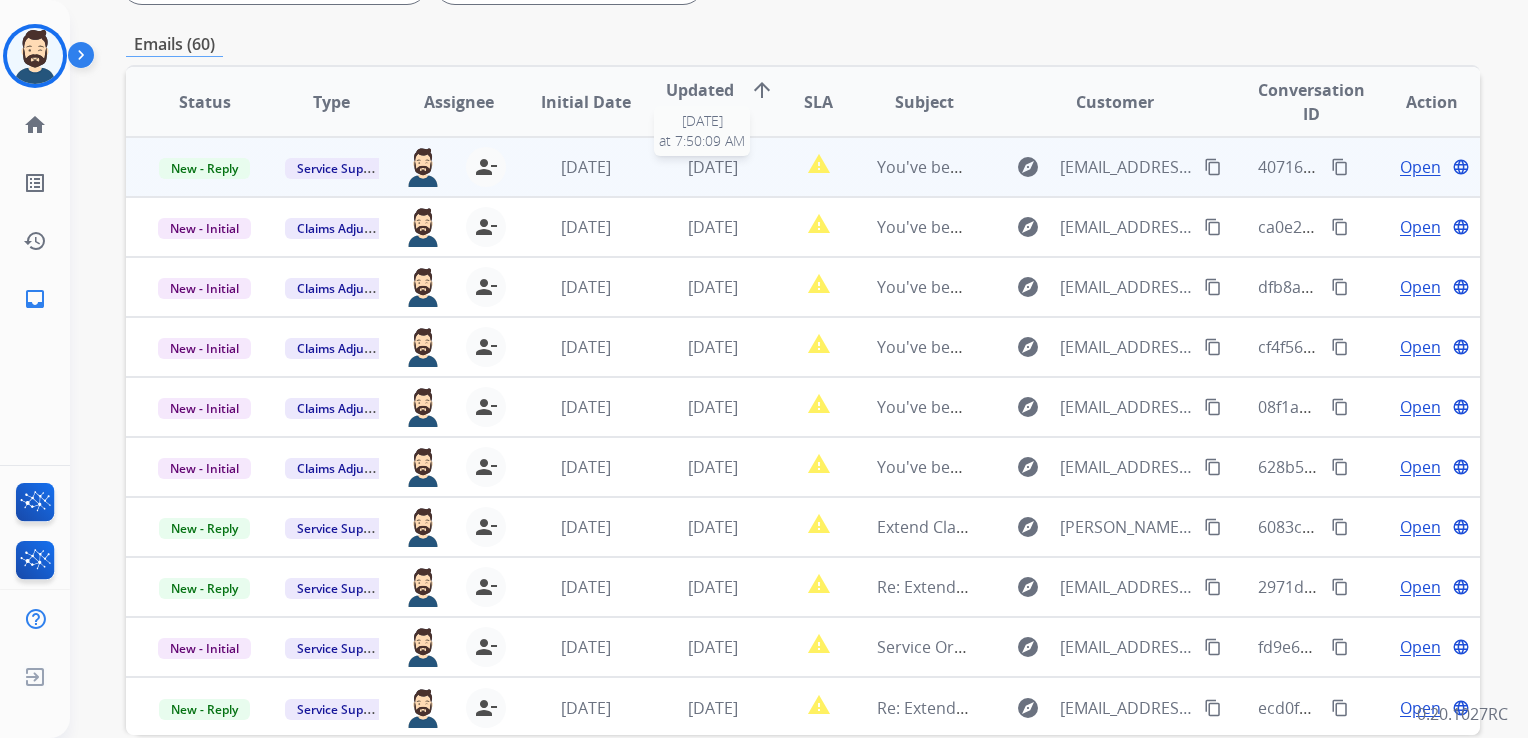 click on "[DATE]" at bounding box center [713, 167] 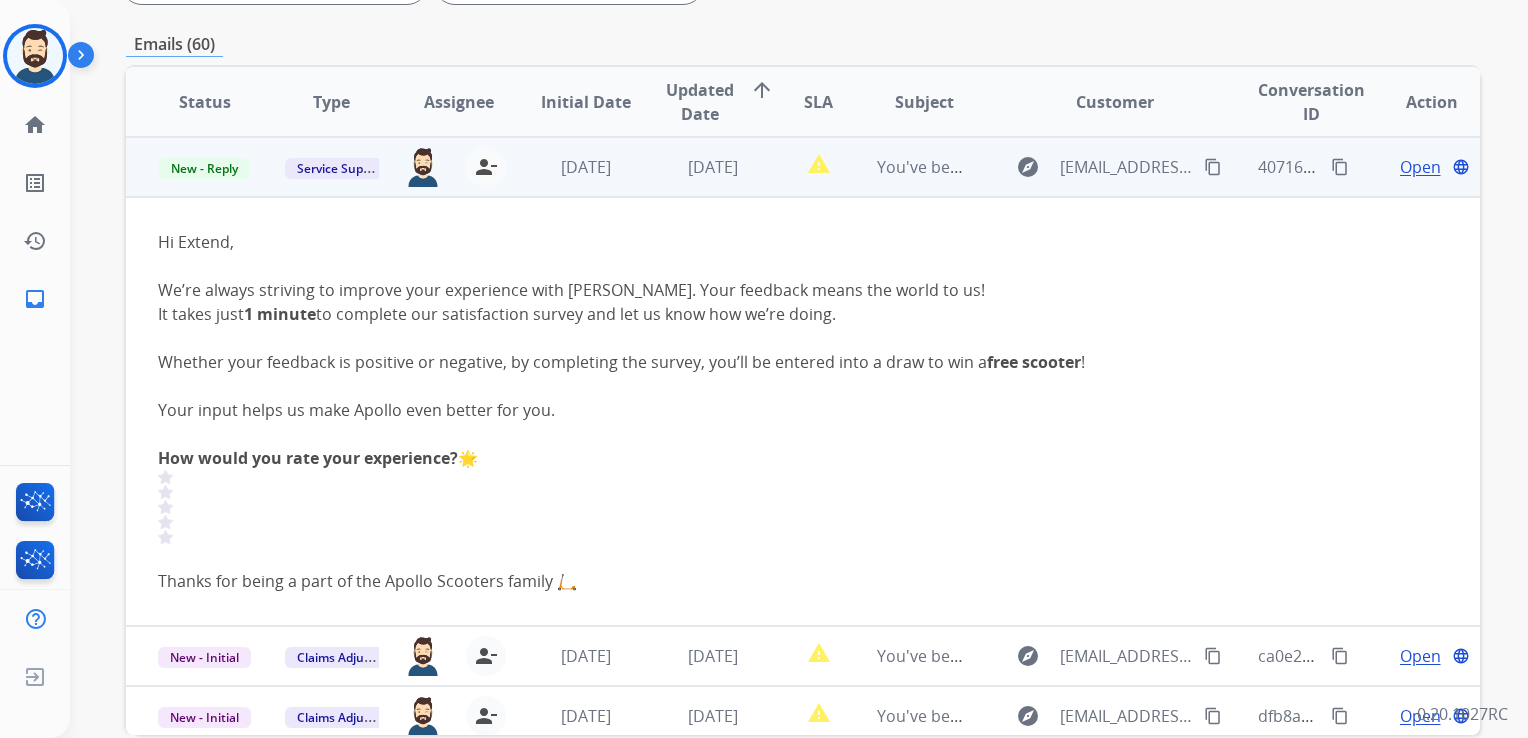 click on "Open" at bounding box center (1420, 167) 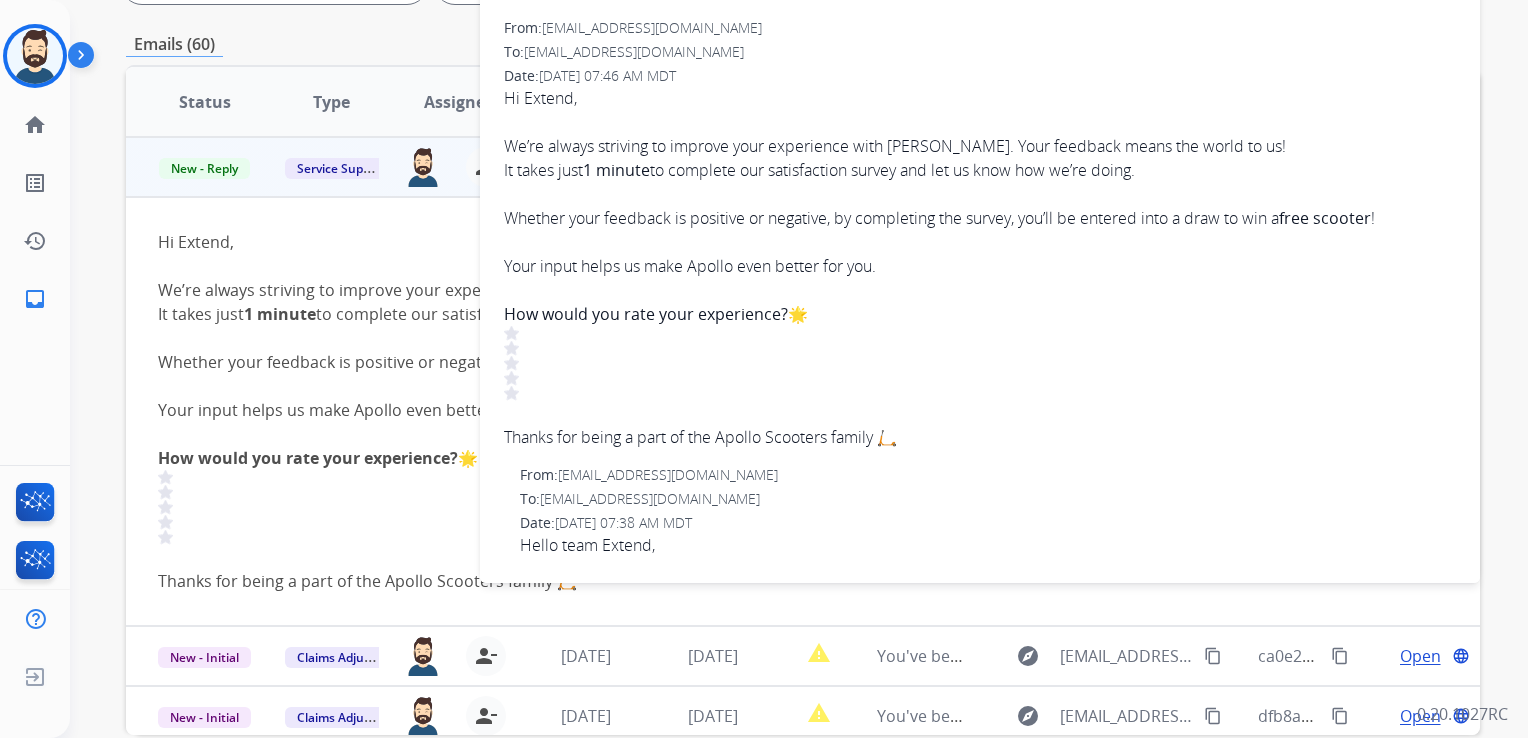 scroll, scrollTop: 243, scrollLeft: 0, axis: vertical 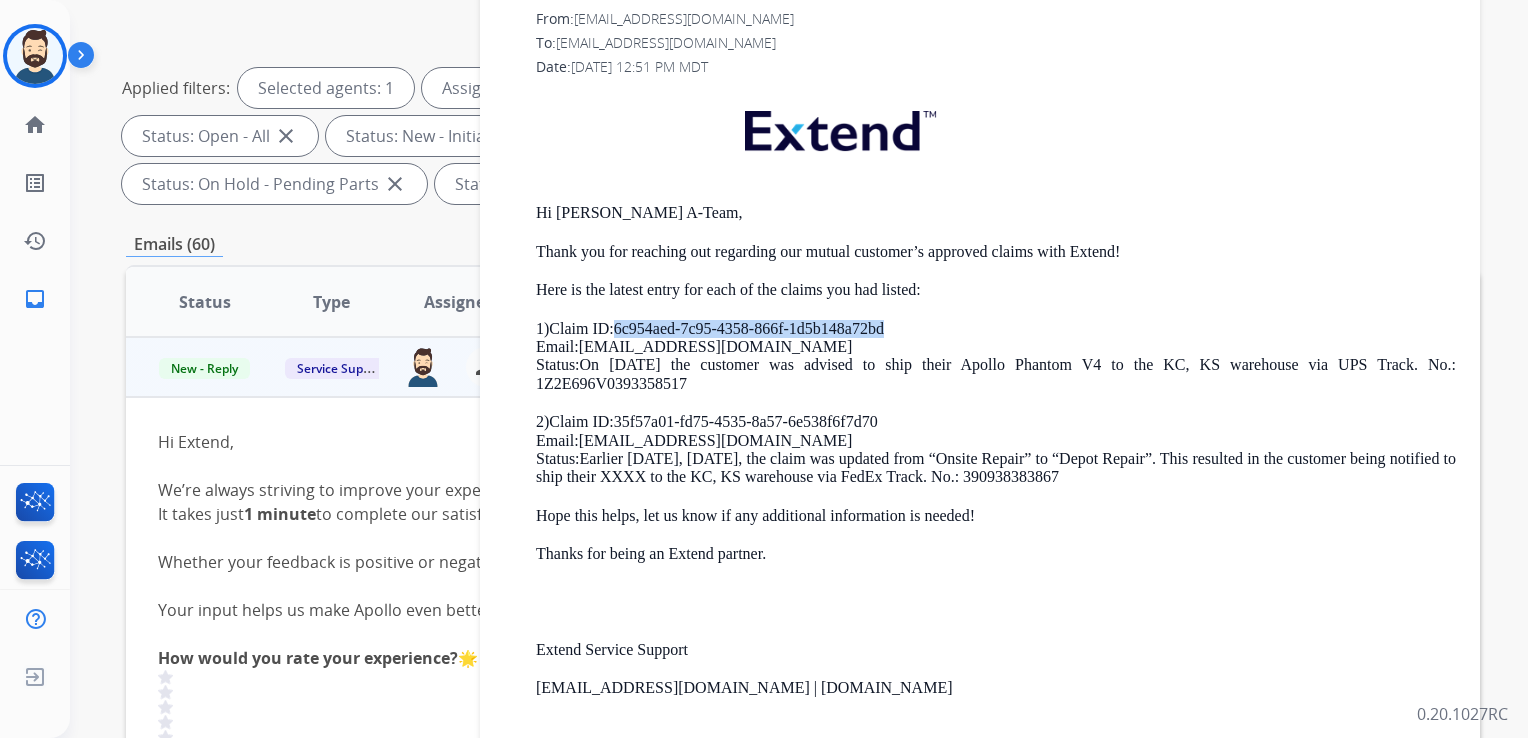drag, startPoint x: 620, startPoint y: 328, endPoint x: 890, endPoint y: 326, distance: 270.00742 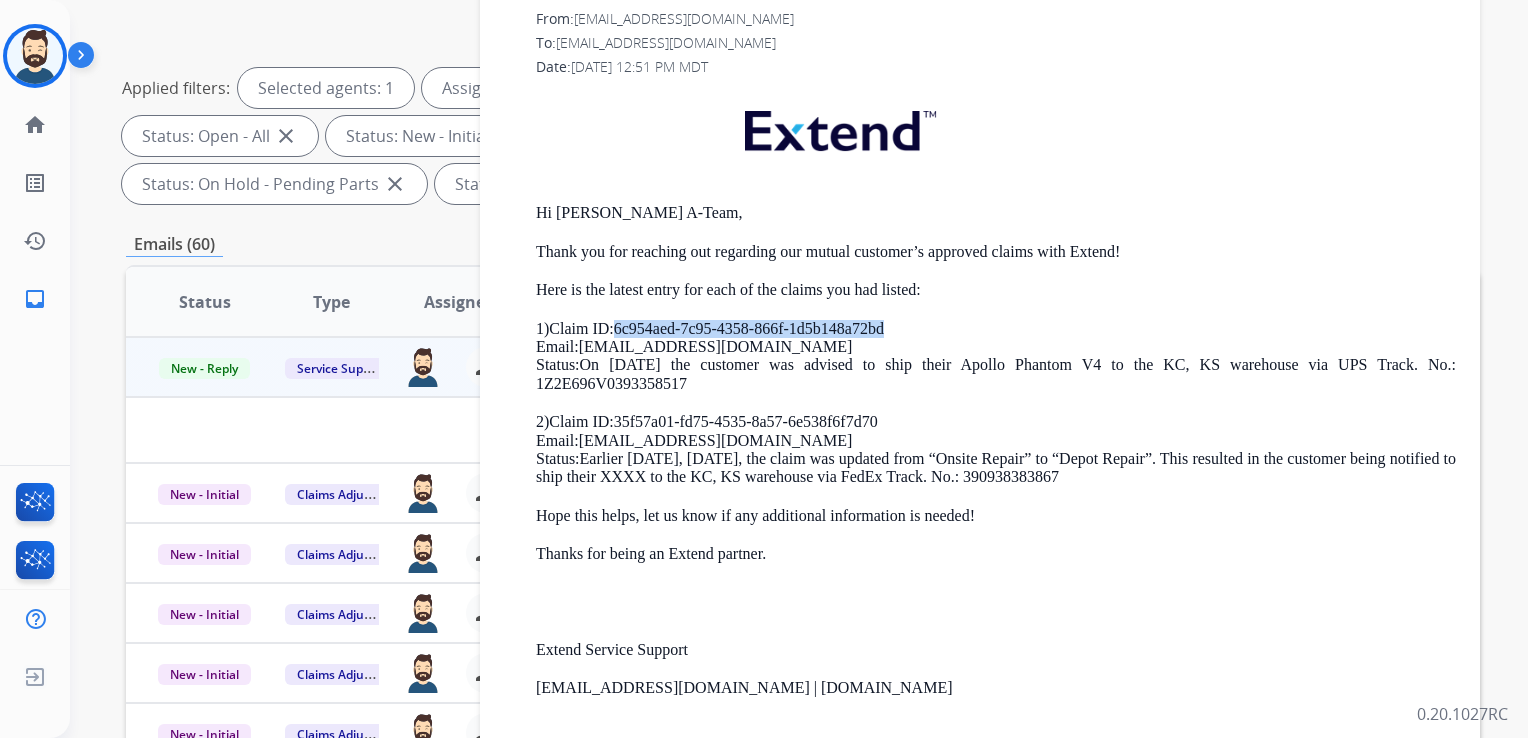 scroll, scrollTop: 0, scrollLeft: 0, axis: both 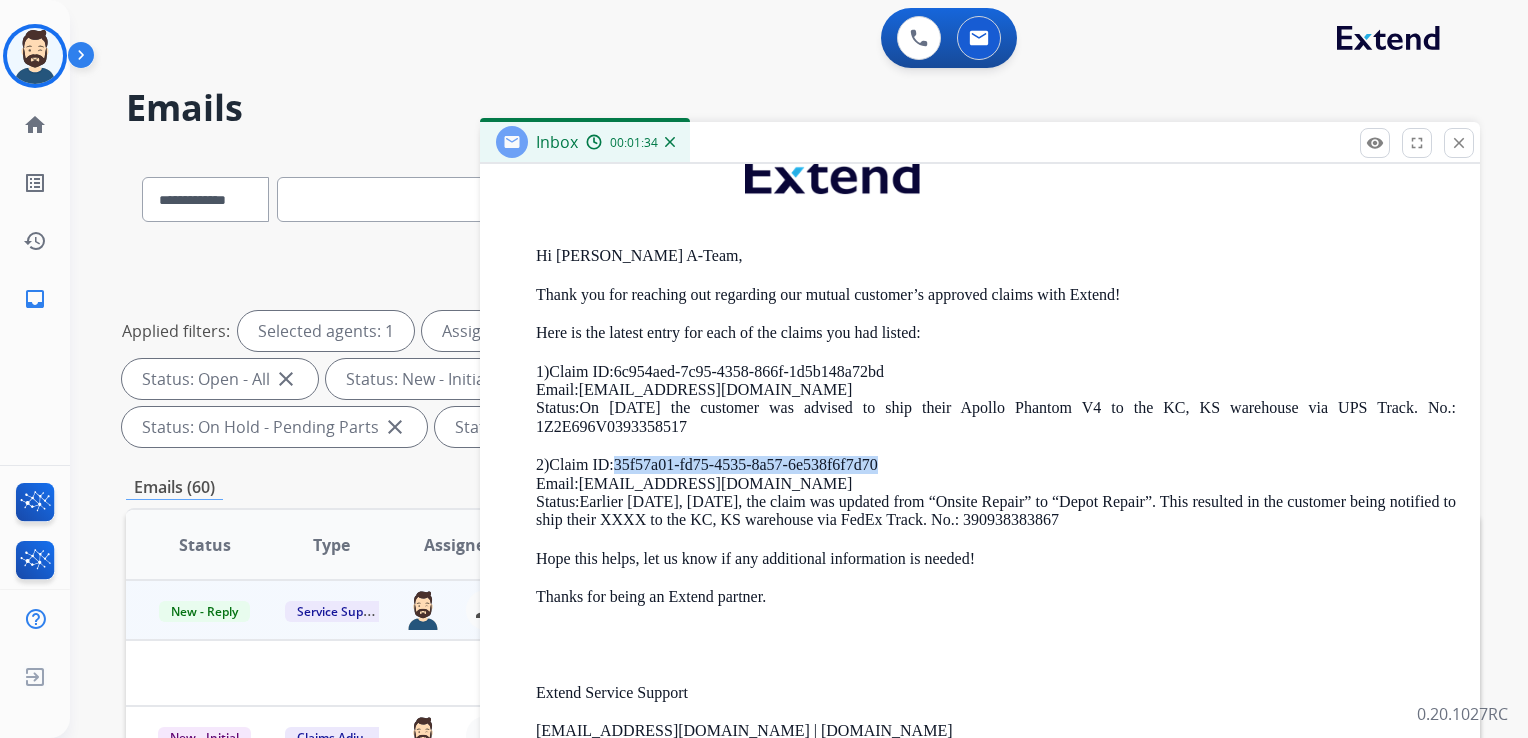 drag, startPoint x: 624, startPoint y: 465, endPoint x: 890, endPoint y: 458, distance: 266.0921 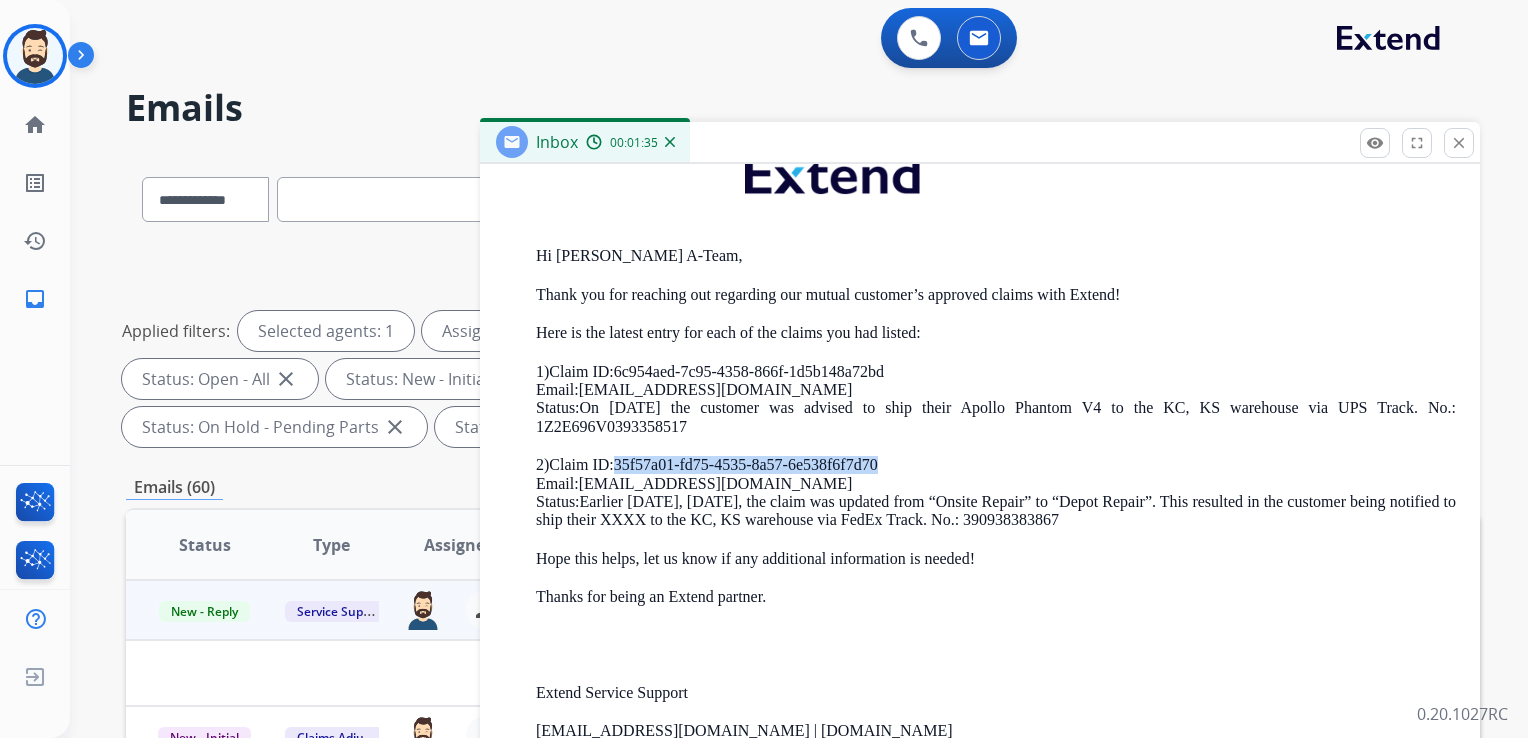 drag, startPoint x: 890, startPoint y: 458, endPoint x: 852, endPoint y: 467, distance: 39.051247 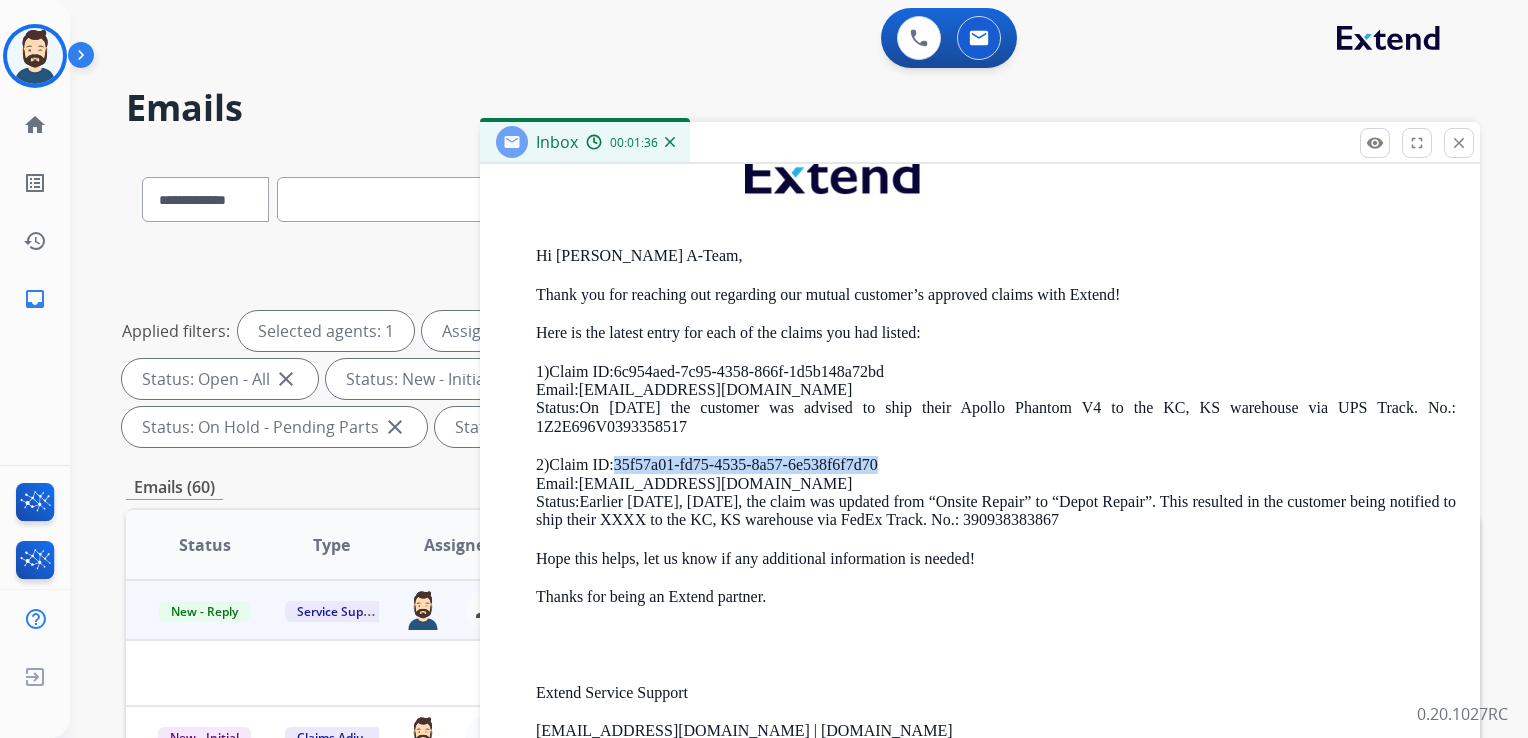copy on "35f57a01-fd75-4535-8a57-6e538f6f7d70" 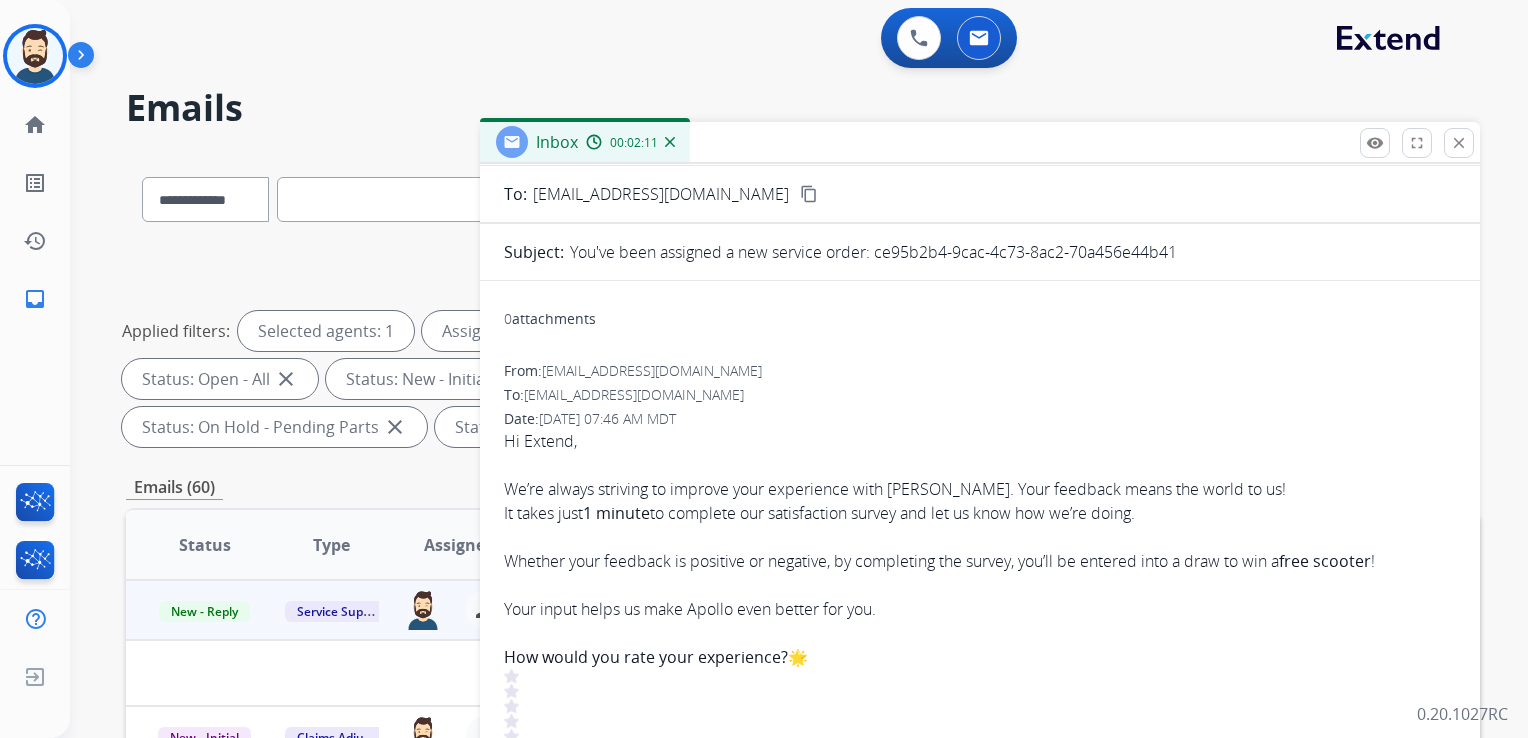 scroll, scrollTop: 0, scrollLeft: 0, axis: both 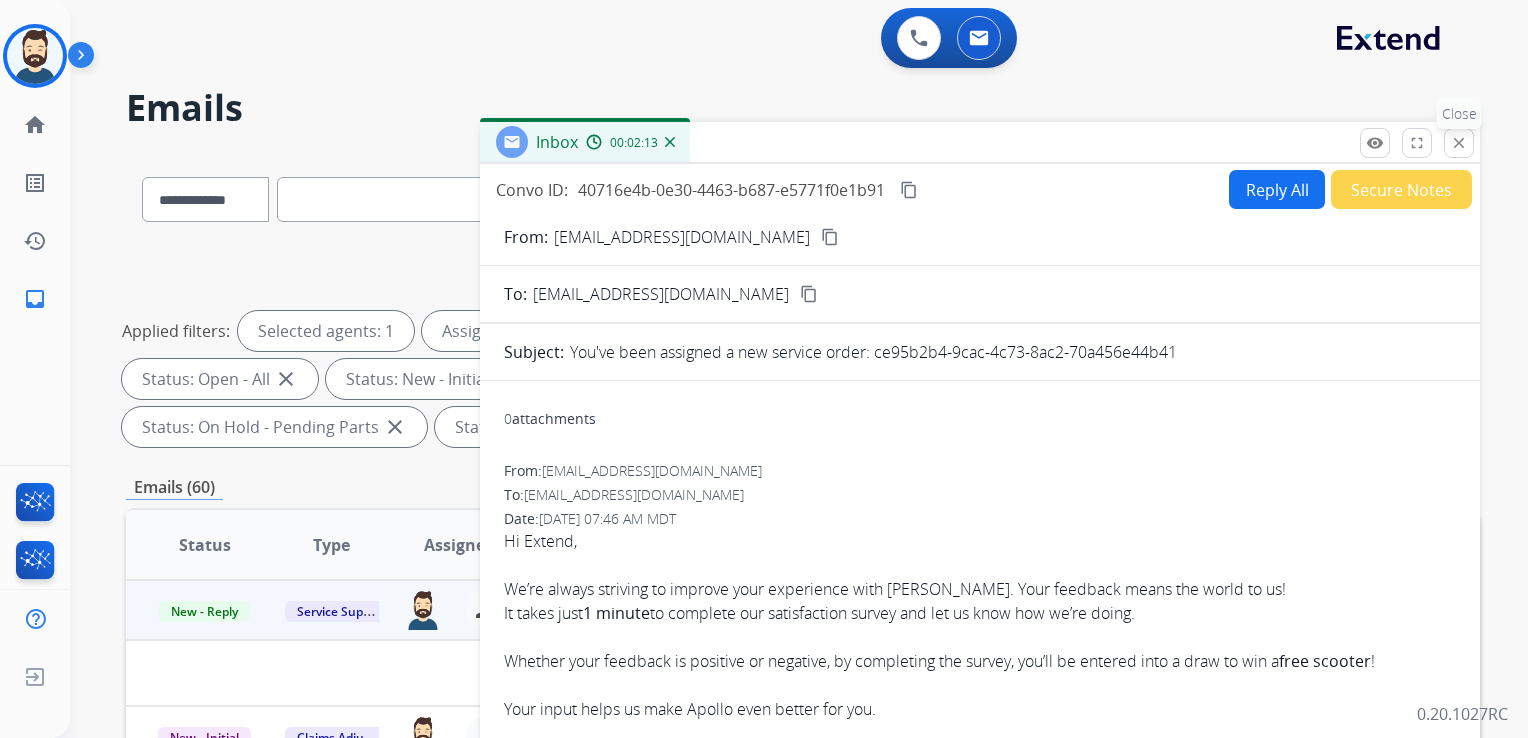 click on "close" at bounding box center (1459, 143) 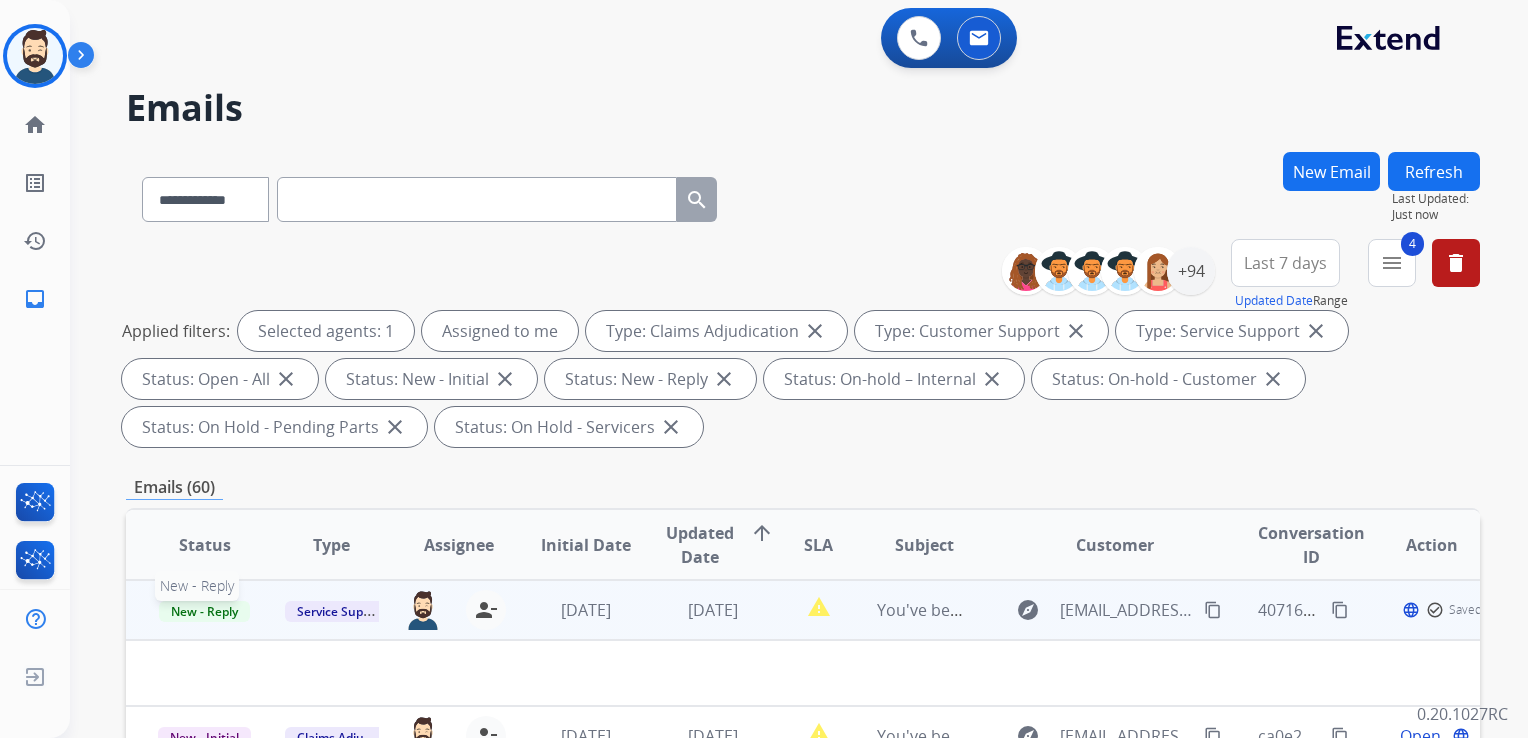 click on "New - Reply" at bounding box center (204, 611) 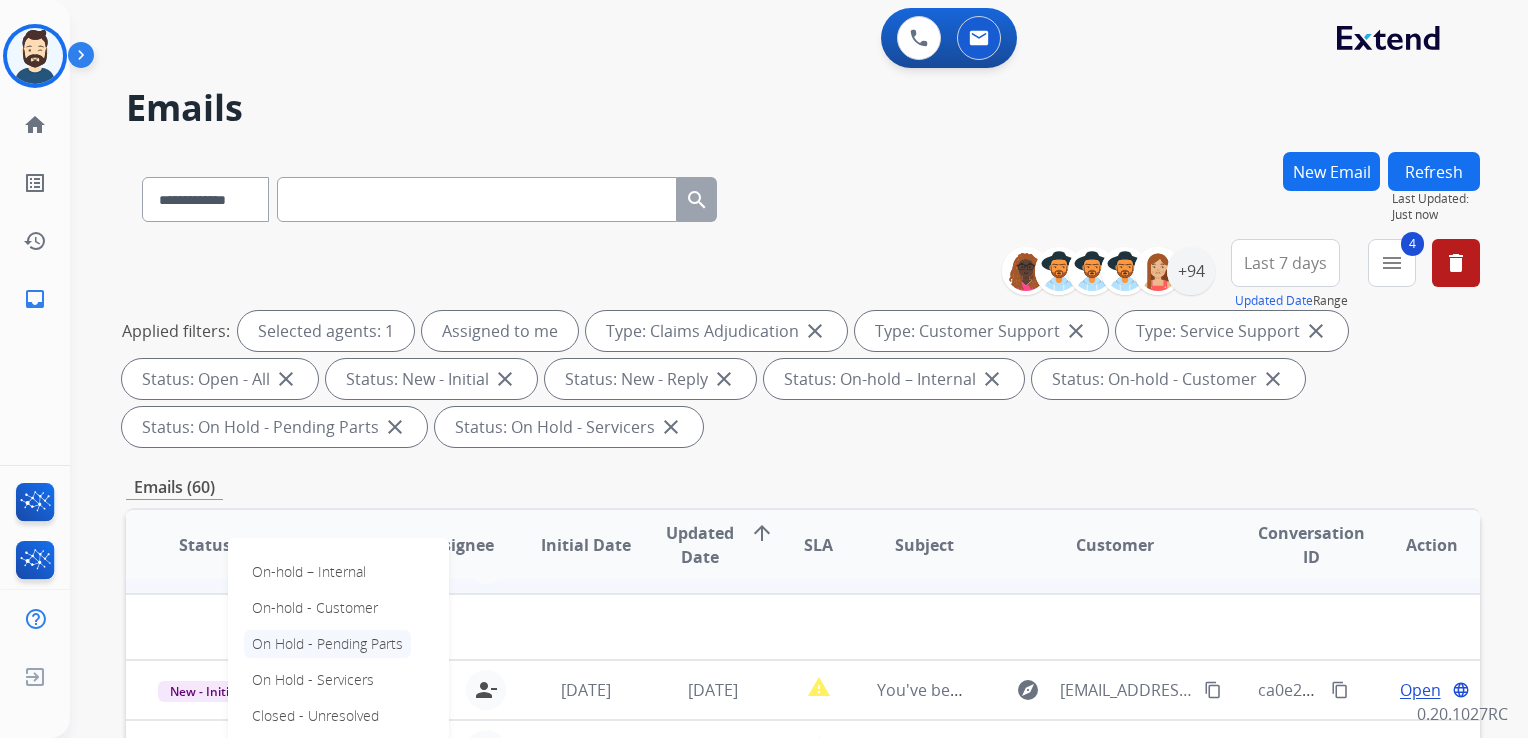scroll, scrollTop: 67, scrollLeft: 0, axis: vertical 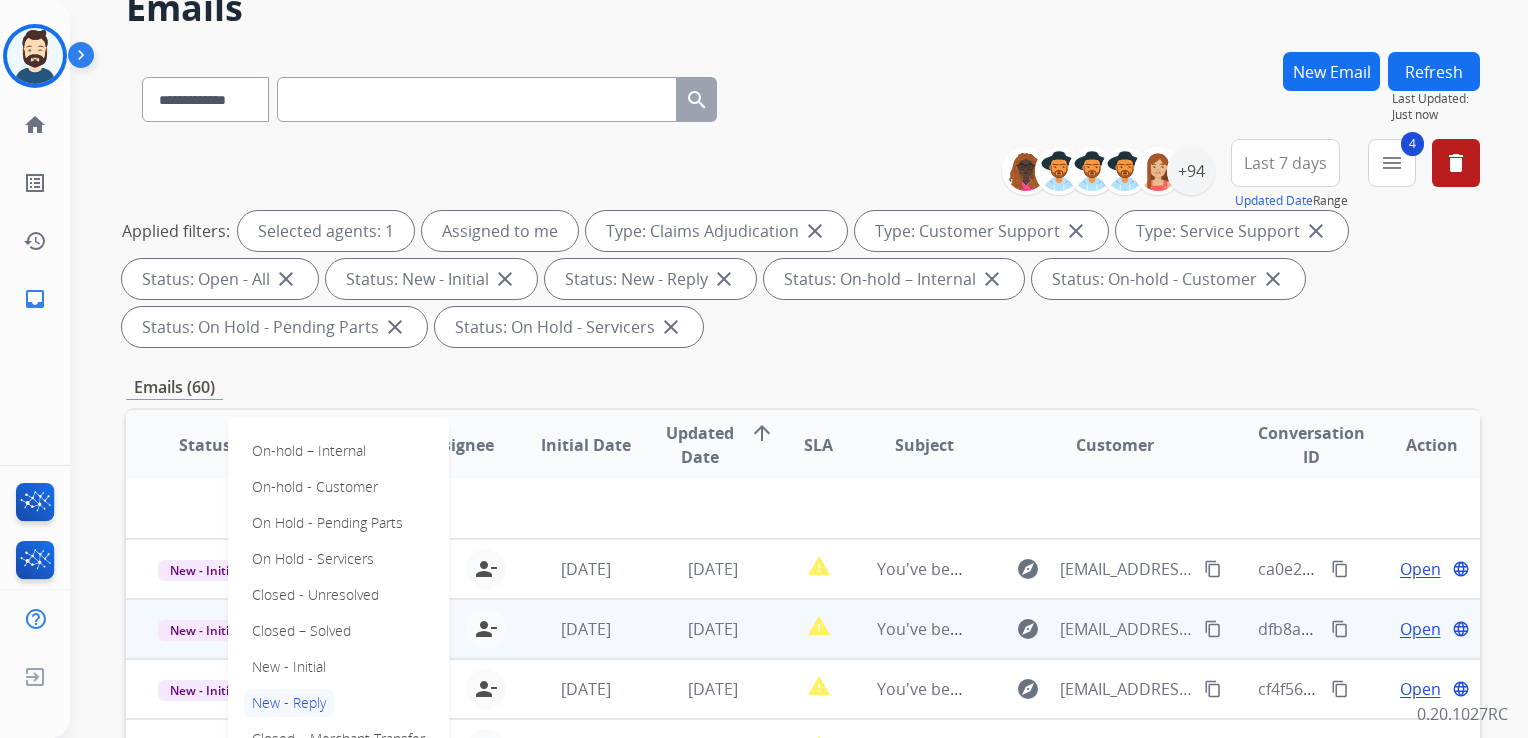 drag, startPoint x: 336, startPoint y: 632, endPoint x: 351, endPoint y: 630, distance: 15.132746 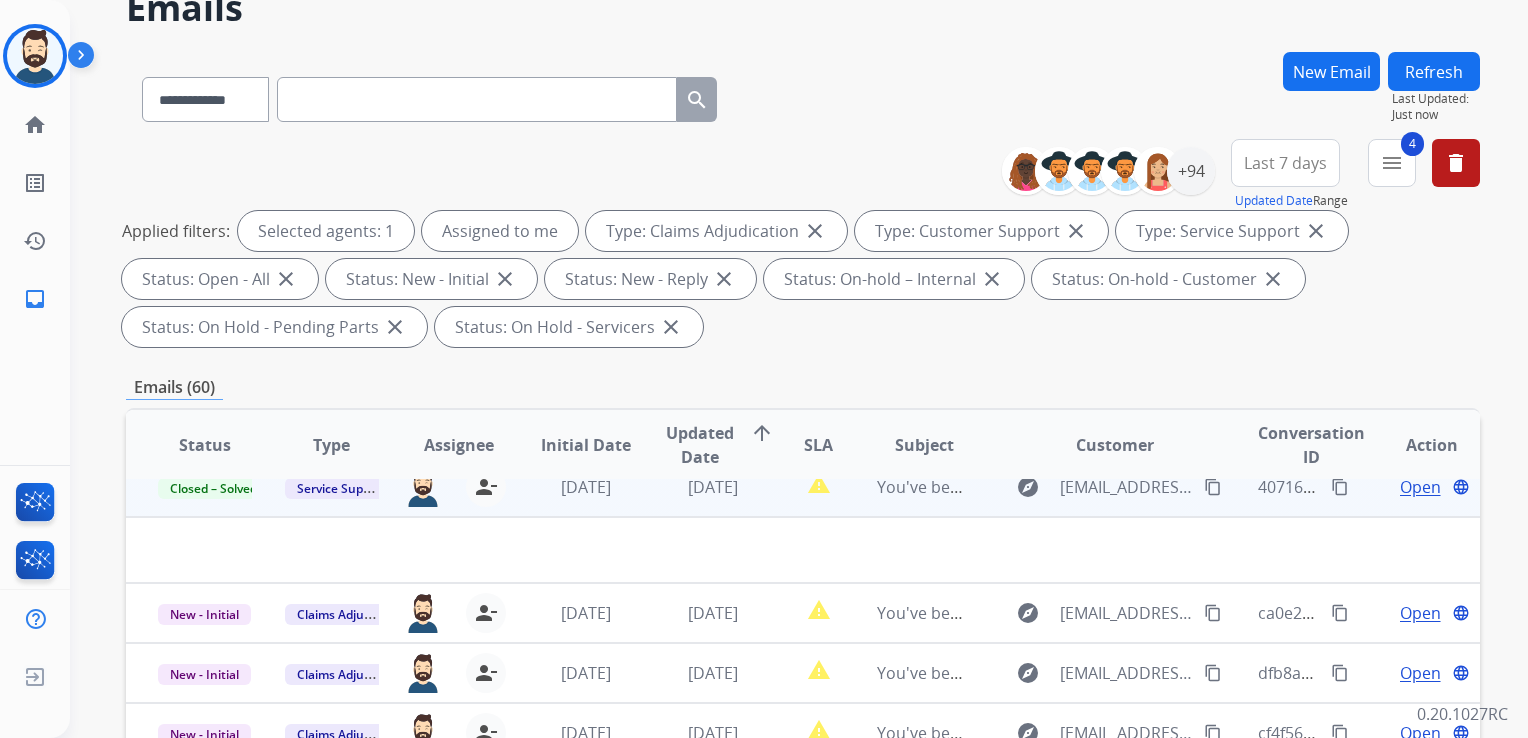 scroll, scrollTop: 0, scrollLeft: 0, axis: both 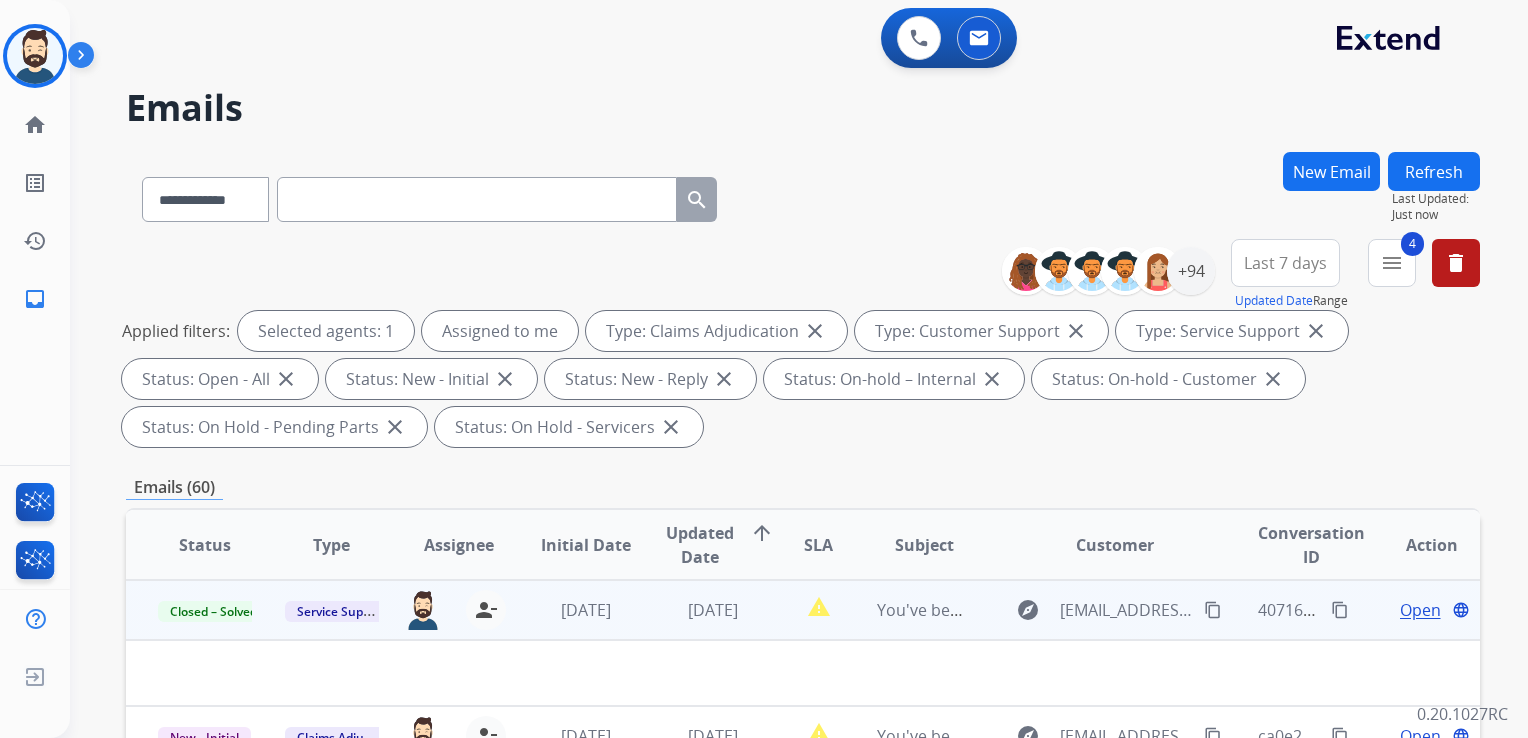 click on "report_problem" at bounding box center [803, 610] 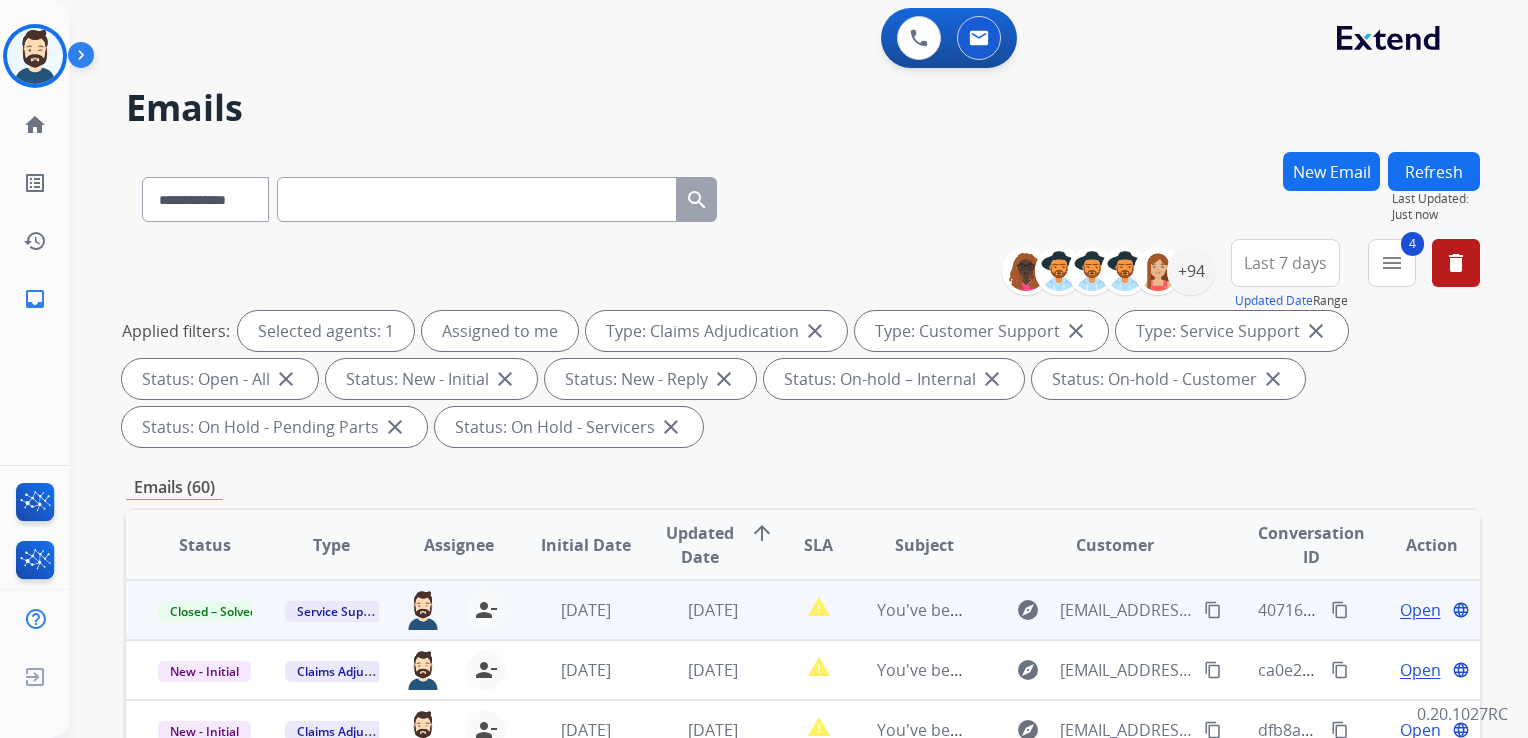 click on "Refresh" at bounding box center [1434, 171] 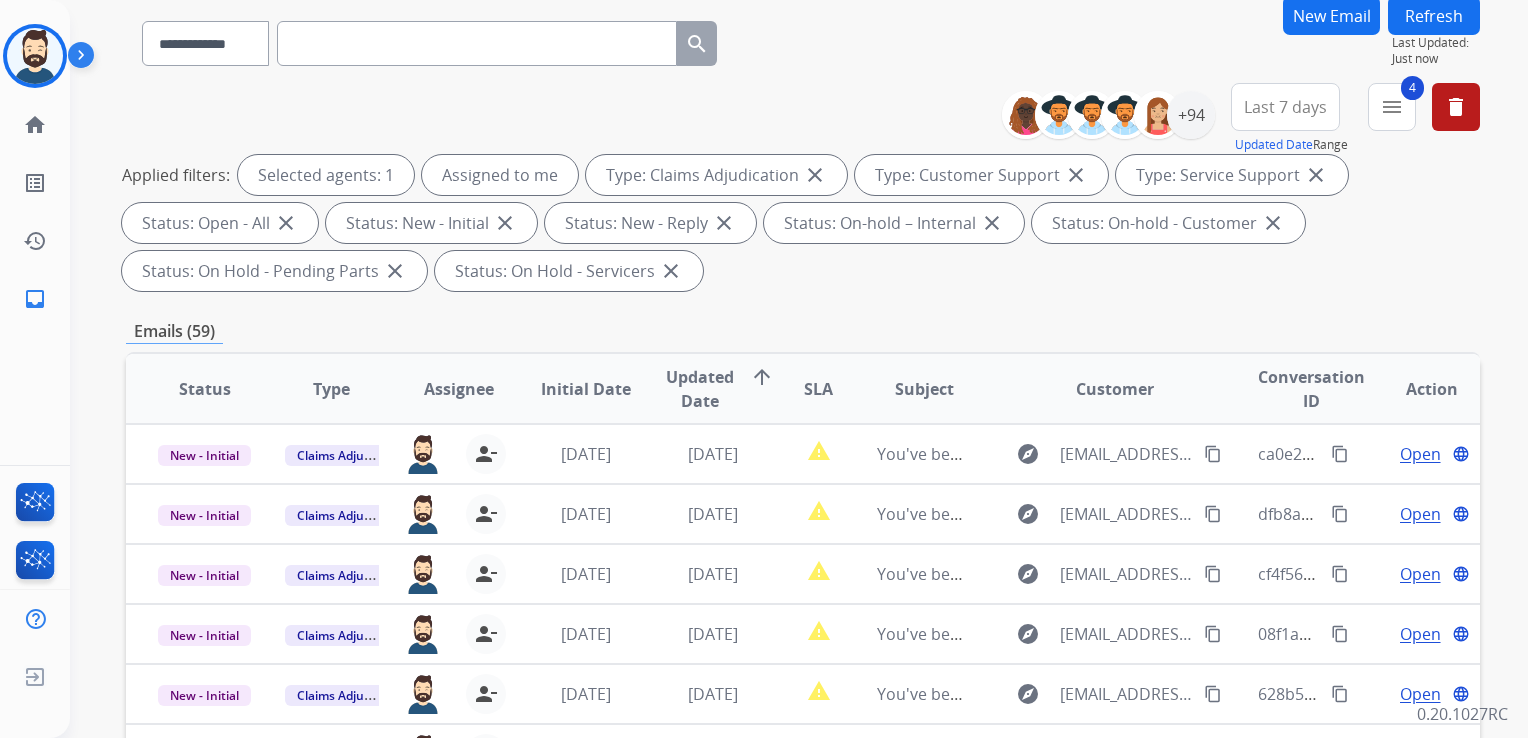 scroll, scrollTop: 300, scrollLeft: 0, axis: vertical 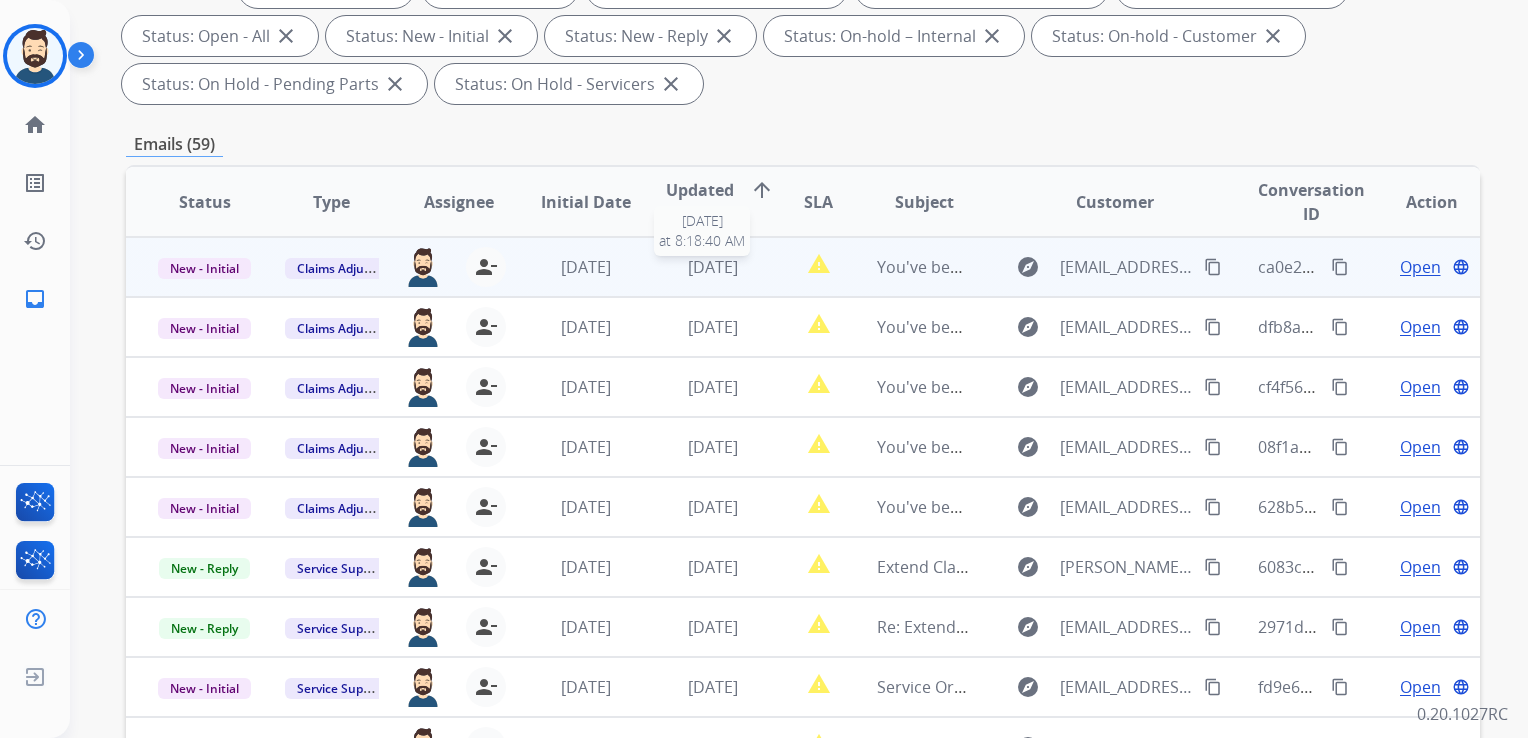 click on "[DATE]" at bounding box center (713, 267) 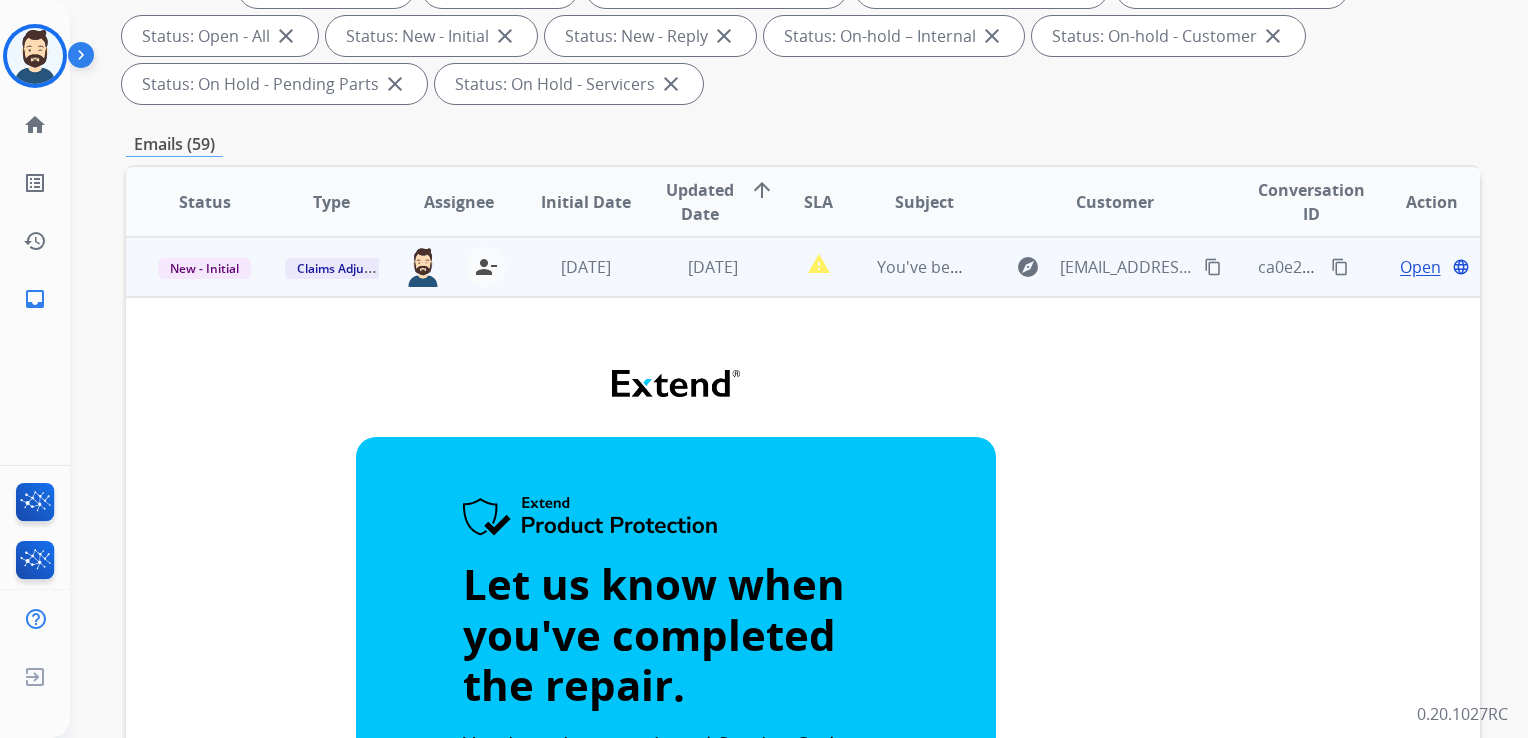 click on "Open" at bounding box center (1420, 267) 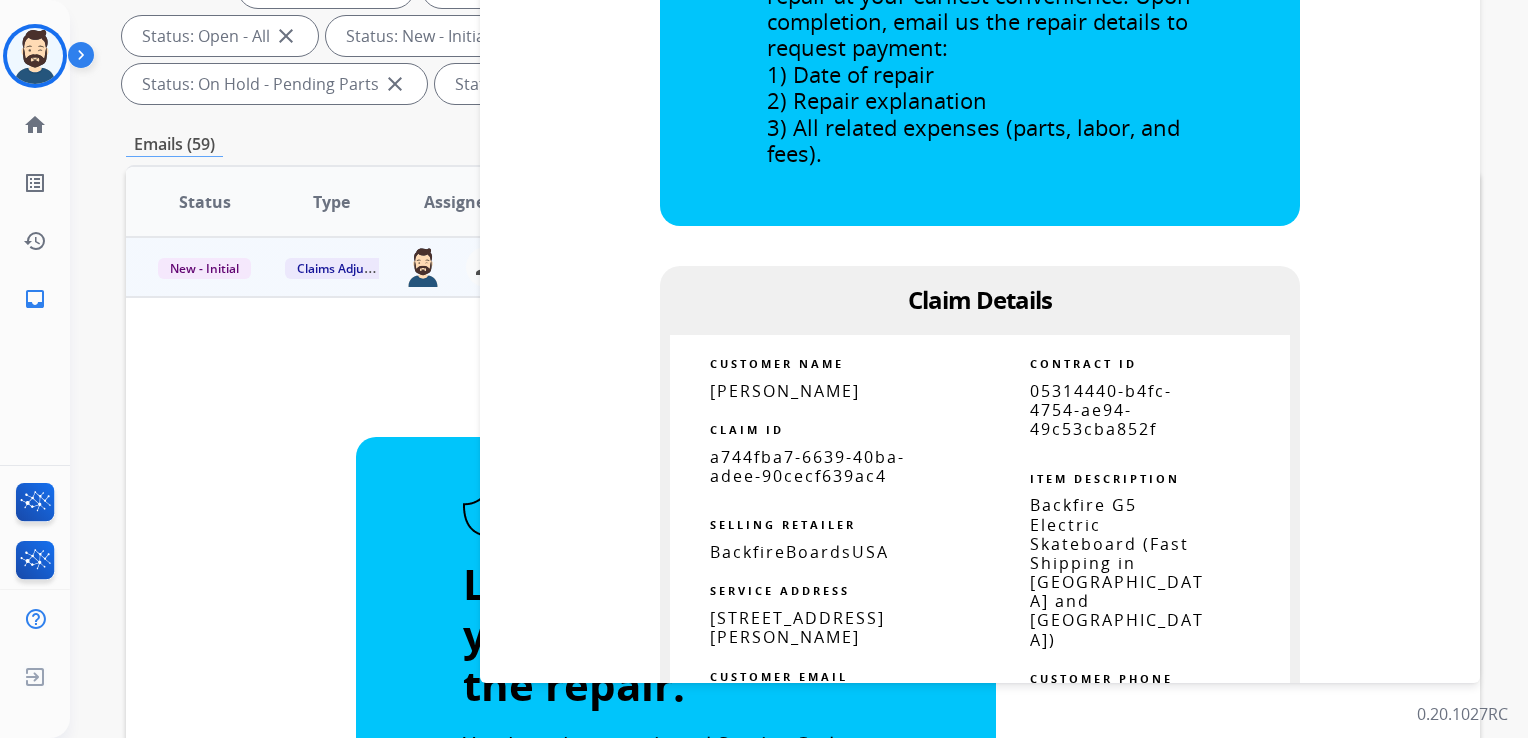 scroll, scrollTop: 800, scrollLeft: 0, axis: vertical 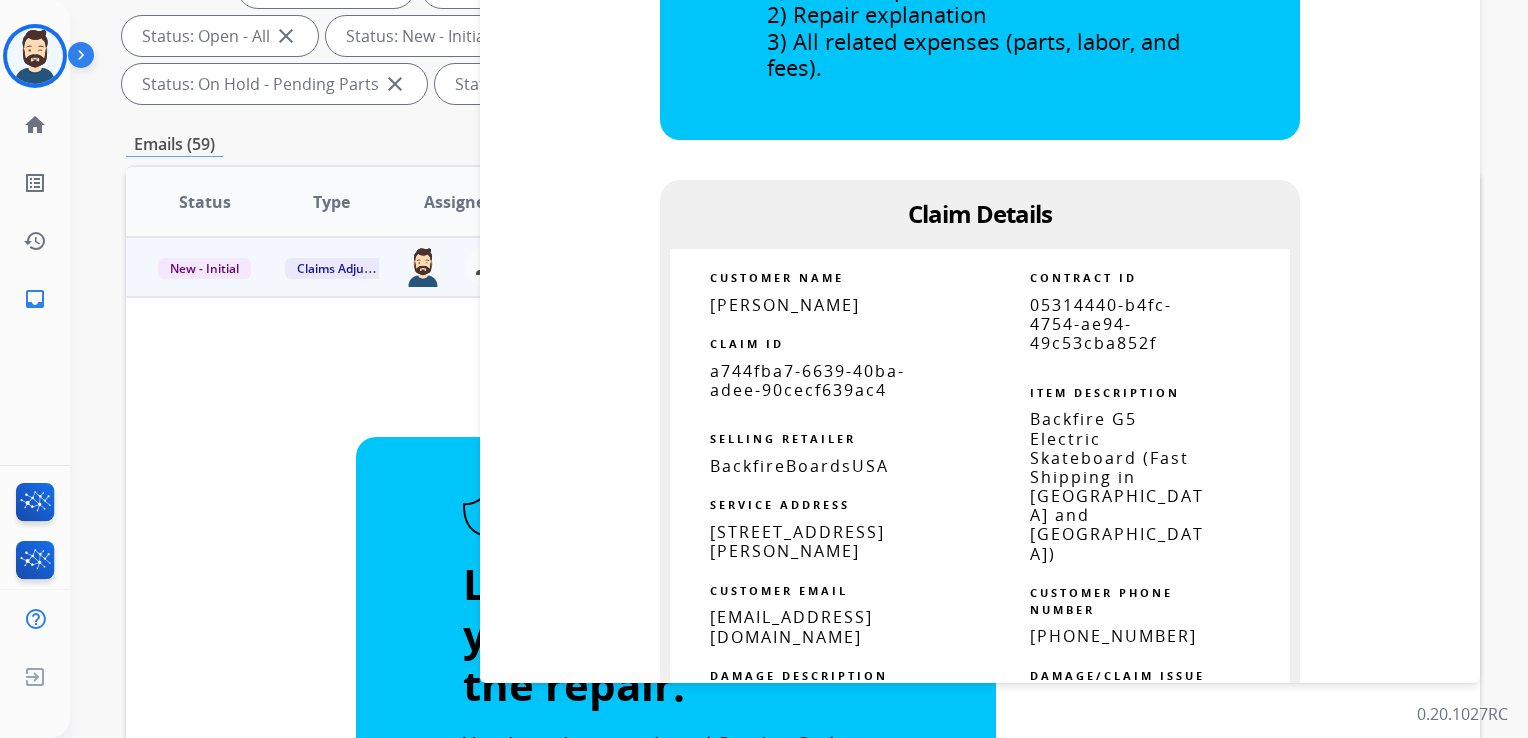 click on "a744fba7-6639-40ba-adee-90cecf639ac4" at bounding box center (807, 380) 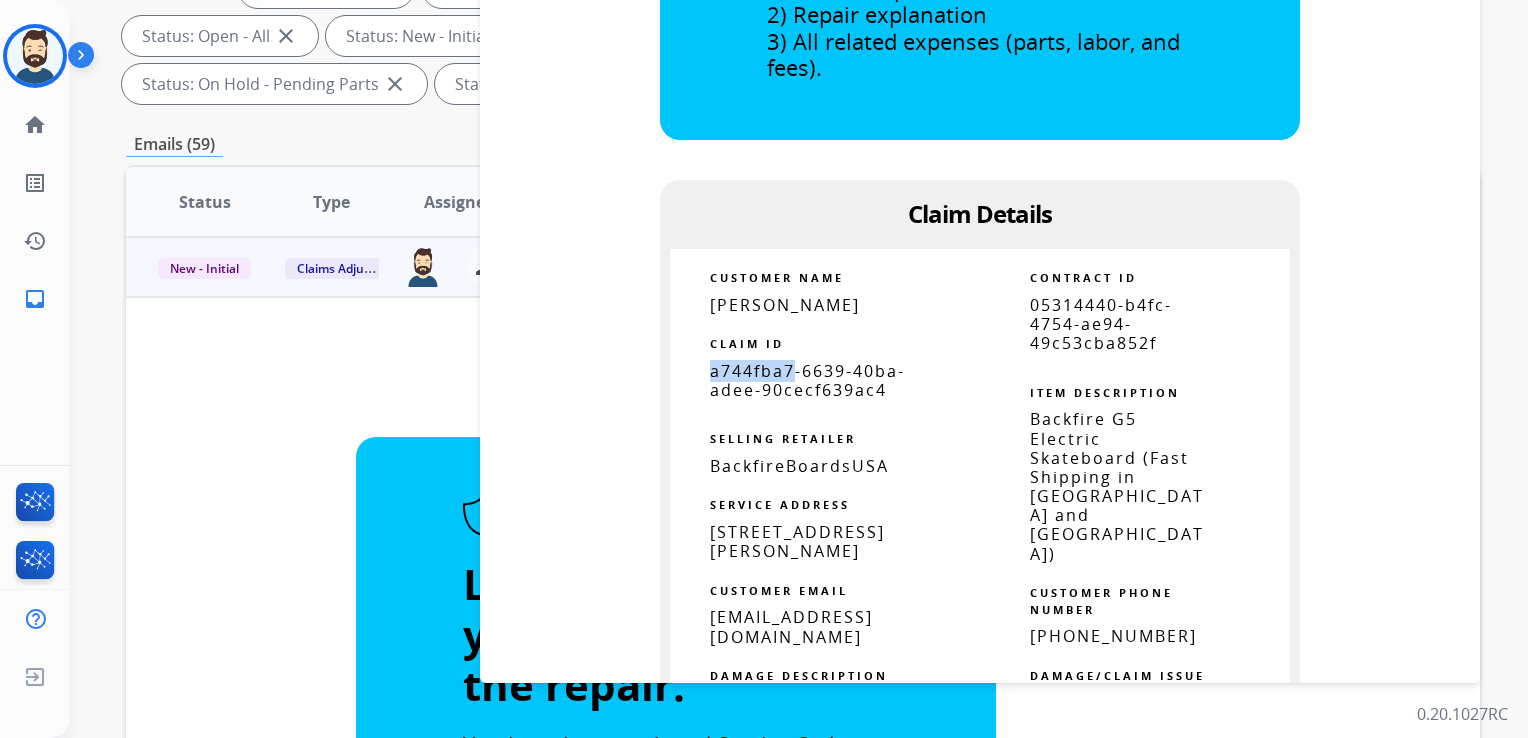 click on "a744fba7-6639-40ba-adee-90cecf639ac4" at bounding box center (807, 380) 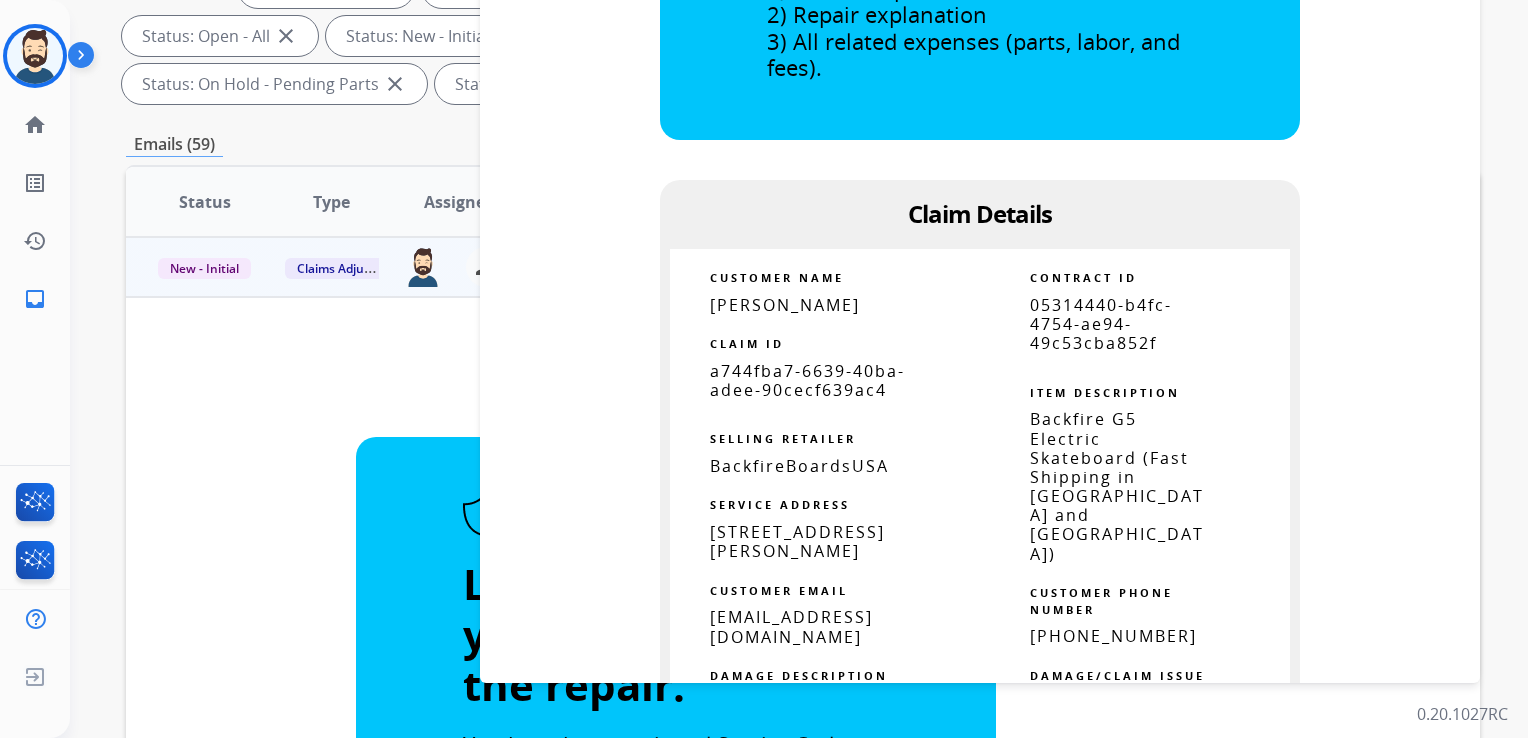 click on "a744fba7-6639-40ba-adee-90cecf639ac4" at bounding box center [807, 380] 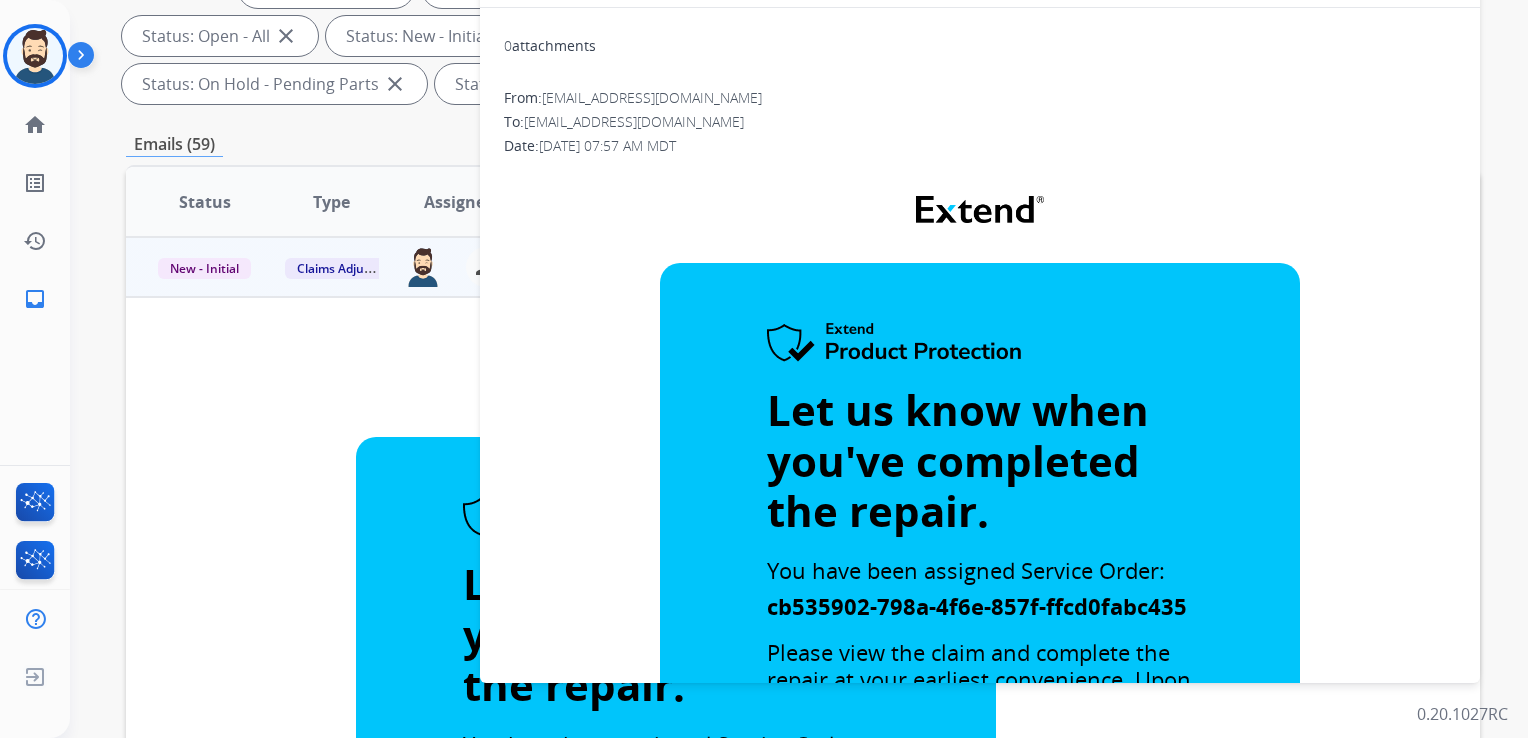 scroll, scrollTop: 0, scrollLeft: 0, axis: both 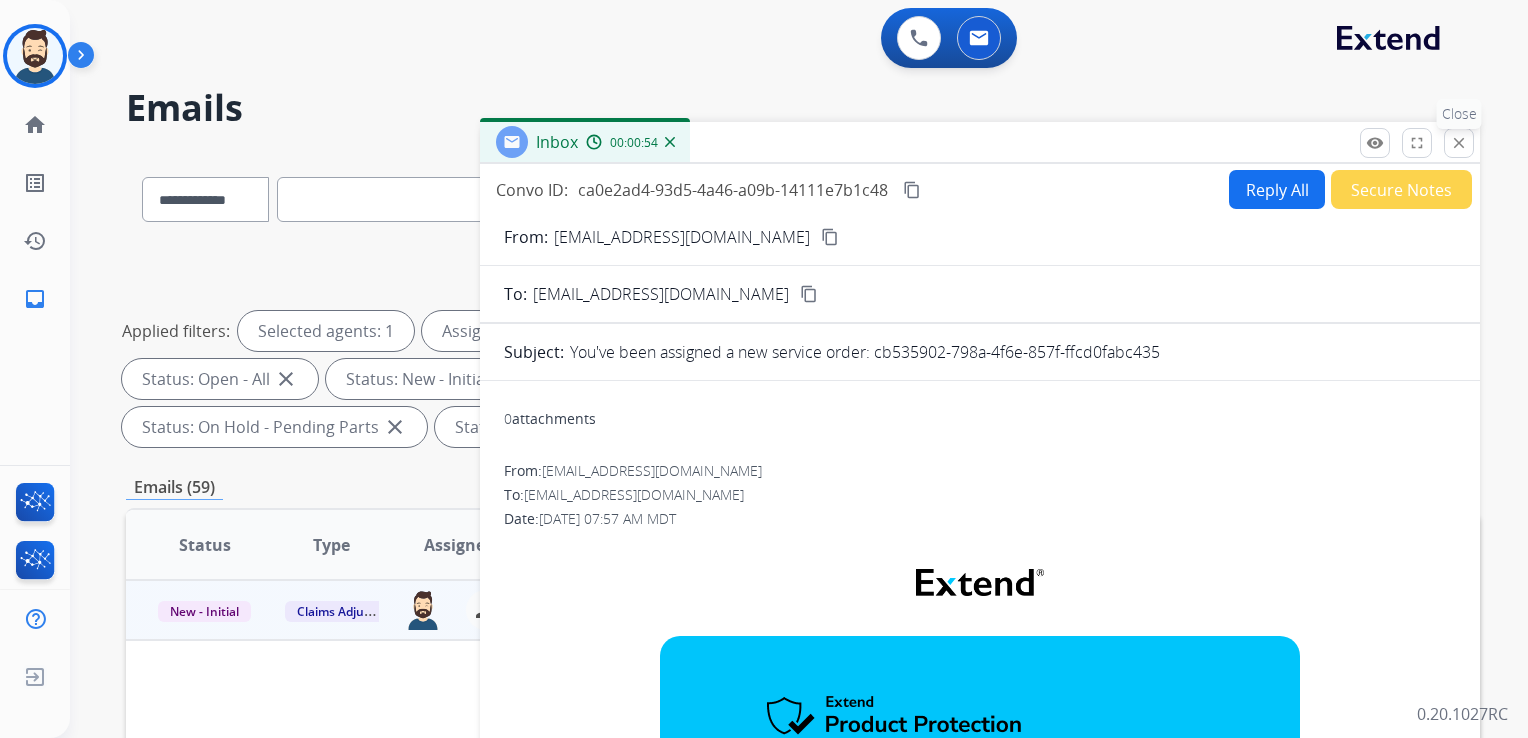 click on "close Close" at bounding box center [1459, 143] 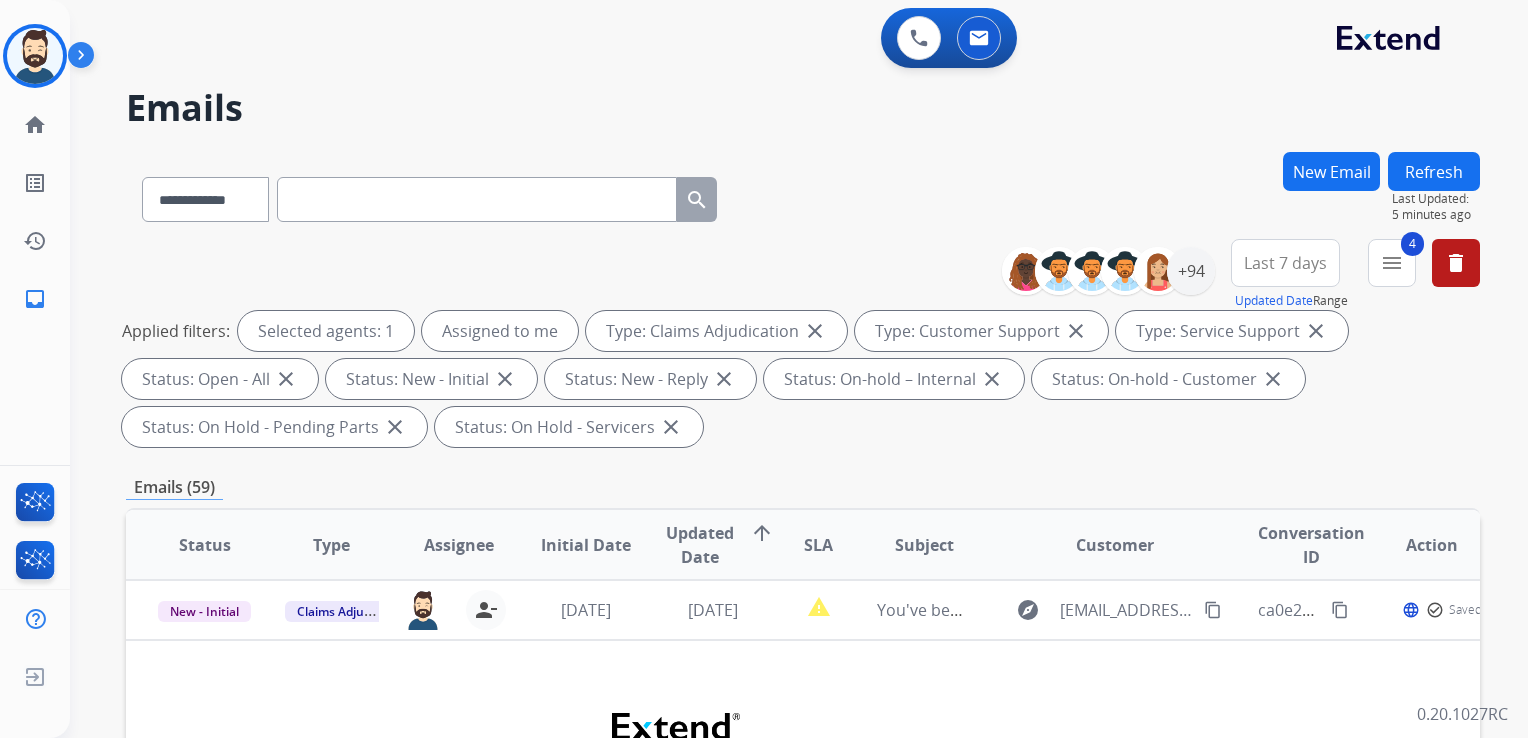scroll, scrollTop: 200, scrollLeft: 0, axis: vertical 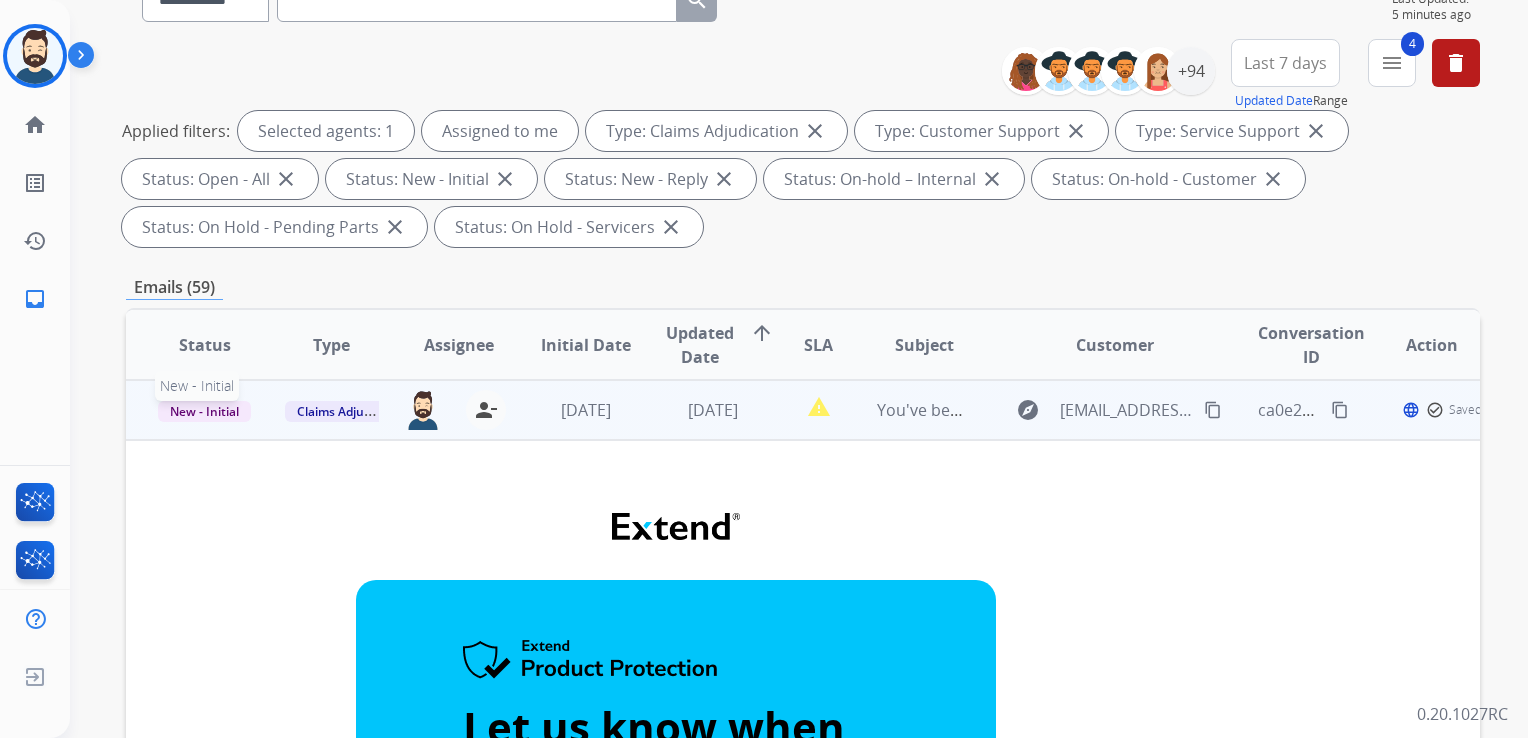click on "New - Initial" at bounding box center [204, 411] 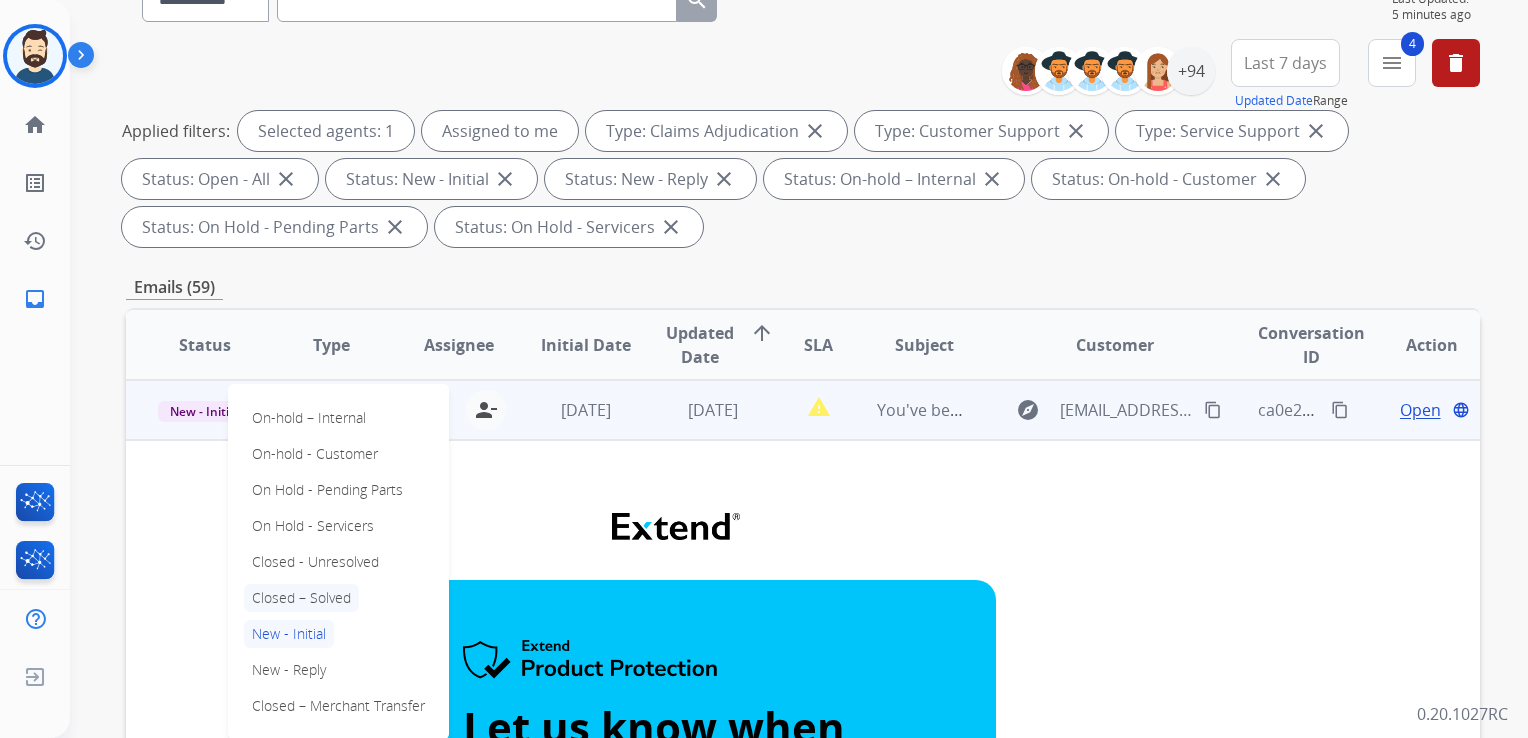 click on "Closed – Solved" at bounding box center (301, 598) 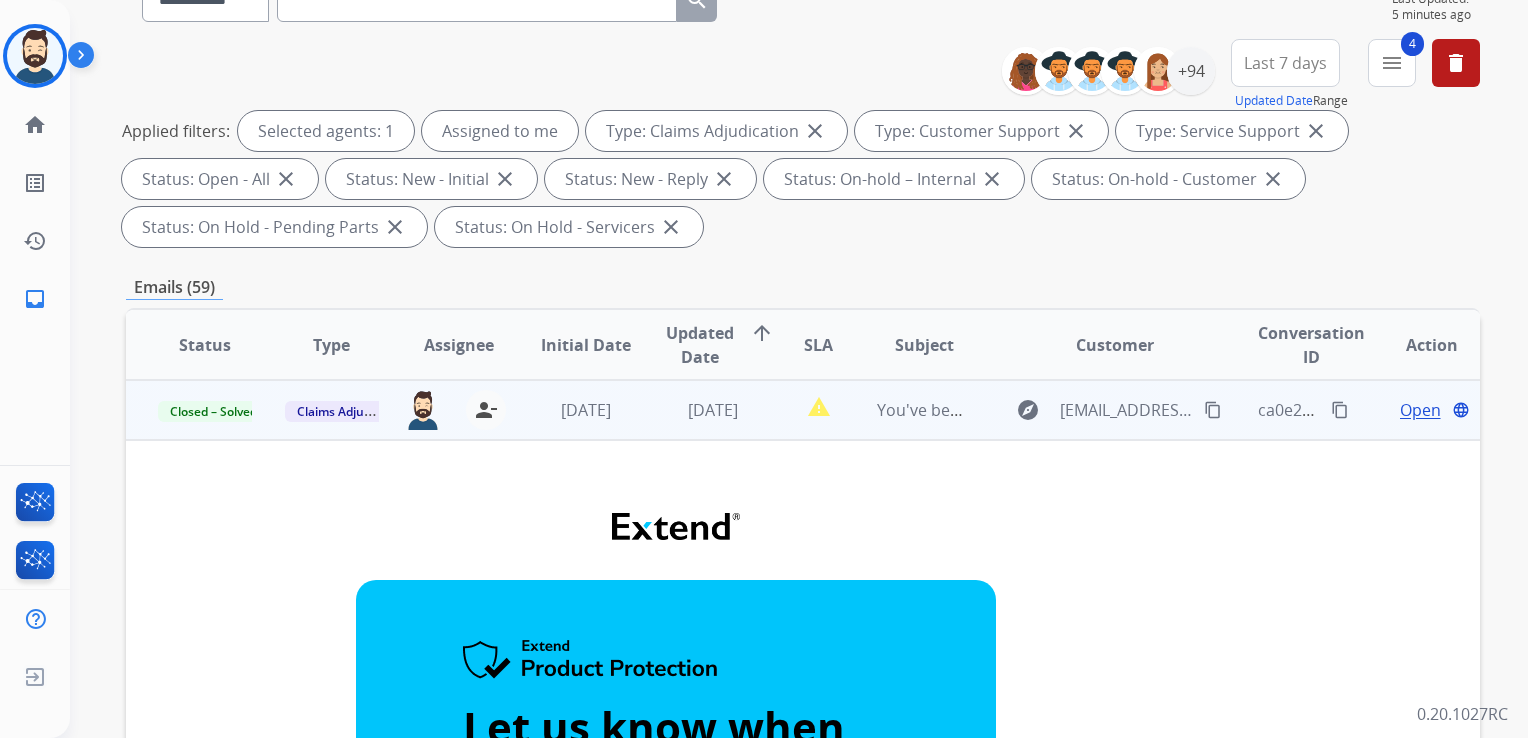 click on "[DATE]" at bounding box center (570, 410) 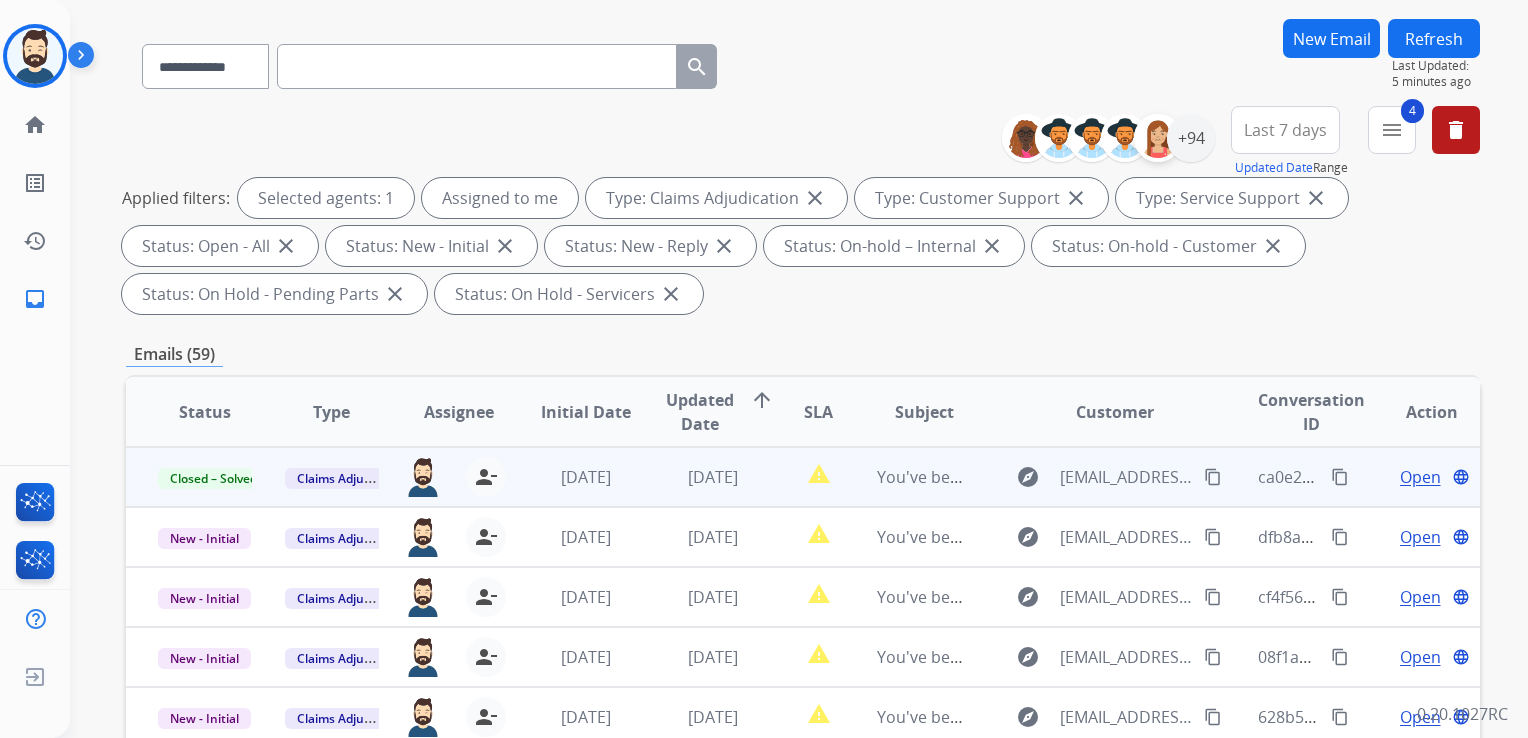 scroll, scrollTop: 0, scrollLeft: 0, axis: both 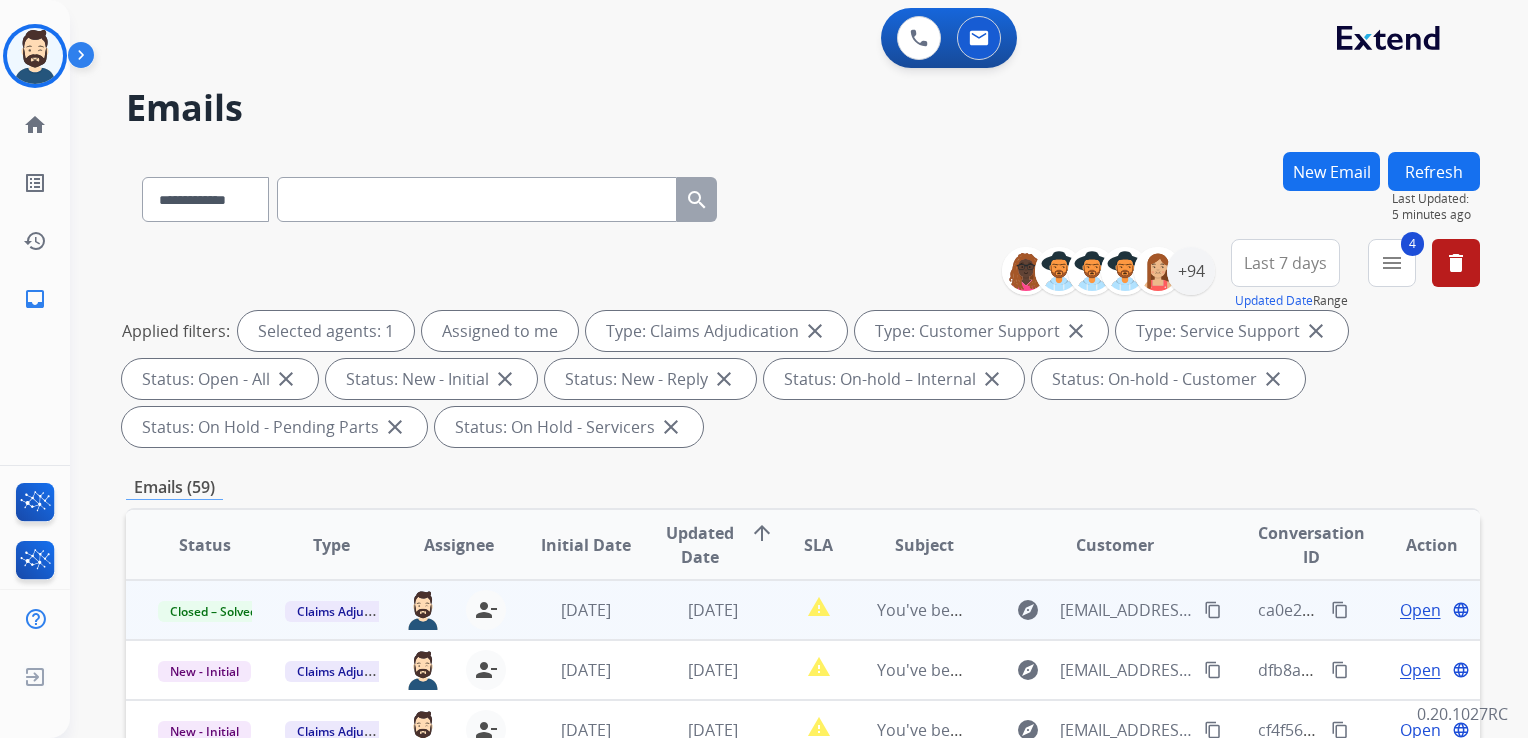 click on "Refresh" at bounding box center (1434, 171) 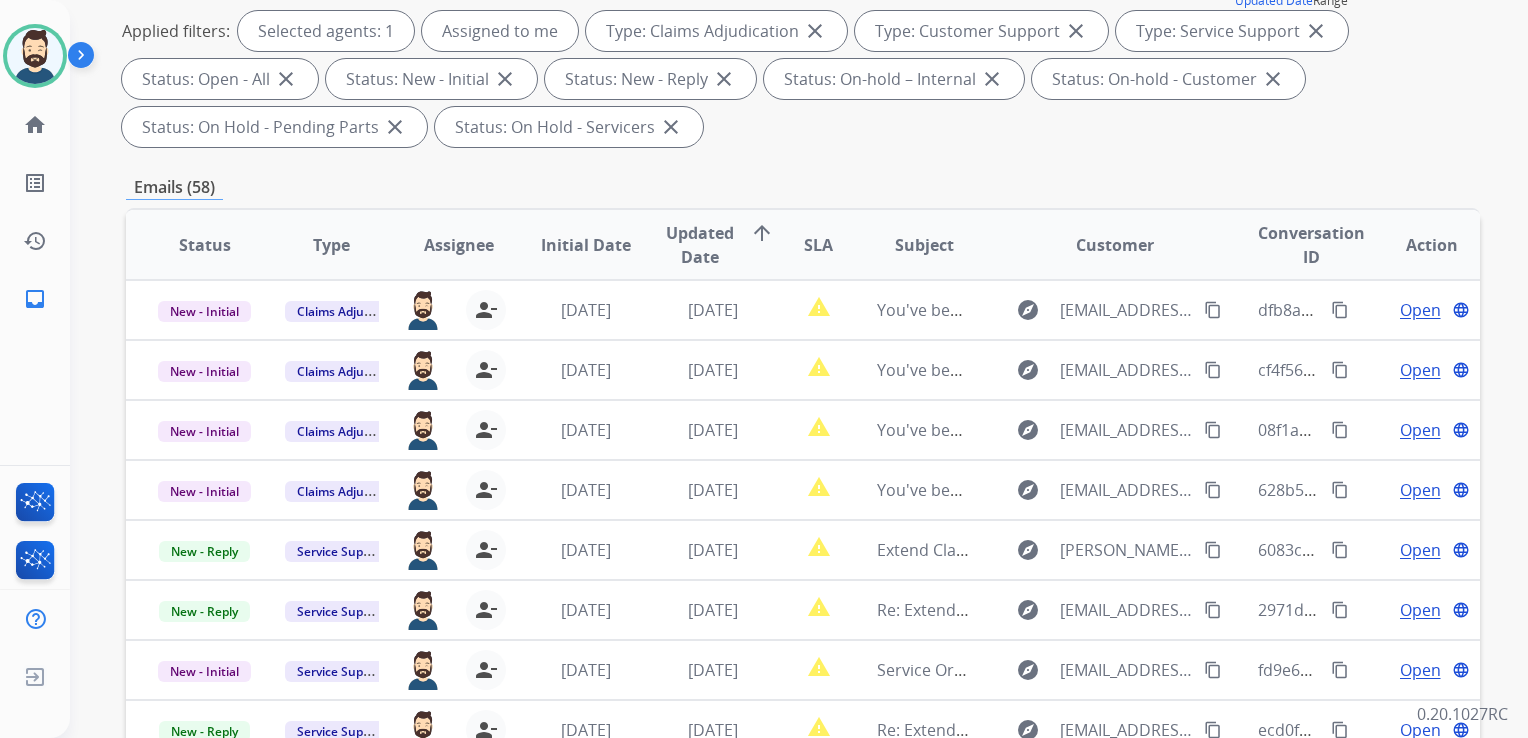 scroll, scrollTop: 500, scrollLeft: 0, axis: vertical 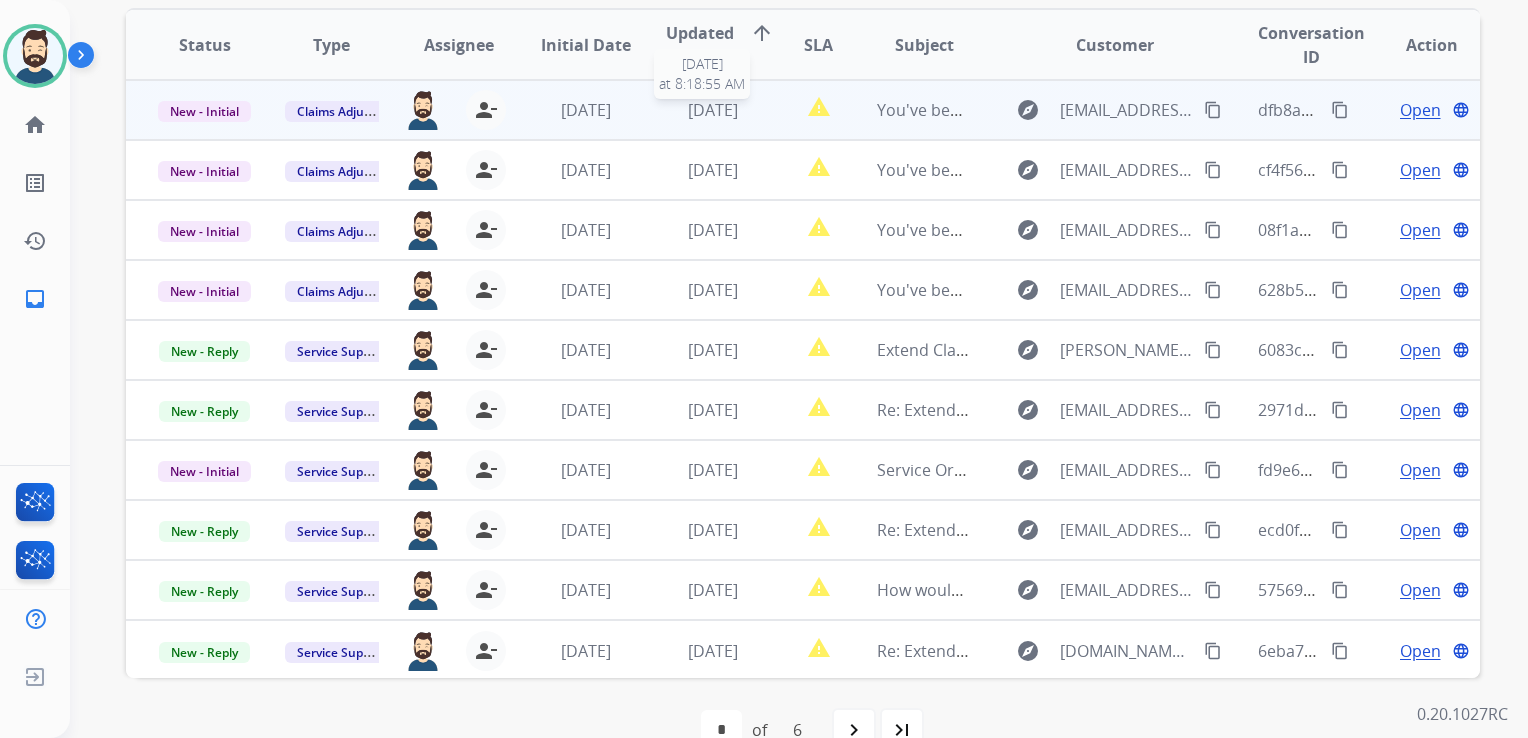 click on "[DATE]" at bounding box center (713, 110) 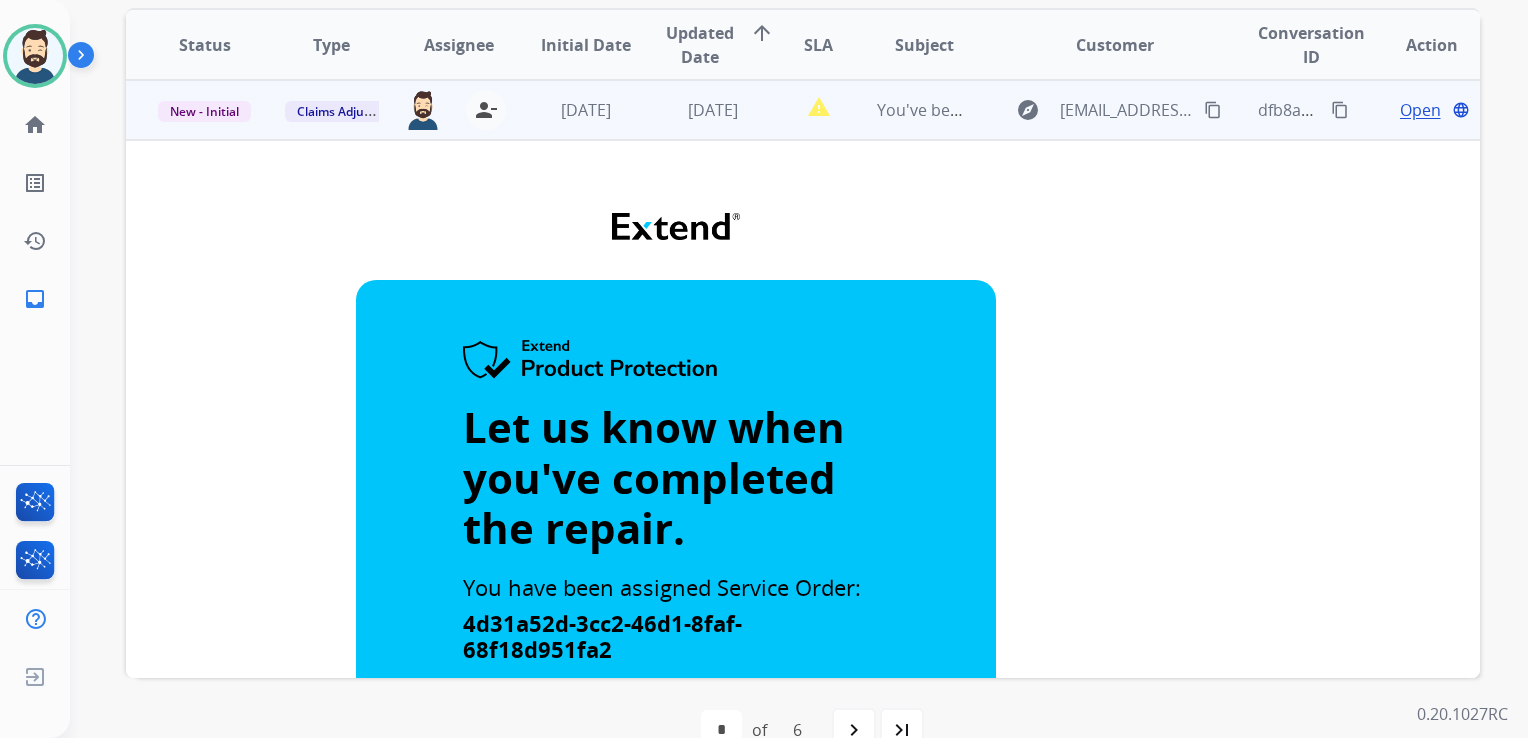 click on "Open" at bounding box center [1420, 110] 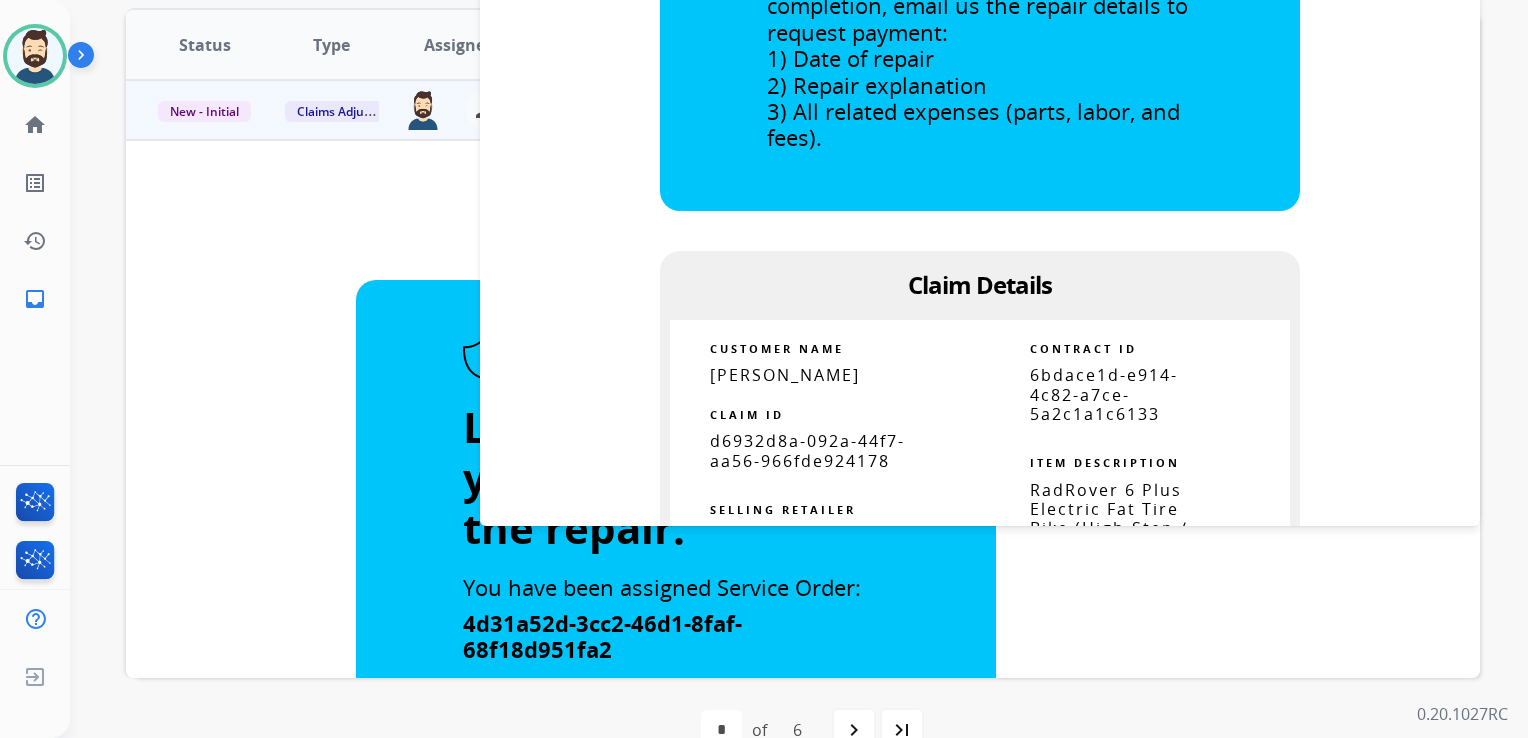 scroll, scrollTop: 800, scrollLeft: 0, axis: vertical 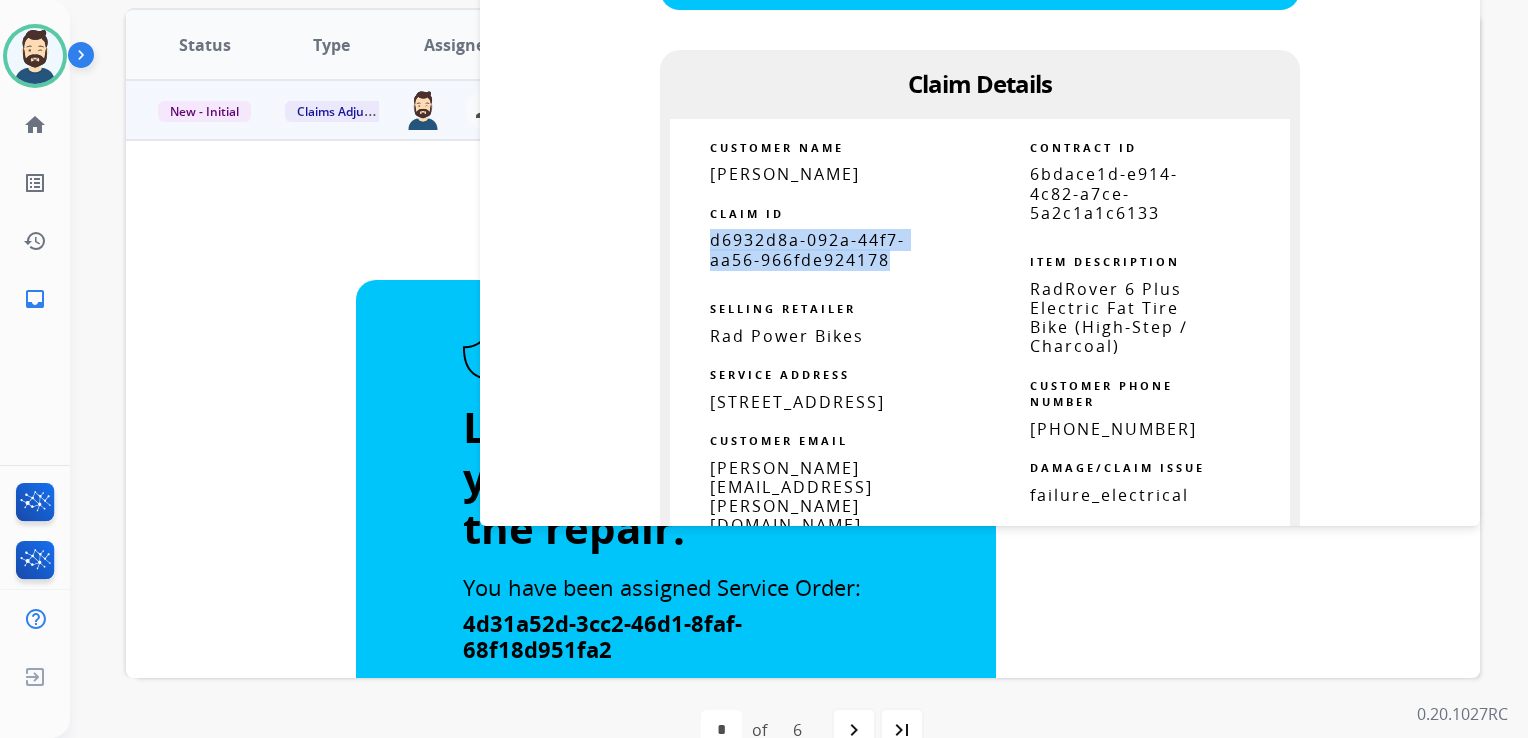 drag, startPoint x: 704, startPoint y: 218, endPoint x: 880, endPoint y: 234, distance: 176.72577 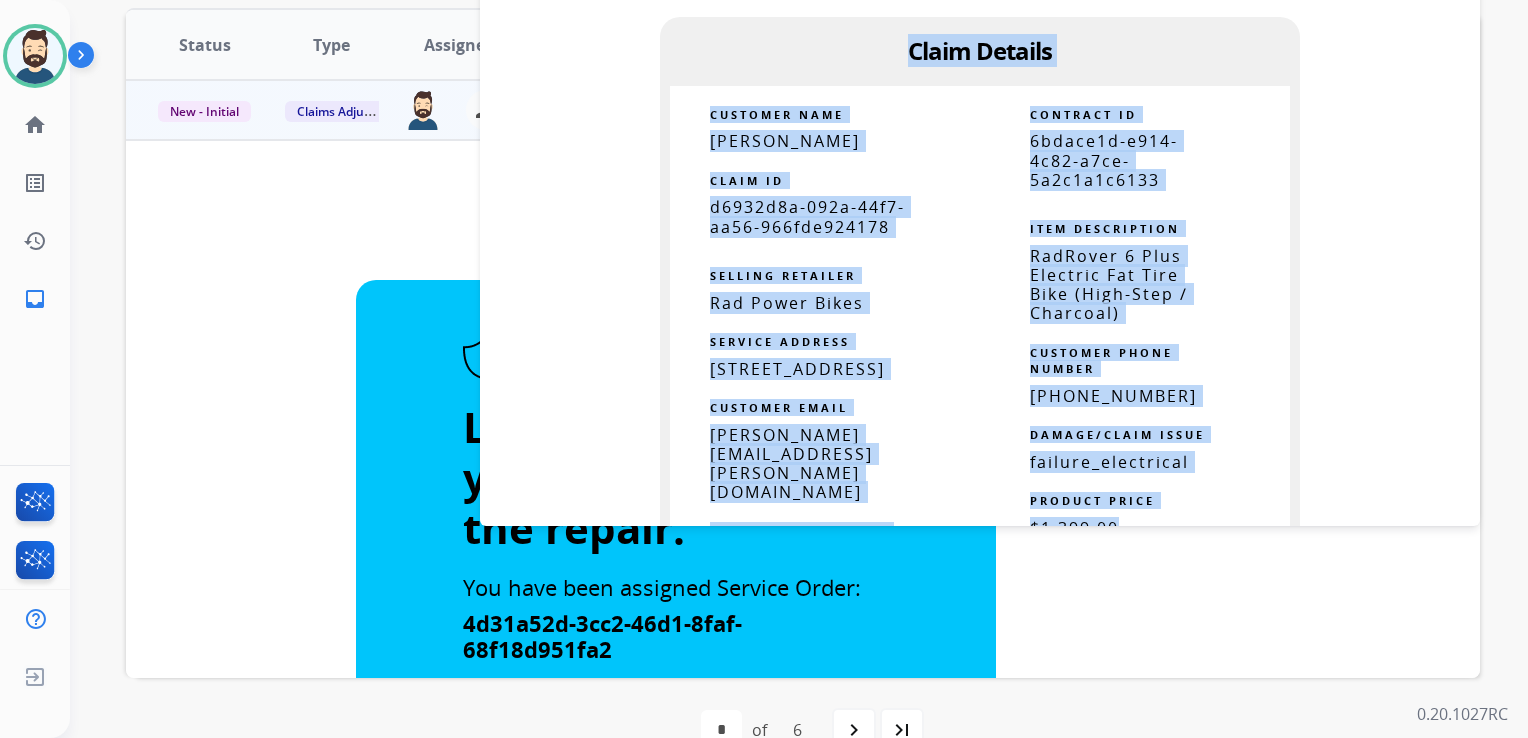 scroll, scrollTop: 909, scrollLeft: 0, axis: vertical 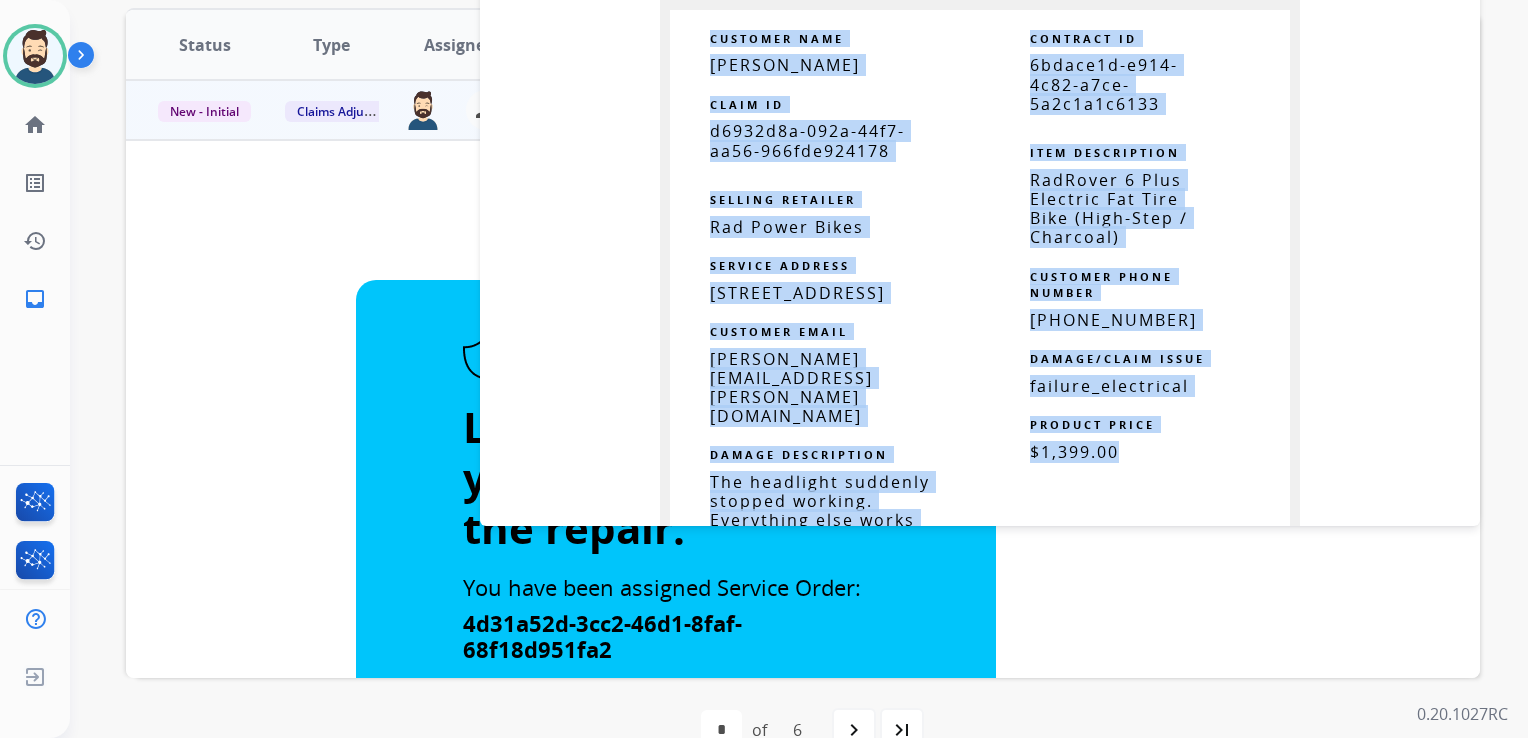 drag, startPoint x: 903, startPoint y: 54, endPoint x: 1134, endPoint y: 440, distance: 449.8411 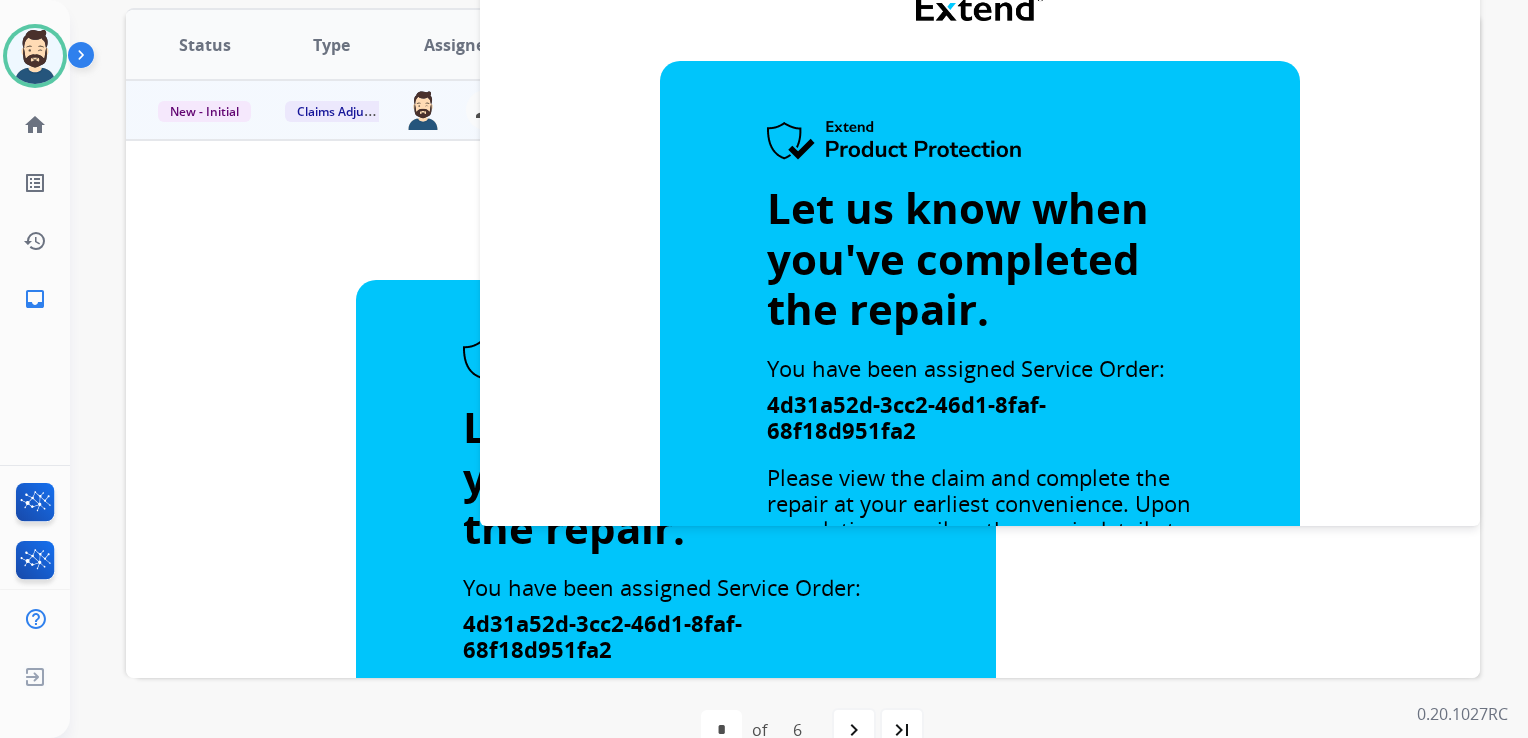 scroll, scrollTop: 0, scrollLeft: 0, axis: both 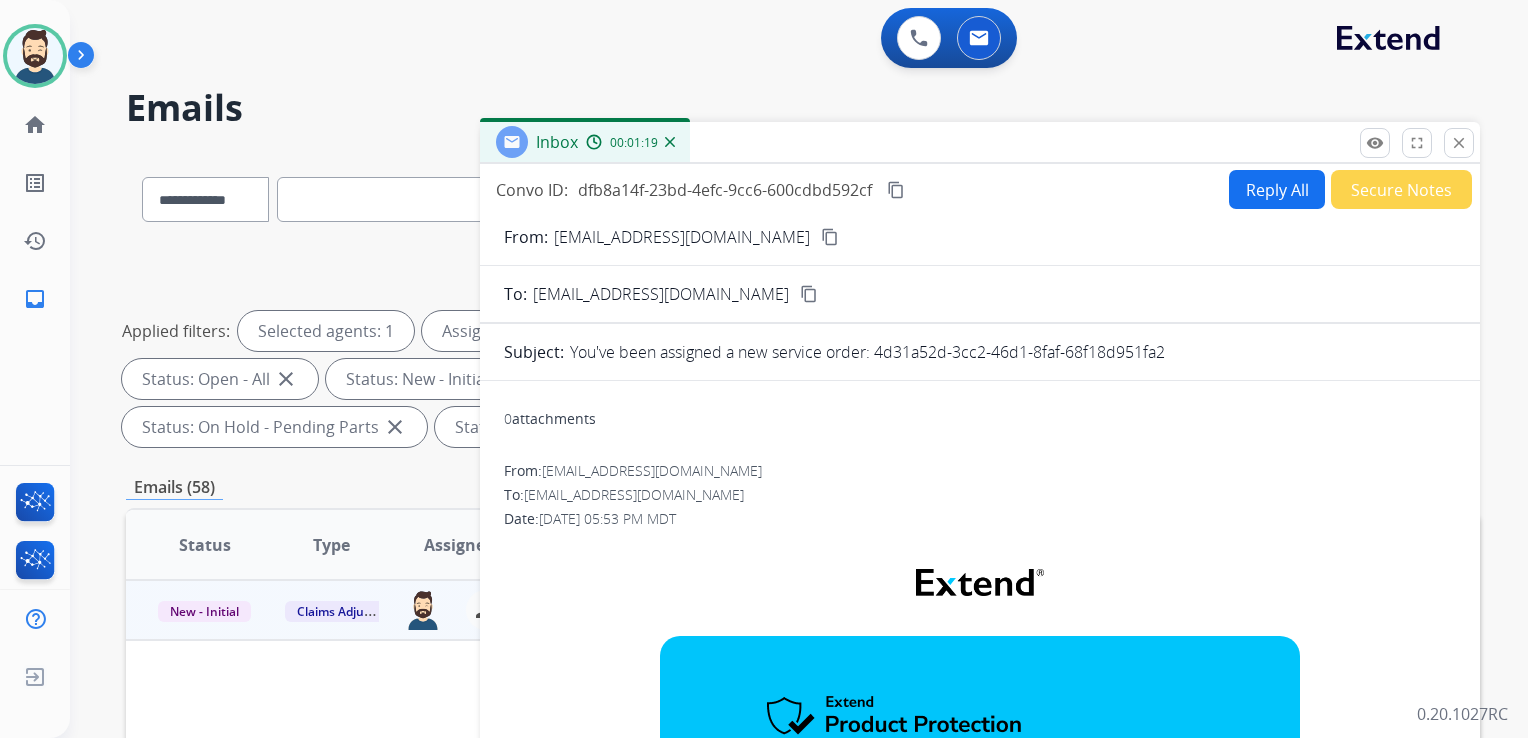 drag, startPoint x: 1454, startPoint y: 142, endPoint x: 1149, endPoint y: 158, distance: 305.41937 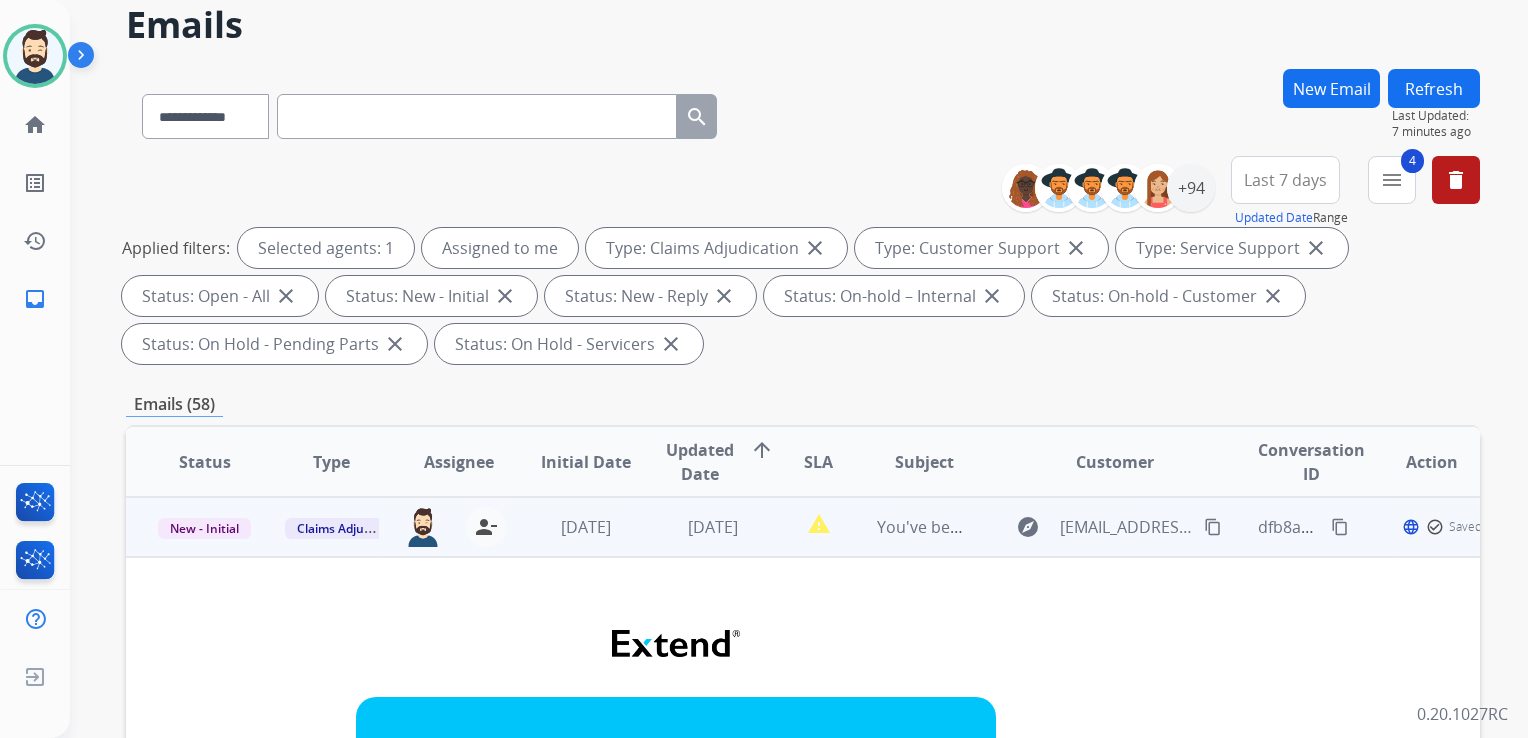 scroll, scrollTop: 200, scrollLeft: 0, axis: vertical 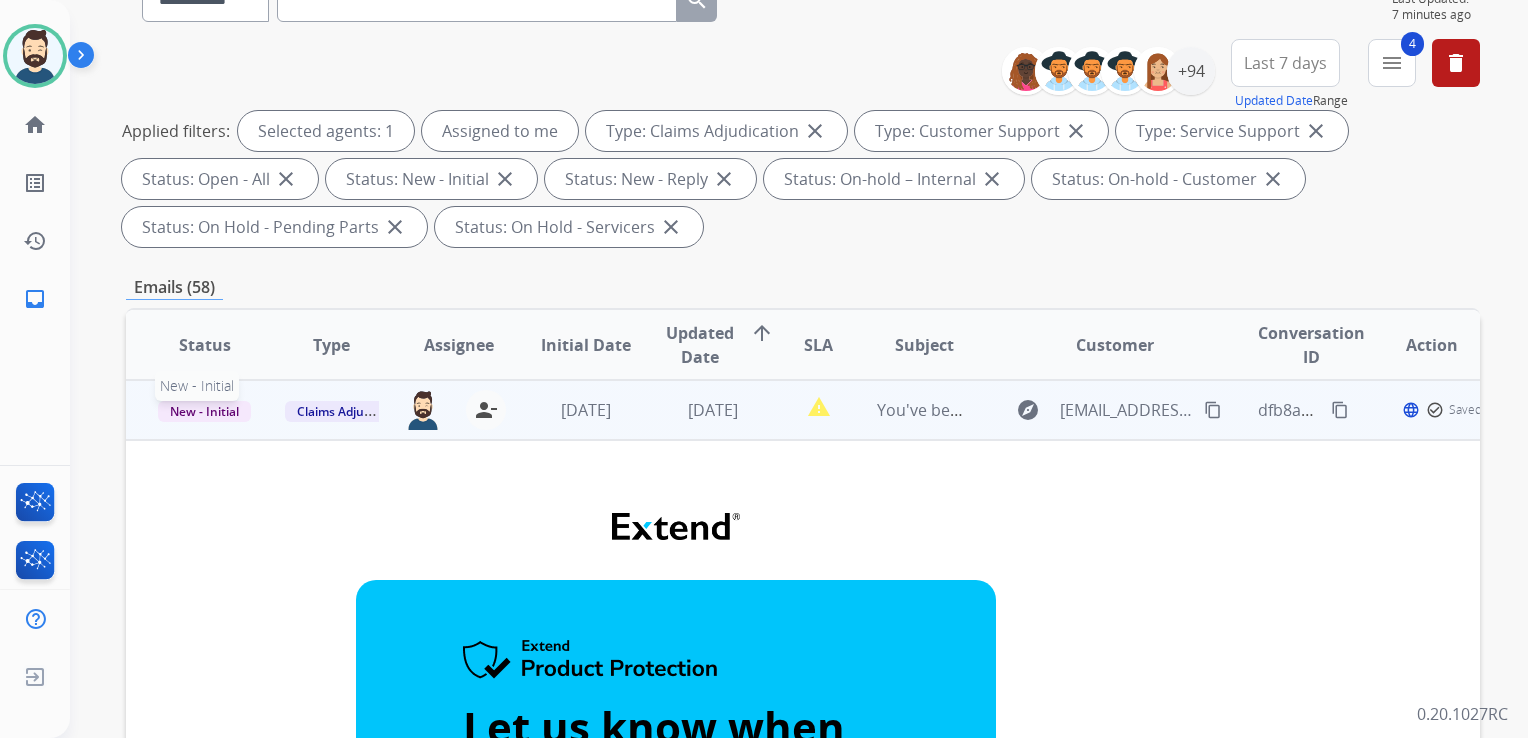 click on "New - Initial" at bounding box center (204, 411) 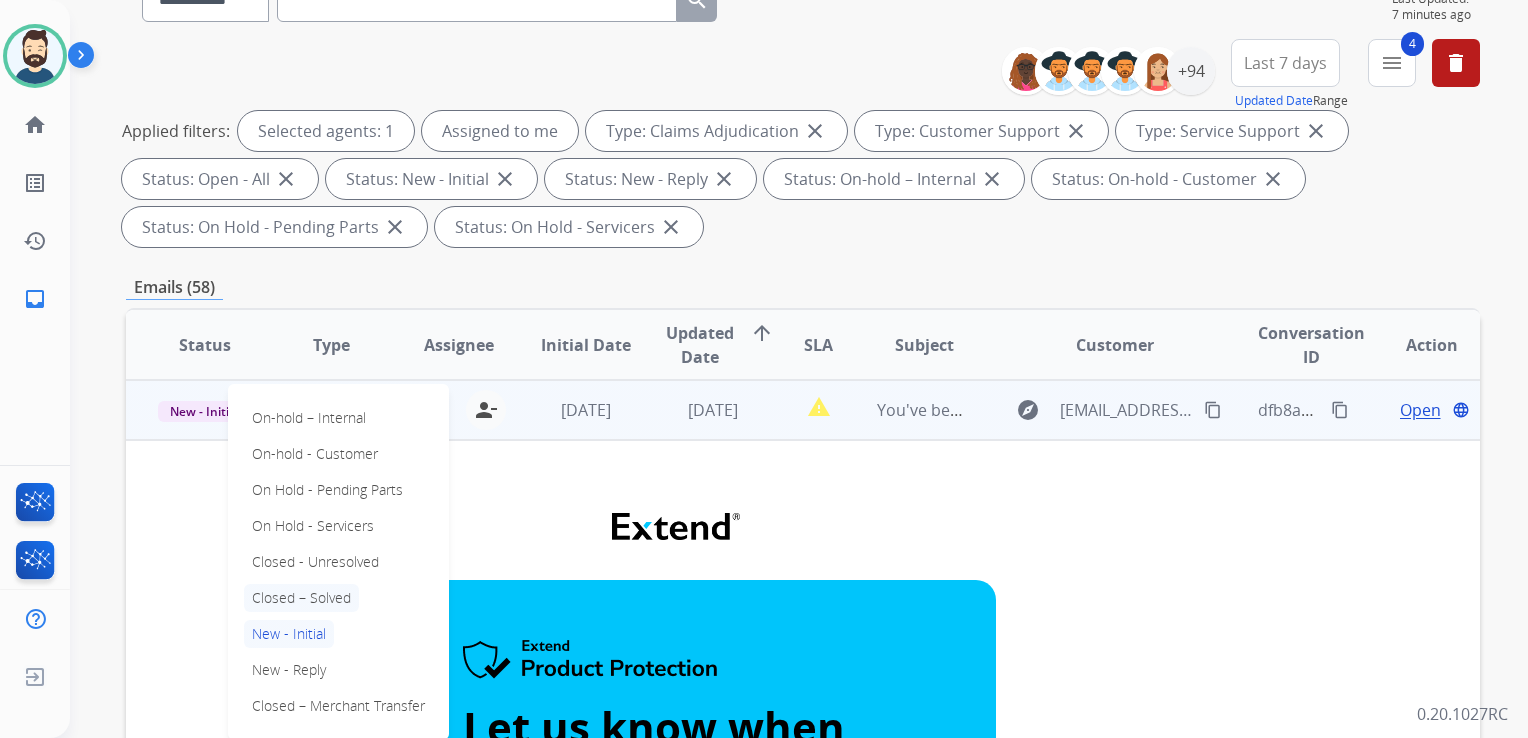 click on "Closed – Solved" at bounding box center [301, 598] 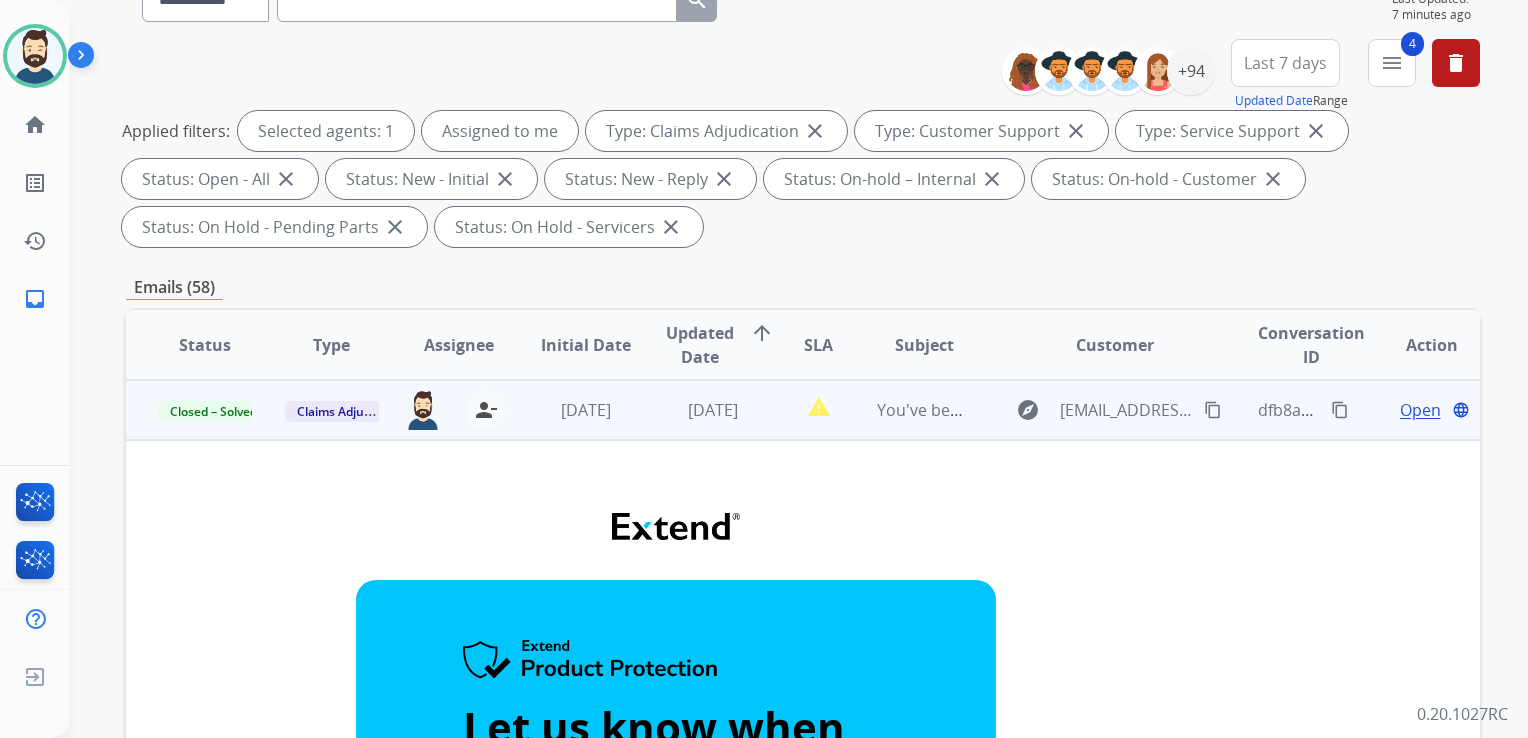 drag, startPoint x: 764, startPoint y: 434, endPoint x: 840, endPoint y: 378, distance: 94.40339 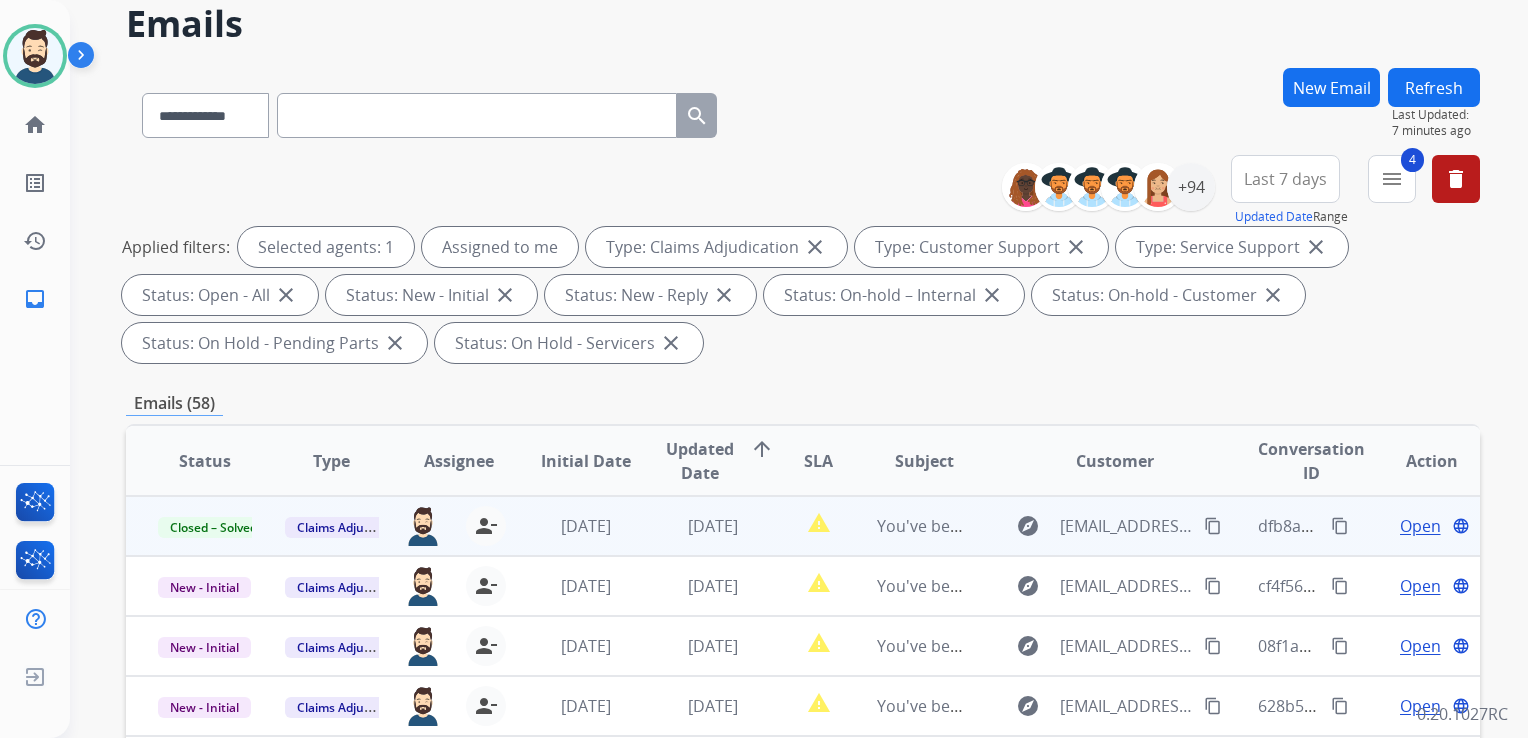 scroll, scrollTop: 0, scrollLeft: 0, axis: both 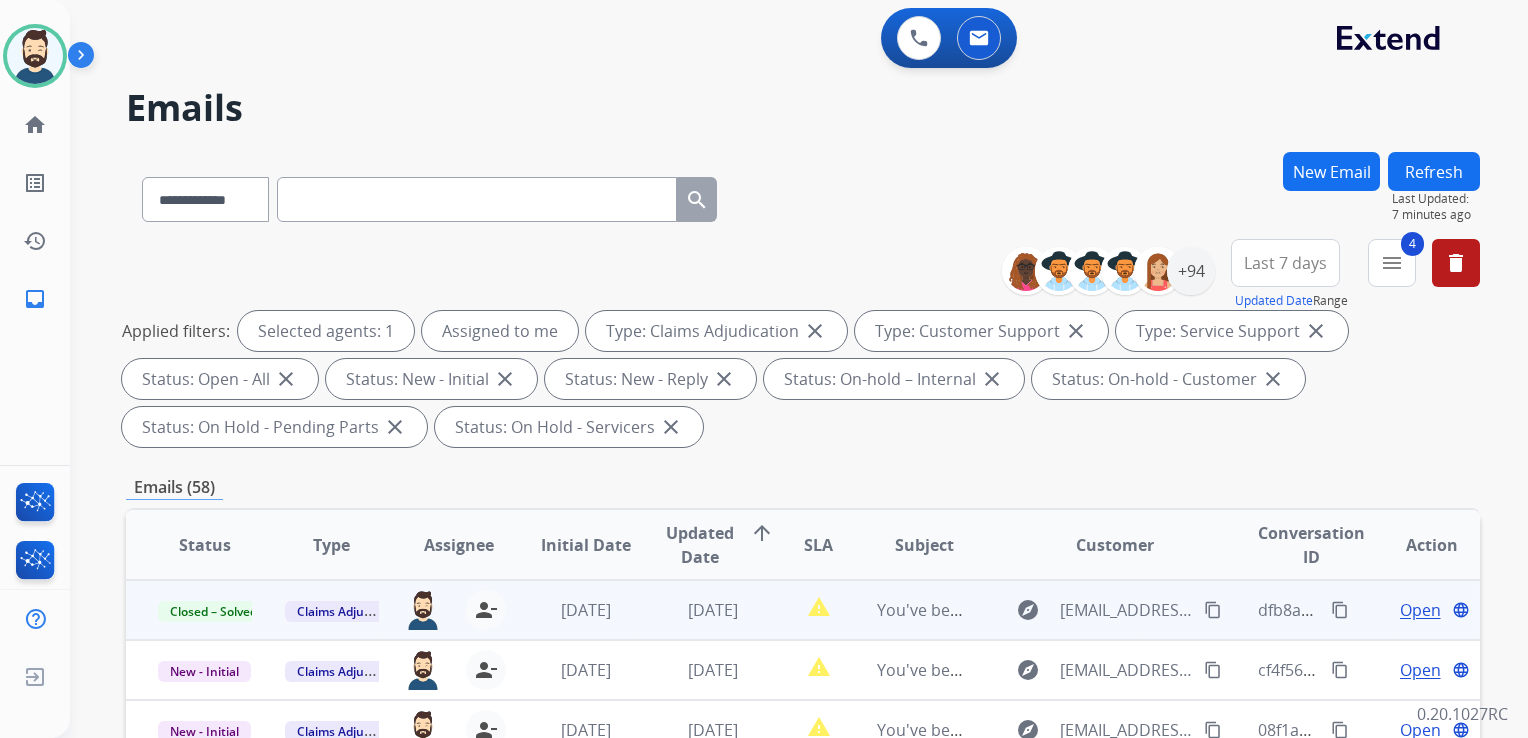 click on "Refresh" at bounding box center [1434, 171] 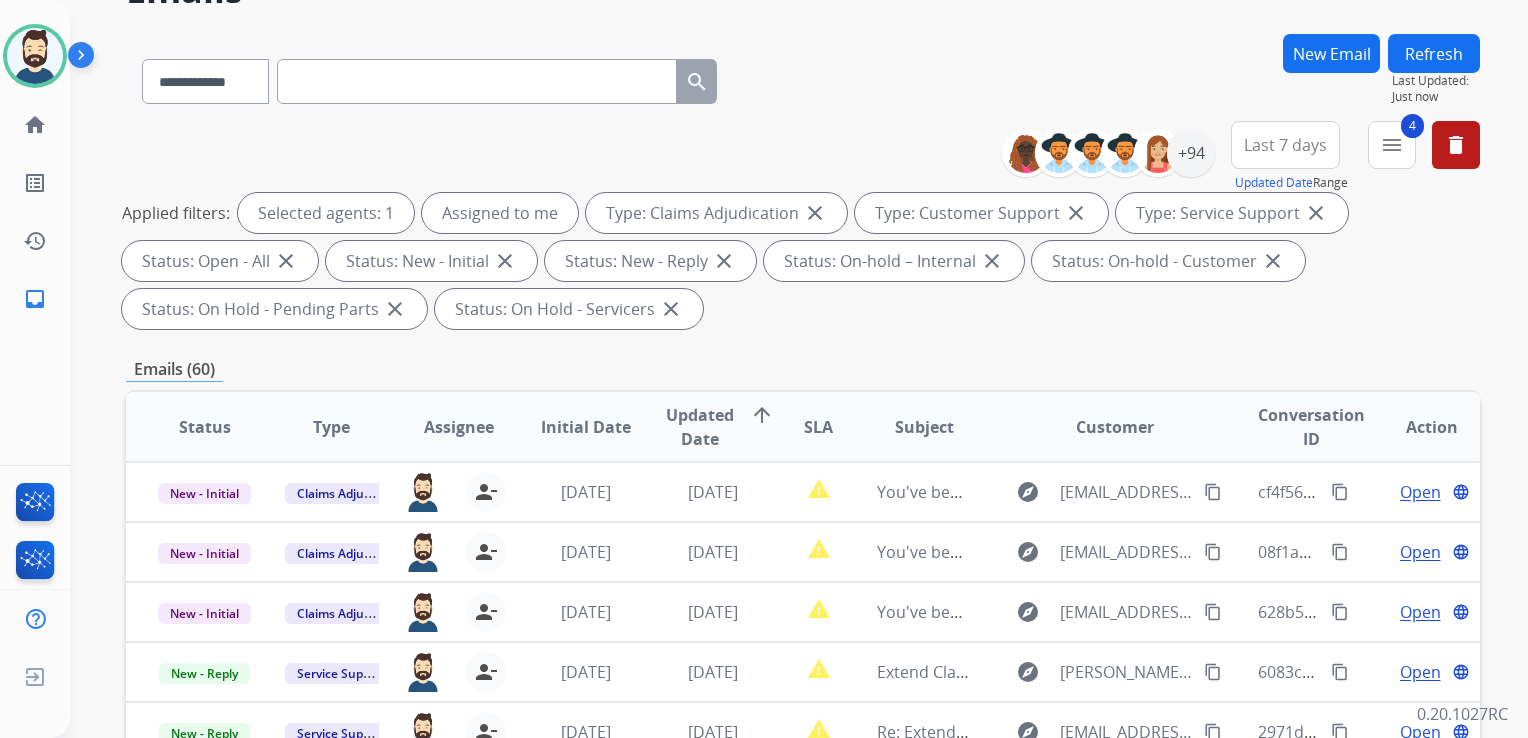scroll, scrollTop: 300, scrollLeft: 0, axis: vertical 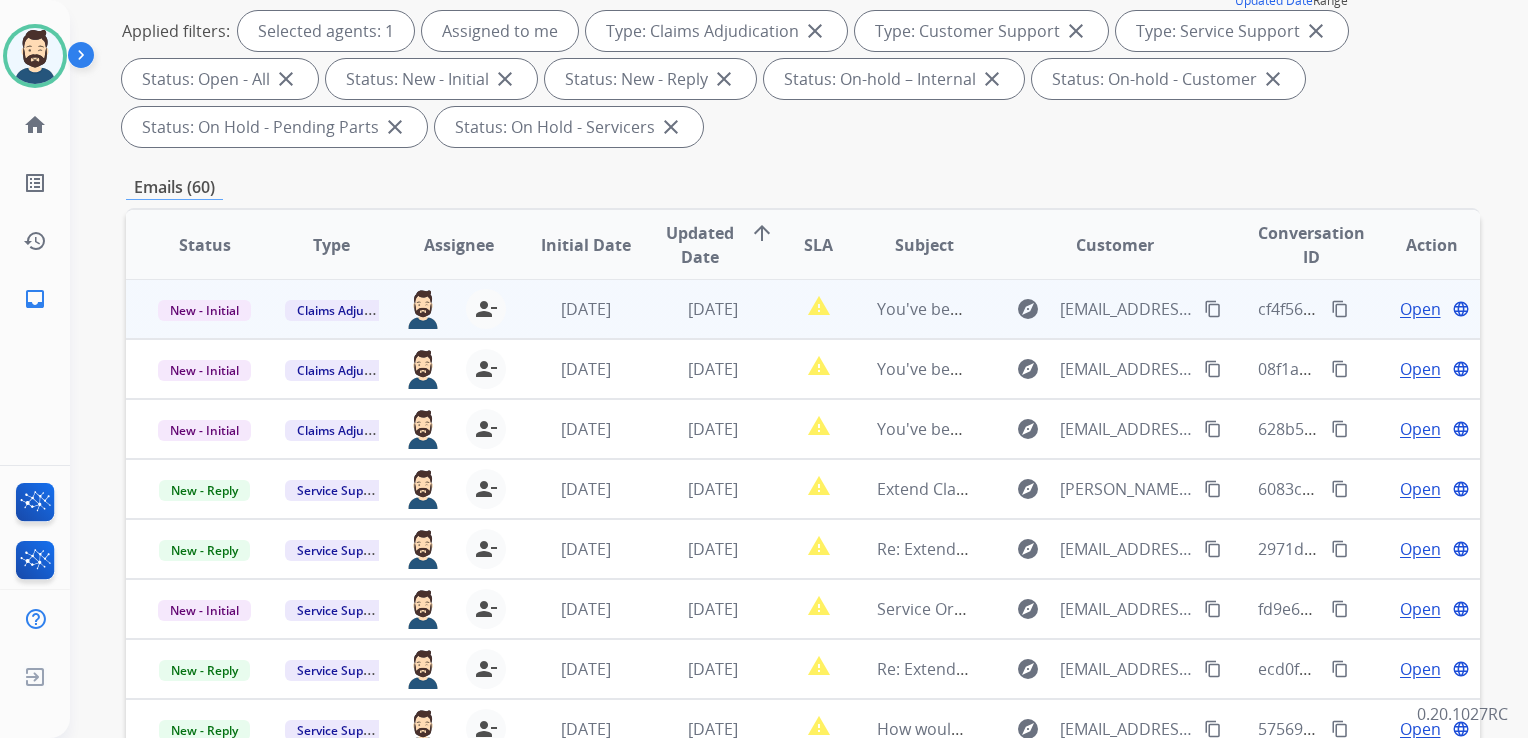 click on "[DATE]" at bounding box center [713, 309] 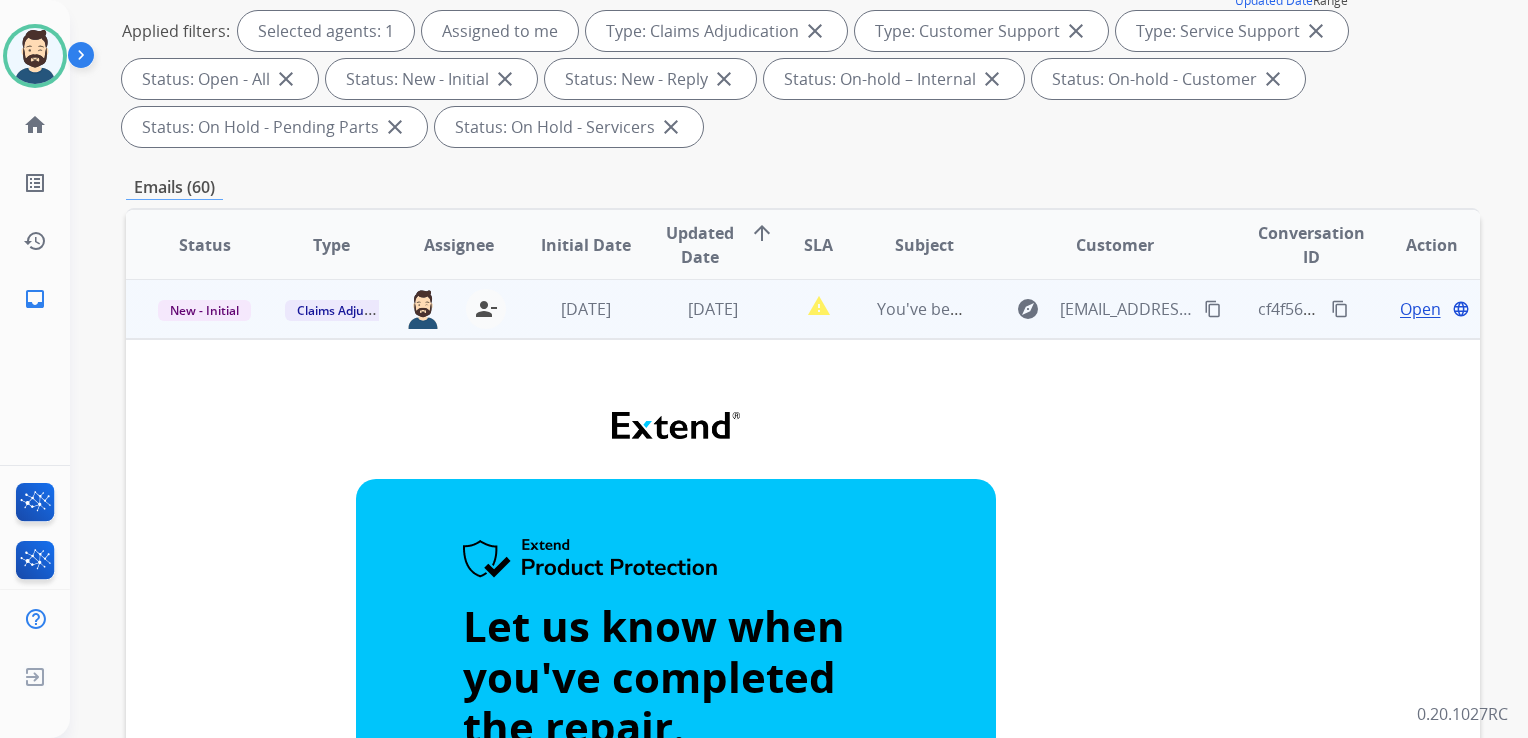 scroll, scrollTop: 0, scrollLeft: 0, axis: both 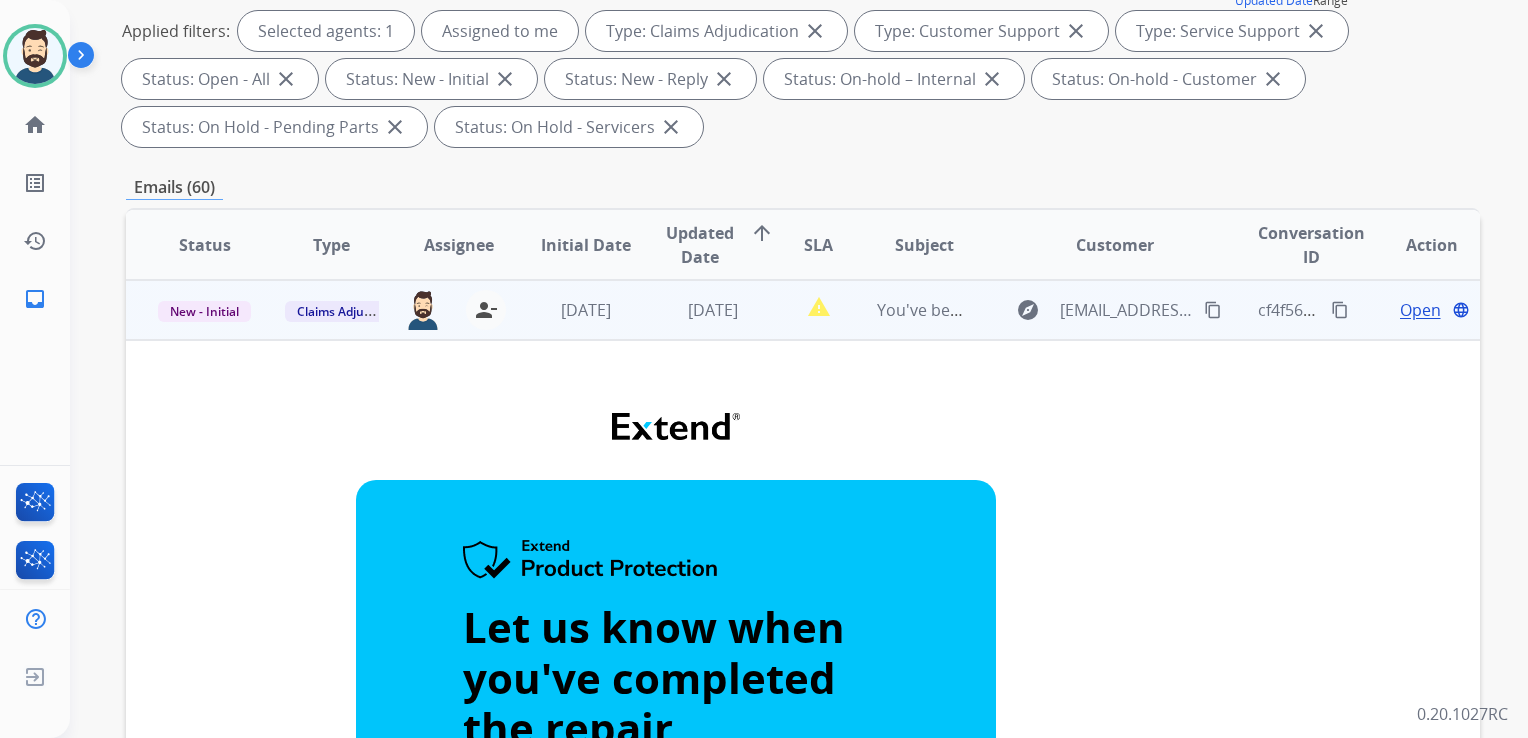 click on "Open" at bounding box center (1420, 310) 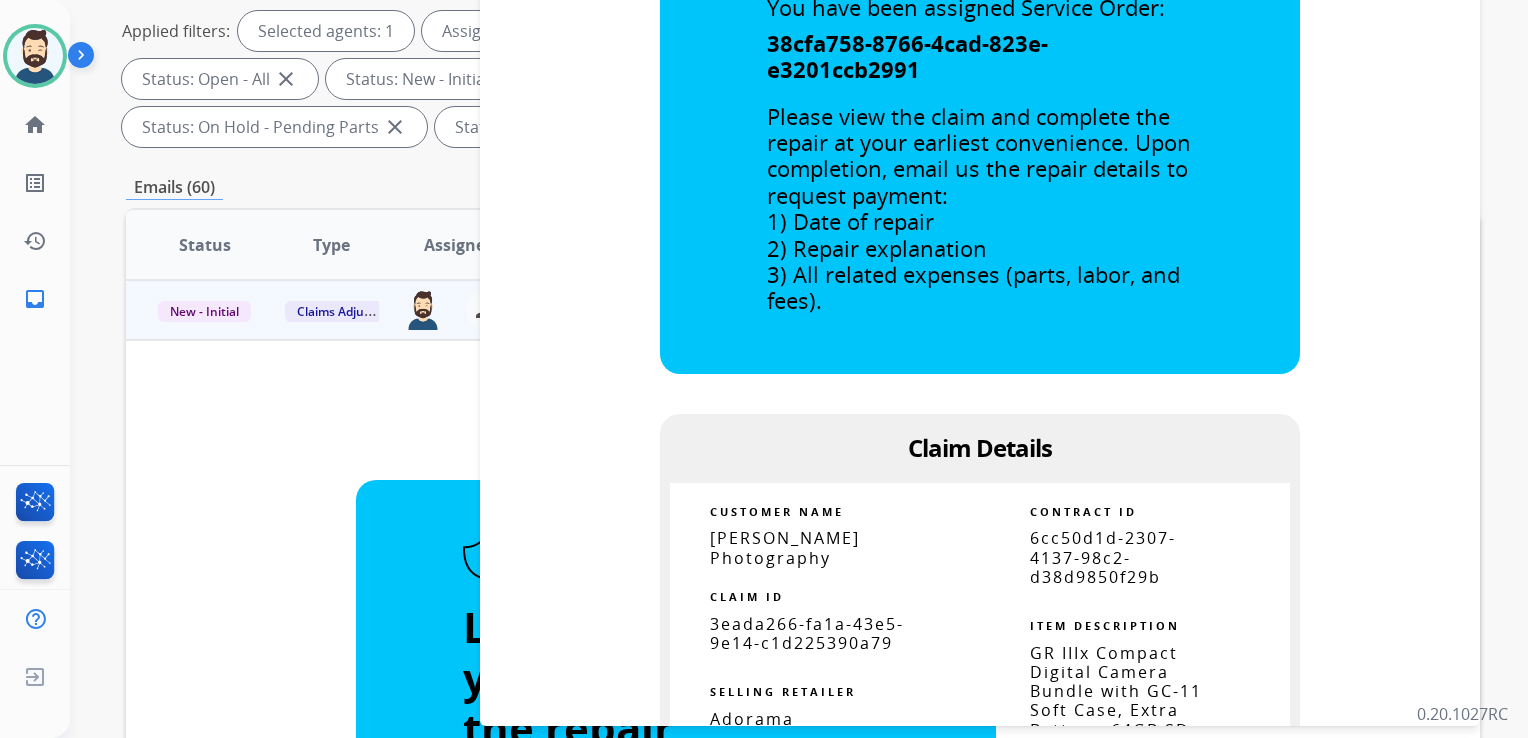 scroll, scrollTop: 900, scrollLeft: 0, axis: vertical 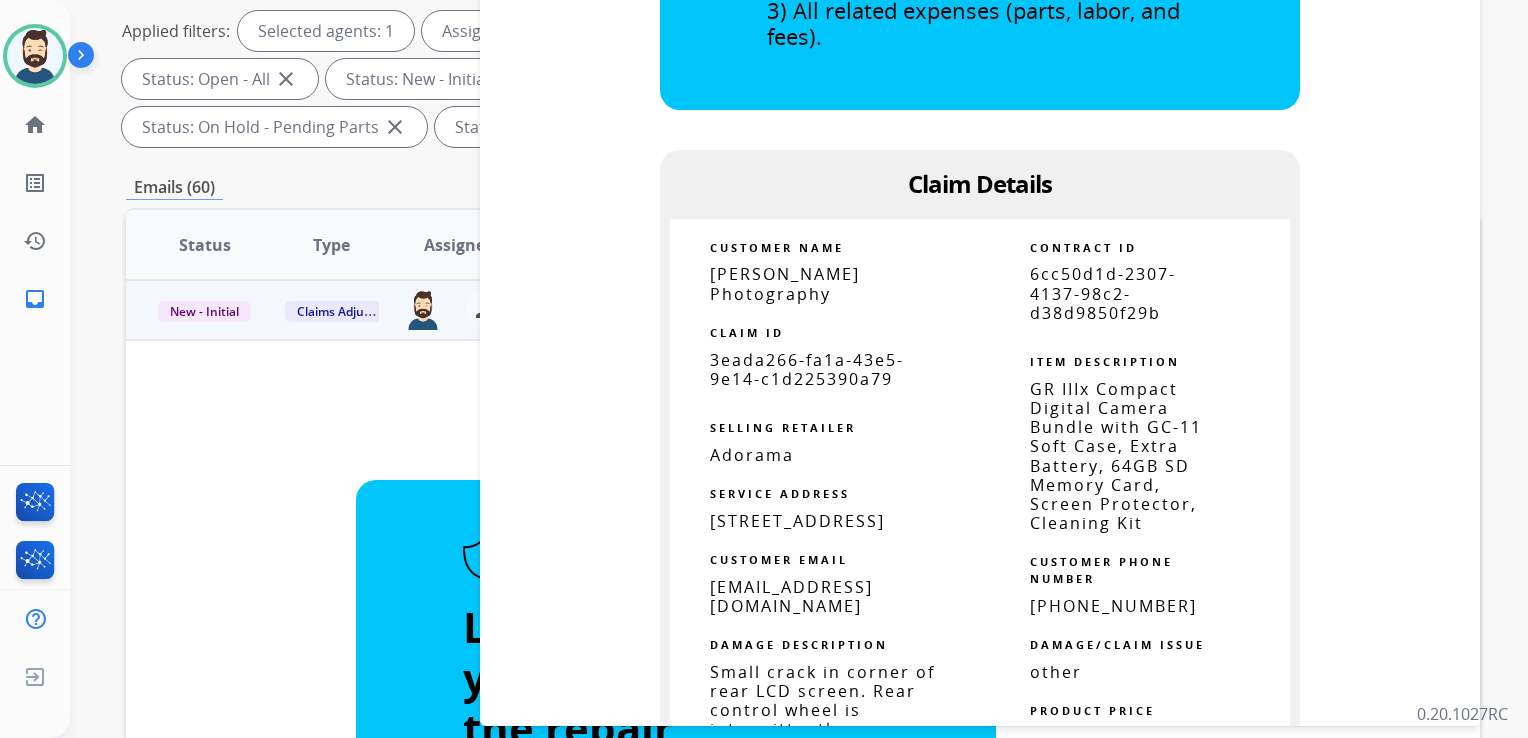 click on "3eada266-fa1a-43e5-9e14-c1d225390a79" at bounding box center (807, 369) 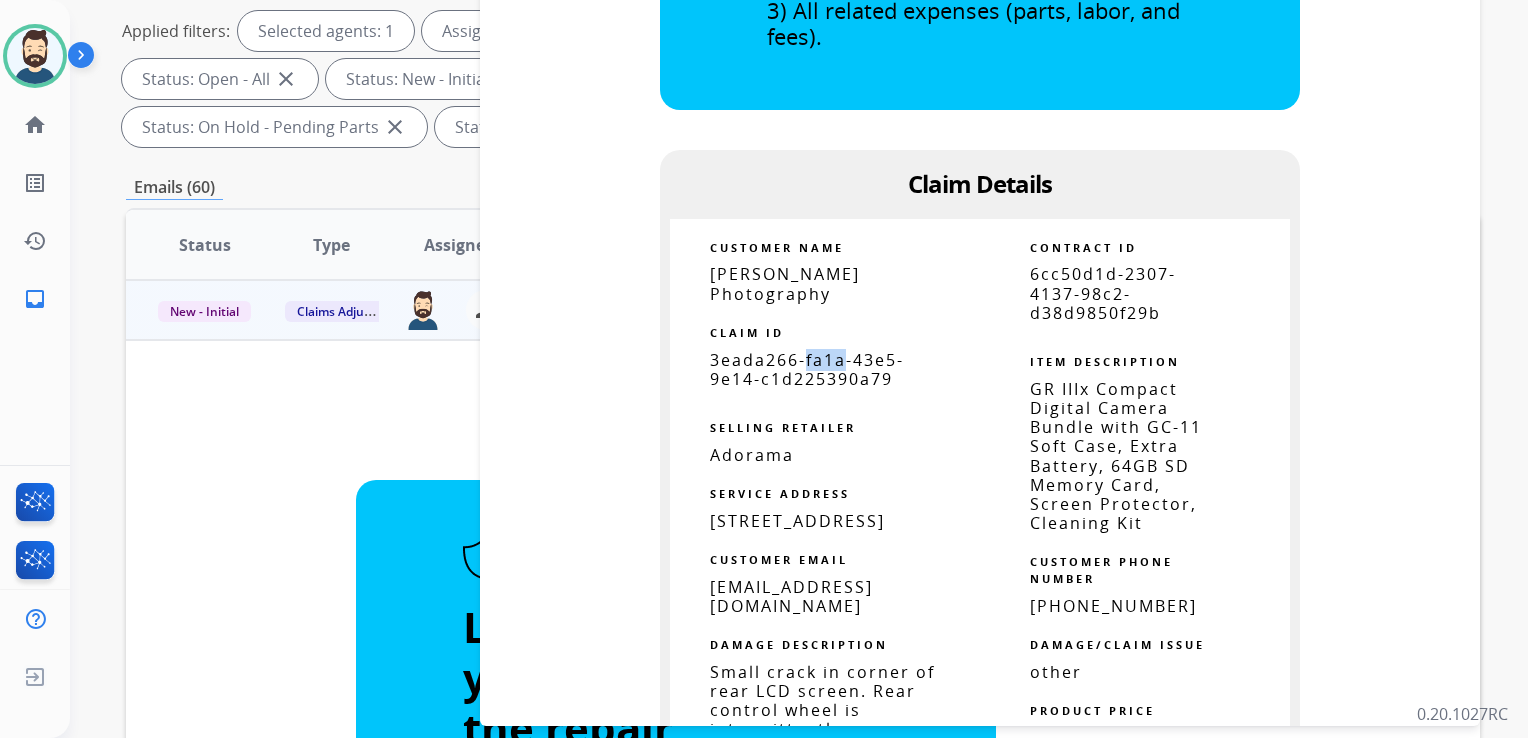 click on "3eada266-fa1a-43e5-9e14-c1d225390a79" at bounding box center [807, 369] 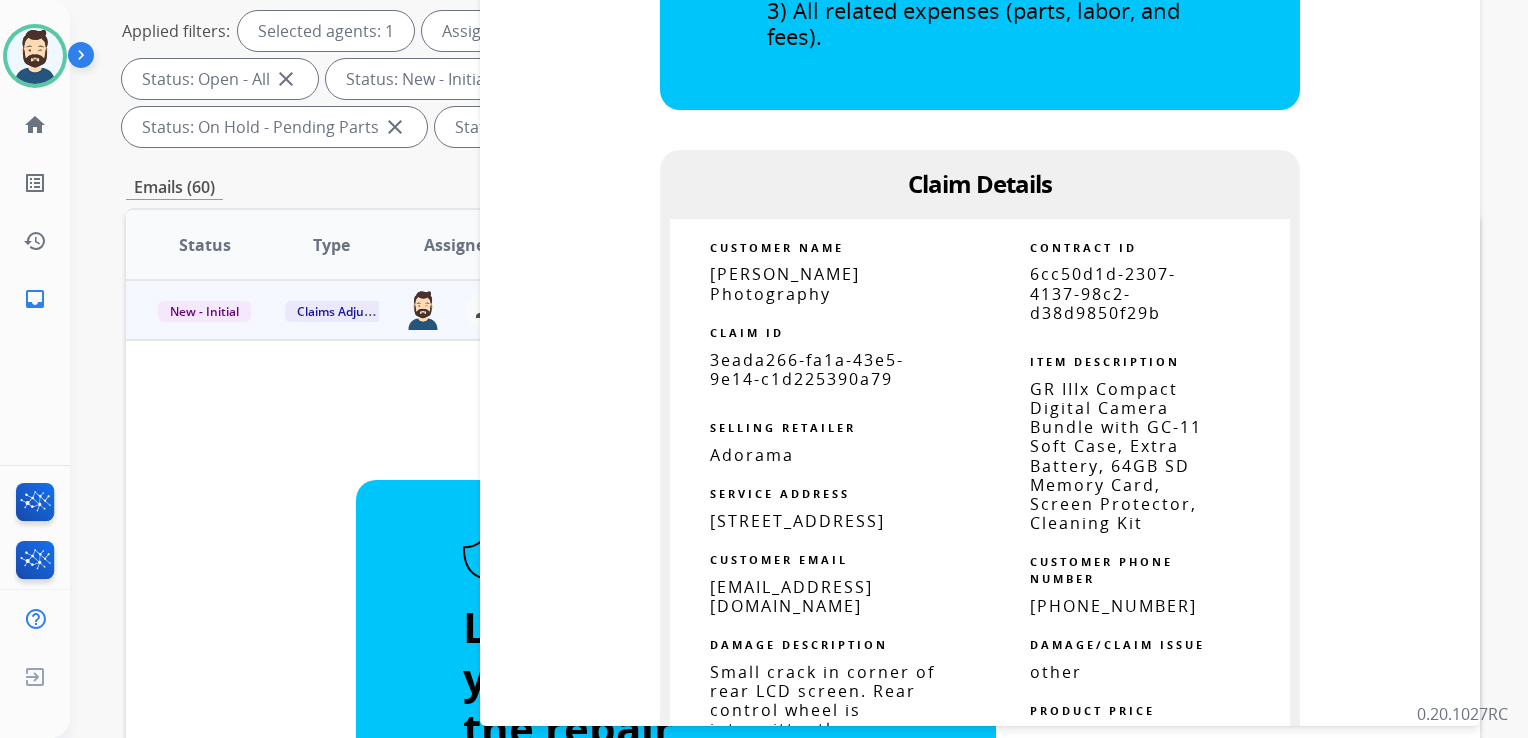 click on "3eada266-fa1a-43e5-9e14-c1d225390a79" at bounding box center (807, 369) 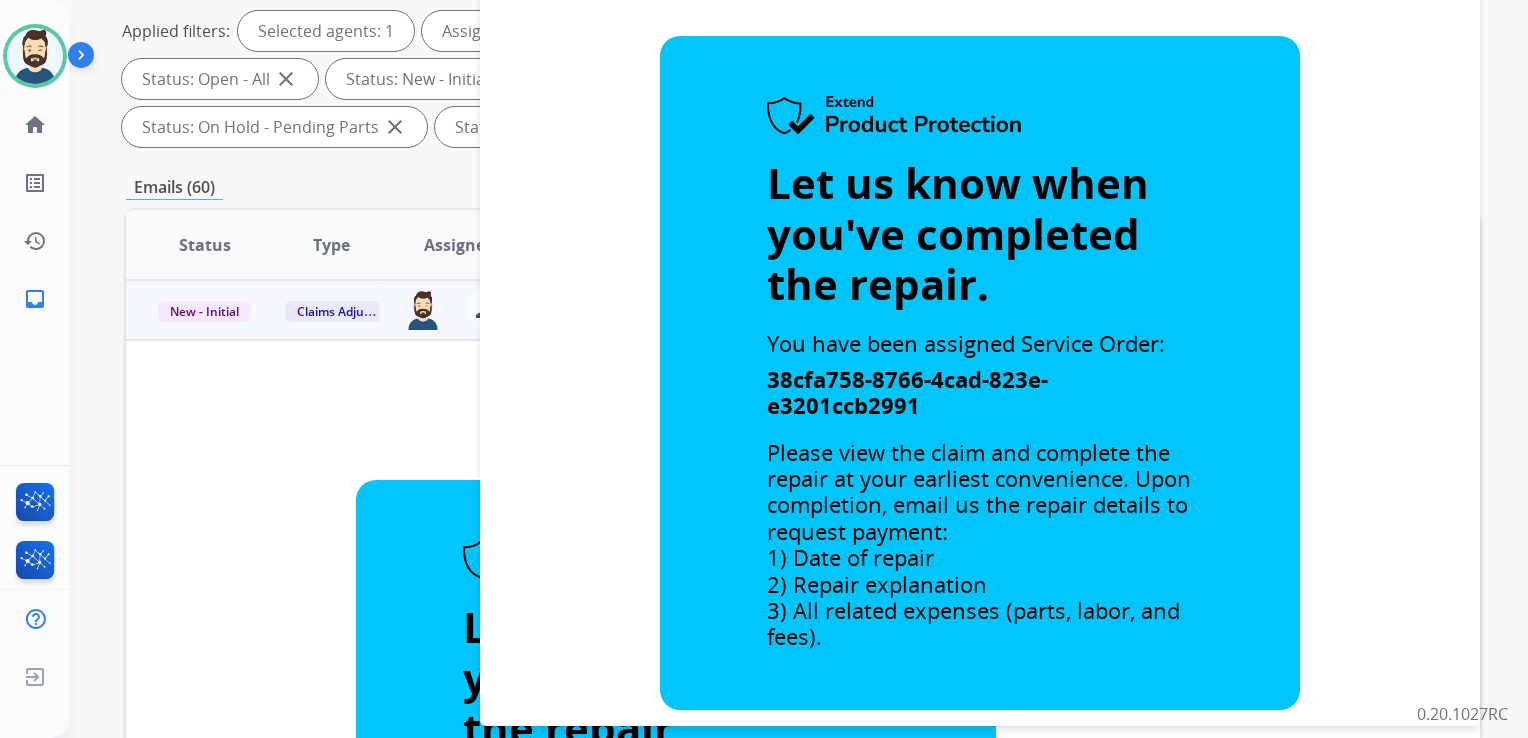 scroll, scrollTop: 0, scrollLeft: 0, axis: both 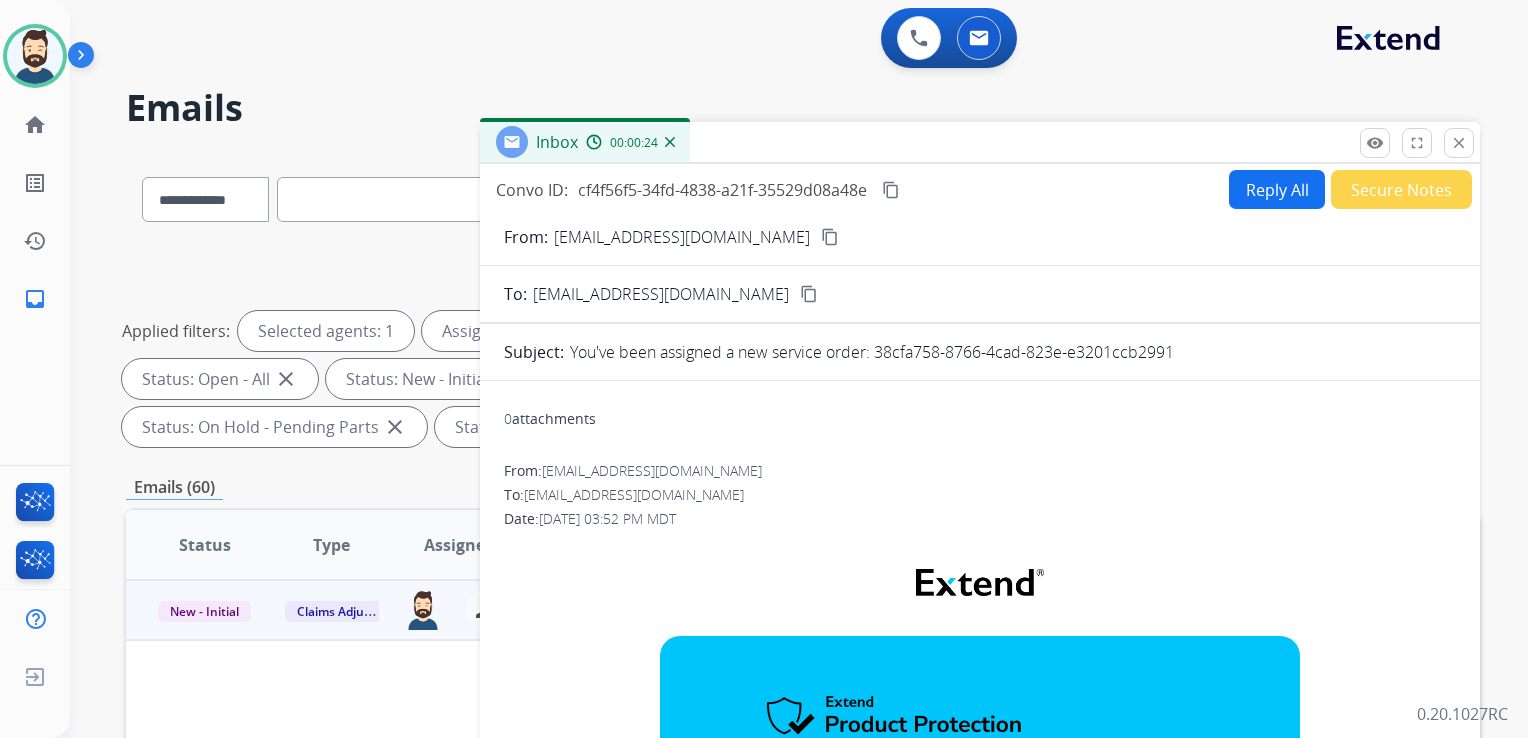click on "close" at bounding box center [1459, 143] 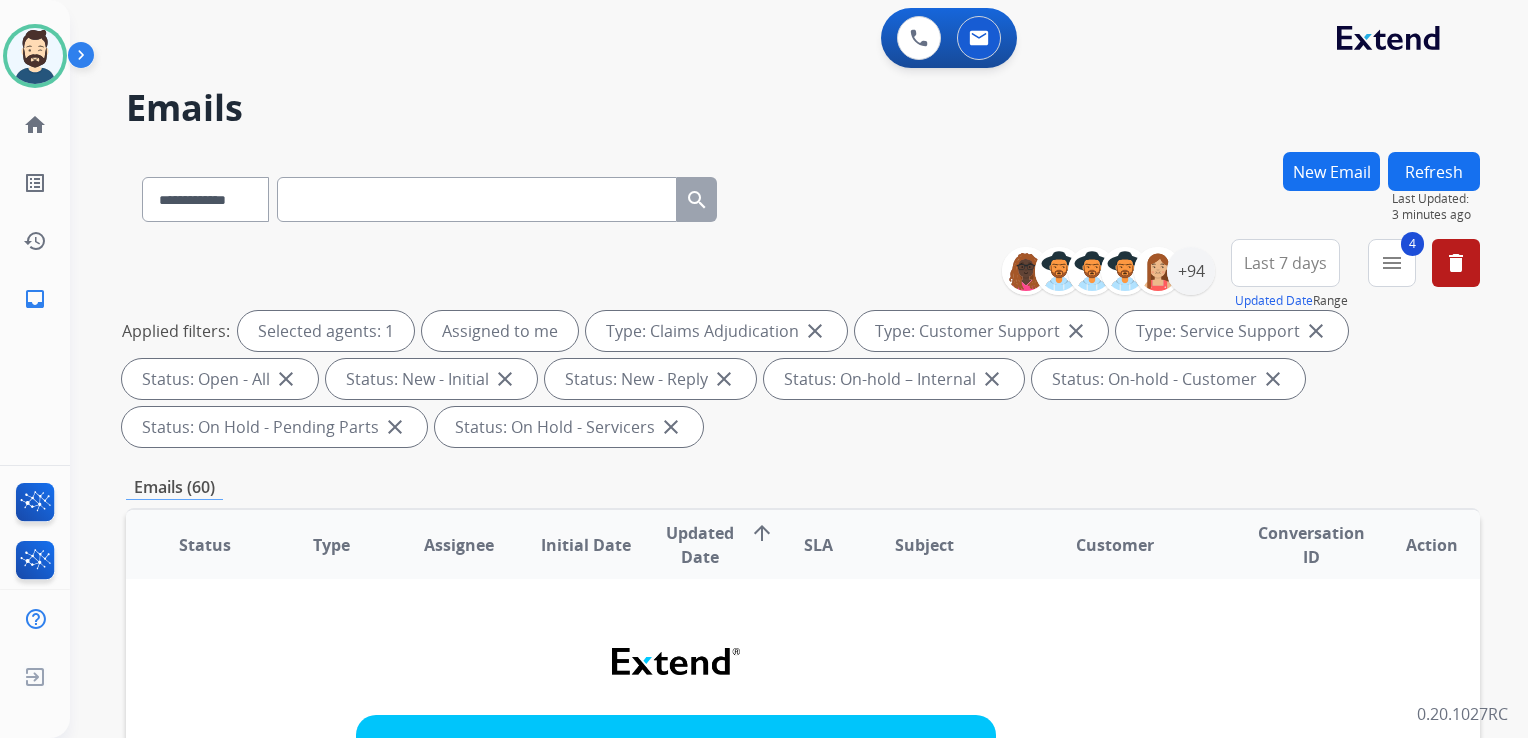 scroll, scrollTop: 200, scrollLeft: 0, axis: vertical 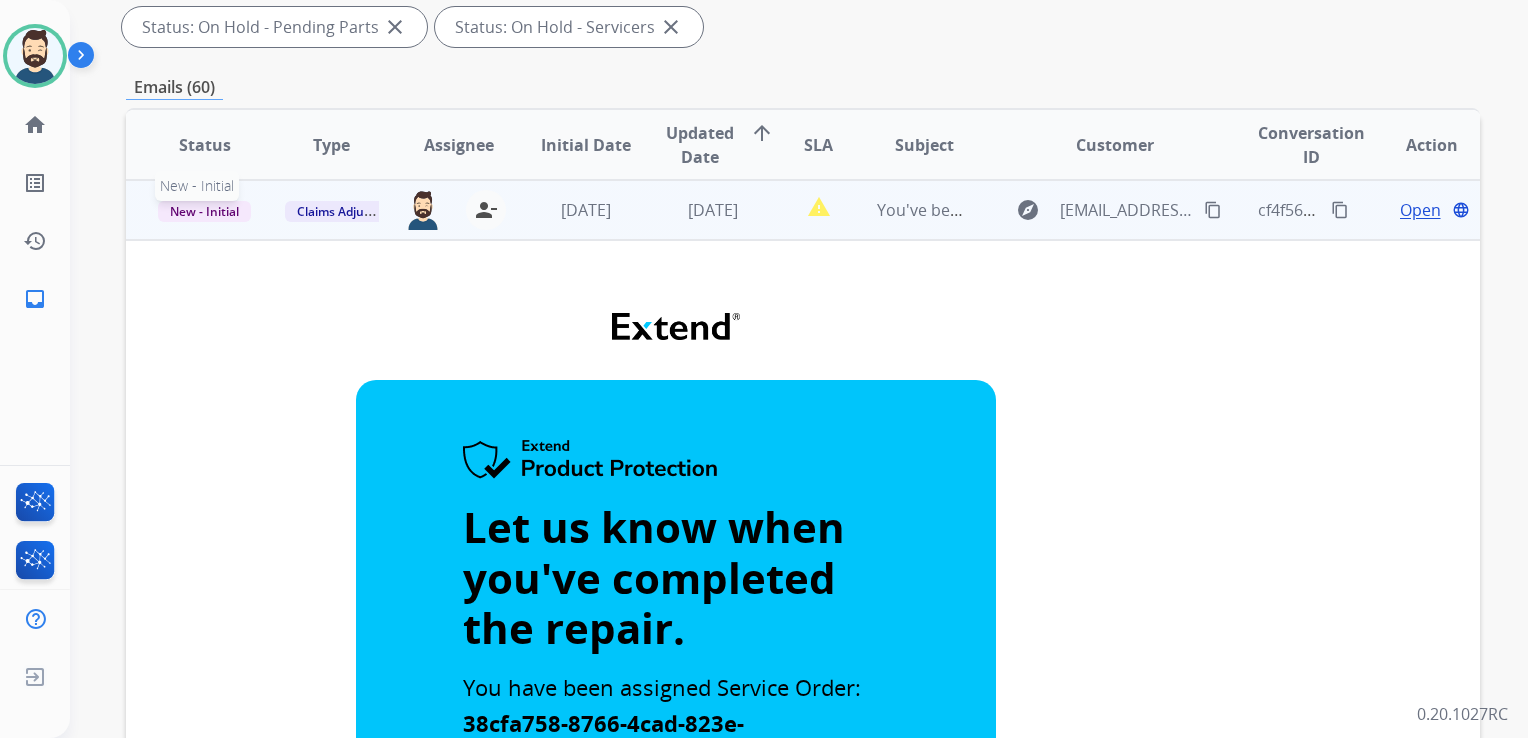 click on "New - Initial" at bounding box center (204, 211) 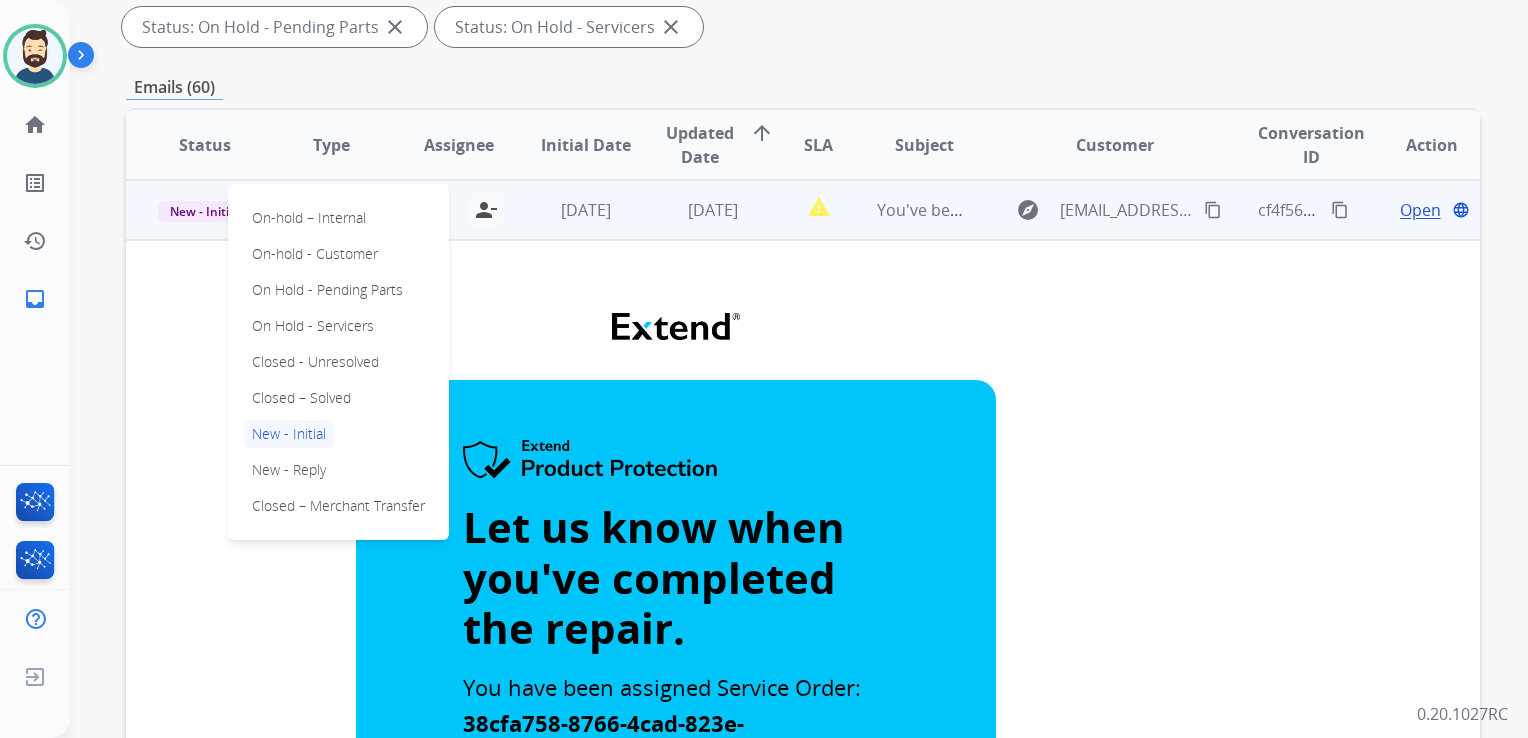 drag, startPoint x: 276, startPoint y: 393, endPoint x: 329, endPoint y: 378, distance: 55.081757 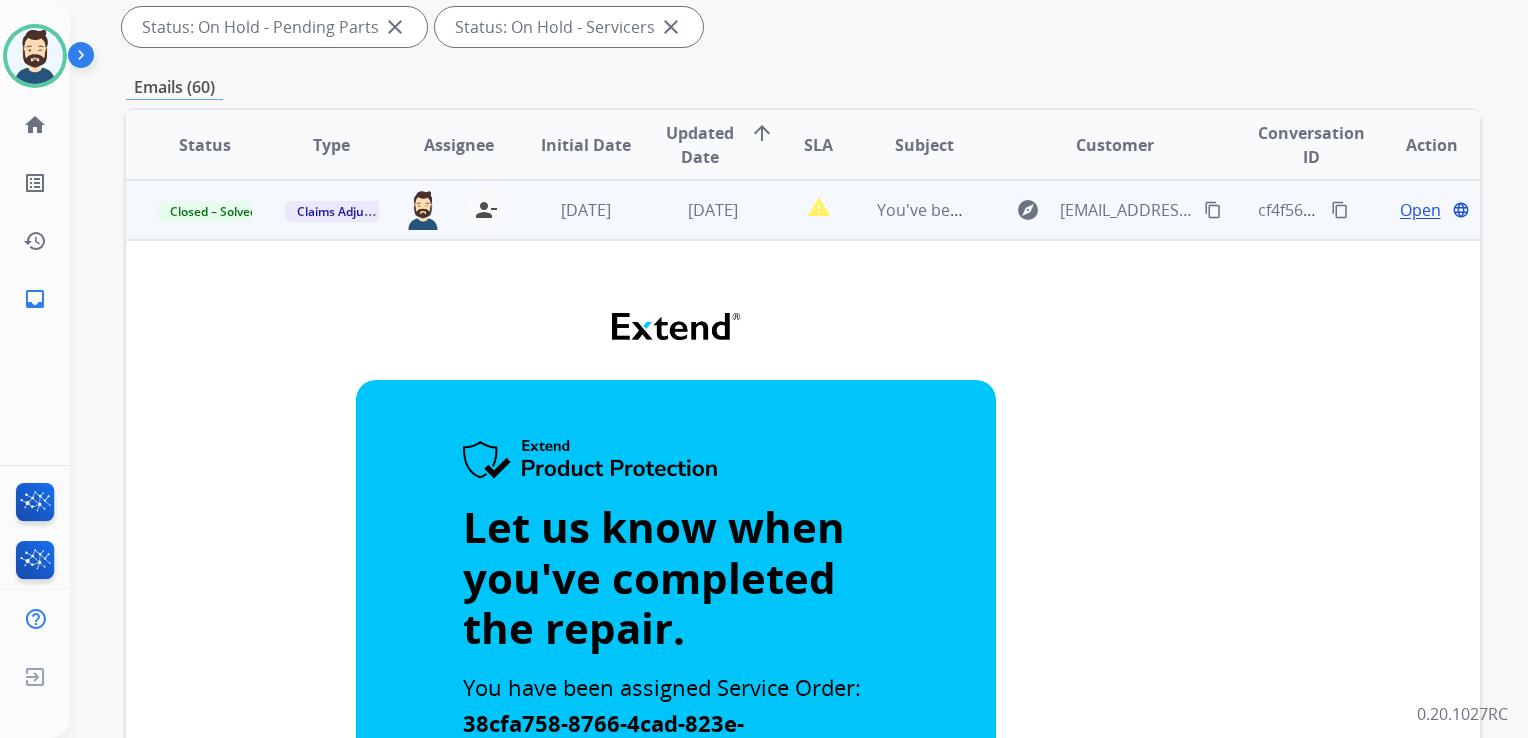 click on "[DATE]" at bounding box center [697, 210] 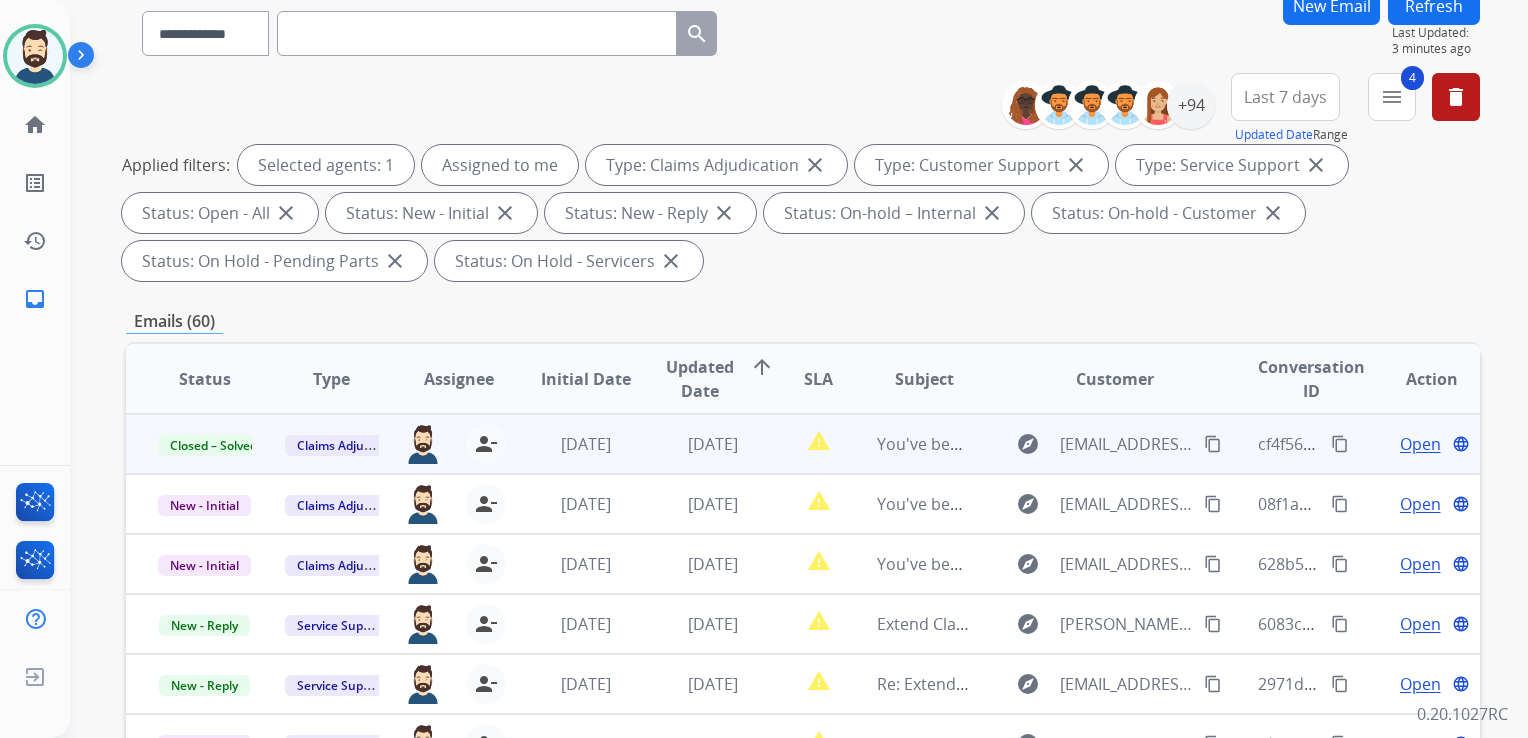 scroll, scrollTop: 0, scrollLeft: 0, axis: both 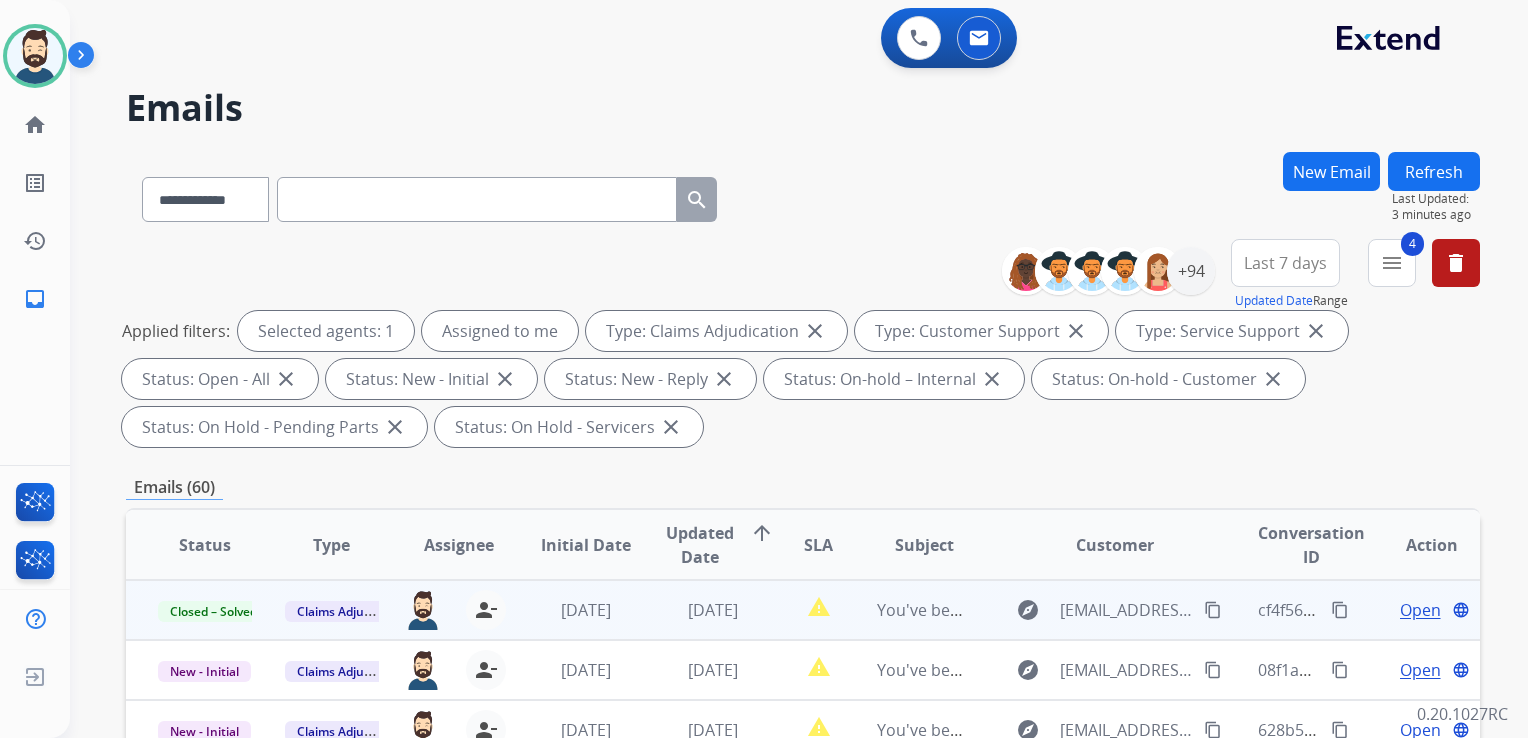 click on "Refresh" at bounding box center (1434, 171) 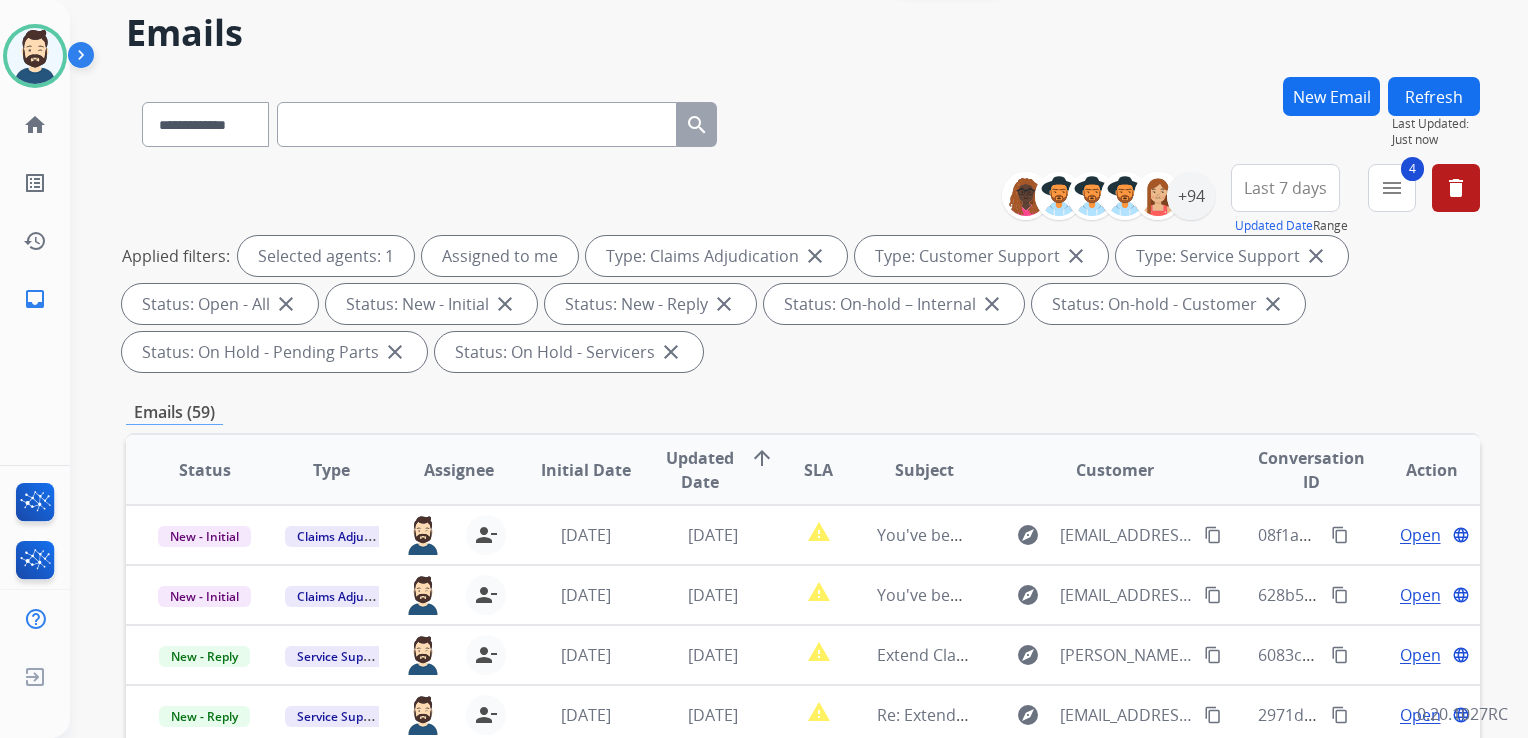 scroll, scrollTop: 300, scrollLeft: 0, axis: vertical 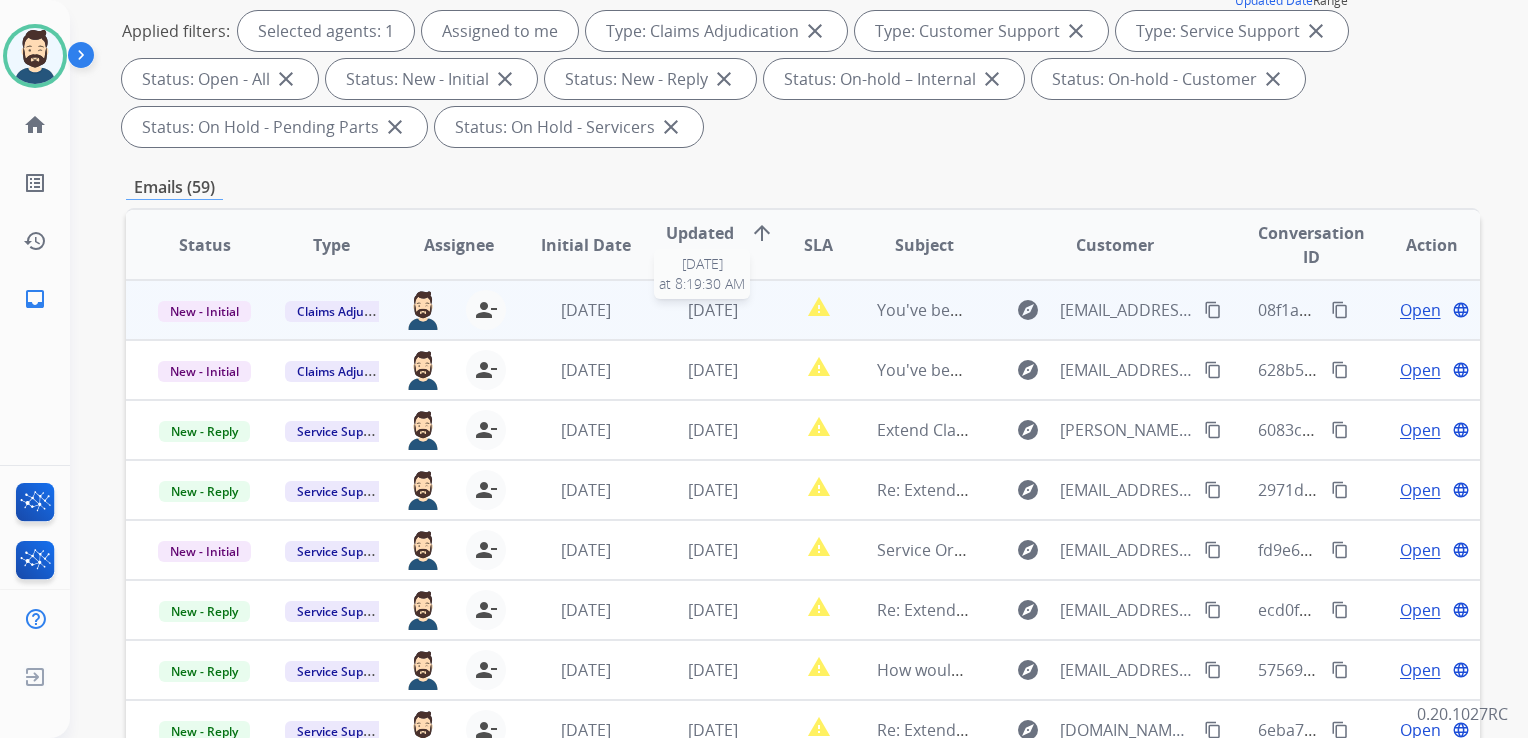 click on "[DATE]" at bounding box center (713, 310) 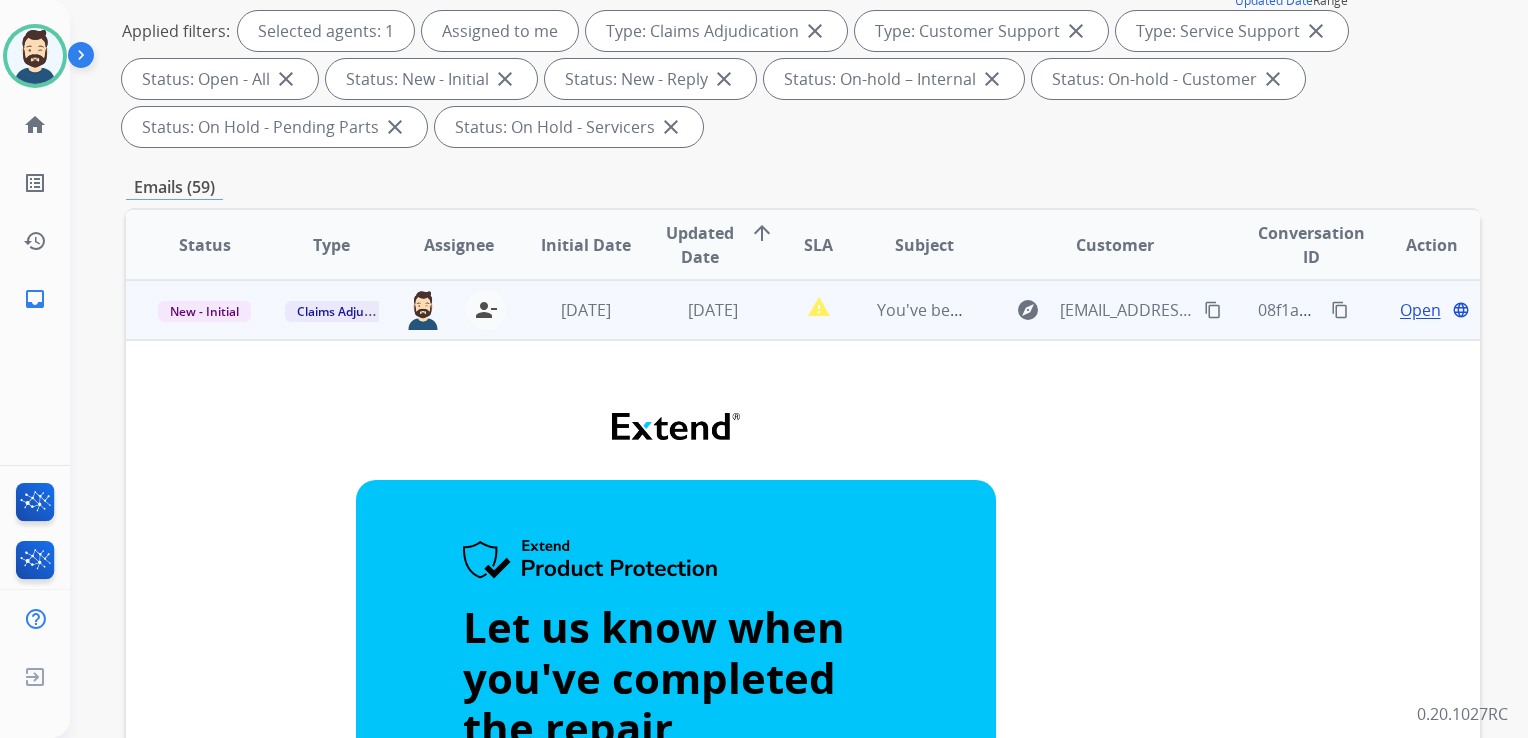 click on "Open" at bounding box center [1420, 310] 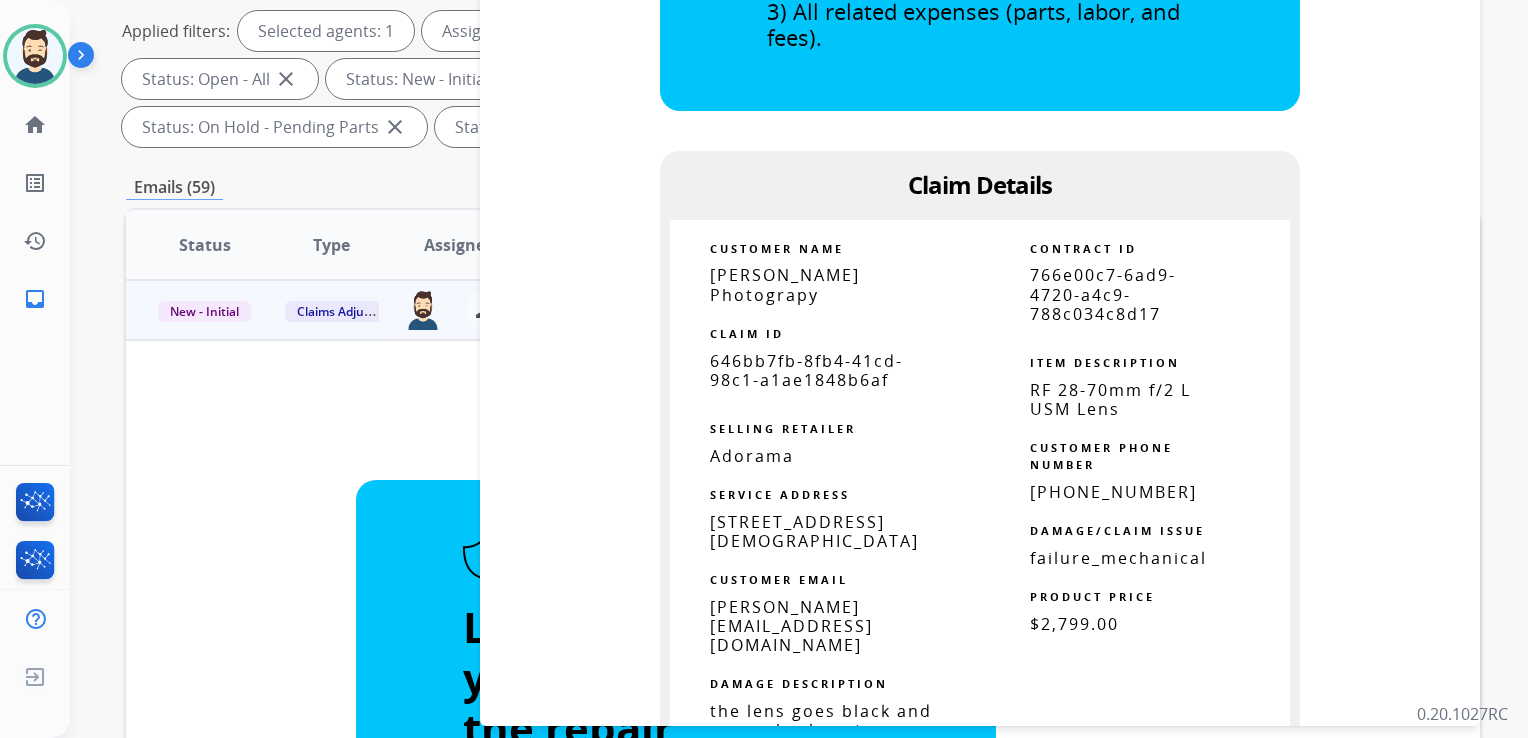 scroll, scrollTop: 900, scrollLeft: 0, axis: vertical 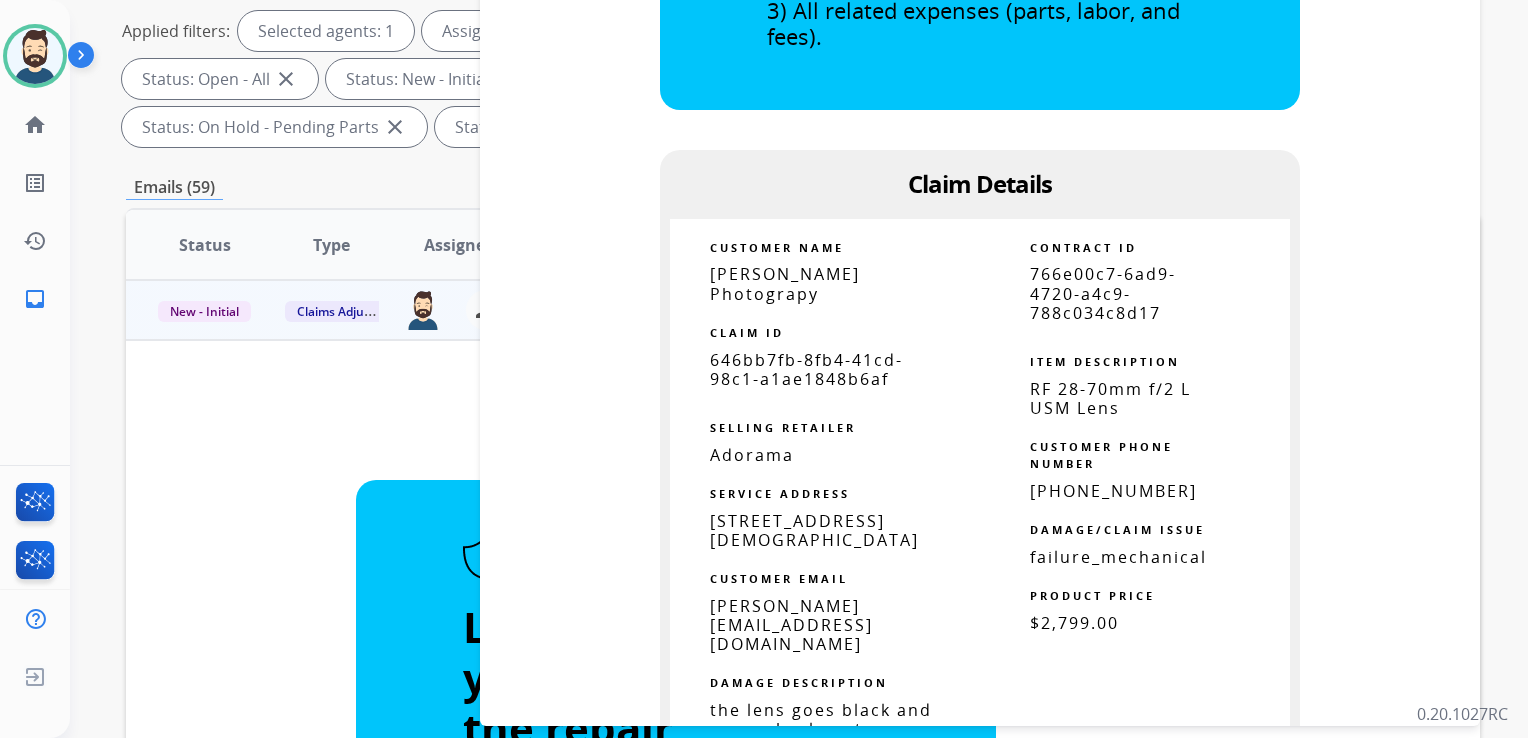 click on "646bb7fb-8fb4-41cd-98c1-a1ae1848b6af" at bounding box center (806, 369) 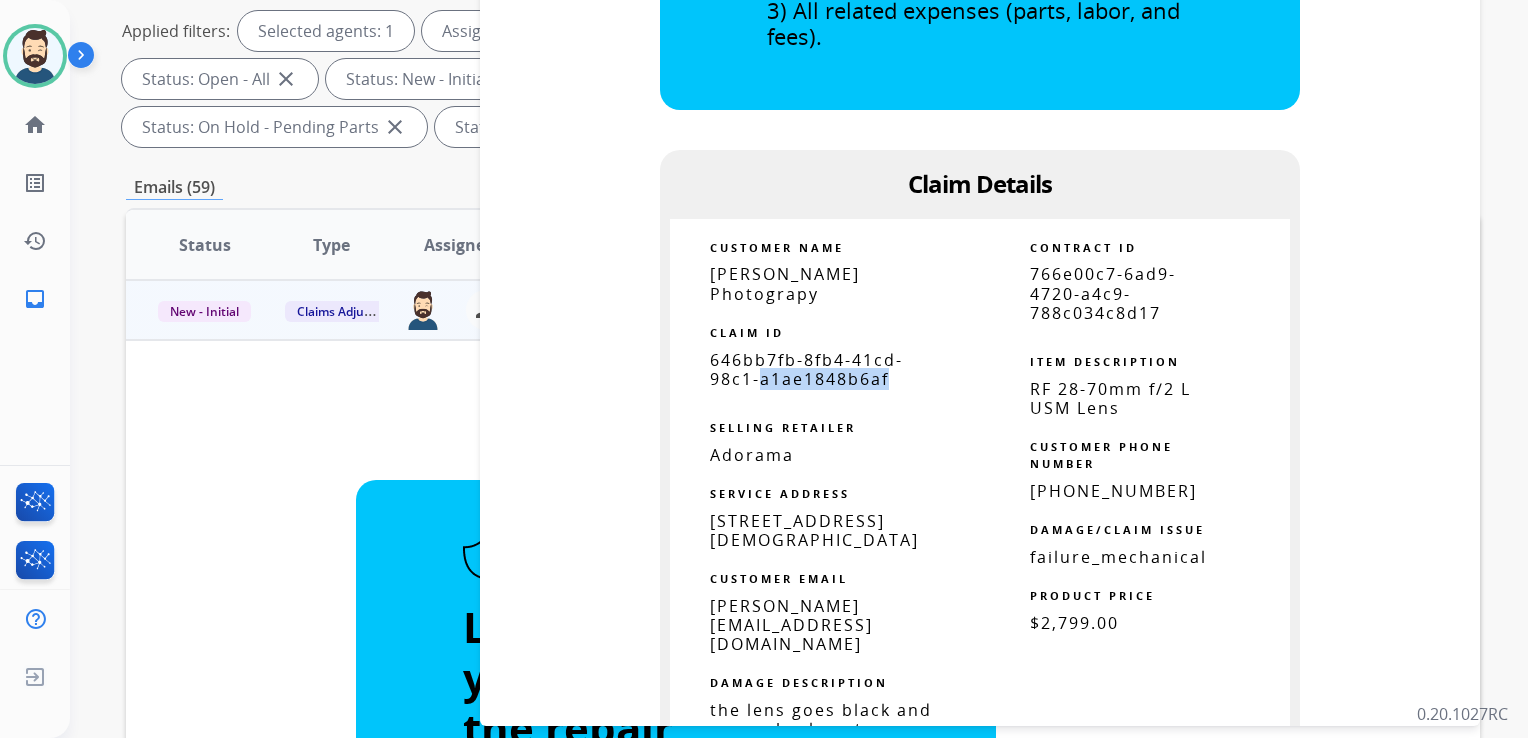click on "646bb7fb-8fb4-41cd-98c1-a1ae1848b6af" at bounding box center (806, 369) 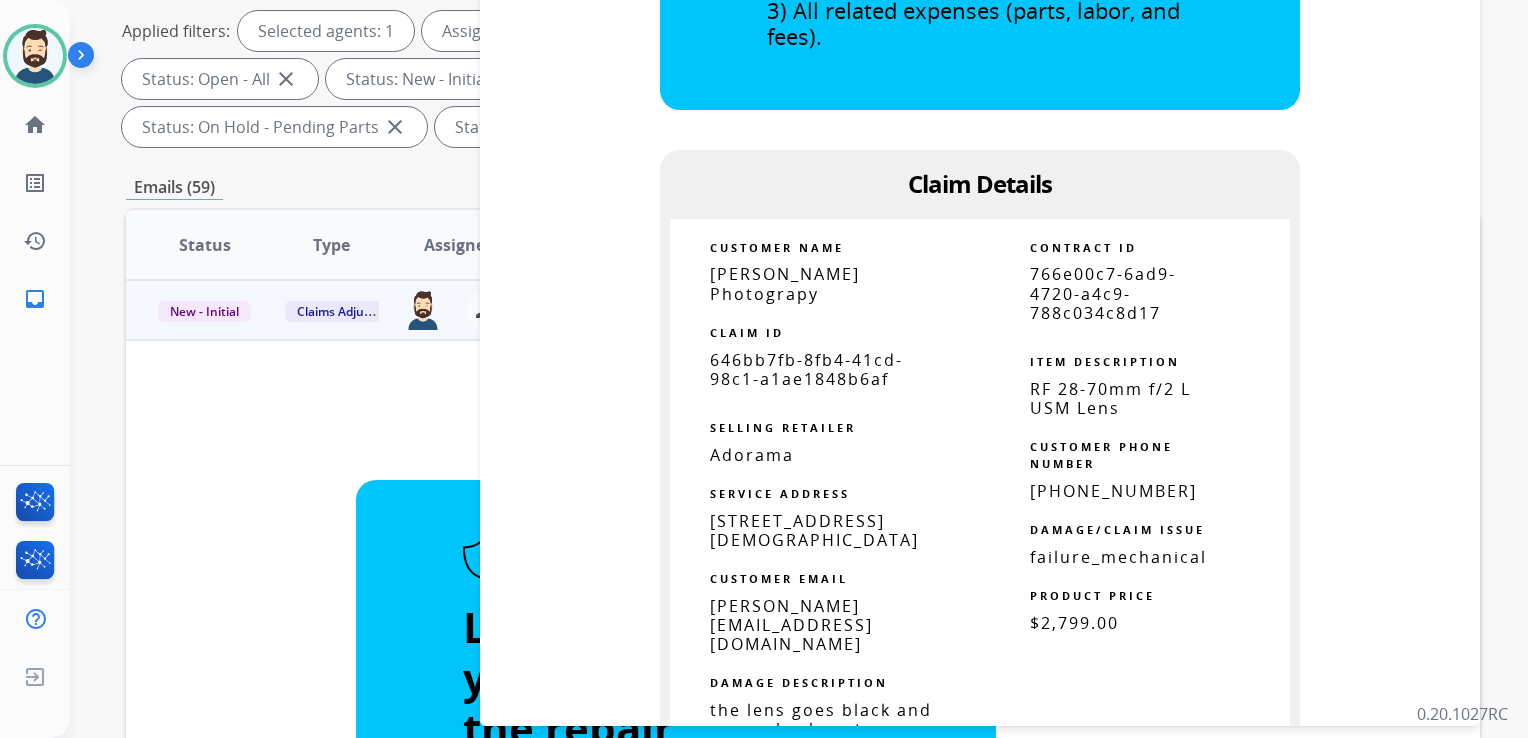 click on "646bb7fb-8fb4-41cd-98c1-a1ae1848b6af" at bounding box center [806, 369] 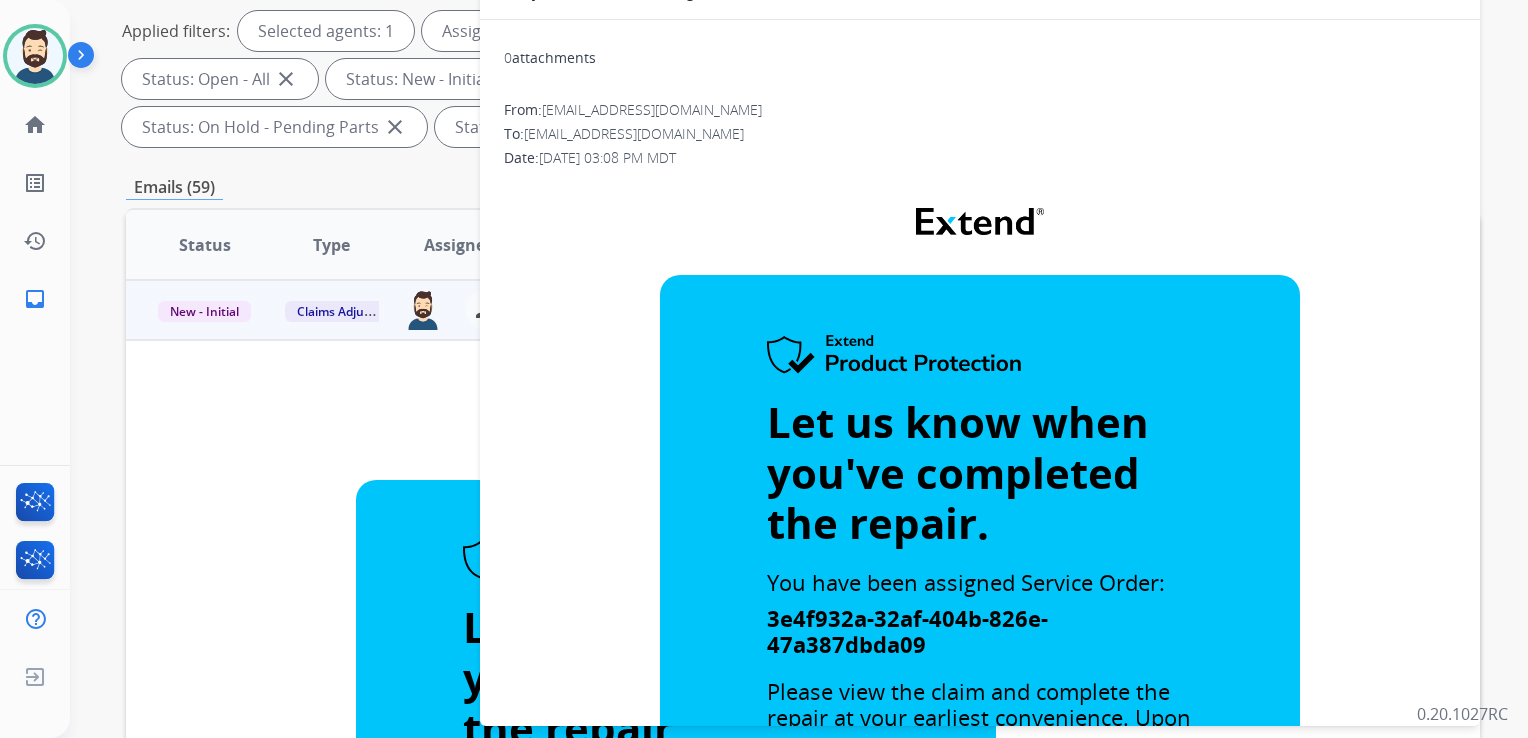 scroll, scrollTop: 0, scrollLeft: 0, axis: both 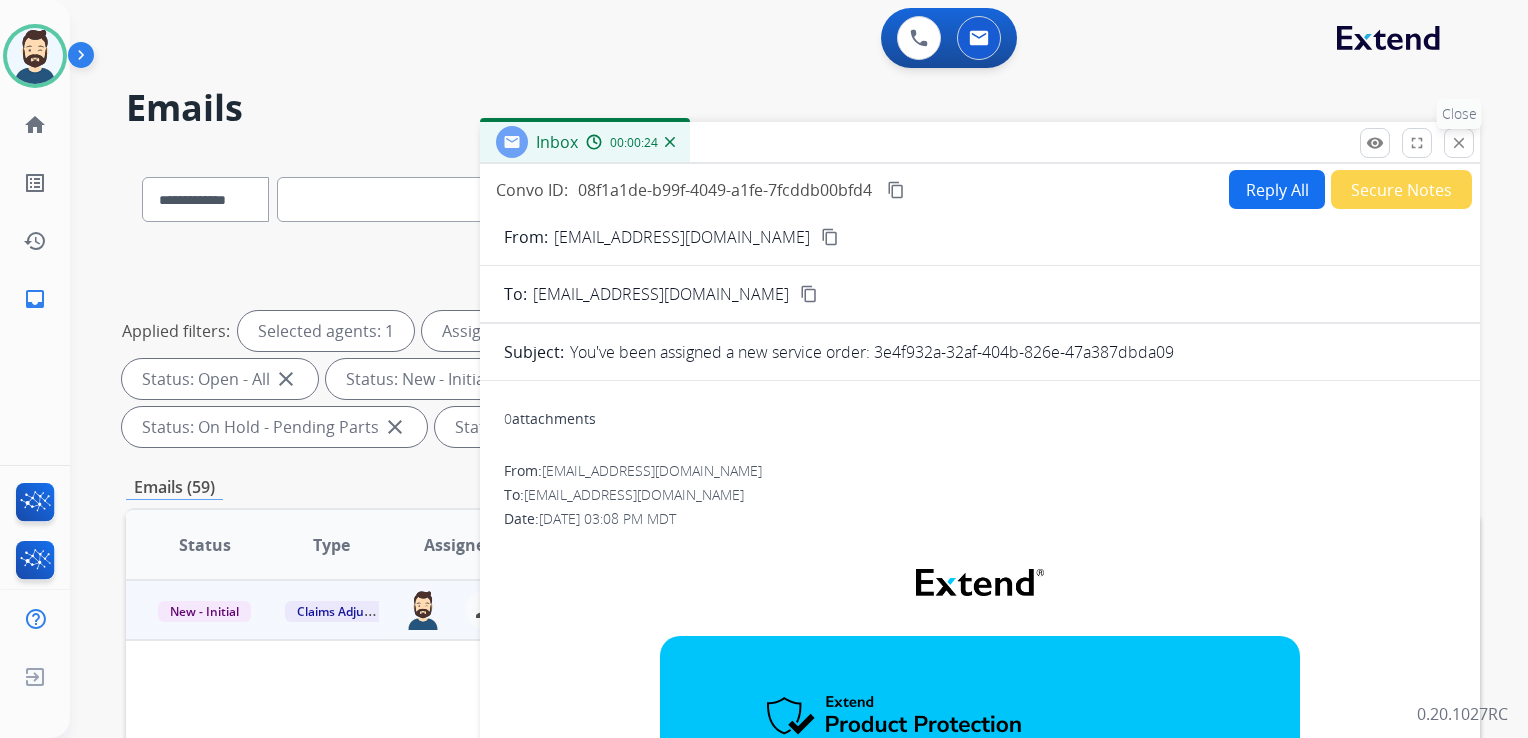click on "close" at bounding box center [1459, 143] 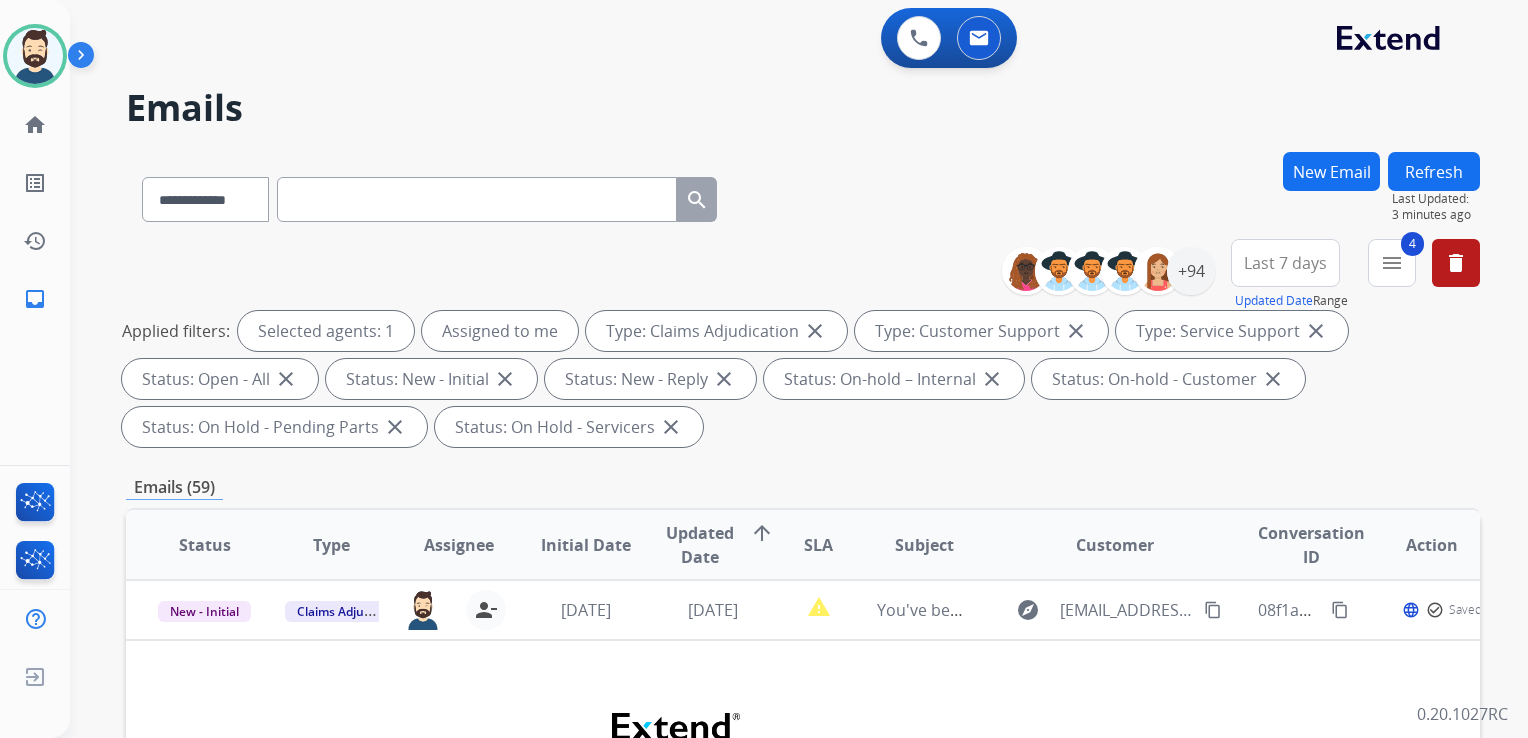 scroll, scrollTop: 300, scrollLeft: 0, axis: vertical 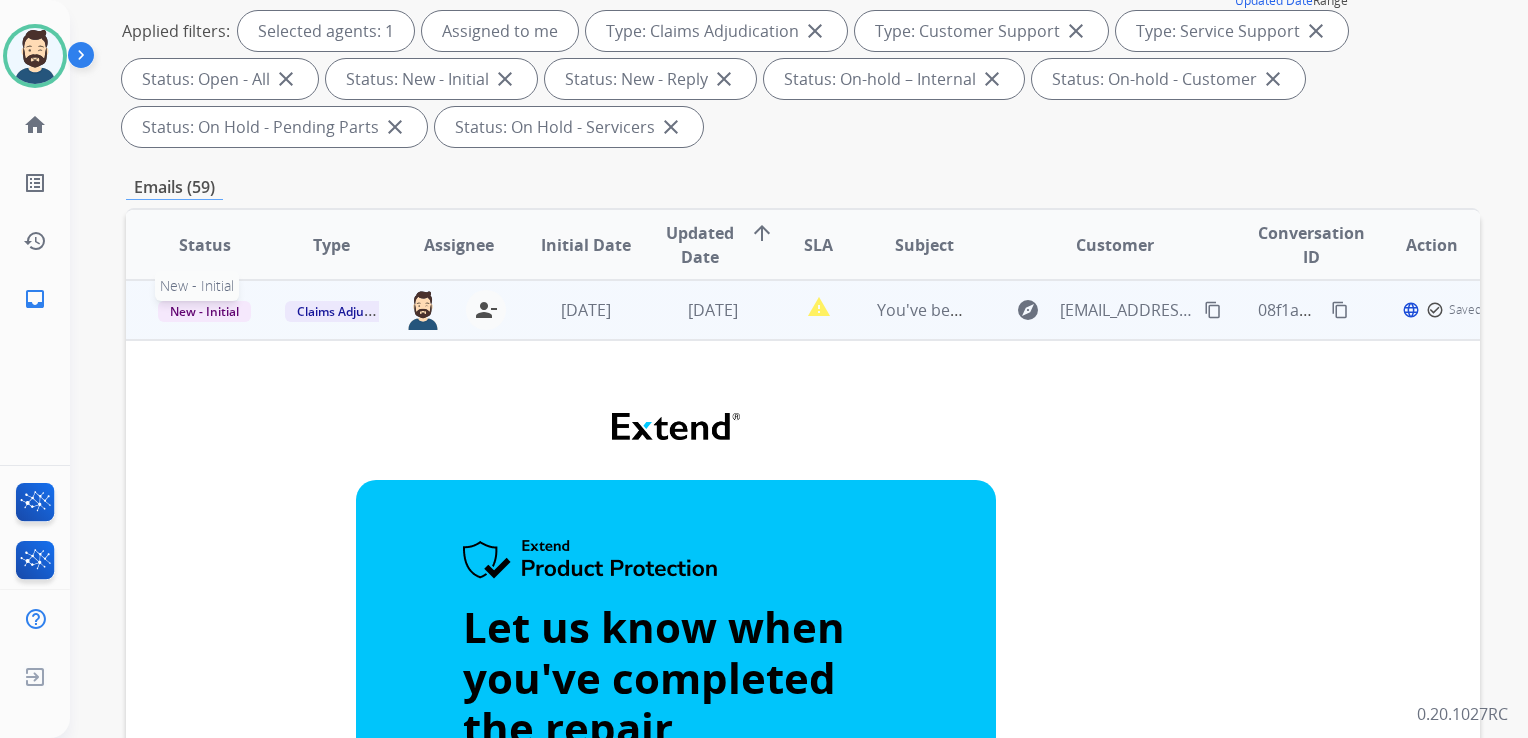 click on "New - Initial" at bounding box center [204, 311] 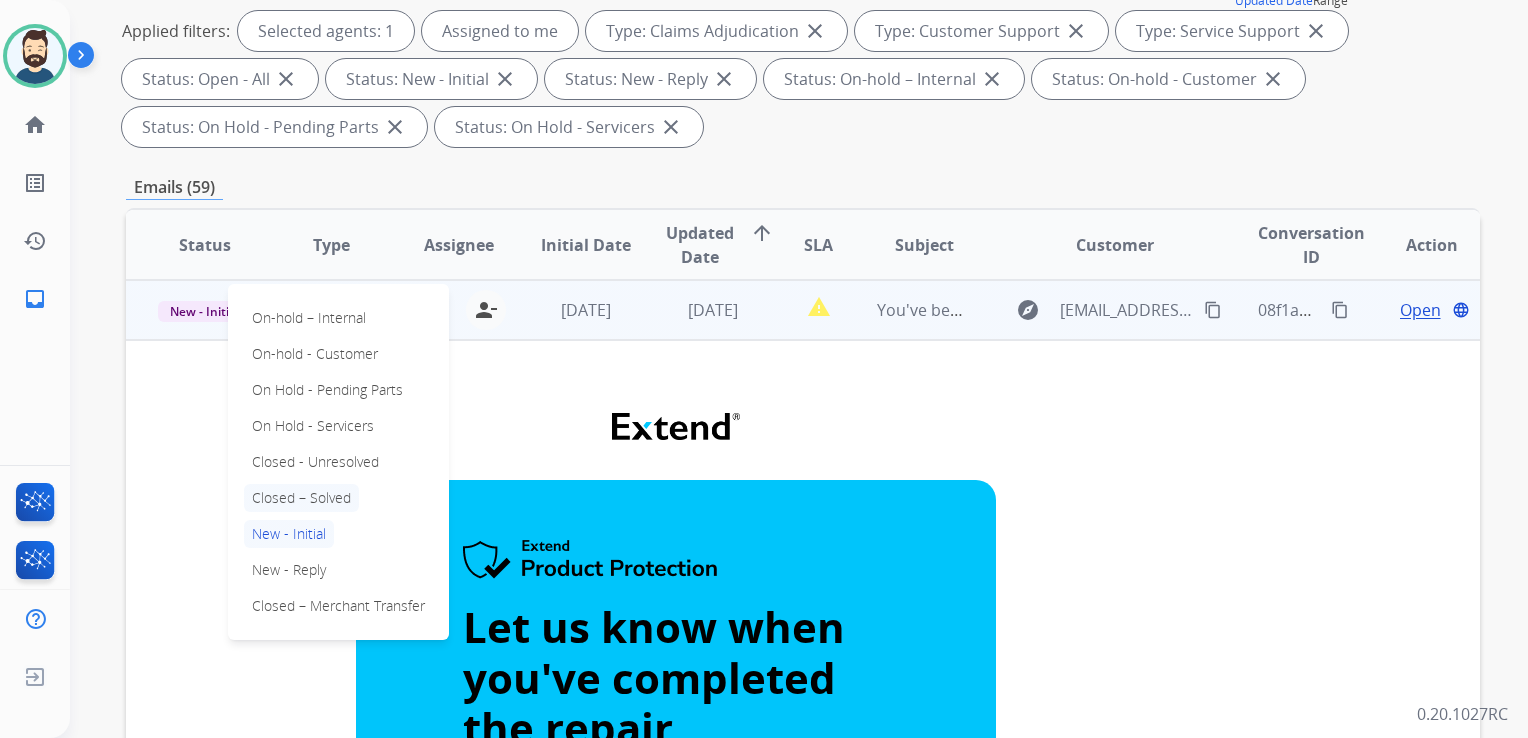 drag, startPoint x: 295, startPoint y: 500, endPoint x: 307, endPoint y: 494, distance: 13.416408 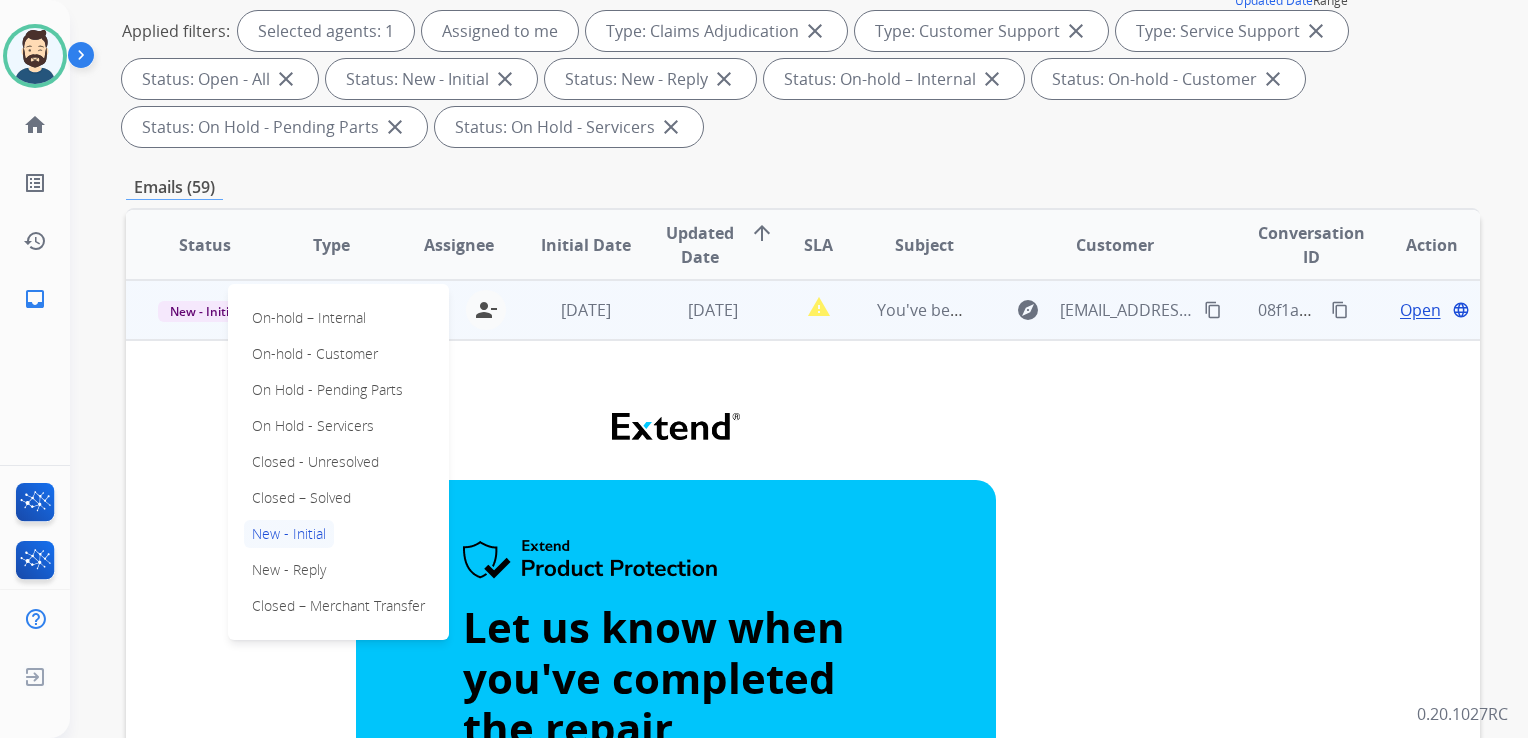 click on "Closed – Solved" at bounding box center [301, 498] 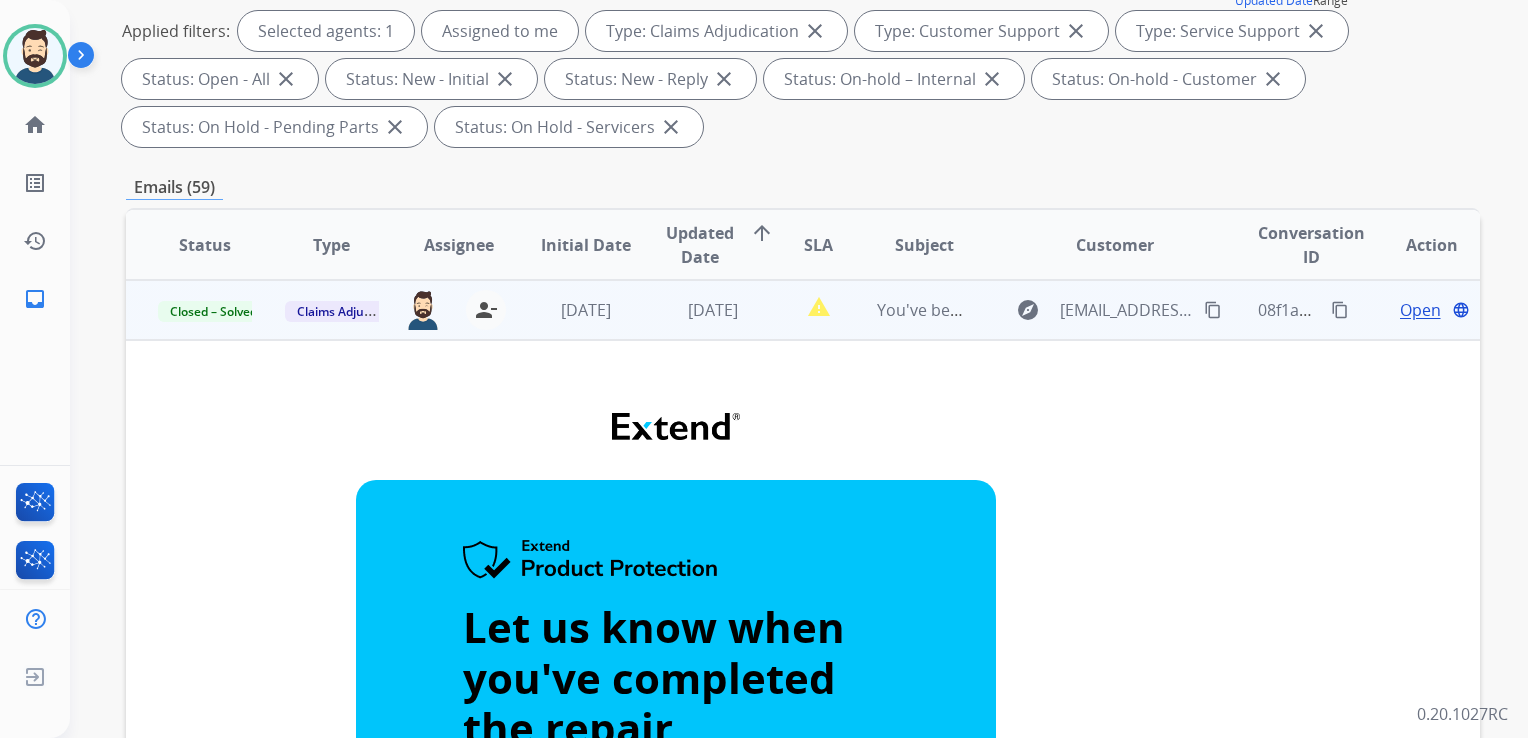 click on "[DATE]" at bounding box center [570, 310] 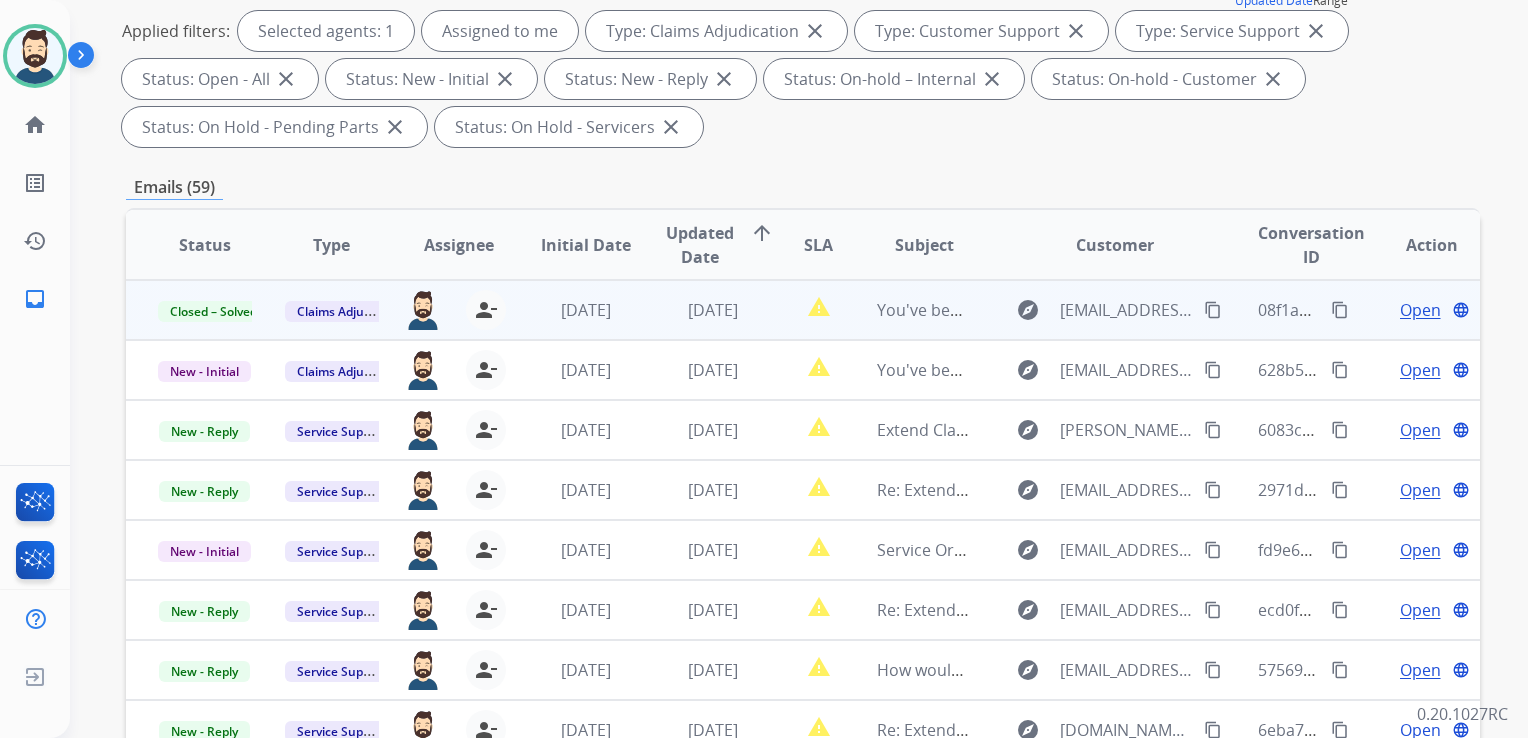 scroll, scrollTop: 0, scrollLeft: 0, axis: both 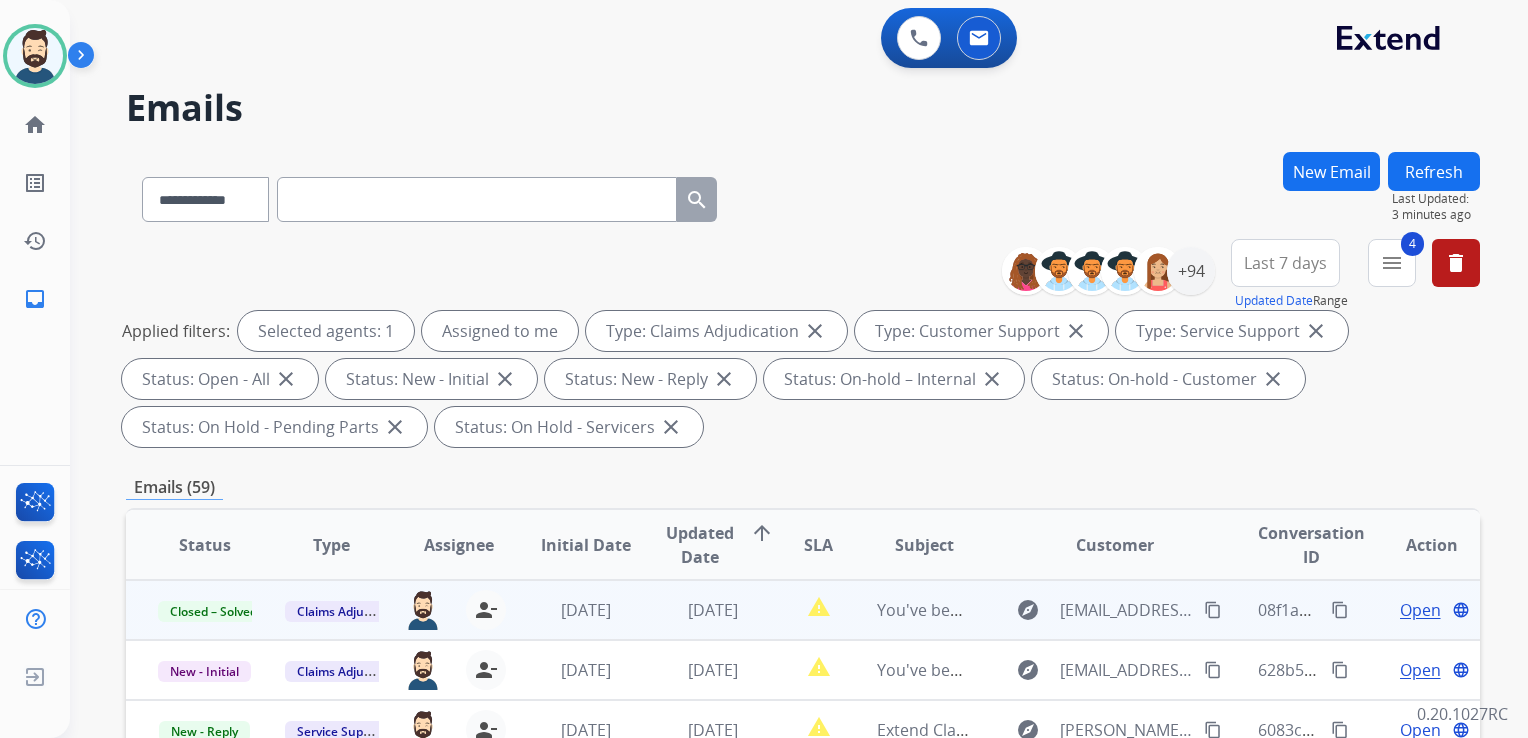 click on "Refresh" at bounding box center (1434, 171) 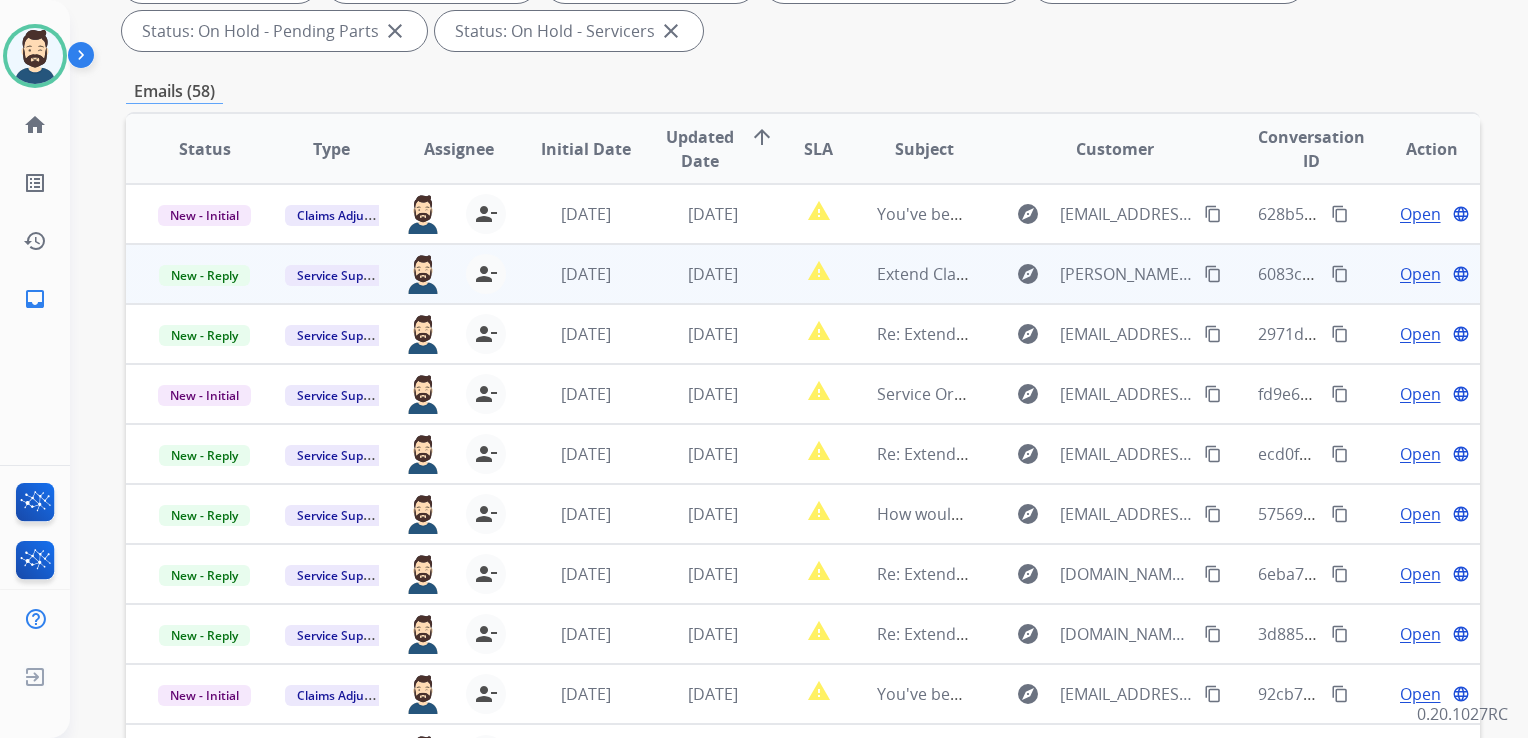scroll, scrollTop: 400, scrollLeft: 0, axis: vertical 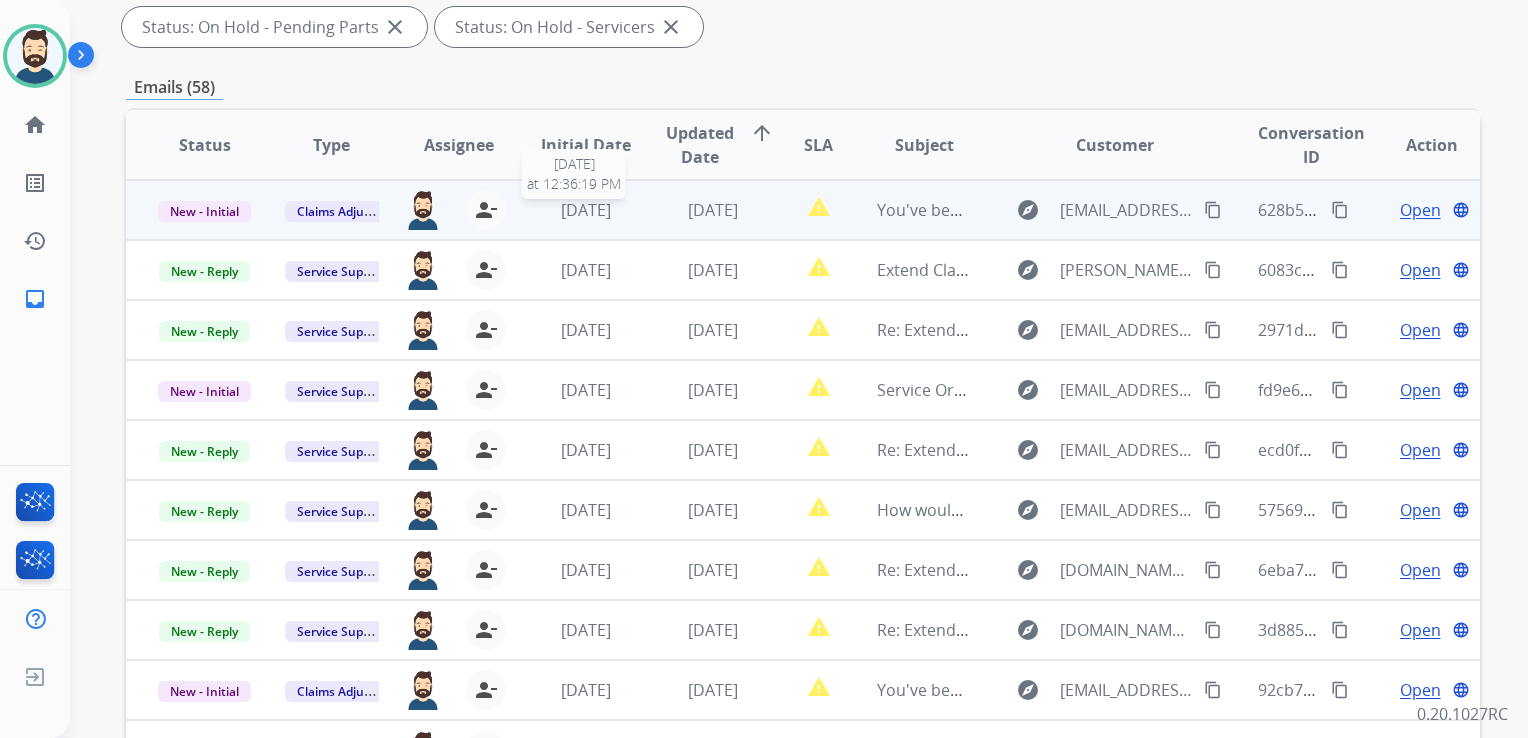 click on "[DATE]" at bounding box center [586, 210] 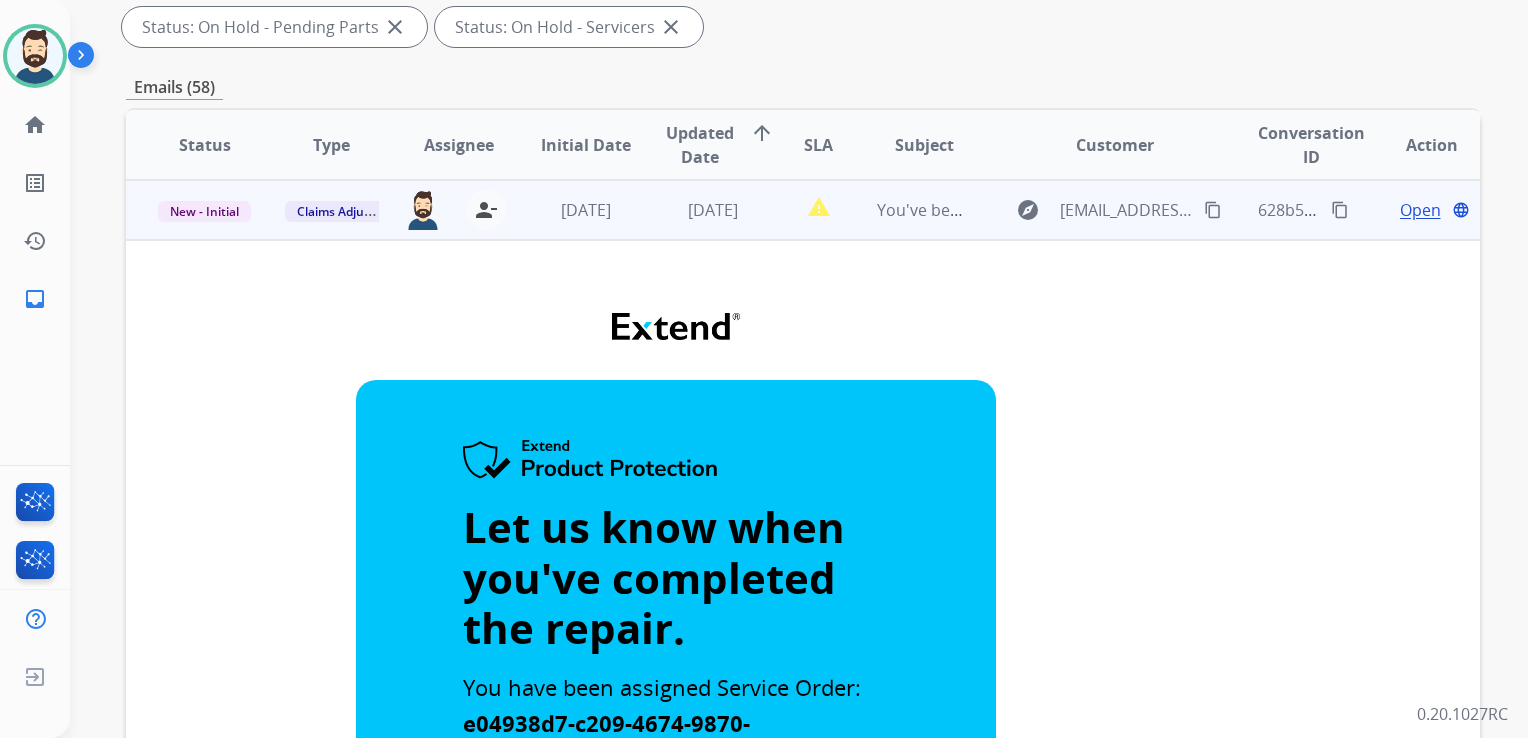 click on "Open" at bounding box center [1420, 210] 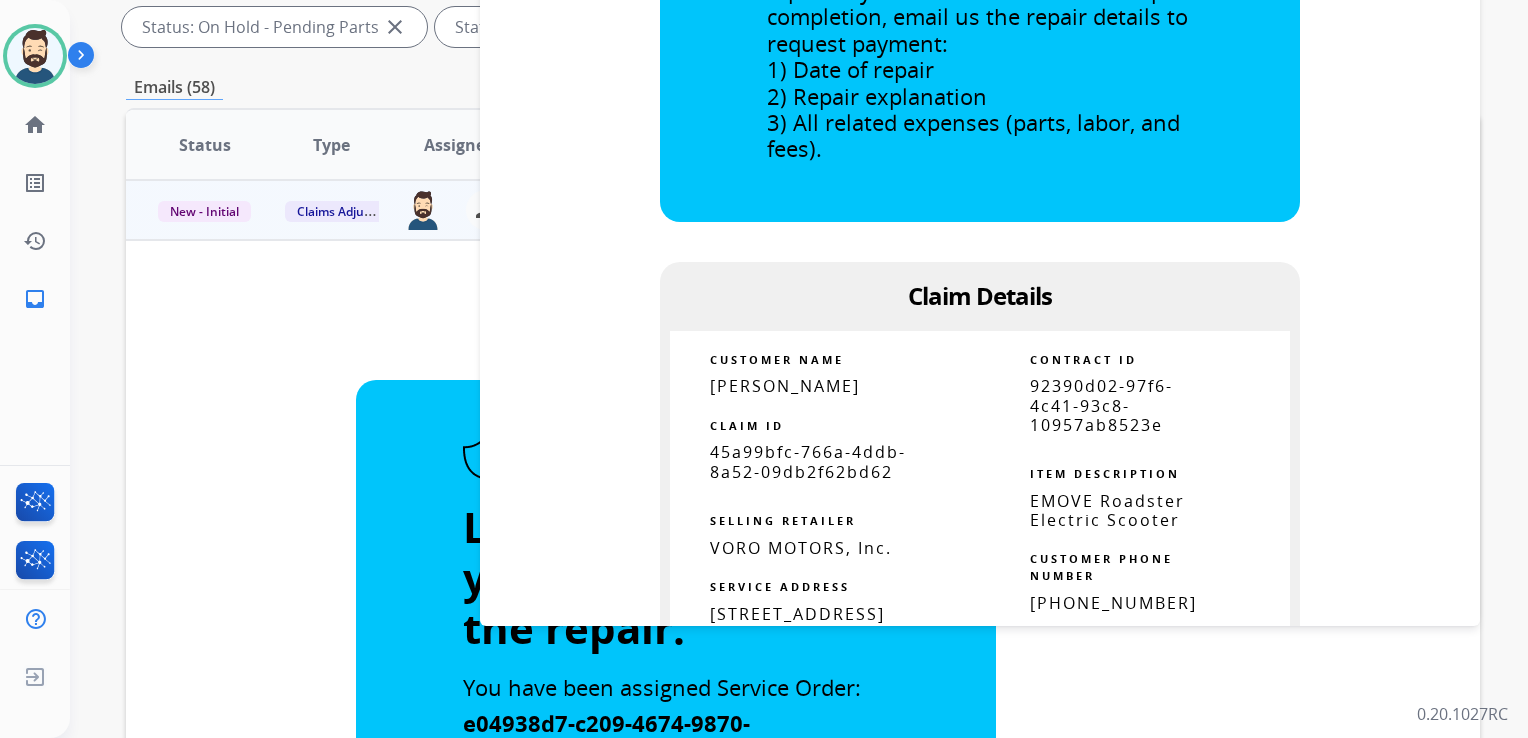 scroll, scrollTop: 800, scrollLeft: 0, axis: vertical 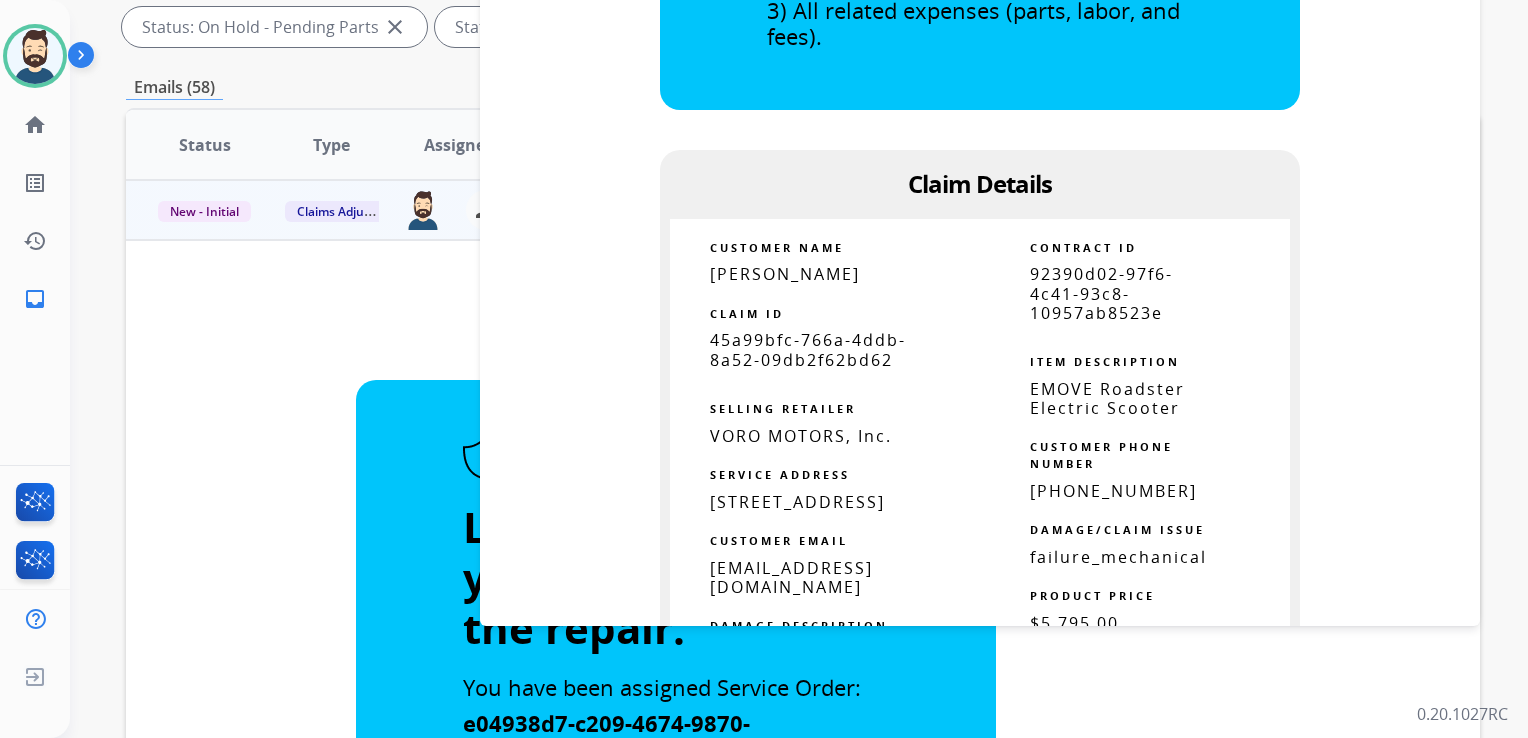 click on "45a99bfc-766a-4ddb-8a52-09db2f62bd62" at bounding box center (808, 349) 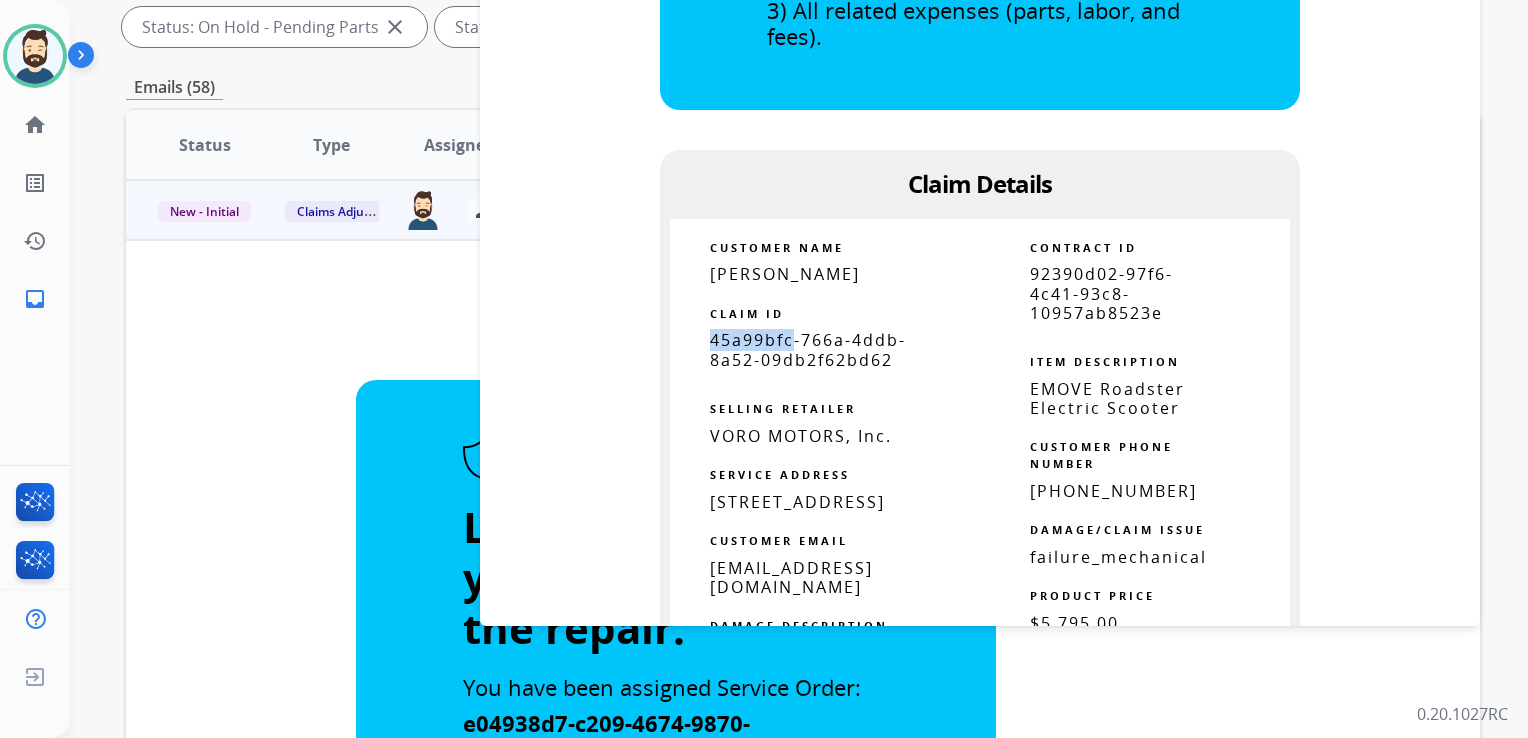 click on "45a99bfc-766a-4ddb-8a52-09db2f62bd62" at bounding box center (808, 349) 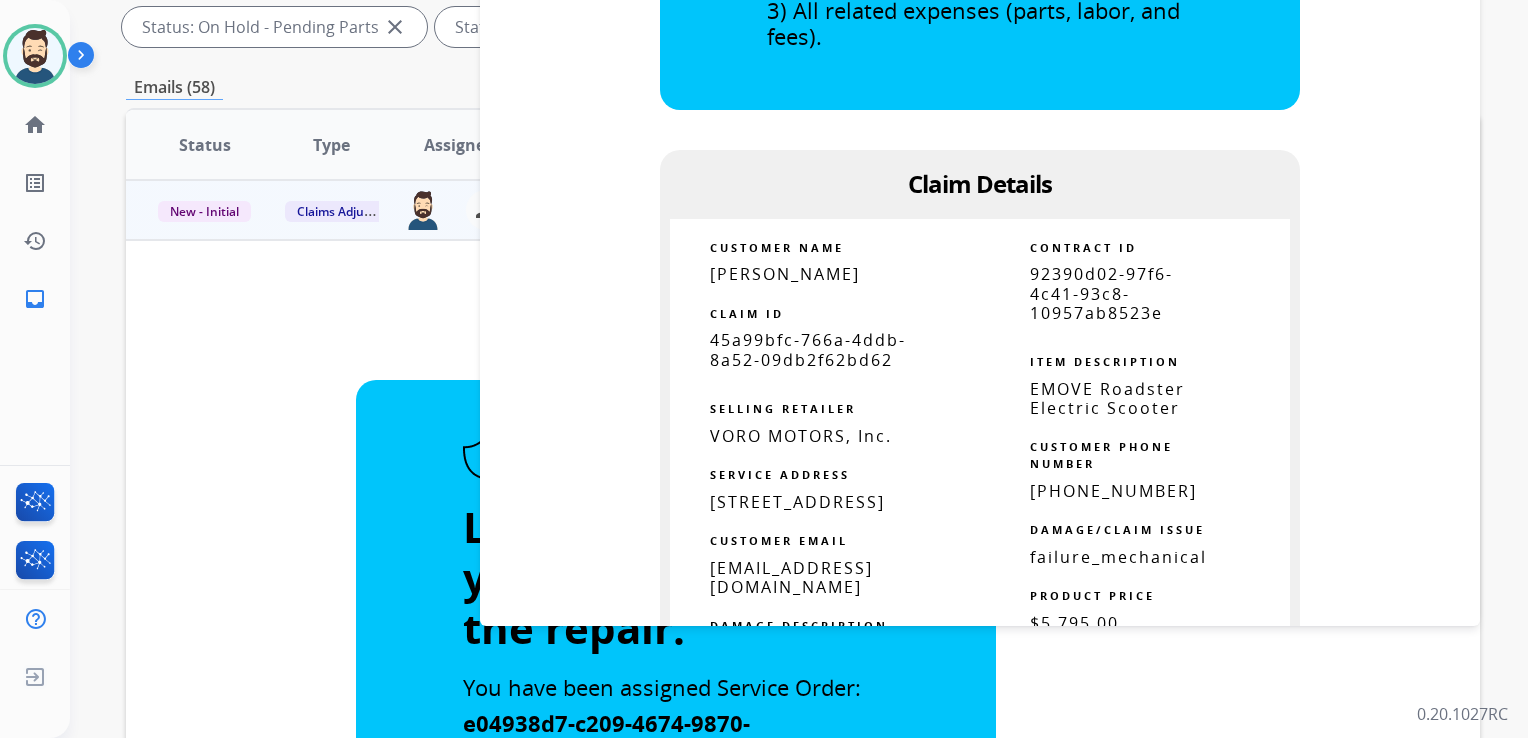 click on "45a99bfc-766a-4ddb-8a52-09db2f62bd62" at bounding box center (808, 349) 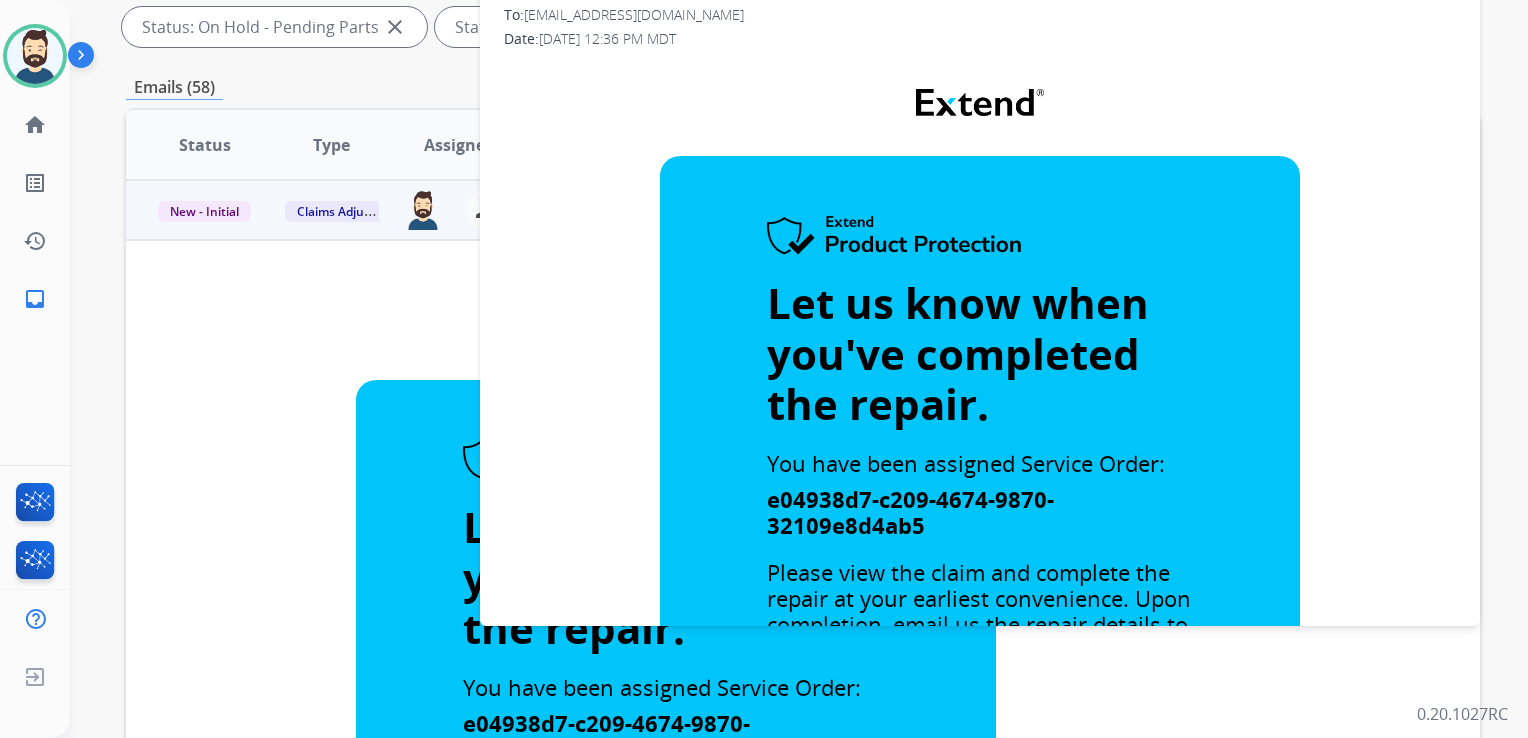 scroll, scrollTop: 0, scrollLeft: 0, axis: both 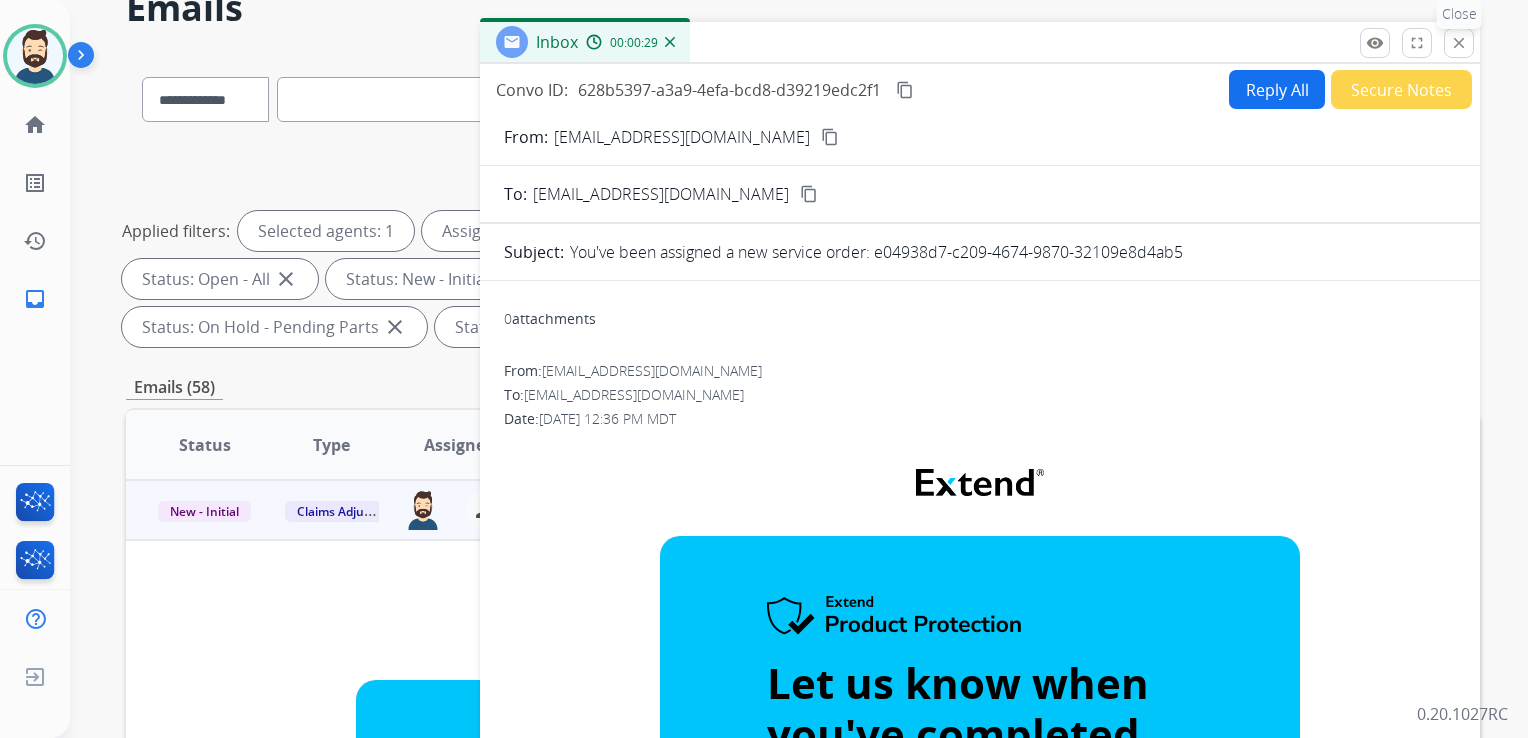 click on "close" at bounding box center (1459, 43) 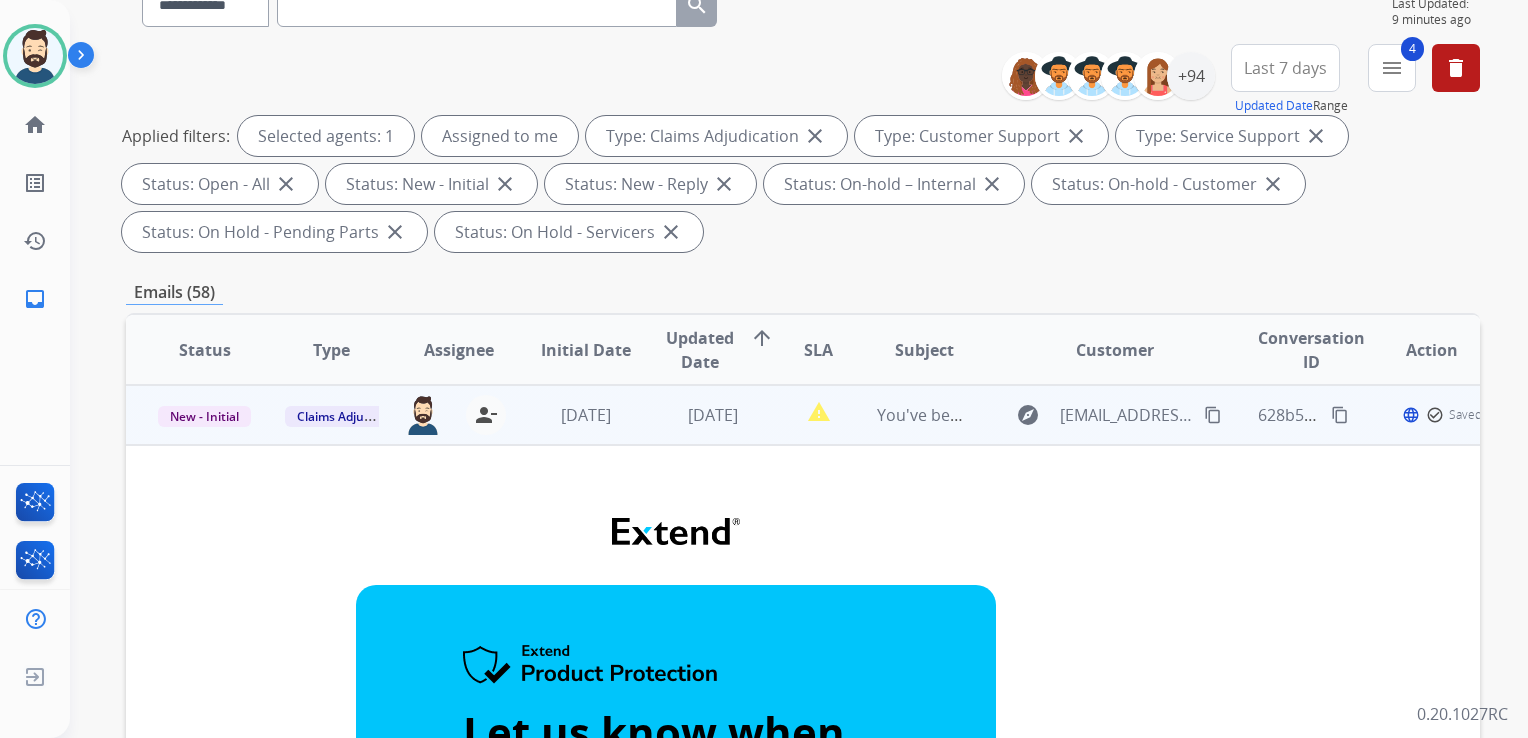 scroll, scrollTop: 300, scrollLeft: 0, axis: vertical 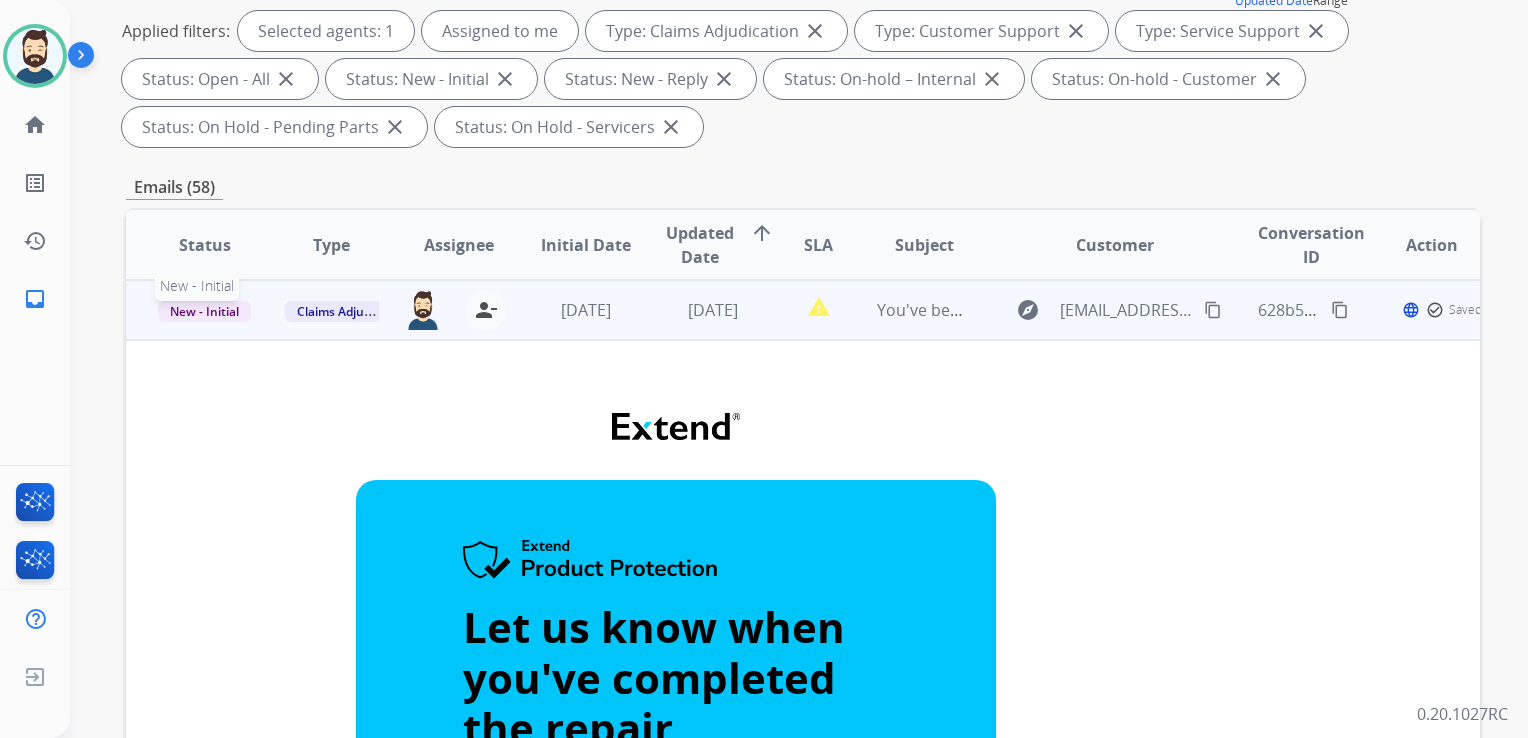 click on "New - Initial" at bounding box center [204, 311] 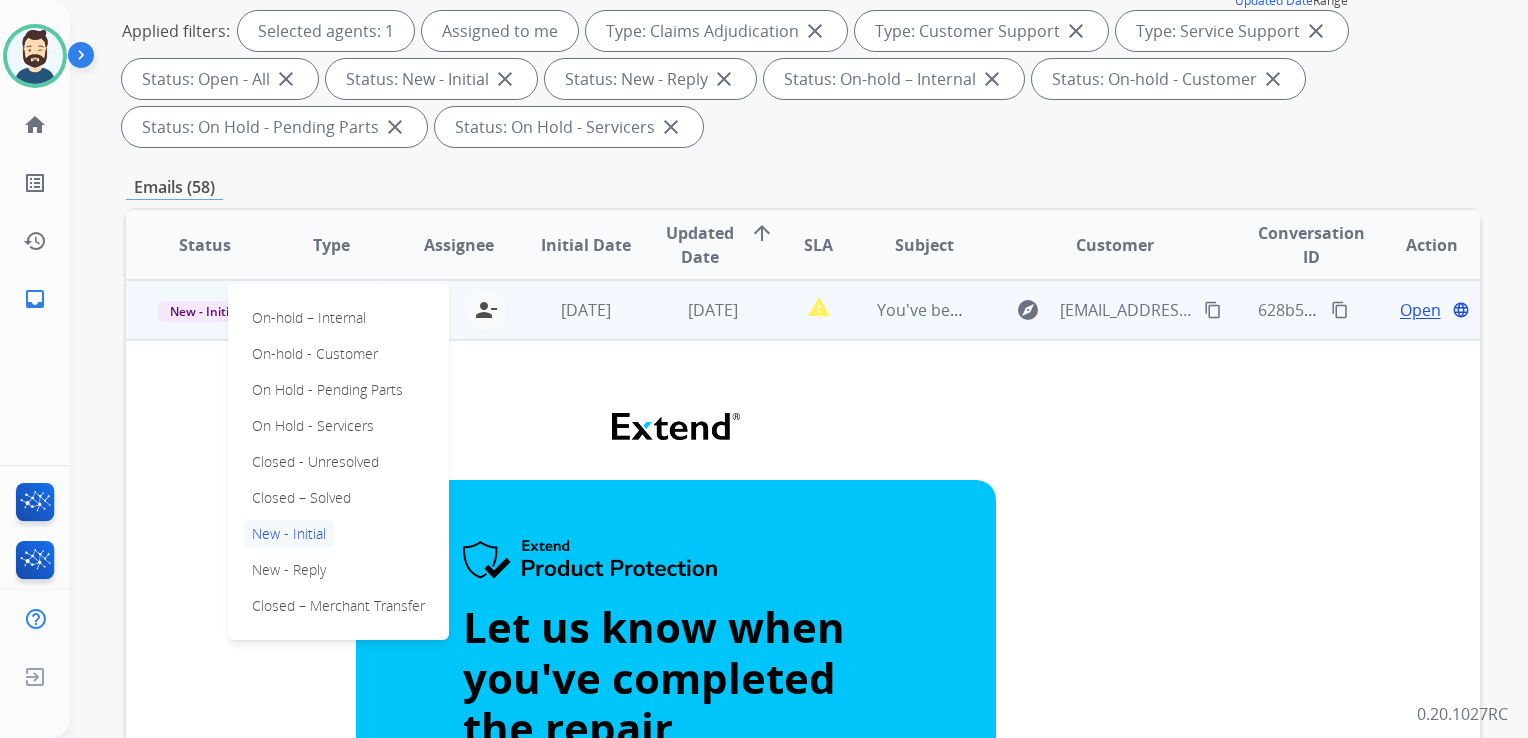 drag, startPoint x: 333, startPoint y: 498, endPoint x: 392, endPoint y: 474, distance: 63.694584 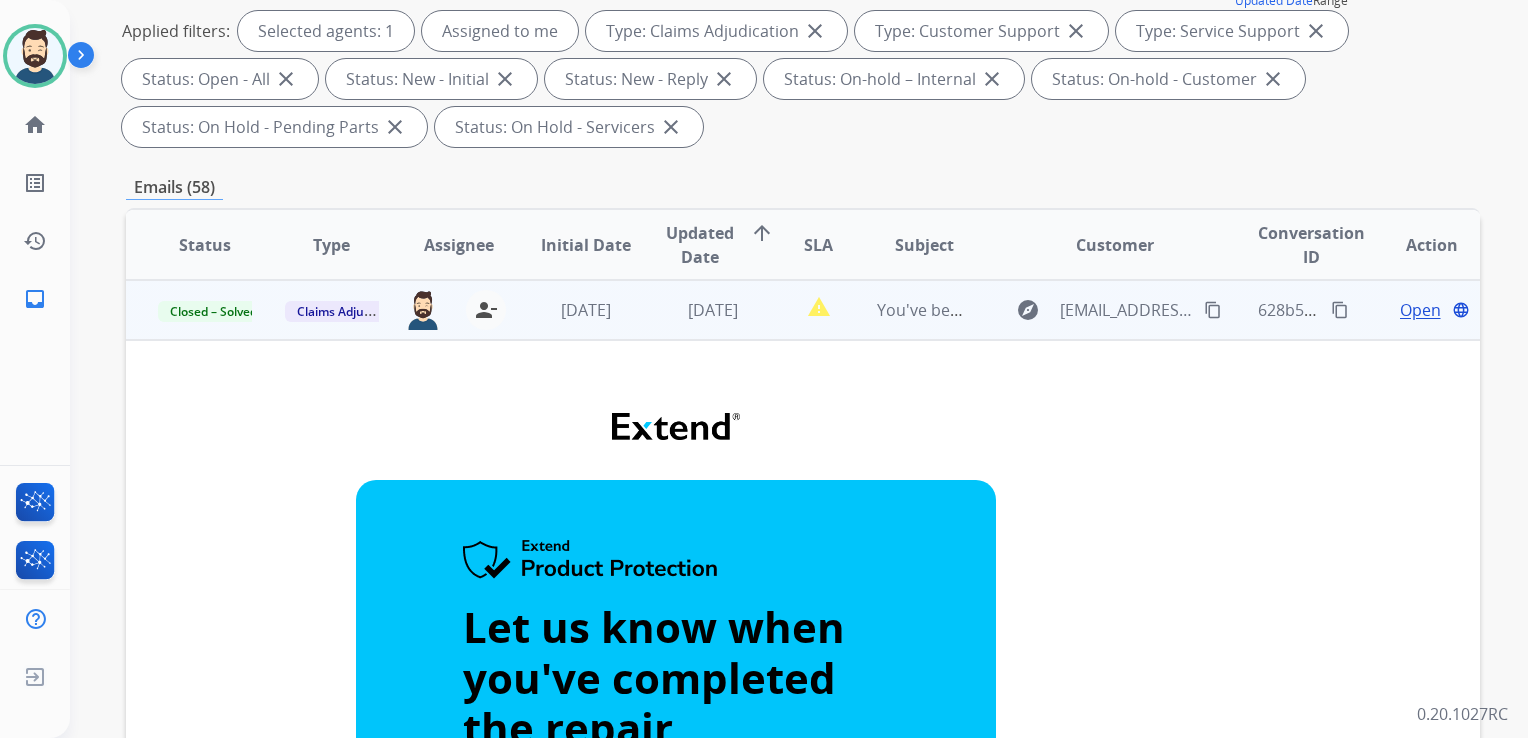 drag, startPoint x: 615, startPoint y: 330, endPoint x: 659, endPoint y: 381, distance: 67.357254 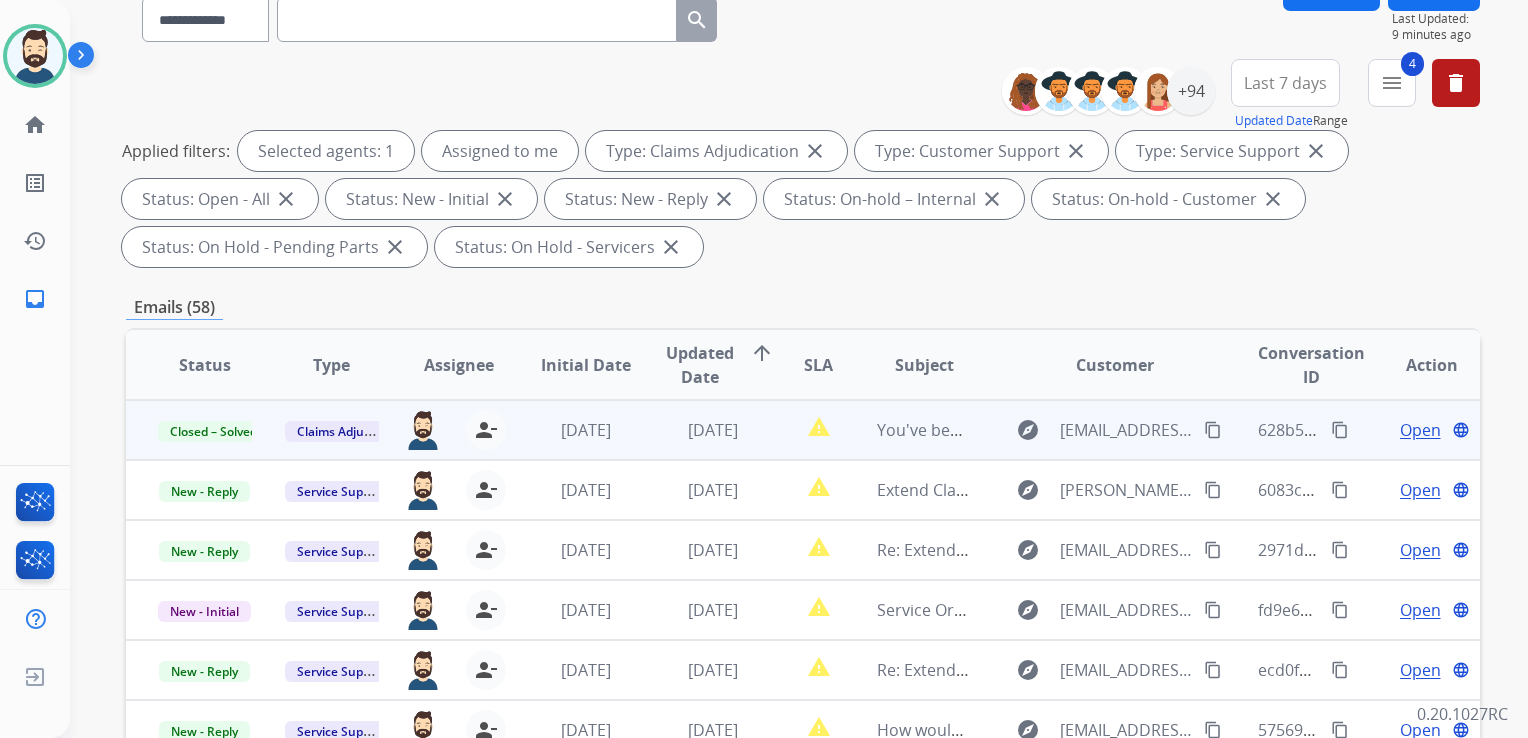 scroll, scrollTop: 0, scrollLeft: 0, axis: both 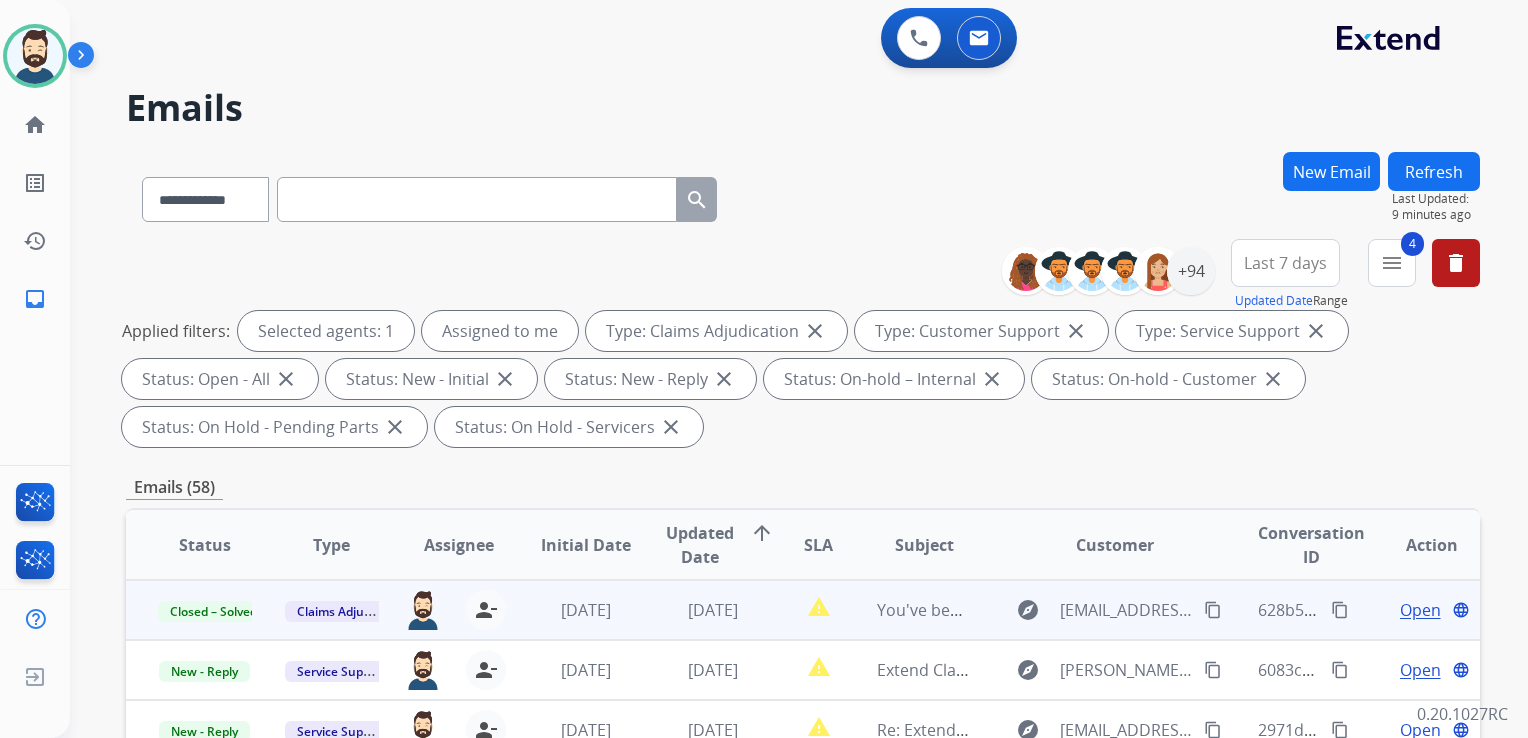 click on "Refresh" at bounding box center (1434, 171) 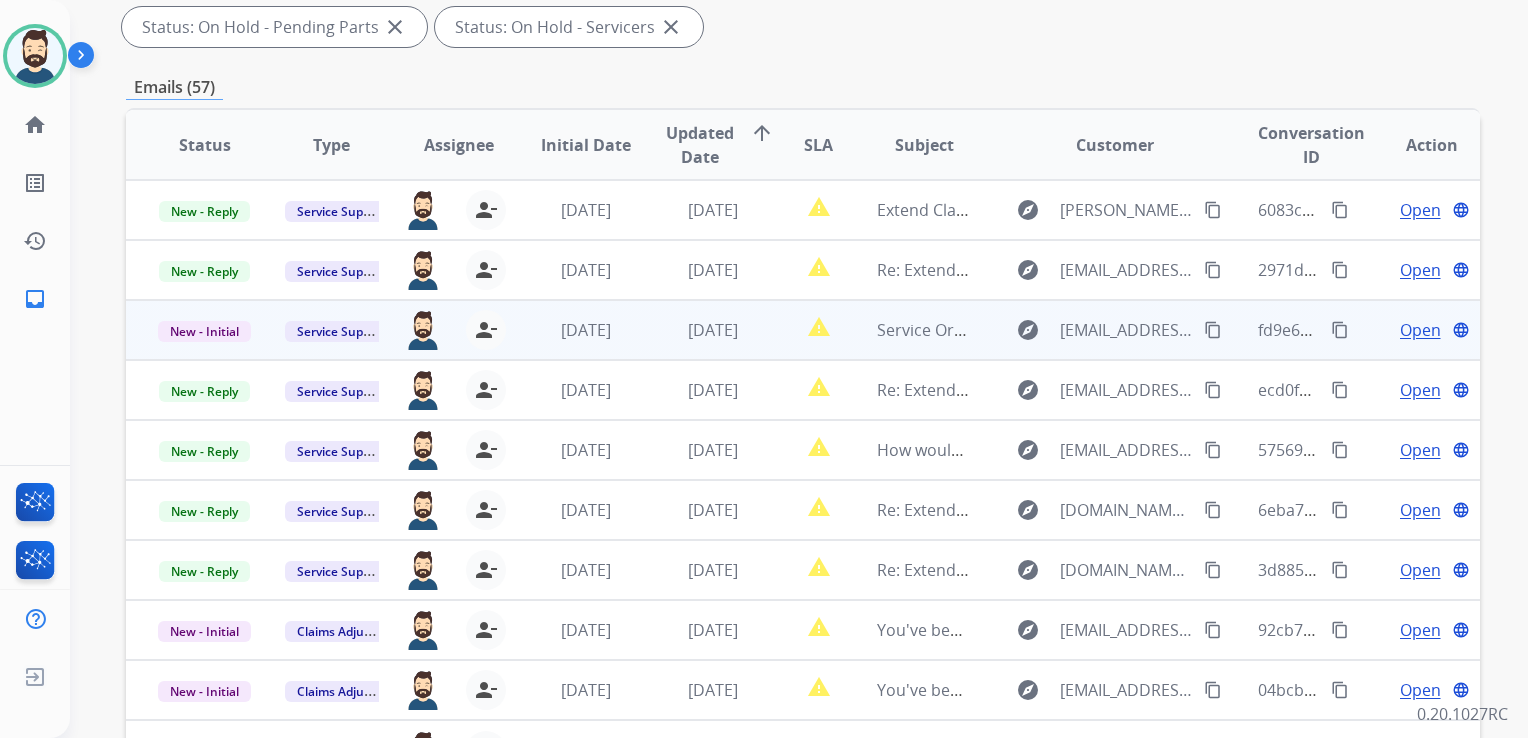 scroll, scrollTop: 300, scrollLeft: 0, axis: vertical 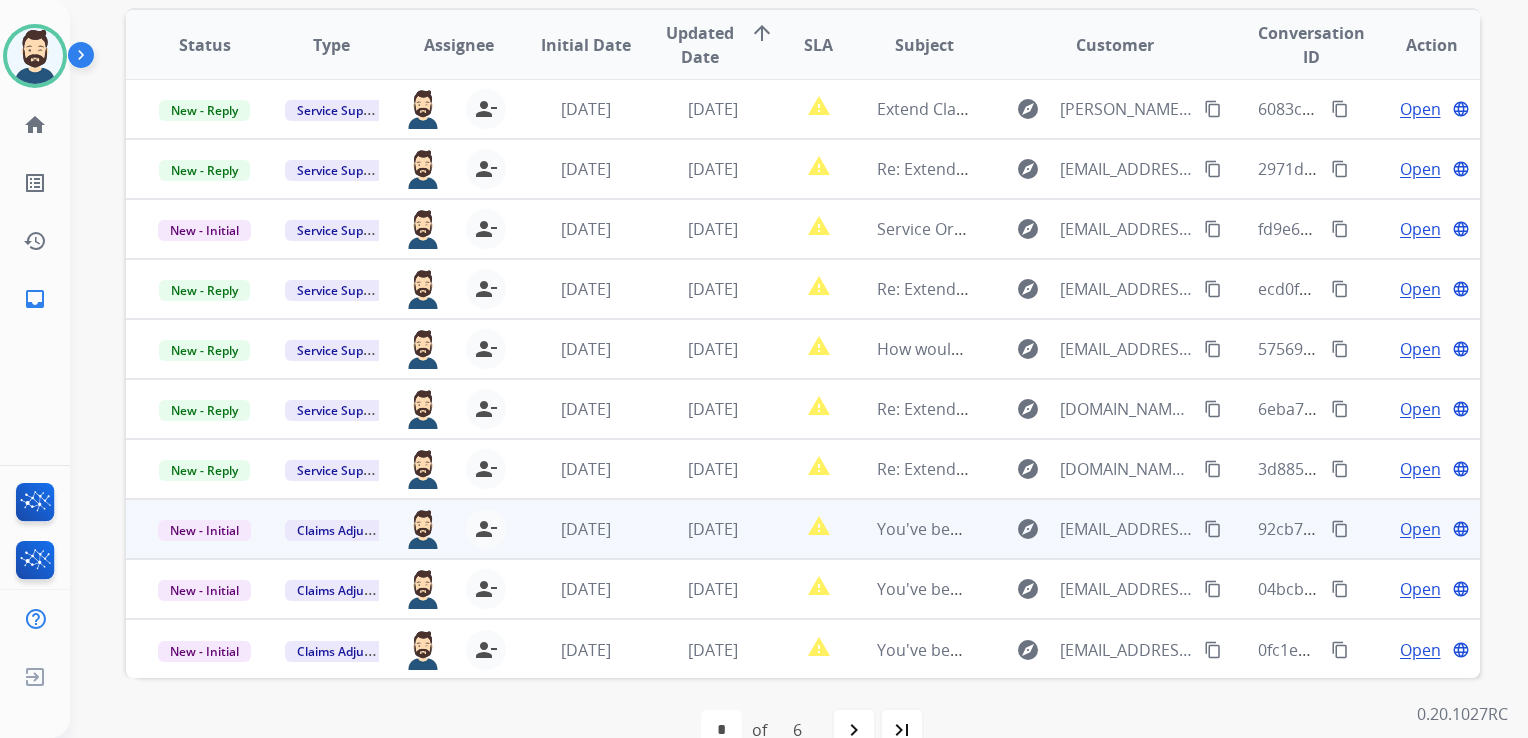 drag, startPoint x: 740, startPoint y: 539, endPoint x: 818, endPoint y: 535, distance: 78.10249 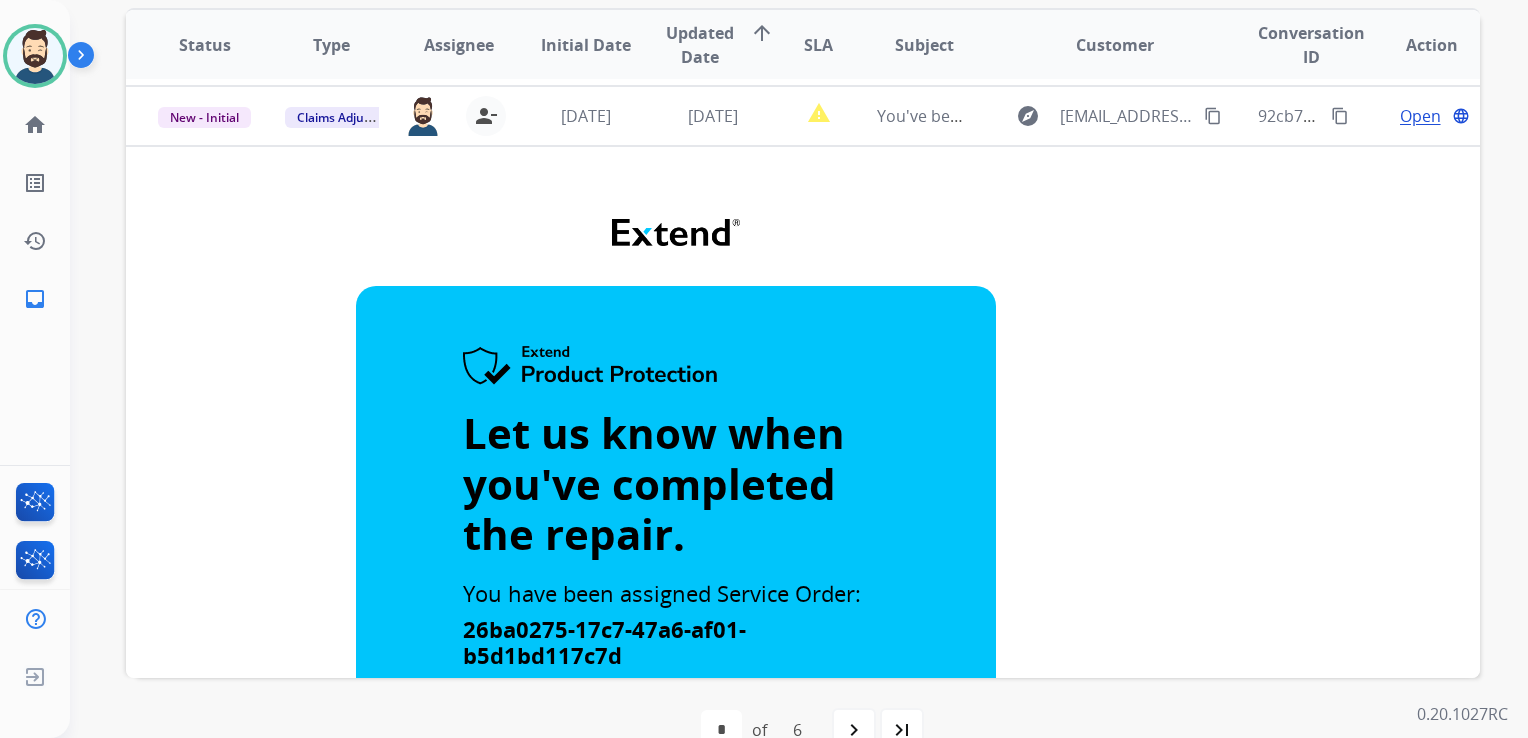 scroll, scrollTop: 420, scrollLeft: 0, axis: vertical 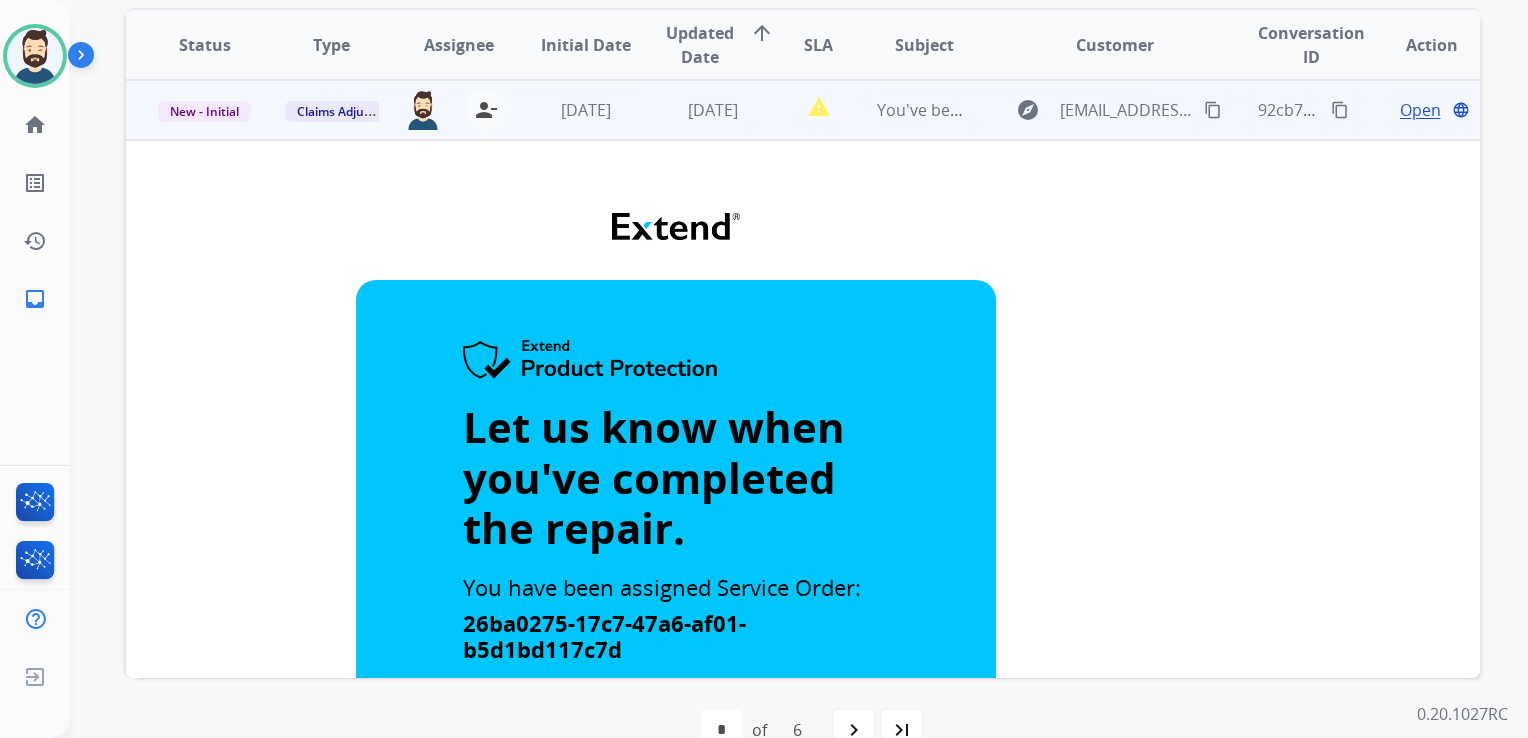 click on "Open" at bounding box center [1420, 110] 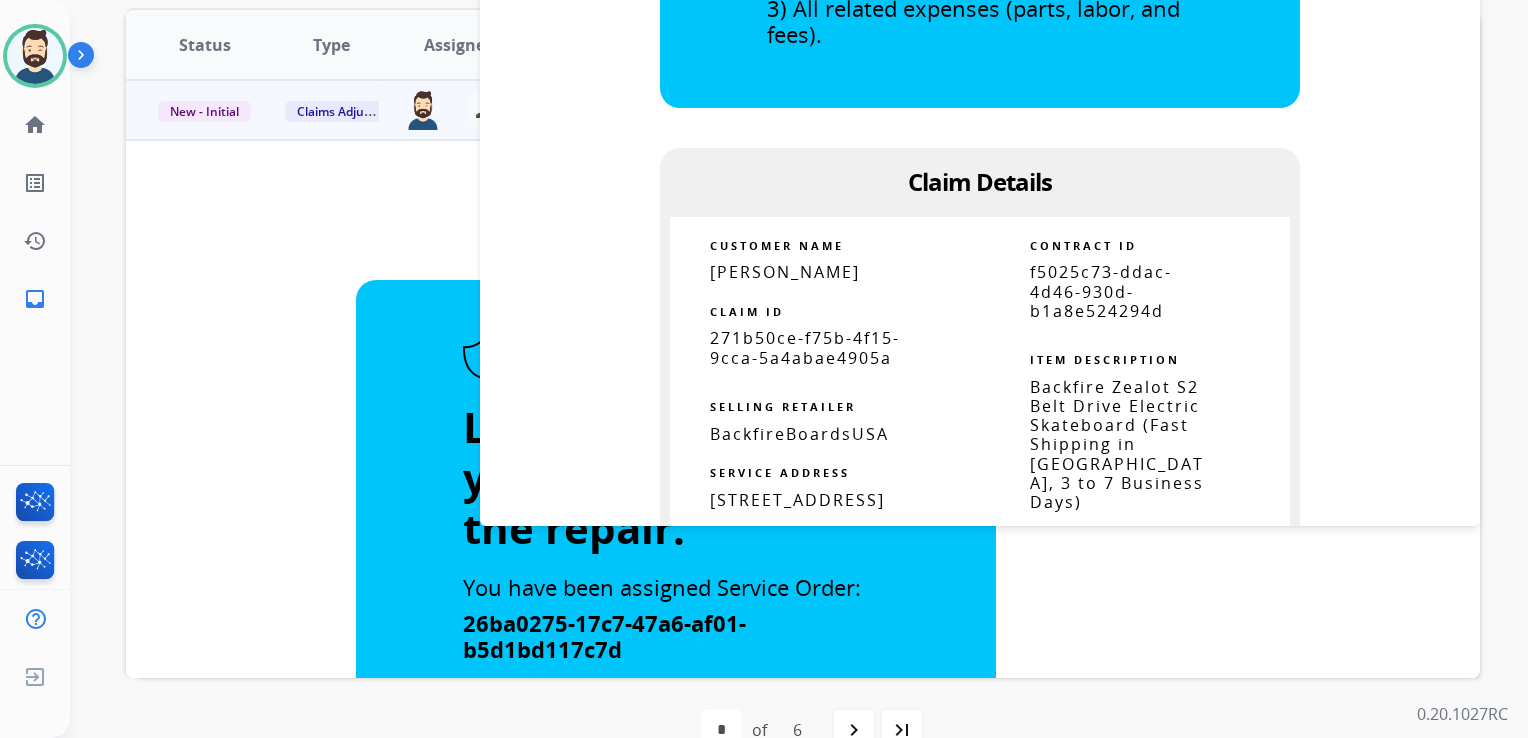 scroll, scrollTop: 800, scrollLeft: 0, axis: vertical 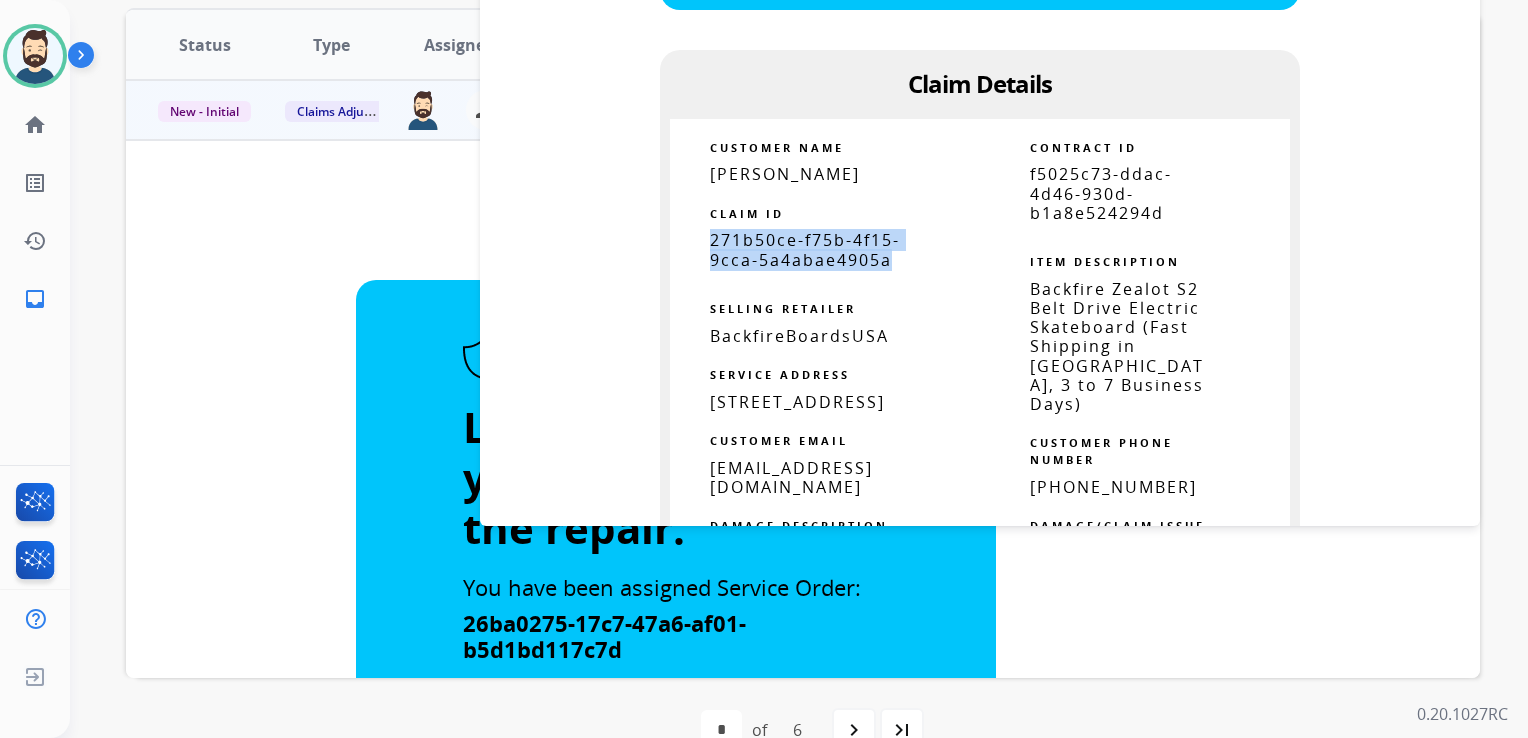 drag, startPoint x: 701, startPoint y: 238, endPoint x: 888, endPoint y: 255, distance: 187.77113 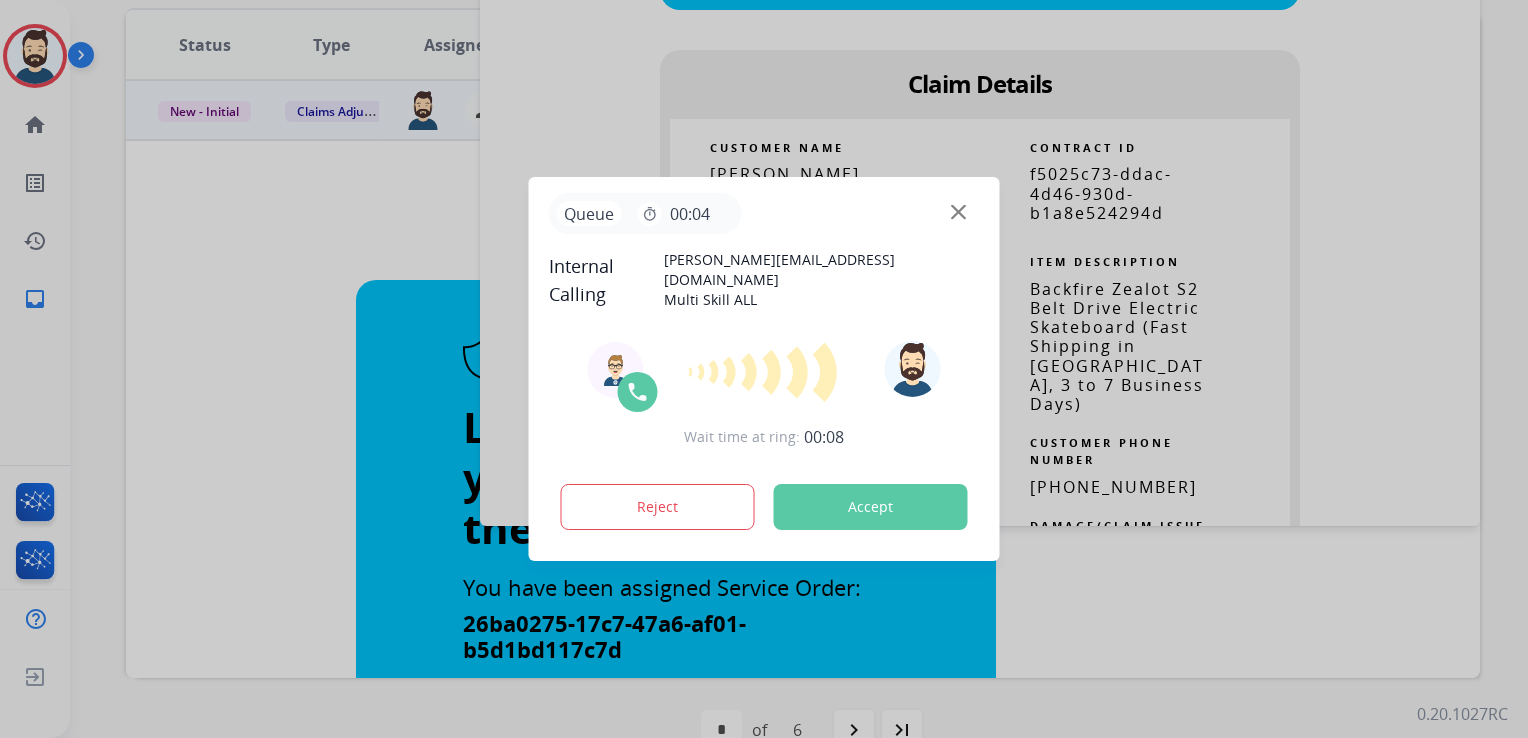 click on "Accept" at bounding box center [871, 507] 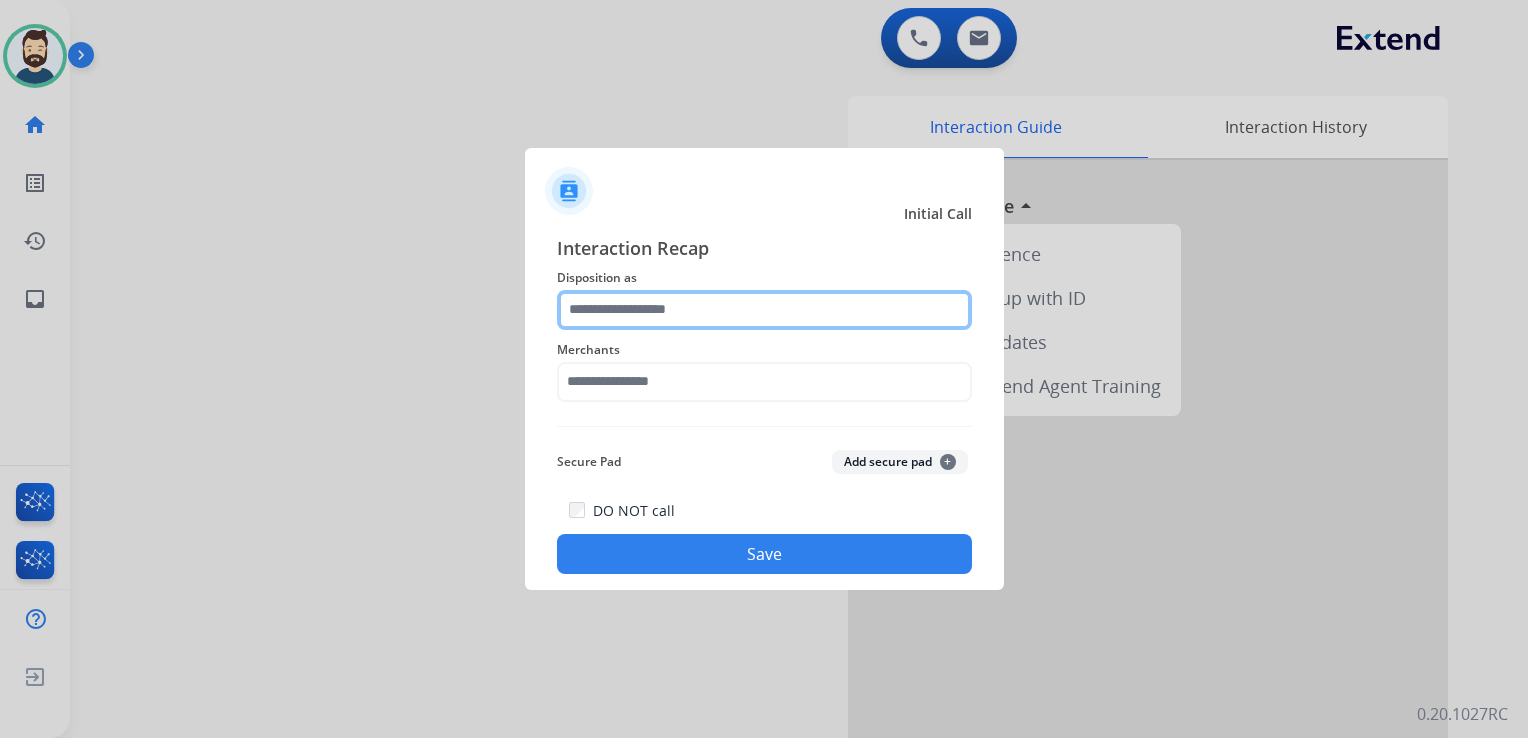 click 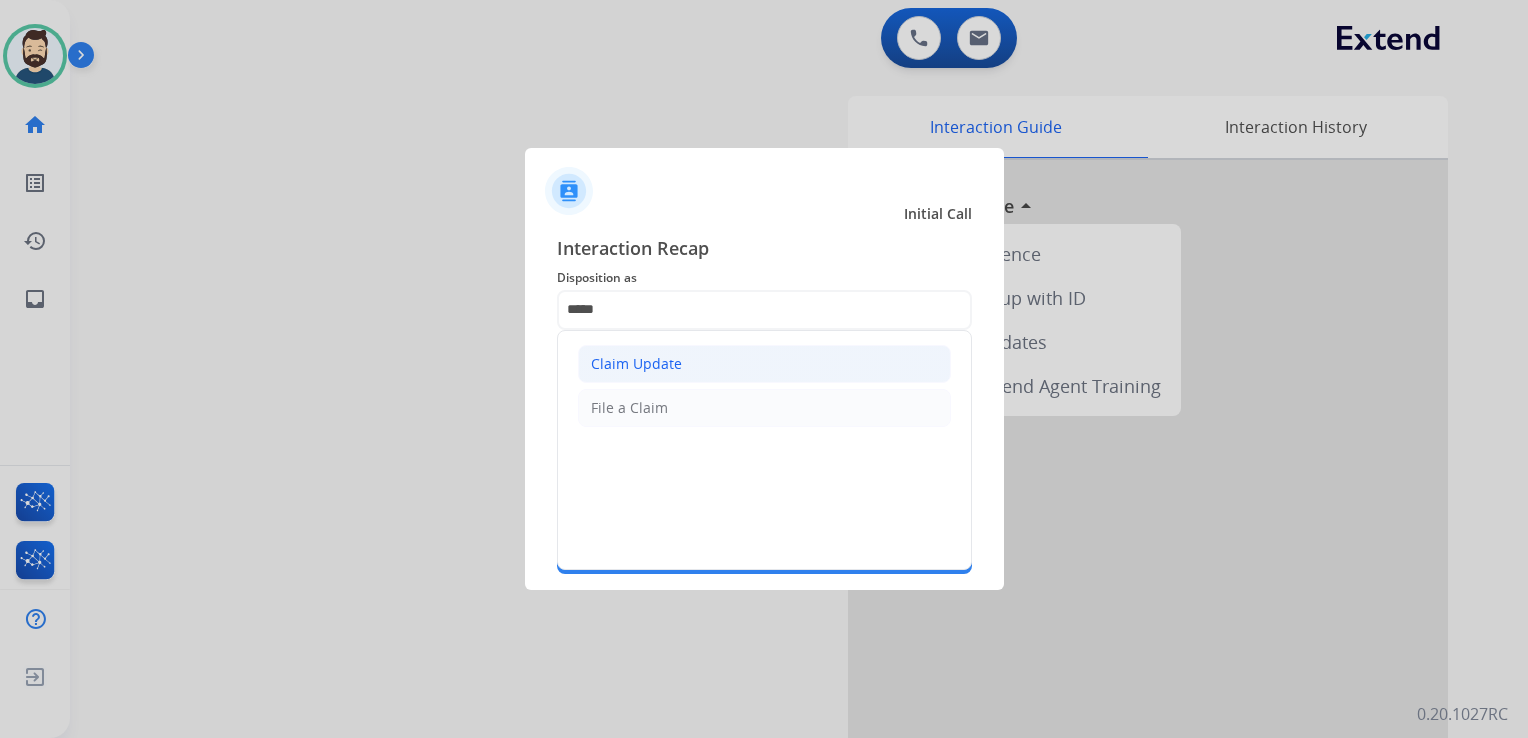 click on "Claim Update" 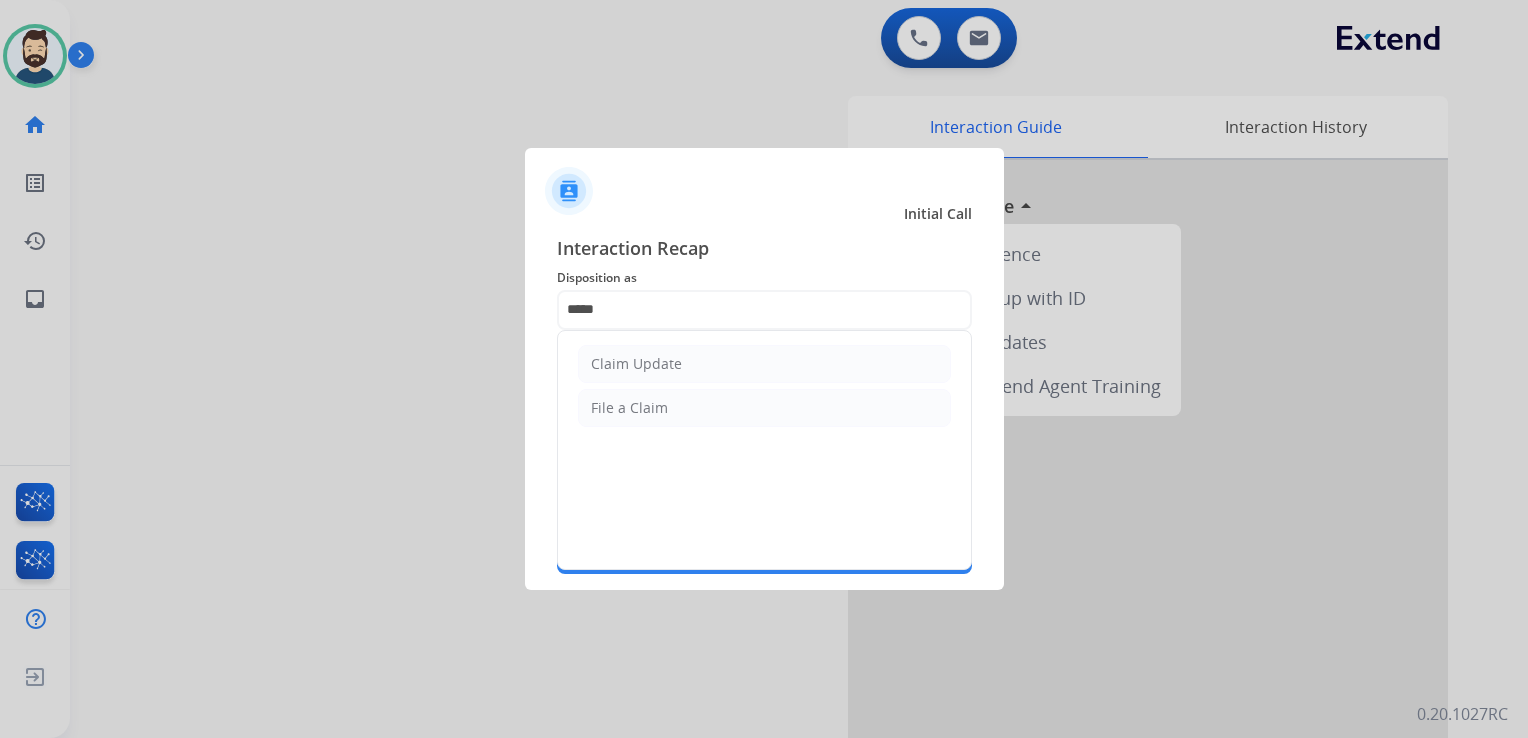 type on "**********" 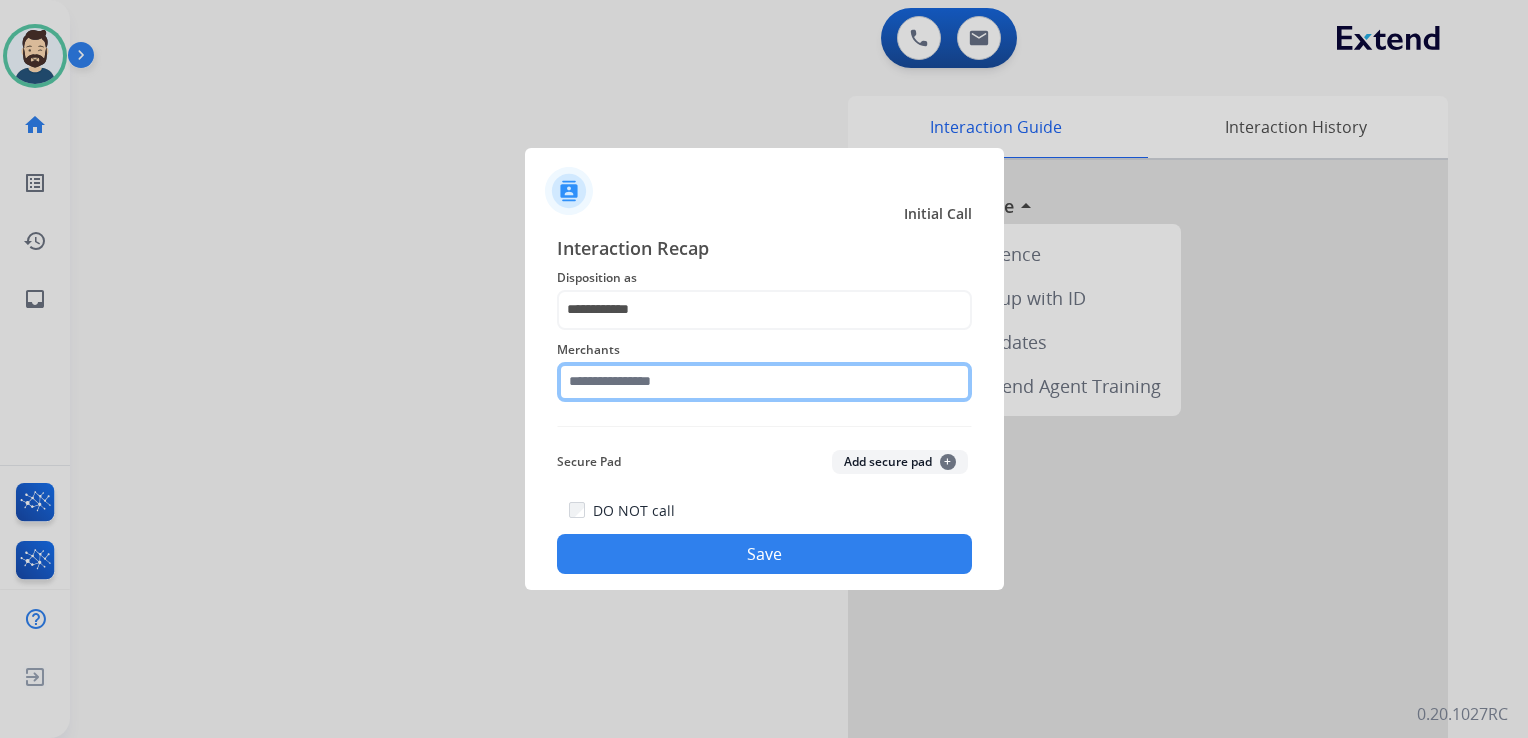click 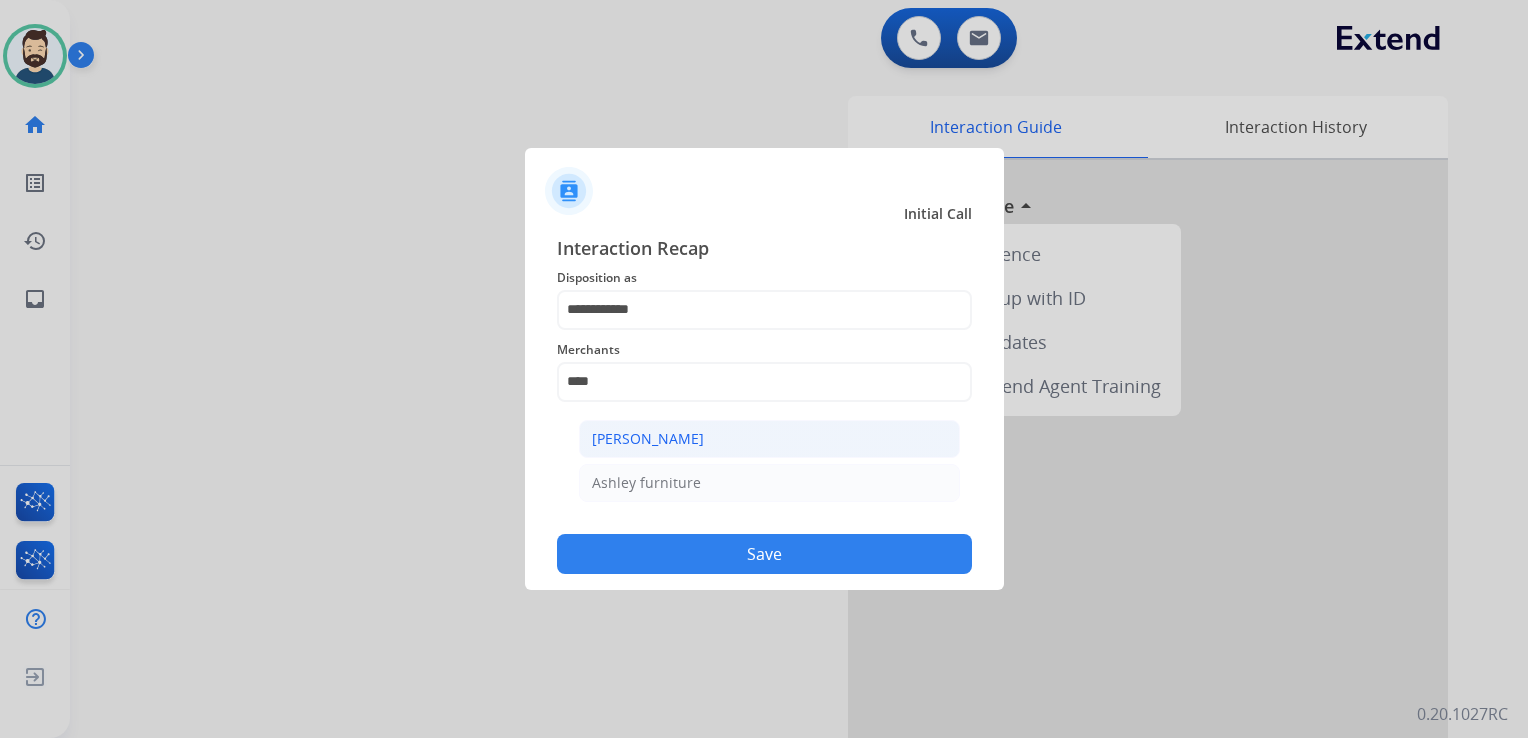 click on "[PERSON_NAME]" 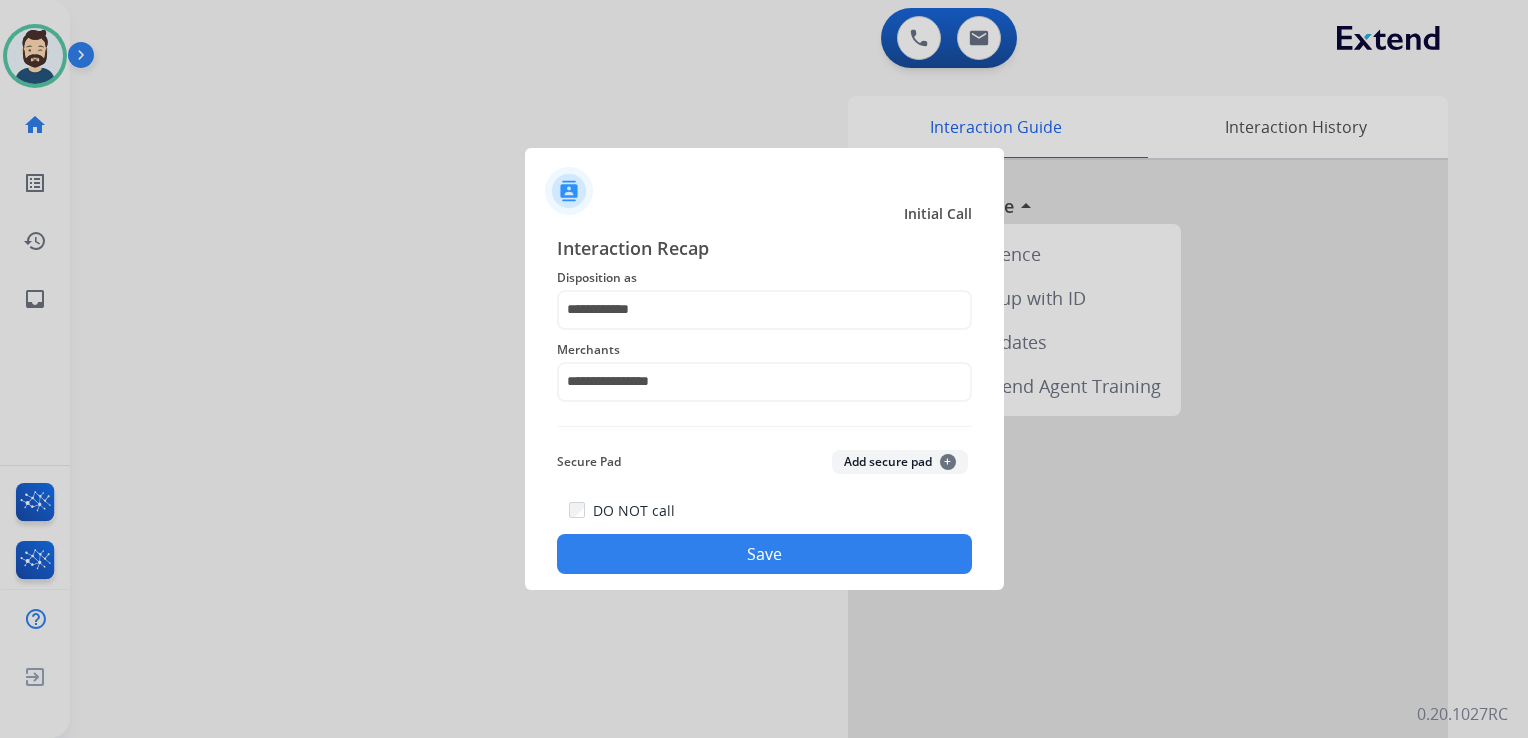 click on "Save" 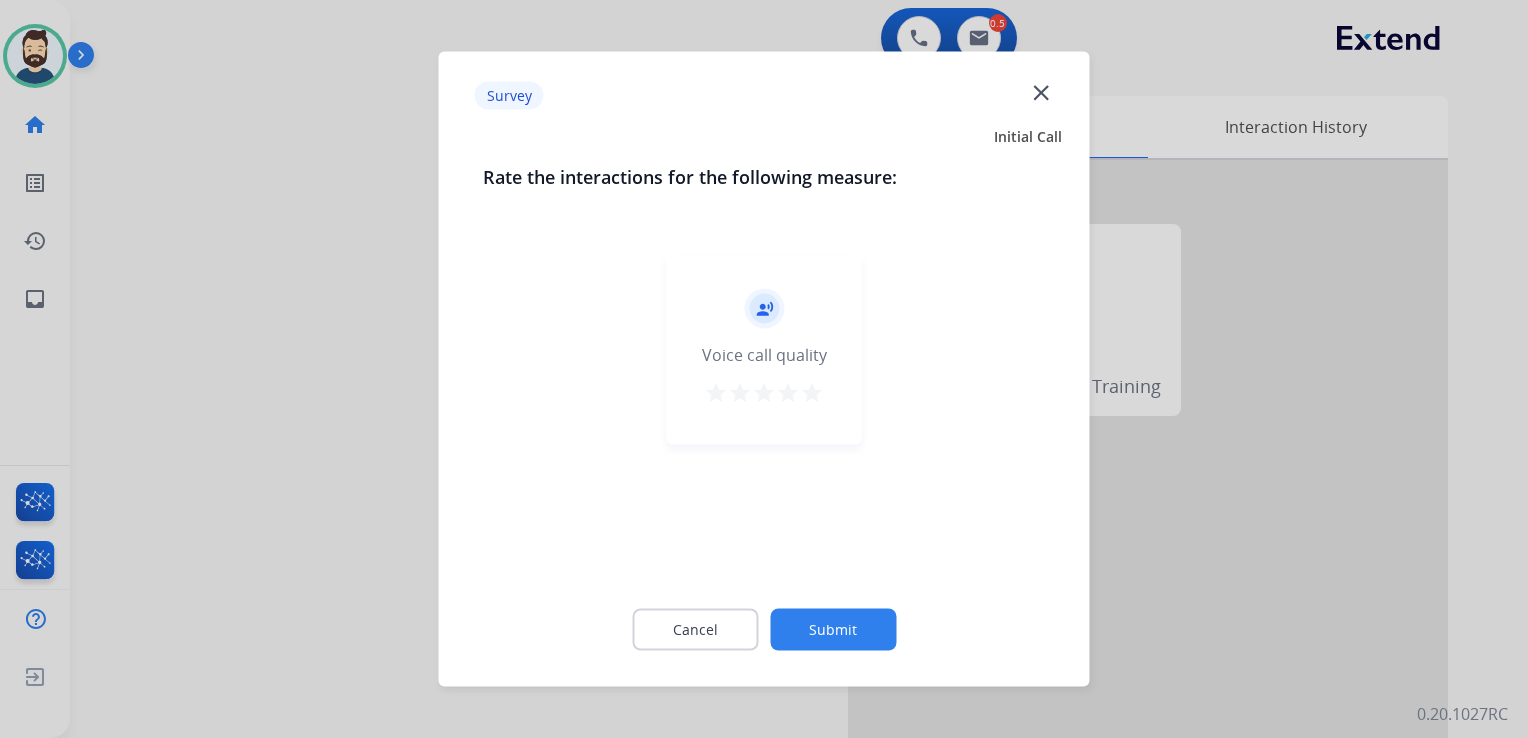 drag, startPoint x: 814, startPoint y: 391, endPoint x: 832, endPoint y: 466, distance: 77.12976 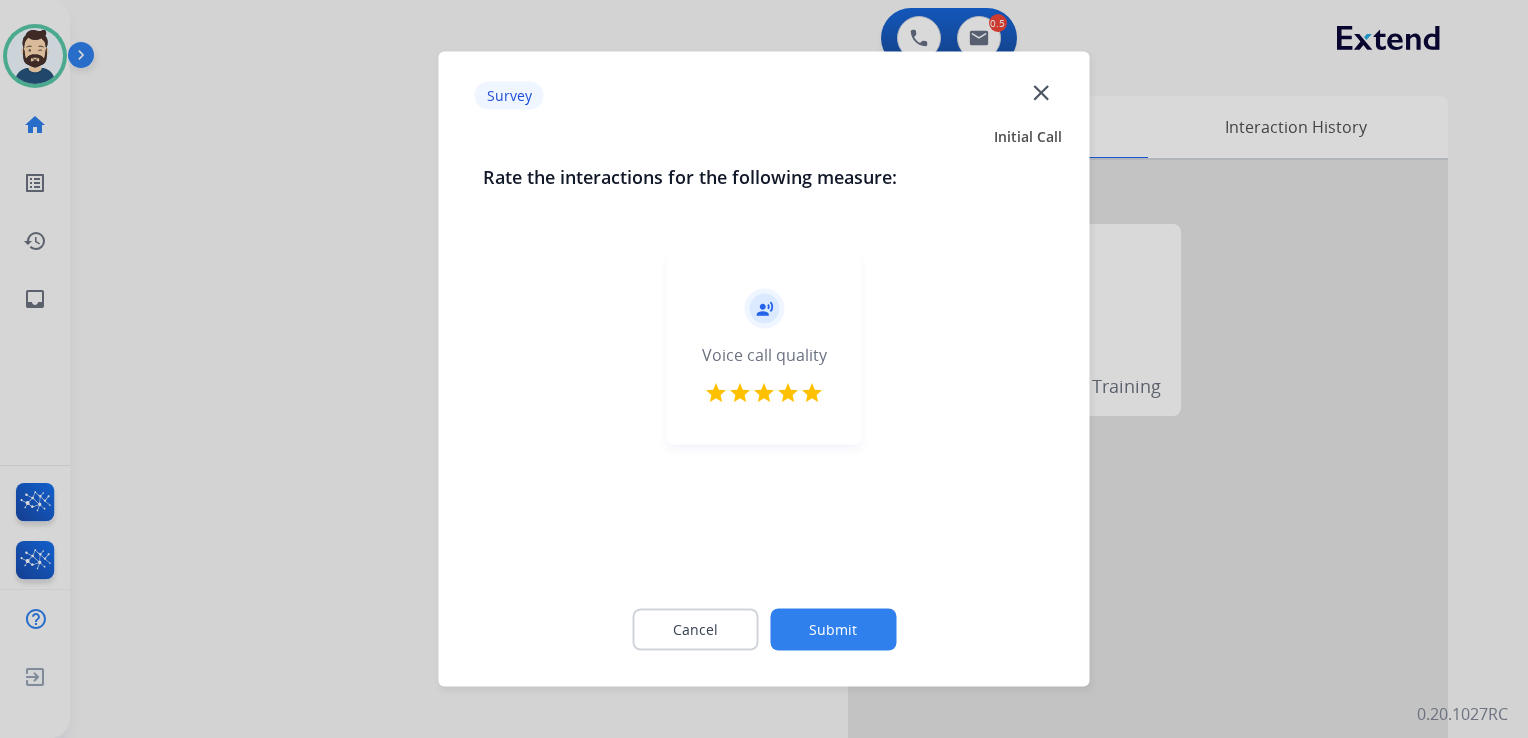 click on "Submit" 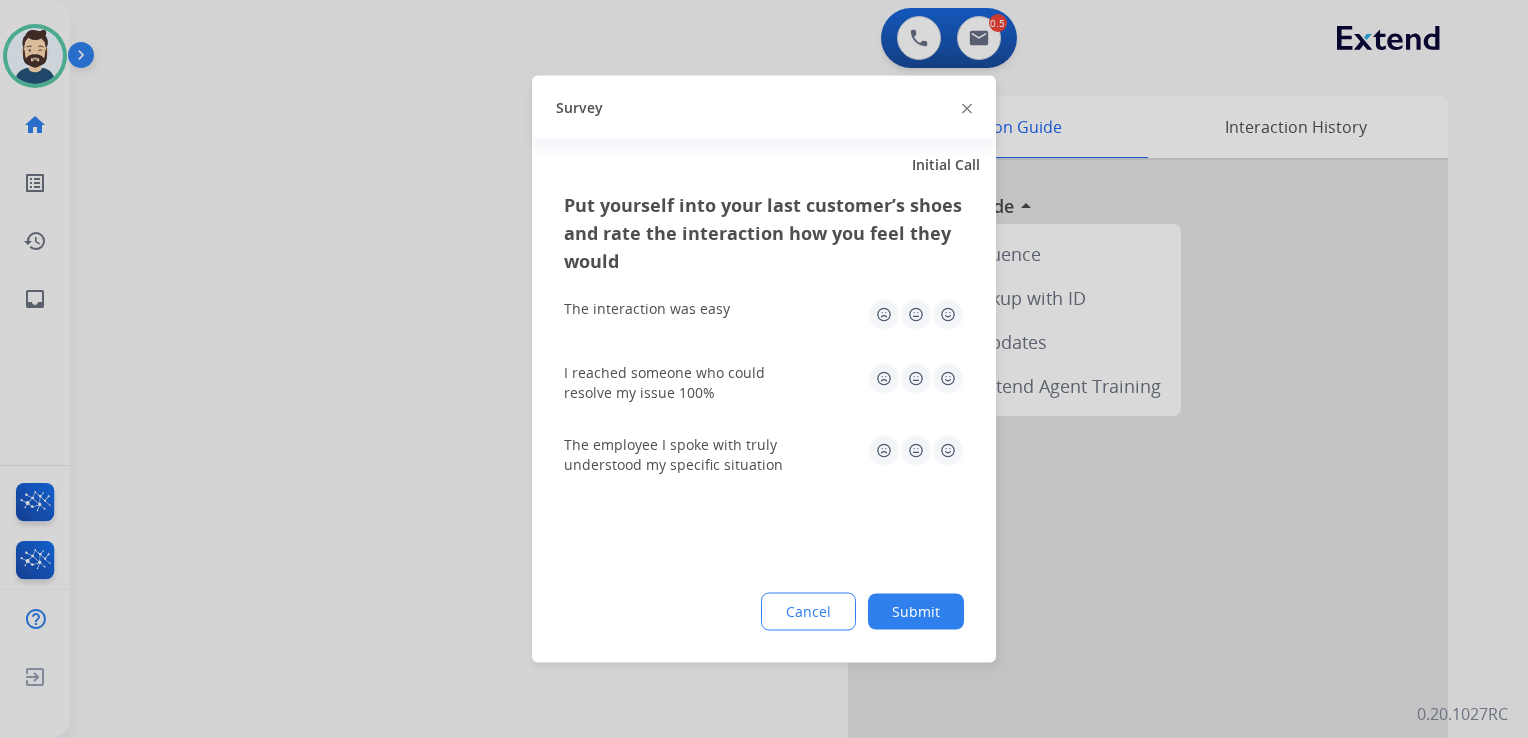 click 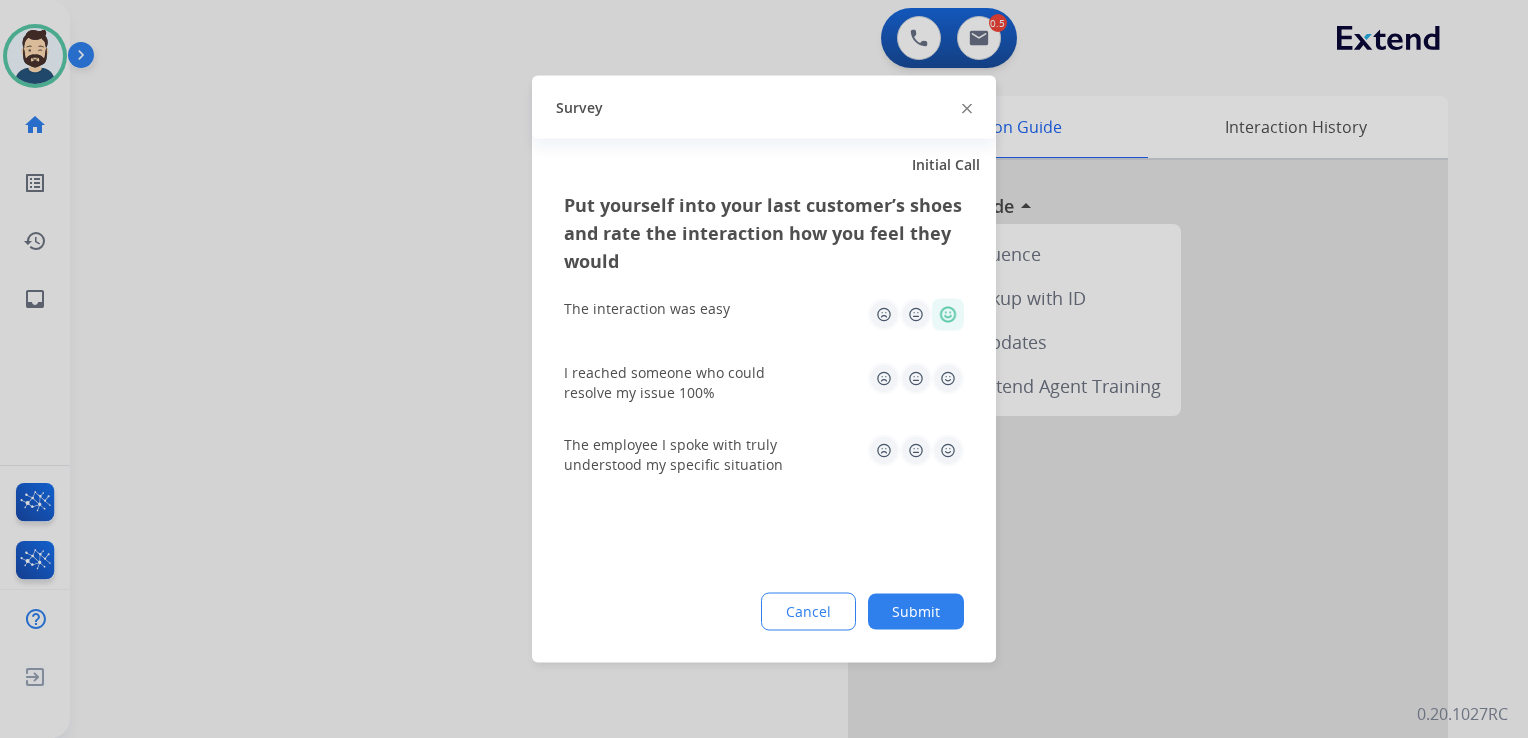 click 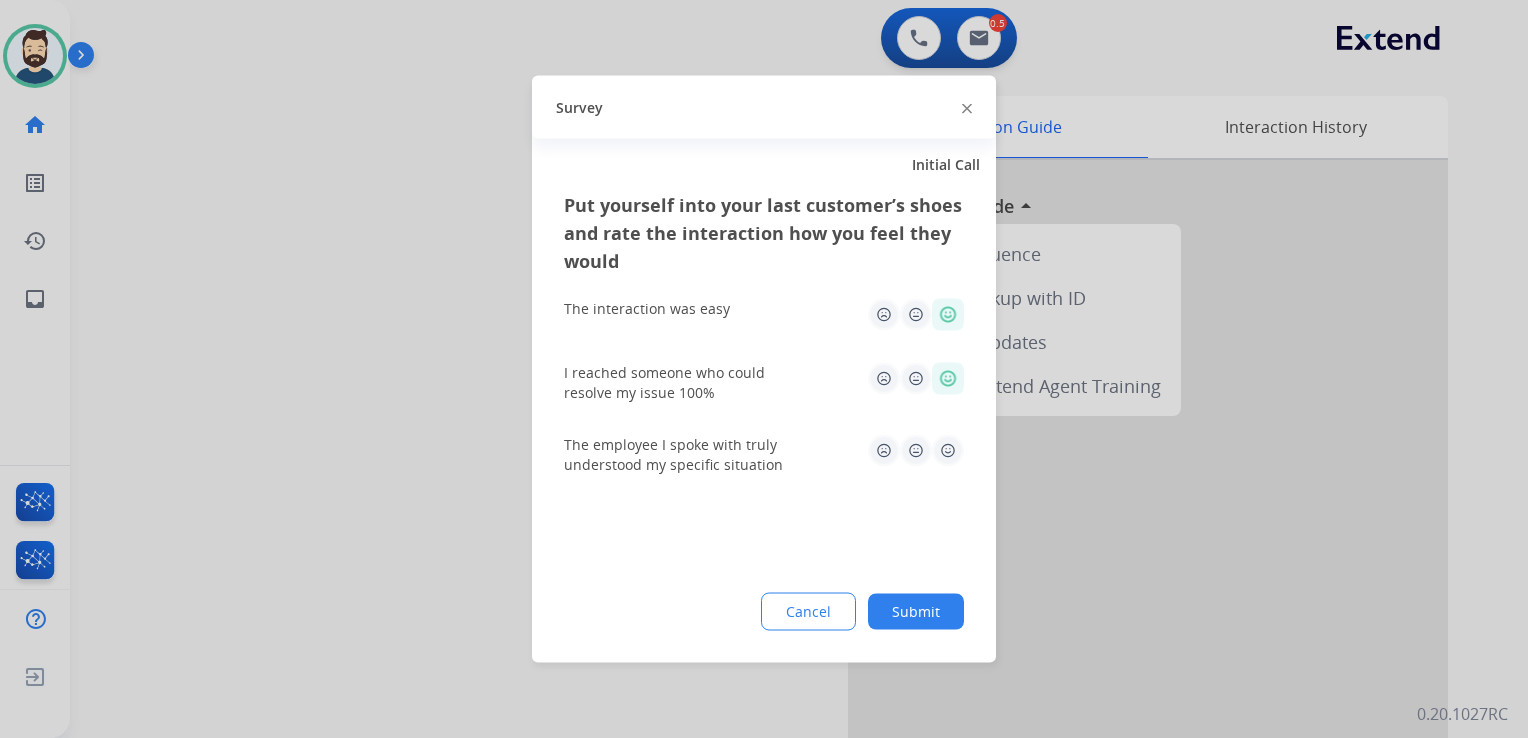 click 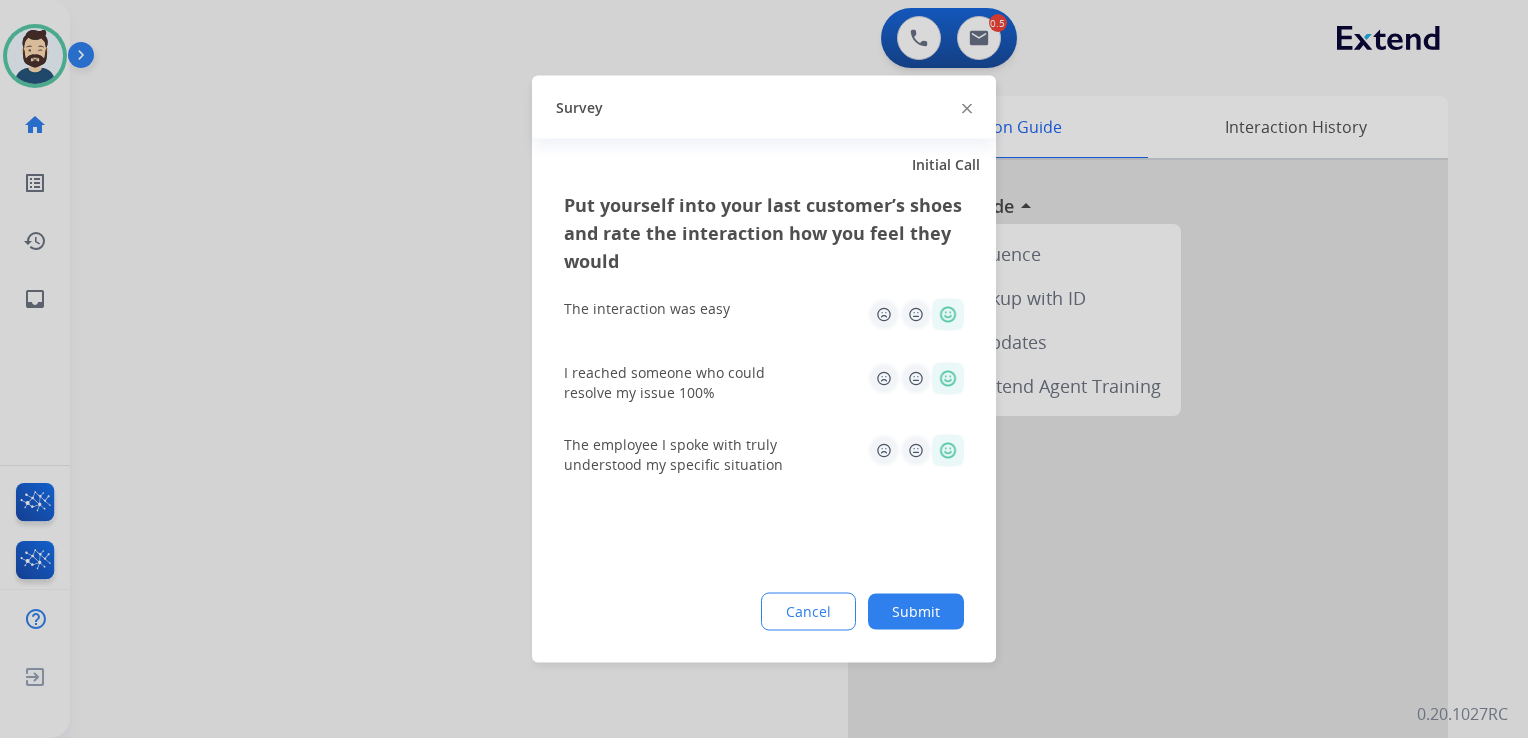 click on "Submit" 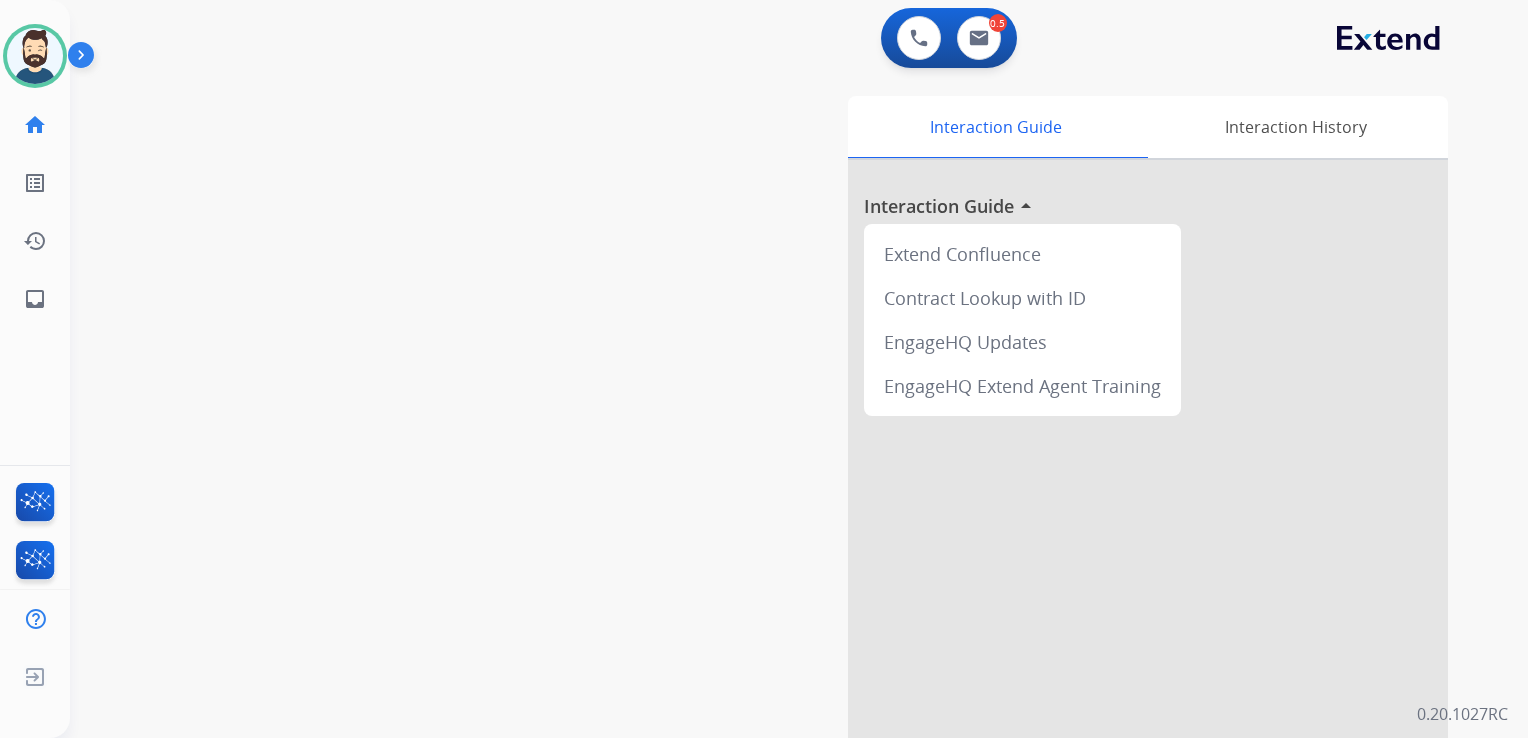 drag, startPoint x: 396, startPoint y: 327, endPoint x: 173, endPoint y: 300, distance: 224.62859 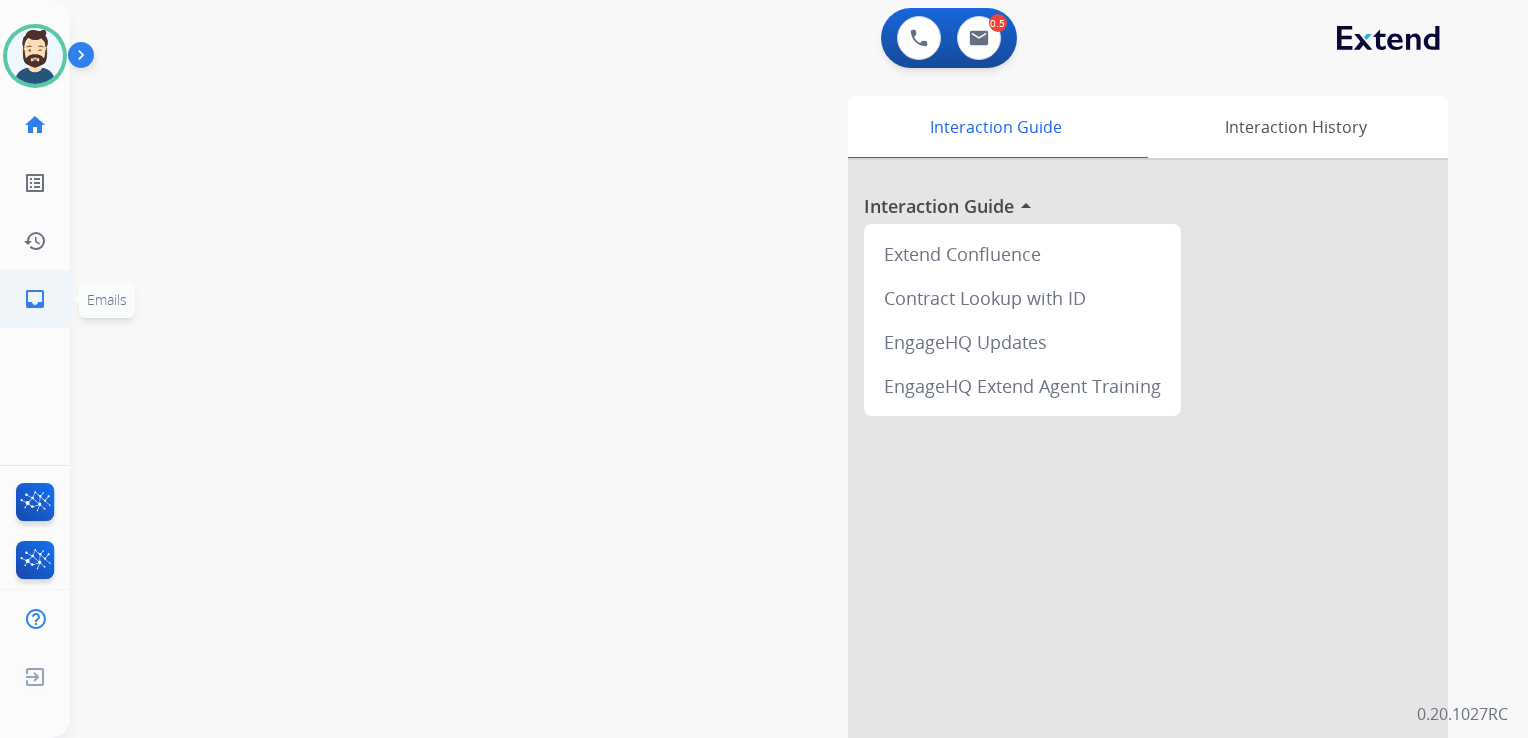click on "inbox" 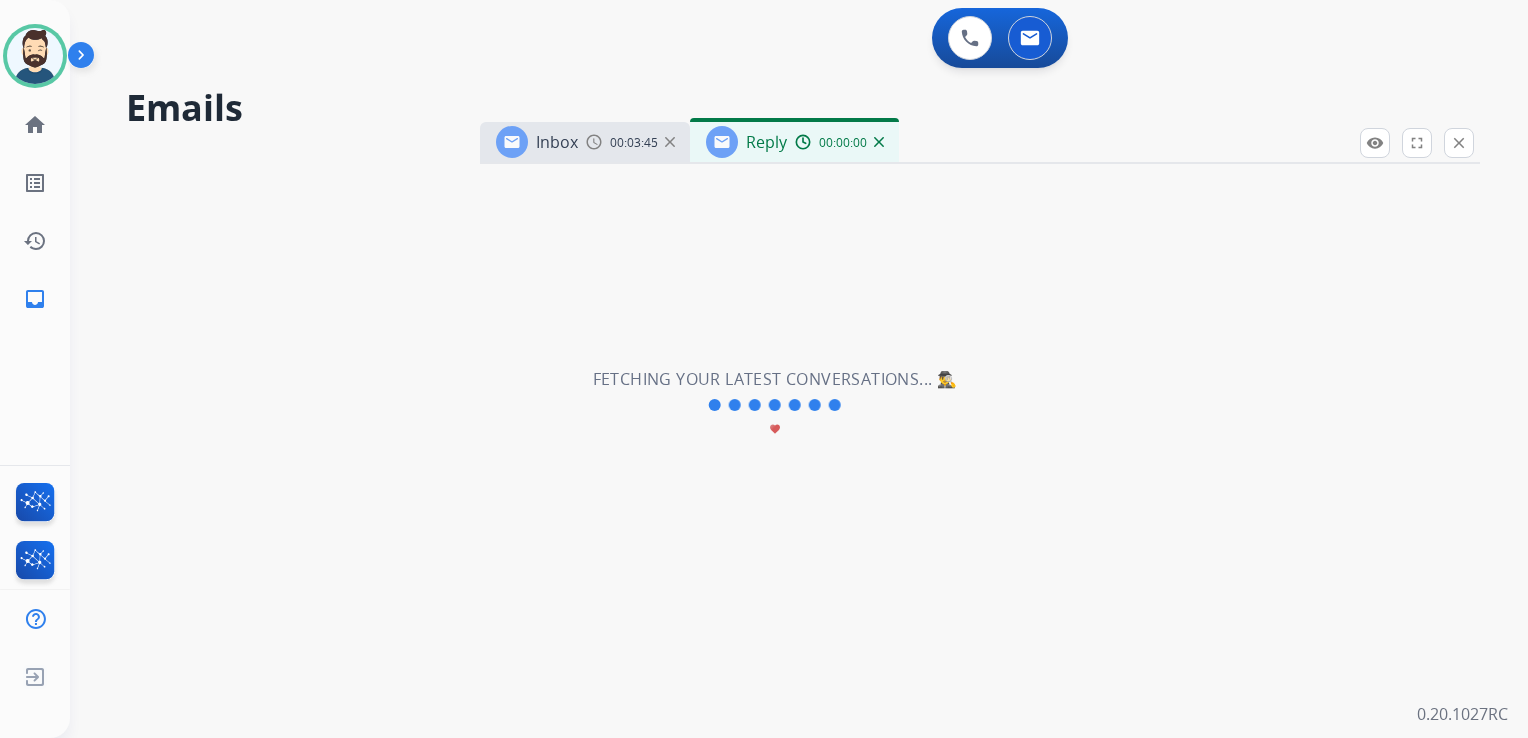 select on "**********" 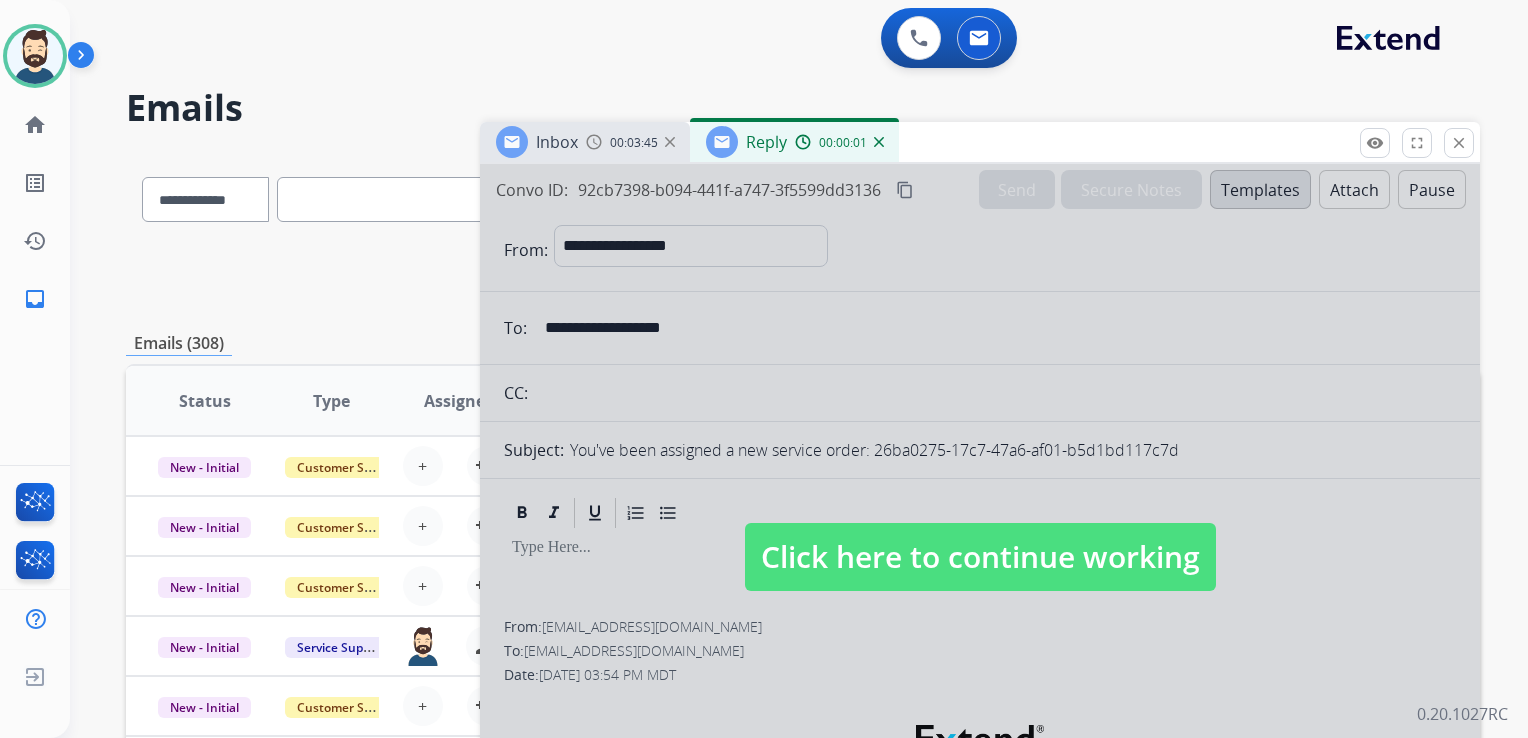 drag, startPoint x: 819, startPoint y: 561, endPoint x: 822, endPoint y: 550, distance: 11.401754 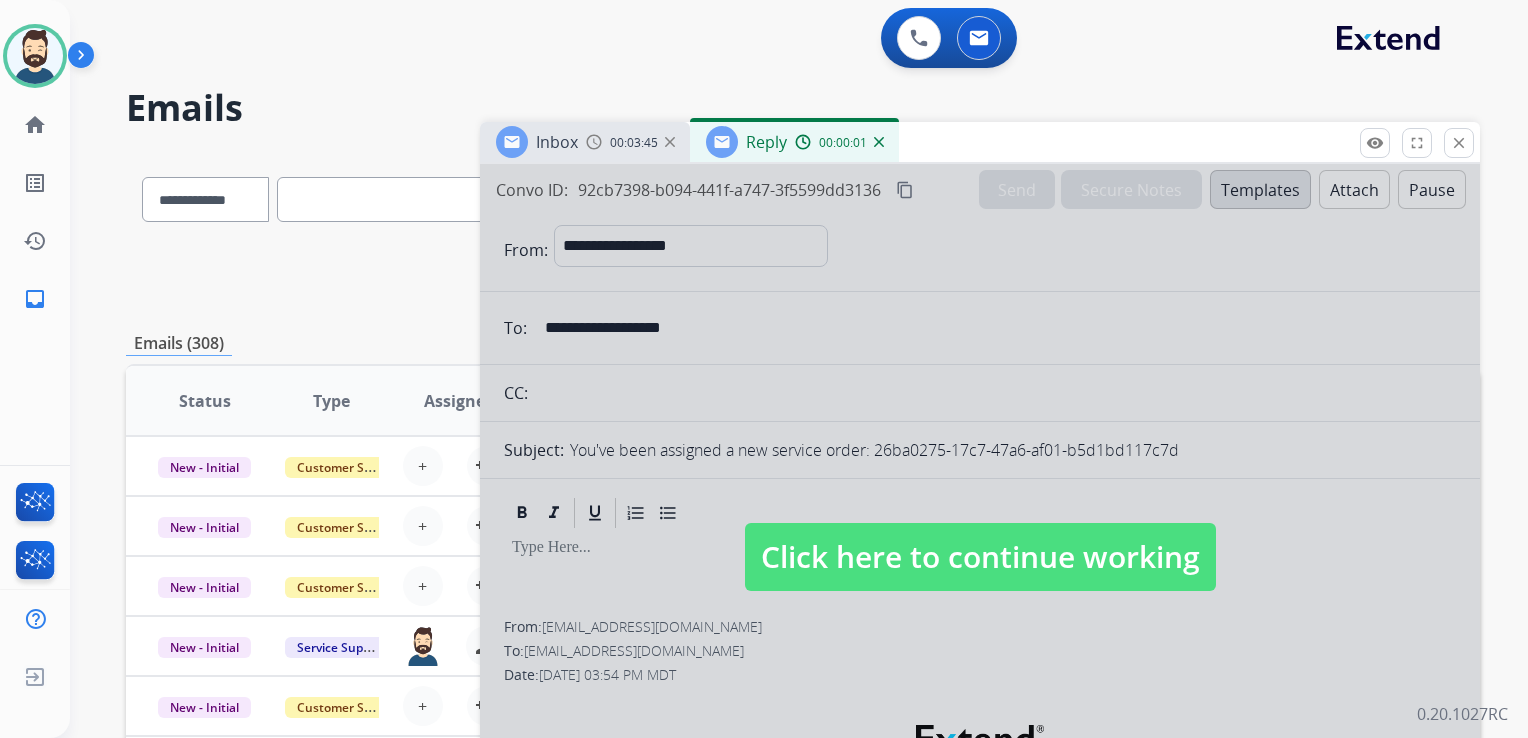 click on "Click here to continue working" at bounding box center [980, 557] 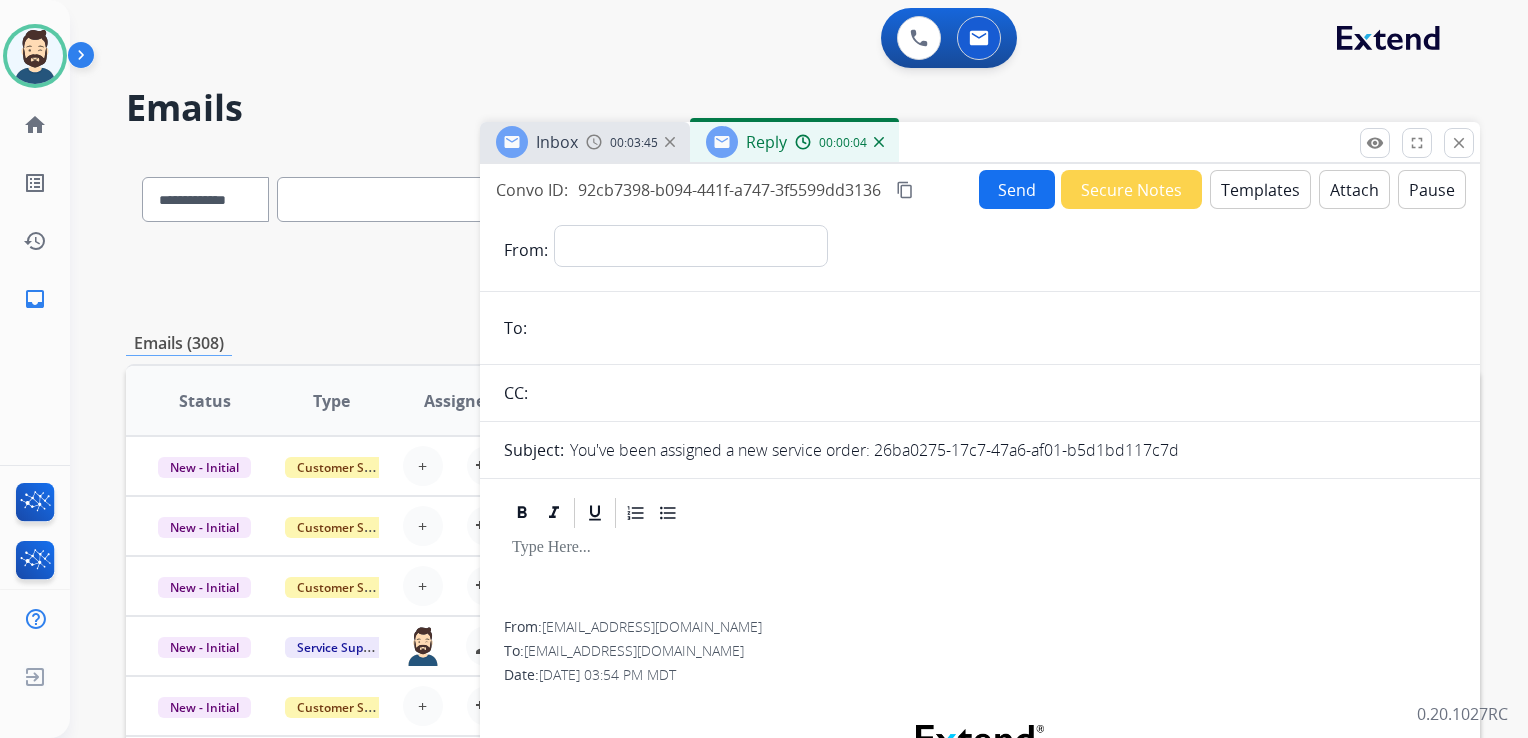 click on "00:00:04" at bounding box center (839, 142) 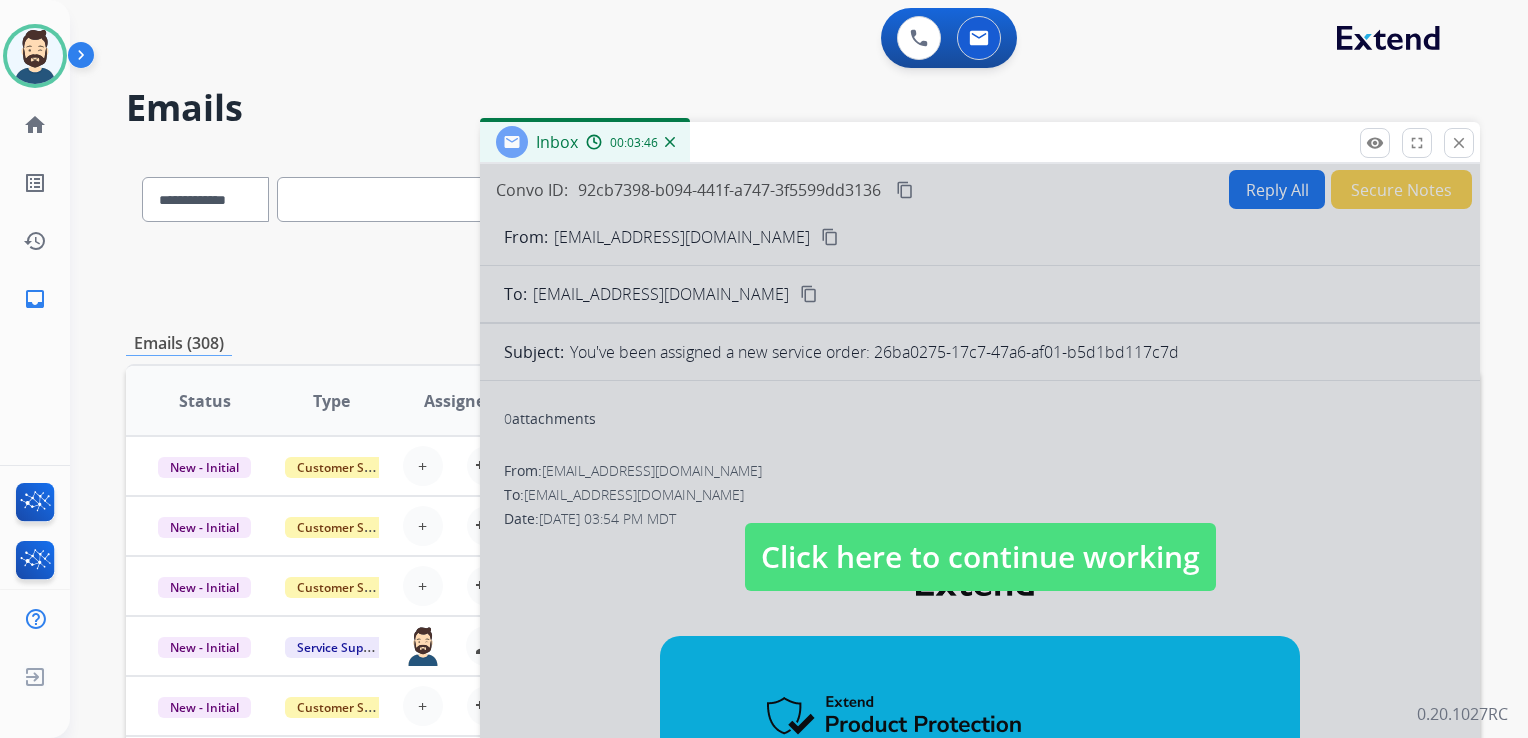 click on "Click here to continue working" at bounding box center (980, 557) 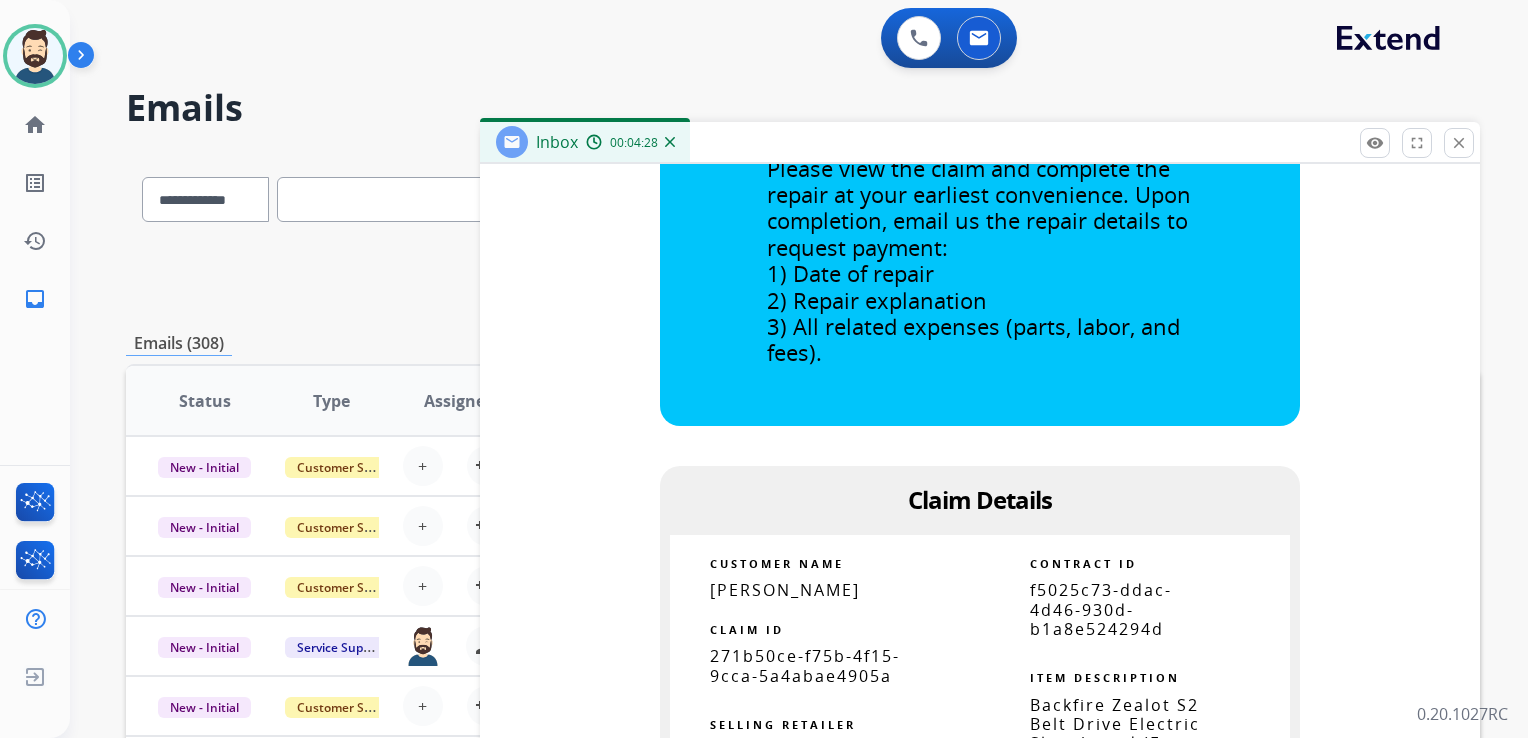 scroll, scrollTop: 1000, scrollLeft: 0, axis: vertical 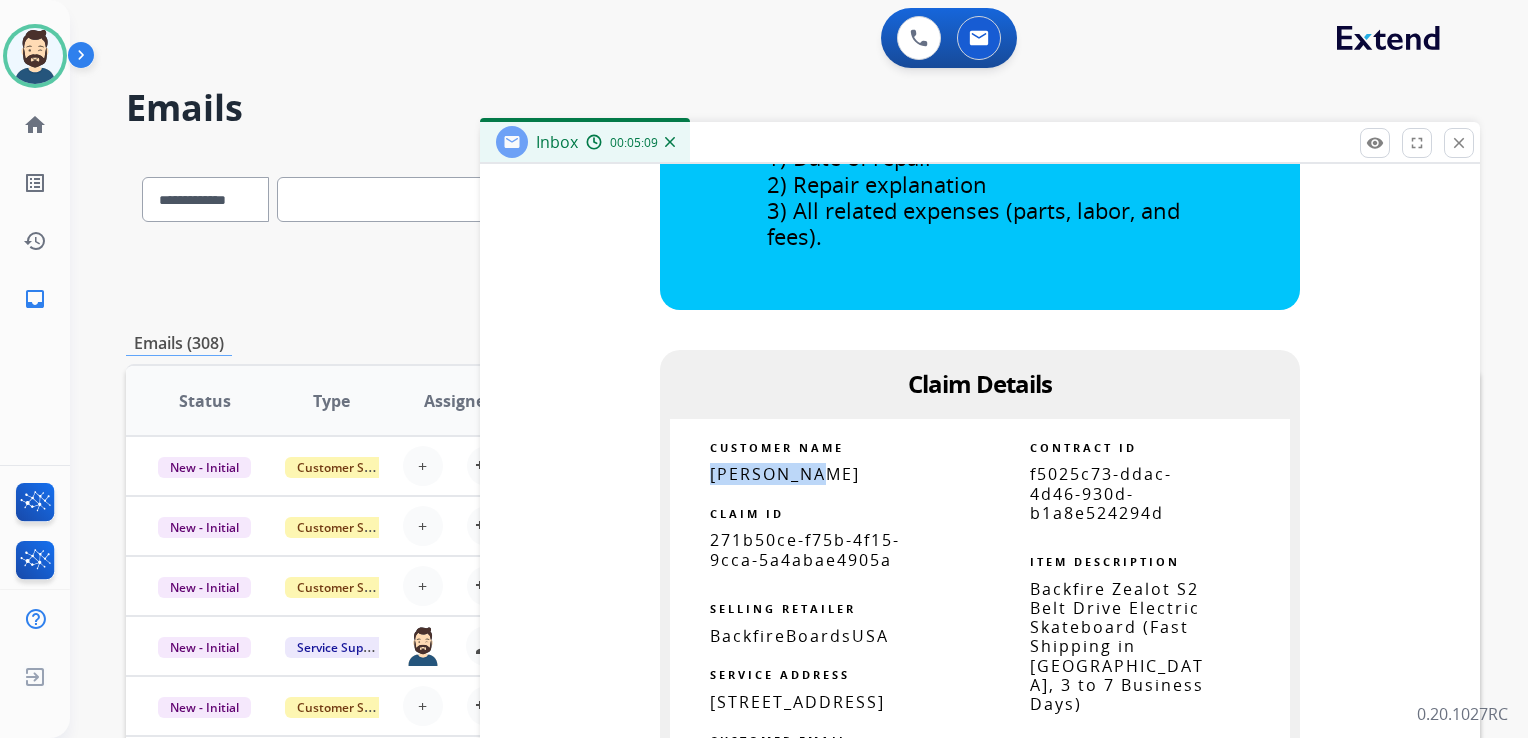 drag, startPoint x: 697, startPoint y: 478, endPoint x: 812, endPoint y: 473, distance: 115.10864 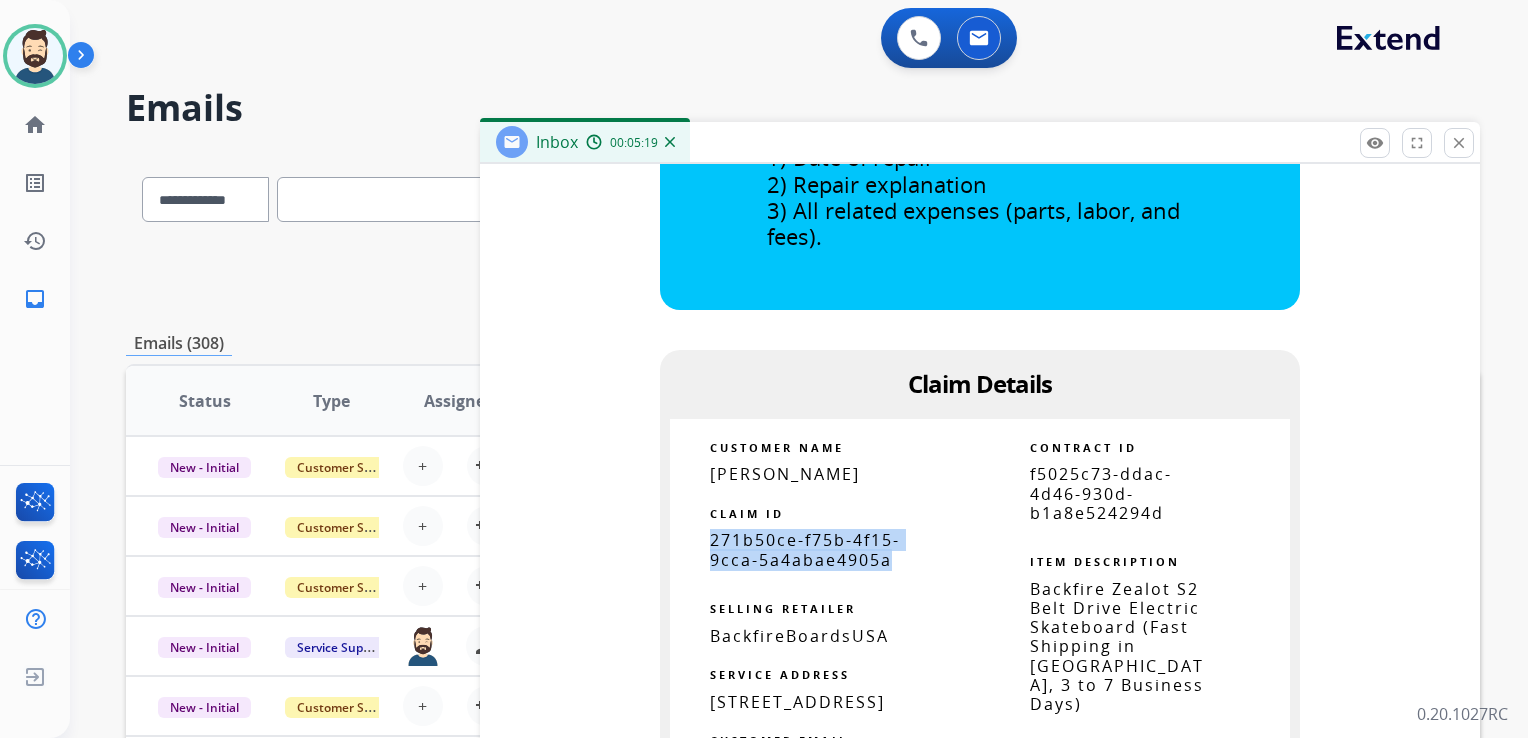 drag, startPoint x: 706, startPoint y: 538, endPoint x: 904, endPoint y: 562, distance: 199.44925 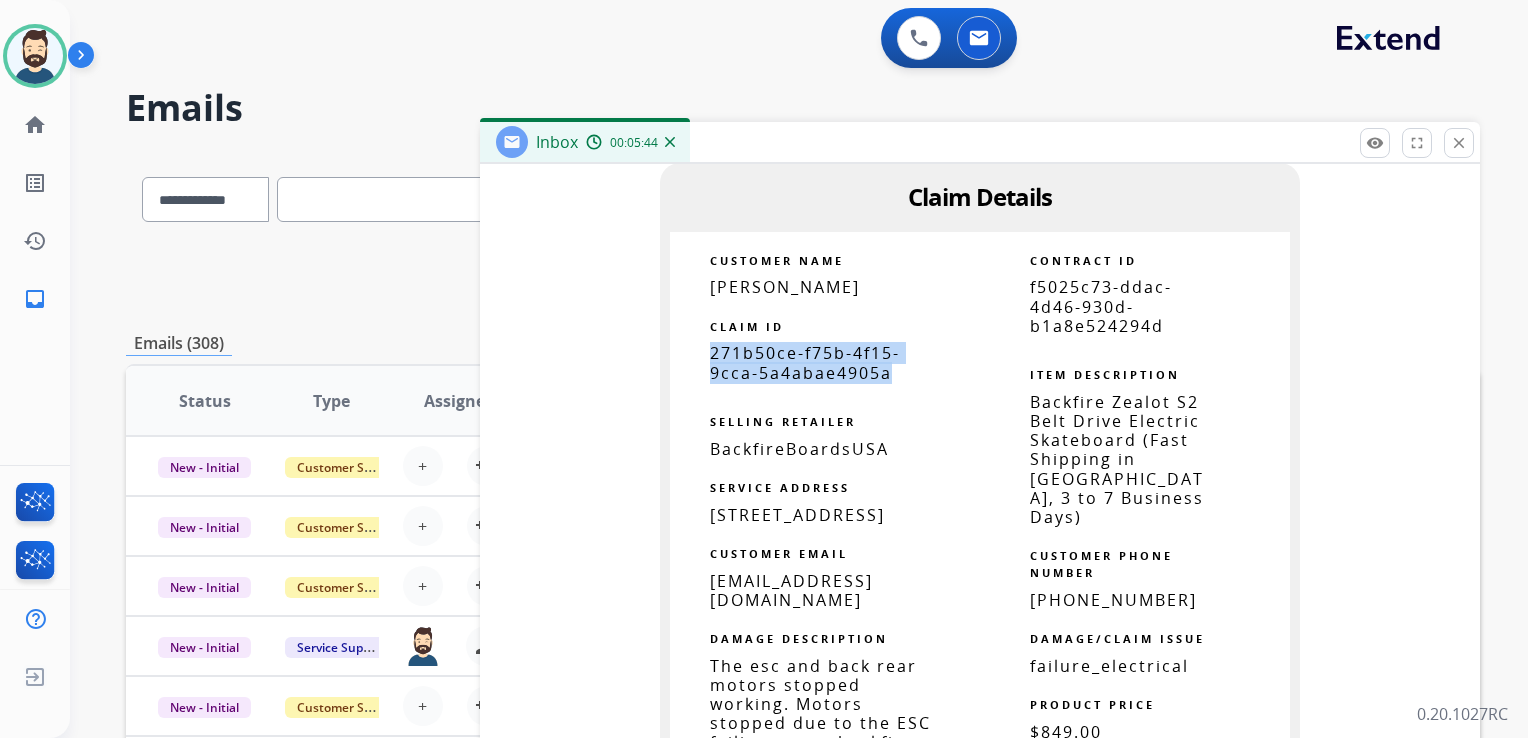 scroll, scrollTop: 1200, scrollLeft: 0, axis: vertical 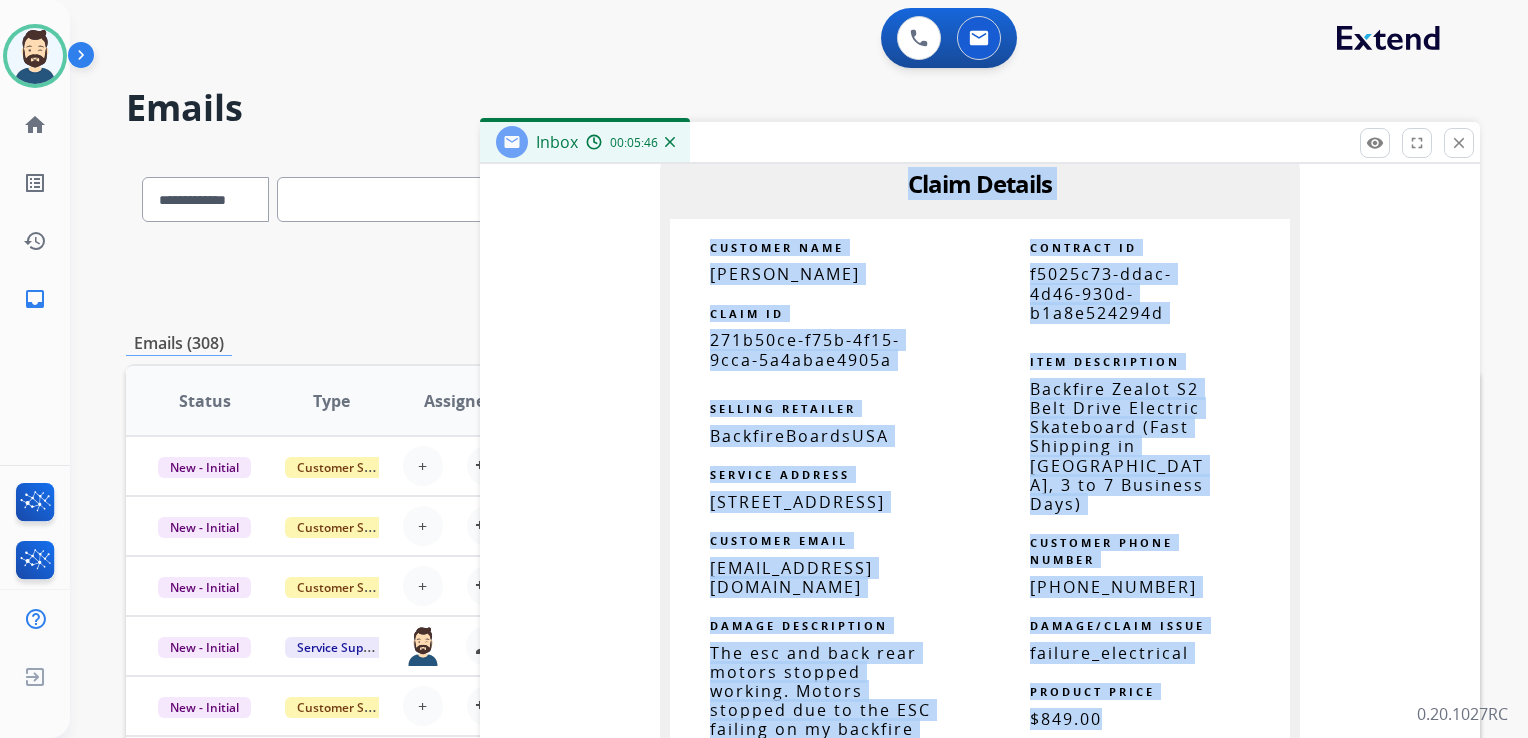 drag, startPoint x: 902, startPoint y: 182, endPoint x: 1141, endPoint y: 699, distance: 569.57 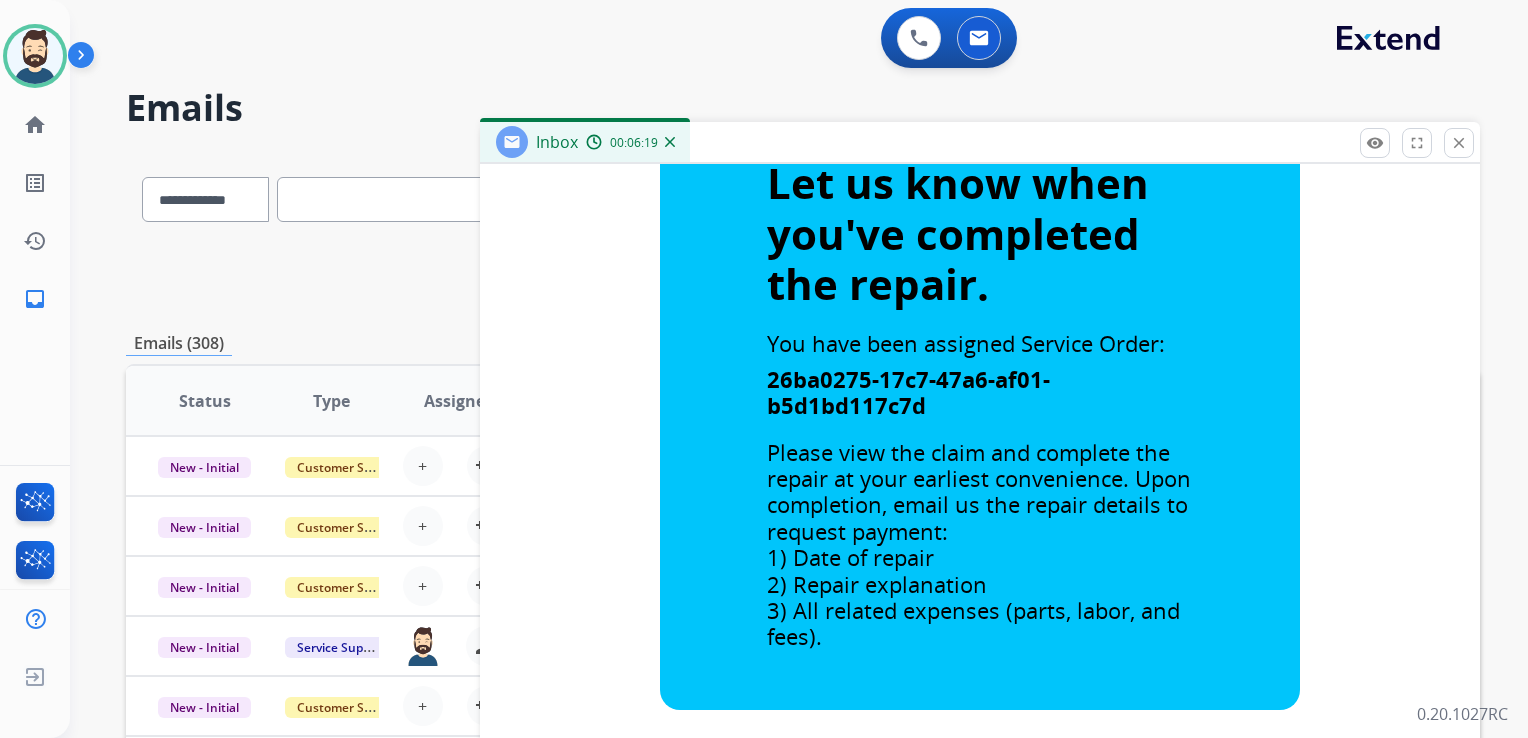 scroll, scrollTop: 0, scrollLeft: 0, axis: both 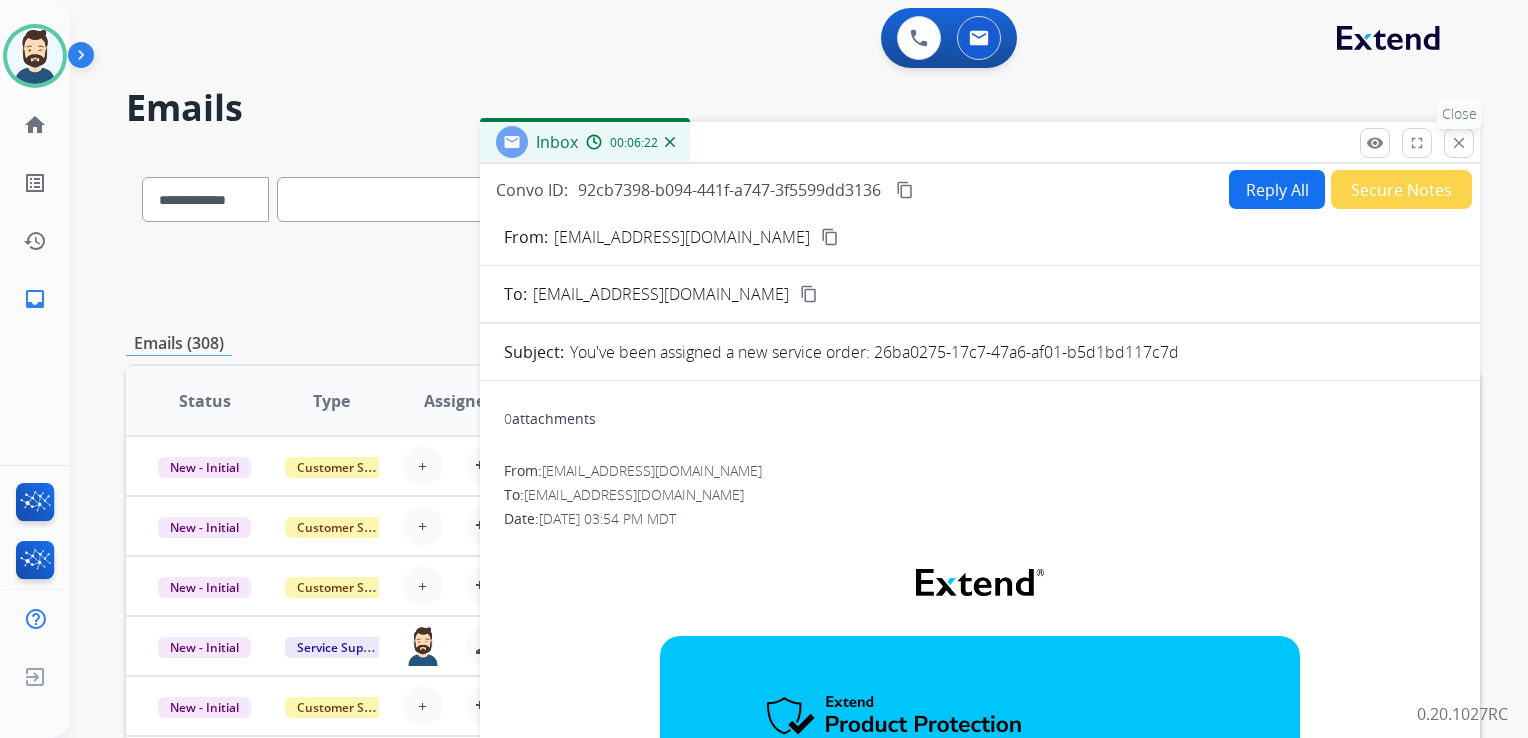 drag, startPoint x: 1466, startPoint y: 149, endPoint x: 1286, endPoint y: 191, distance: 184.83507 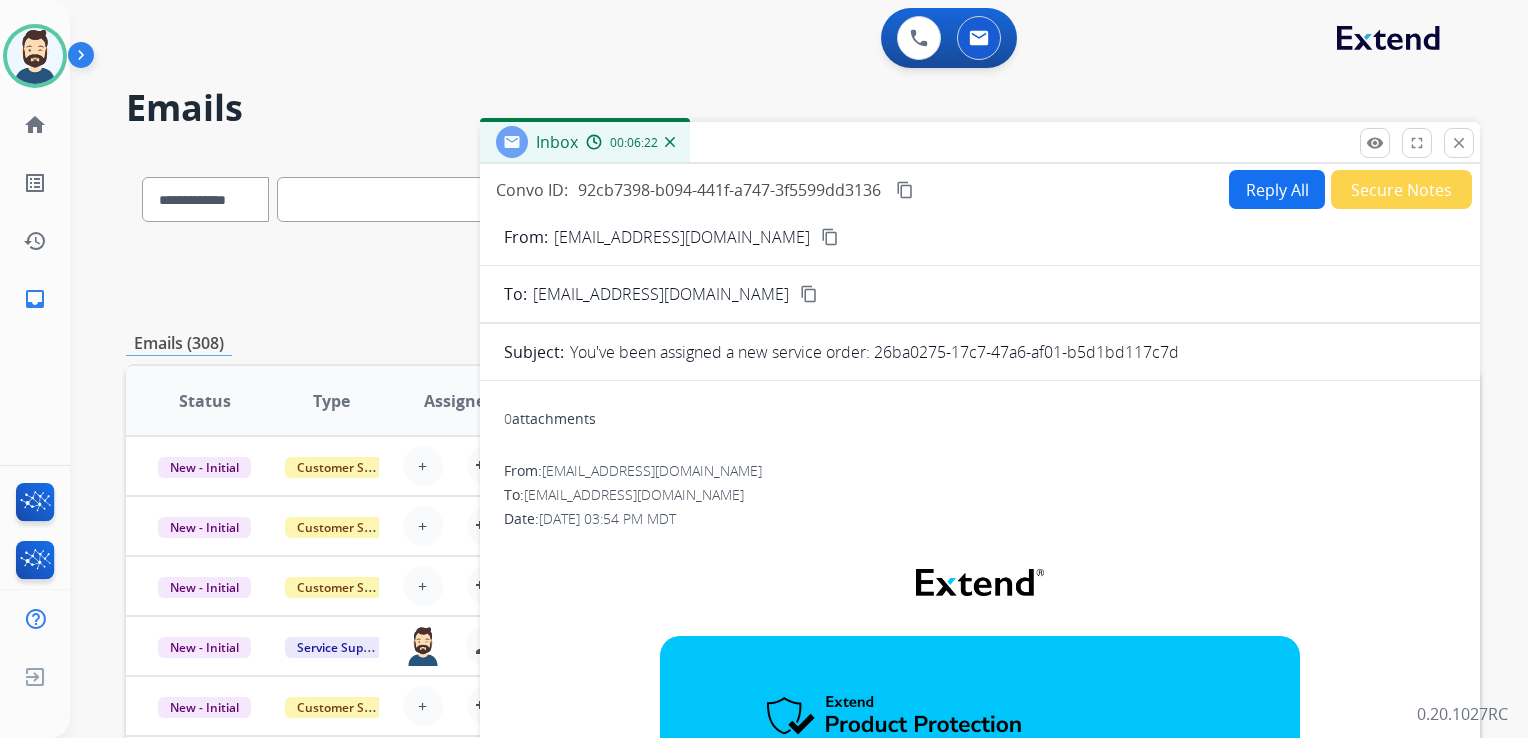 click on "close" at bounding box center (1459, 143) 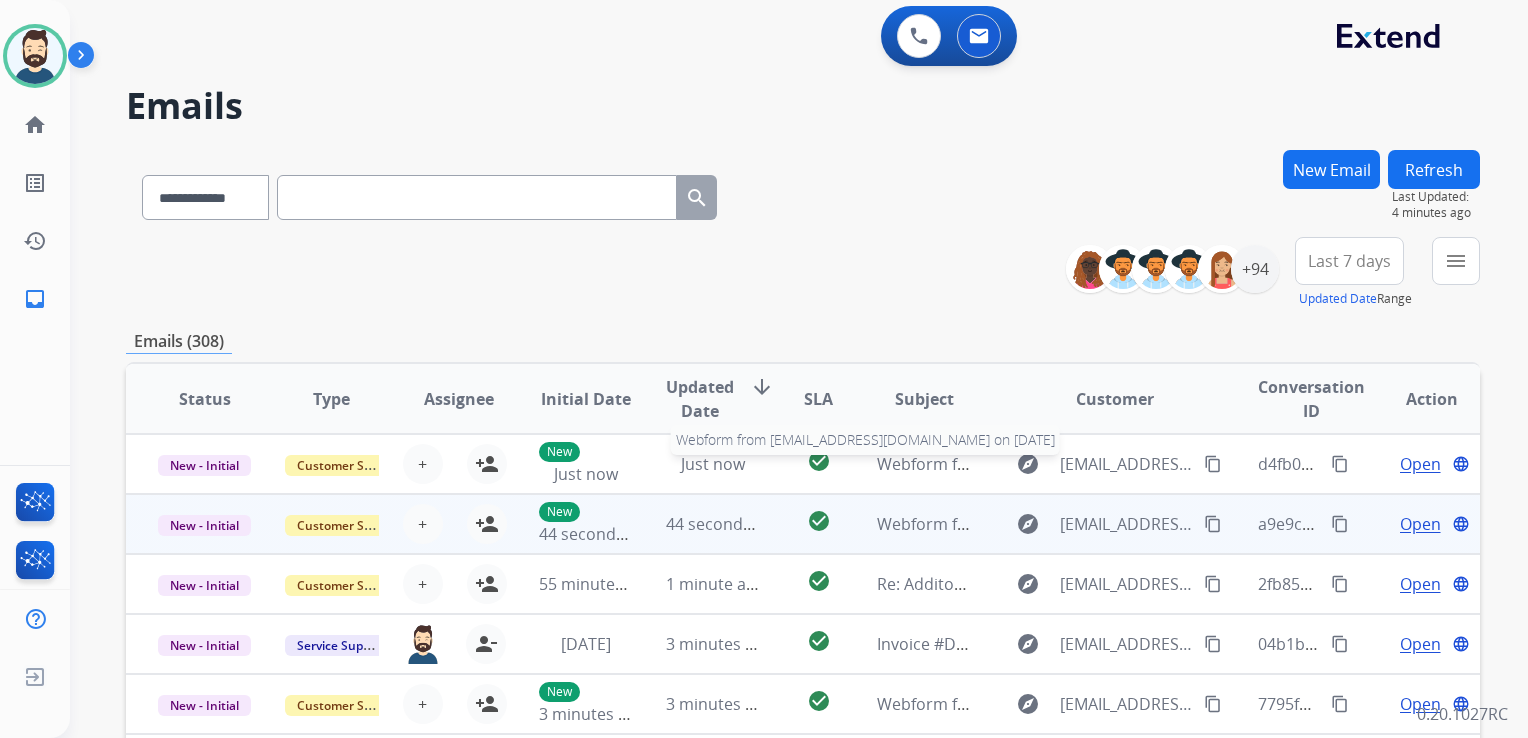 scroll, scrollTop: 0, scrollLeft: 0, axis: both 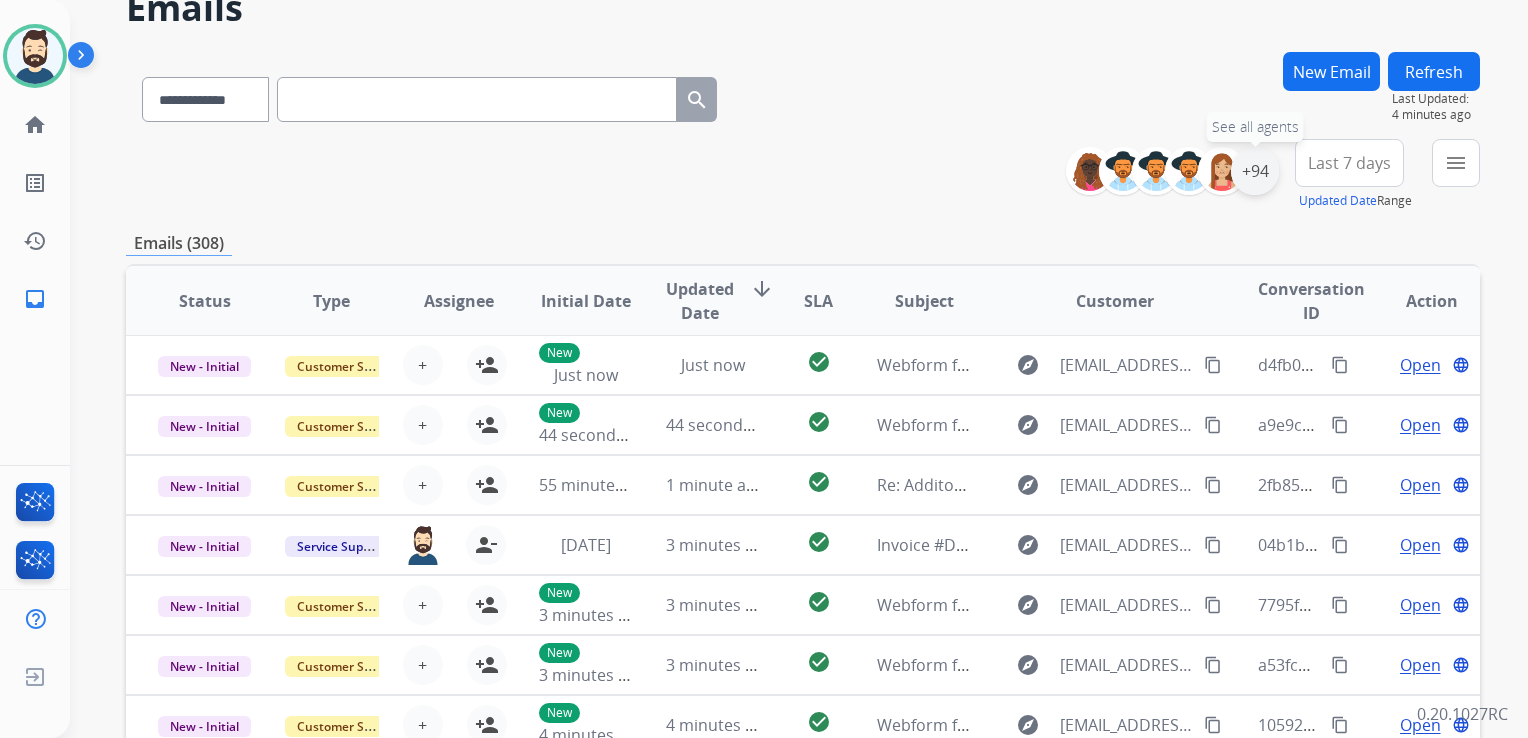 click on "+94" at bounding box center (1255, 171) 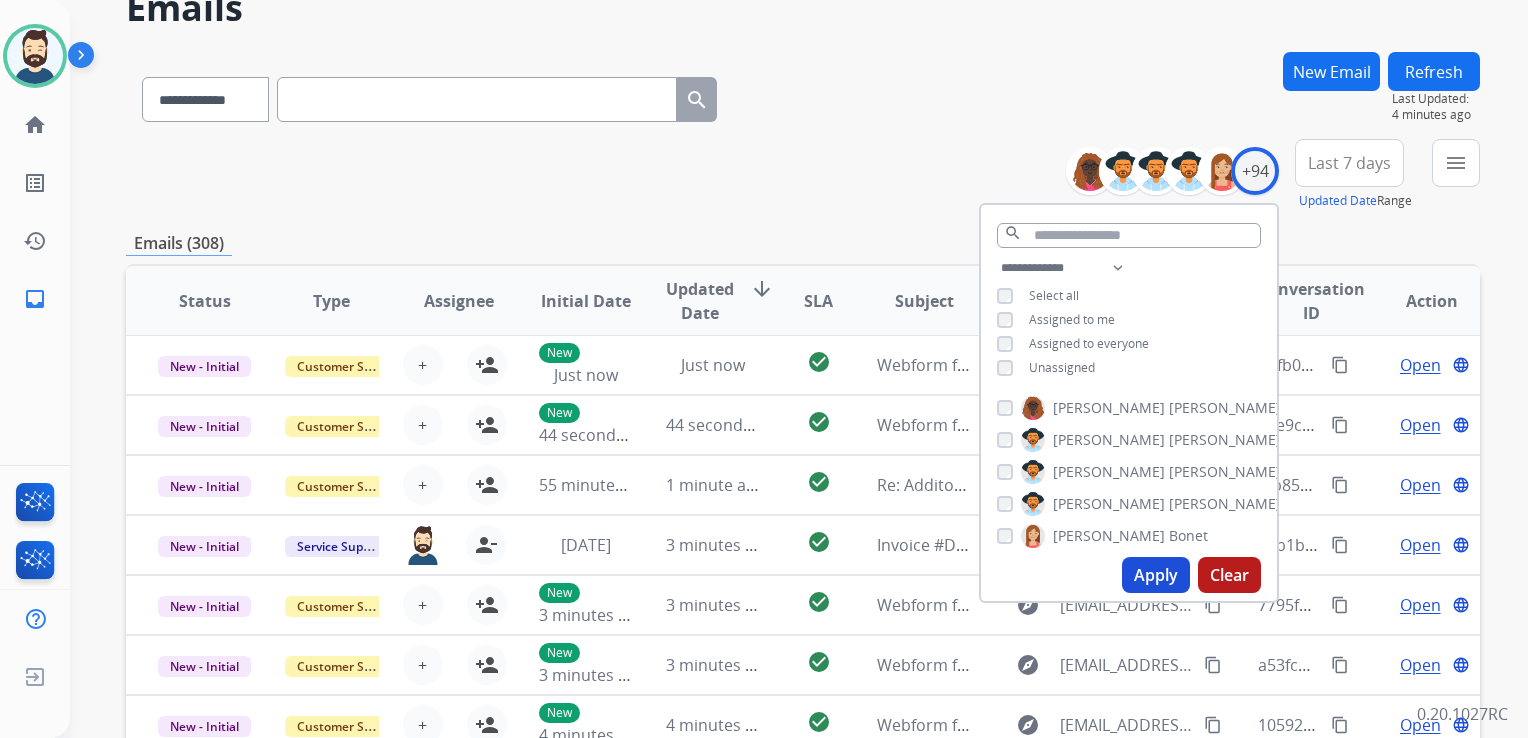 click on "Apply" at bounding box center (1156, 575) 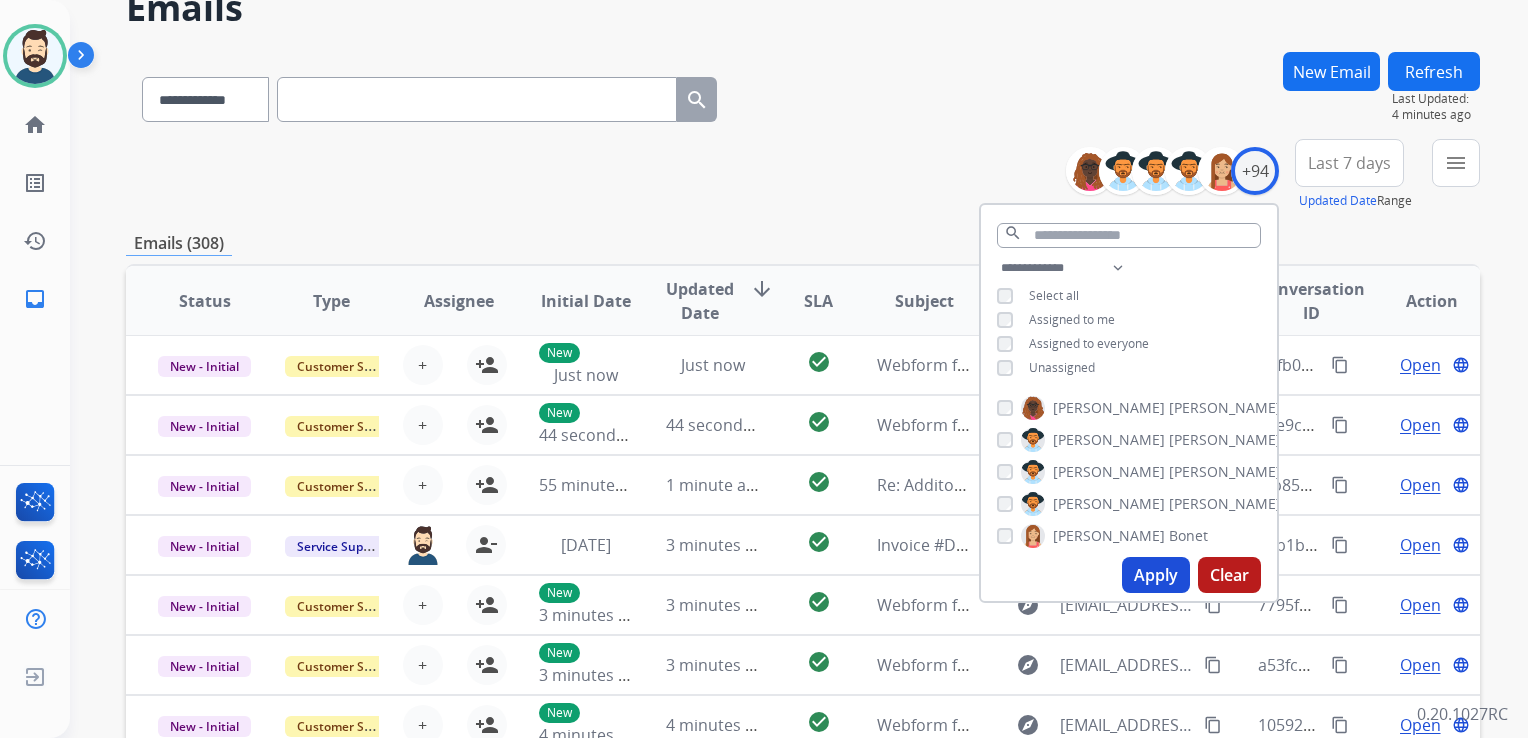 scroll, scrollTop: 0, scrollLeft: 0, axis: both 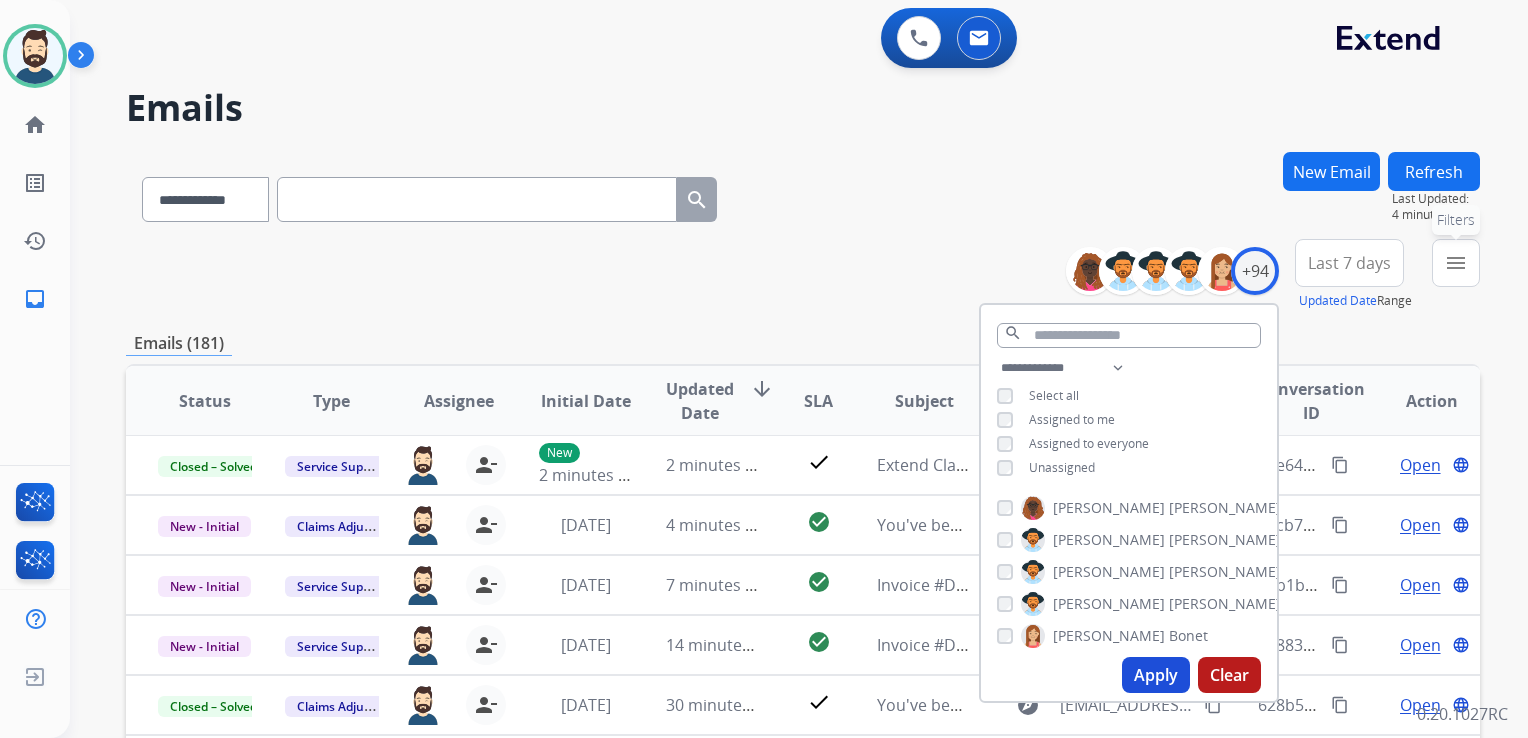 click on "menu" at bounding box center [1456, 263] 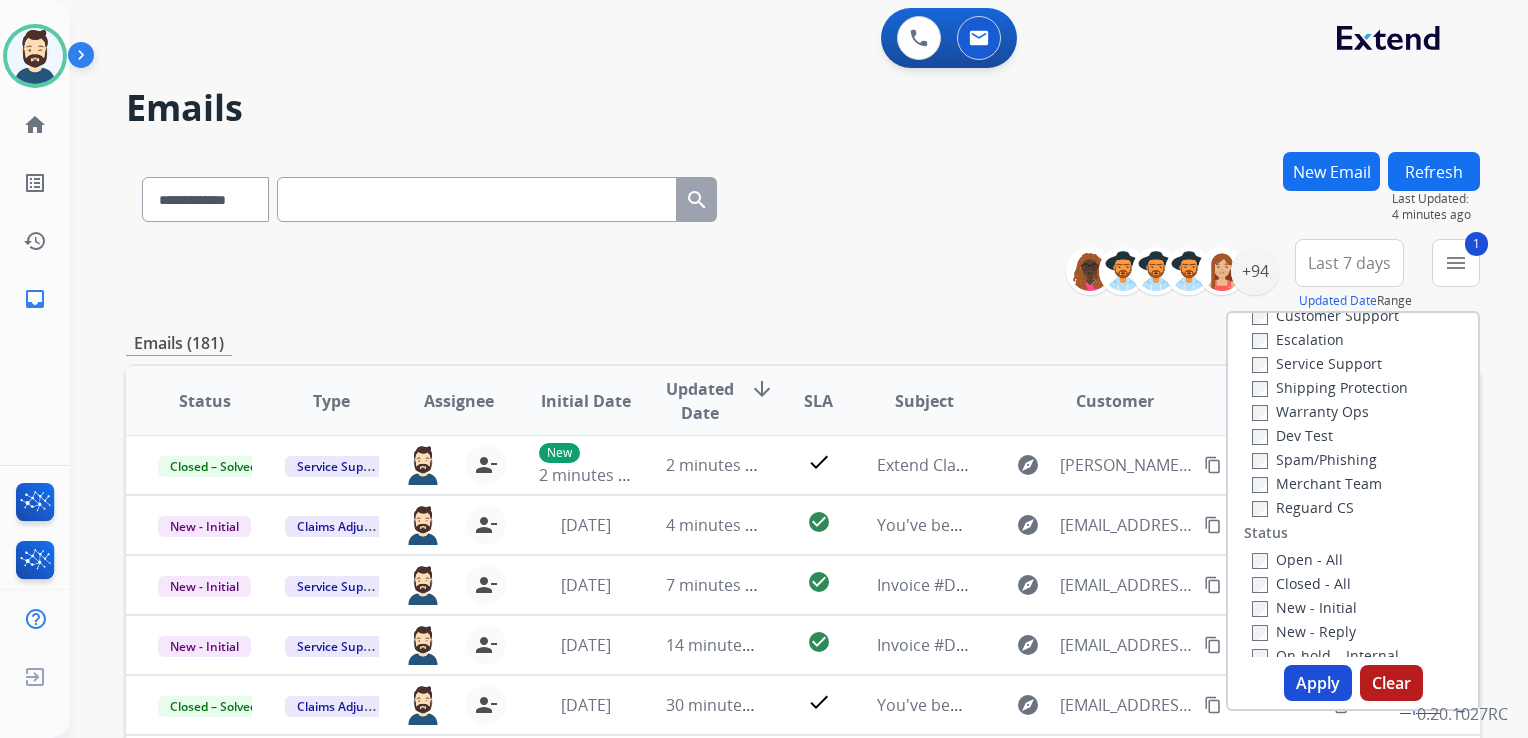 scroll, scrollTop: 100, scrollLeft: 0, axis: vertical 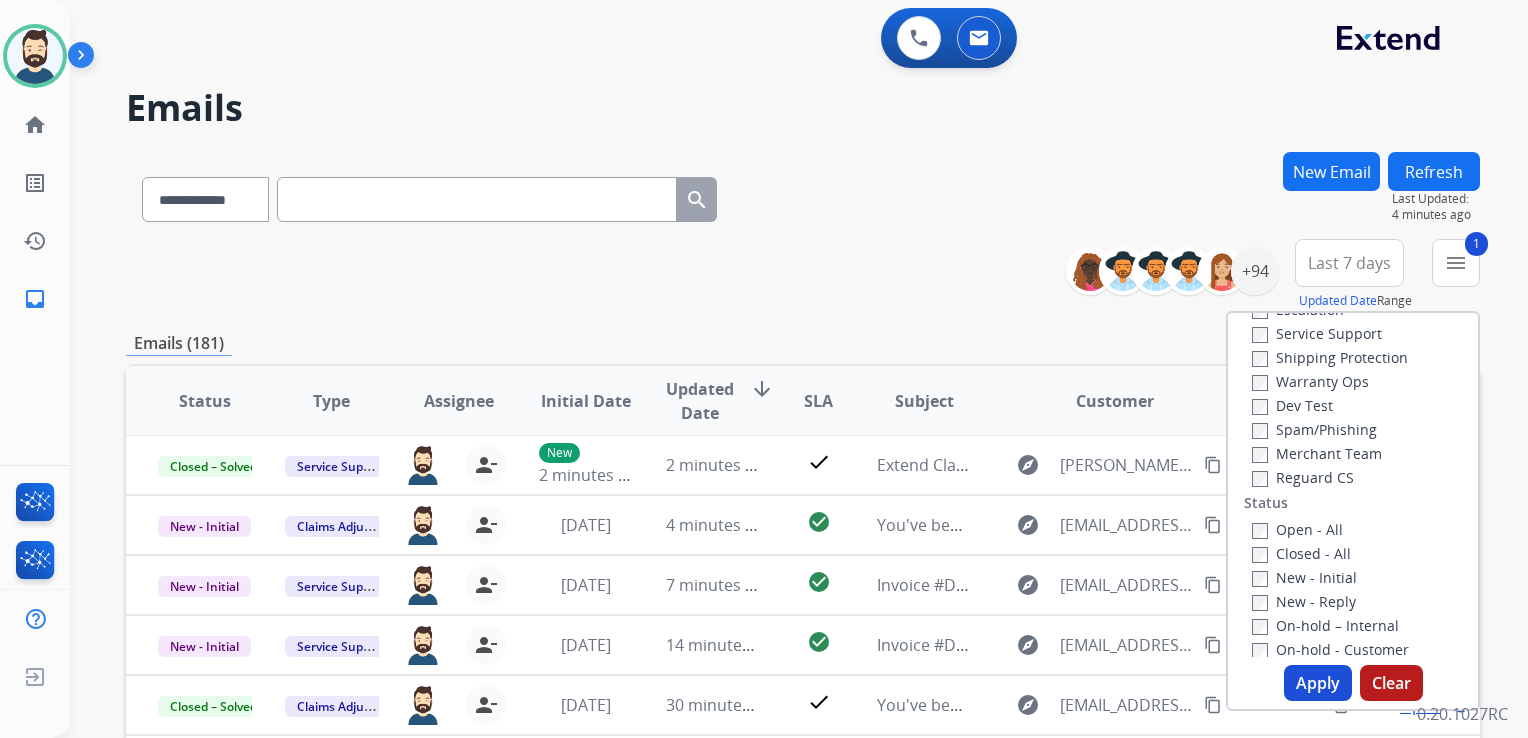 click on "Open - All   Closed - All   New - Initial   New - Reply   On-hold – Internal   On-hold - Customer   On Hold - Pending Parts   On Hold - Servicers   Closed - Unresolved   Closed – Solved   Closed – Merchant Transfer" at bounding box center (1353, 649) 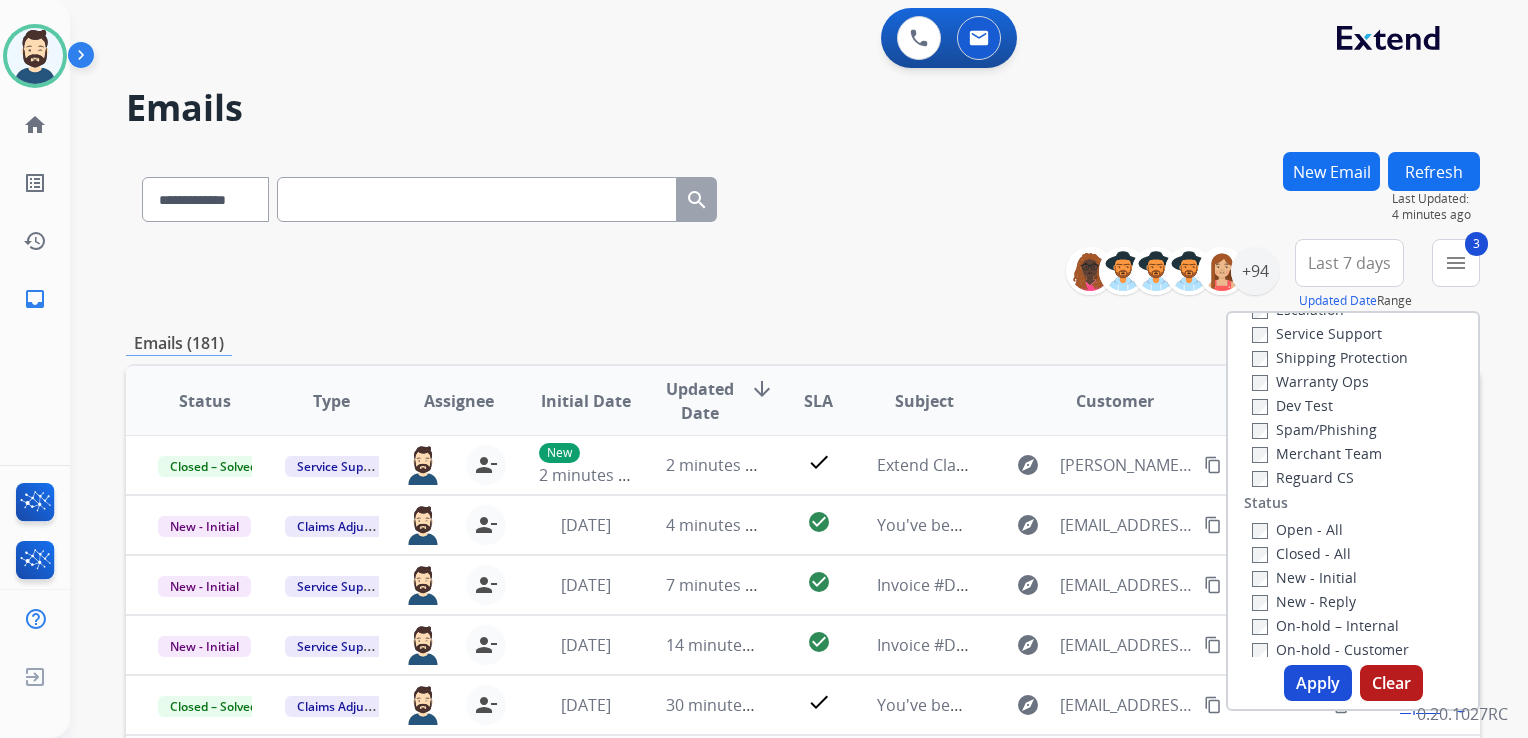 click on "Apply" at bounding box center (1318, 683) 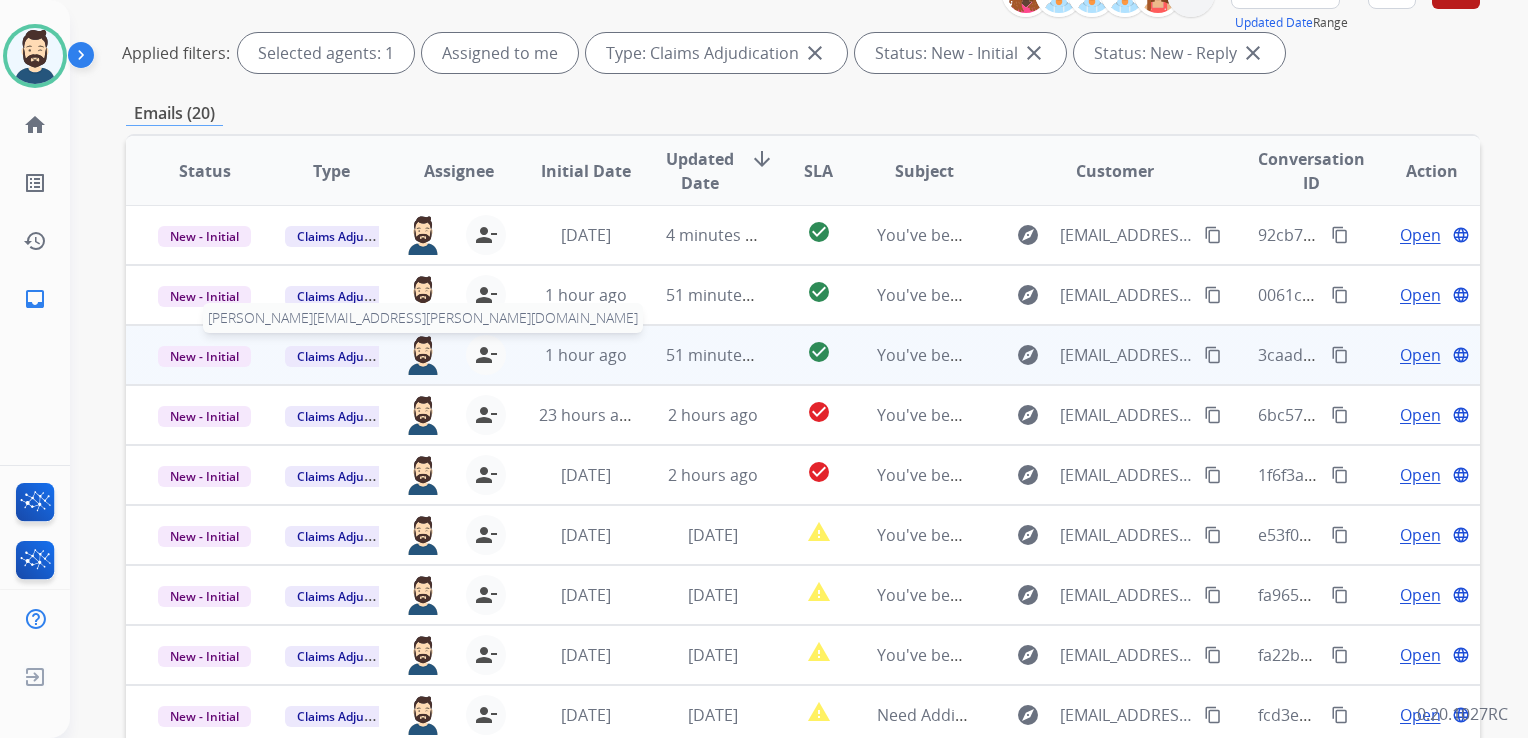 scroll, scrollTop: 300, scrollLeft: 0, axis: vertical 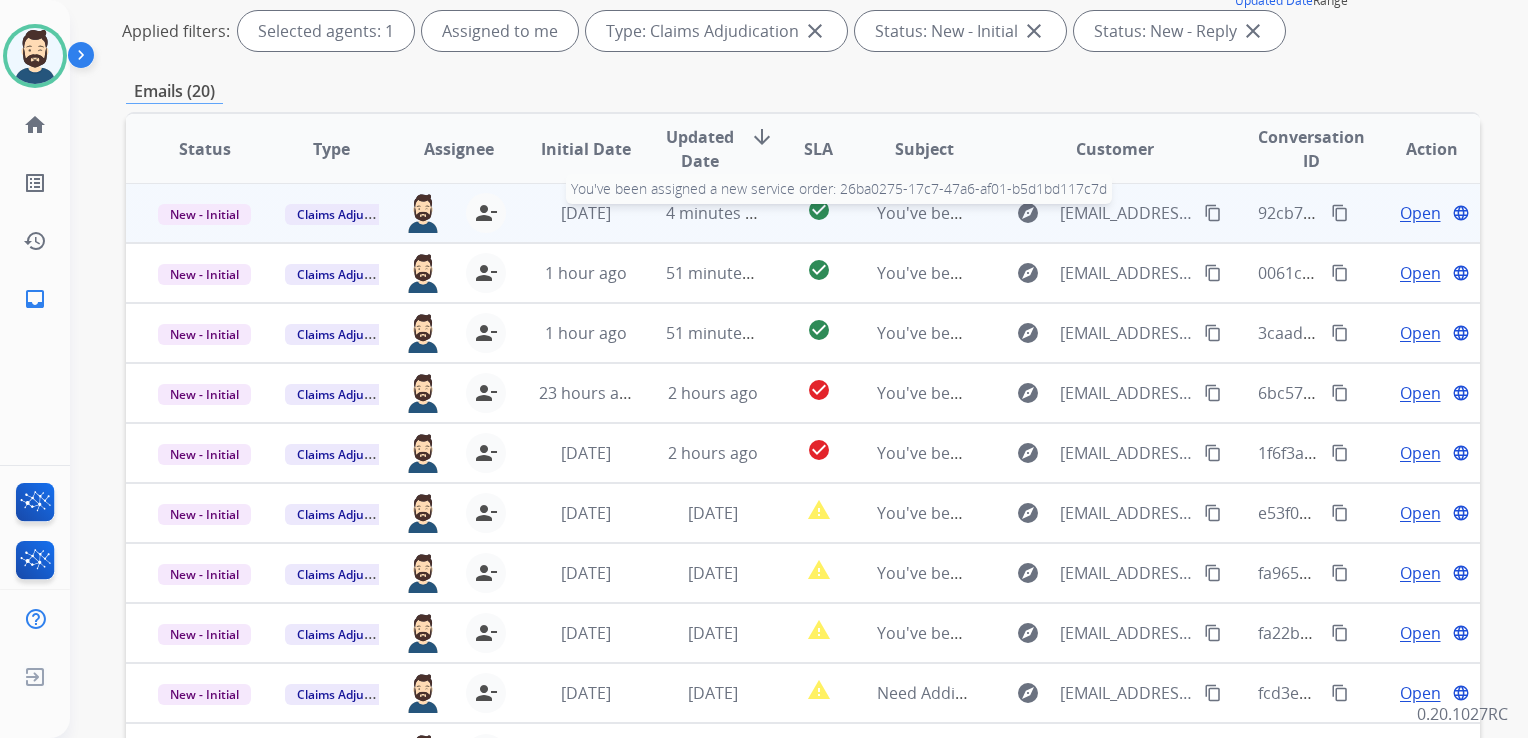 click on "You've been assigned a new service order: 26ba0275-17c7-47a6-af01-b5d1bd117c7d" at bounding box center (1192, 213) 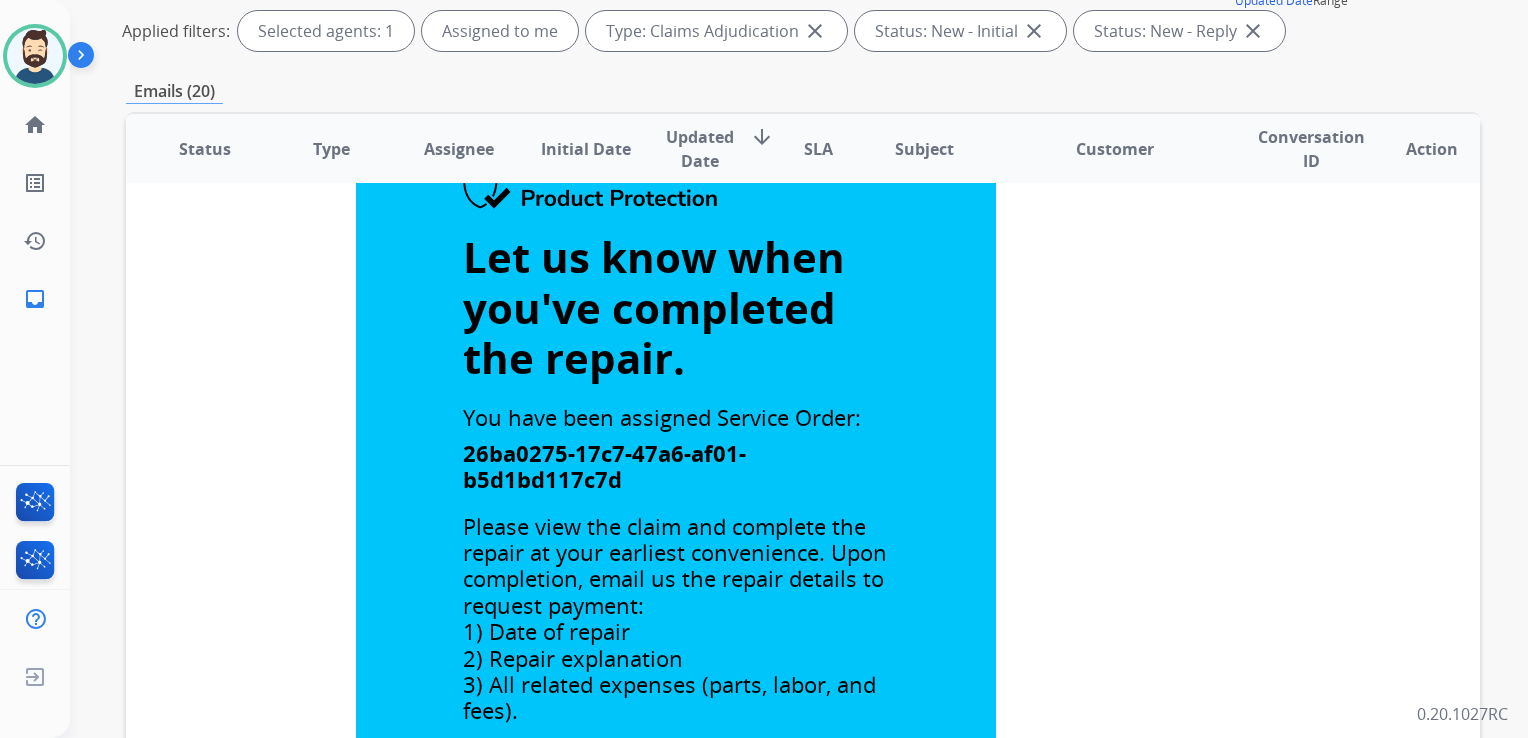 scroll, scrollTop: 0, scrollLeft: 0, axis: both 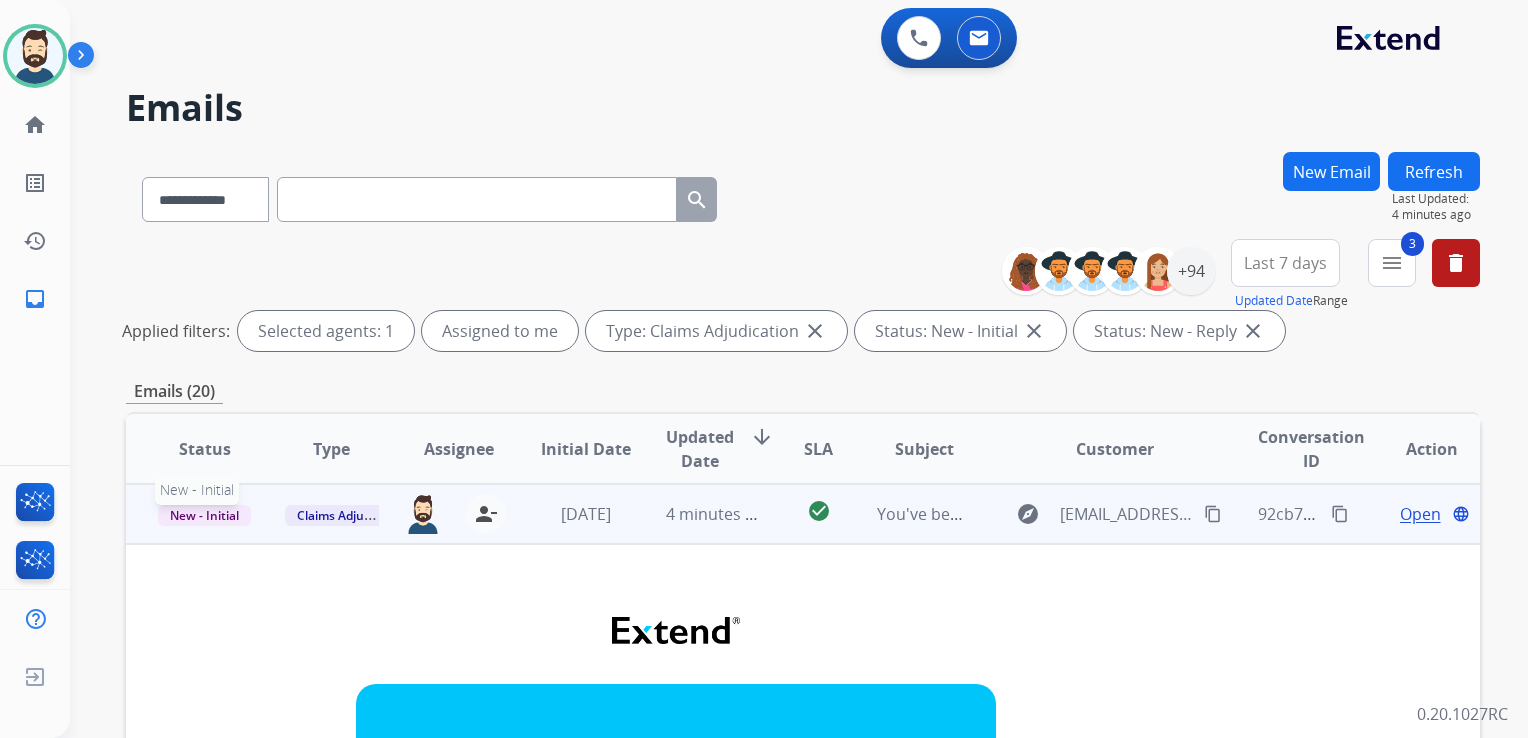 click on "New - Initial" at bounding box center (204, 515) 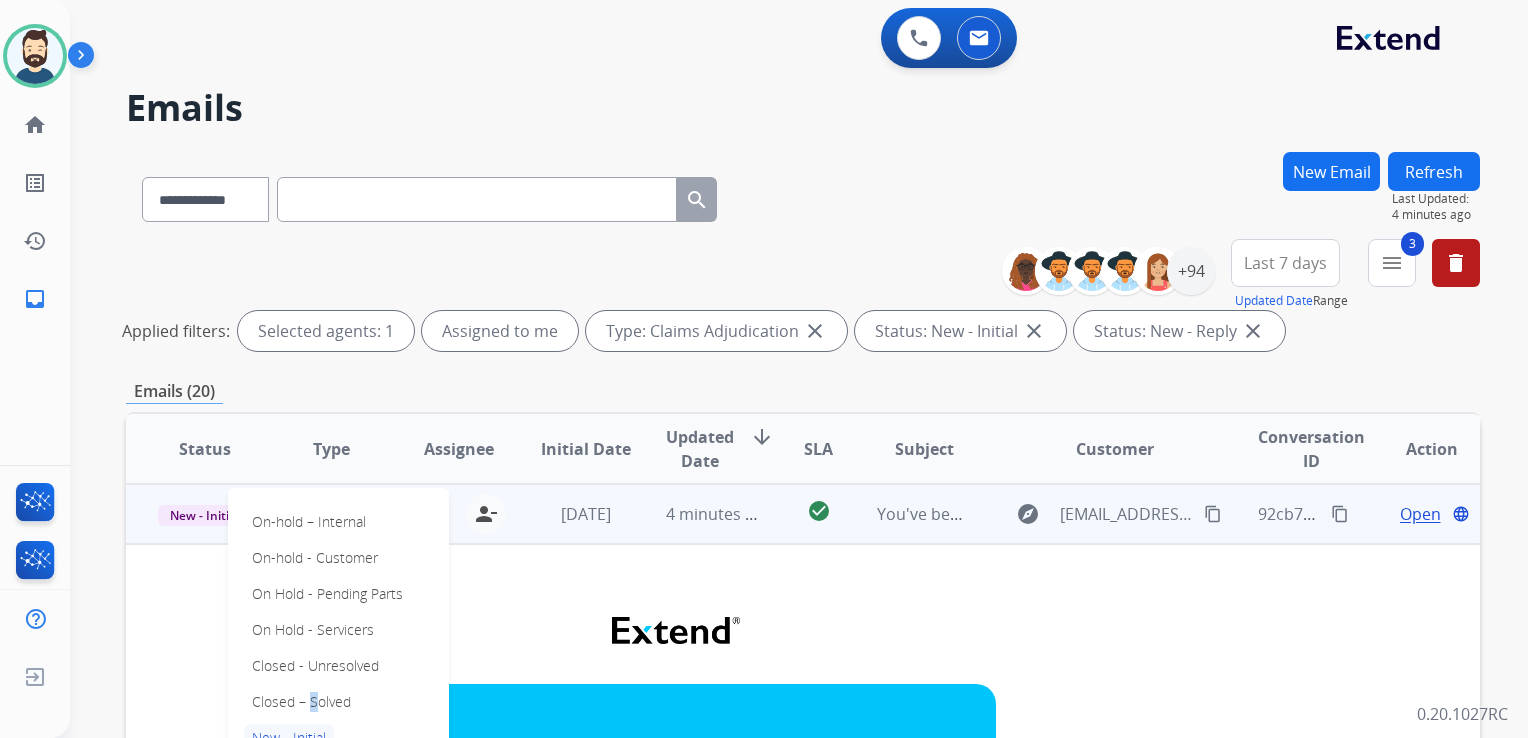 drag, startPoint x: 304, startPoint y: 696, endPoint x: 353, endPoint y: 684, distance: 50.447994 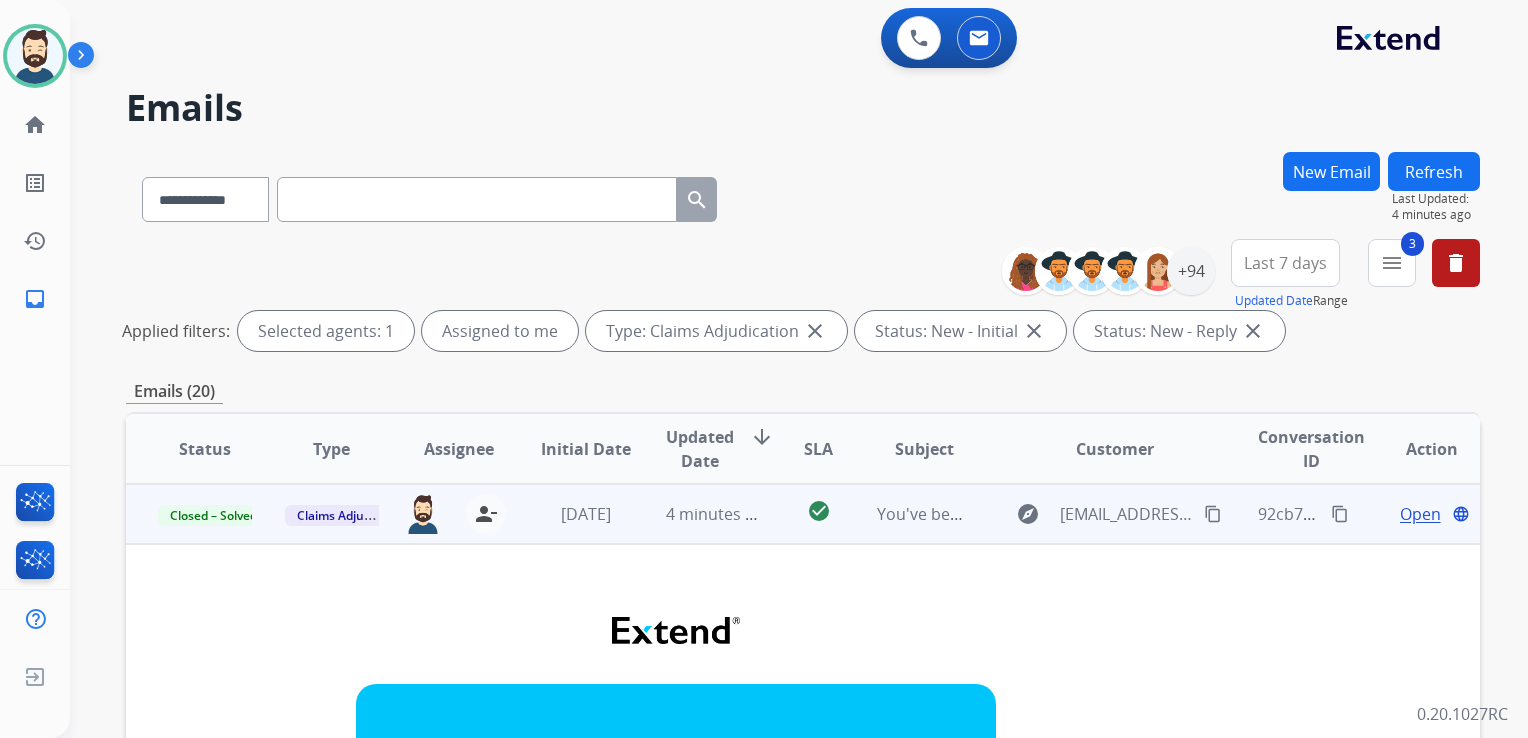 click on "4 minutes ago" at bounding box center [697, 514] 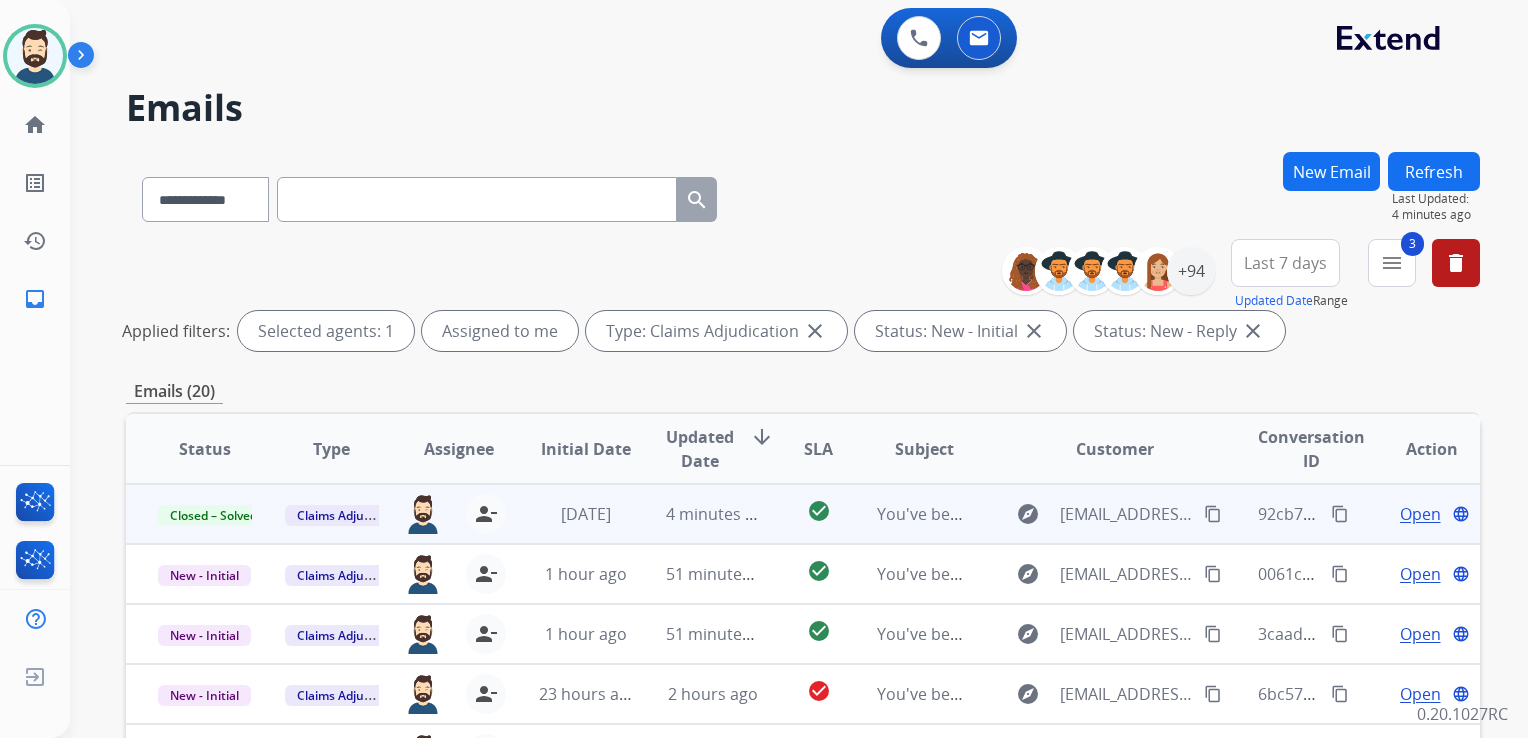 click on "Refresh" at bounding box center (1434, 171) 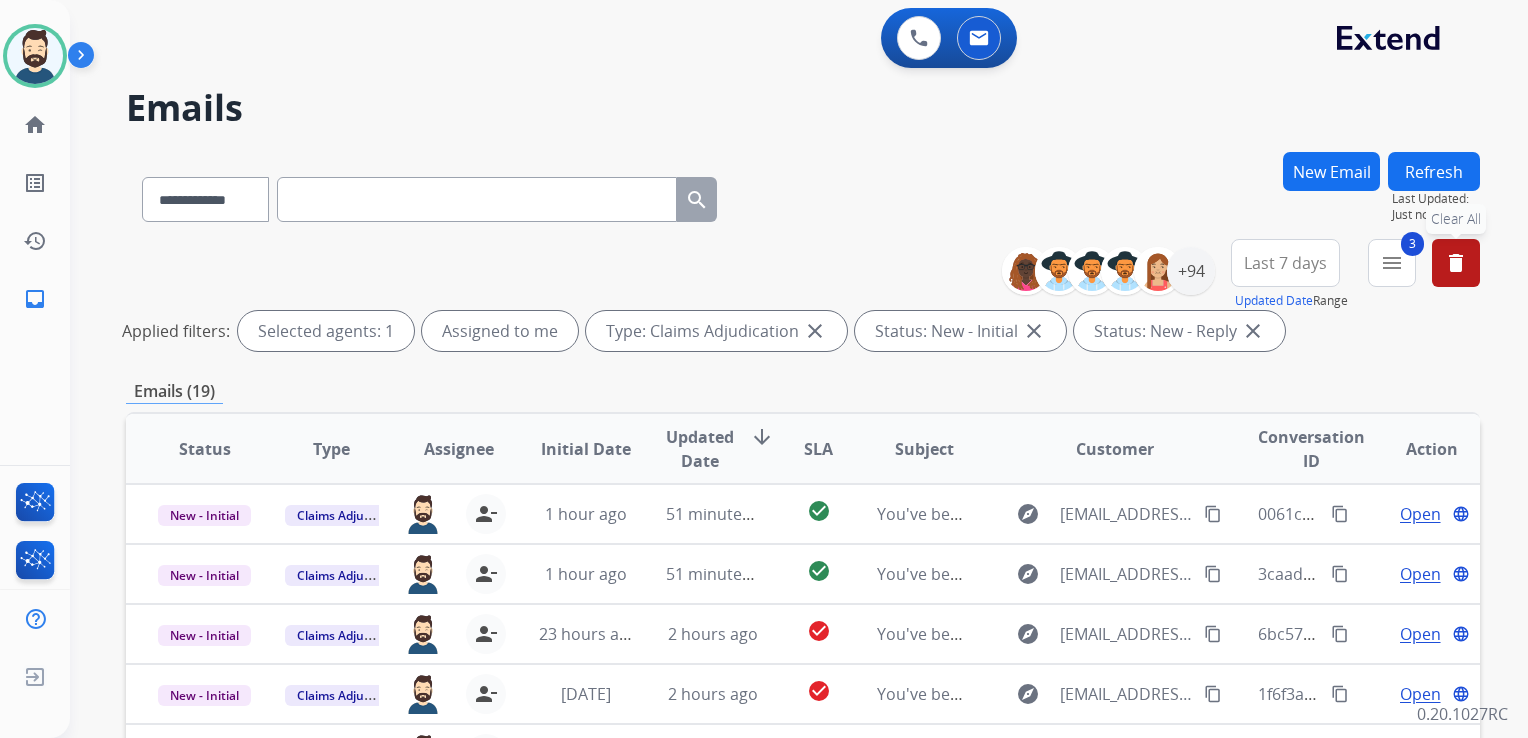 click on "delete" at bounding box center [1456, 263] 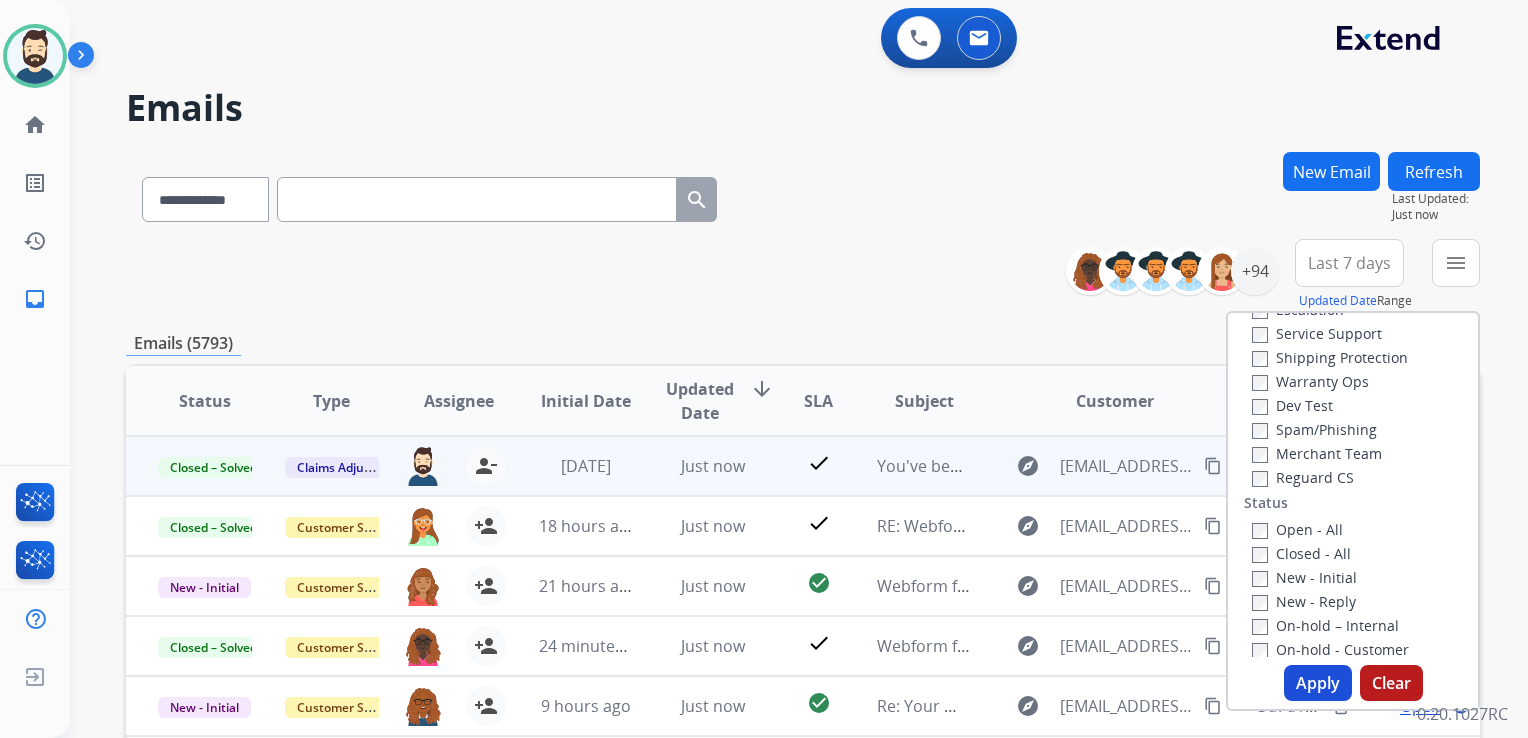 click on "**********" at bounding box center (803, 195) 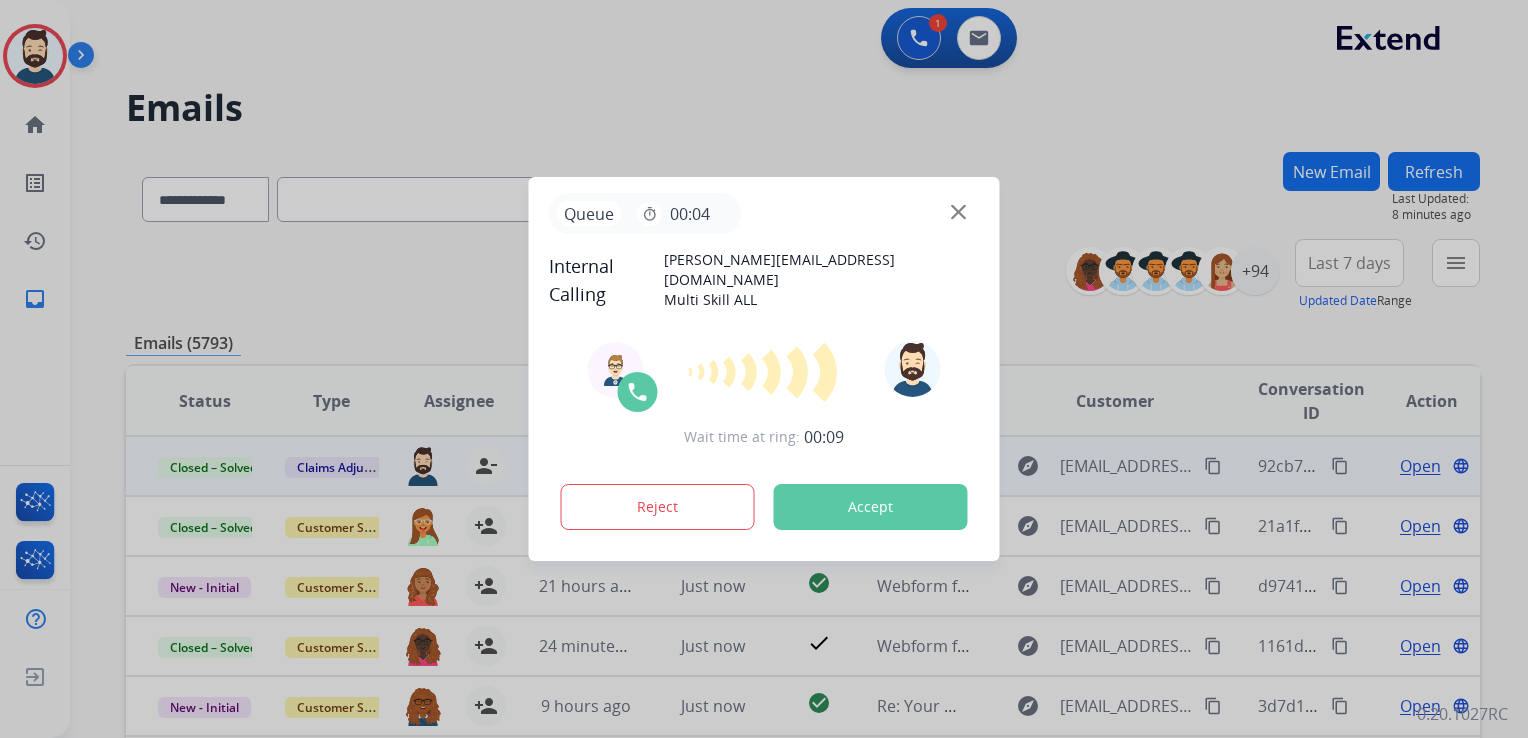 click on "Accept" at bounding box center (871, 507) 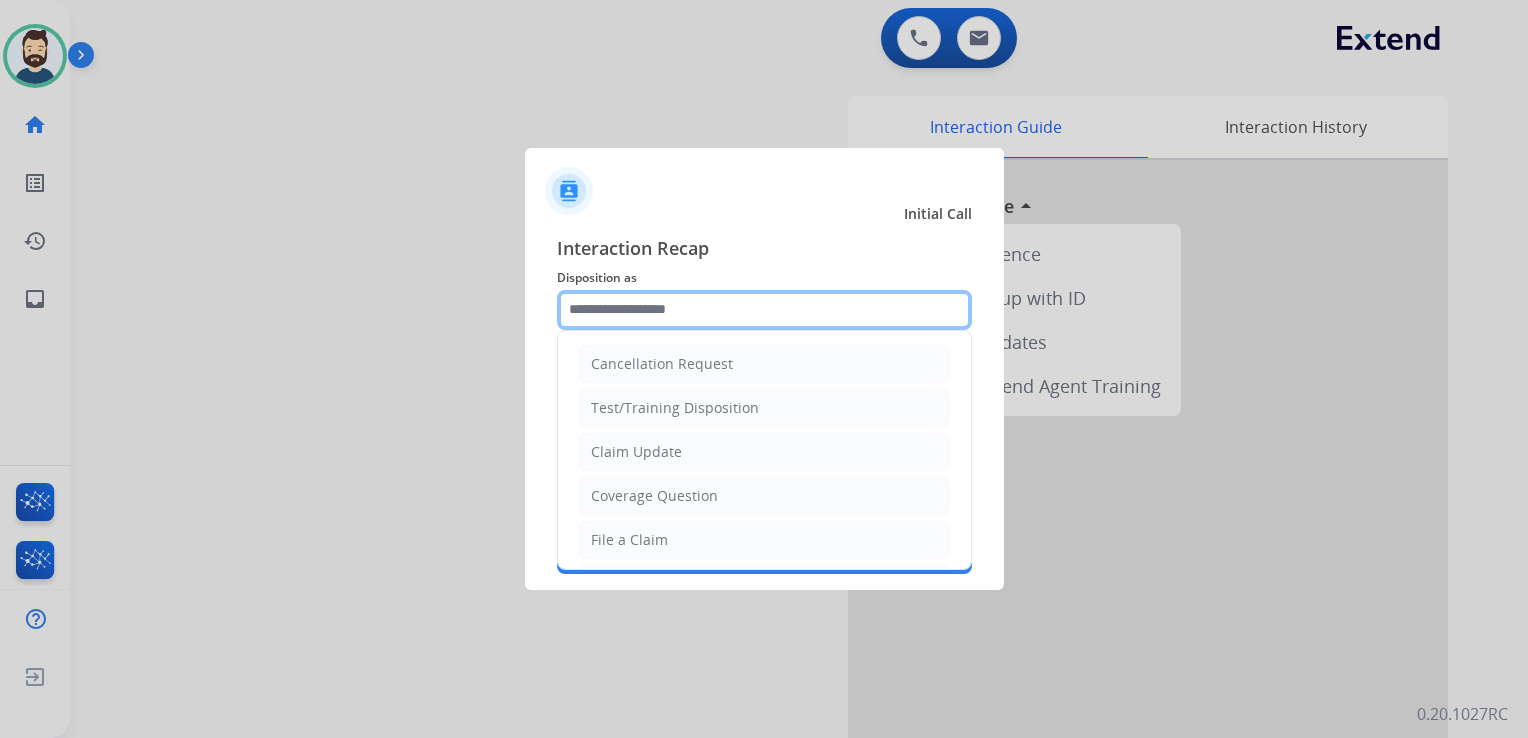 click 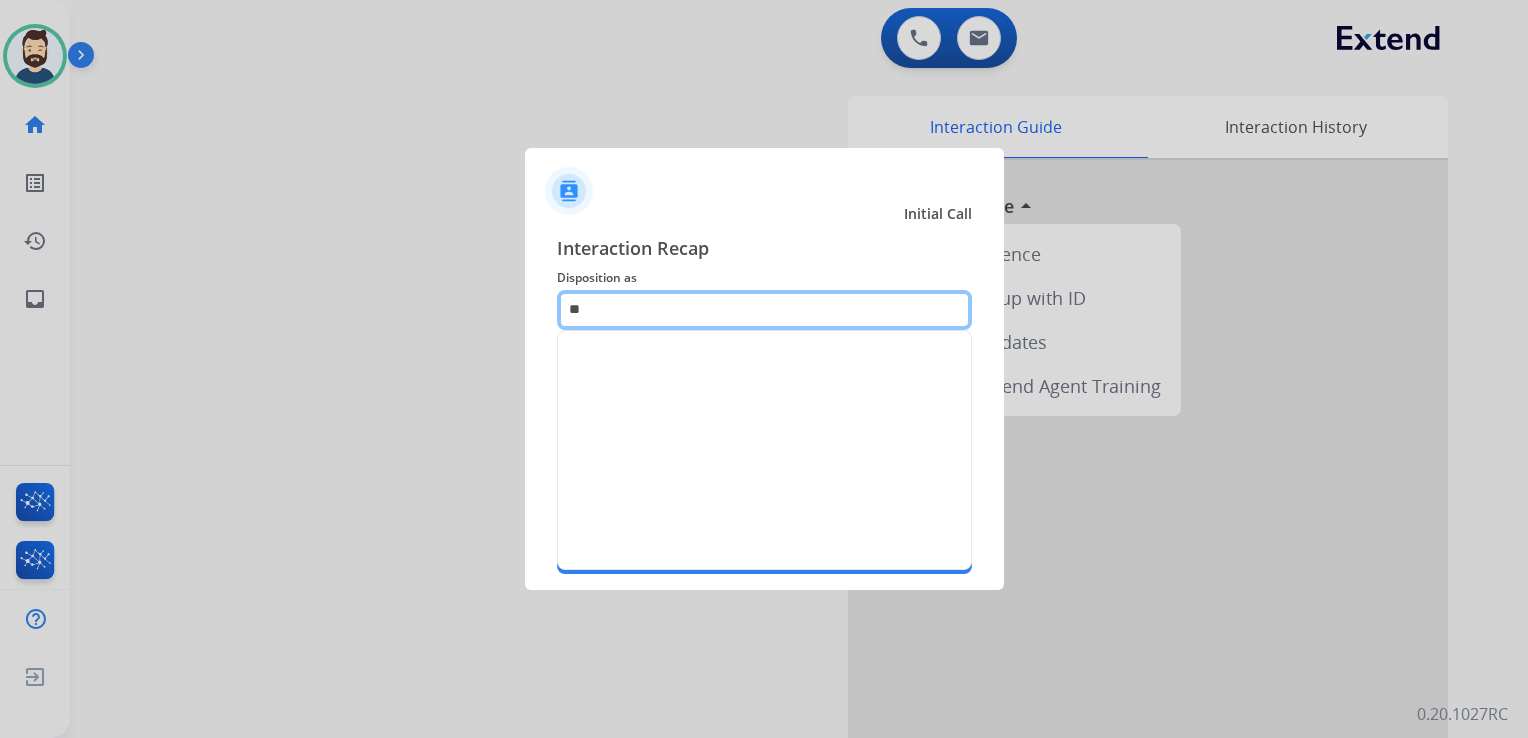 type on "*" 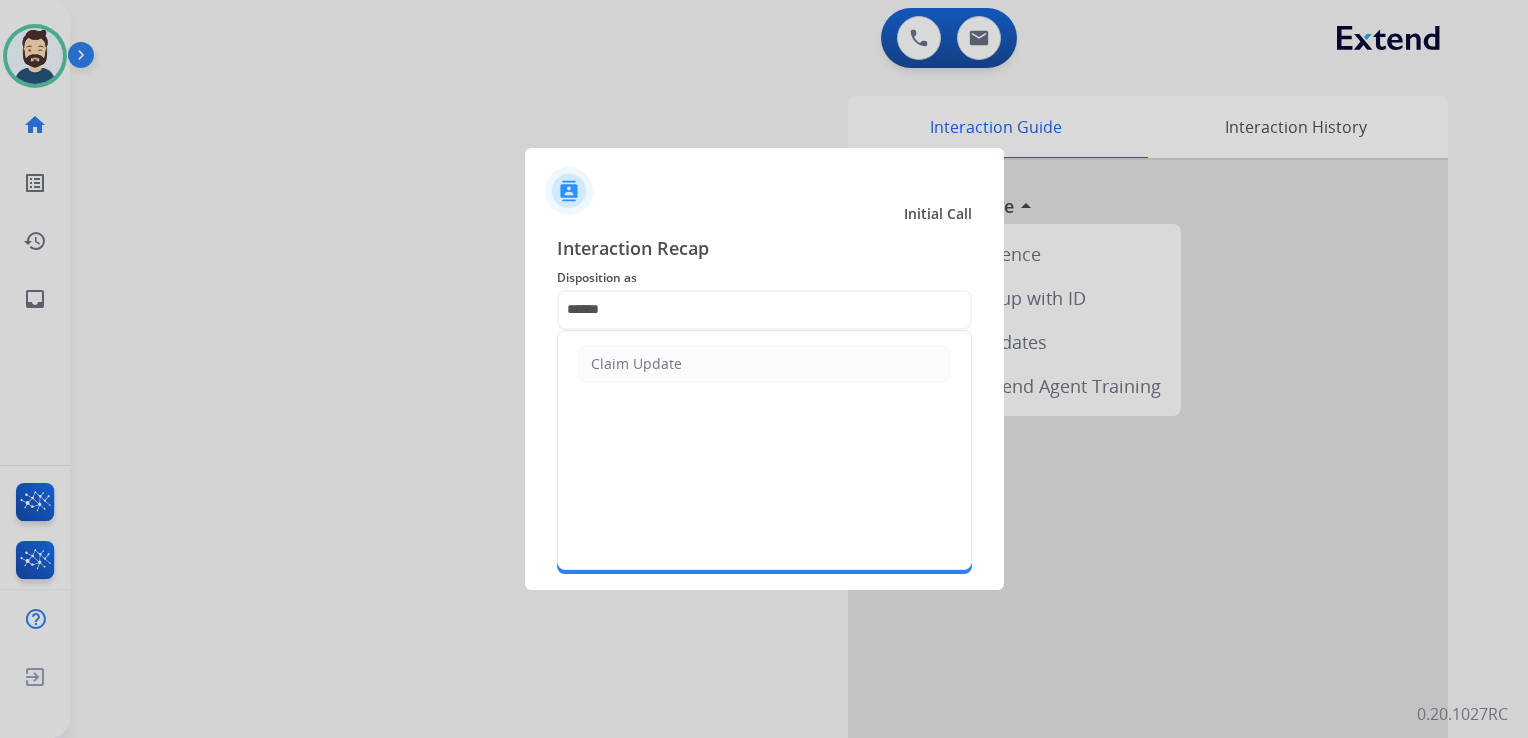 drag, startPoint x: 688, startPoint y: 360, endPoint x: 676, endPoint y: 372, distance: 16.970562 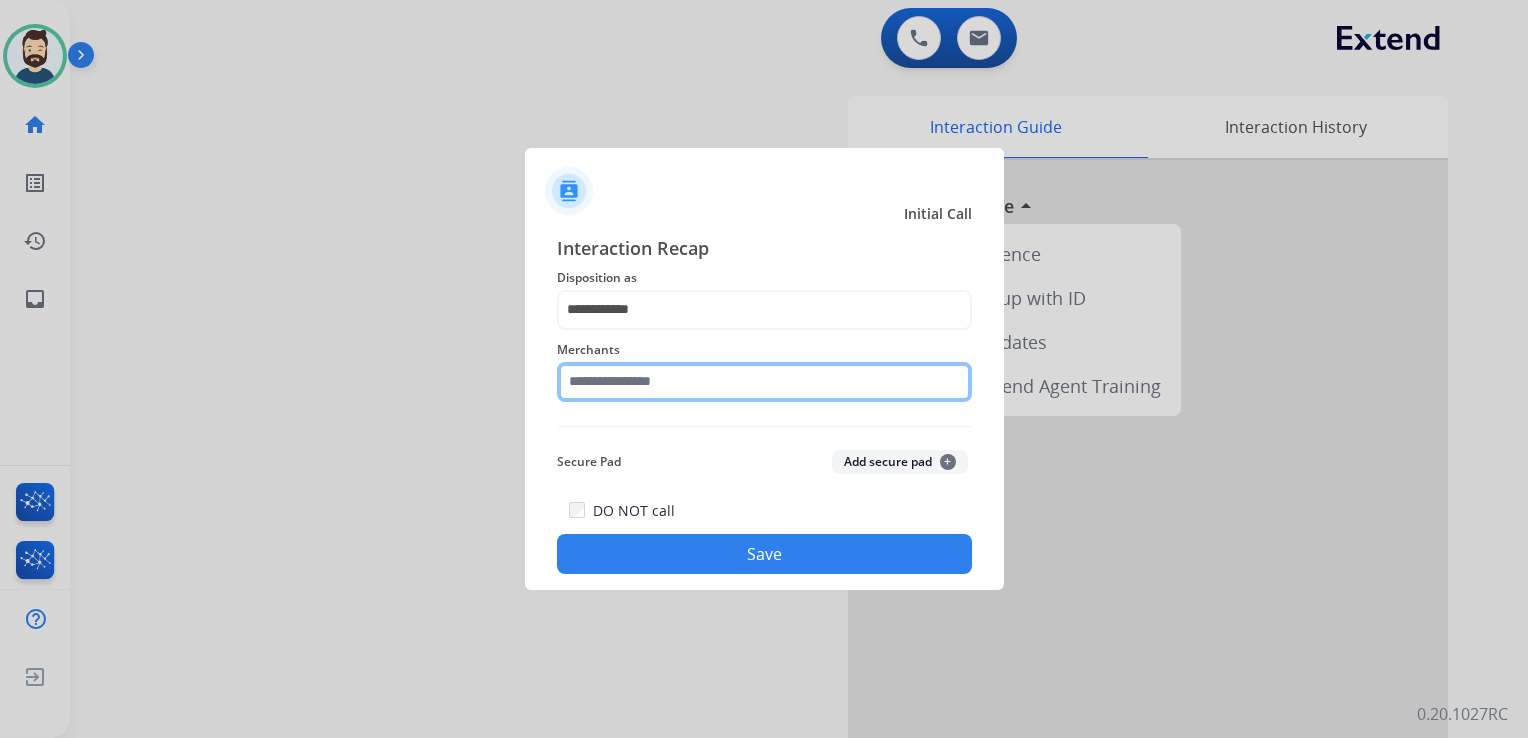 click 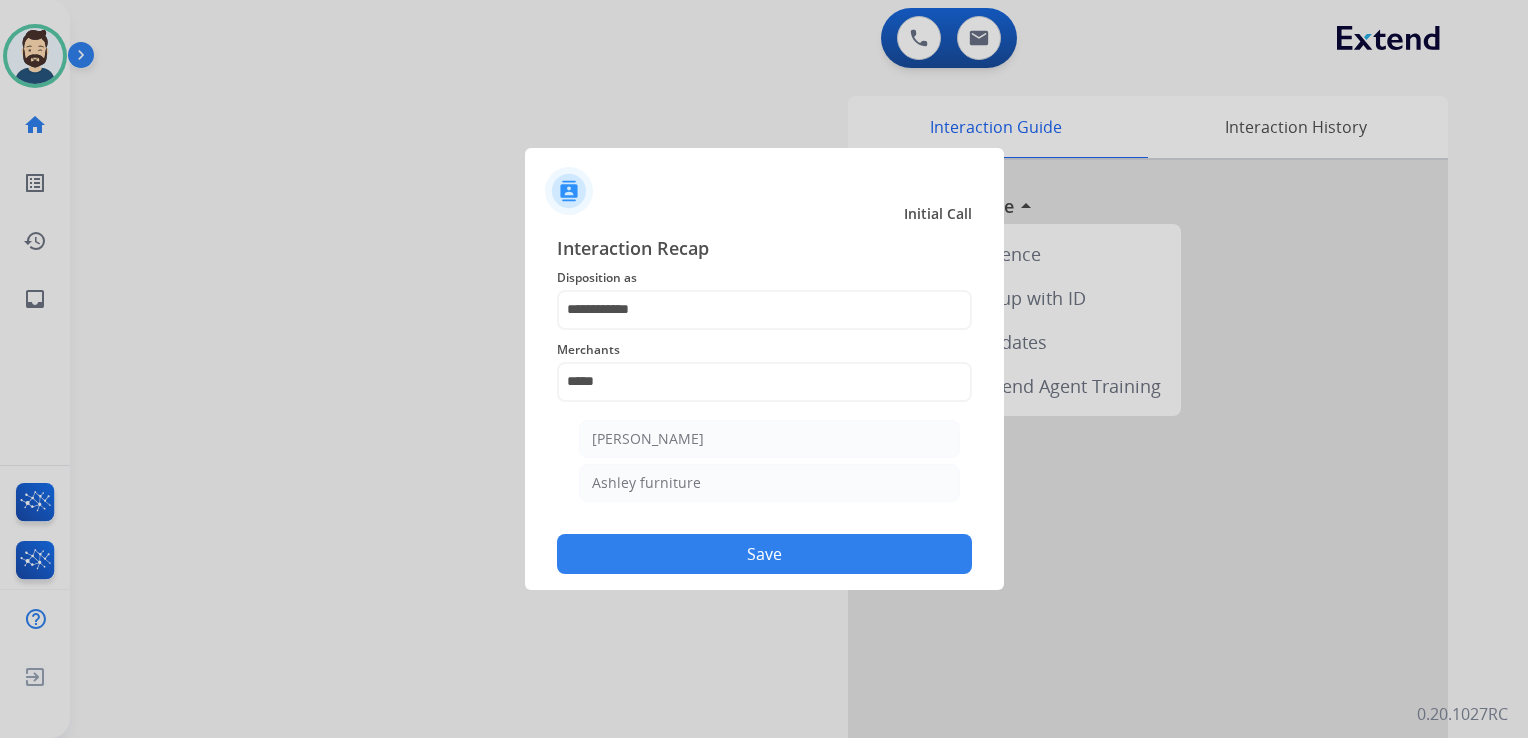 click on "[PERSON_NAME]" 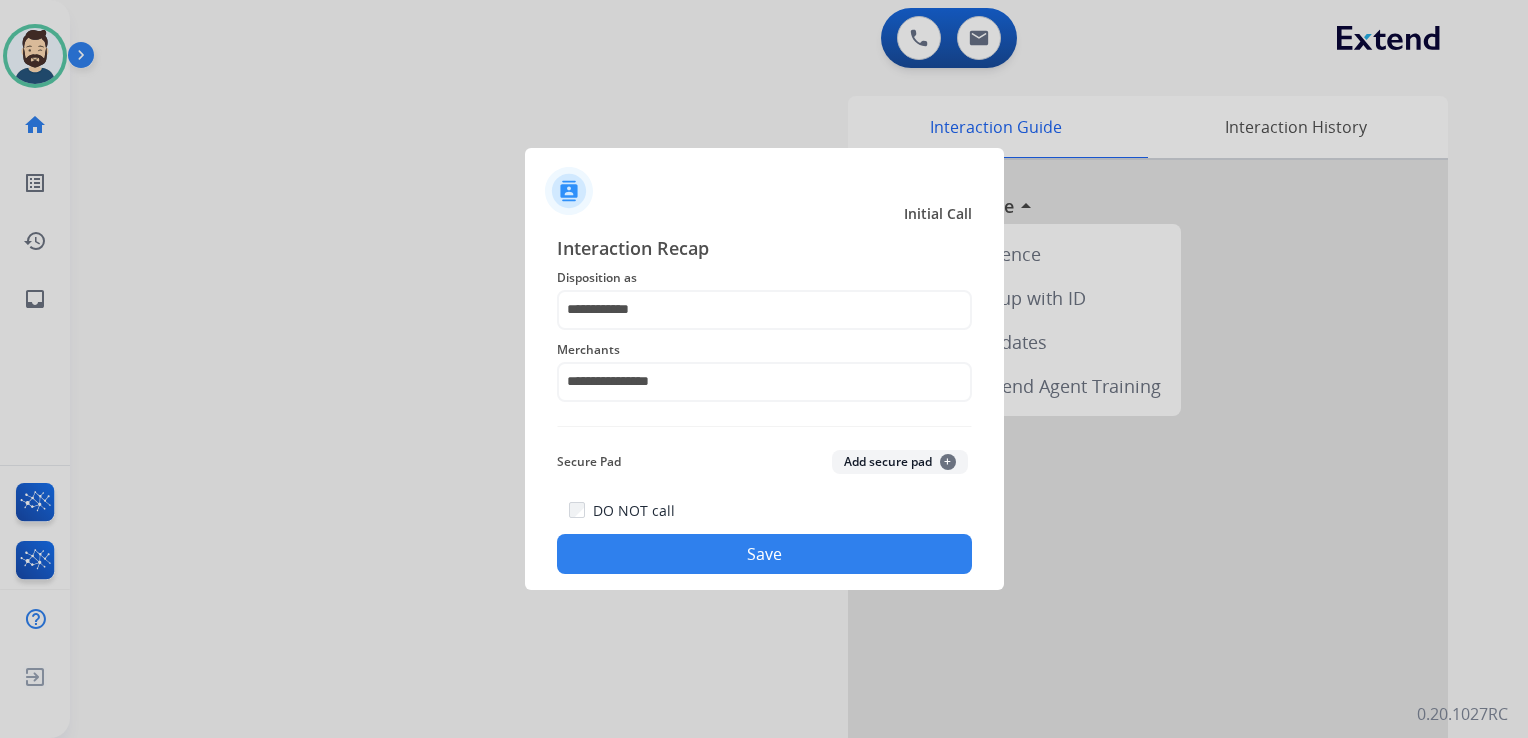 click on "Save" 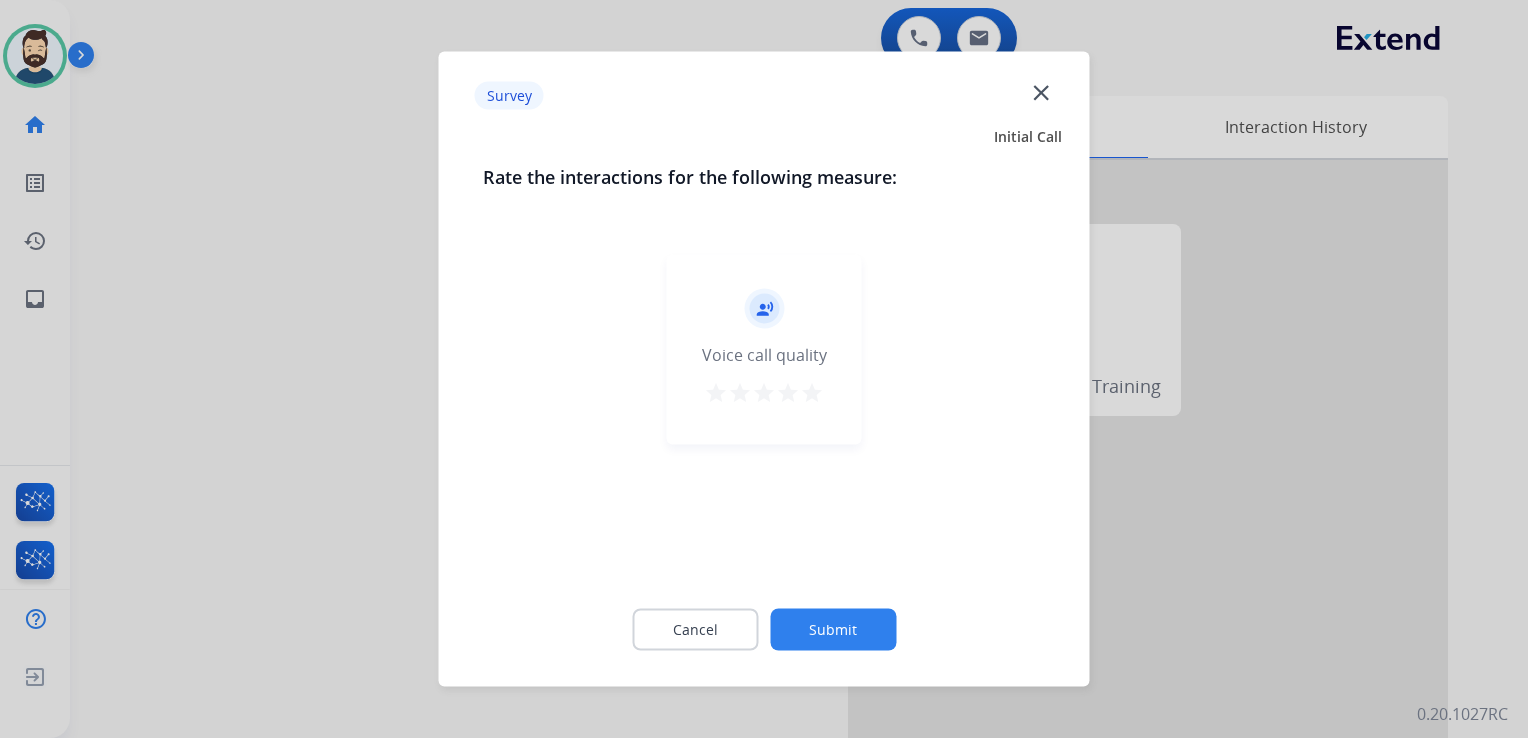 click on "star" at bounding box center (812, 393) 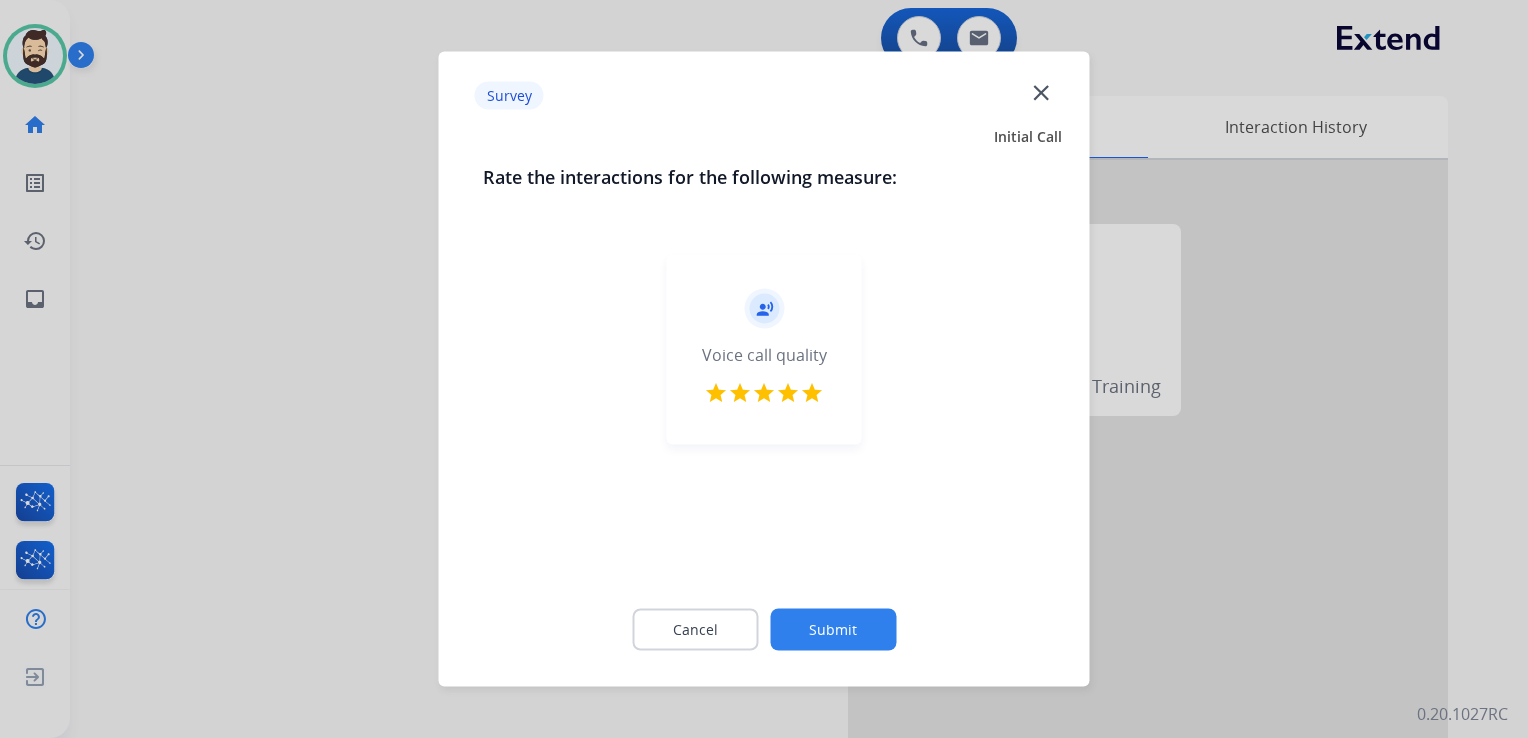click on "Submit" 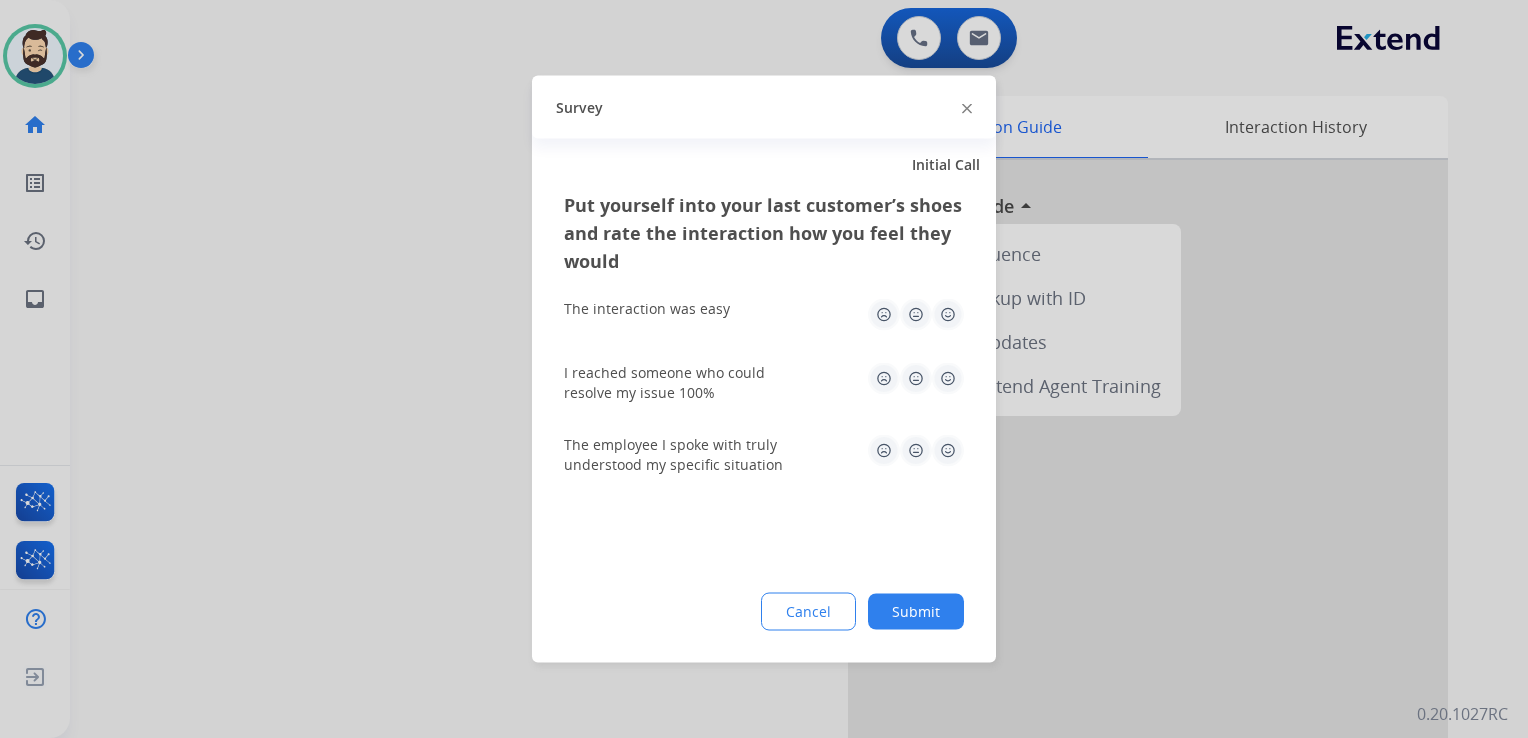 click 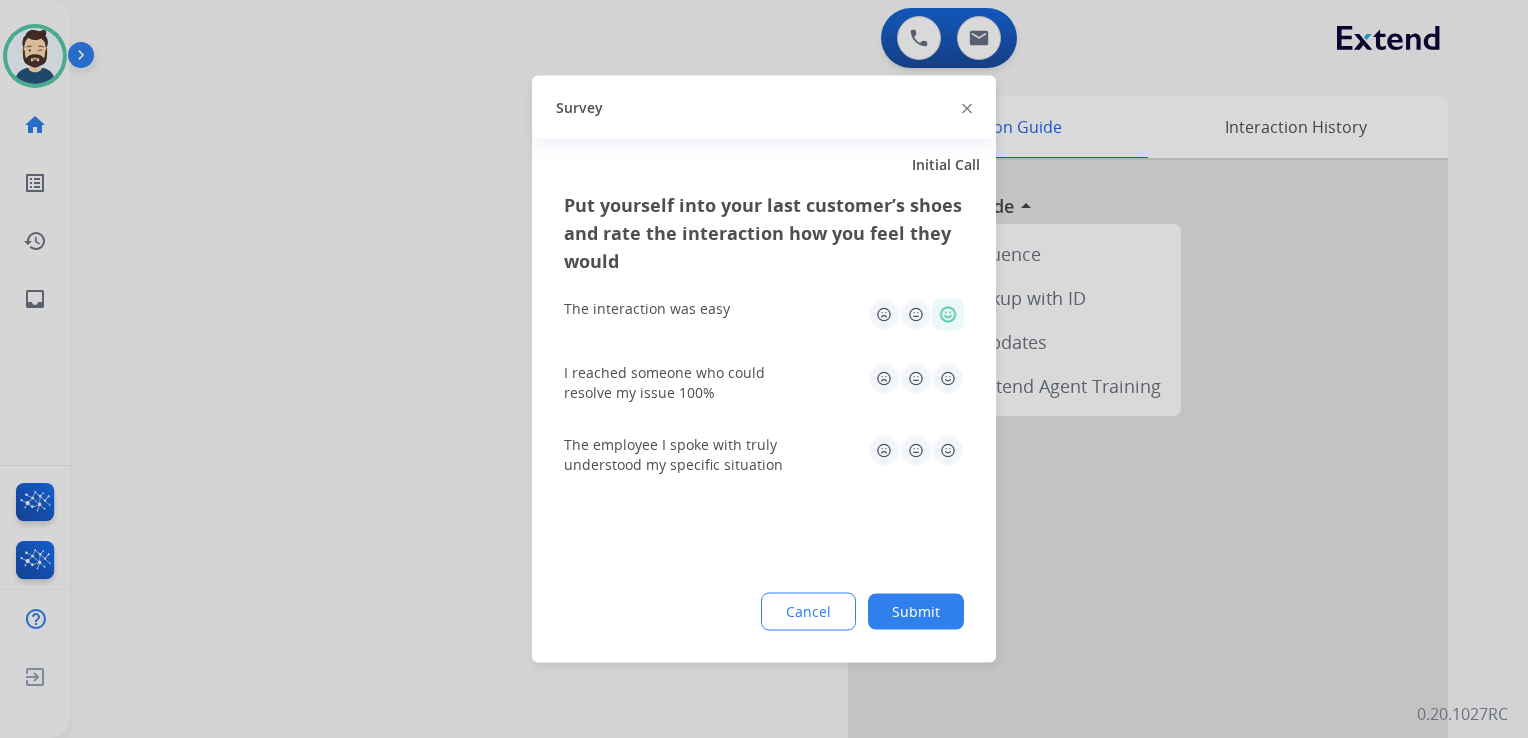 click 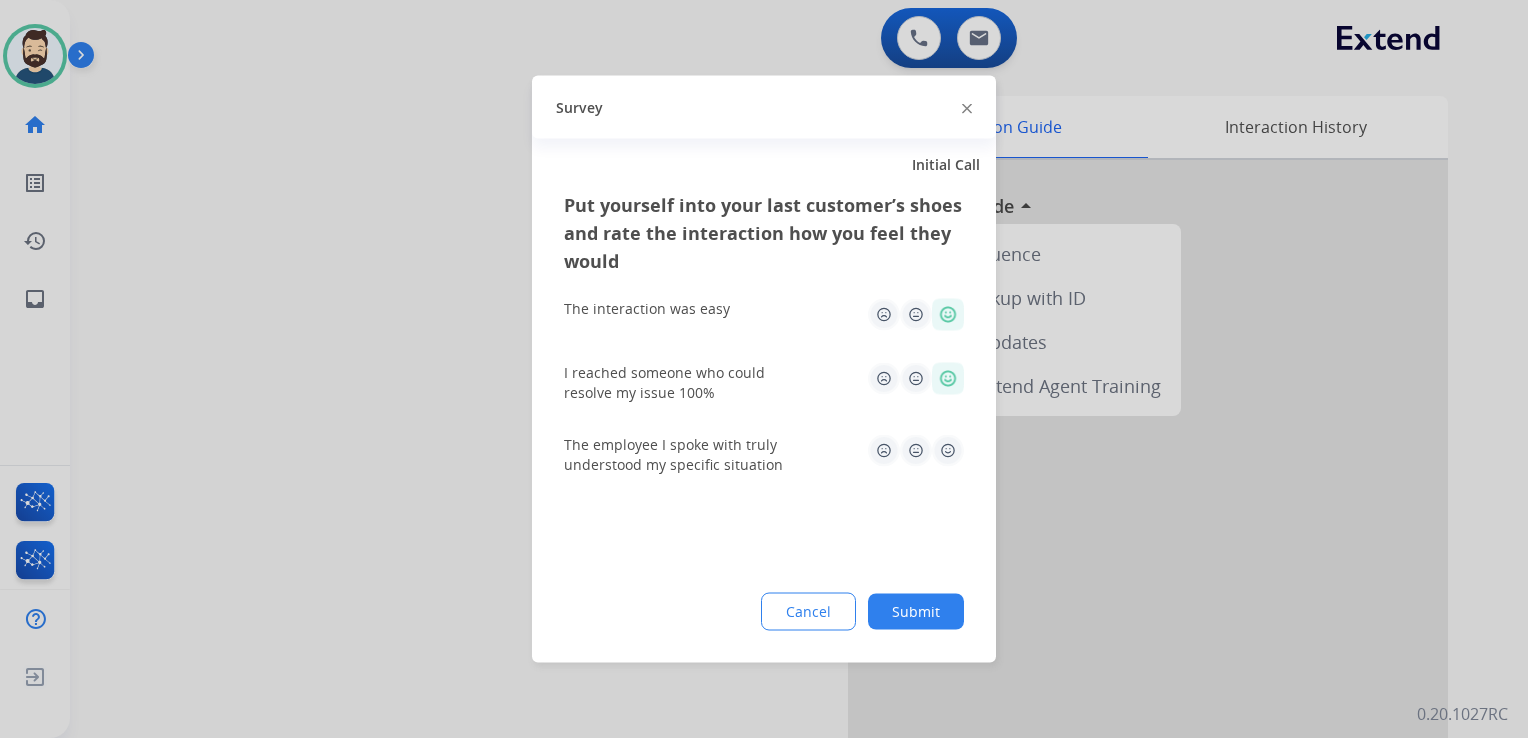 click 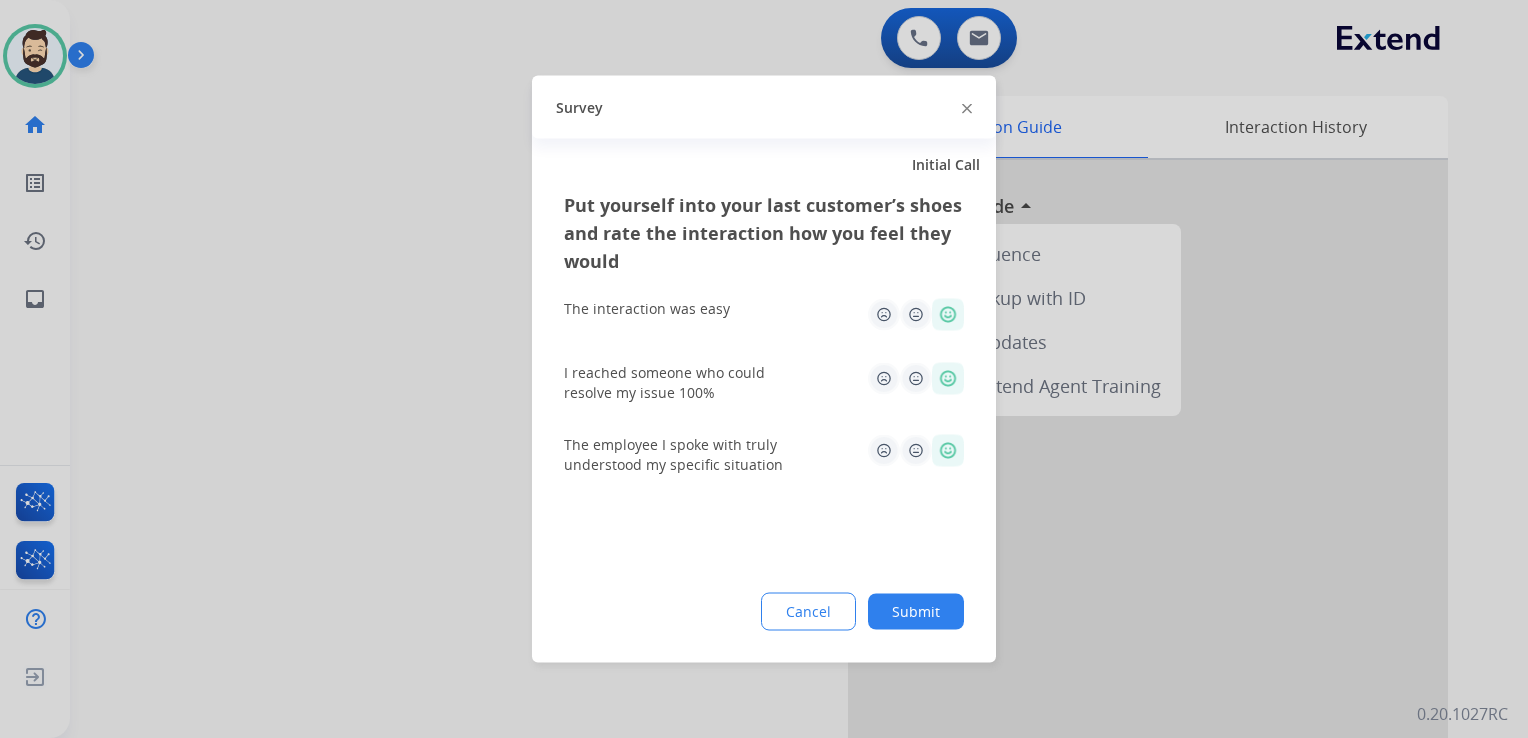 click on "Put yourself into your last customer’s shoes and rate the interaction how you feel they would  The interaction was easy   I reached someone who could resolve my issue 100%   The employee I spoke with truly understood my specific situation  Cancel Submit" 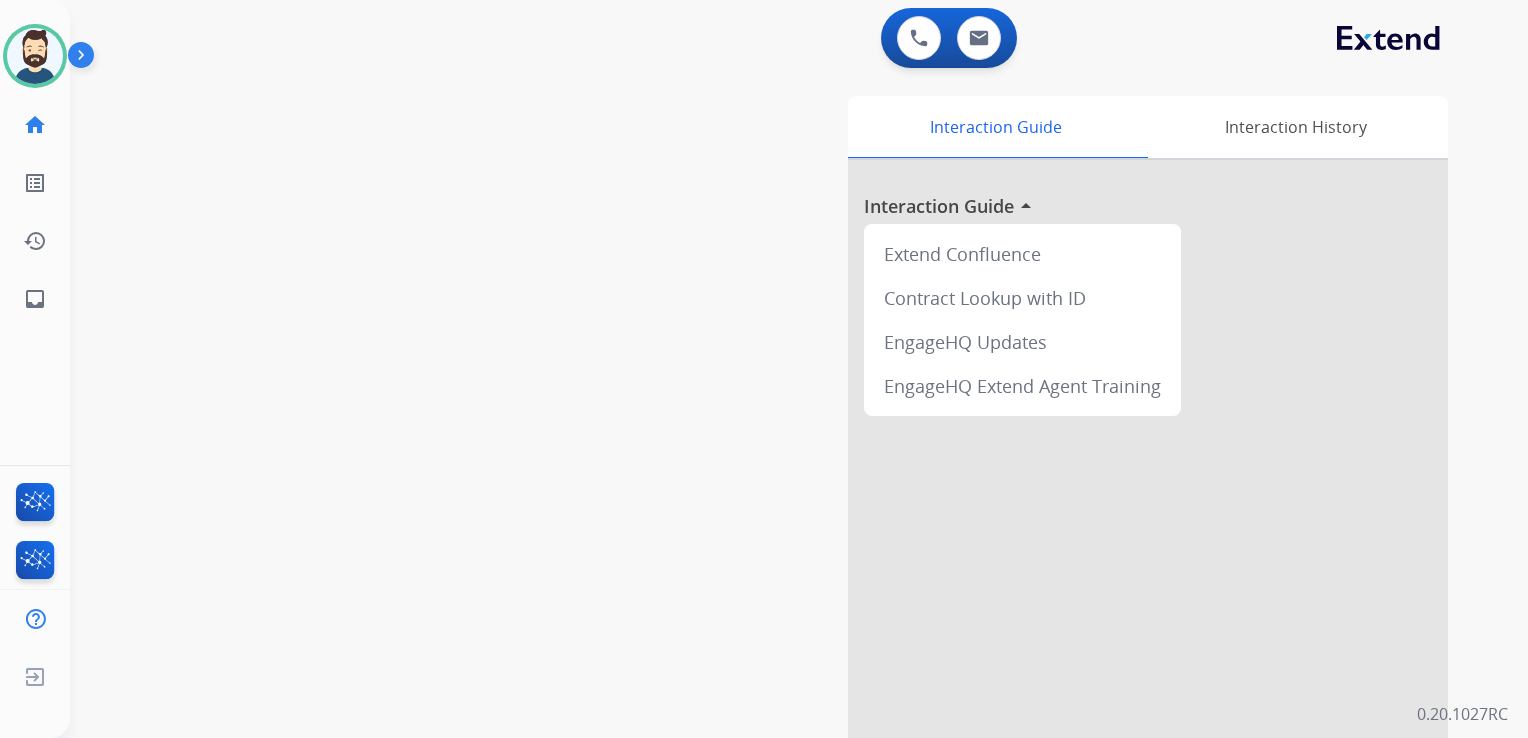 click on "swap_horiz Break voice bridge close_fullscreen Connect 3-Way Call merge_type Separate 3-Way Call  Interaction Guide   Interaction History  Interaction Guide arrow_drop_up  Extend Confluence   Contract Lookup with ID   EngageHQ Updates   EngageHQ Extend Agent Training" at bounding box center [775, 489] 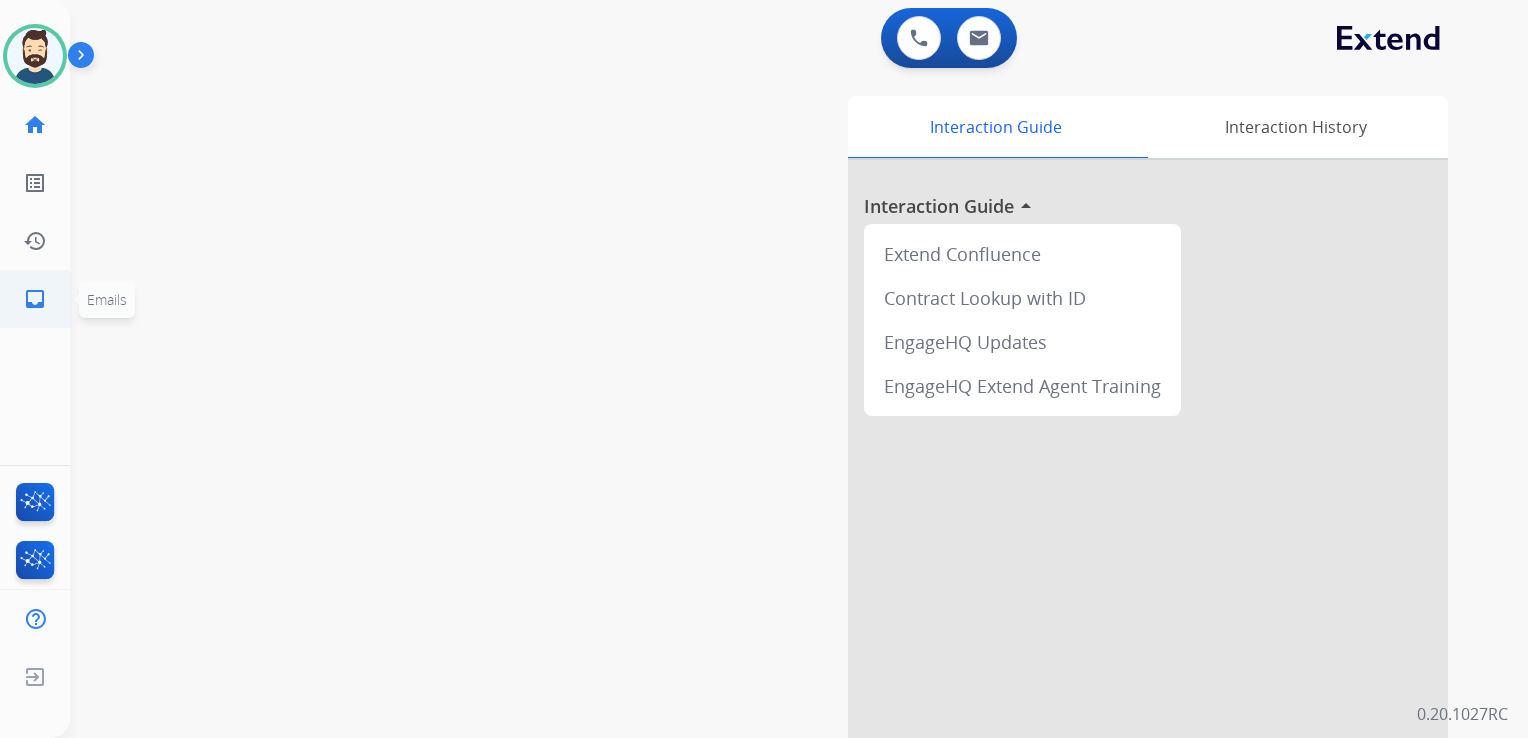 click on "inbox" 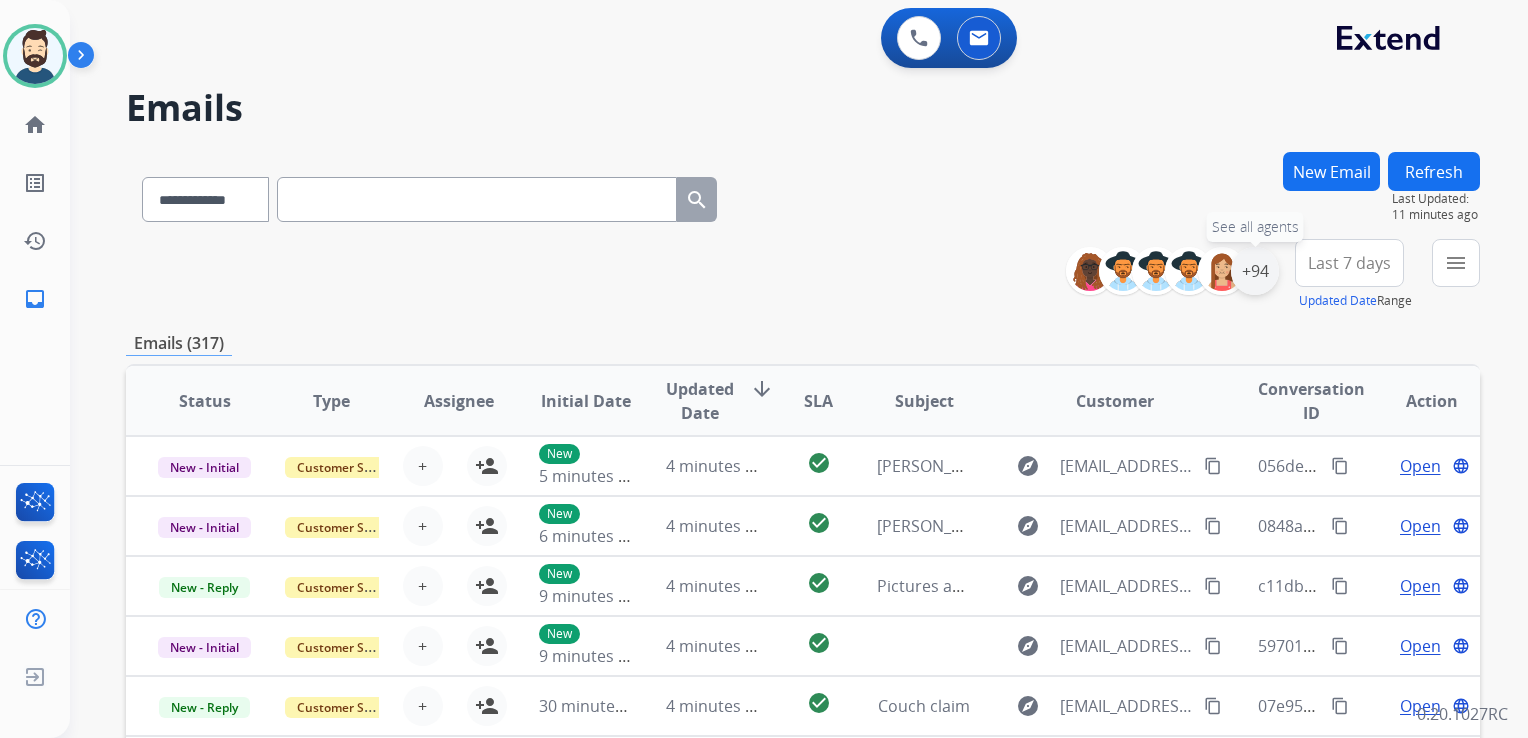click on "+94" at bounding box center [1255, 271] 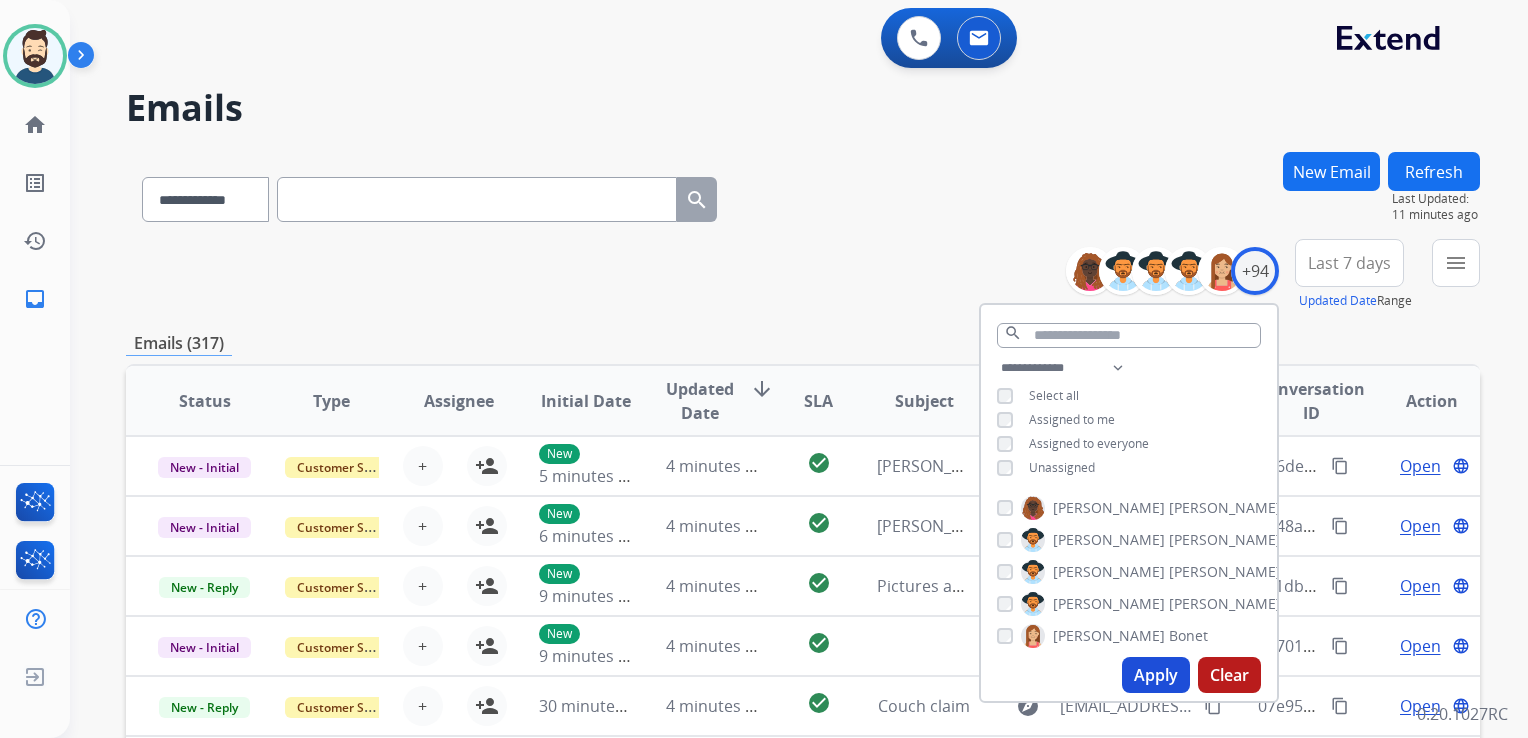 click on "Apply" at bounding box center [1156, 675] 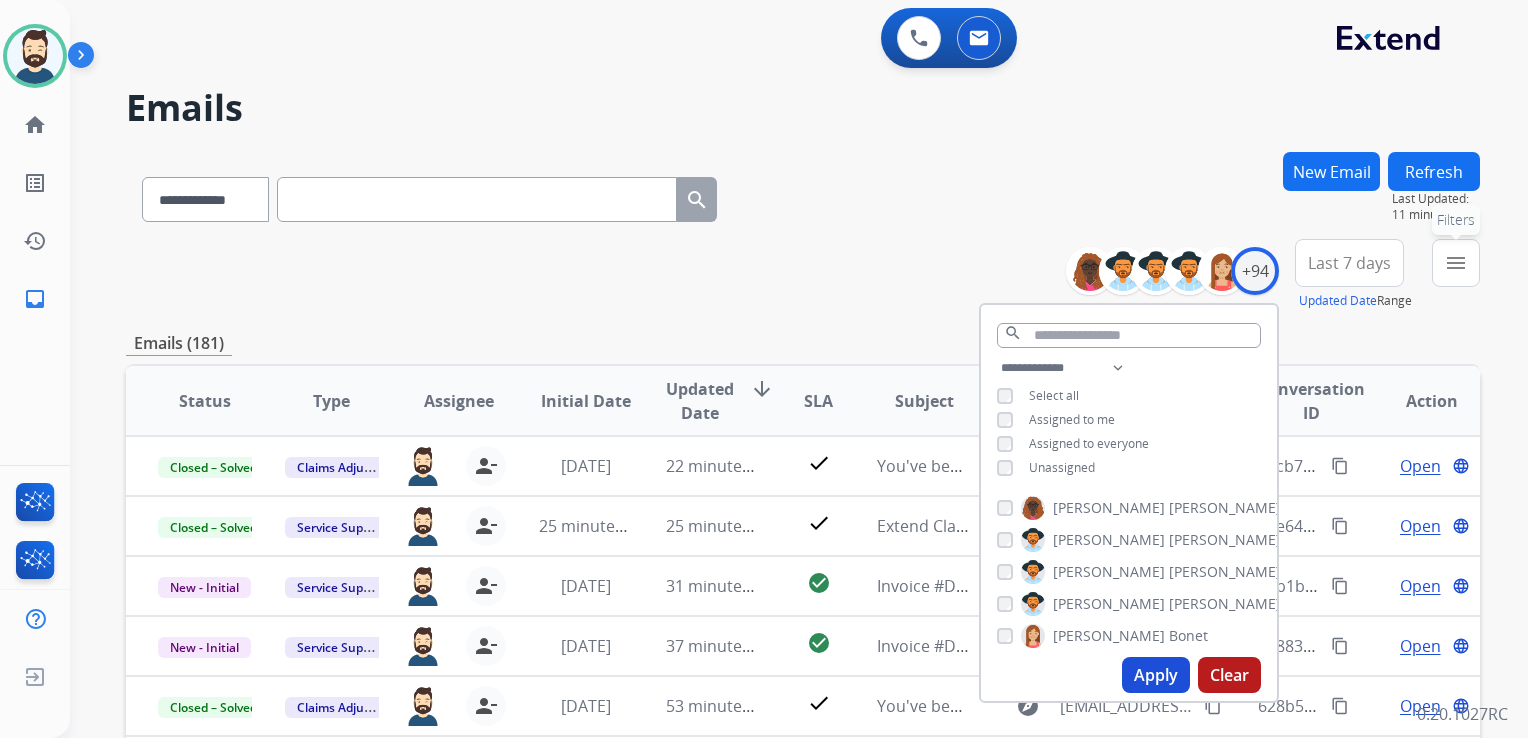 click on "menu  Filters" at bounding box center [1456, 263] 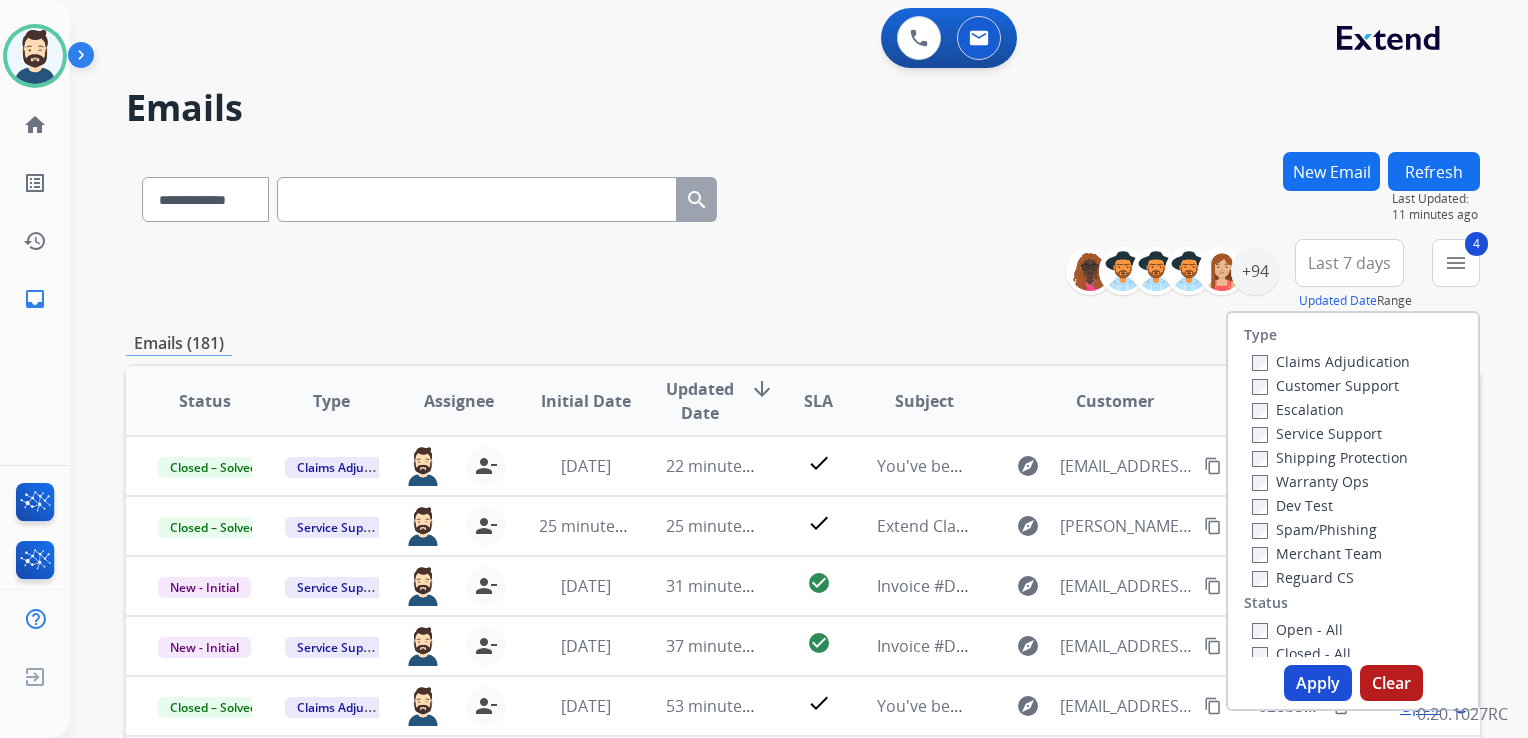 click on "Apply" at bounding box center [1318, 683] 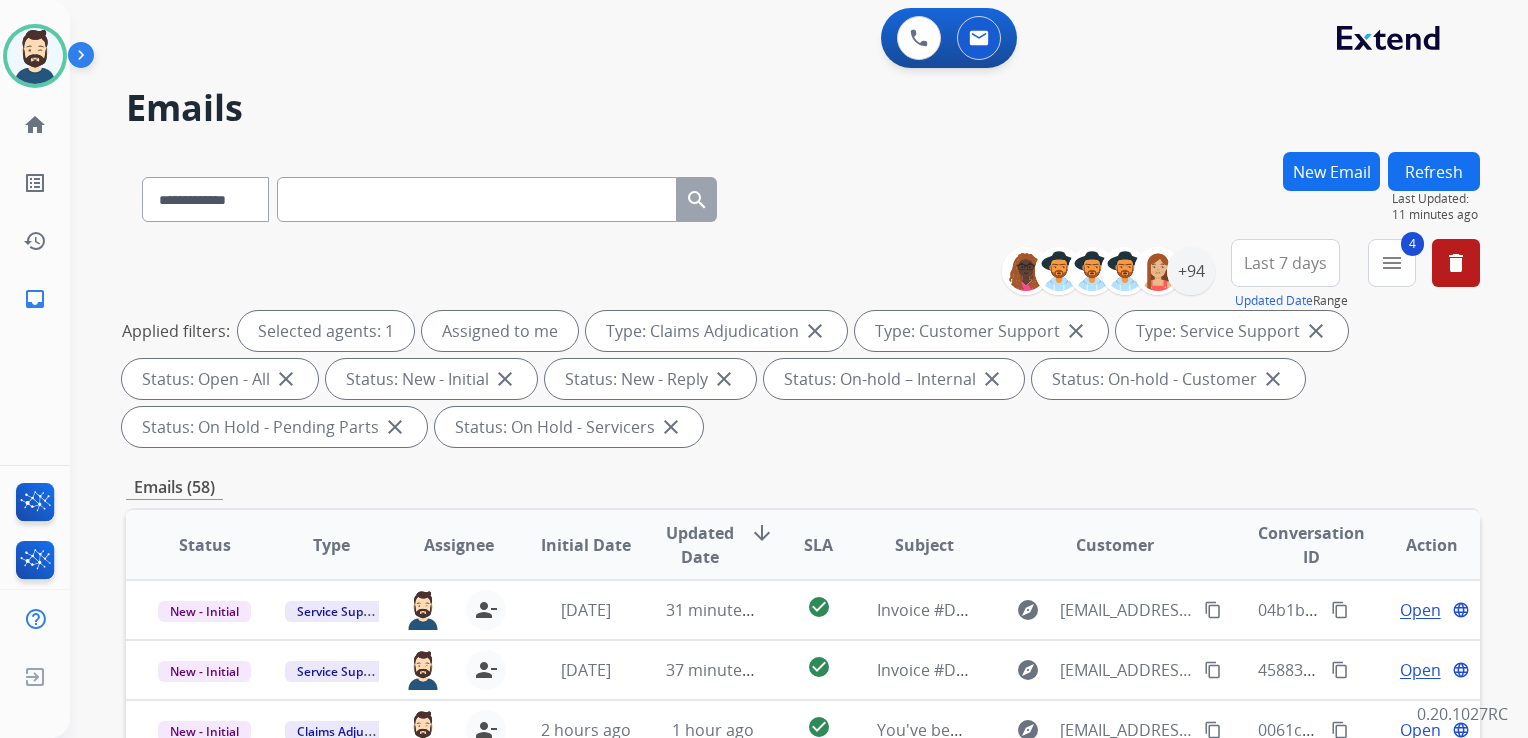 click on "Updated Date" at bounding box center [700, 545] 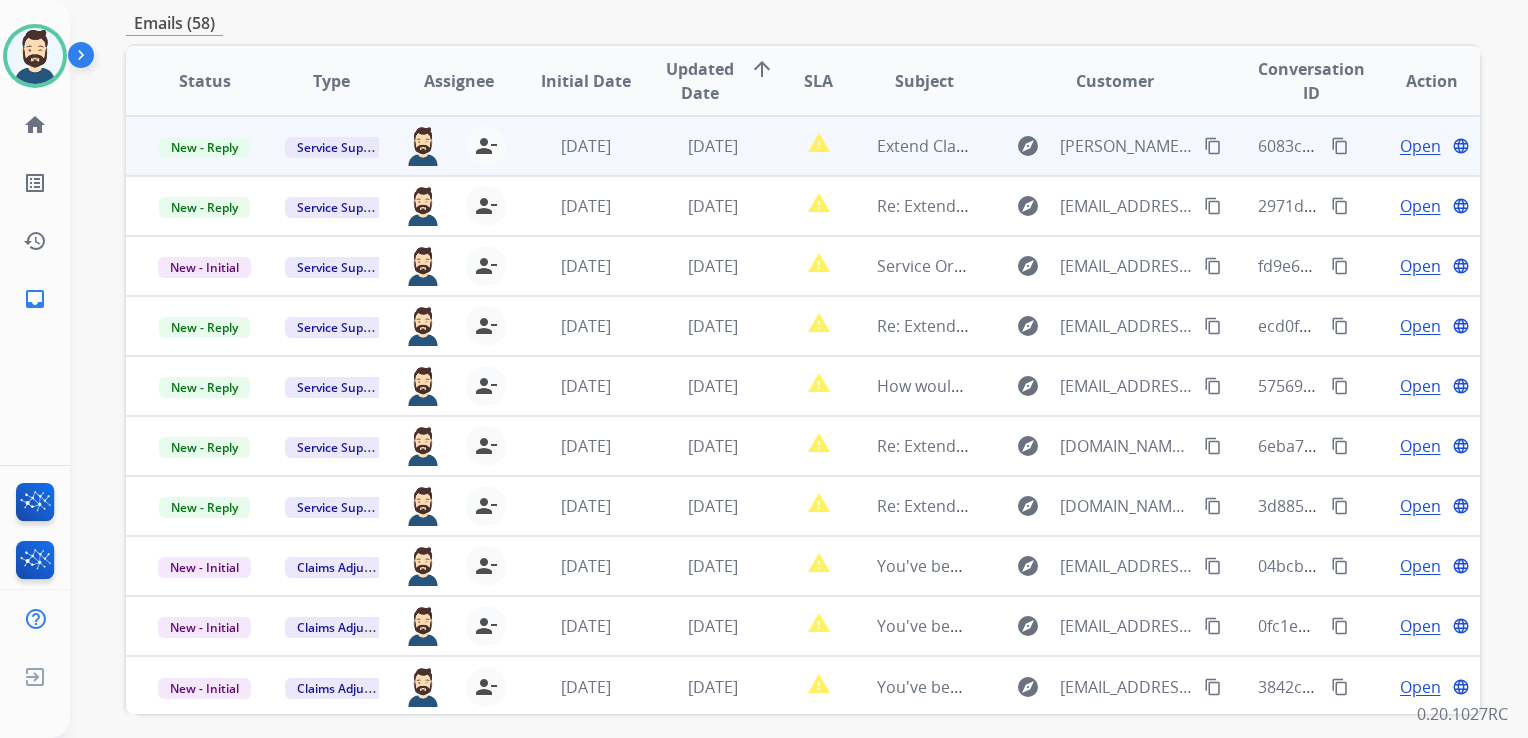 scroll, scrollTop: 543, scrollLeft: 0, axis: vertical 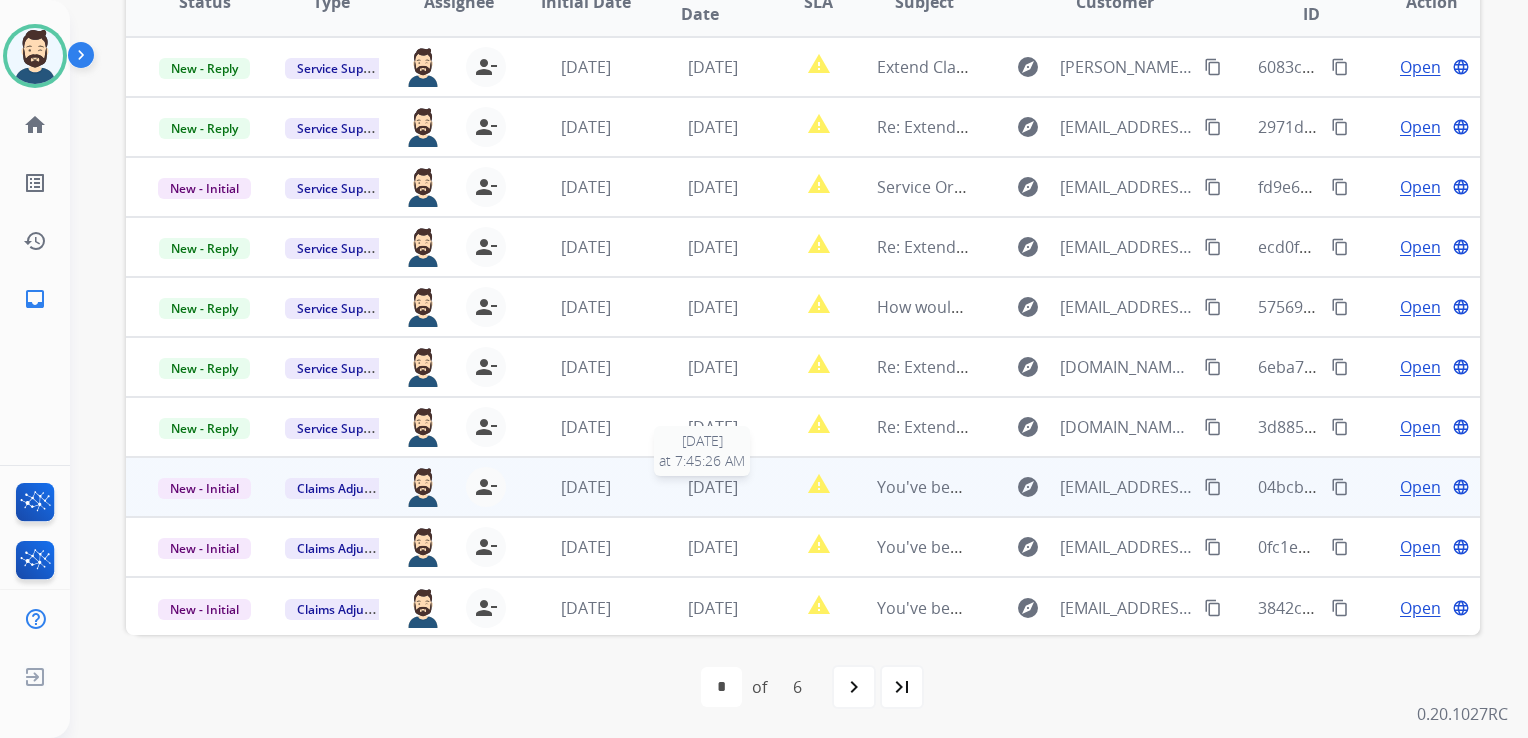click on "[DATE]" at bounding box center (713, 487) 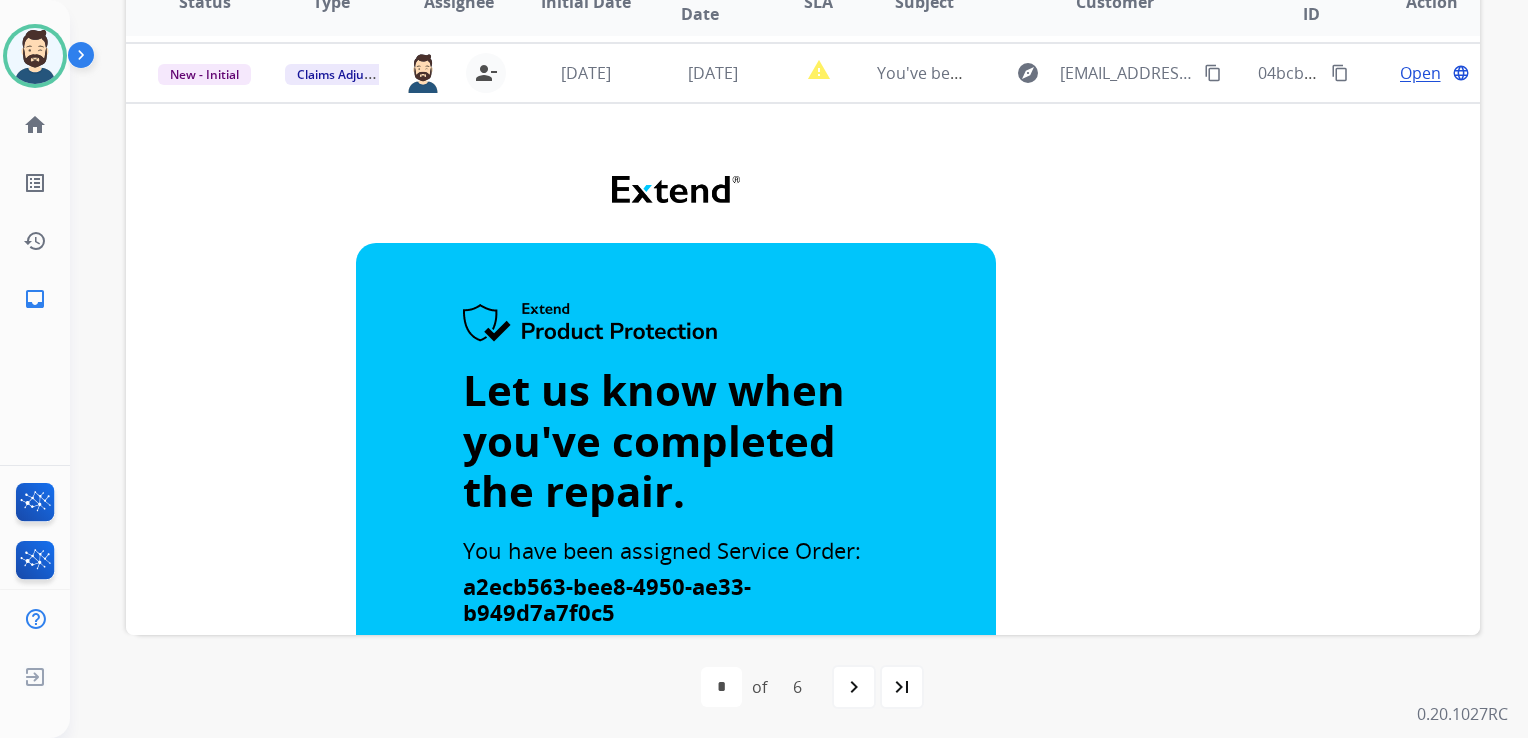 scroll, scrollTop: 420, scrollLeft: 0, axis: vertical 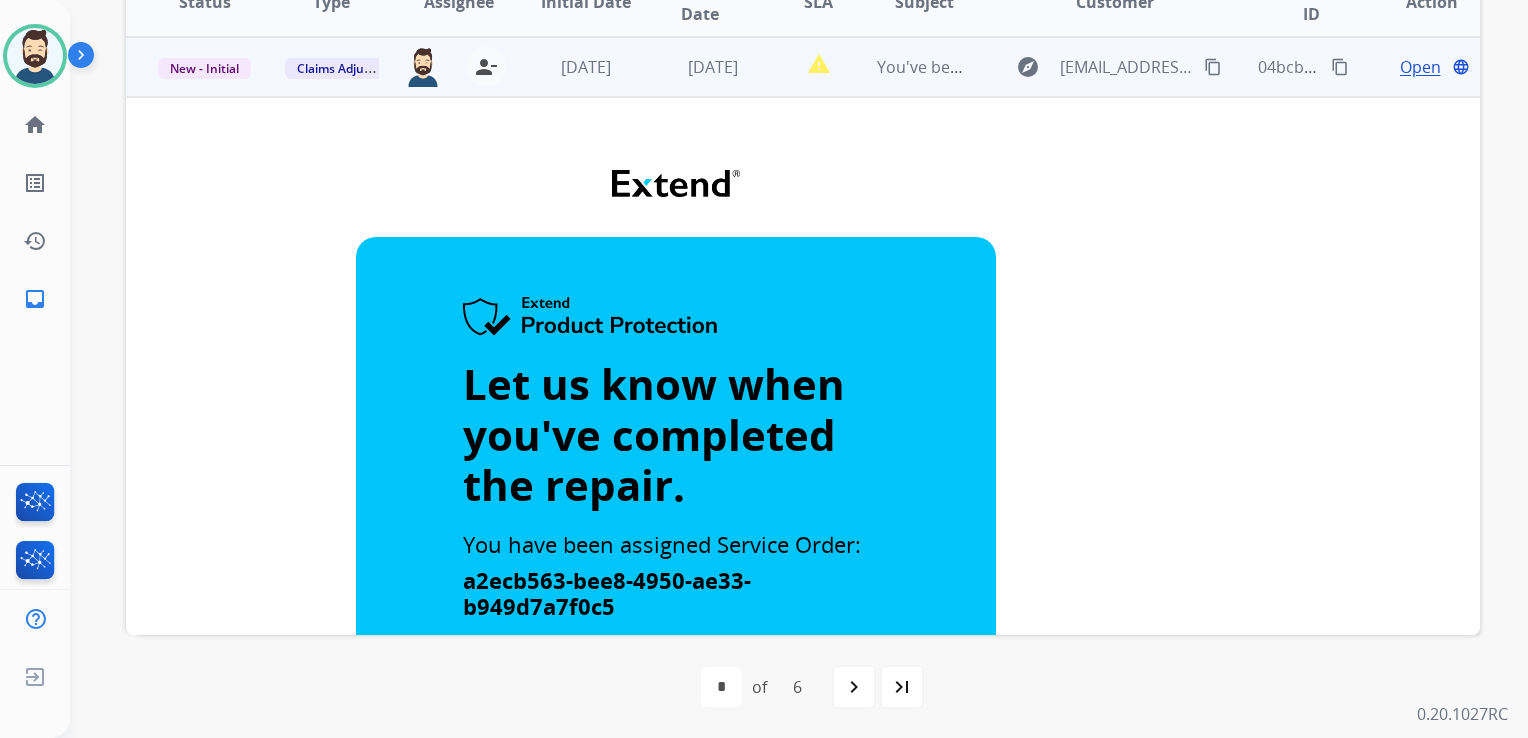 click on "Open" at bounding box center [1420, 67] 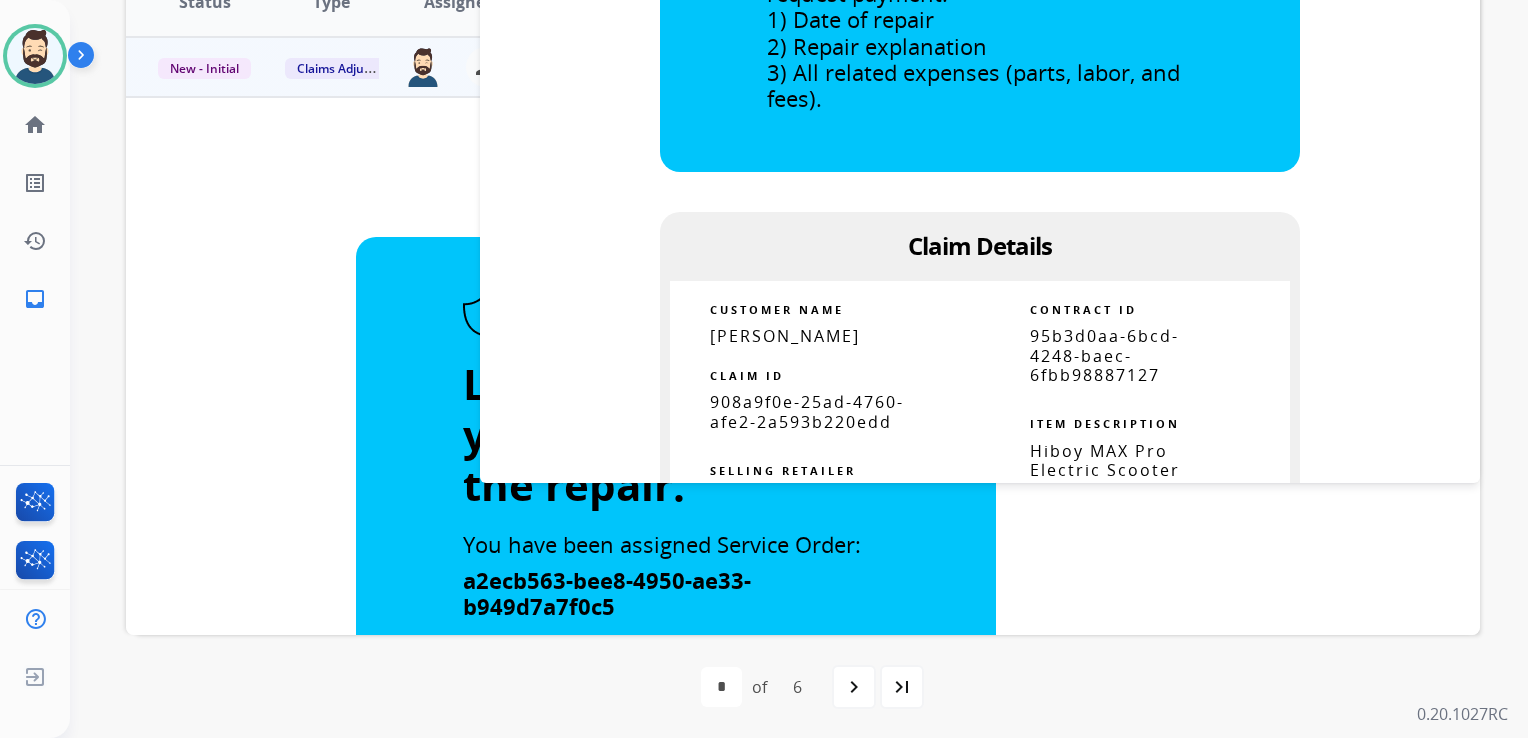scroll, scrollTop: 700, scrollLeft: 0, axis: vertical 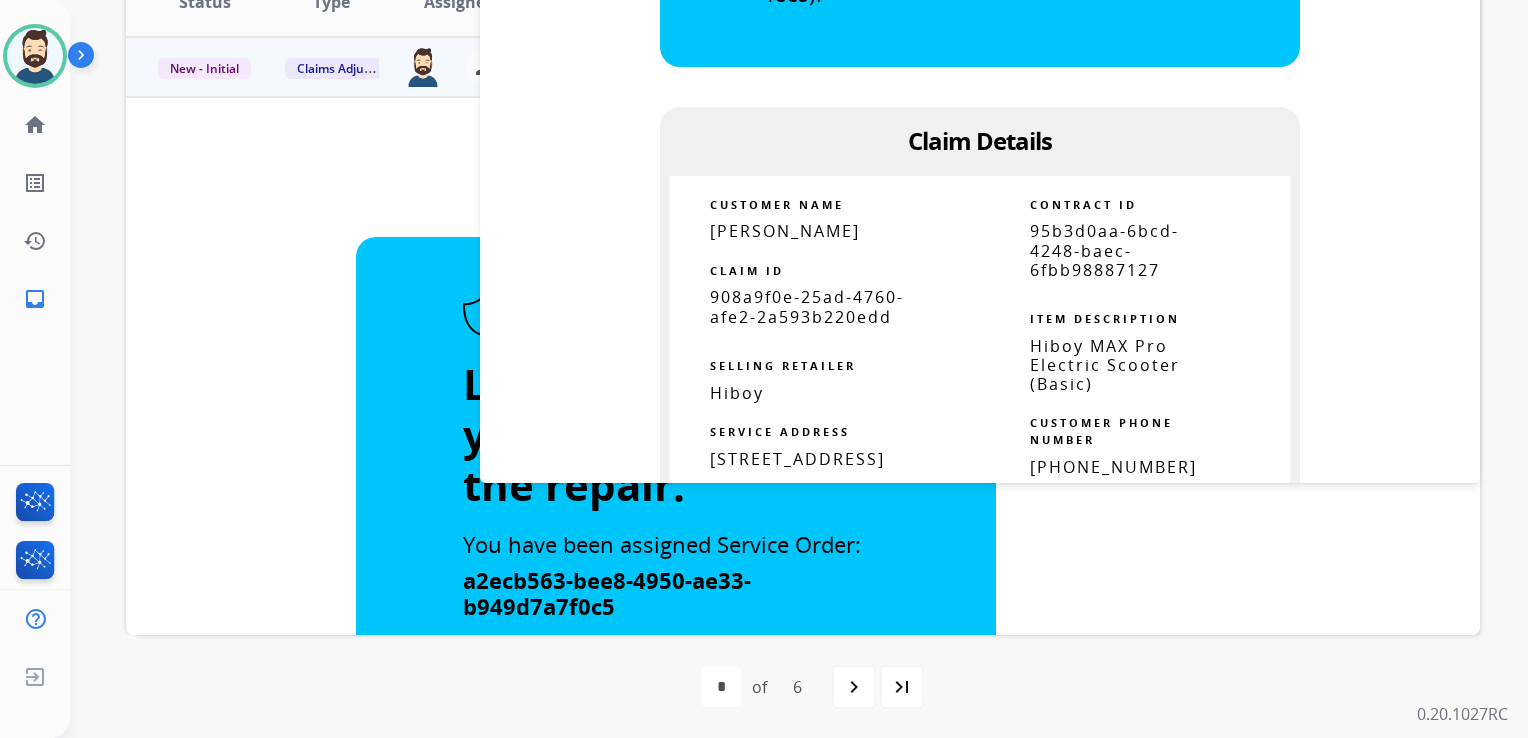 click on "908a9f0e-25ad-4760-afe2-2a593b220edd" at bounding box center (807, 306) 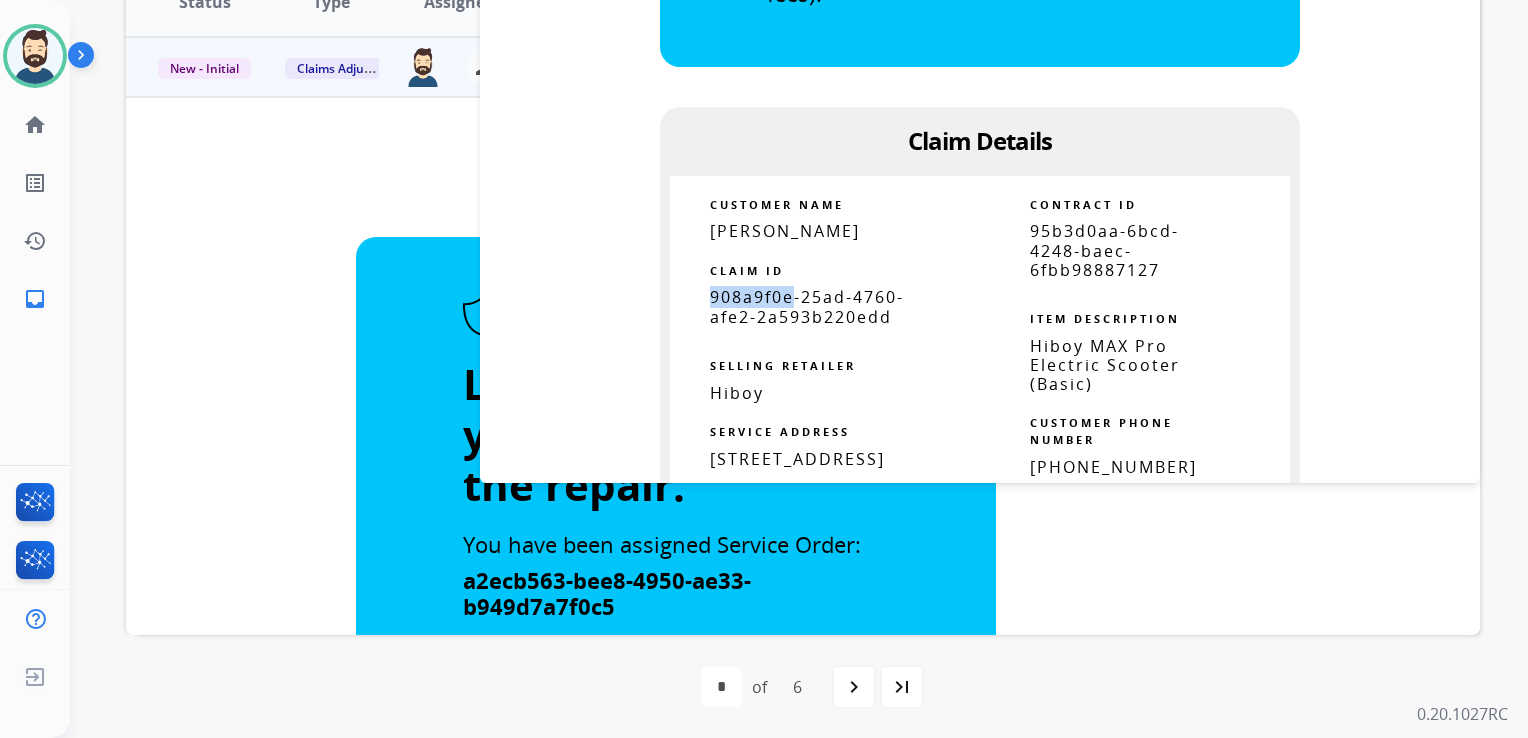 click on "908a9f0e-25ad-4760-afe2-2a593b220edd" at bounding box center [807, 306] 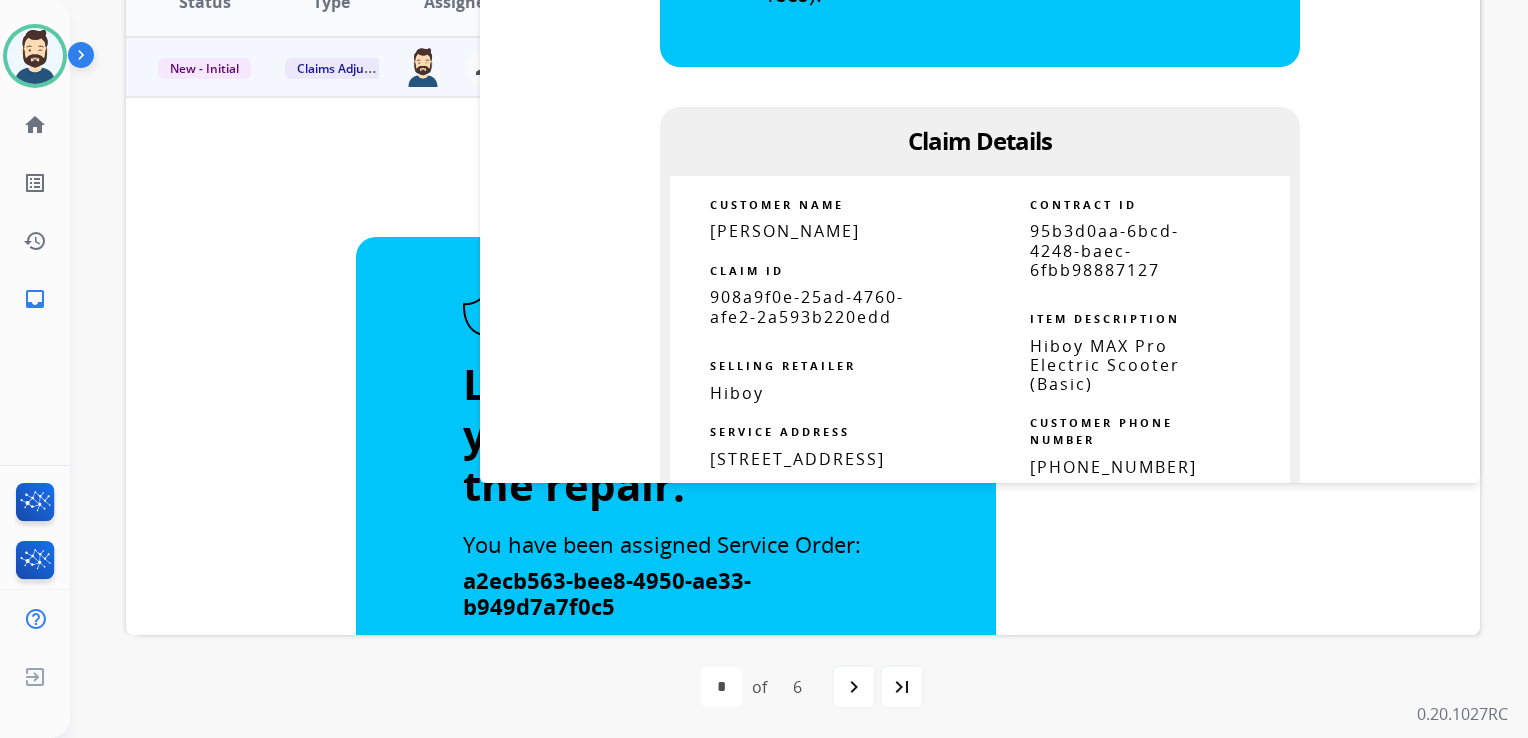 click on "908a9f0e-25ad-4760-afe2-2a593b220edd" at bounding box center [807, 306] 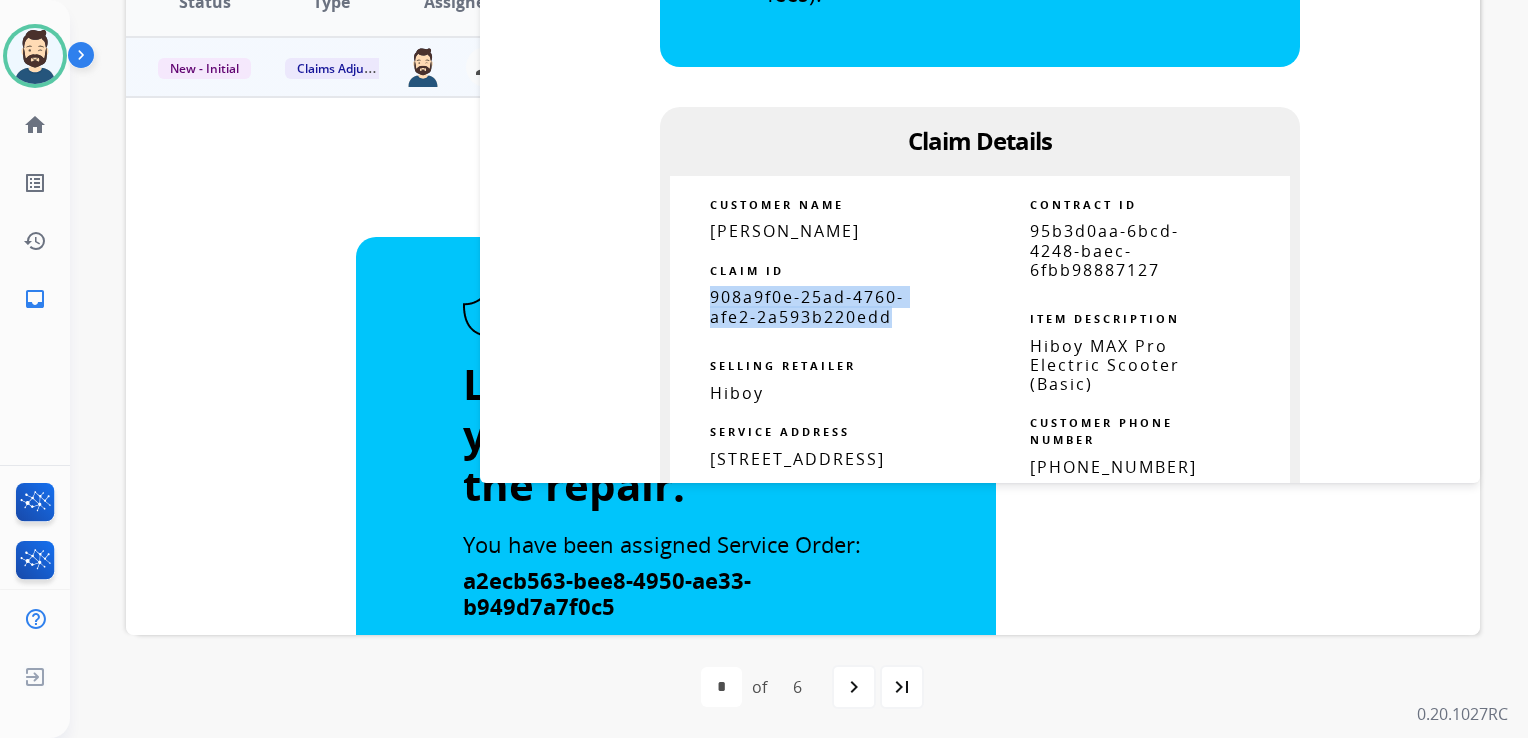 drag, startPoint x: 702, startPoint y: 294, endPoint x: 912, endPoint y: 315, distance: 211.0474 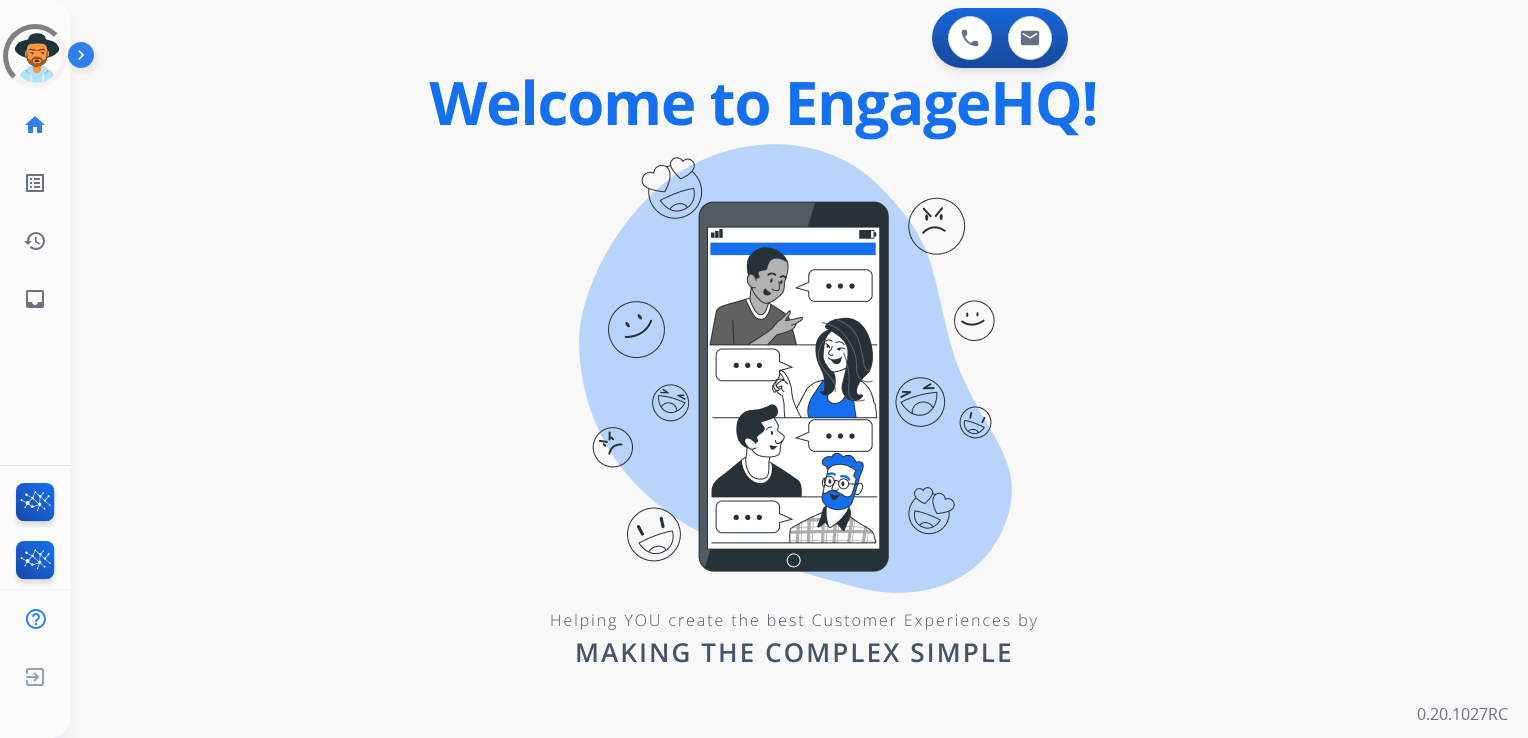 scroll, scrollTop: 0, scrollLeft: 0, axis: both 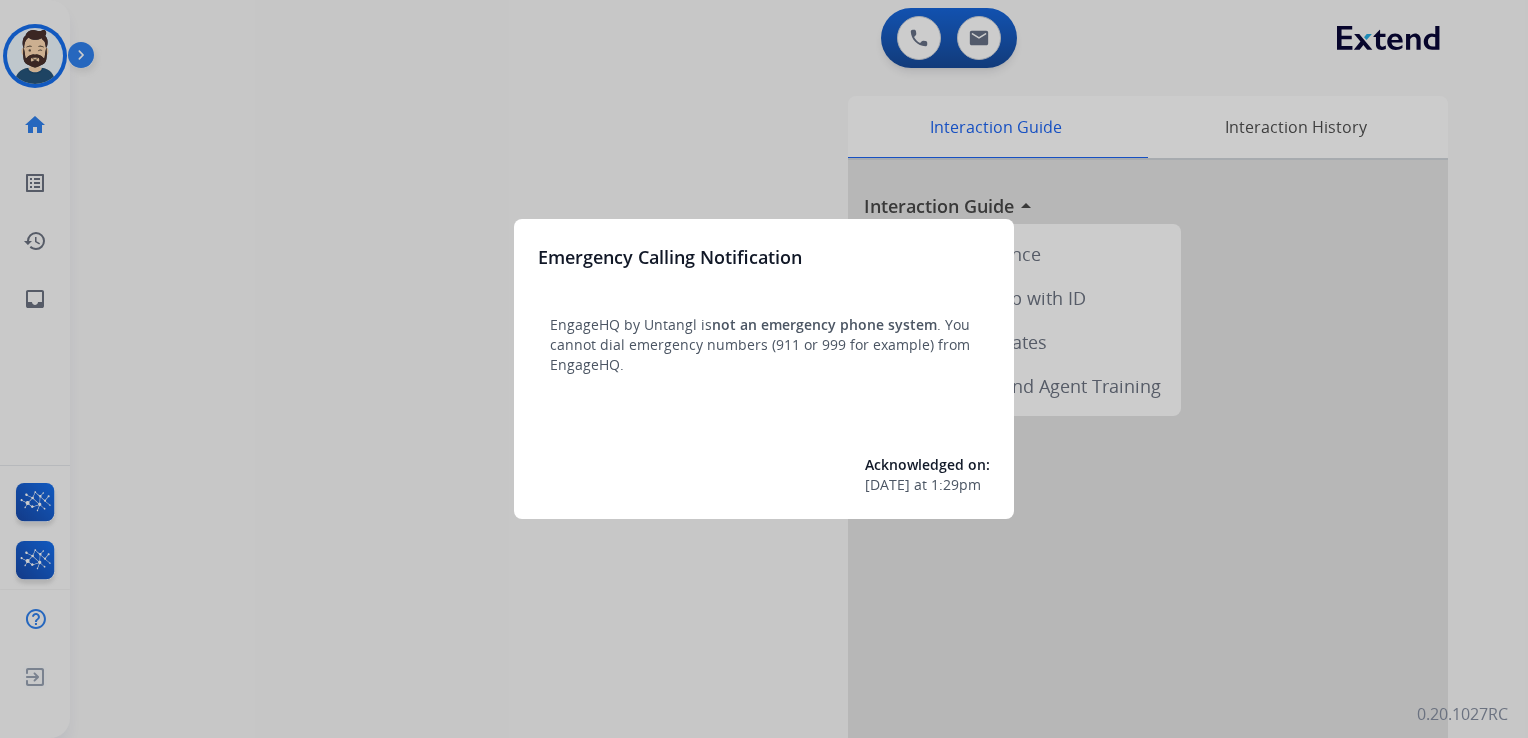 click at bounding box center (764, 369) 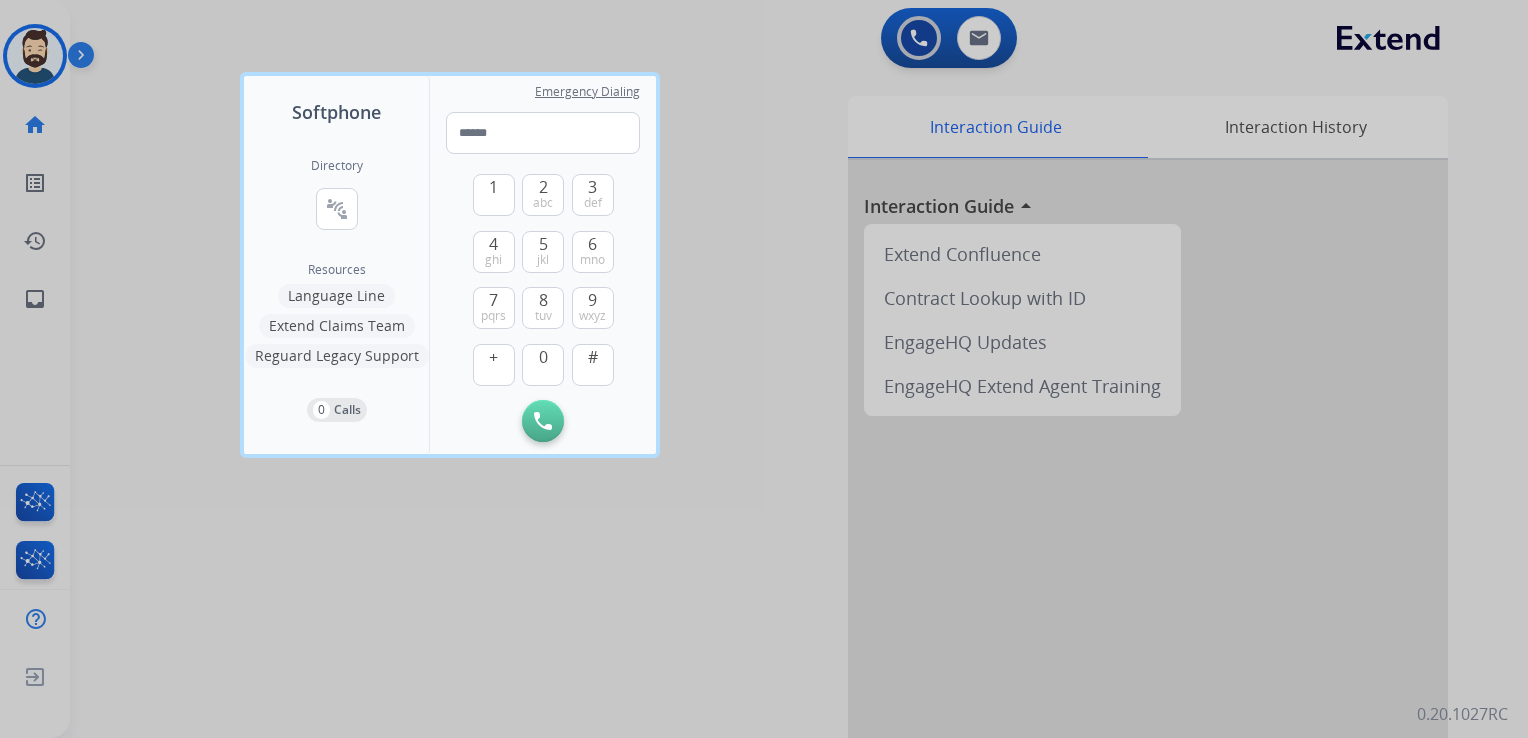 click at bounding box center (764, 369) 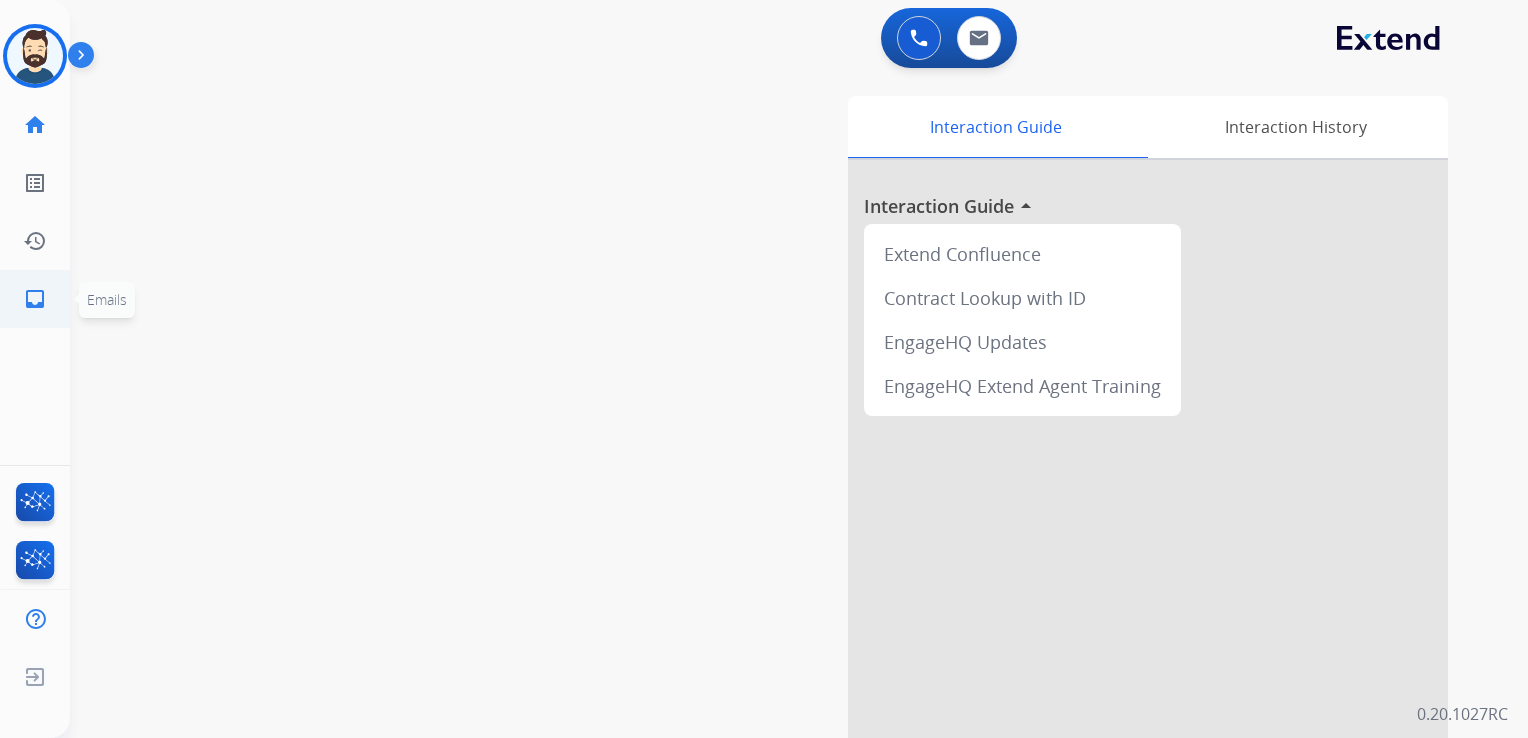 click on "inbox" 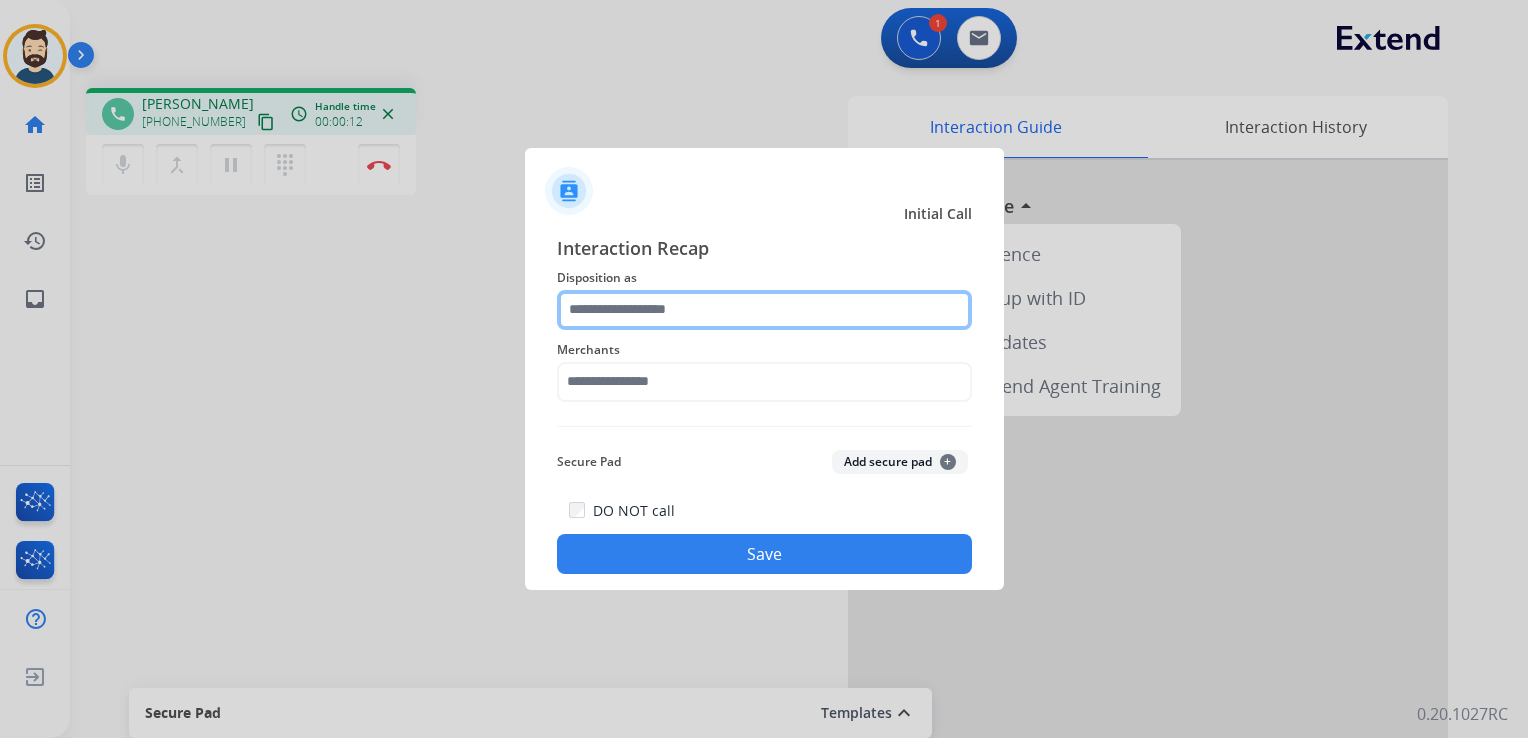 click 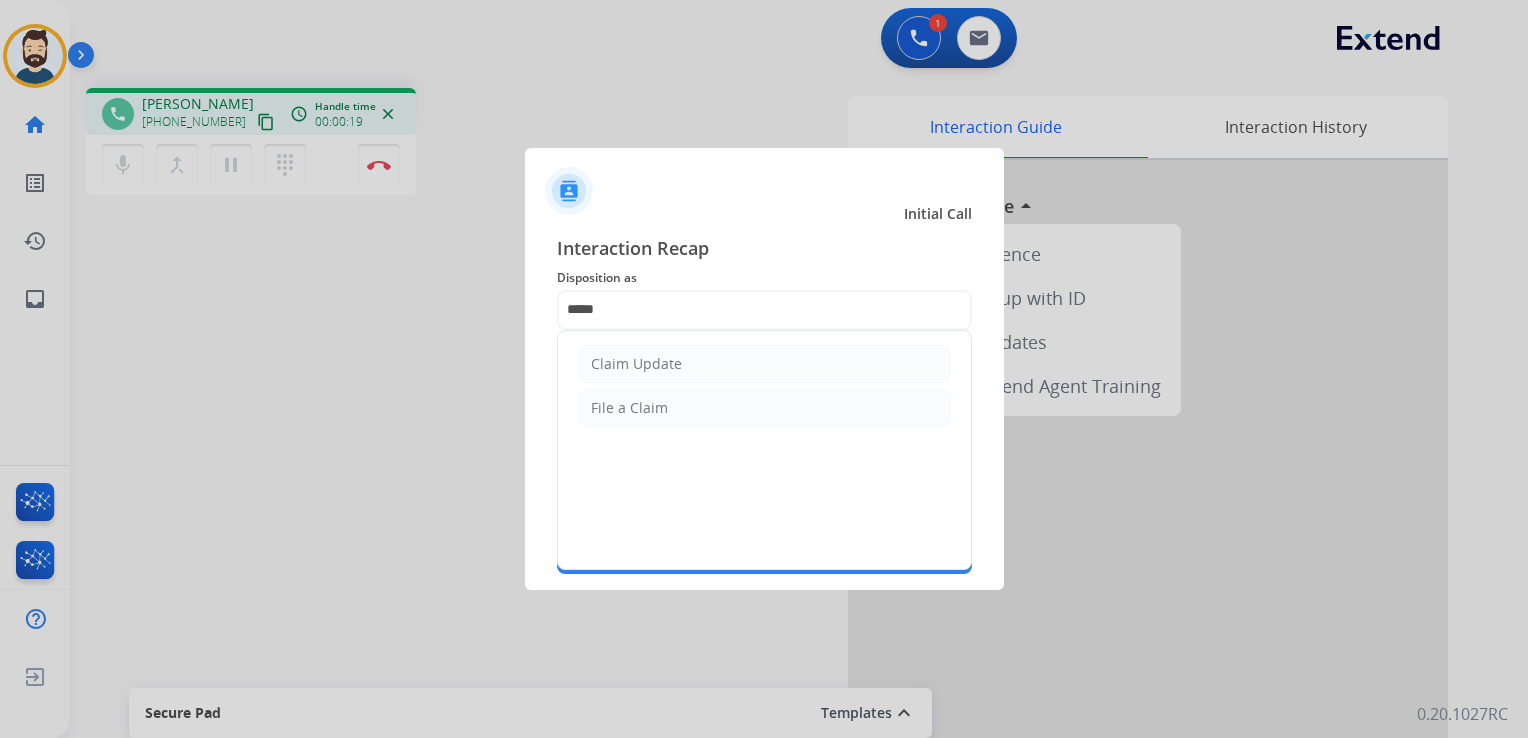 click on "Claim Update" 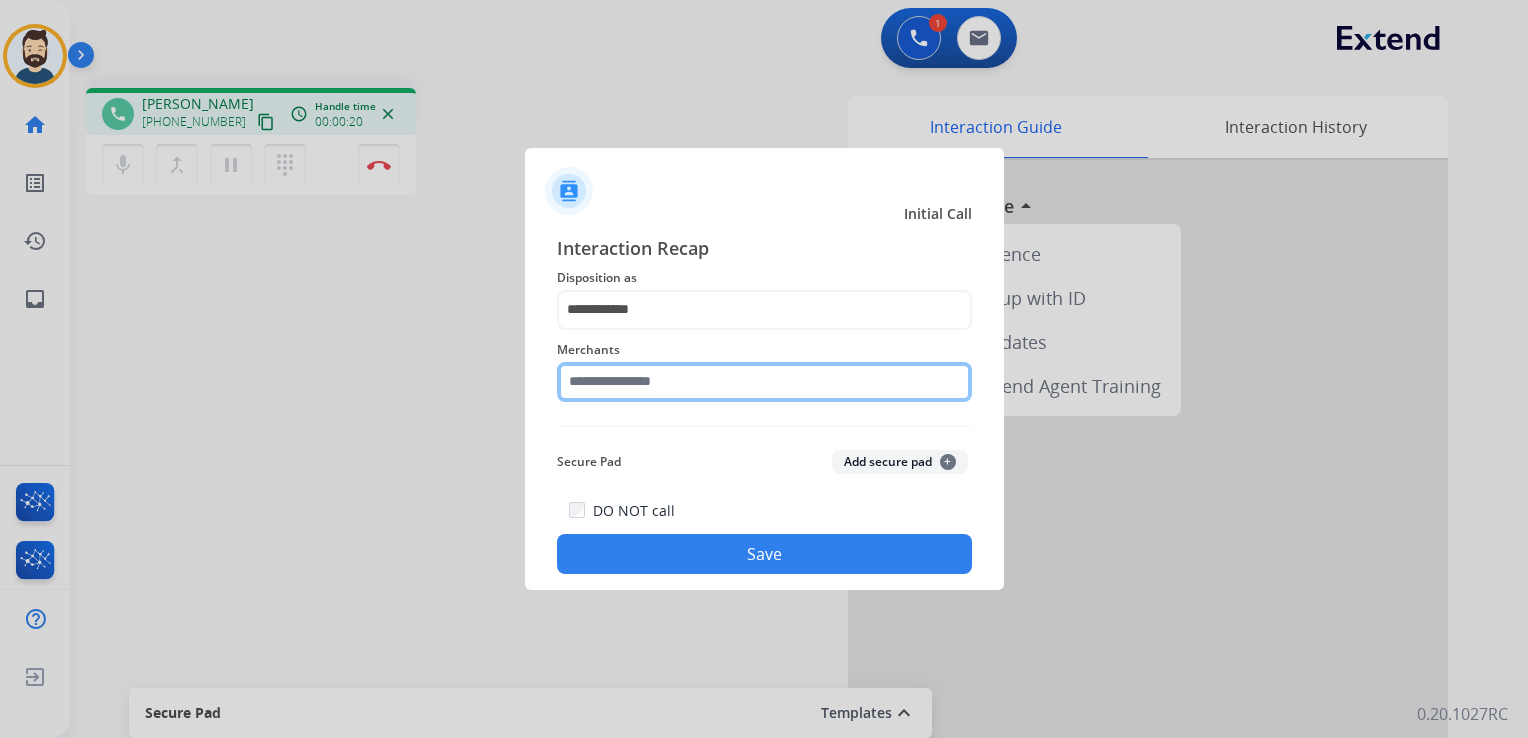 click 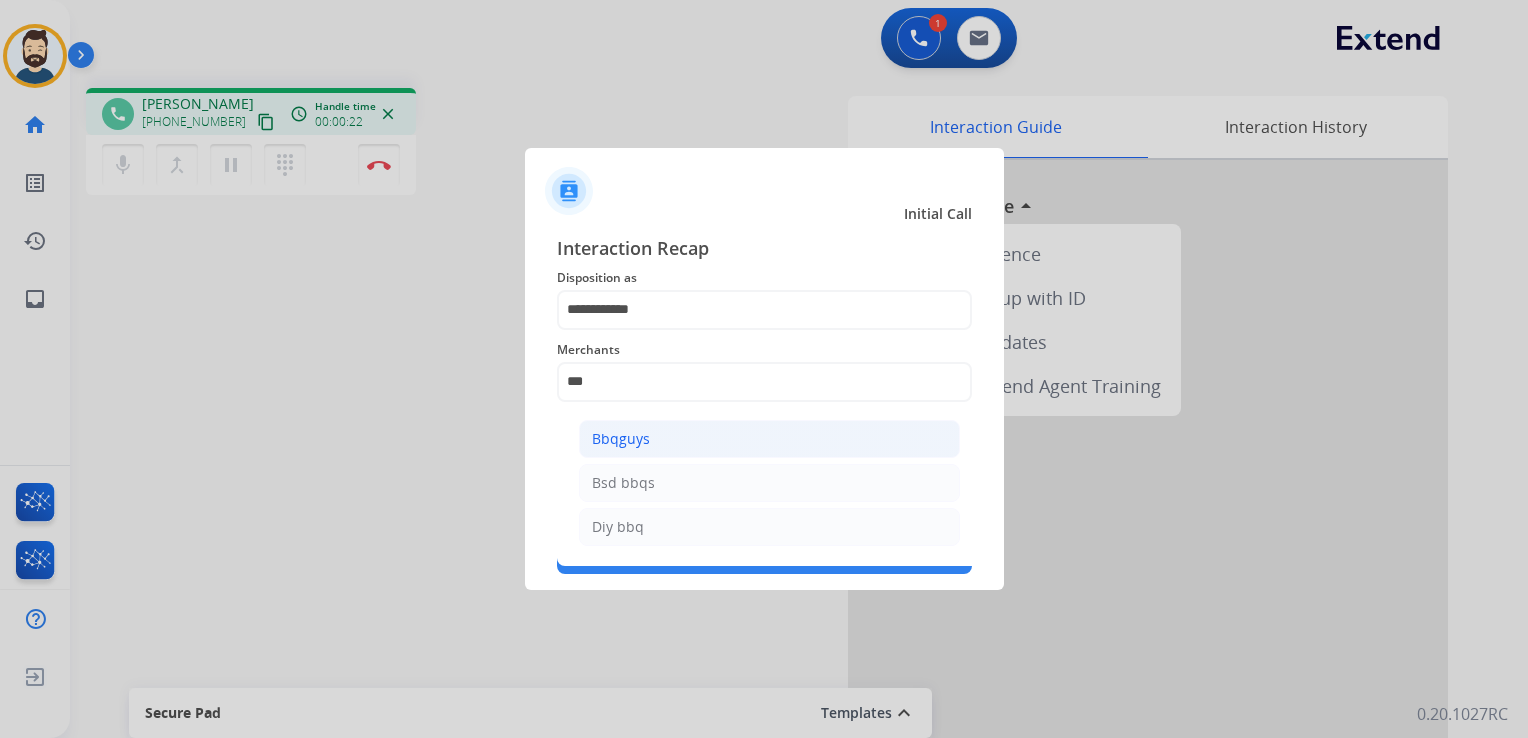 click on "Bbqguys" 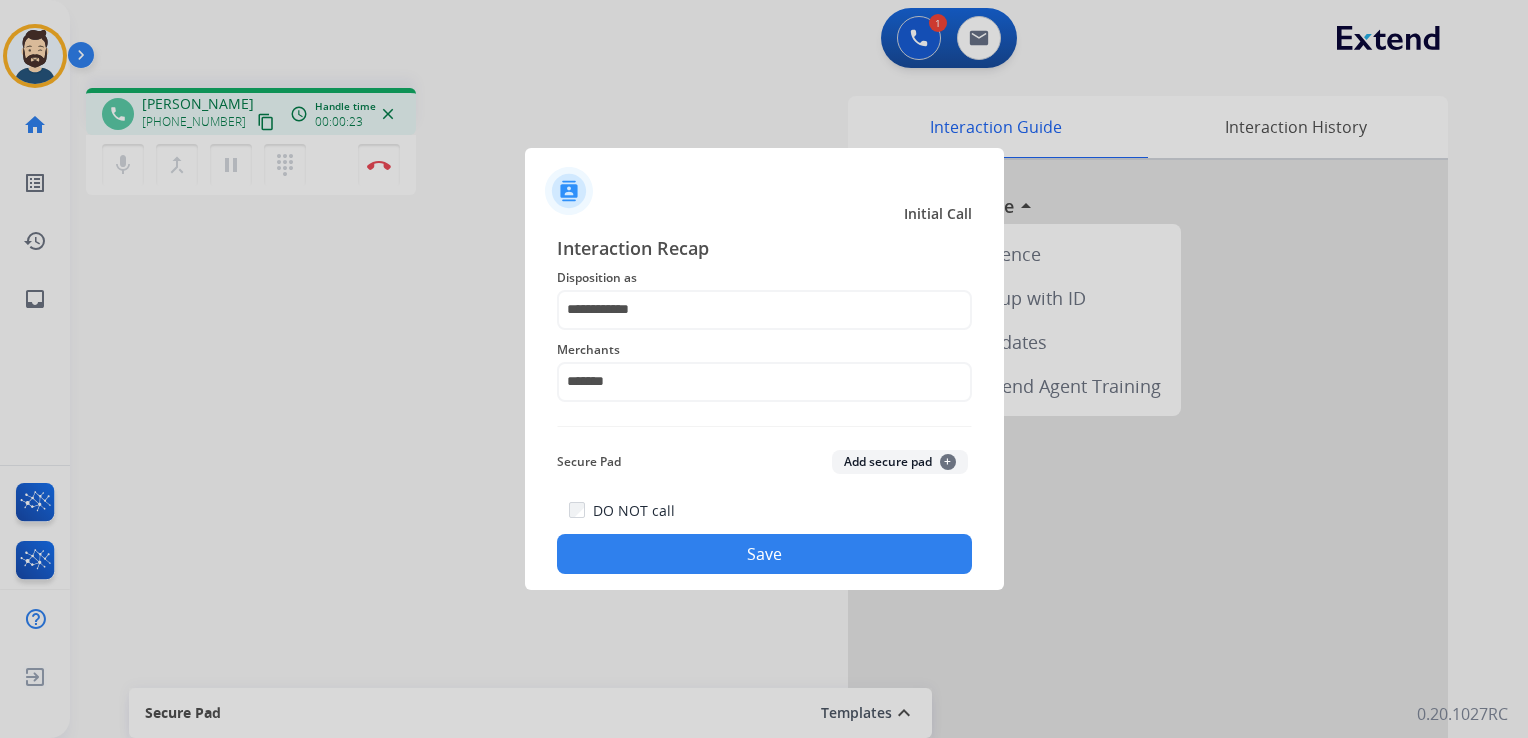 click on "Secure Pad  Add secure pad  +" 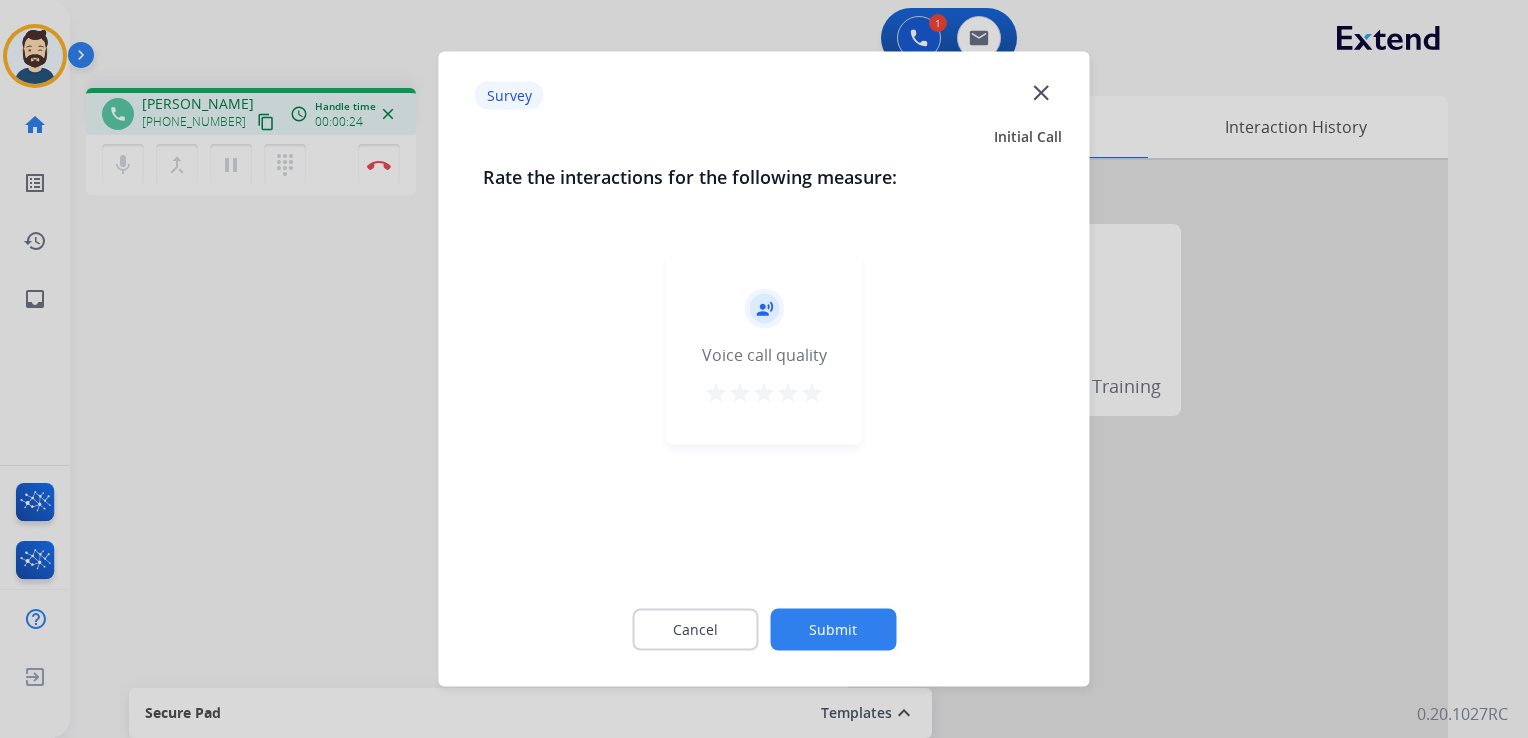 drag, startPoint x: 805, startPoint y: 391, endPoint x: 817, endPoint y: 522, distance: 131.54848 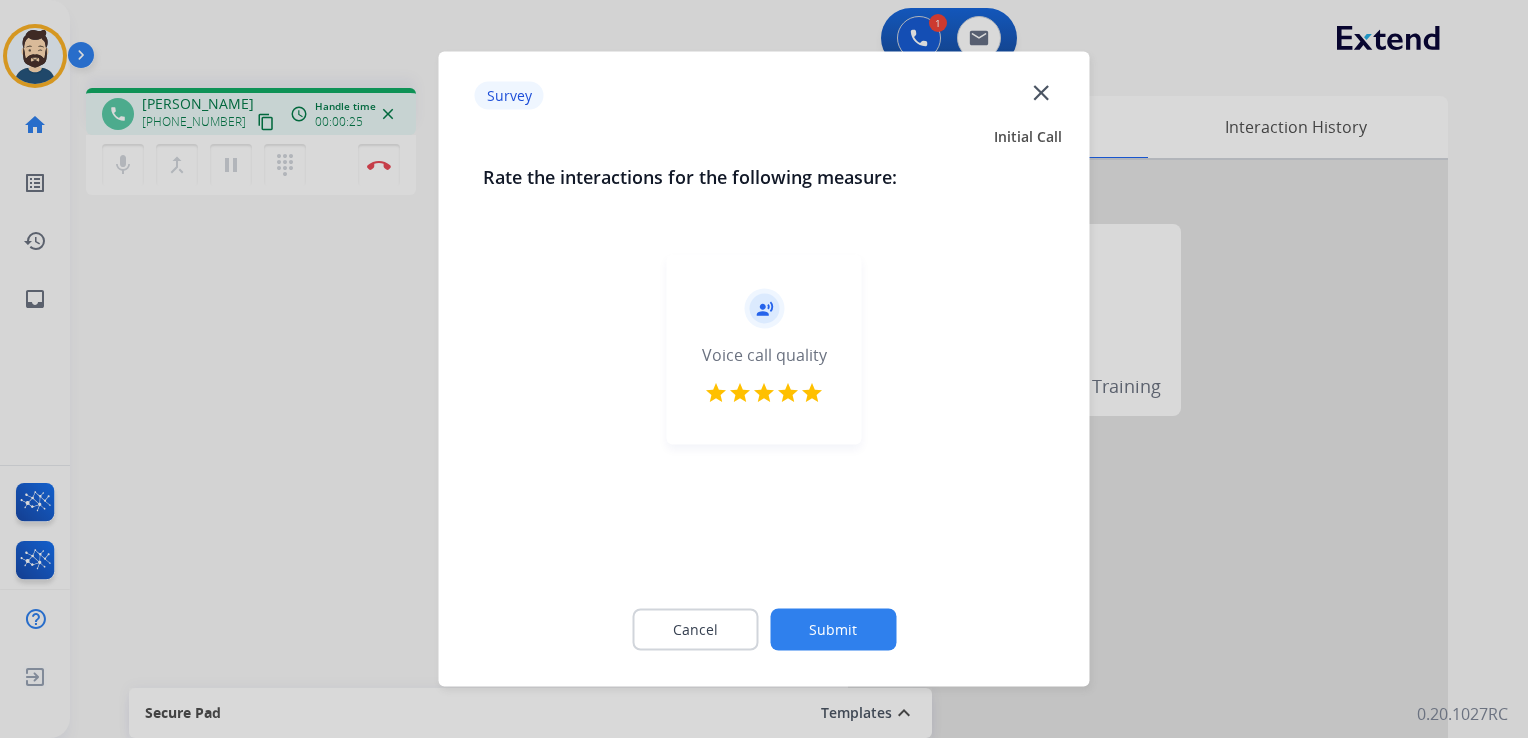 click on "Submit" 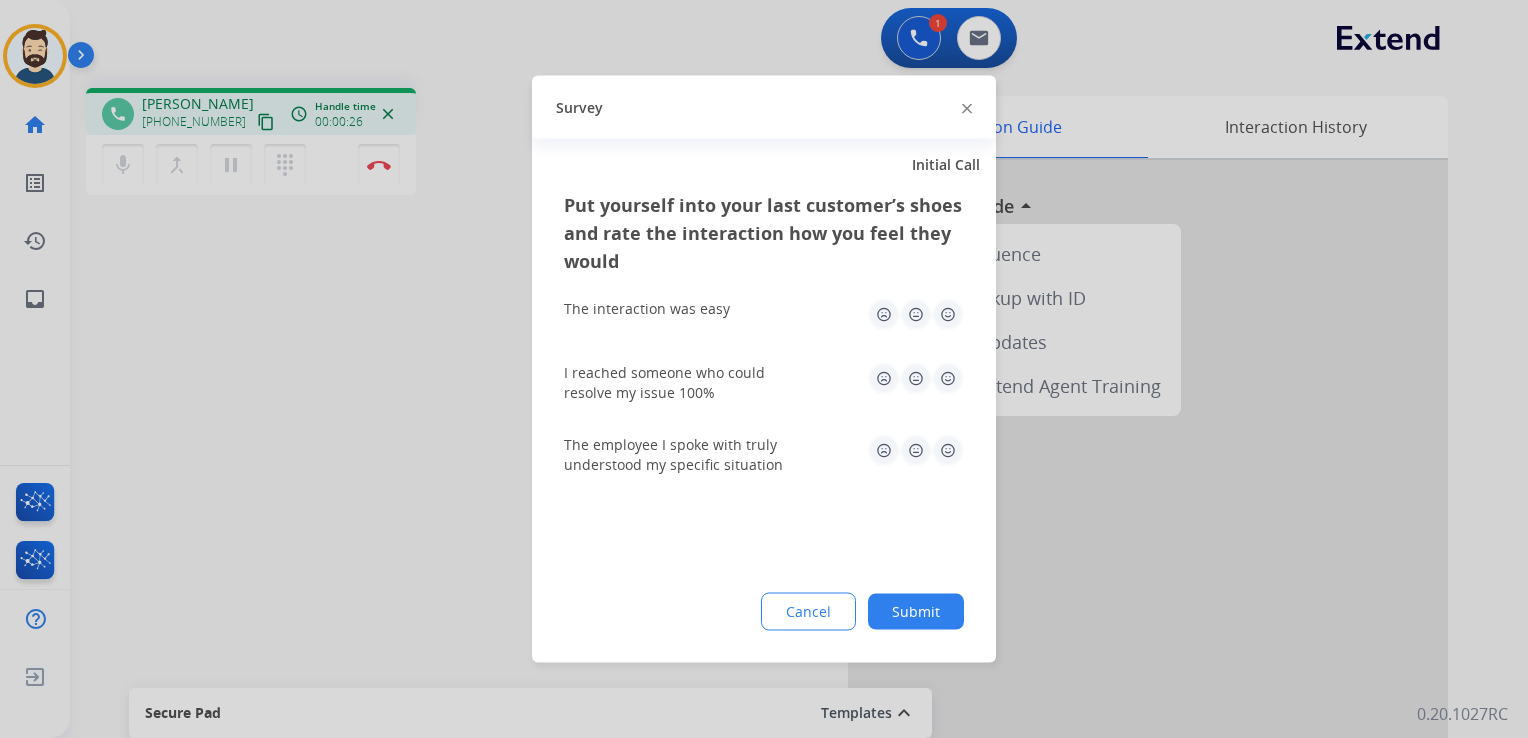 drag, startPoint x: 951, startPoint y: 312, endPoint x: 937, endPoint y: 359, distance: 49.0408 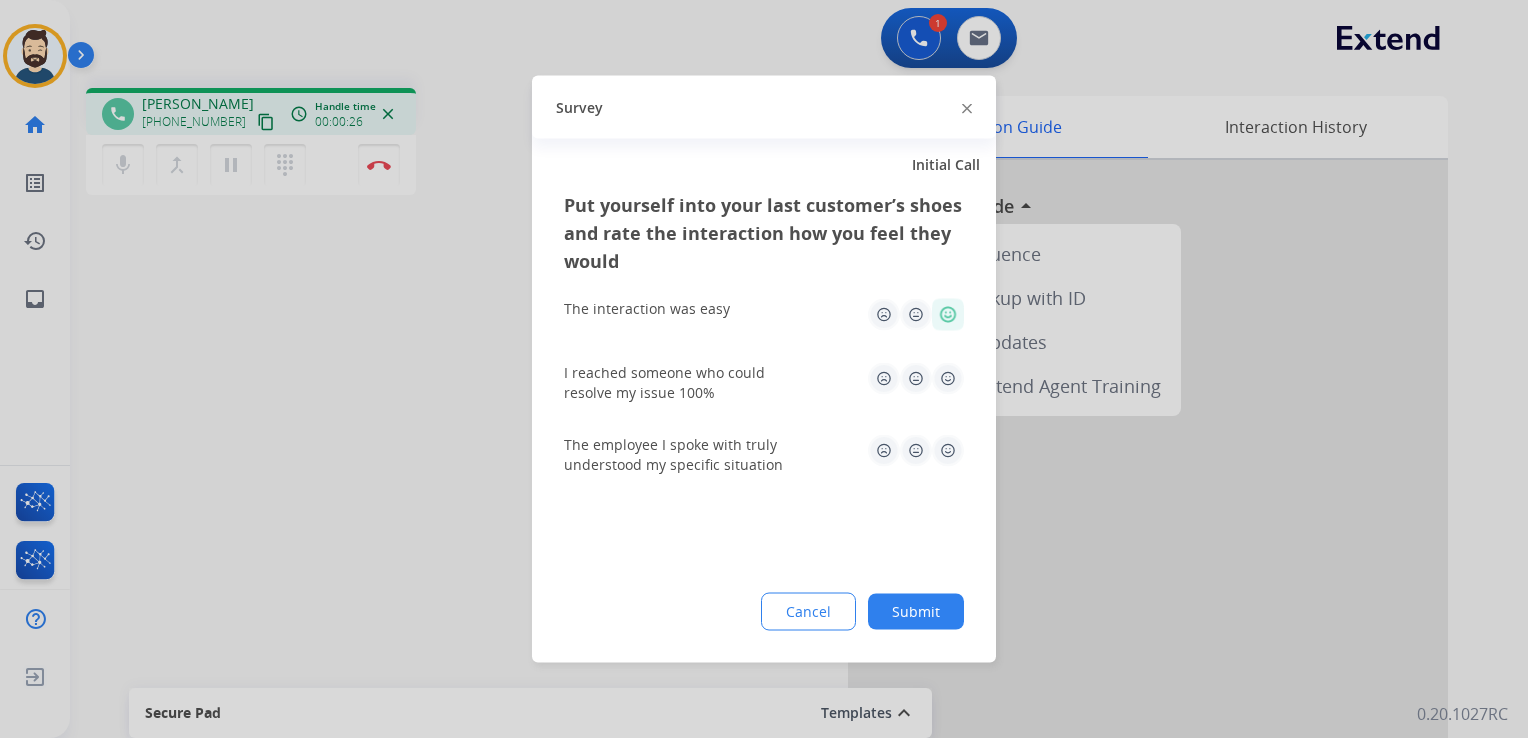 click 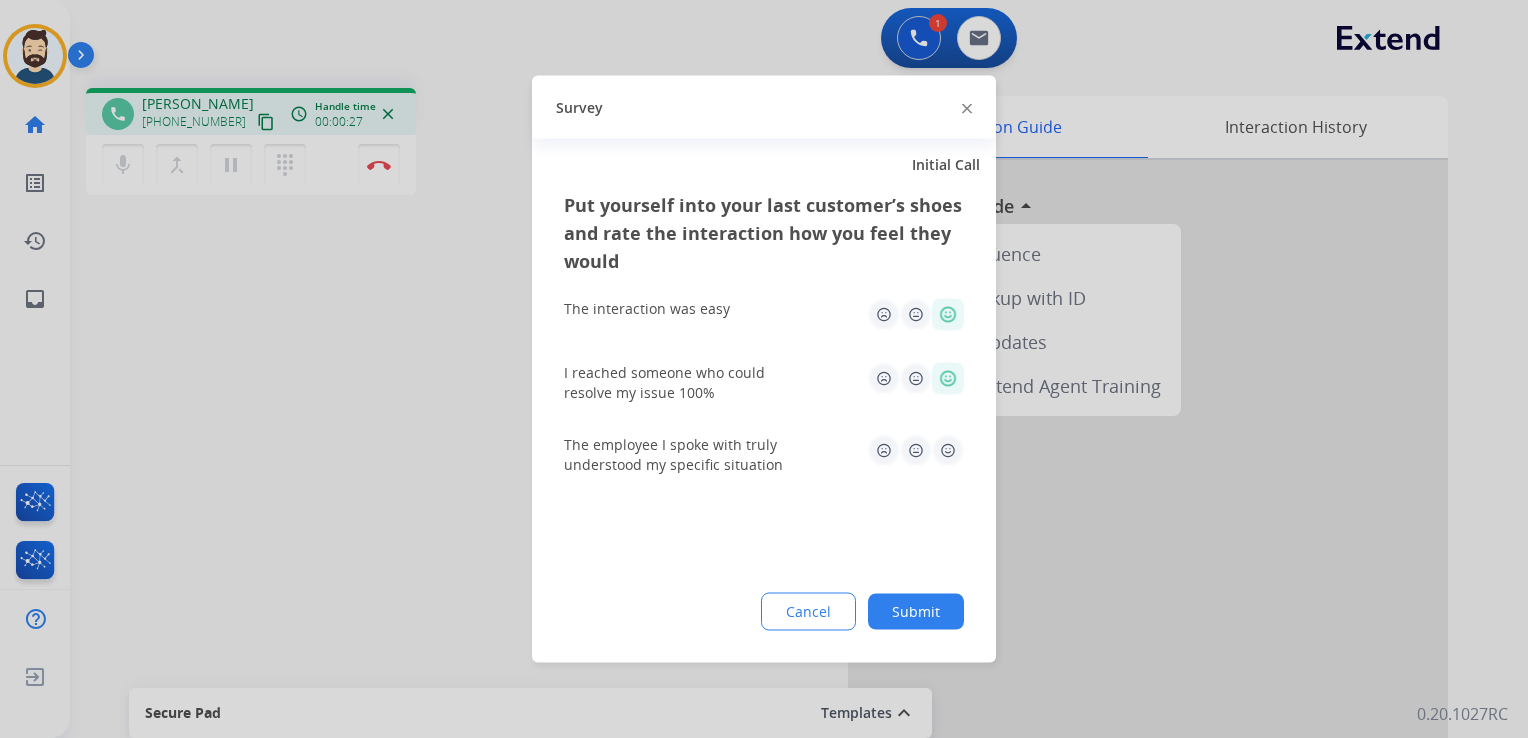 click 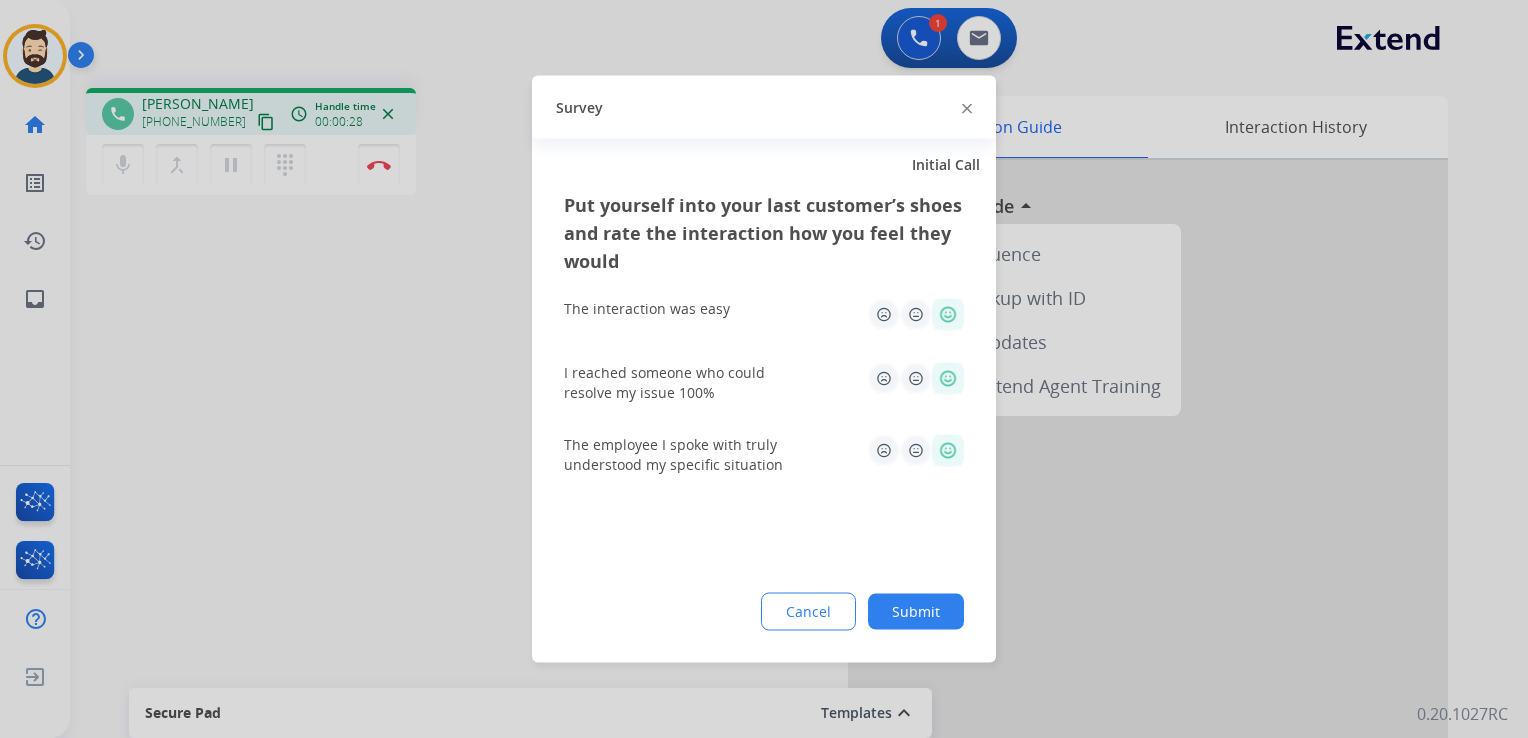 click on "Submit" 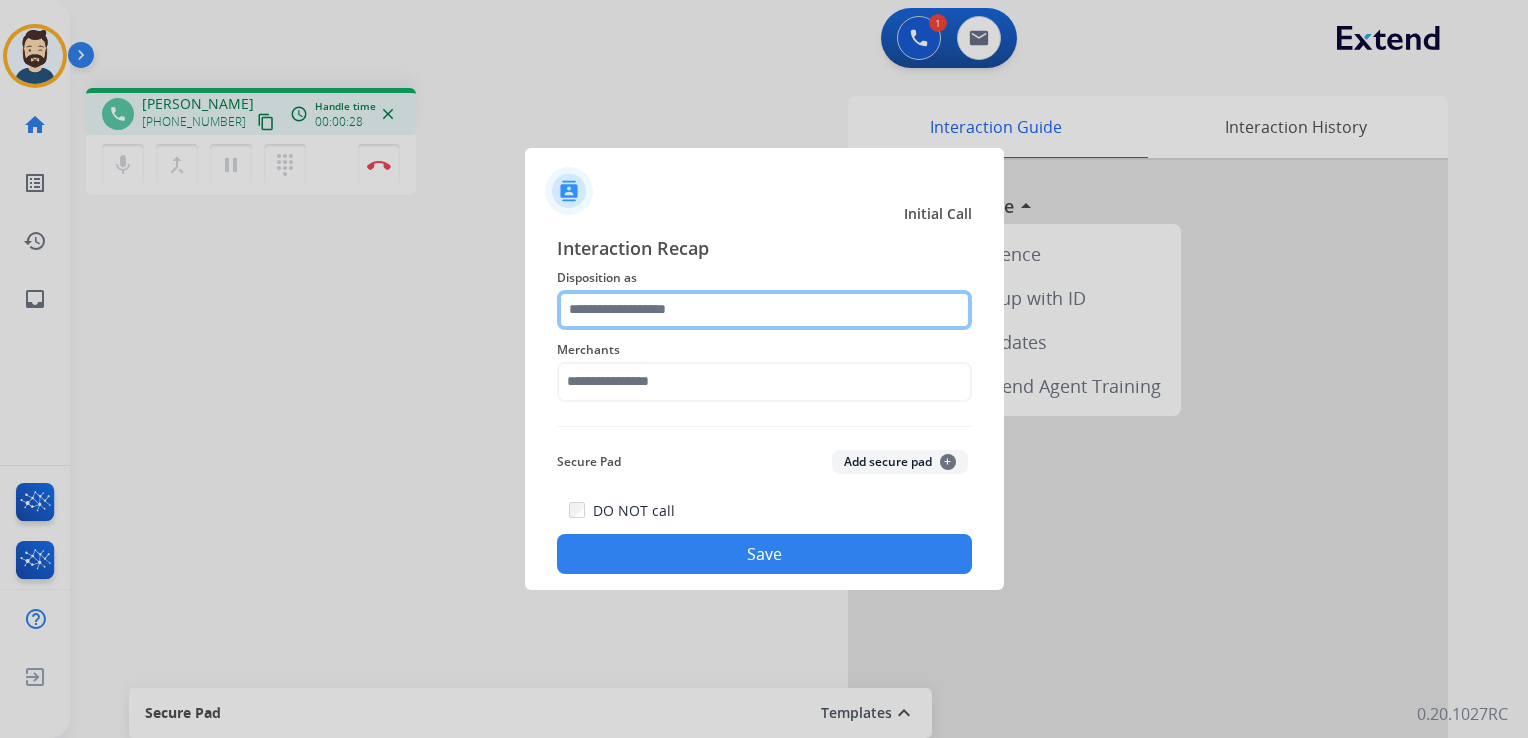 click 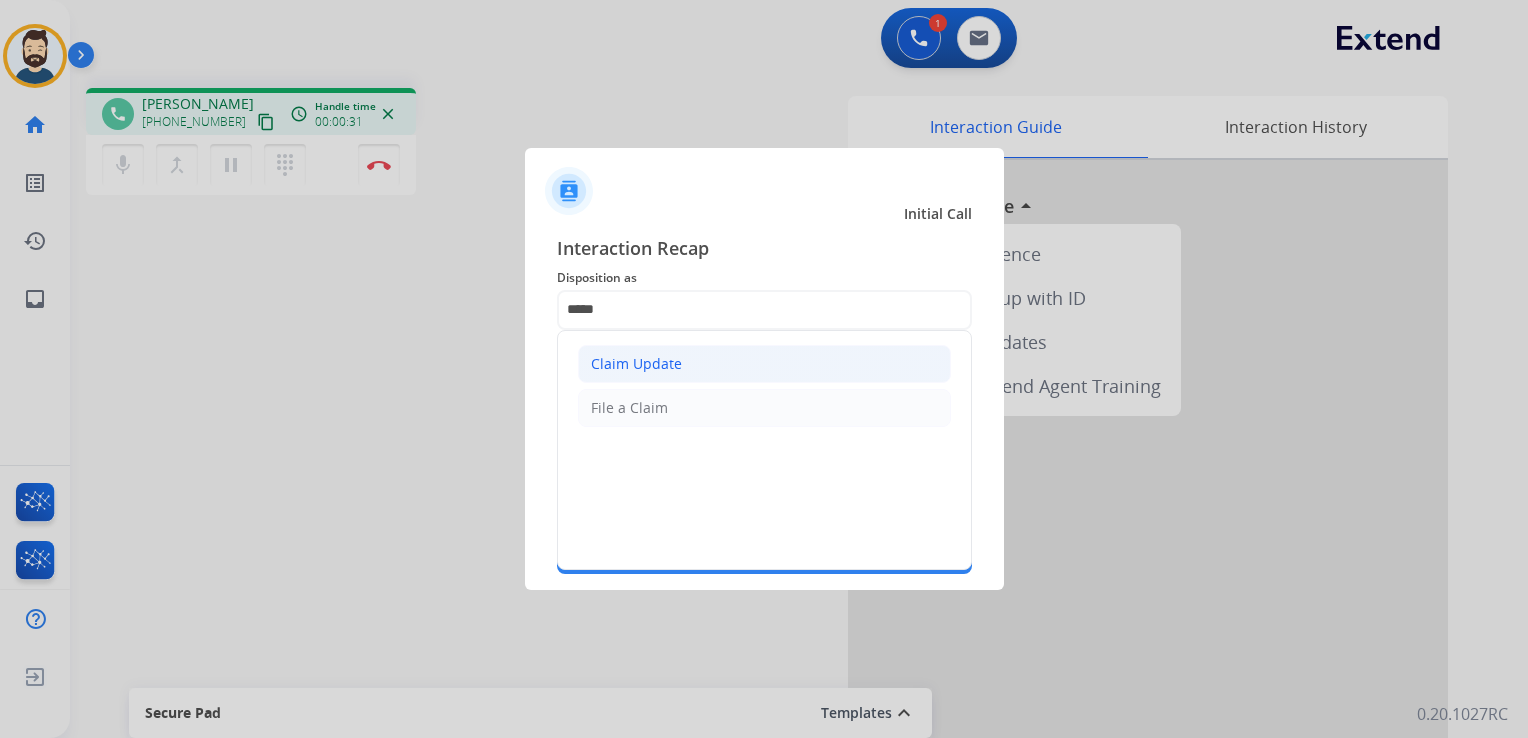 click on "Claim Update" 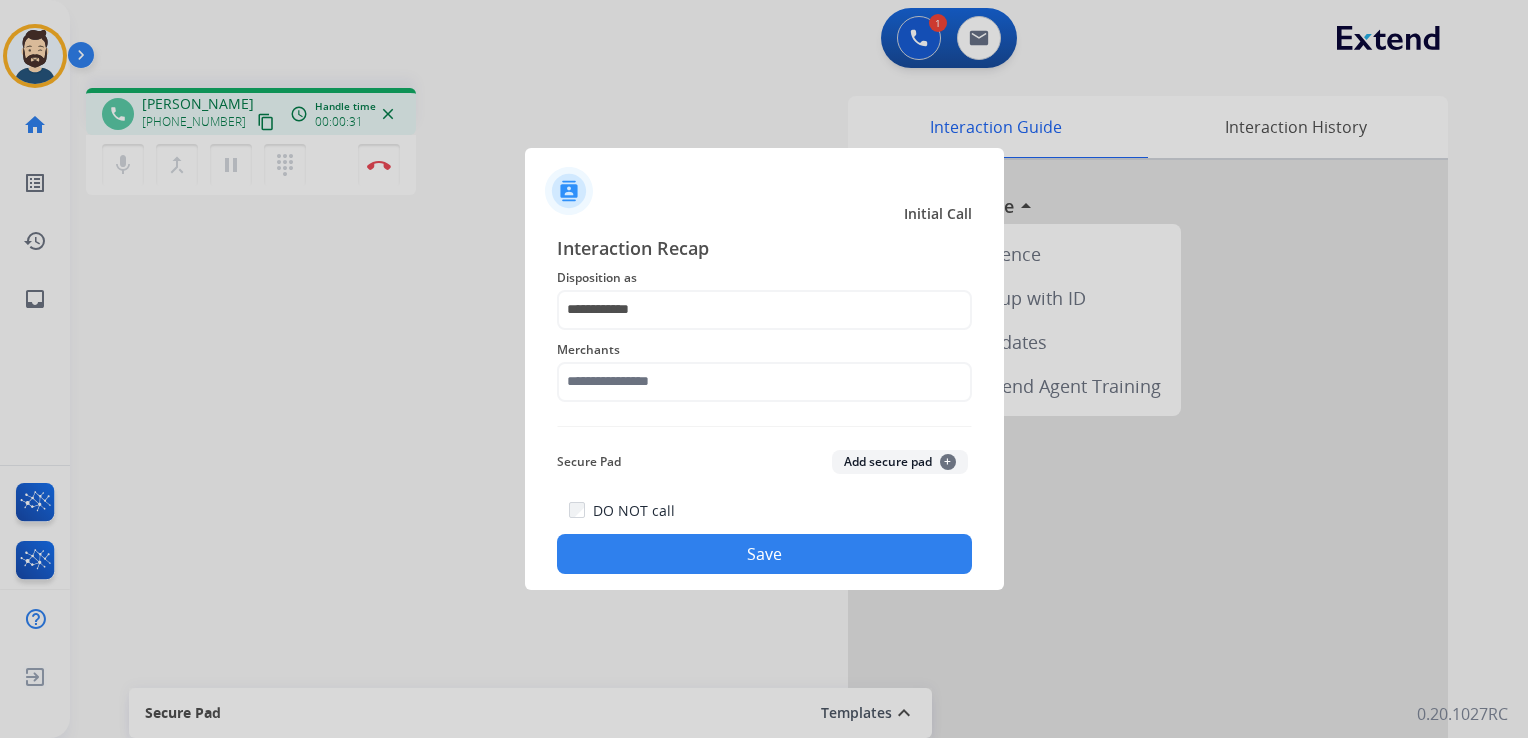 click on "**********" 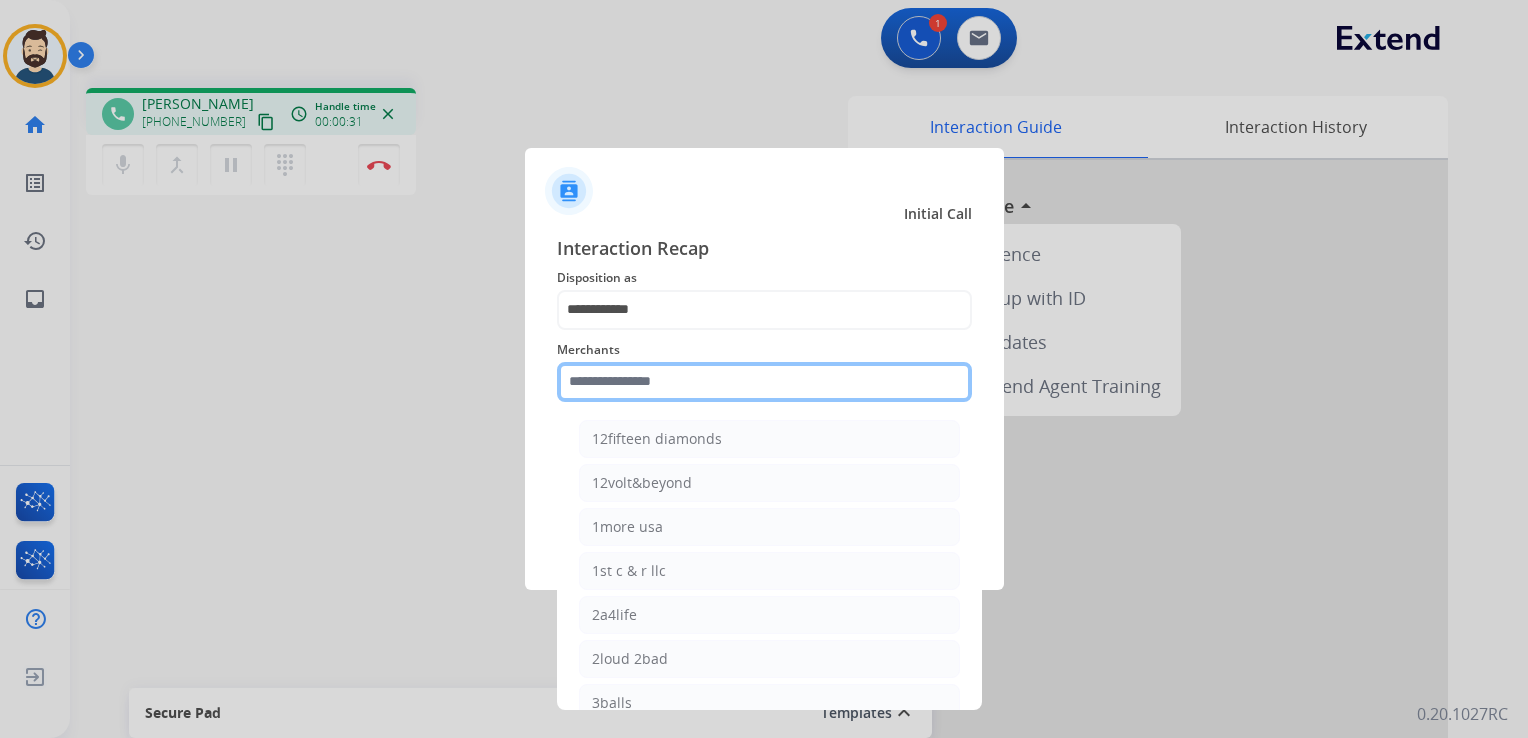 click 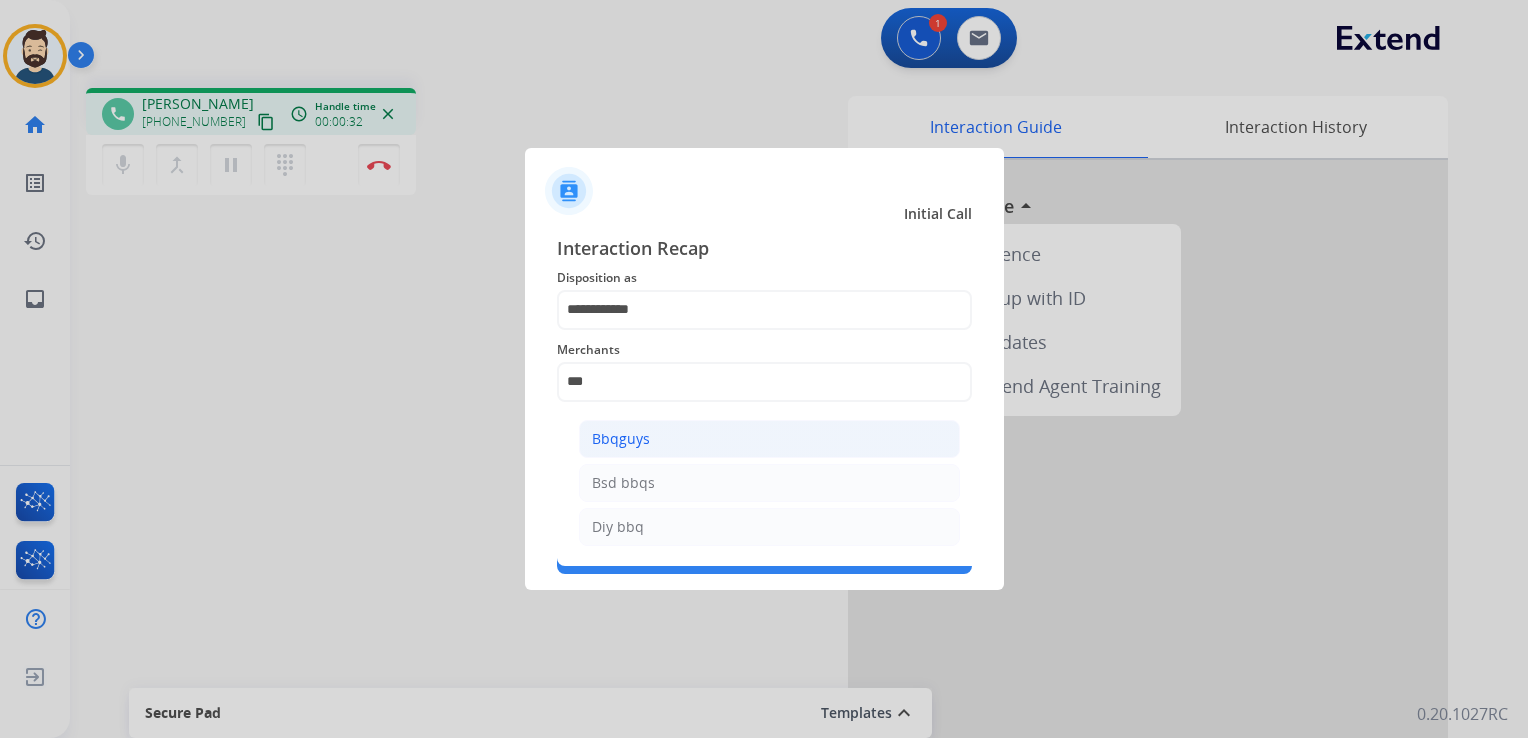 click on "Bbqguys" 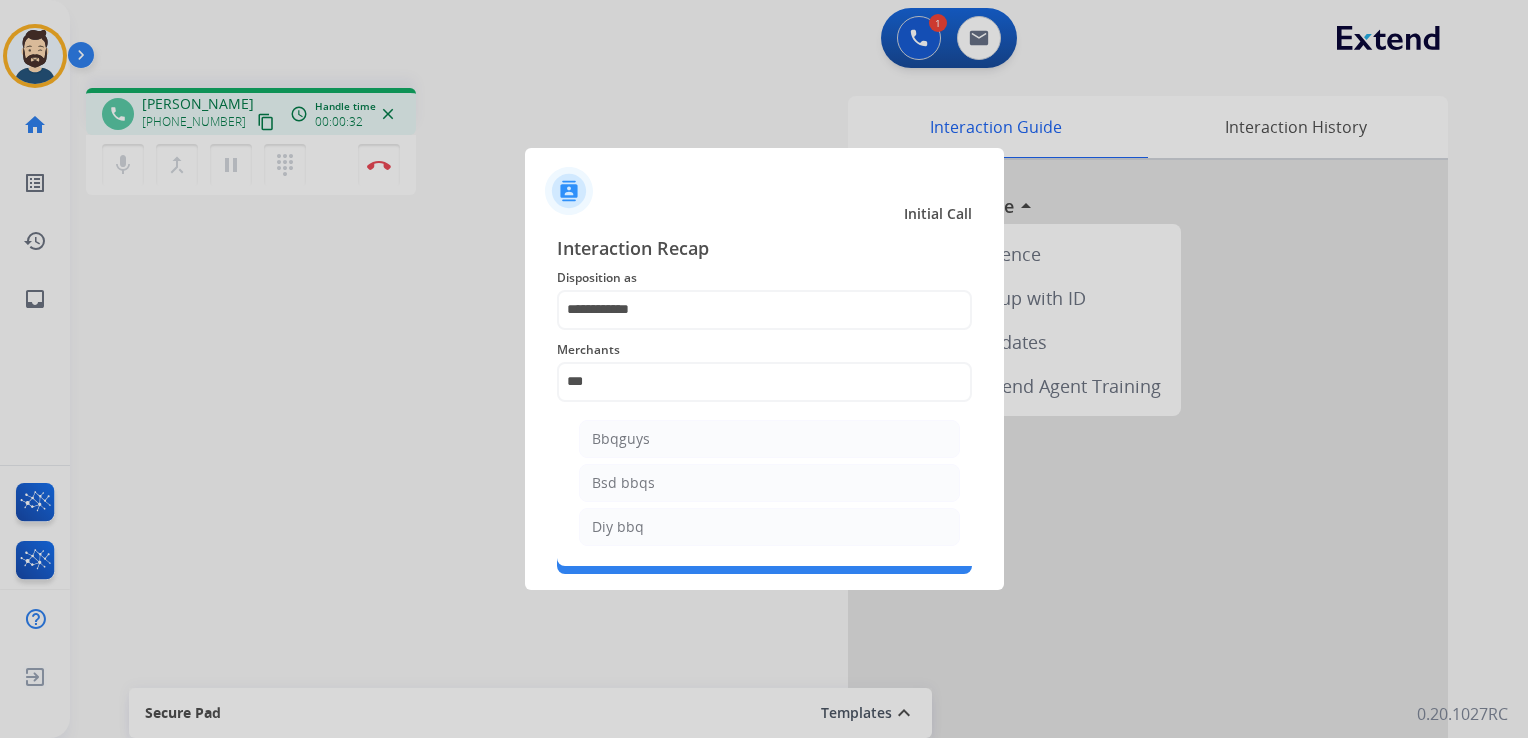 type on "*******" 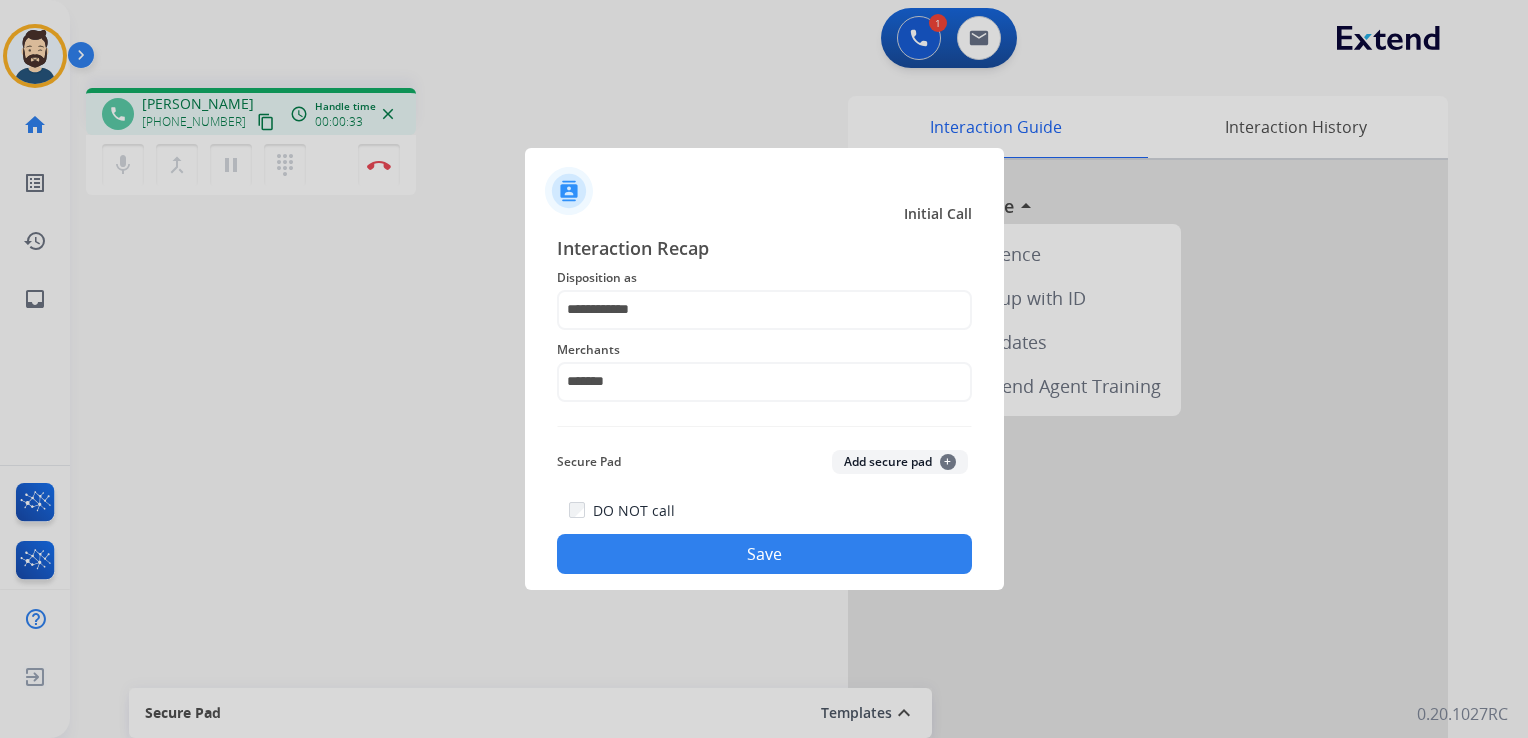 click on "Save" 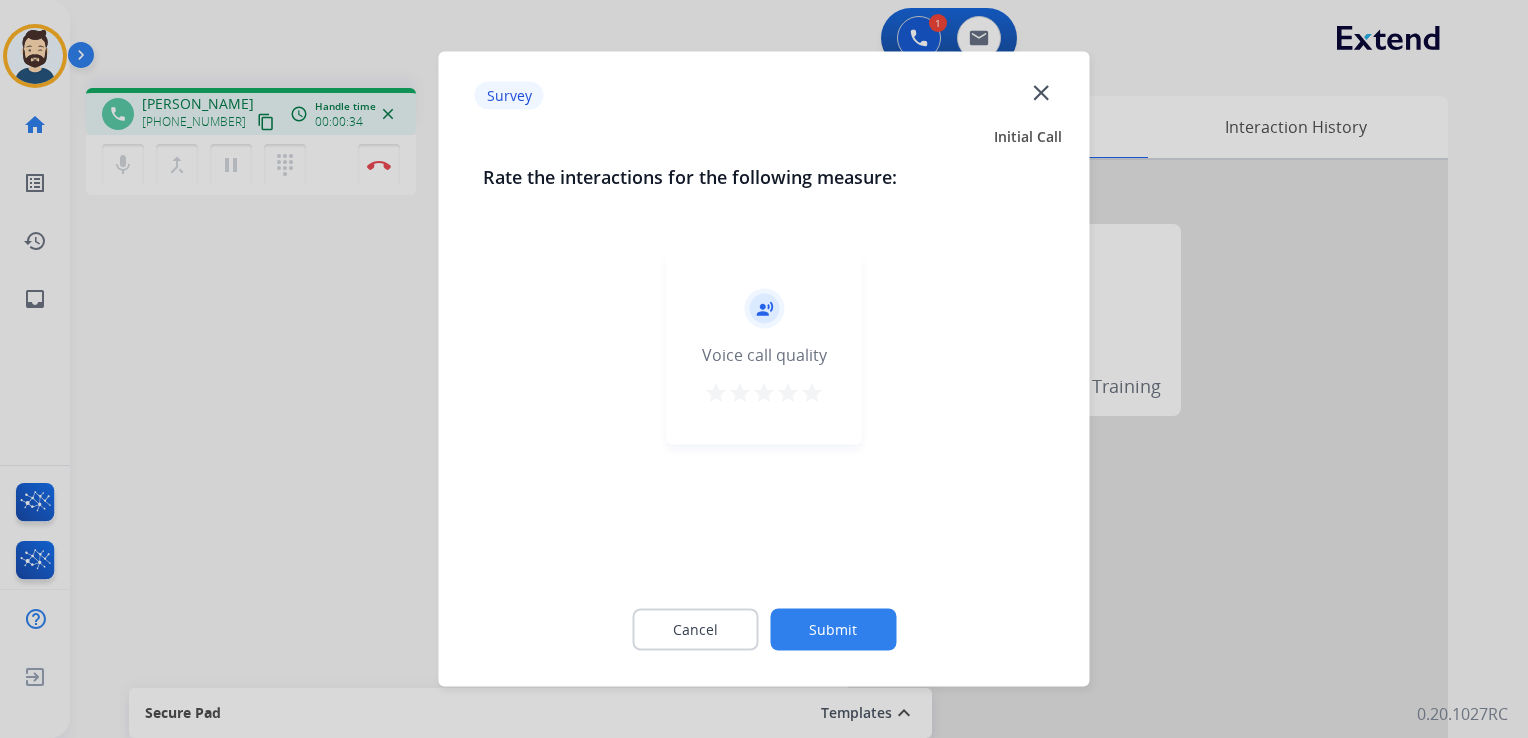 drag, startPoint x: 811, startPoint y: 391, endPoint x: 840, endPoint y: 582, distance: 193.18903 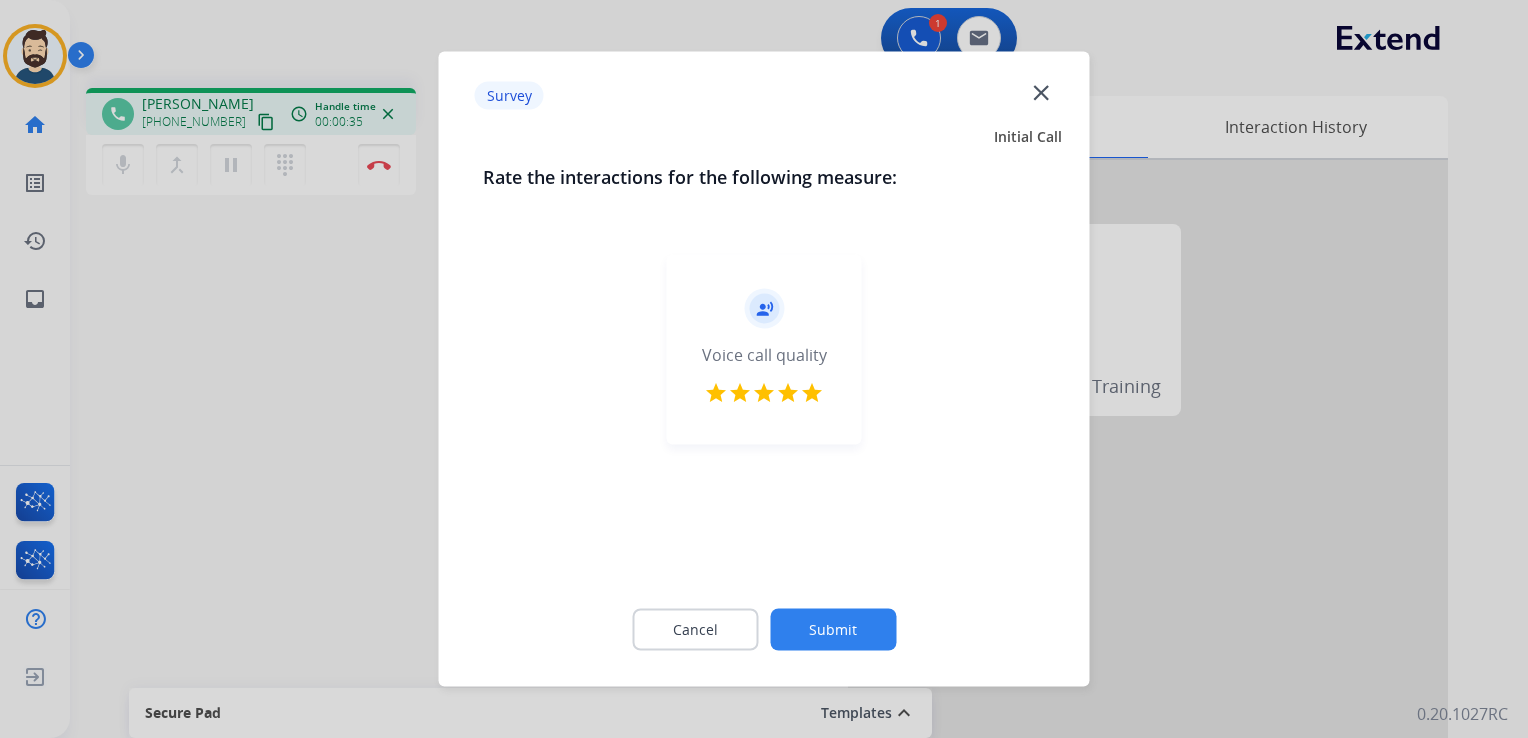 click on "Submit" 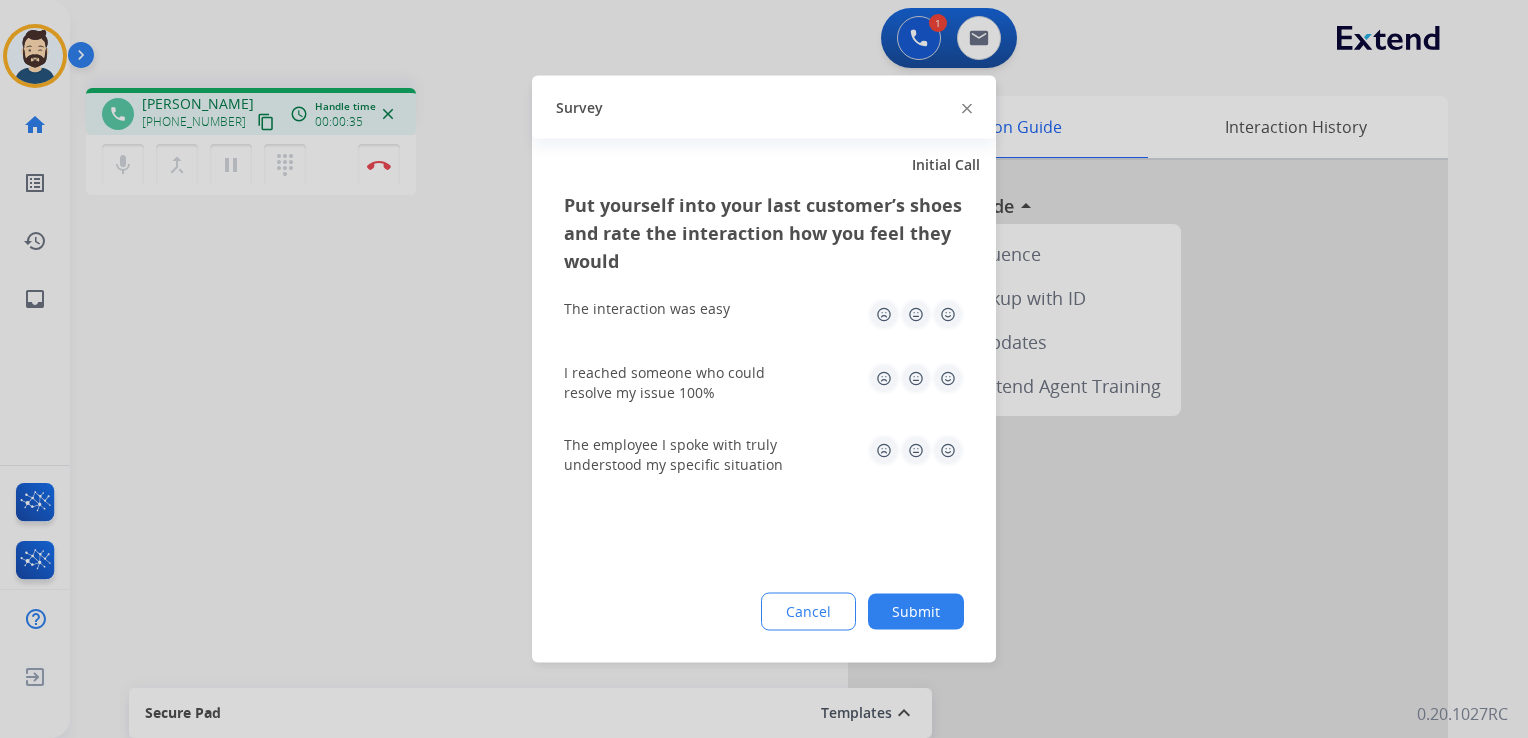 click on "The interaction was easy" 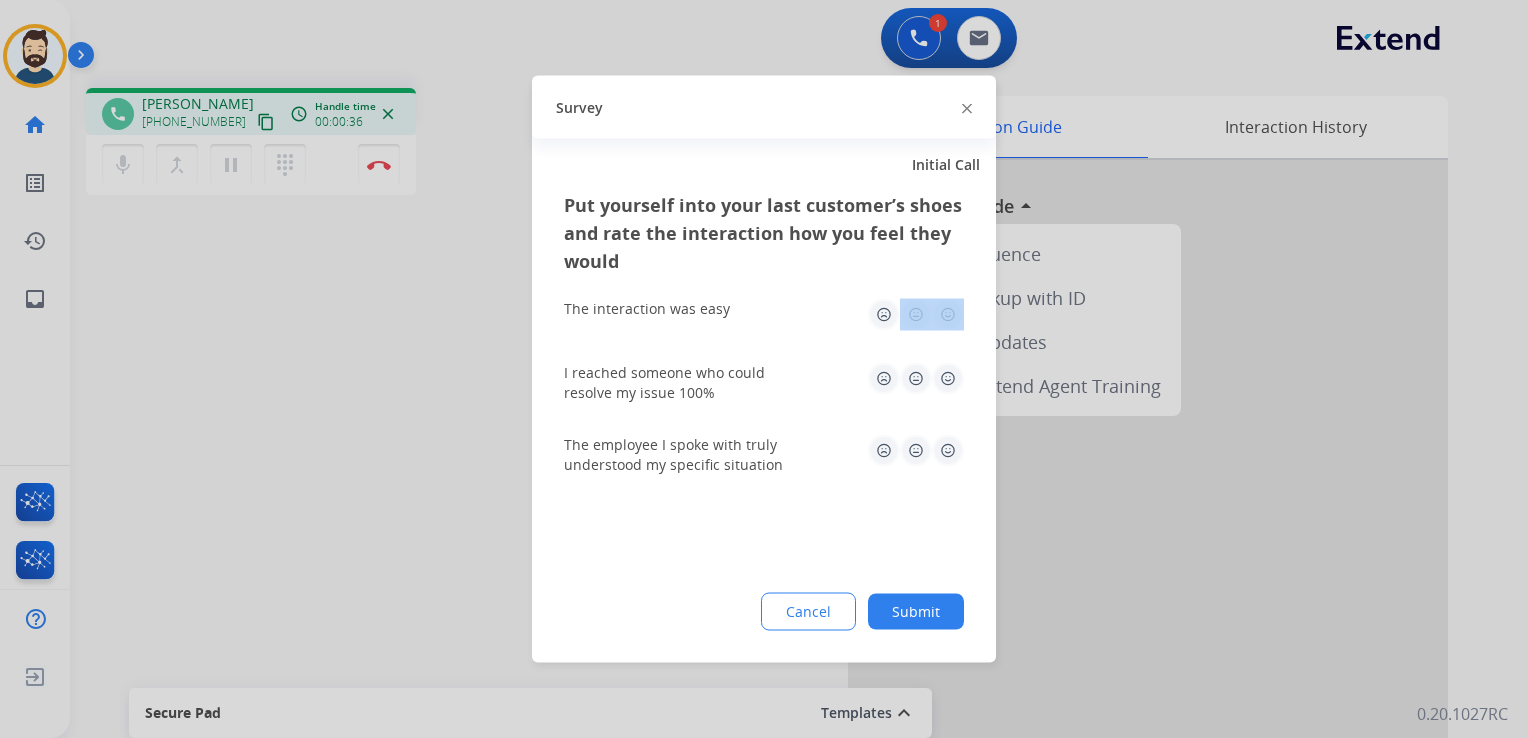 drag, startPoint x: 950, startPoint y: 299, endPoint x: 947, endPoint y: 327, distance: 28.160255 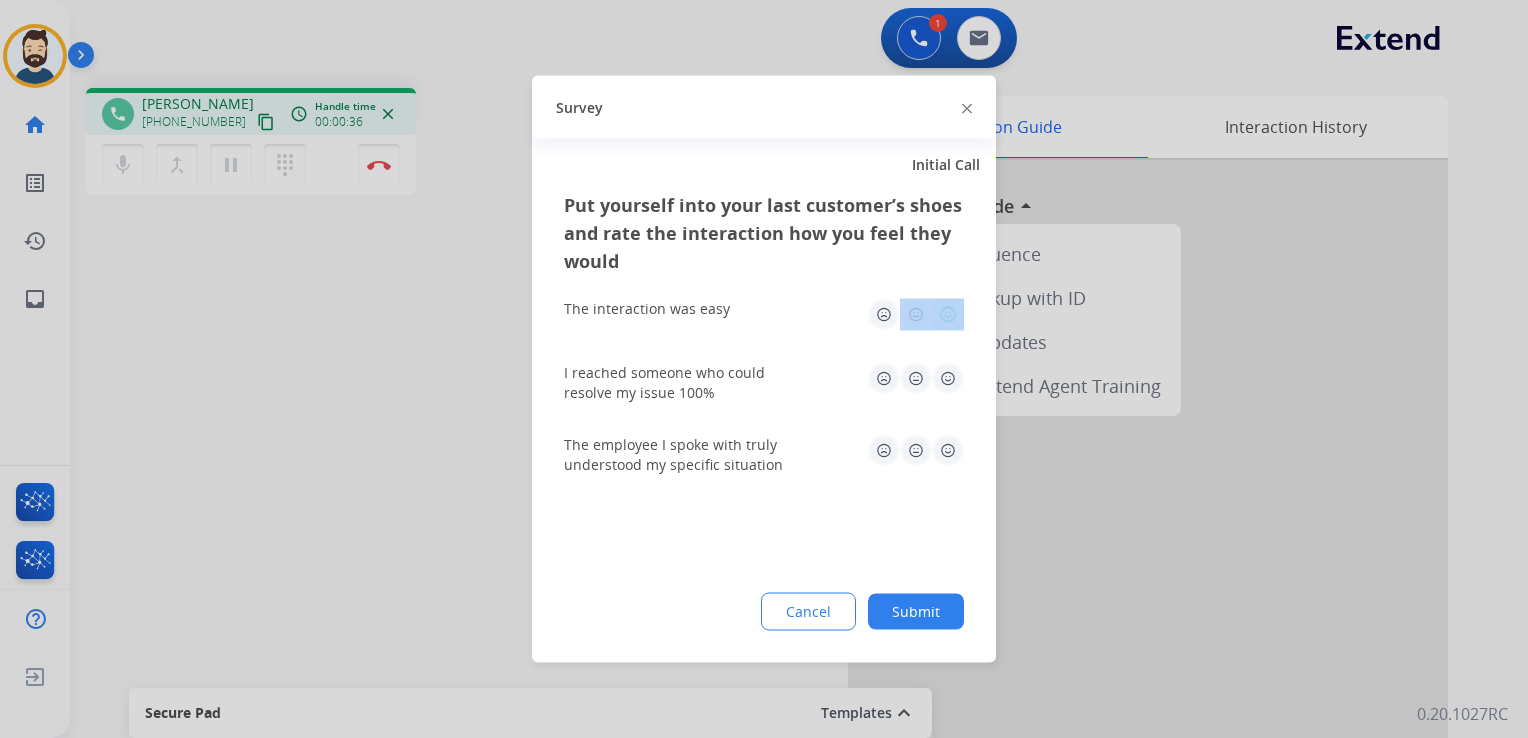 click 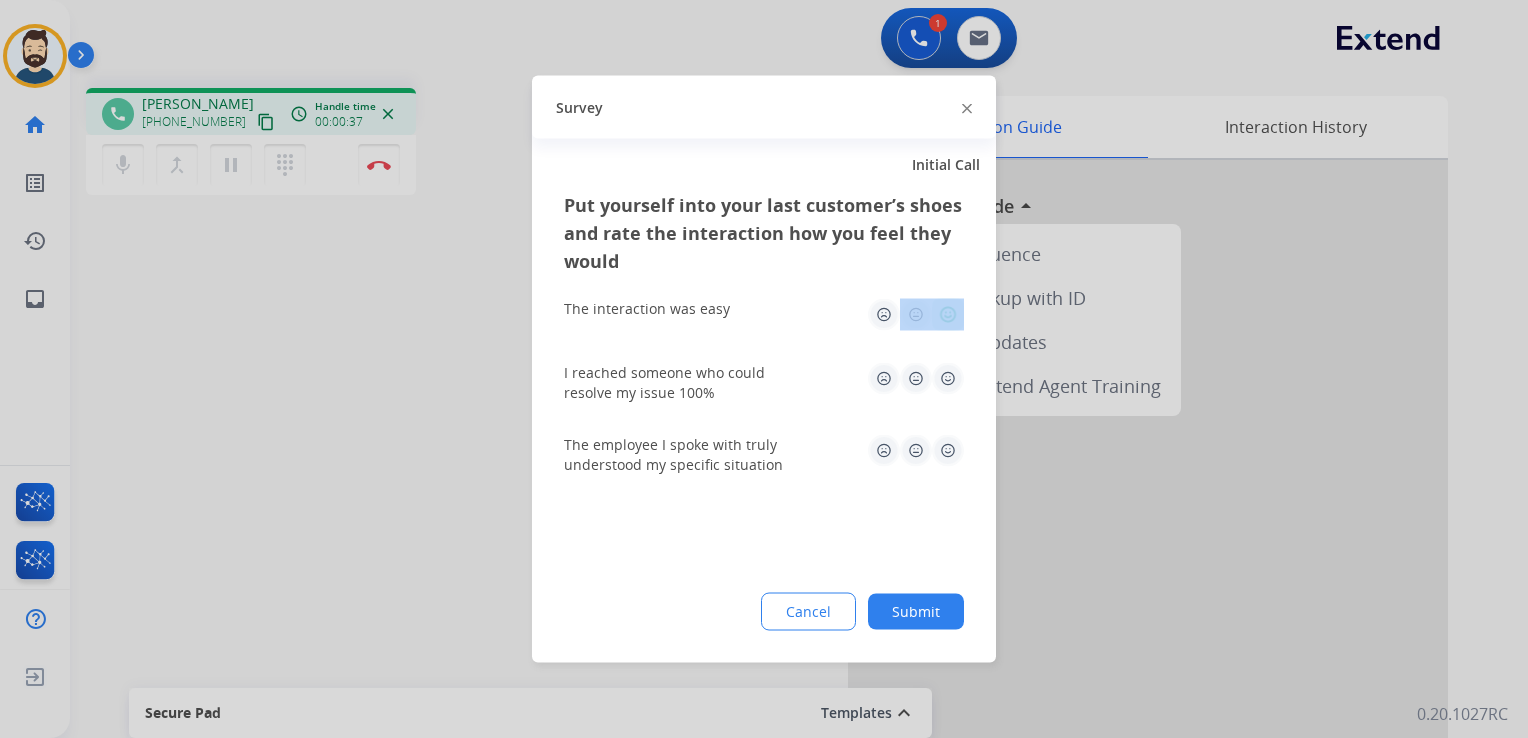 click 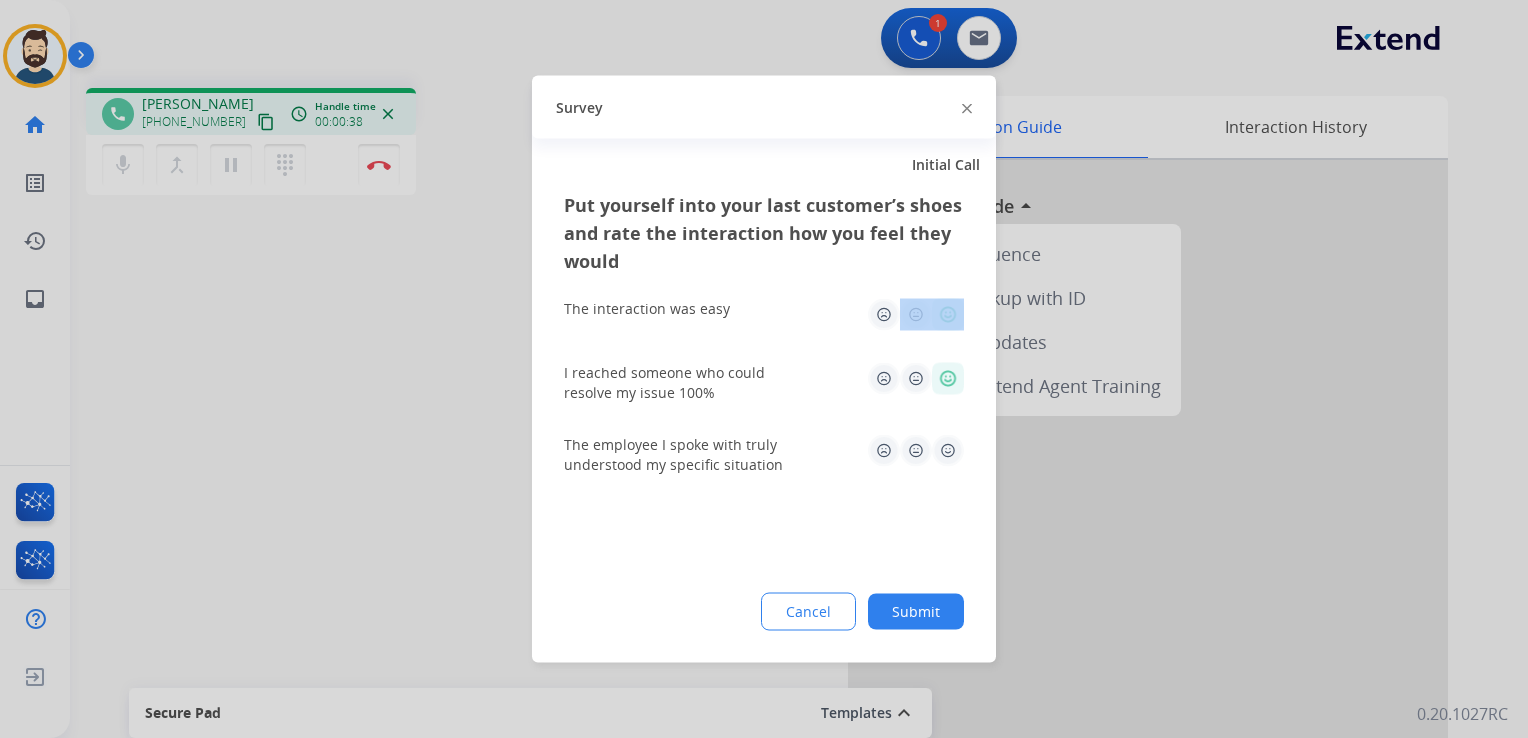 click 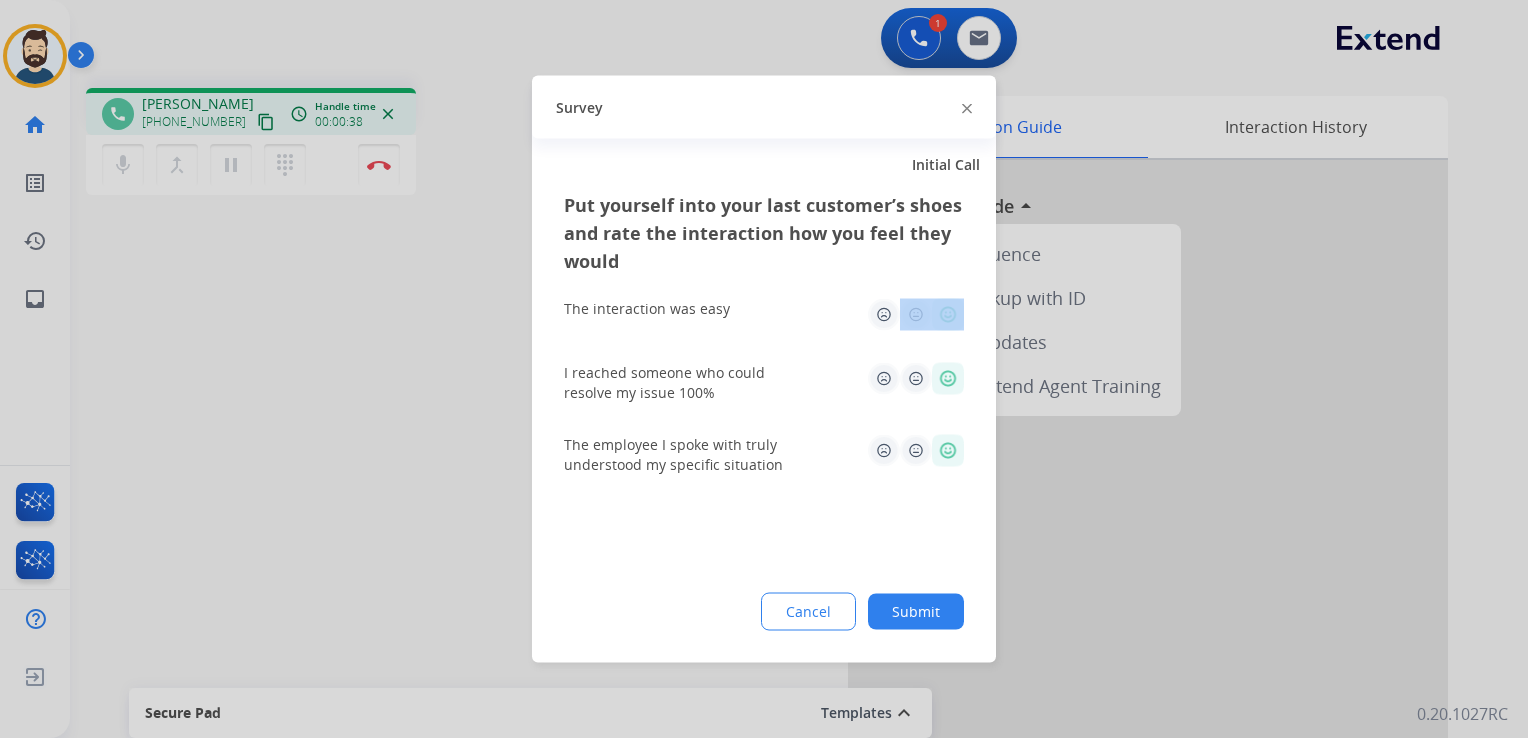 click on "Submit" 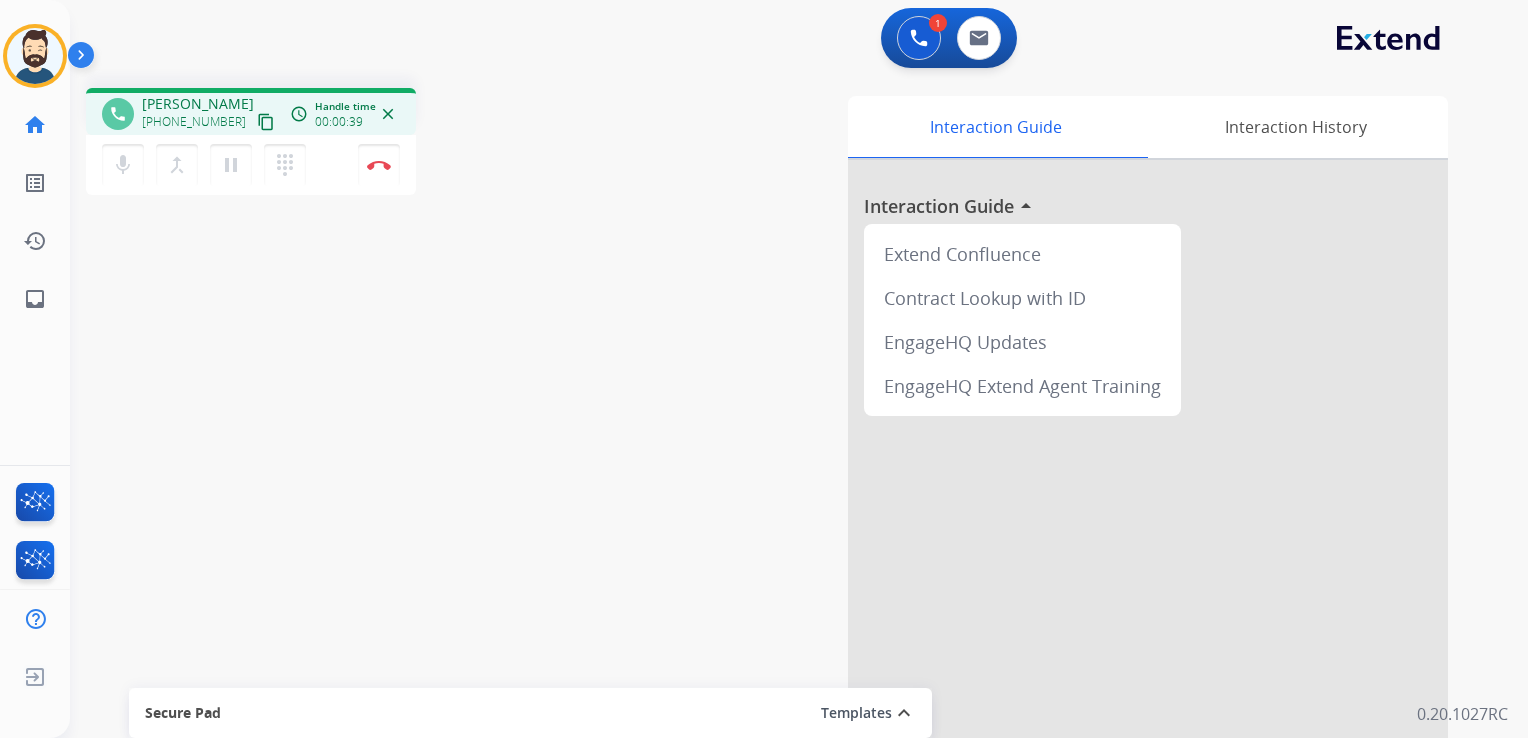 click on "phone Yalanda  +18772487707 content_copy access_time Call metrics Queue   00:17 Hold   00:00 Talk   00:38 Total   00:54 Handle time 00:00:39 close mic Mute merge_type Bridge pause Hold dialpad Dialpad Disconnect swap_horiz Break voice bridge close_fullscreen Connect 3-Way Call merge_type Separate 3-Way Call  Interaction Guide   Interaction History  Interaction Guide arrow_drop_up  Extend Confluence   Contract Lookup with ID   EngageHQ Updates   EngageHQ Extend Agent Training  Secure Pad Templates expand_less Choose a template Save" at bounding box center (775, 489) 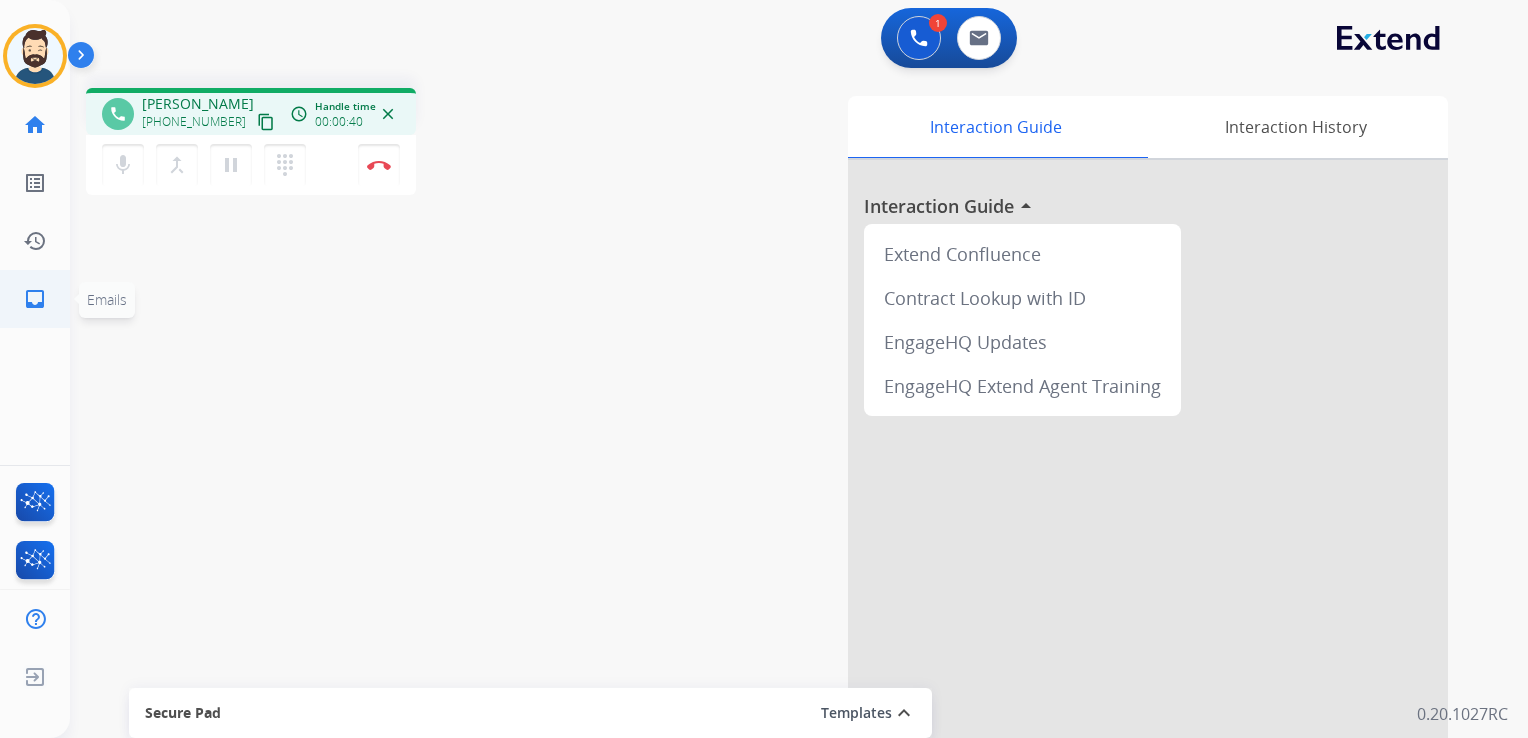 click on "inbox  Emails" 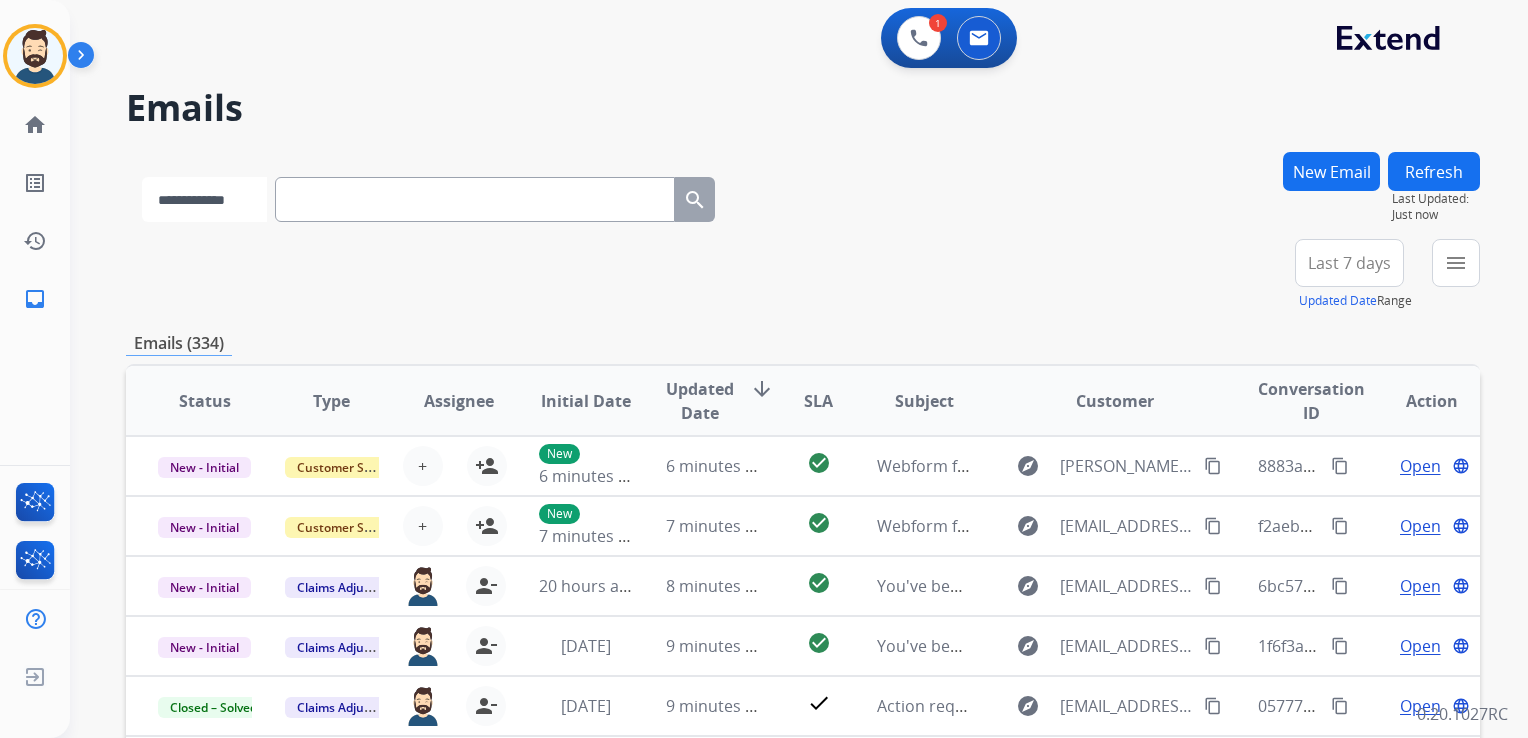 click on "**********" at bounding box center [204, 199] 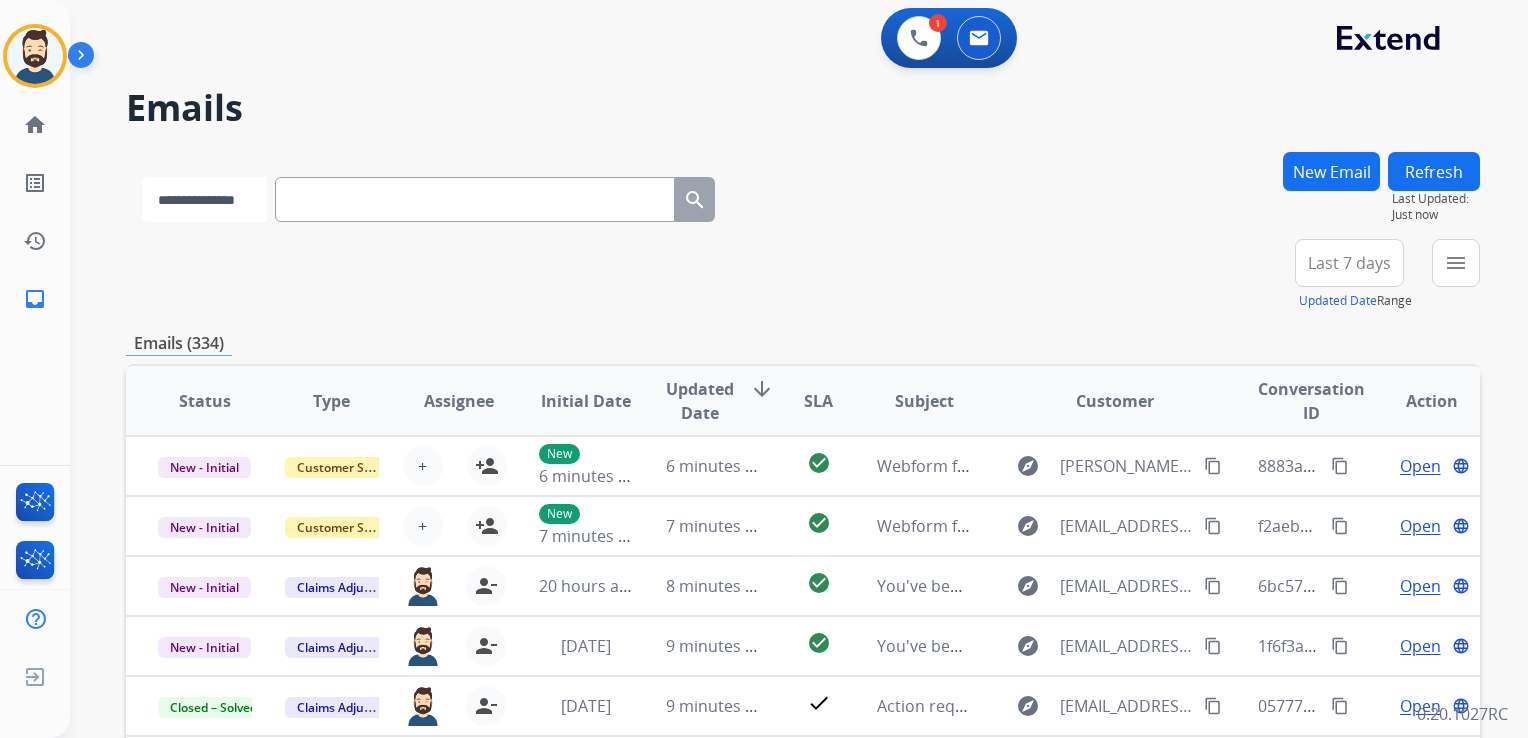 click on "**********" at bounding box center [204, 199] 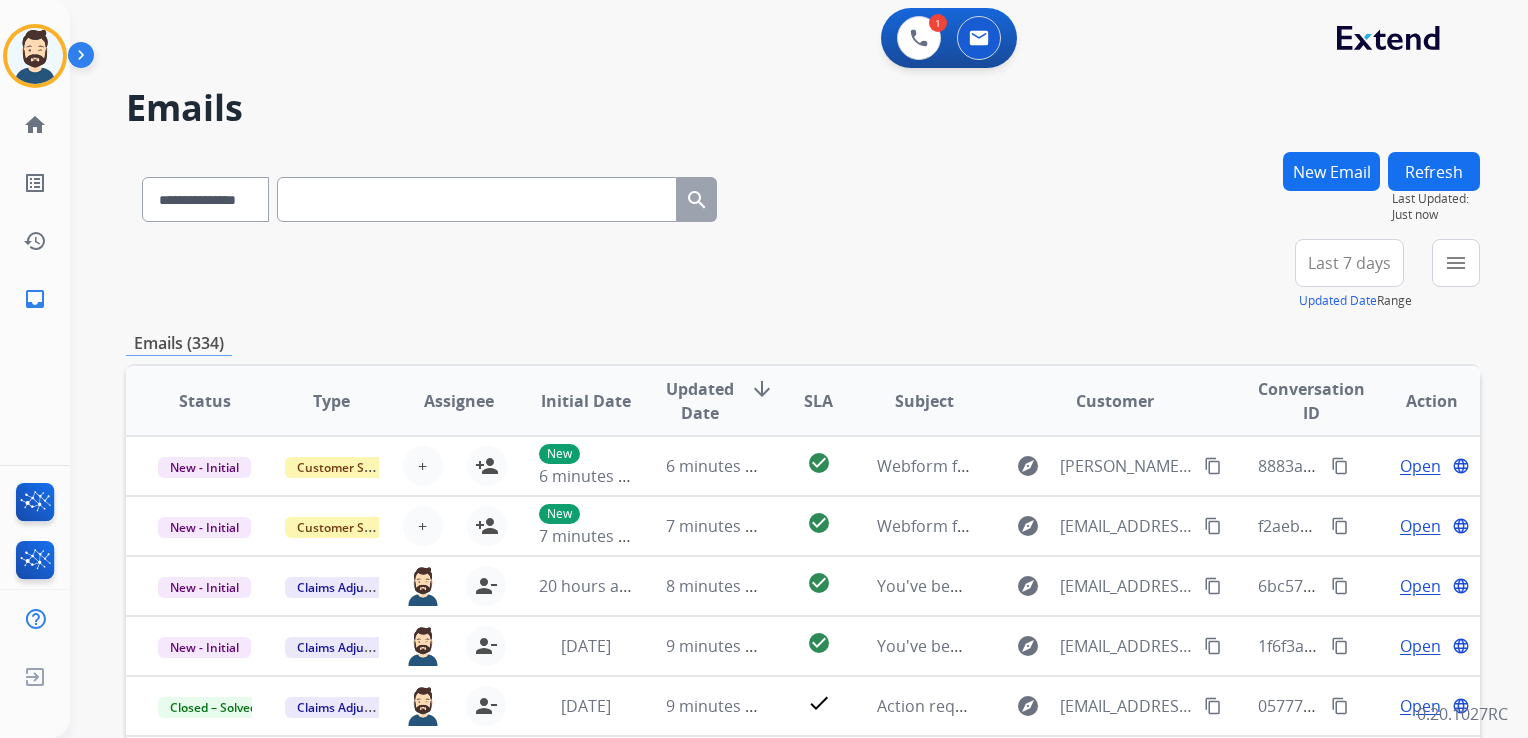 click at bounding box center (477, 199) 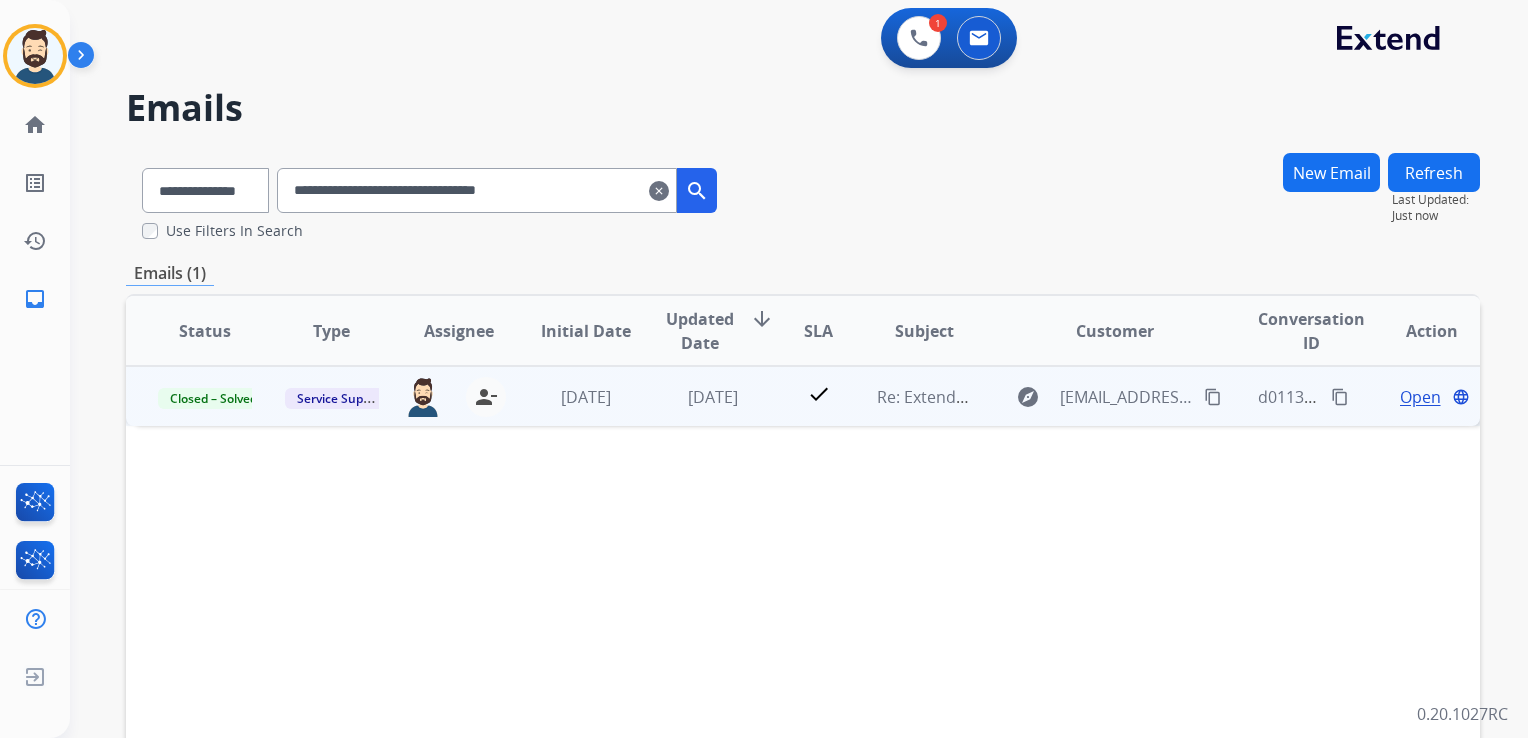 click on "[DATE]" at bounding box center [697, 396] 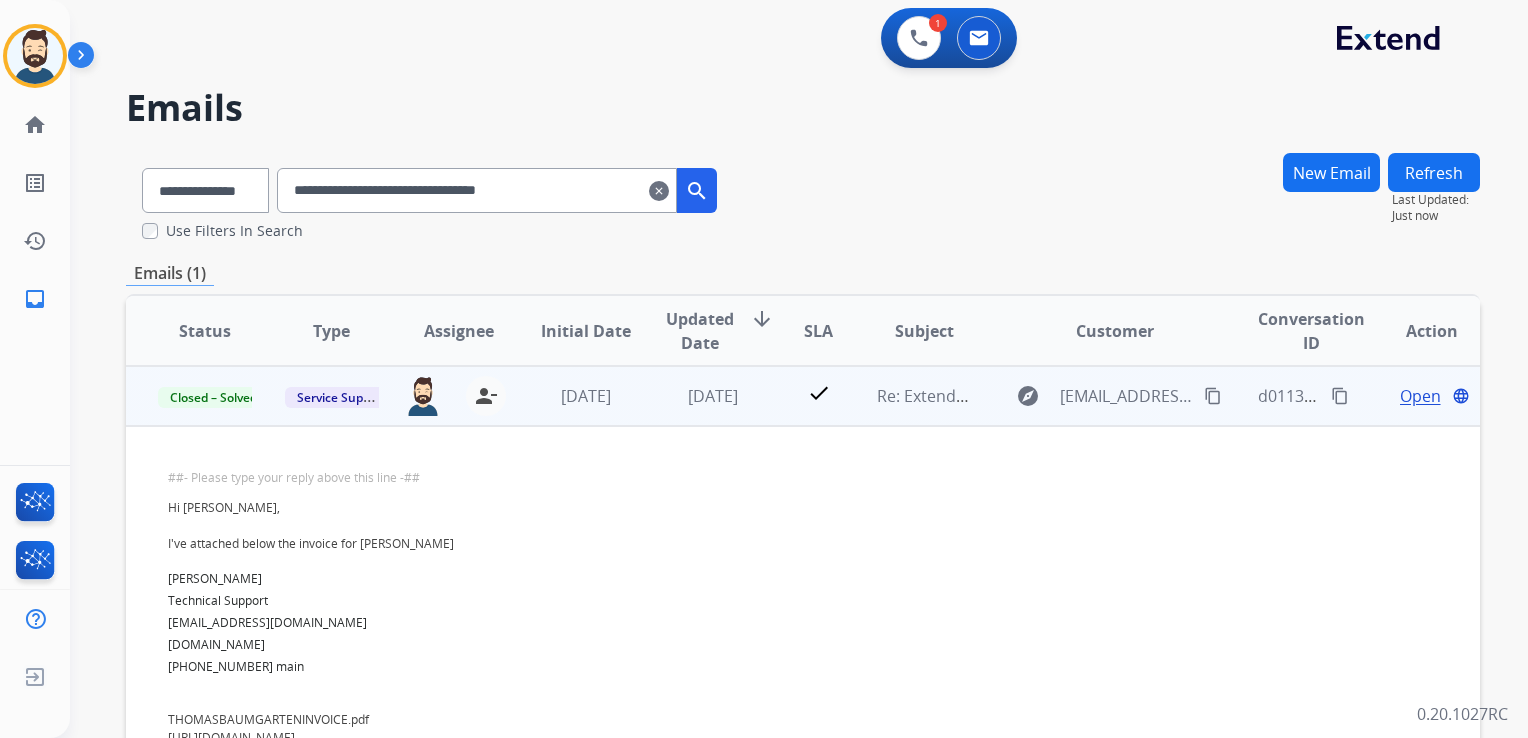 click on "Open" at bounding box center (1420, 396) 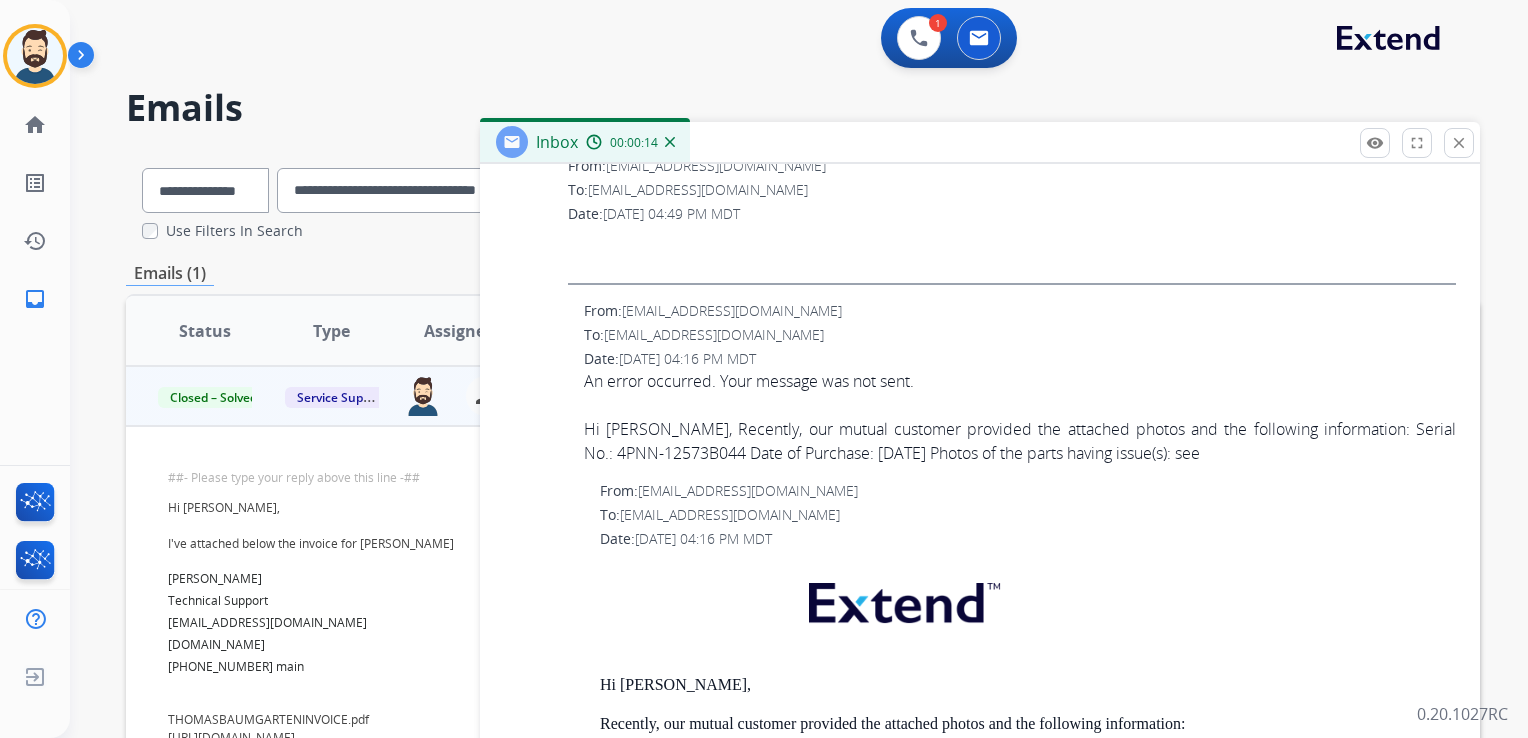 scroll, scrollTop: 2400, scrollLeft: 0, axis: vertical 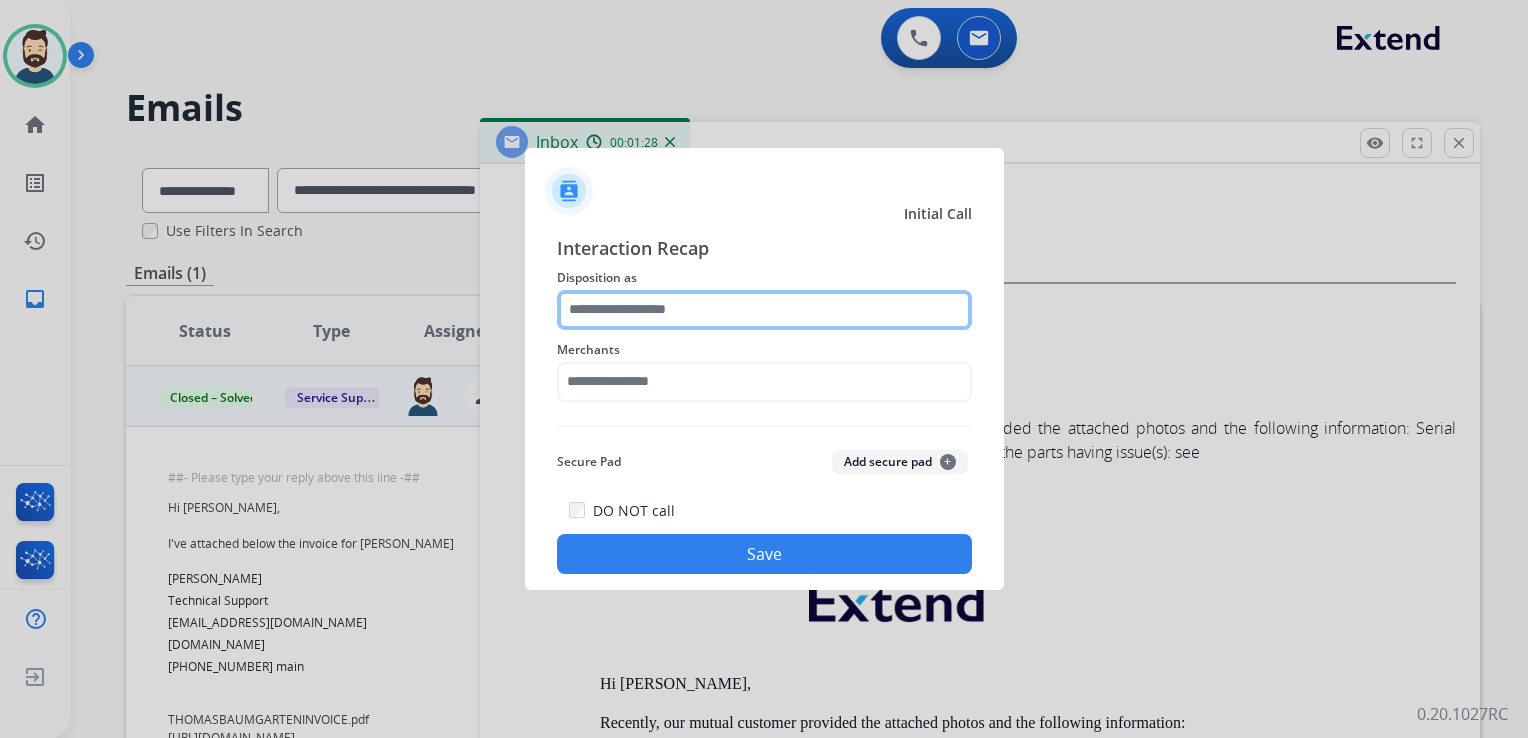 click 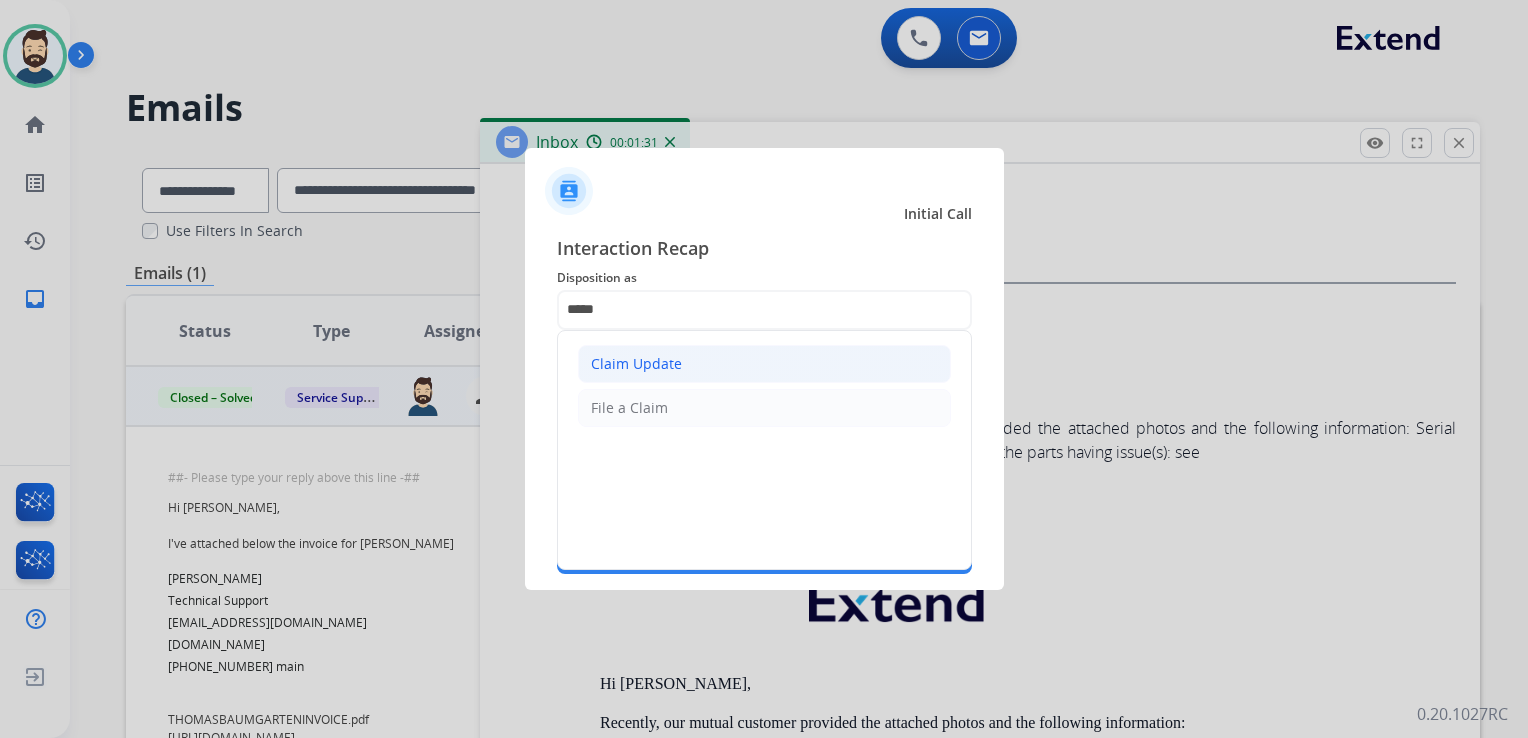 click on "Claim Update" 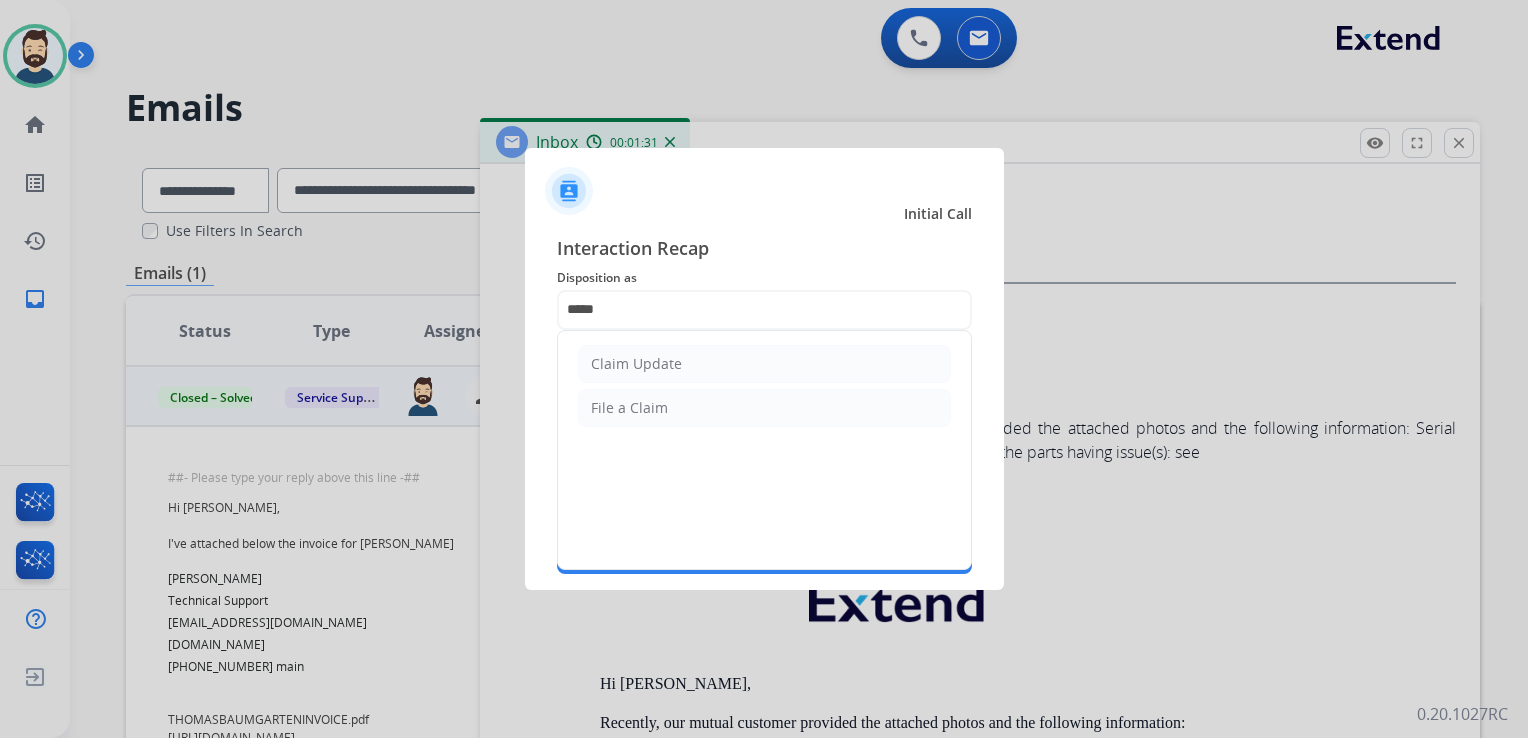 type on "**********" 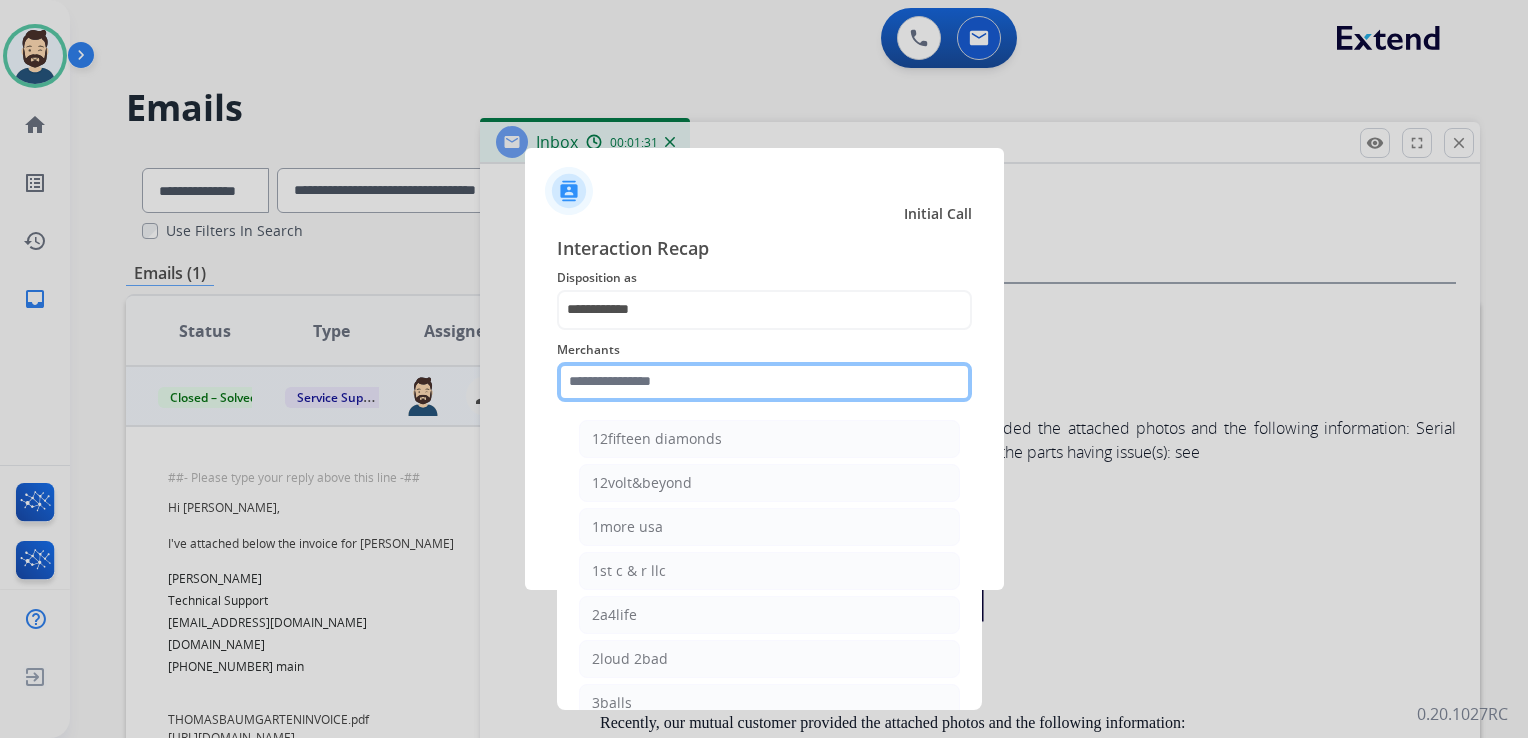 click 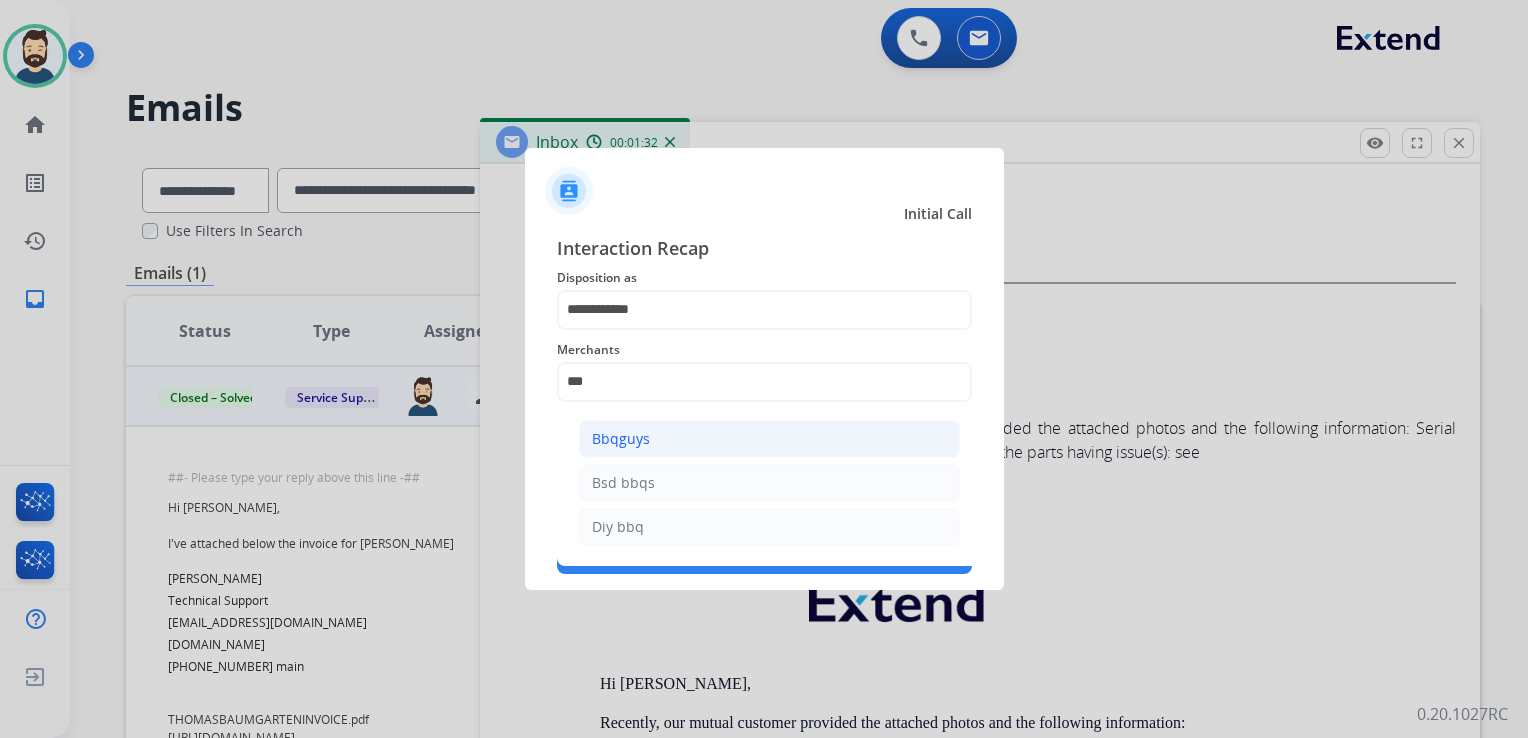 click on "Bbqguys" 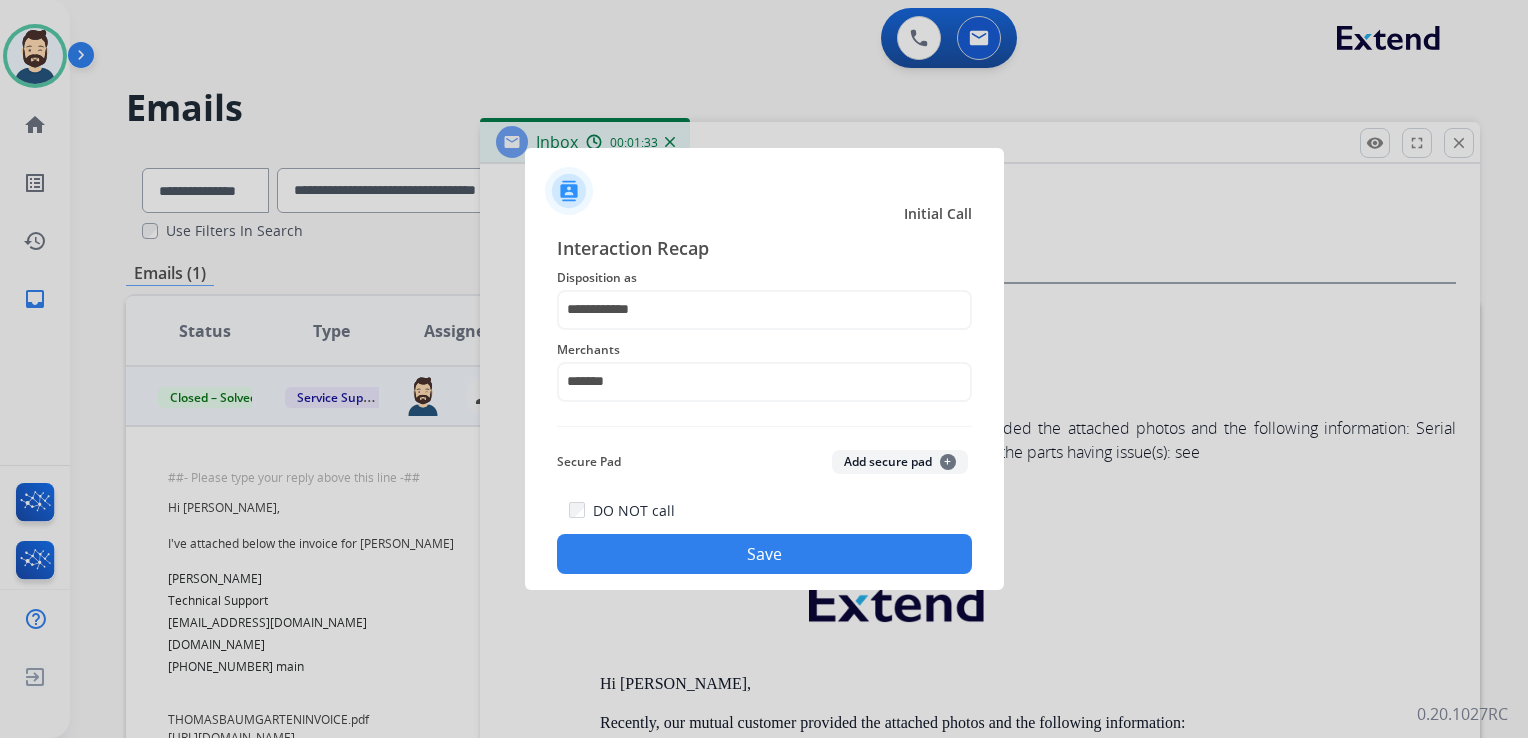 click on "Save" 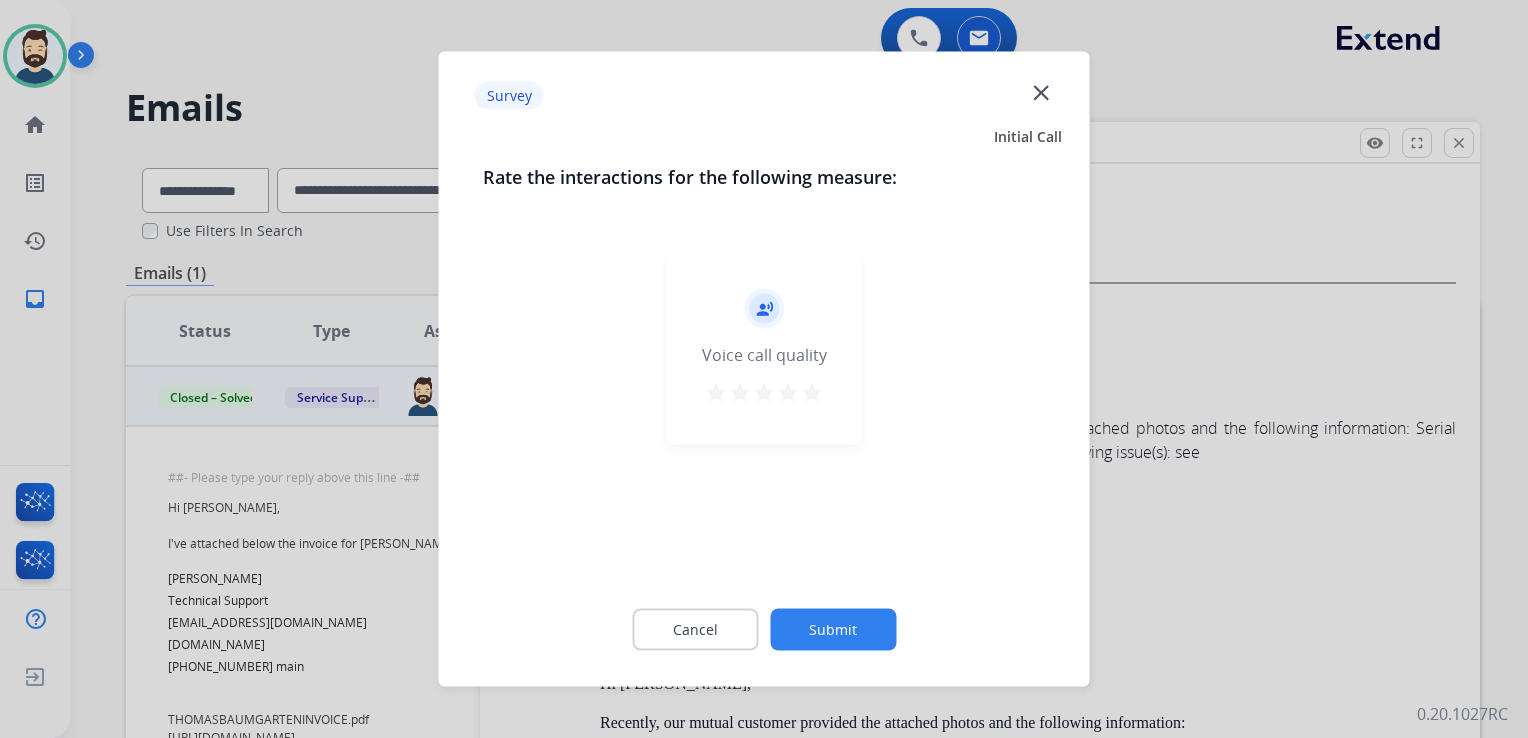 click on "star" at bounding box center (812, 393) 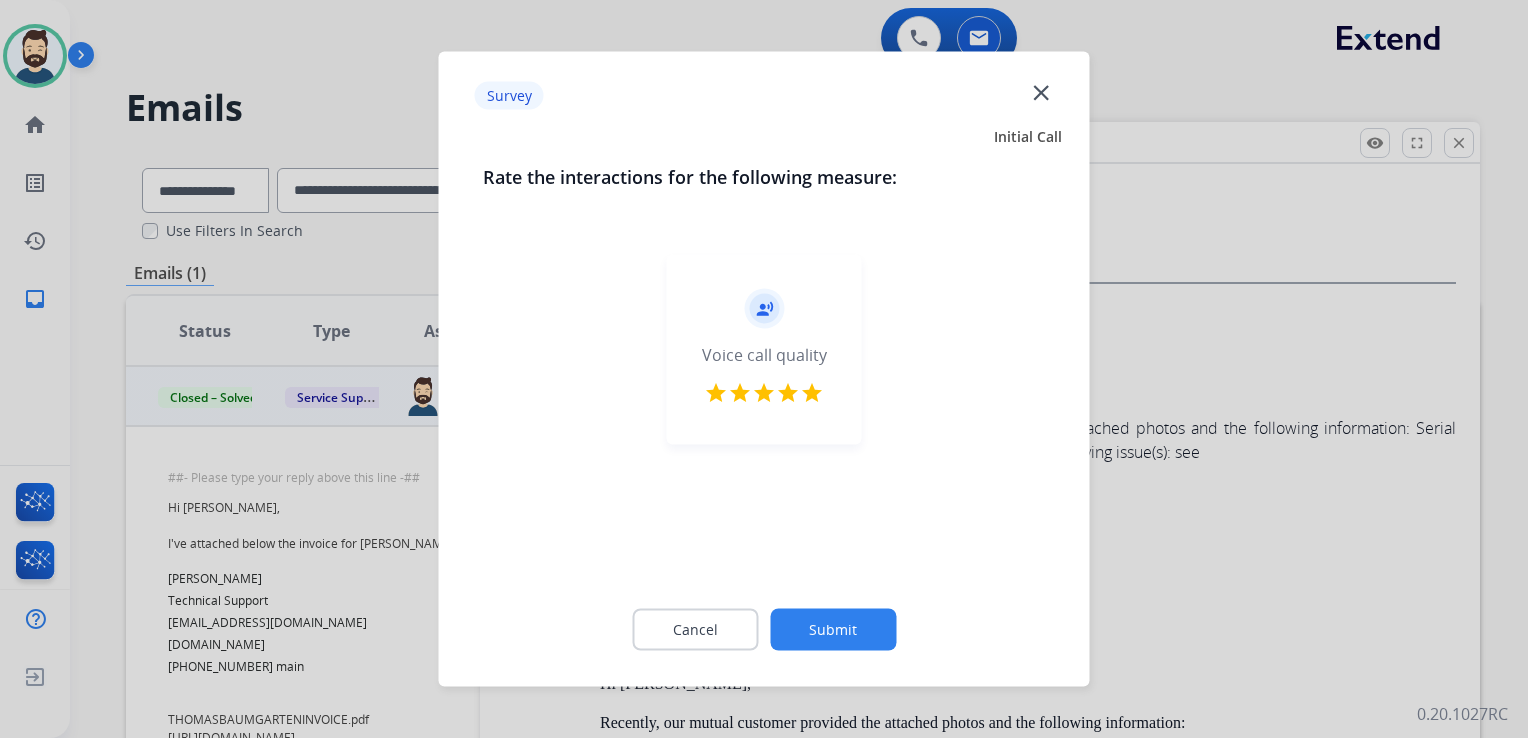 click on "Submit" 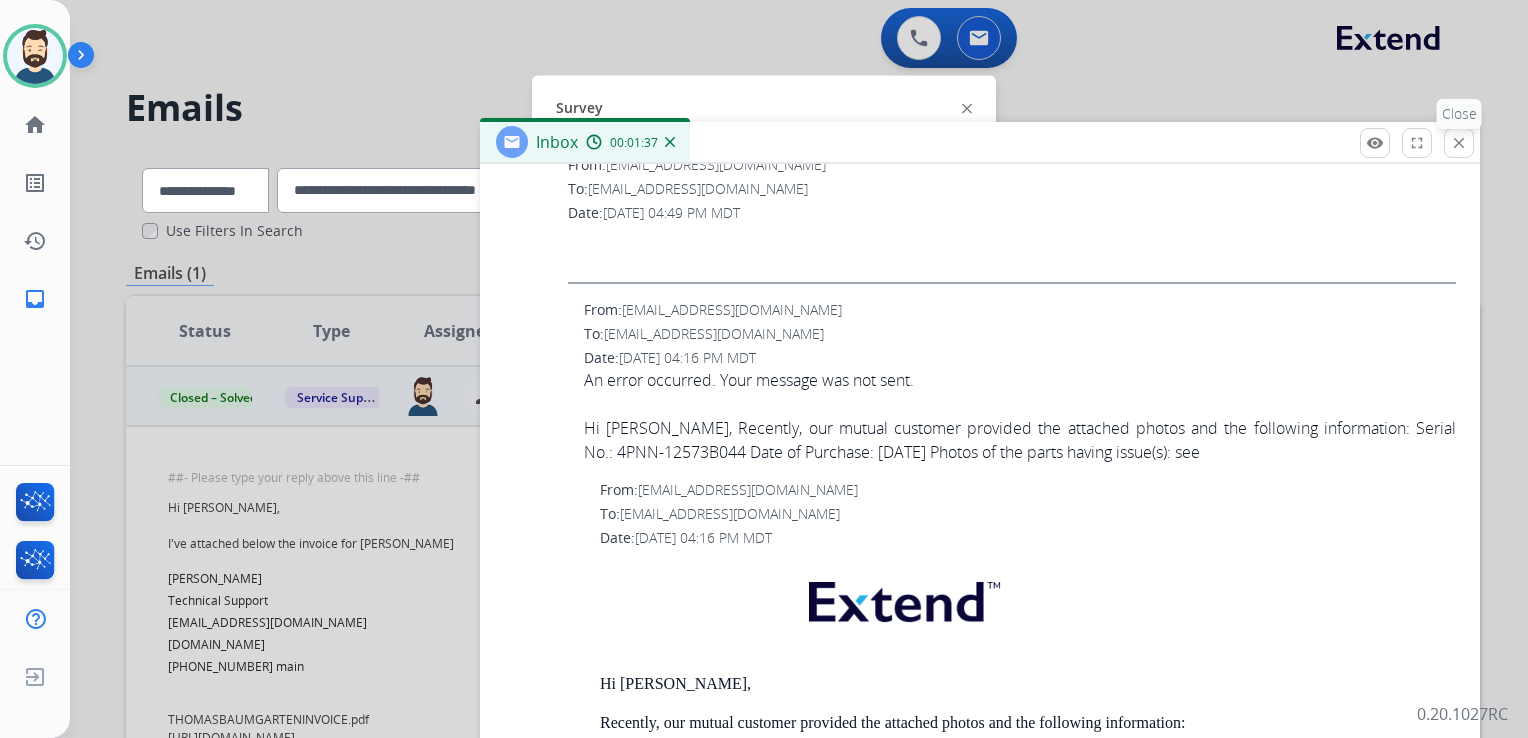 click on "close" at bounding box center (1459, 143) 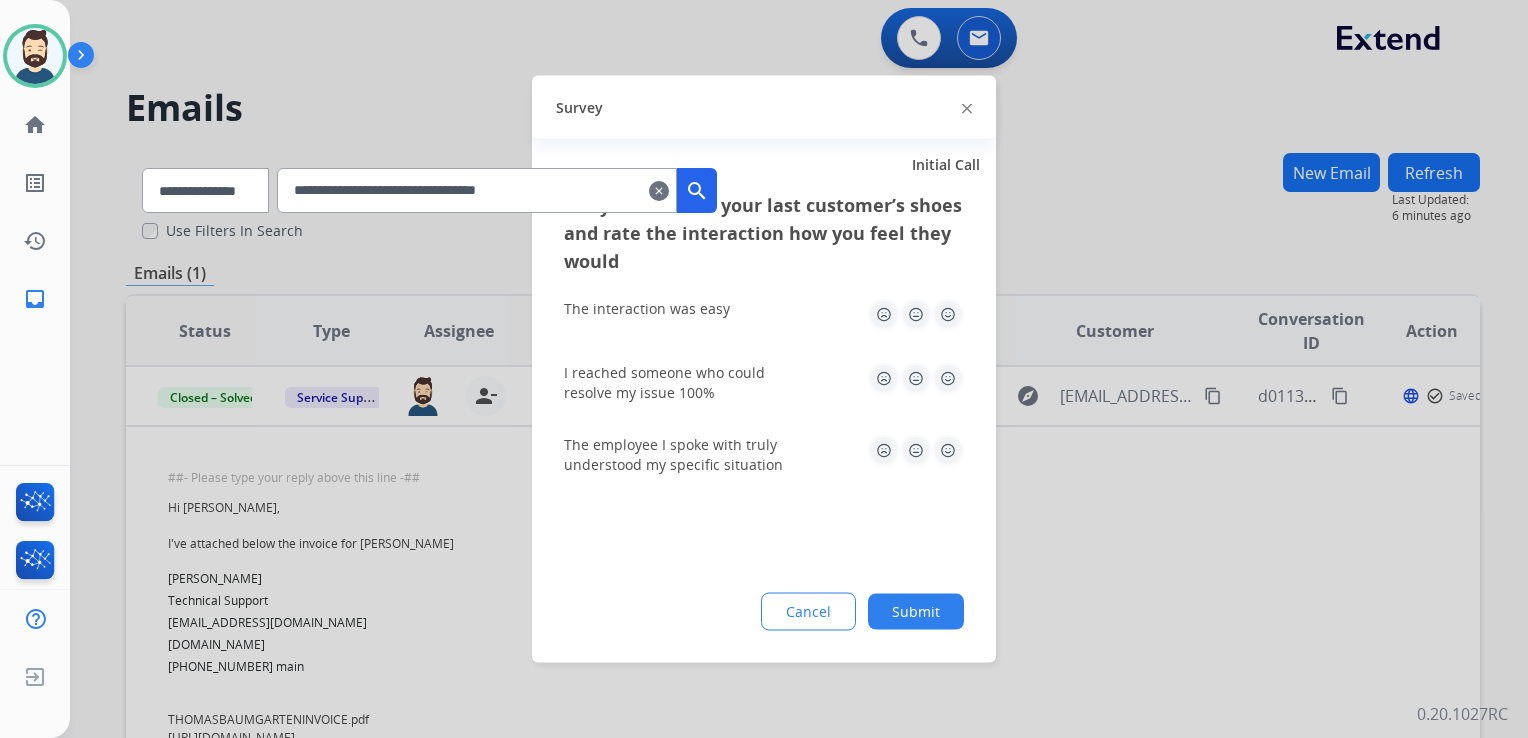 click 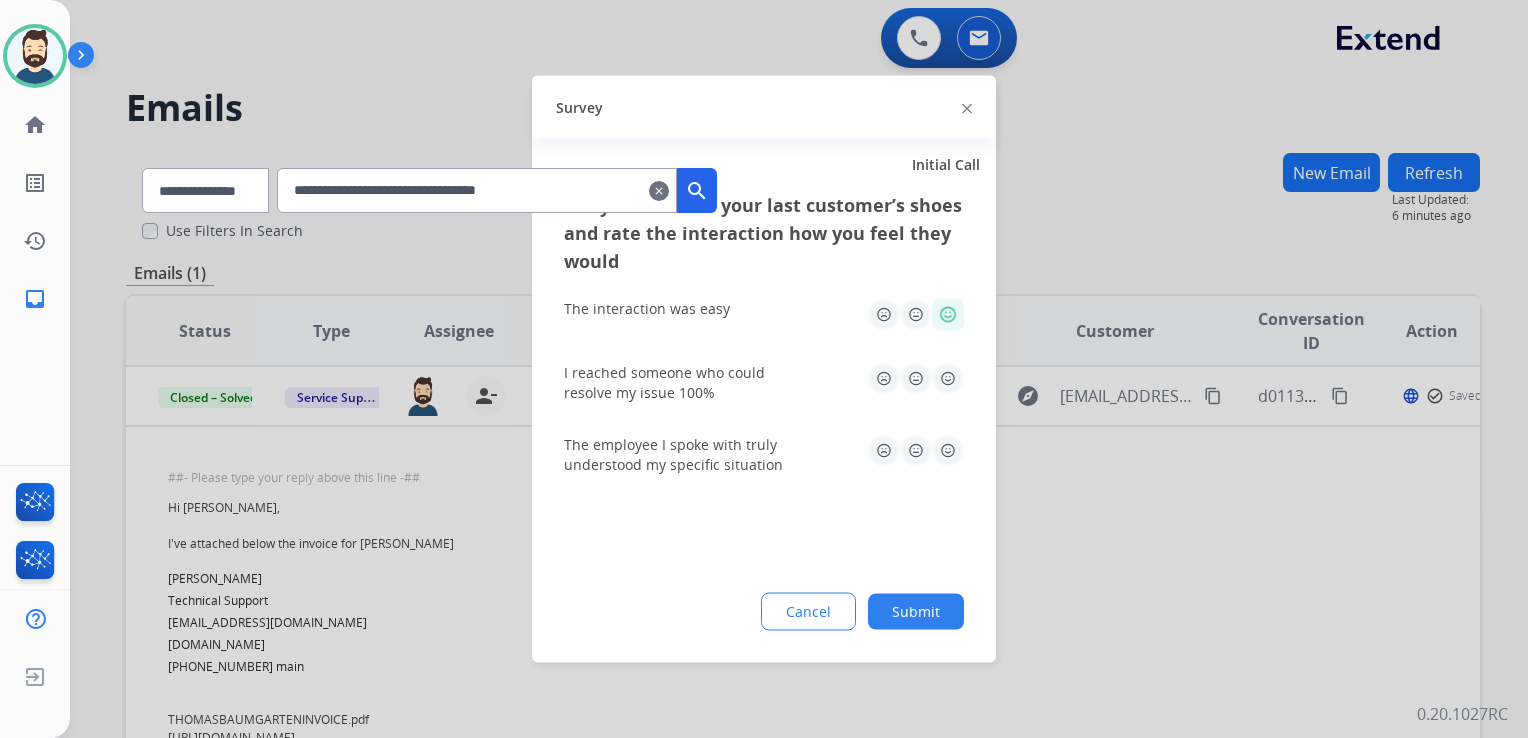 click 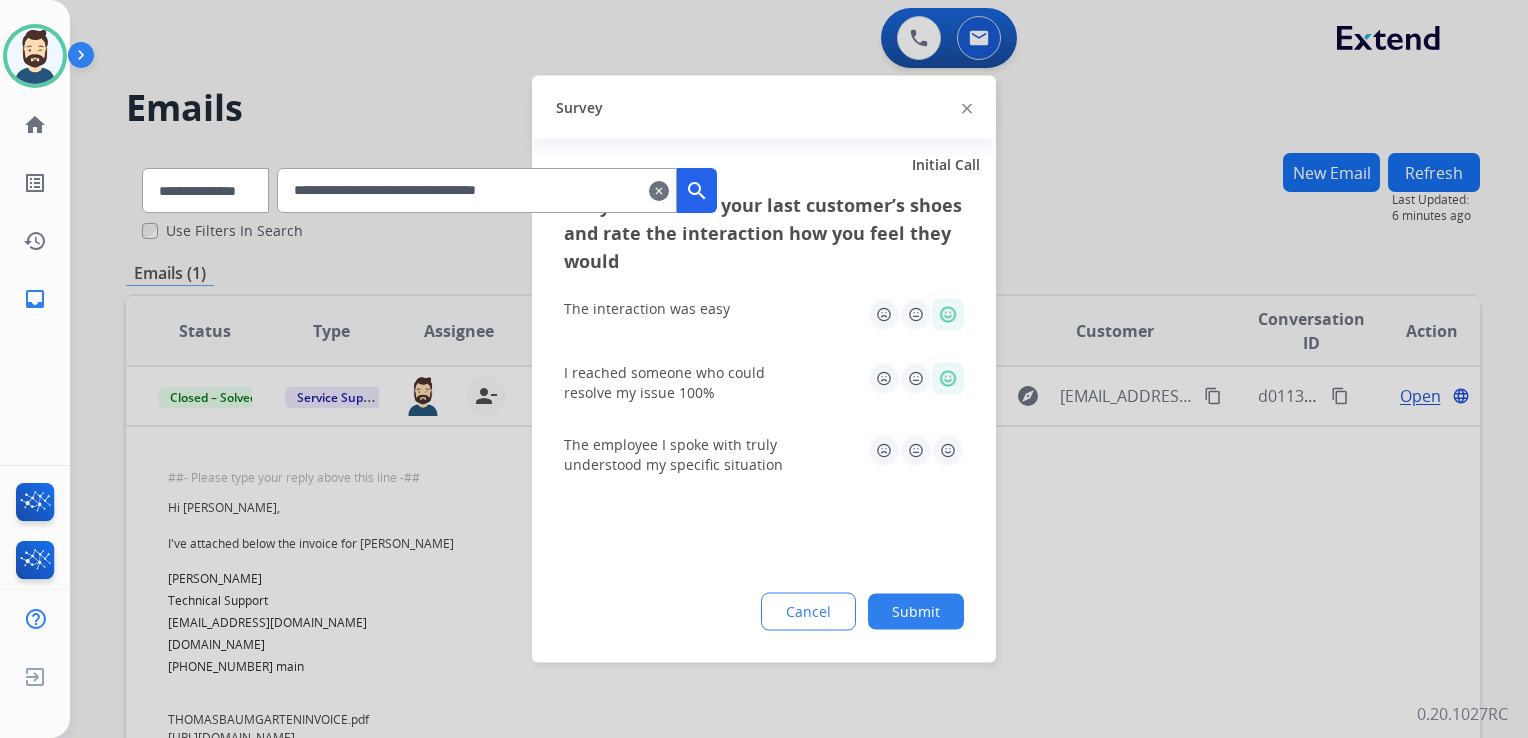 click 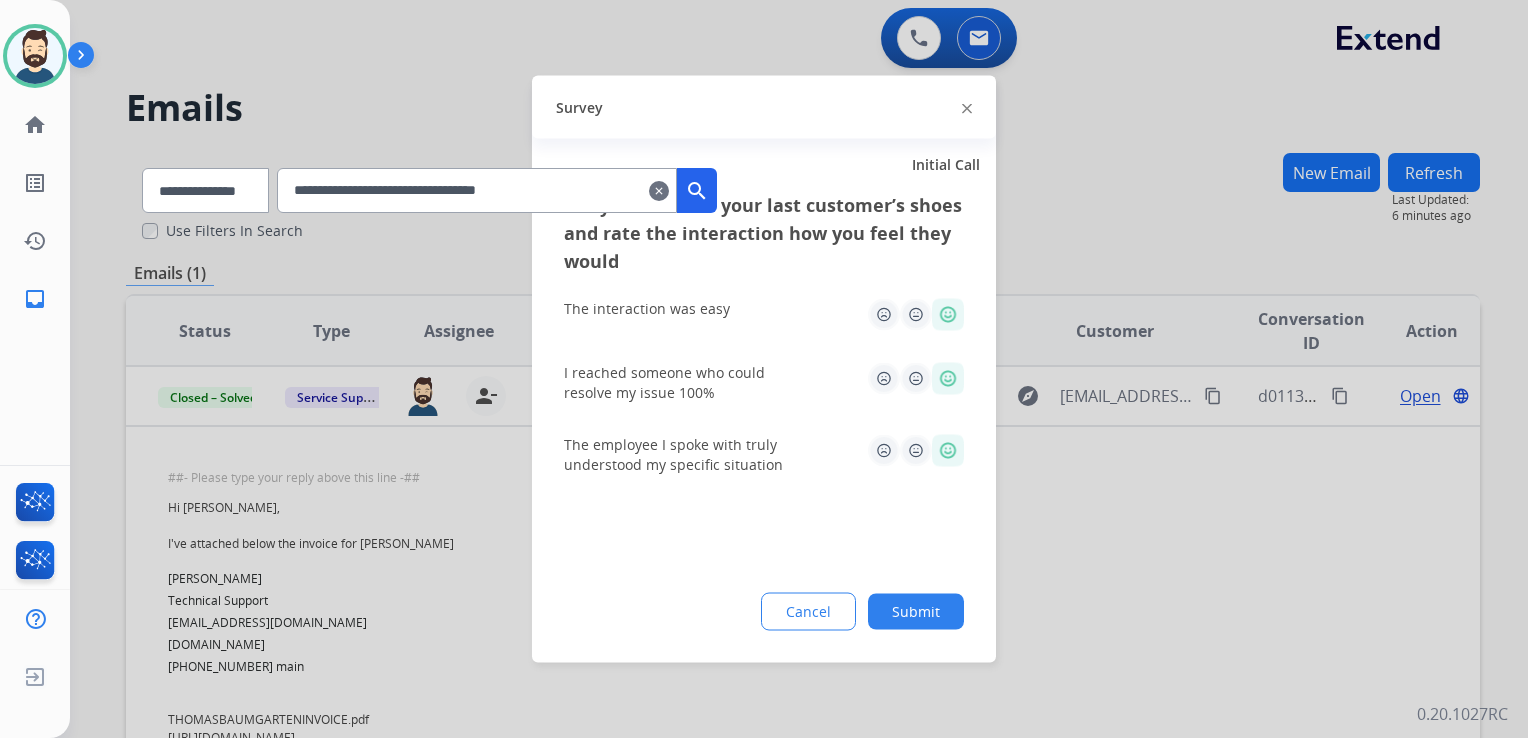 click on "Submit" 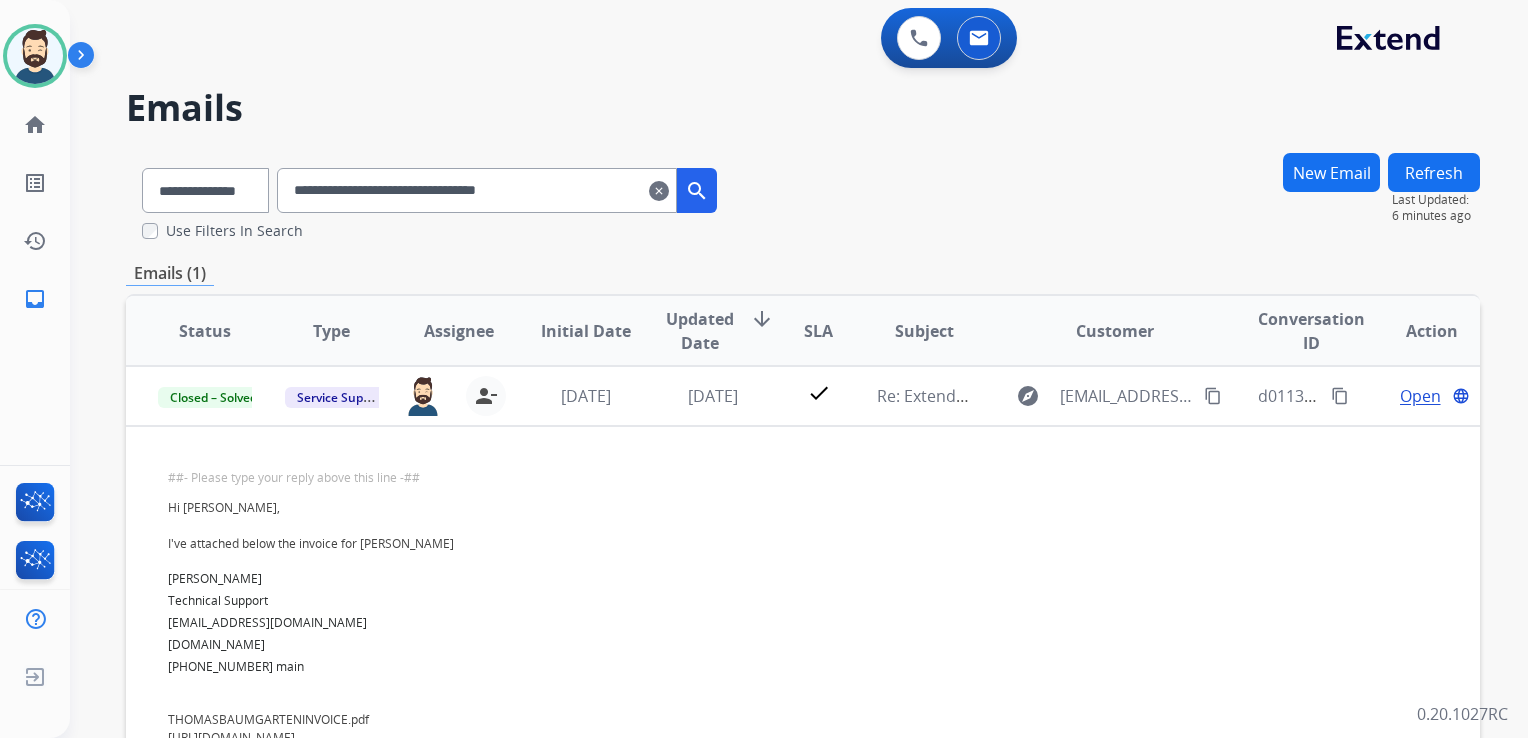 click on "clear" at bounding box center (659, 191) 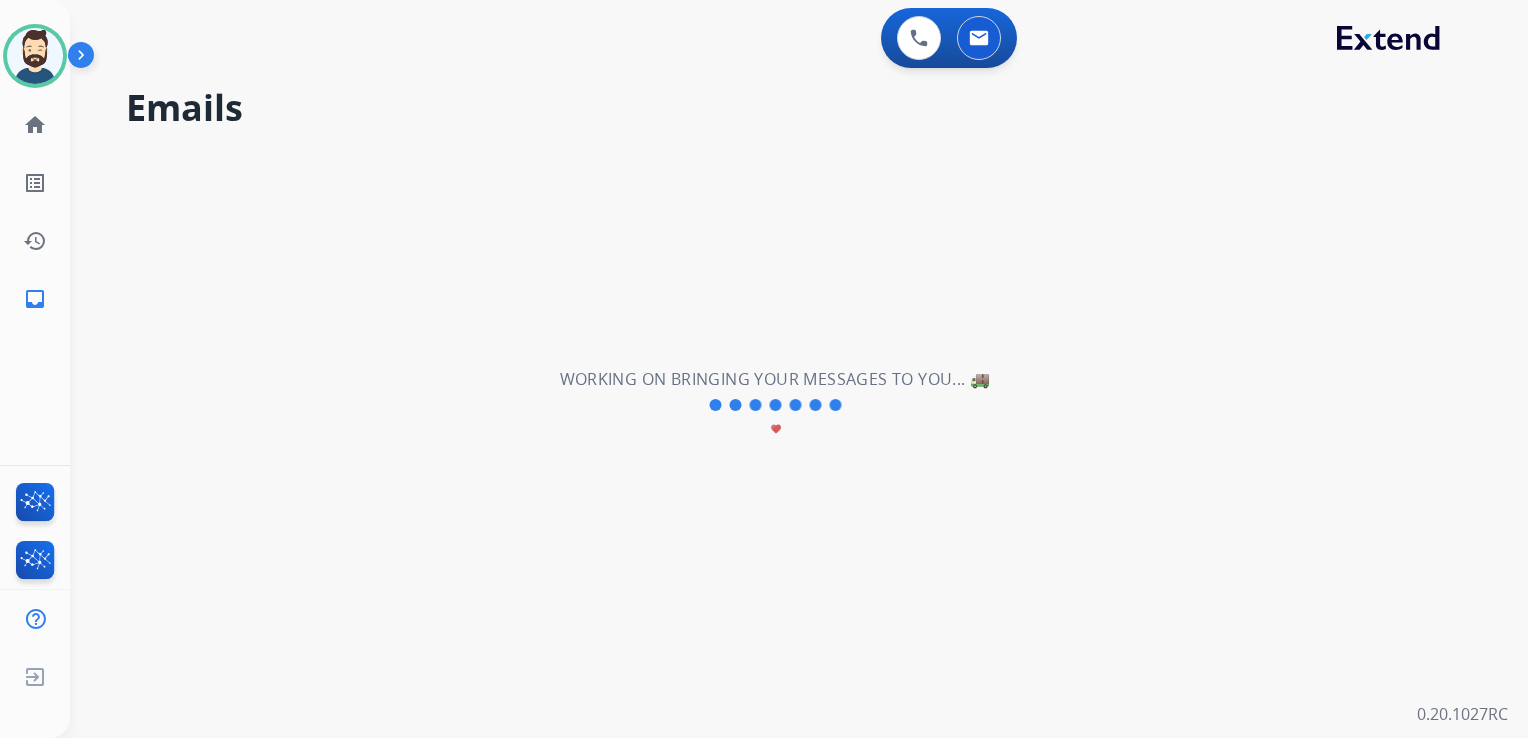 select on "**********" 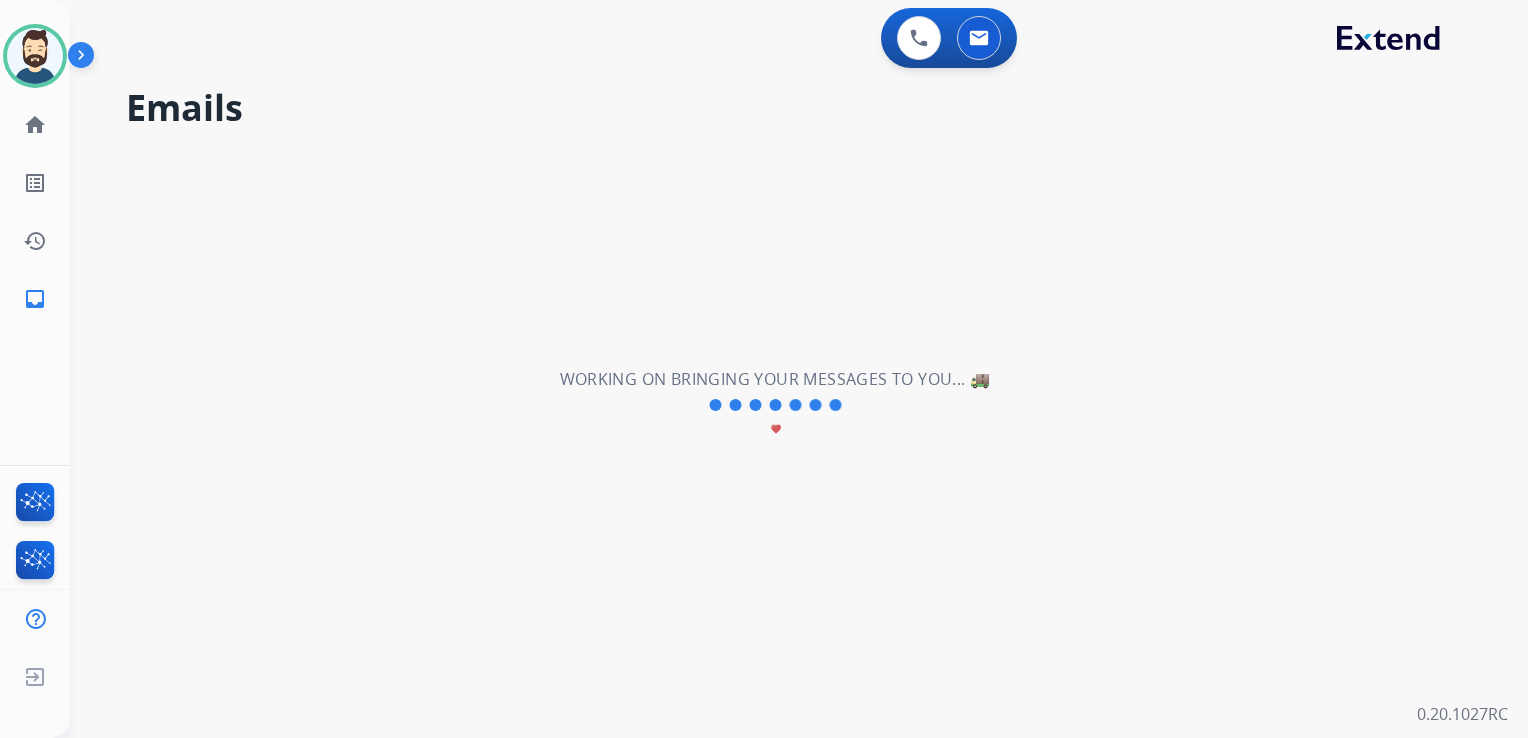 type 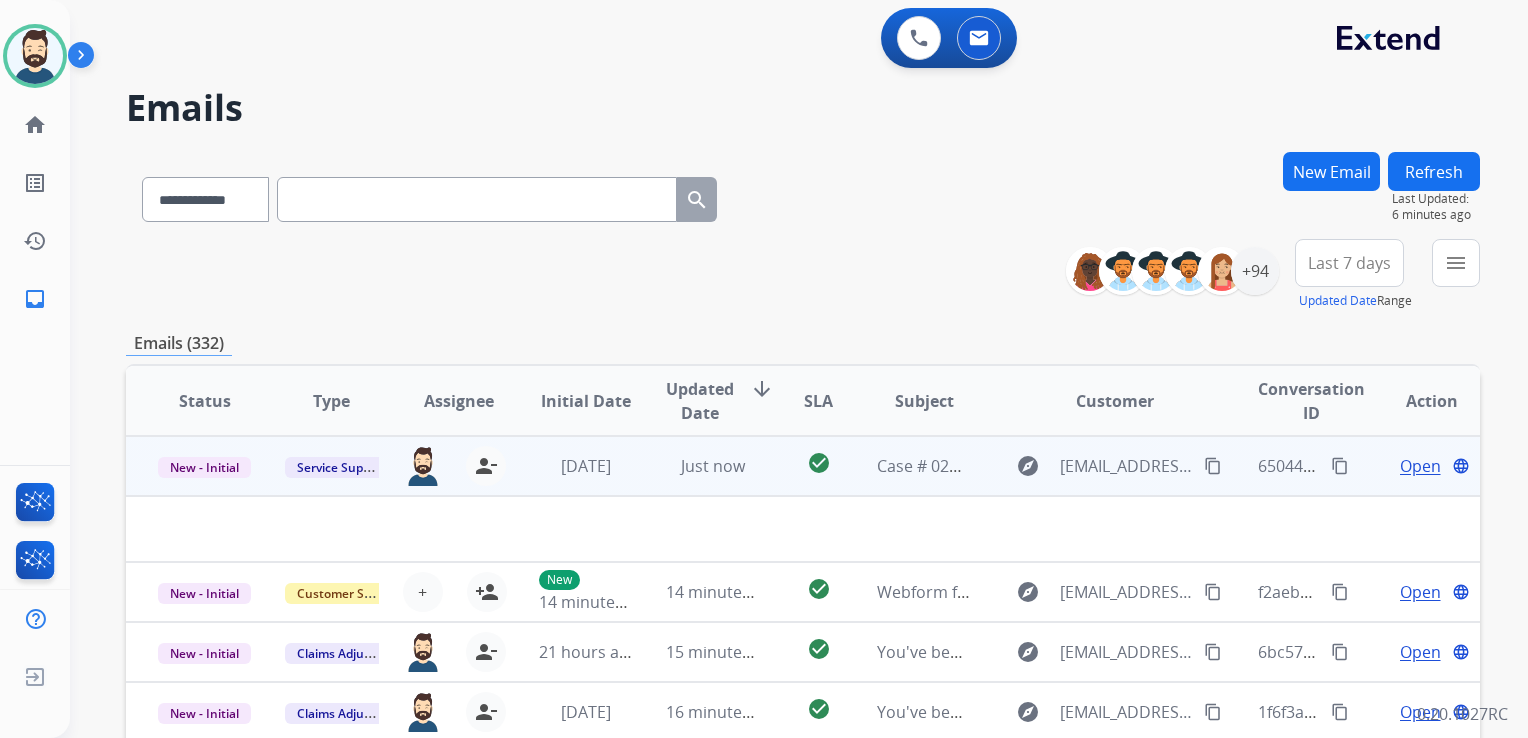 click on "Just now" at bounding box center [697, 466] 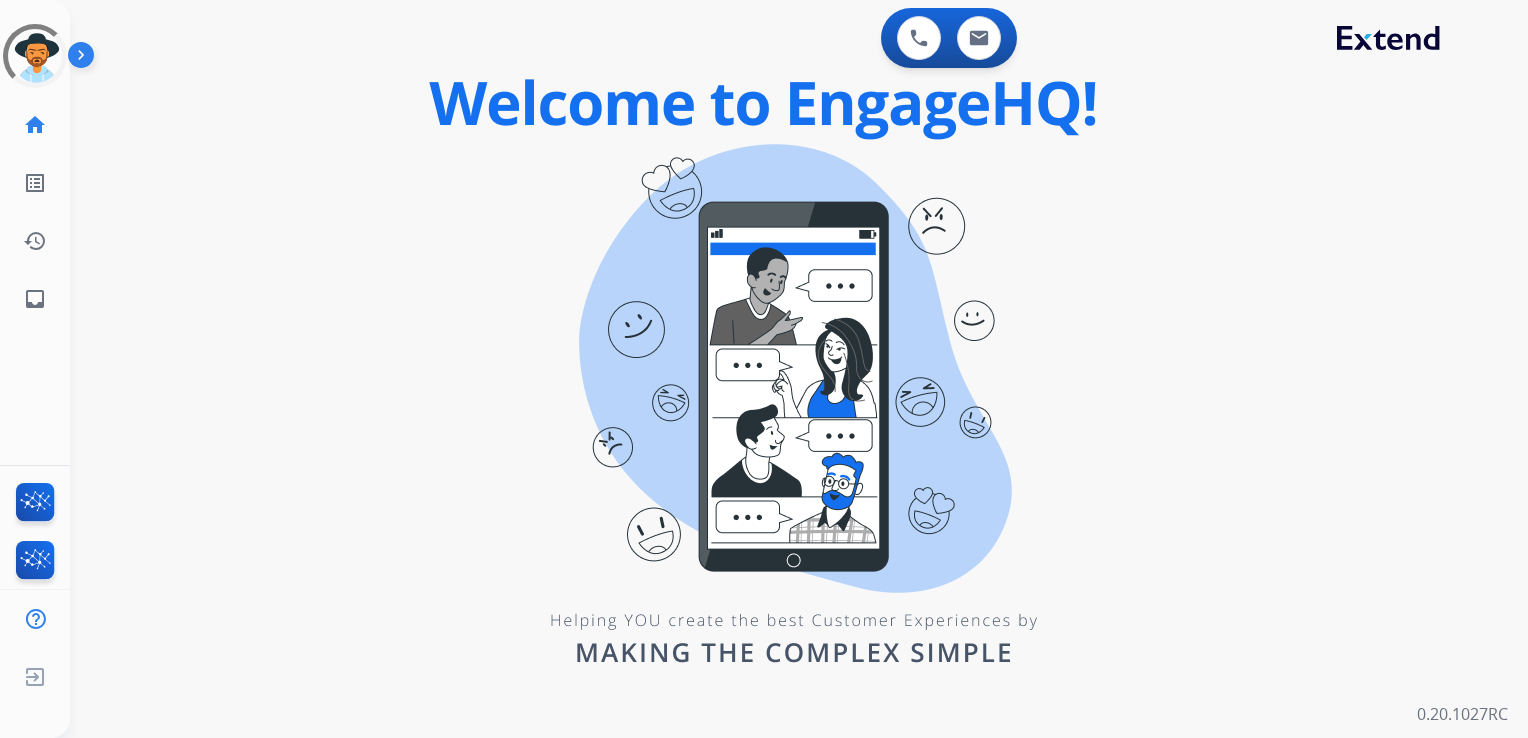 scroll, scrollTop: 0, scrollLeft: 0, axis: both 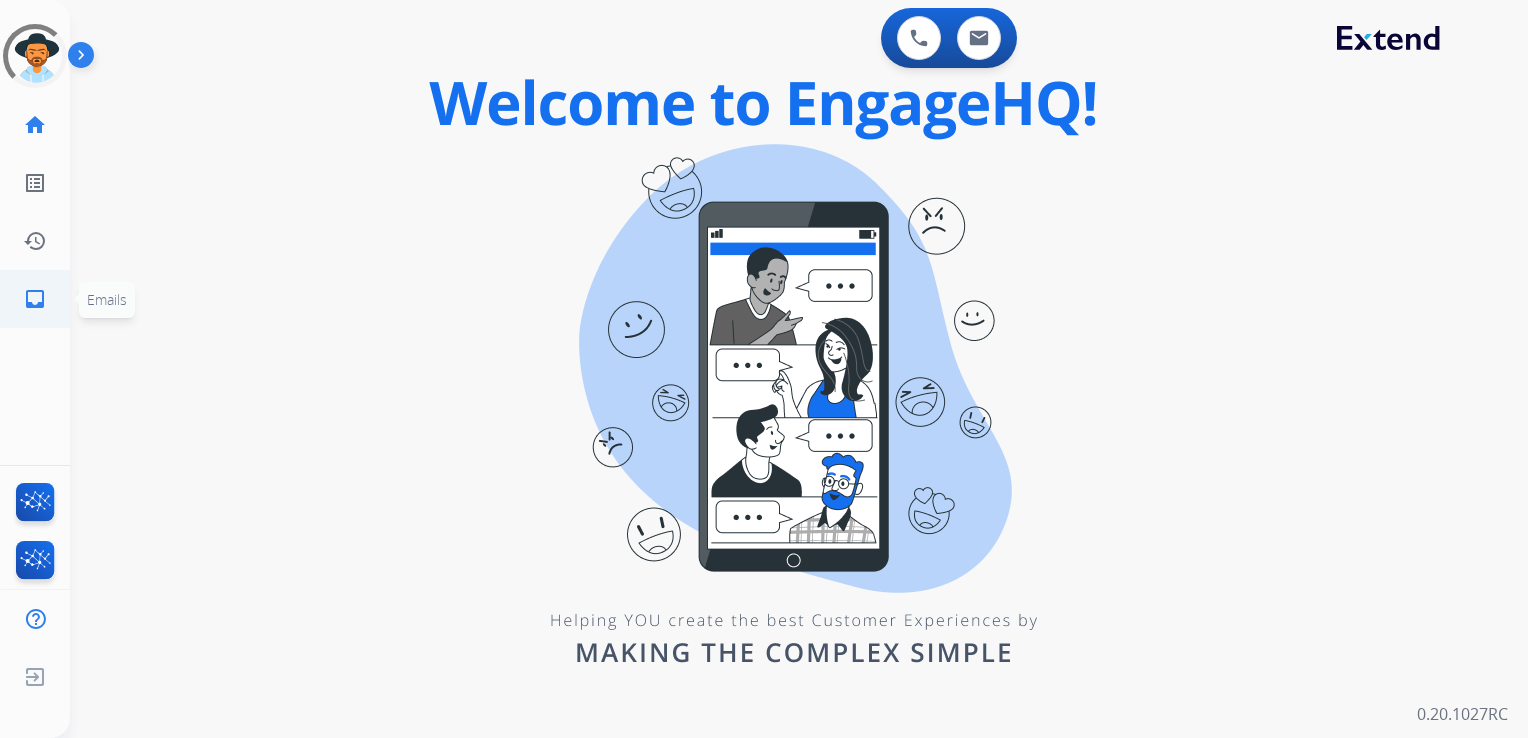 click on "inbox" 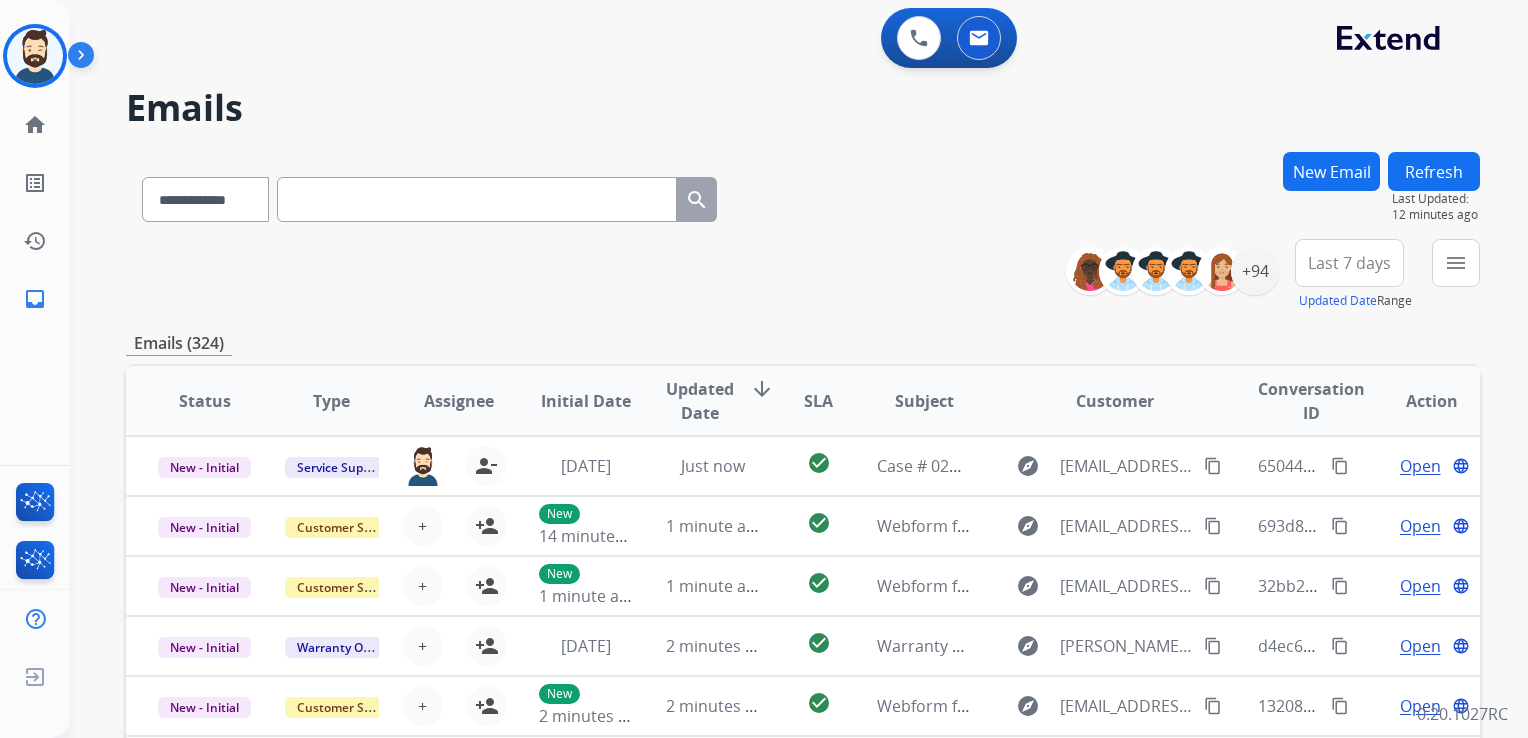 click at bounding box center (477, 199) 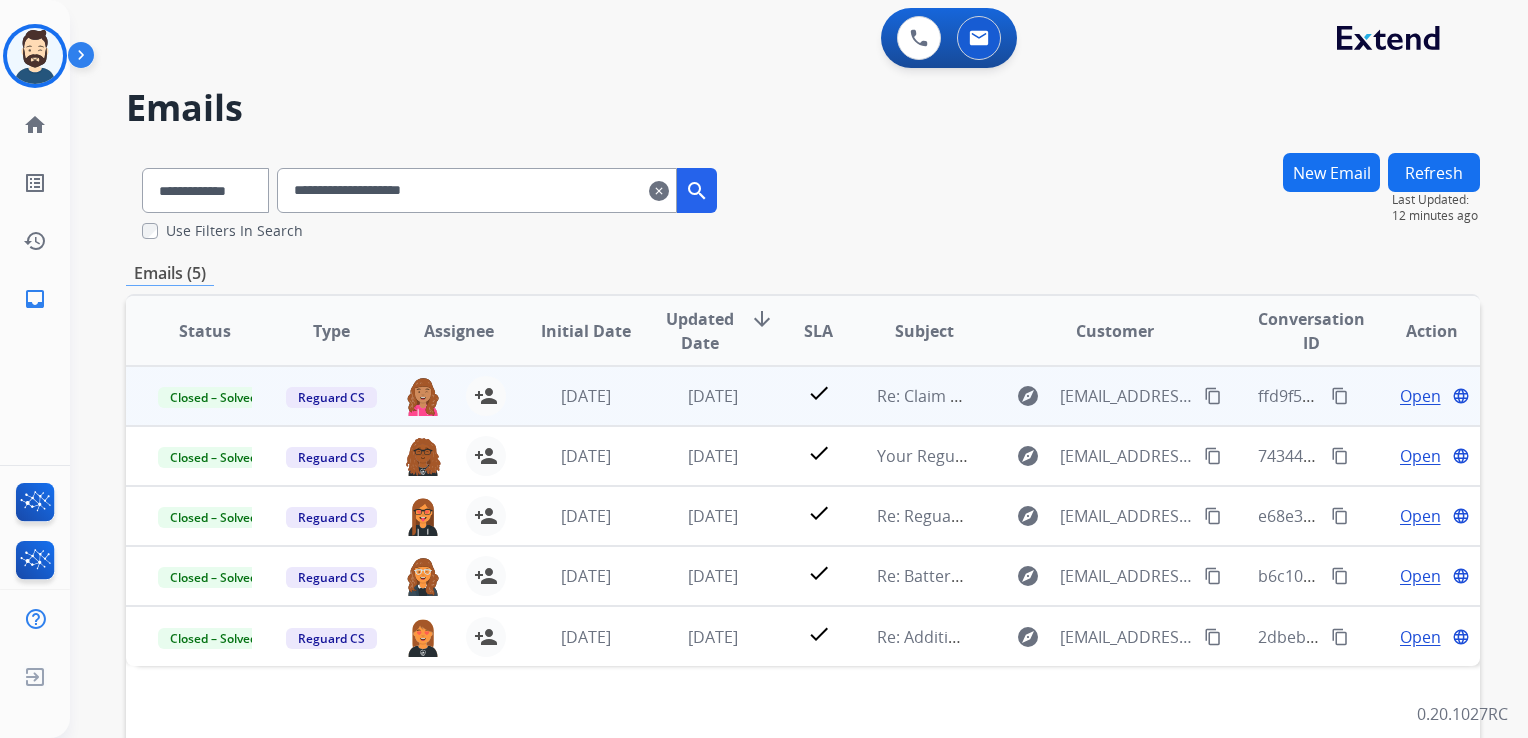 click on "[DATE]" at bounding box center (697, 396) 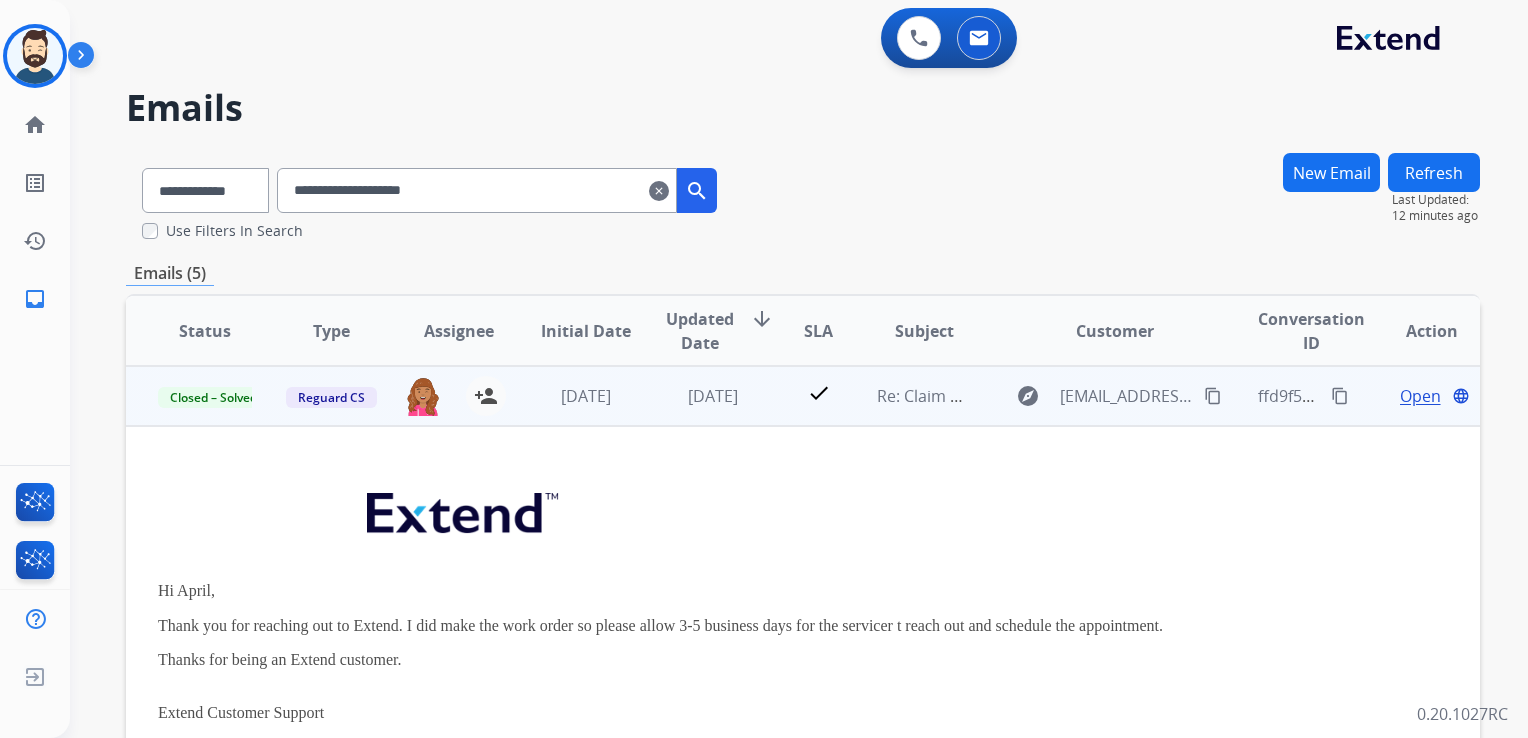 click on "Open" at bounding box center [1420, 396] 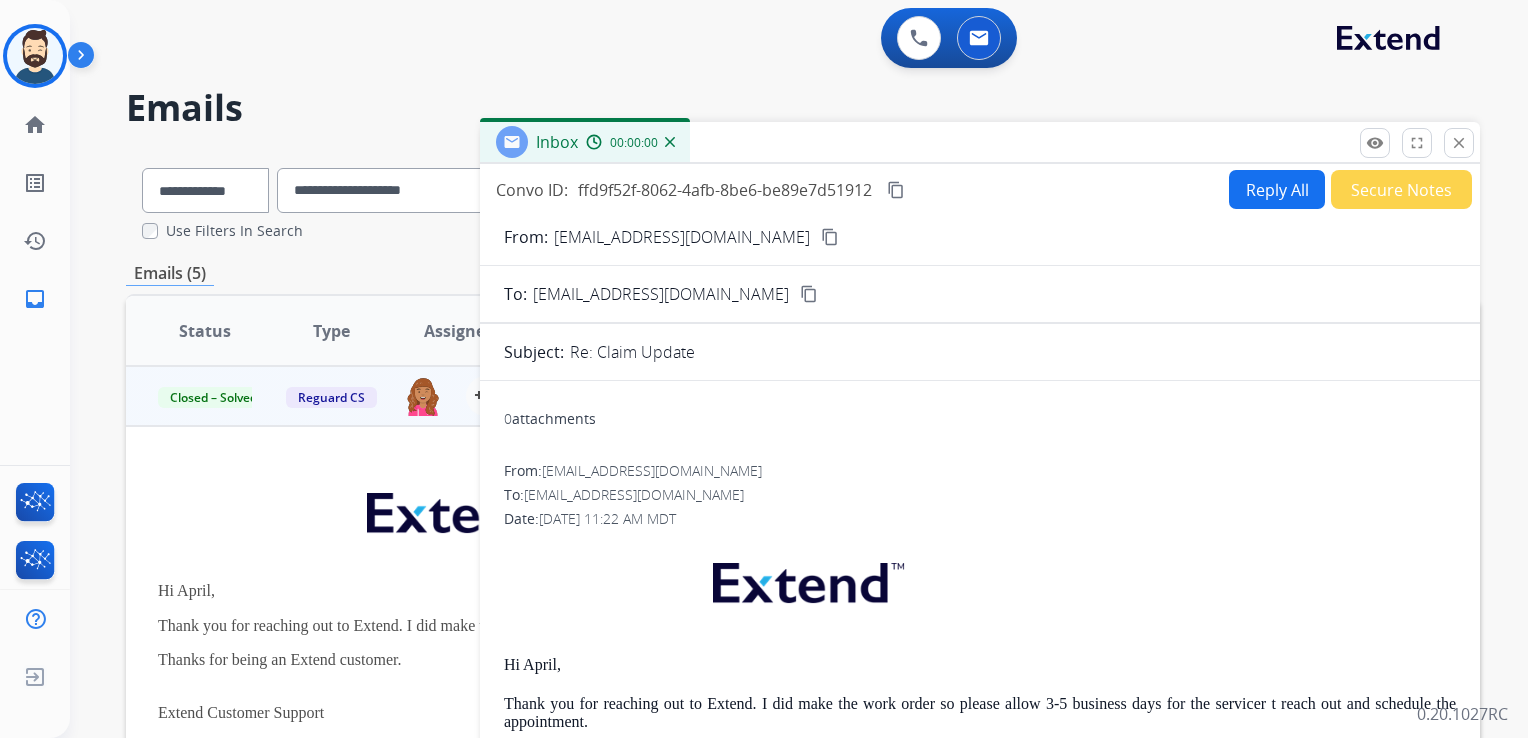 click on "Reply All" at bounding box center (1277, 189) 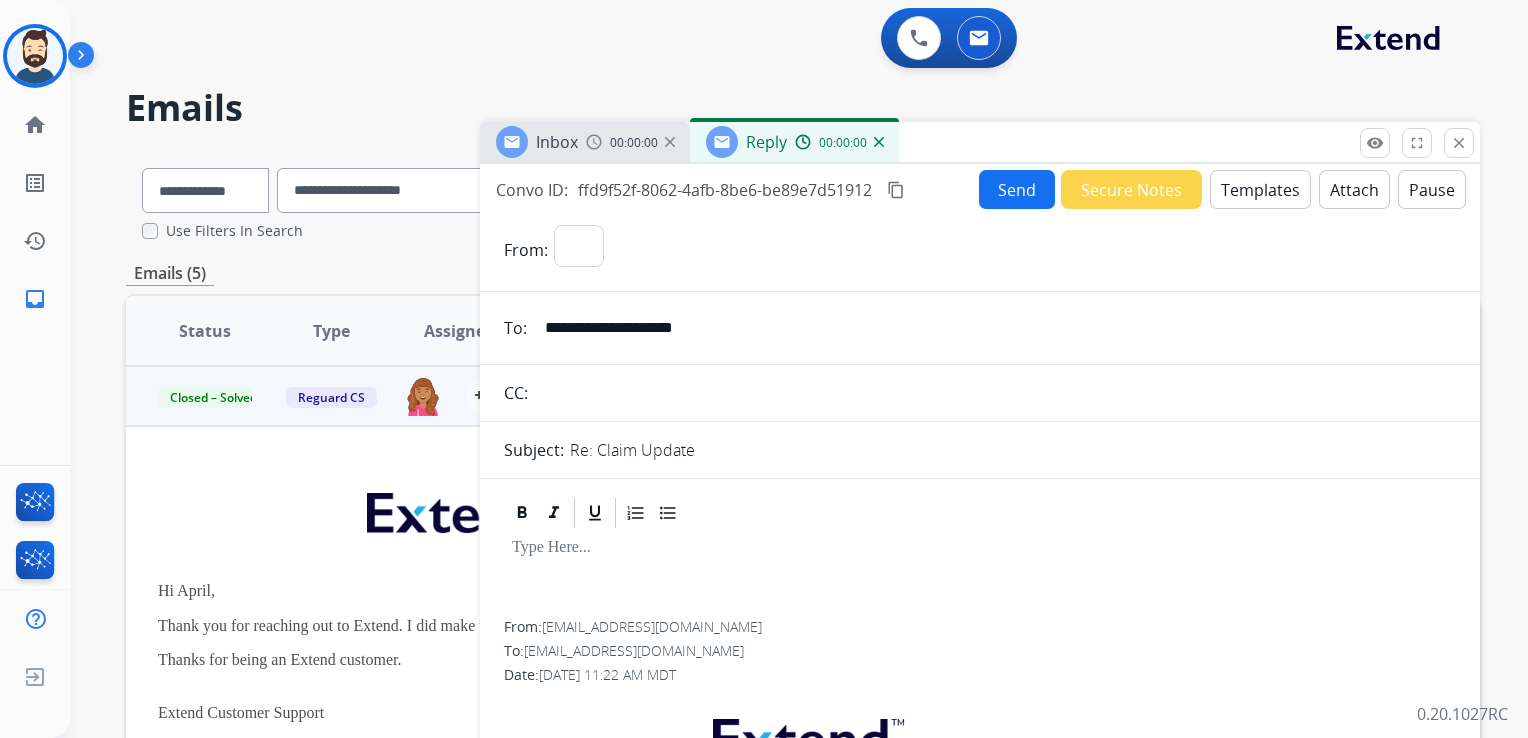 click on "Templates" at bounding box center (1260, 189) 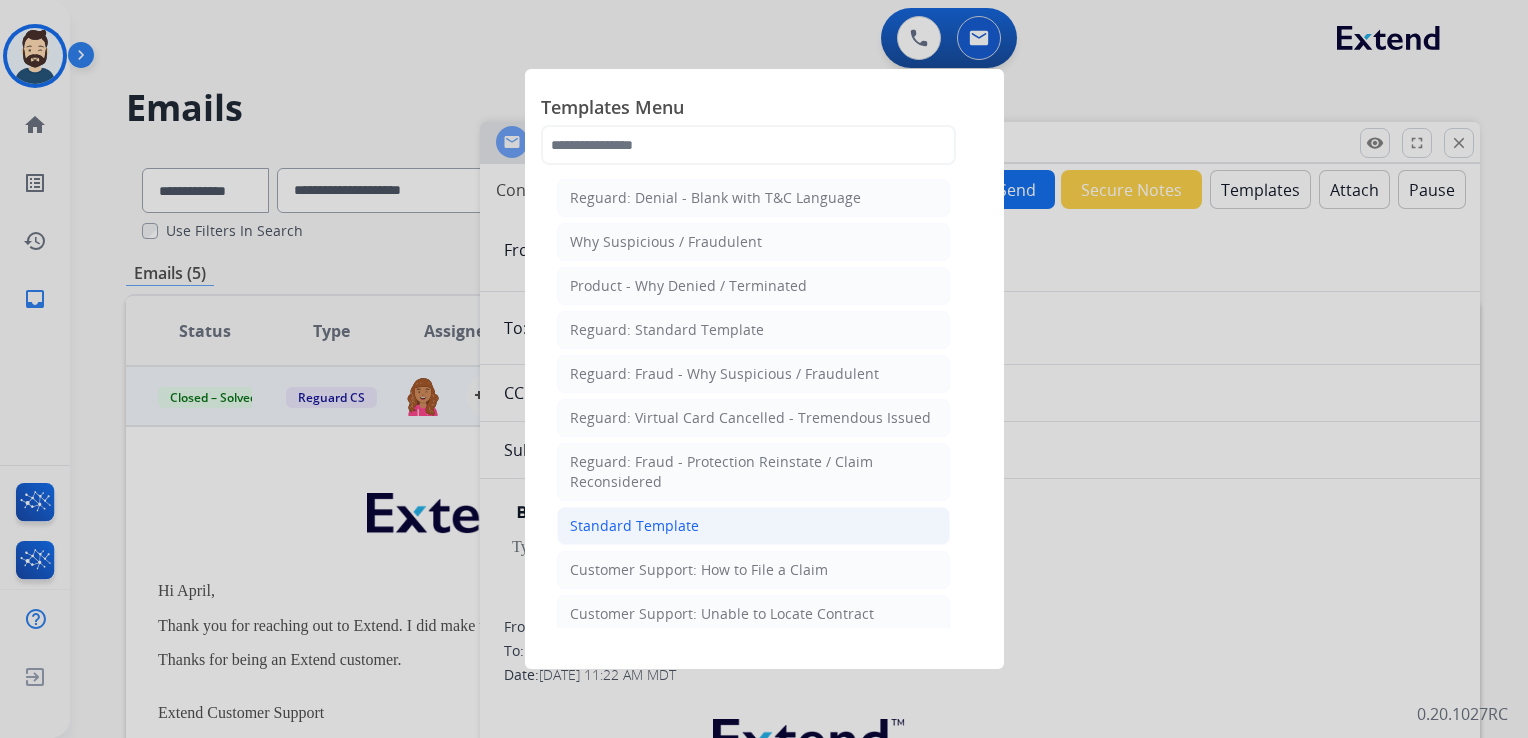 click on "Standard Template" 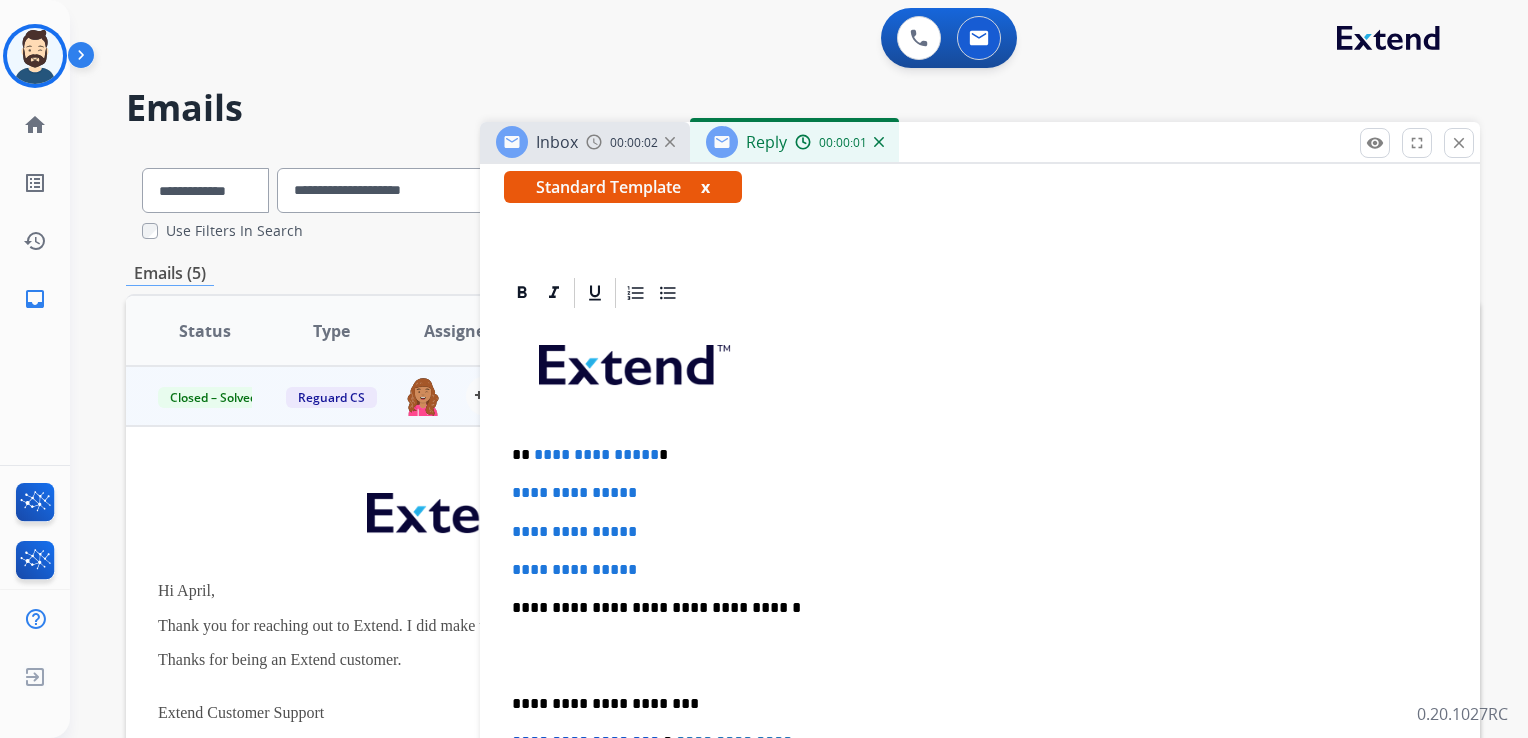 scroll, scrollTop: 500, scrollLeft: 0, axis: vertical 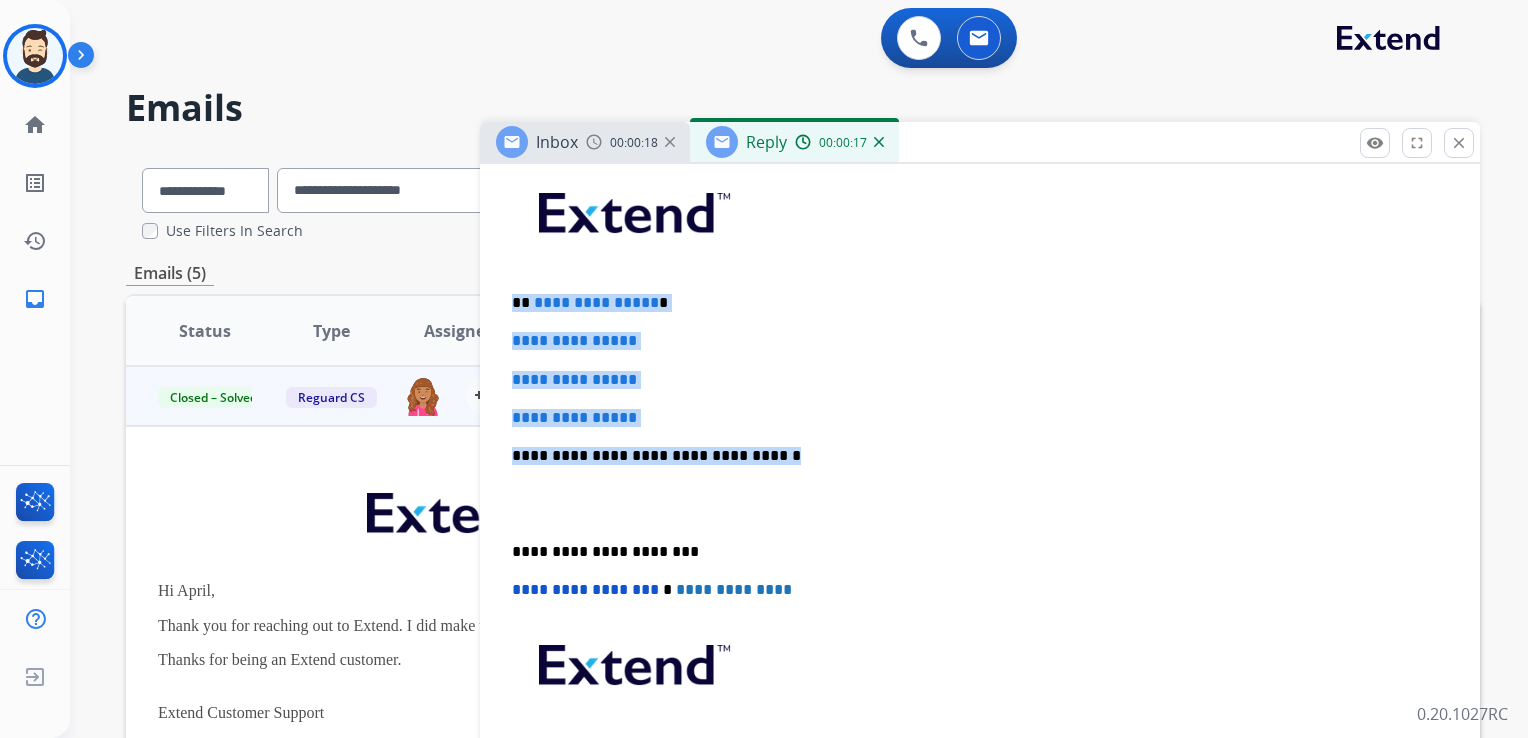 drag, startPoint x: 506, startPoint y: 297, endPoint x: 820, endPoint y: 428, distance: 340.2308 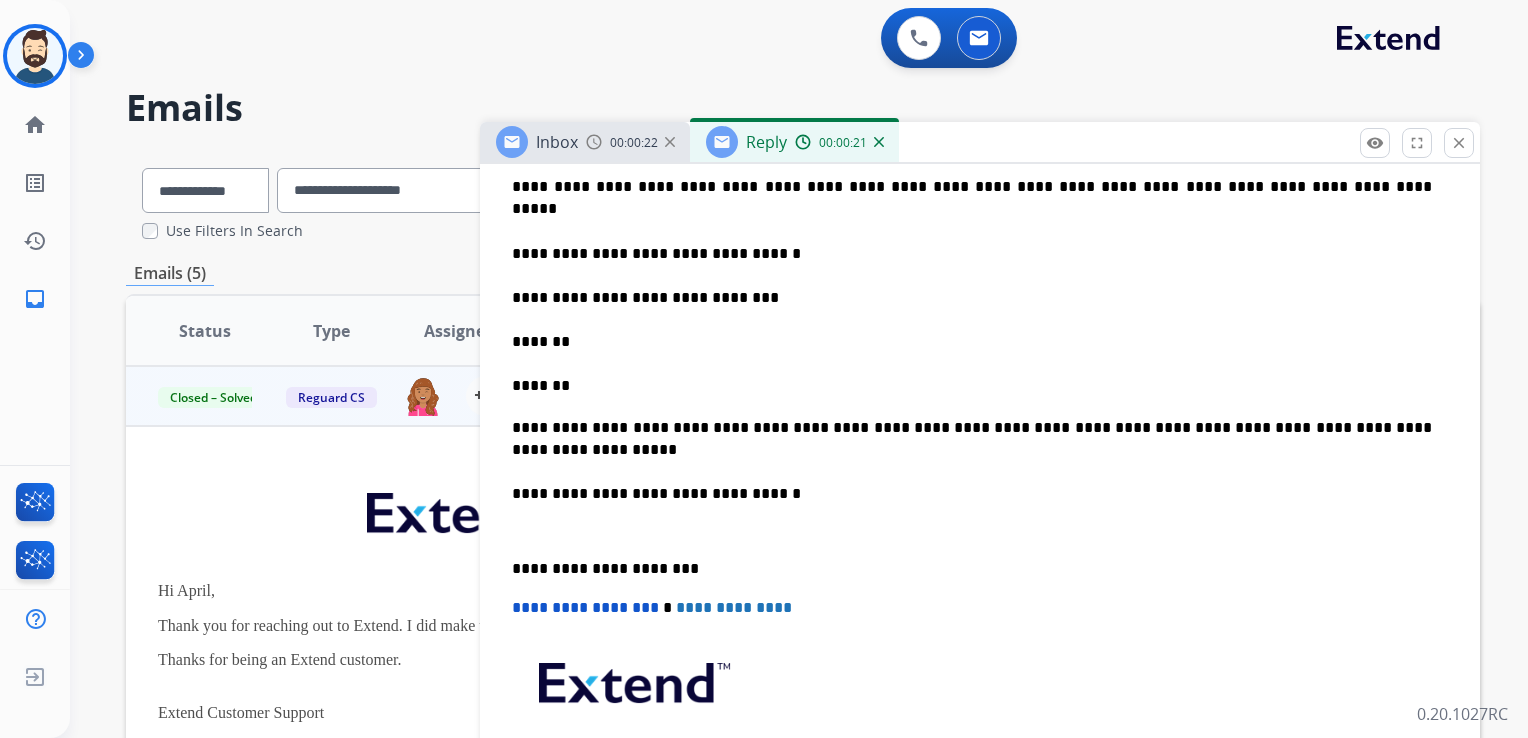 scroll, scrollTop: 500, scrollLeft: 0, axis: vertical 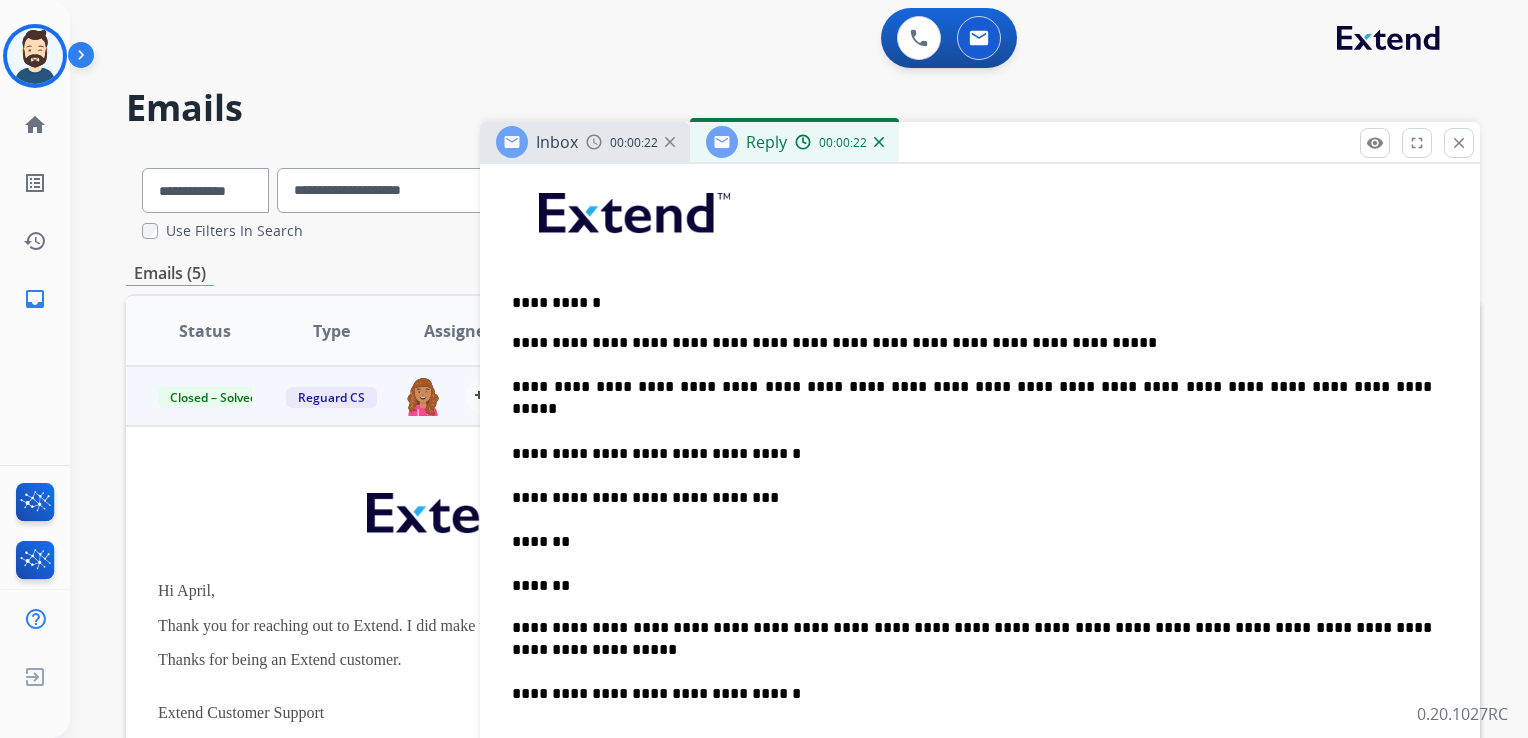 click on "**********" at bounding box center [972, 303] 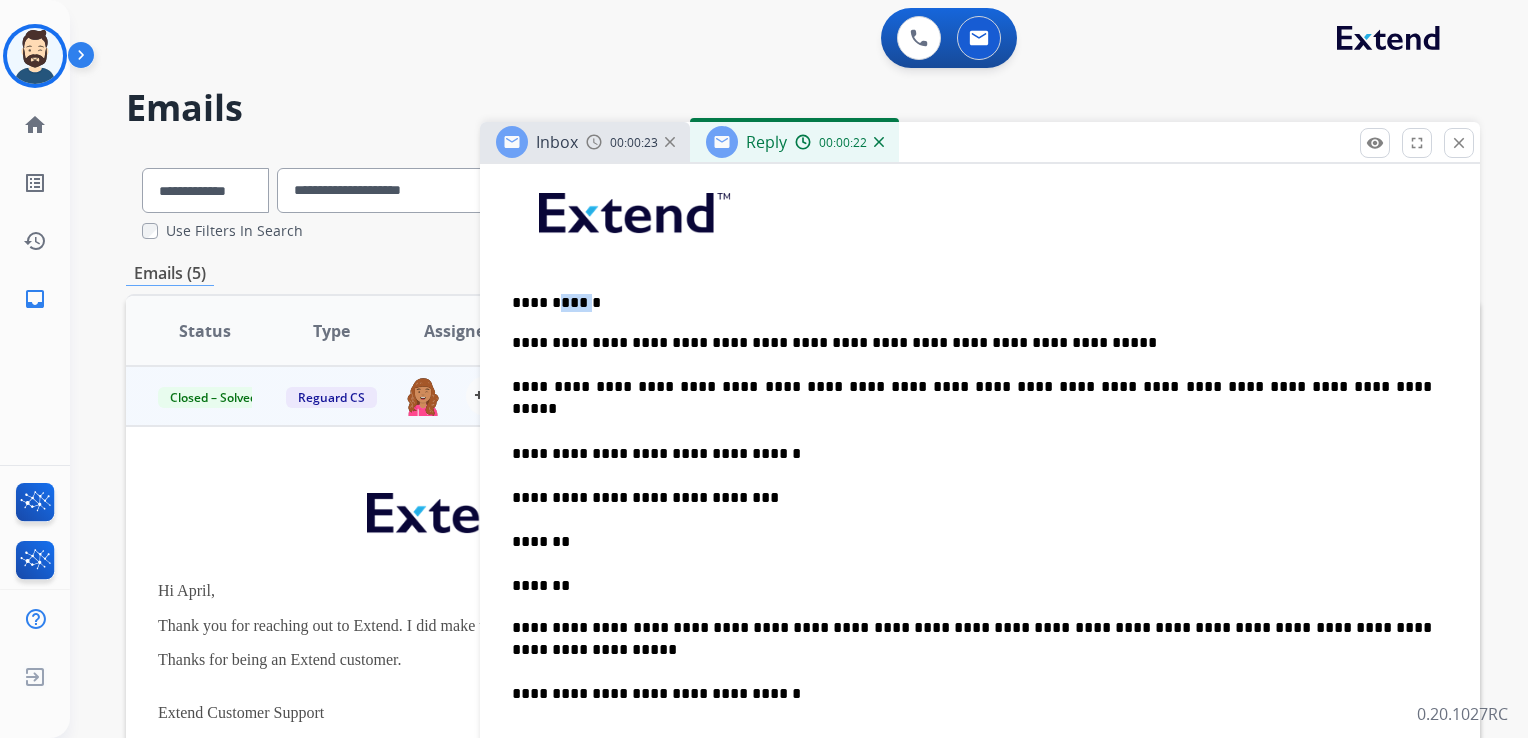 click on "**********" at bounding box center (972, 303) 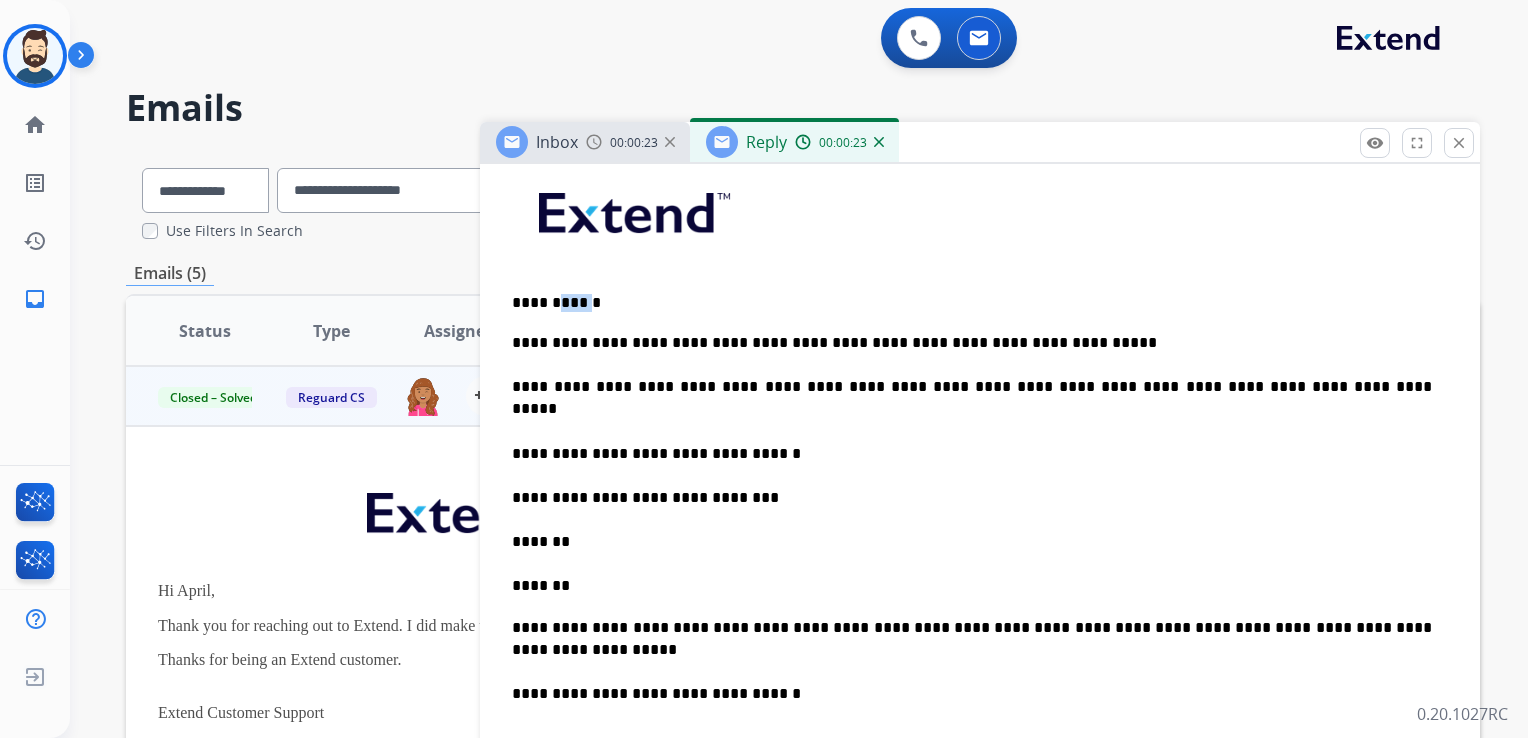 type 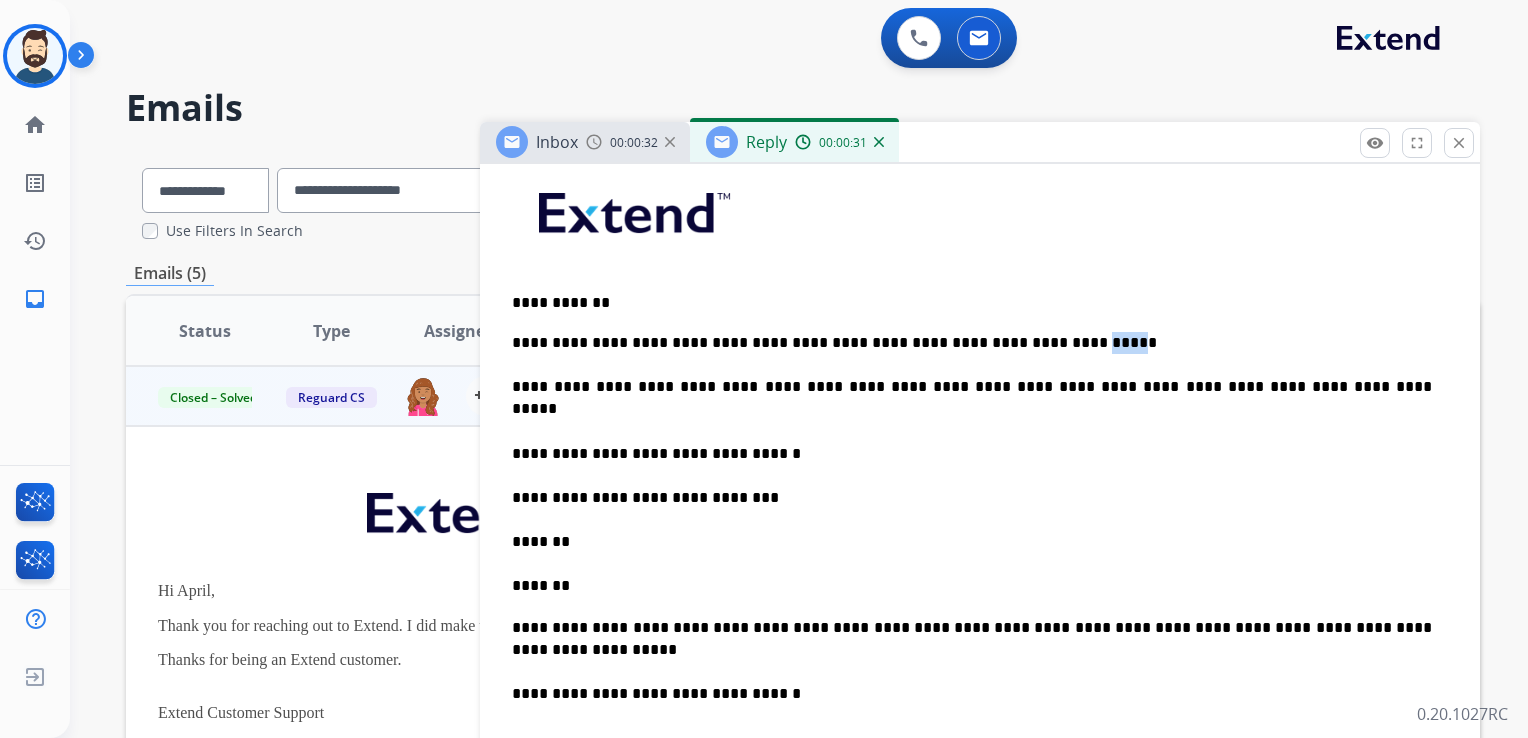 drag, startPoint x: 1005, startPoint y: 342, endPoint x: 1051, endPoint y: 333, distance: 46.872166 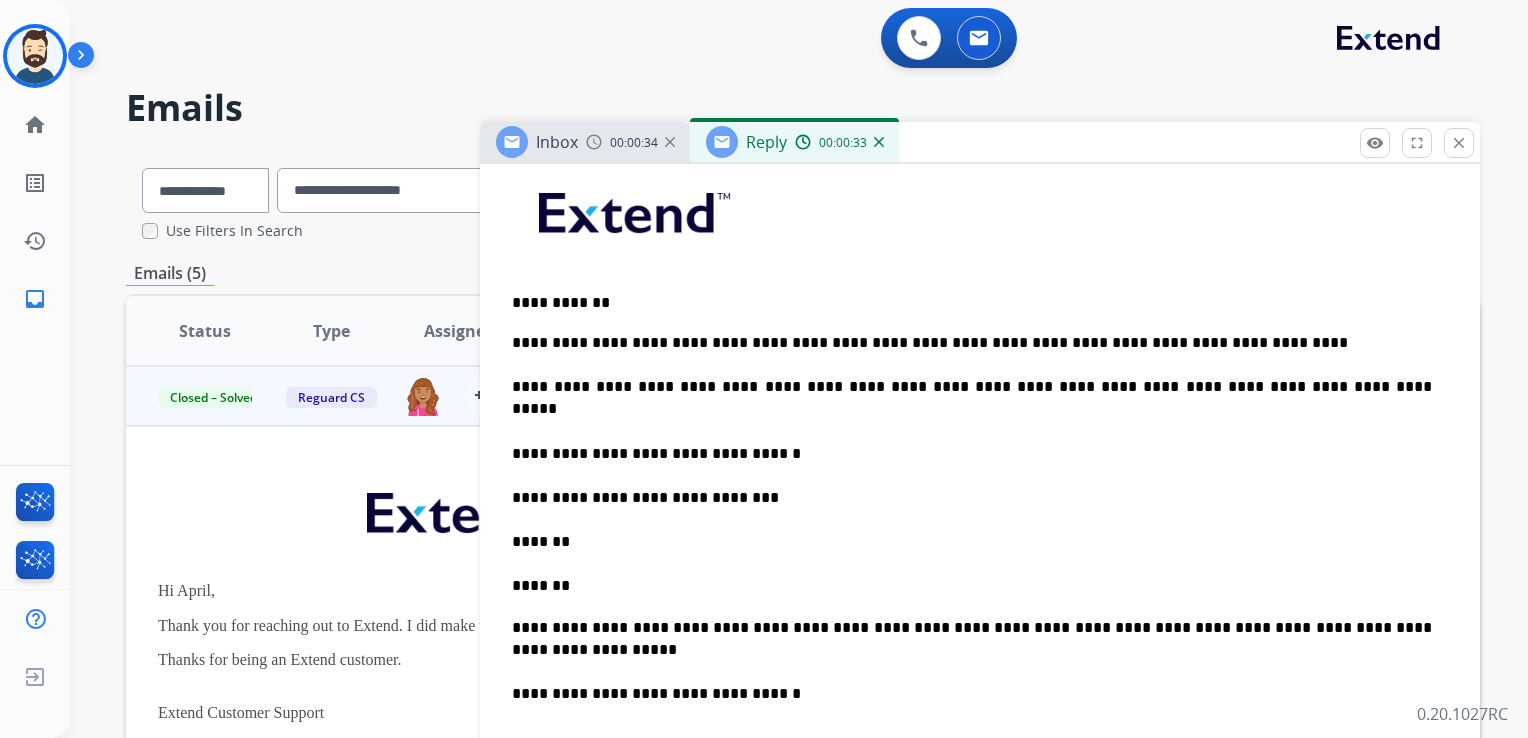 click on "**********" at bounding box center [972, 453] 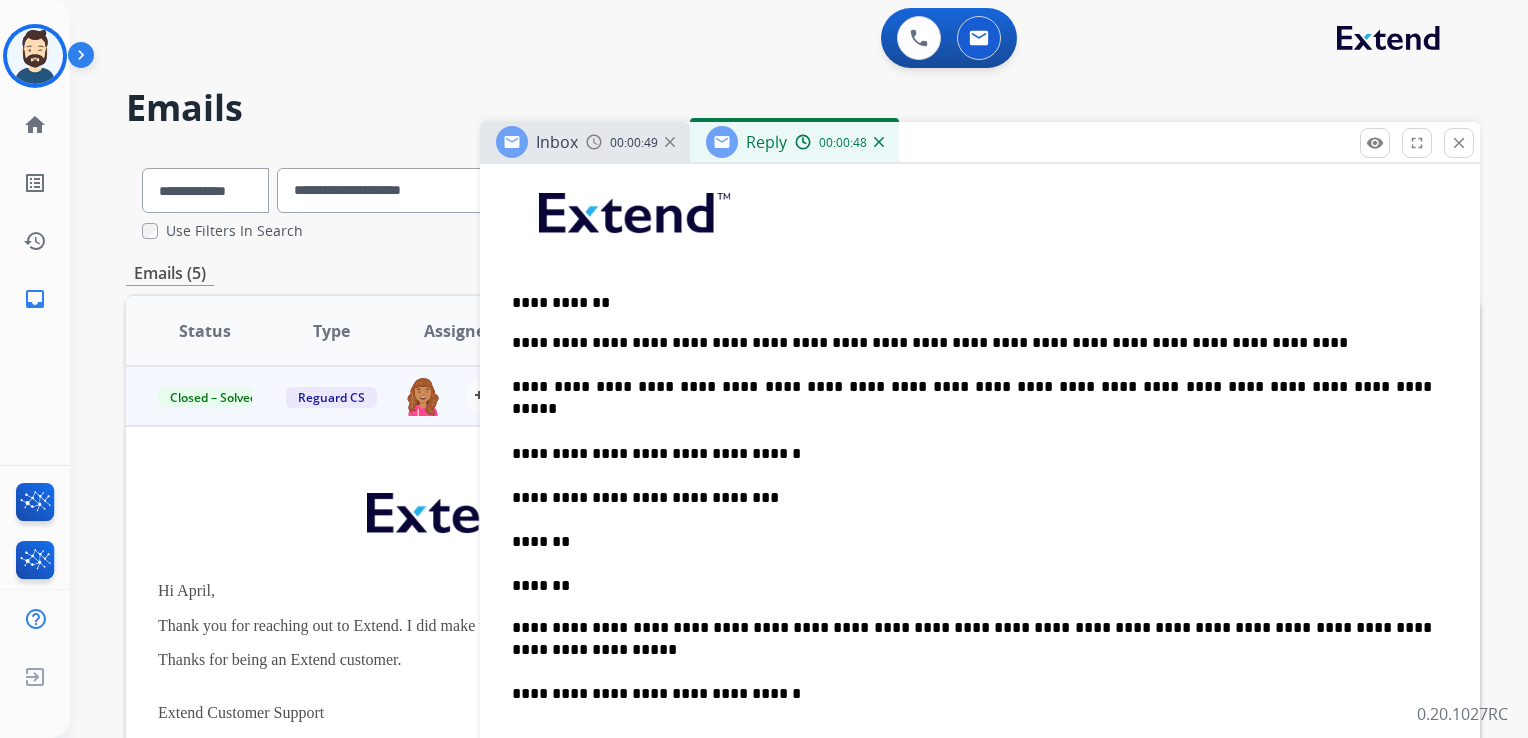 click on "**********" at bounding box center (972, 453) 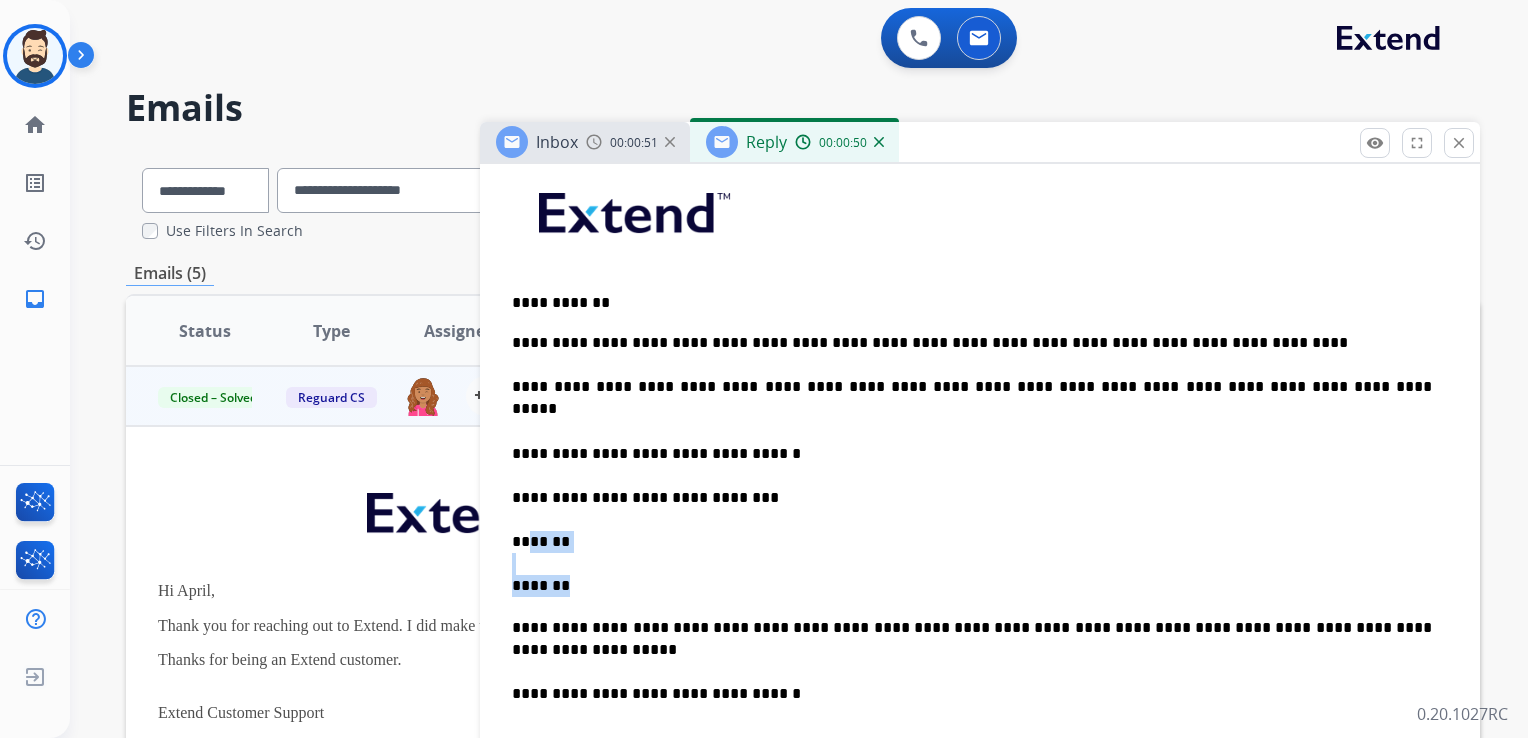 drag, startPoint x: 560, startPoint y: 520, endPoint x: 611, endPoint y: 558, distance: 63.600315 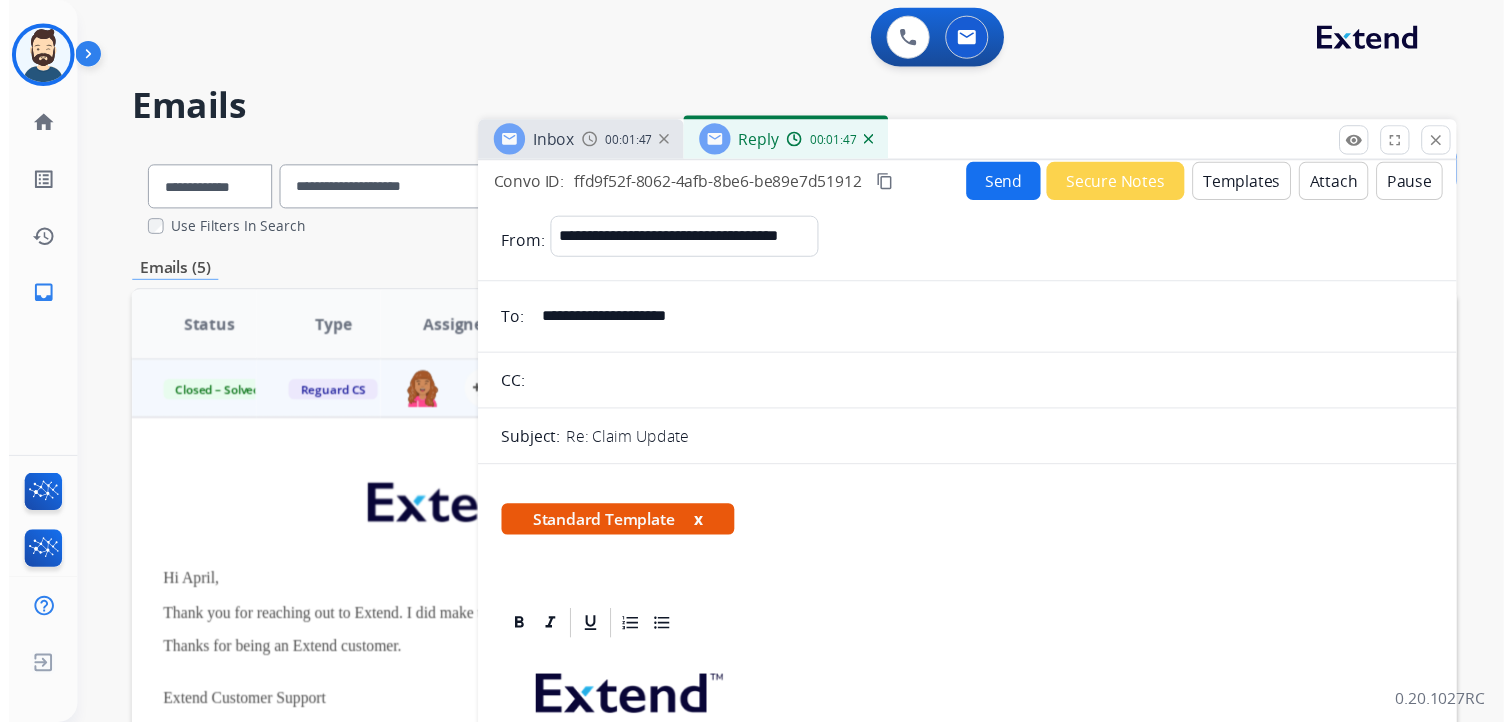 scroll, scrollTop: 0, scrollLeft: 0, axis: both 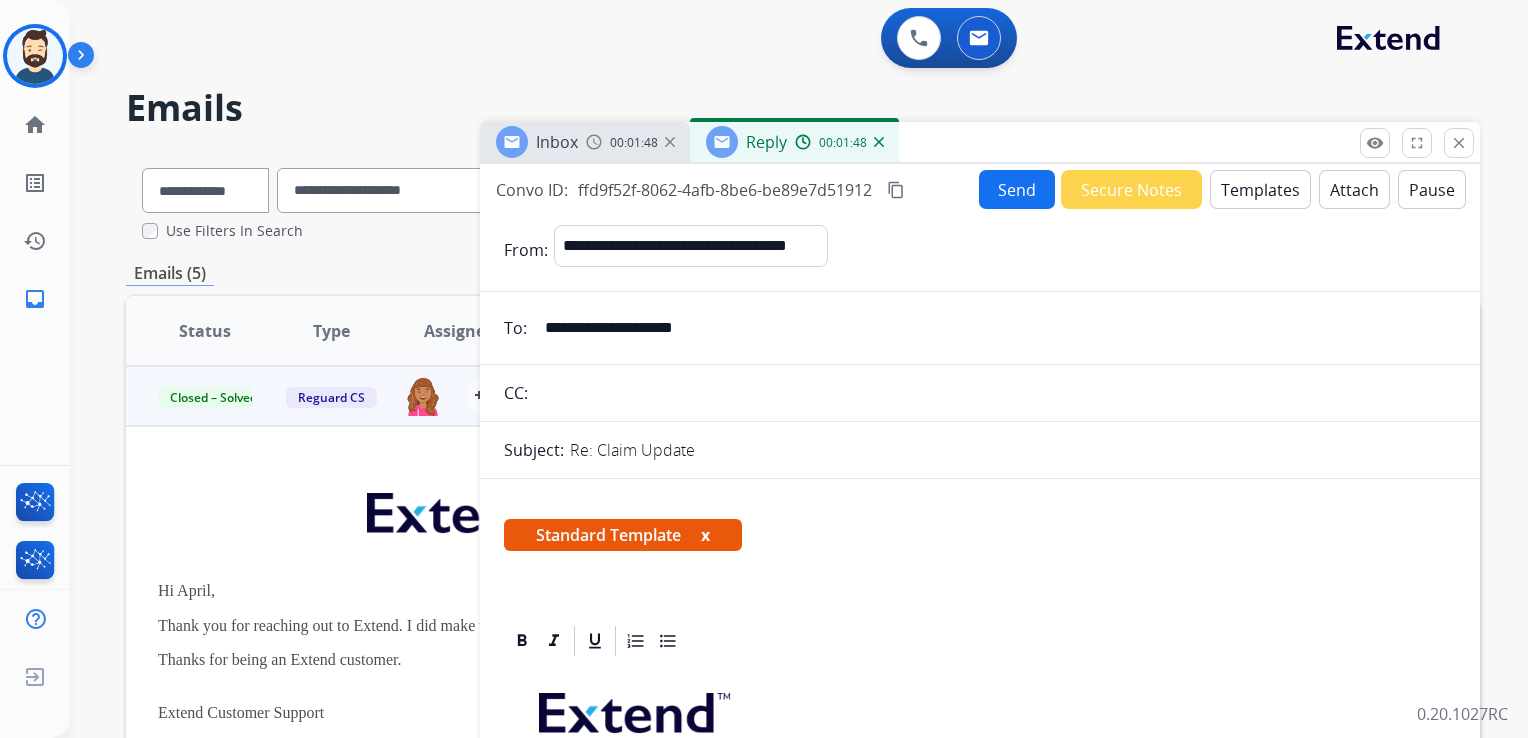 click on "Send" at bounding box center [1017, 189] 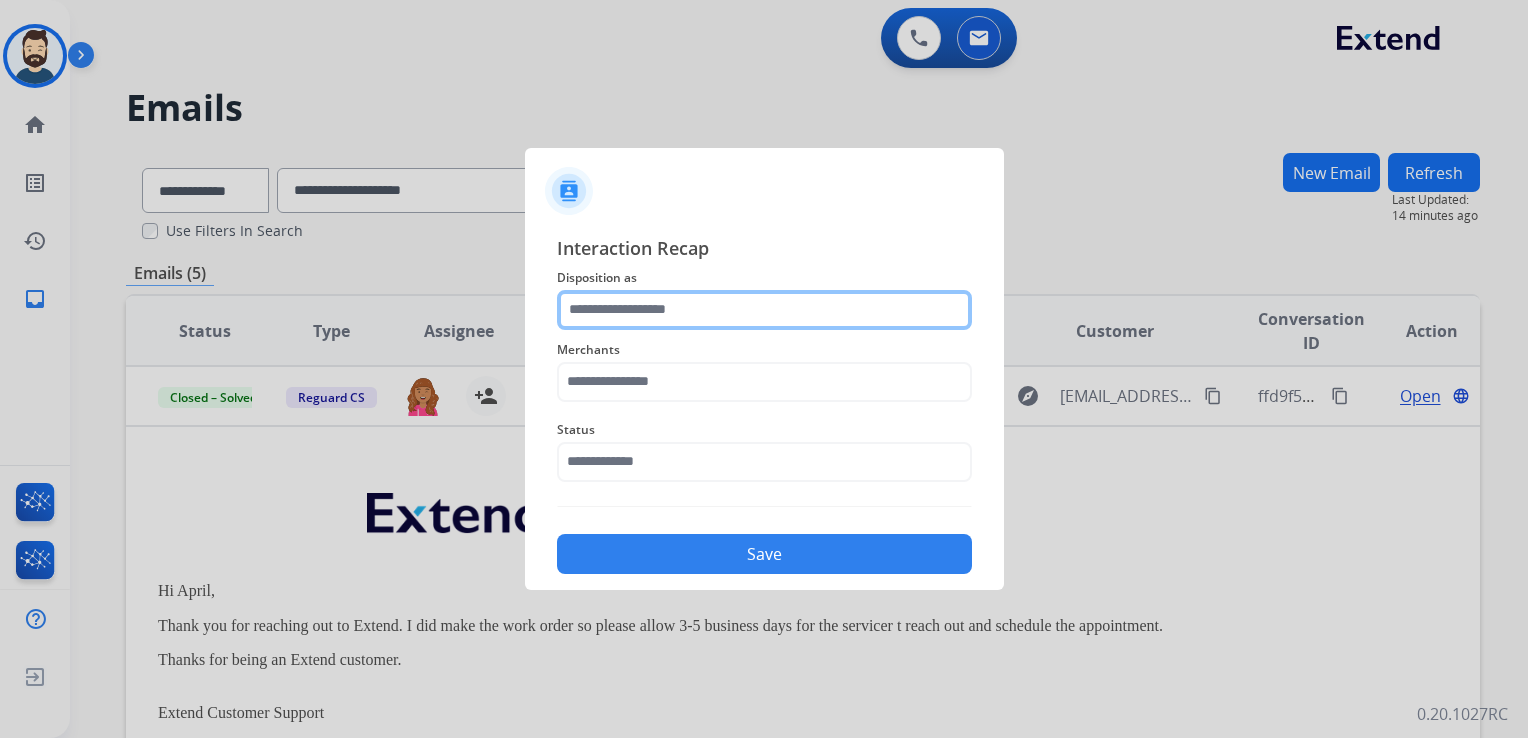 click 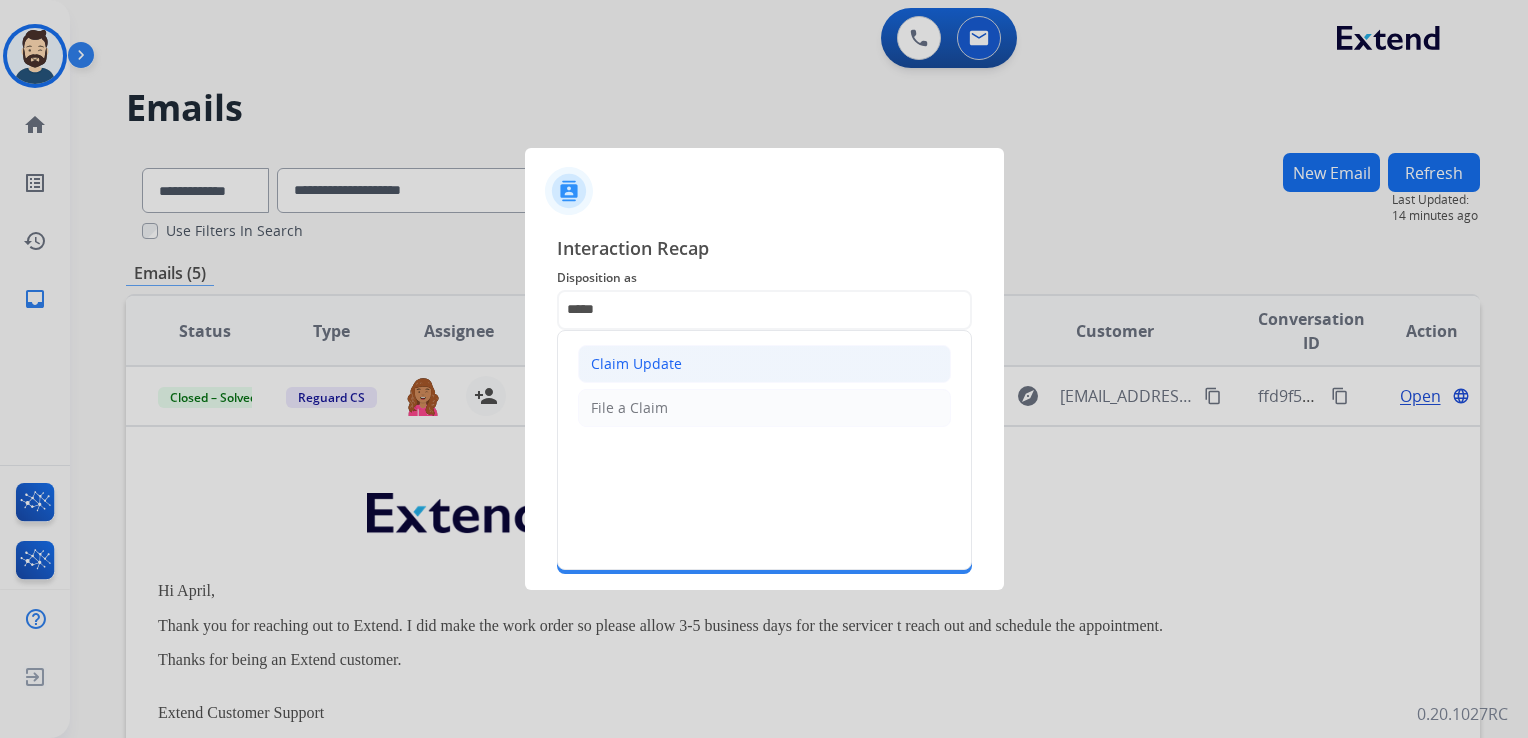 click on "Claim Update" 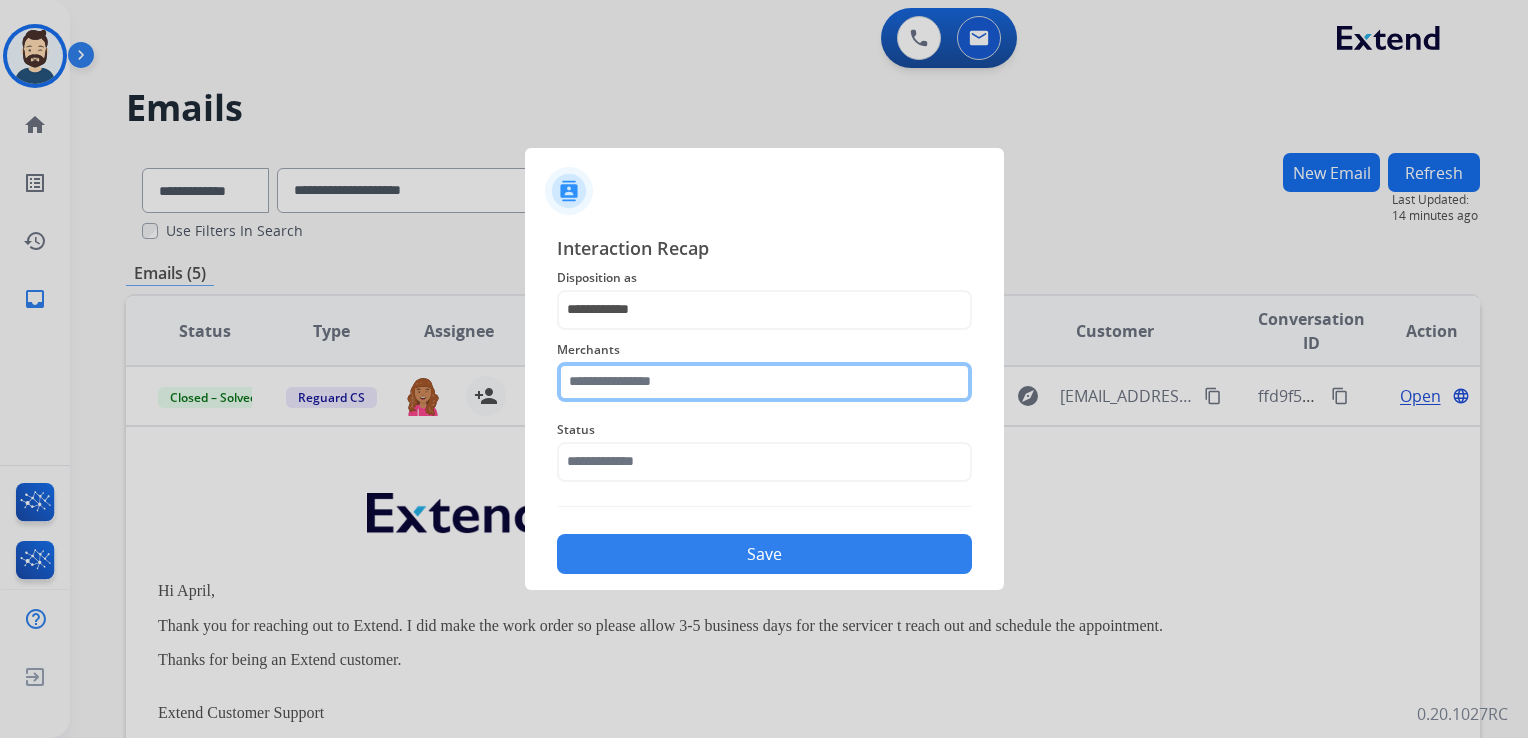 click 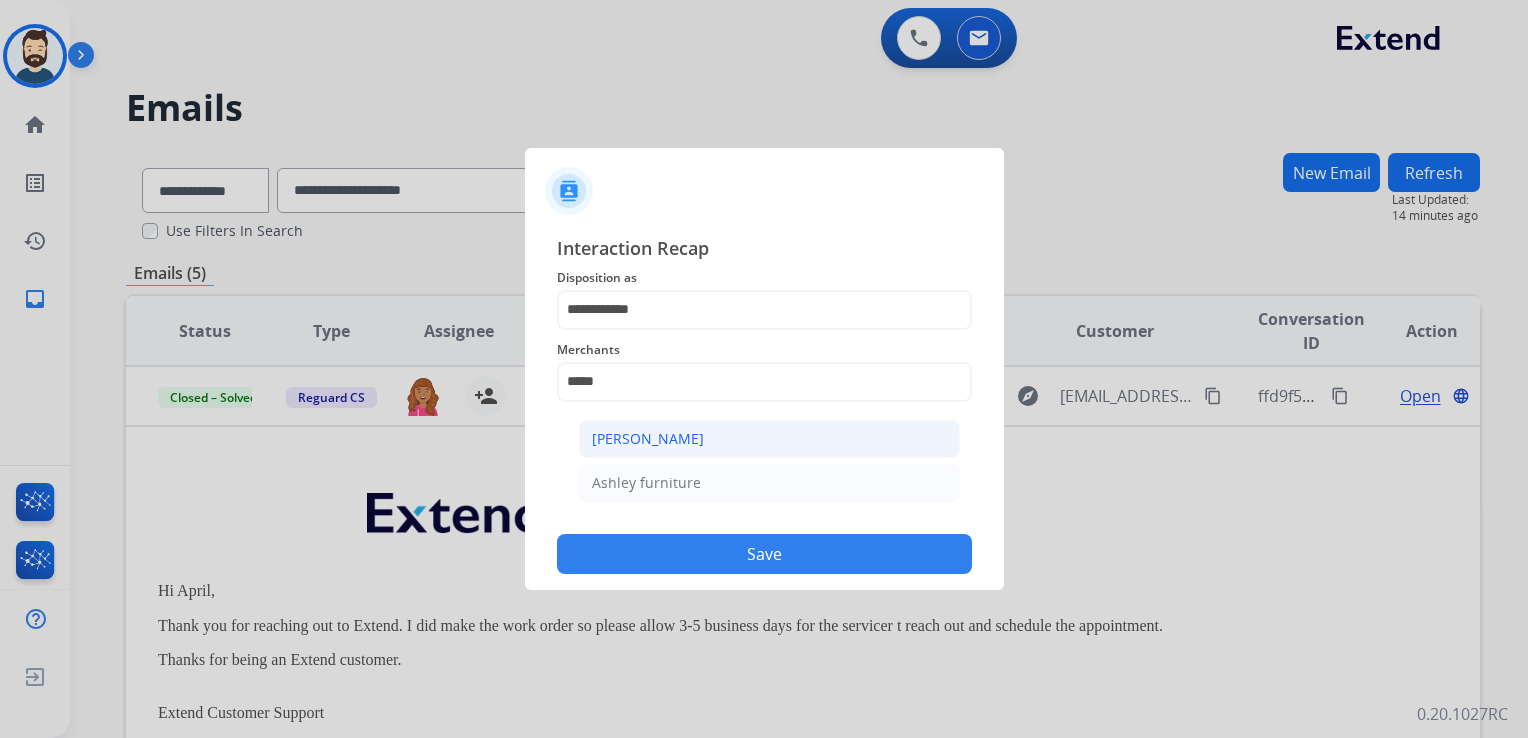 click on "[PERSON_NAME]" 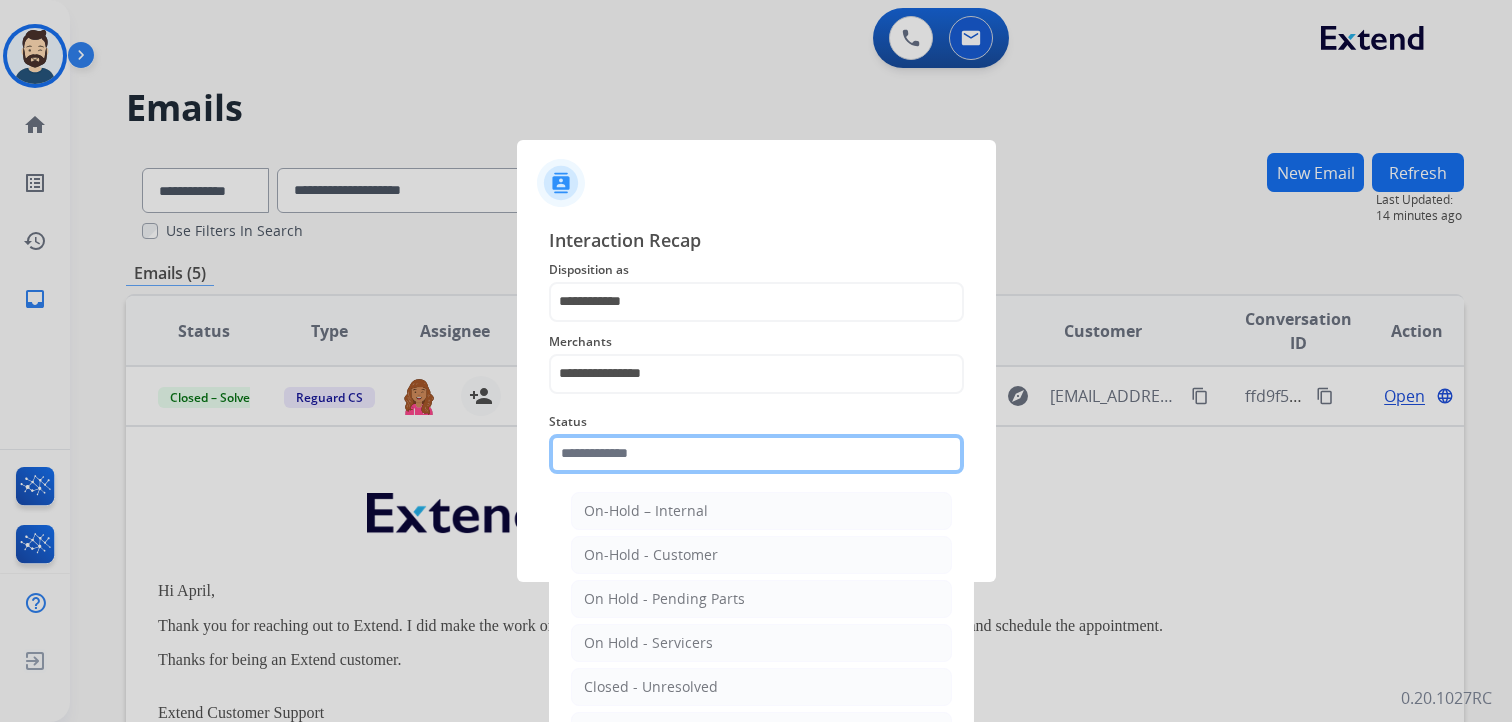click 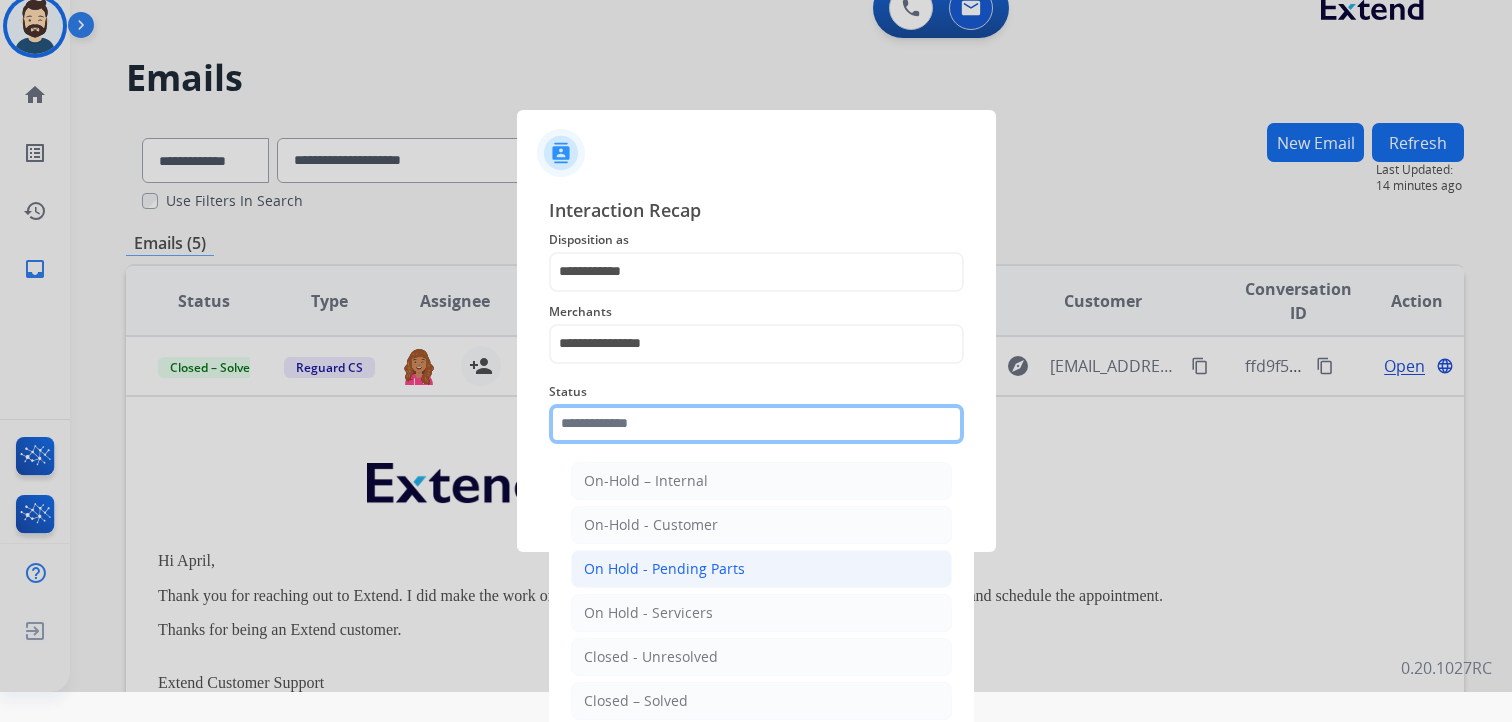 scroll, scrollTop: 59, scrollLeft: 0, axis: vertical 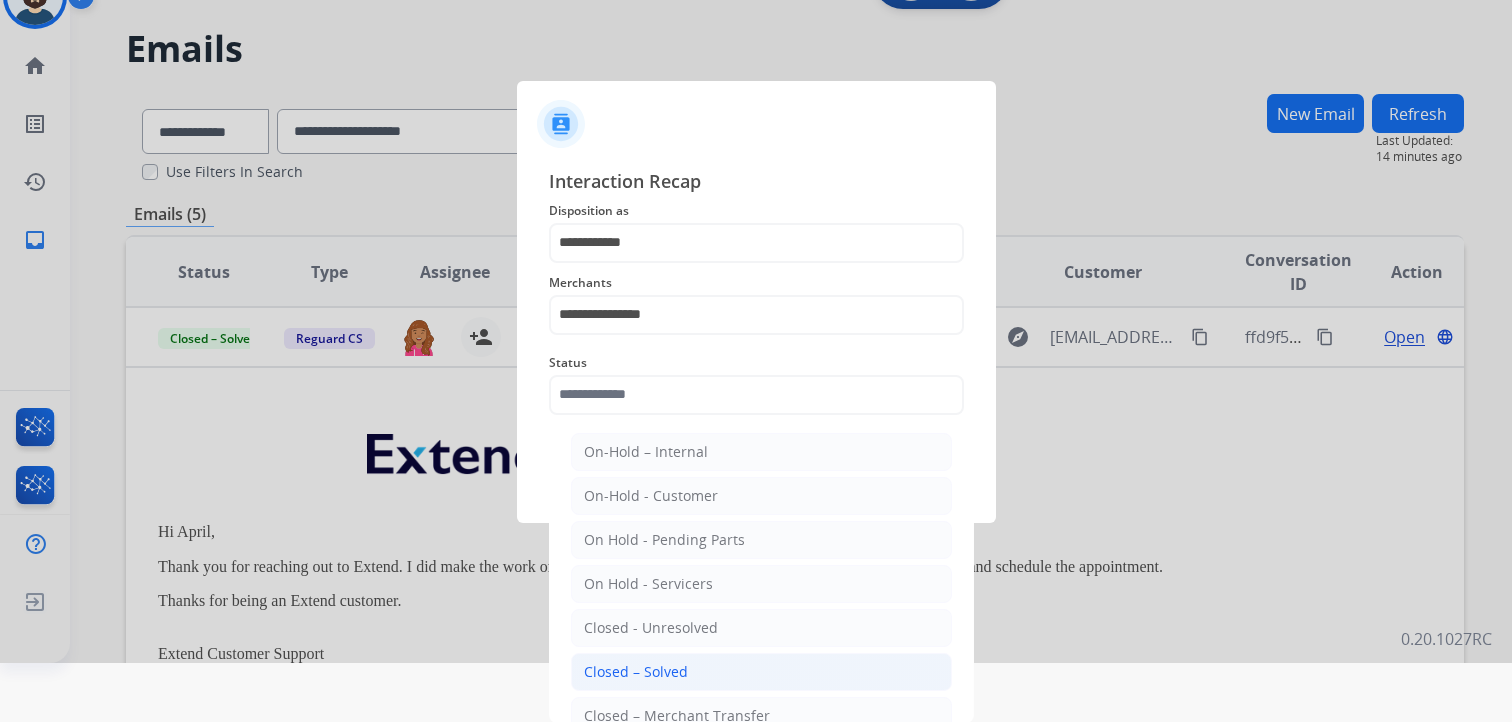 click on "Closed – Solved" 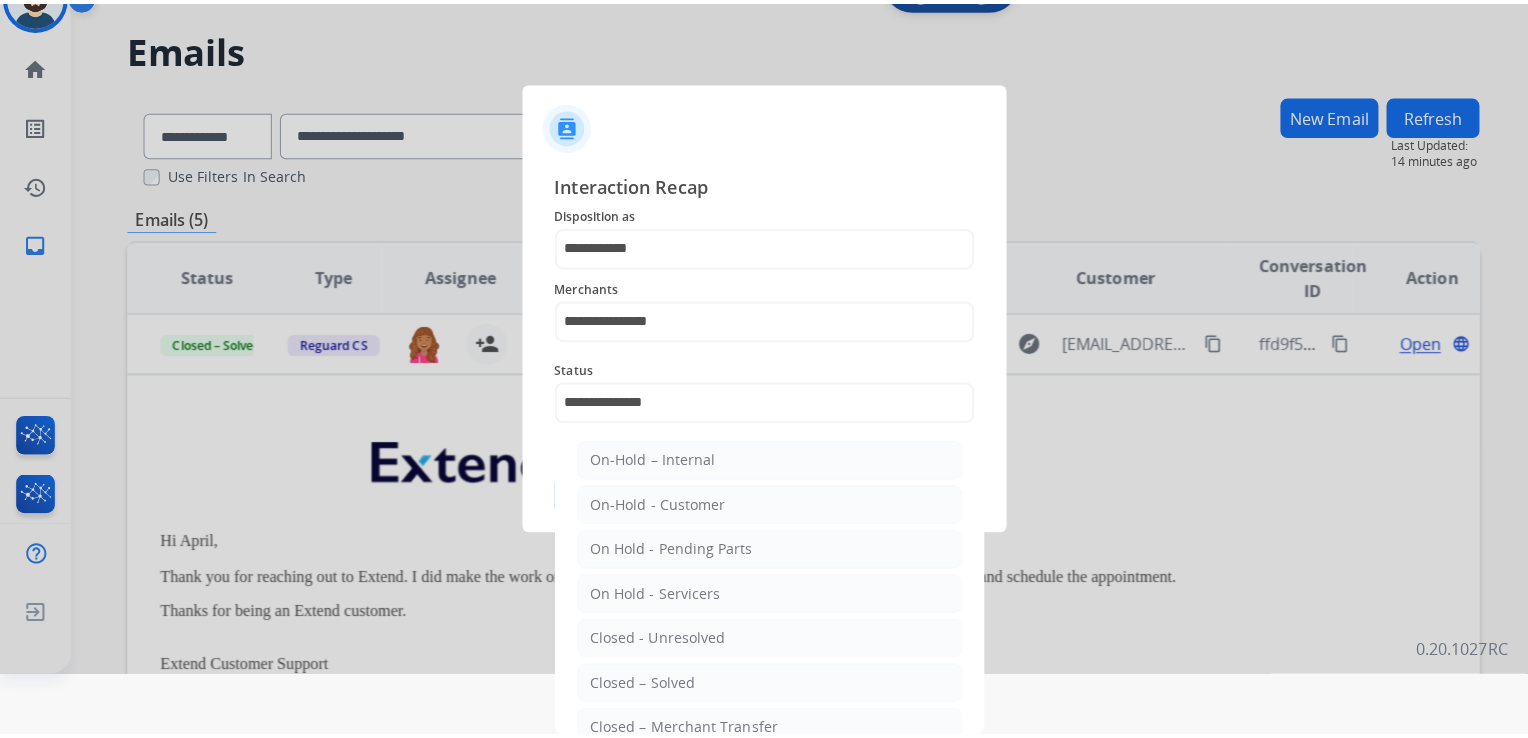 scroll, scrollTop: 0, scrollLeft: 0, axis: both 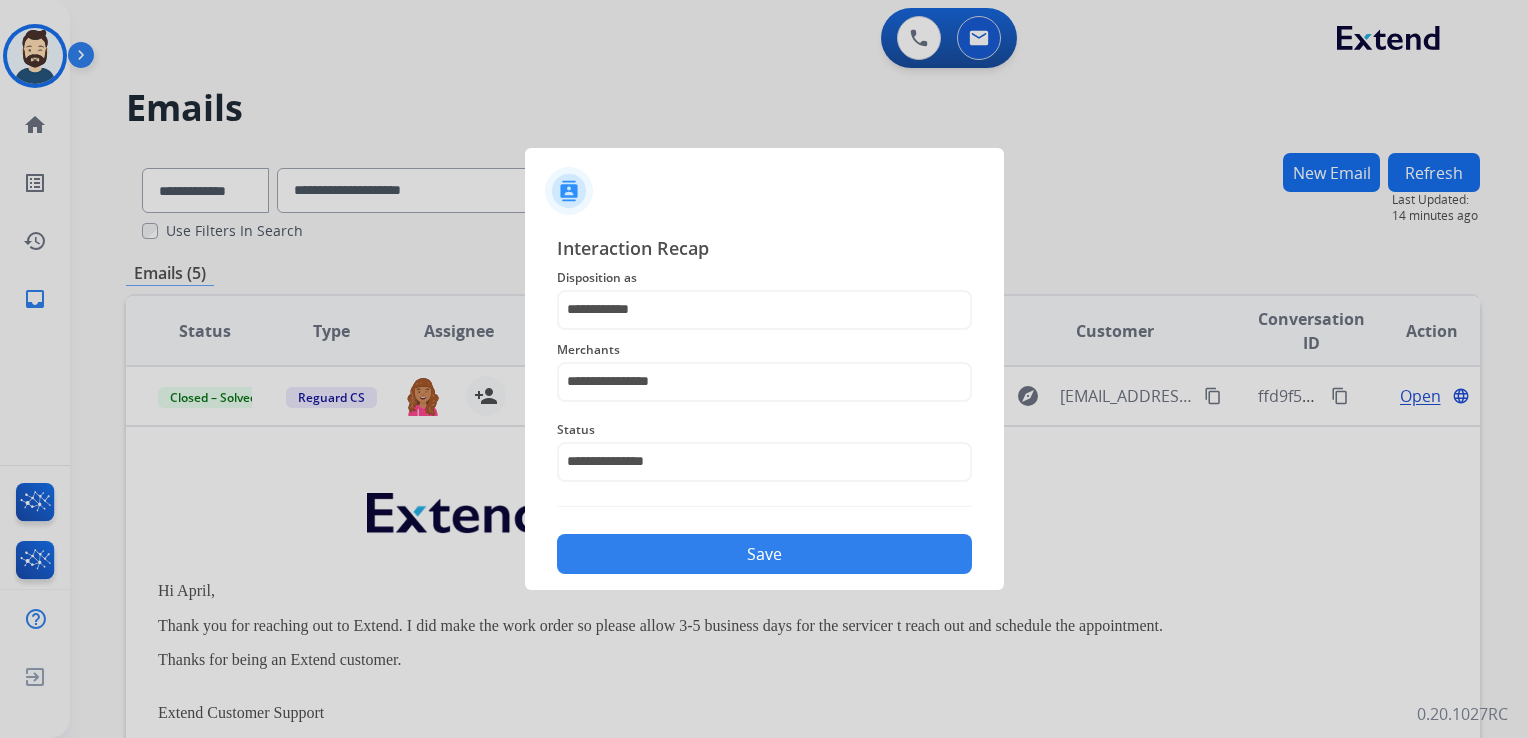 click on "Save" 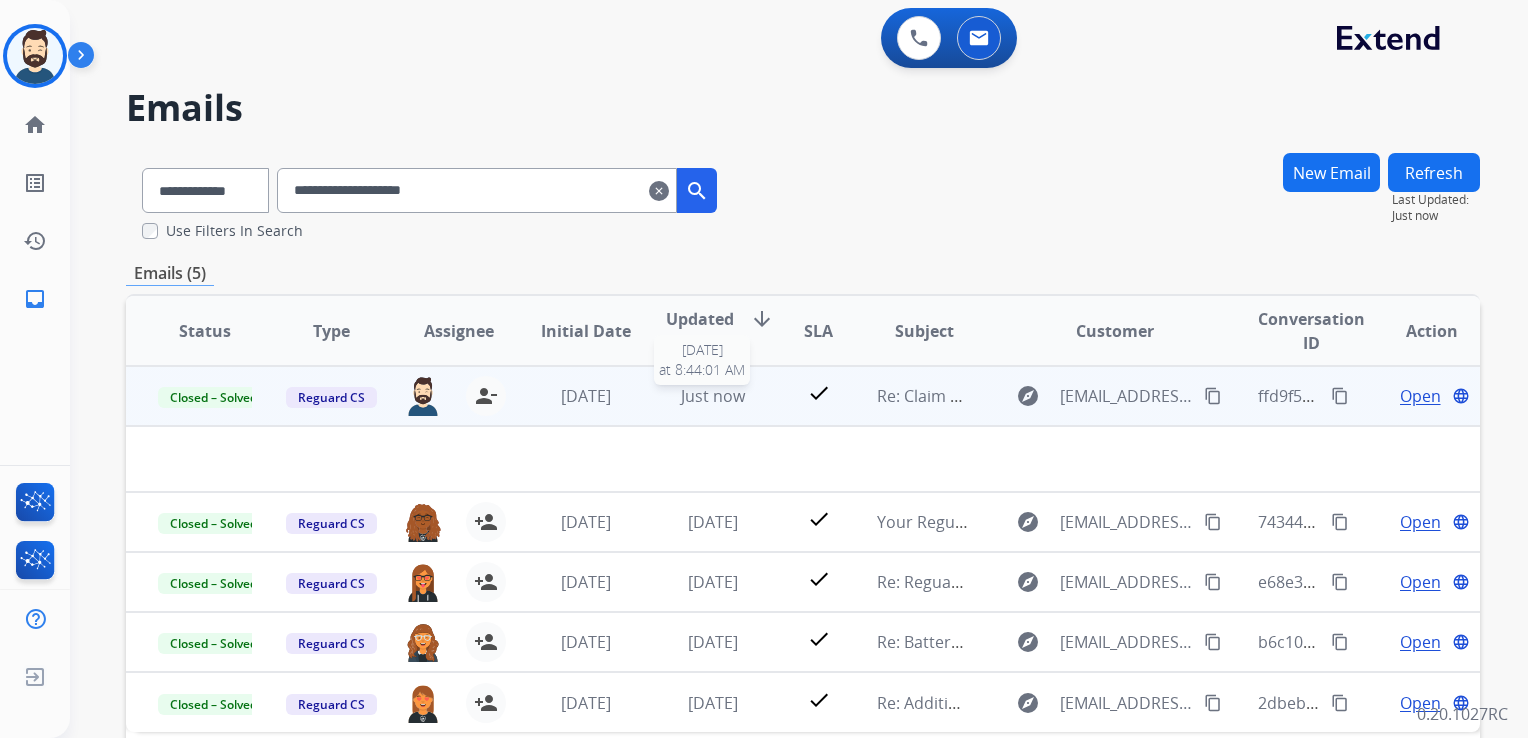 click on "Just now" at bounding box center (713, 396) 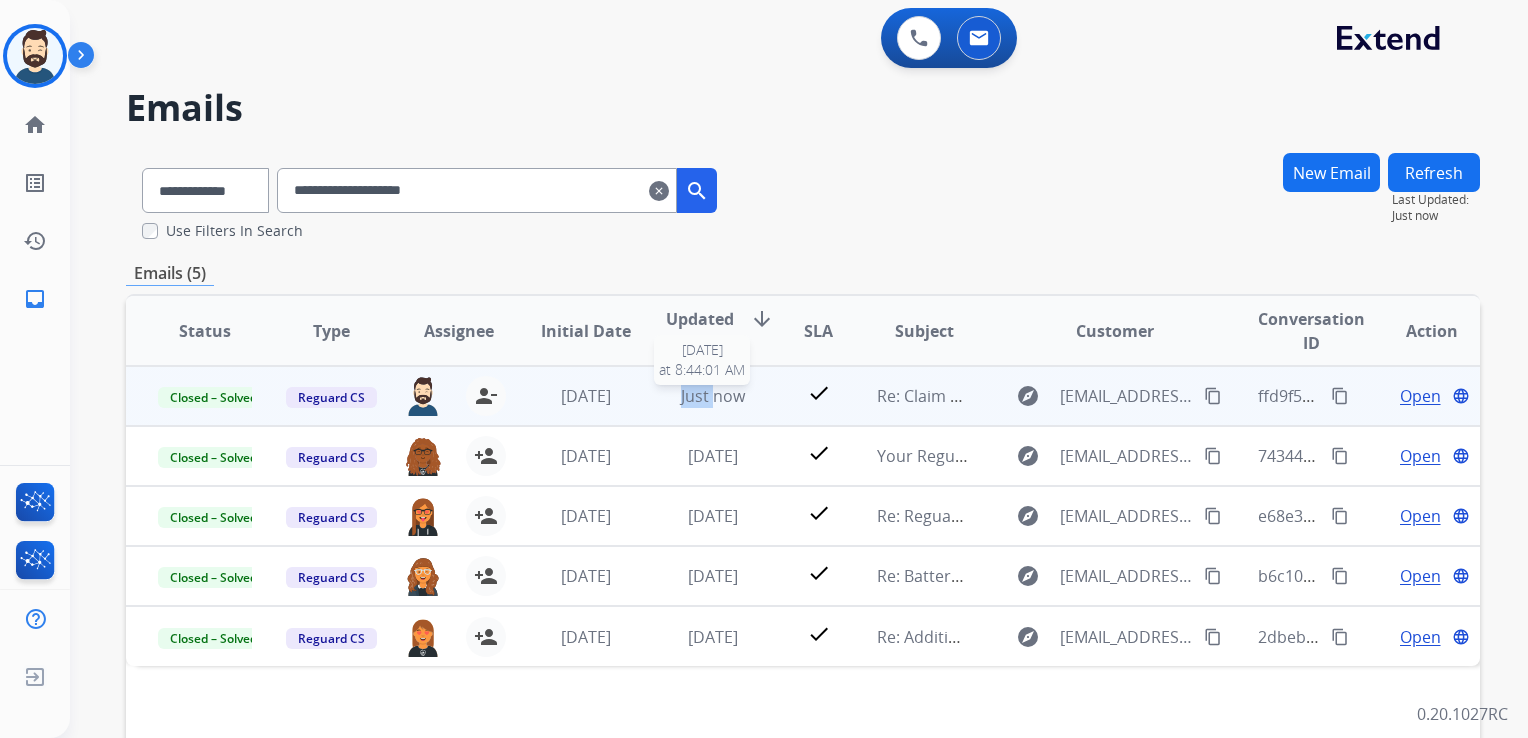 click on "Just now" at bounding box center [713, 396] 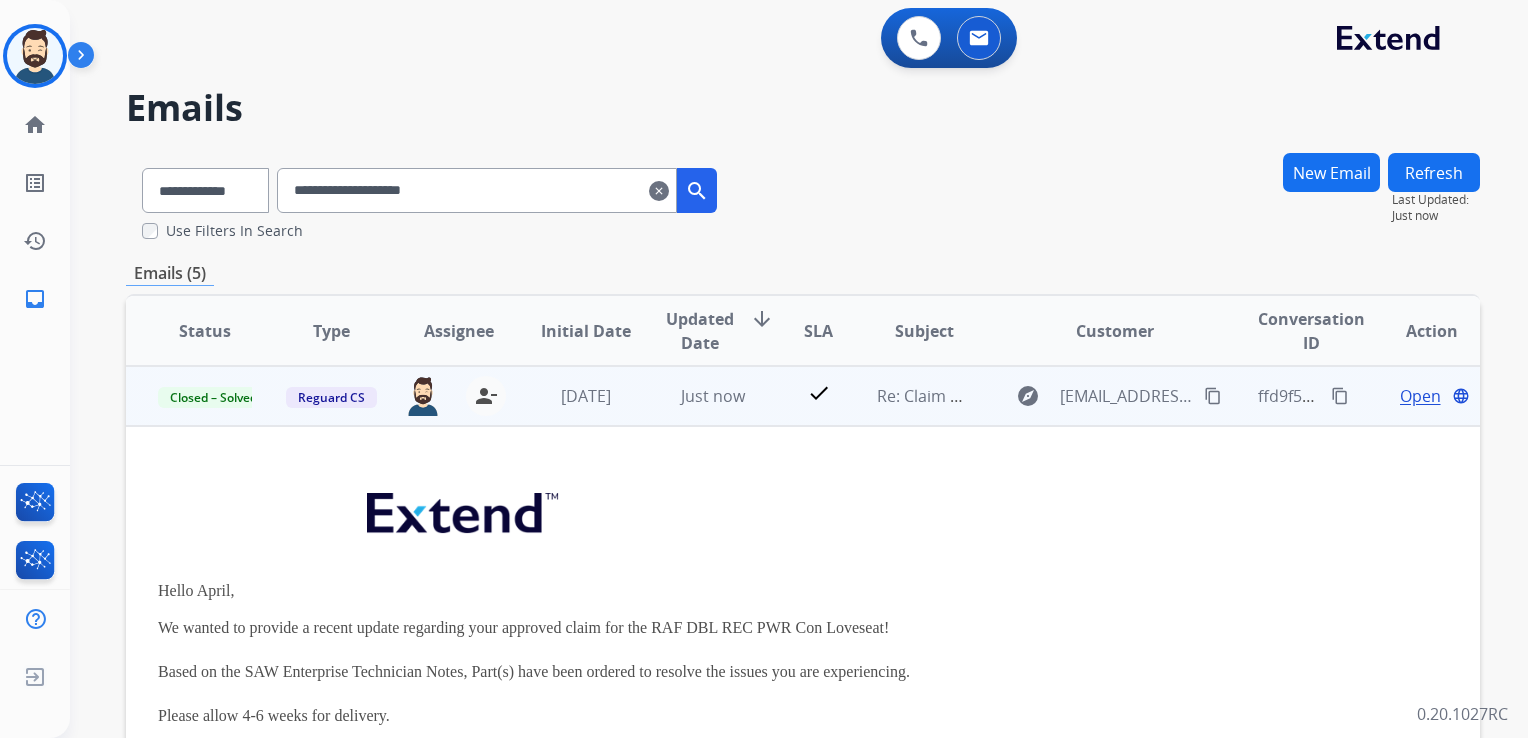 click on "Open" at bounding box center (1420, 396) 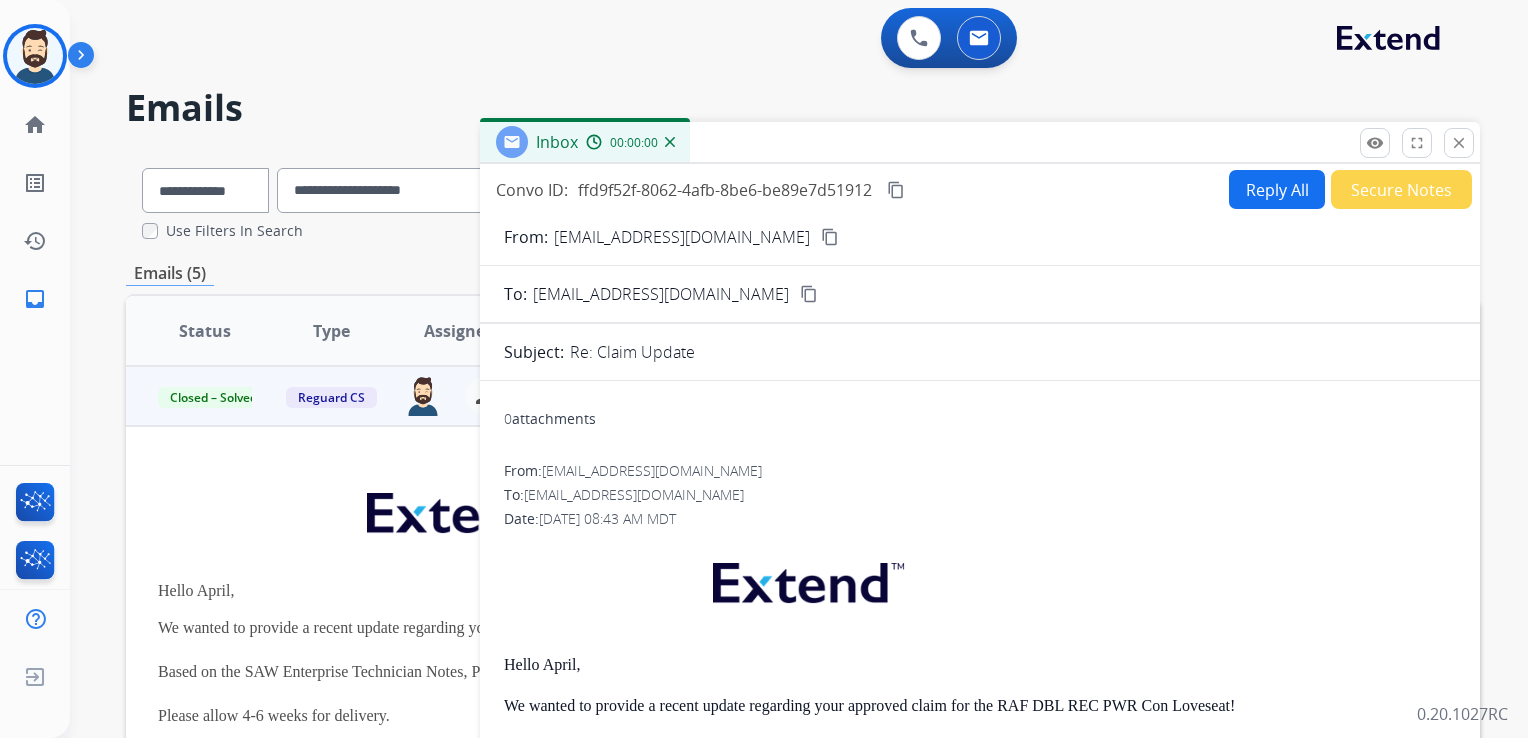 click on "Reply All" at bounding box center (1277, 189) 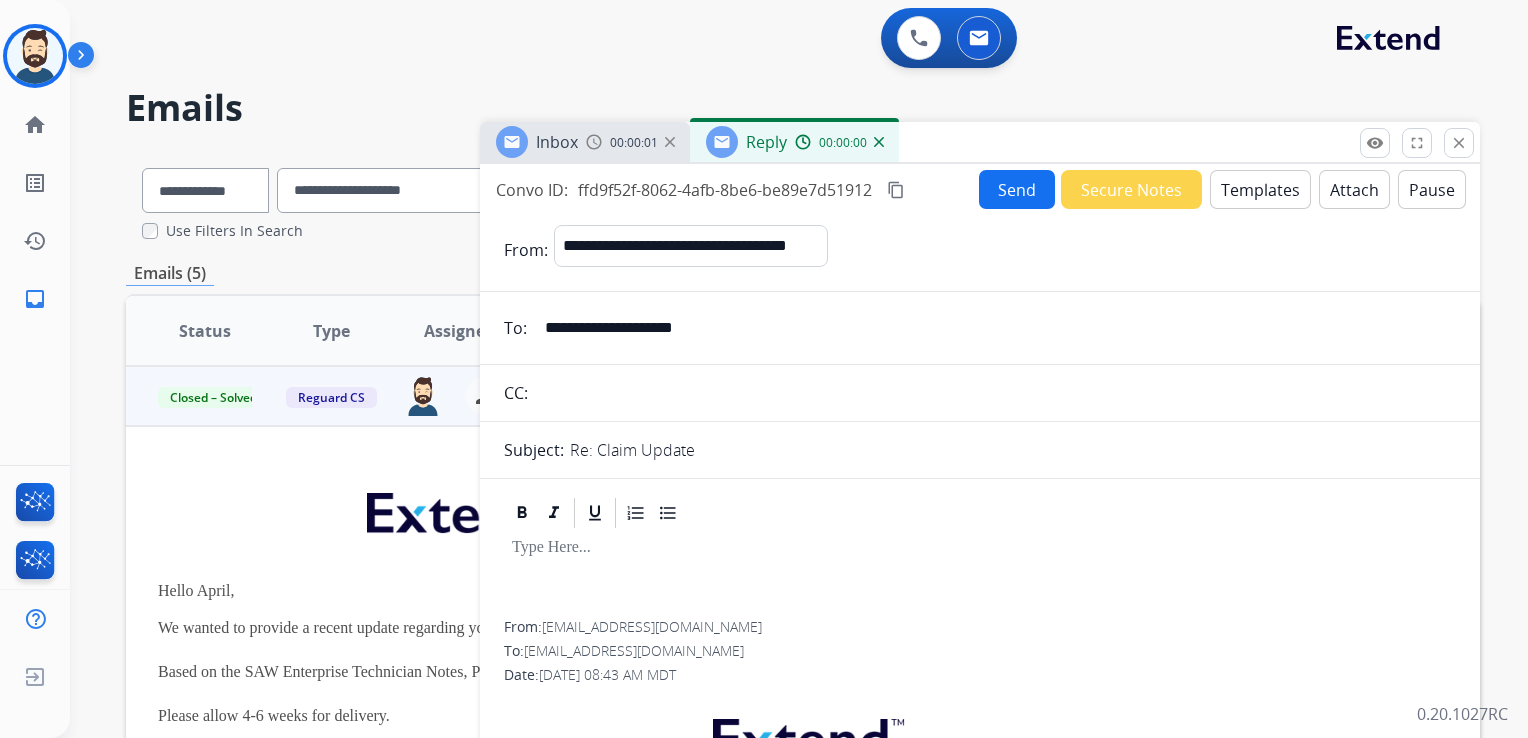 click on "Templates" at bounding box center [1260, 189] 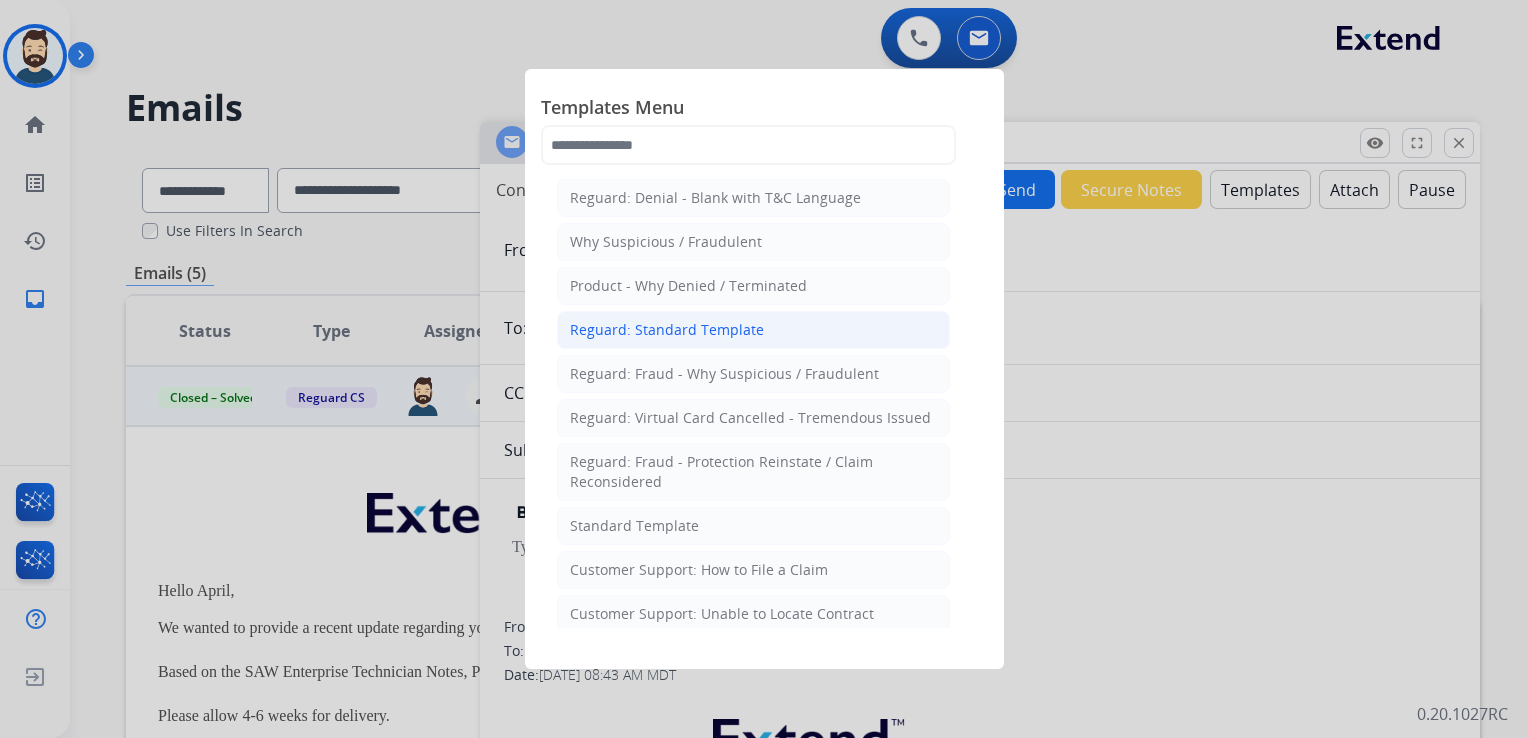 click on "Reguard: Standard Template" 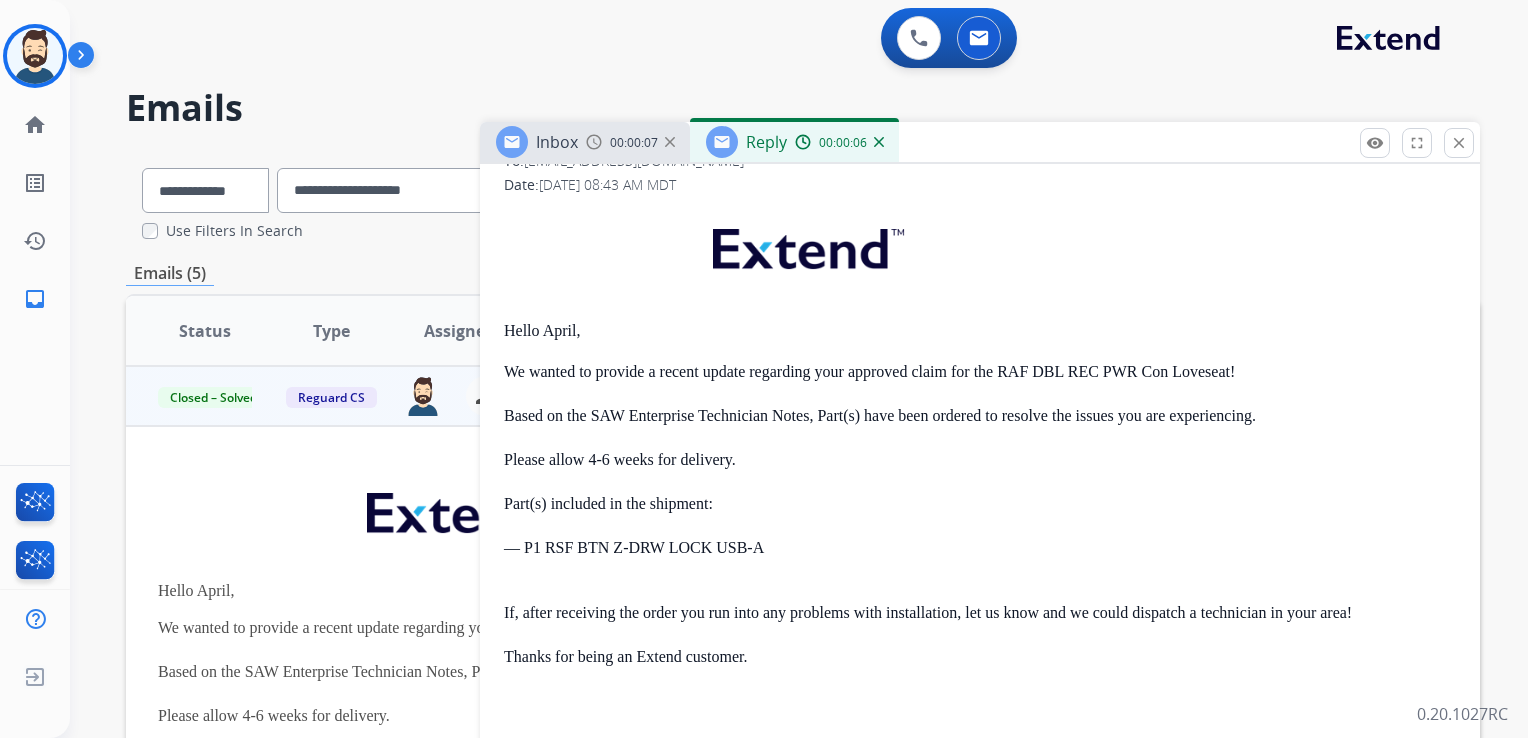scroll, scrollTop: 900, scrollLeft: 0, axis: vertical 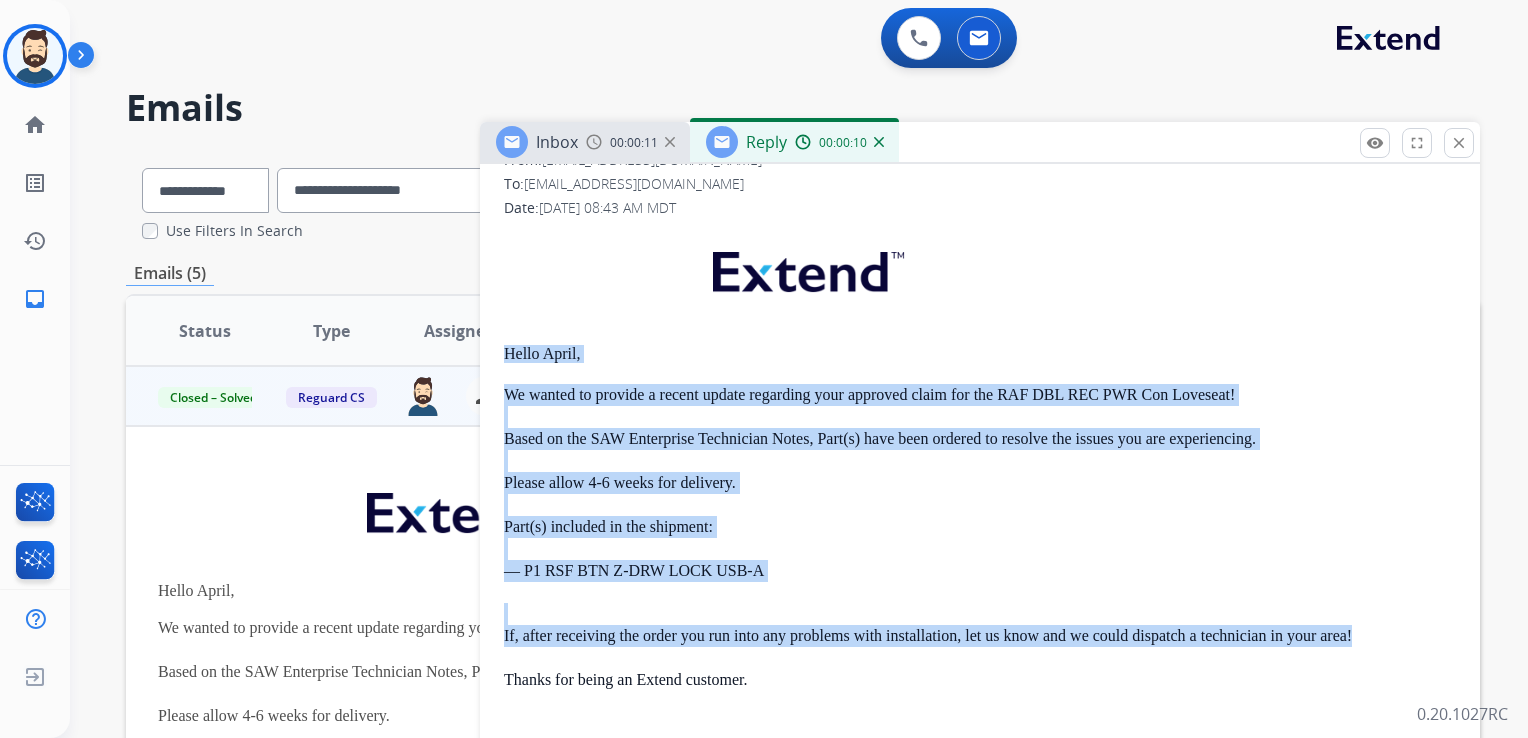 drag, startPoint x: 514, startPoint y: 350, endPoint x: 1365, endPoint y: 634, distance: 897.13824 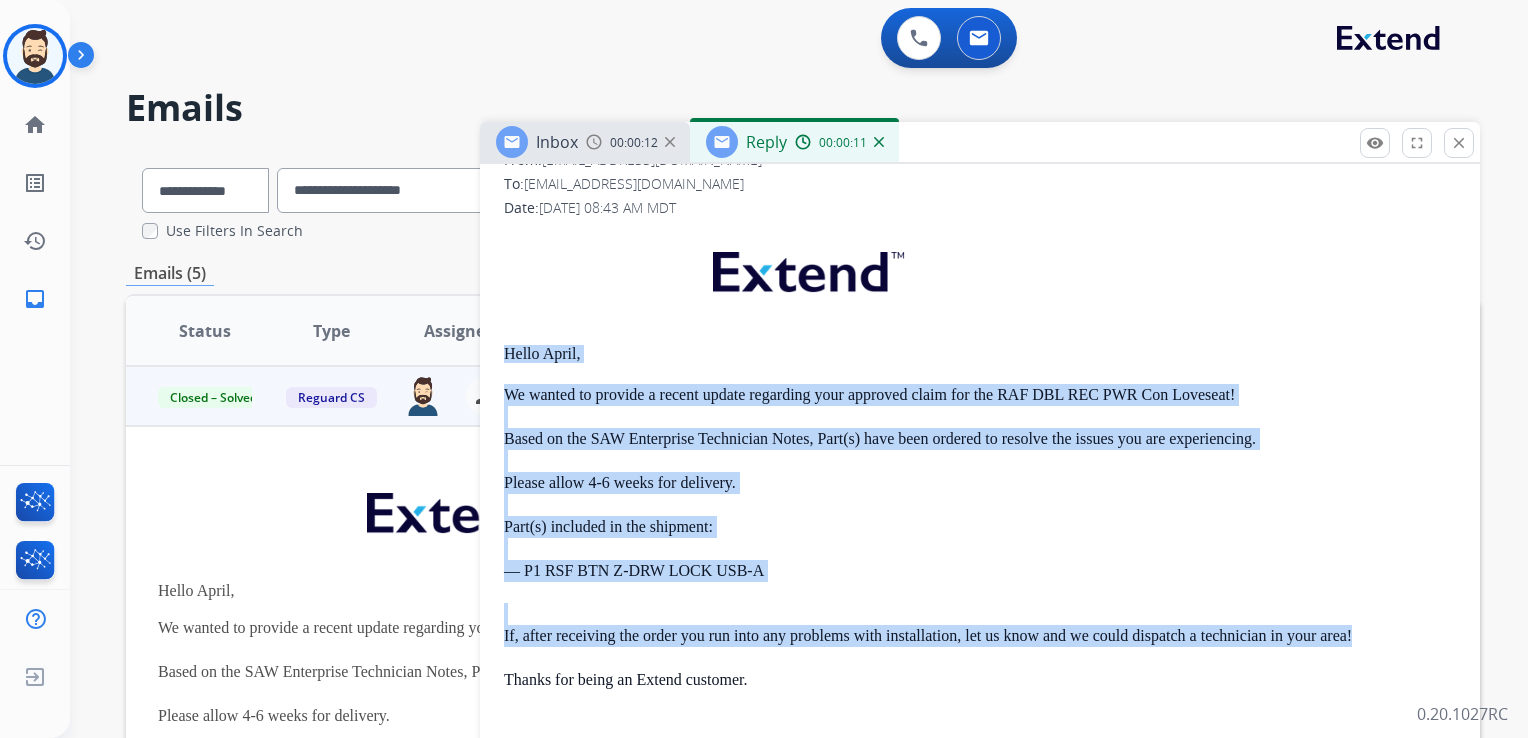 copy on "Hello April, We wanted to provide a recent update regarding your approved claim for the RAF DBL REC PWR Con Loveseat! Based on the SAW Enterprise Technician Notes, Part(s) have been ordered to resolve the issues you are experiencing. Please allow 4-6 weeks for delivery. Part(s) included in the shipment: — P1 RSF BTN Z-DRW LOCK USB-A If, after receiving the order you run into any problems with installation, let us know and we could dispatch a technician in your area!" 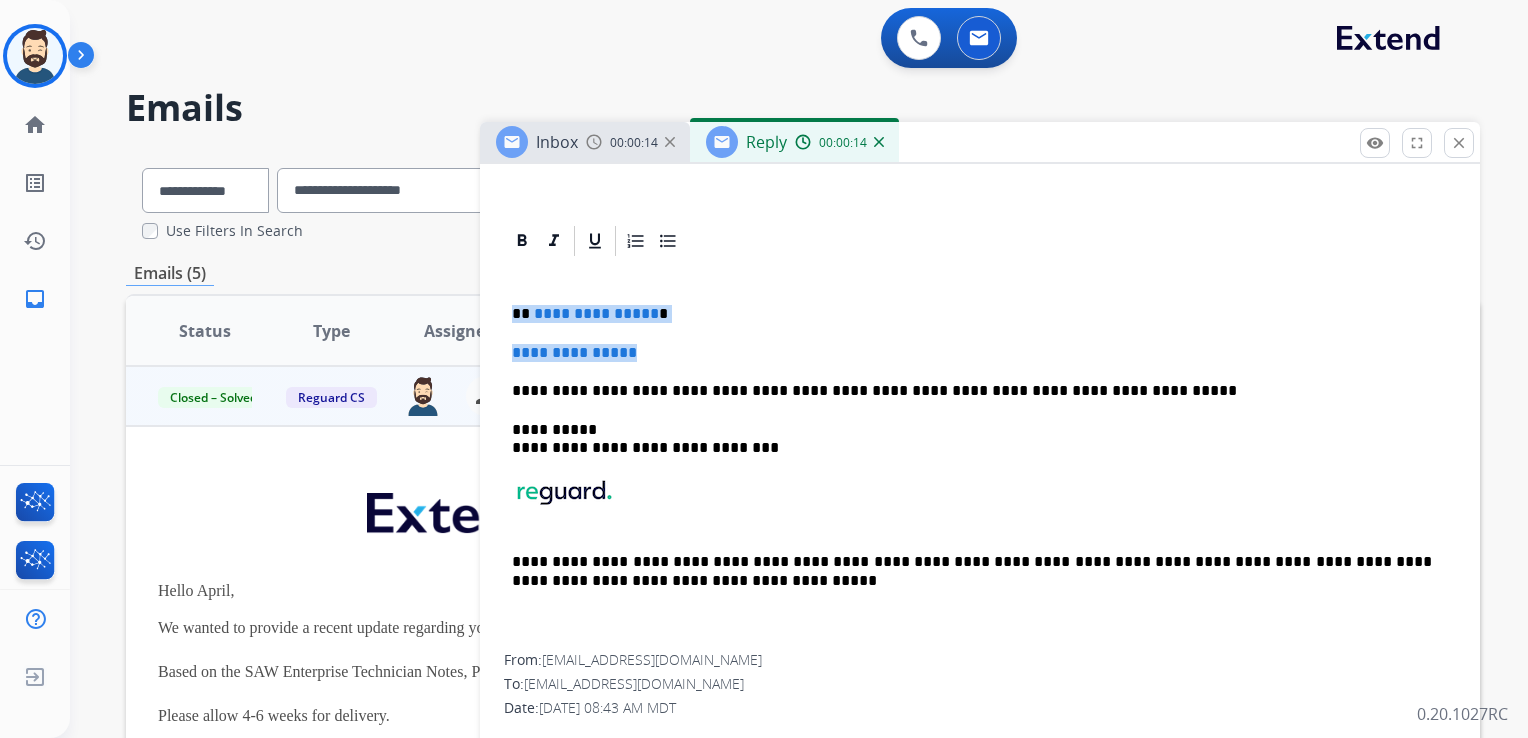 drag, startPoint x: 515, startPoint y: 314, endPoint x: 913, endPoint y: 349, distance: 399.53598 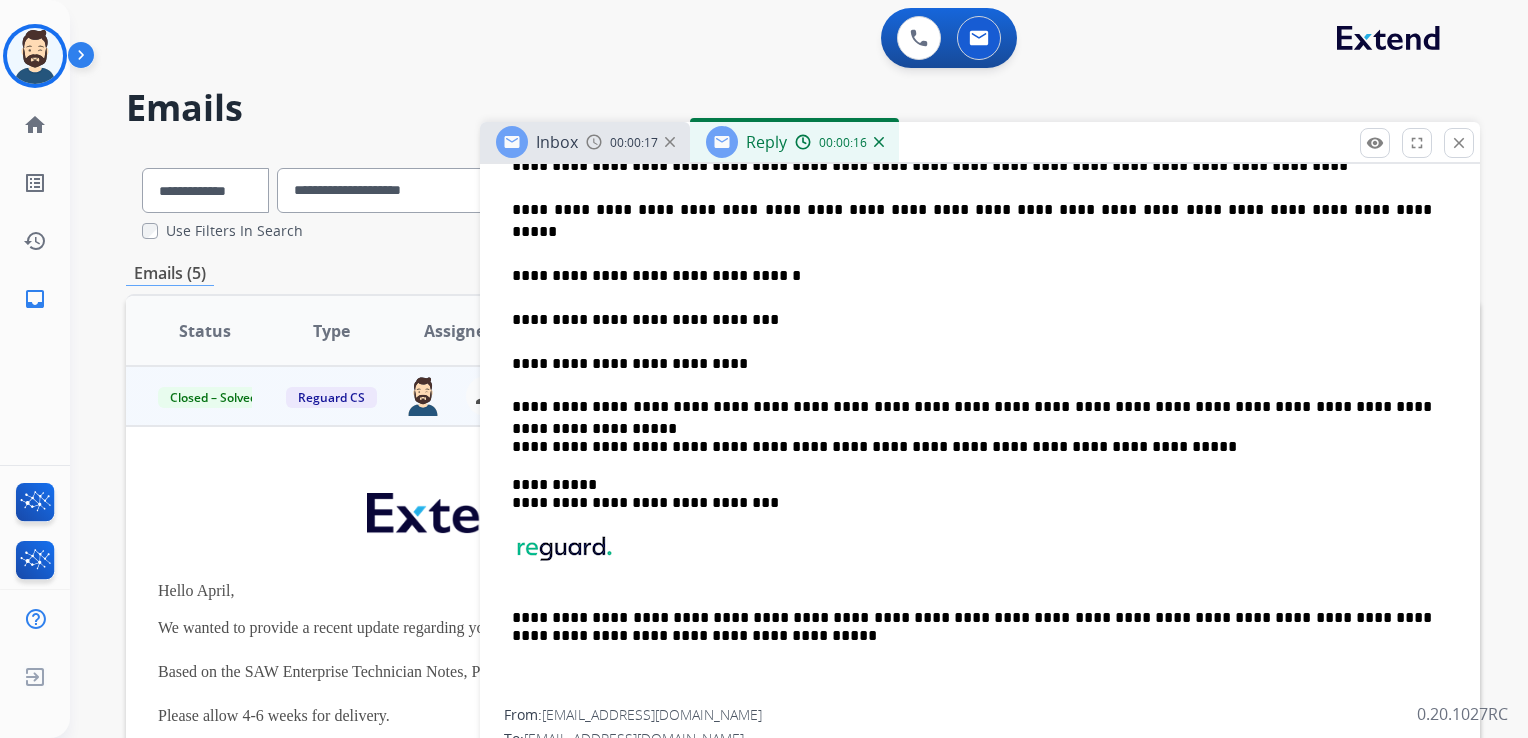 scroll, scrollTop: 600, scrollLeft: 0, axis: vertical 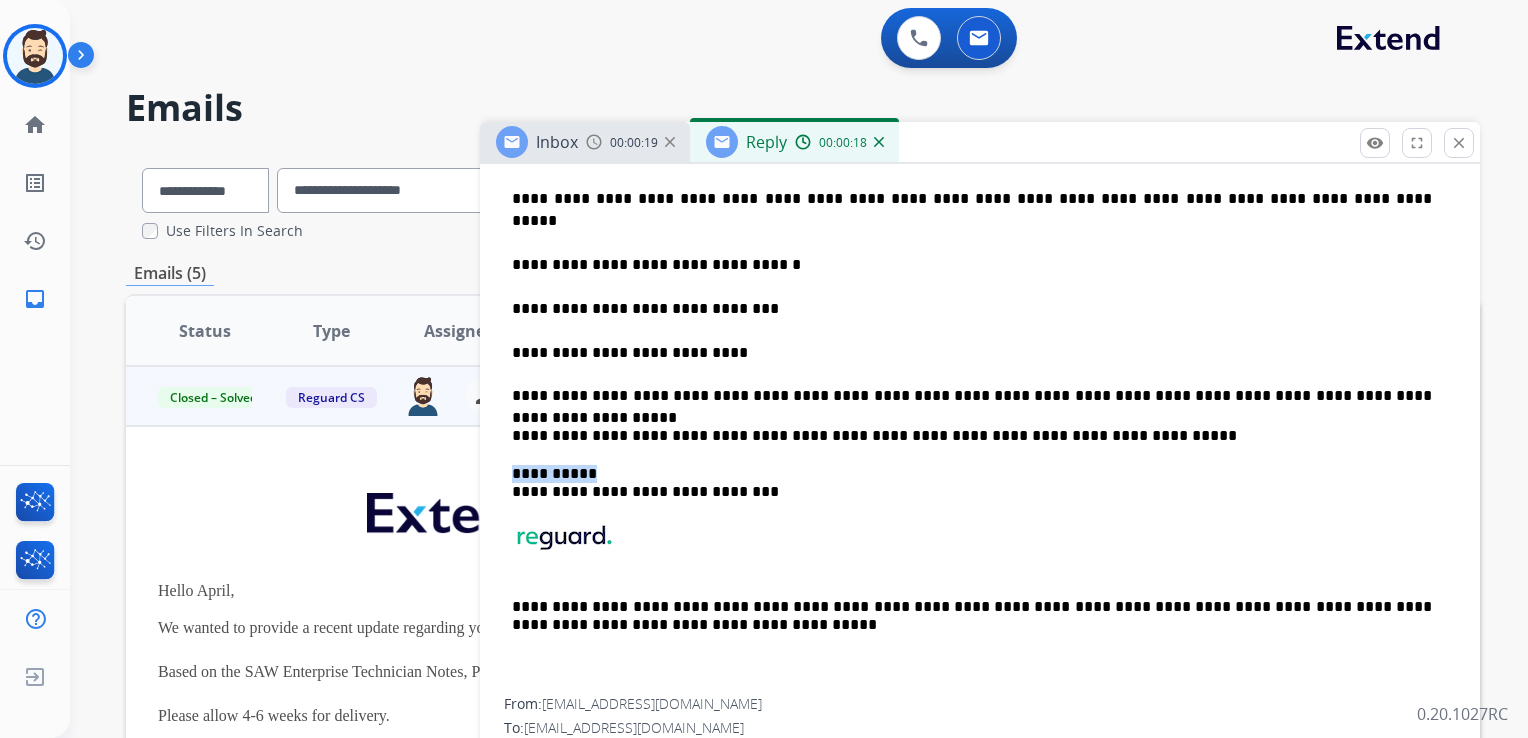 drag, startPoint x: 1080, startPoint y: 436, endPoint x: 659, endPoint y: 449, distance: 421.20065 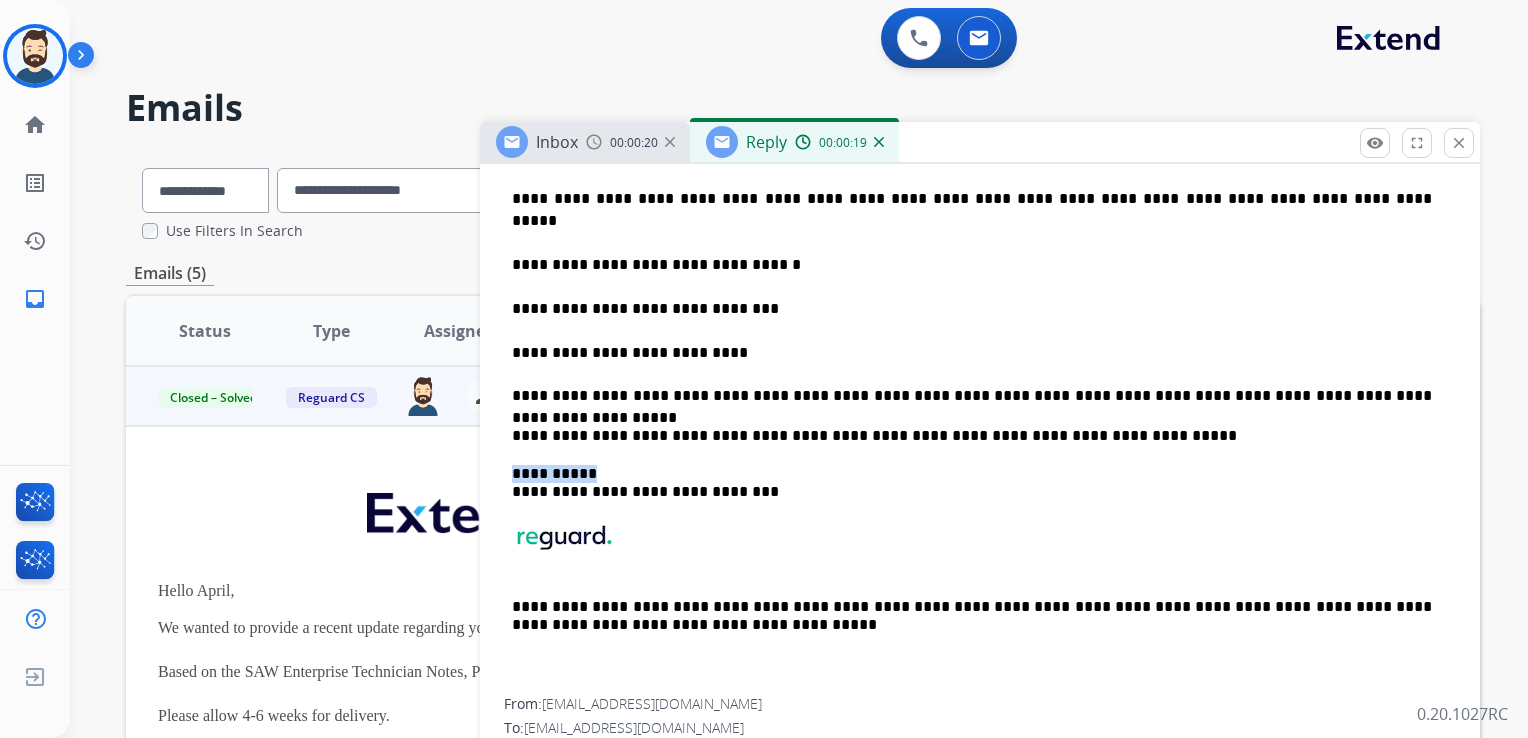 click on "**********" at bounding box center (972, 483) 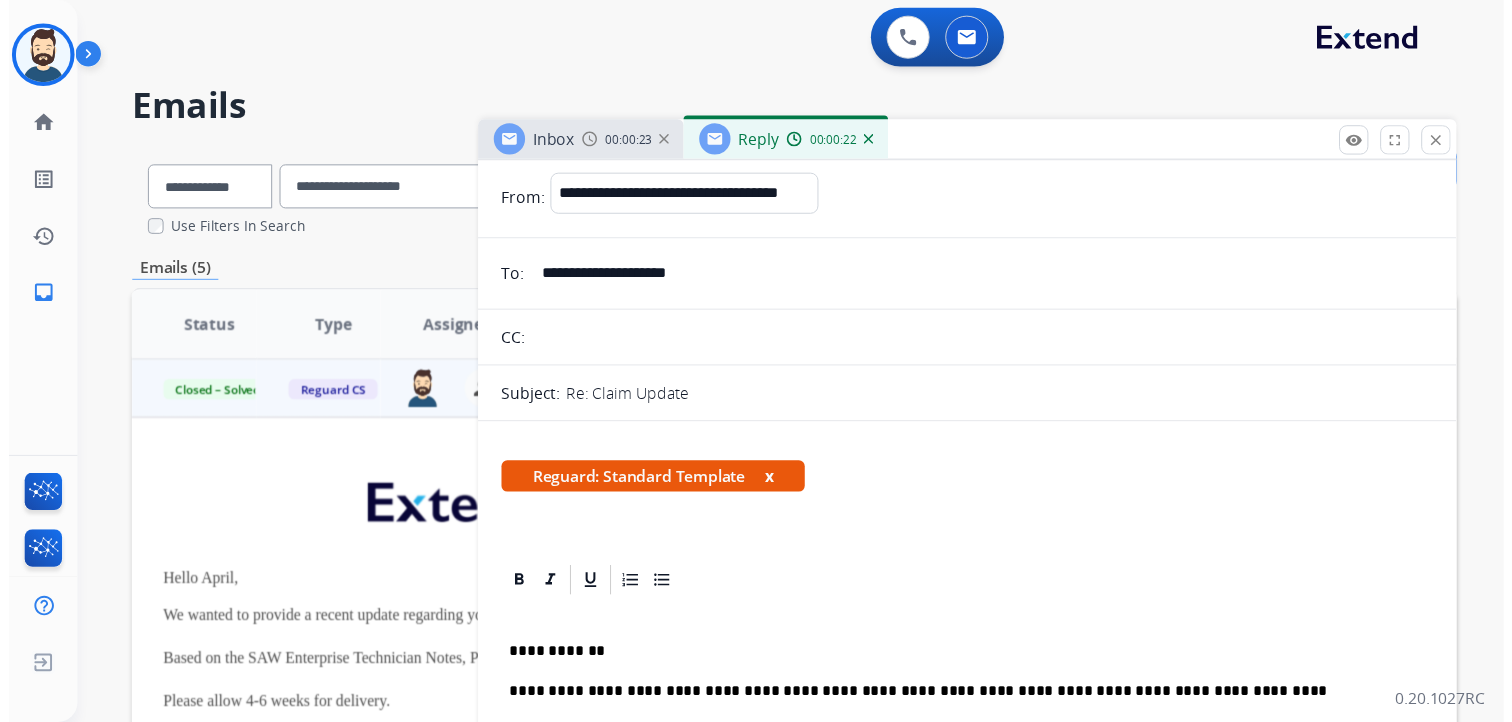 scroll, scrollTop: 0, scrollLeft: 0, axis: both 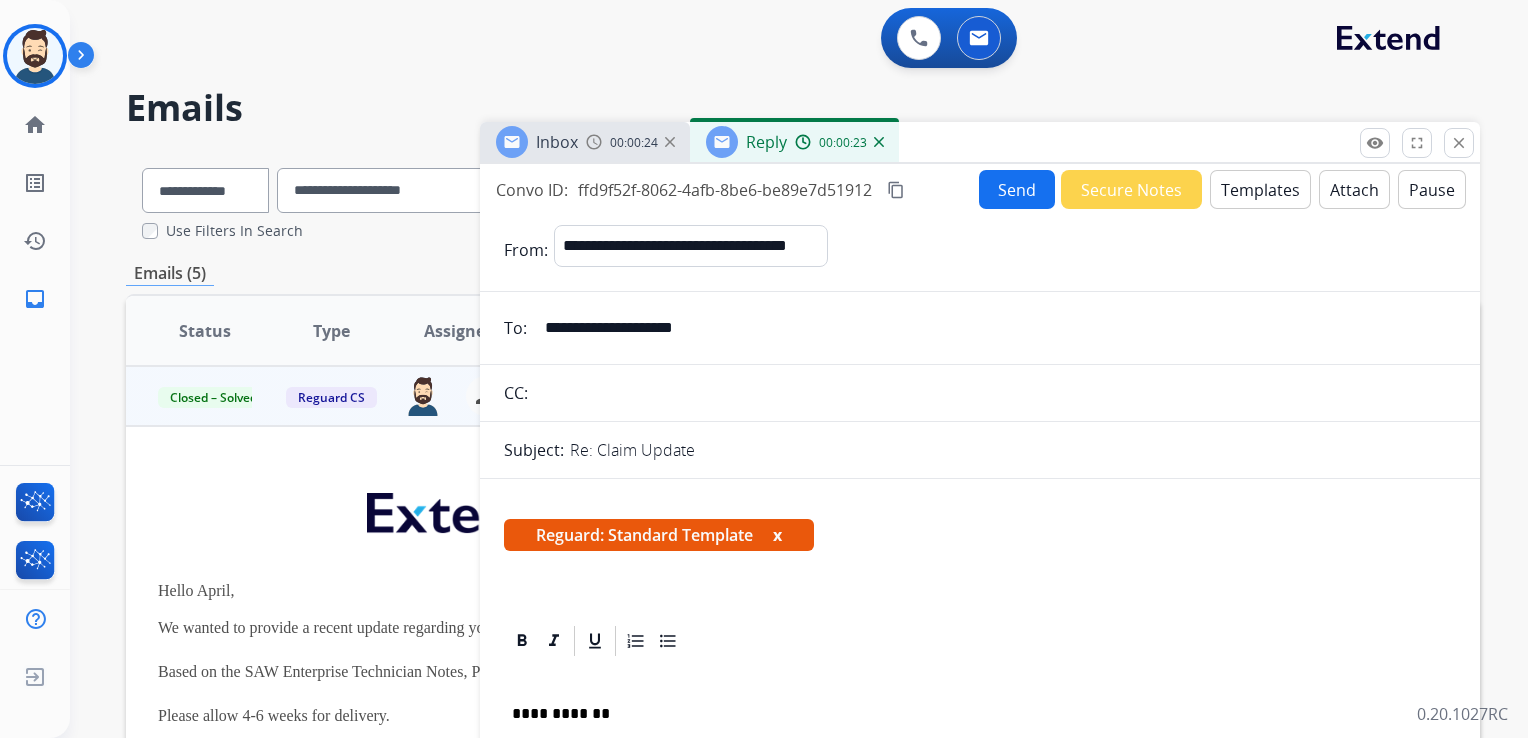 click on "Send" at bounding box center [1017, 189] 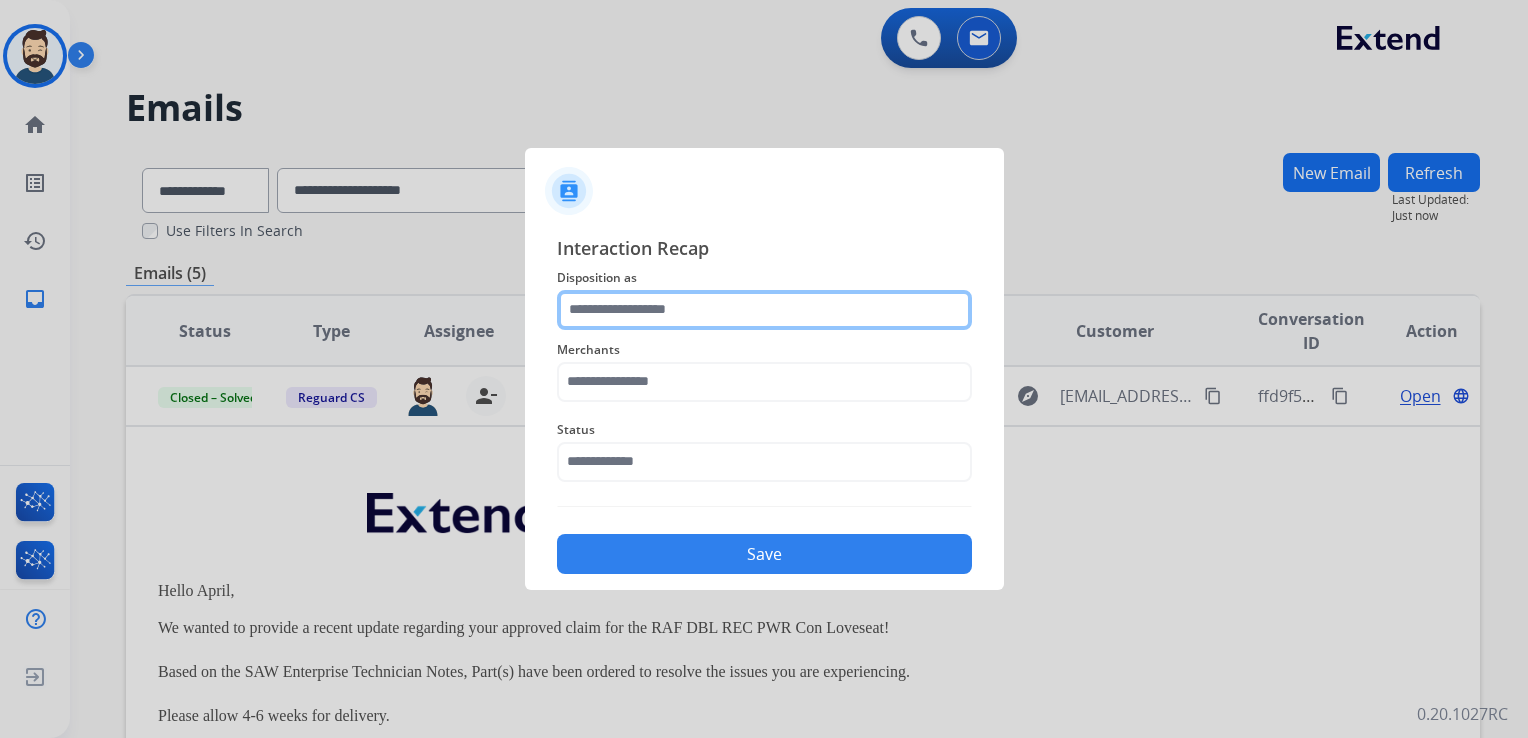 click 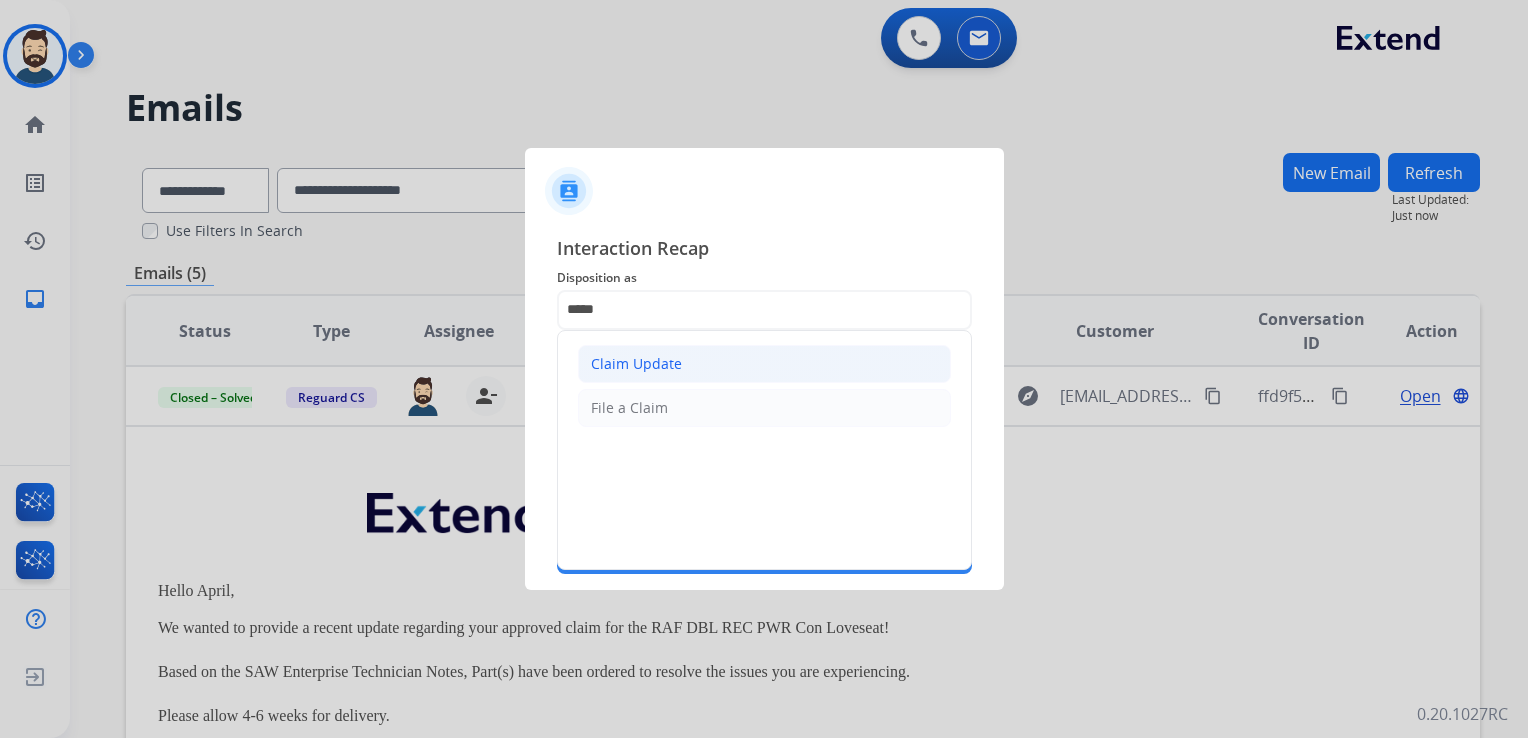click on "Claim Update" 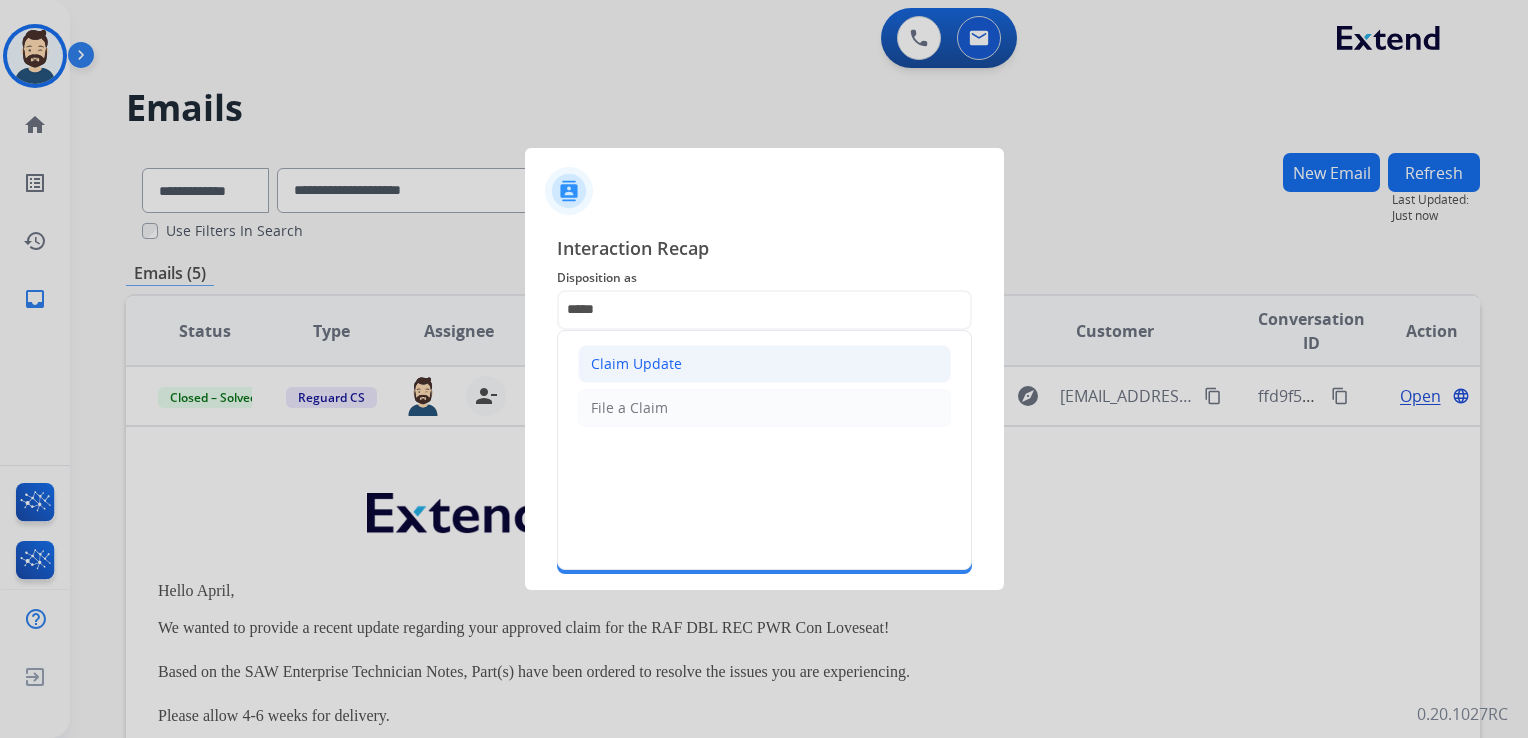 type on "**********" 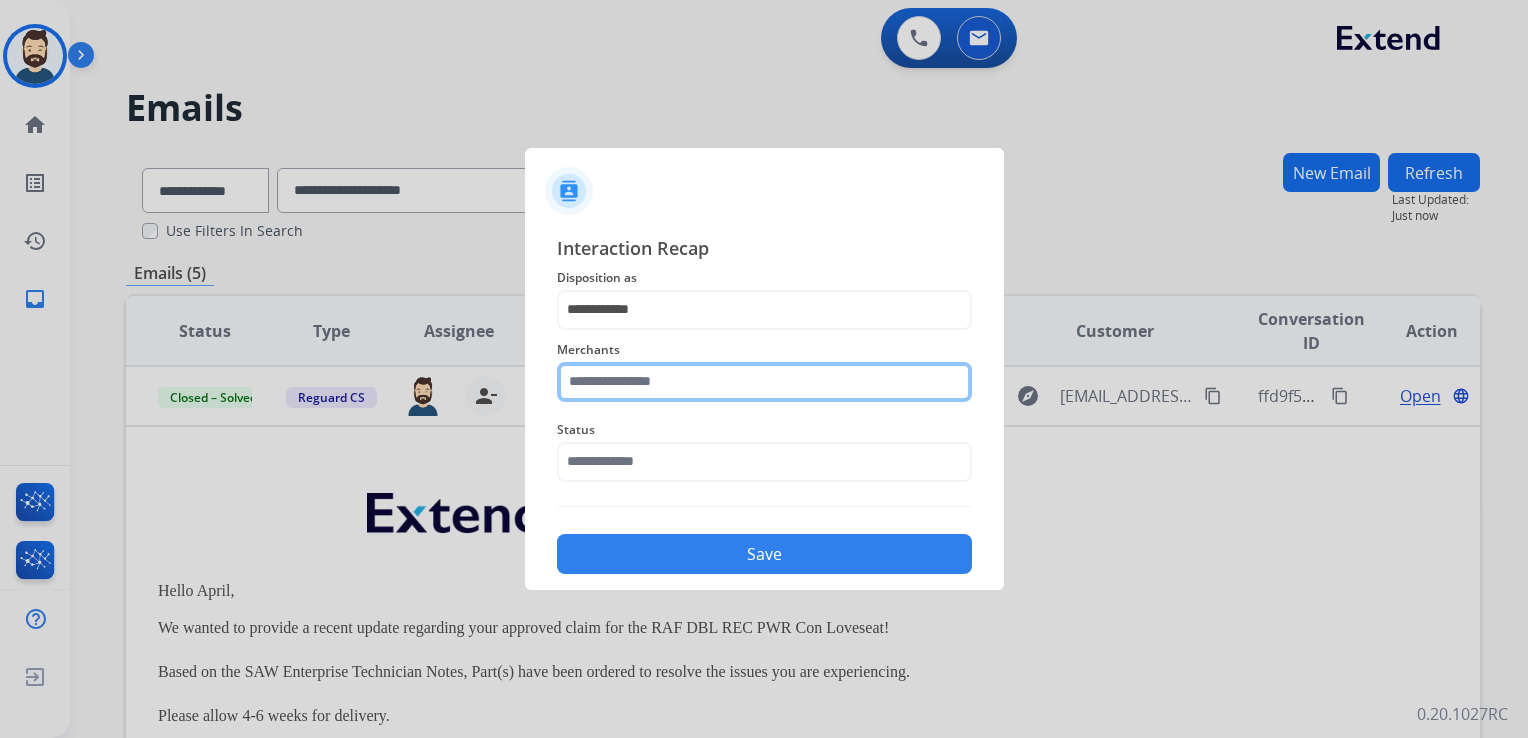 click 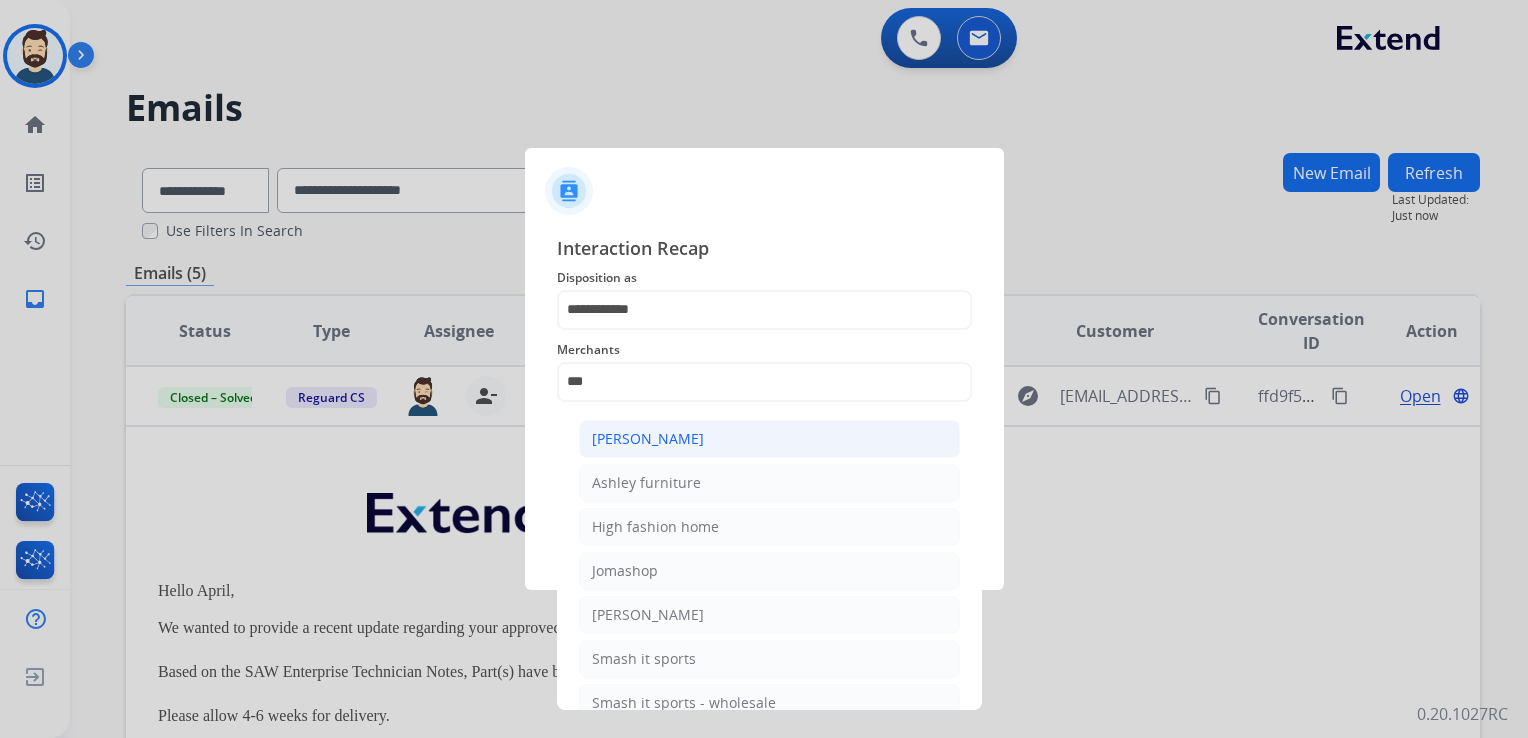 click on "[PERSON_NAME]" 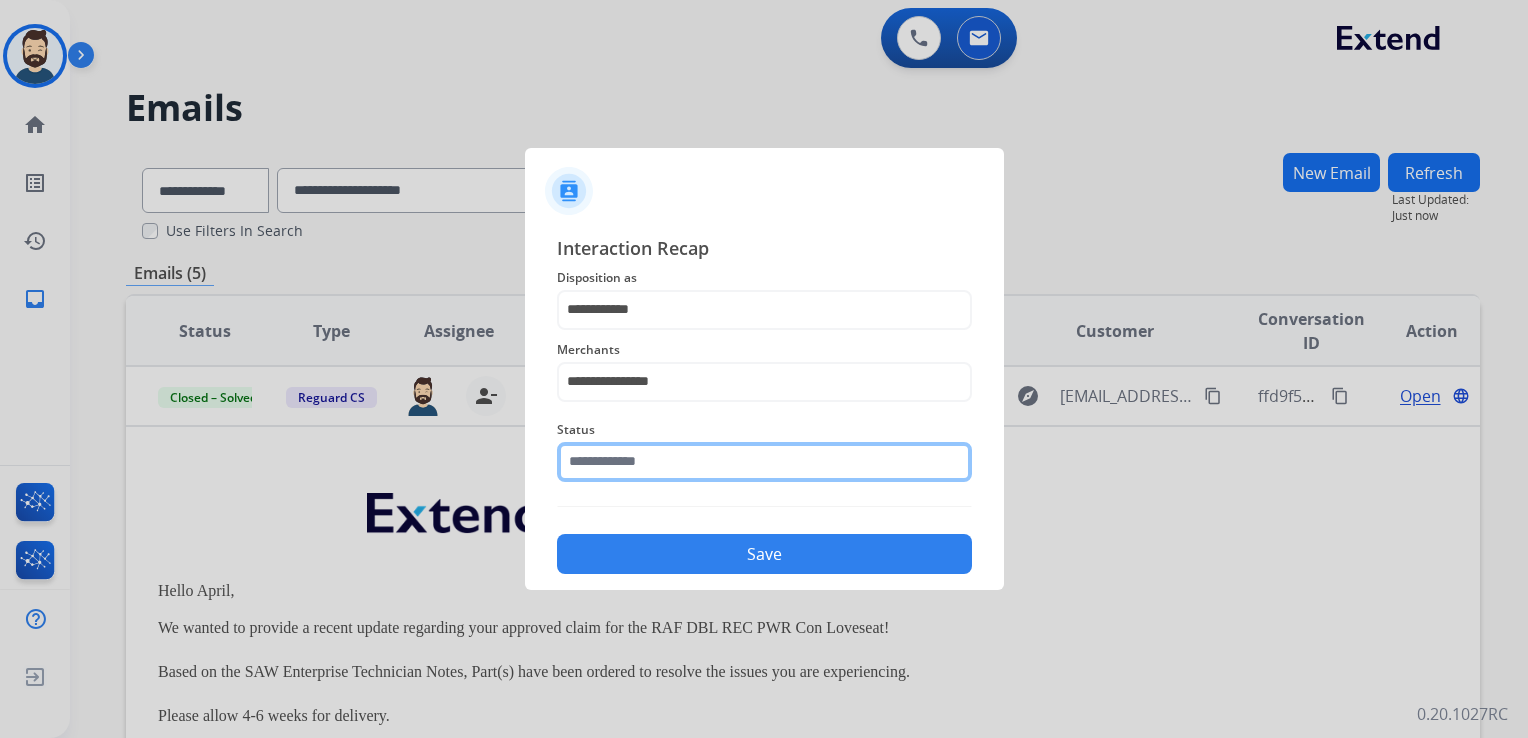 click 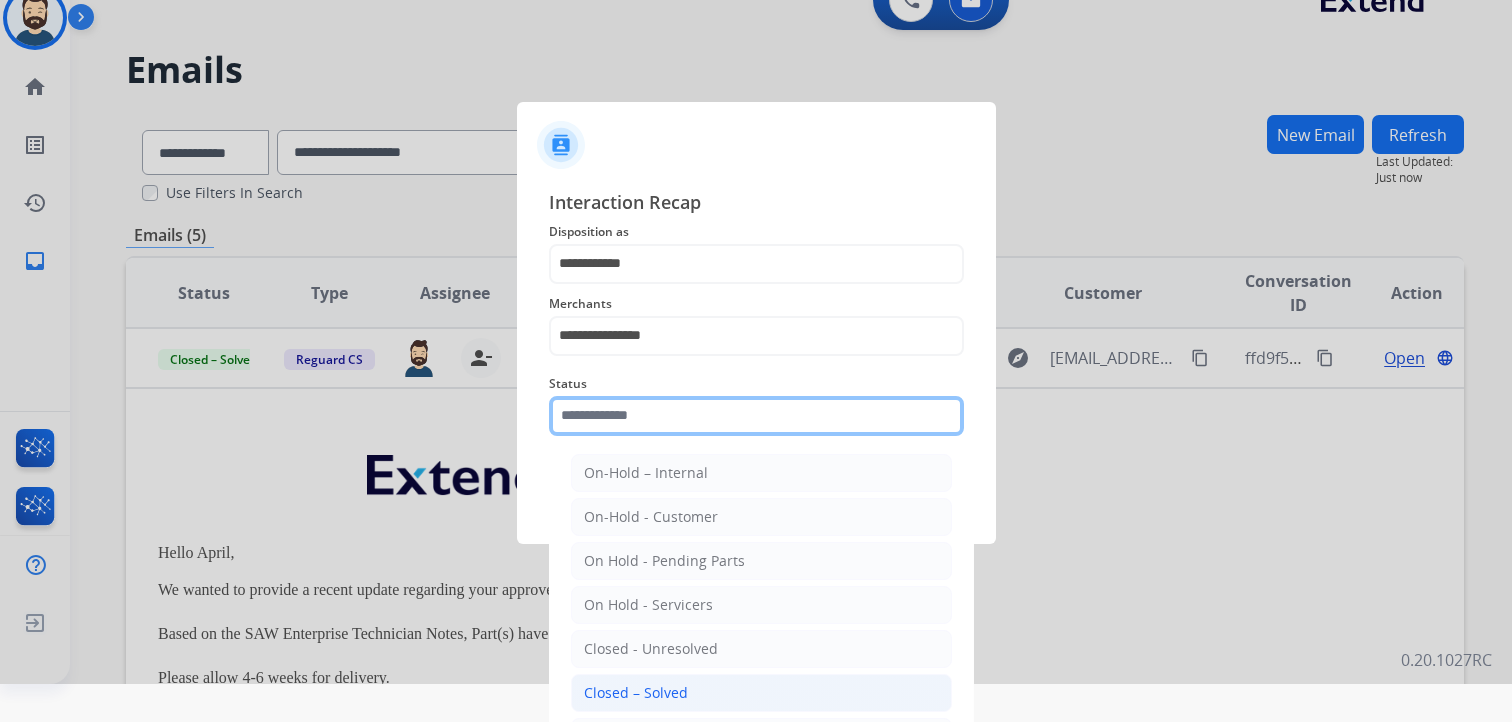 scroll, scrollTop: 59, scrollLeft: 0, axis: vertical 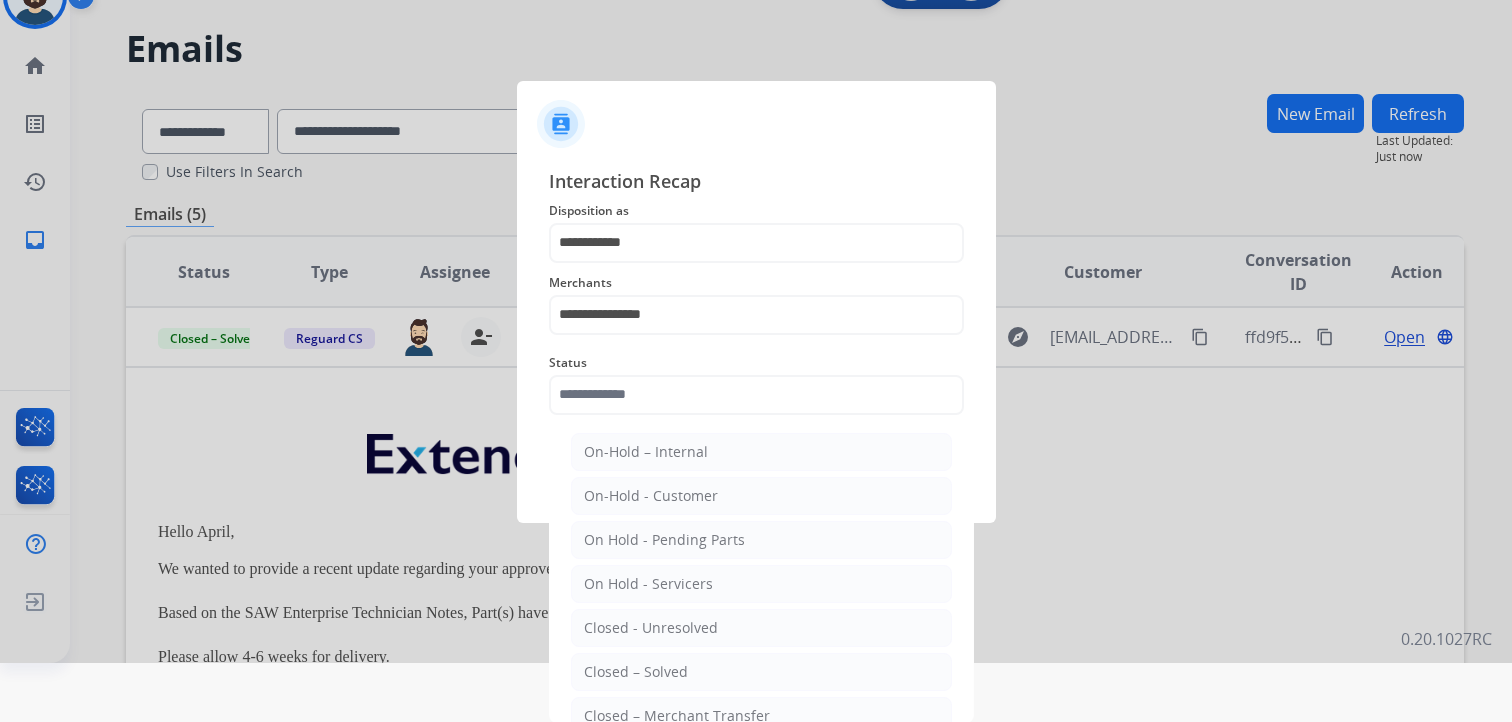 click on "Closed – Solved" 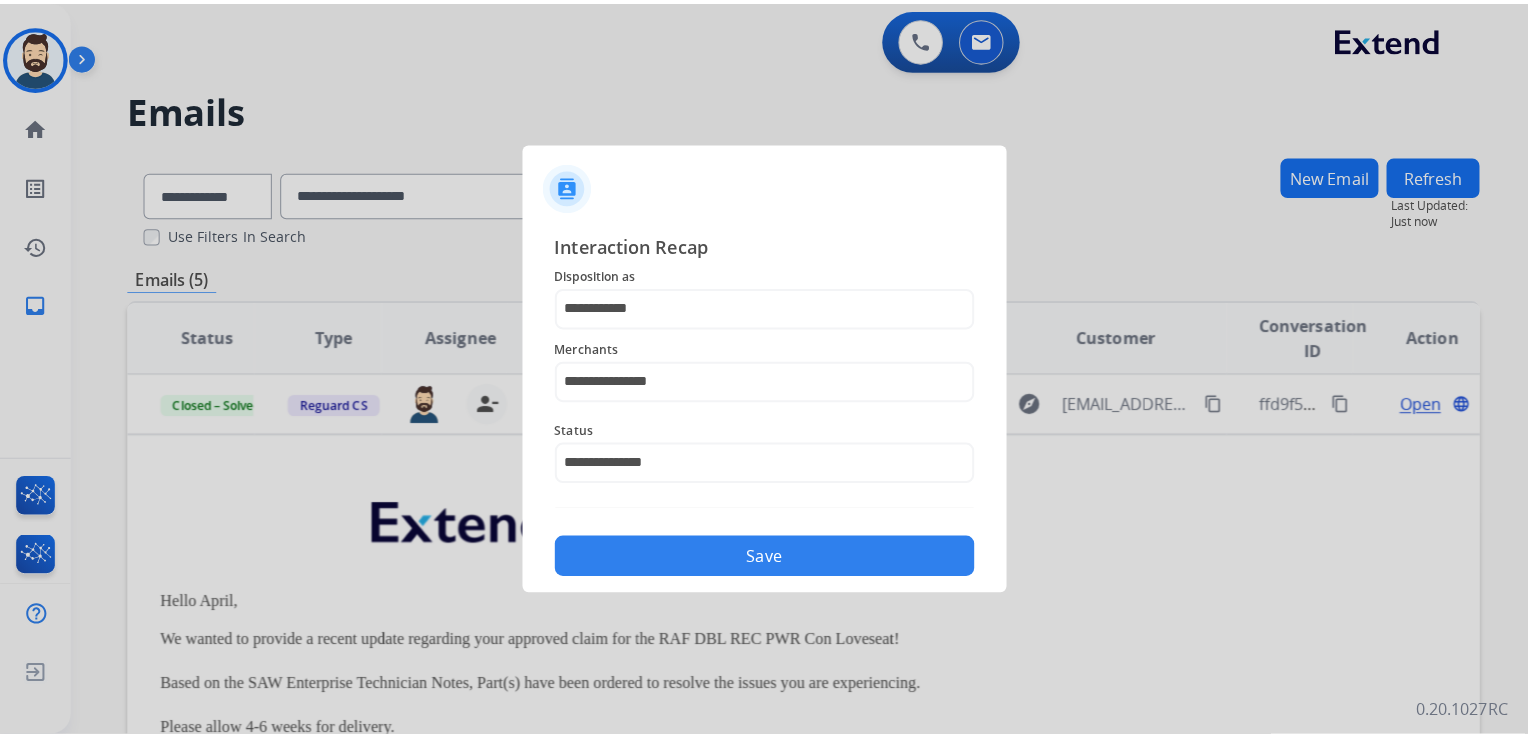 scroll, scrollTop: 0, scrollLeft: 0, axis: both 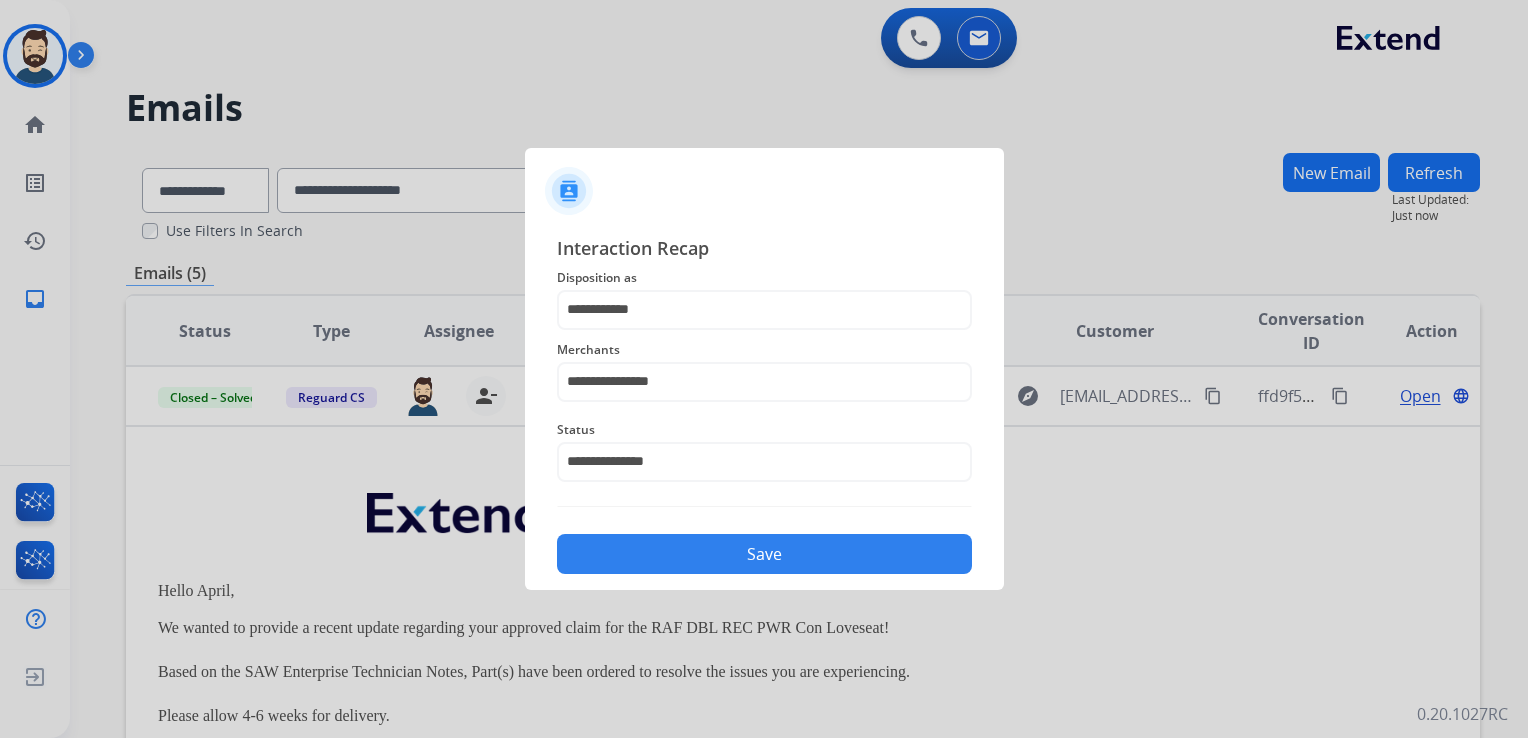 click on "Save" 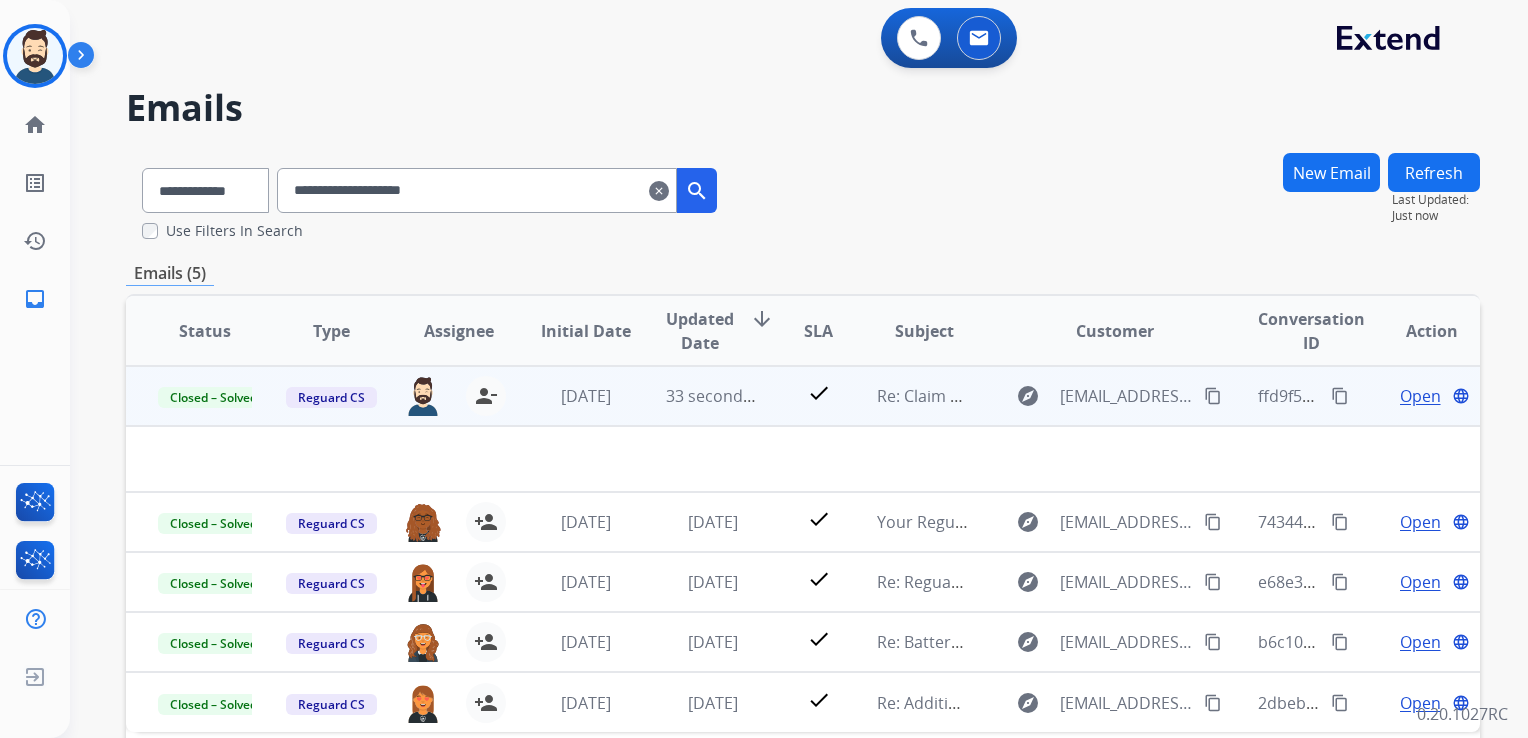 drag, startPoint x: 474, startPoint y: 395, endPoint x: 459, endPoint y: 394, distance: 15.033297 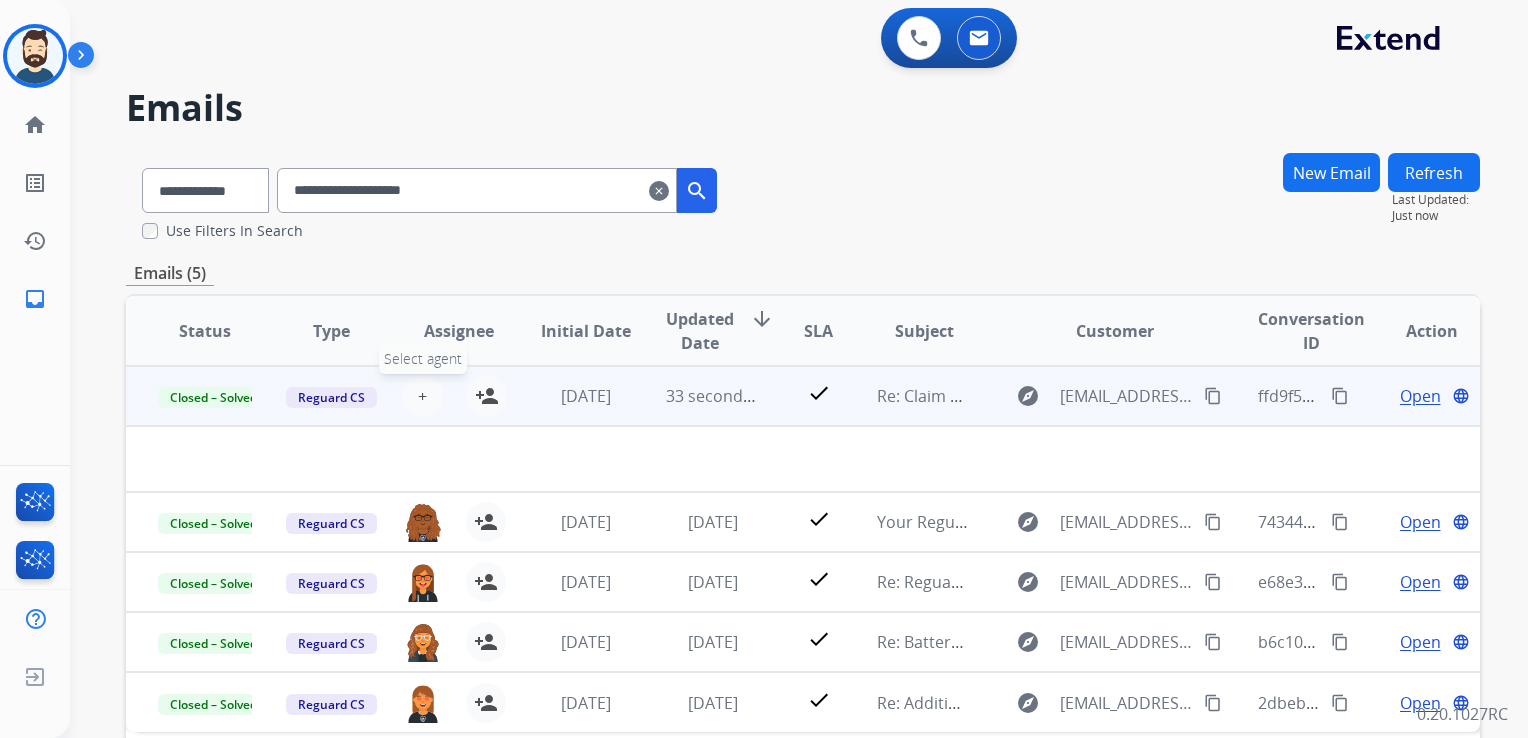 click on "+ Select agent" at bounding box center [423, 396] 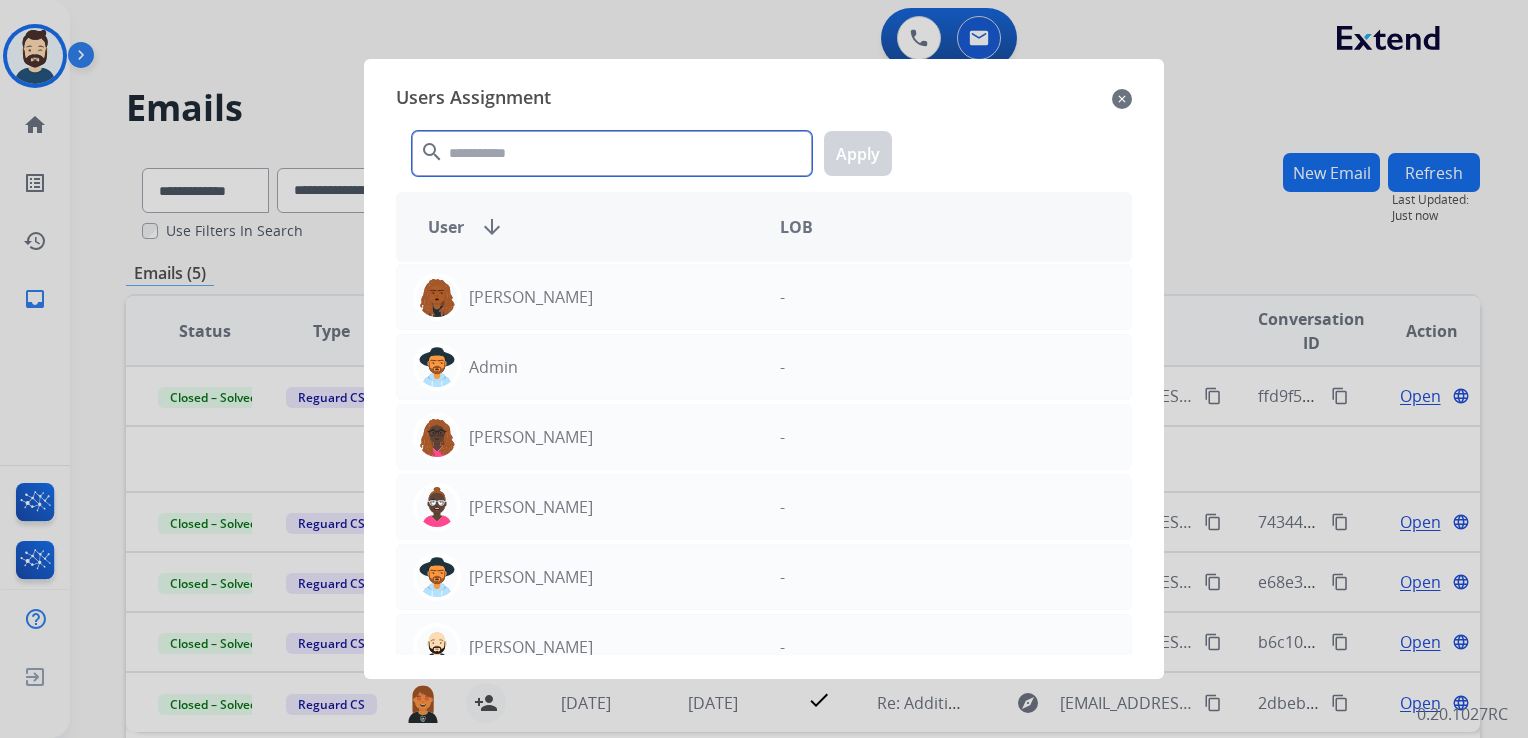 click 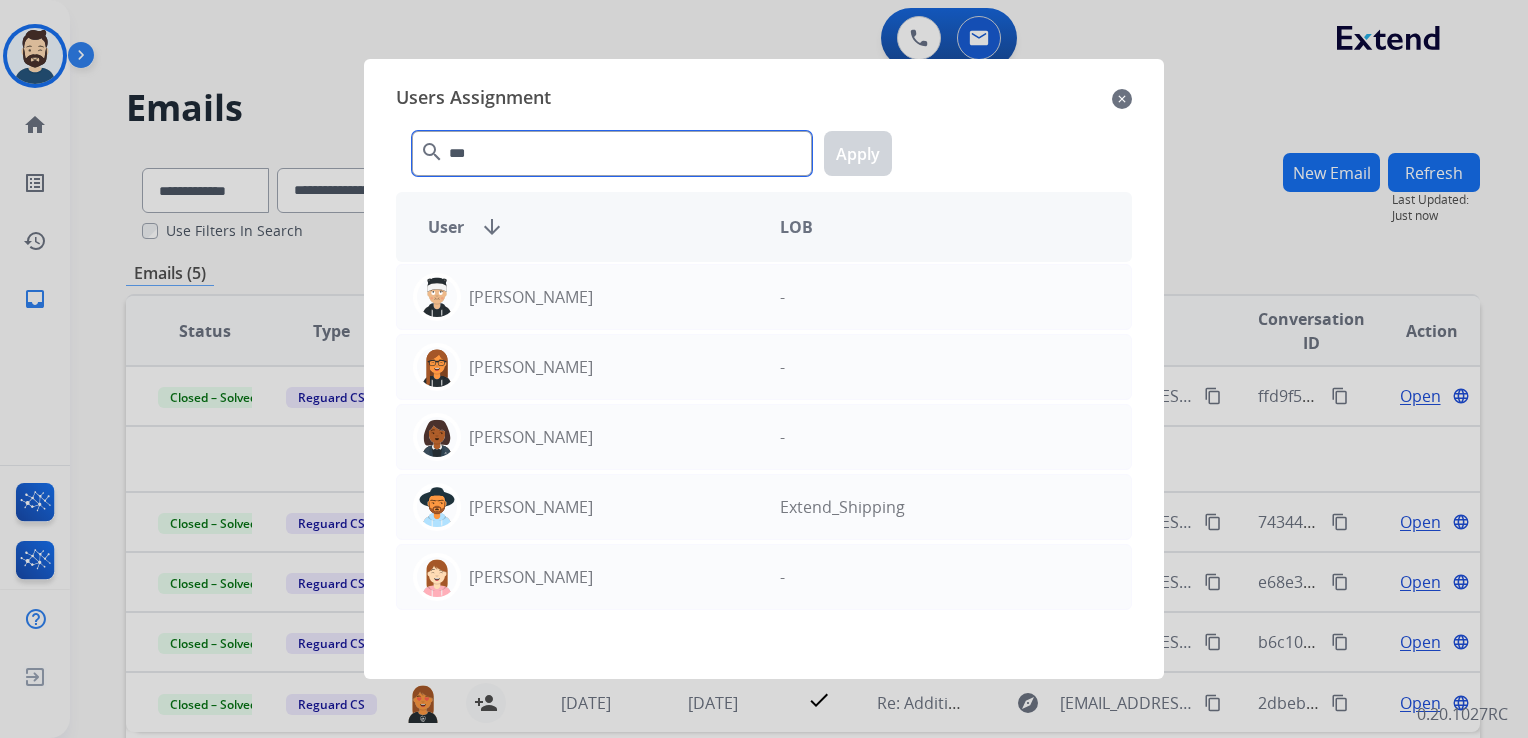 click on "*** search  Apply" 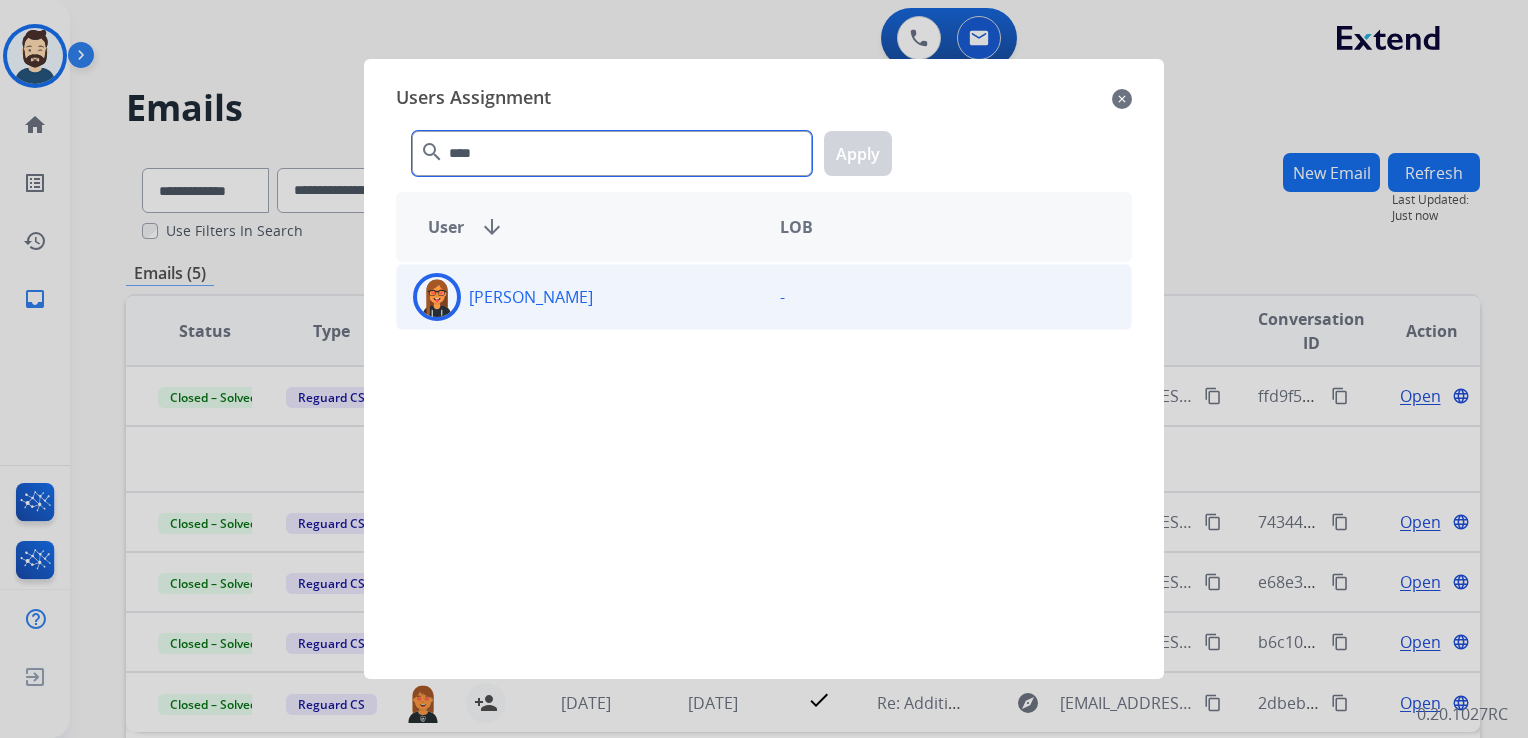 type on "****" 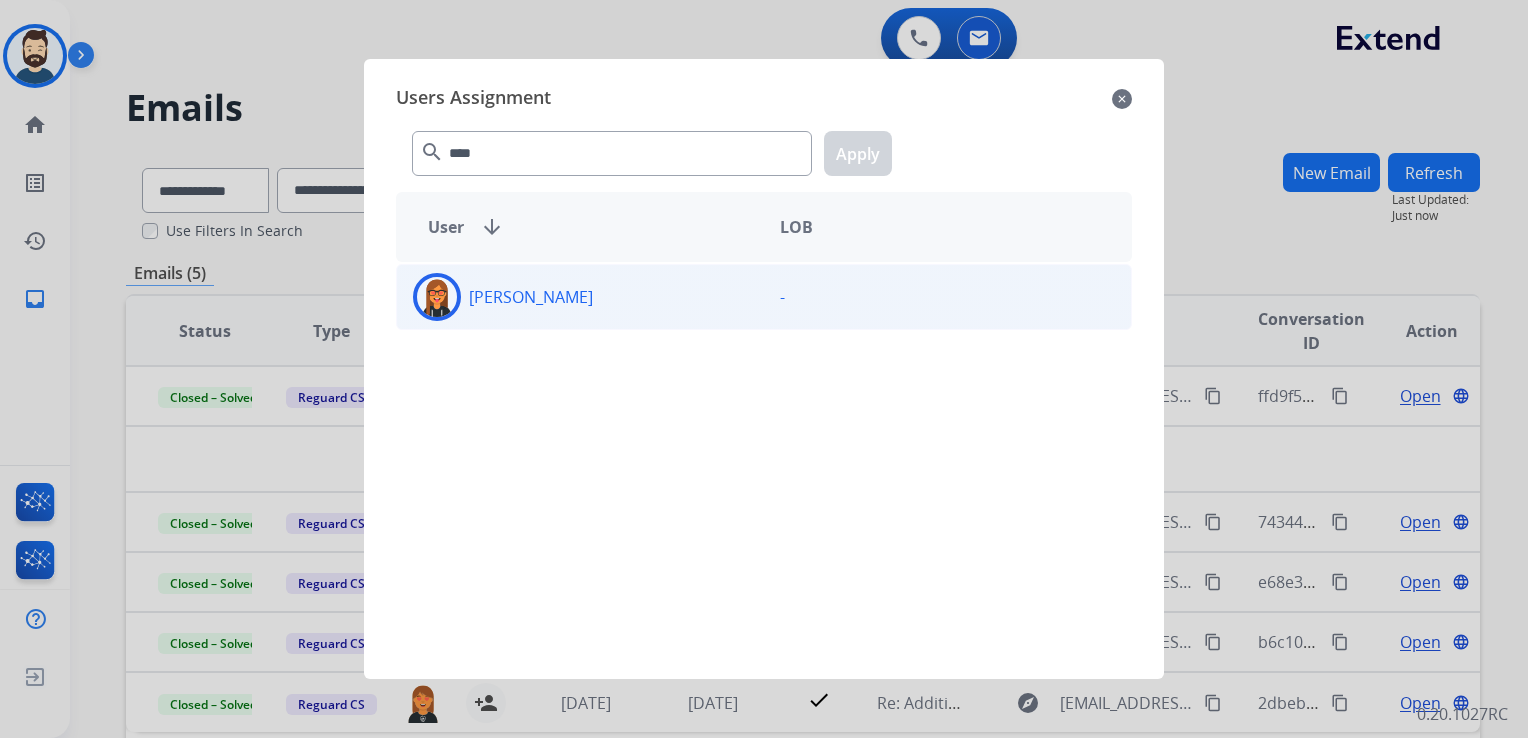 click 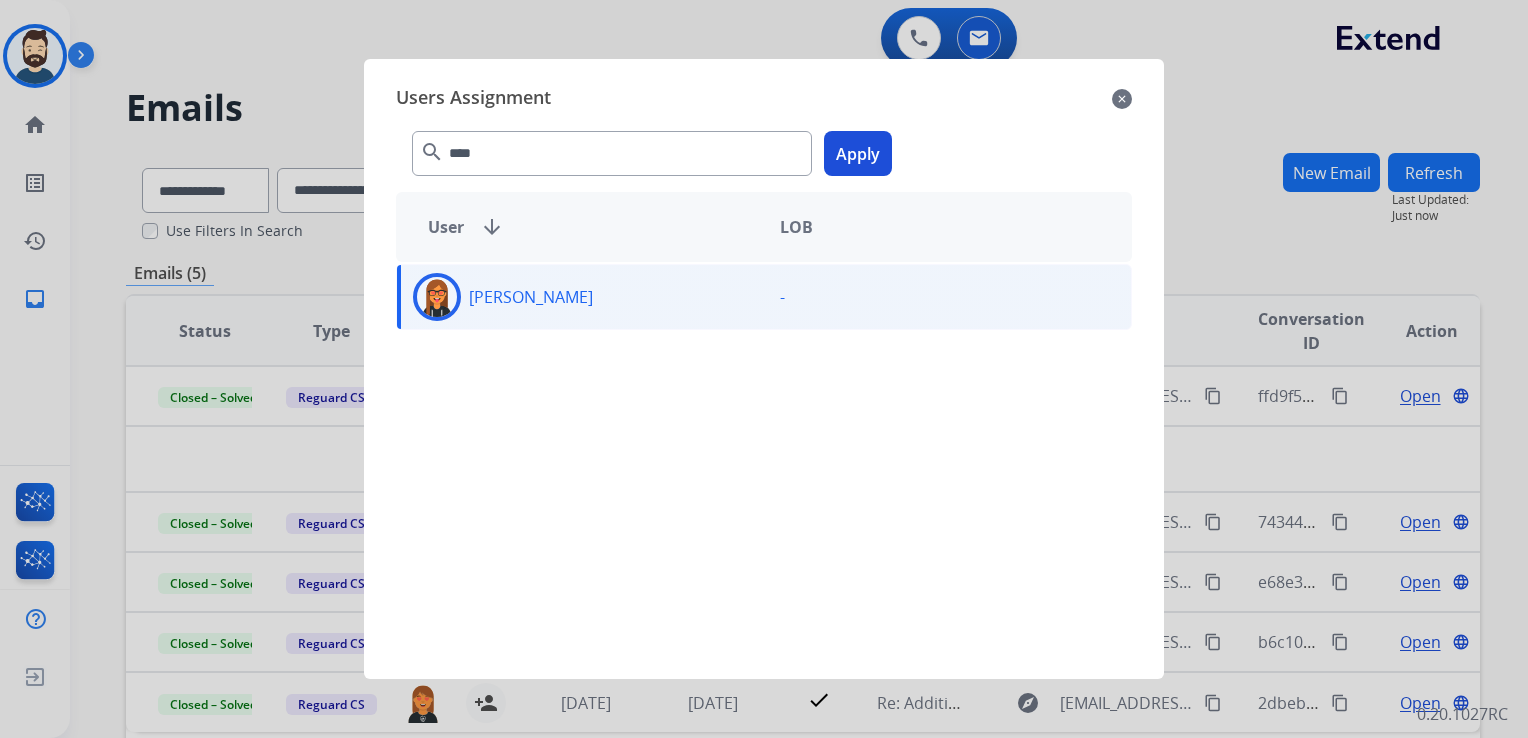 click on "Apply" 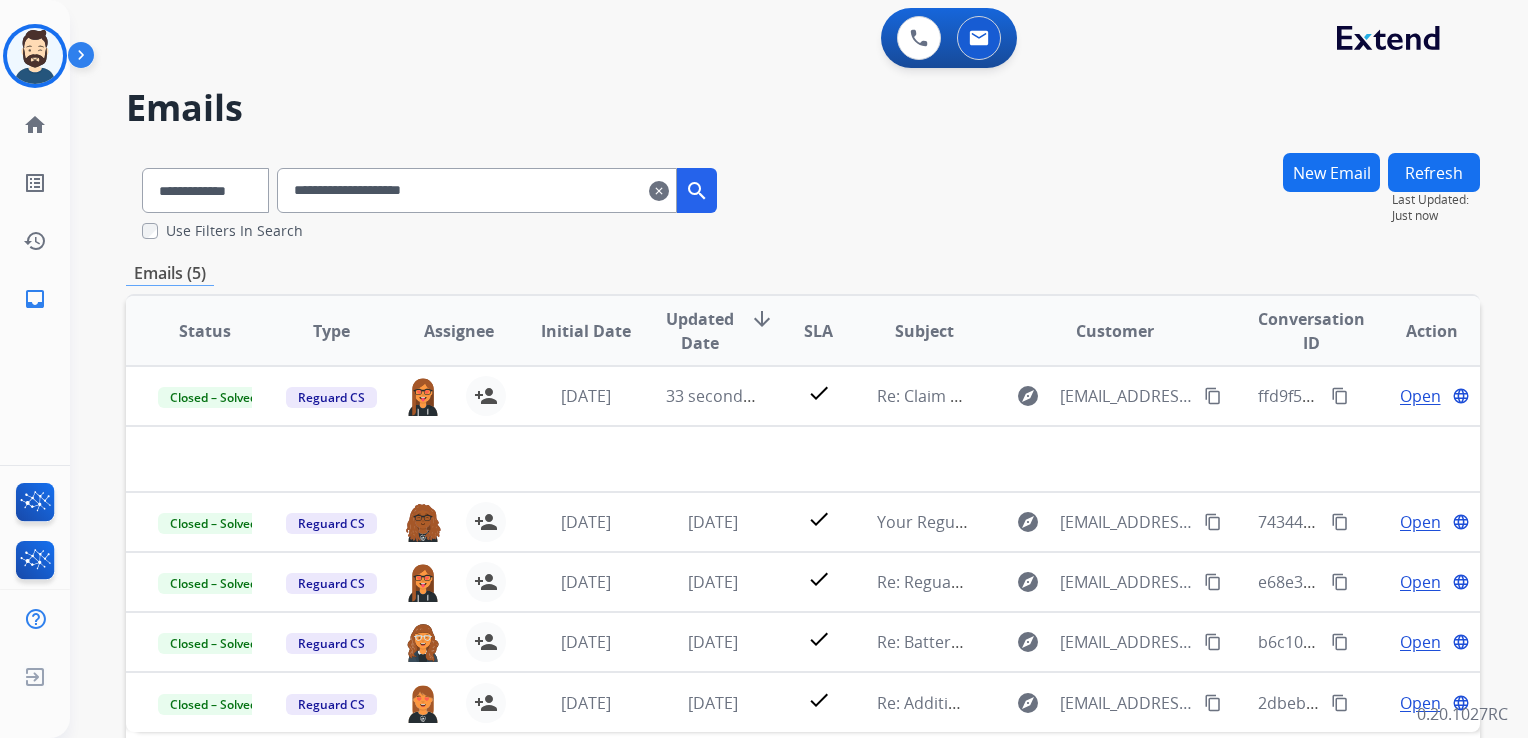 click on "clear" at bounding box center (659, 191) 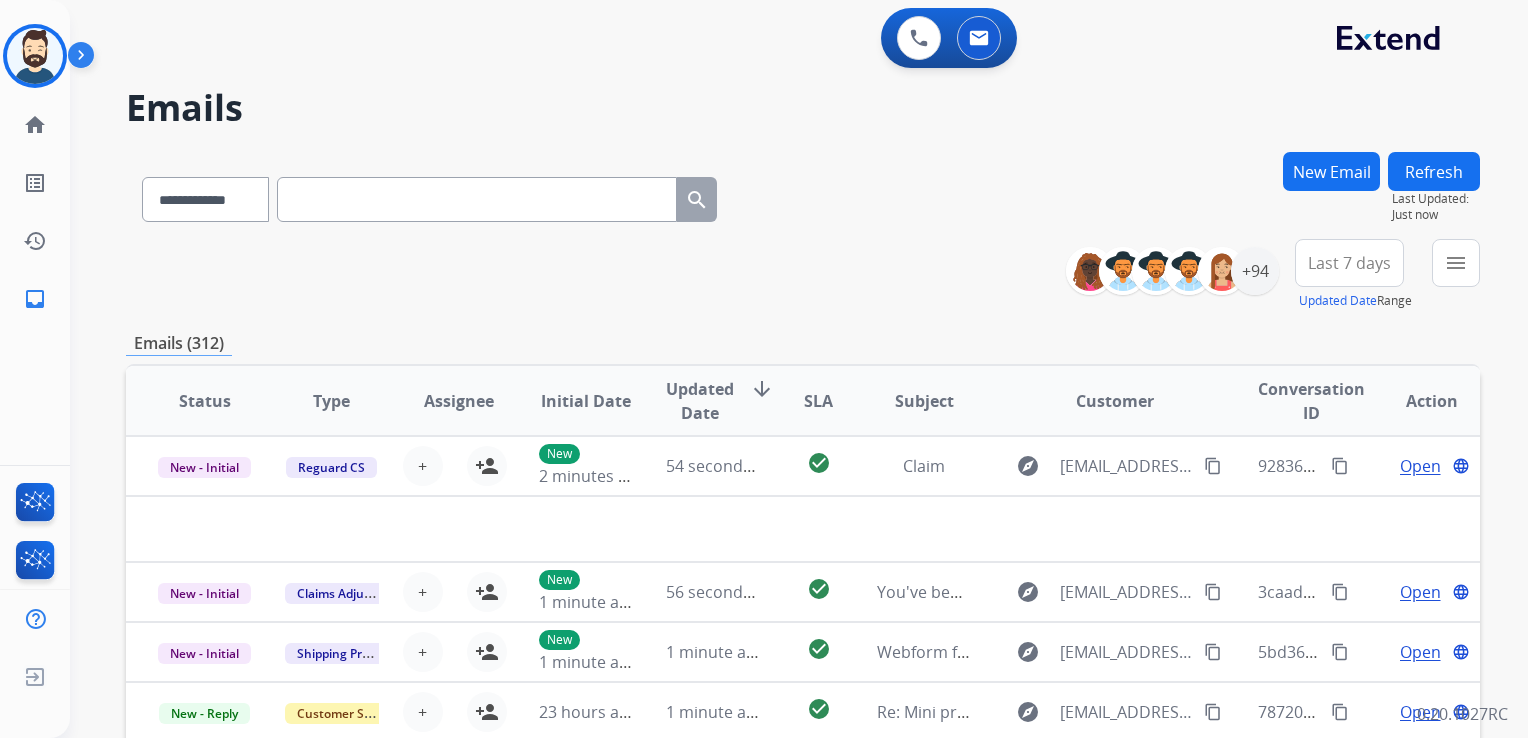 click at bounding box center (477, 199) 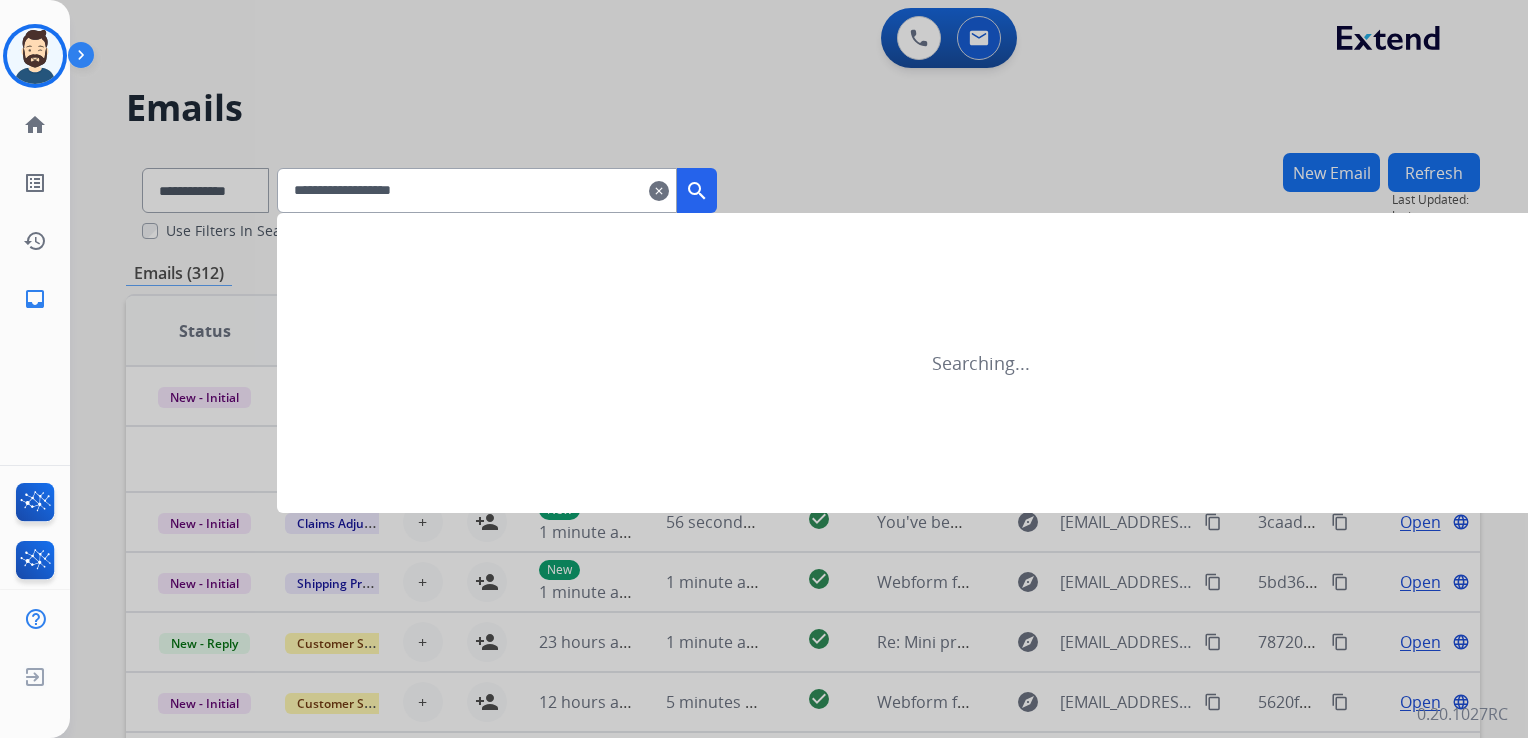 type on "**********" 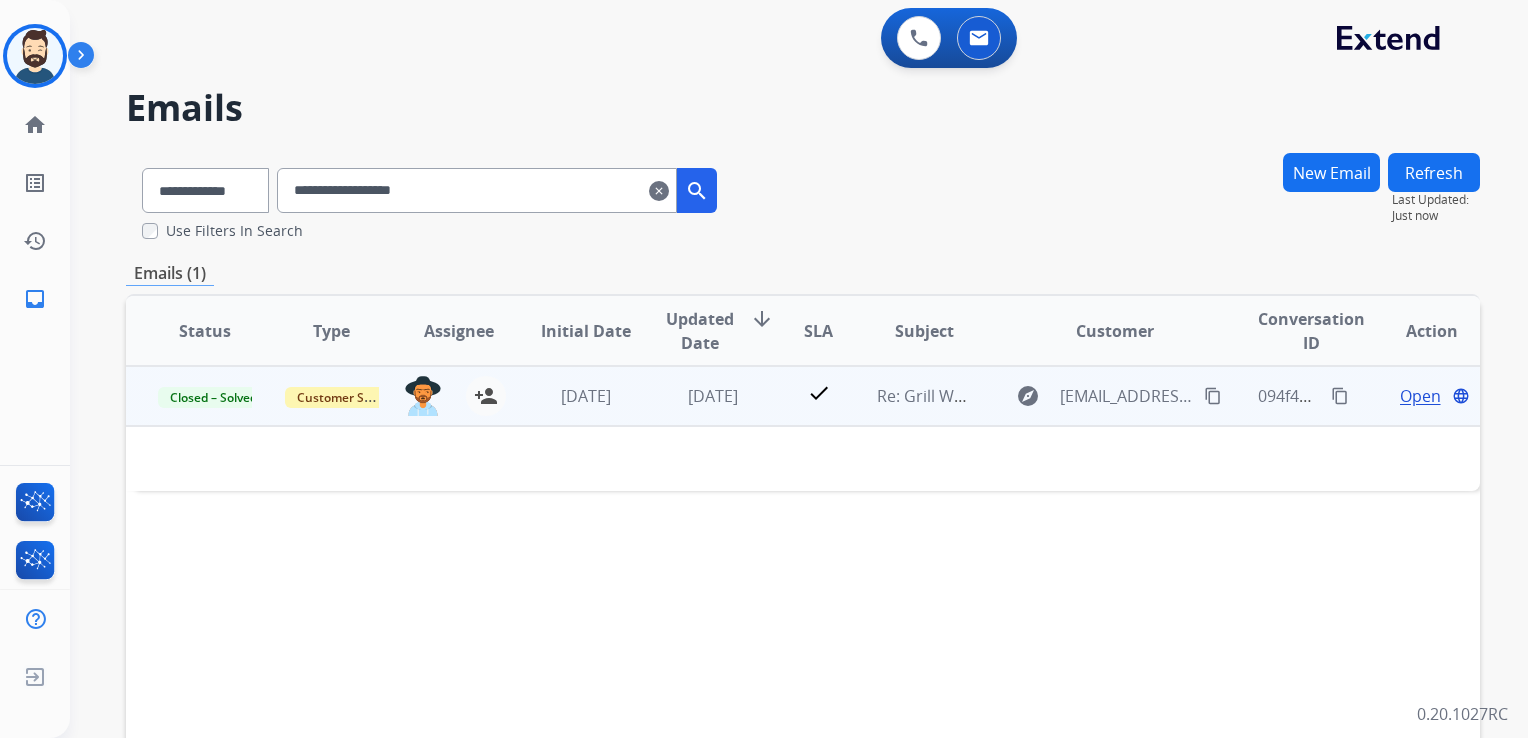 click on "[DATE]" at bounding box center (697, 396) 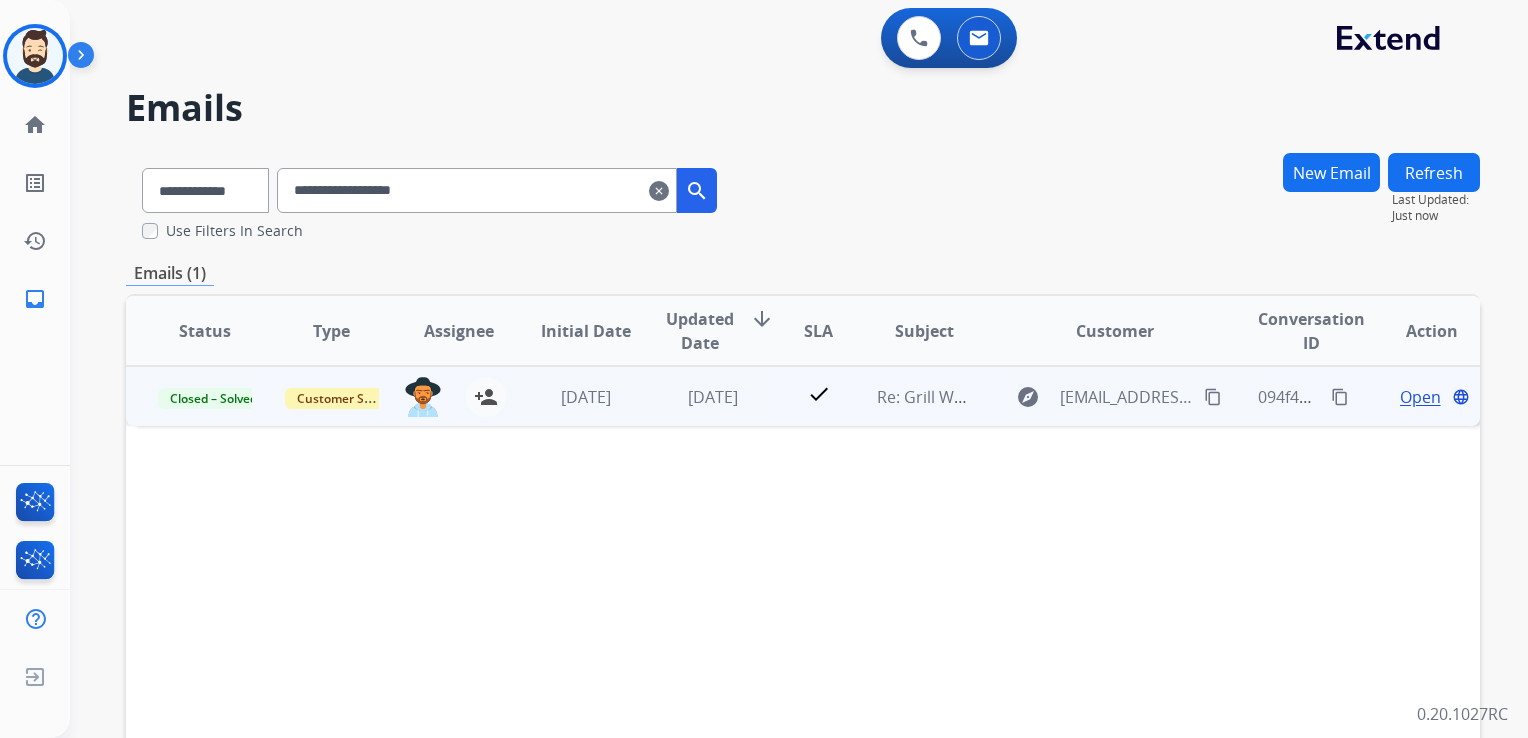 click on "[DATE]" at bounding box center (697, 396) 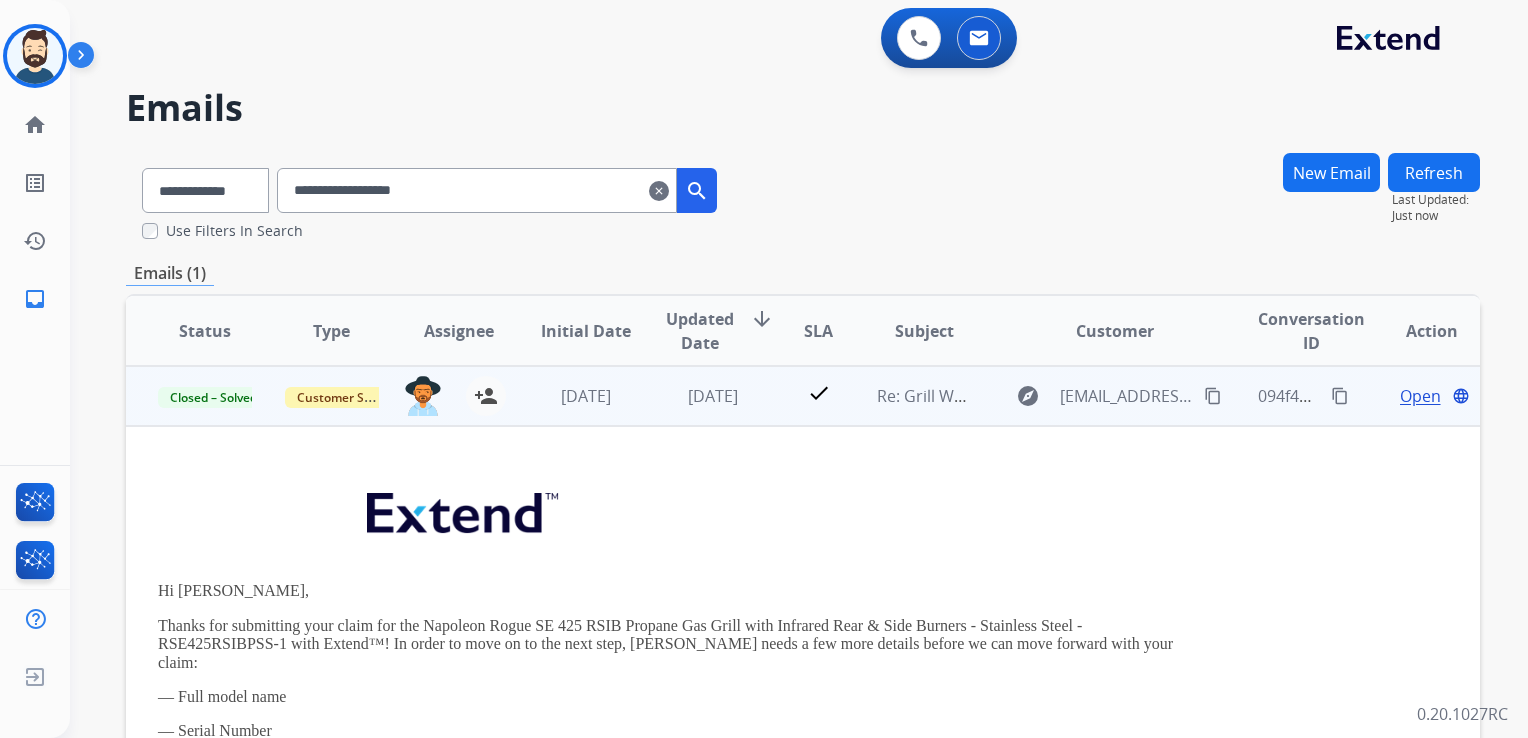 click on "Open" at bounding box center (1420, 396) 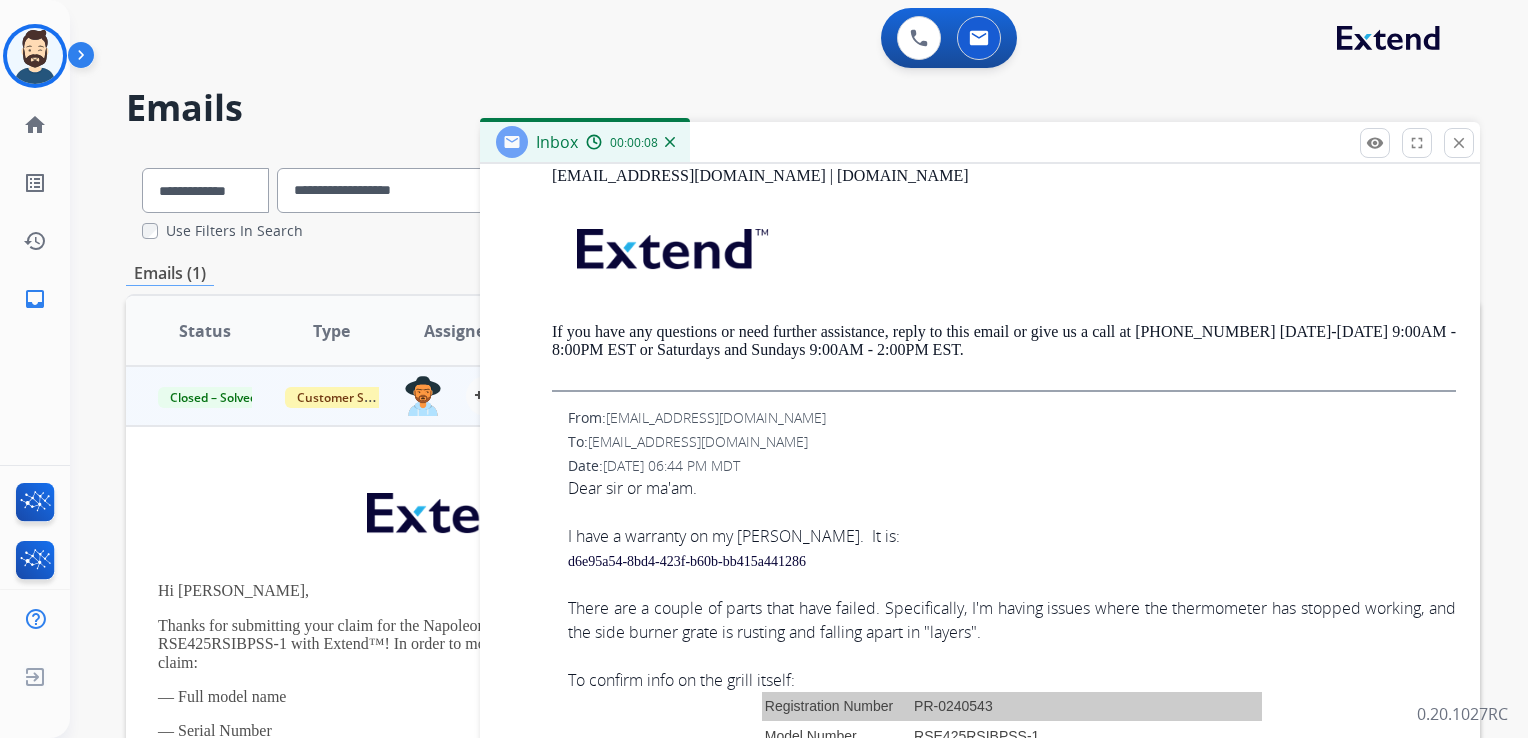 scroll, scrollTop: 2980, scrollLeft: 0, axis: vertical 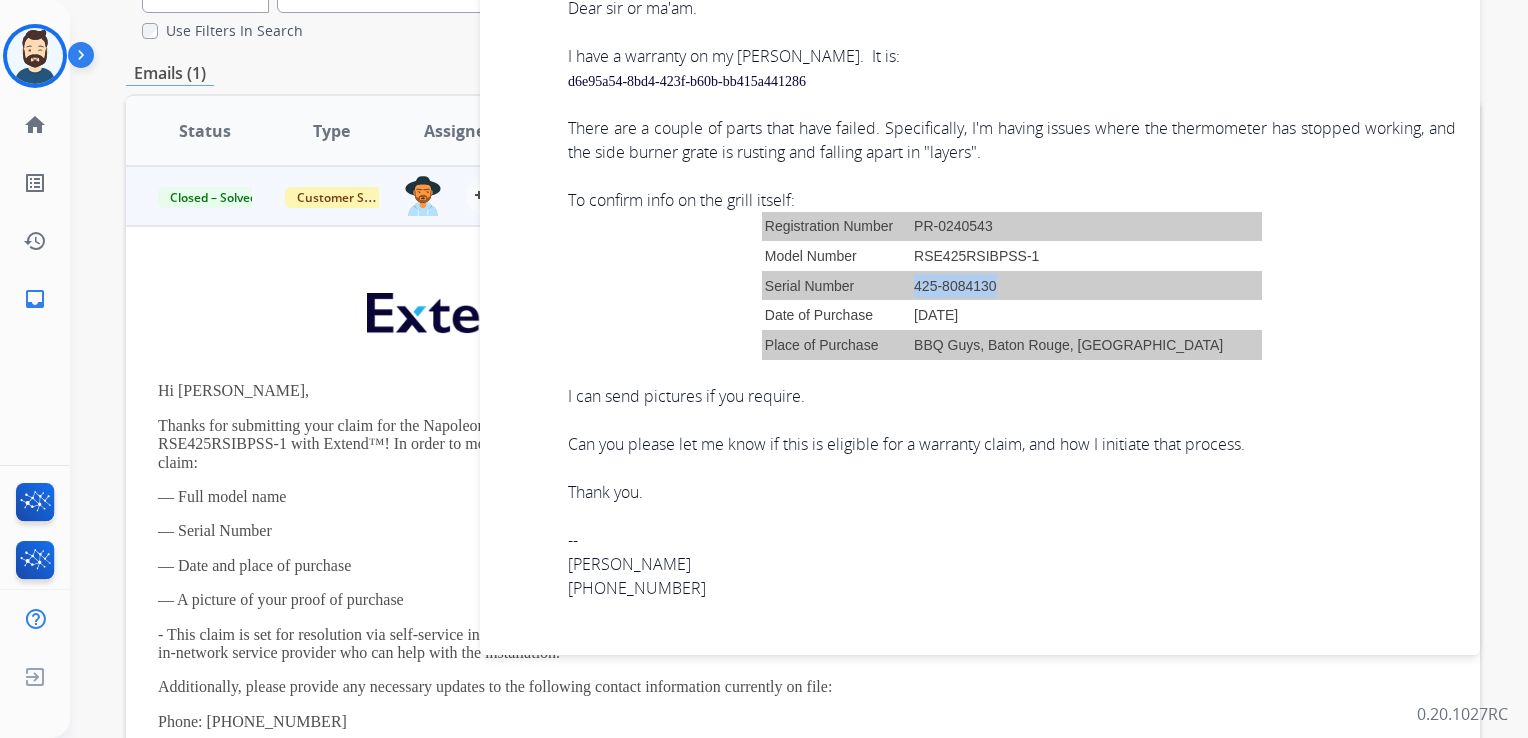 drag, startPoint x: 964, startPoint y: 284, endPoint x: 1049, endPoint y: 287, distance: 85.052925 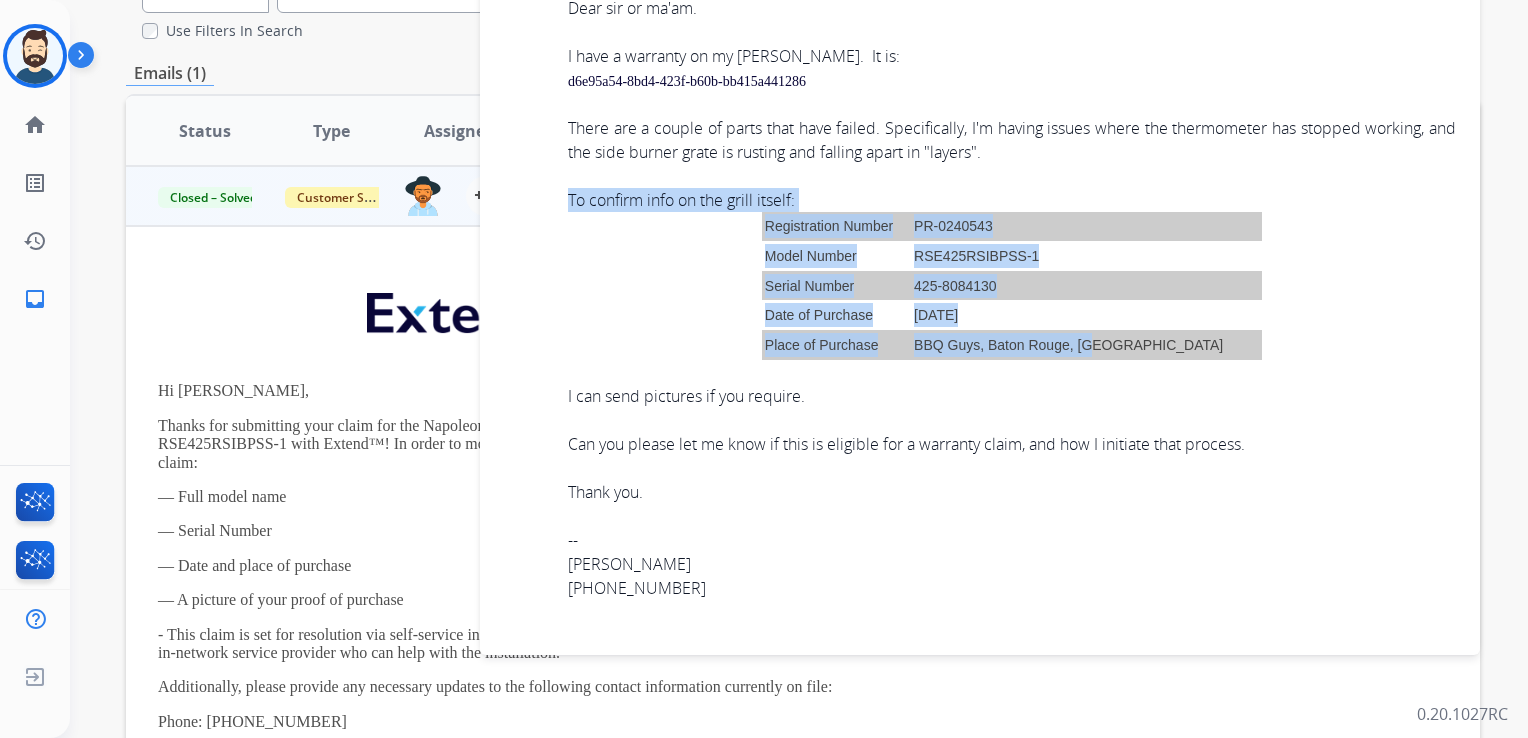 drag, startPoint x: 569, startPoint y: 192, endPoint x: 1197, endPoint y: 352, distance: 648.0617 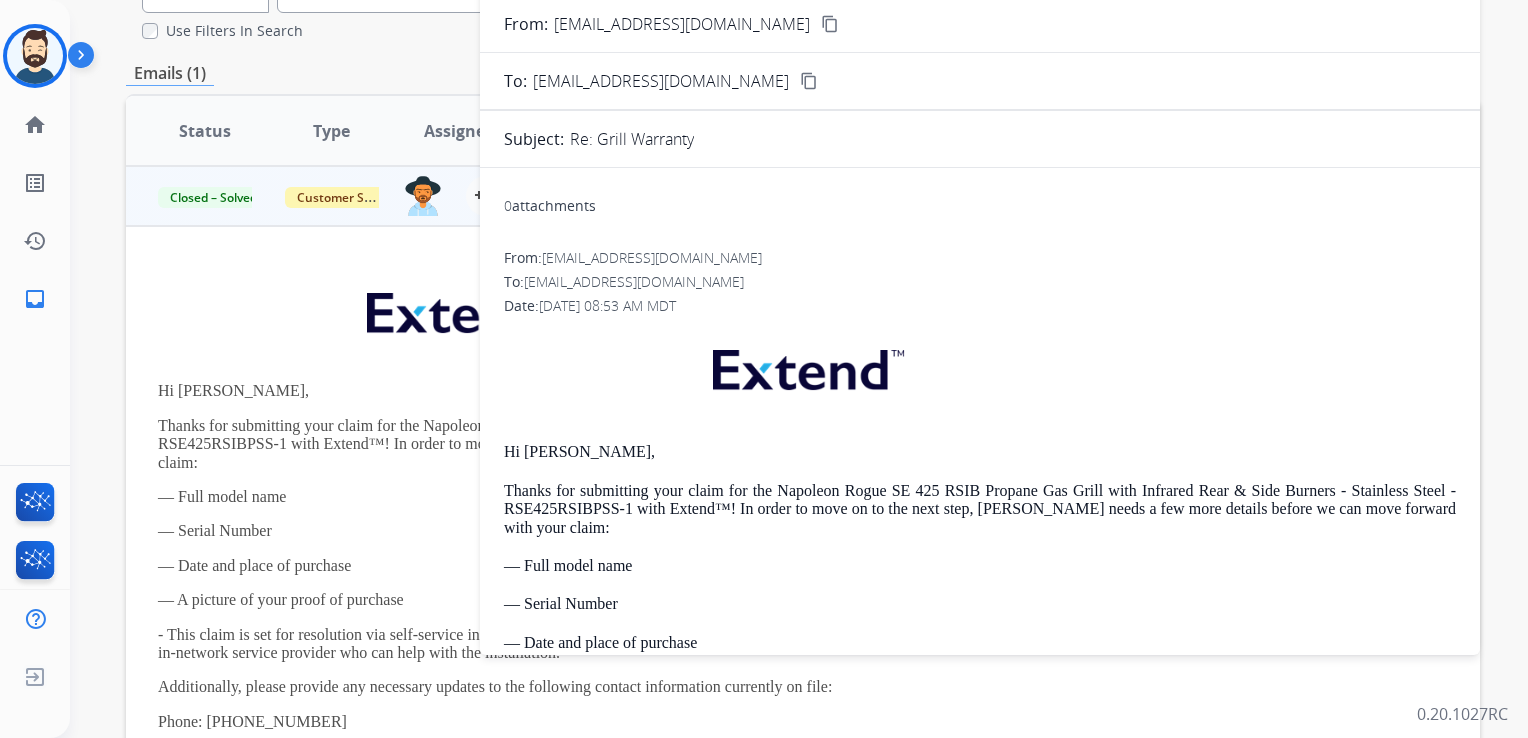 scroll, scrollTop: 0, scrollLeft: 0, axis: both 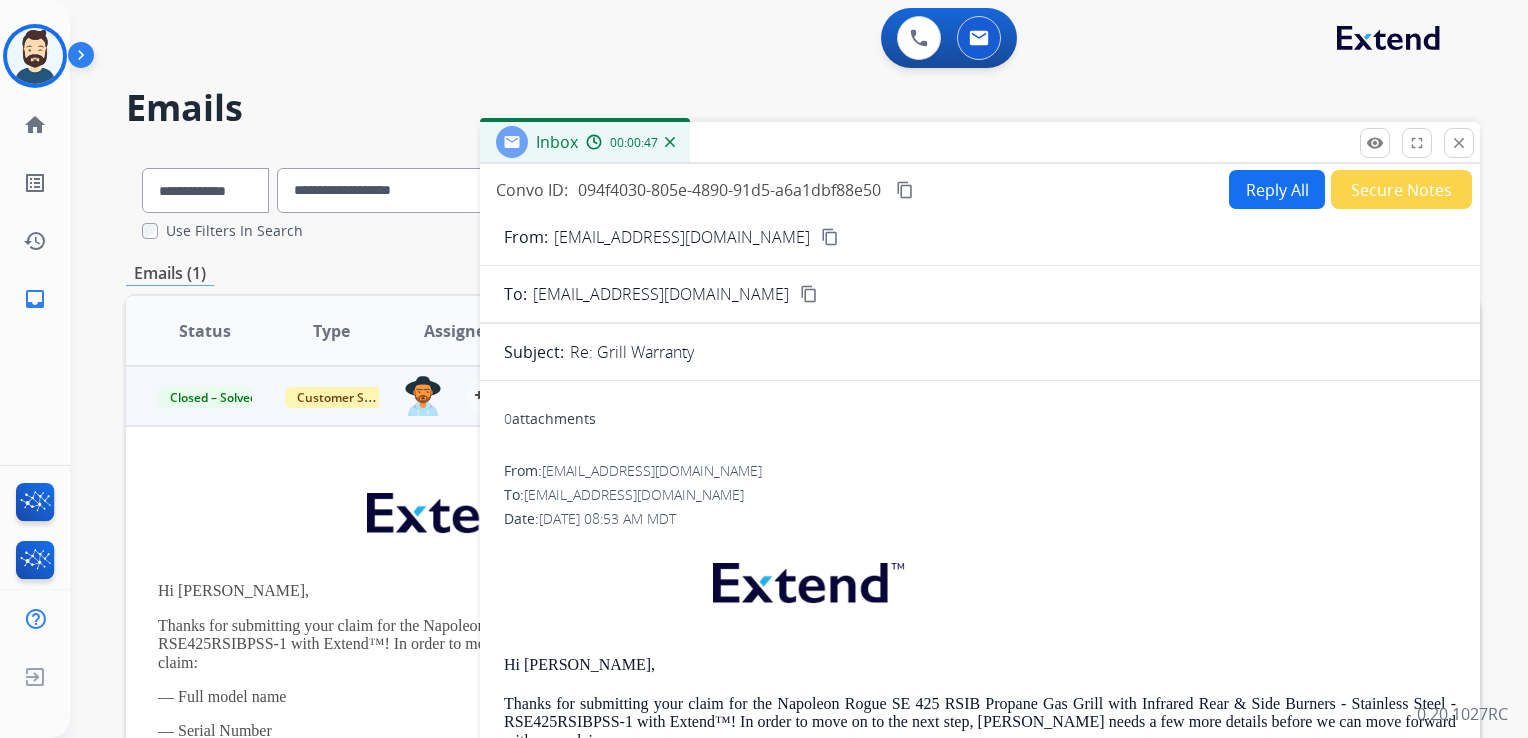 drag, startPoint x: 1467, startPoint y: 146, endPoint x: 1422, endPoint y: 160, distance: 47.127487 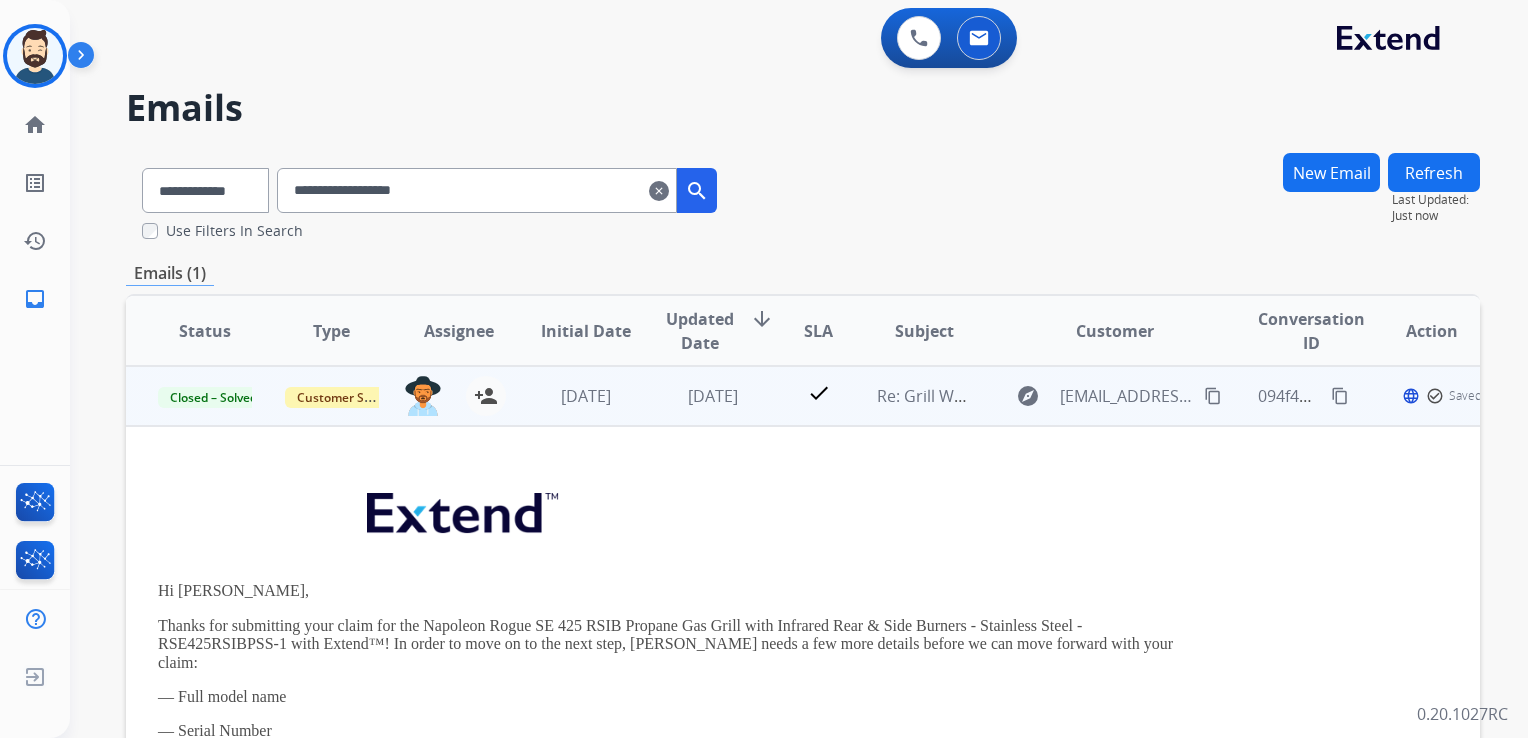 click on "[DATE]" at bounding box center [570, 396] 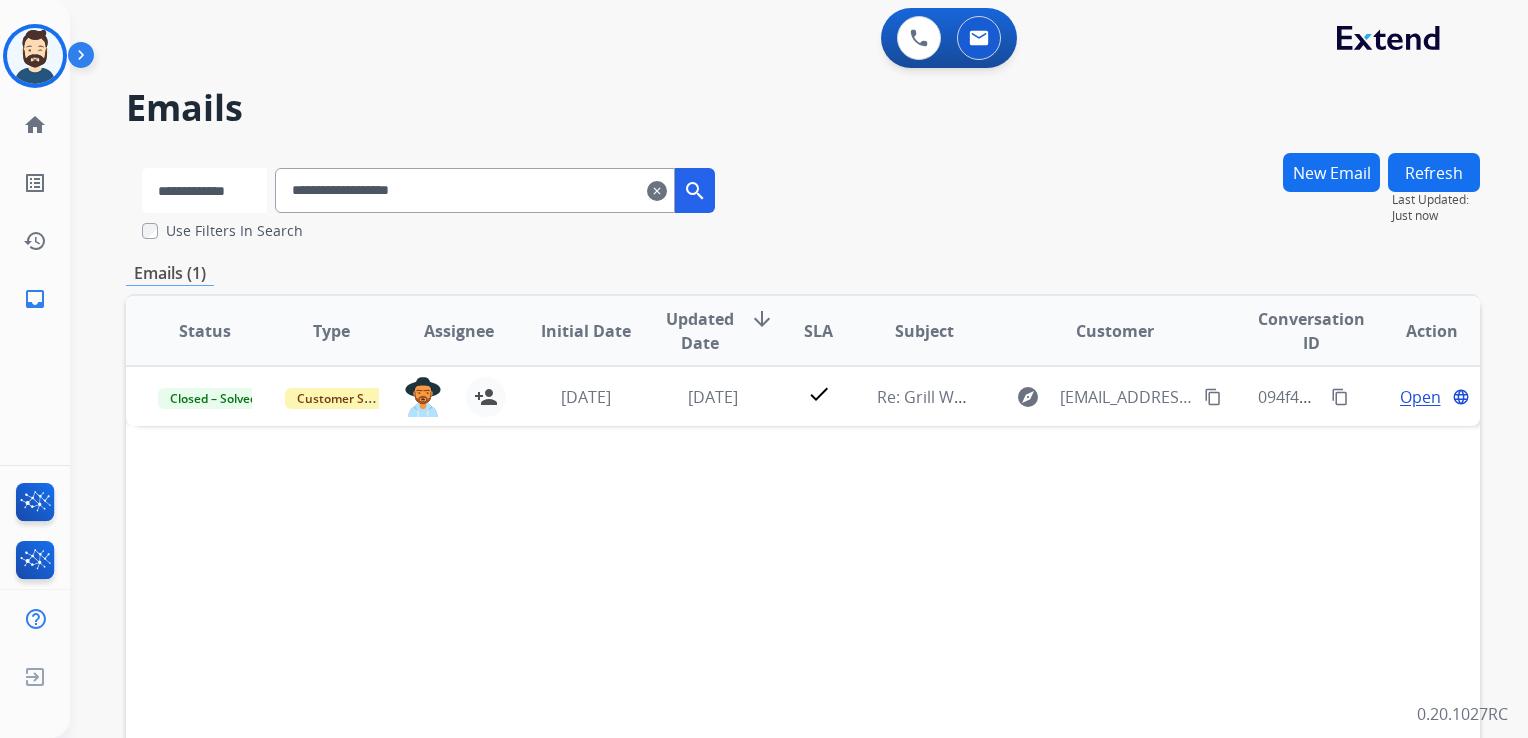 click on "**********" at bounding box center [204, 190] 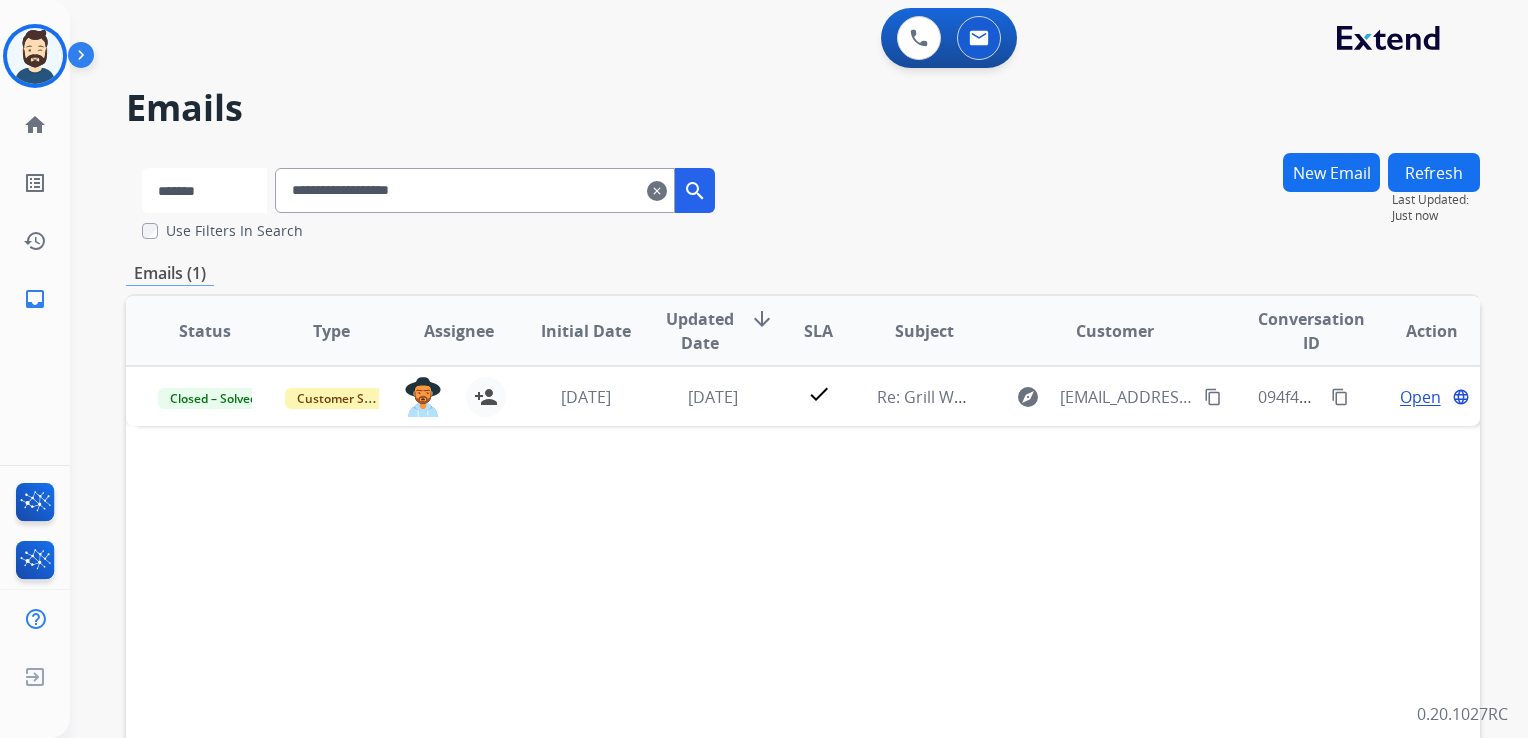 click on "**********" at bounding box center [204, 190] 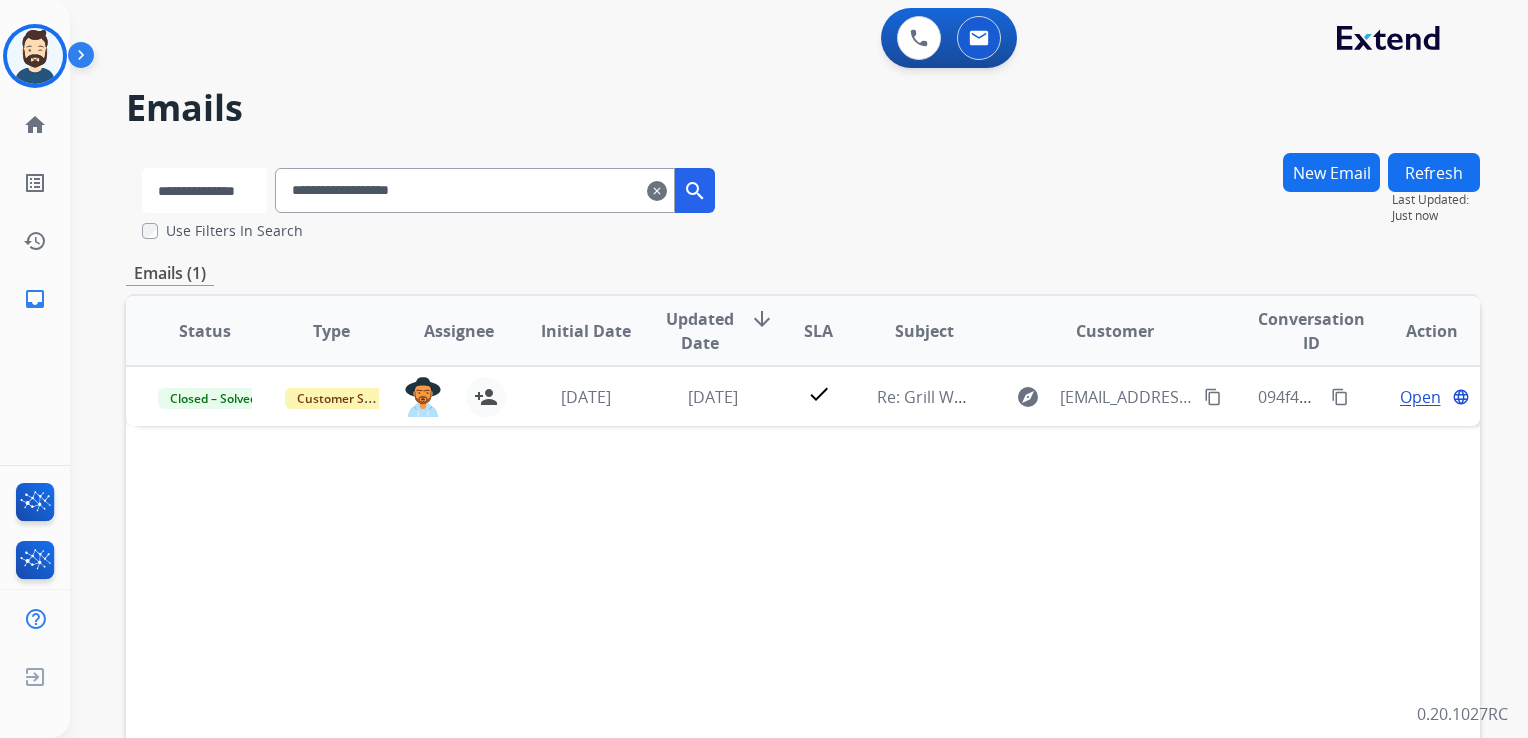 click on "**********" at bounding box center (204, 190) 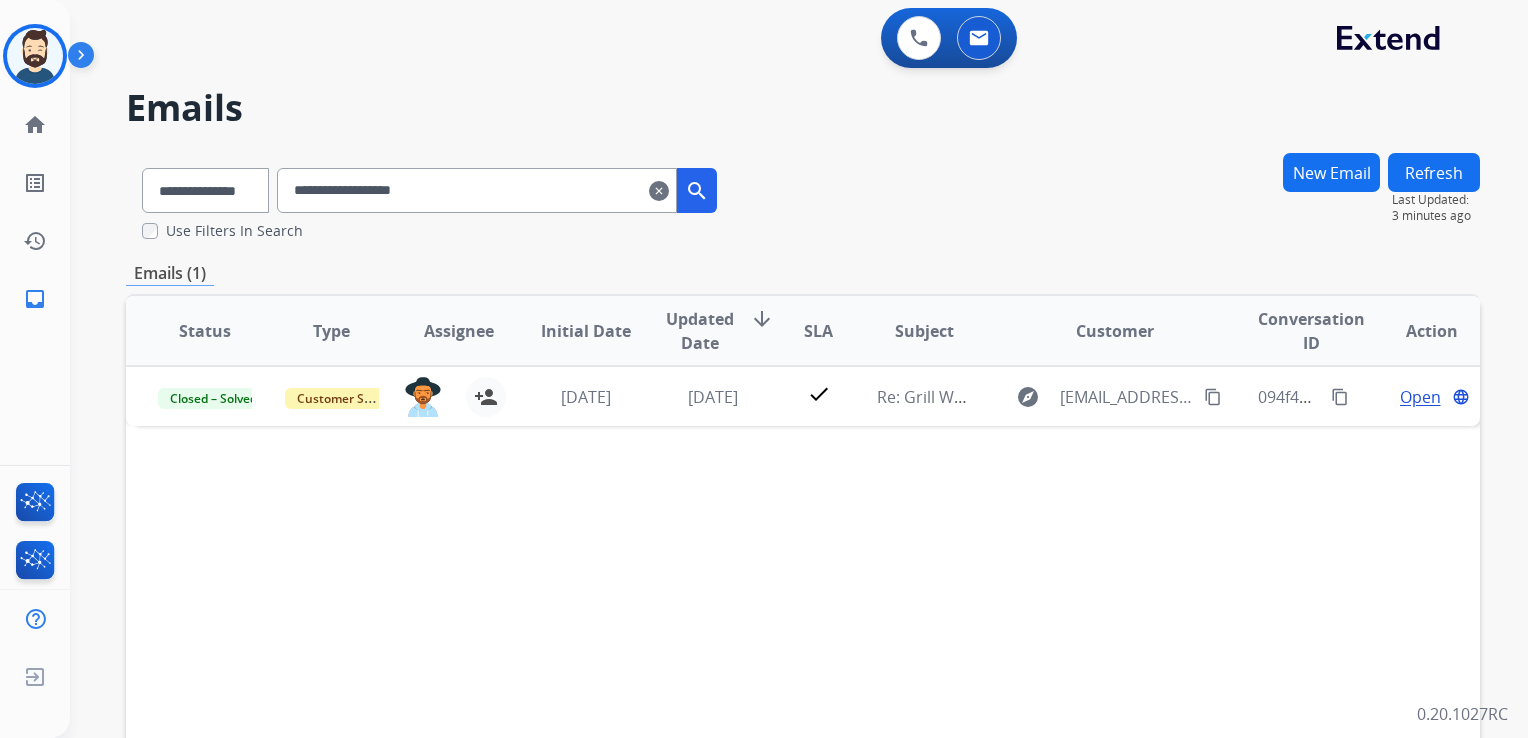 click on "**********" at bounding box center (477, 190) 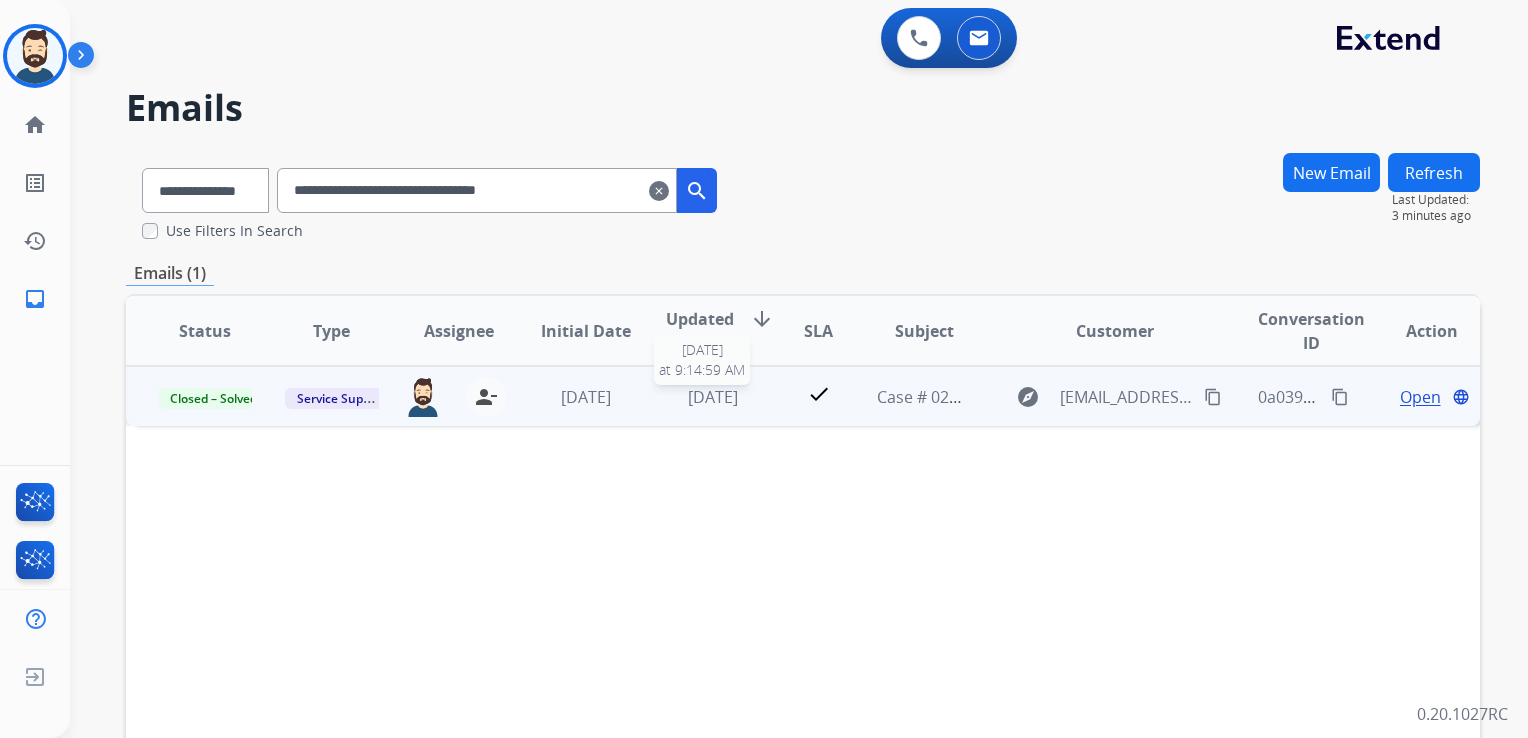 click on "[DATE]" at bounding box center [713, 397] 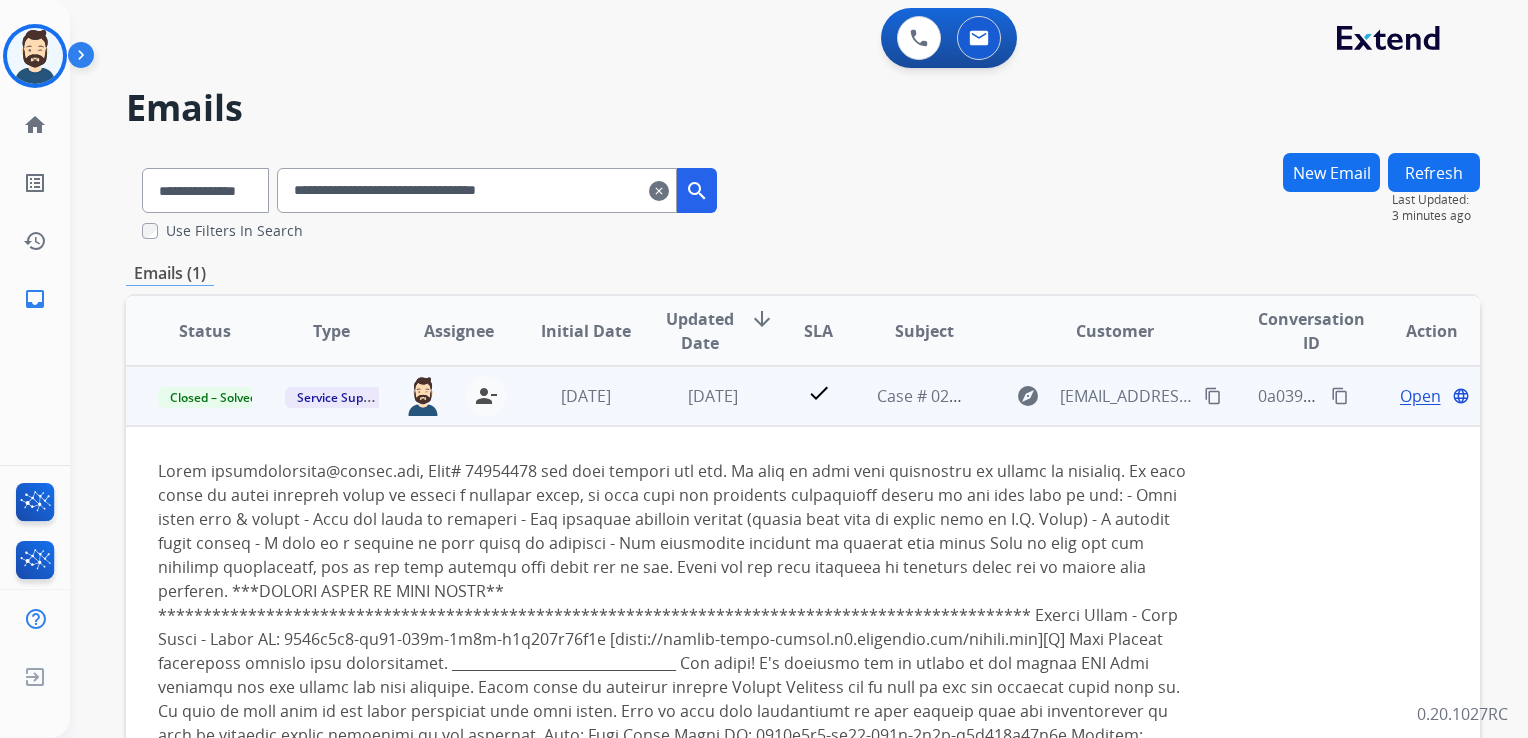 click on "Open" at bounding box center [1420, 396] 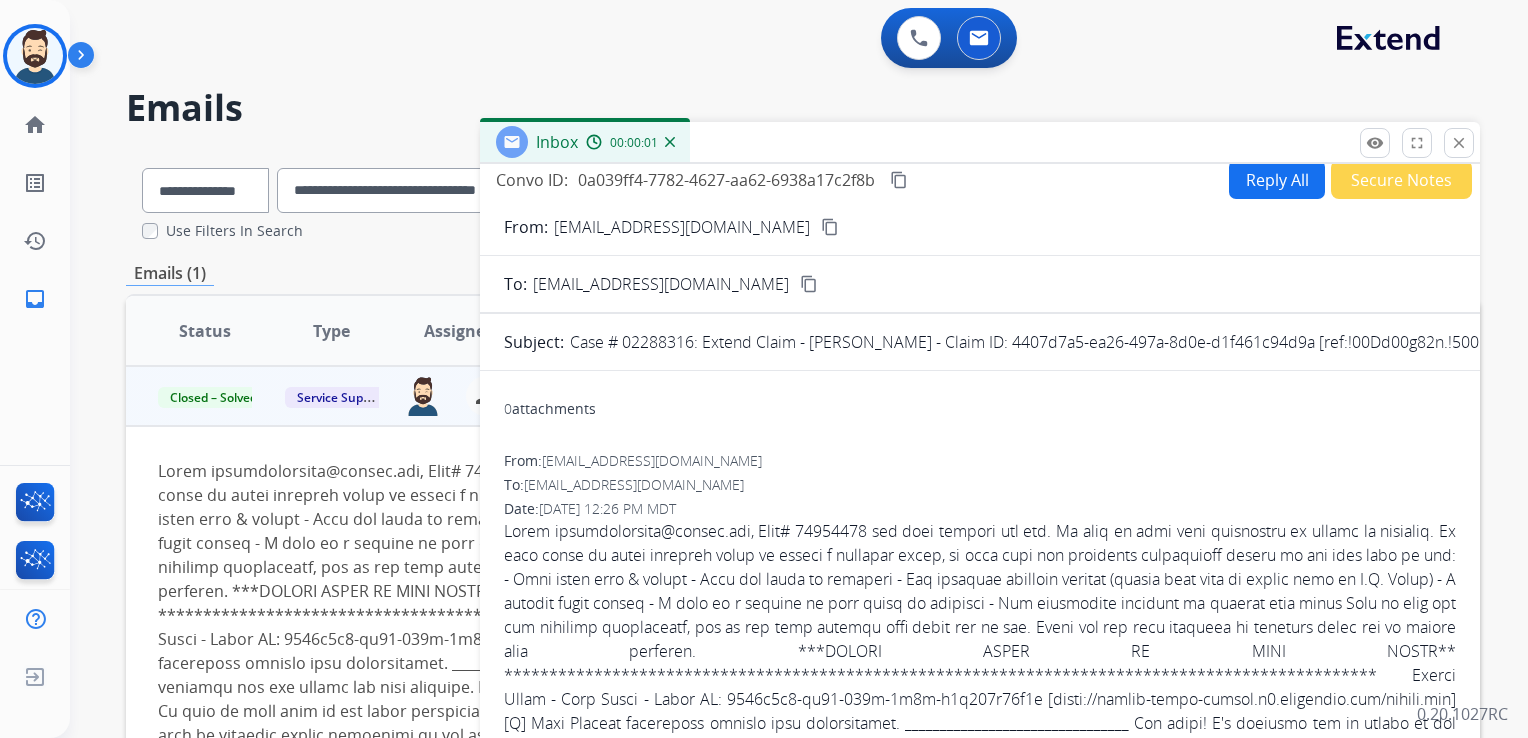 scroll, scrollTop: 0, scrollLeft: 0, axis: both 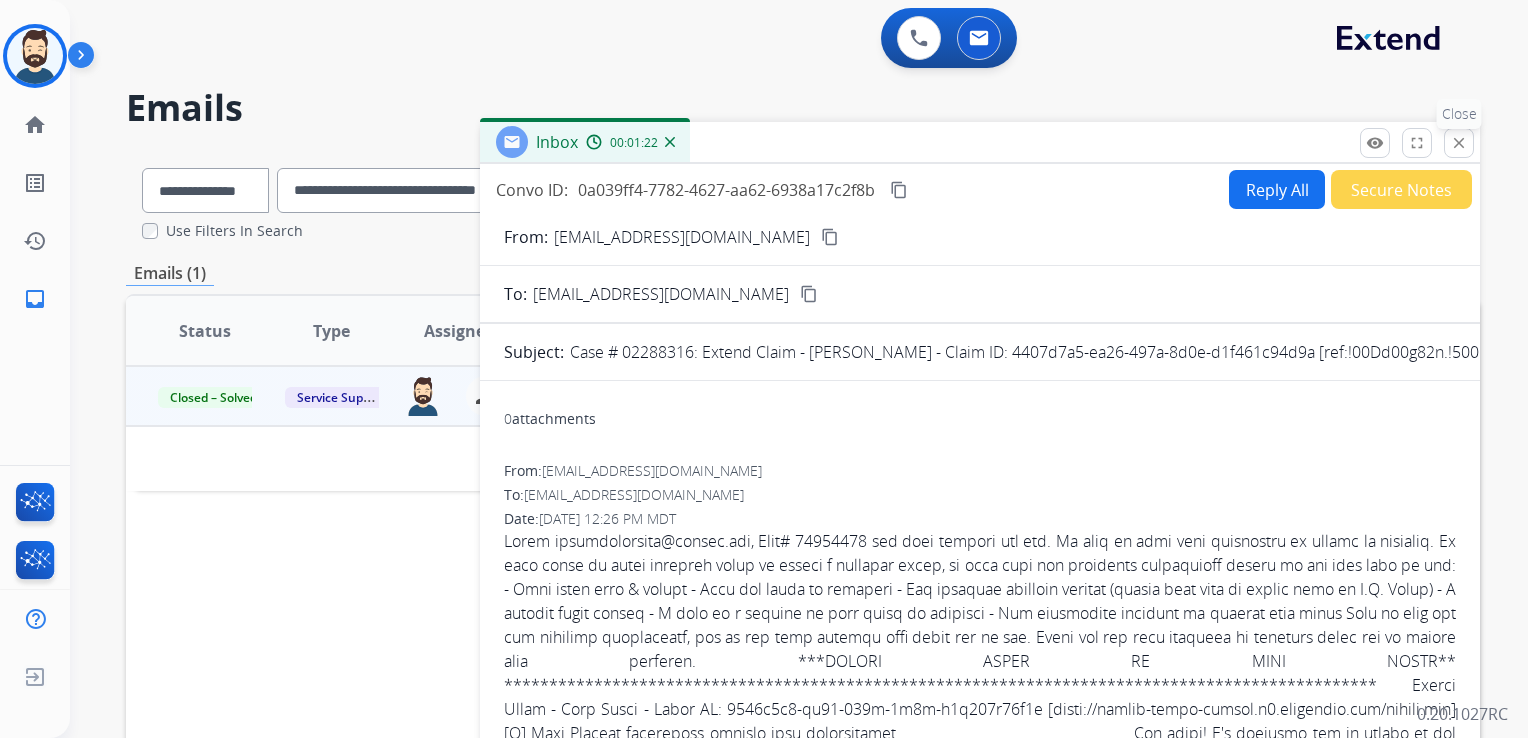 click on "close" at bounding box center [1459, 143] 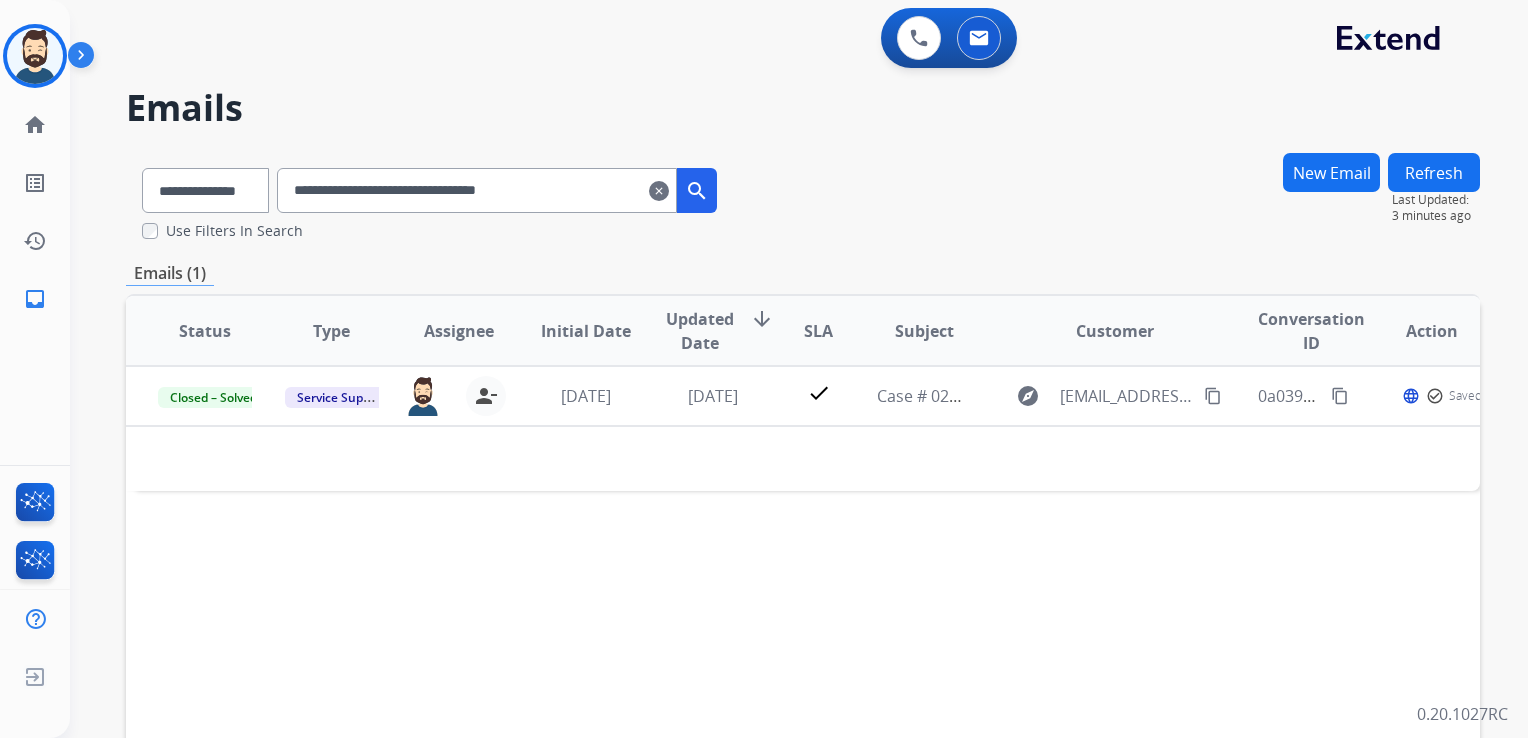 click on "**********" at bounding box center [477, 190] 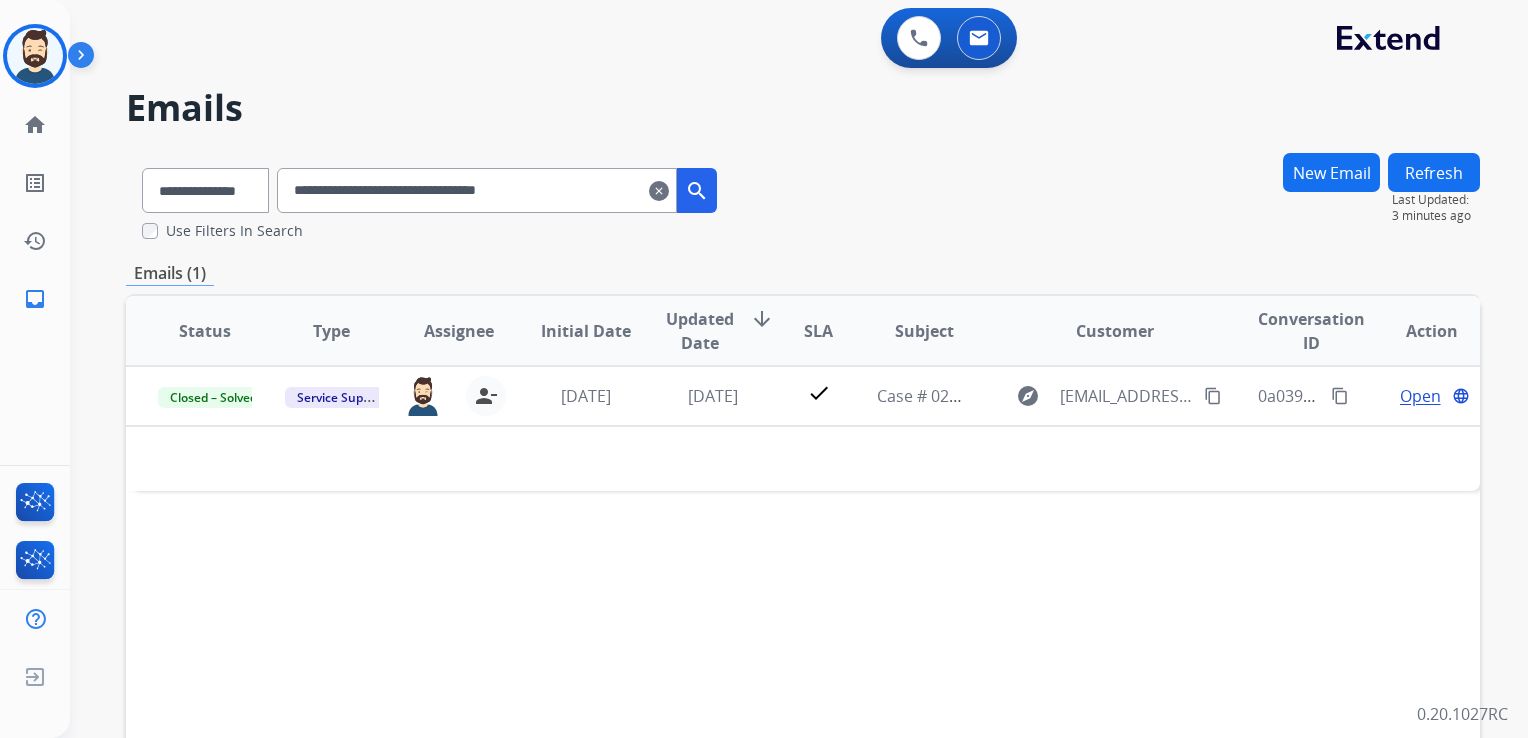 paste 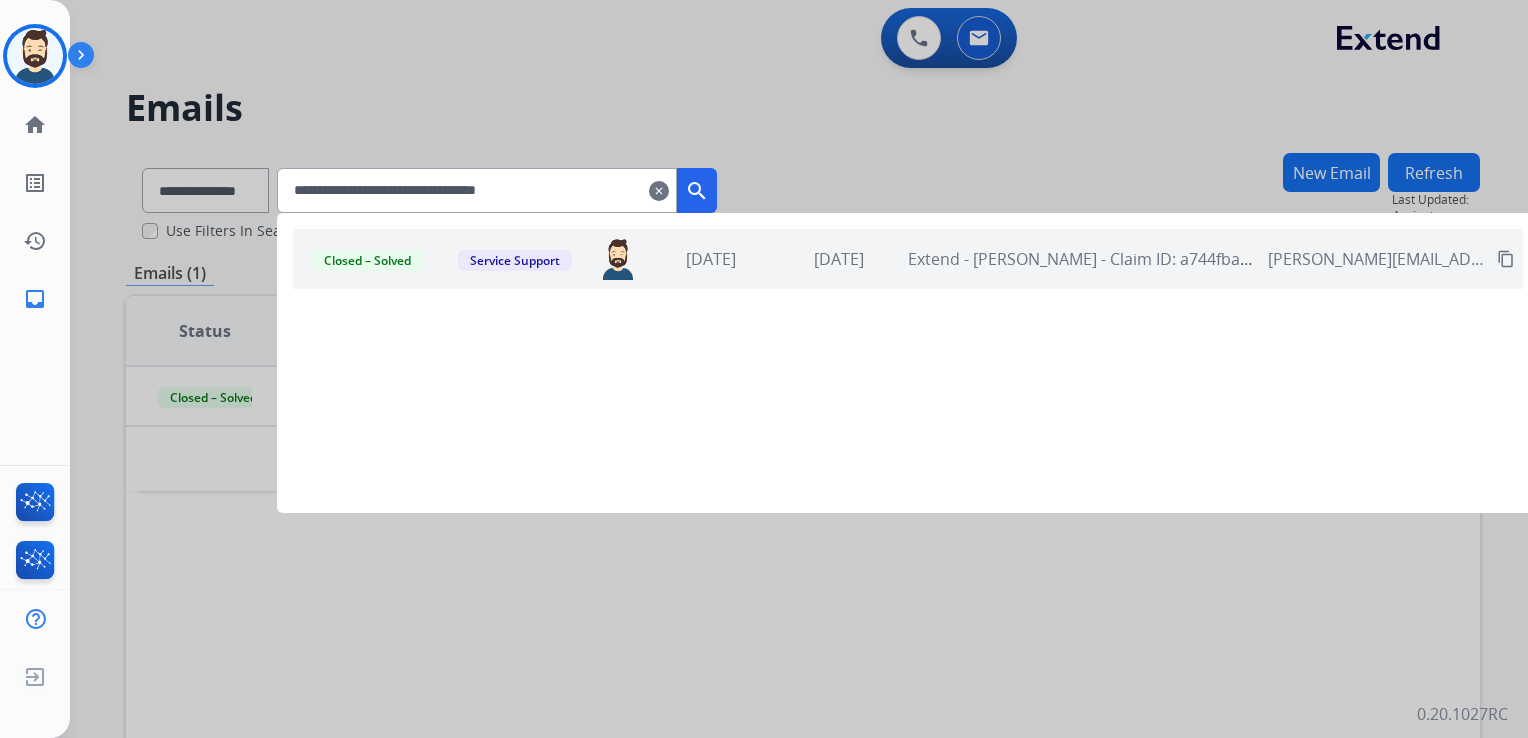 type on "**********" 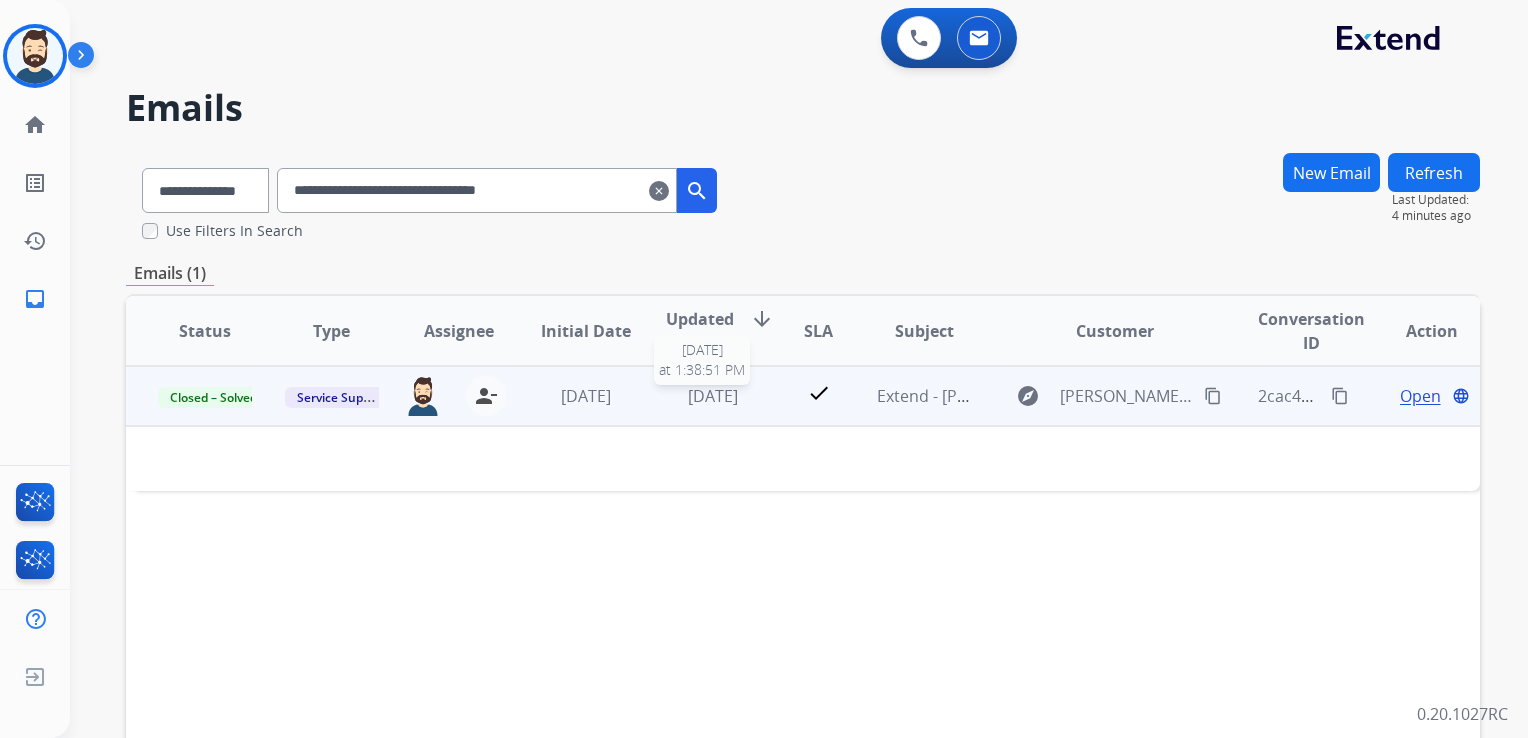 click on "[DATE]" at bounding box center [713, 396] 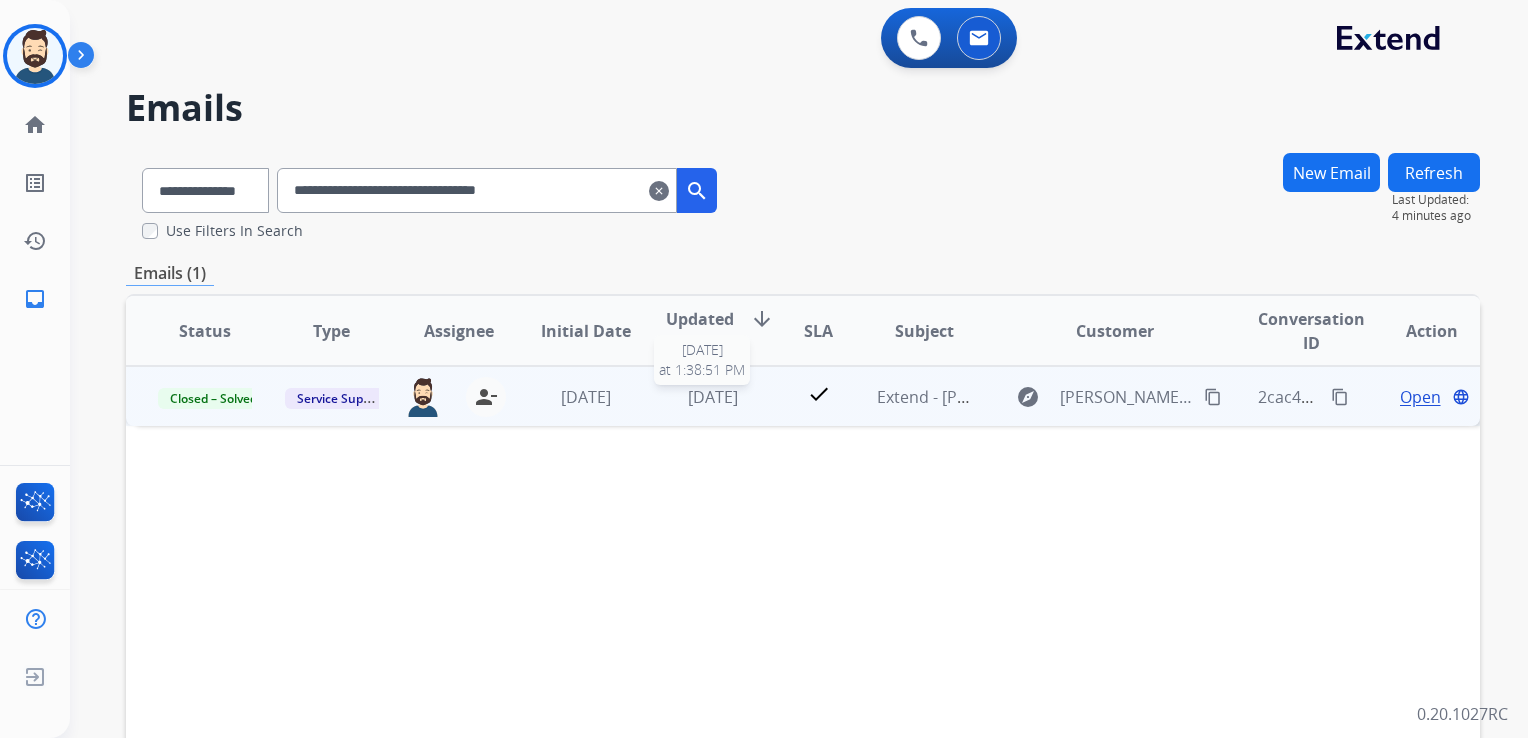 click on "[DATE]" at bounding box center (713, 397) 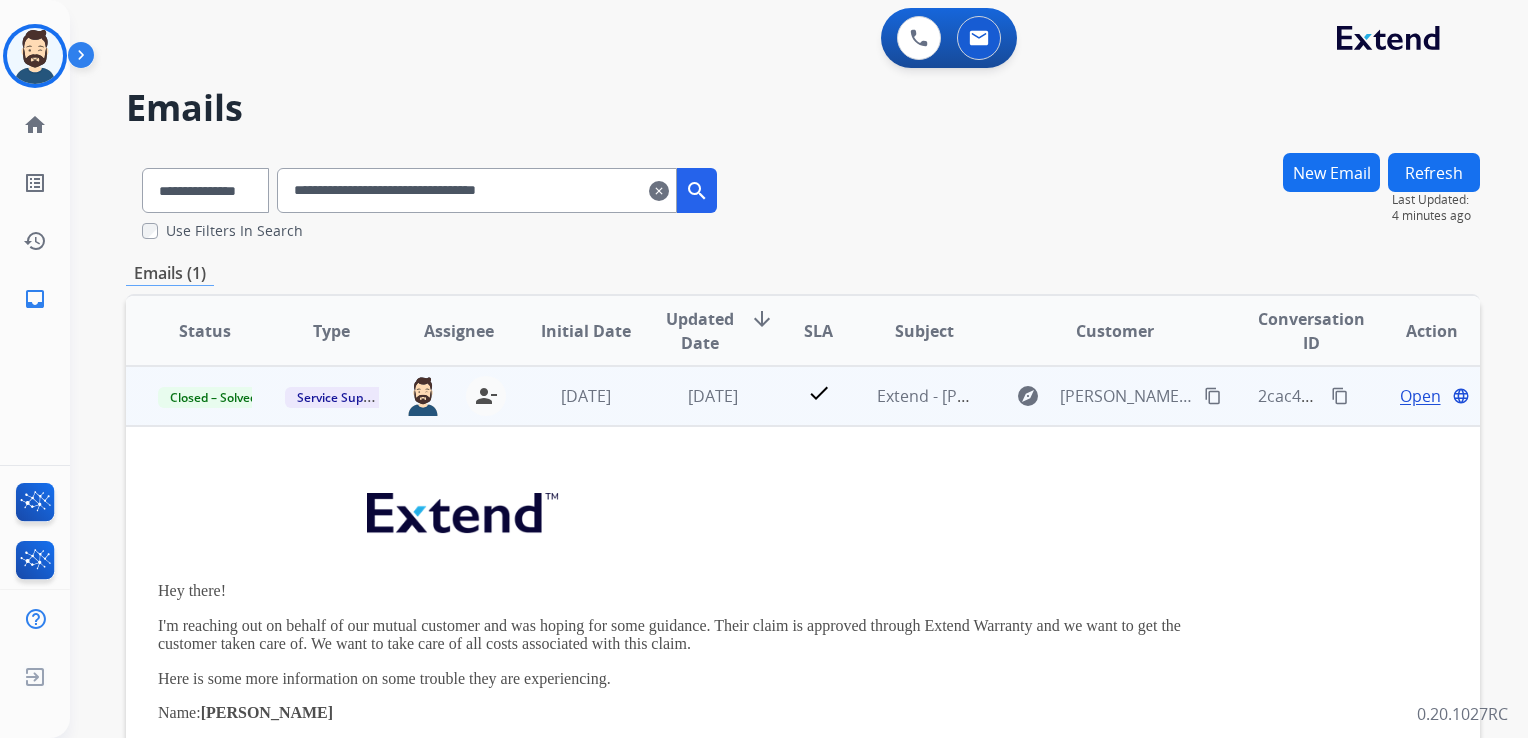 click on "Open" at bounding box center [1420, 396] 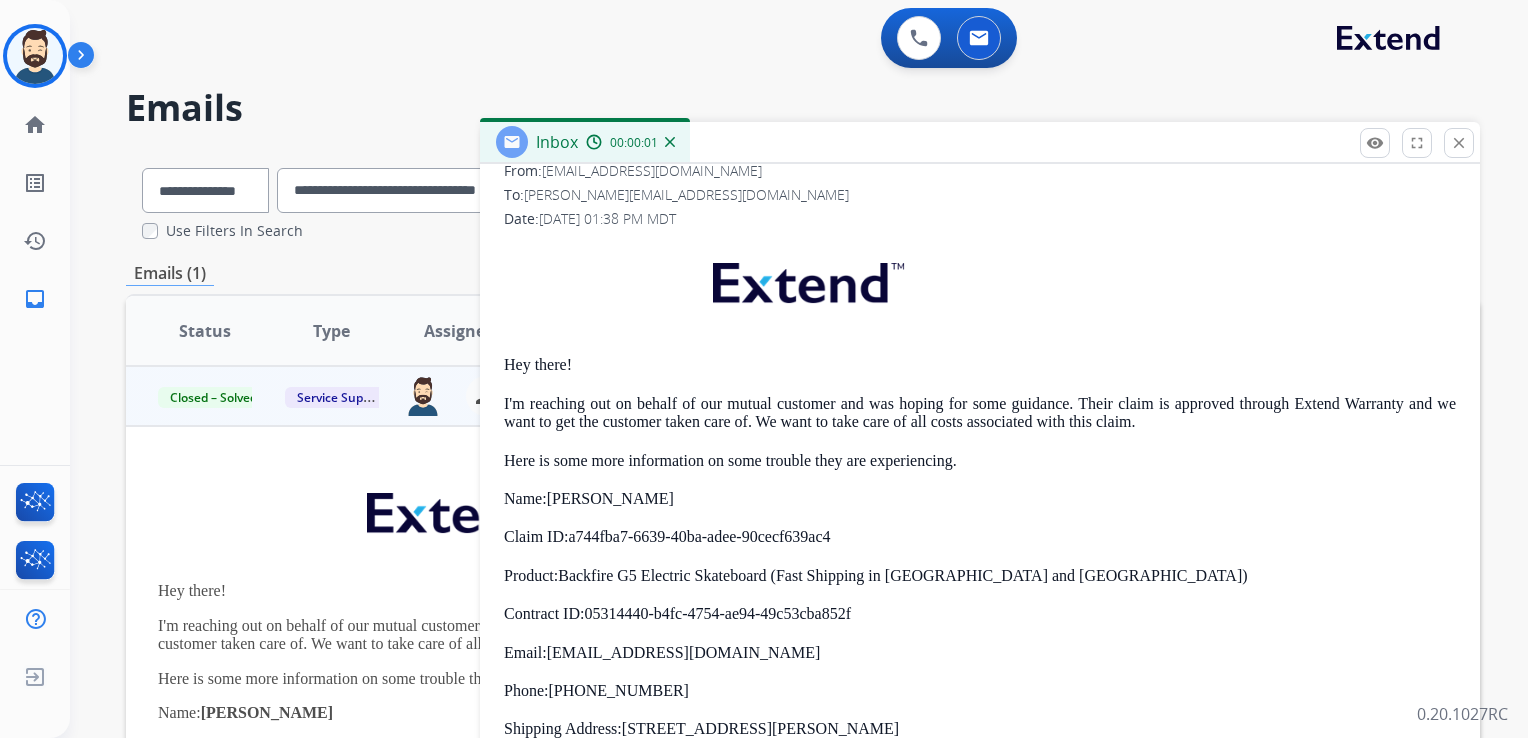 scroll, scrollTop: 707, scrollLeft: 0, axis: vertical 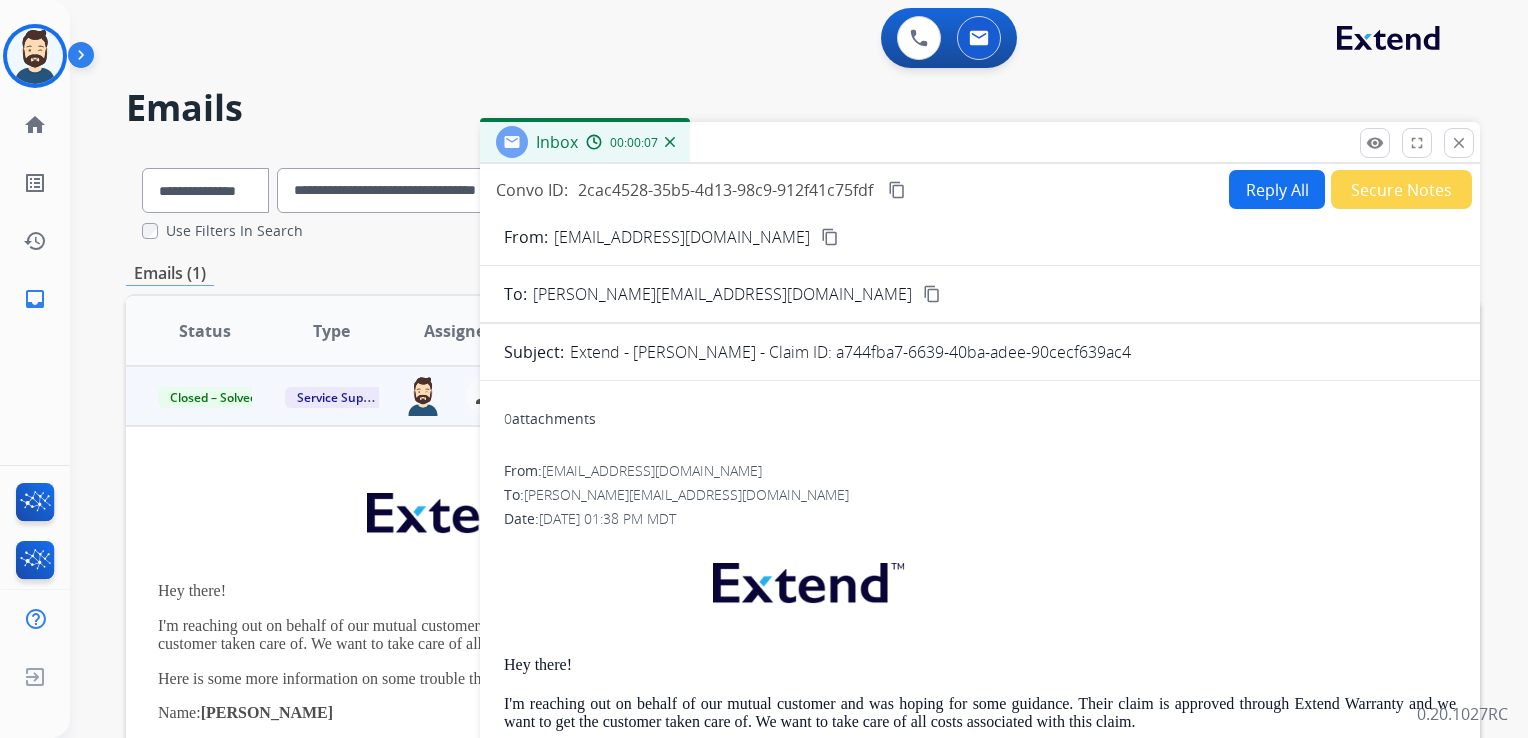 click on "Reply All" at bounding box center [1277, 189] 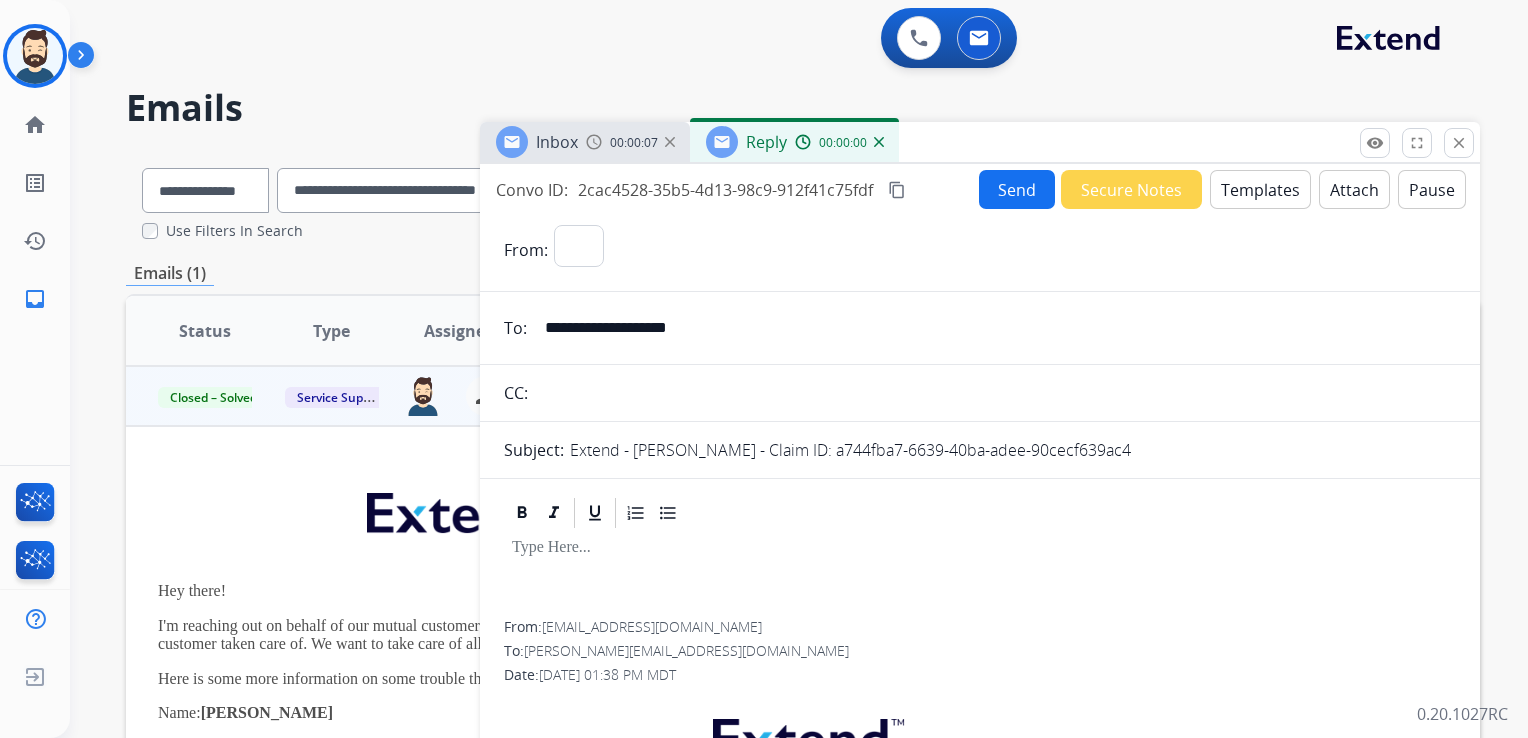 select on "**********" 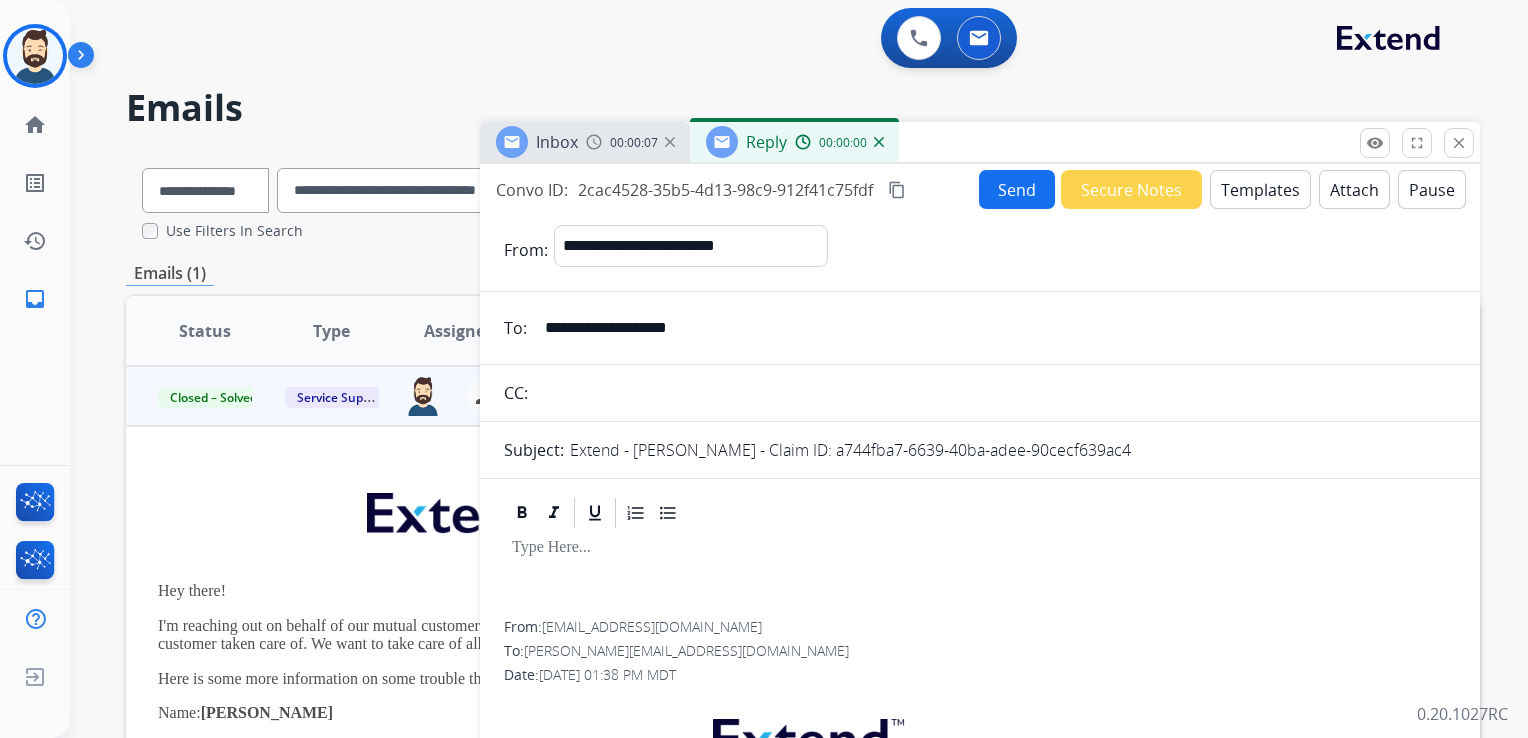 click on "Templates" at bounding box center [1260, 189] 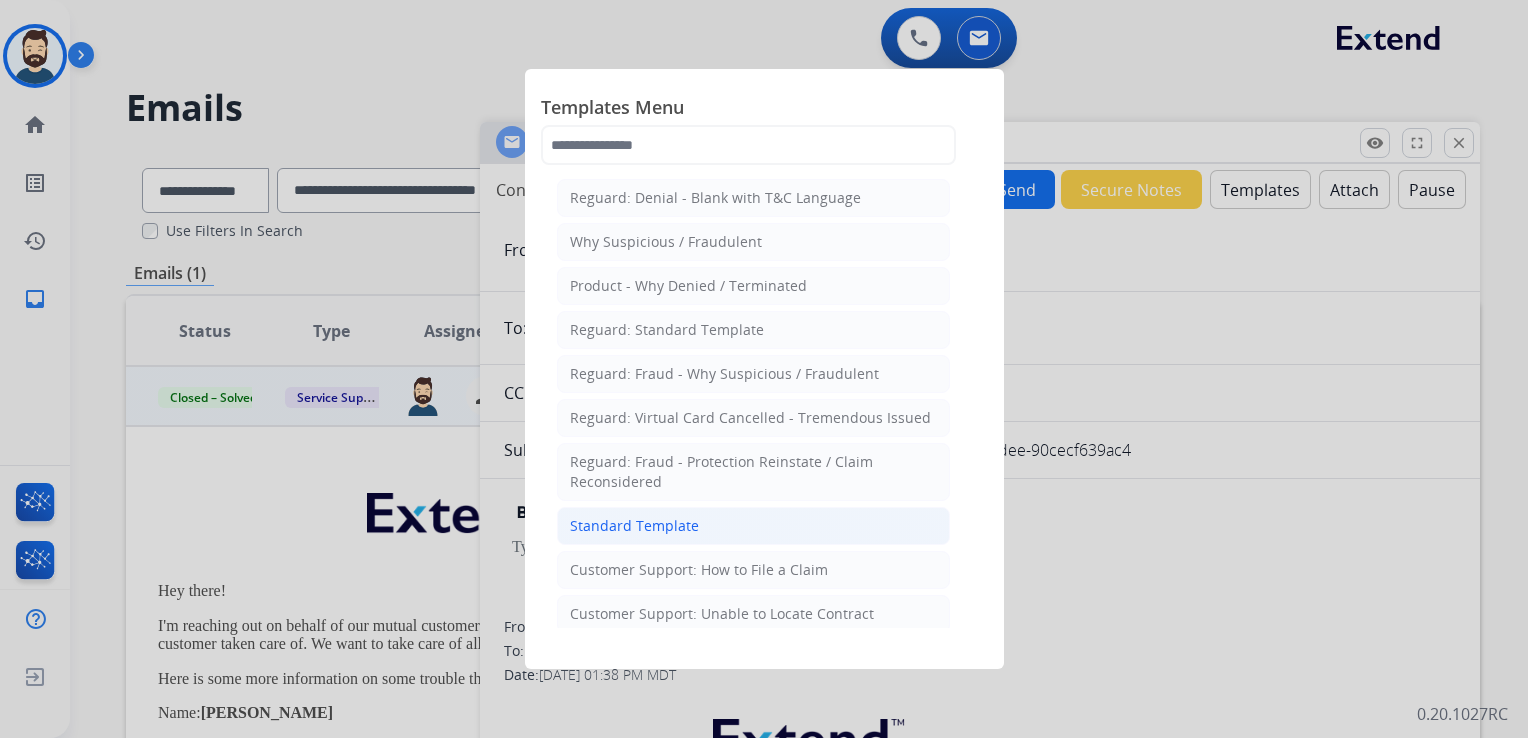 click on "Standard Template" 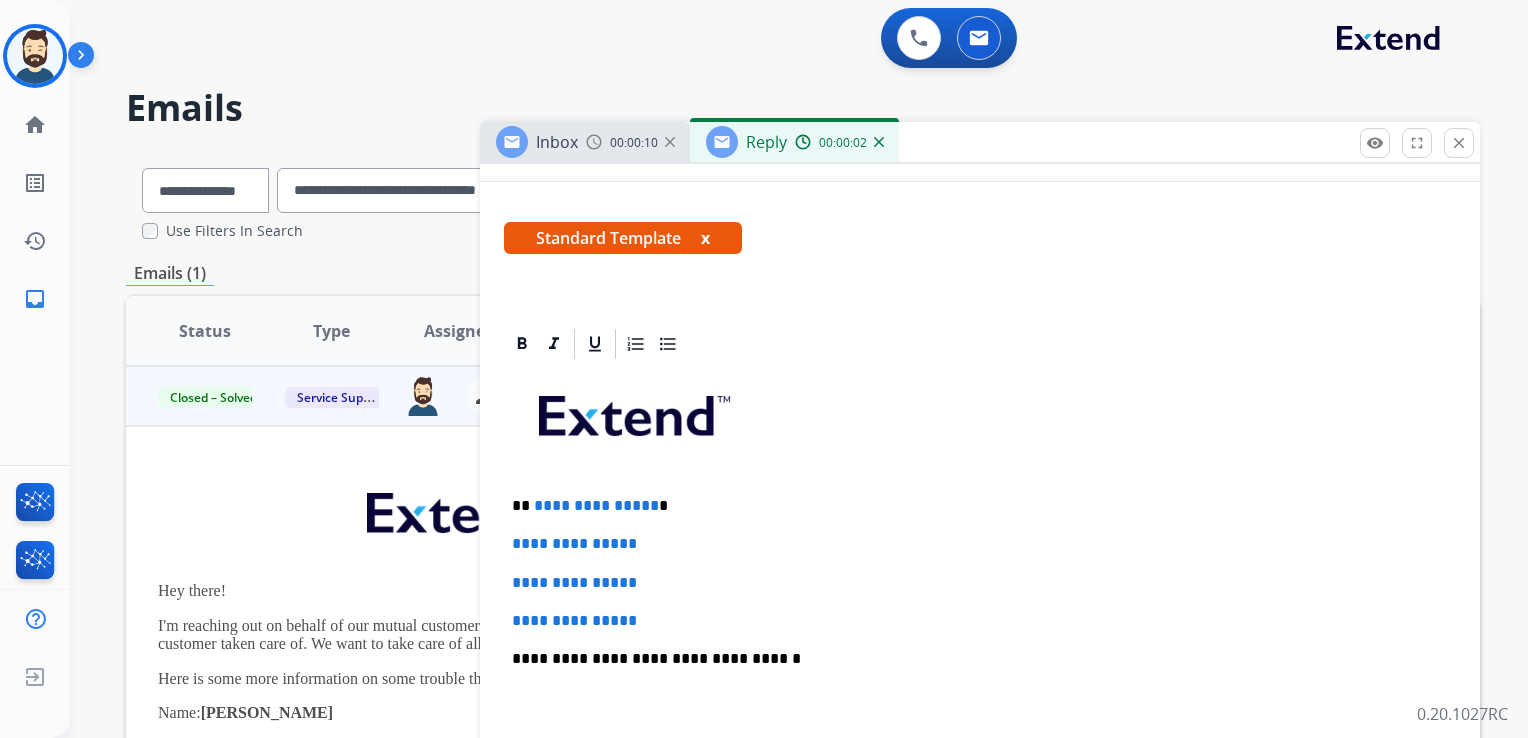 scroll, scrollTop: 400, scrollLeft: 0, axis: vertical 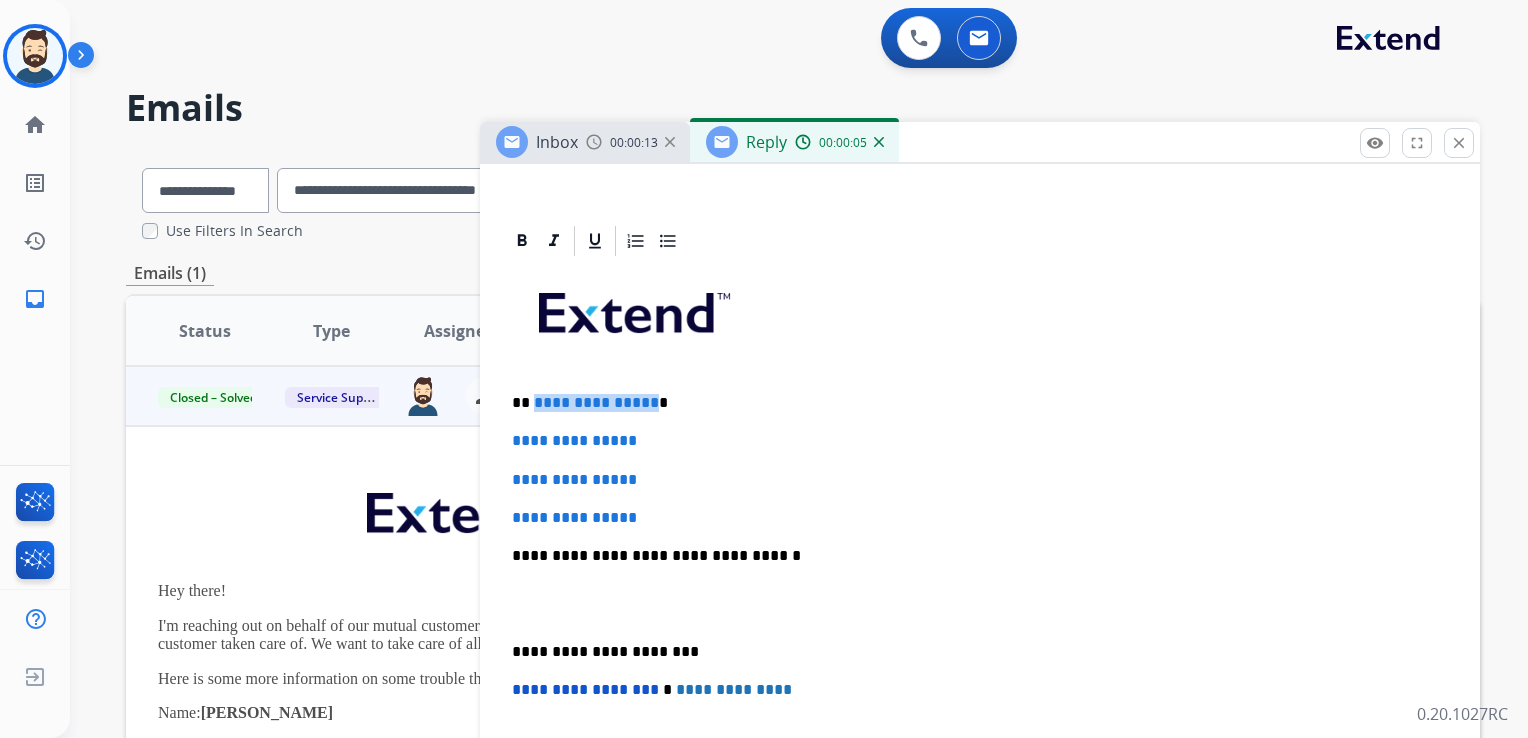 drag, startPoint x: 531, startPoint y: 405, endPoint x: 646, endPoint y: 401, distance: 115.06954 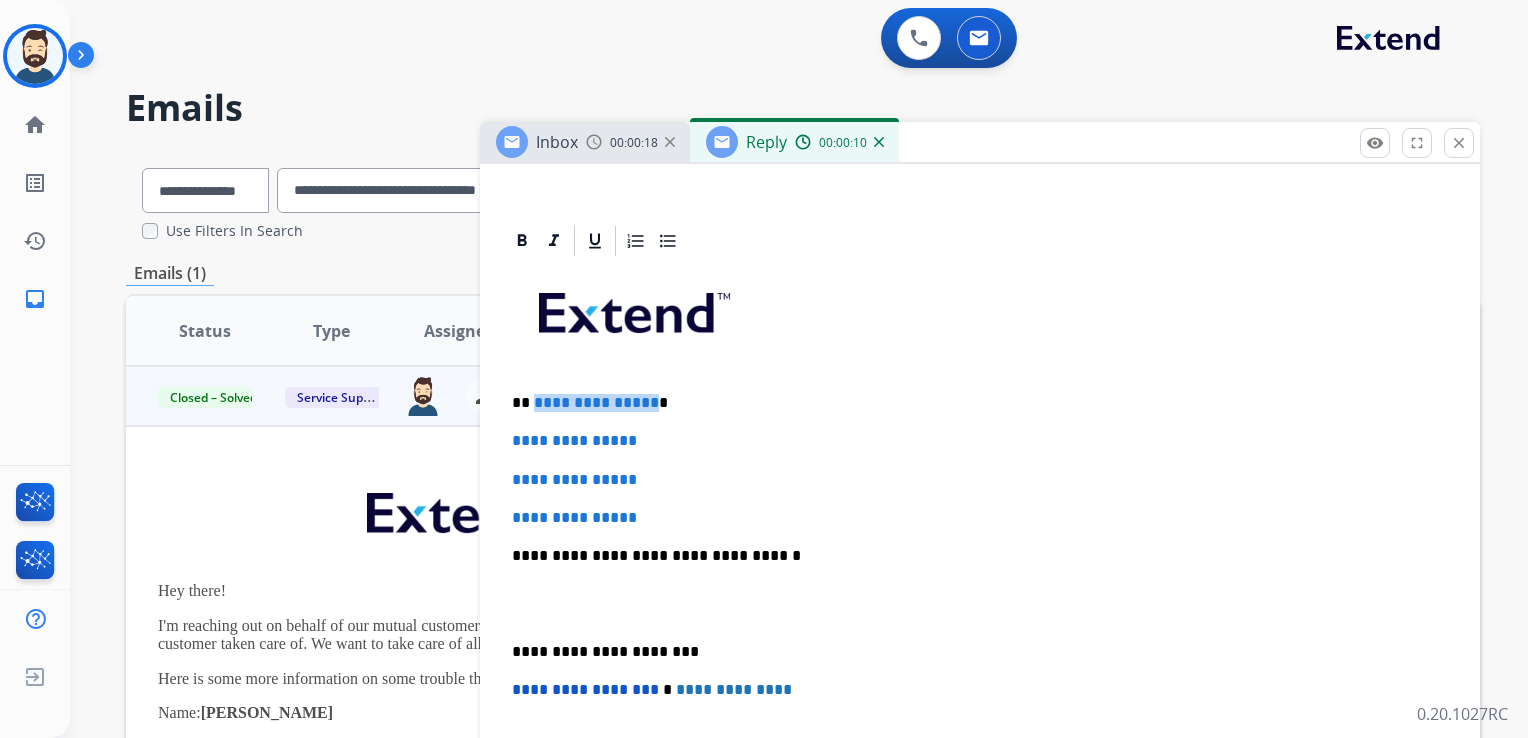 type 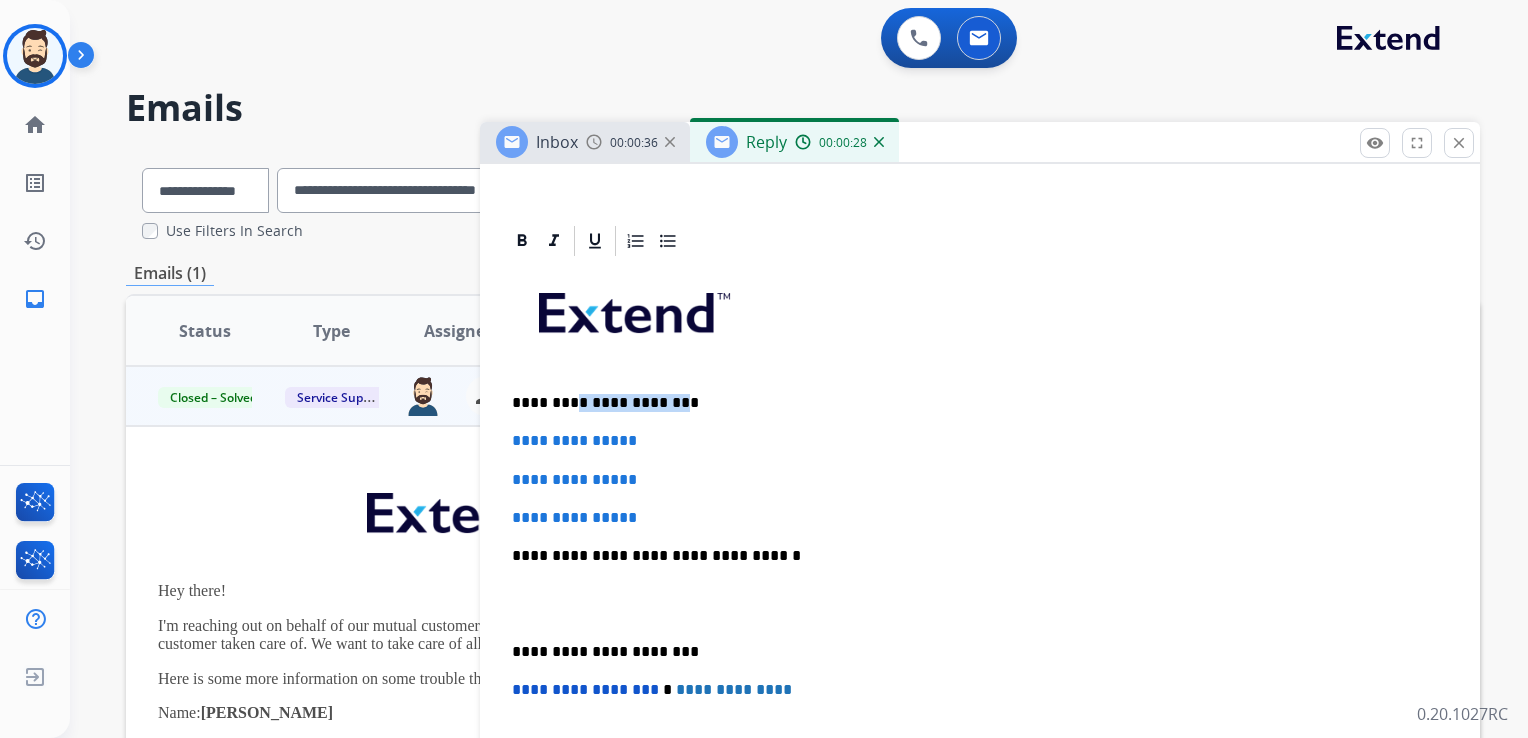 drag, startPoint x: 574, startPoint y: 401, endPoint x: 670, endPoint y: 401, distance: 96 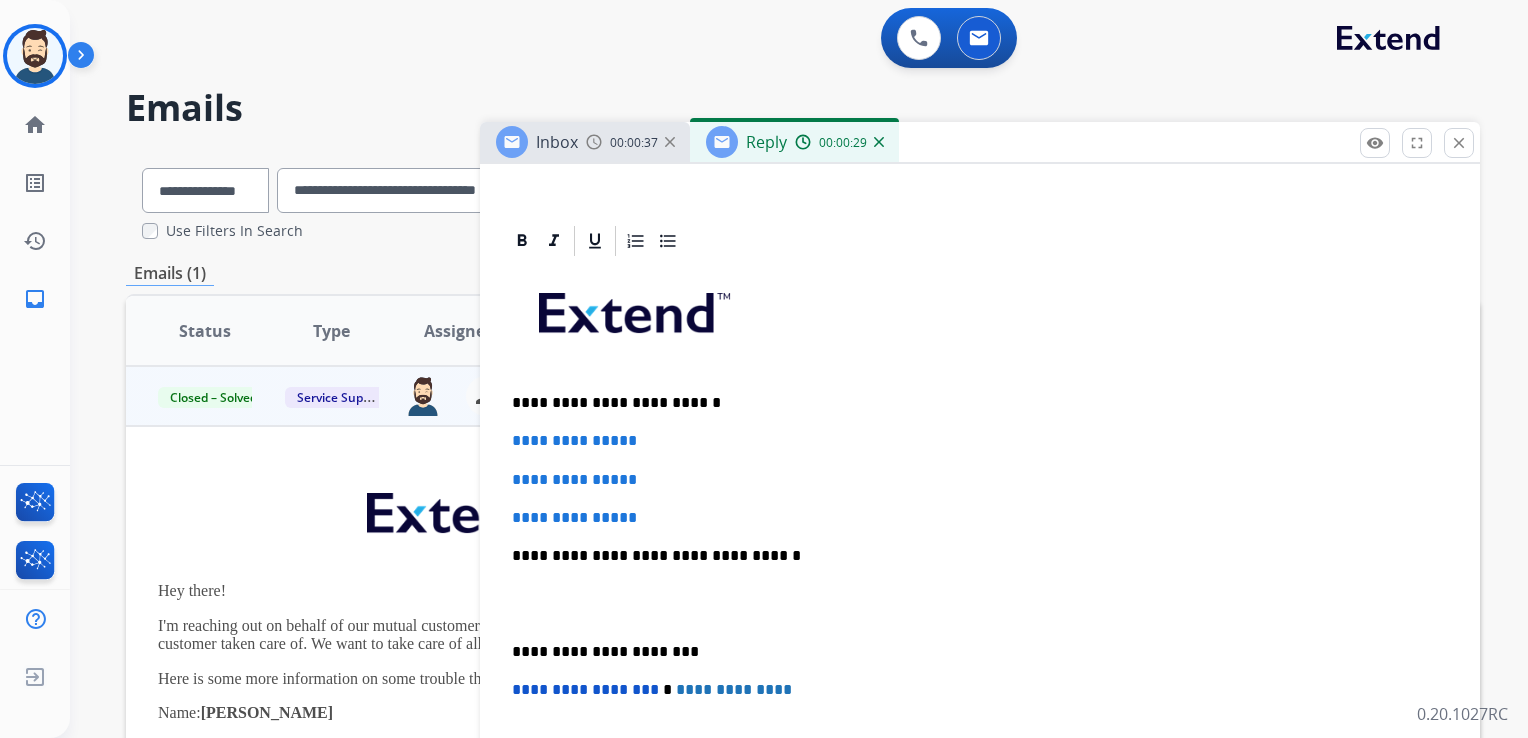click on "**********" at bounding box center (972, 403) 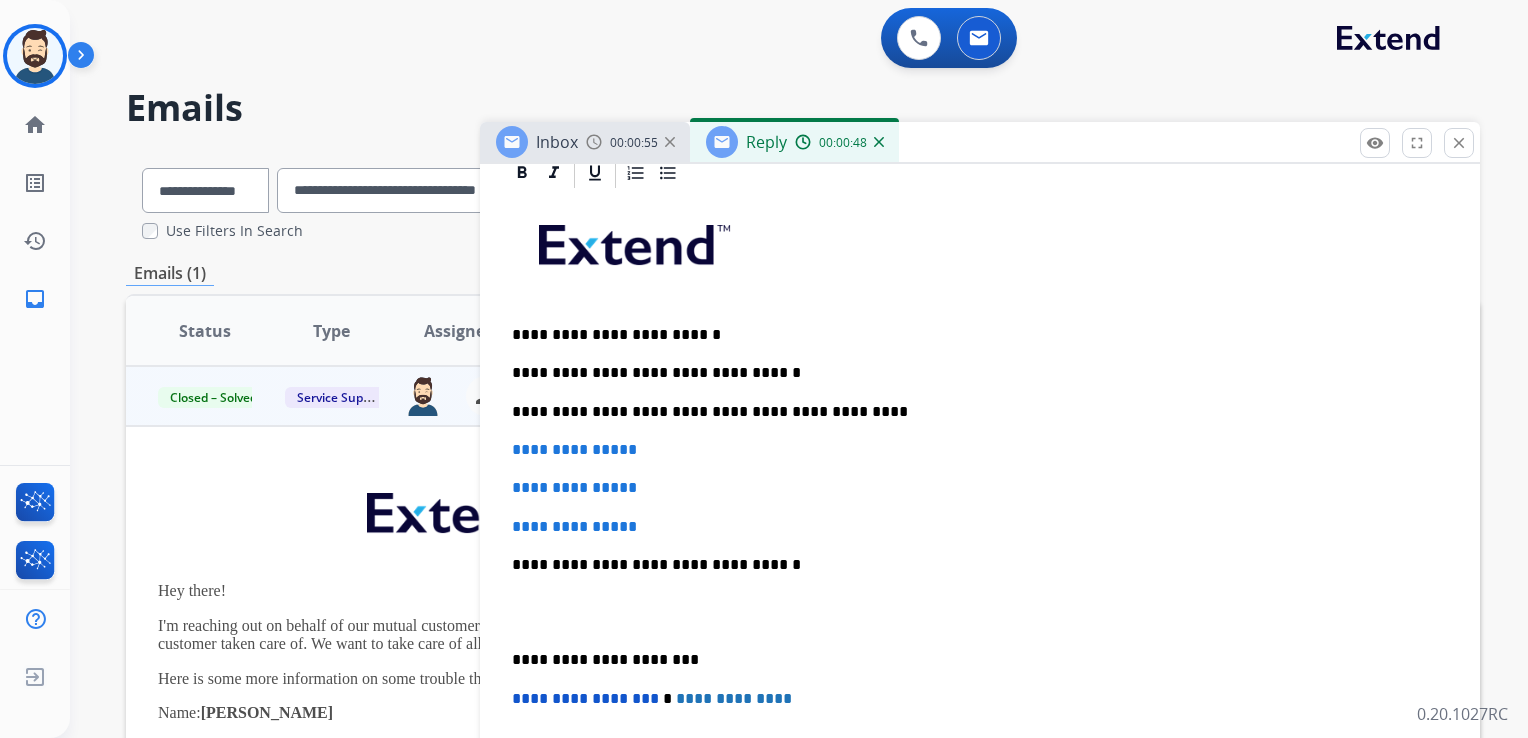 scroll, scrollTop: 500, scrollLeft: 0, axis: vertical 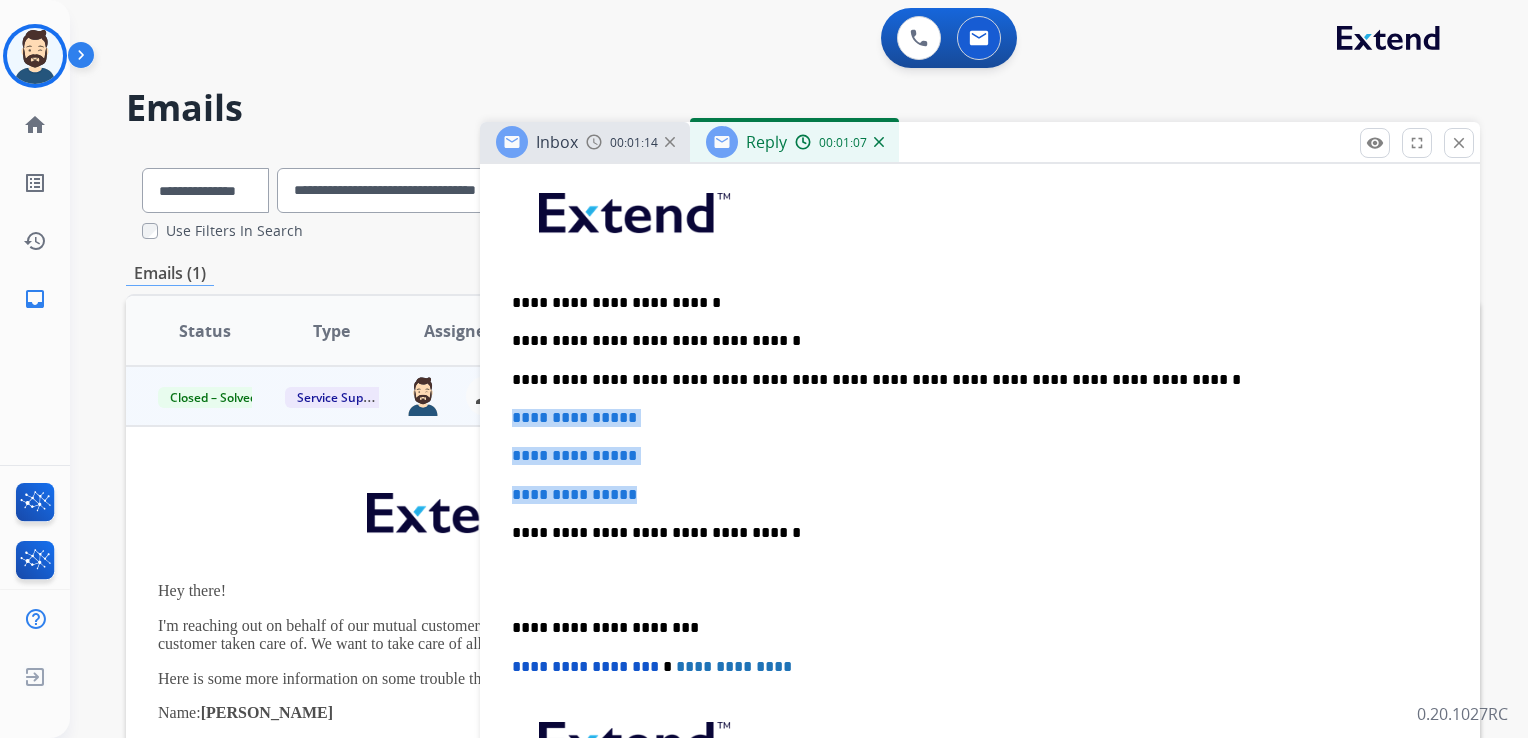 drag, startPoint x: 508, startPoint y: 414, endPoint x: 686, endPoint y: 473, distance: 187.52333 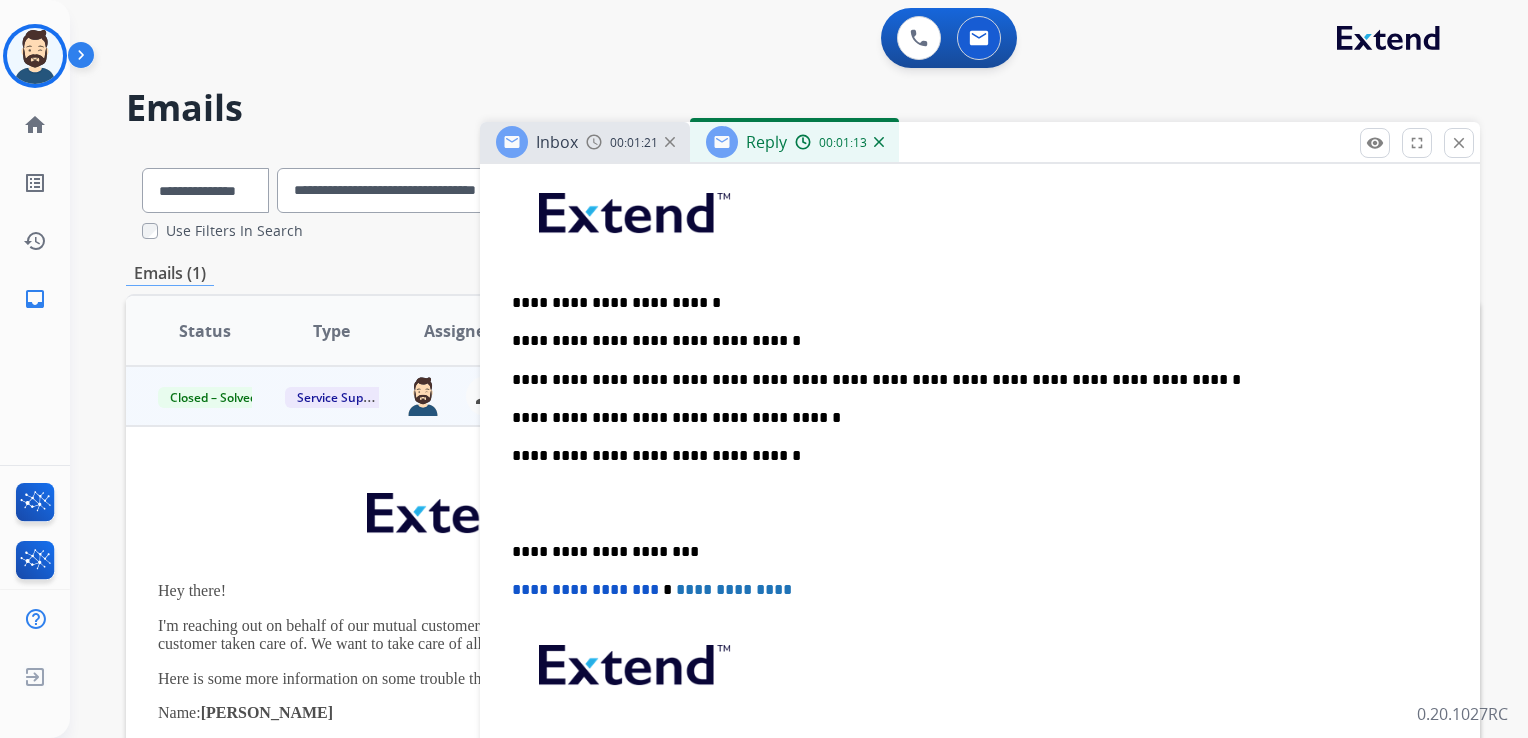 click on "**********" at bounding box center (972, 456) 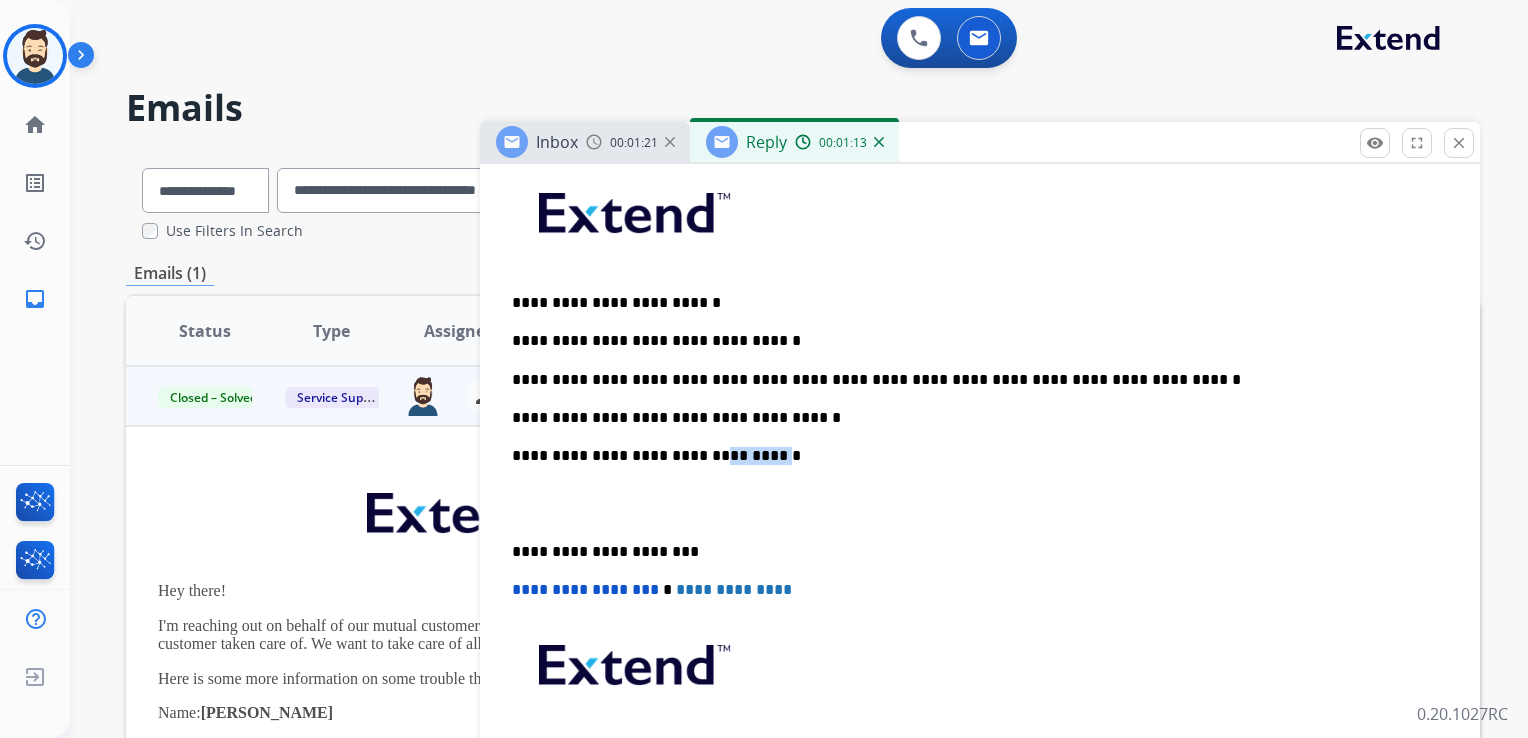 click on "**********" at bounding box center [972, 456] 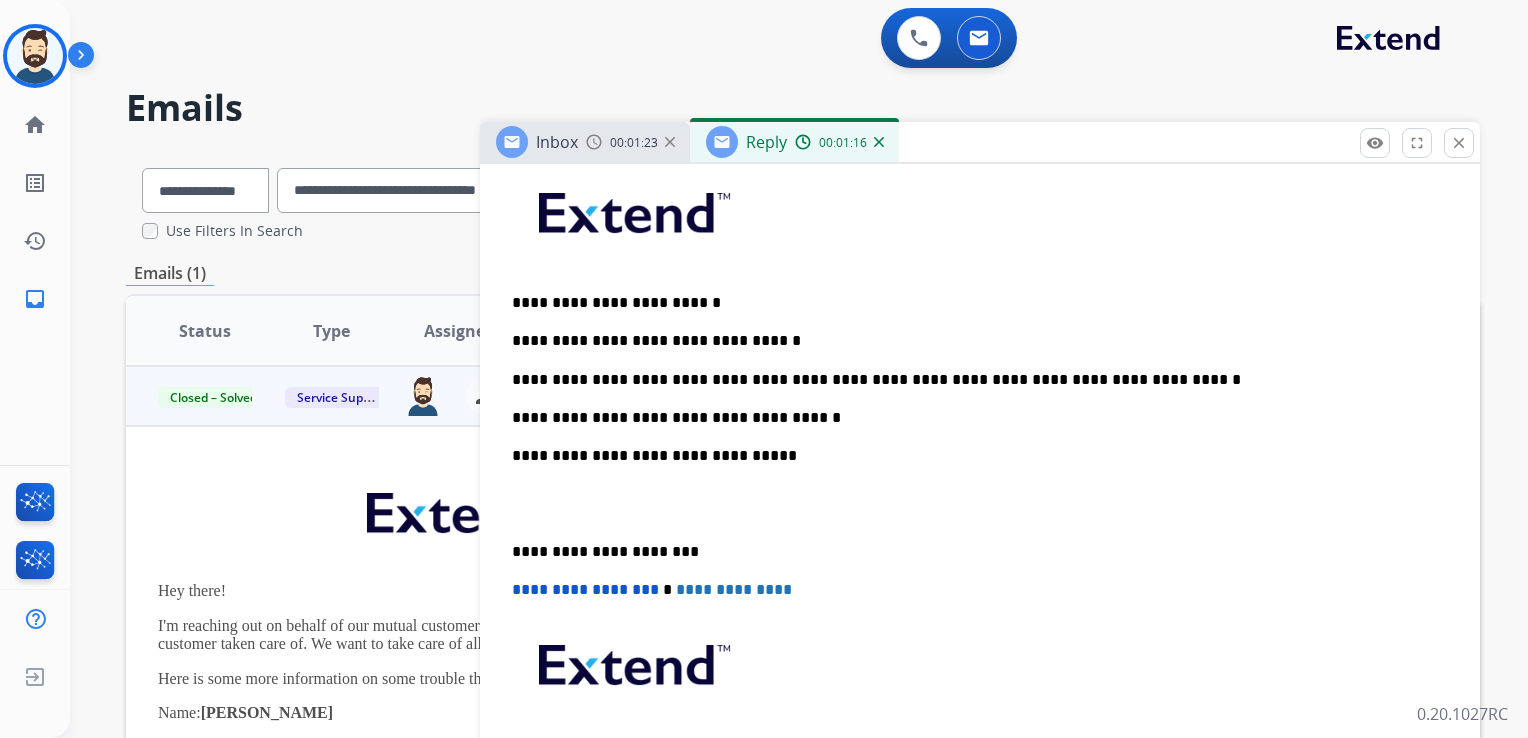 click on "**********" at bounding box center (972, 552) 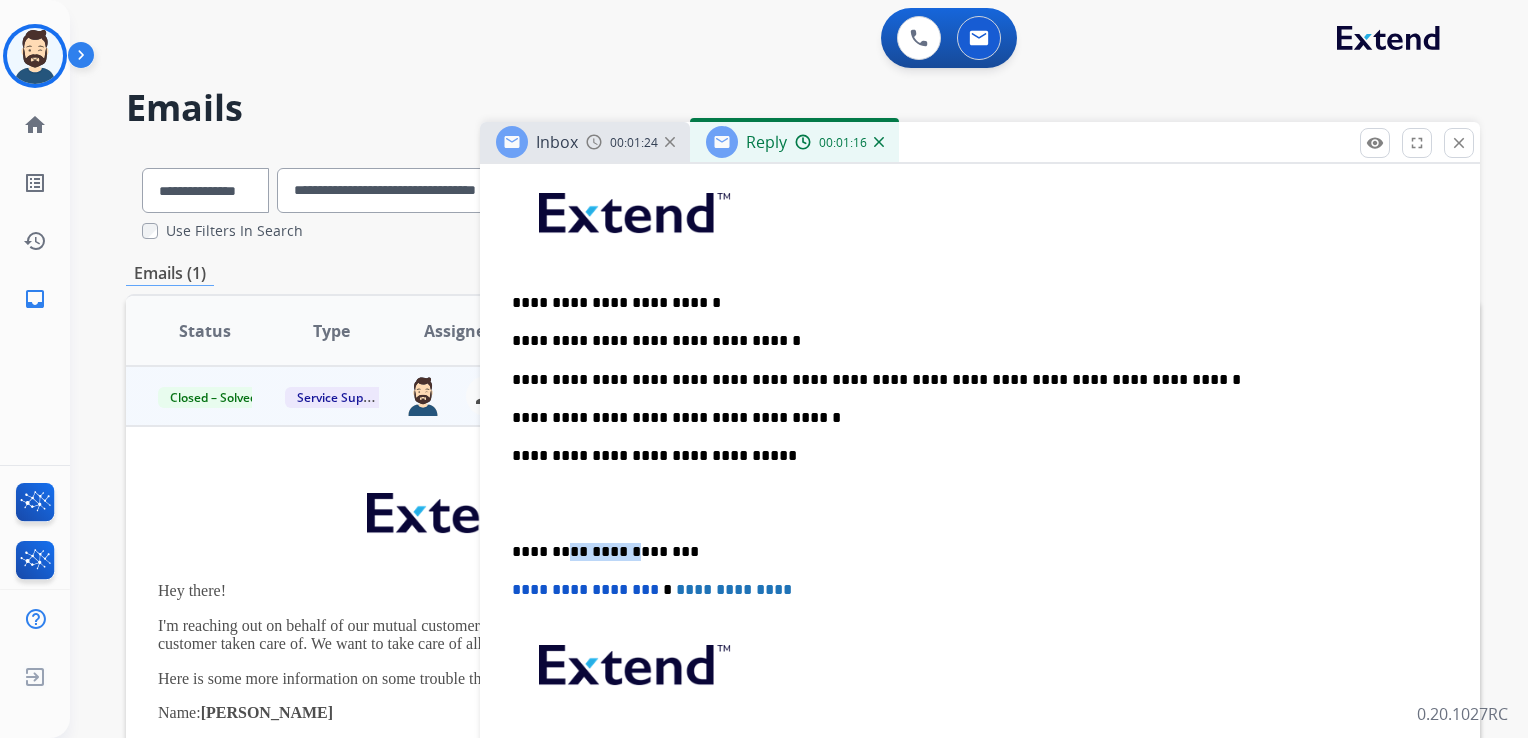 click on "**********" at bounding box center (972, 552) 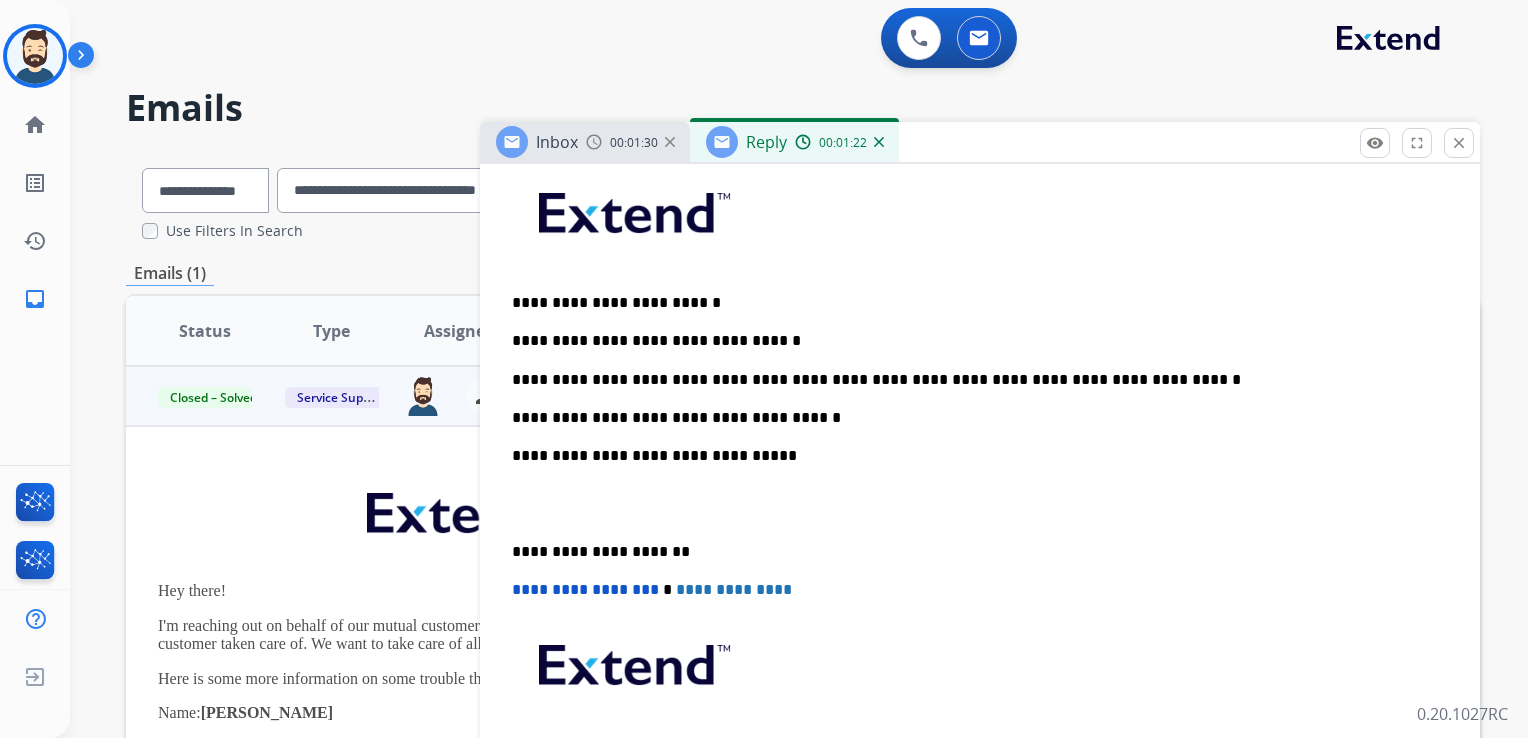 click on "**********" at bounding box center (585, 589) 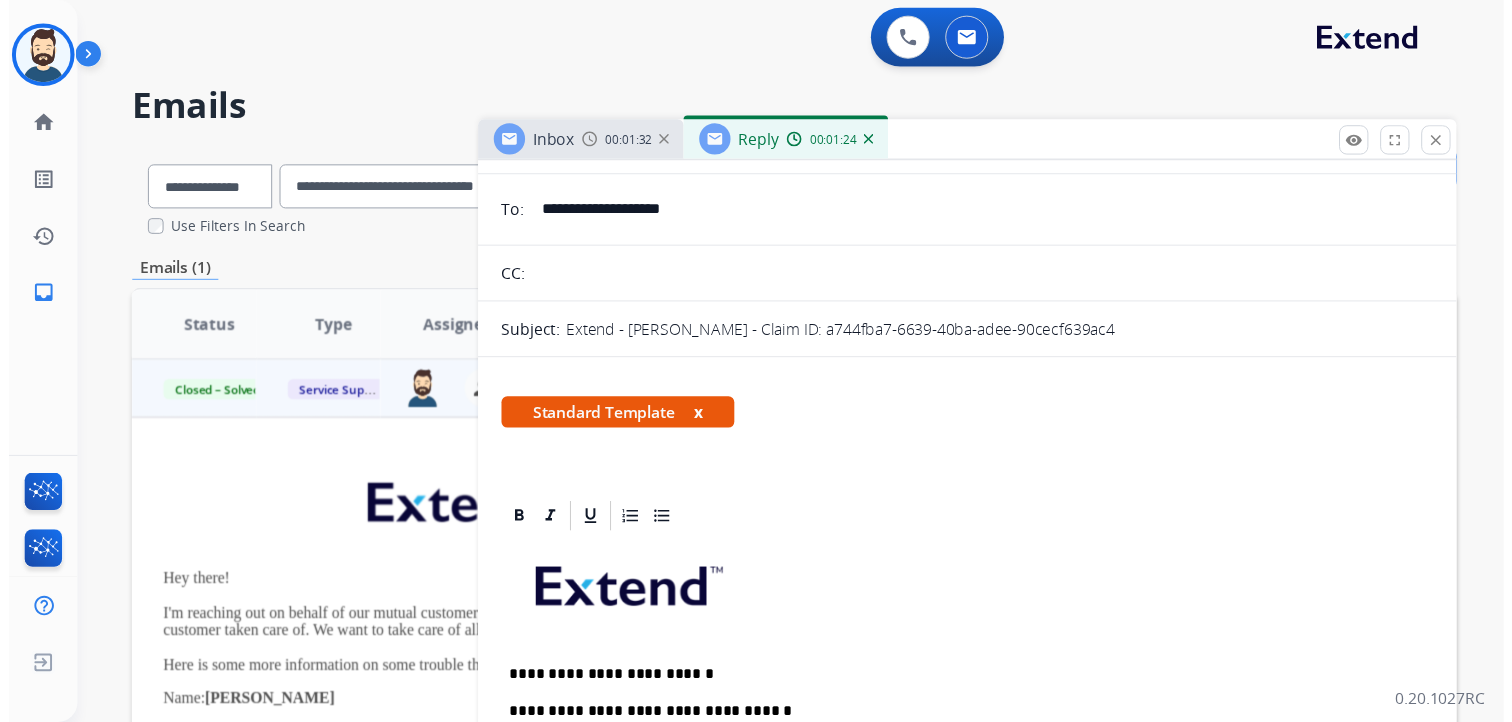 scroll, scrollTop: 0, scrollLeft: 0, axis: both 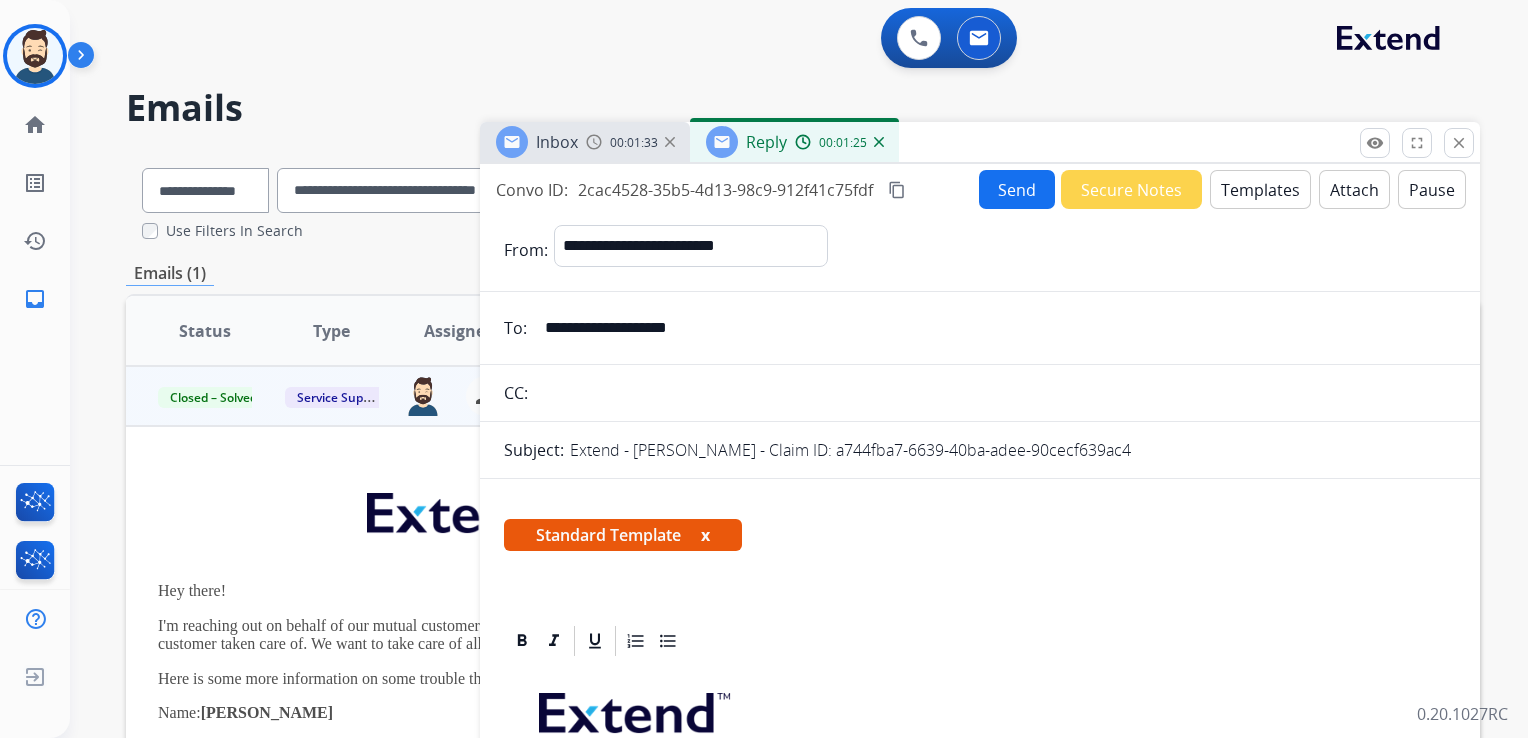 click on "Send" at bounding box center [1017, 189] 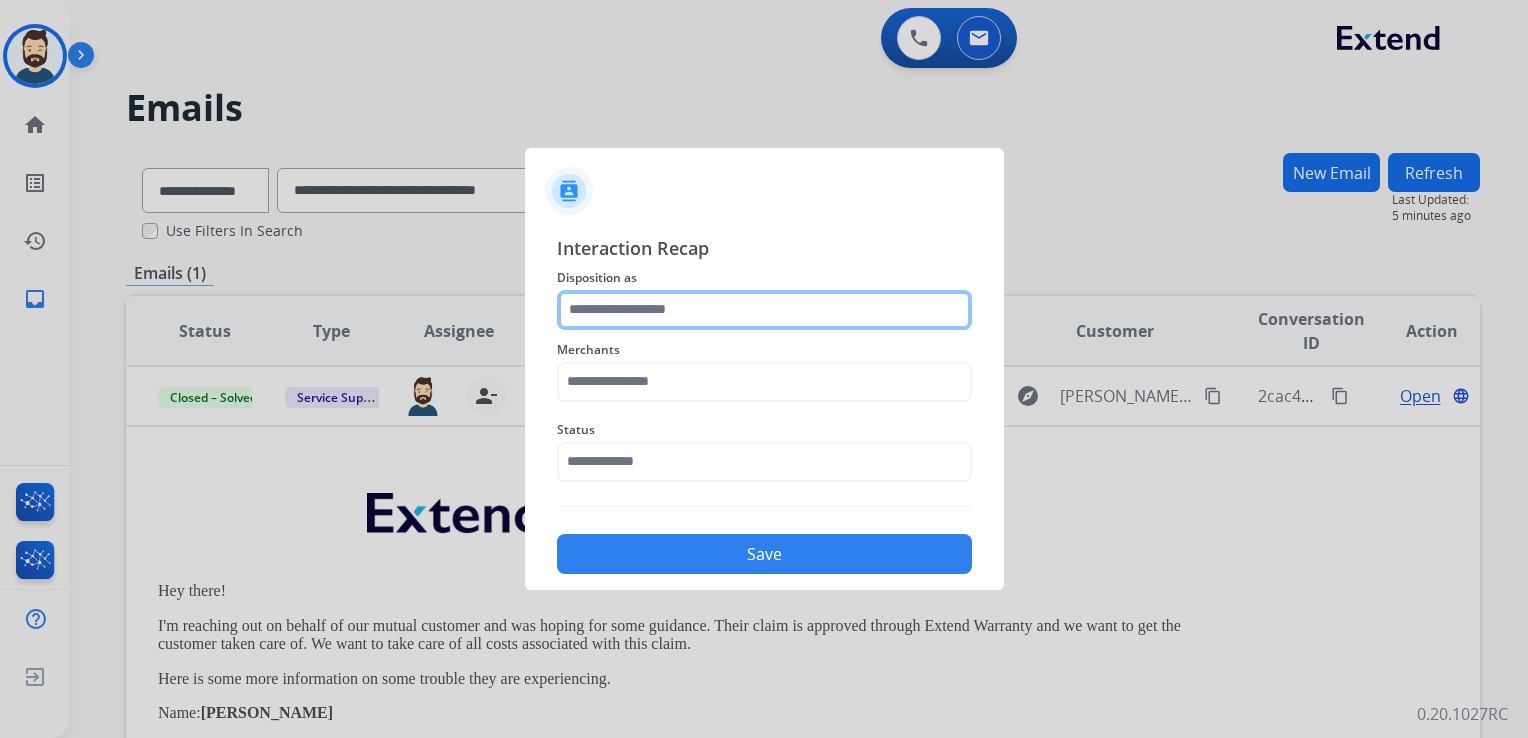 click 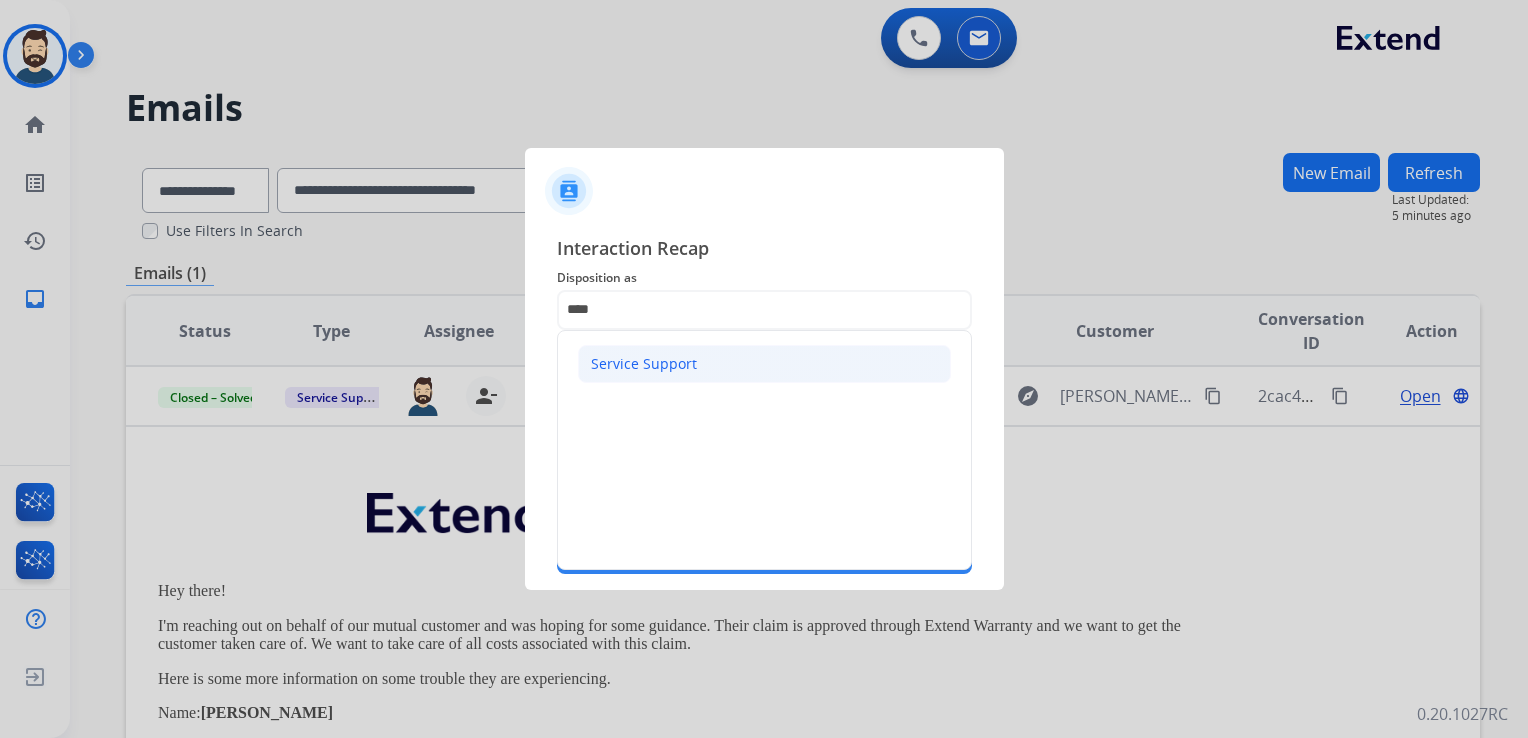 click on "Service Support" 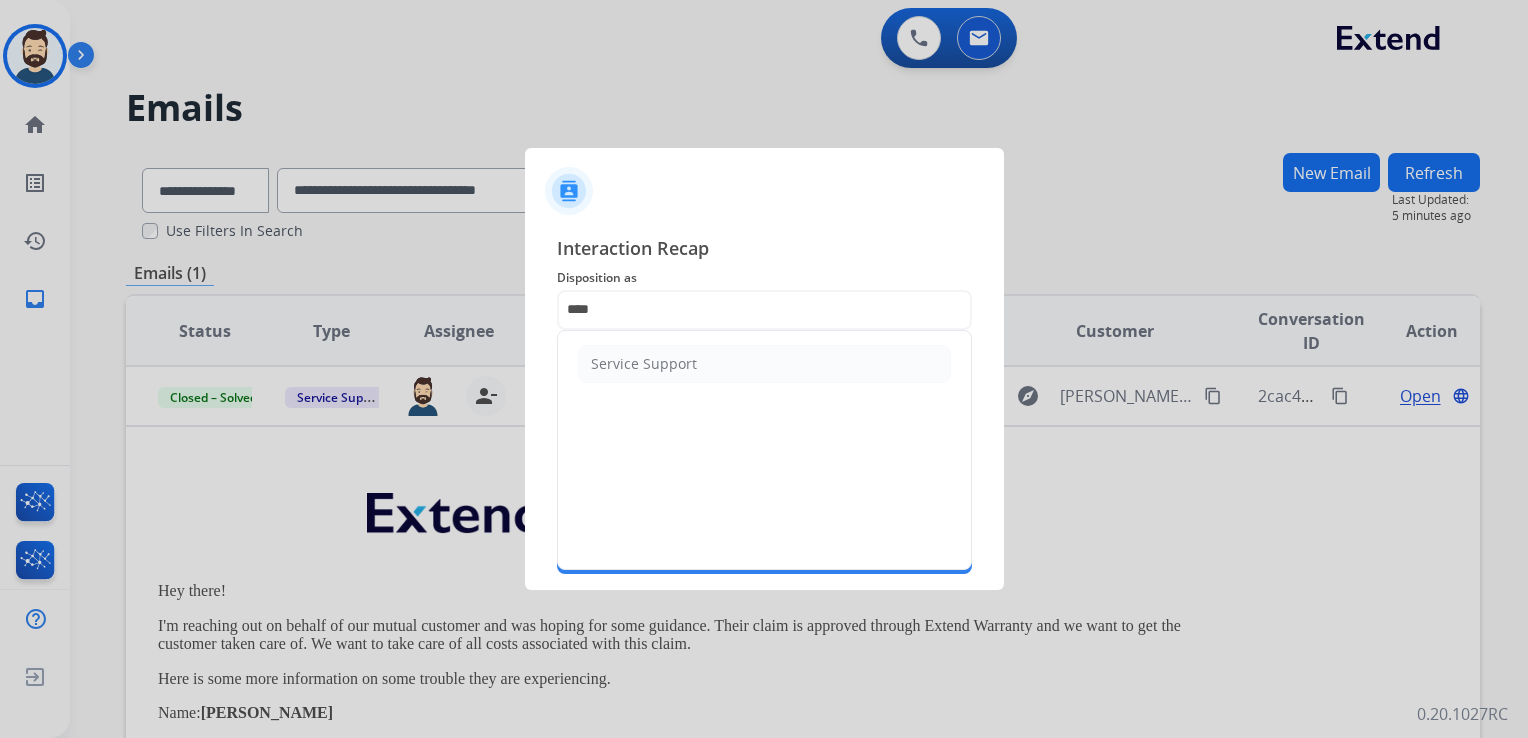 type on "**********" 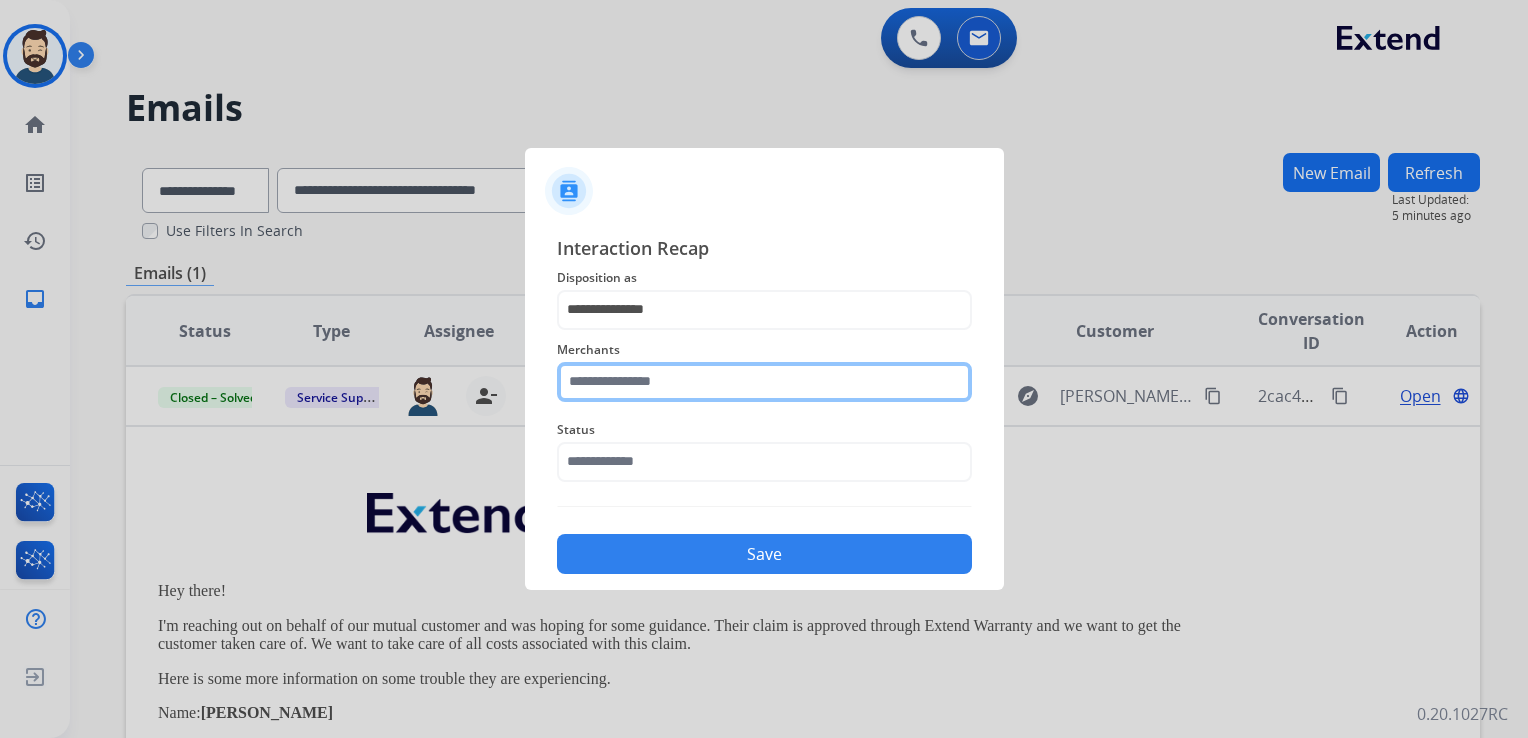 click 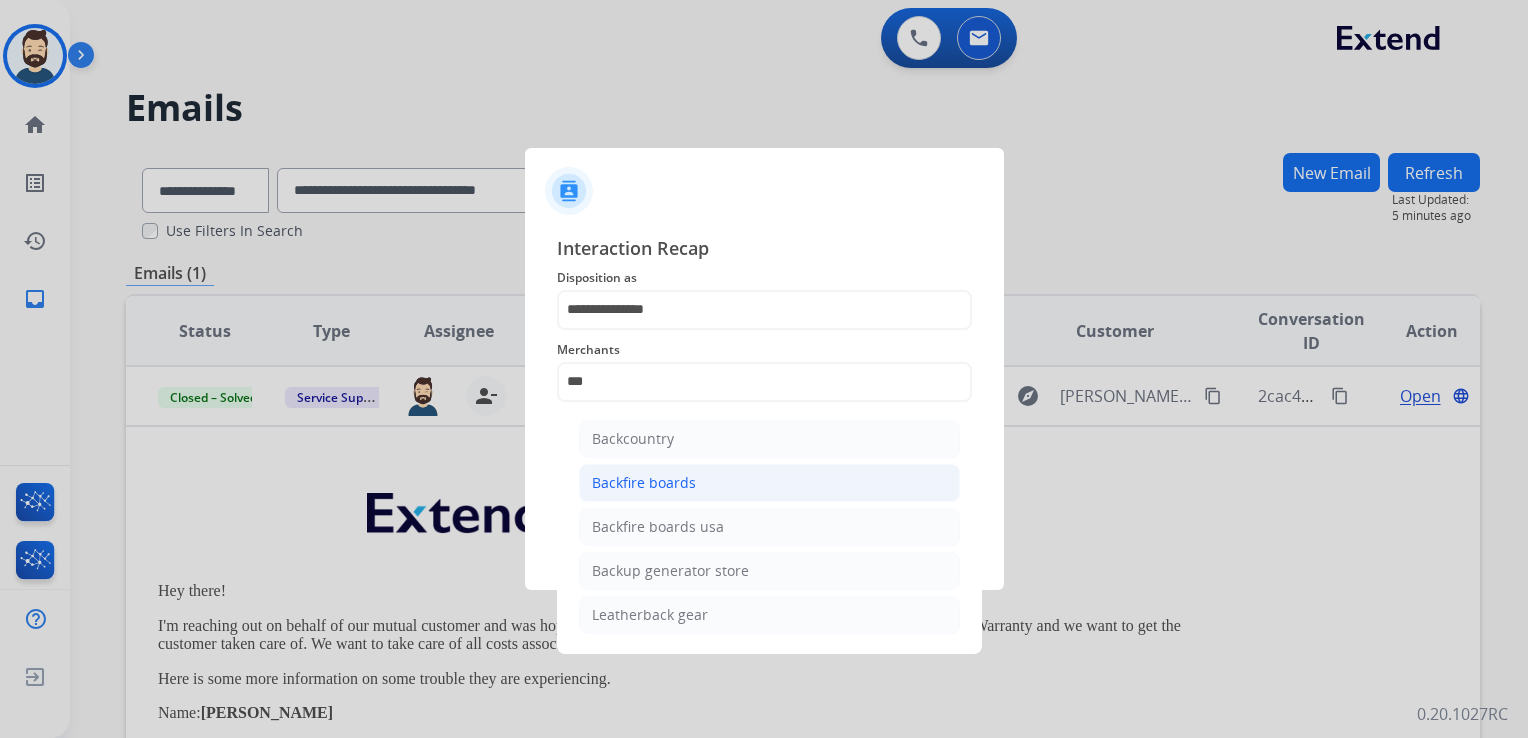 click on "Backfire boards" 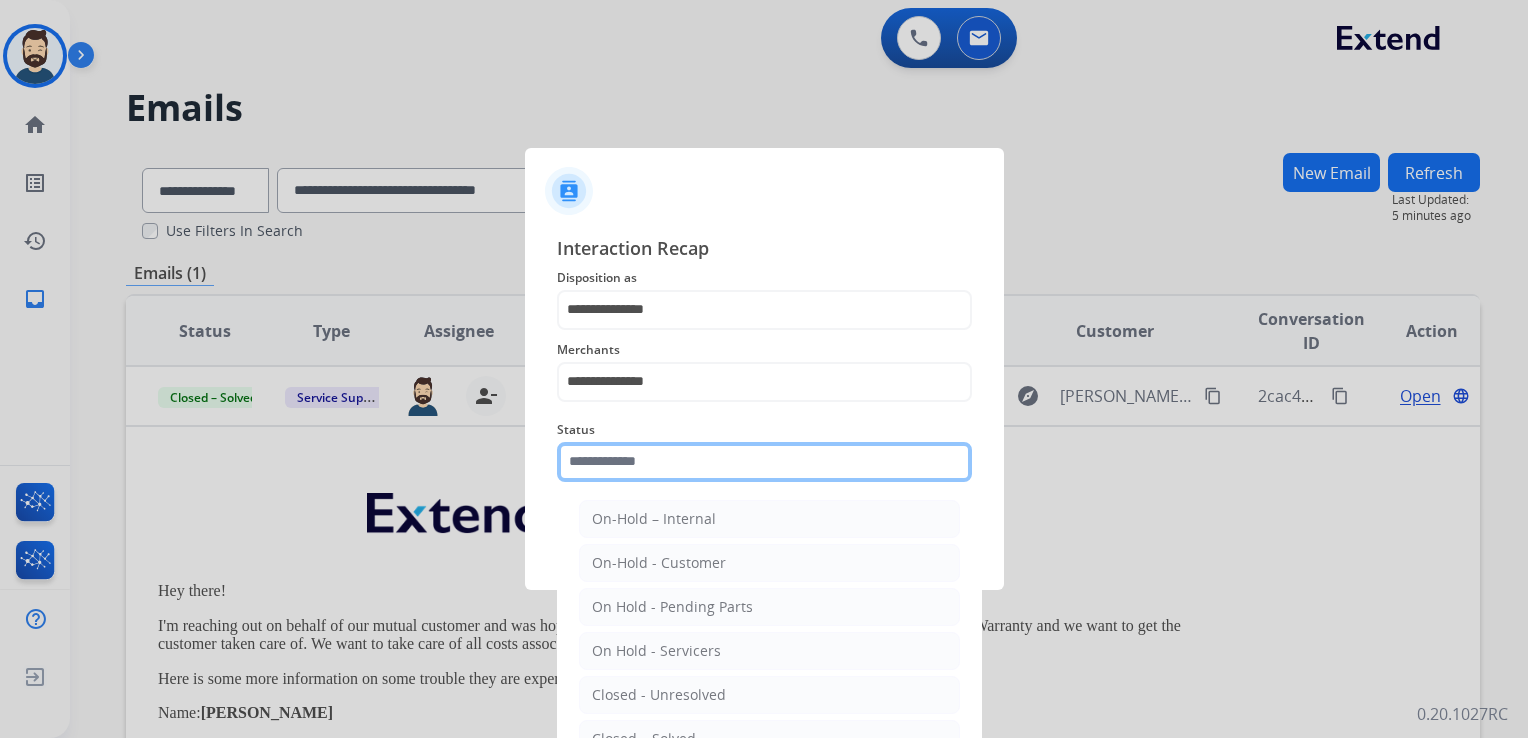 click 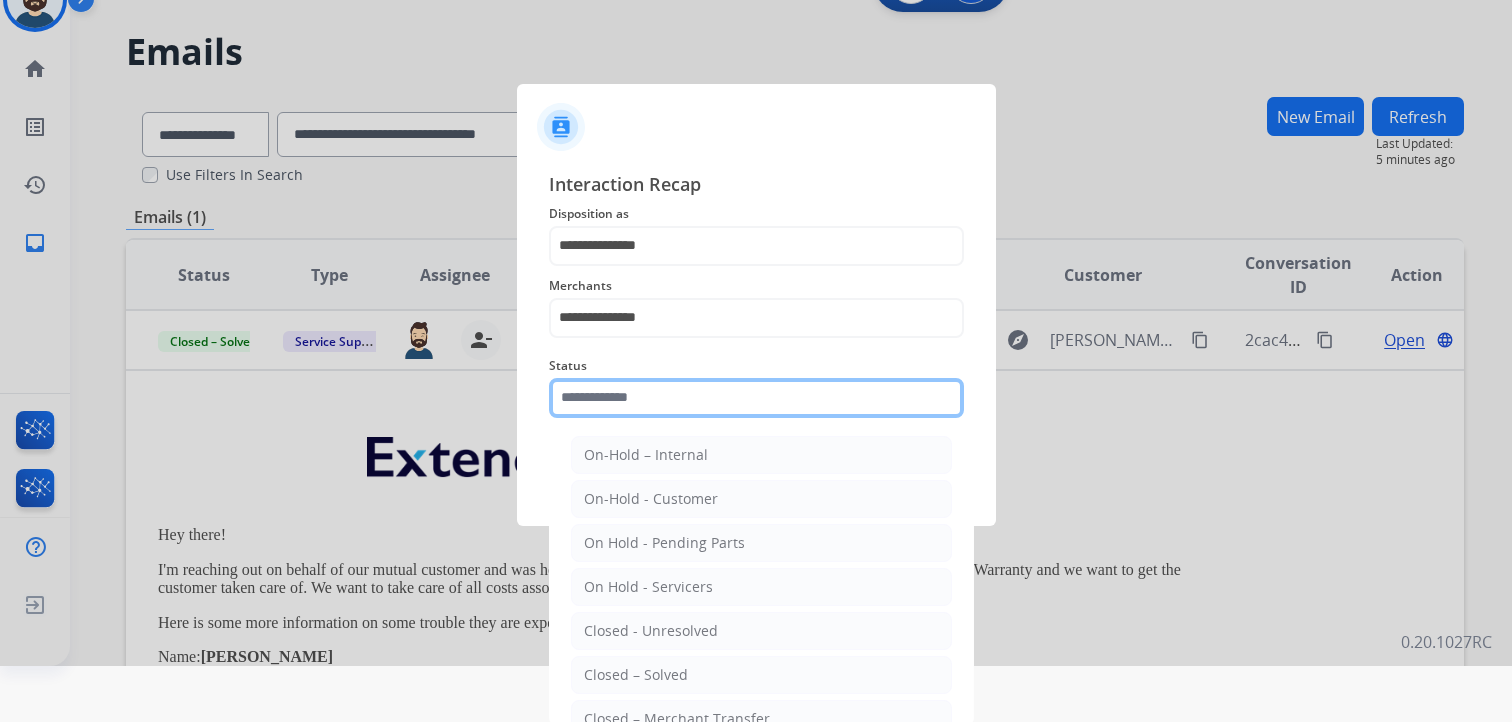 scroll, scrollTop: 59, scrollLeft: 0, axis: vertical 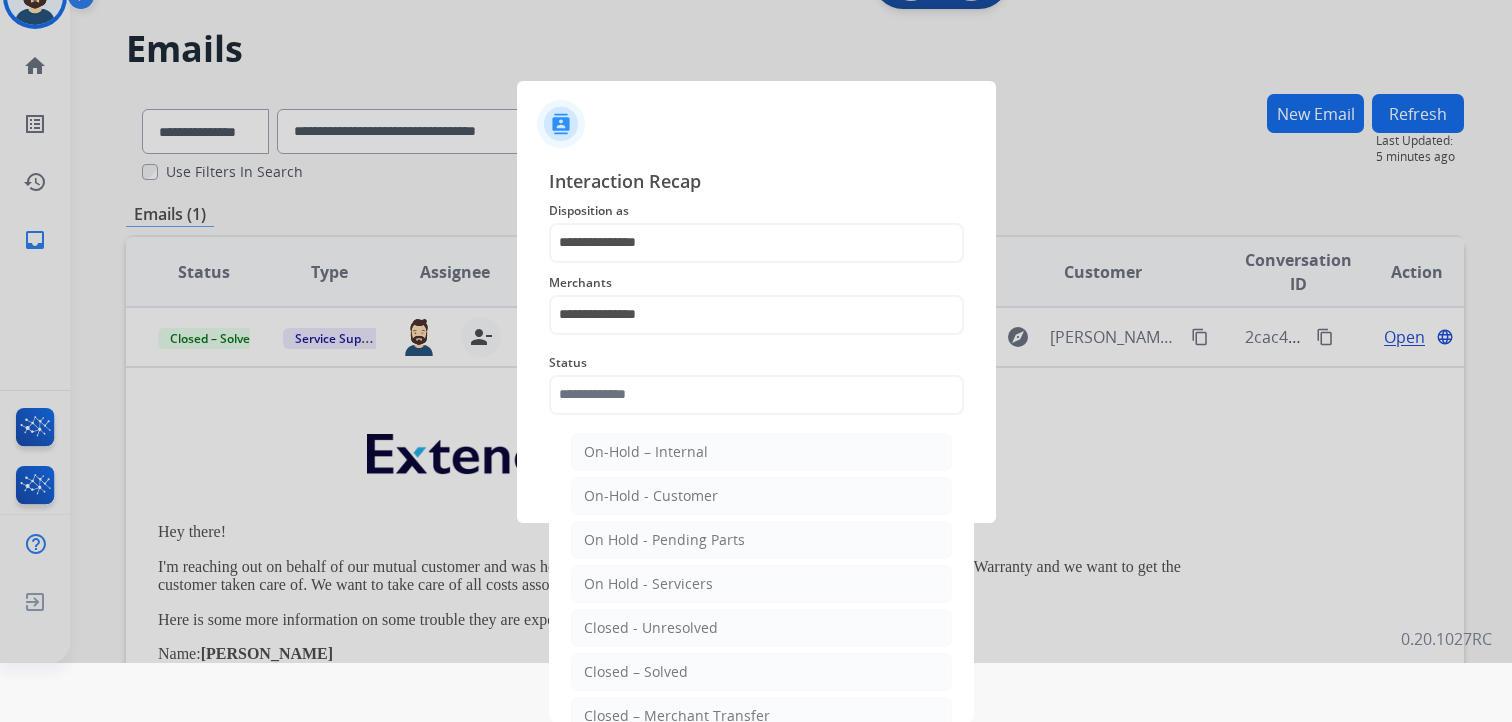 drag, startPoint x: 634, startPoint y: 671, endPoint x: 697, endPoint y: 539, distance: 146.26346 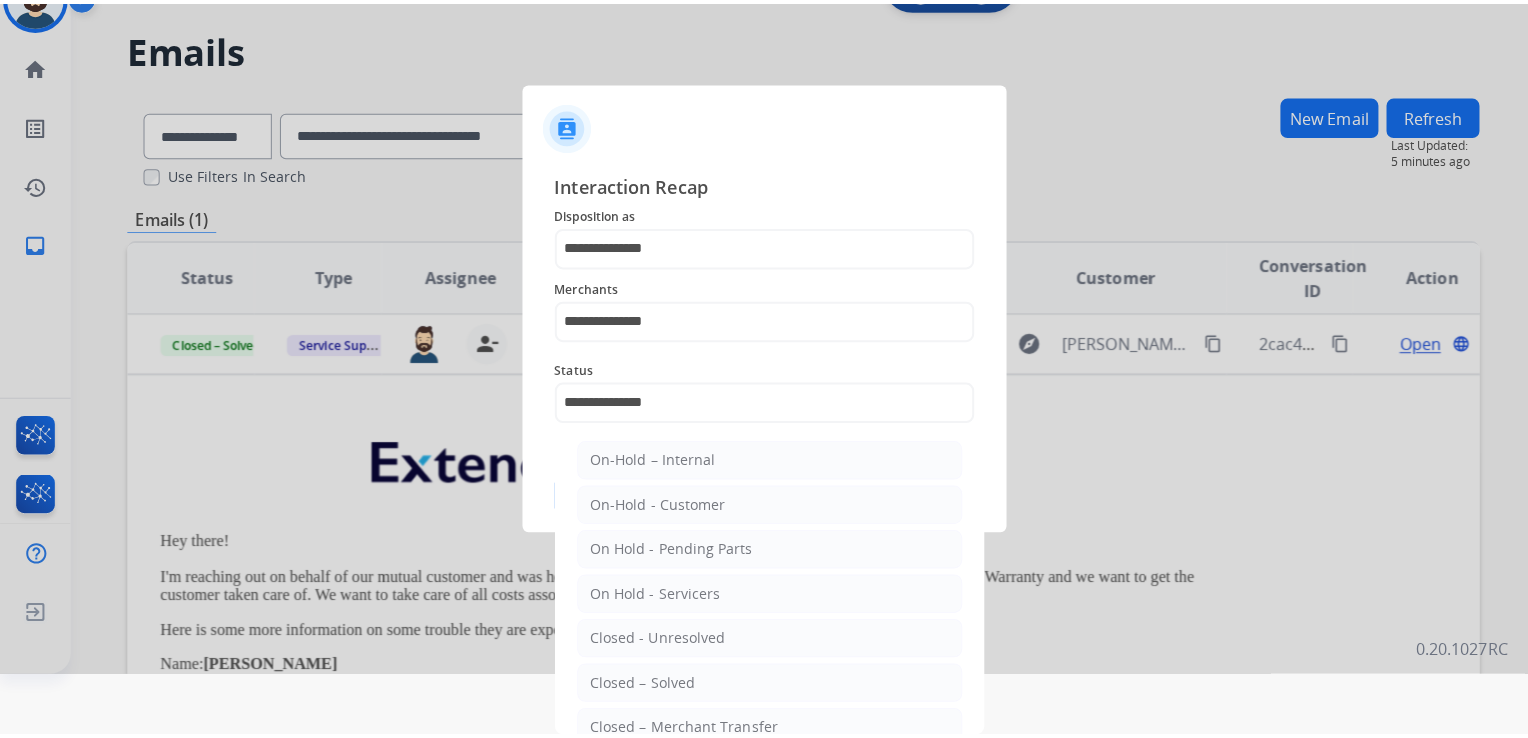 scroll, scrollTop: 0, scrollLeft: 0, axis: both 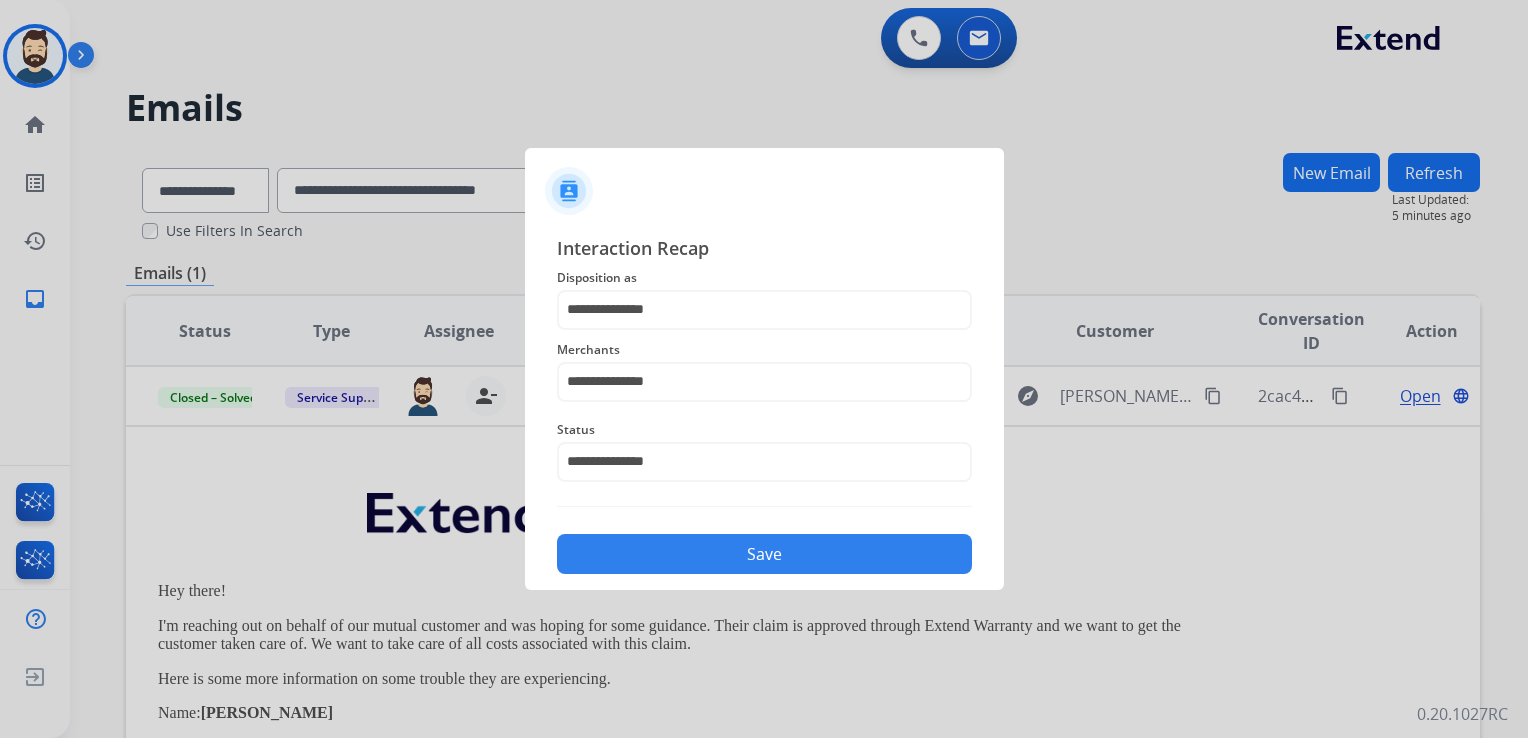 click on "**********" 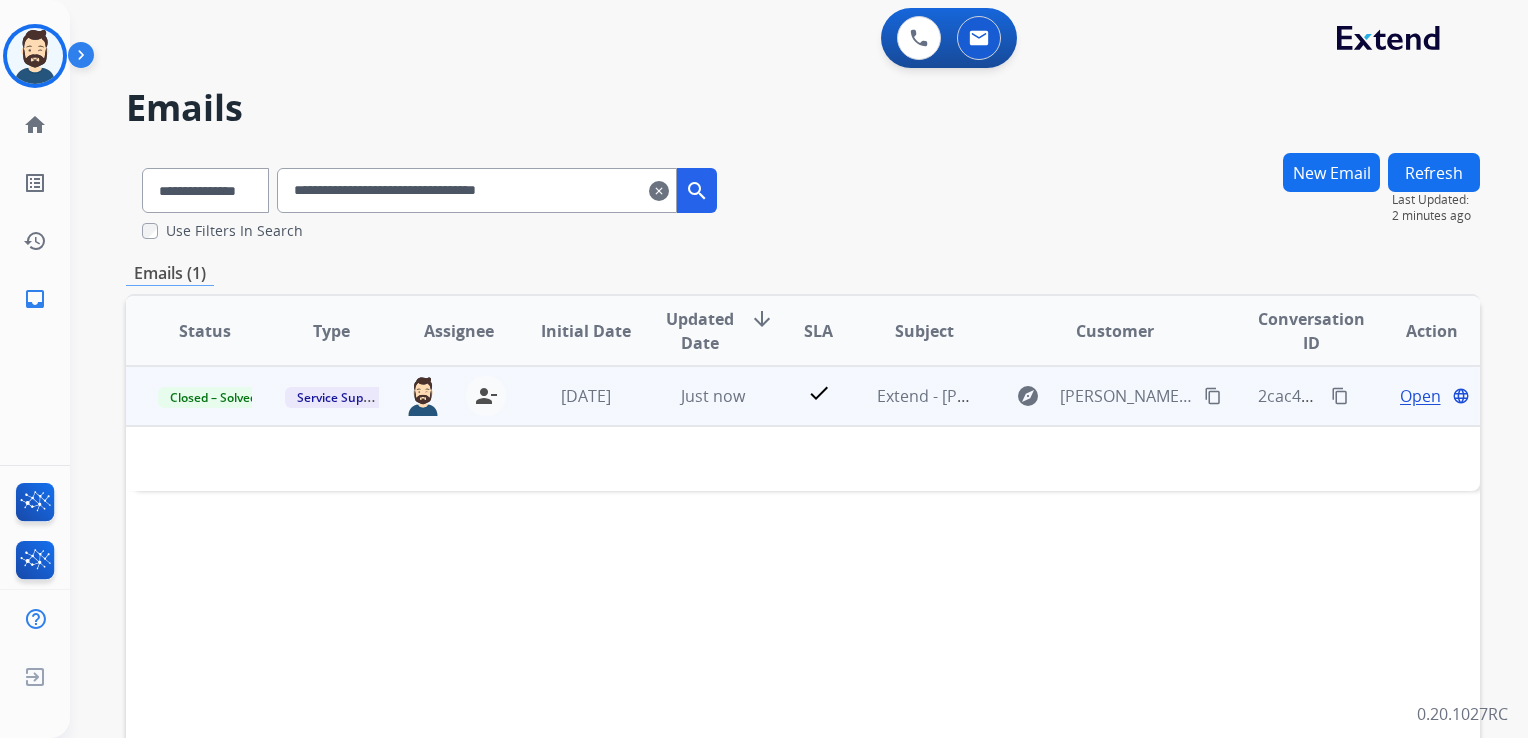 click on "Just now" at bounding box center [697, 396] 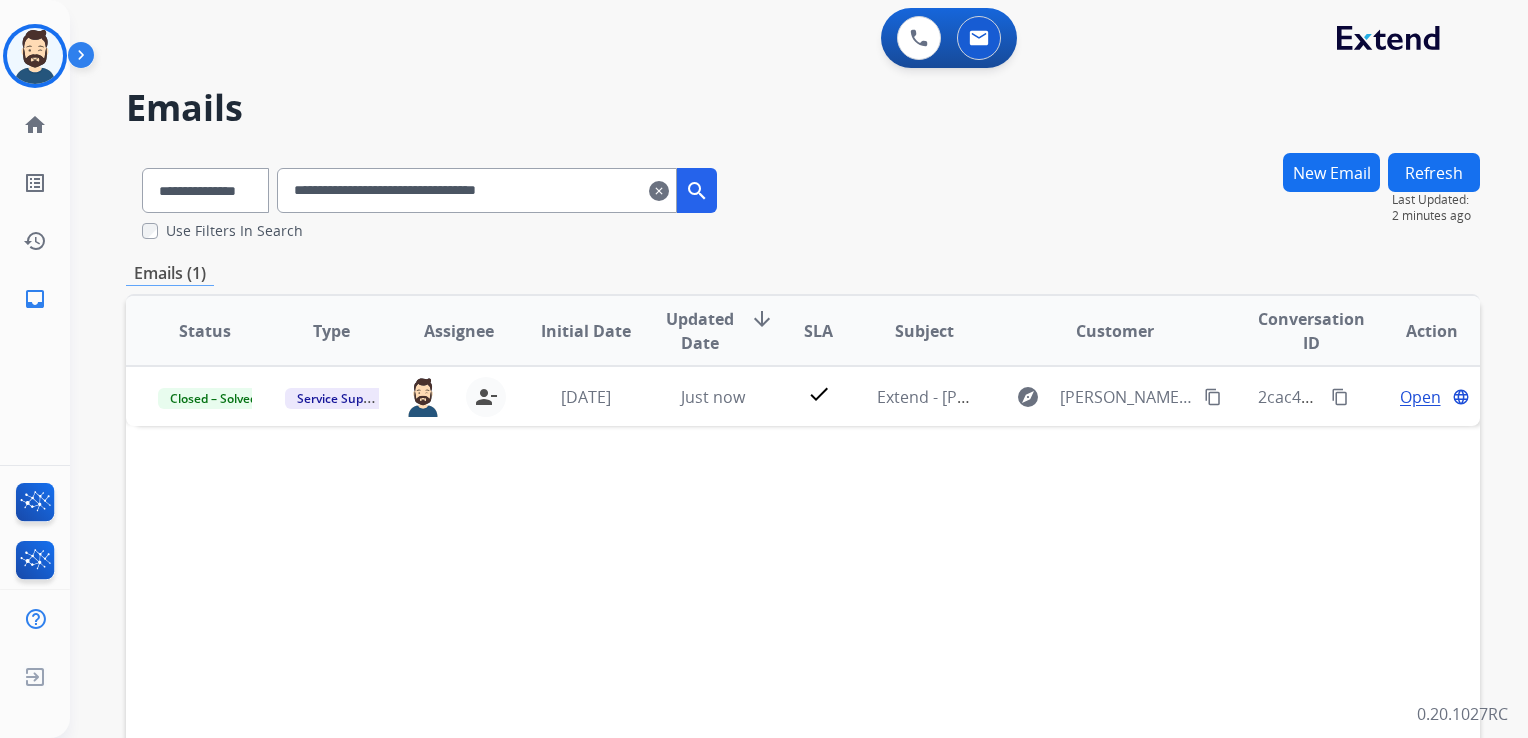 click on "clear" at bounding box center [659, 191] 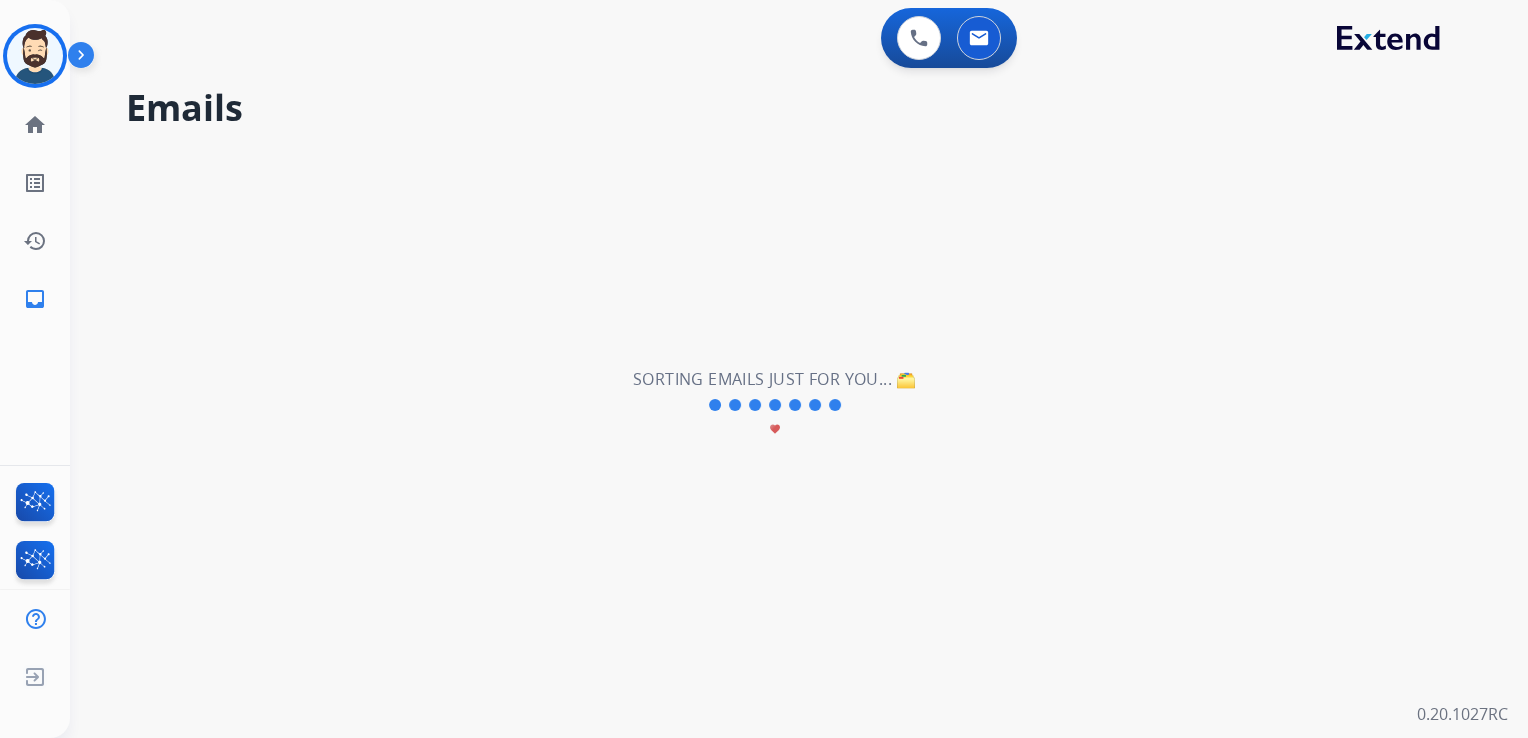select on "**********" 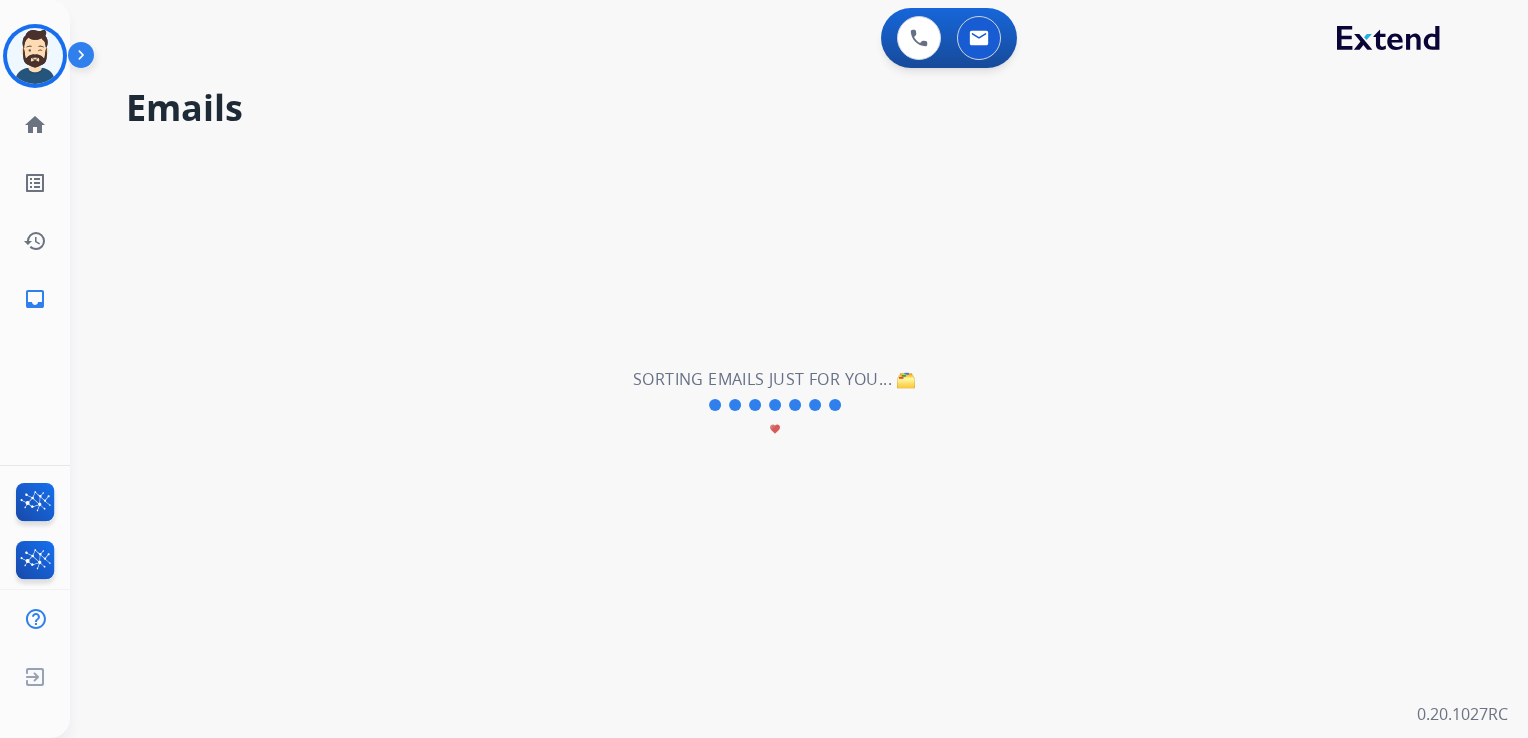 type 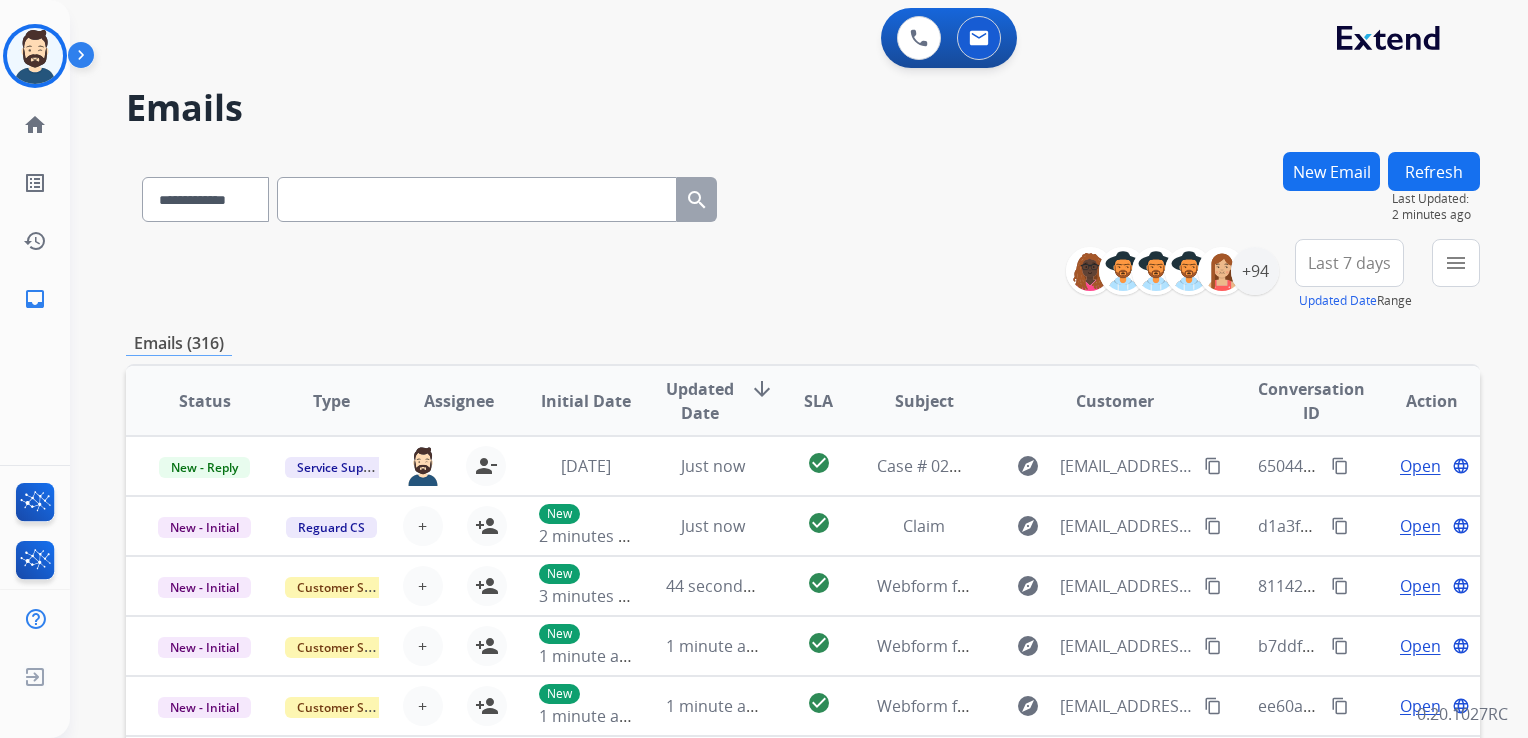 click on "New Email" at bounding box center (1331, 171) 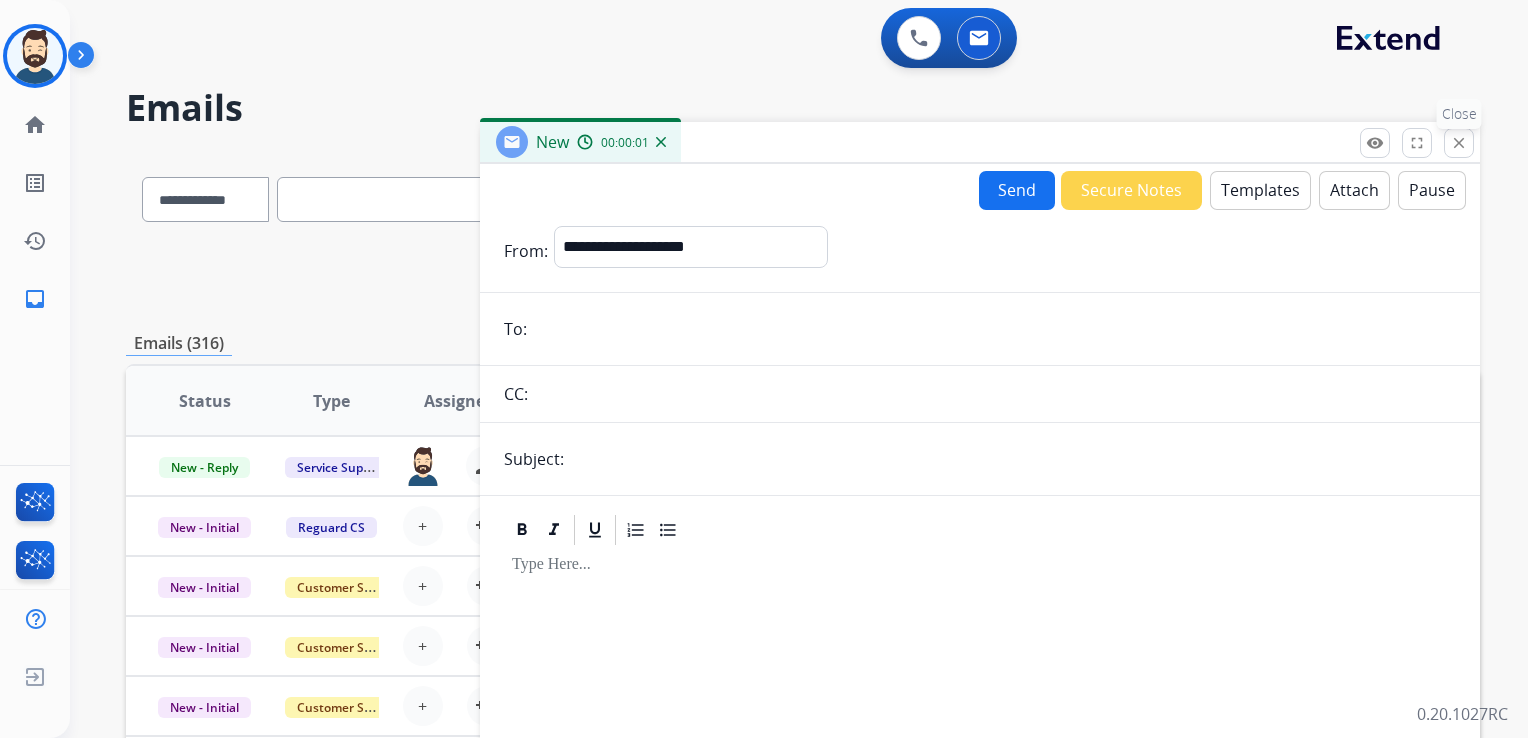 click on "close" at bounding box center [1459, 143] 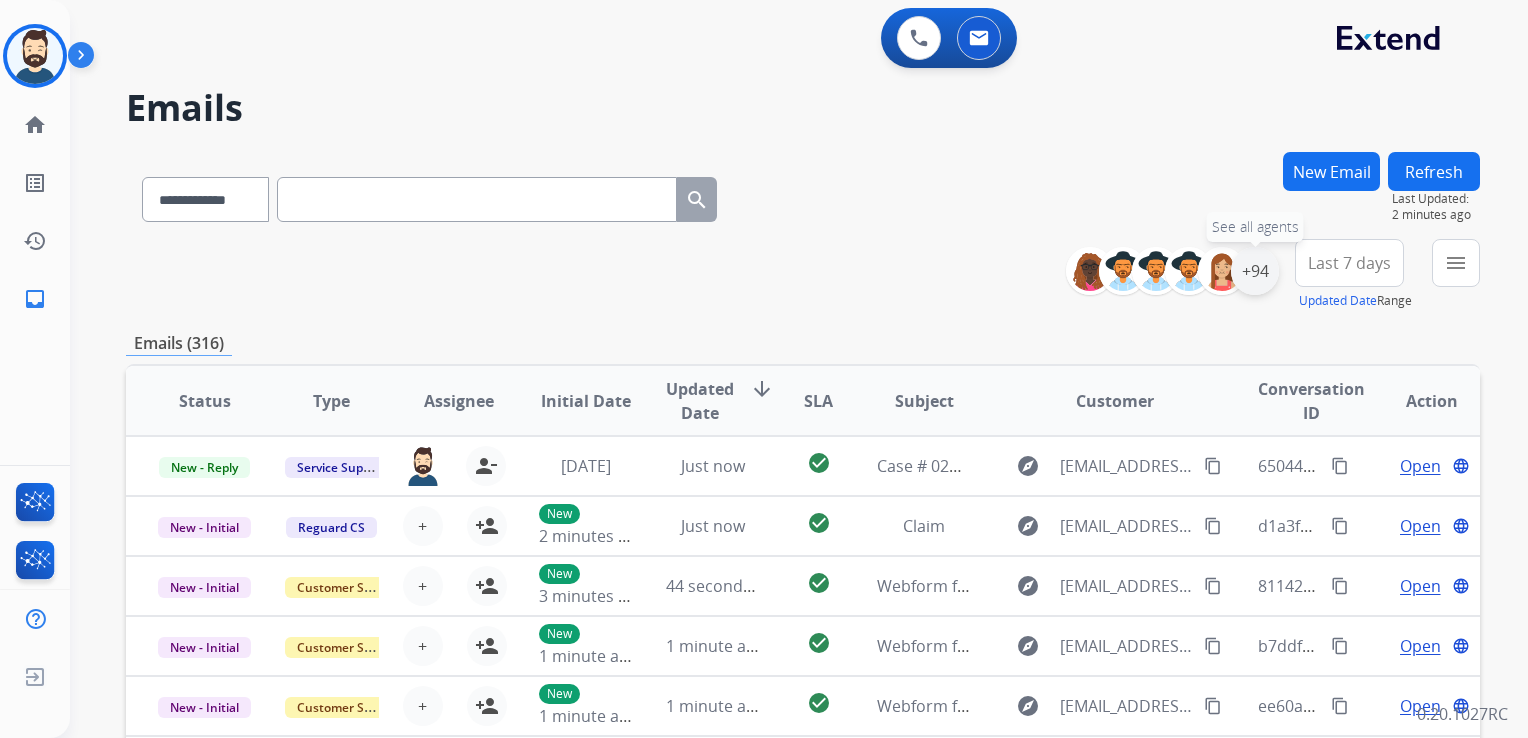 click on "+94" at bounding box center [1255, 271] 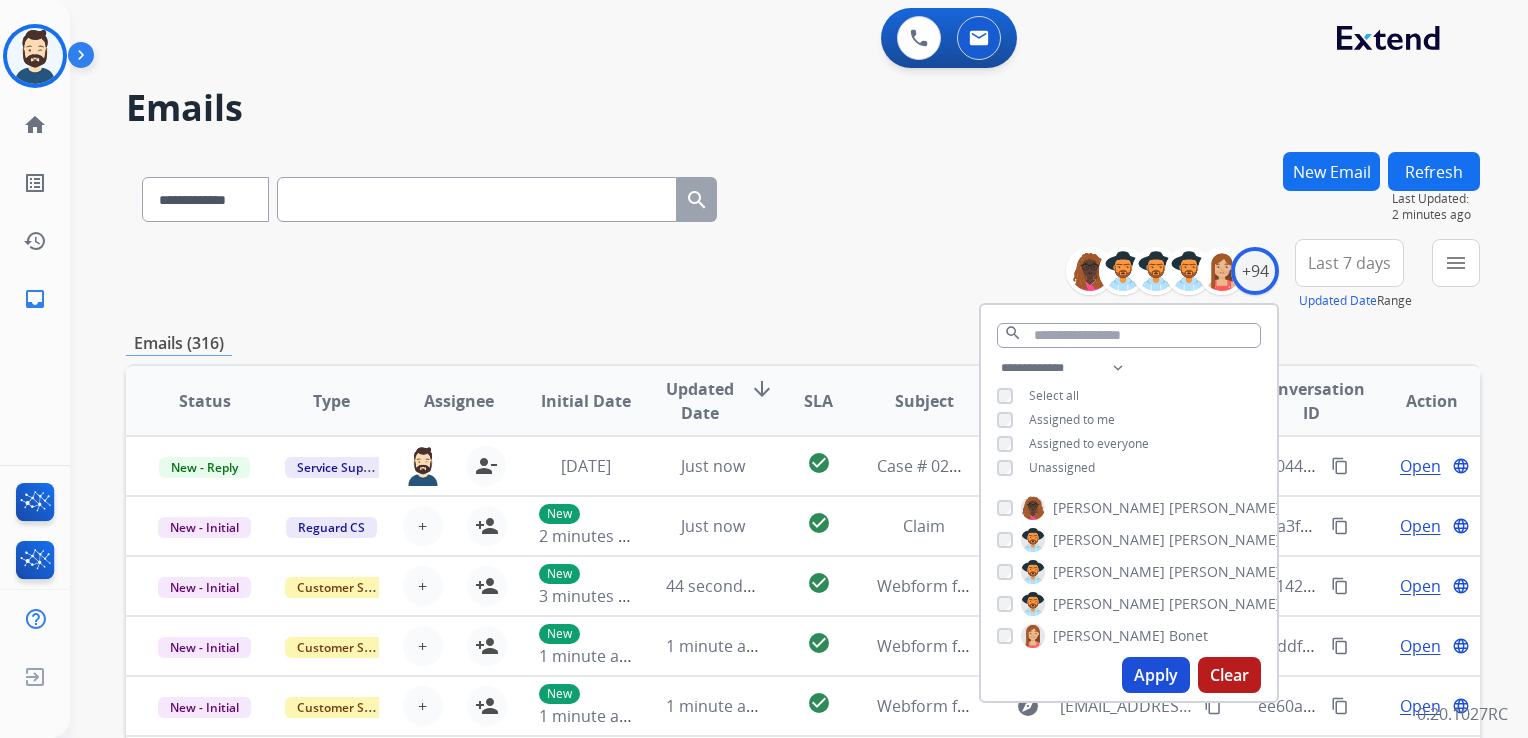 click on "Apply" at bounding box center (1156, 675) 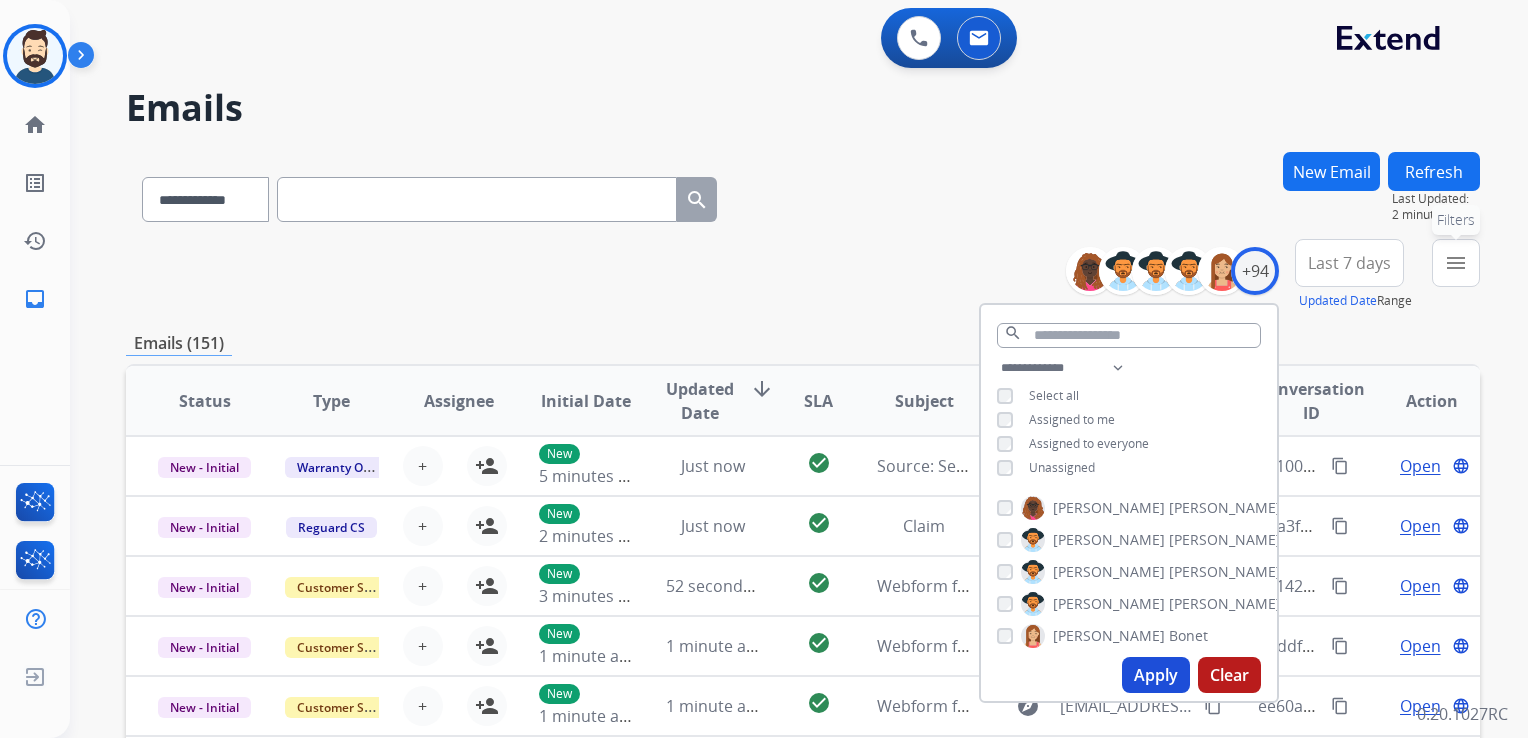 click on "menu  Filters" at bounding box center [1456, 263] 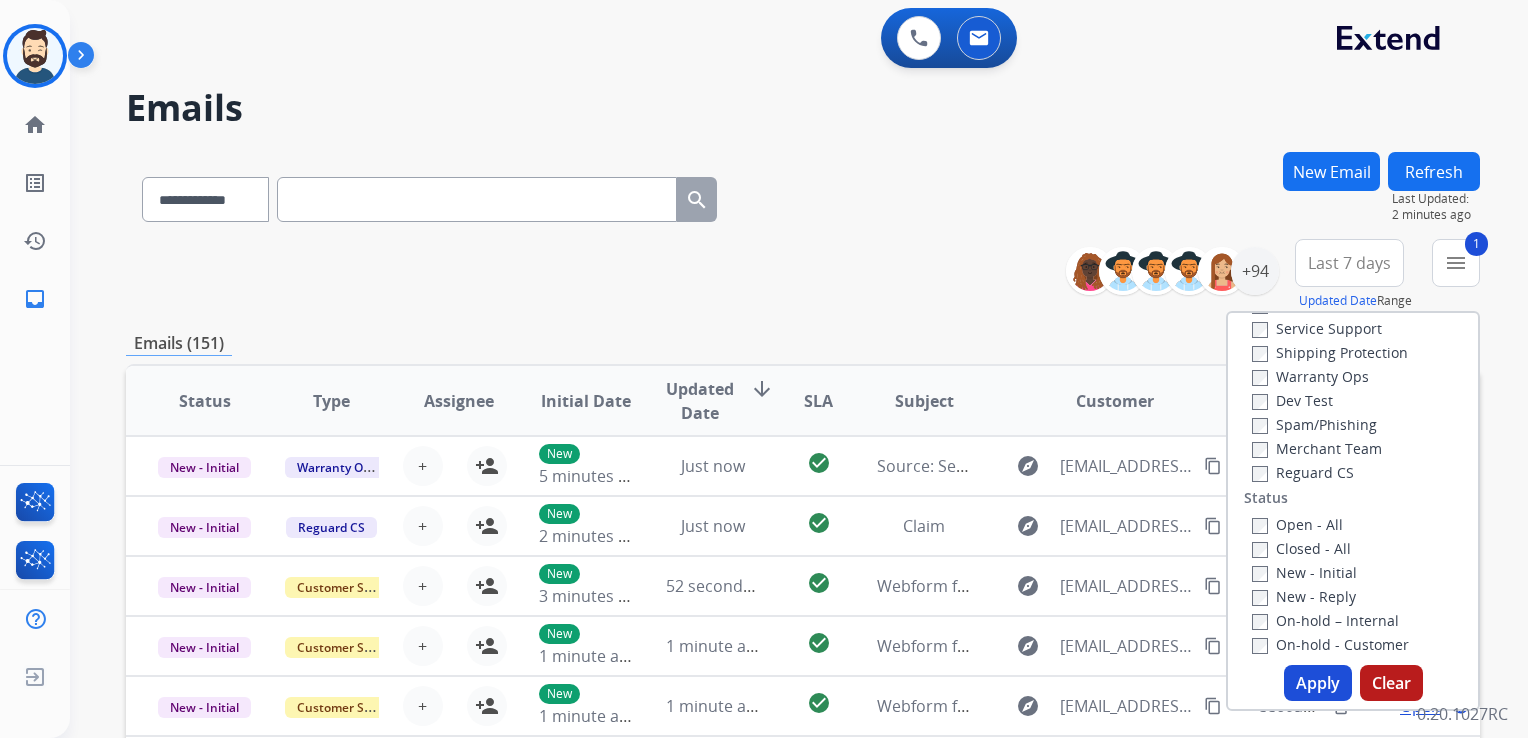 scroll, scrollTop: 200, scrollLeft: 0, axis: vertical 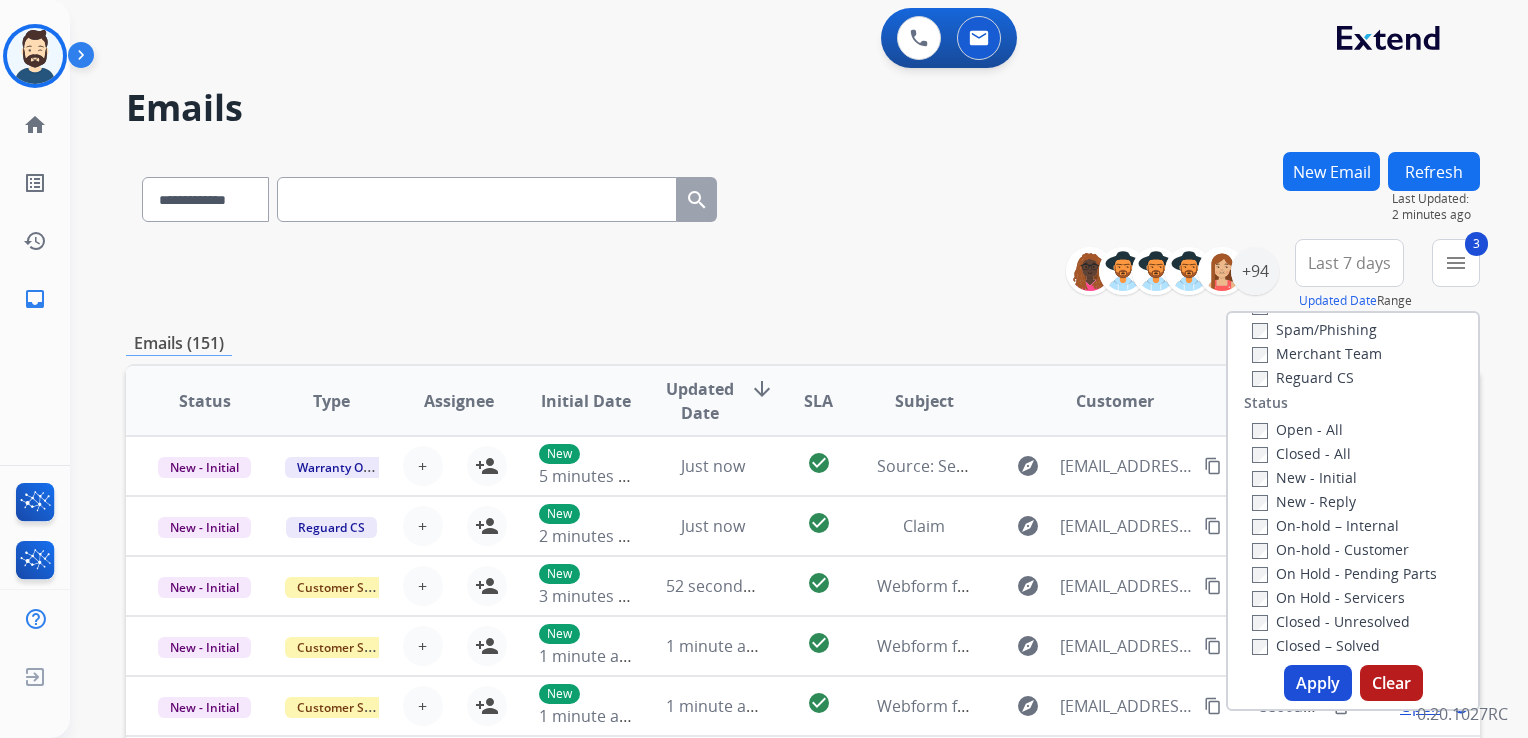 click on "Apply" at bounding box center [1318, 683] 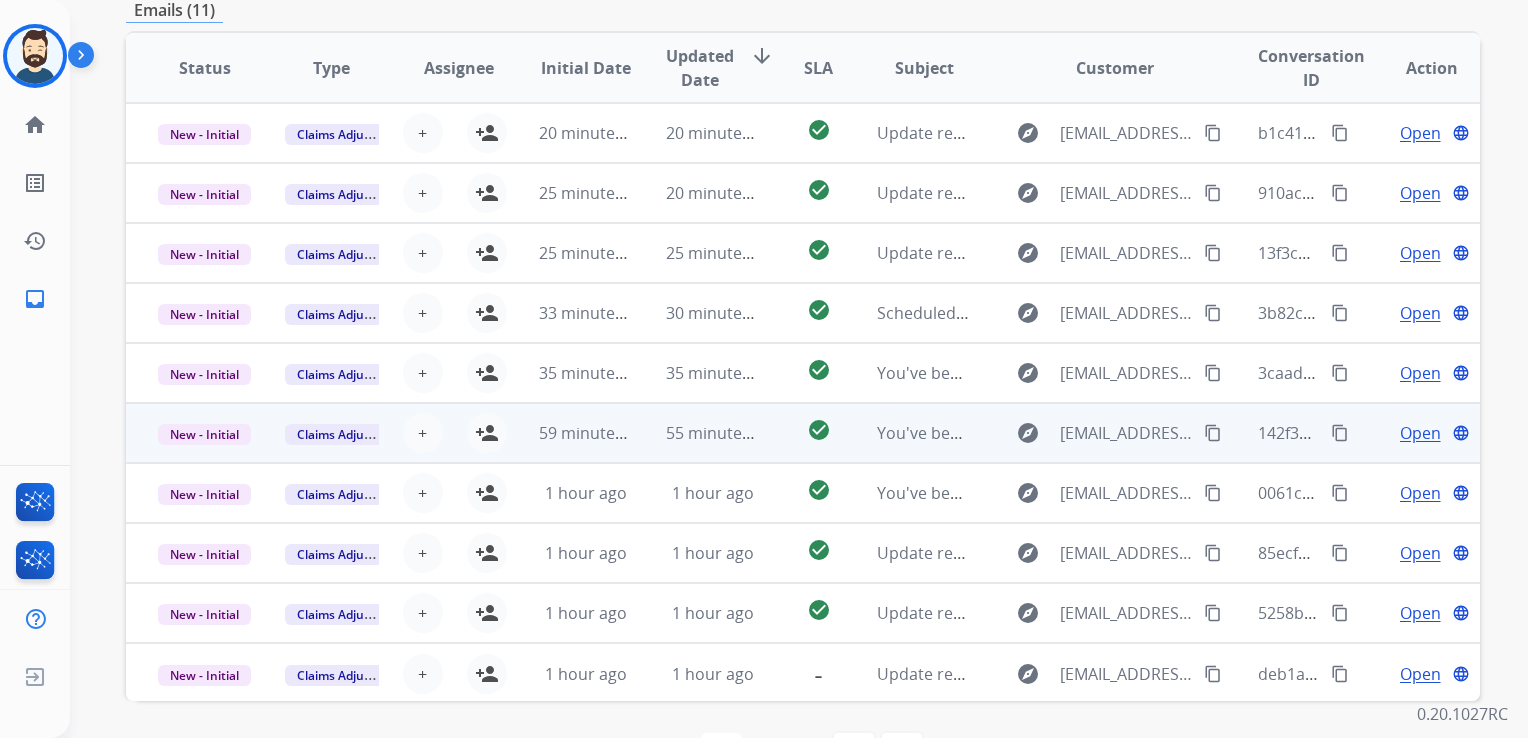 scroll, scrollTop: 247, scrollLeft: 0, axis: vertical 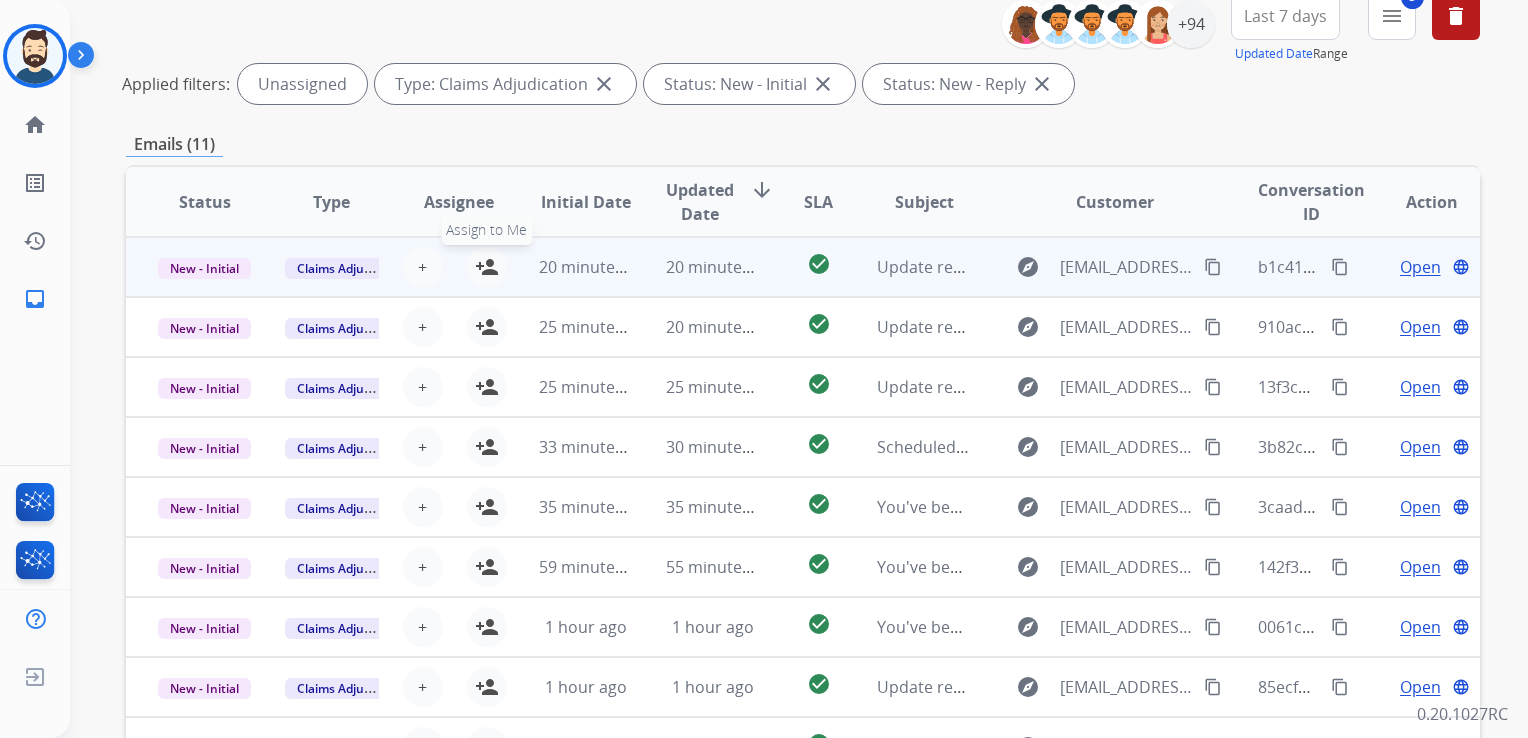 click on "person_add" at bounding box center (487, 267) 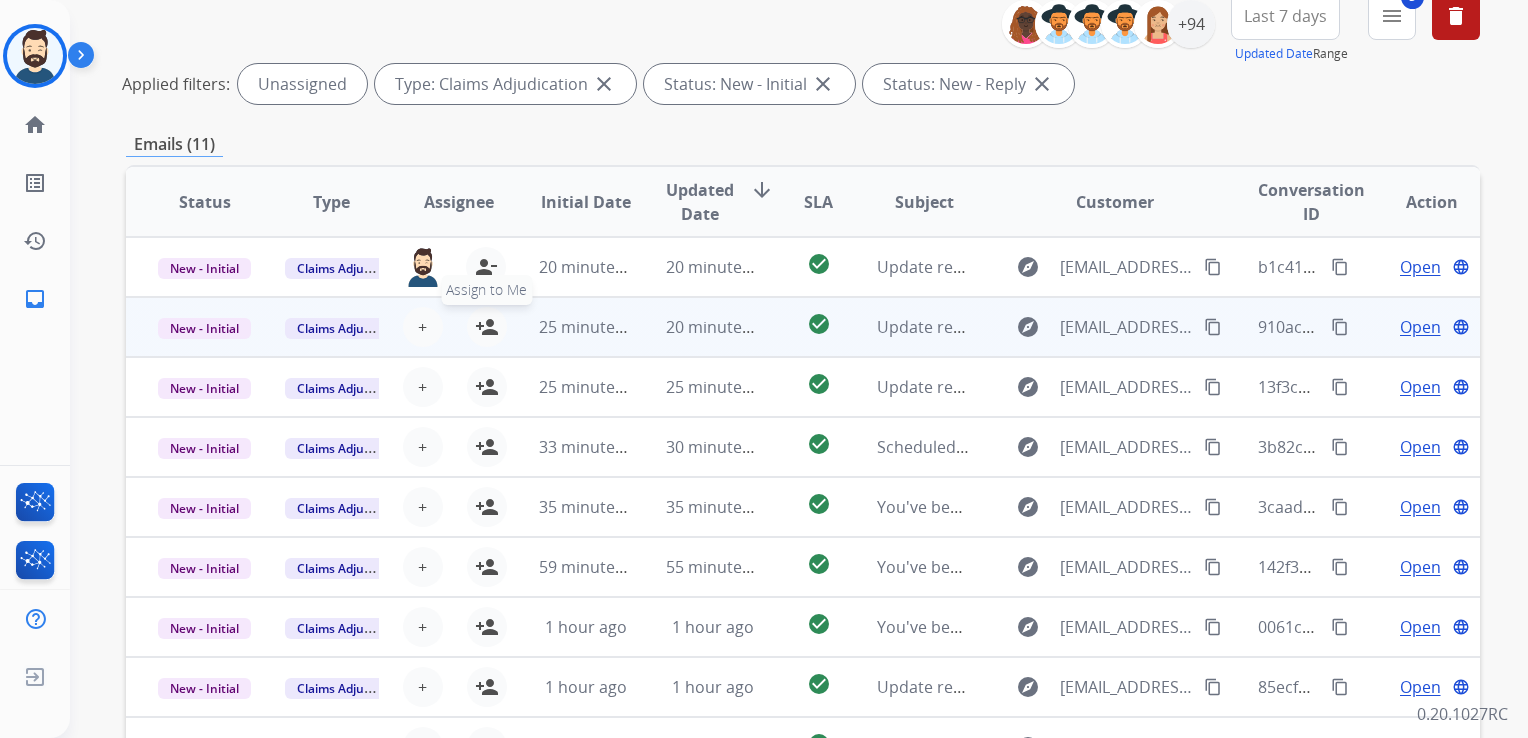 click on "person_add" at bounding box center (487, 327) 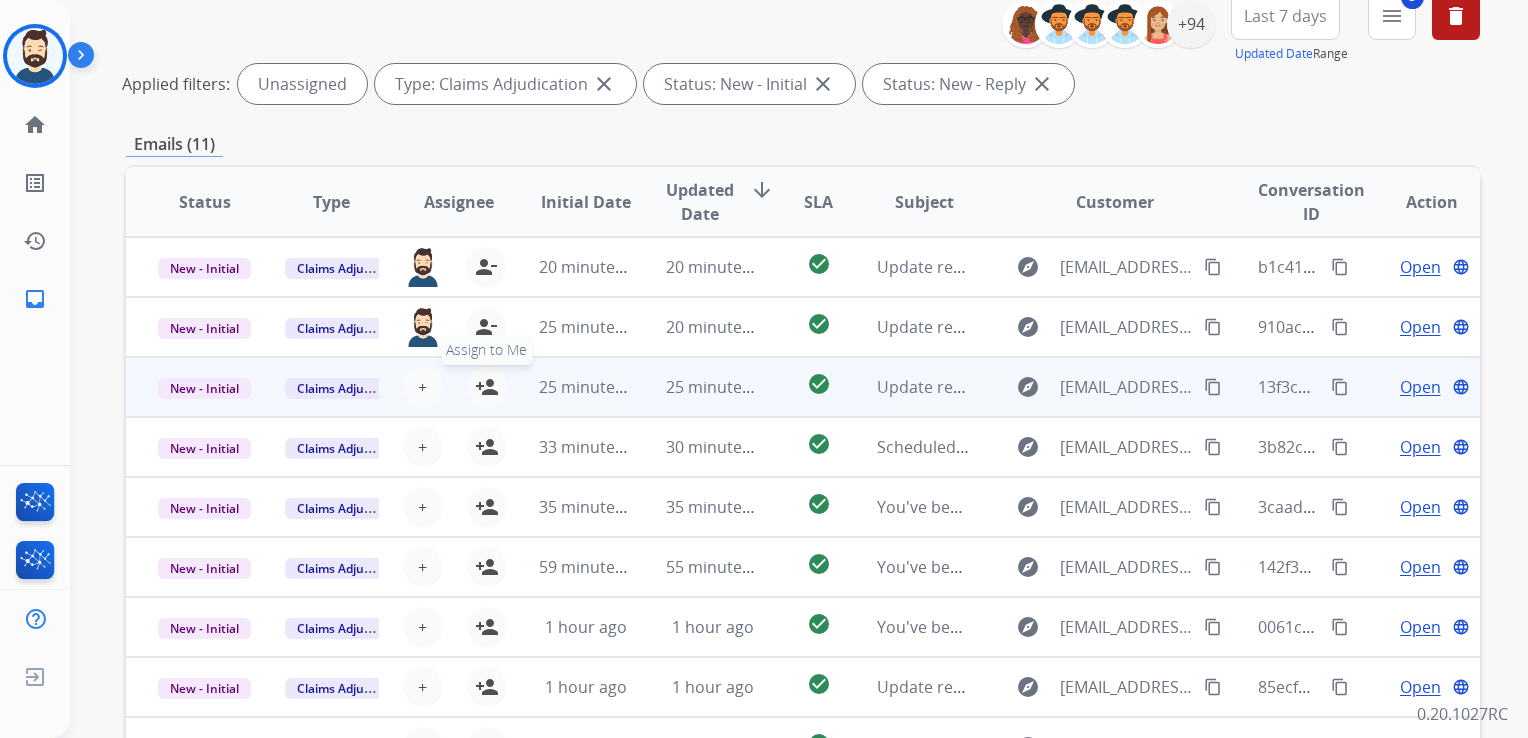 click on "person_add" at bounding box center [487, 387] 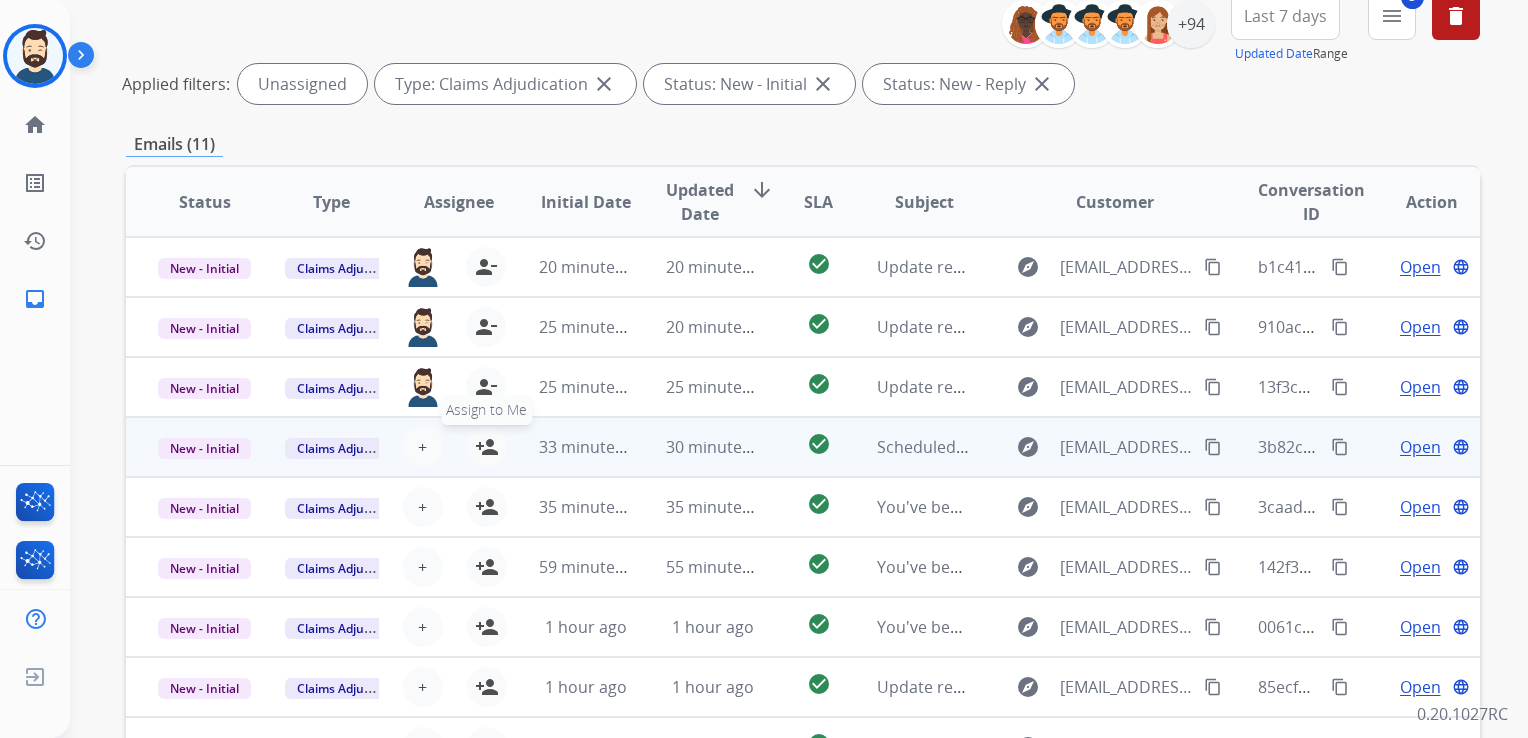 click on "person_add" at bounding box center [487, 447] 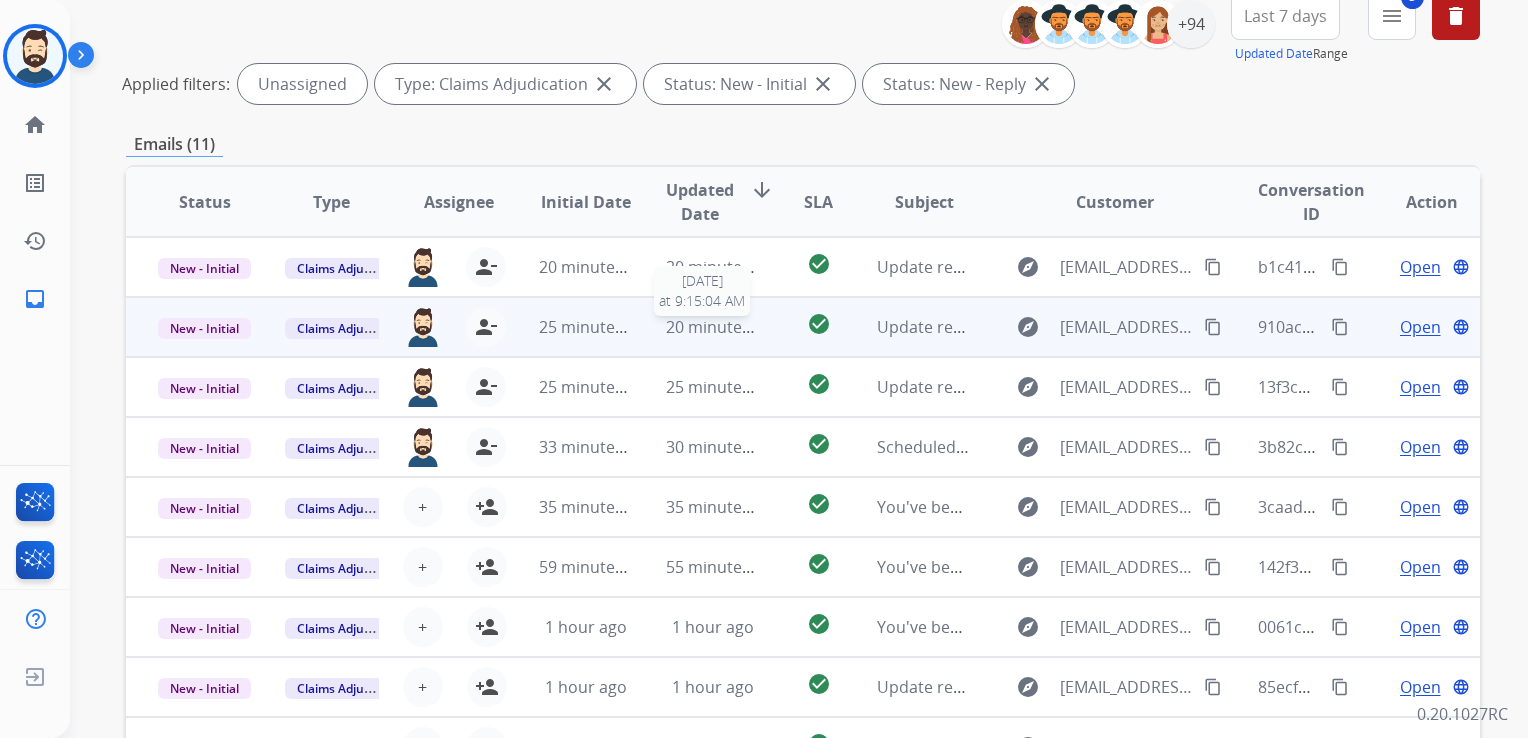 scroll, scrollTop: 1, scrollLeft: 0, axis: vertical 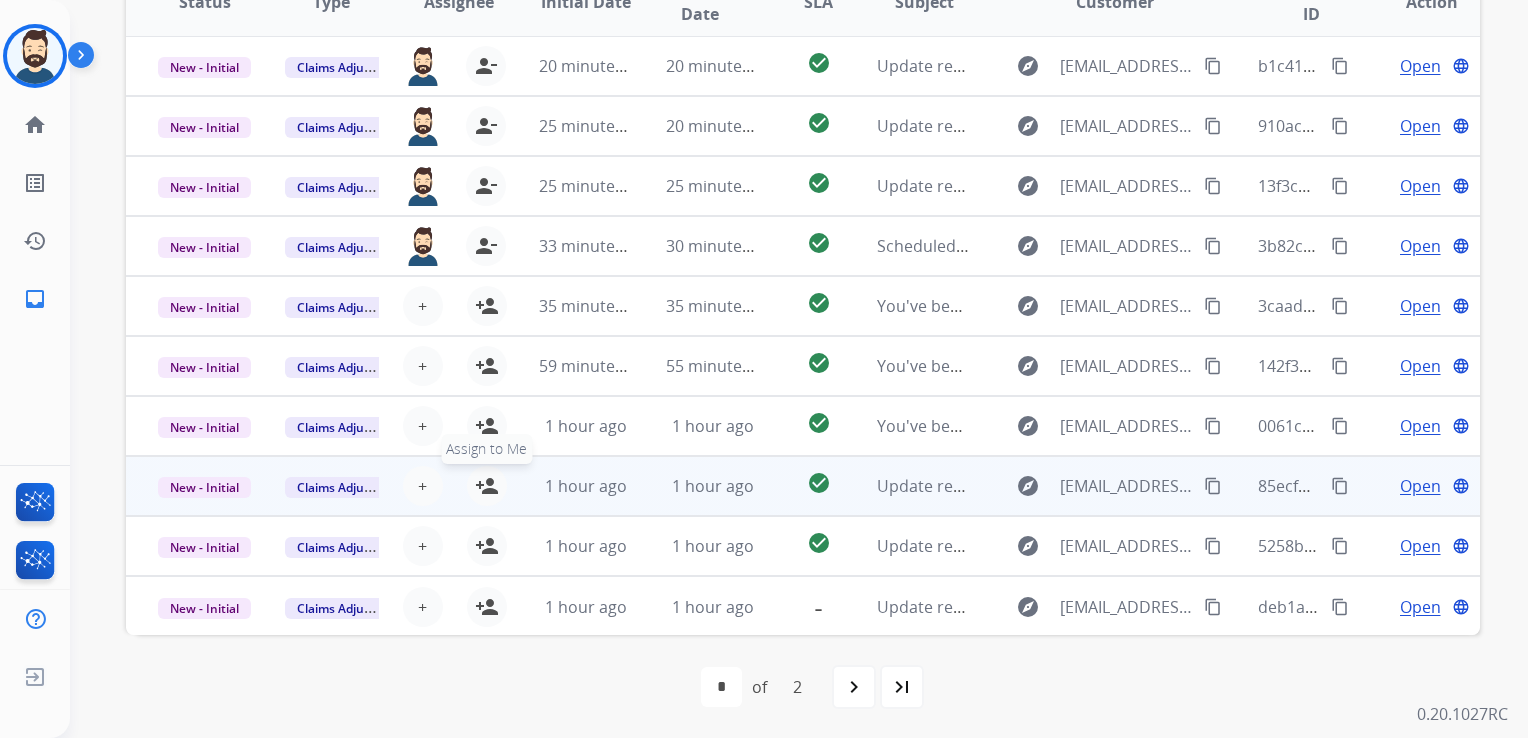 click on "person_add" at bounding box center (487, 486) 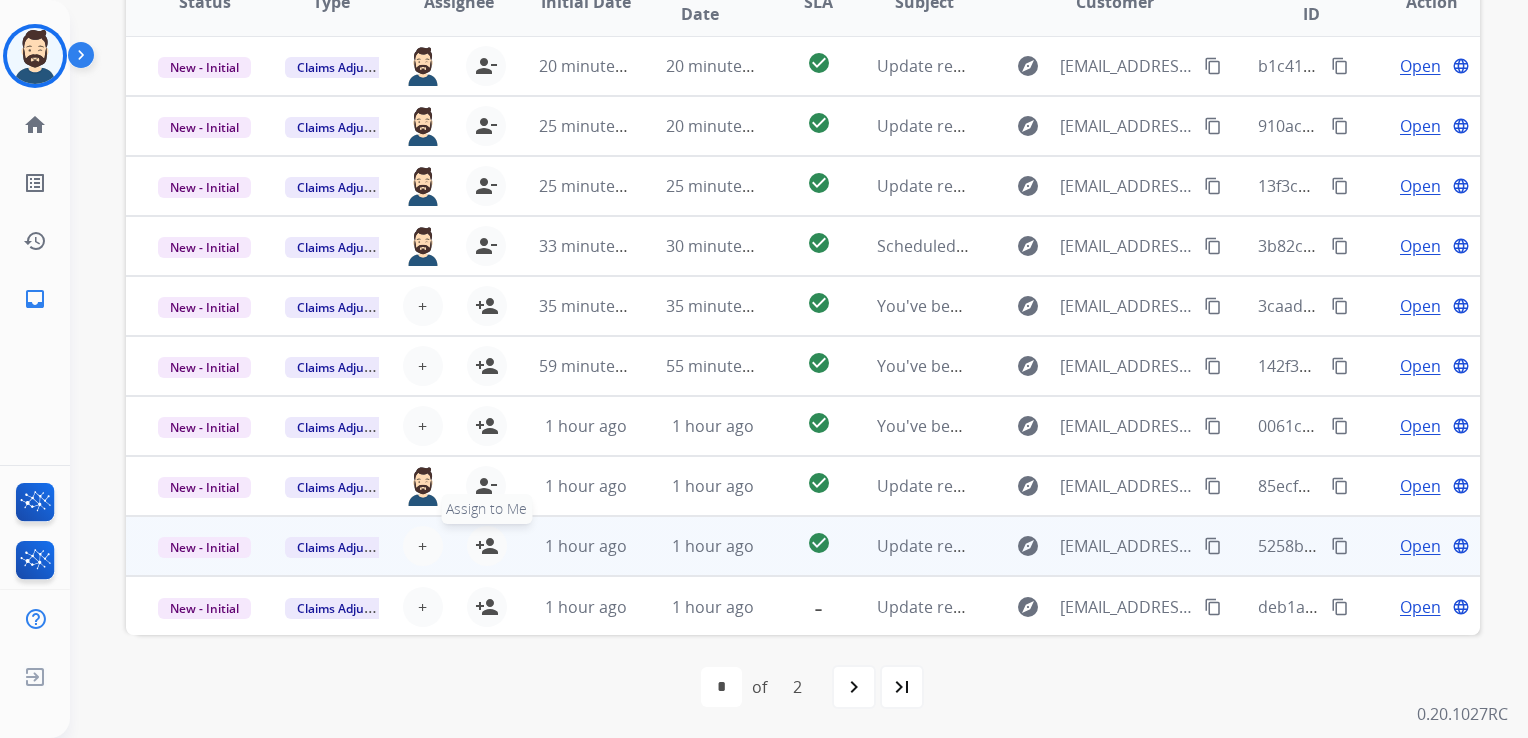 click on "person_add" at bounding box center (487, 546) 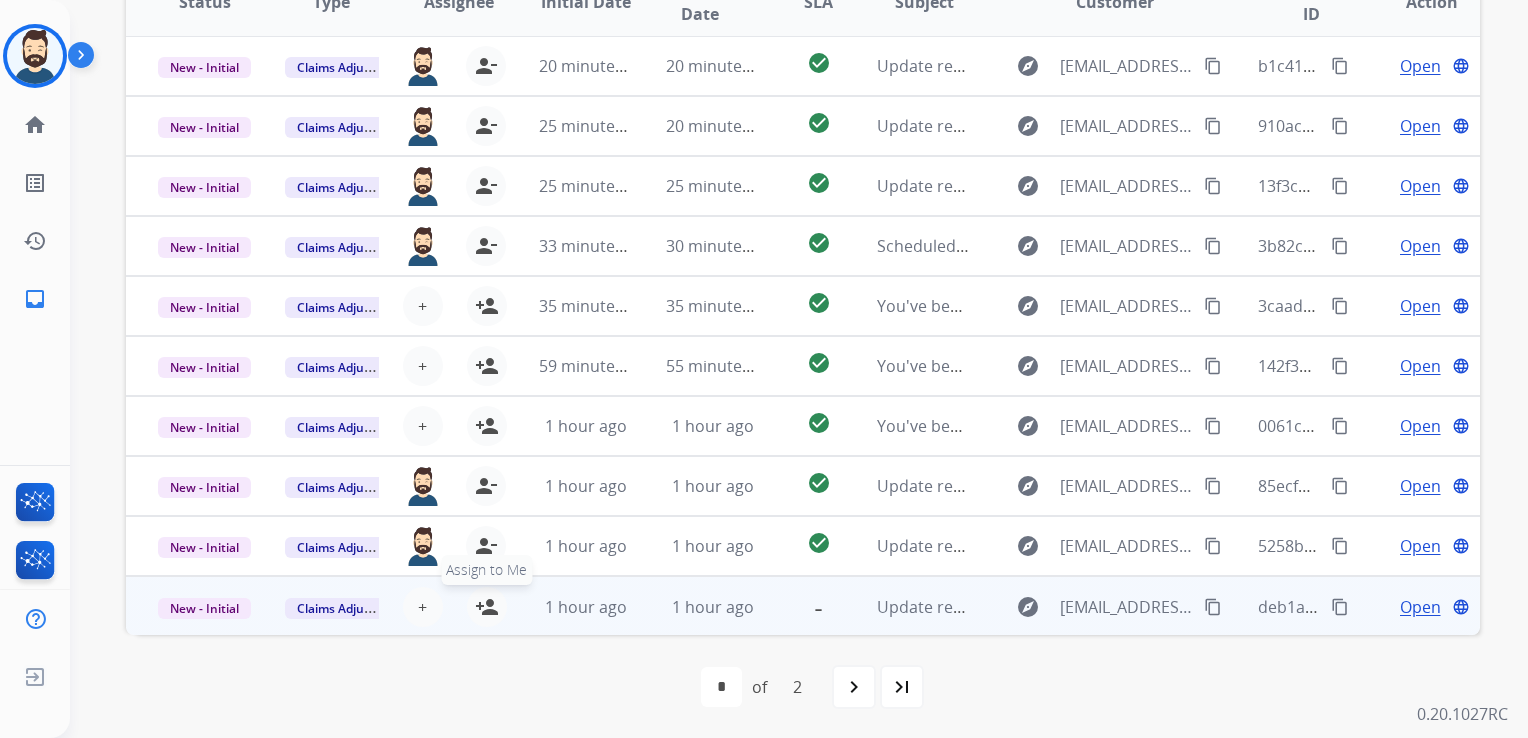 click on "person_add" at bounding box center (487, 607) 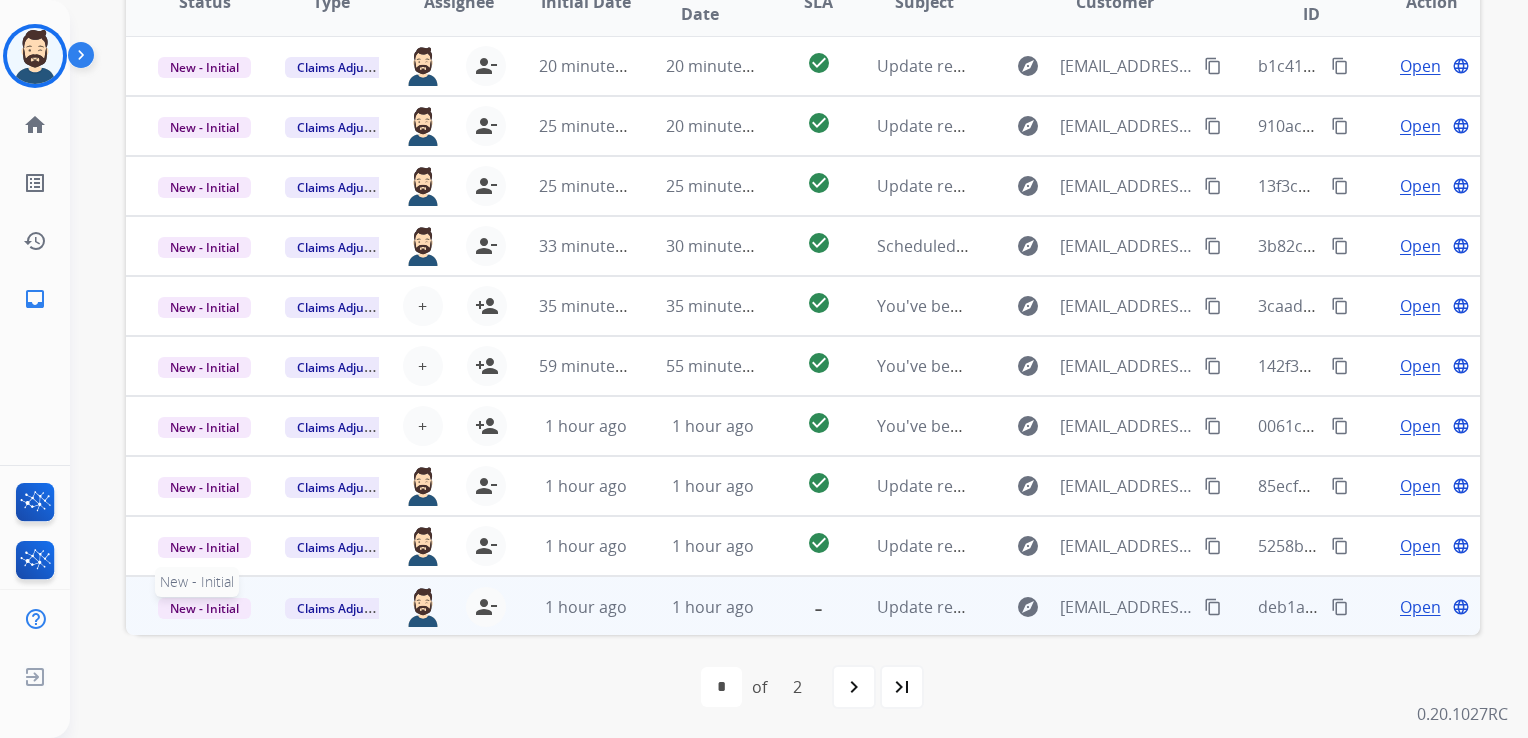 click on "New - Initial" at bounding box center [204, 608] 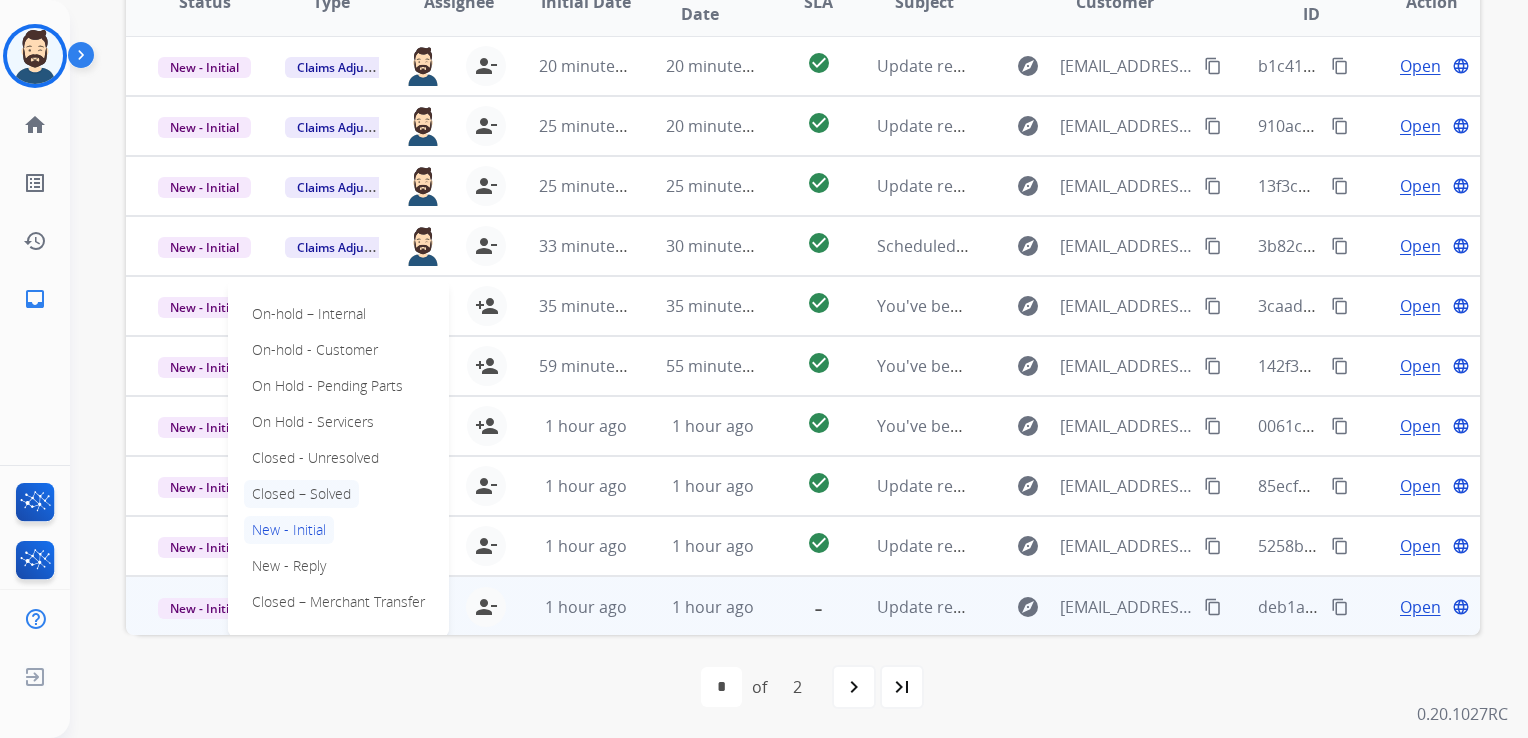 click on "Closed – Solved" at bounding box center [301, 494] 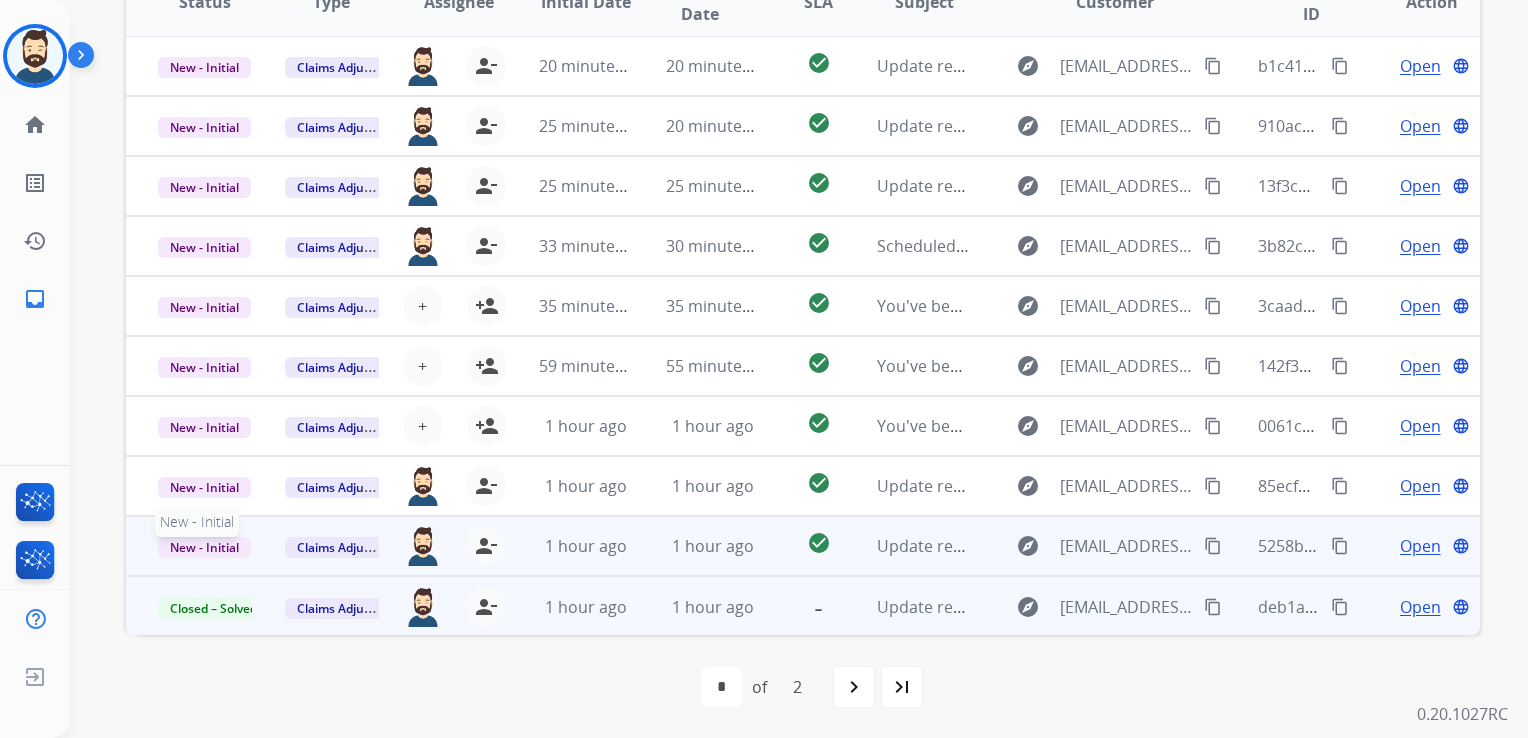 click on "New - Initial" at bounding box center (204, 547) 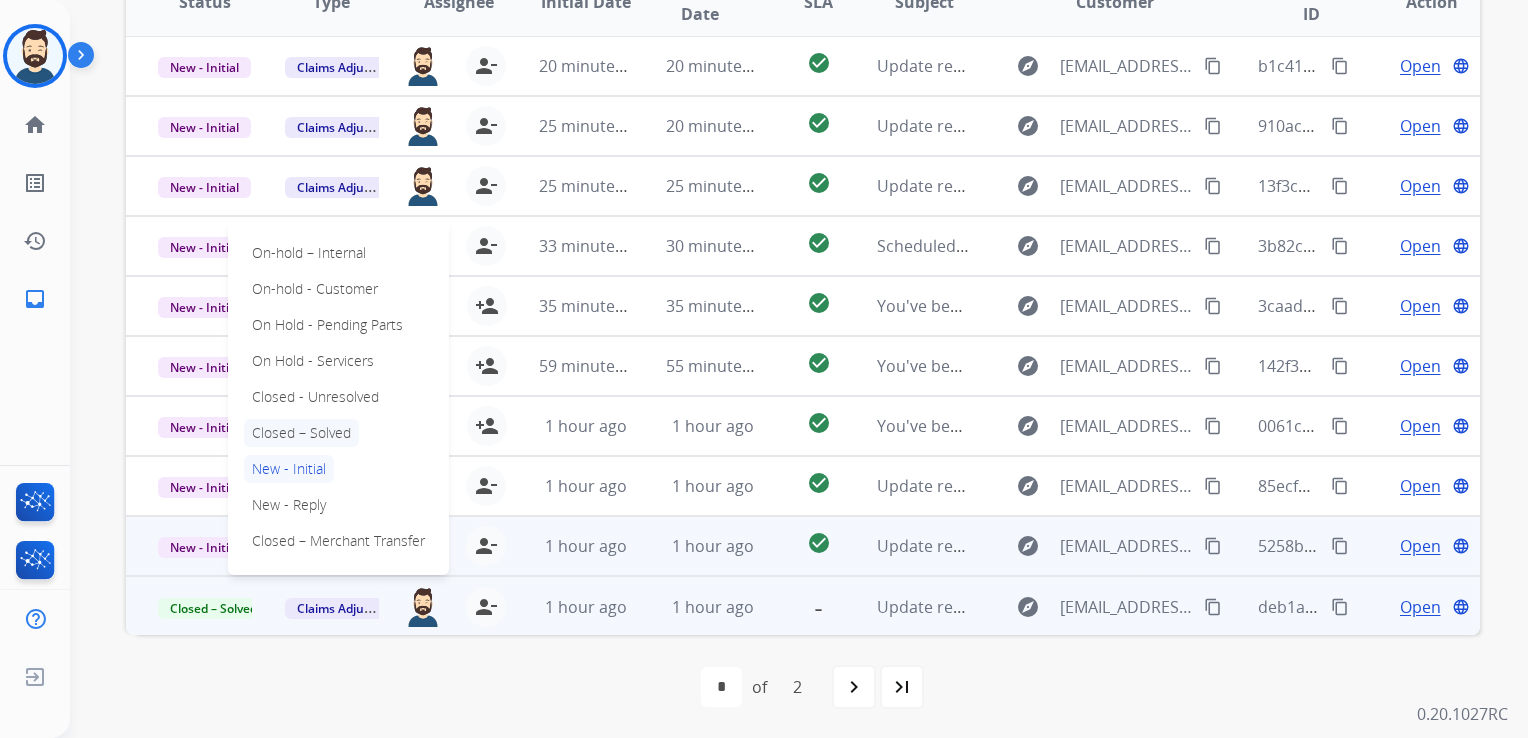 click on "Closed – Solved" at bounding box center (301, 433) 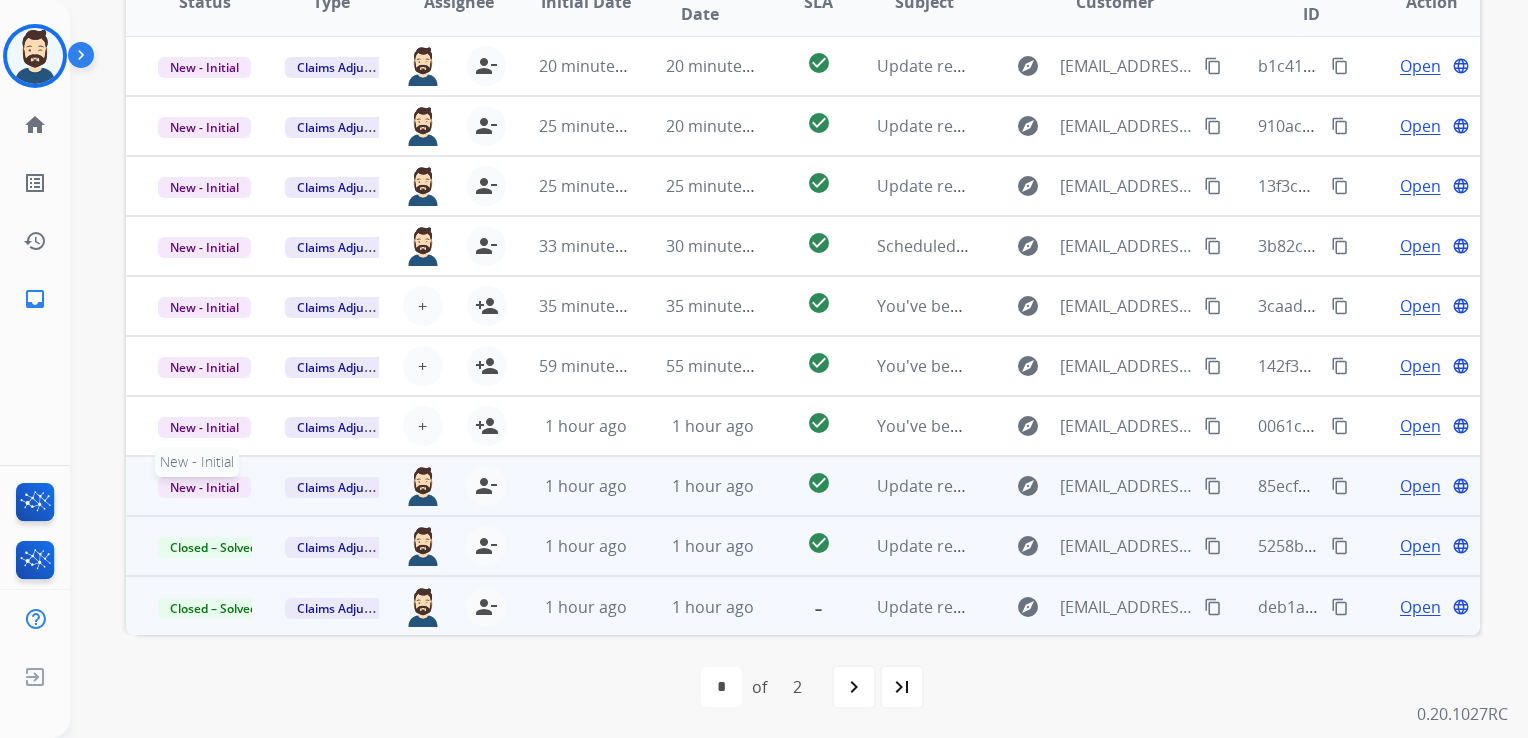 click on "New - Initial" at bounding box center (204, 487) 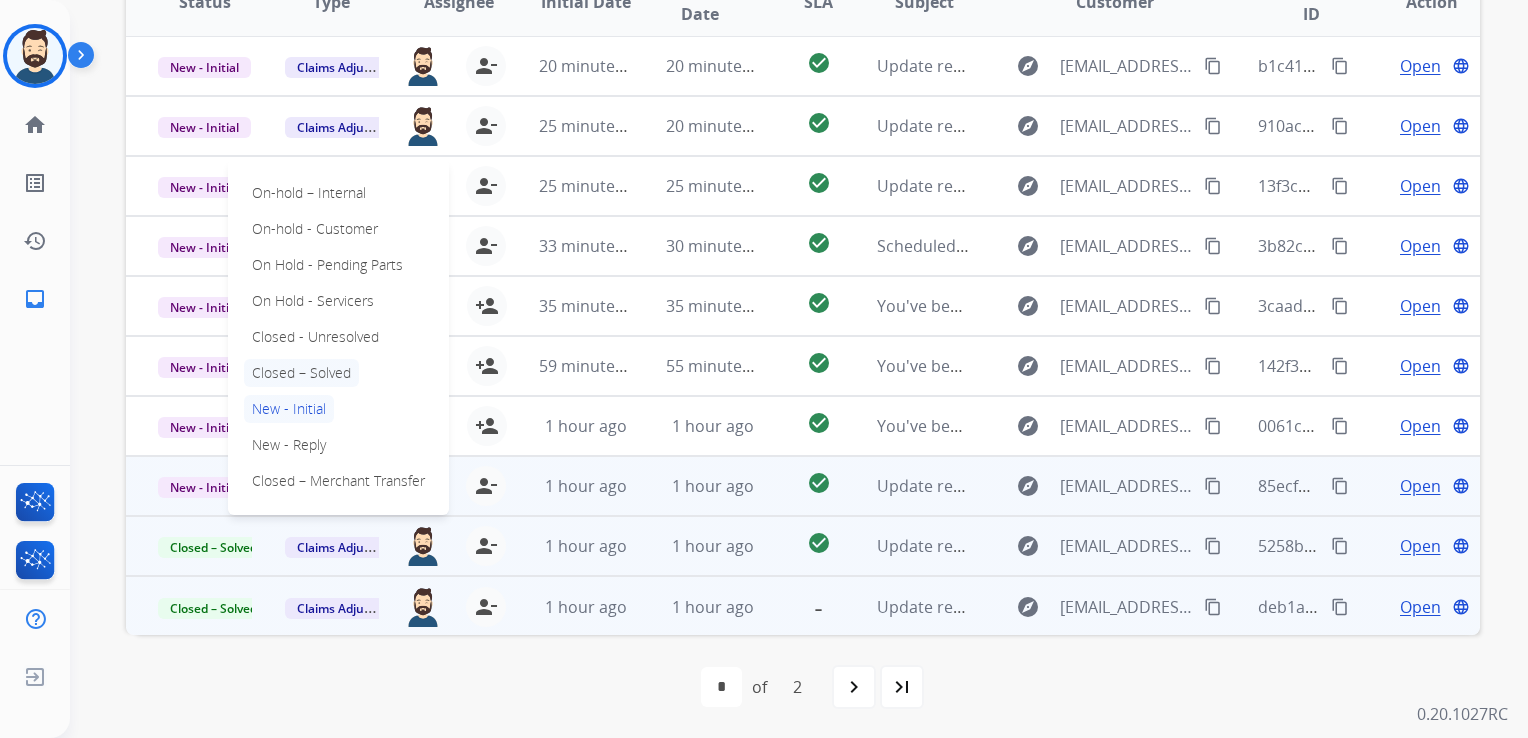 click on "Closed – Solved" at bounding box center (301, 373) 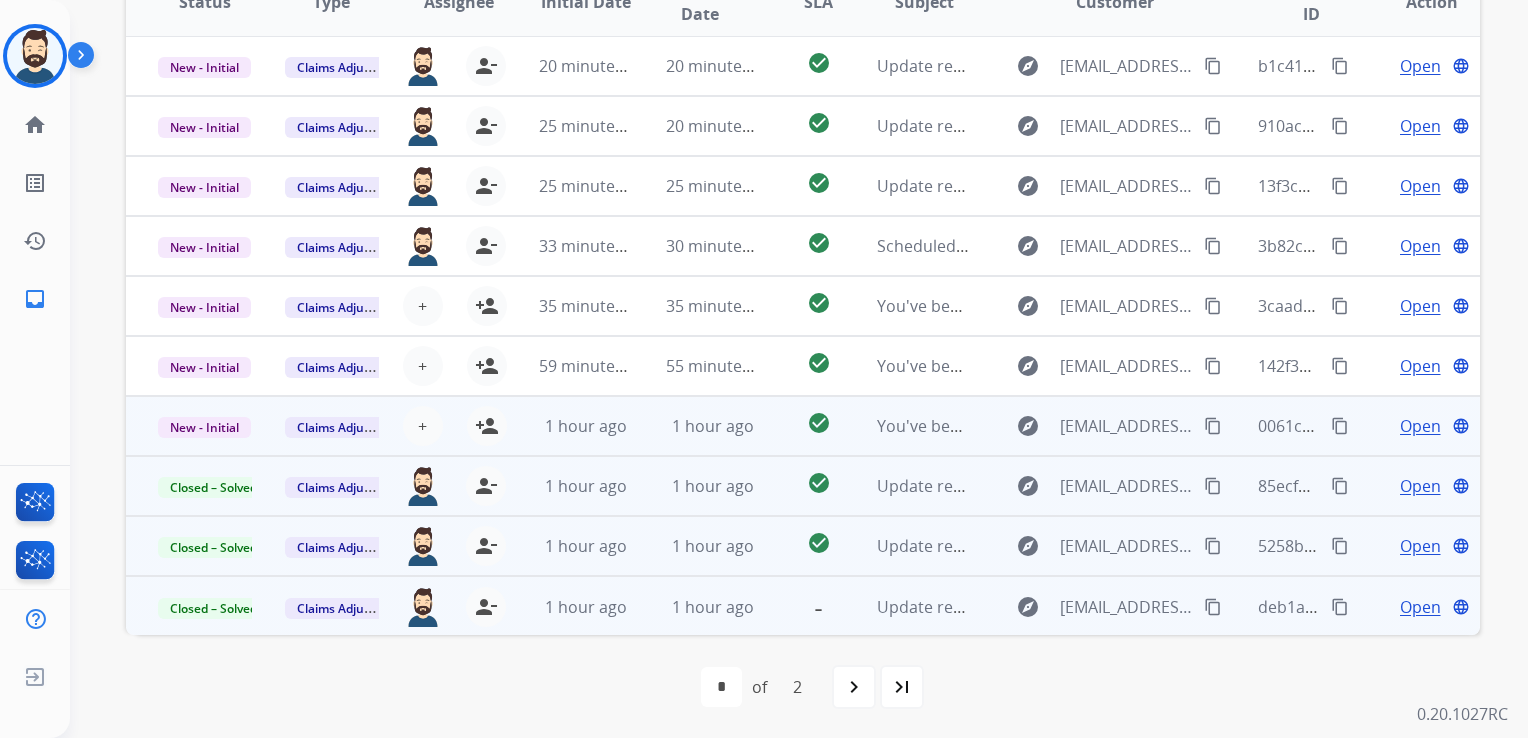 scroll, scrollTop: 0, scrollLeft: 0, axis: both 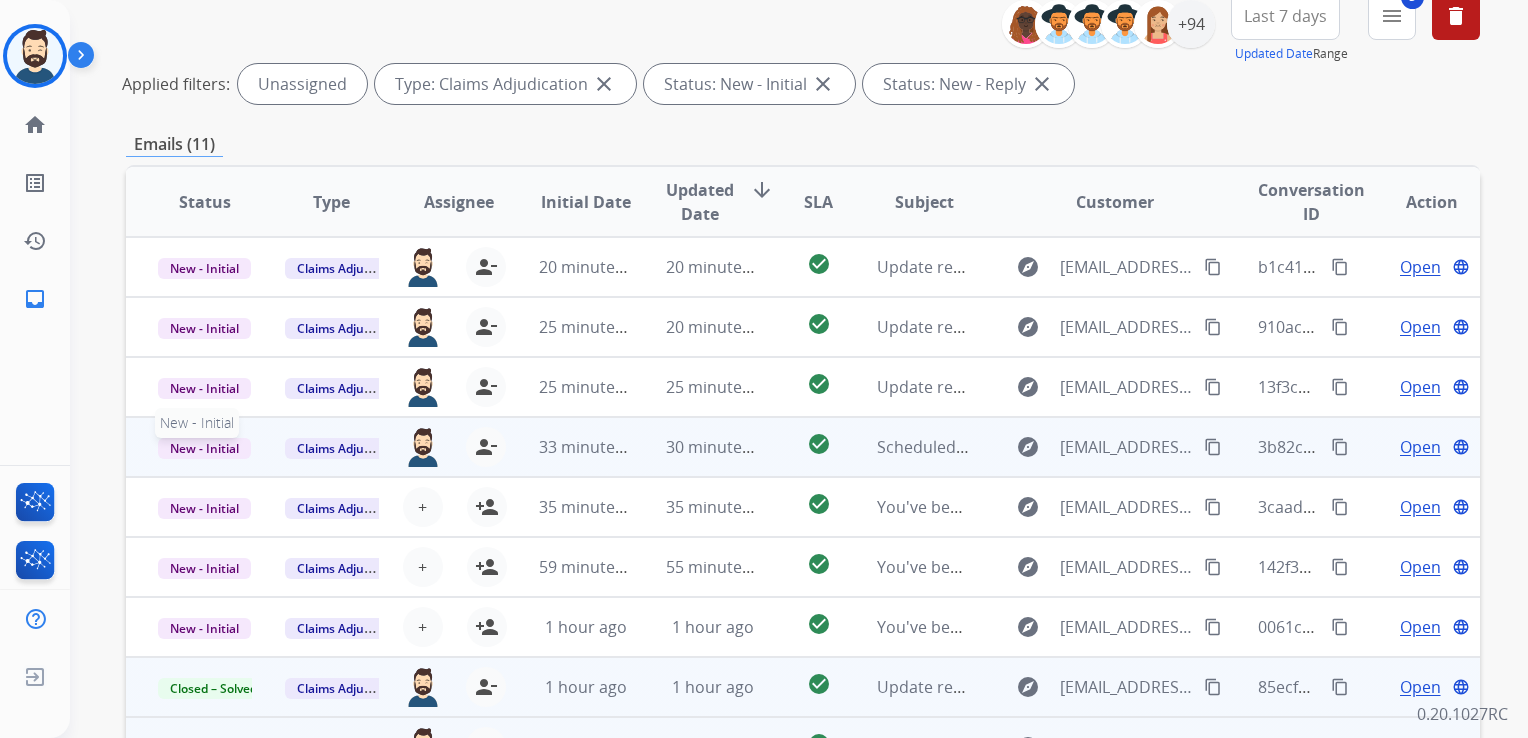 click on "New - Initial" at bounding box center (204, 448) 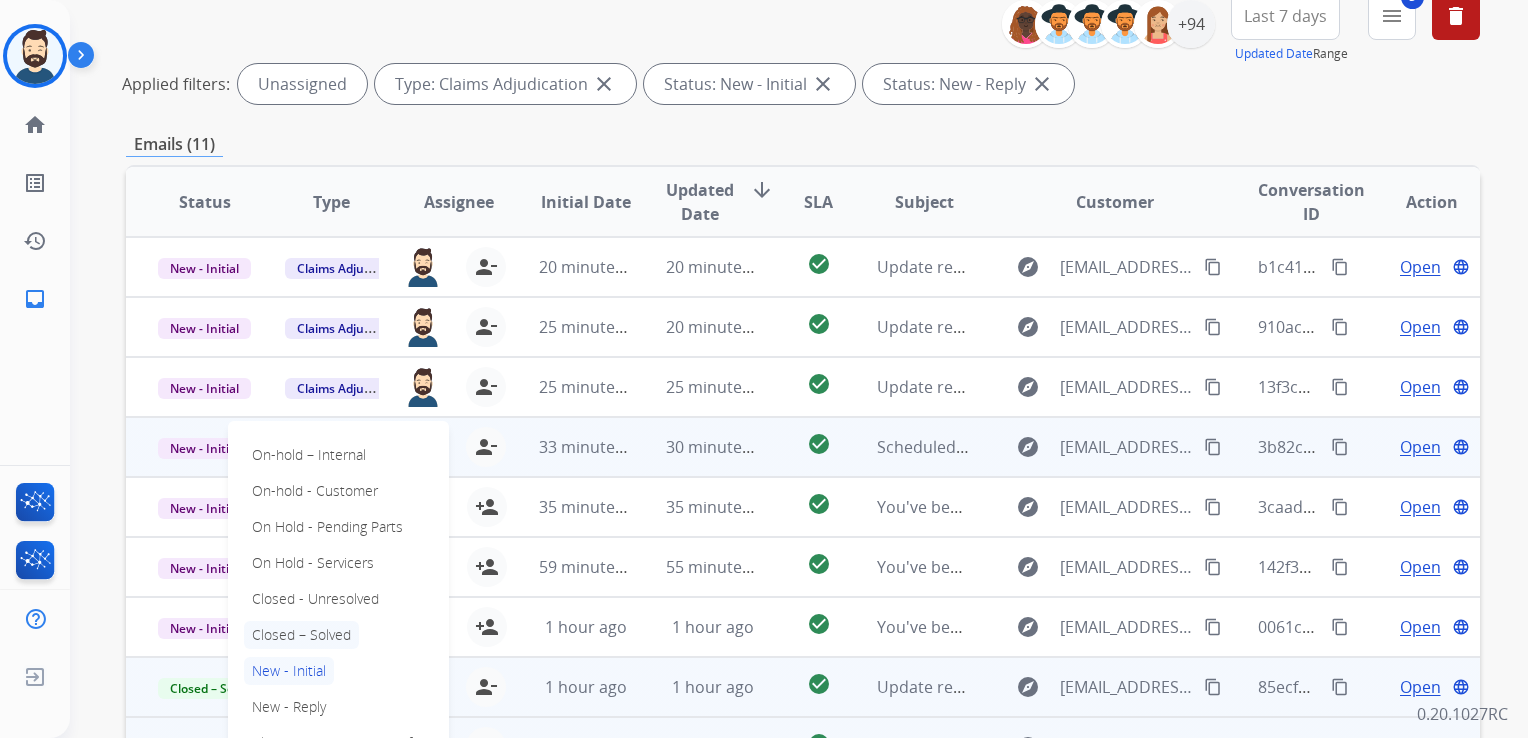 click on "Closed – Solved" at bounding box center (301, 635) 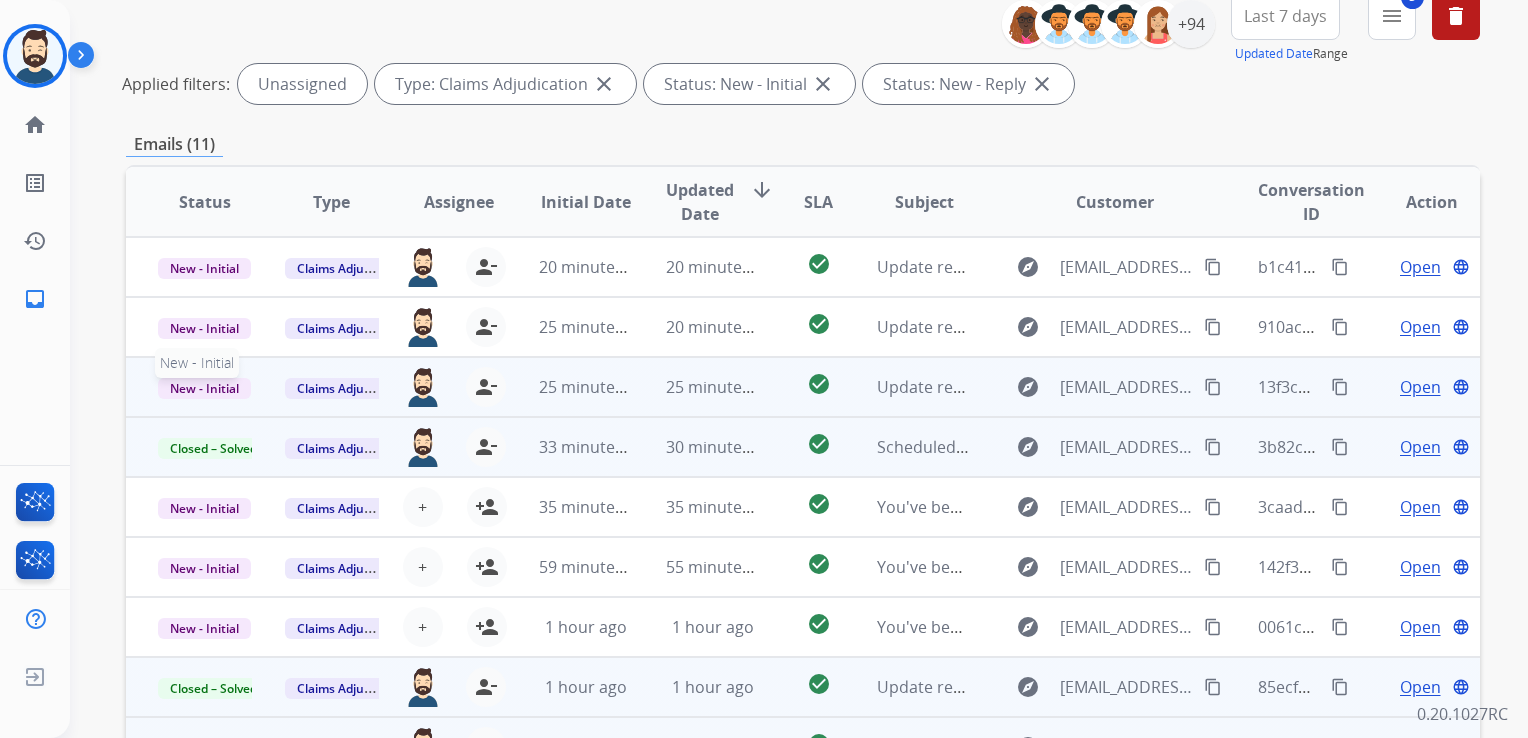 click on "New - Initial" at bounding box center [204, 388] 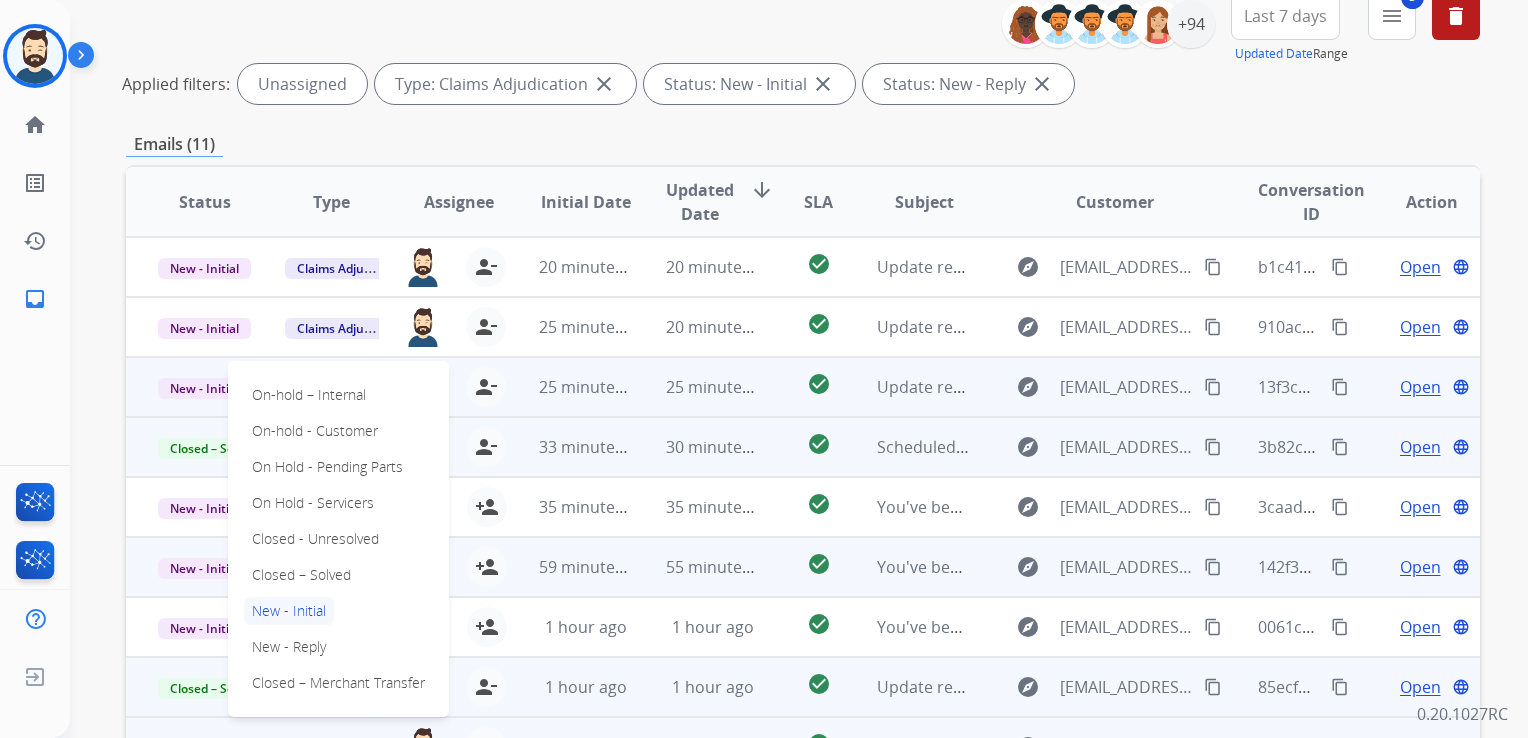 click on "Closed – Solved" at bounding box center [301, 575] 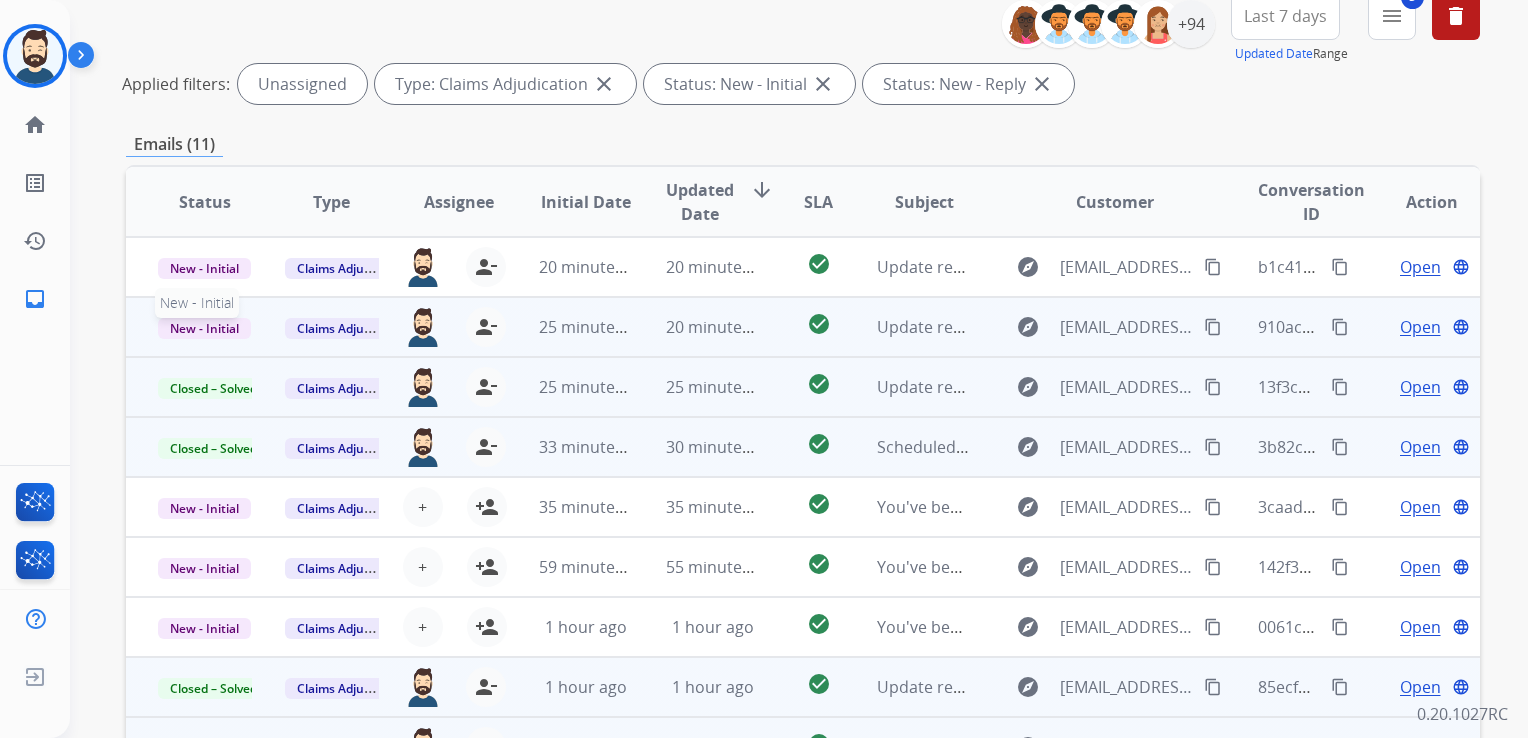 click on "New - Initial" at bounding box center [204, 328] 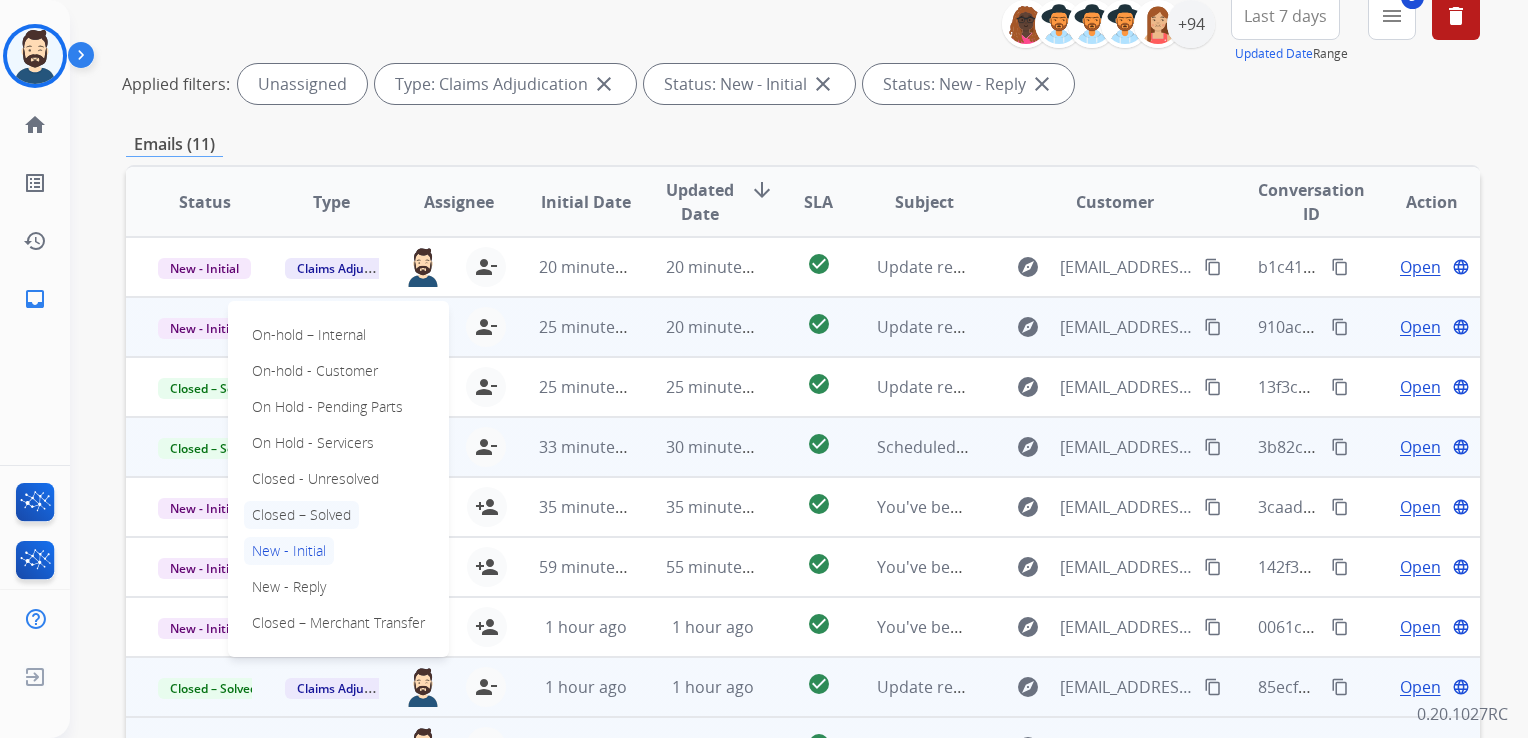 click on "Closed – Solved" at bounding box center [301, 515] 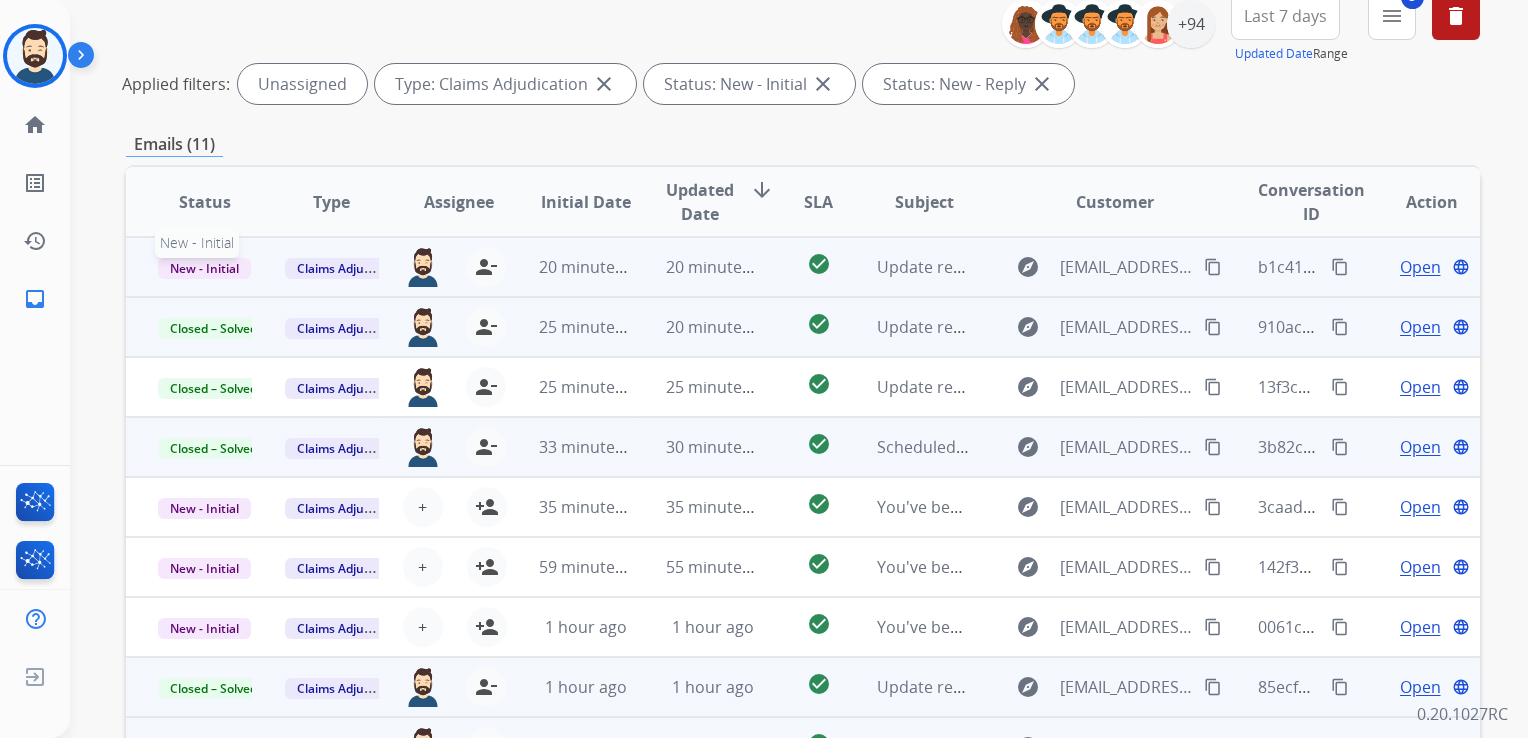click on "New - Initial" at bounding box center (204, 268) 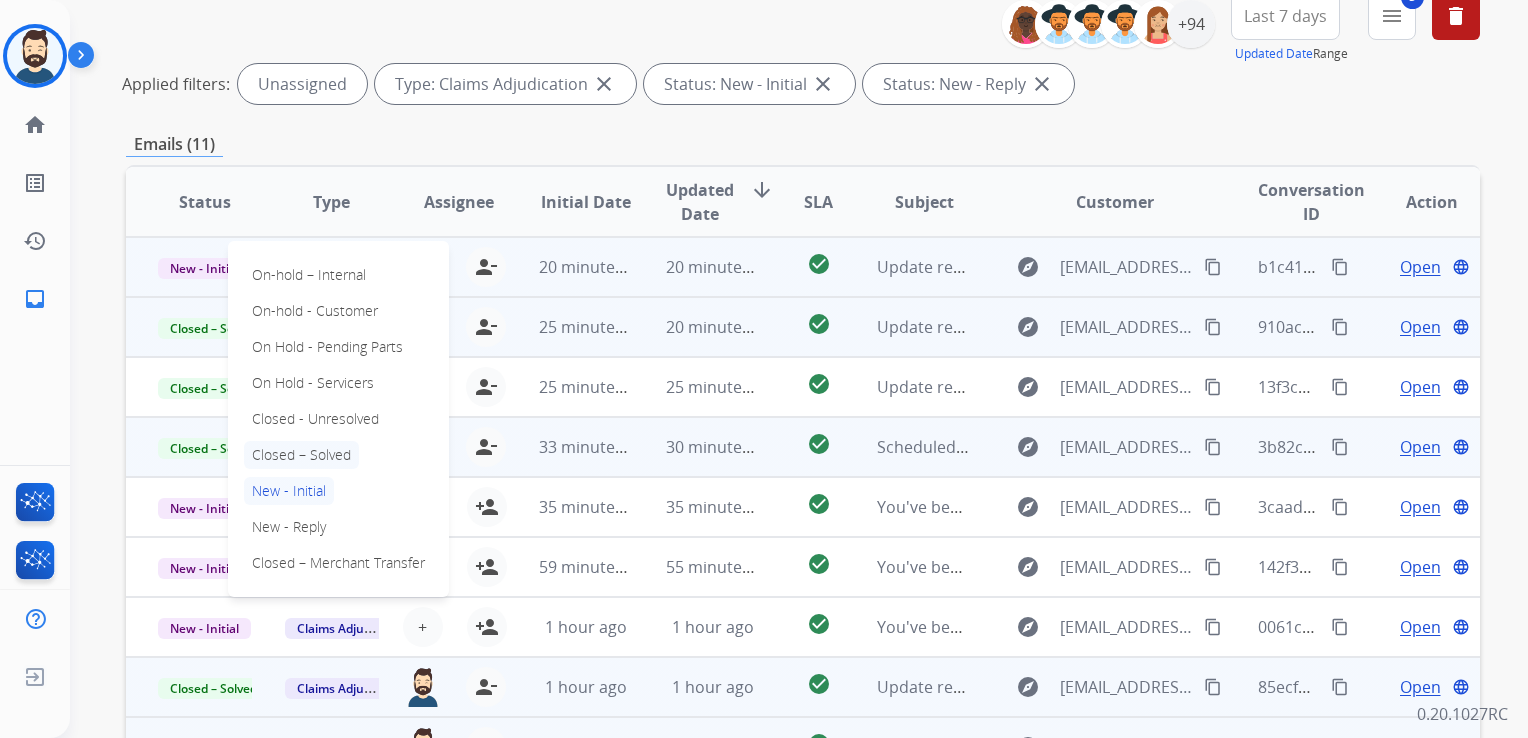 click on "Closed – Solved" at bounding box center (301, 455) 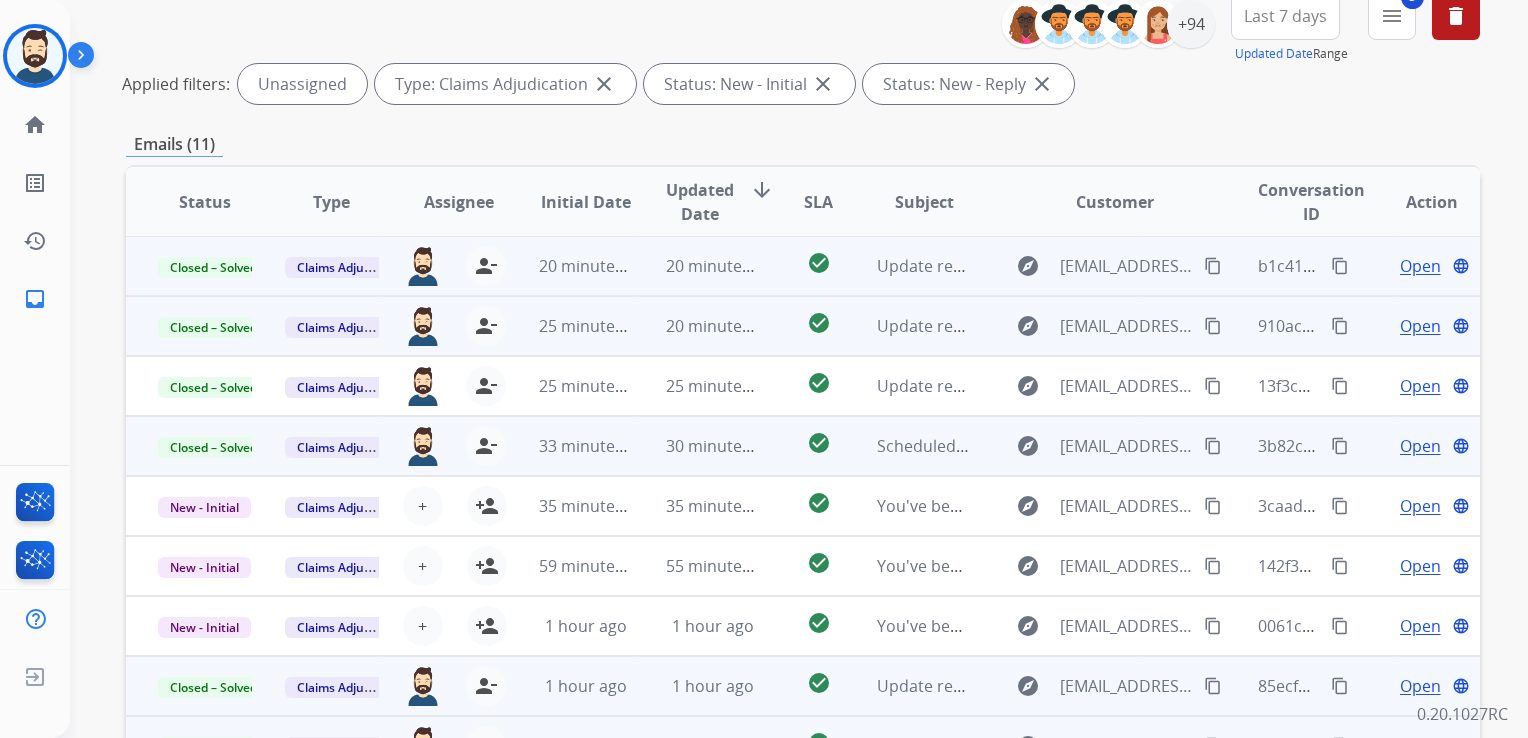 scroll, scrollTop: 0, scrollLeft: 0, axis: both 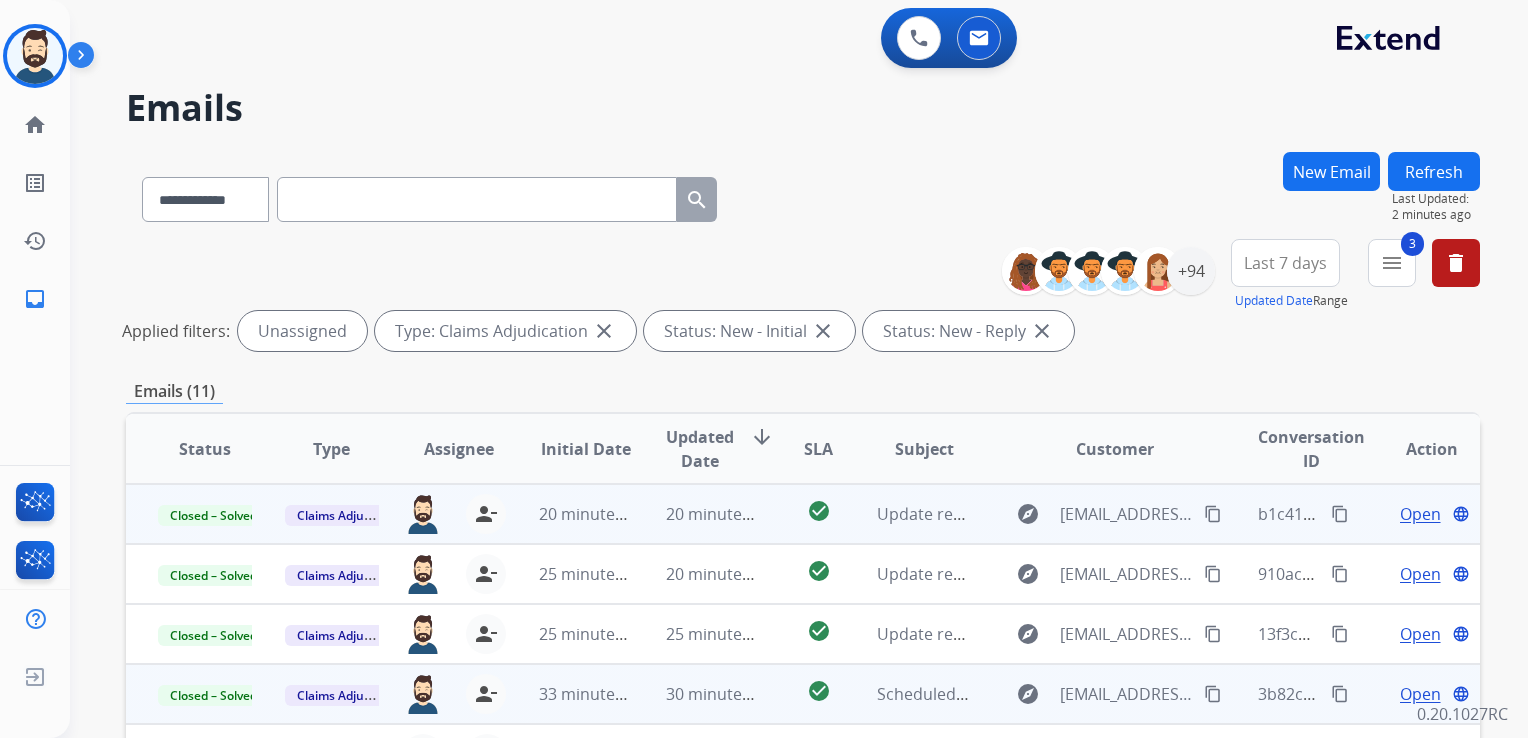 click on "Refresh" at bounding box center (1434, 171) 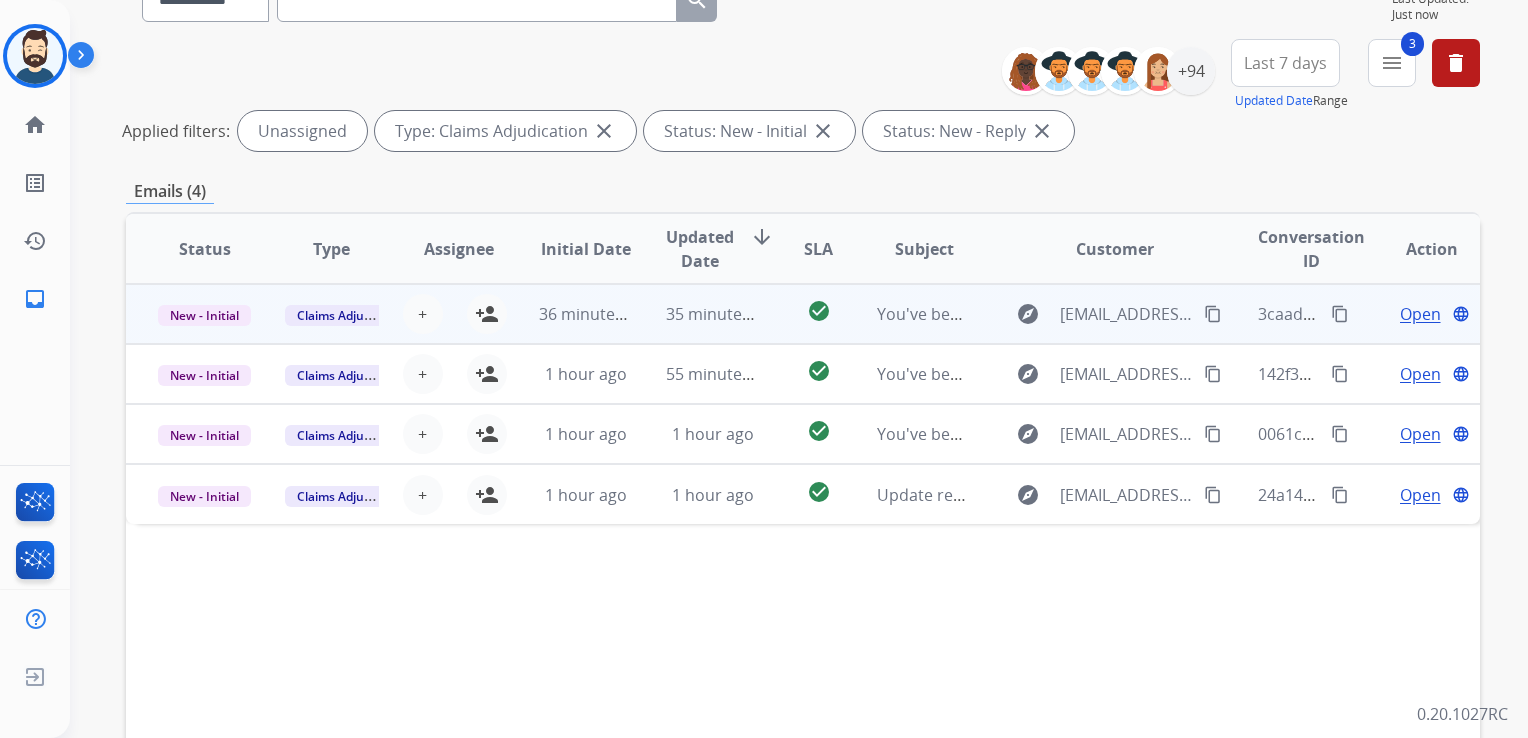 scroll, scrollTop: 300, scrollLeft: 0, axis: vertical 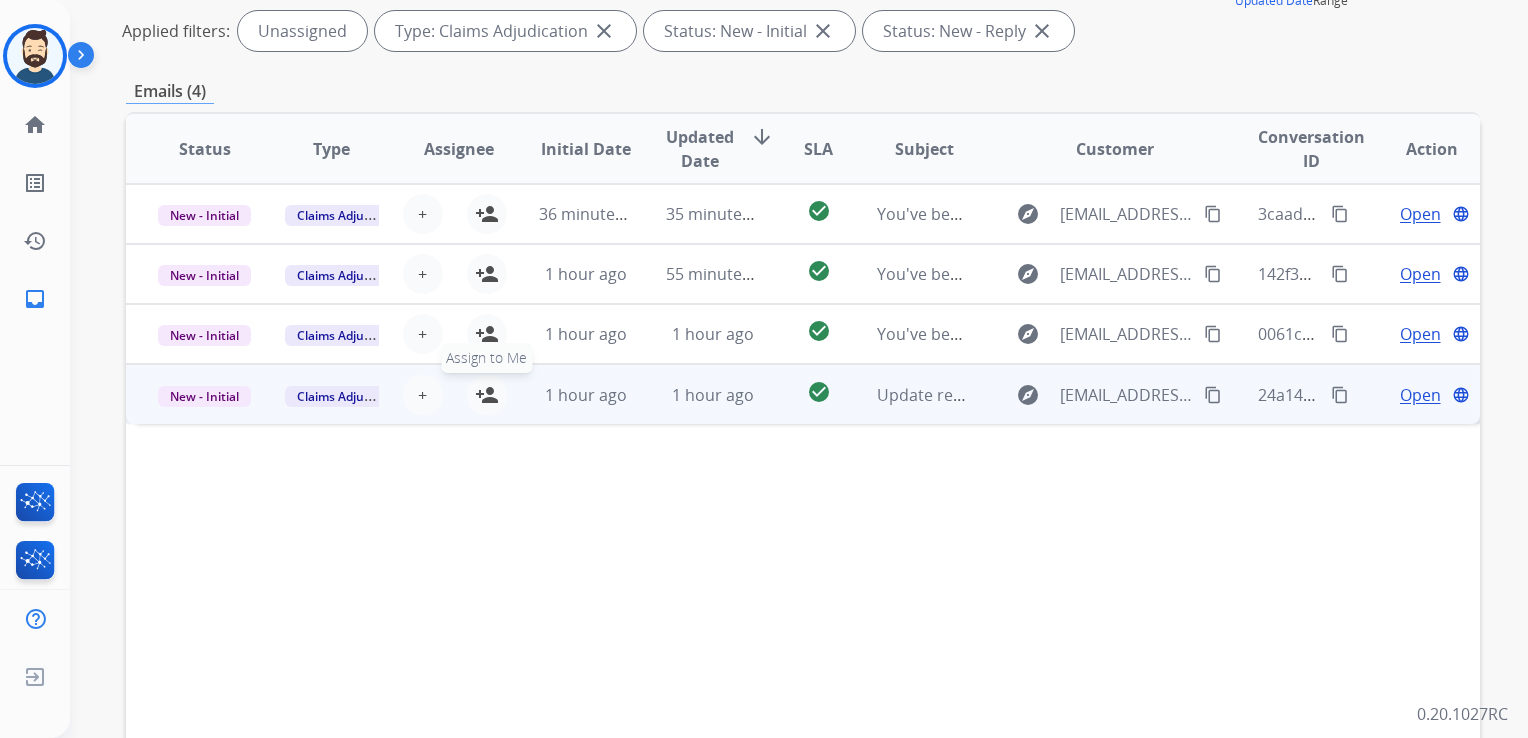 click on "person_add" at bounding box center (487, 395) 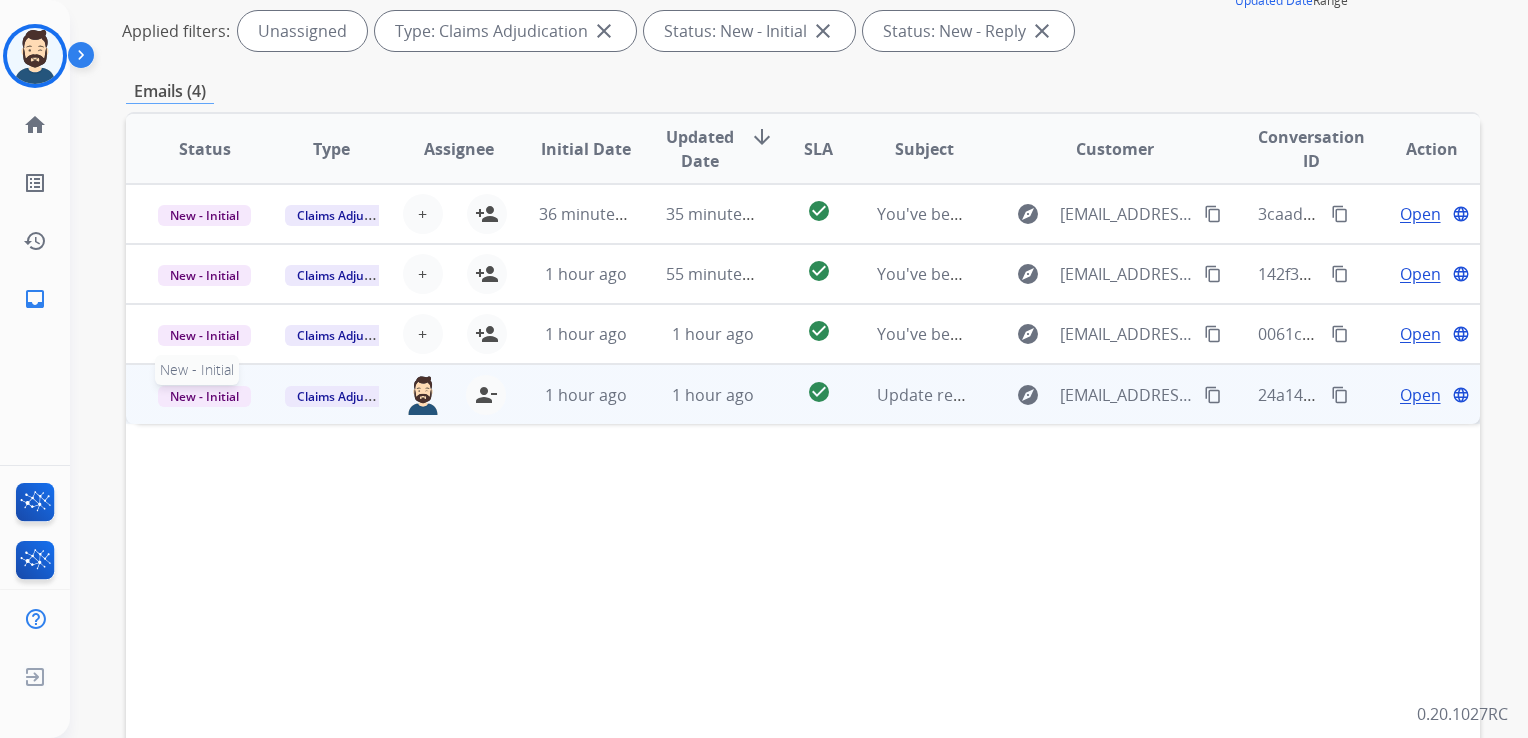 click on "New - Initial" at bounding box center (204, 396) 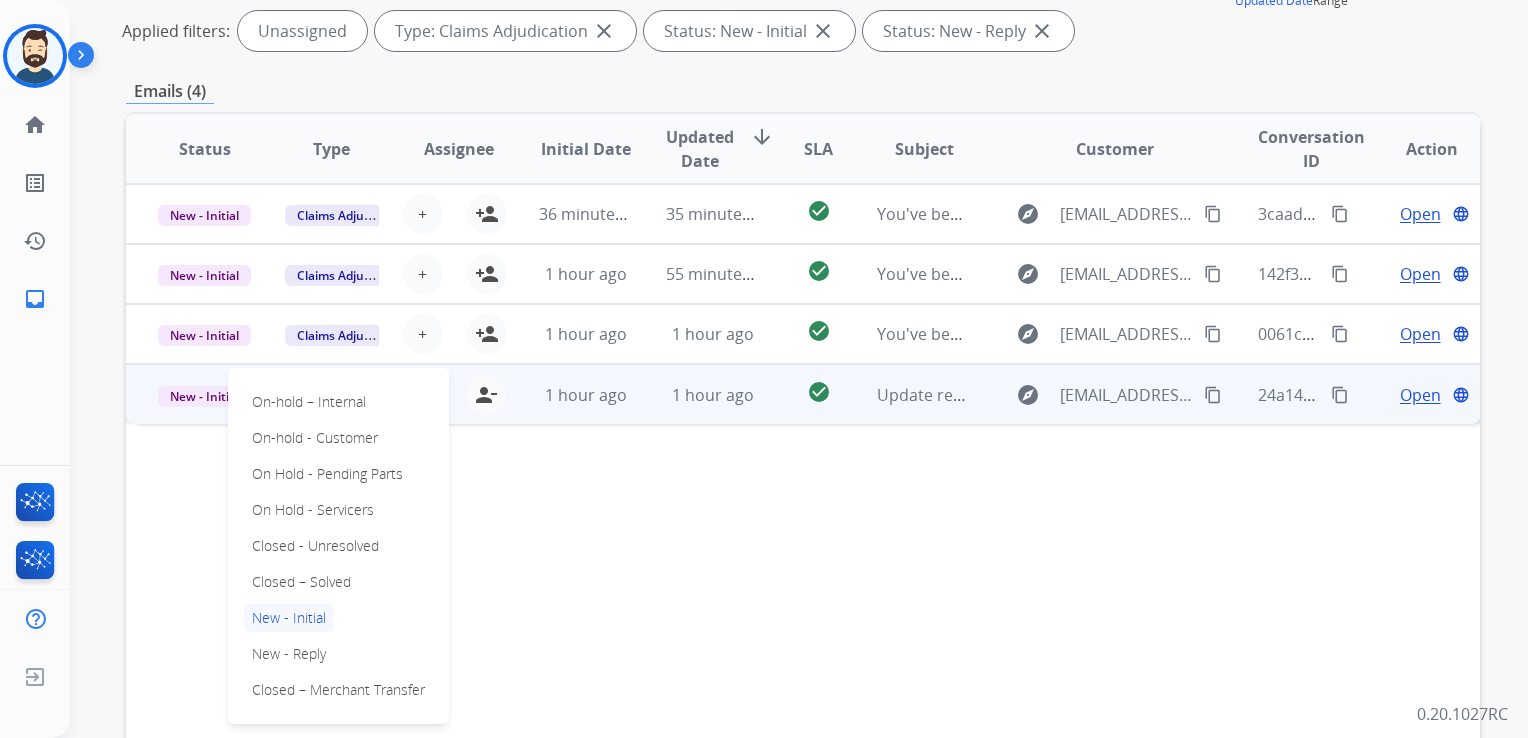 click on "Closed – Solved" at bounding box center [301, 582] 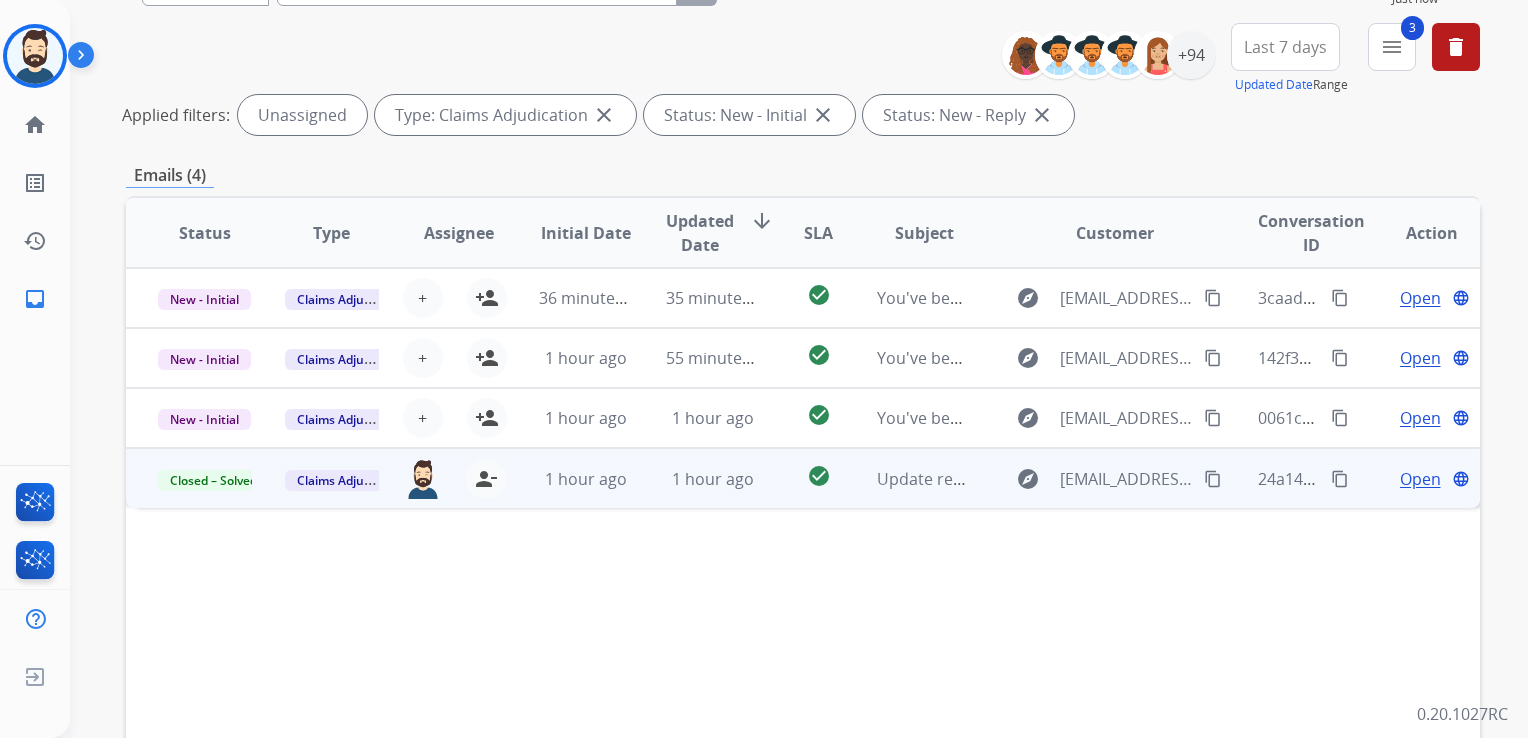 scroll, scrollTop: 100, scrollLeft: 0, axis: vertical 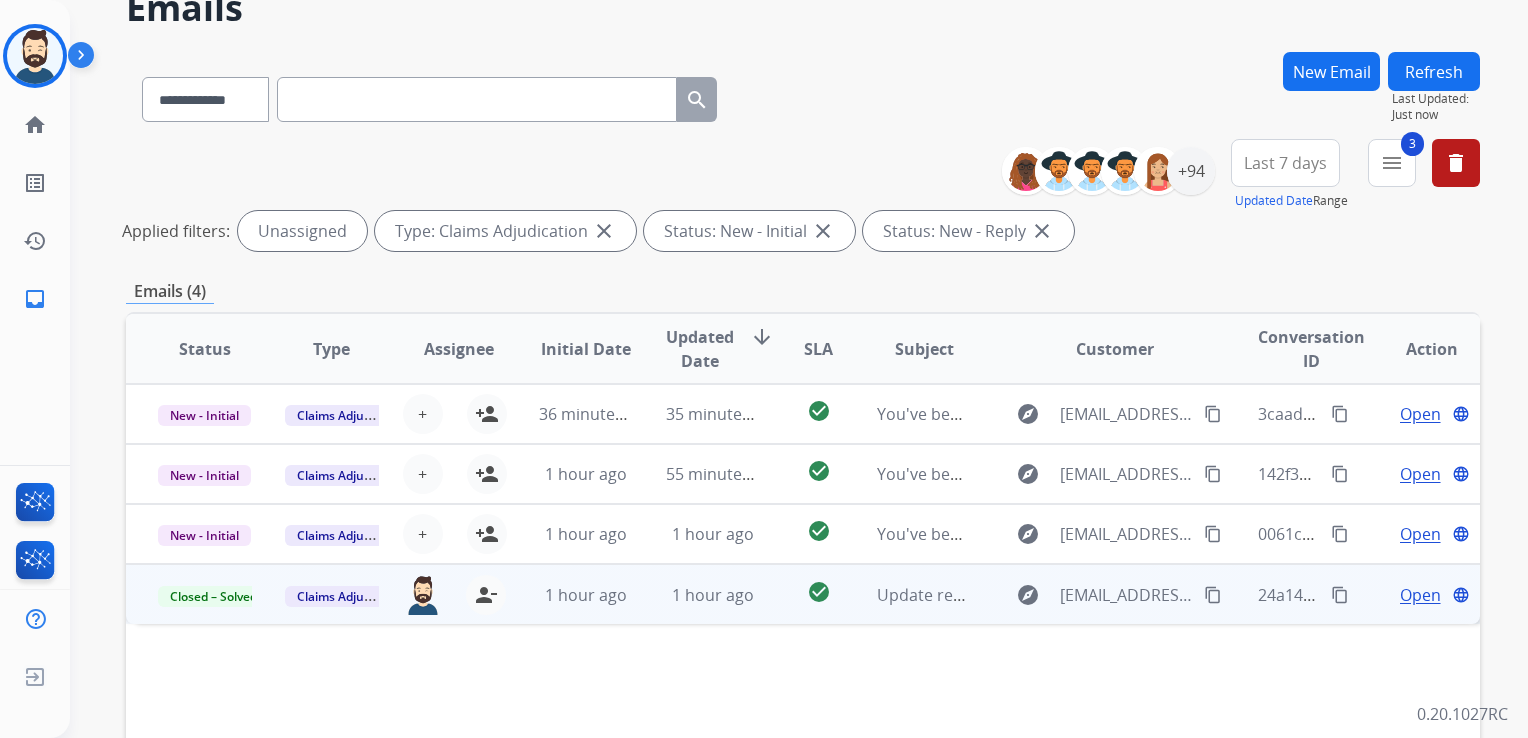 drag, startPoint x: 1439, startPoint y: 76, endPoint x: 1164, endPoint y: 122, distance: 278.82074 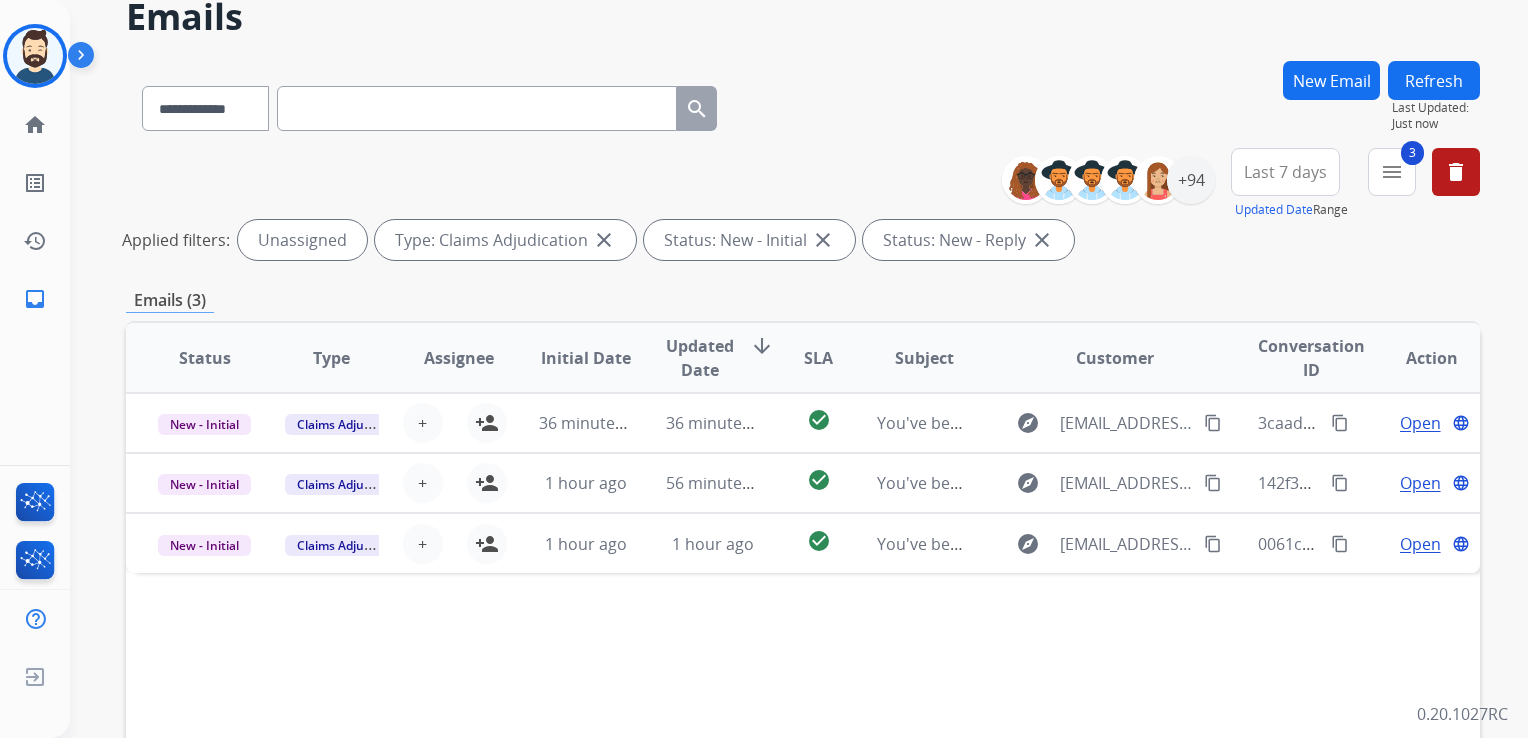 scroll, scrollTop: 200, scrollLeft: 0, axis: vertical 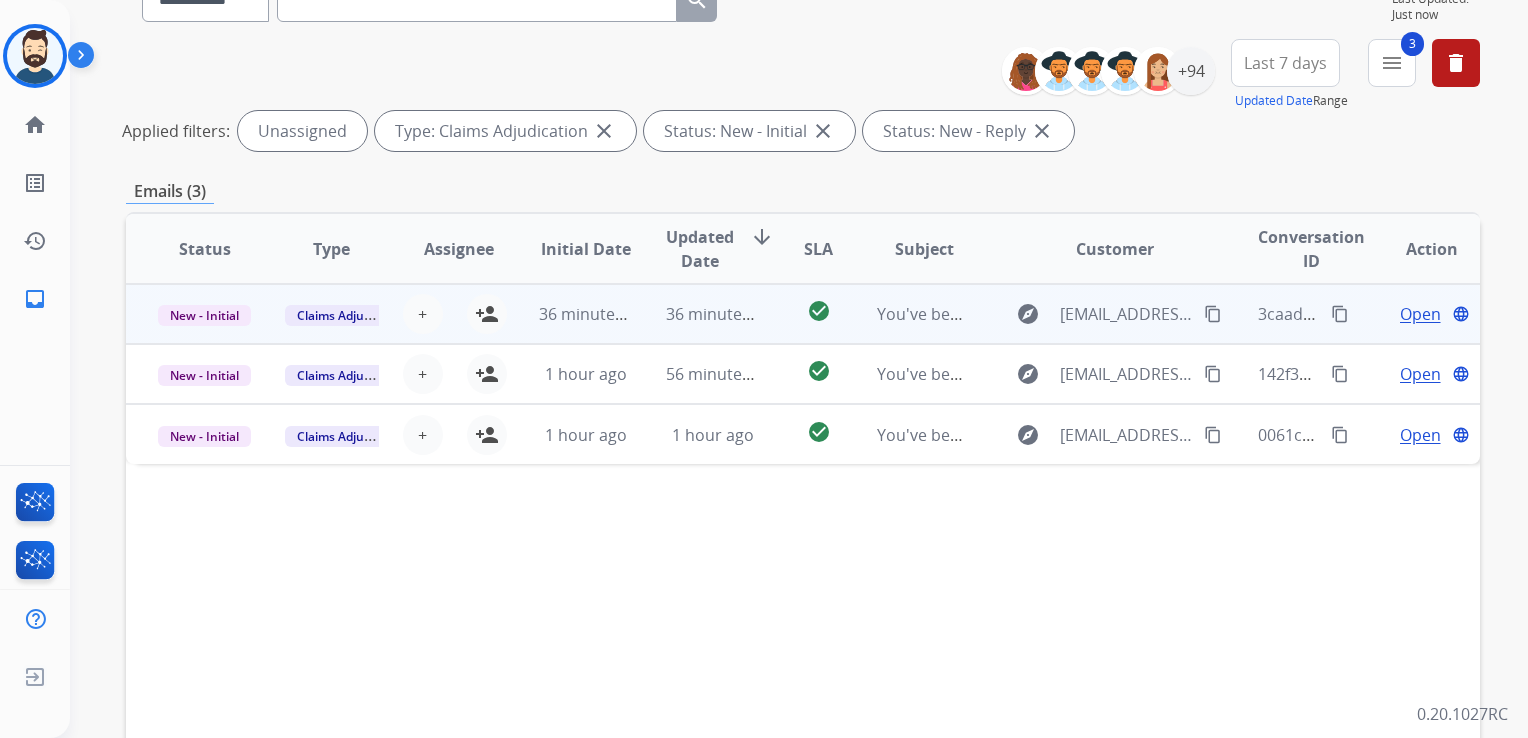 click on "36 minutes ago" at bounding box center [697, 314] 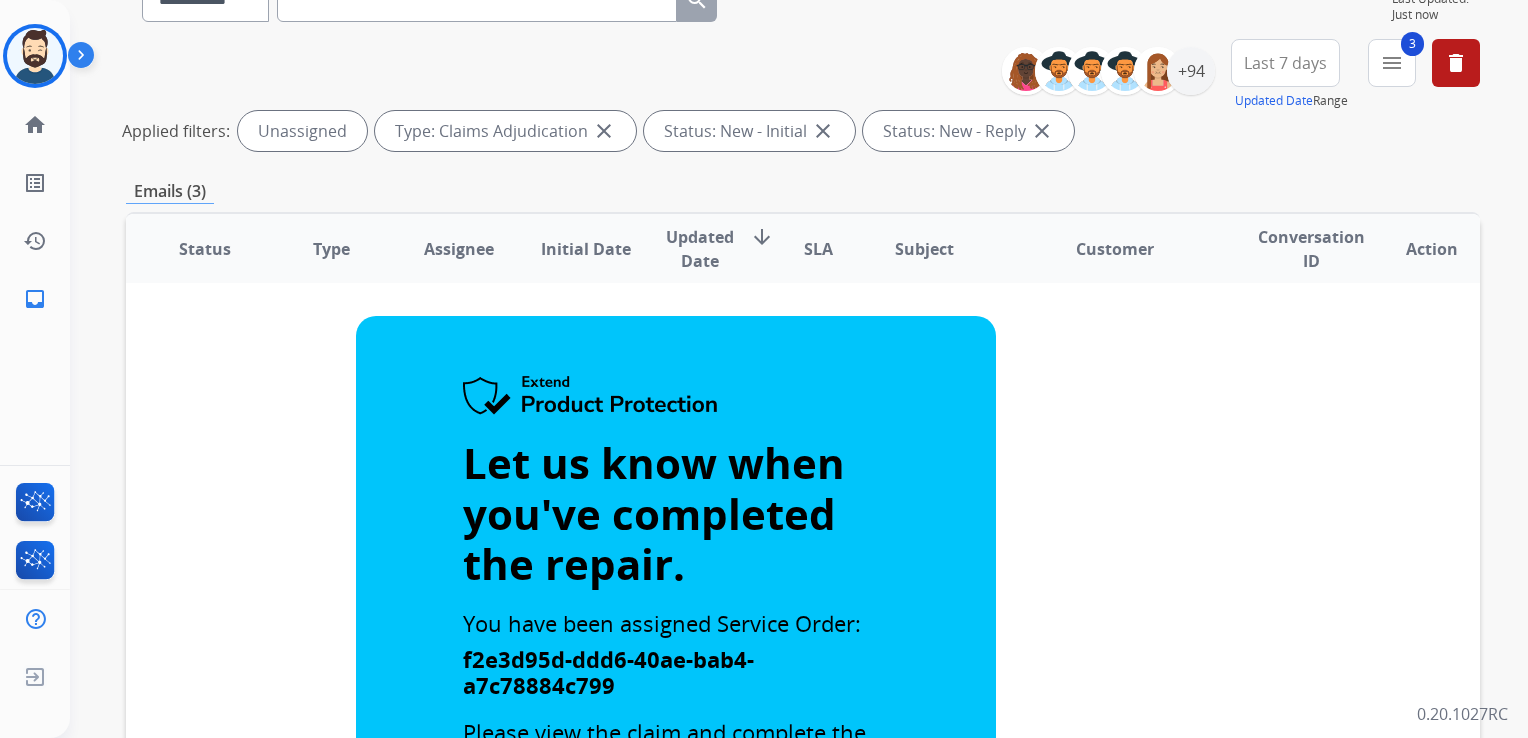 scroll, scrollTop: 0, scrollLeft: 0, axis: both 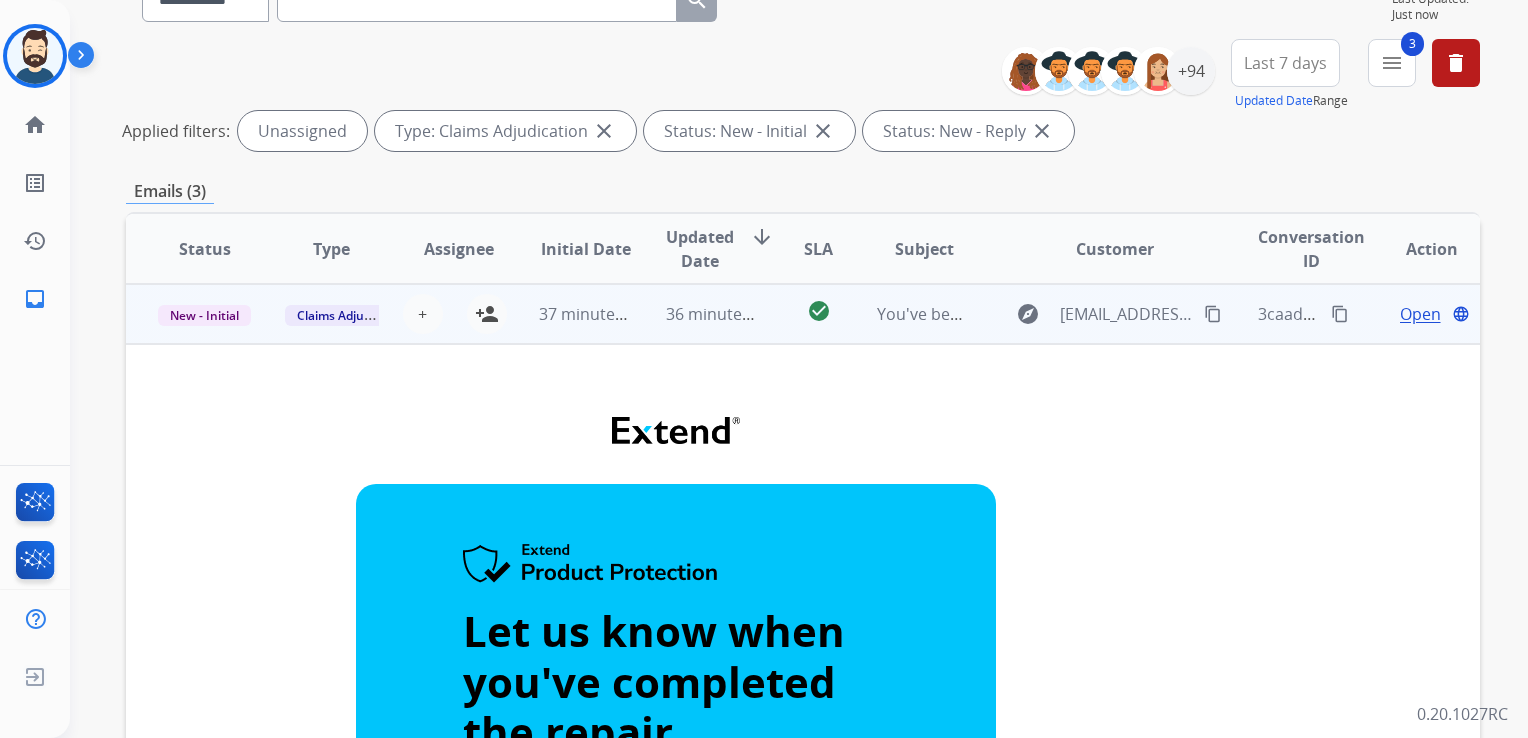 click on "36 minutes ago" at bounding box center [697, 314] 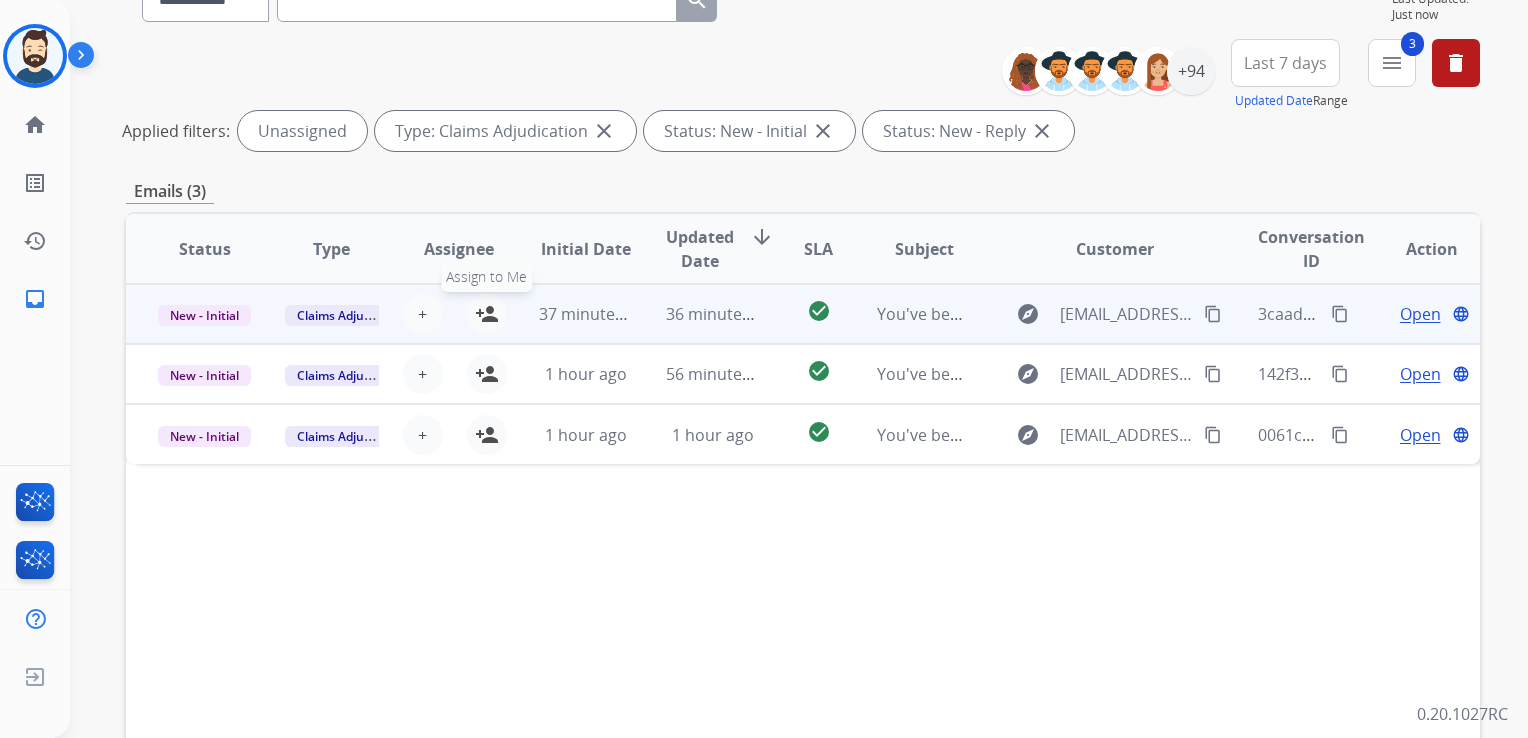 click on "person_add Assign to Me" at bounding box center (487, 314) 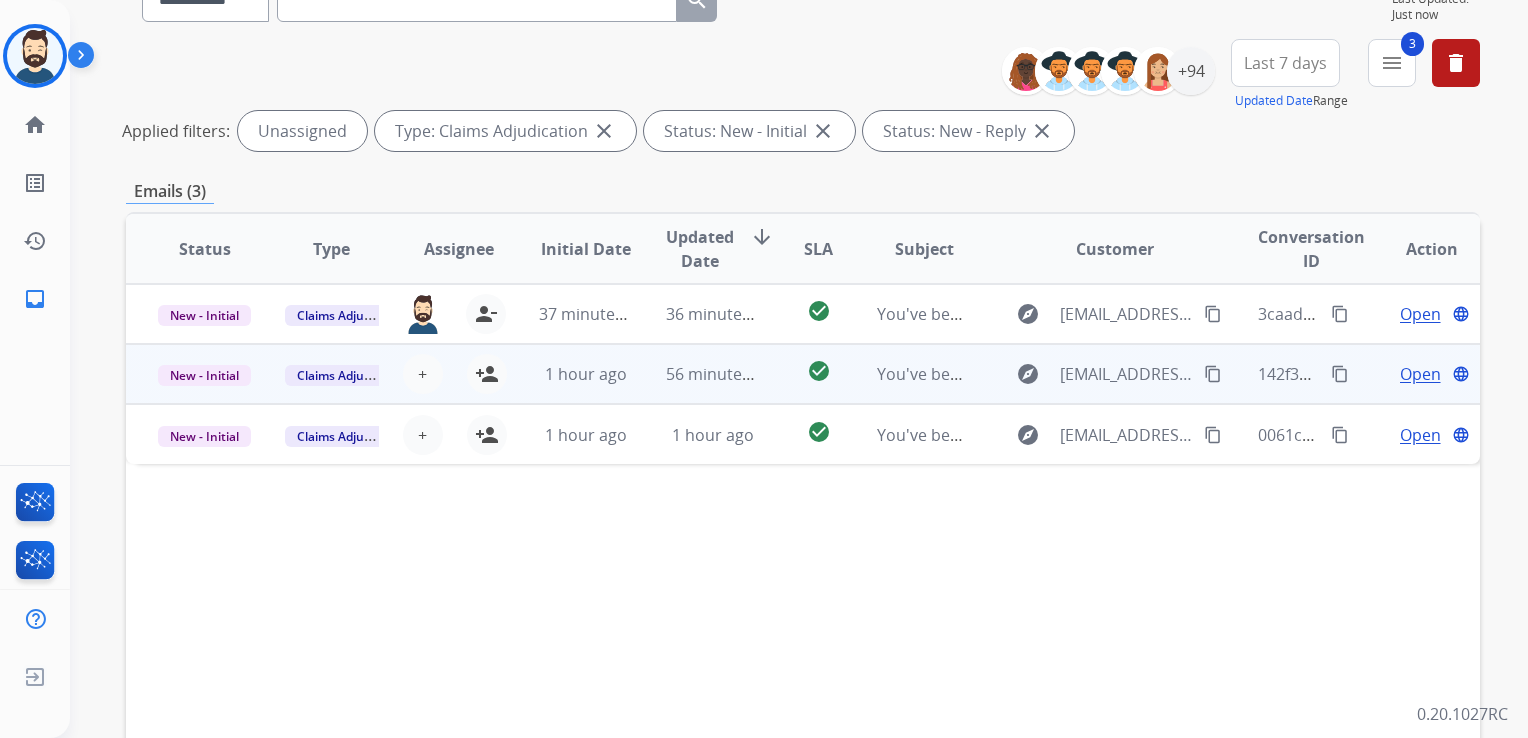 click on "56 minutes ago" at bounding box center [697, 374] 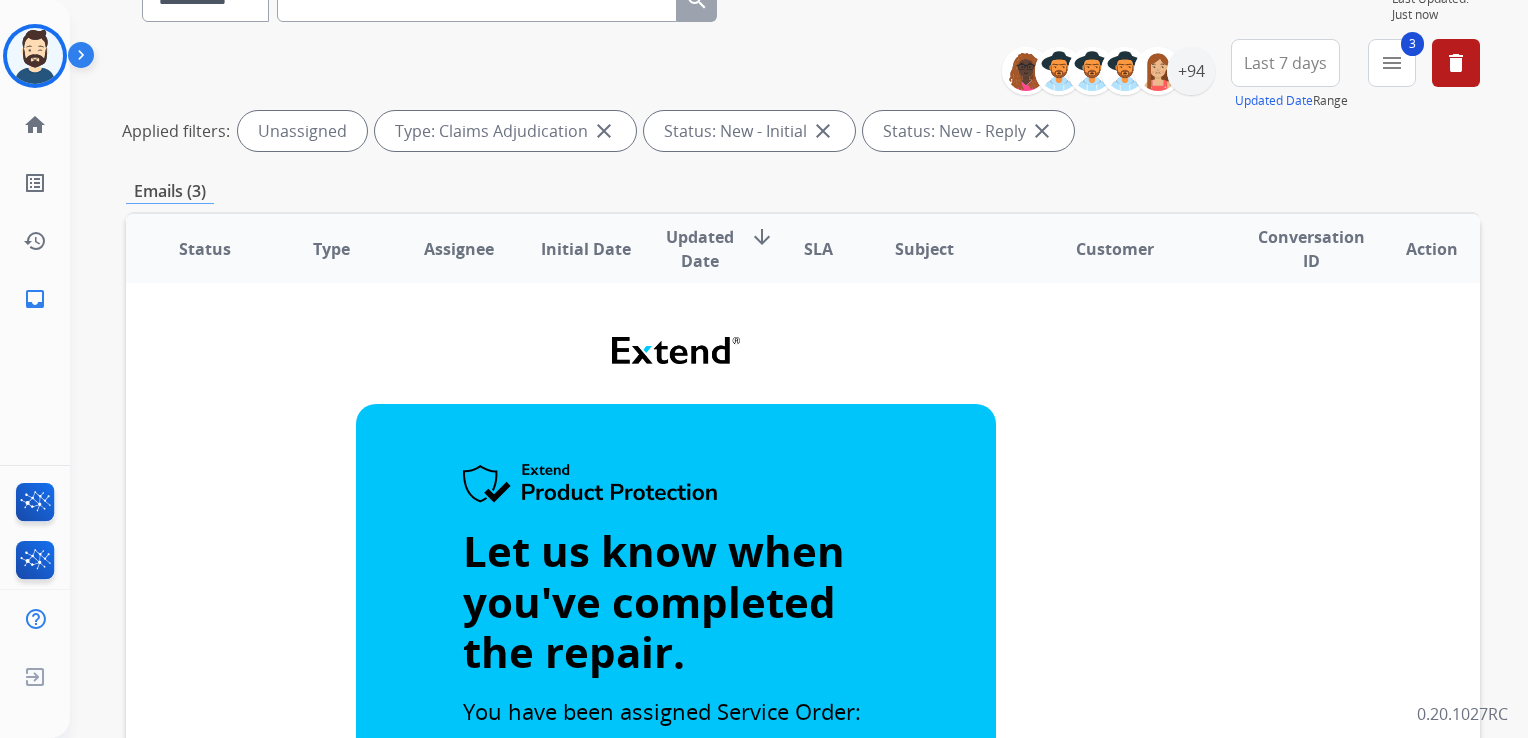 scroll, scrollTop: 0, scrollLeft: 0, axis: both 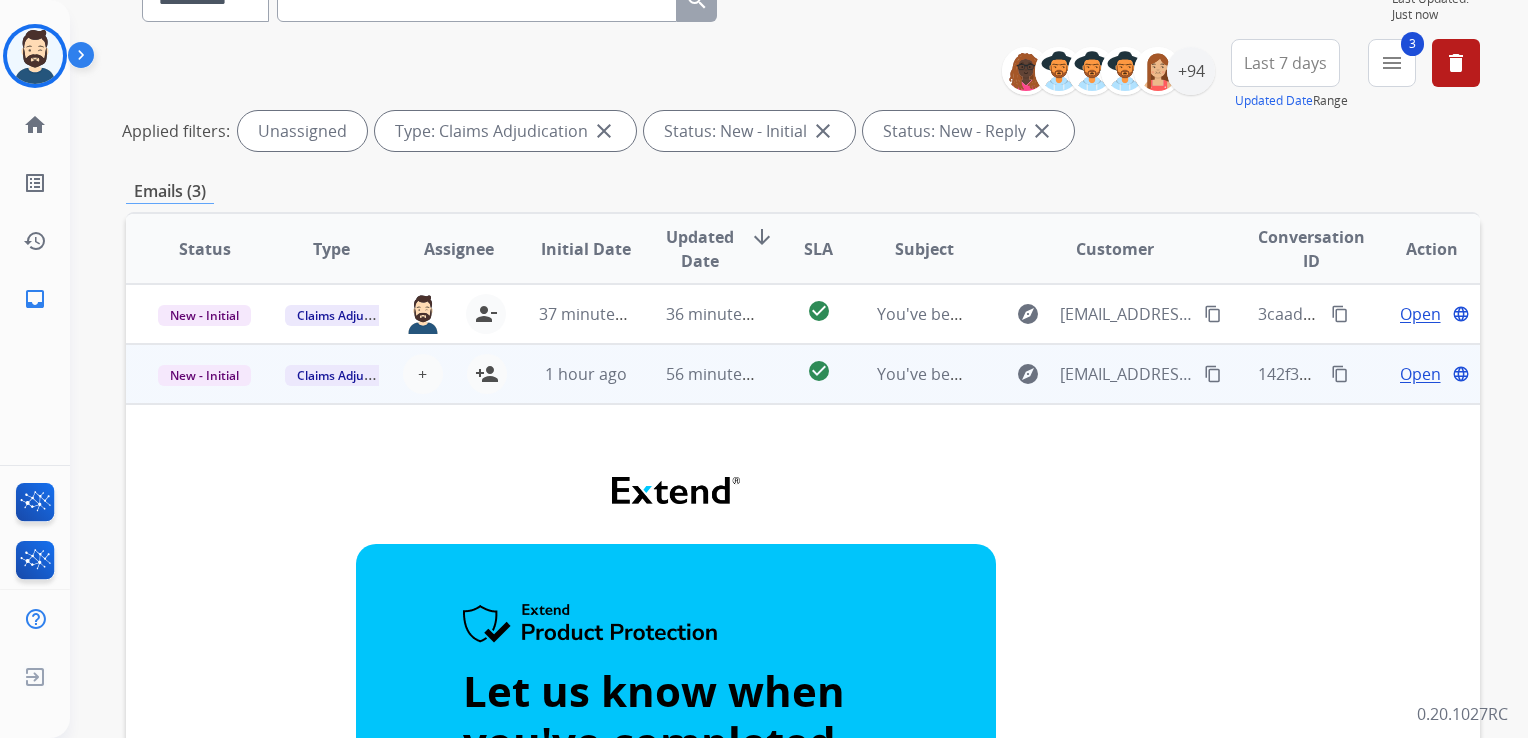 click on "56 minutes ago" at bounding box center (697, 374) 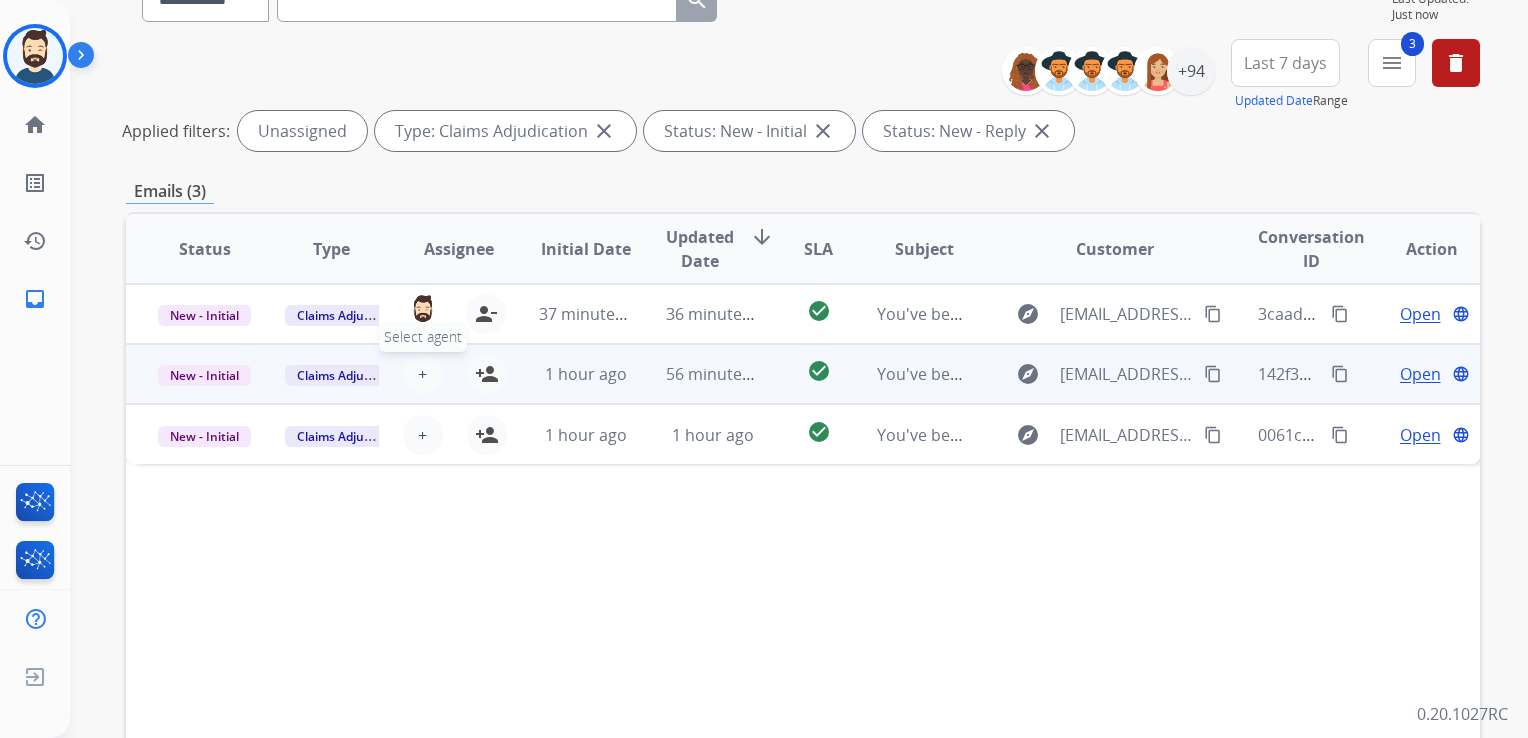 click on "+ Select agent" at bounding box center [423, 374] 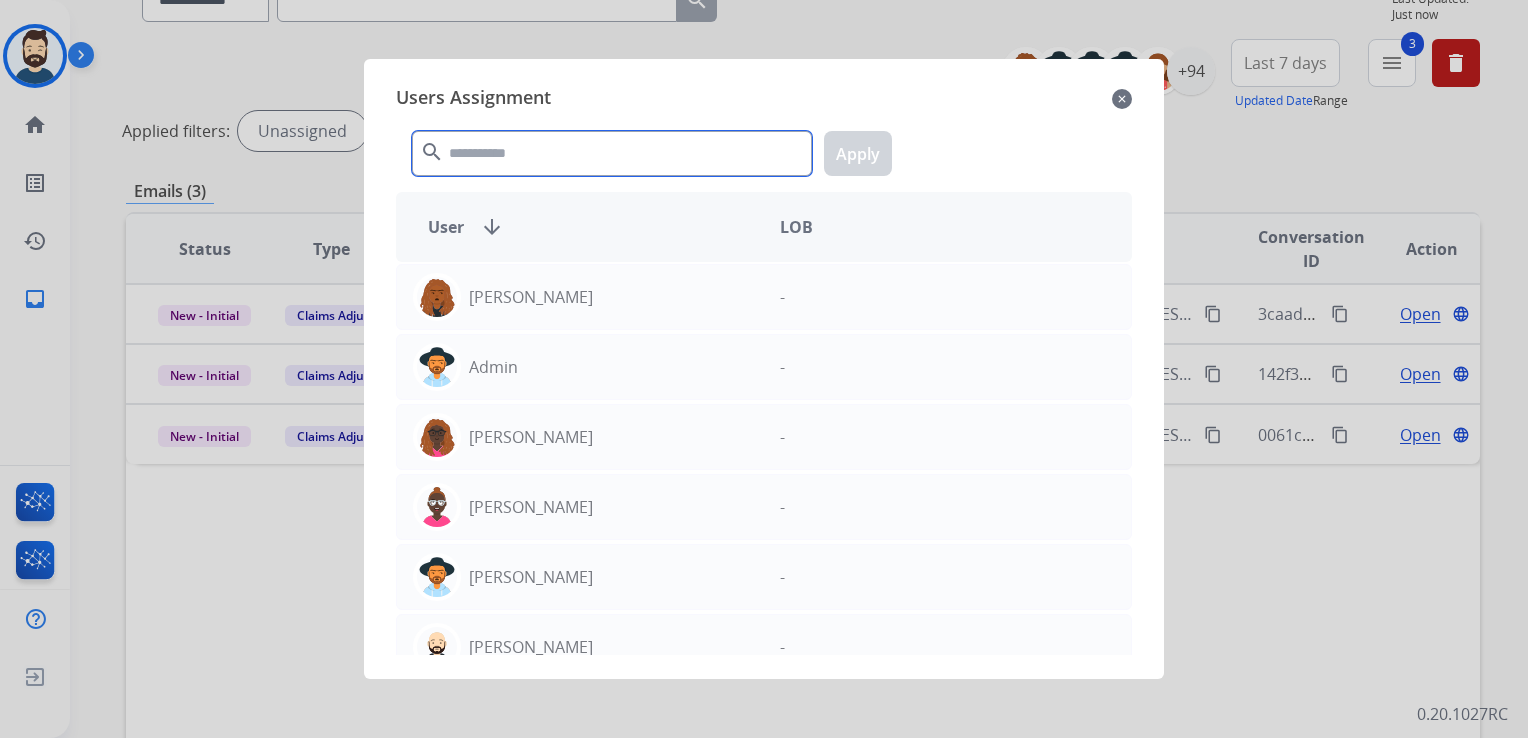 click 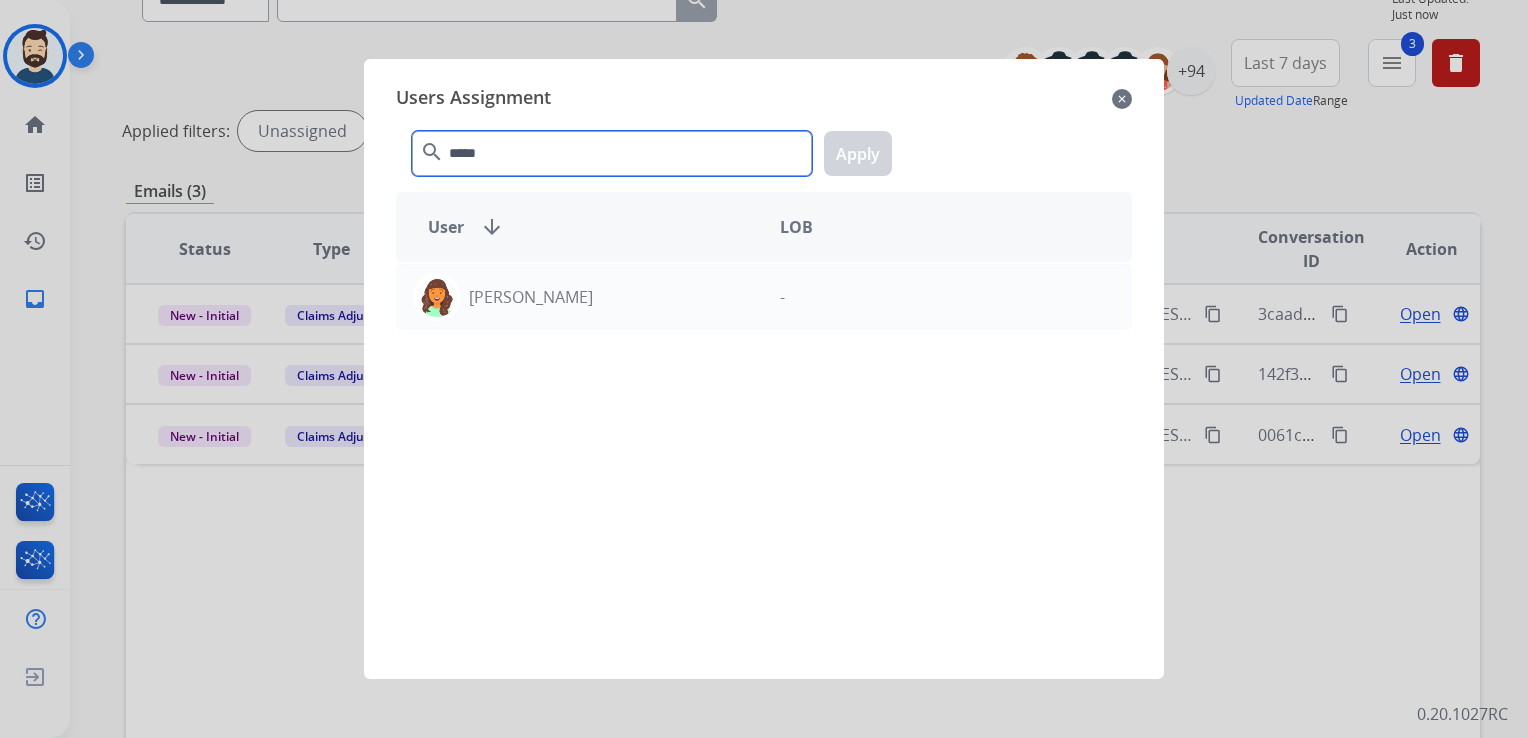 type on "*****" 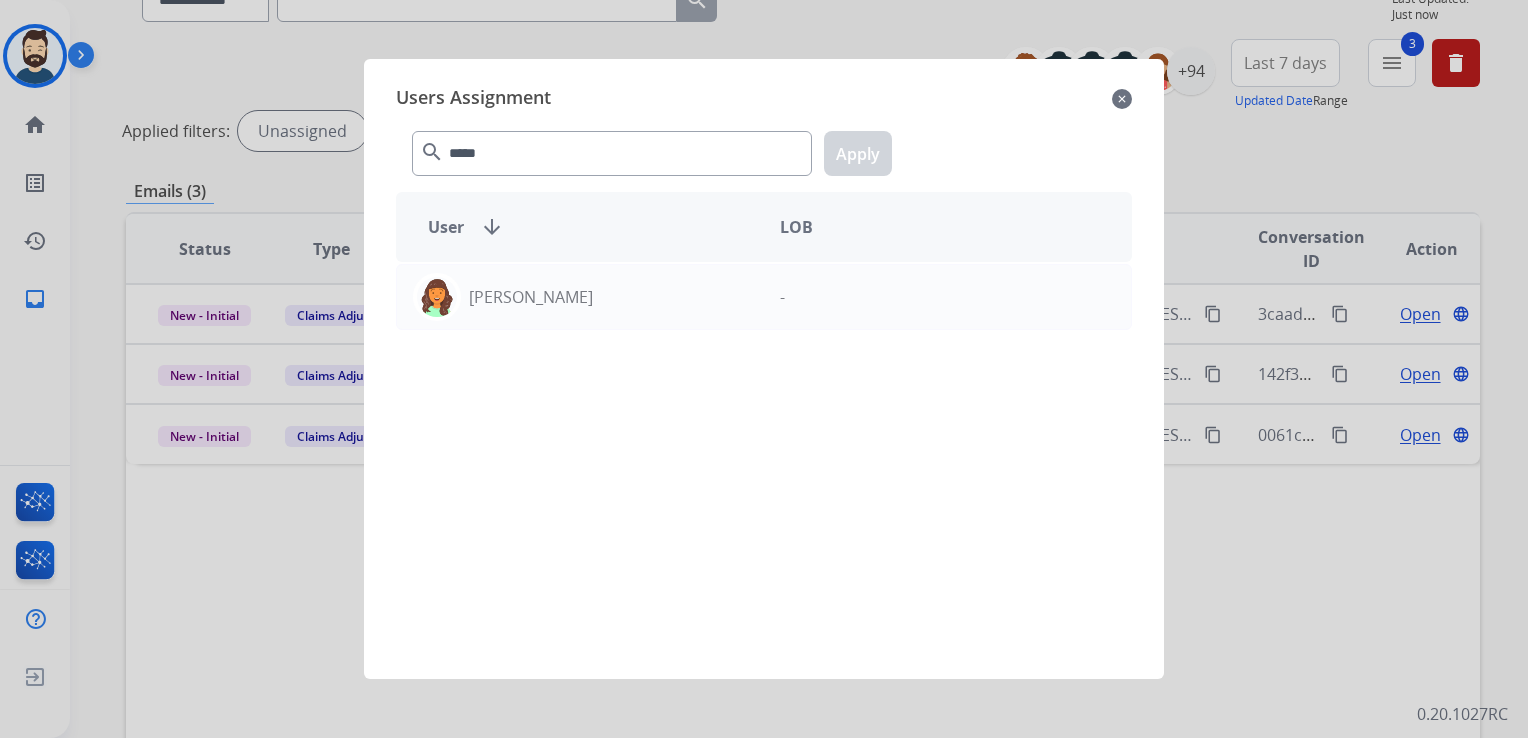 click on "Users Assignment close ***** search  Apply   User  arrow_downward LOB  [PERSON_NAME]  -" 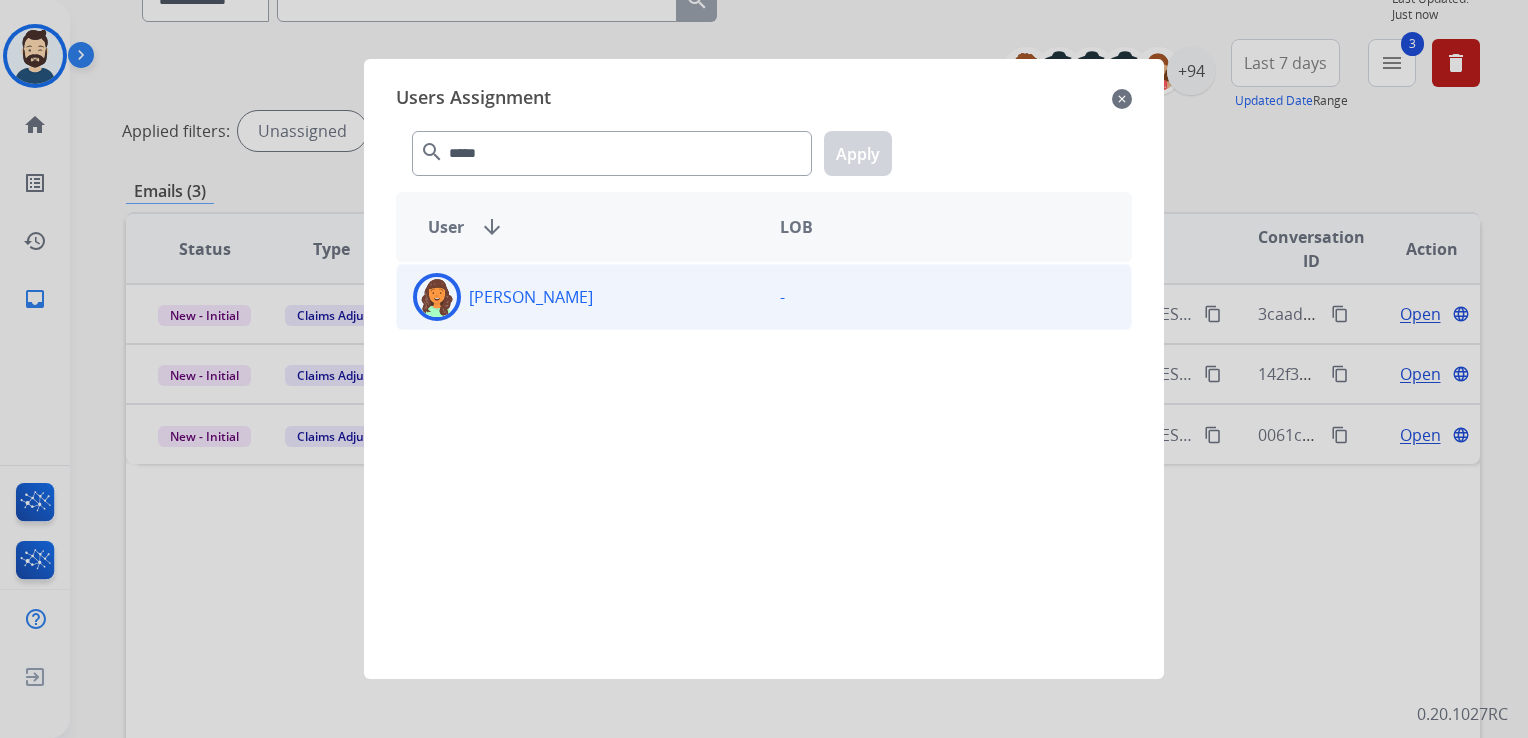 click 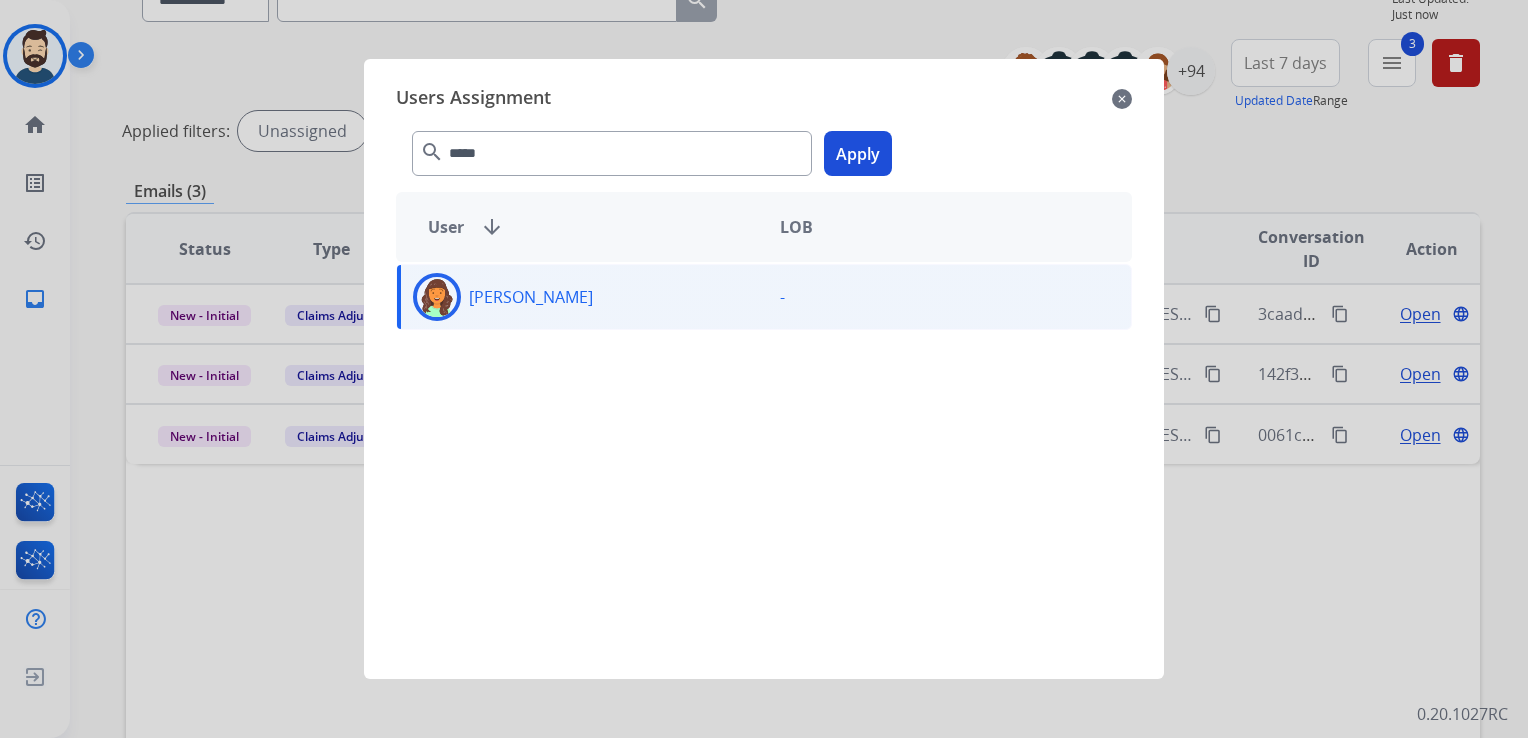 drag, startPoint x: 860, startPoint y: 149, endPoint x: 841, endPoint y: 184, distance: 39.824615 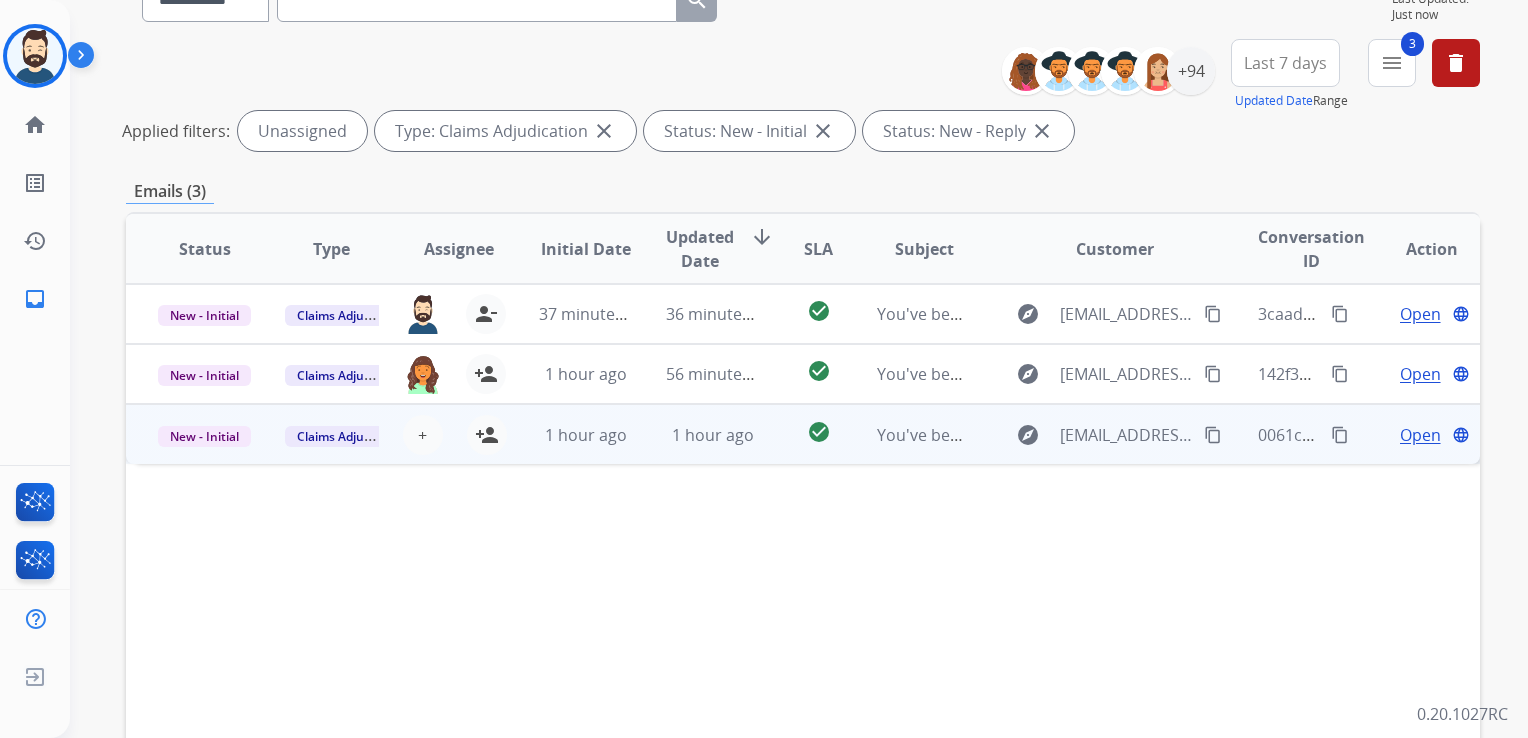 click on "1 hour ago" at bounding box center [697, 434] 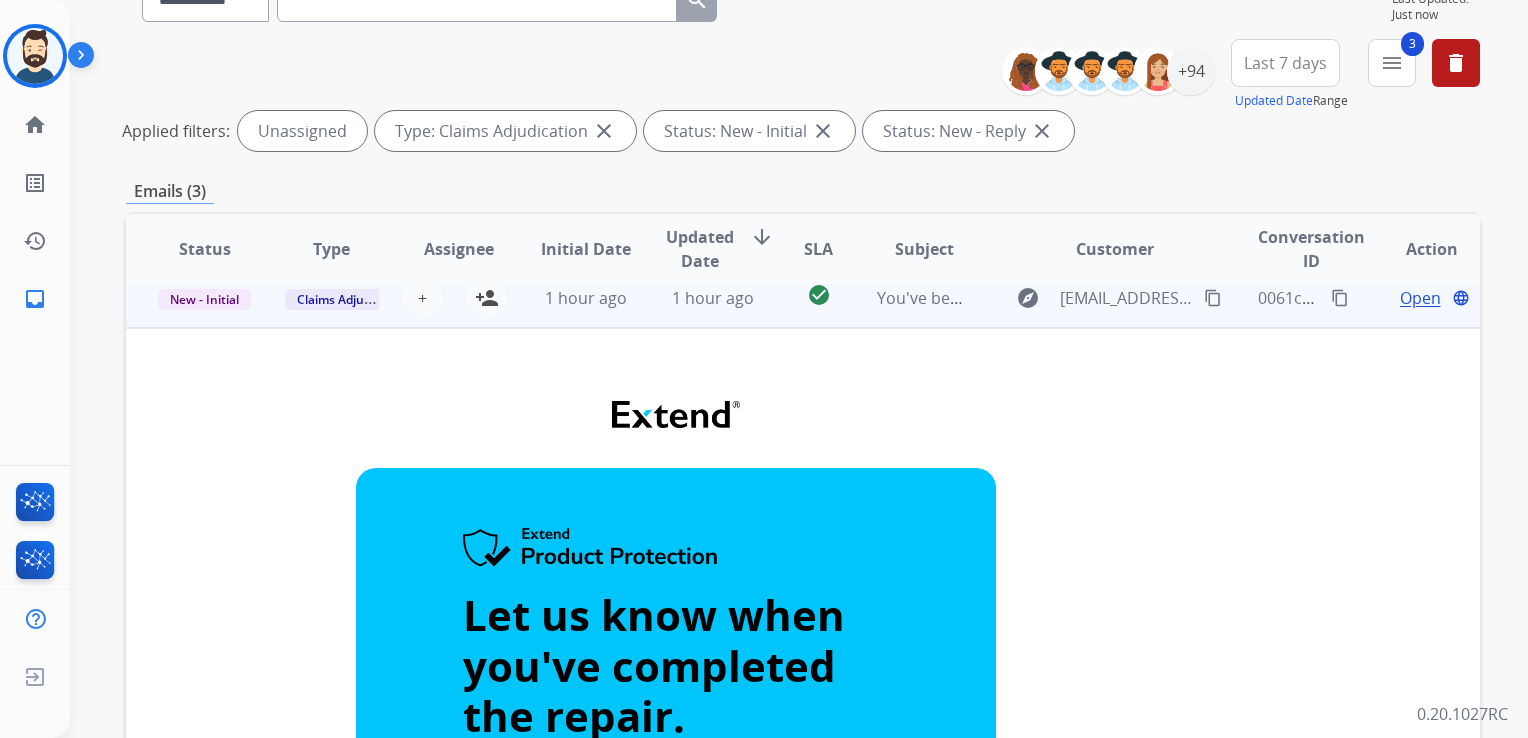 scroll, scrollTop: 12, scrollLeft: 0, axis: vertical 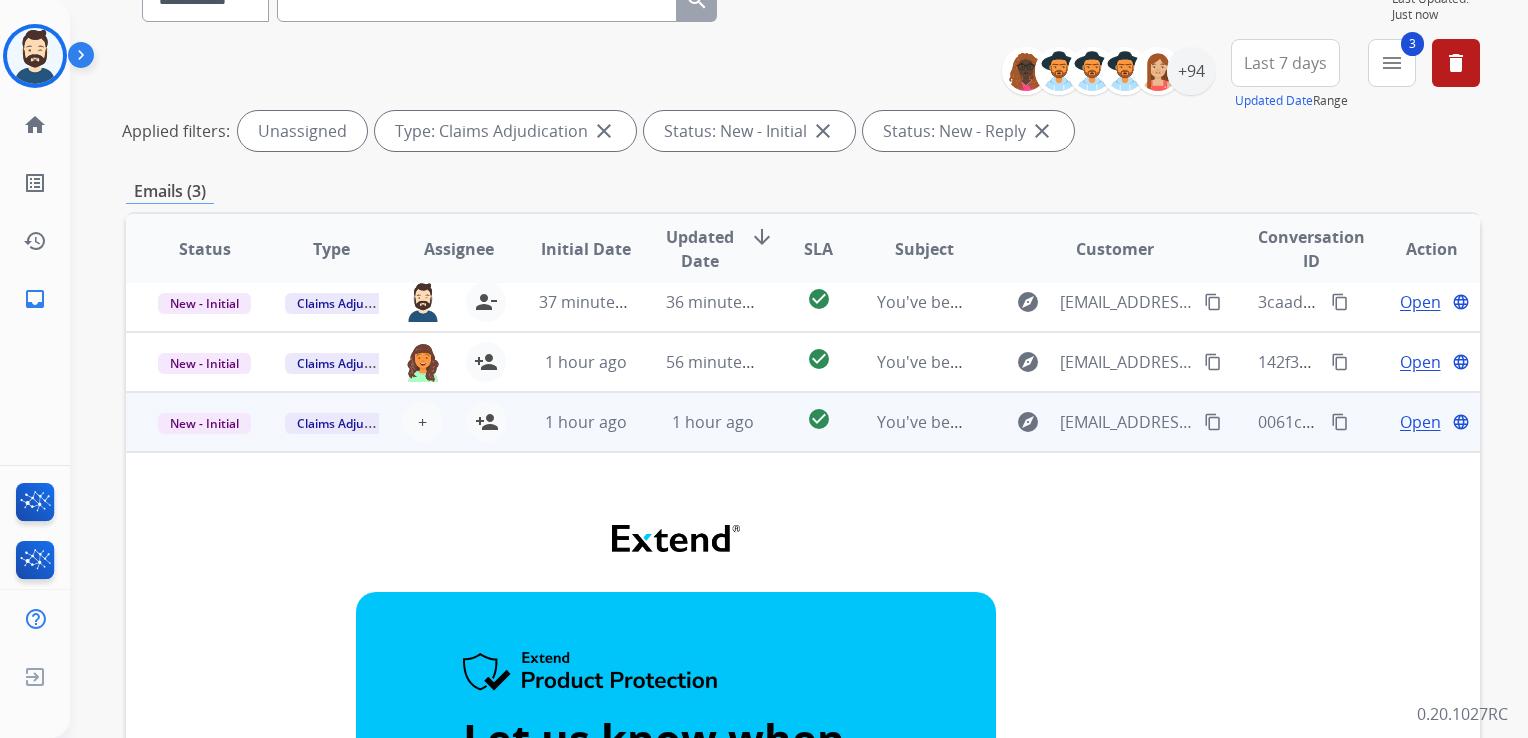drag, startPoint x: 490, startPoint y: 425, endPoint x: 682, endPoint y: 448, distance: 193.3727 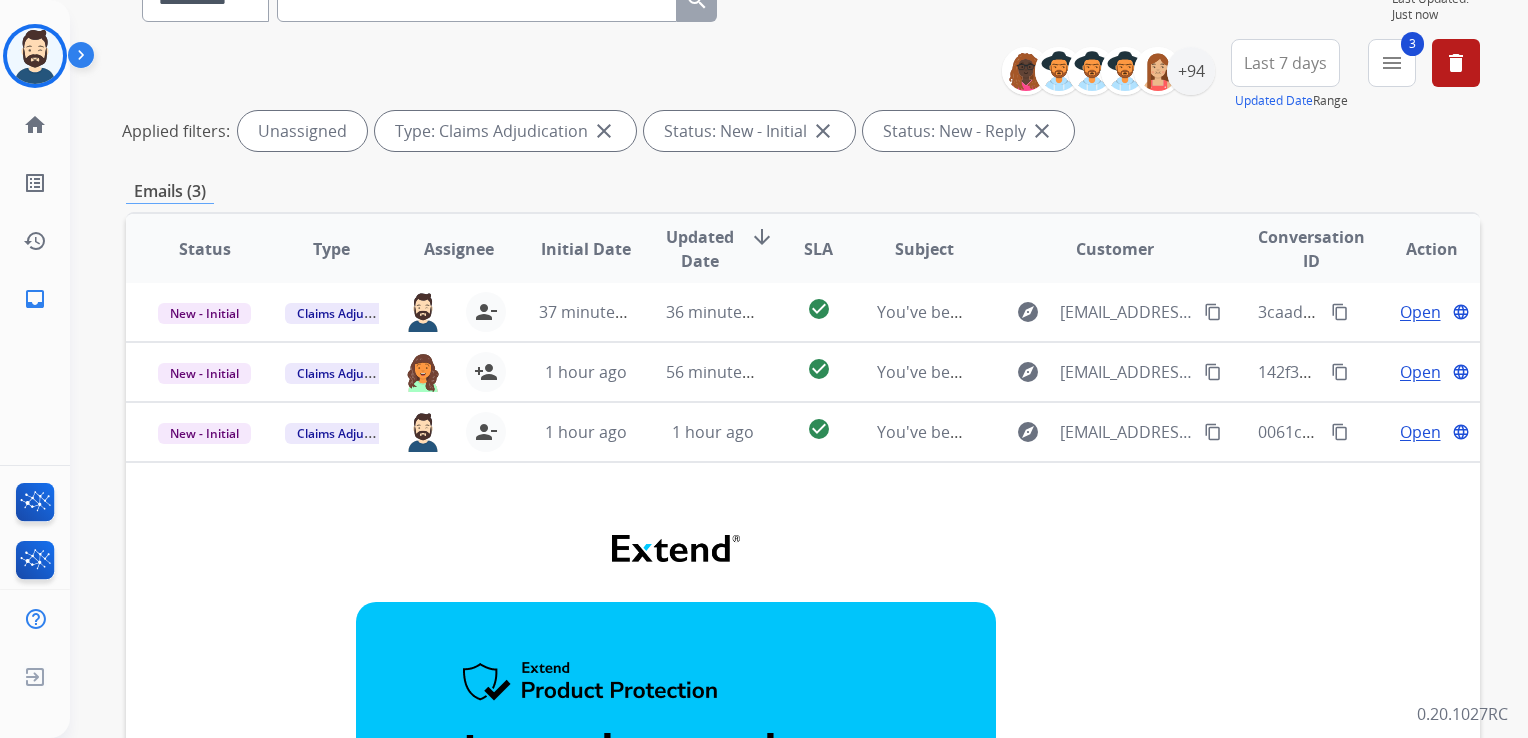 scroll, scrollTop: 0, scrollLeft: 0, axis: both 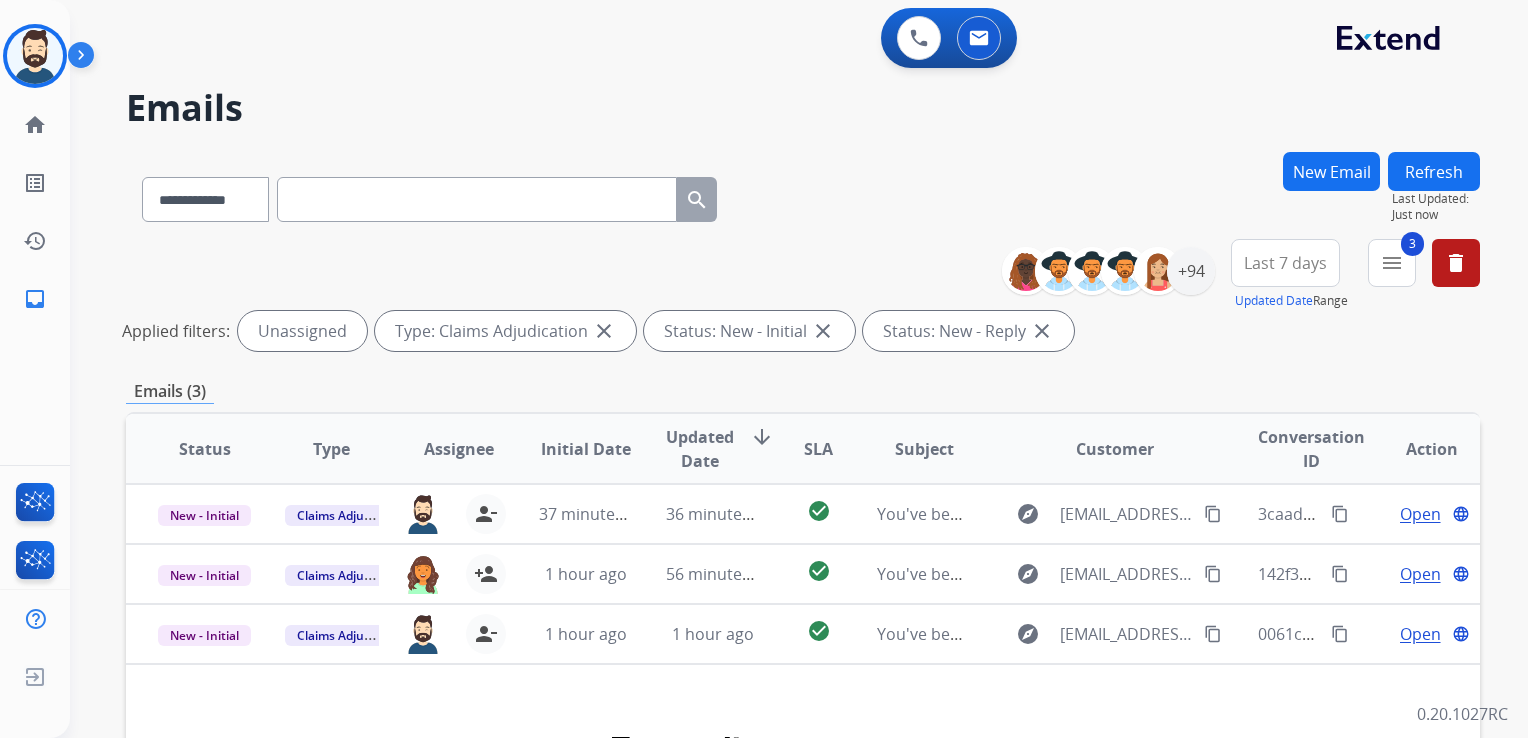 click on "Refresh" at bounding box center (1434, 171) 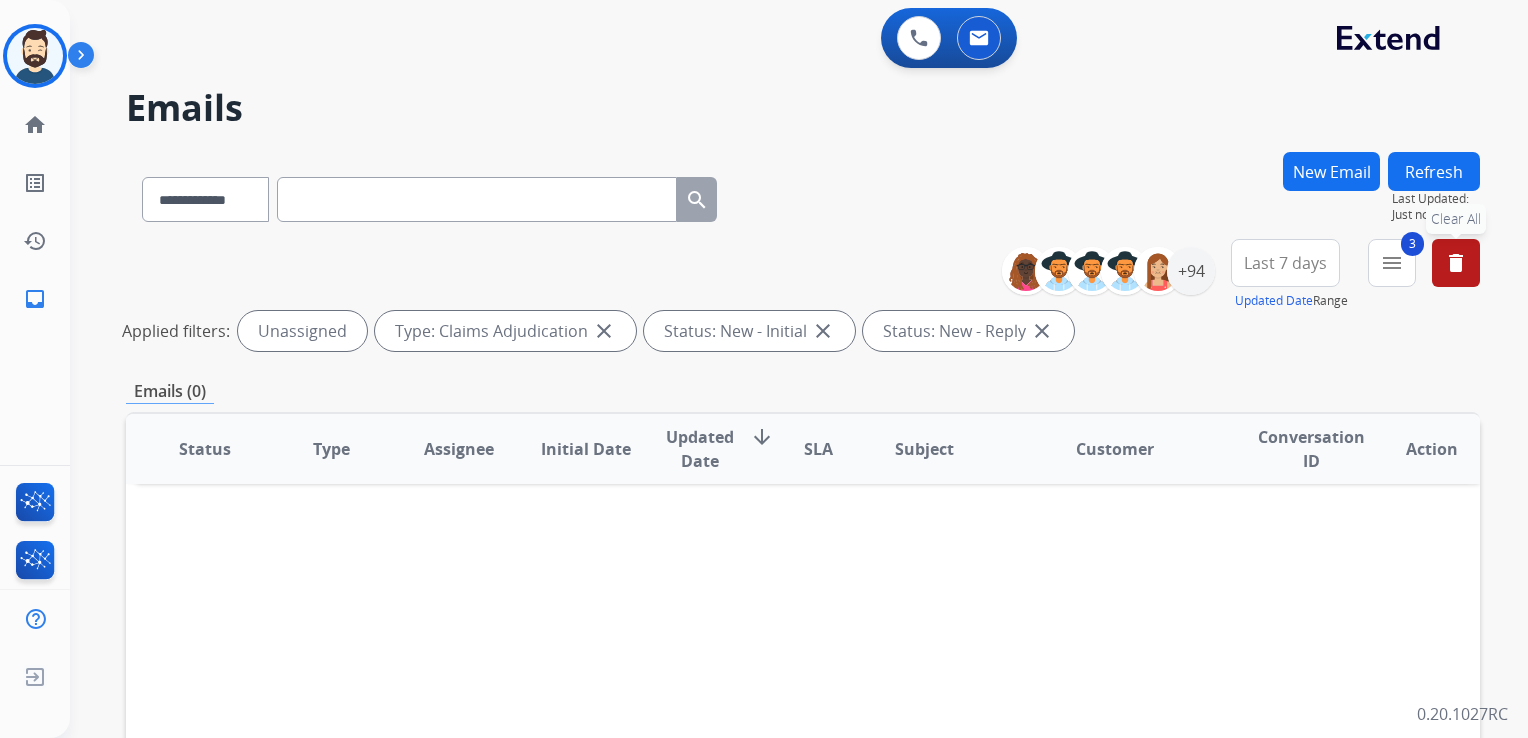 click on "delete" at bounding box center (1456, 263) 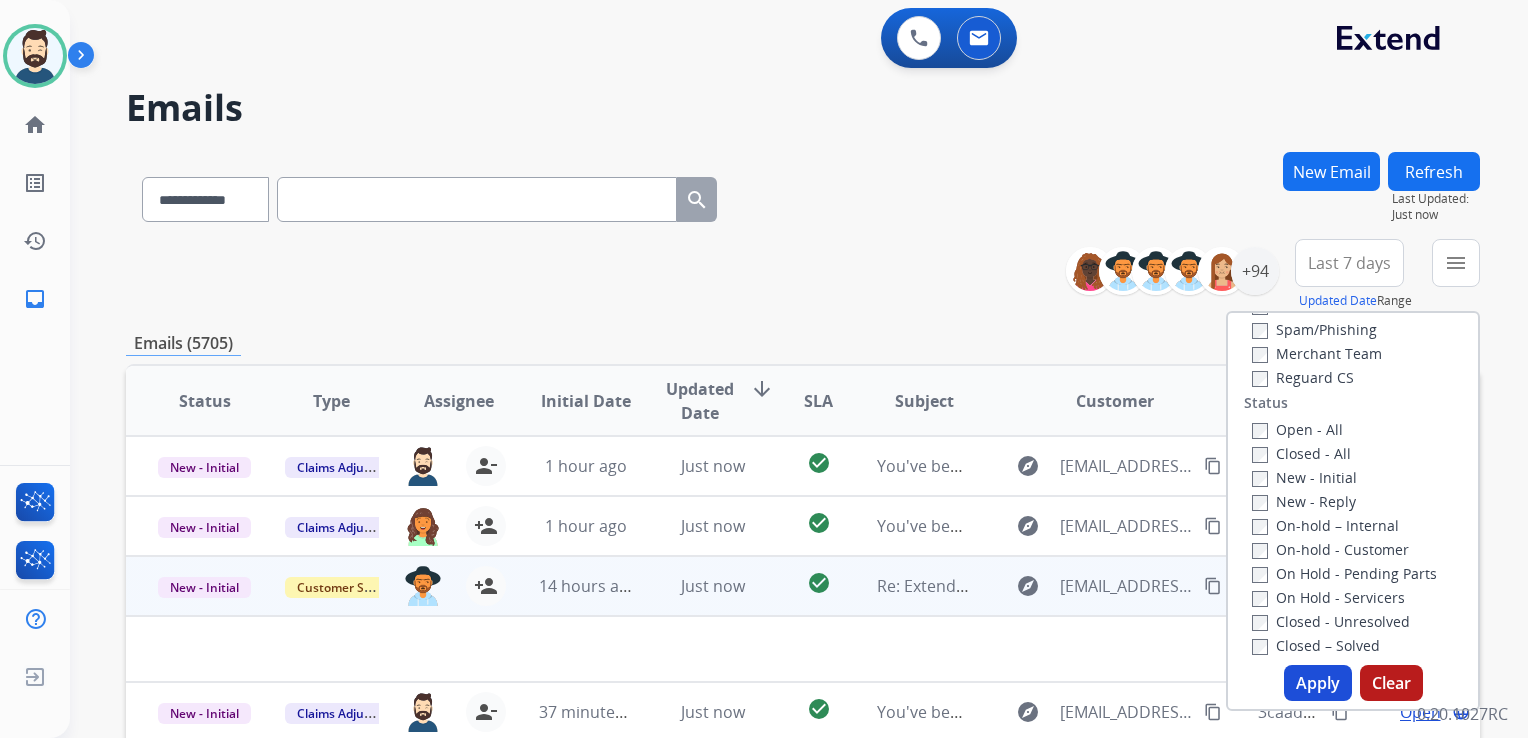 click on "check_circle" at bounding box center (803, 586) 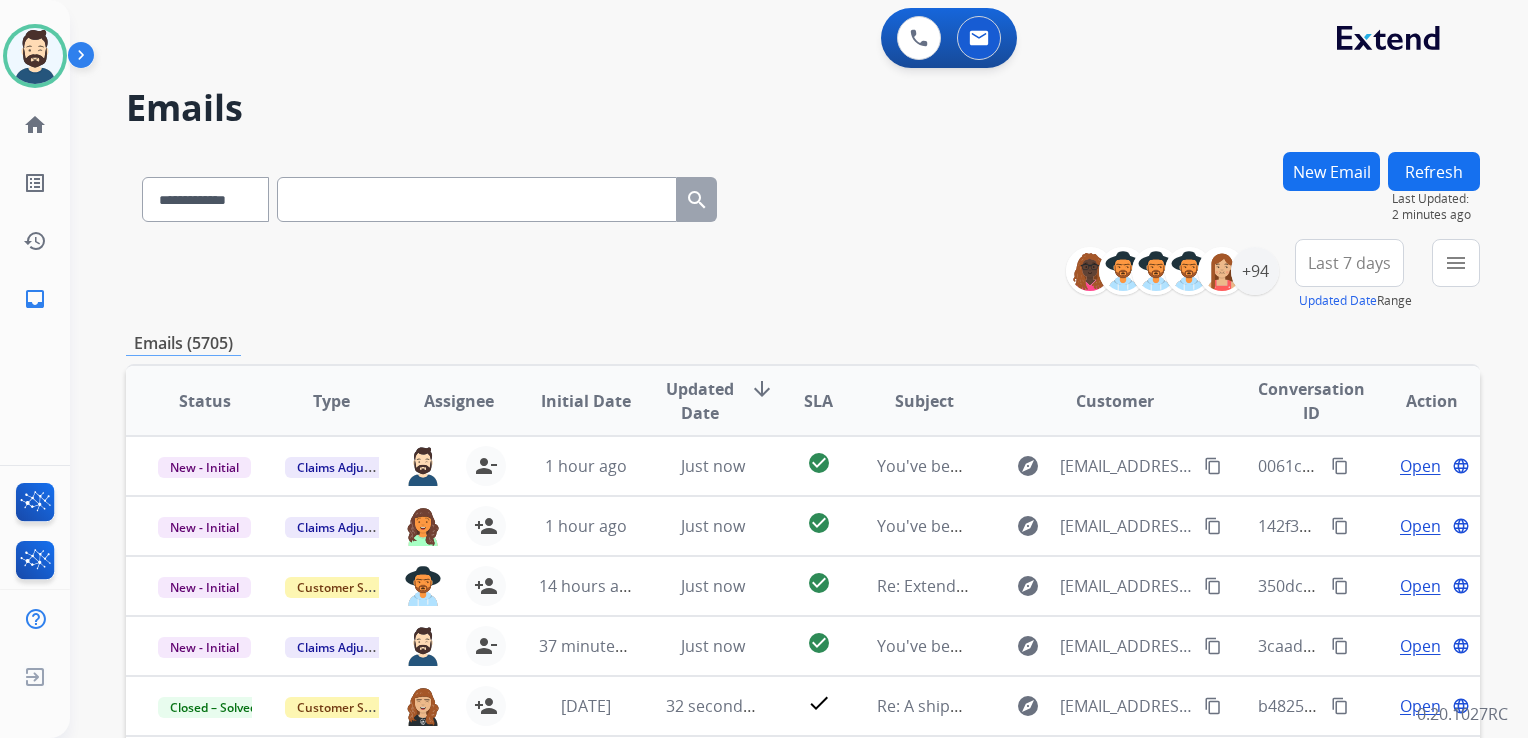 click on "New Email" at bounding box center [1331, 171] 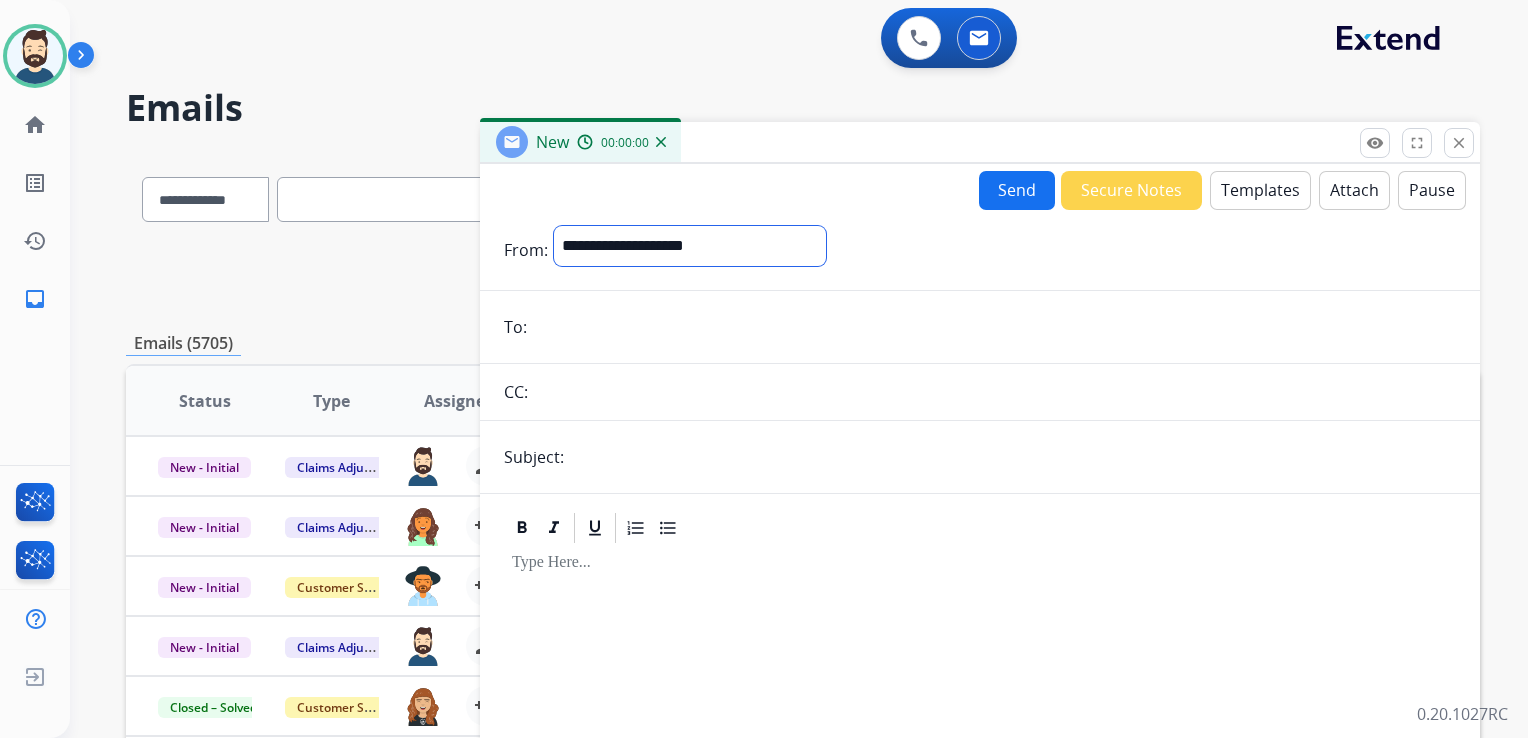 click on "**********" at bounding box center (690, 246) 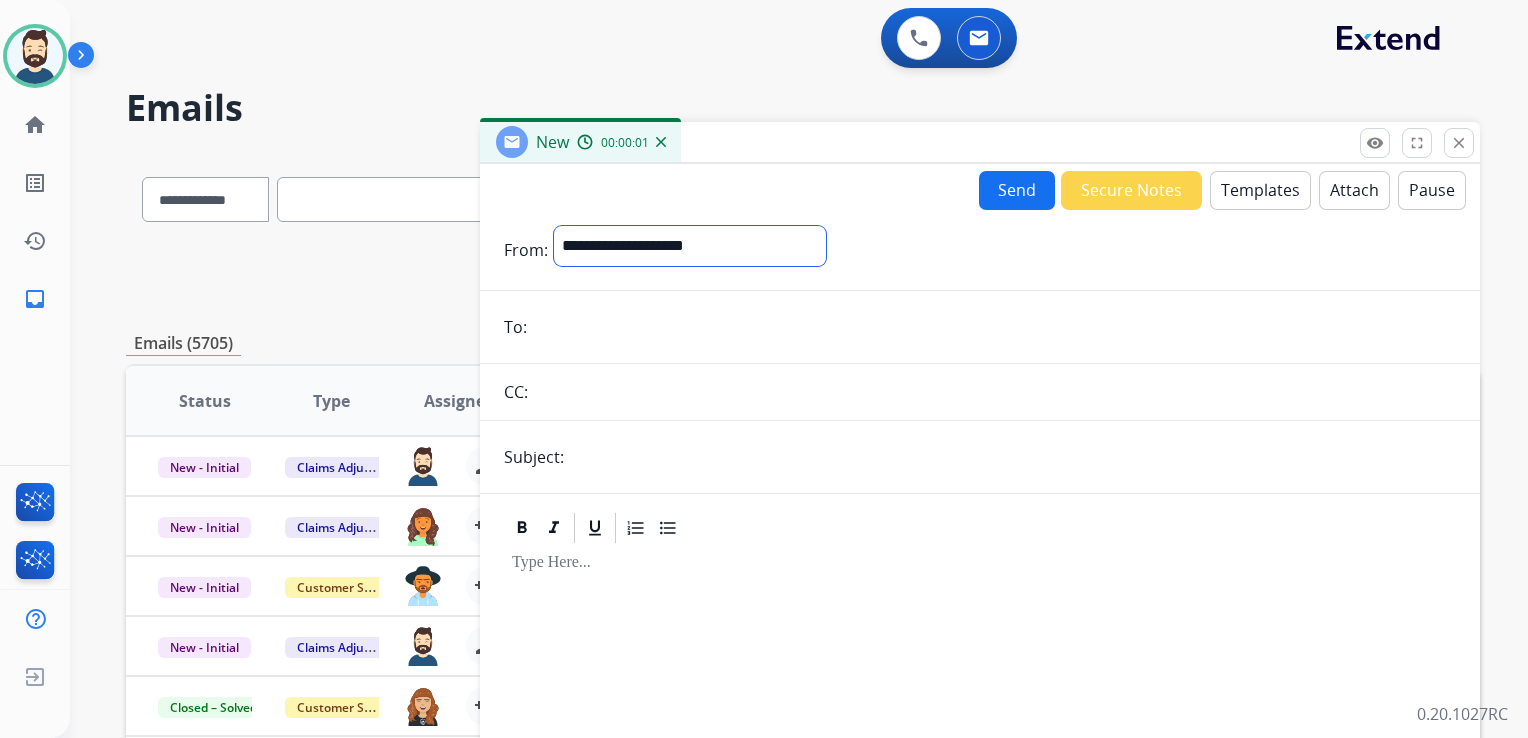 select on "**********" 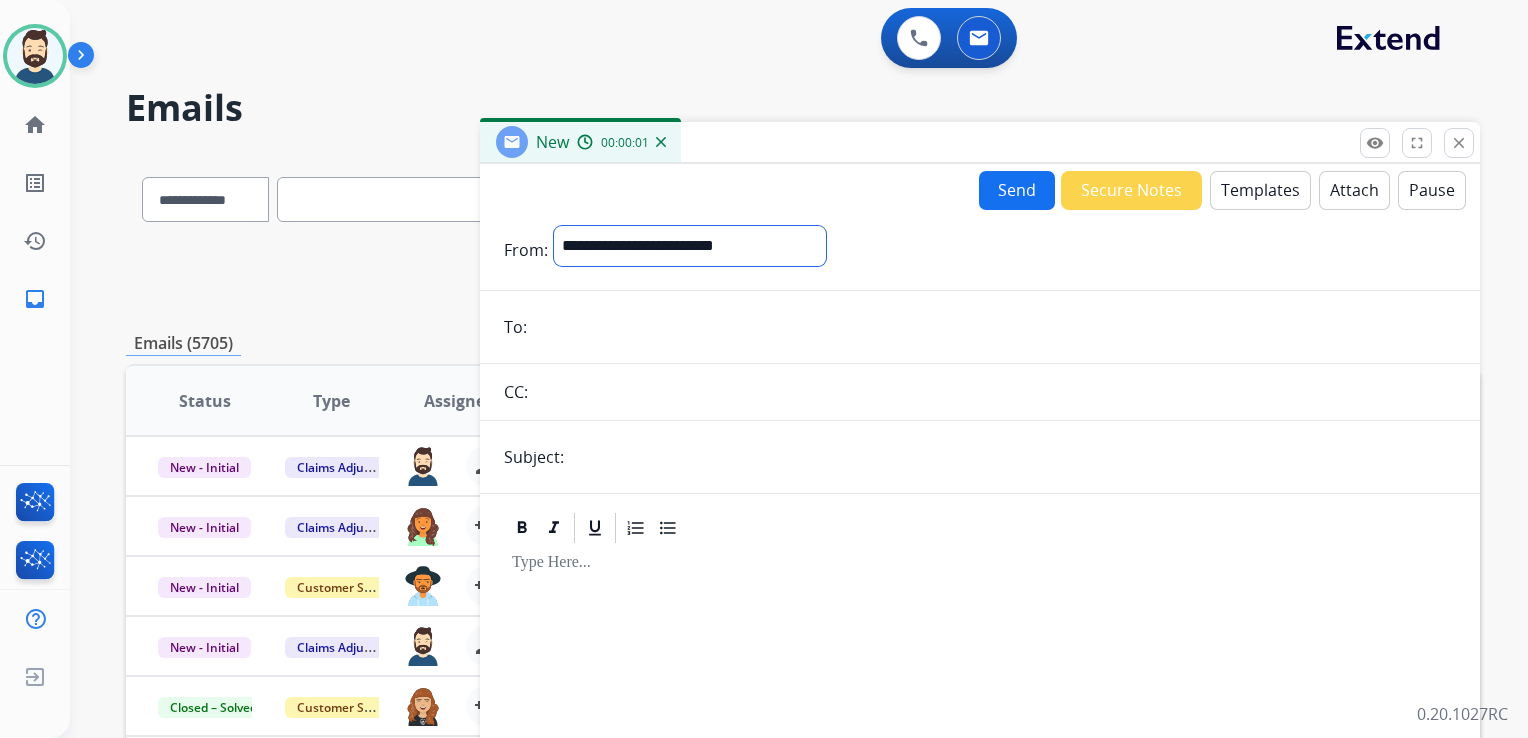 click on "**********" at bounding box center [690, 246] 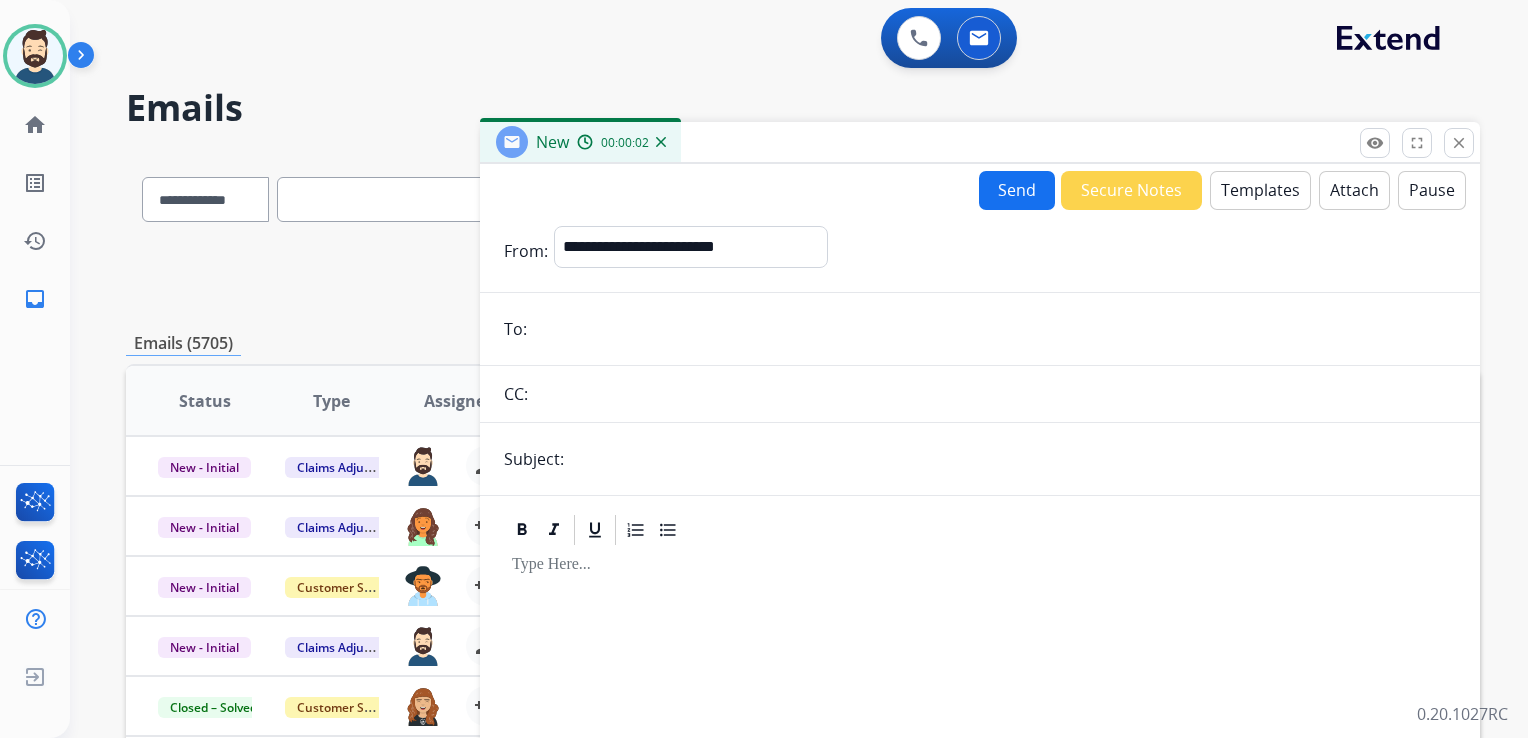 click at bounding box center (994, 329) 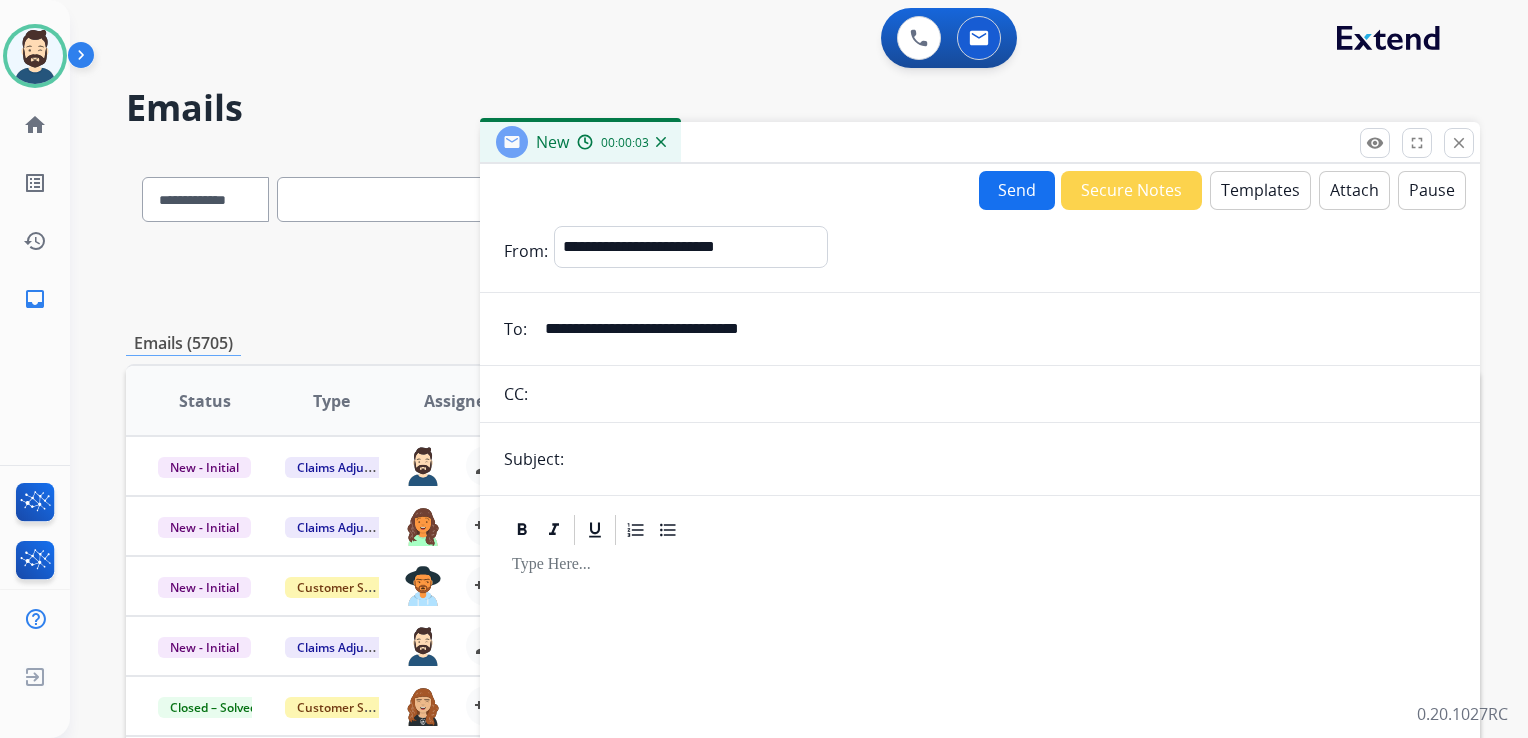 type on "**********" 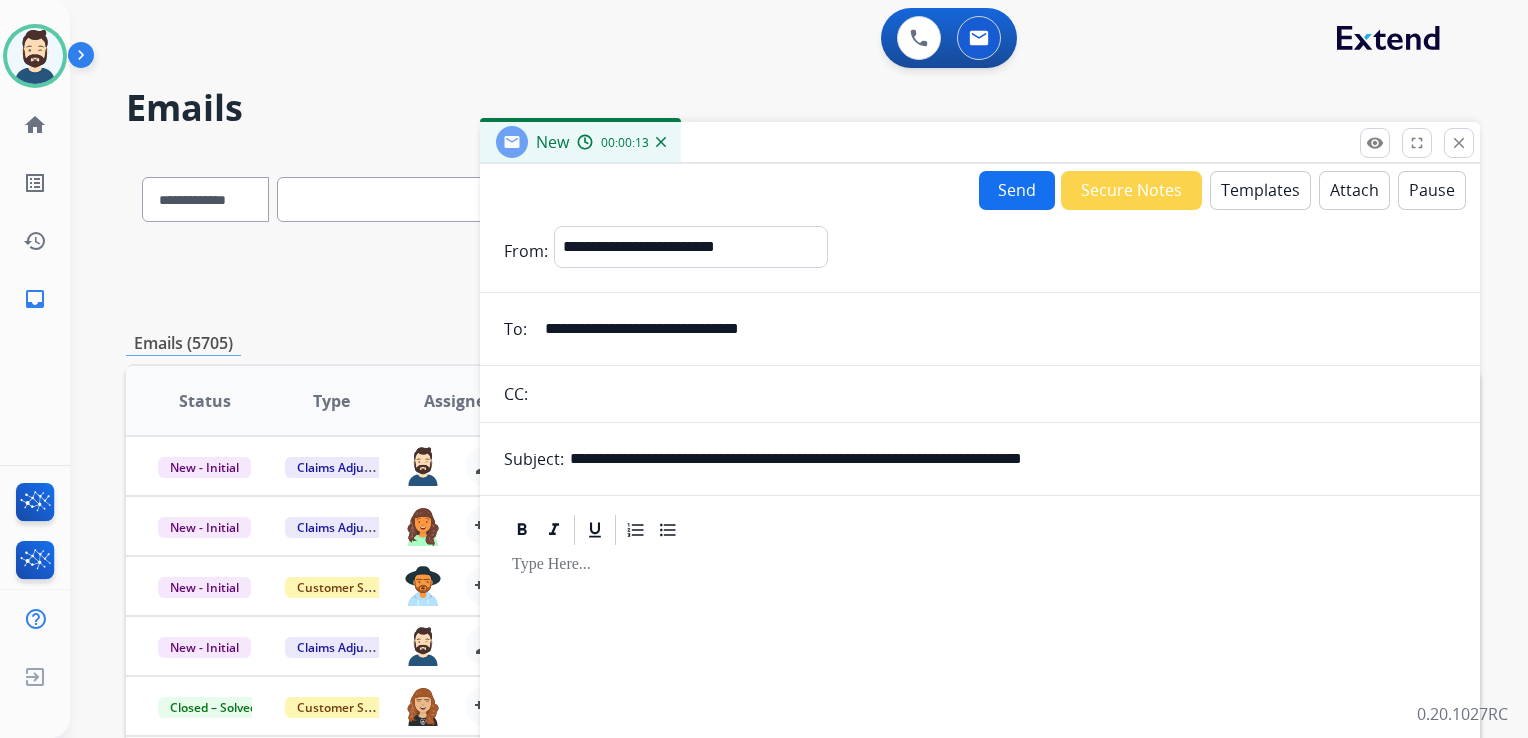 drag, startPoint x: 844, startPoint y: 461, endPoint x: 1192, endPoint y: 457, distance: 348.02298 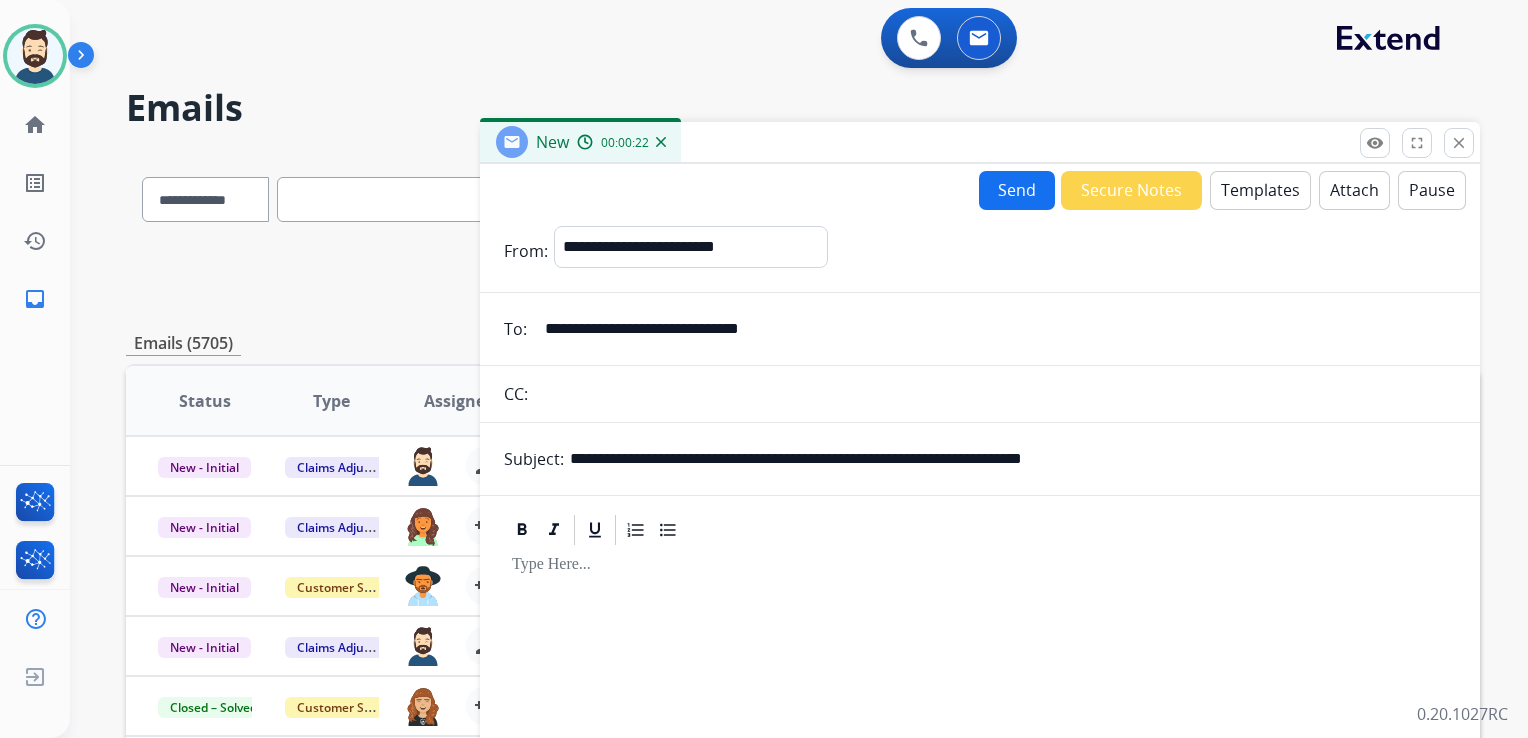 drag, startPoint x: 682, startPoint y: 458, endPoint x: 760, endPoint y: 454, distance: 78.10249 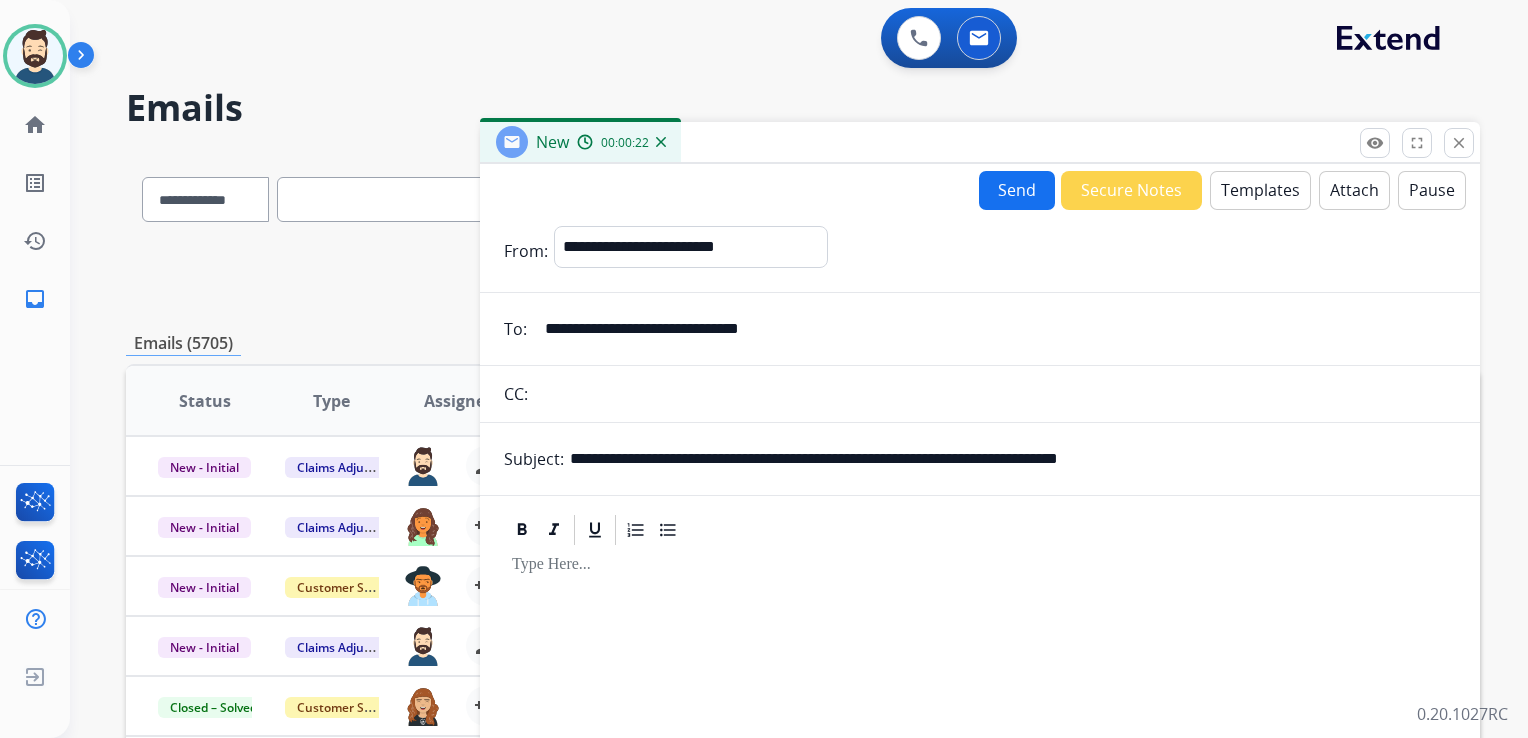 type on "**********" 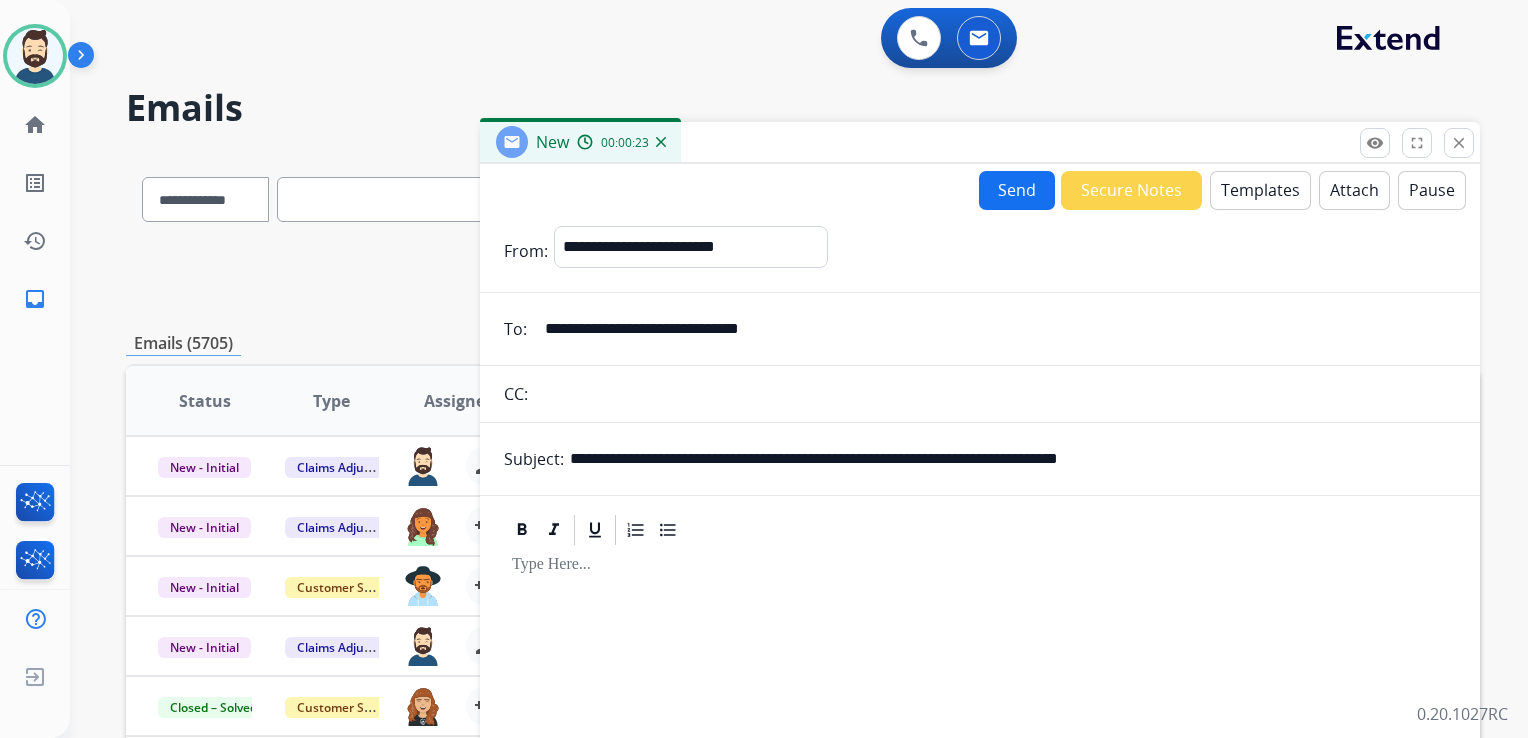 click on "Templates" at bounding box center (1260, 190) 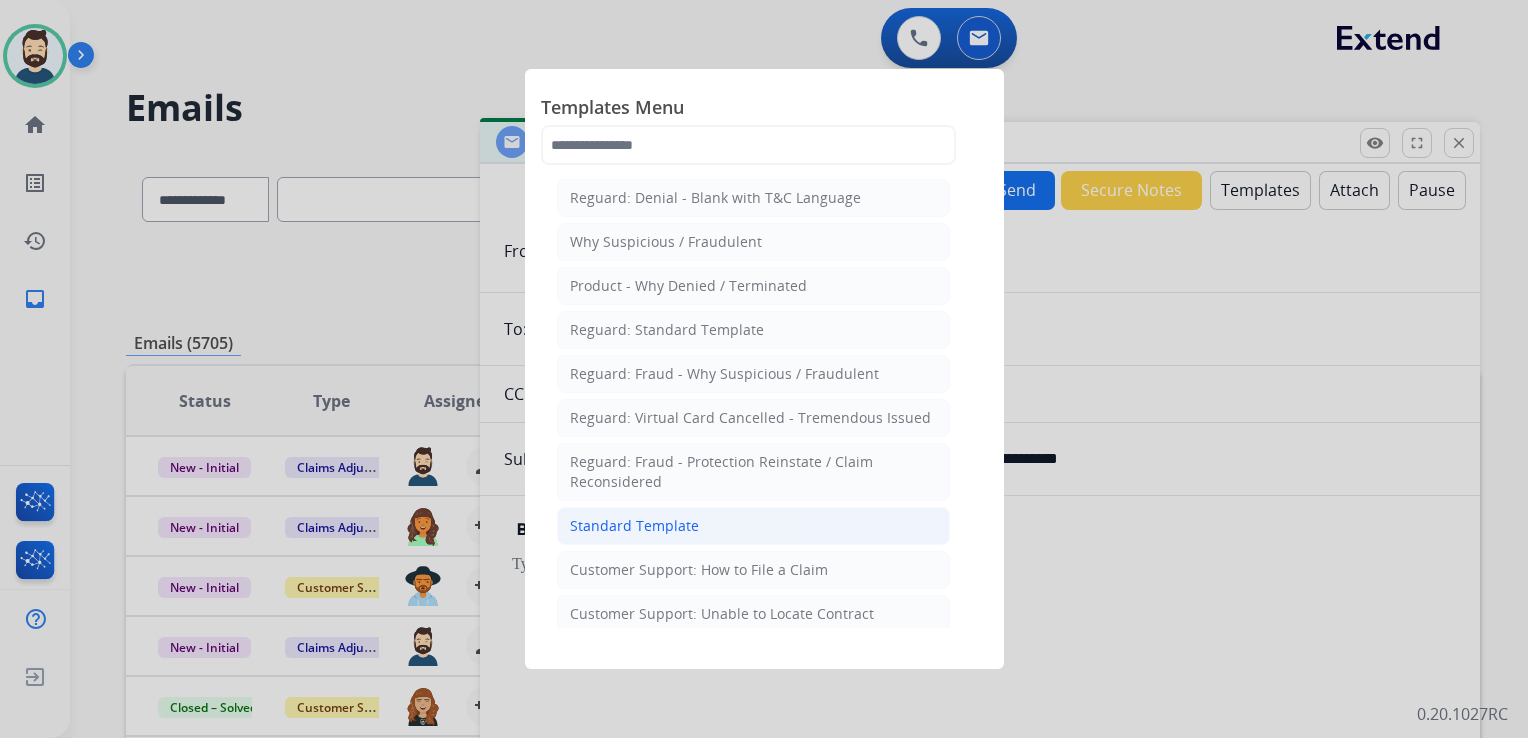 drag, startPoint x: 652, startPoint y: 519, endPoint x: 732, endPoint y: 458, distance: 100.60318 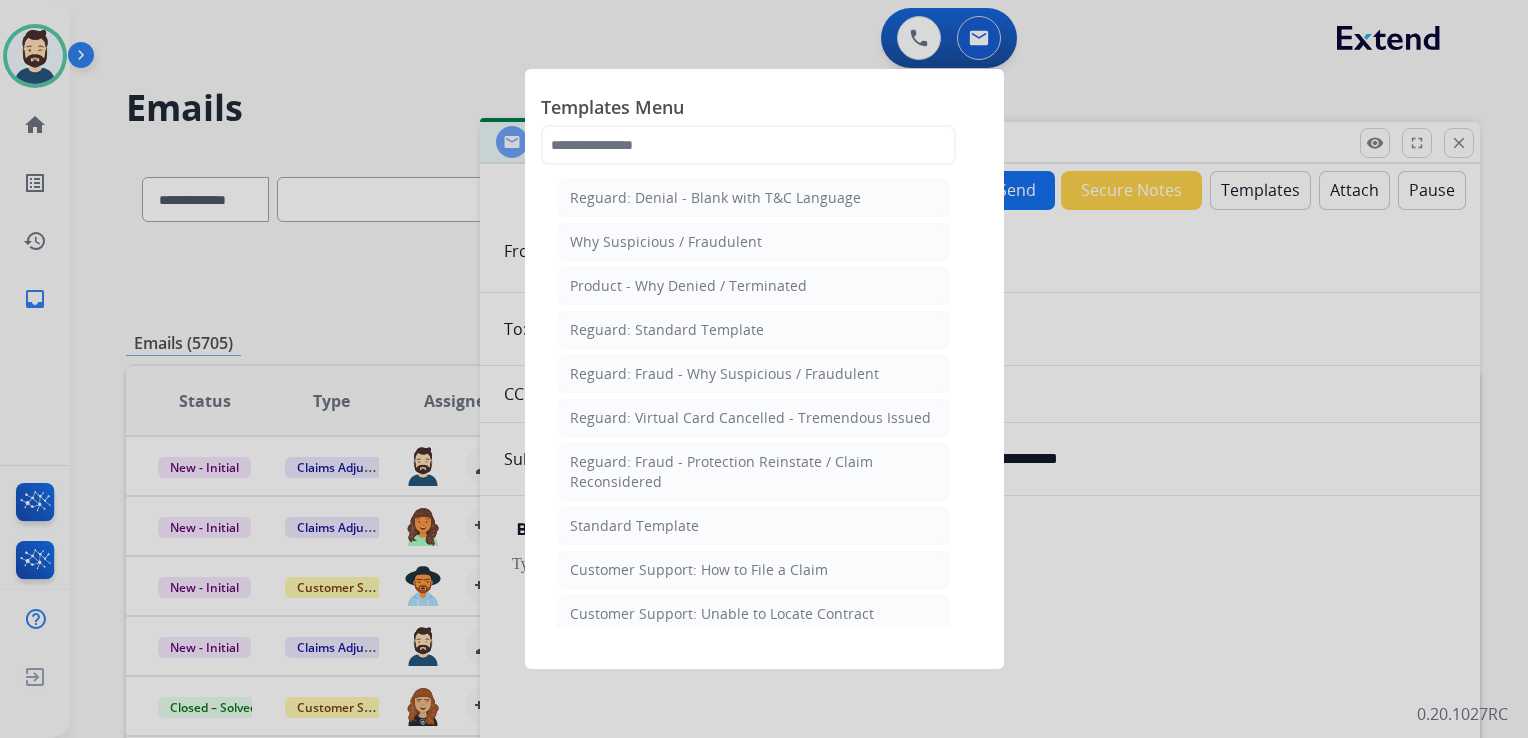 click on "Standard Template" 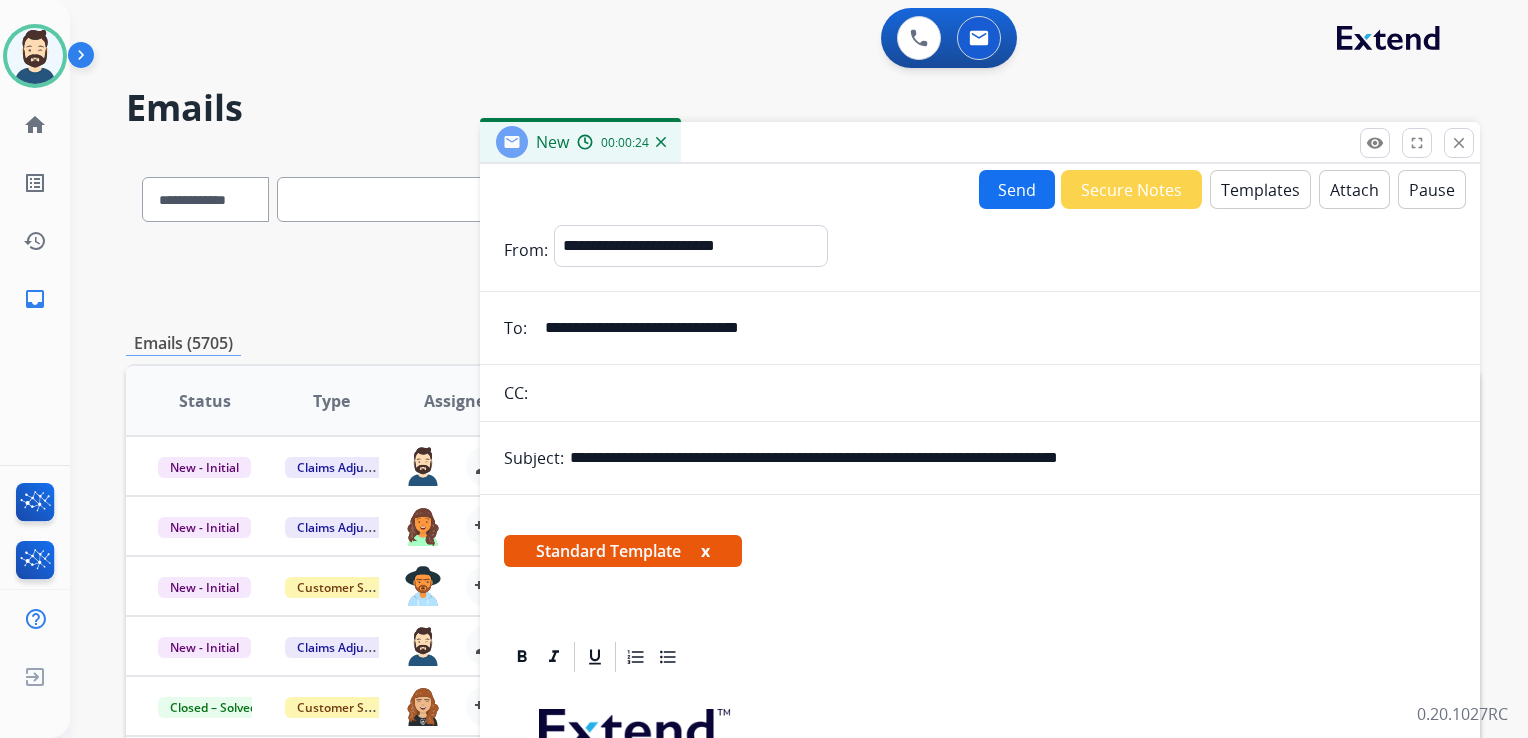 scroll, scrollTop: 460, scrollLeft: 0, axis: vertical 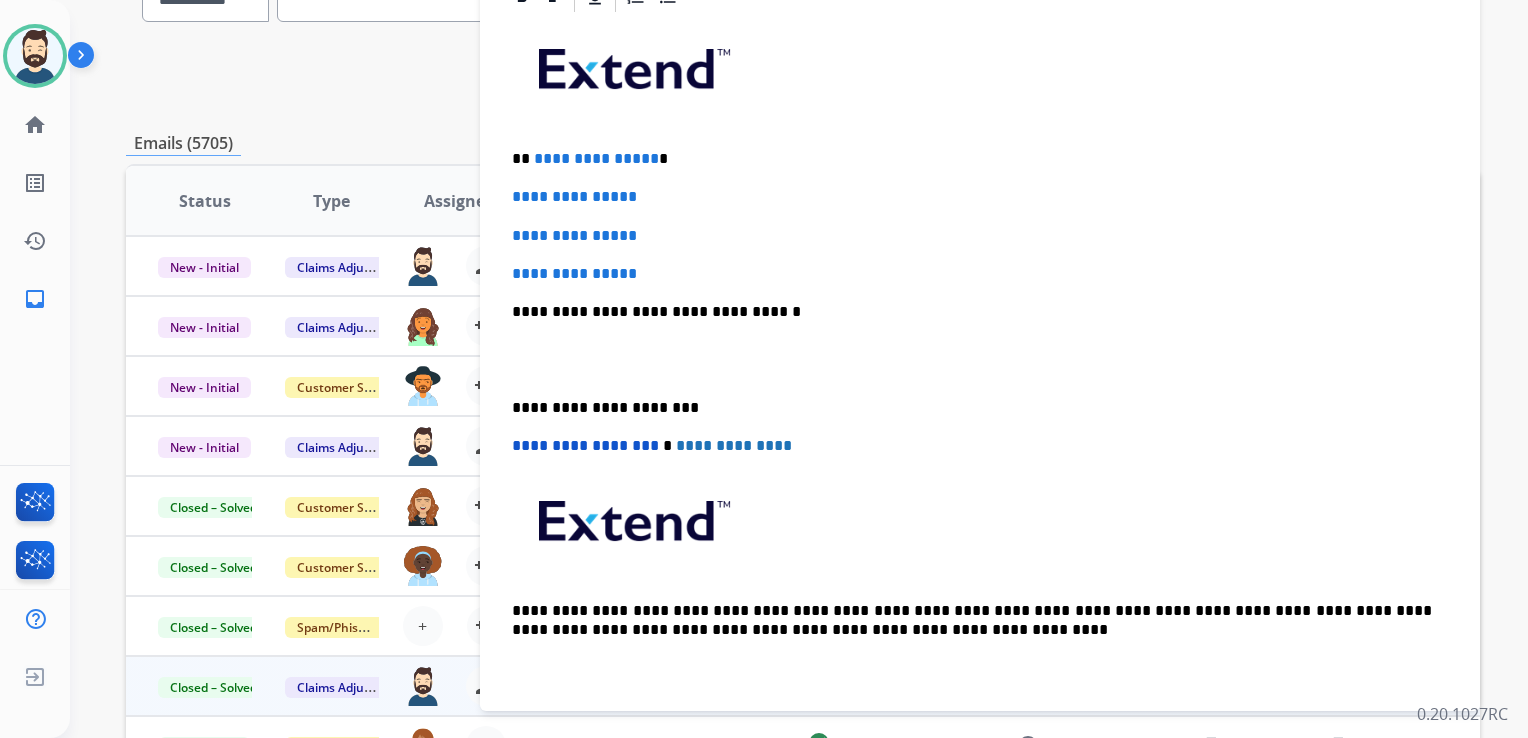 click at bounding box center [980, 360] 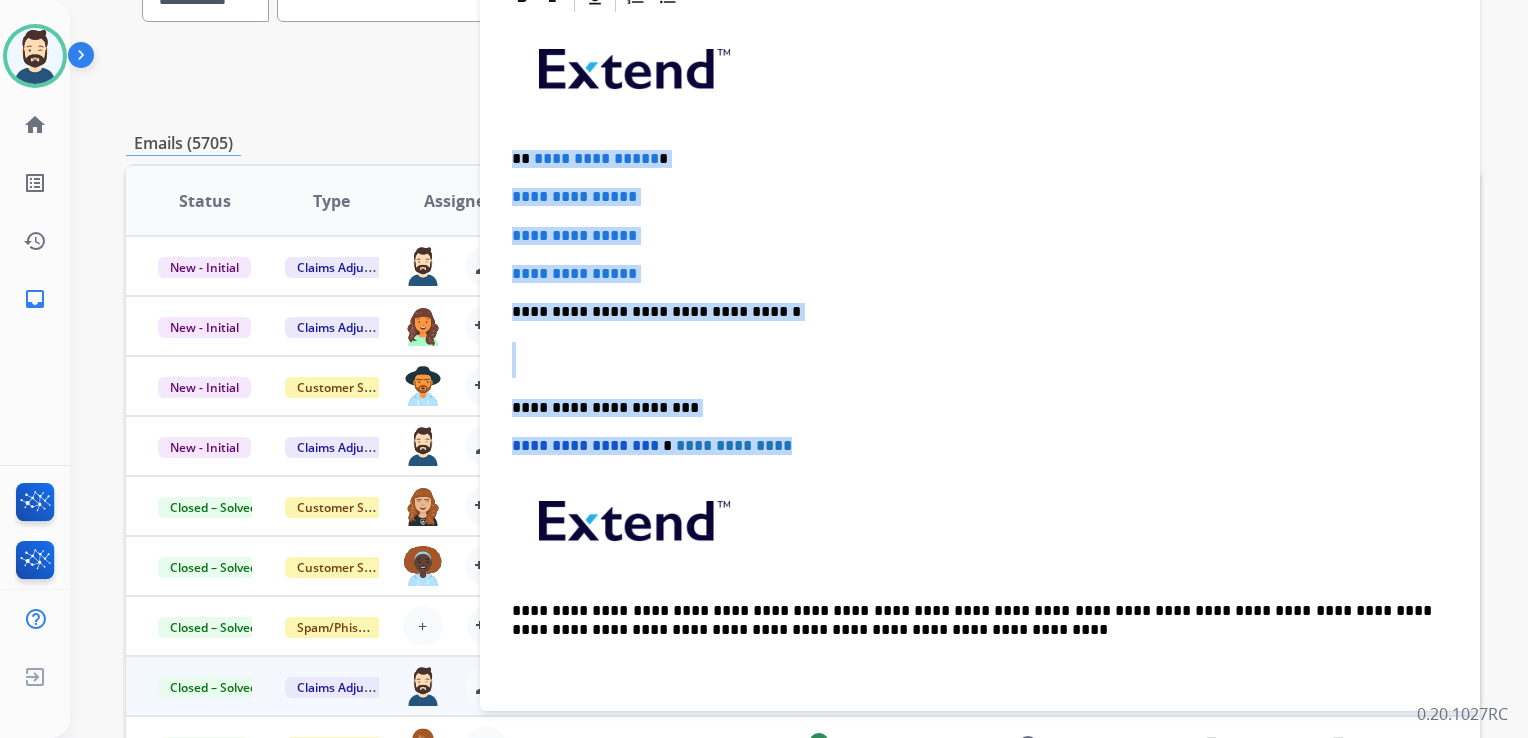 drag, startPoint x: 512, startPoint y: 154, endPoint x: 818, endPoint y: 420, distance: 405.45282 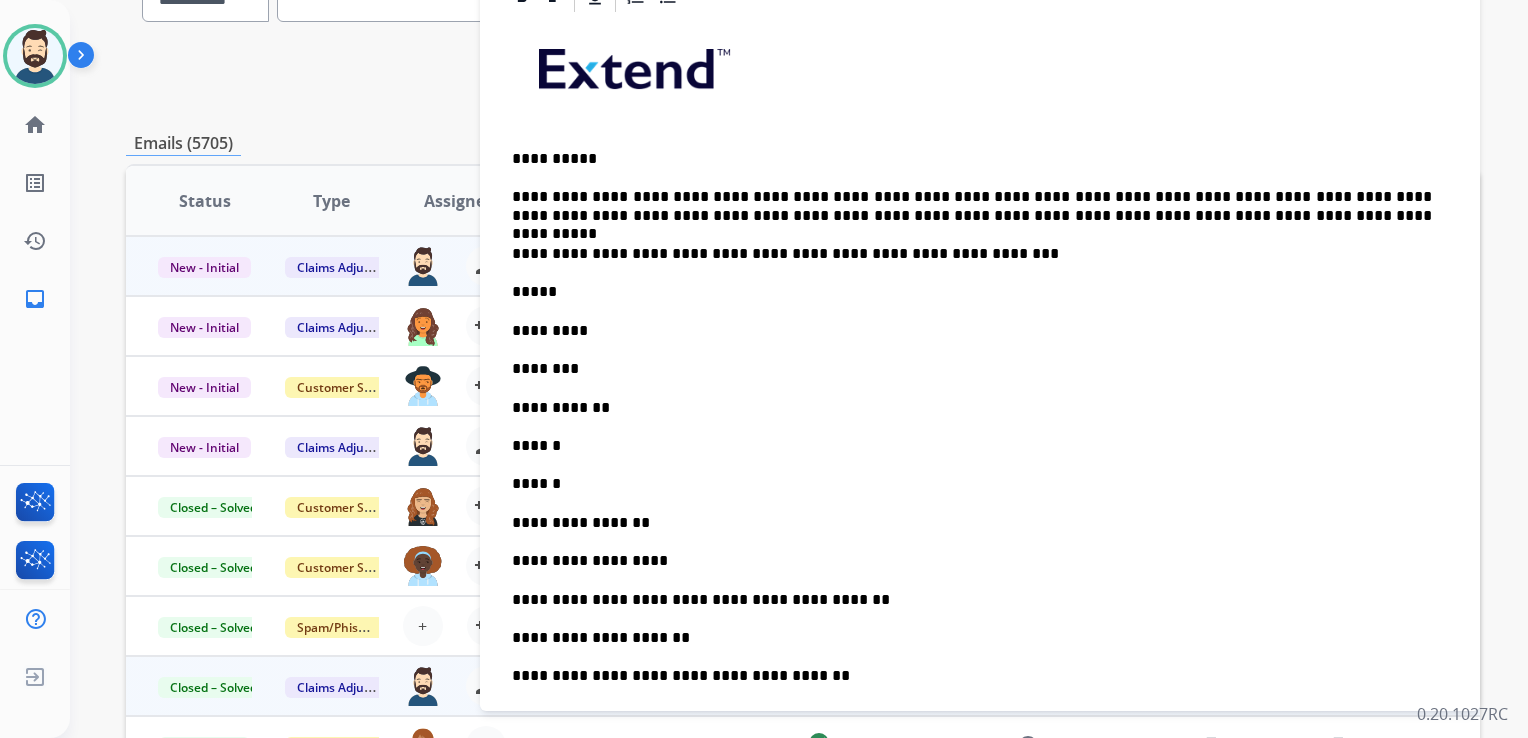 scroll, scrollTop: 1, scrollLeft: 0, axis: vertical 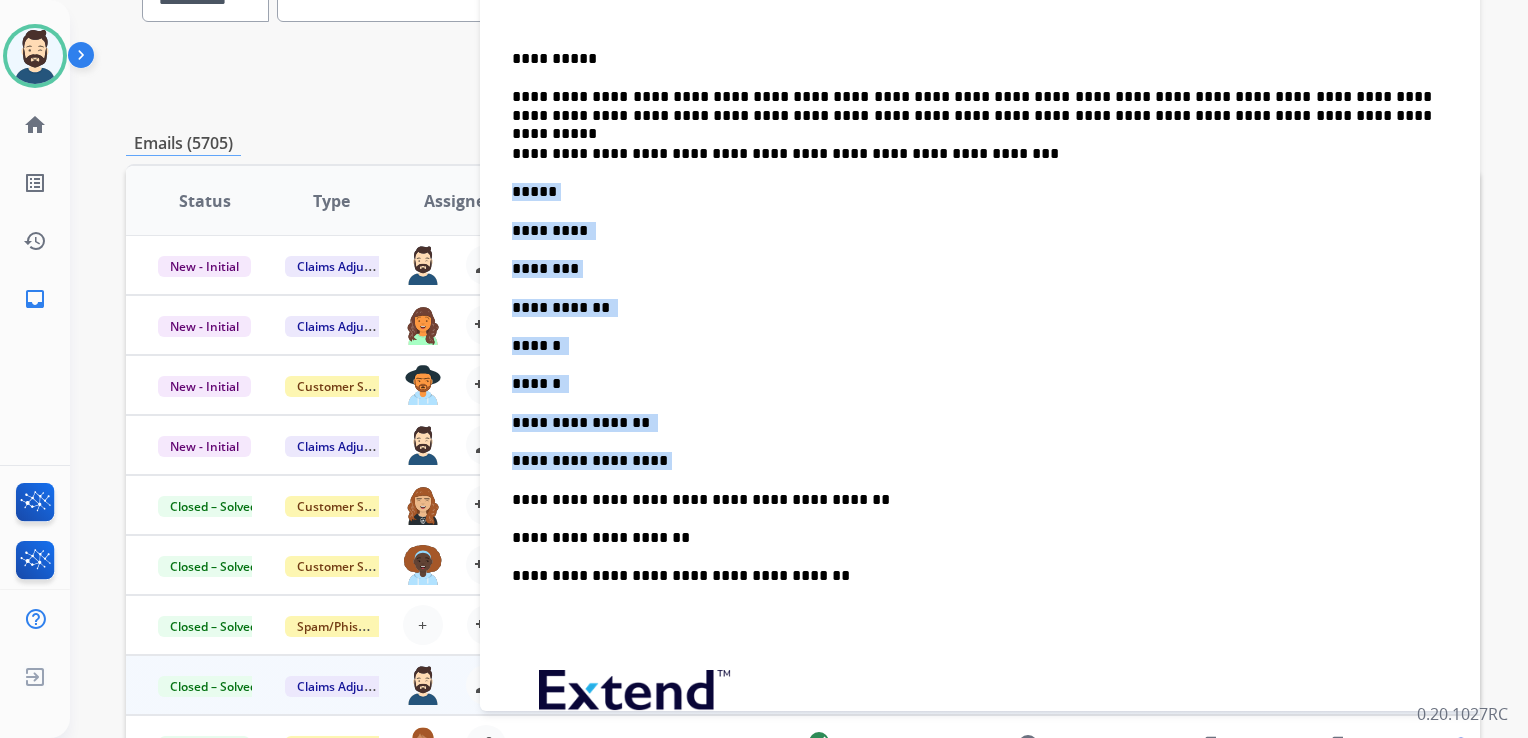 drag, startPoint x: 513, startPoint y: 194, endPoint x: 692, endPoint y: 442, distance: 305.85126 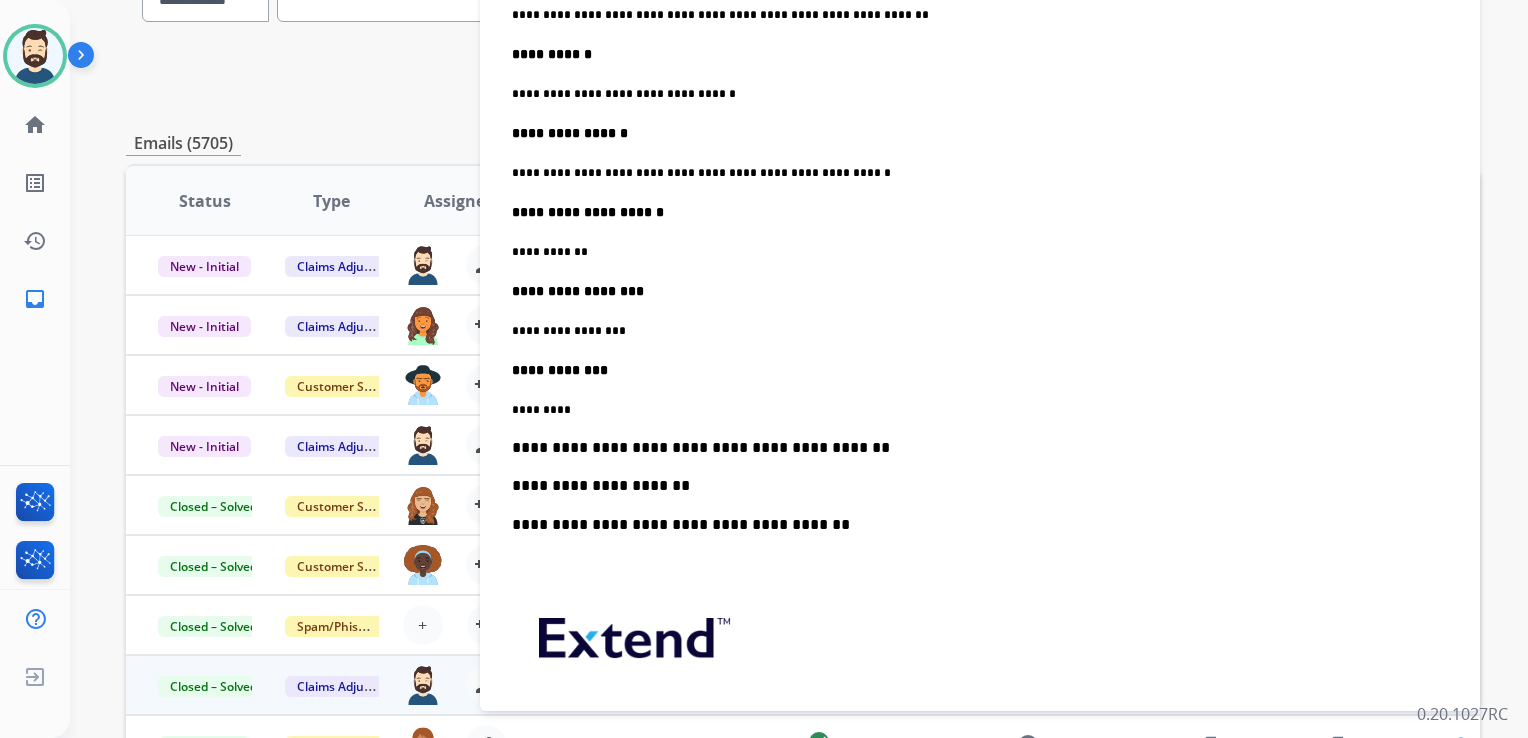 scroll, scrollTop: 1328, scrollLeft: 0, axis: vertical 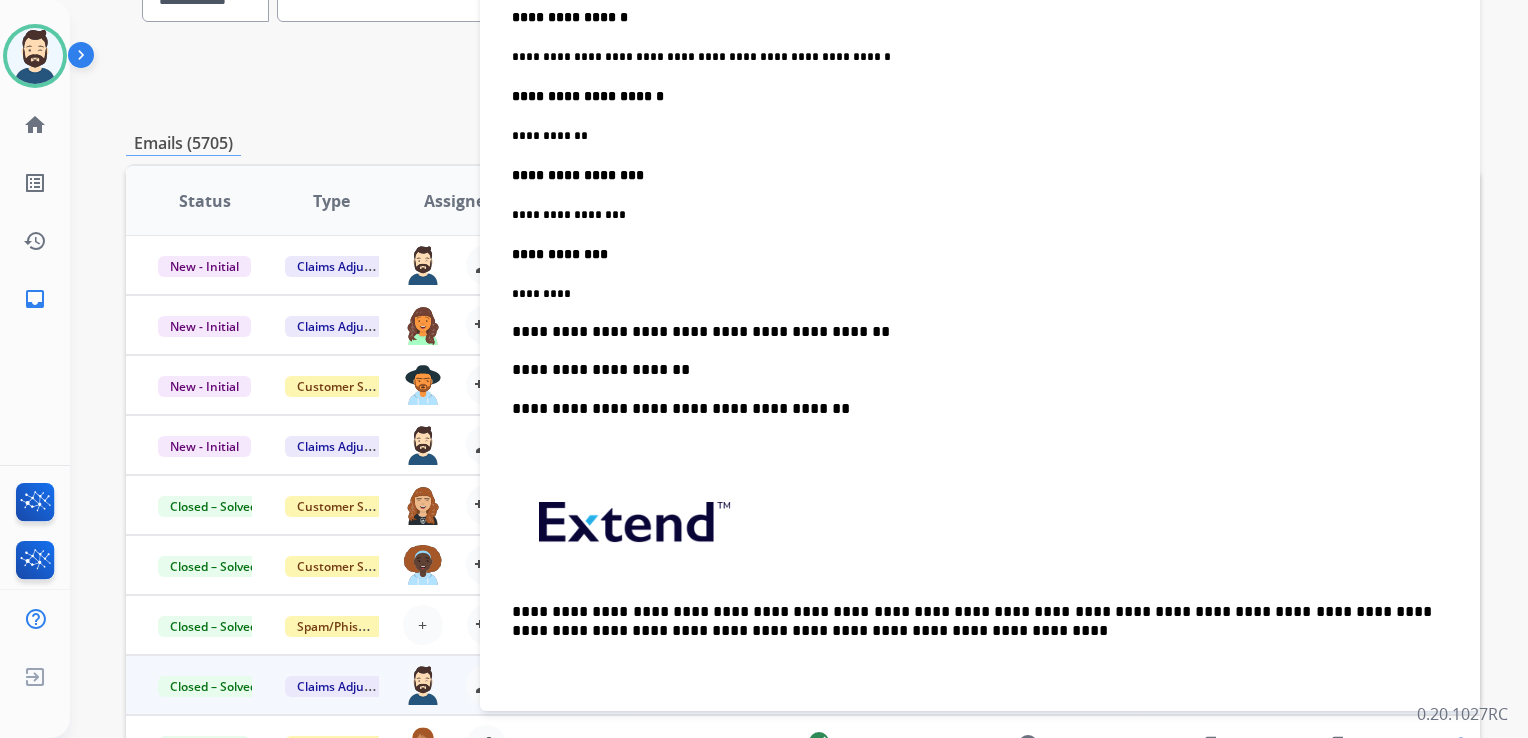 click on "**********" at bounding box center [972, 332] 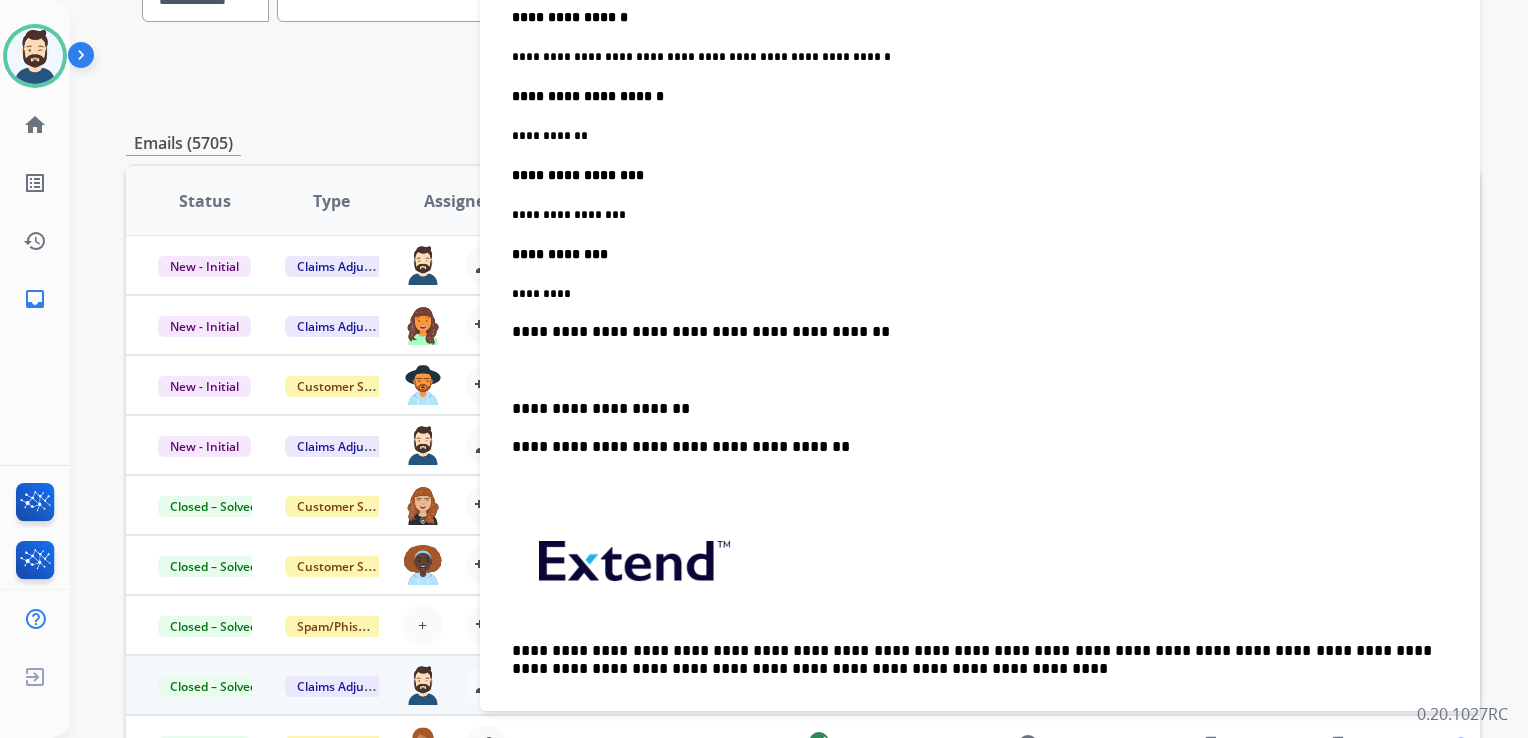 click on "**********" at bounding box center (980, -56) 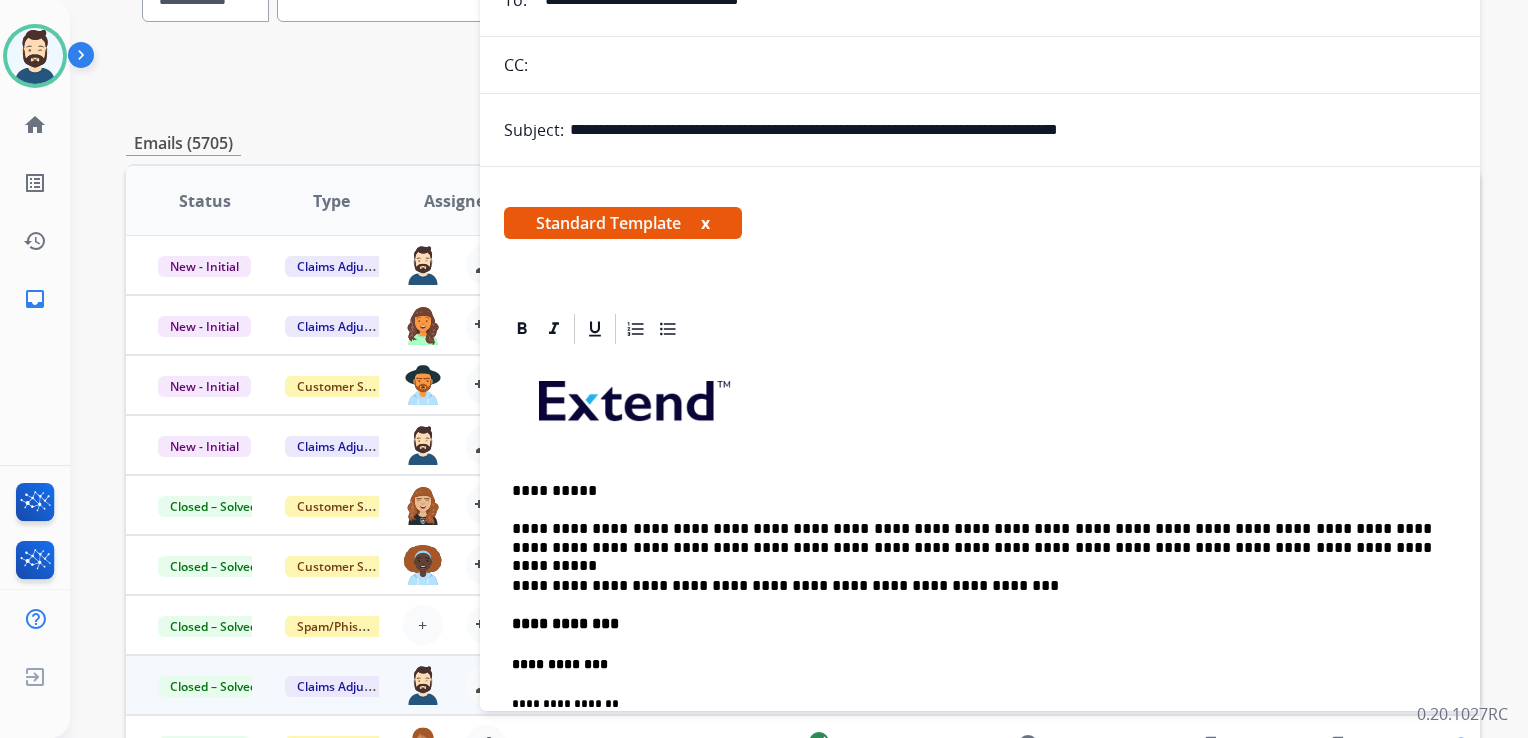 scroll, scrollTop: 0, scrollLeft: 0, axis: both 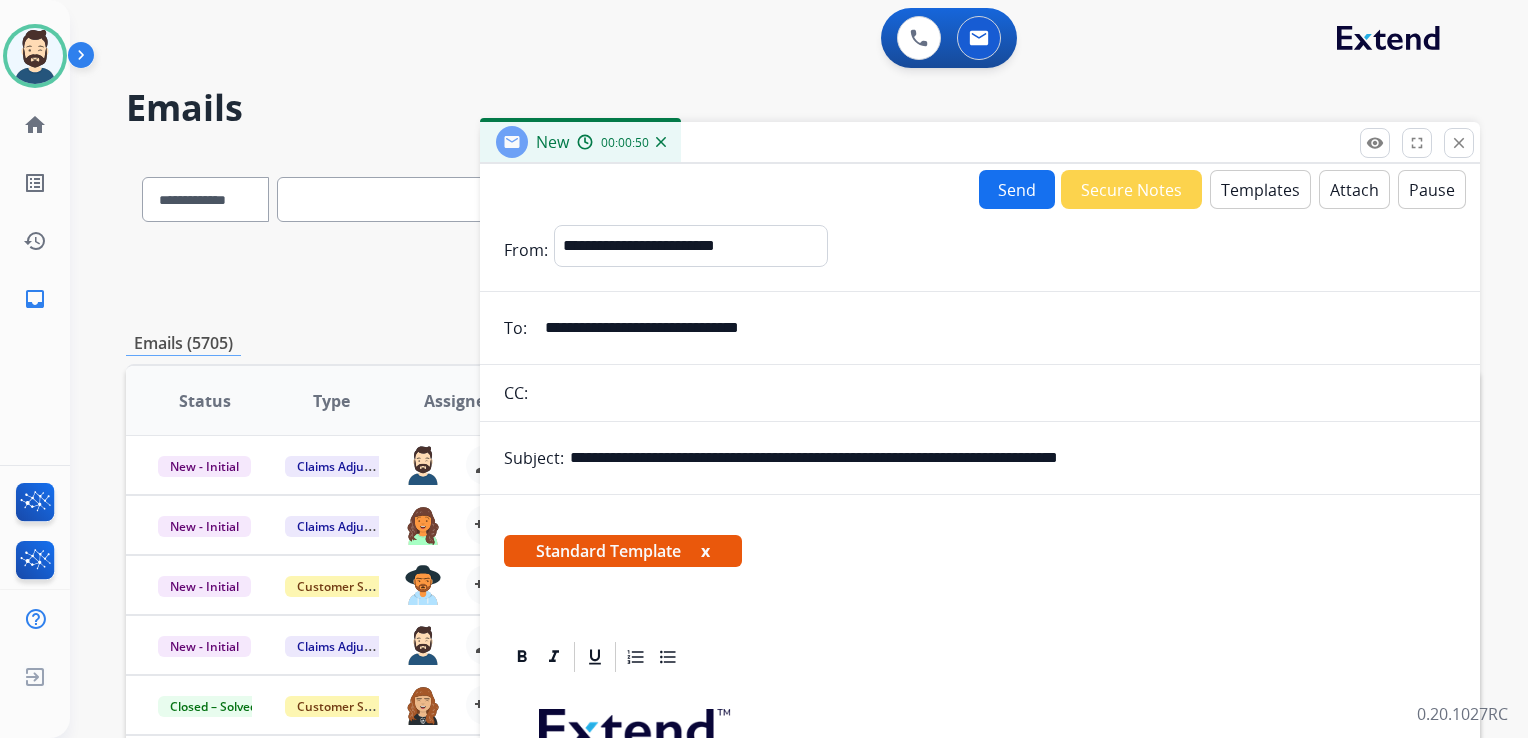 click on "Send" at bounding box center [1017, 189] 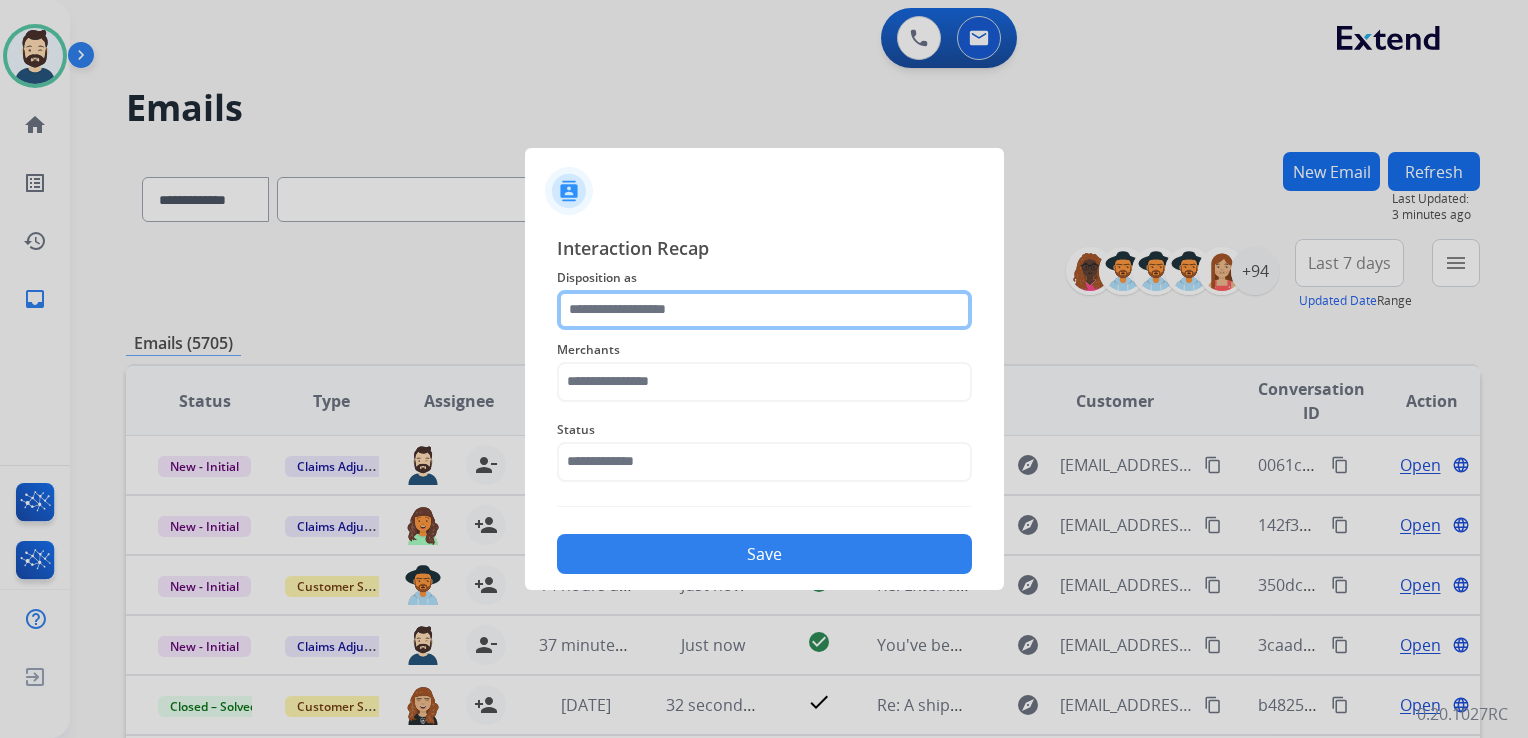 click 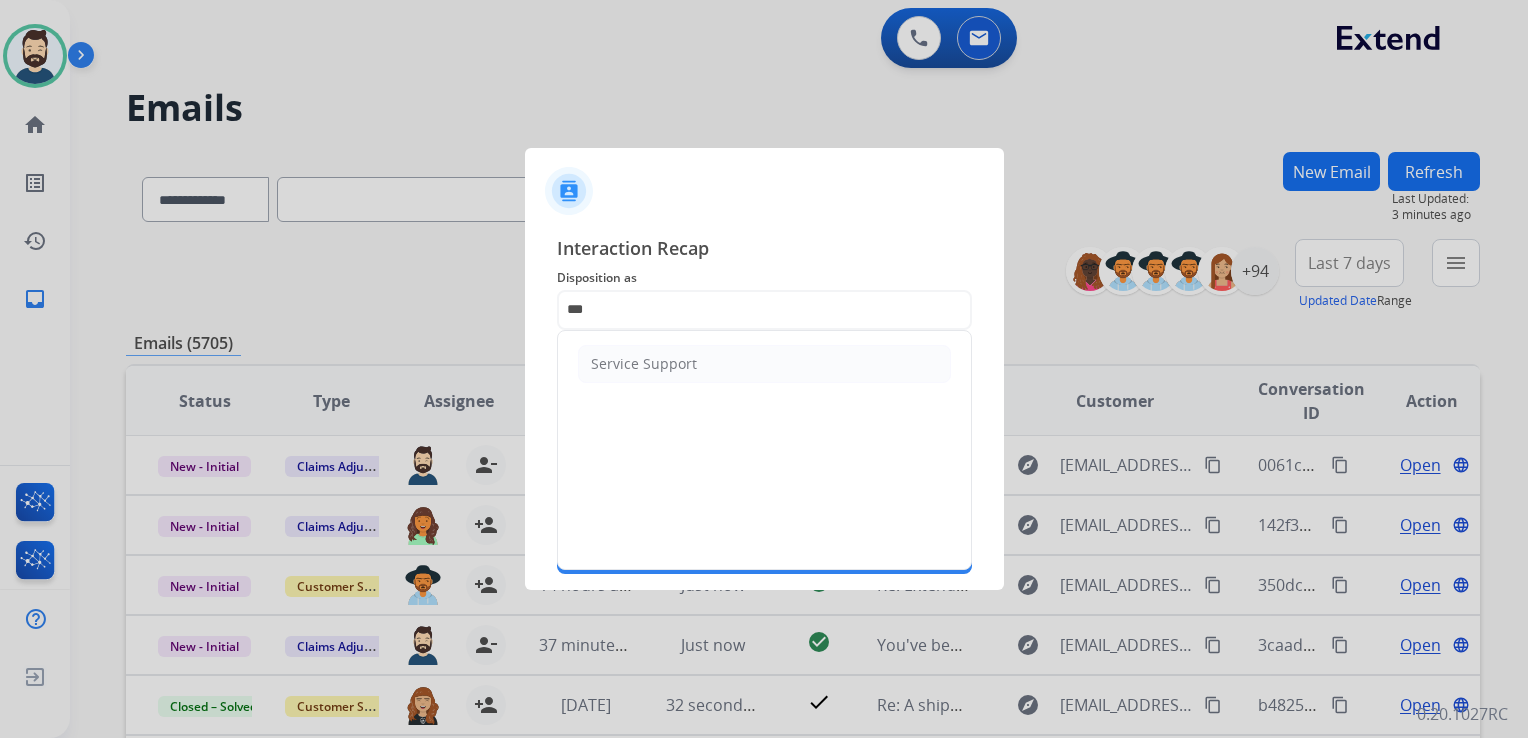 drag, startPoint x: 604, startPoint y: 361, endPoint x: 617, endPoint y: 372, distance: 17.029387 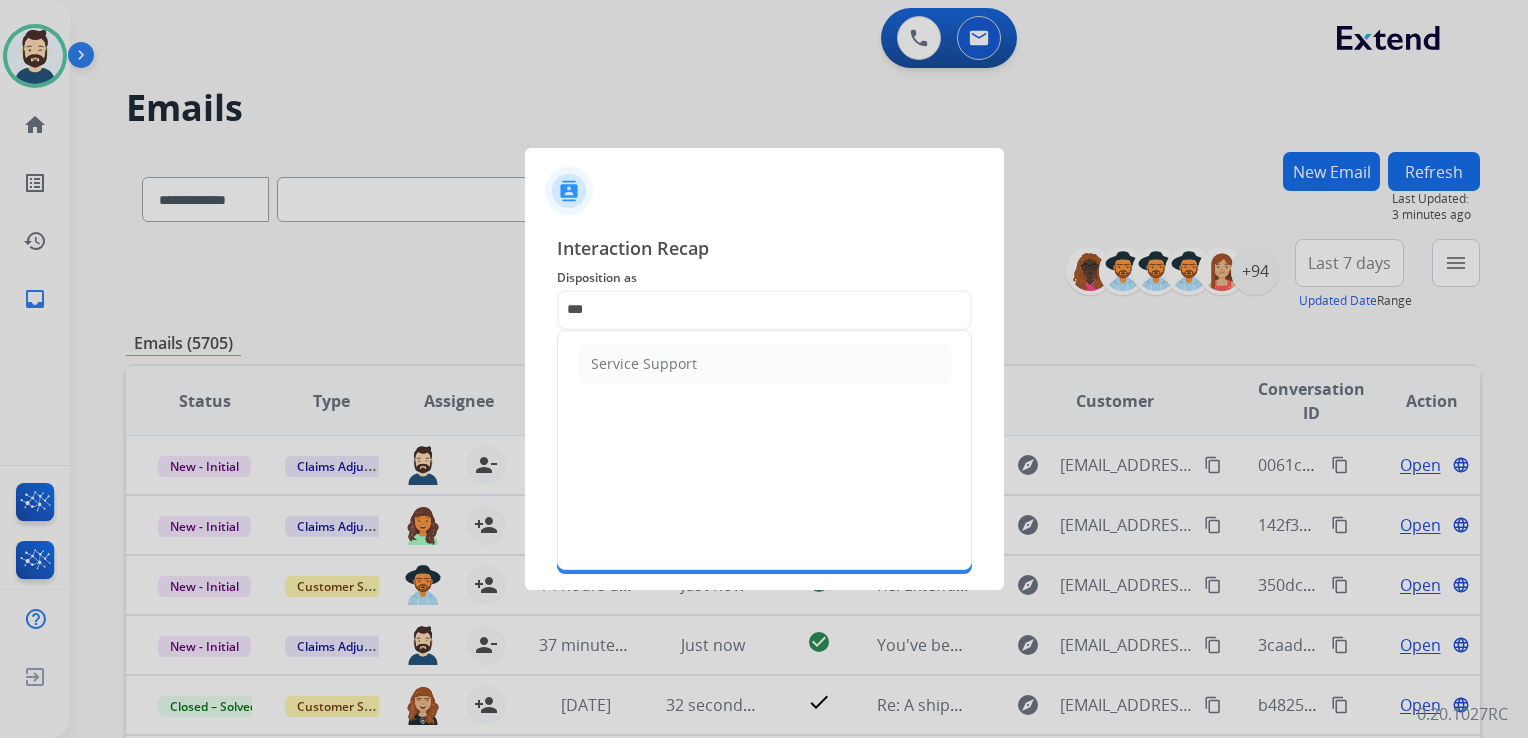 click on "Service Support" 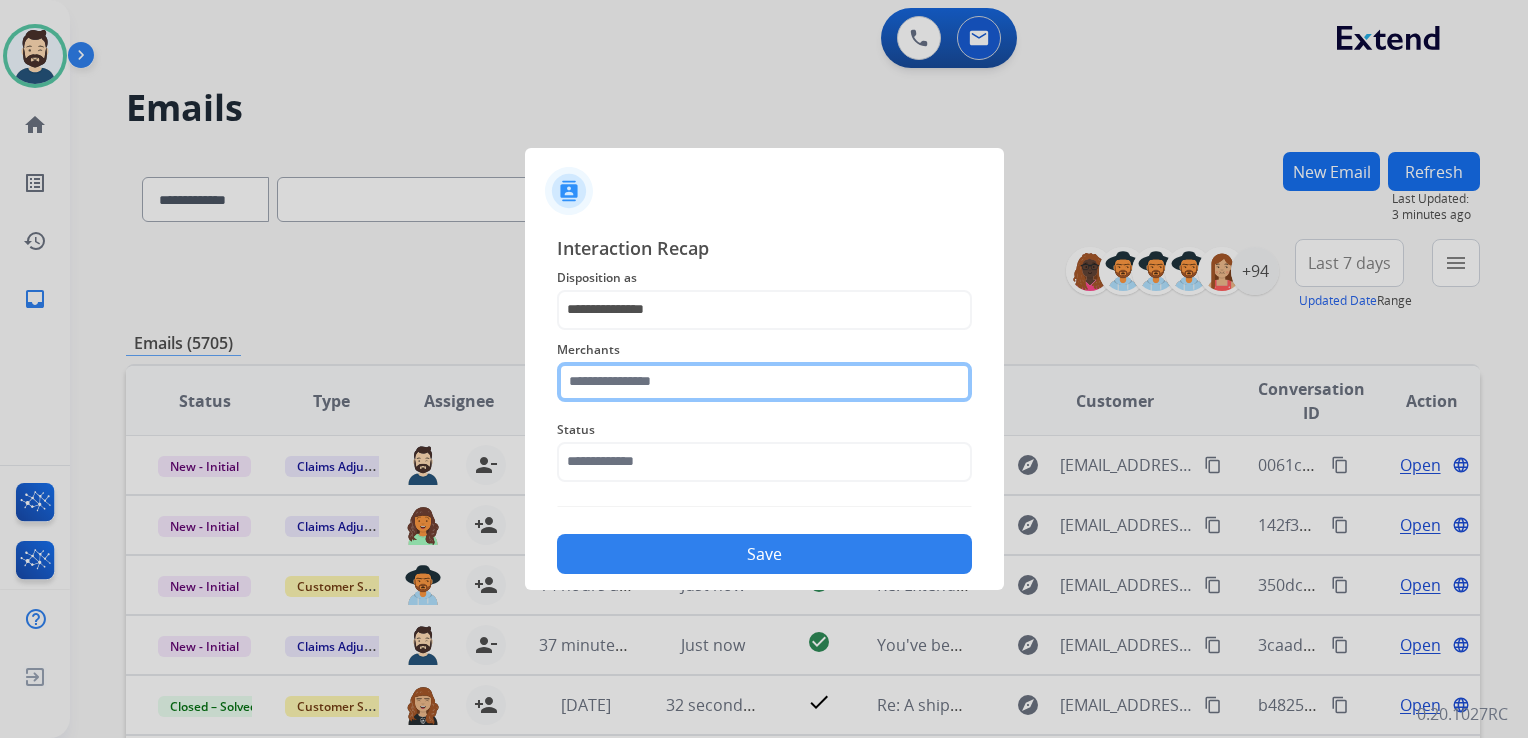 click 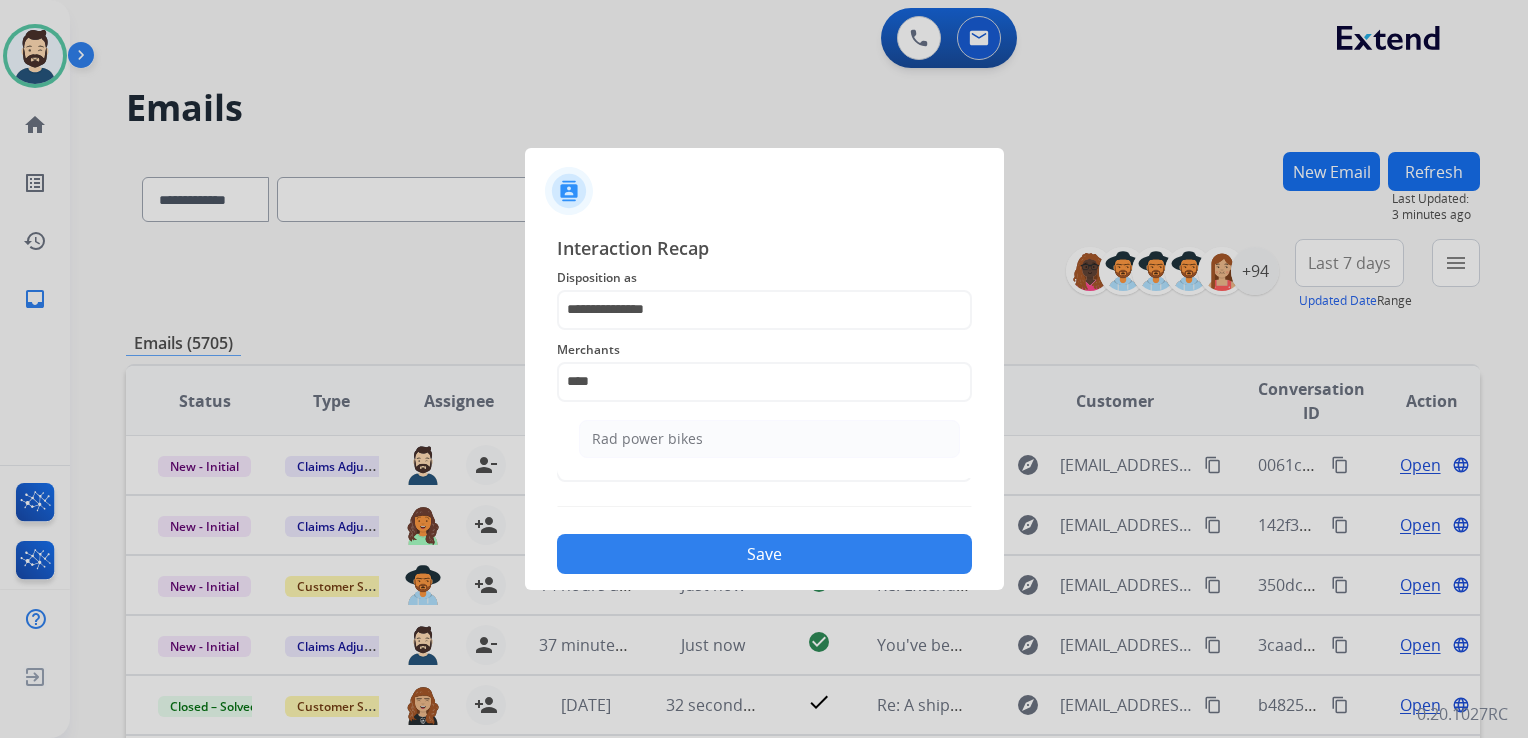 click on "Rad power bikes" 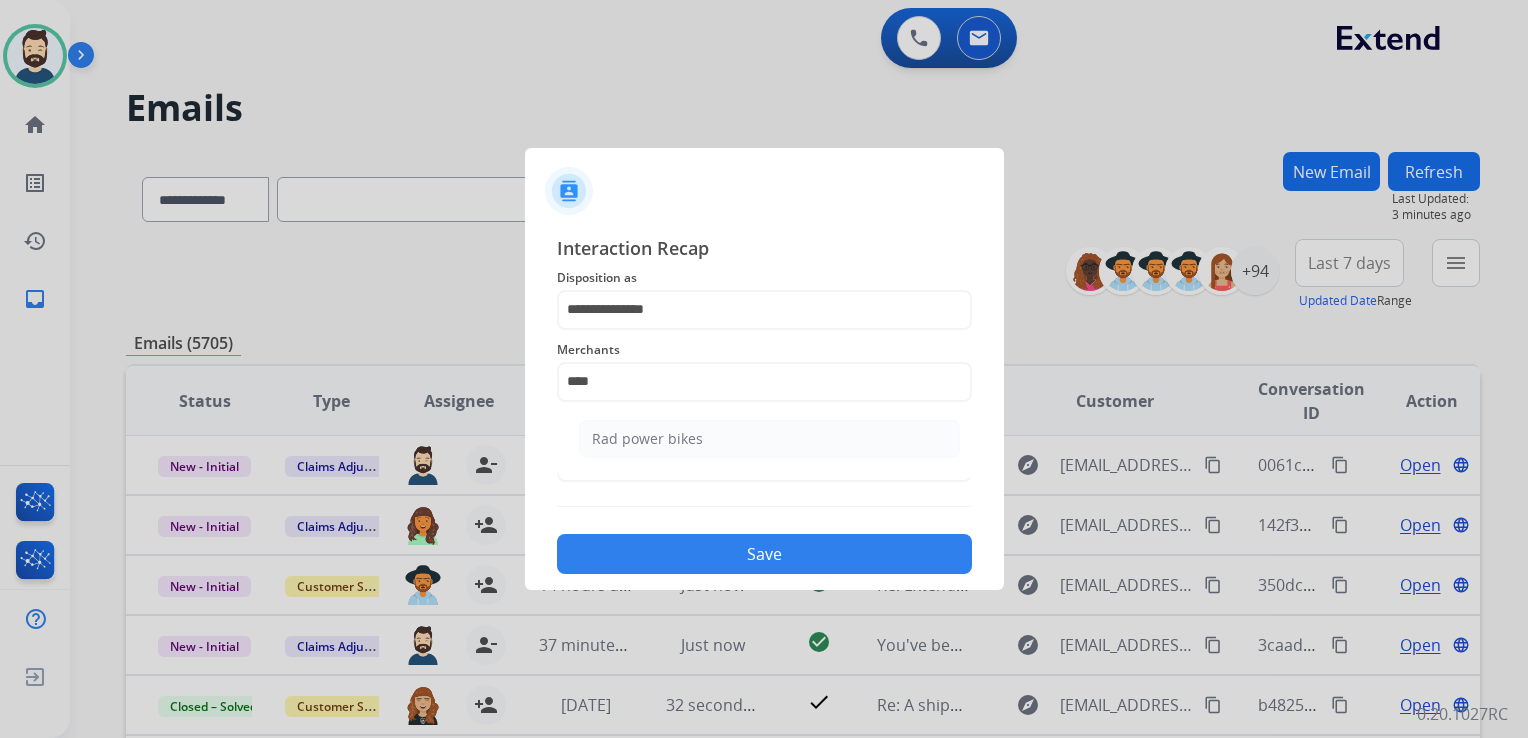 type on "**********" 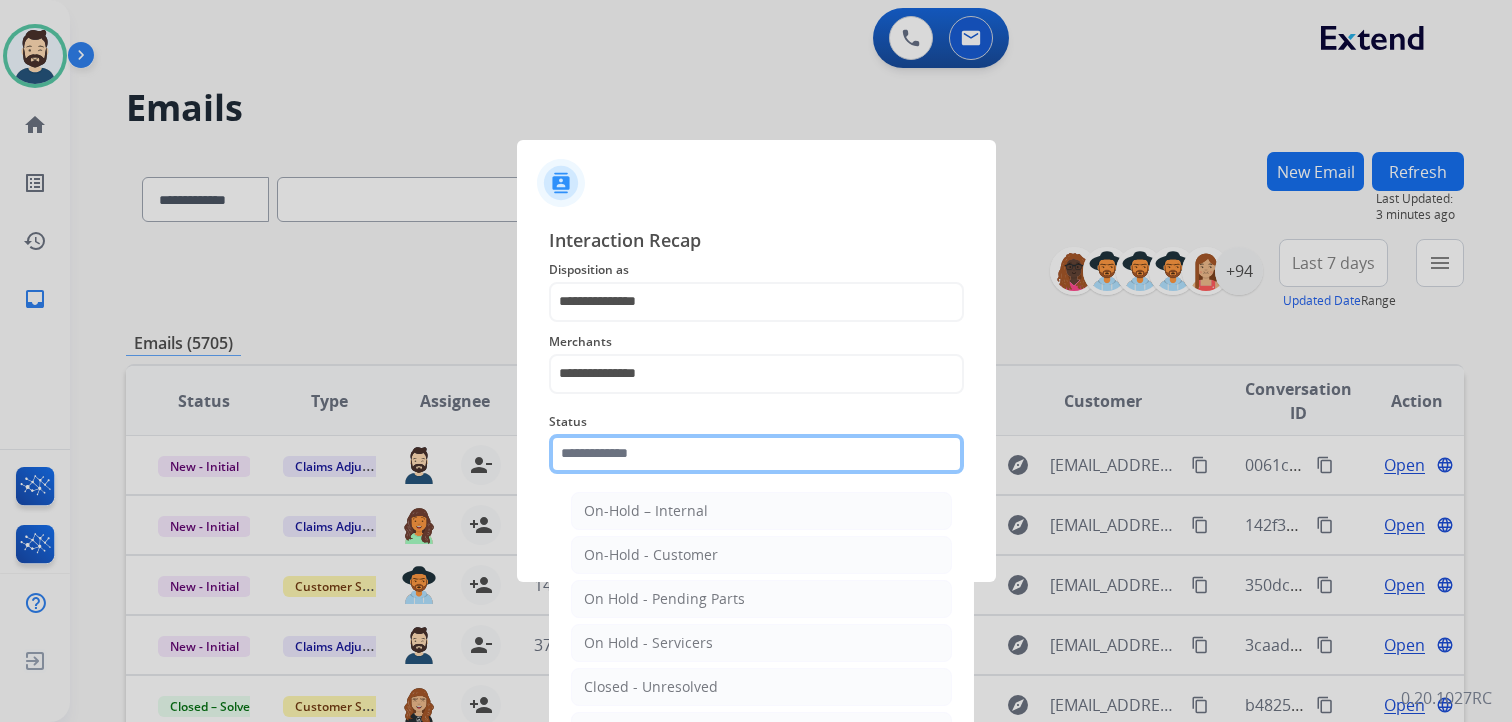 click 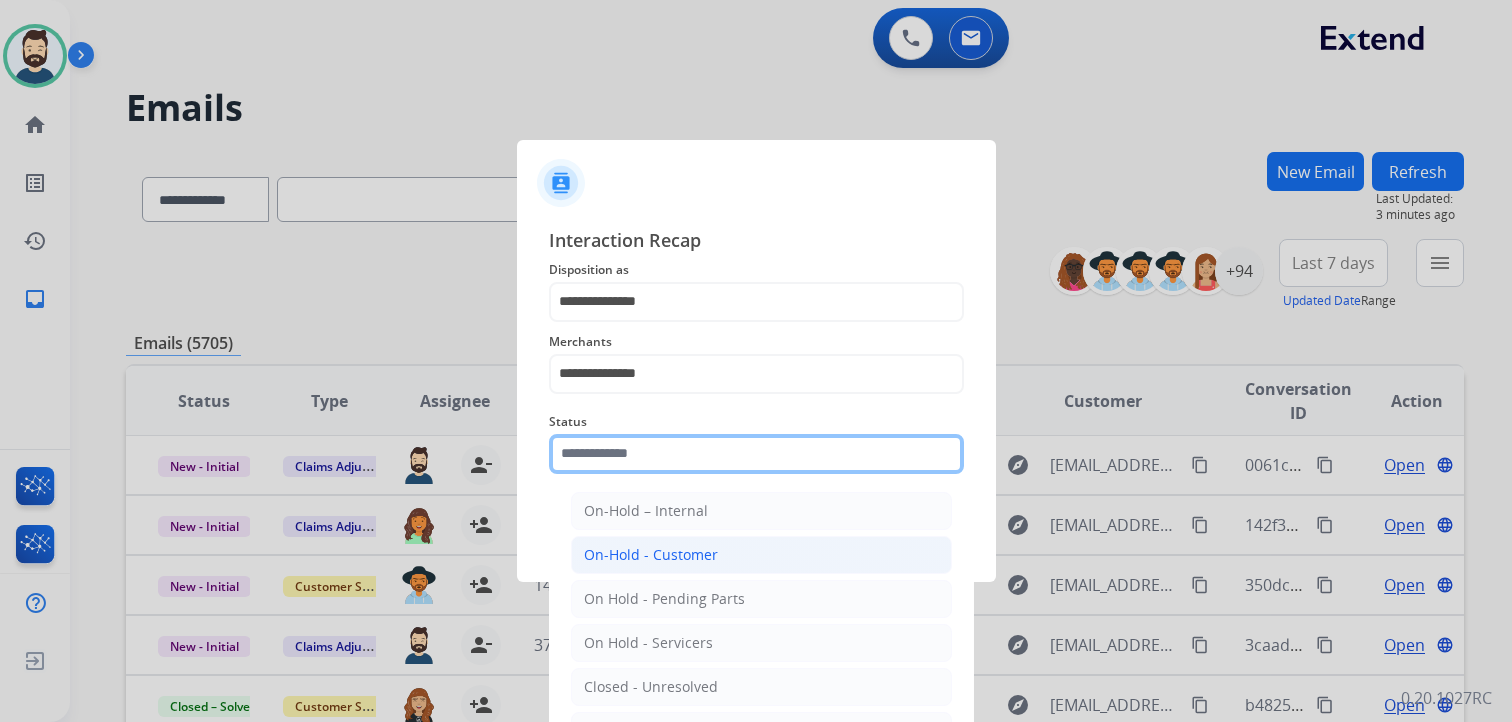 scroll, scrollTop: 59, scrollLeft: 0, axis: vertical 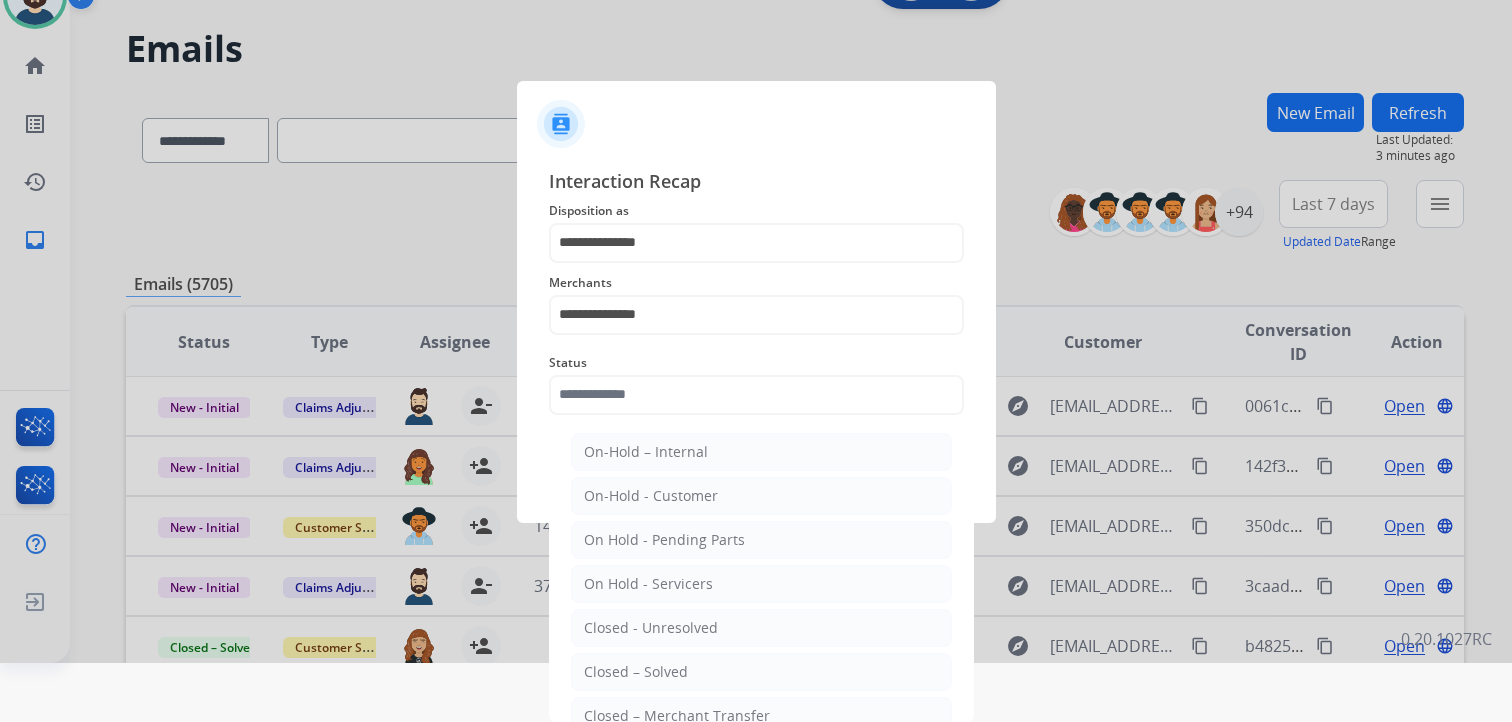 click on "Closed – Solved" 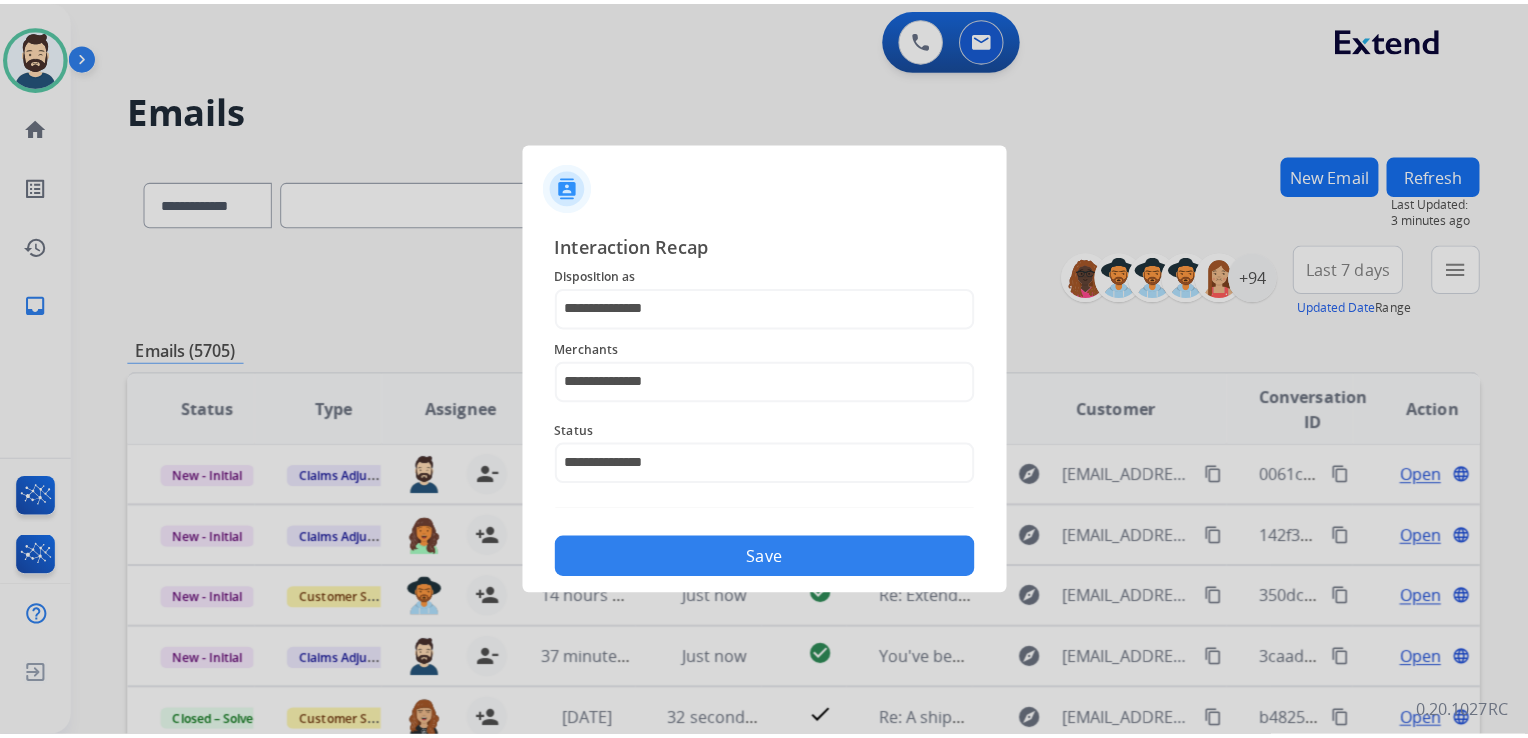 scroll, scrollTop: 0, scrollLeft: 0, axis: both 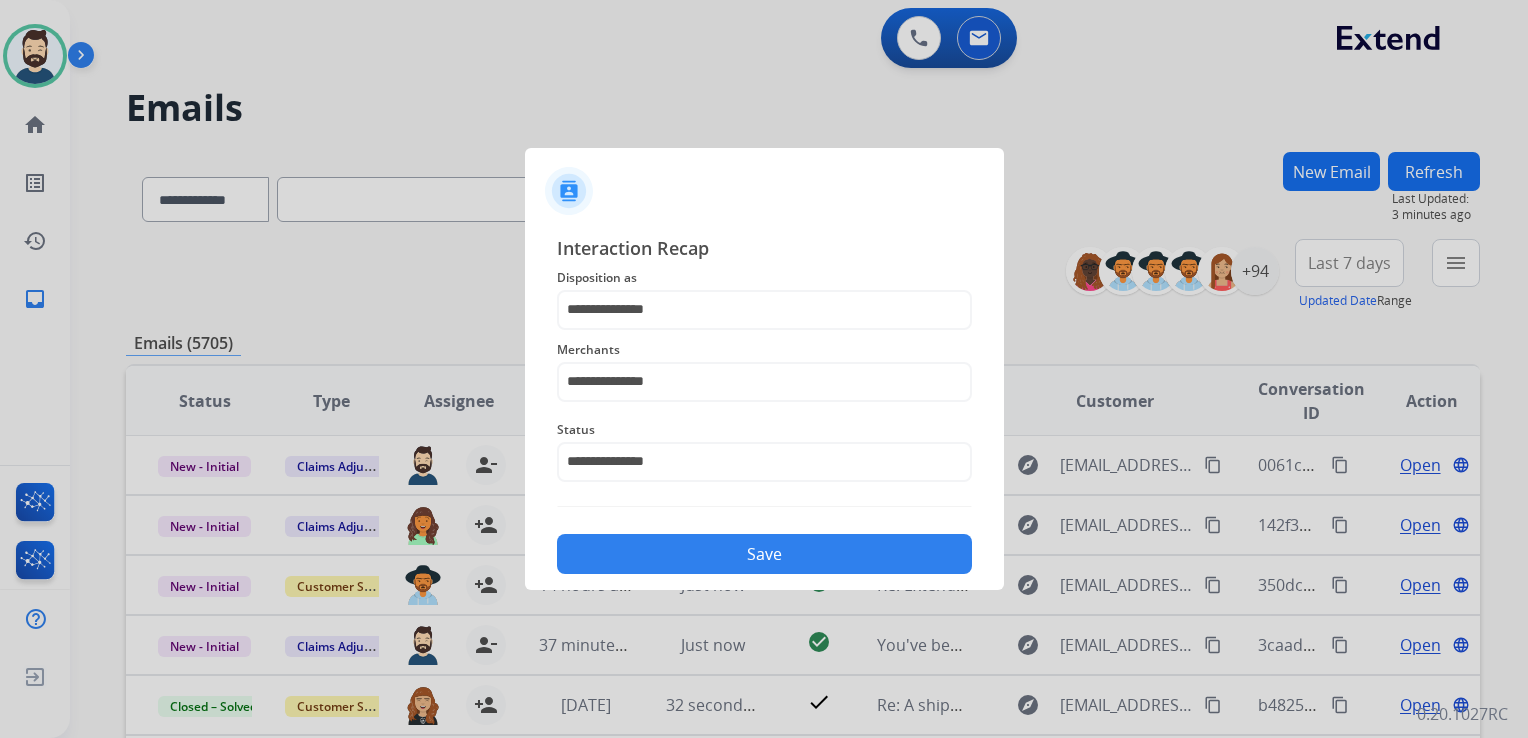 click on "Save" 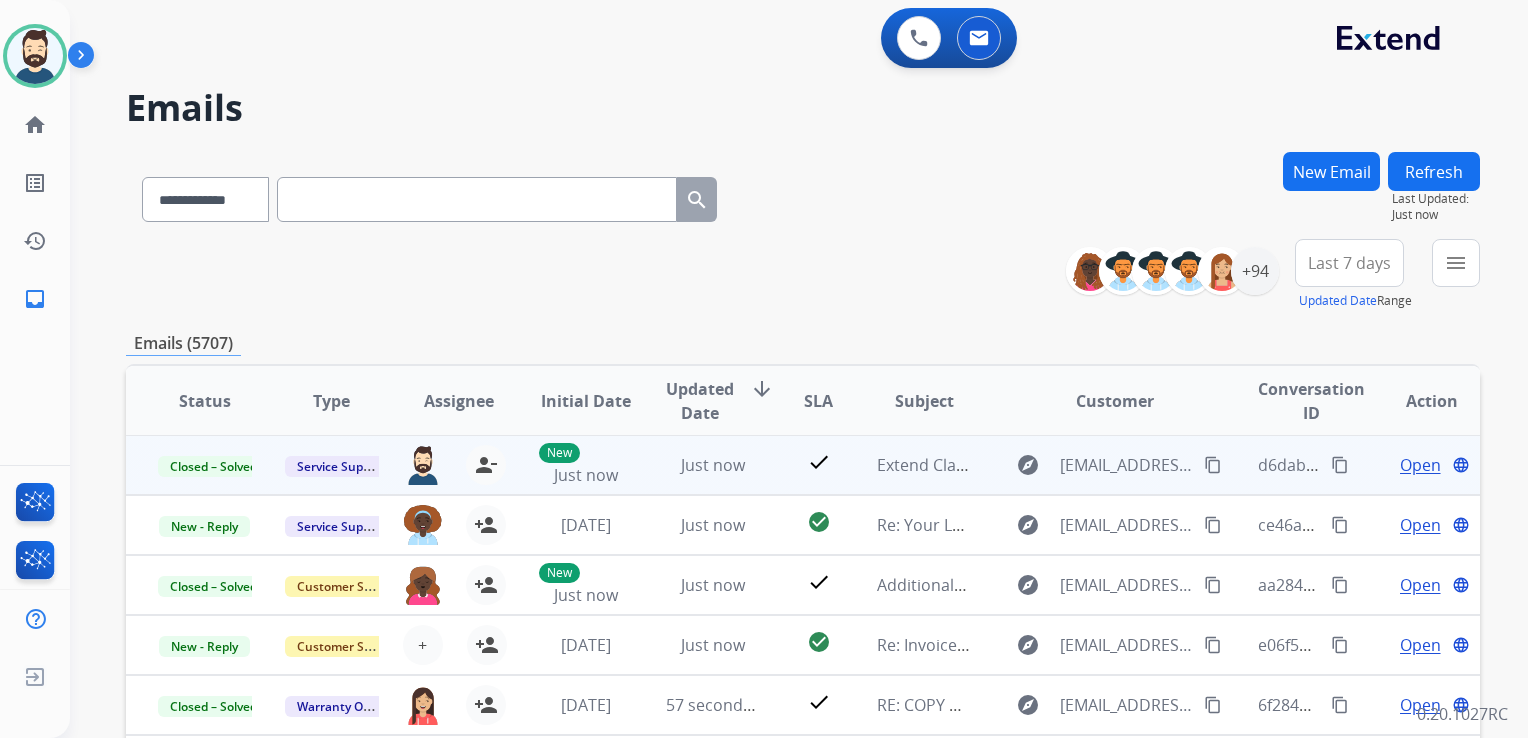 click on "content_copy" at bounding box center [1340, 465] 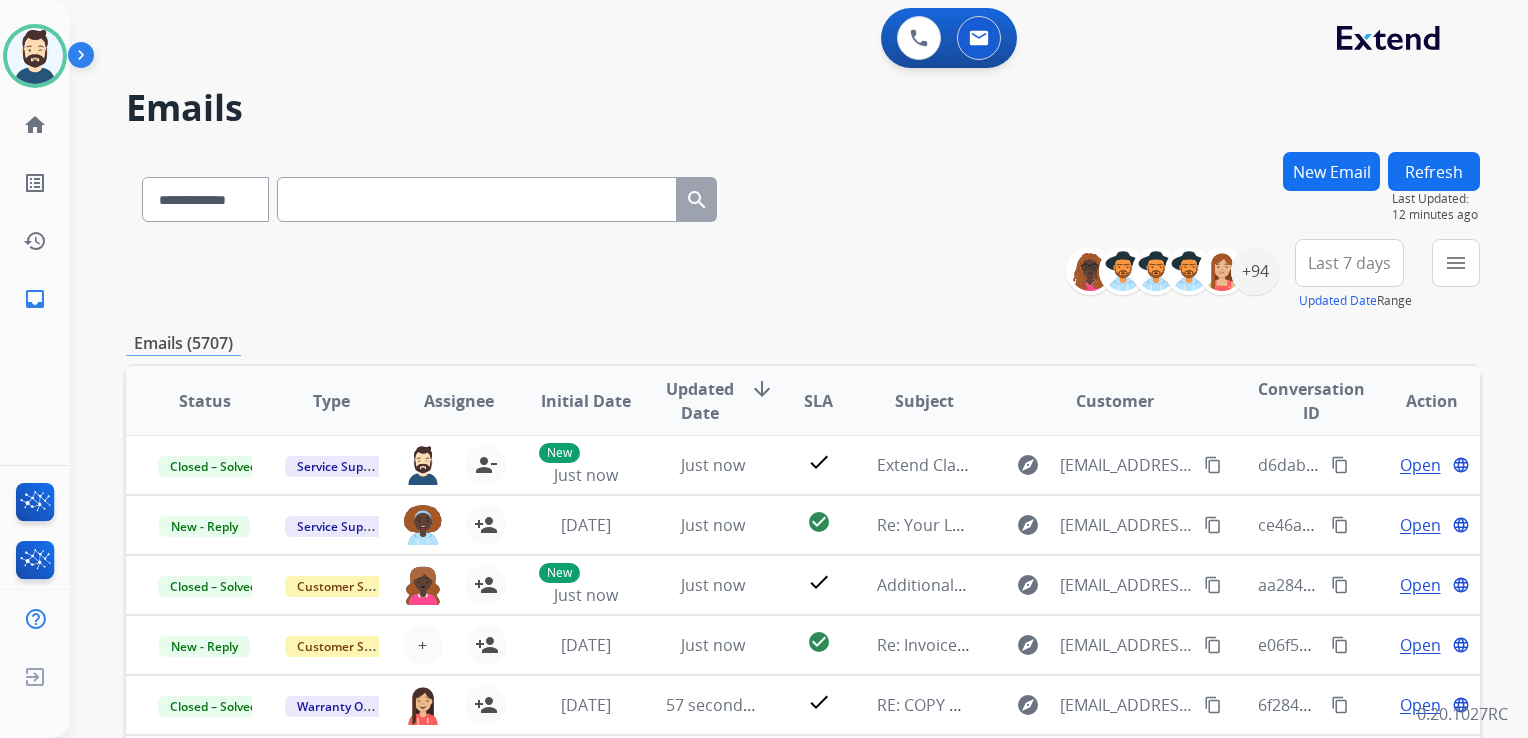 click at bounding box center (477, 199) 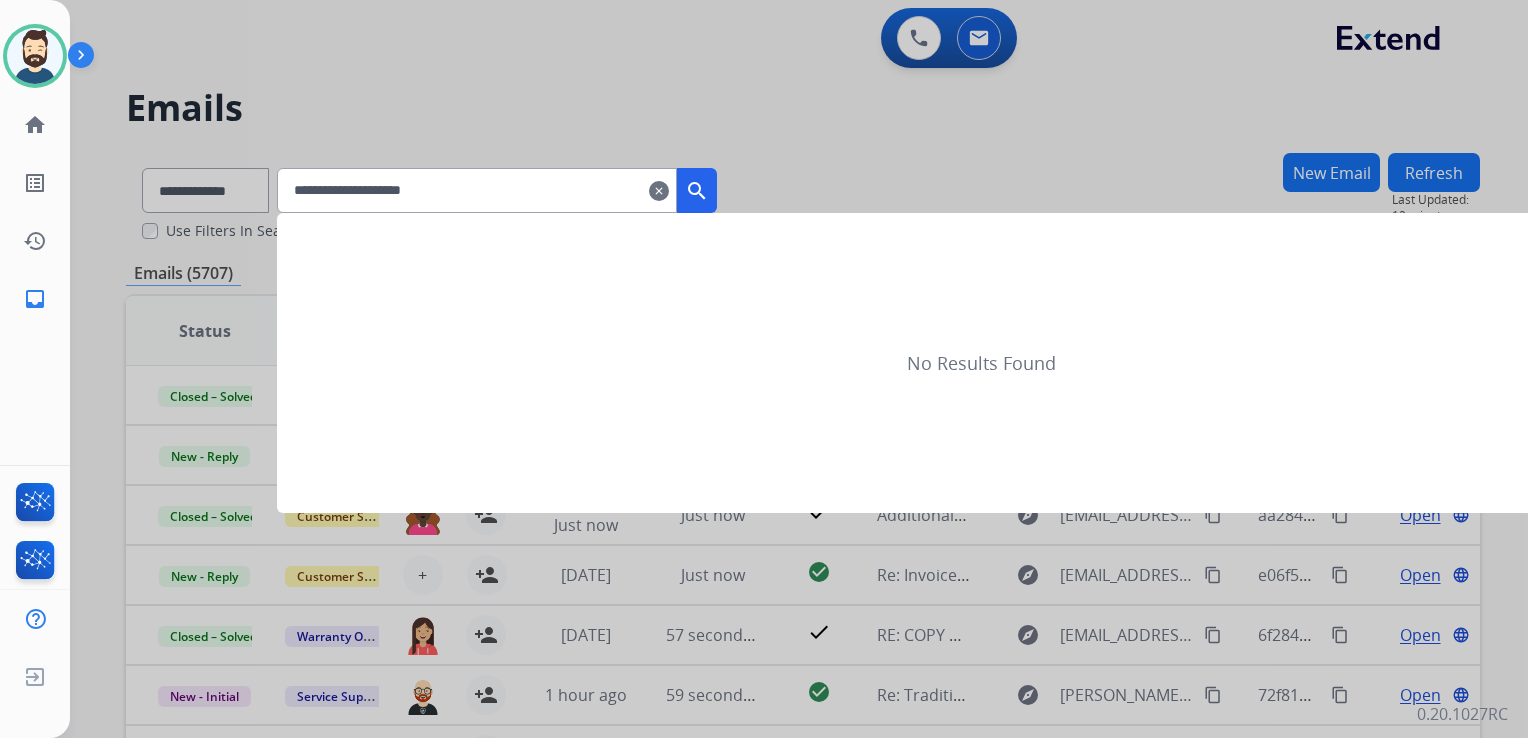 type on "**********" 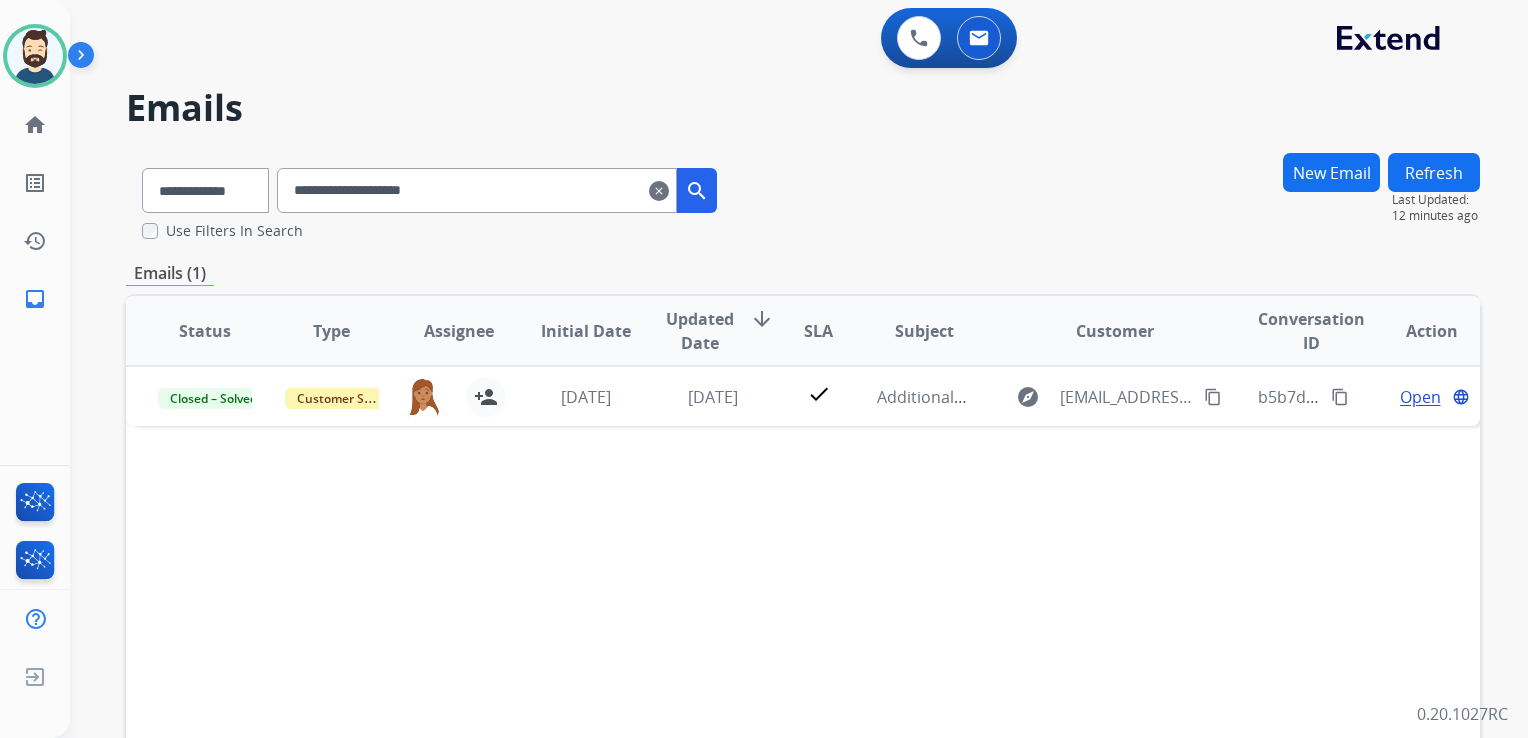 scroll, scrollTop: 0, scrollLeft: 0, axis: both 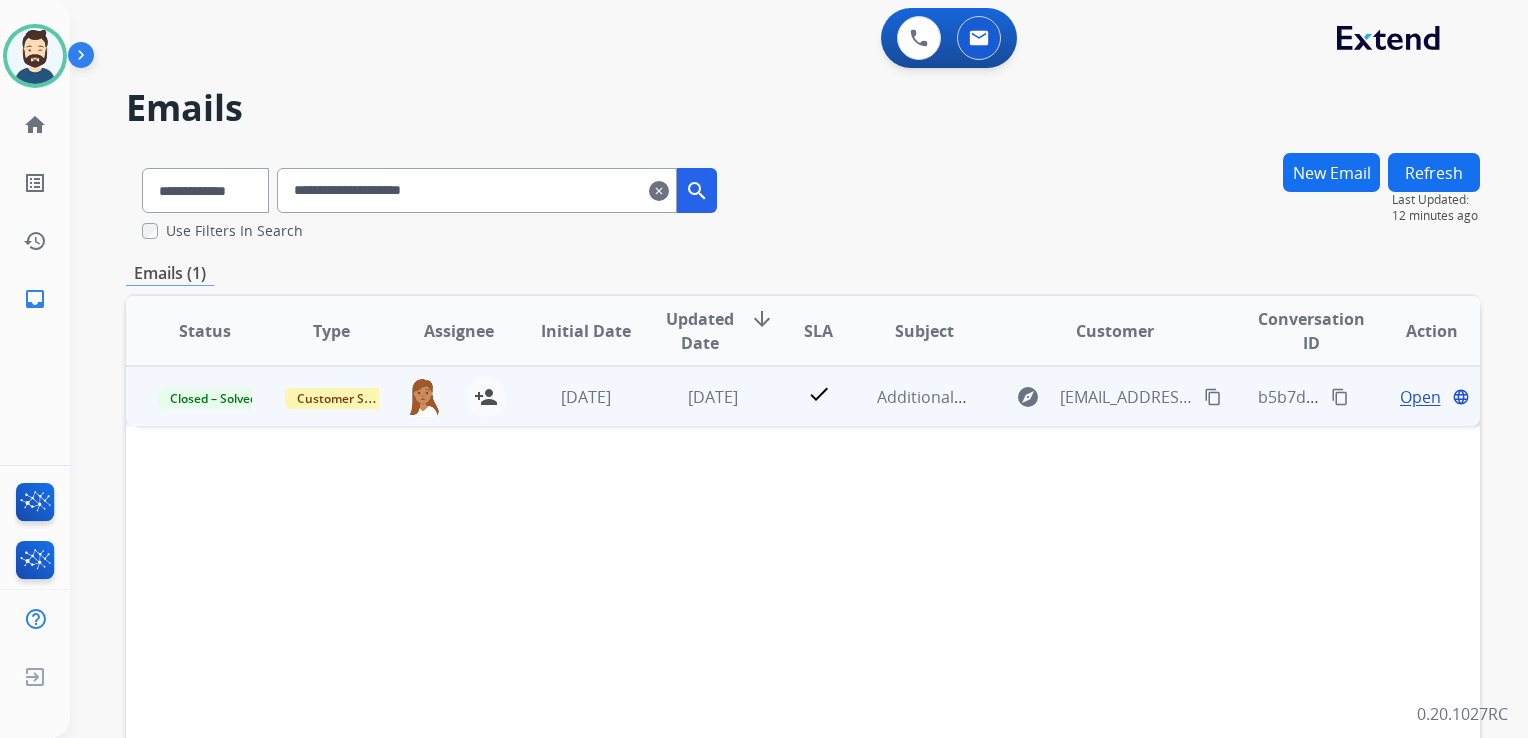 click on "[DATE]" at bounding box center (697, 396) 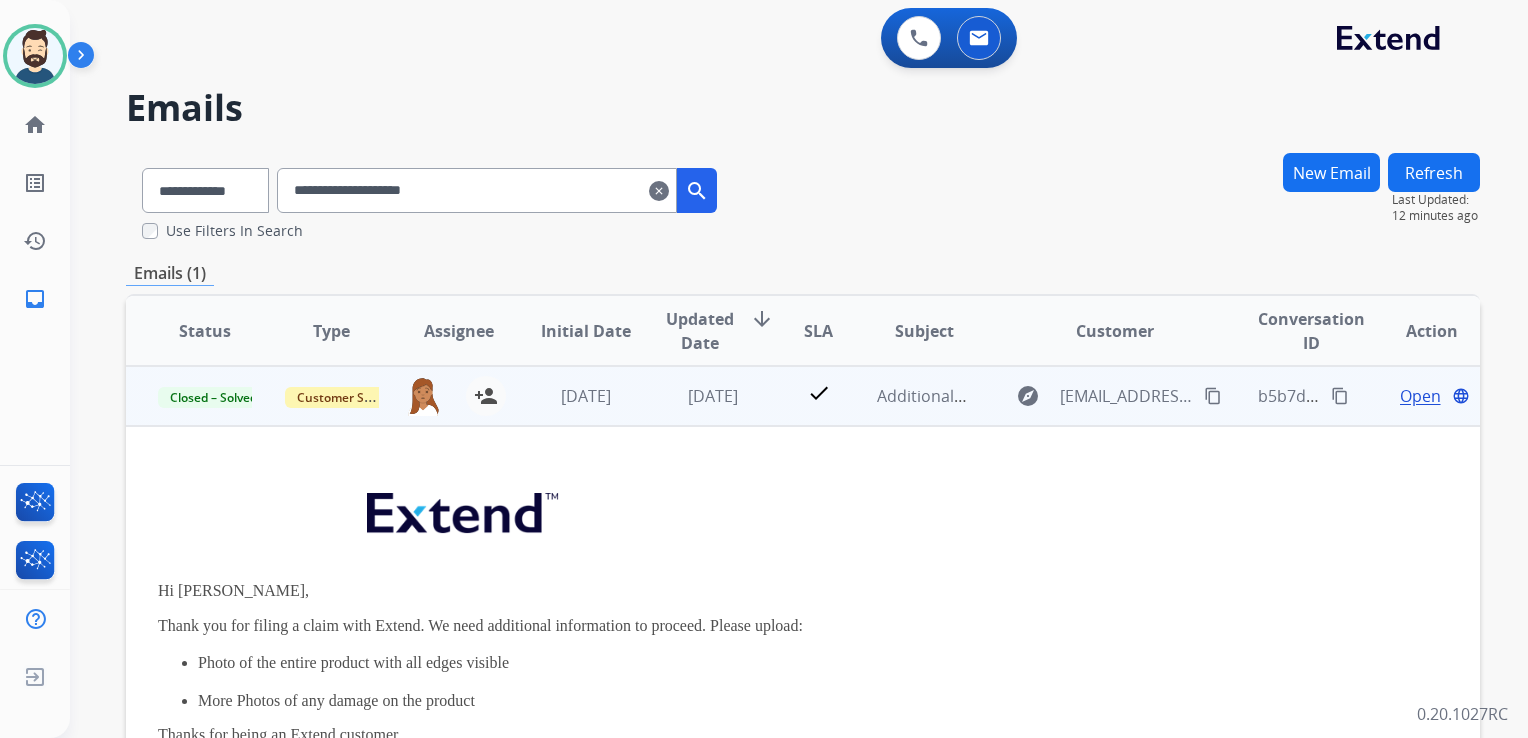 click on "Open" at bounding box center (1420, 396) 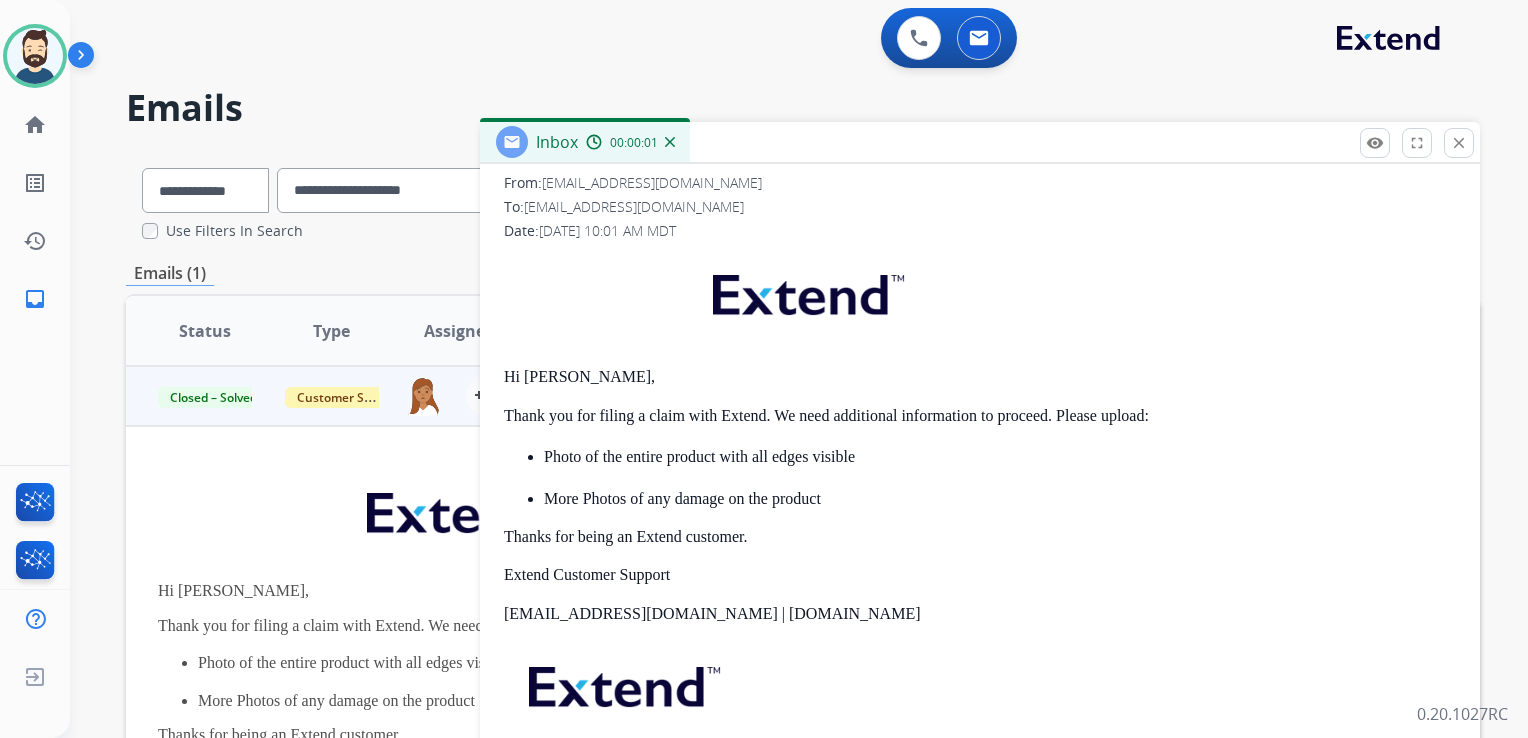 scroll, scrollTop: 294, scrollLeft: 0, axis: vertical 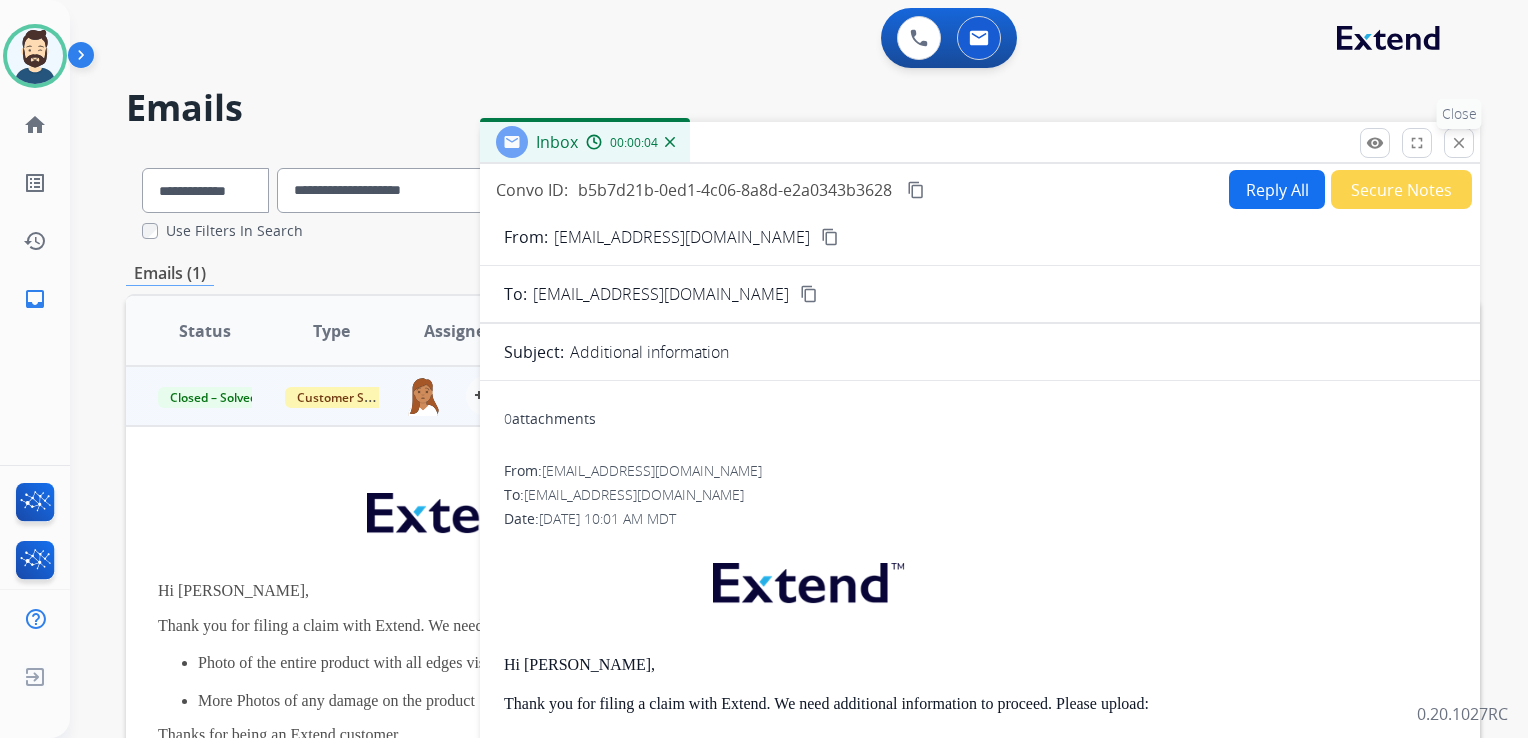 click on "close Close" at bounding box center [1459, 143] 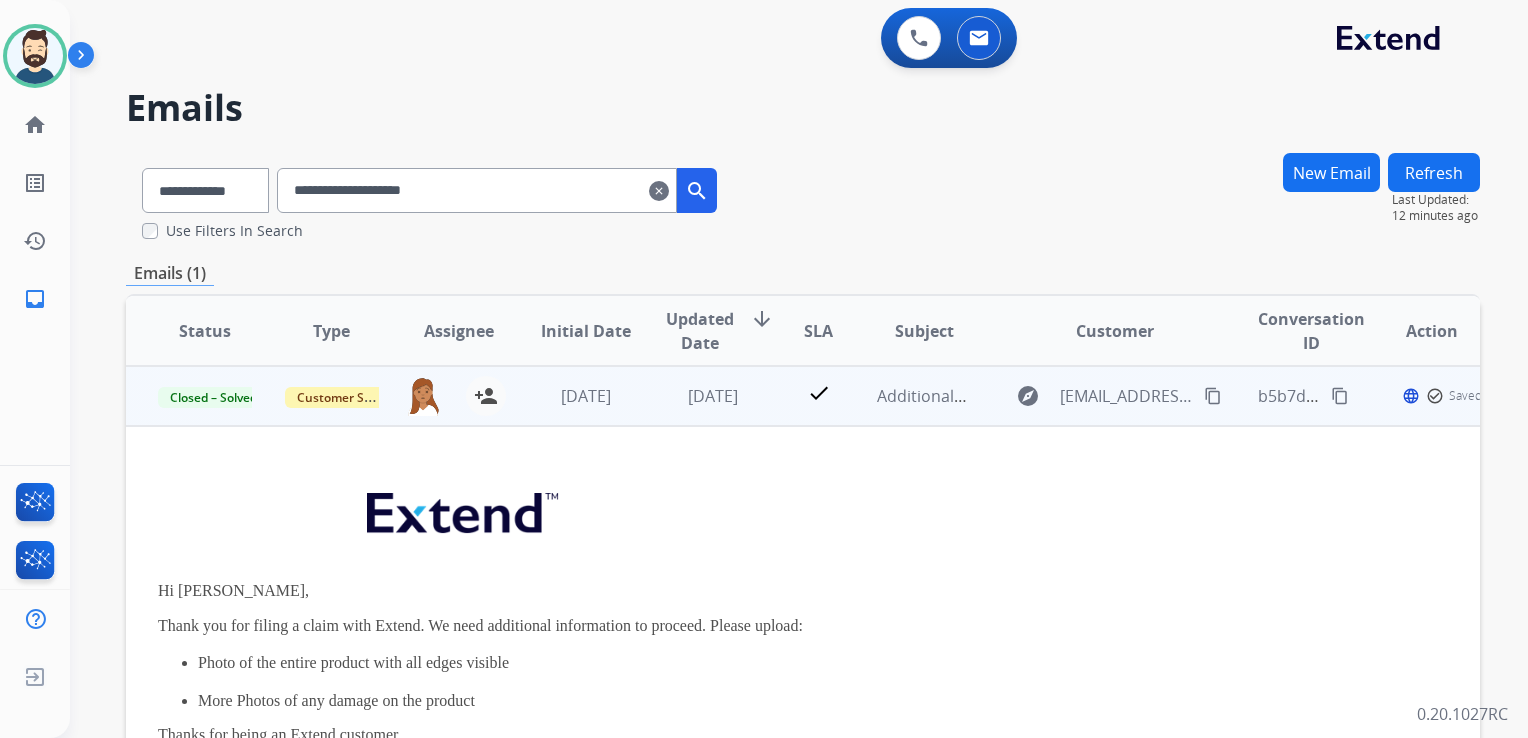 click on "check" at bounding box center (803, 396) 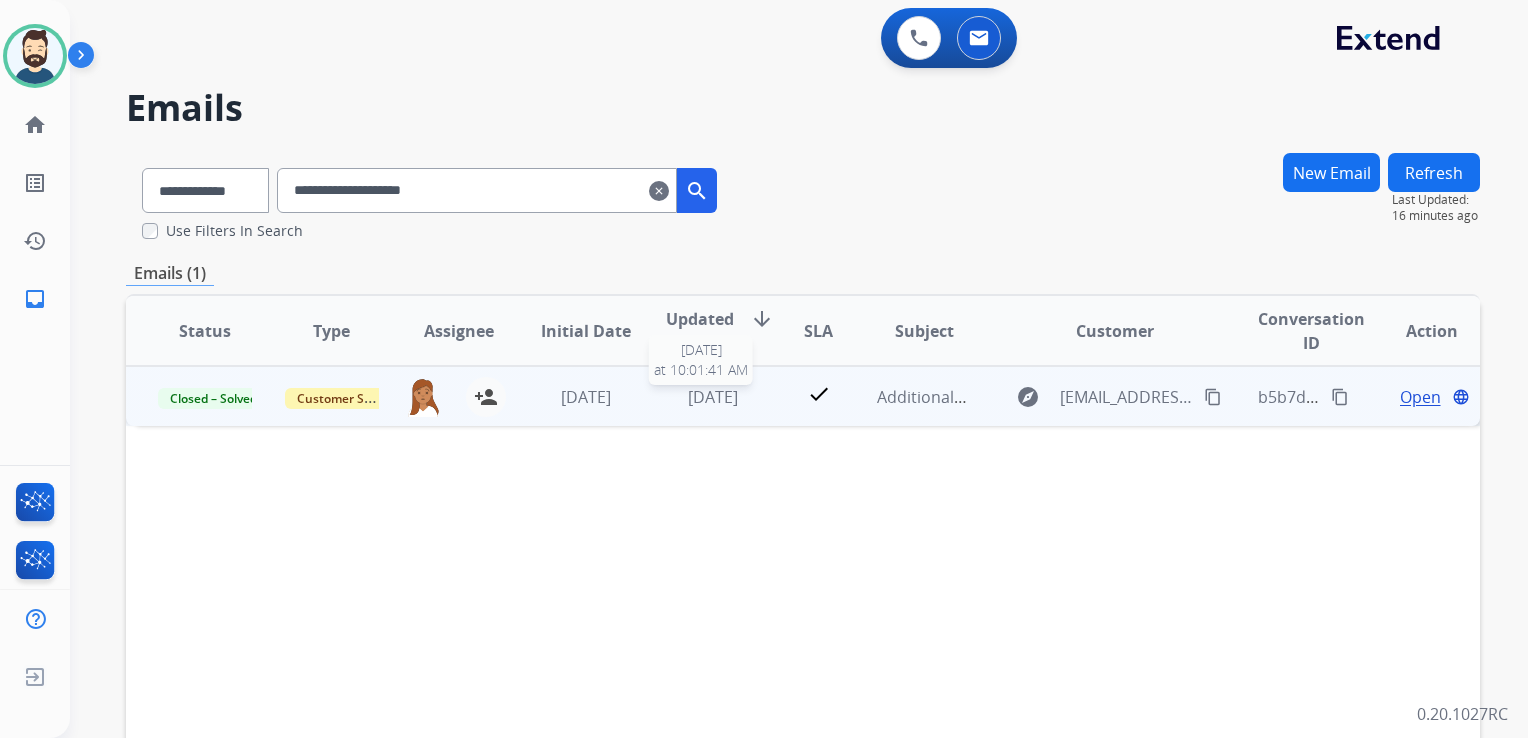 click on "[DATE]" at bounding box center (713, 397) 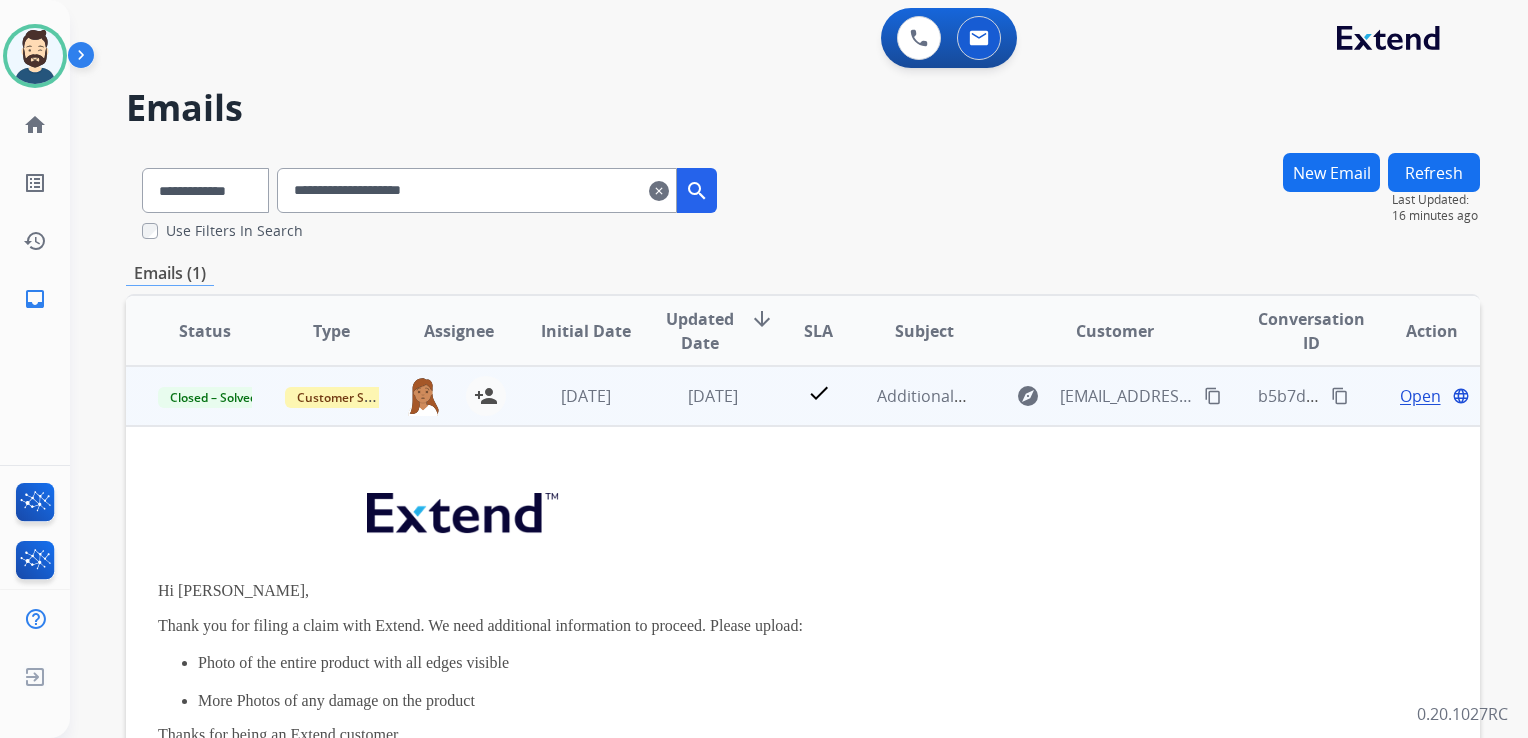 click on "Open" at bounding box center [1420, 396] 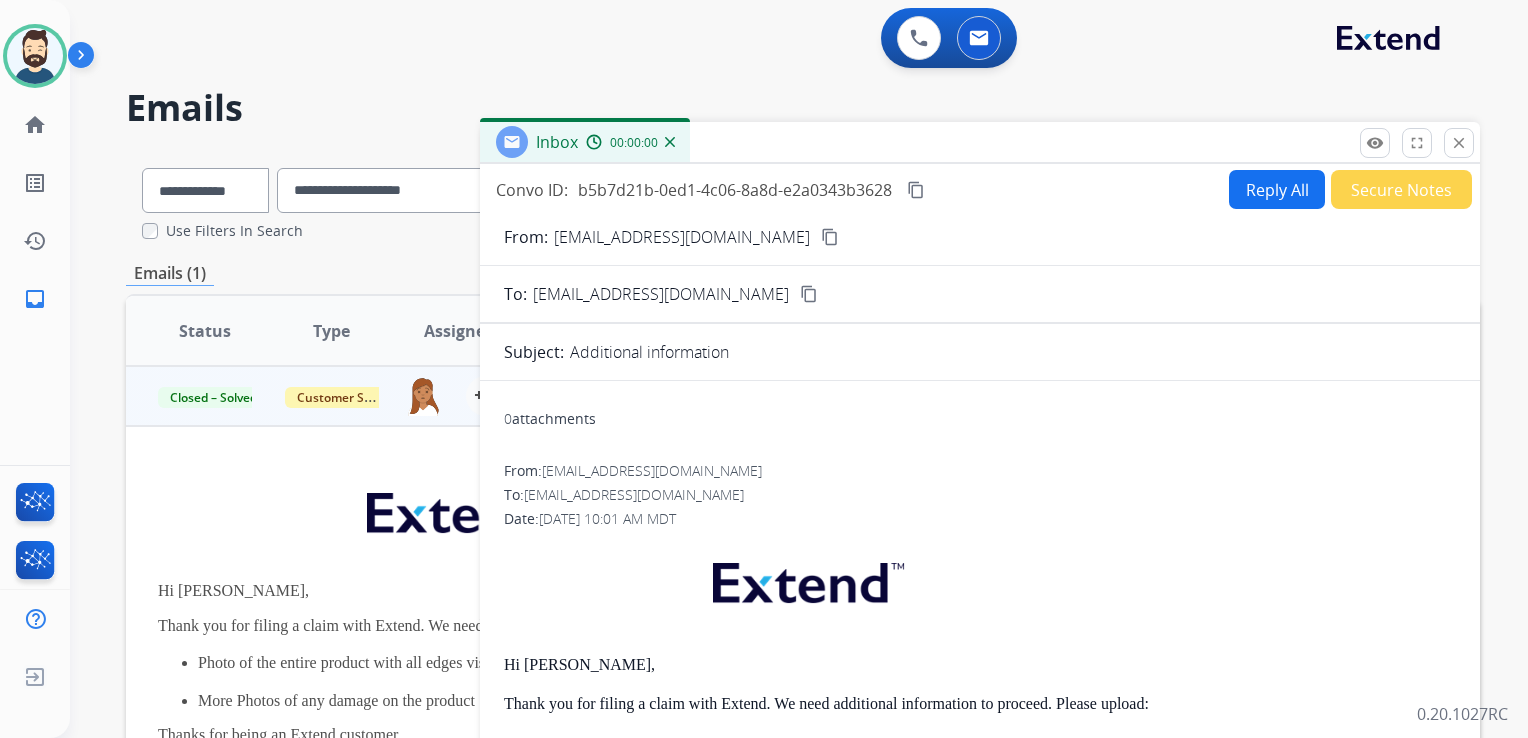 click on "Reply All" at bounding box center [1277, 189] 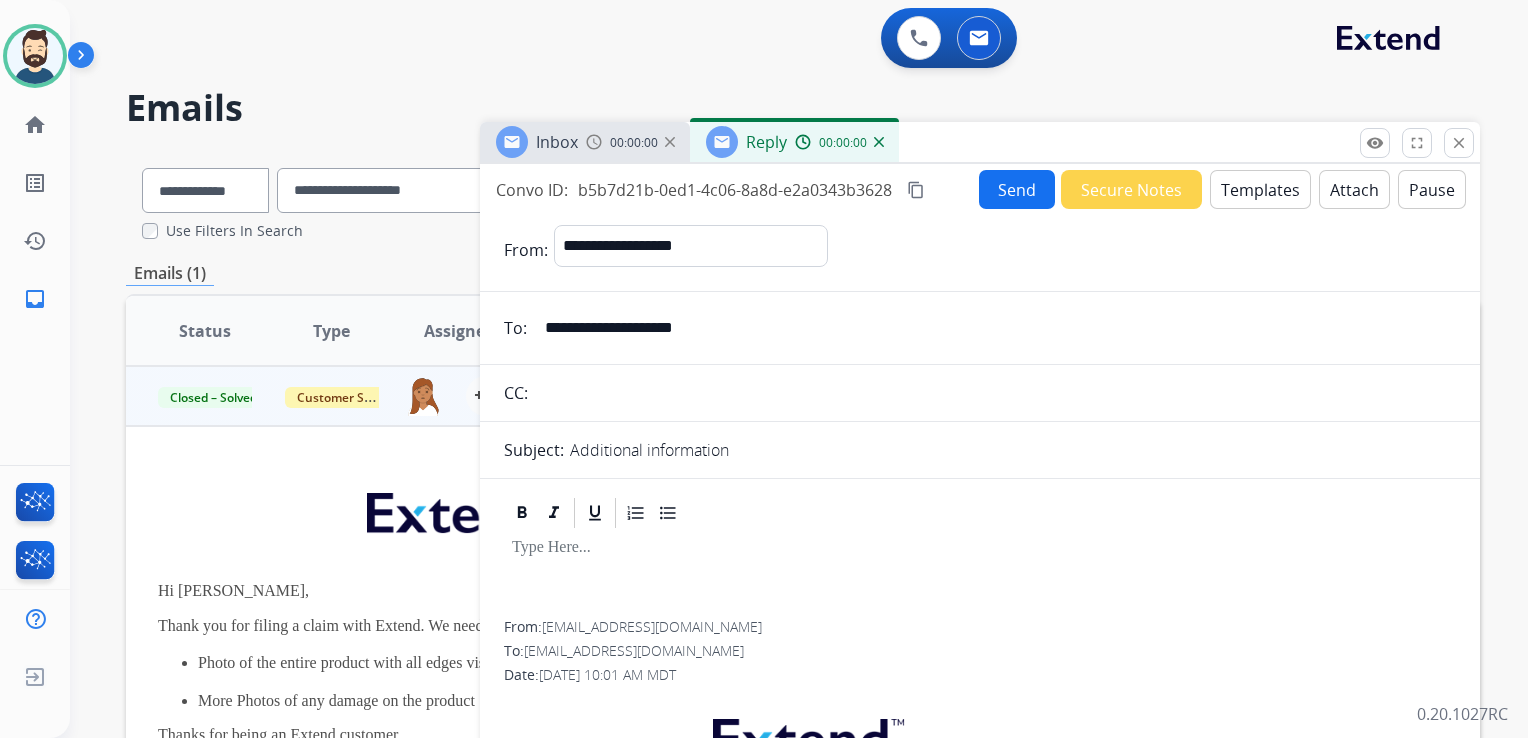 click on "Templates" at bounding box center [1260, 189] 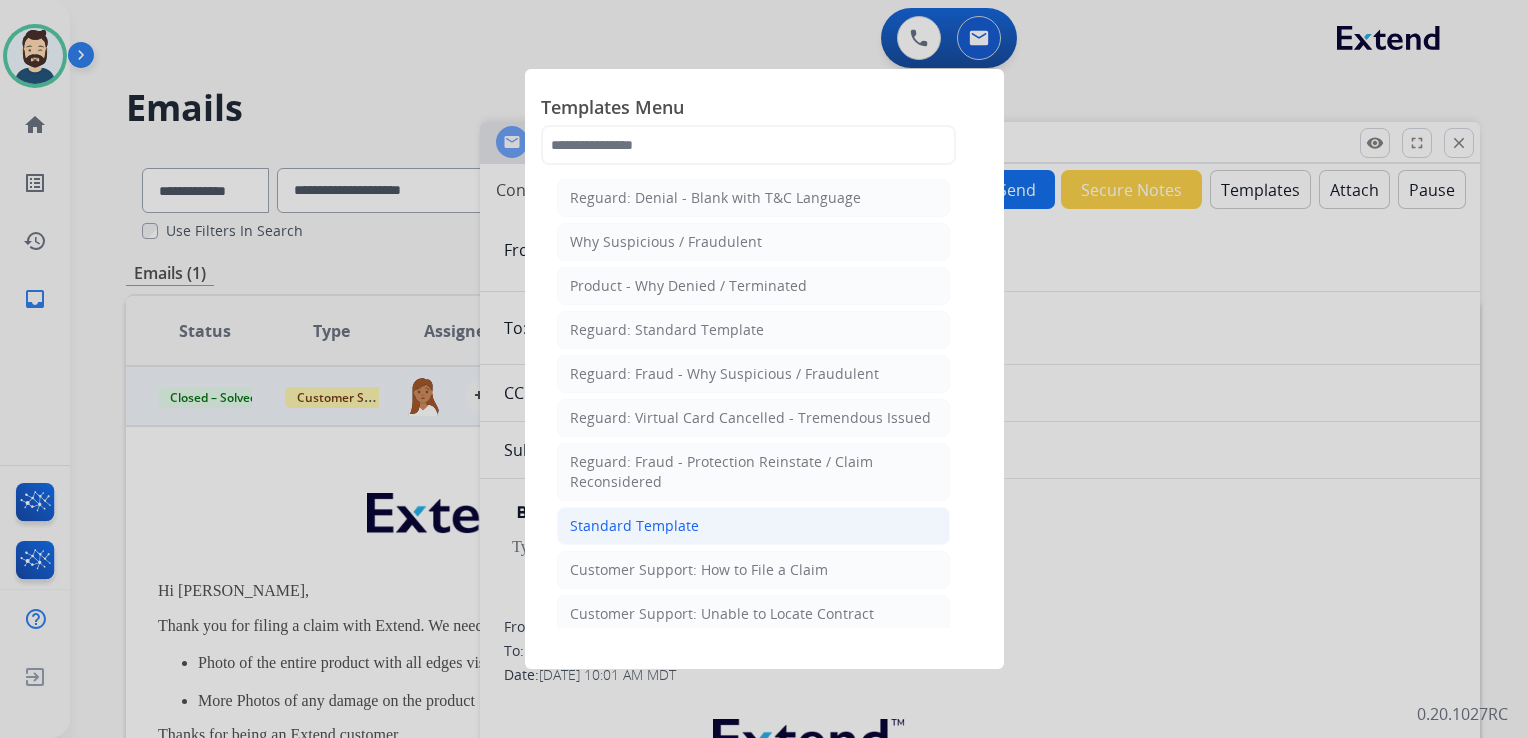 click on "Standard Template" 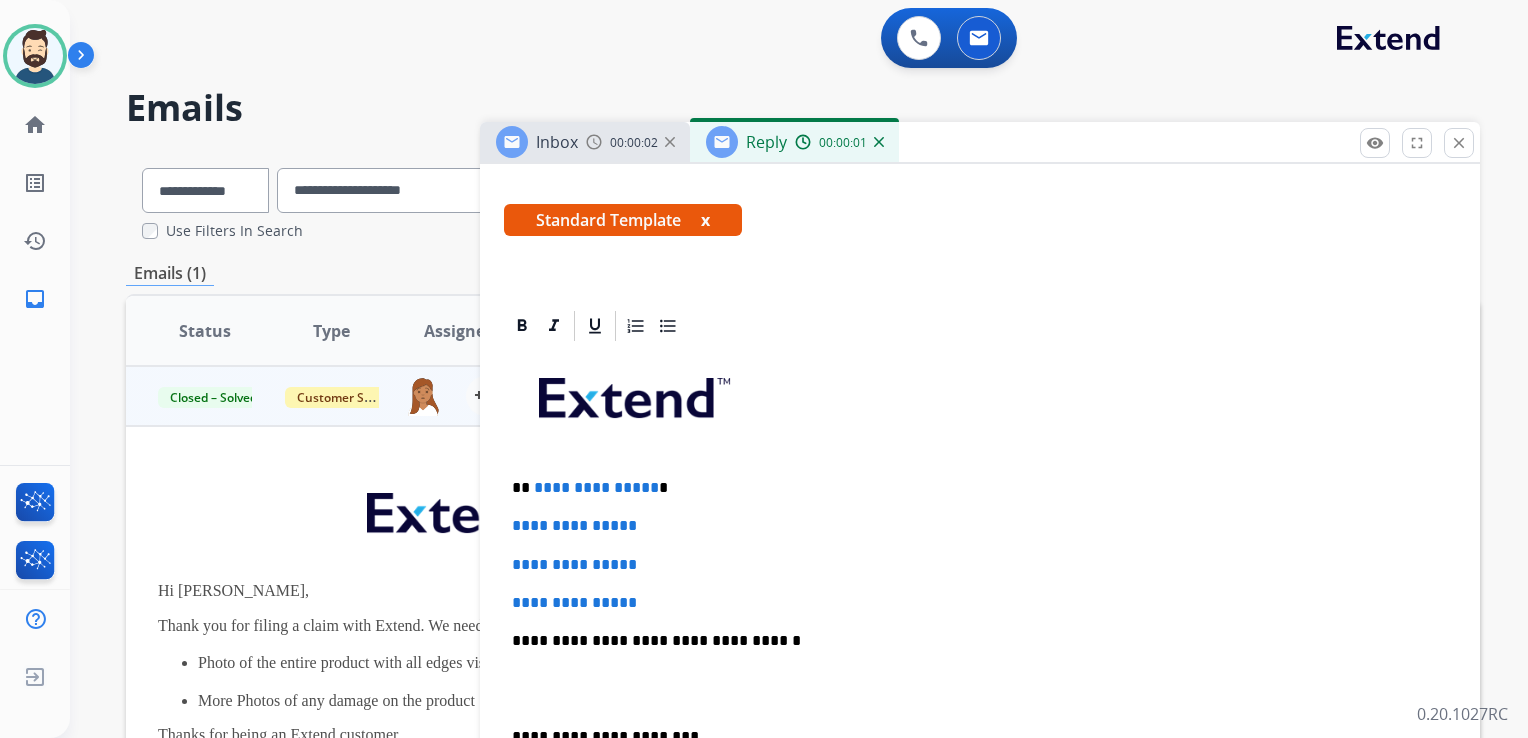 scroll, scrollTop: 400, scrollLeft: 0, axis: vertical 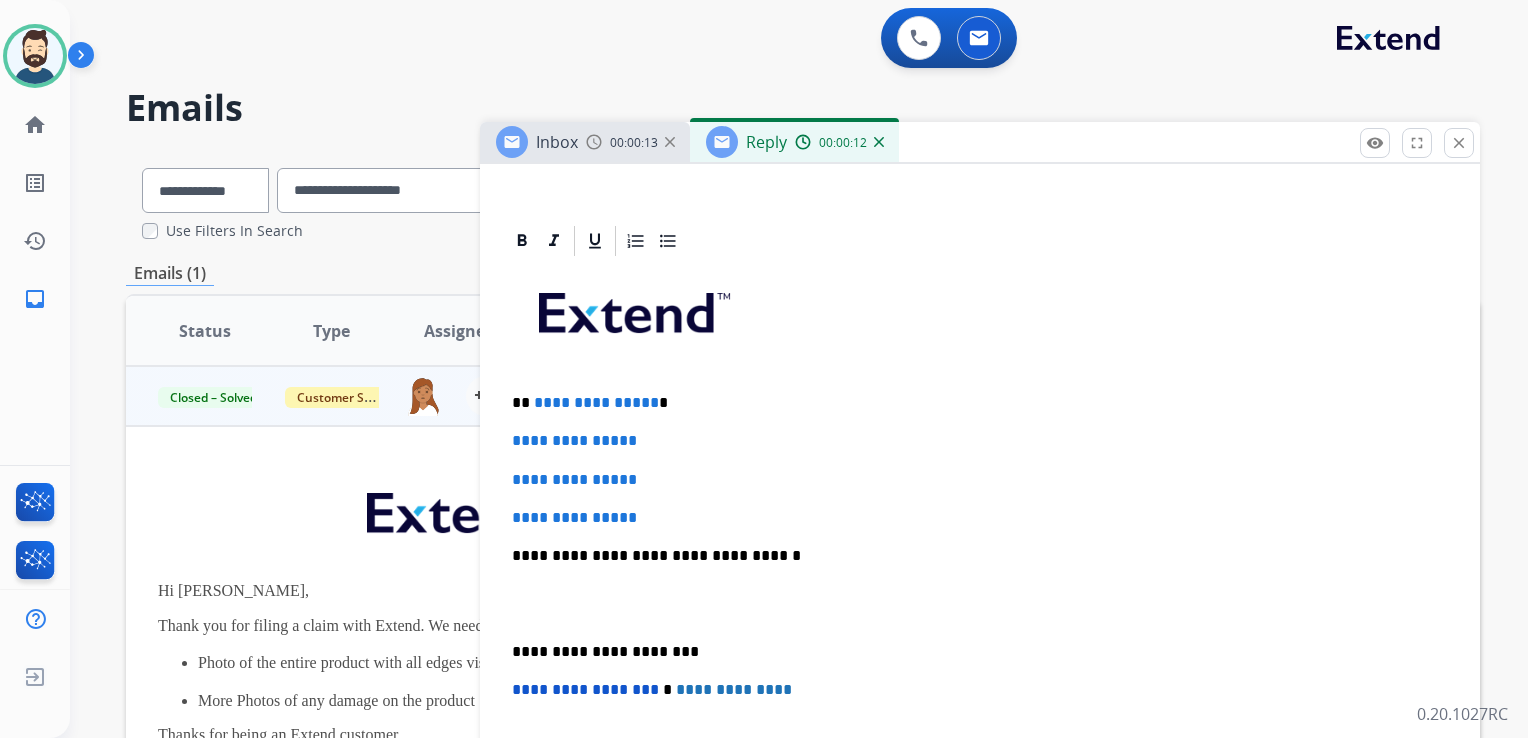drag, startPoint x: 624, startPoint y: 494, endPoint x: 615, endPoint y: 488, distance: 10.816654 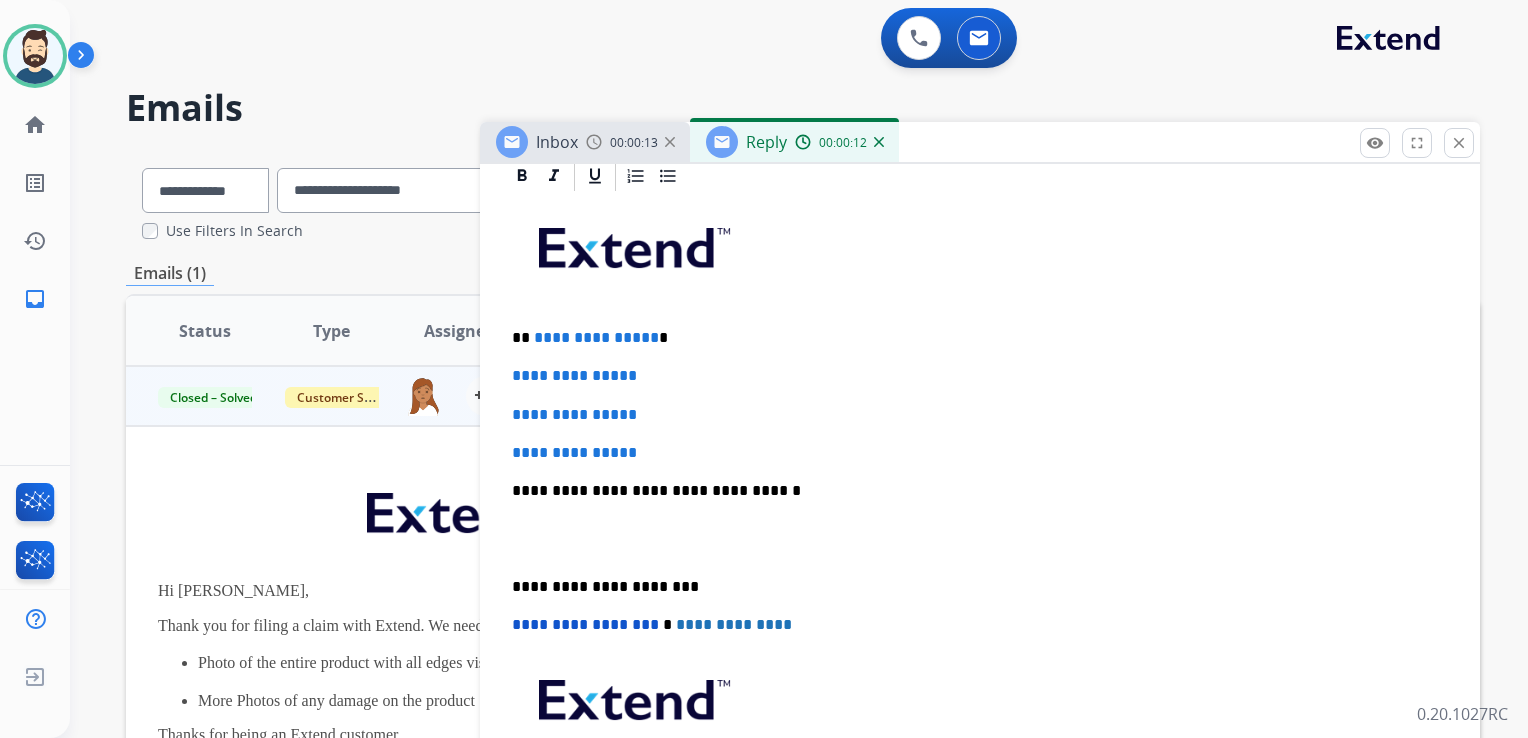 scroll, scrollTop: 500, scrollLeft: 0, axis: vertical 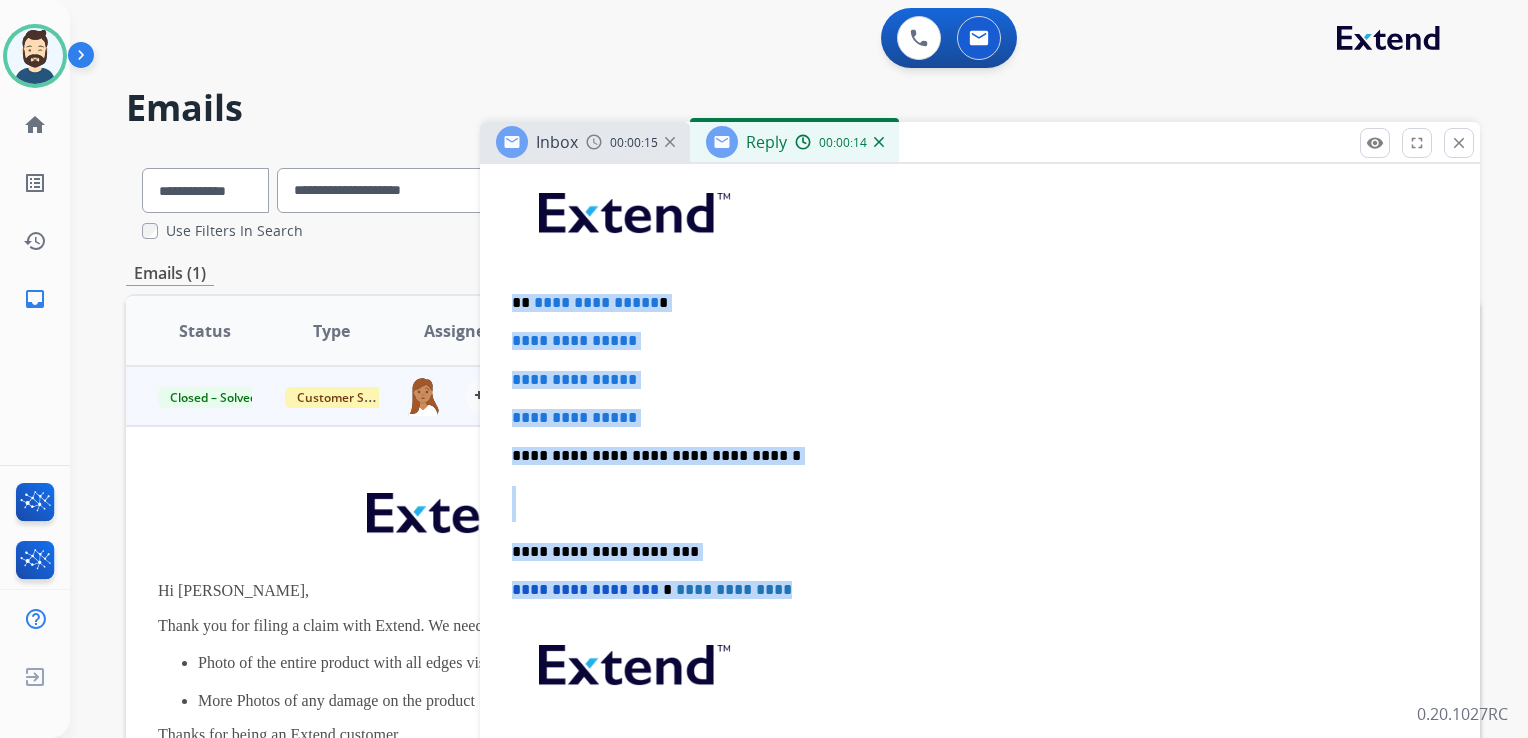 drag, startPoint x: 513, startPoint y: 300, endPoint x: 801, endPoint y: 560, distance: 388 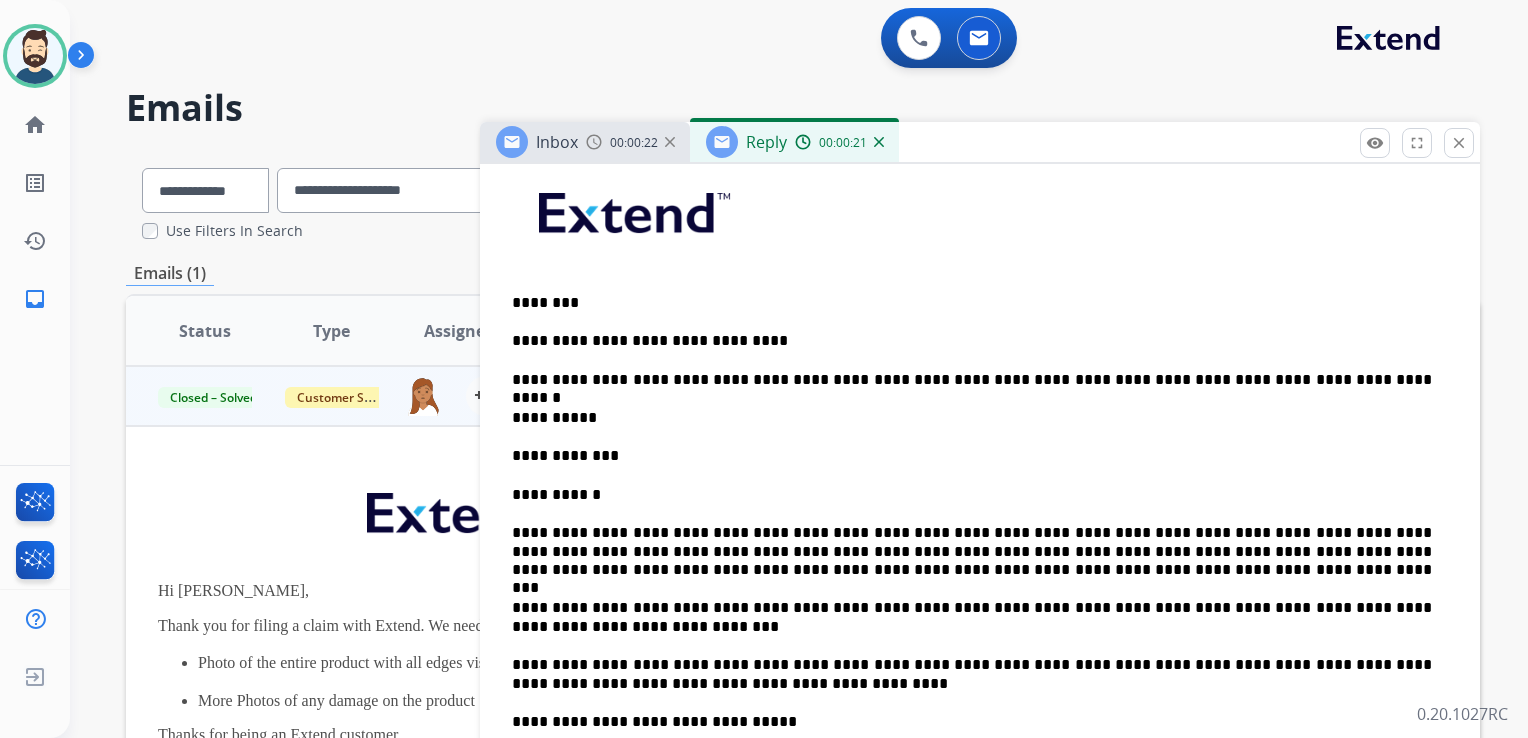 click on "********" at bounding box center [972, 303] 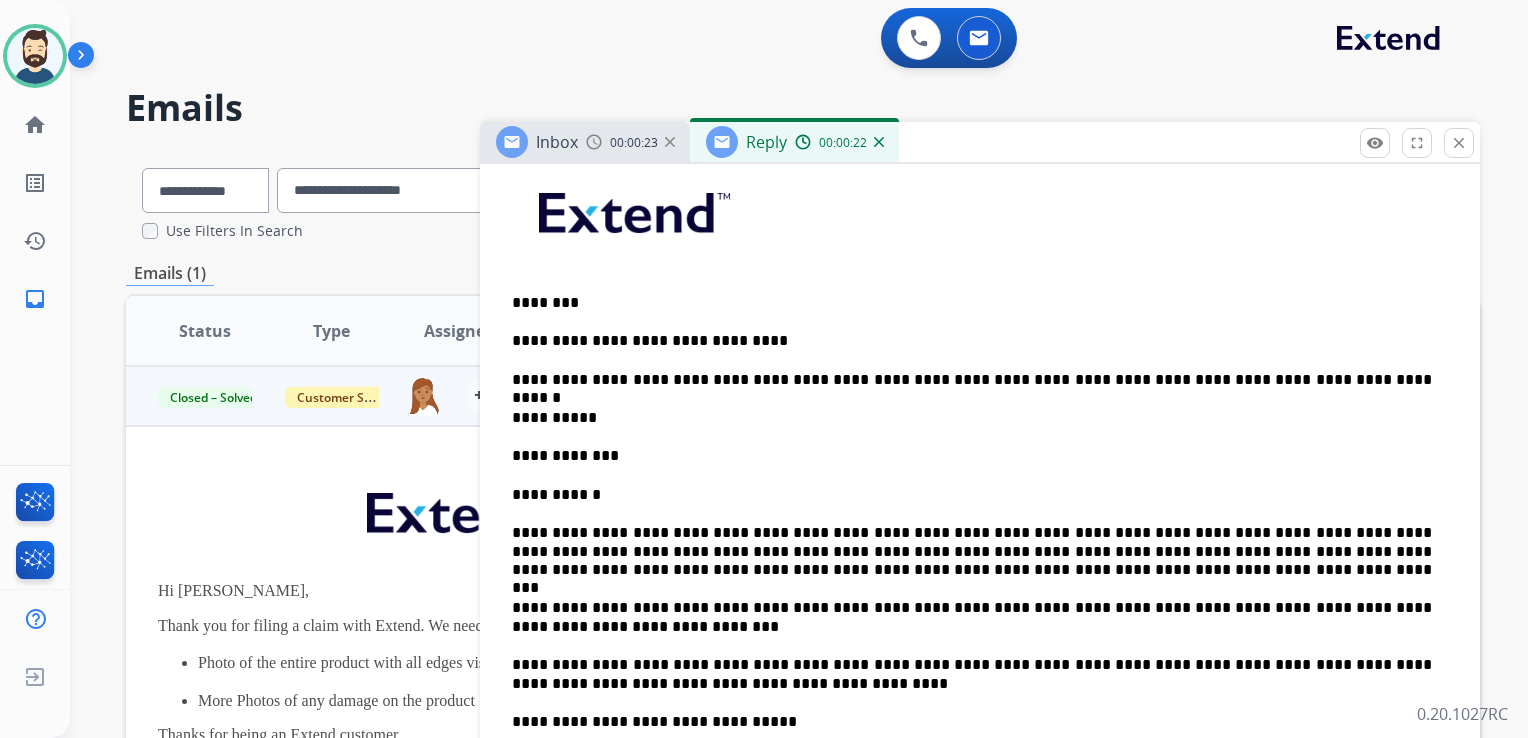 click on "********" at bounding box center (972, 303) 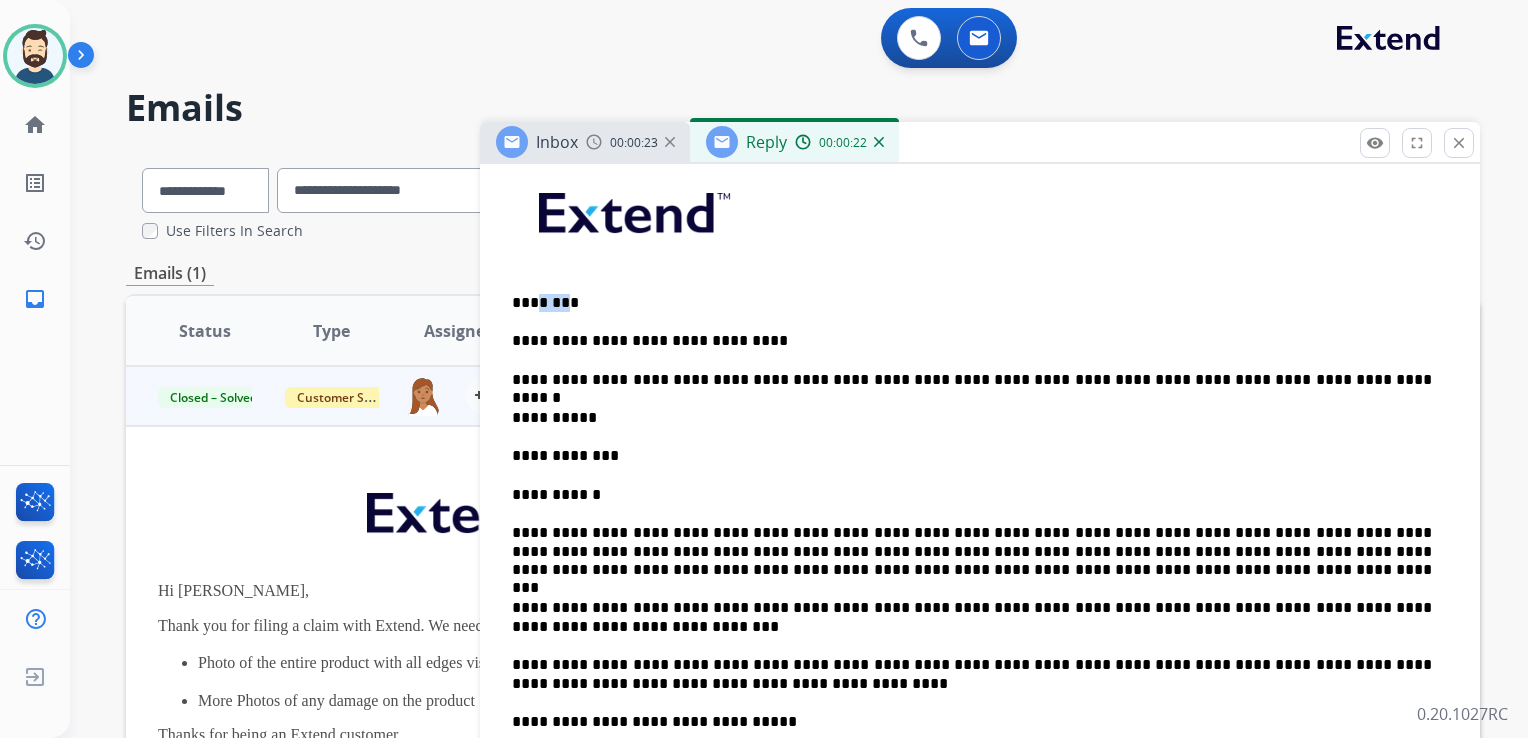 click on "********" at bounding box center (972, 303) 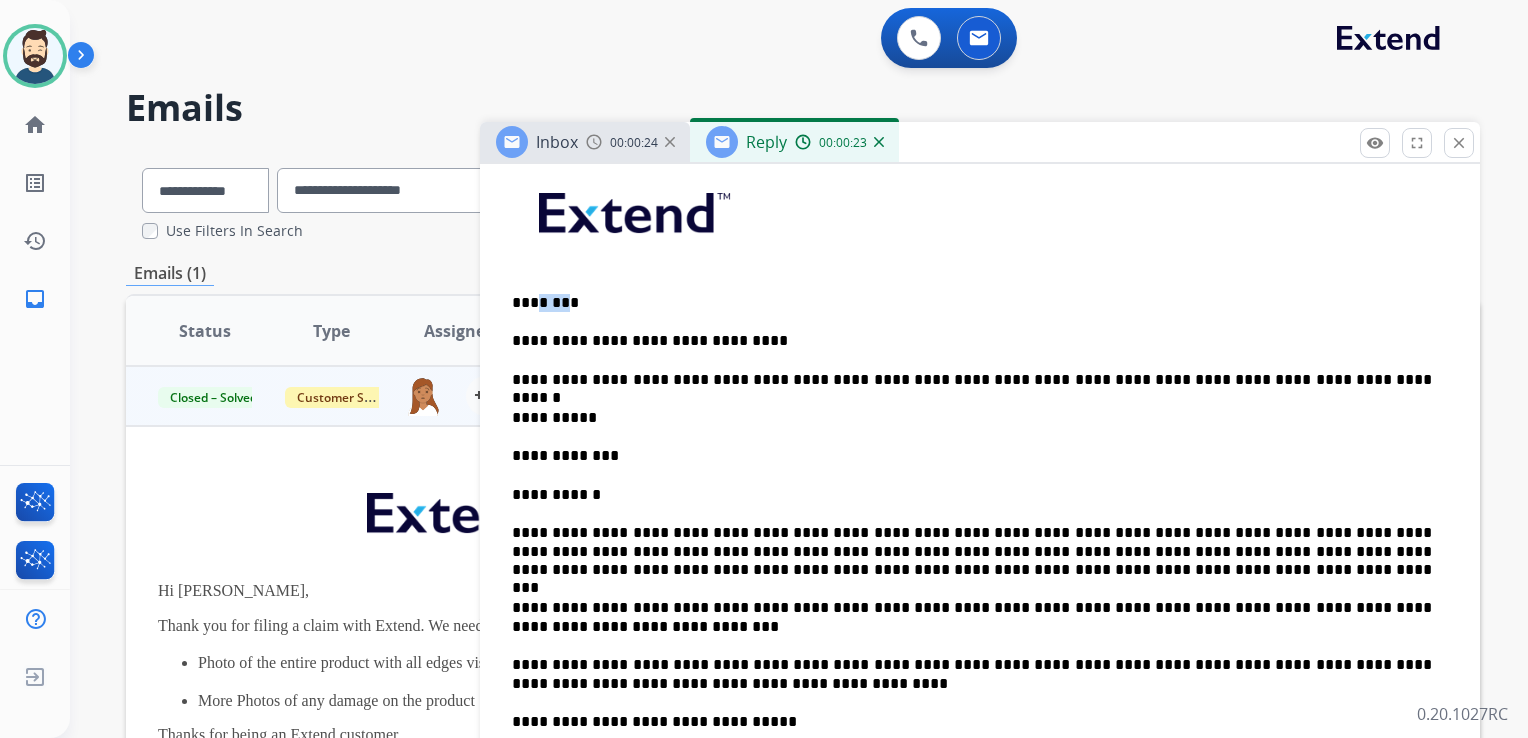 type 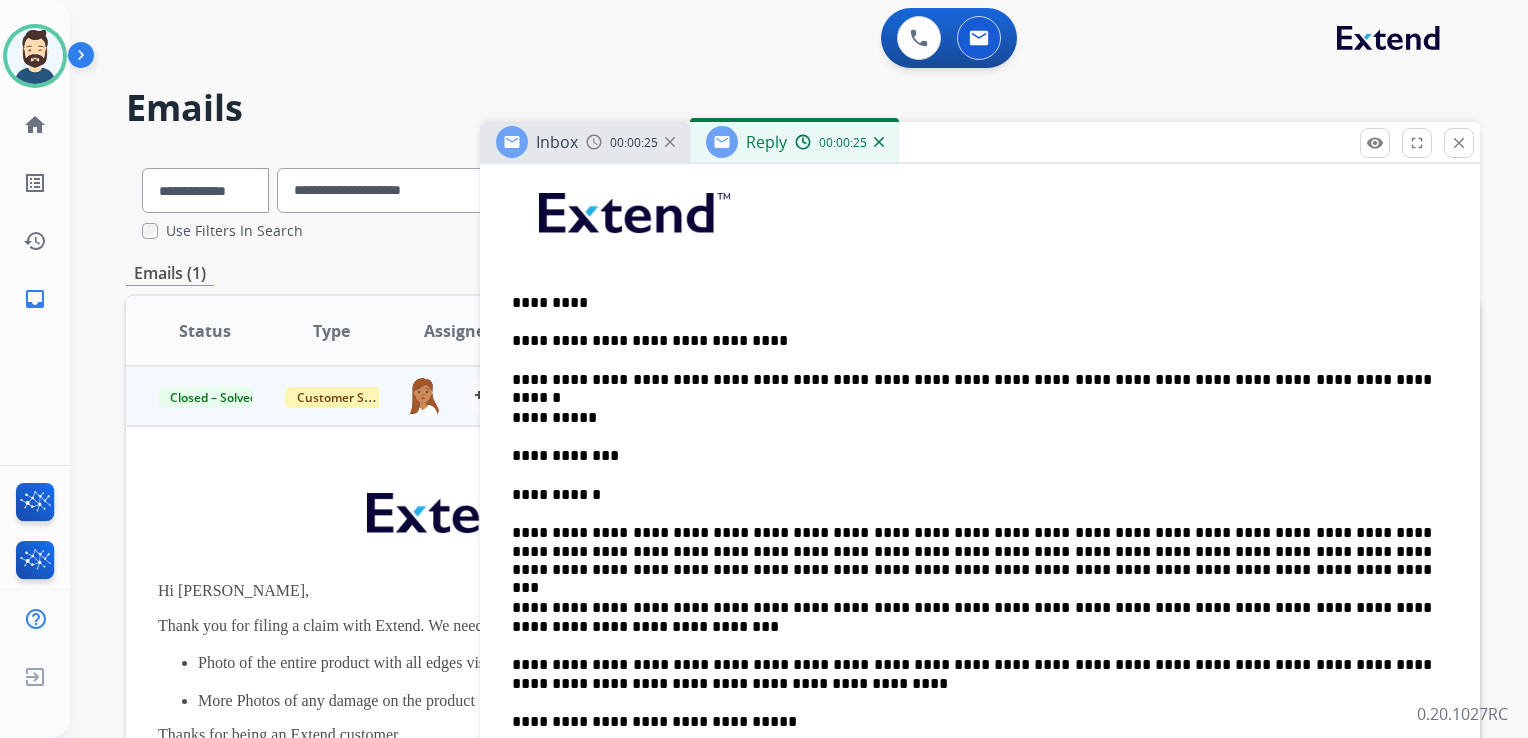 click on "**********" at bounding box center [972, 380] 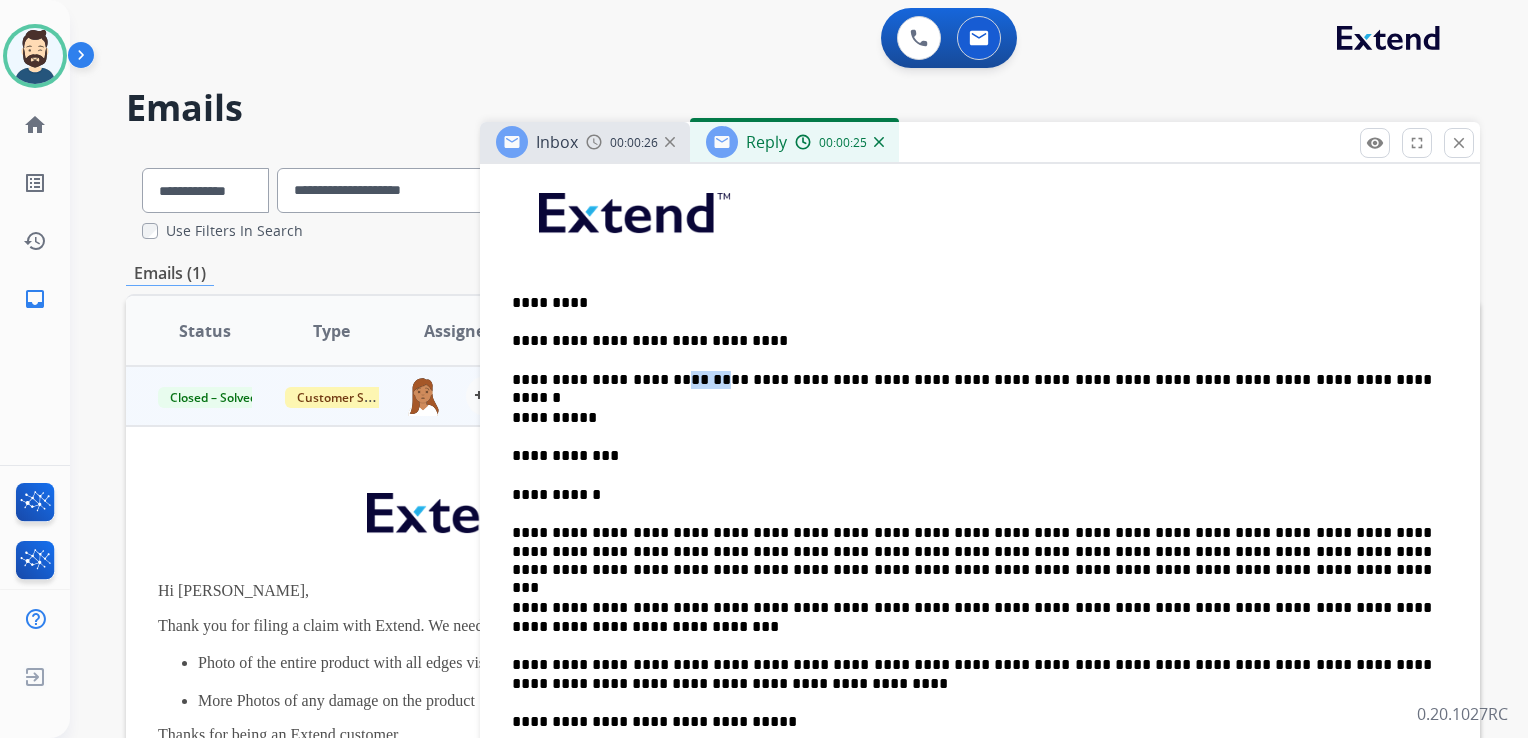 click on "**********" at bounding box center (972, 380) 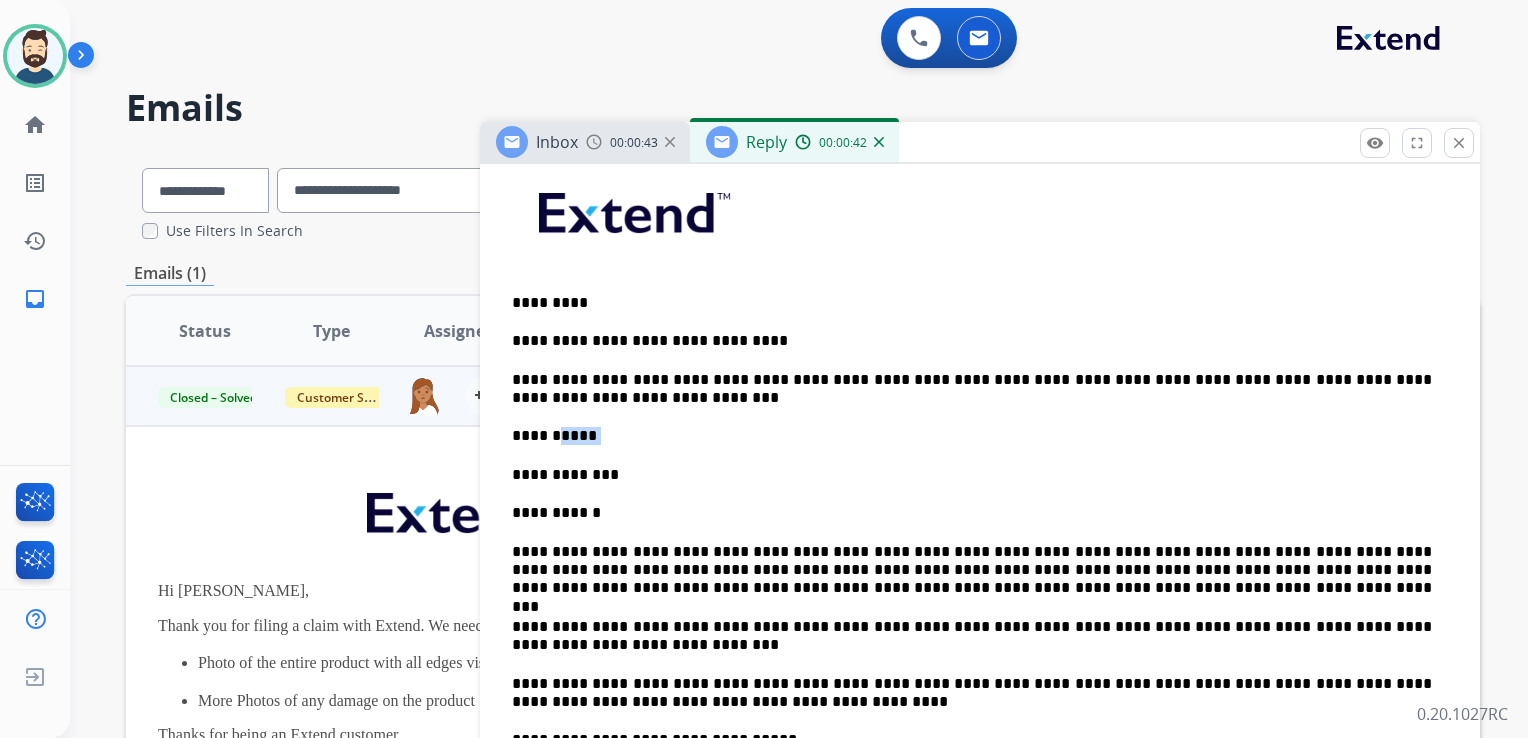 drag, startPoint x: 588, startPoint y: 431, endPoint x: 621, endPoint y: 431, distance: 33 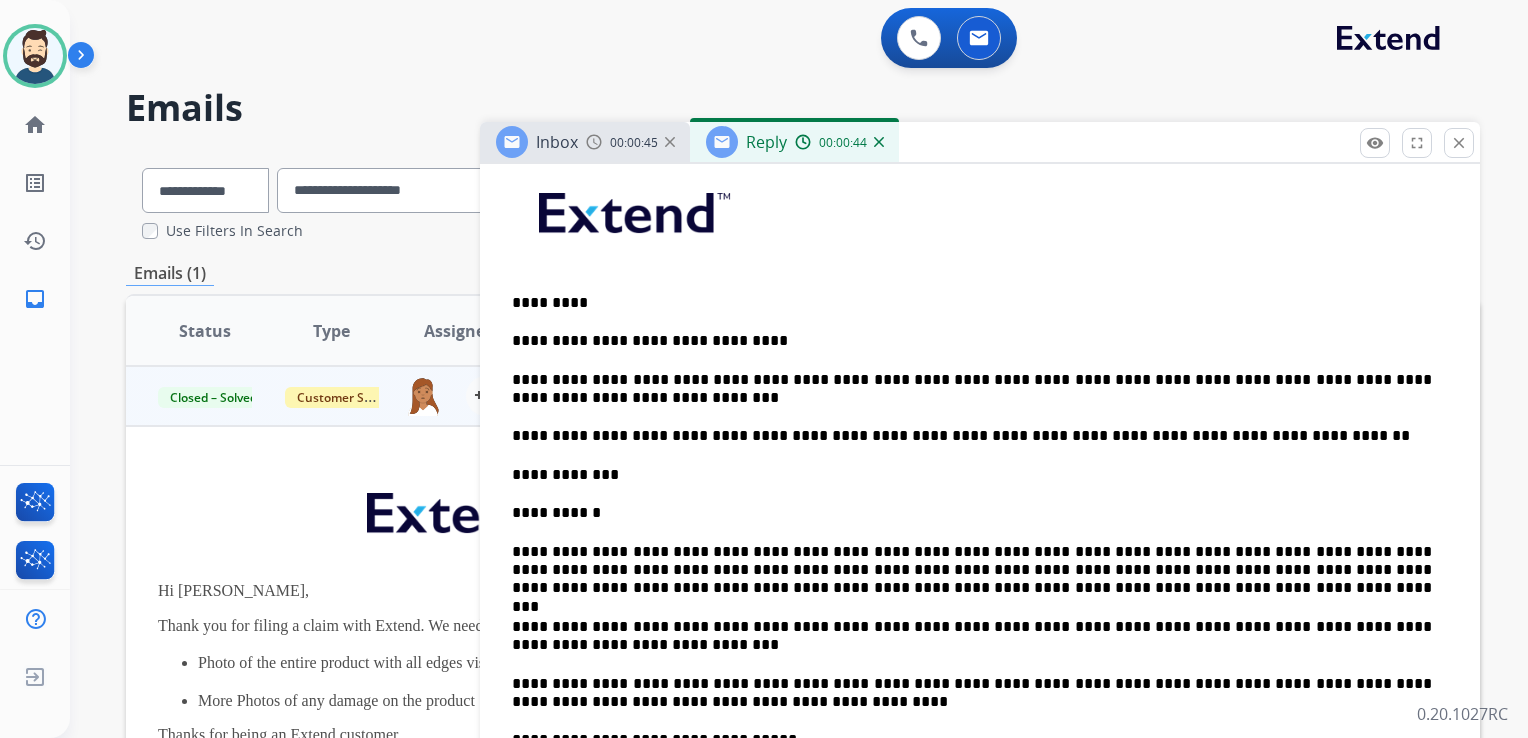 click on "**********" at bounding box center (972, 436) 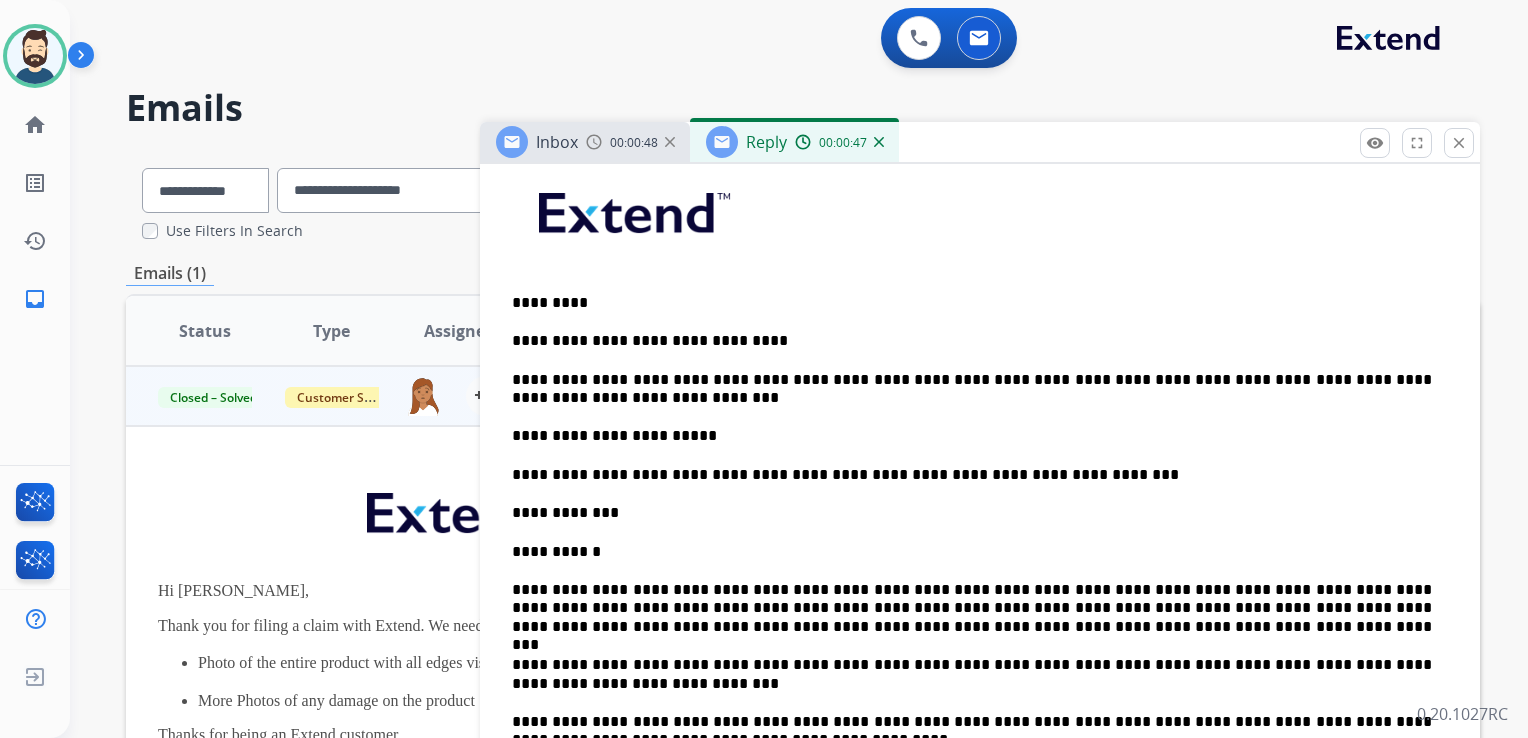 click on "**********" at bounding box center [972, 475] 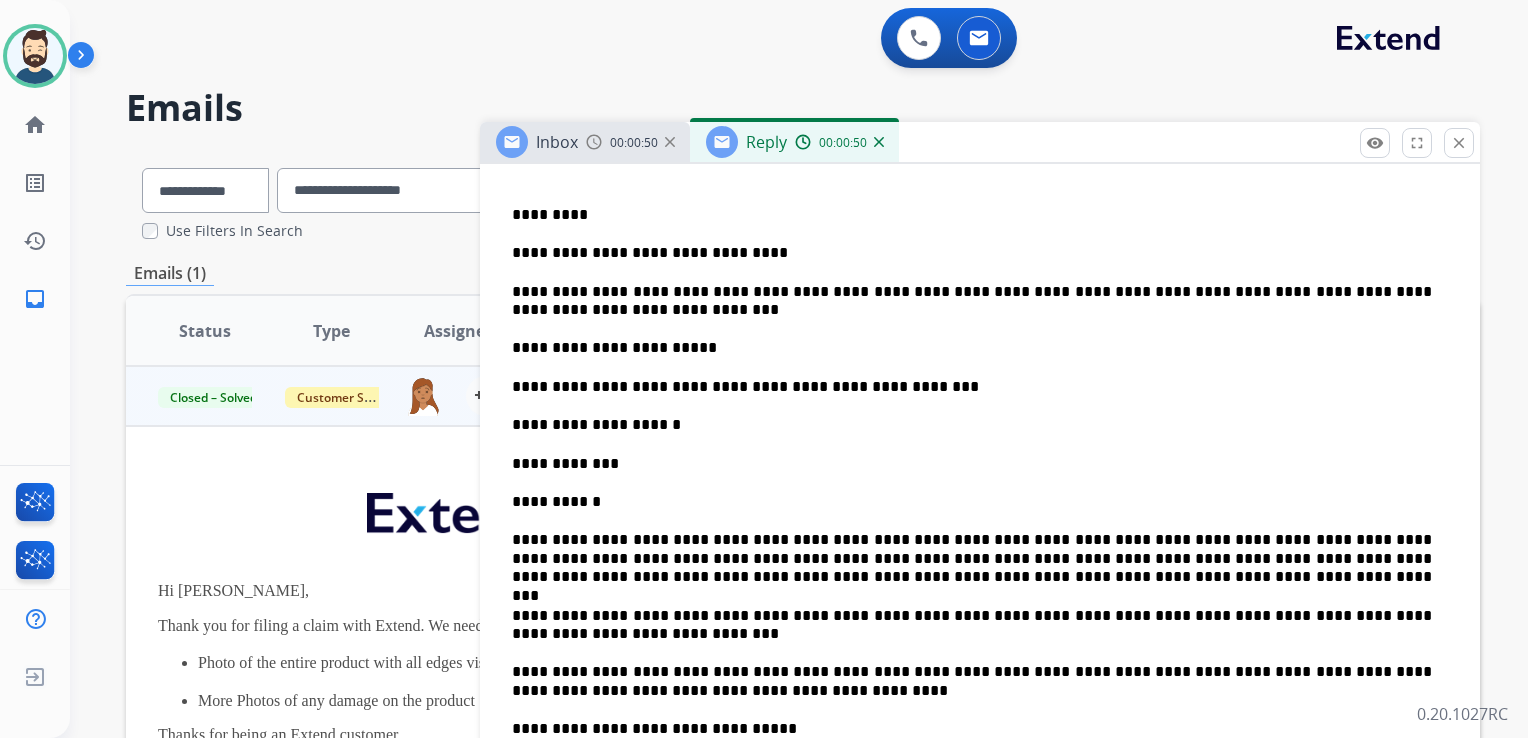 scroll, scrollTop: 700, scrollLeft: 0, axis: vertical 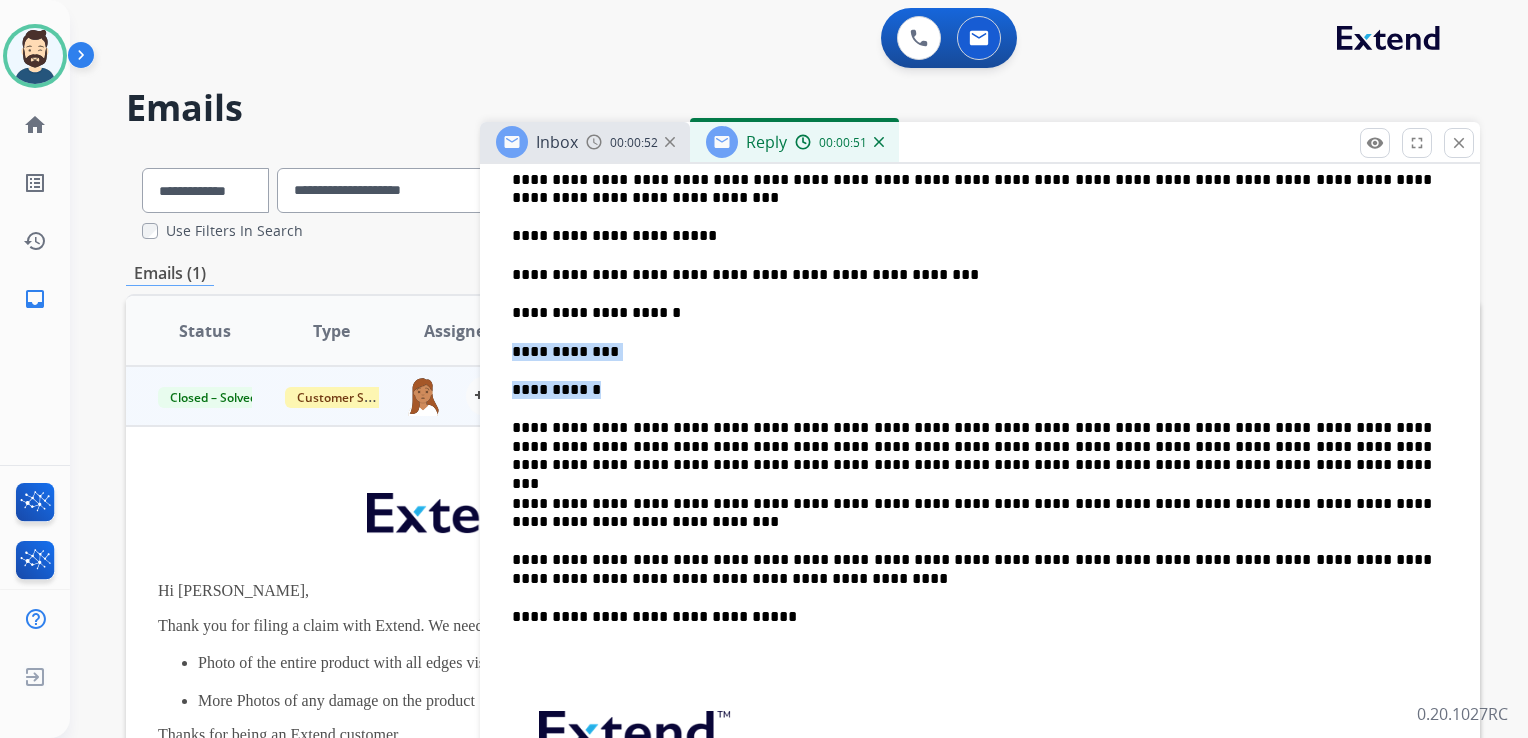 drag, startPoint x: 513, startPoint y: 352, endPoint x: 626, endPoint y: 371, distance: 114.58621 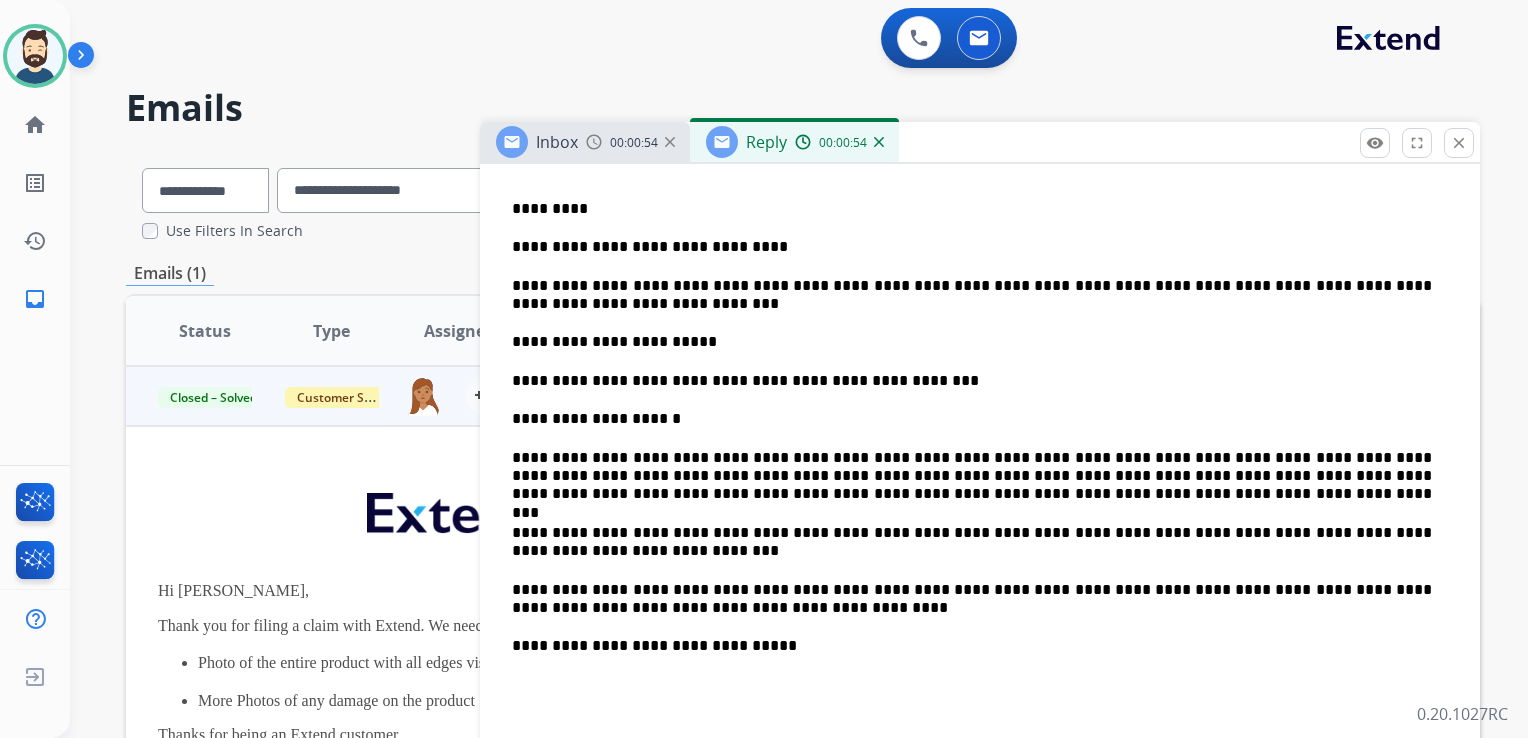 scroll, scrollTop: 500, scrollLeft: 0, axis: vertical 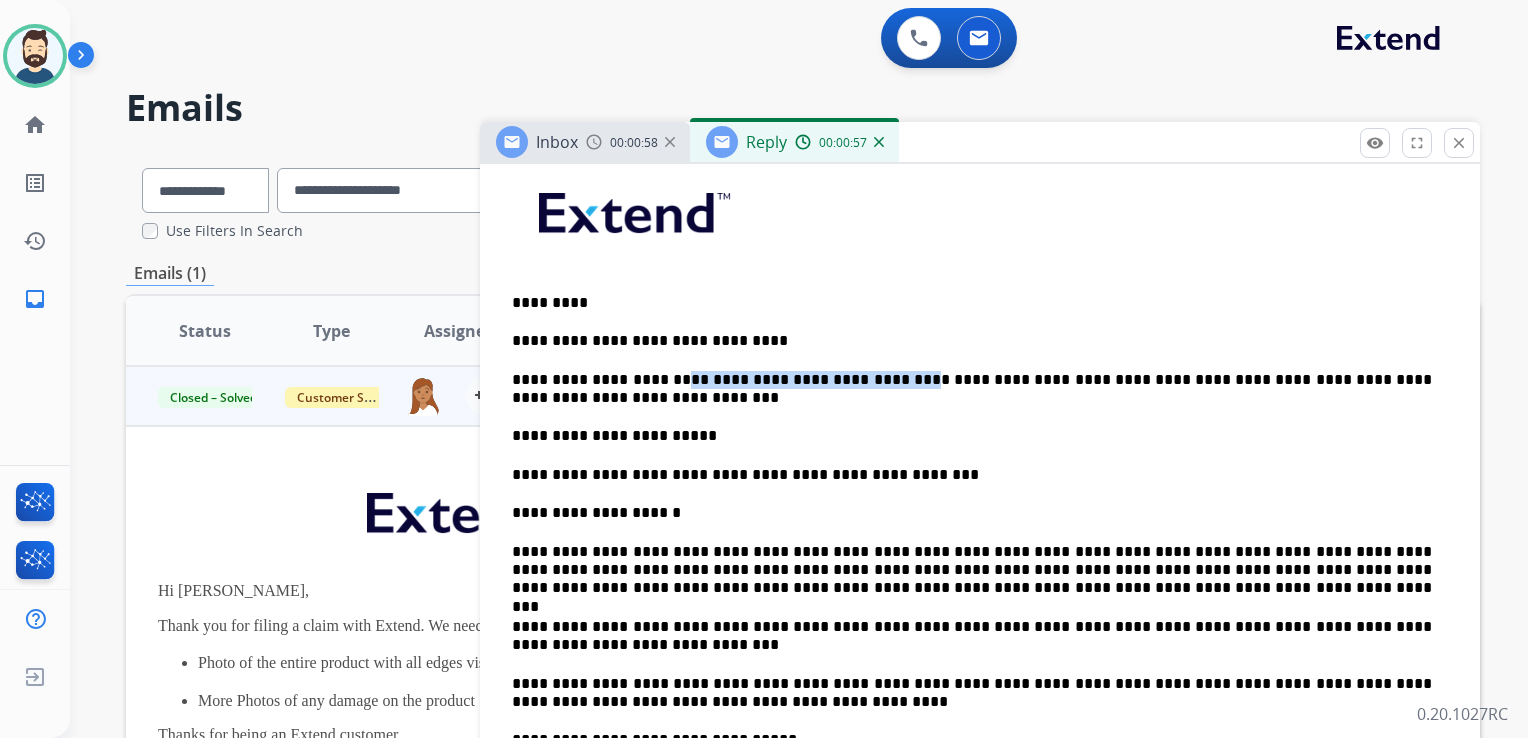drag, startPoint x: 668, startPoint y: 378, endPoint x: 896, endPoint y: 382, distance: 228.03508 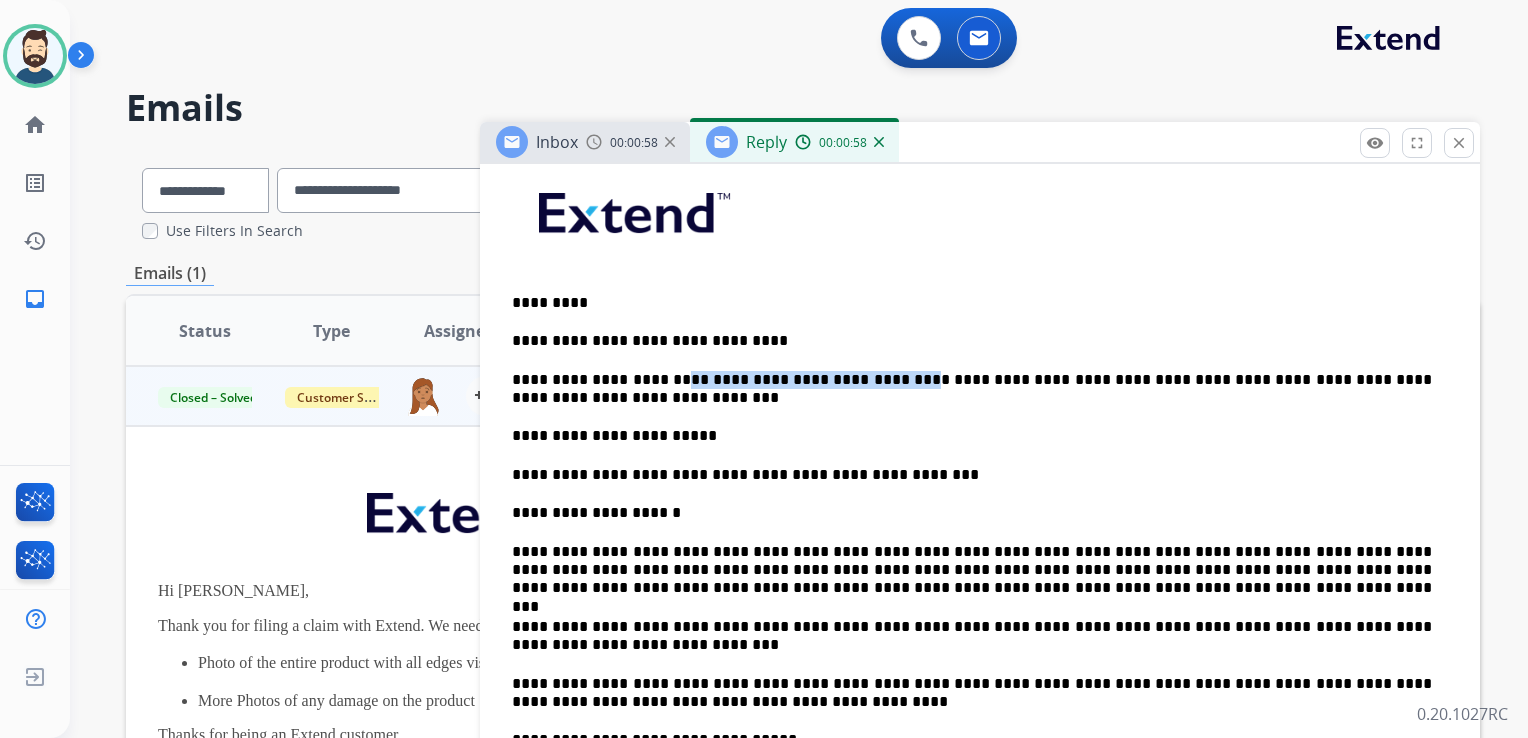 copy on "**********" 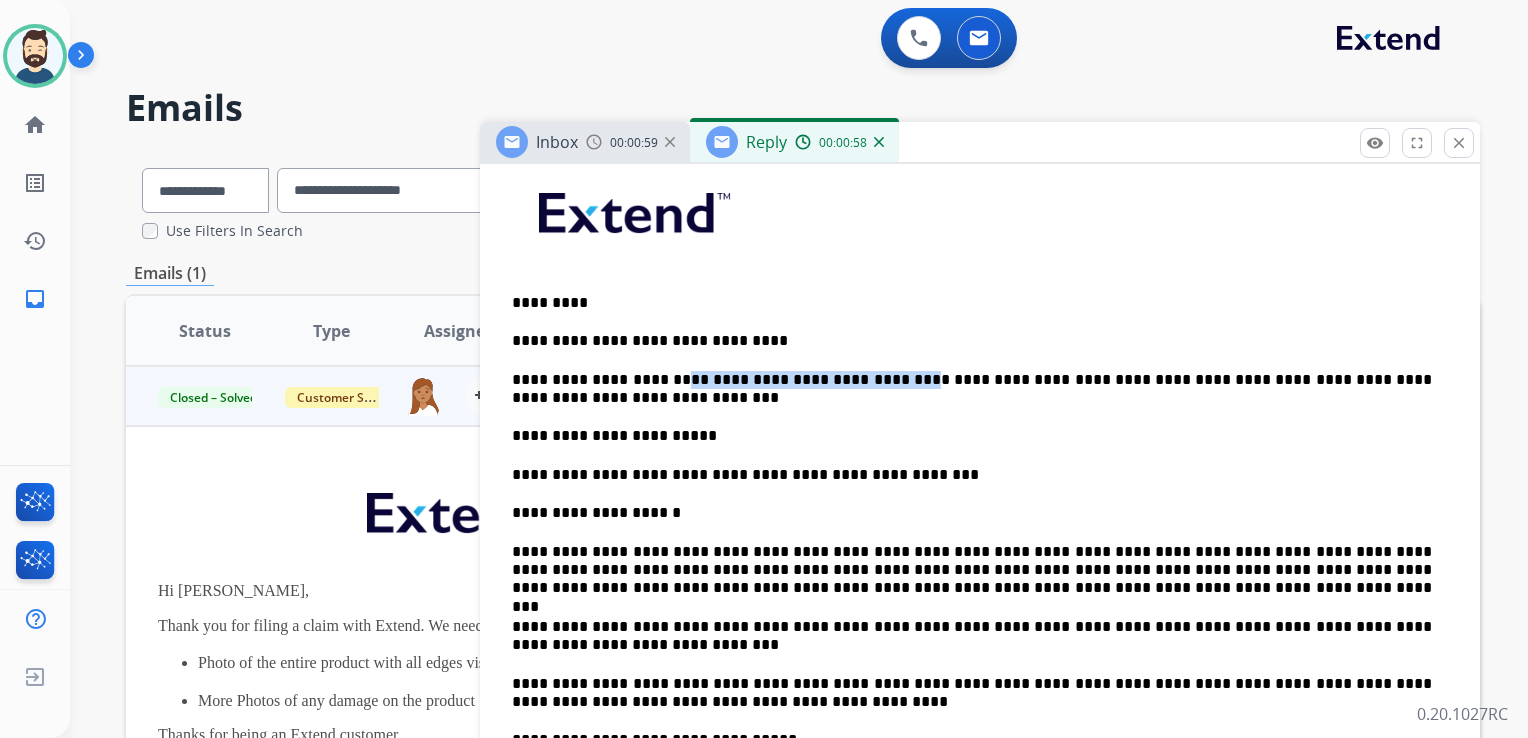 scroll, scrollTop: 600, scrollLeft: 0, axis: vertical 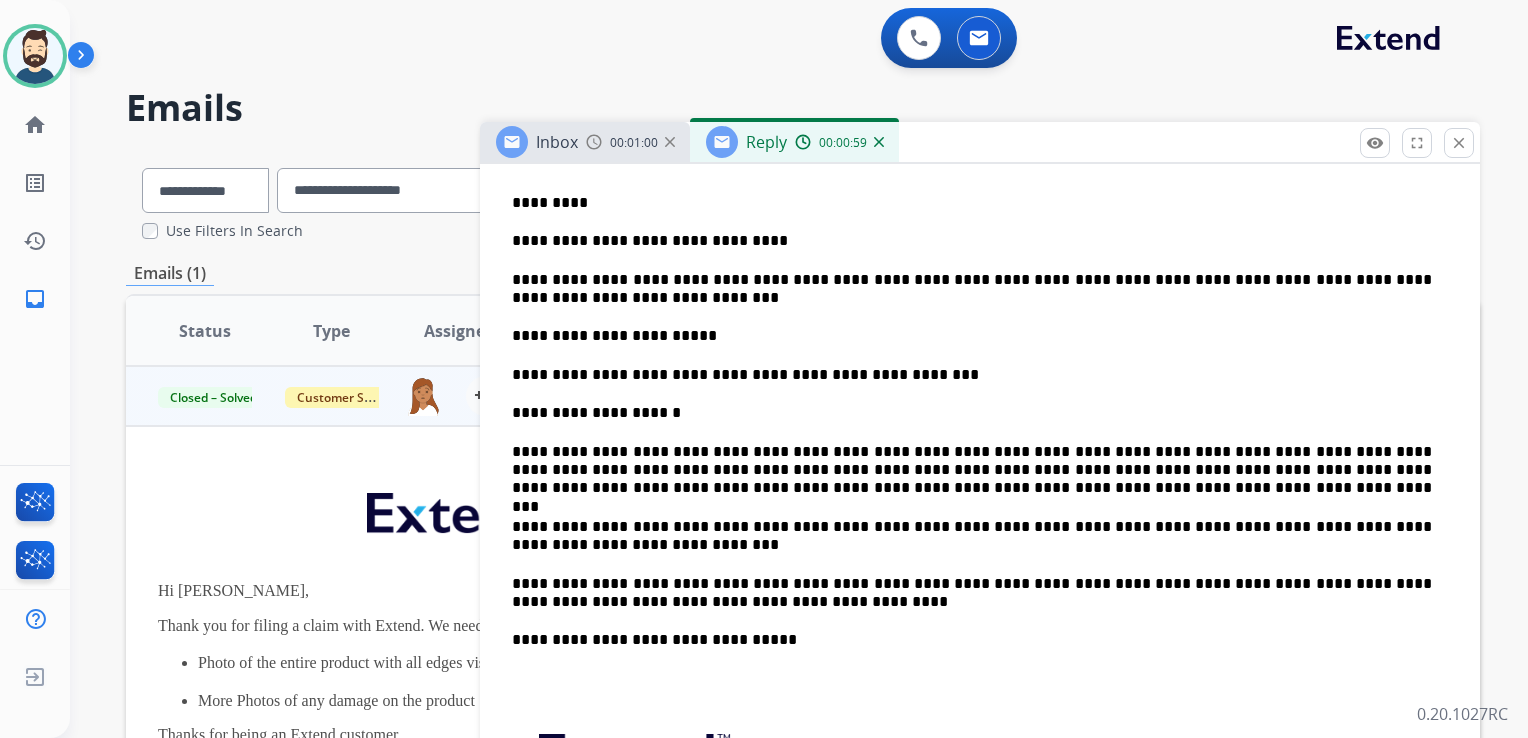 click on "**********" at bounding box center [972, 593] 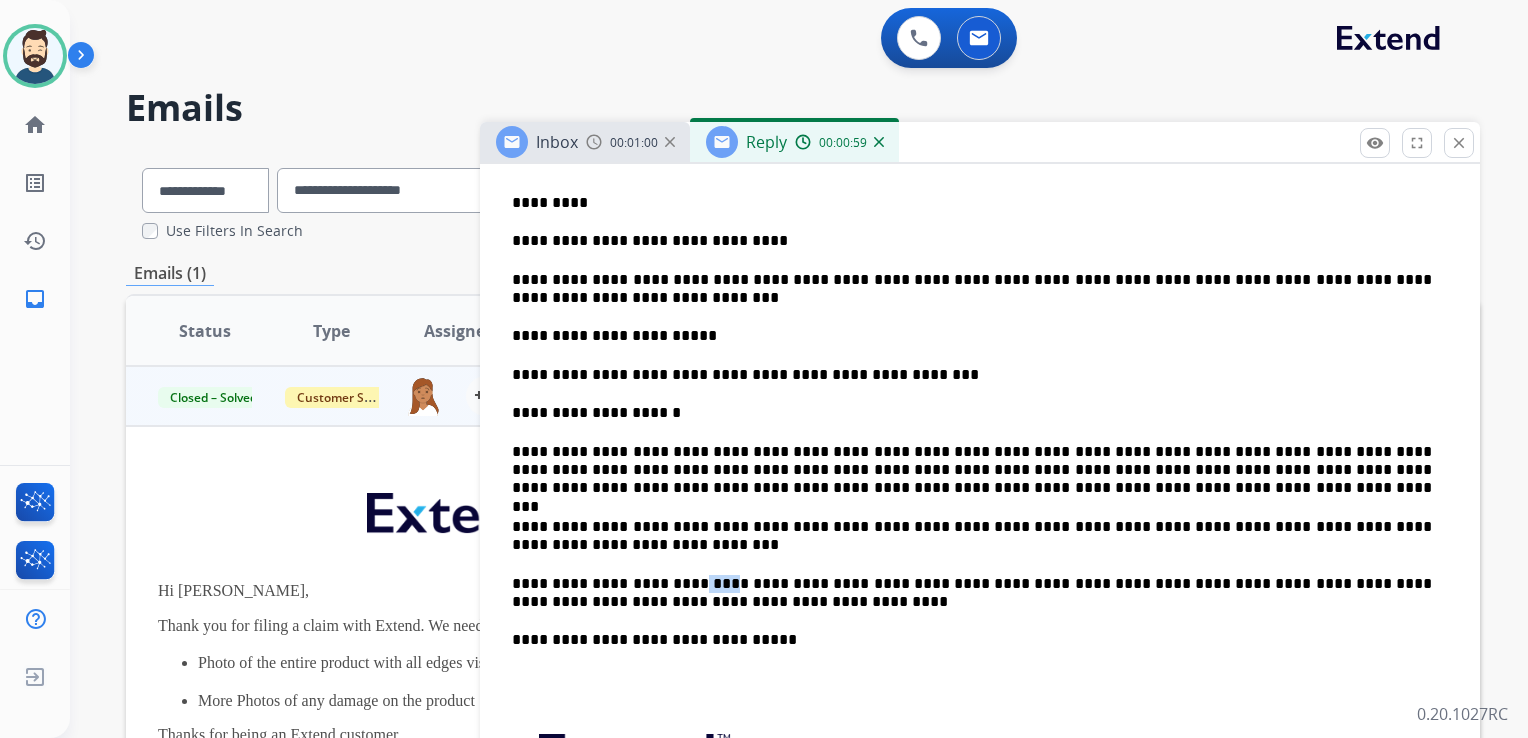 click on "**********" at bounding box center [972, 593] 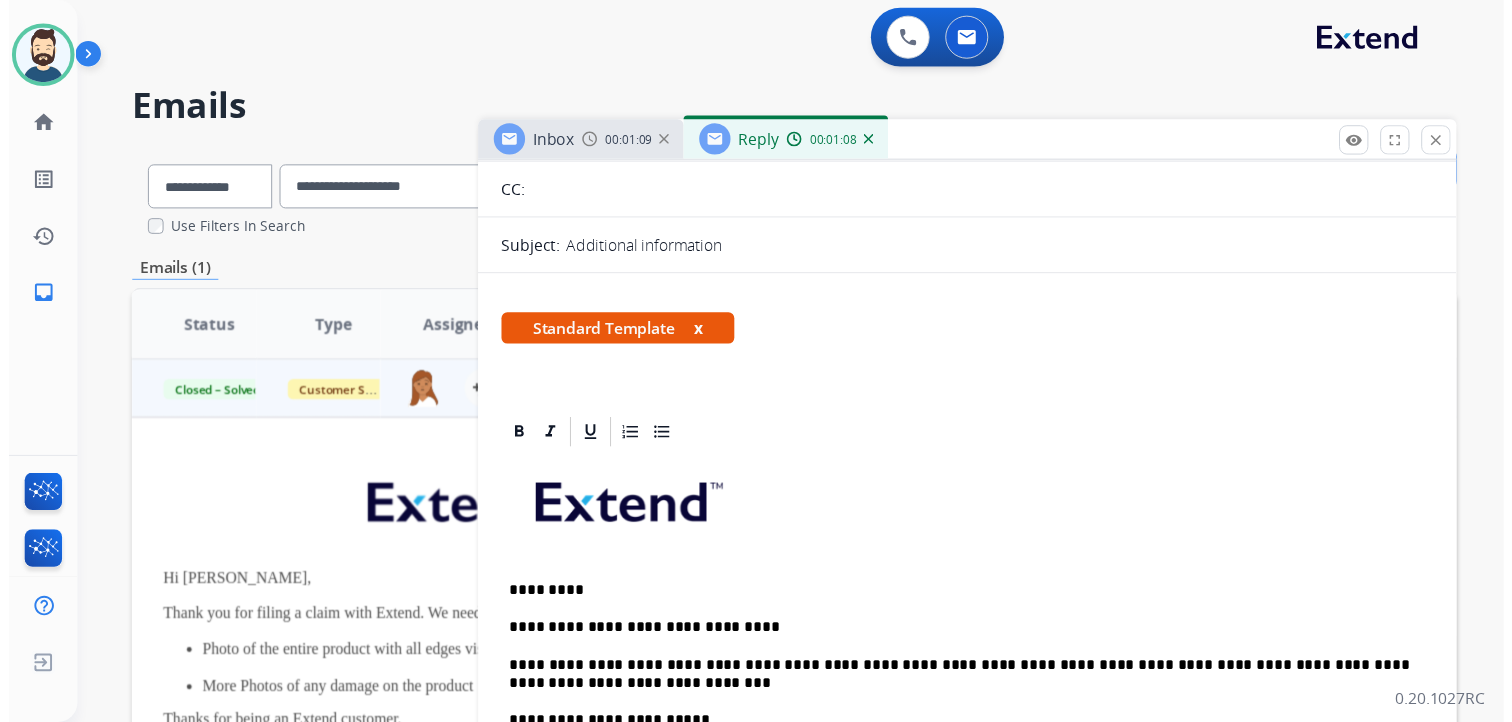 scroll, scrollTop: 0, scrollLeft: 0, axis: both 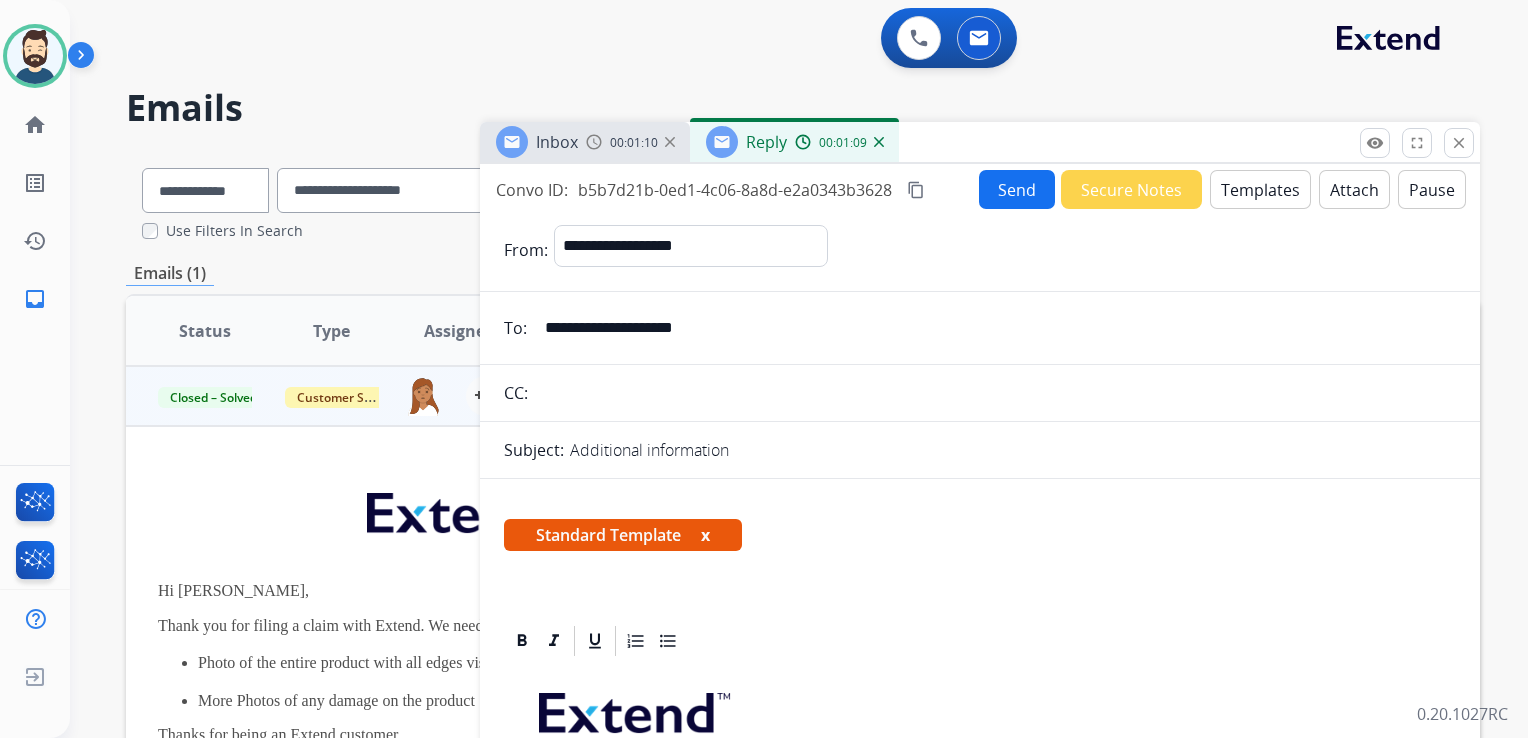 click on "Send" at bounding box center [1017, 189] 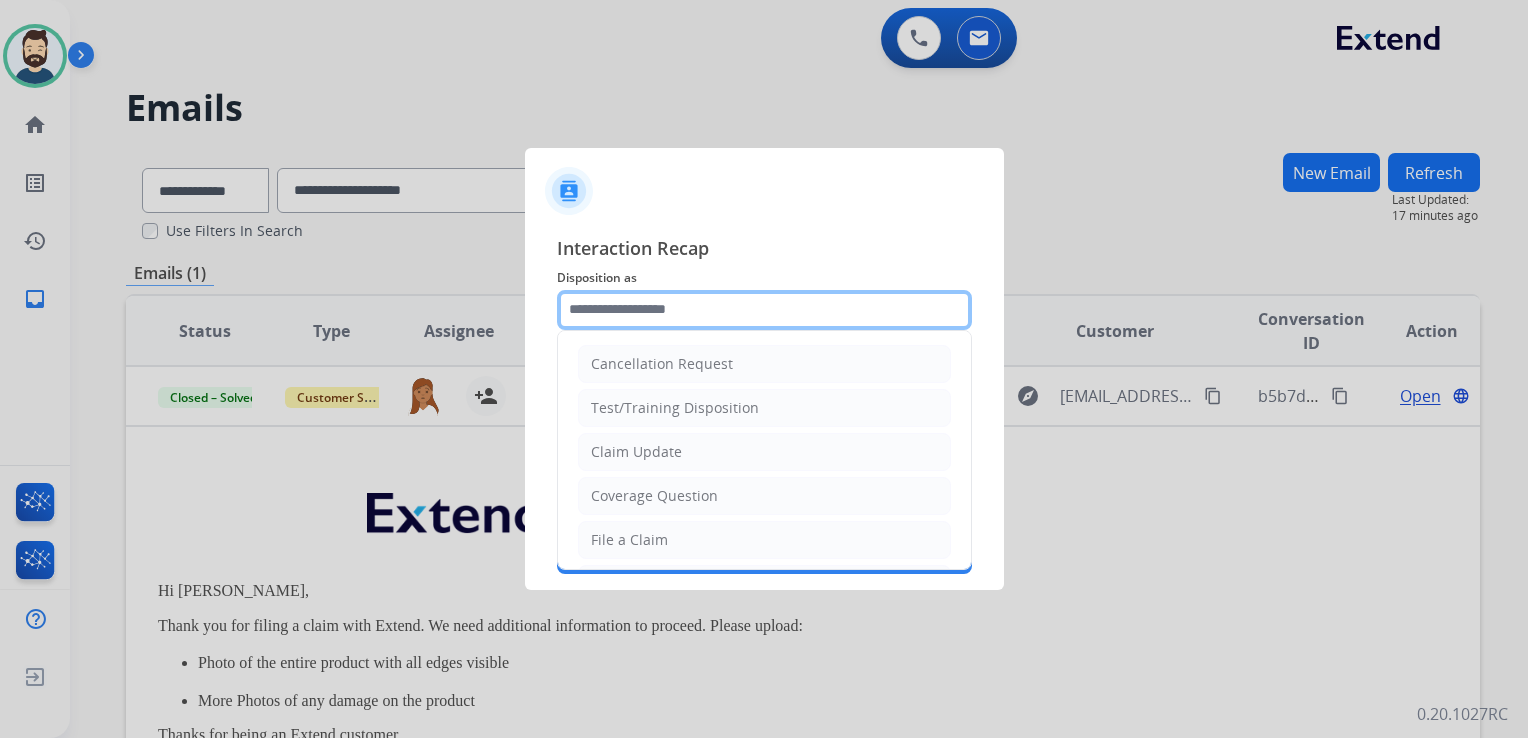 click 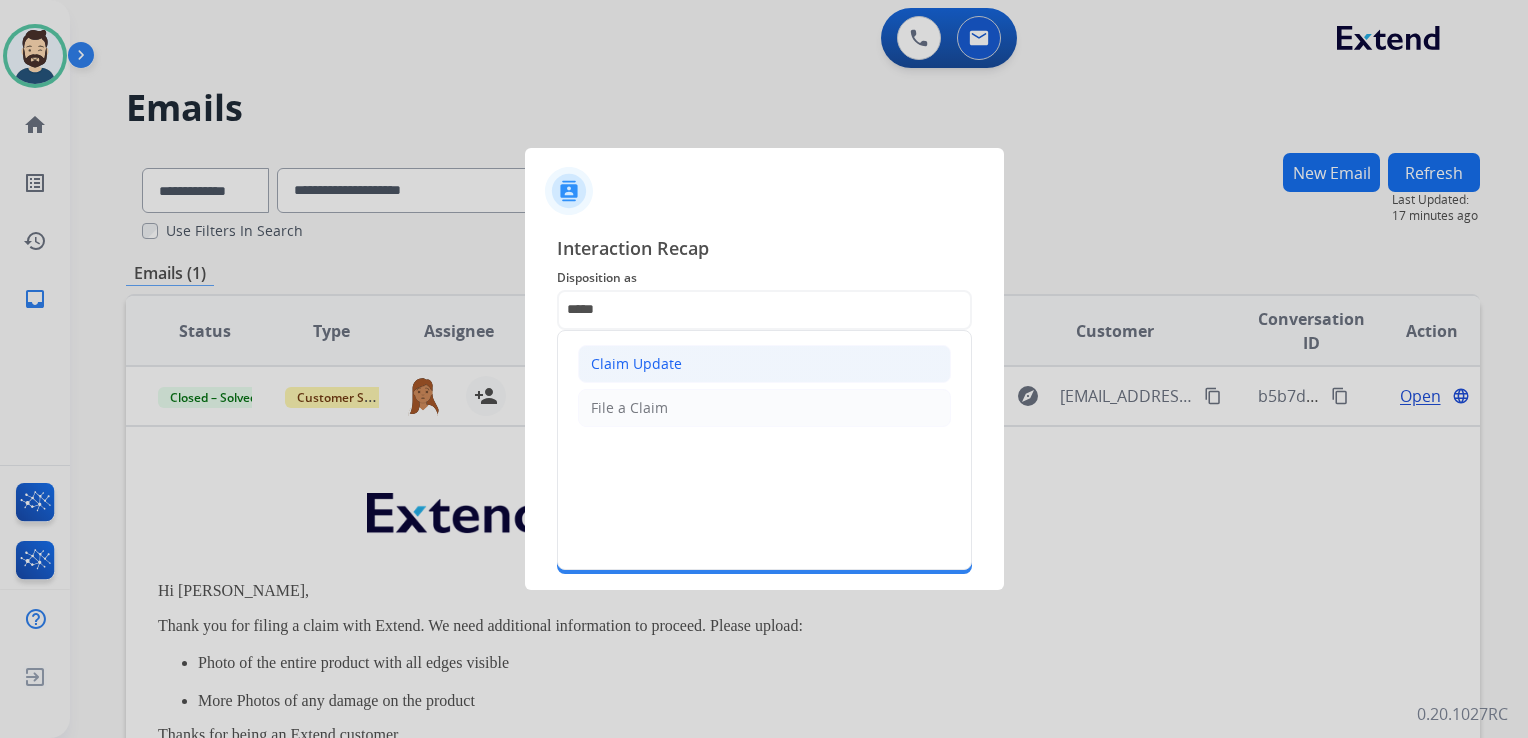 click on "Claim Update" 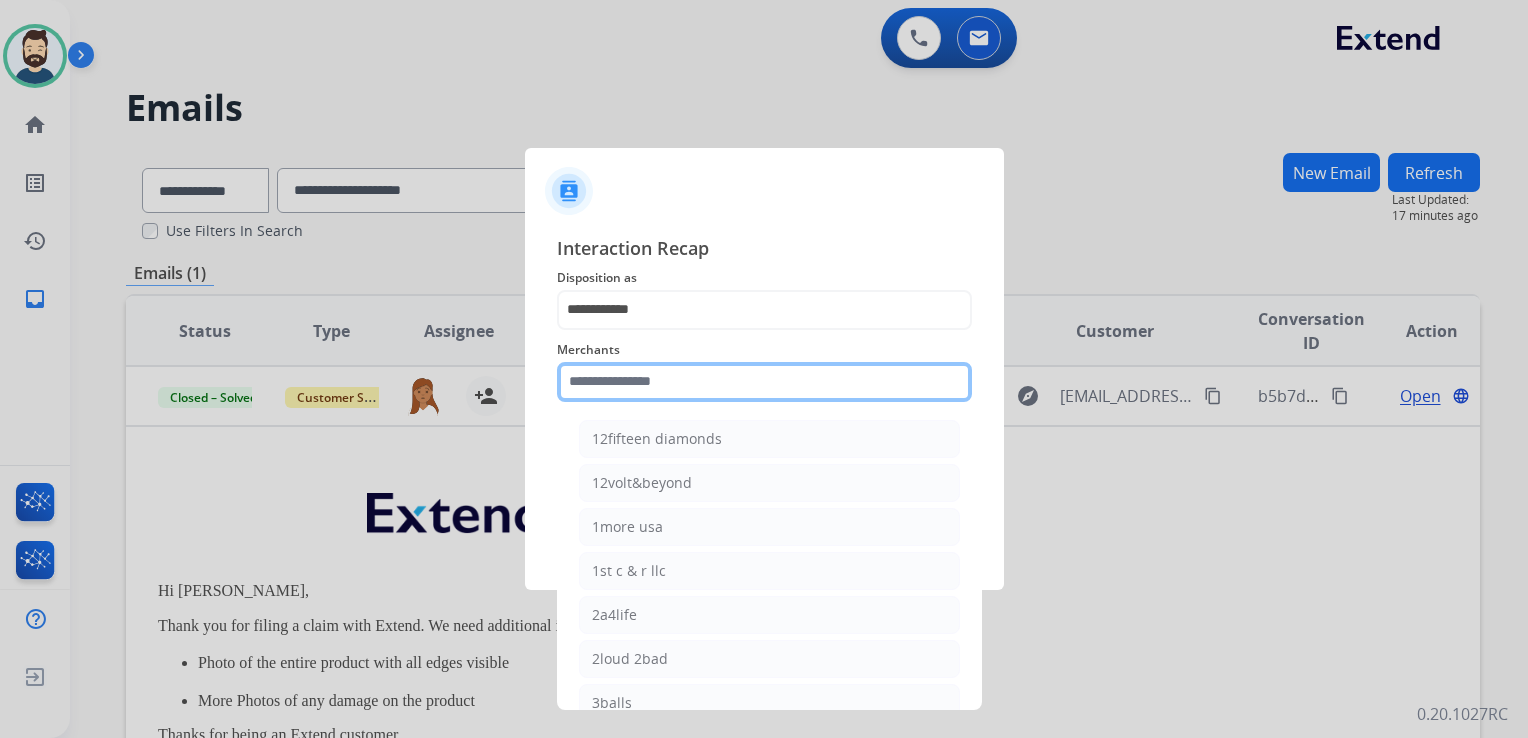 click 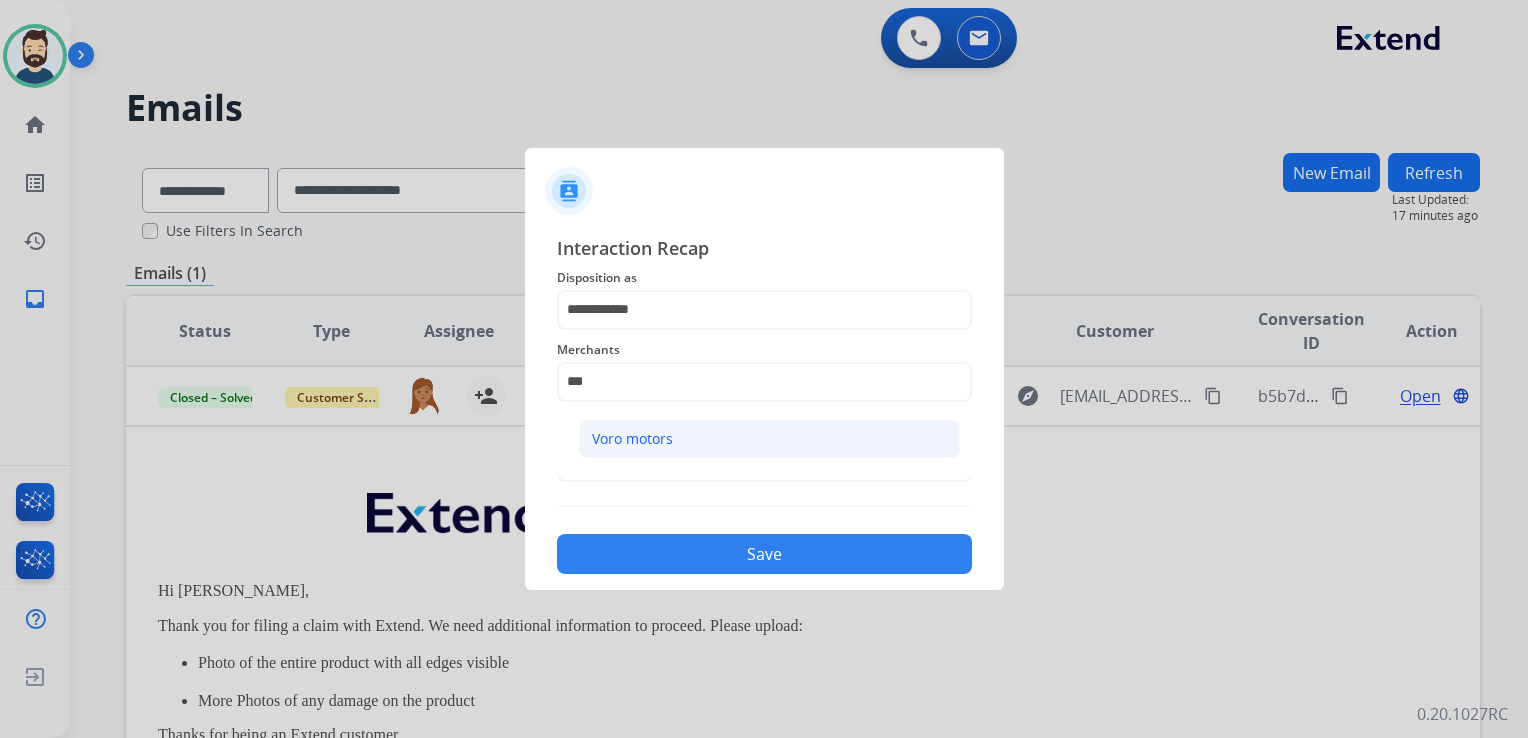 click on "Voro motors" 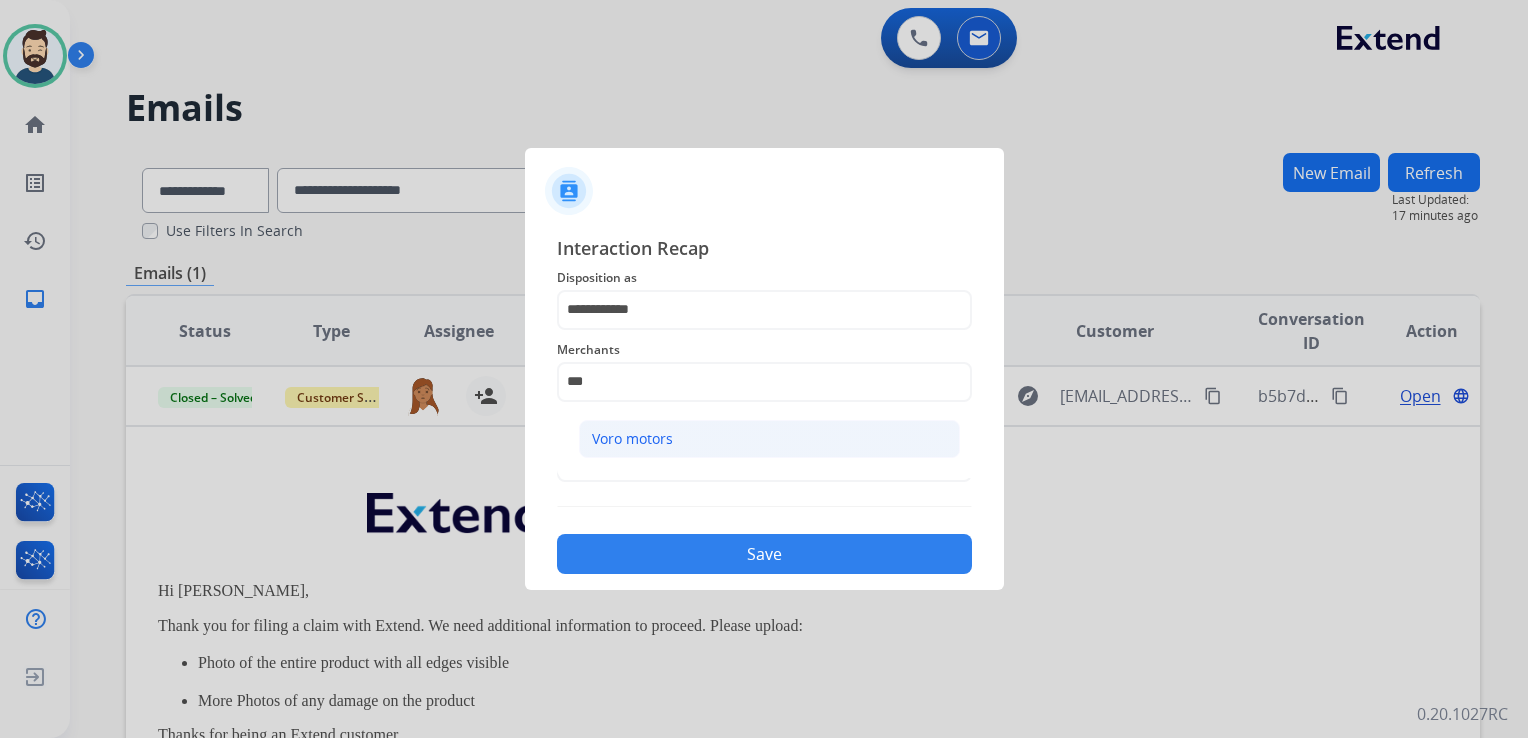 type on "**********" 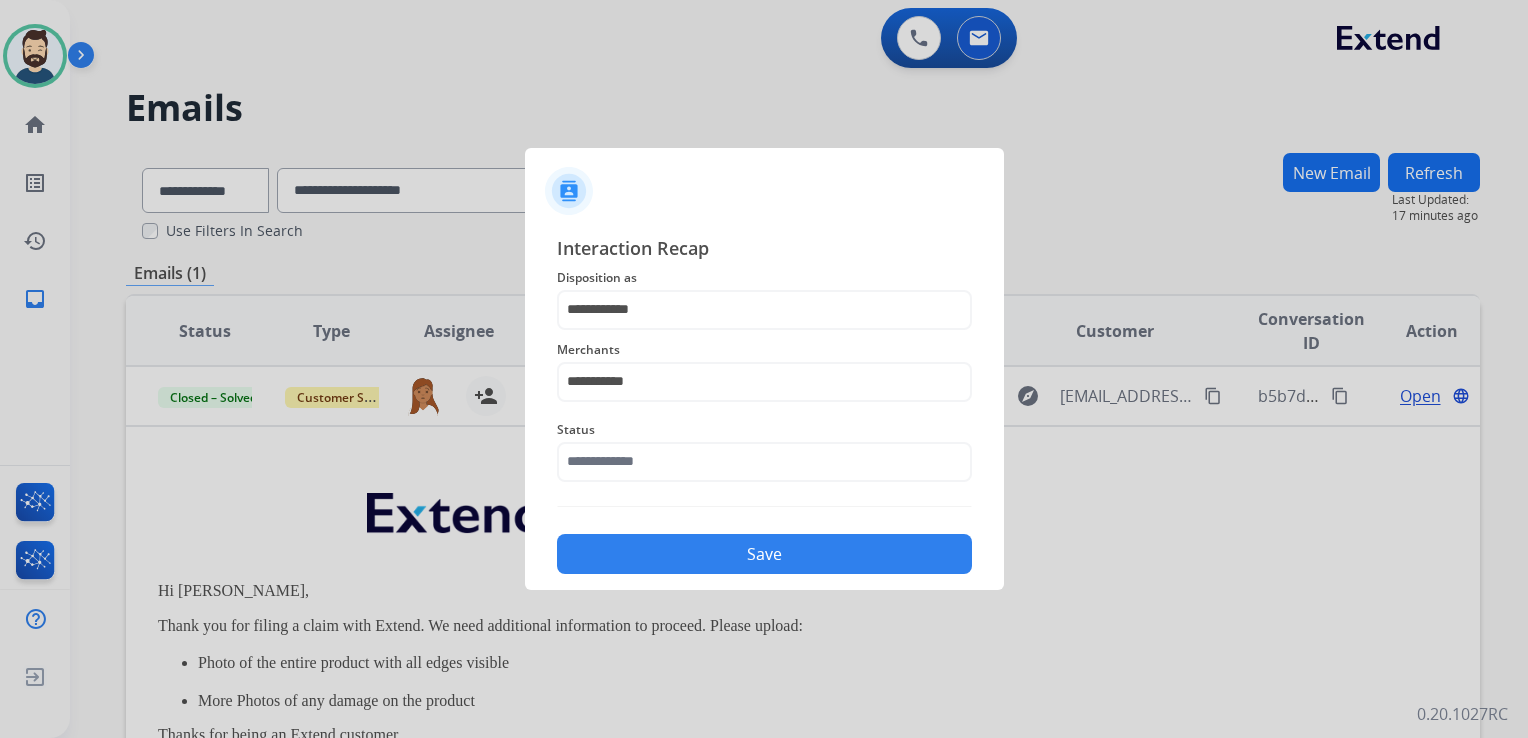 click on "Status" 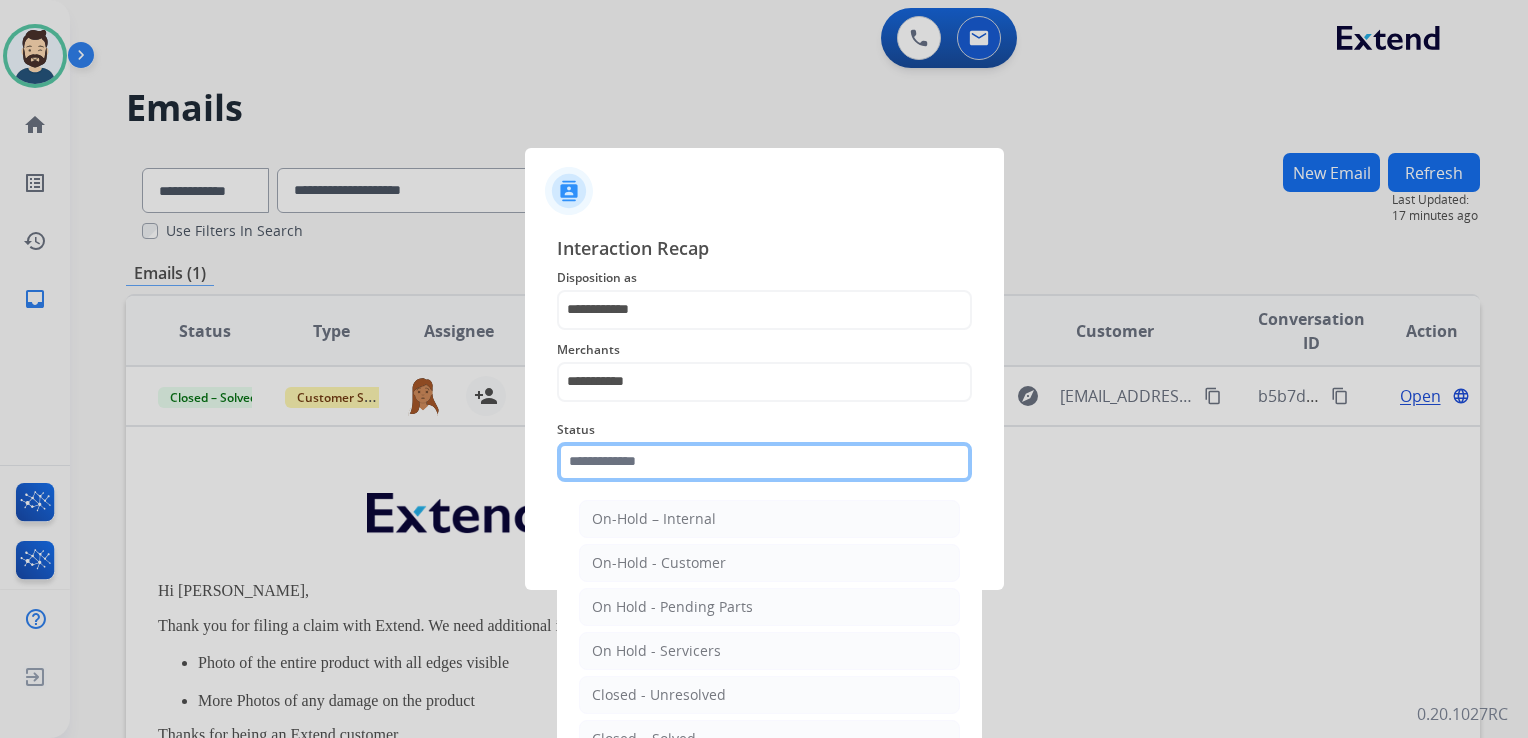 click 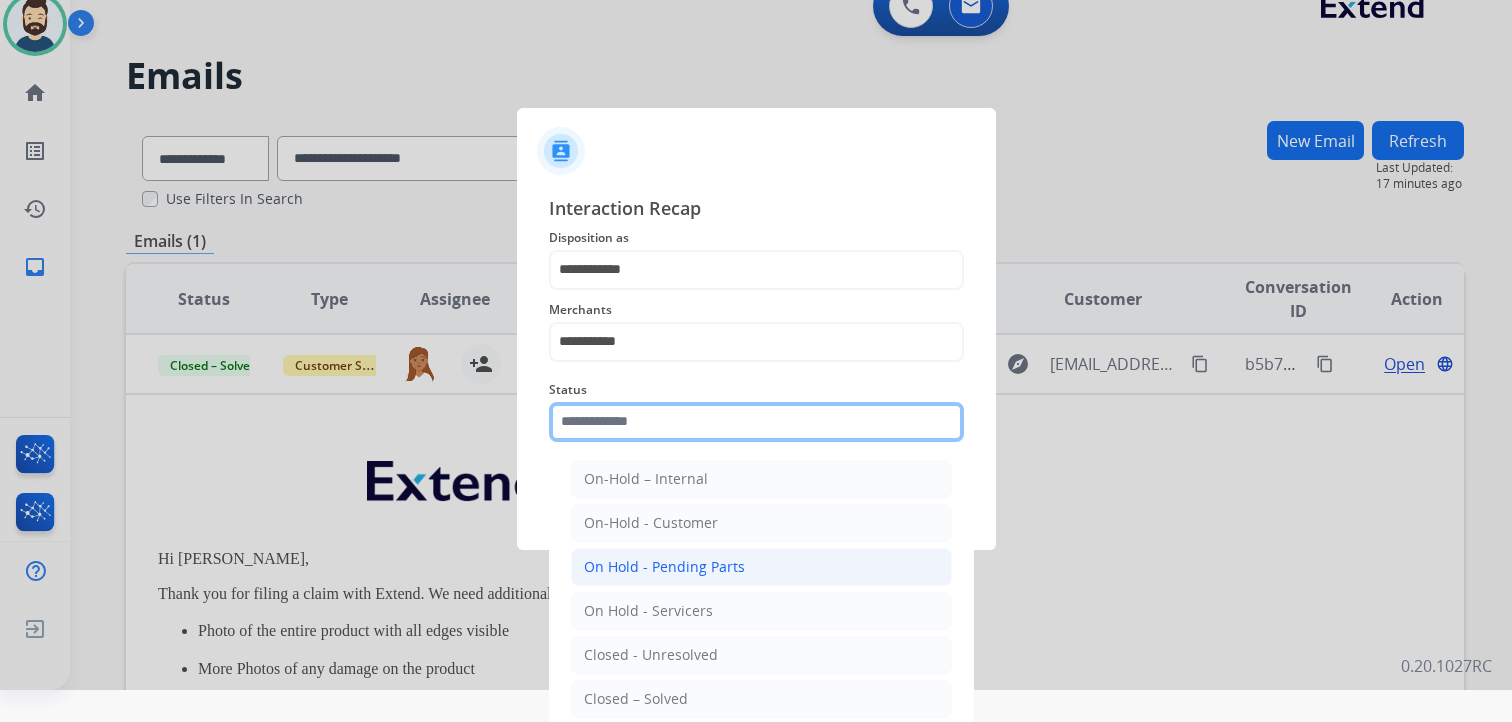 scroll, scrollTop: 59, scrollLeft: 0, axis: vertical 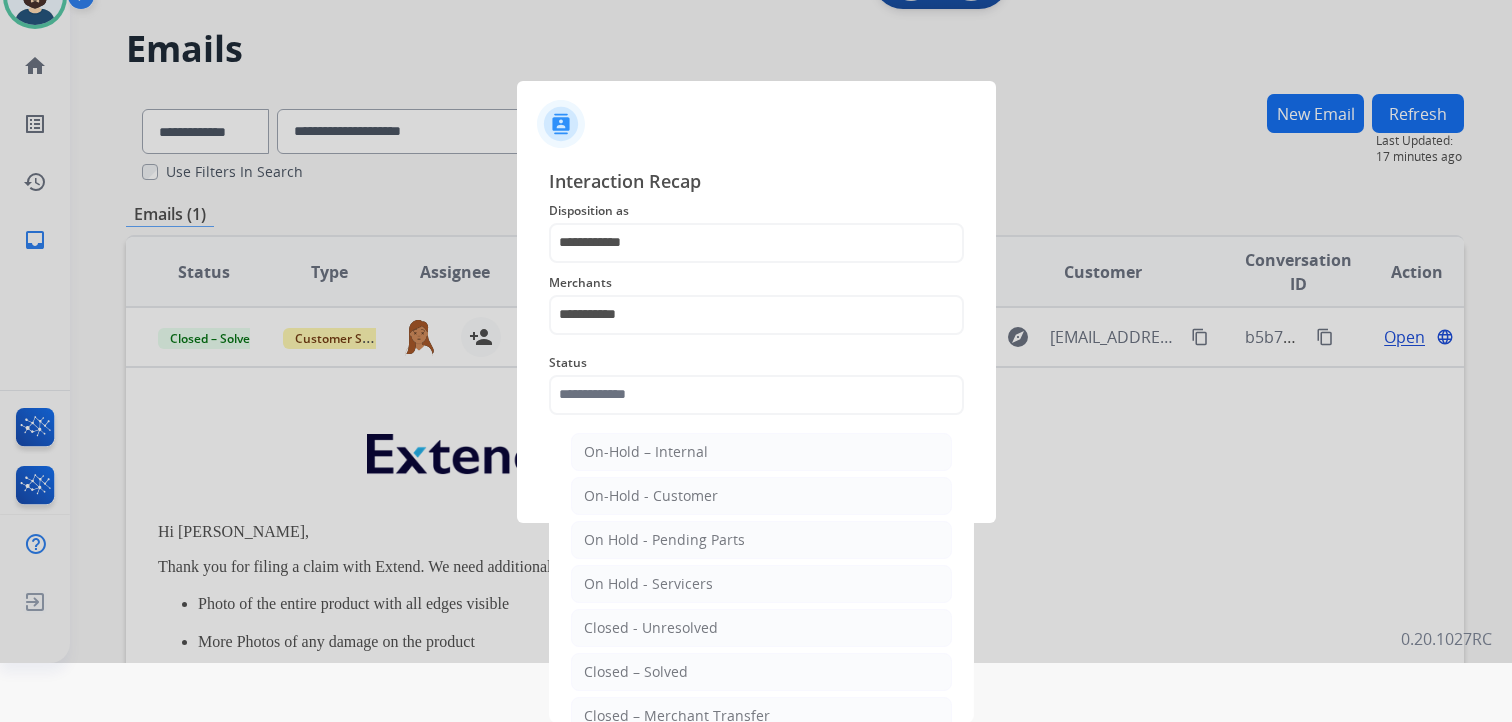 drag, startPoint x: 649, startPoint y: 668, endPoint x: 660, endPoint y: 634, distance: 35.735138 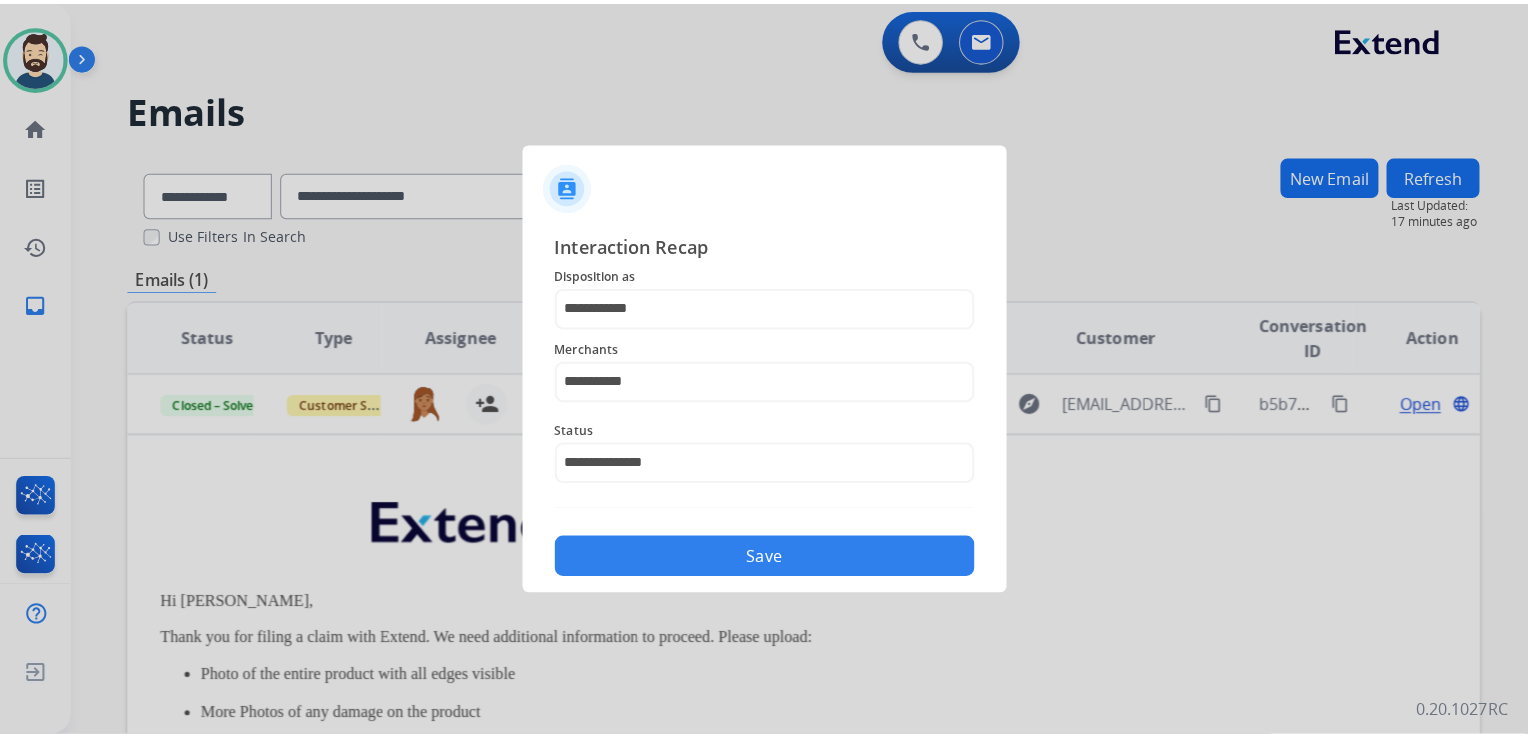 scroll, scrollTop: 0, scrollLeft: 0, axis: both 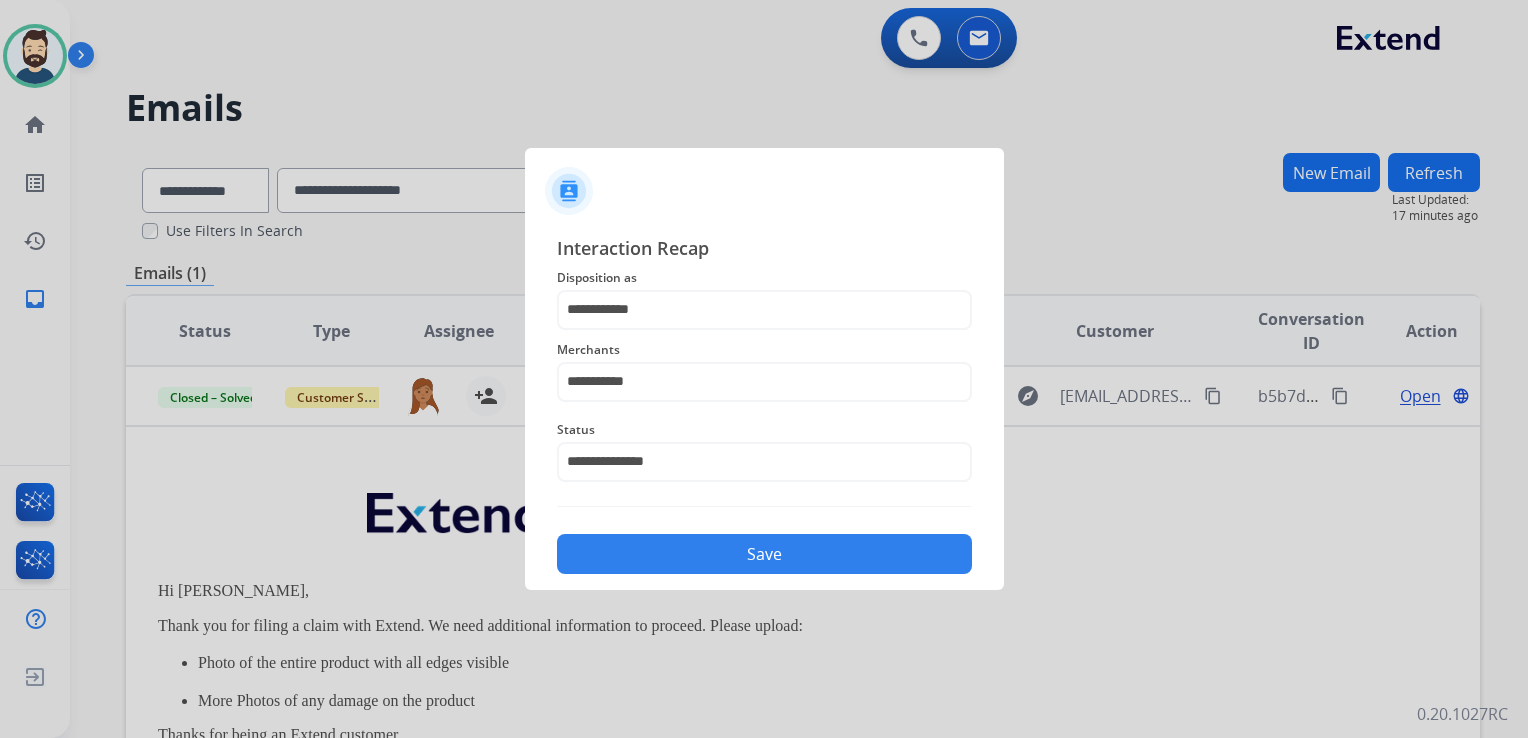 click on "Save" 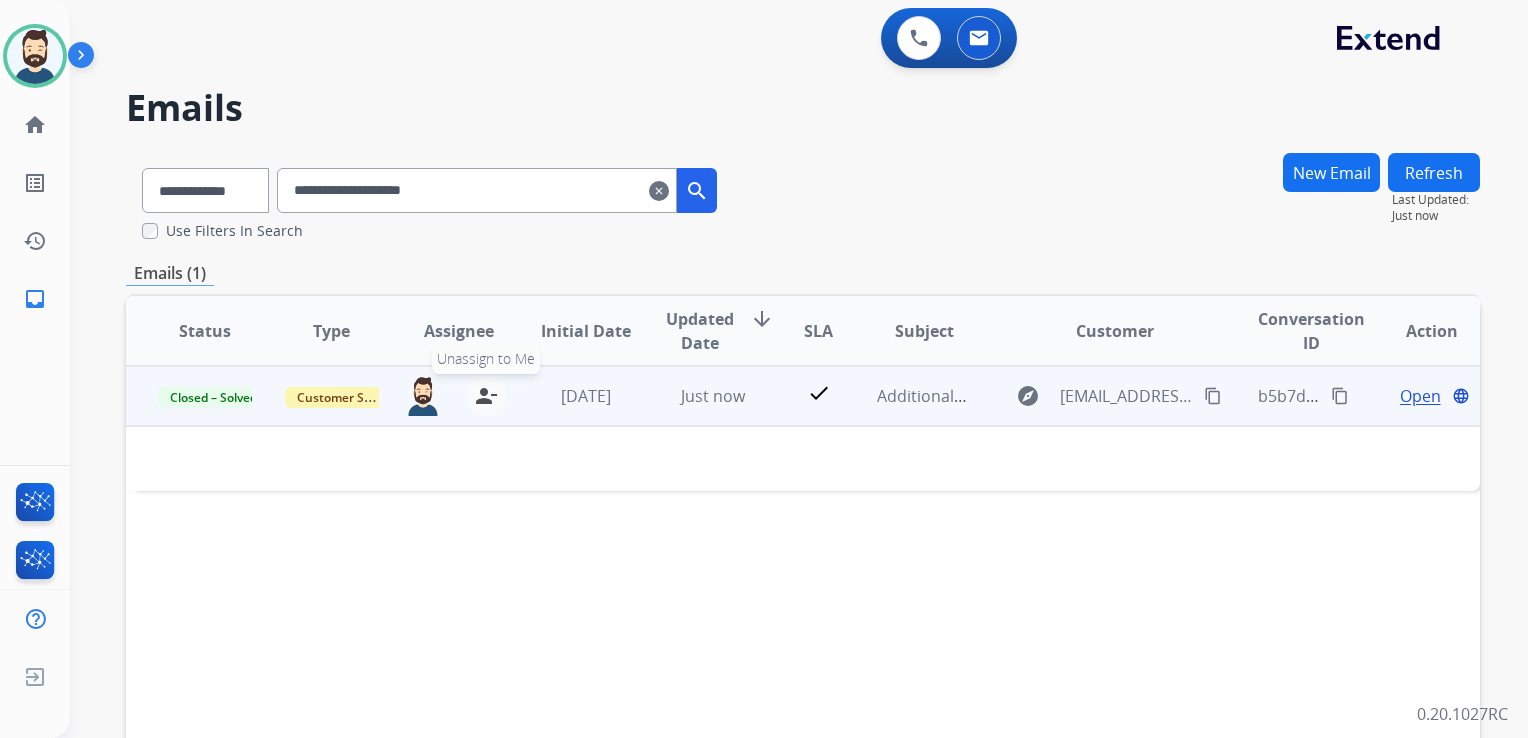 click on "person_remove" at bounding box center [486, 396] 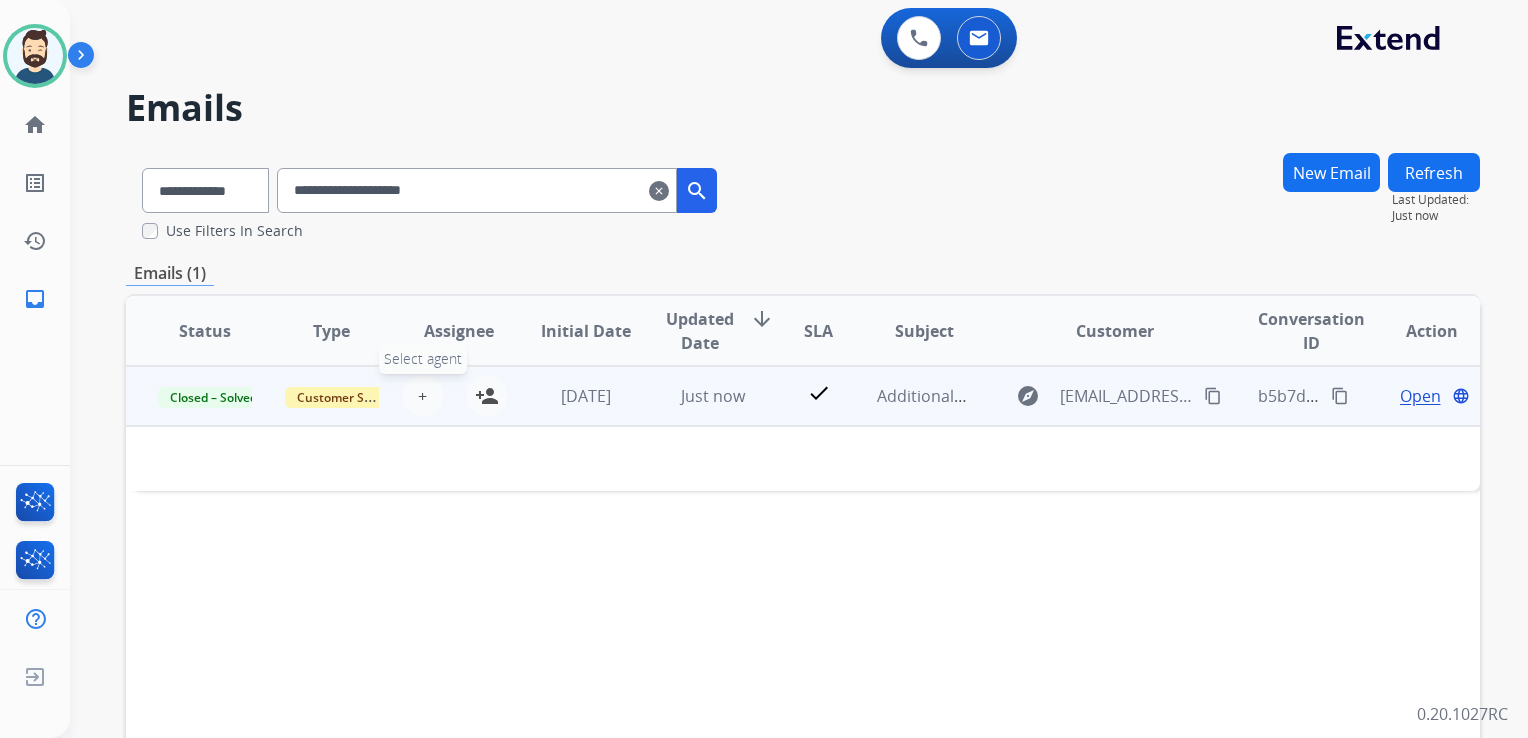 click on "+" at bounding box center [422, 396] 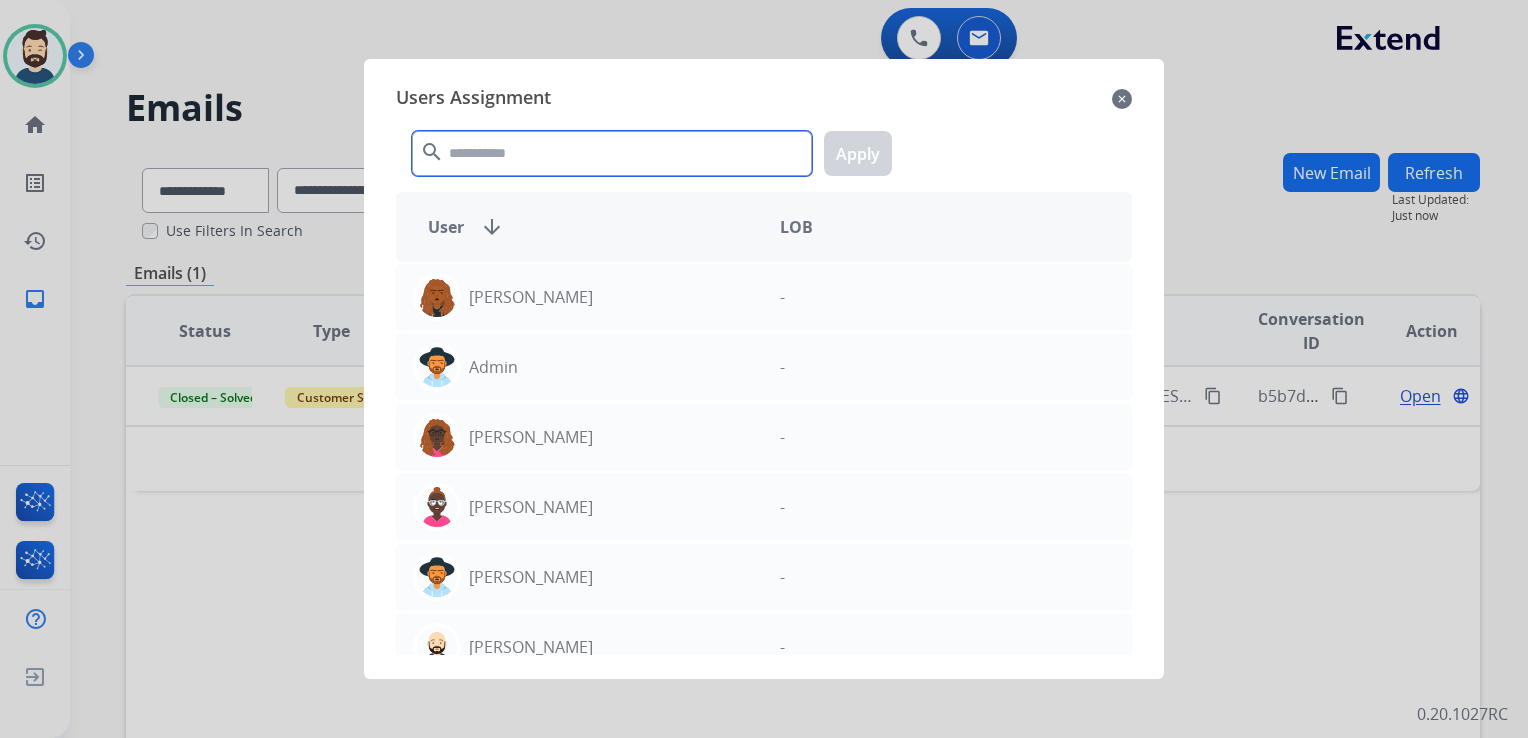 click 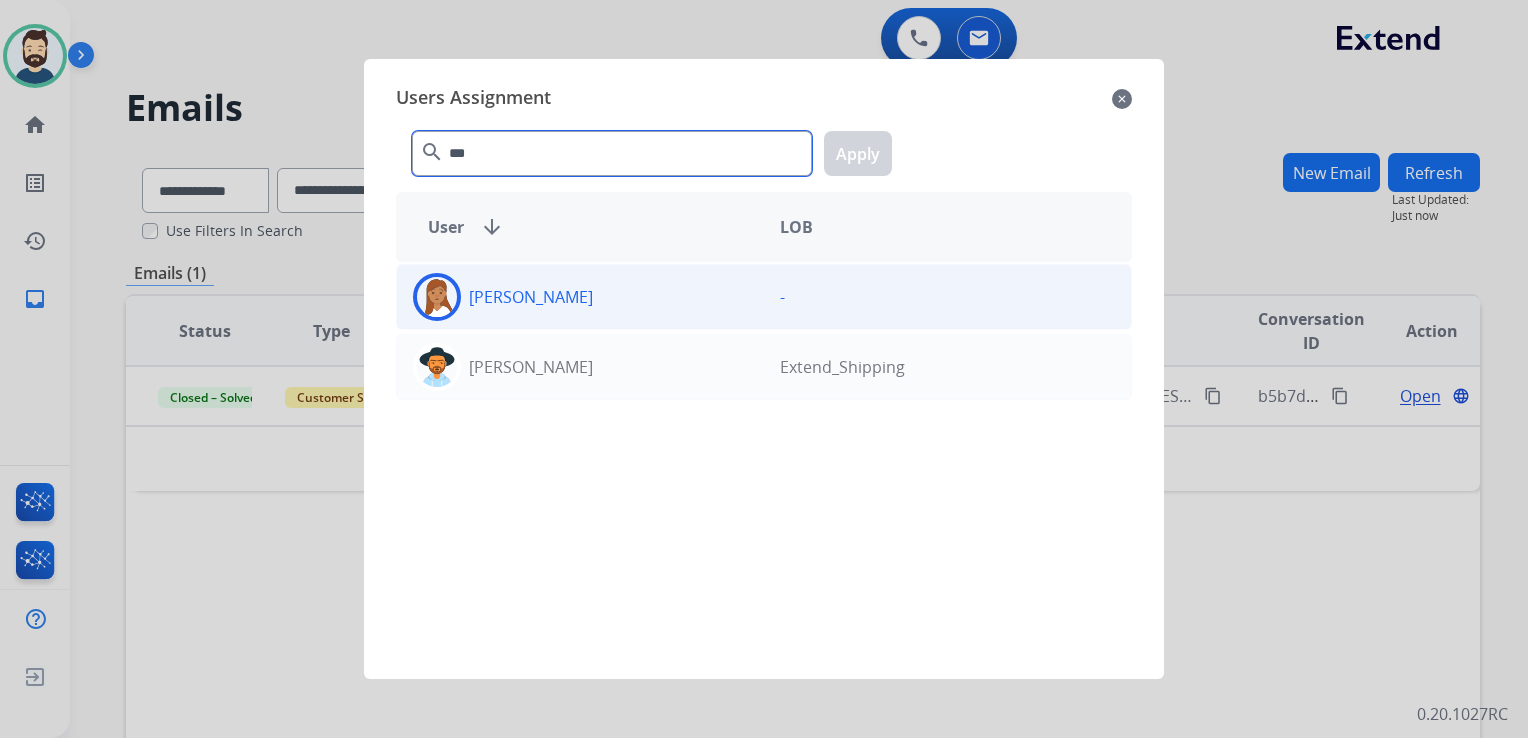 type on "***" 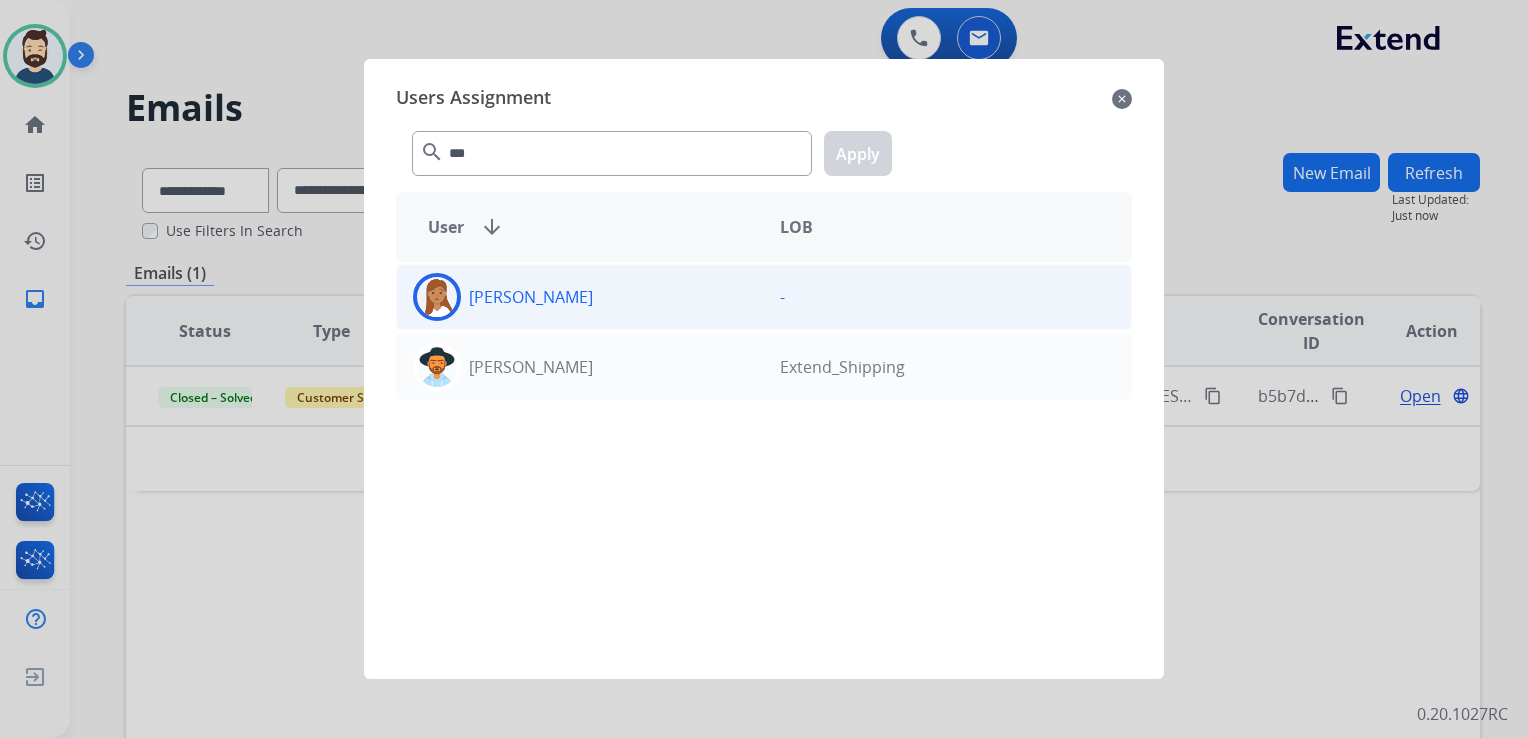 click 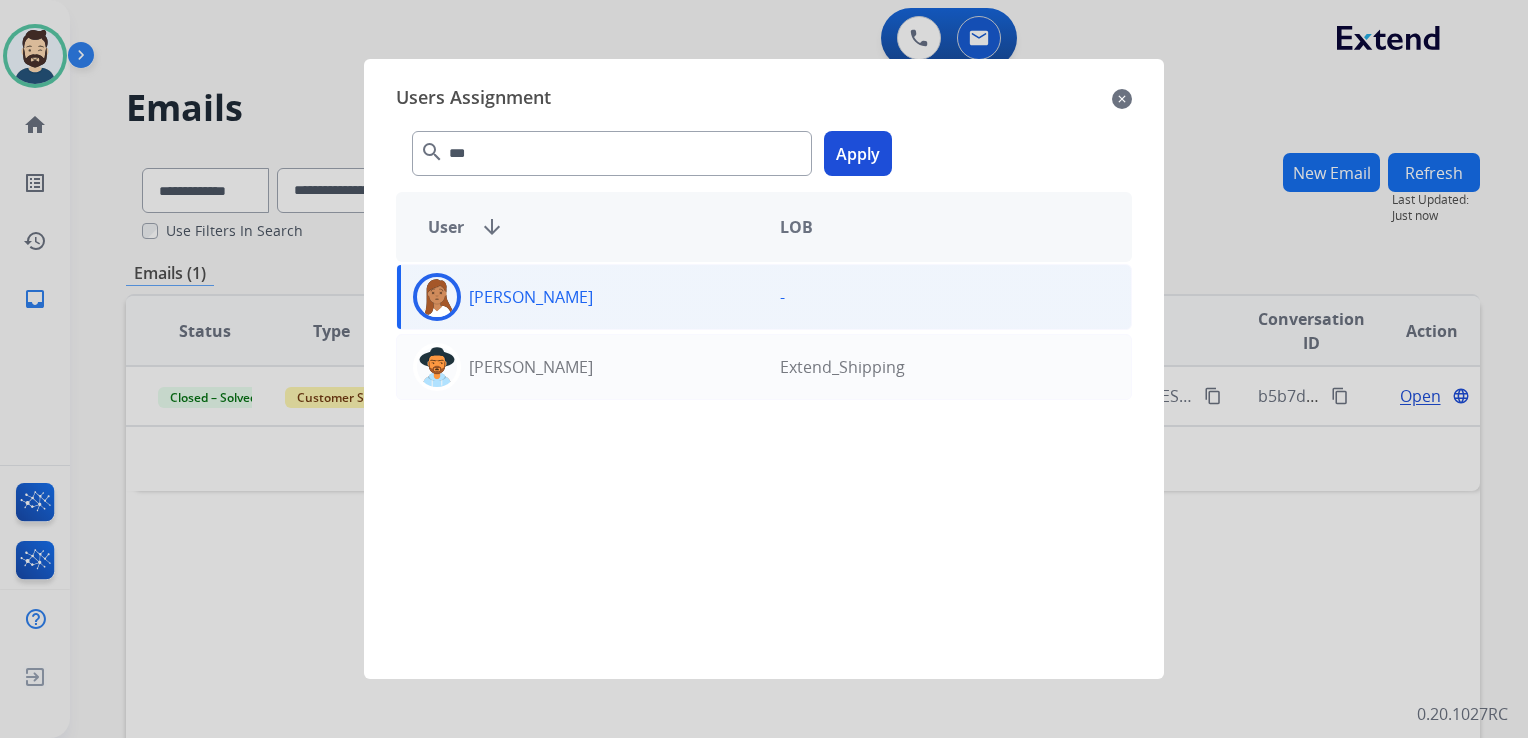 click on "Apply" 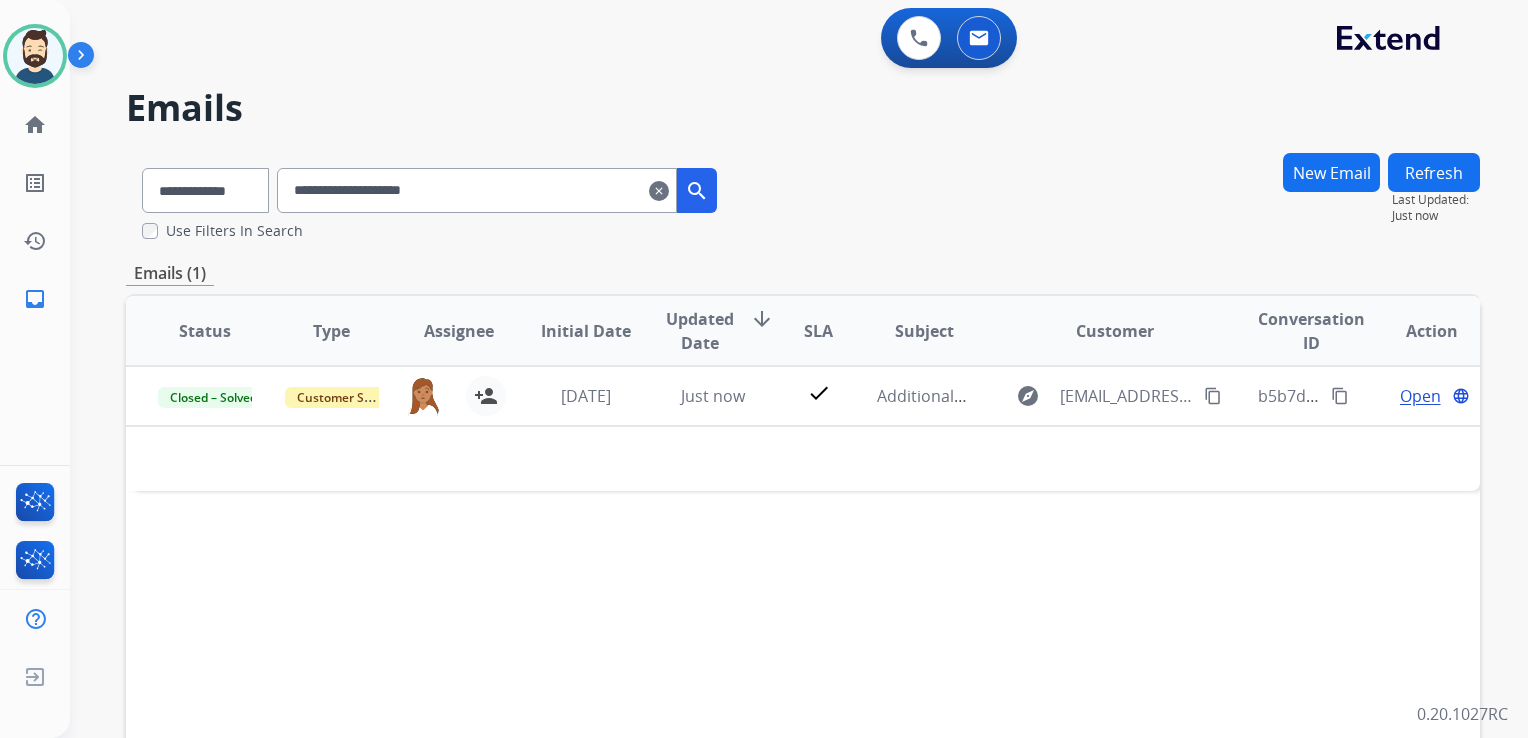click on "clear" at bounding box center [659, 191] 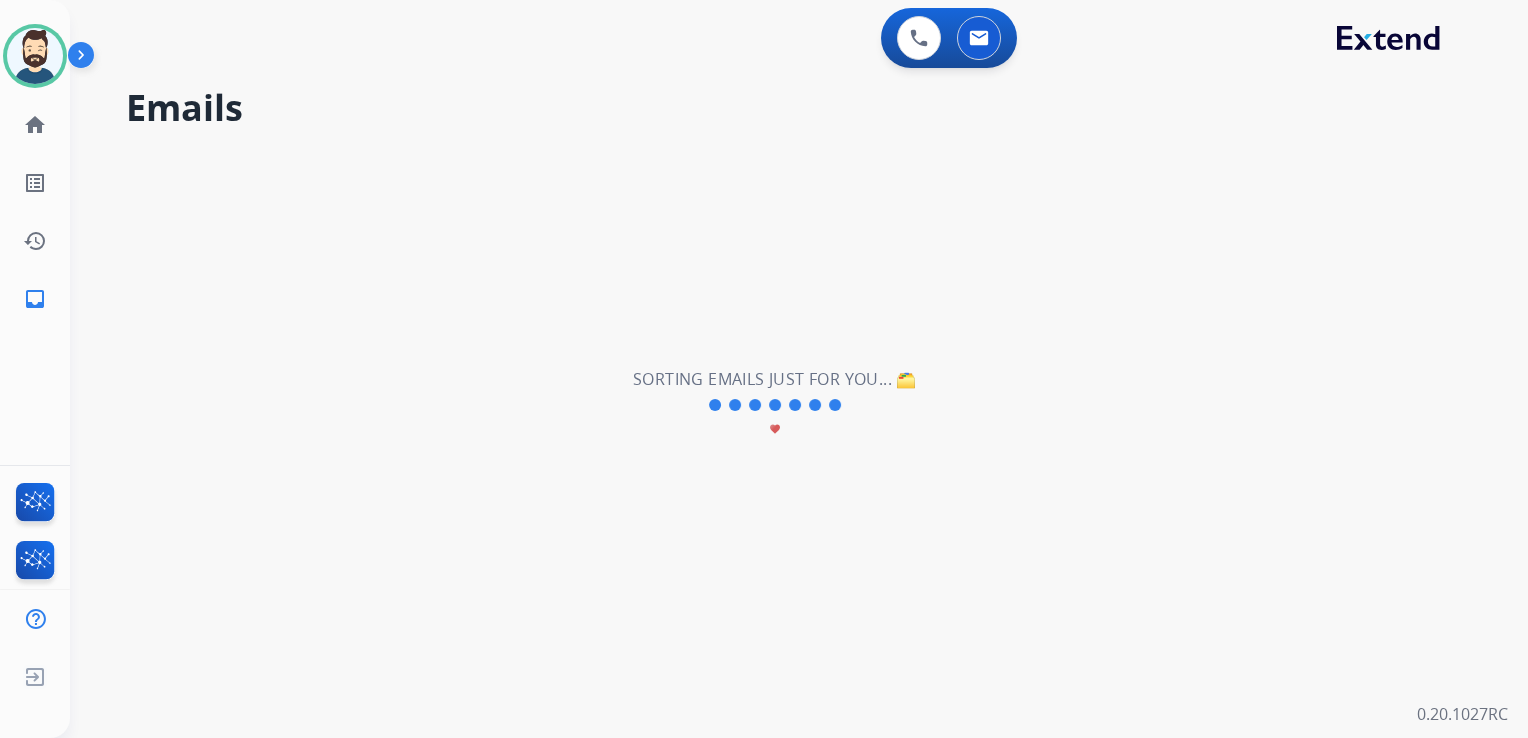 type 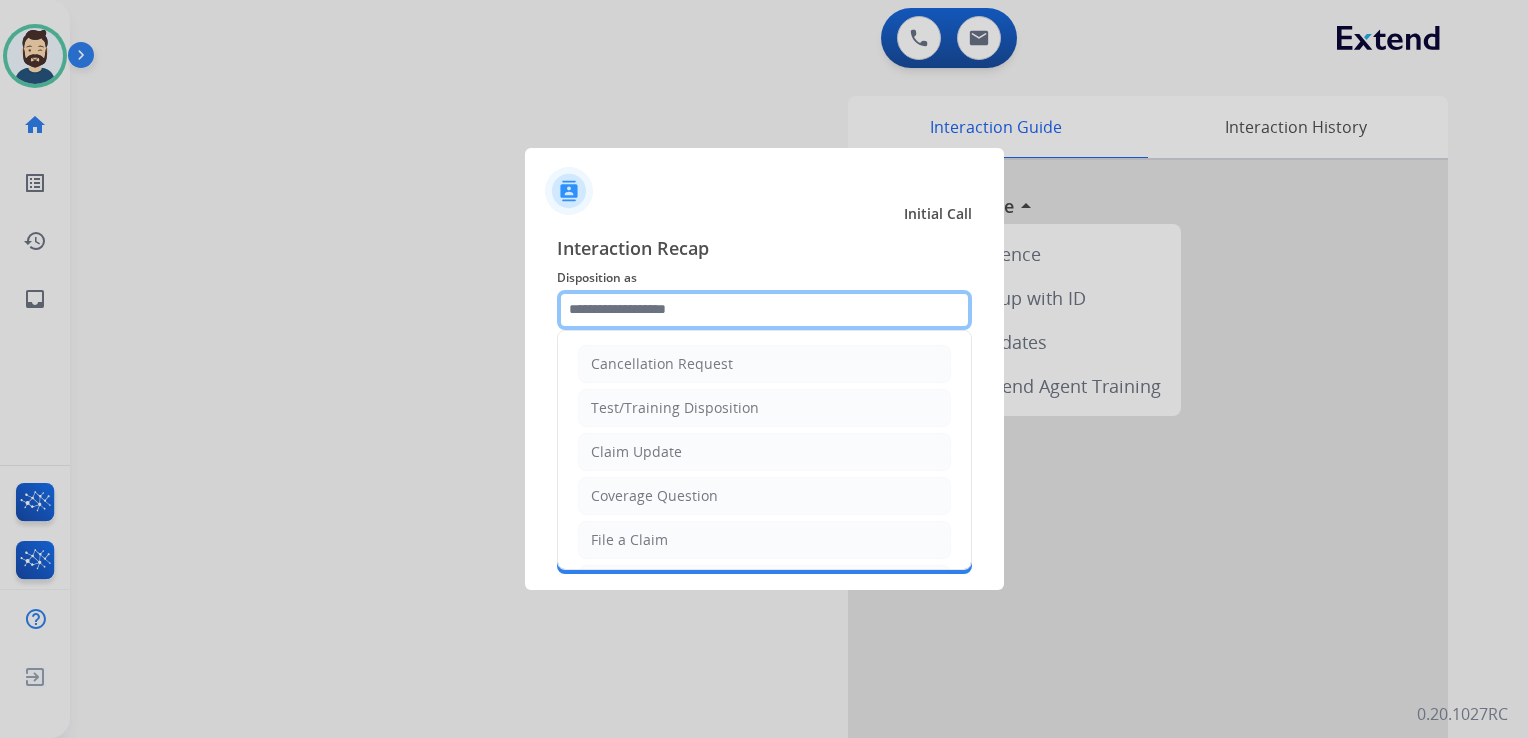 click 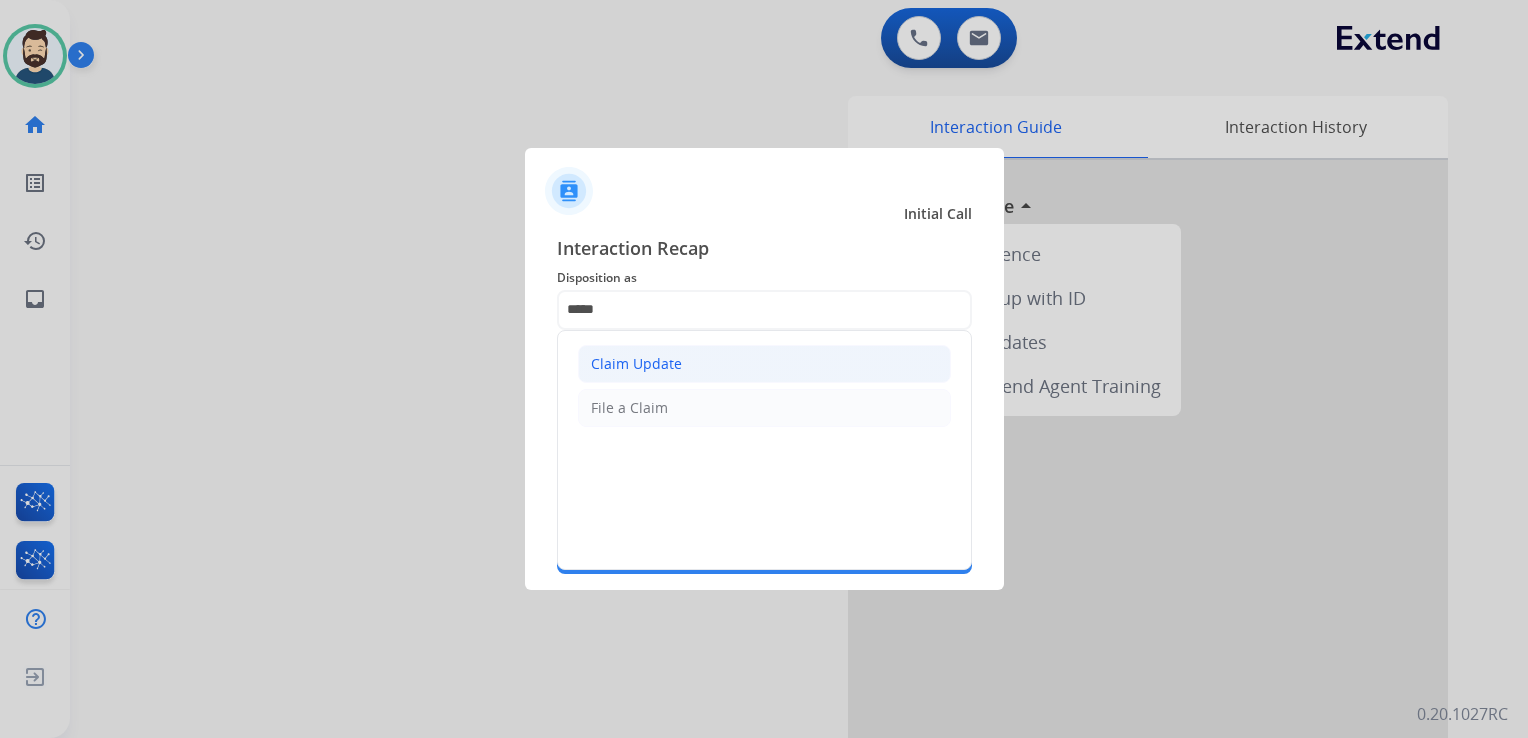 click on "Claim Update" 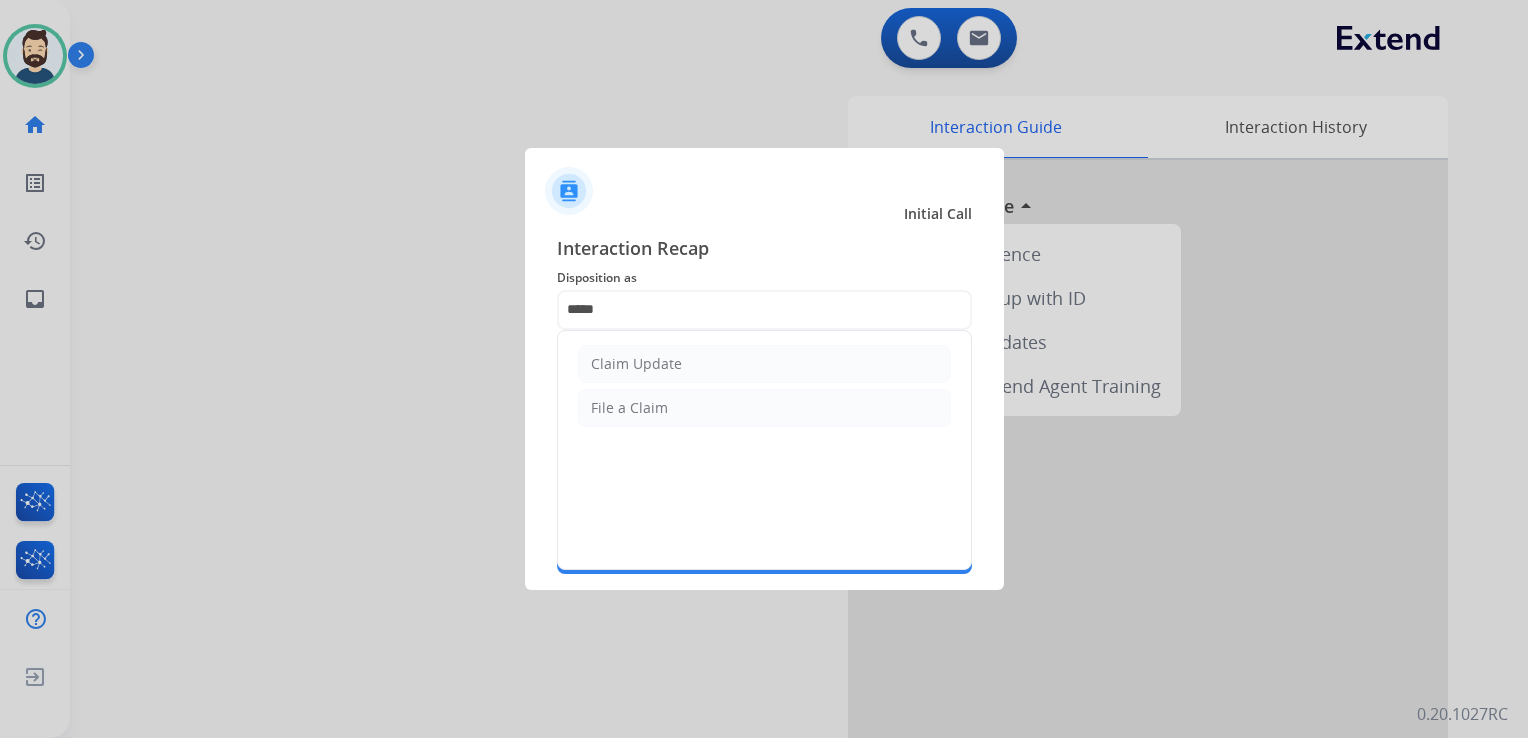 type on "**********" 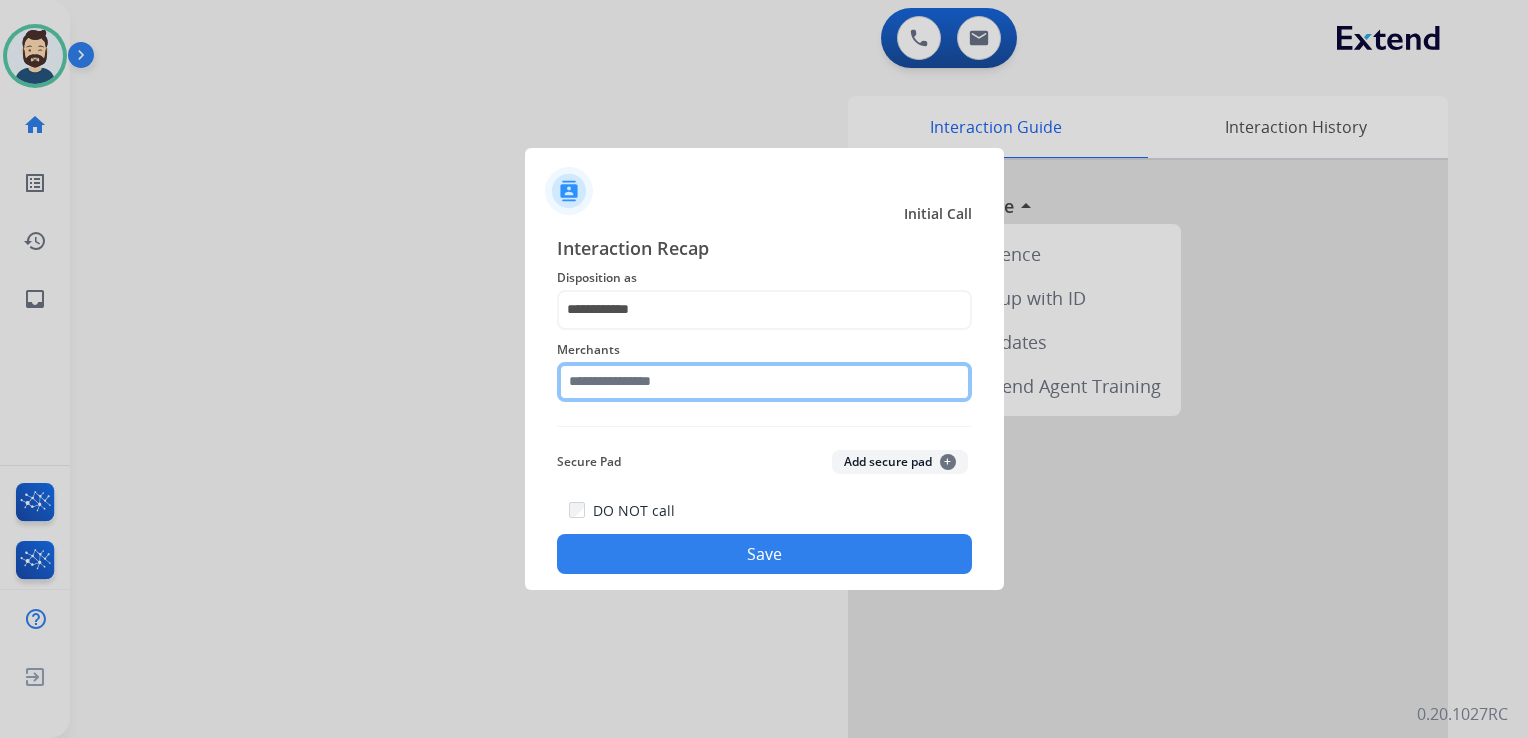 click 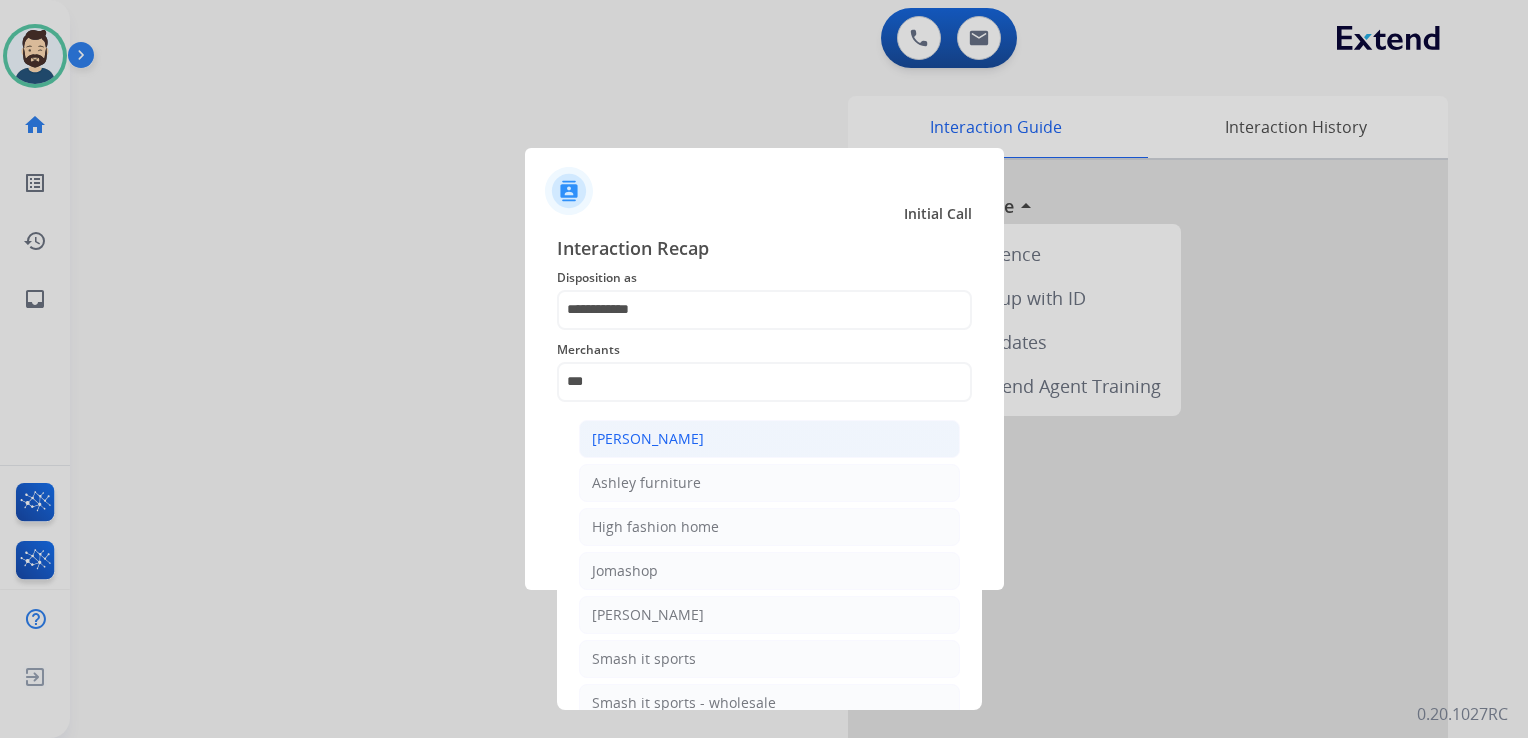 click on "[PERSON_NAME]" 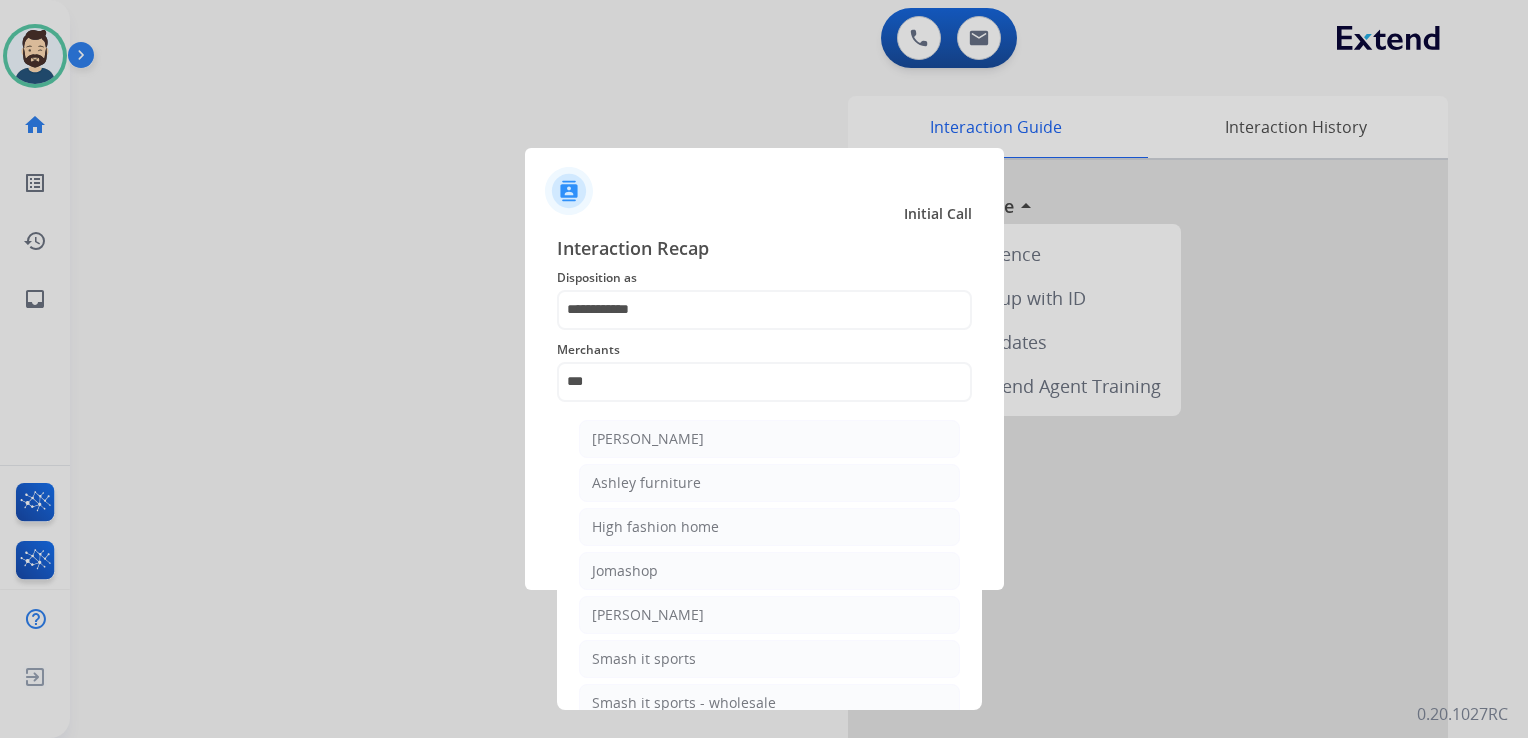 type on "**********" 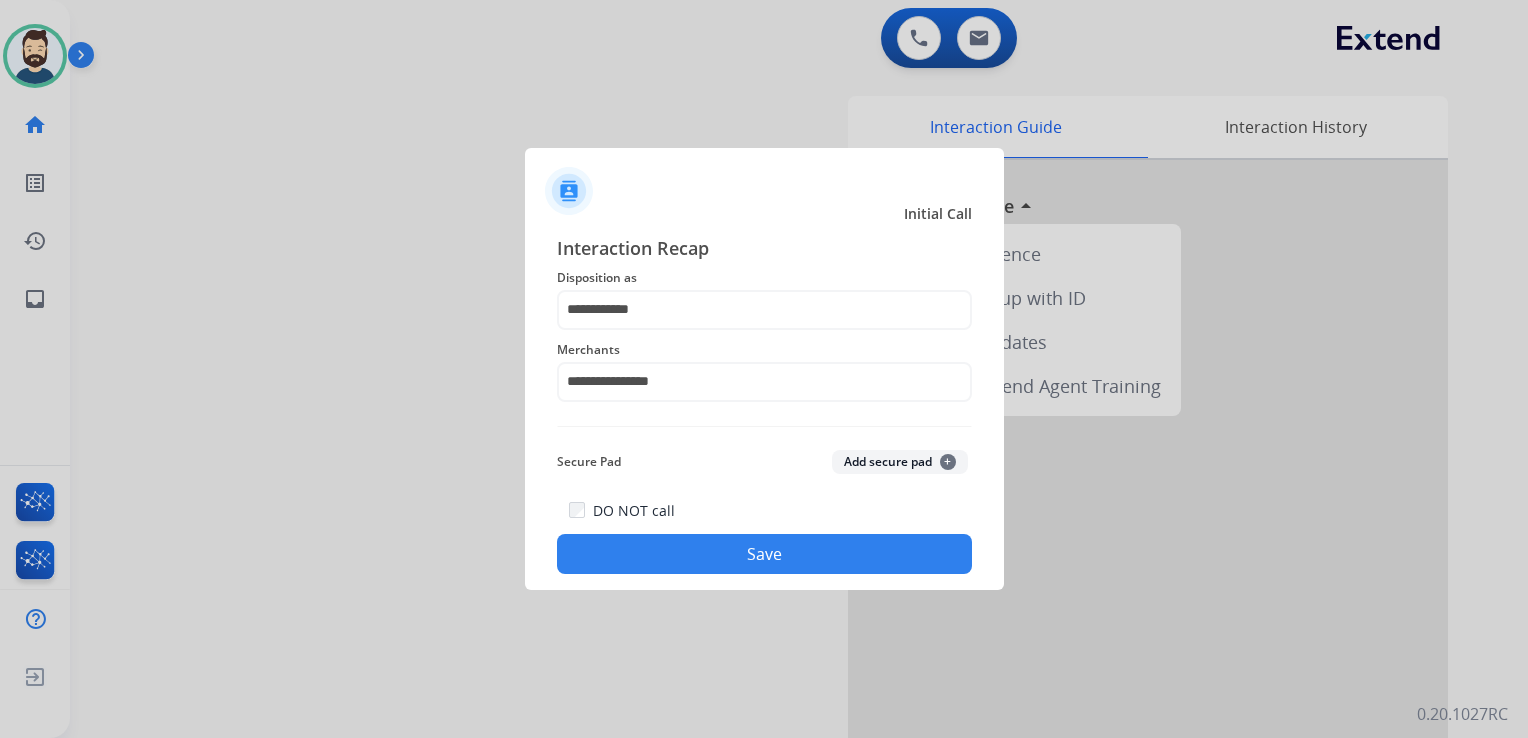 click on "Save" 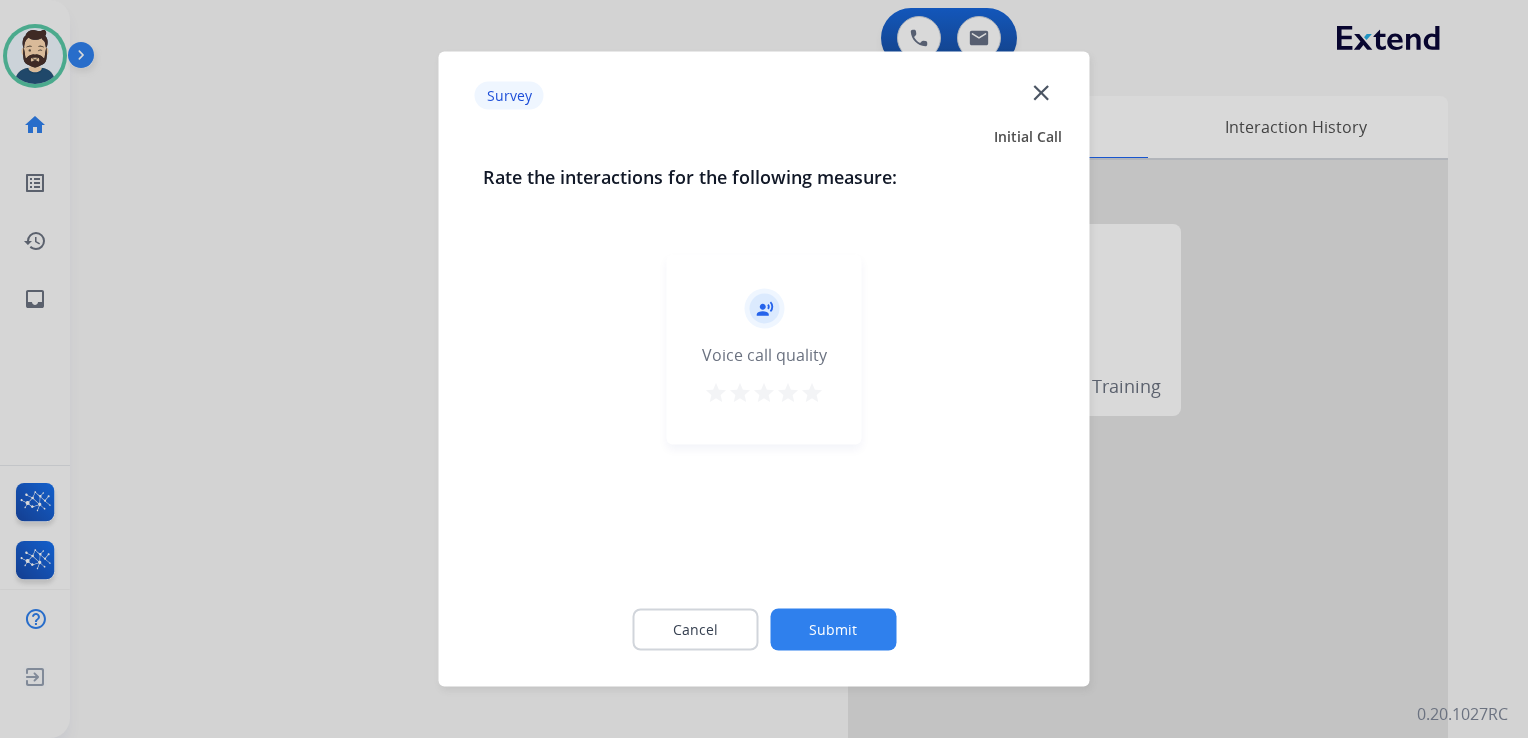 click on "star" at bounding box center [812, 393] 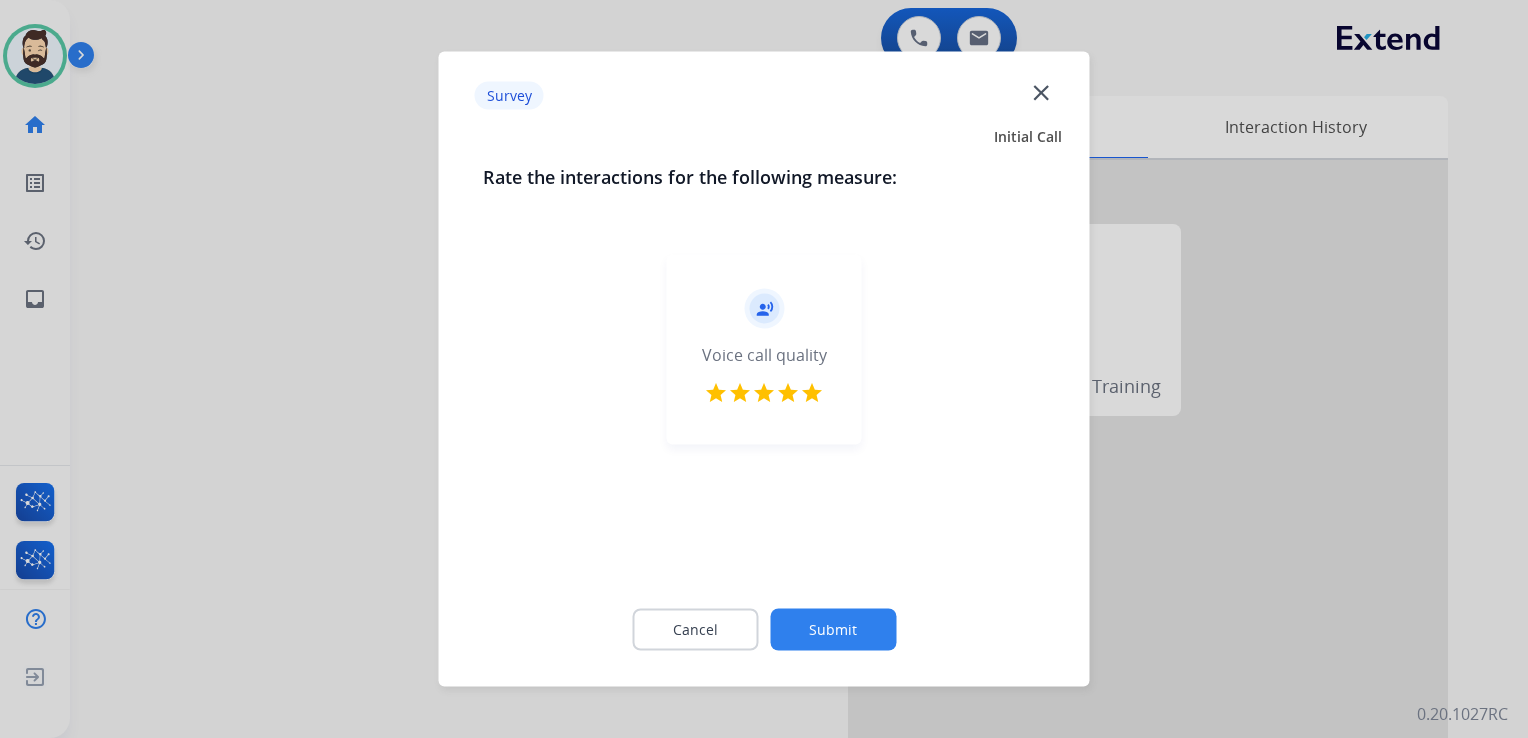 click on "Submit" 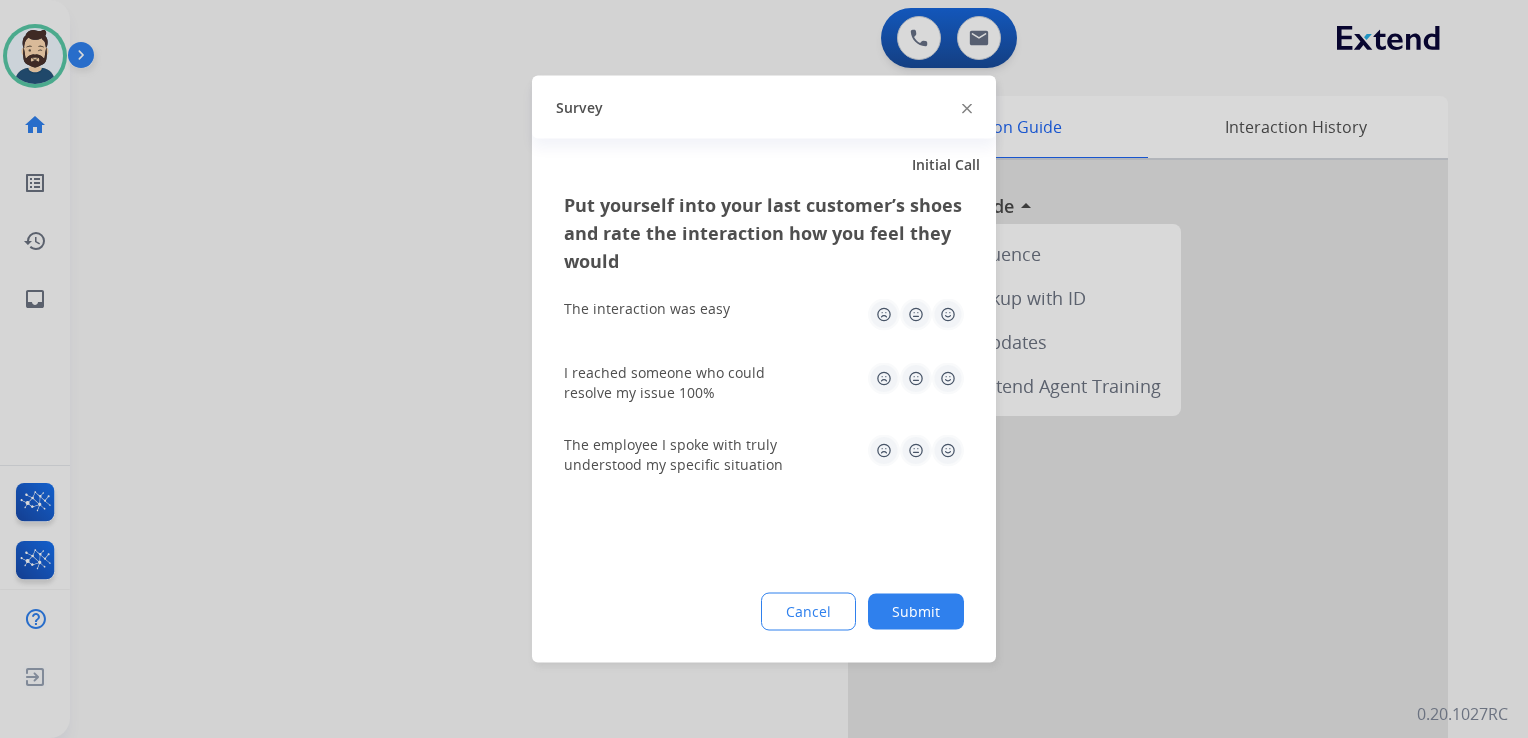 click 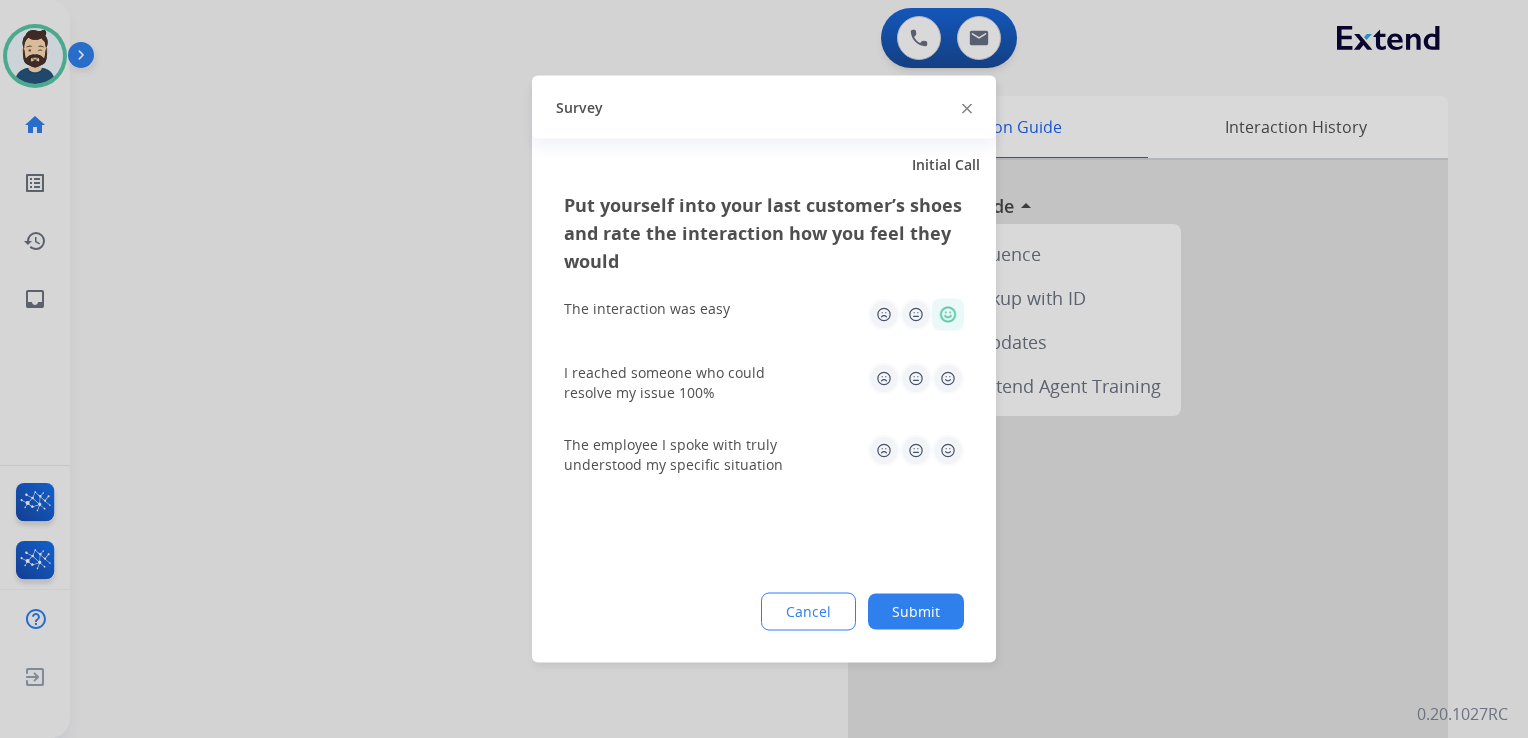 click 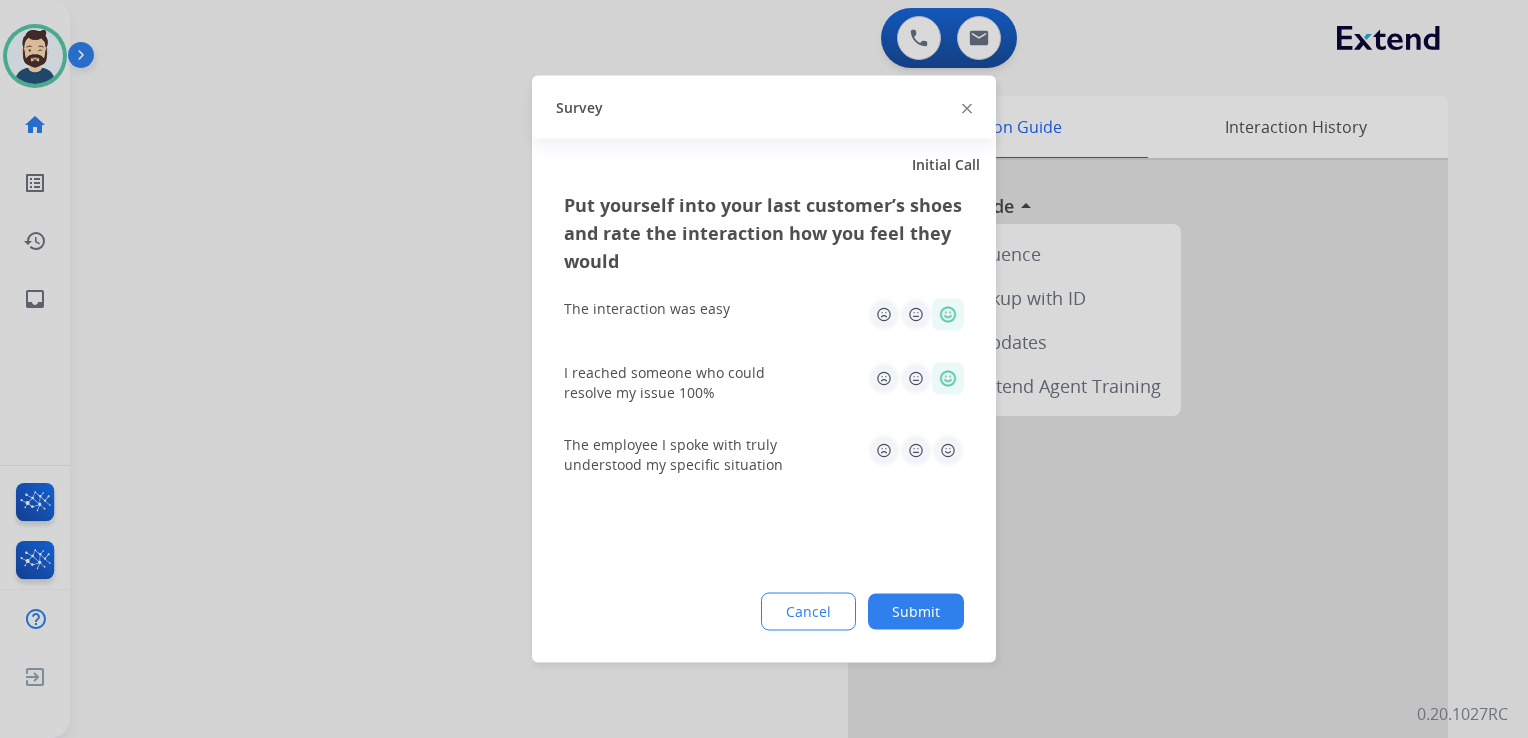 click 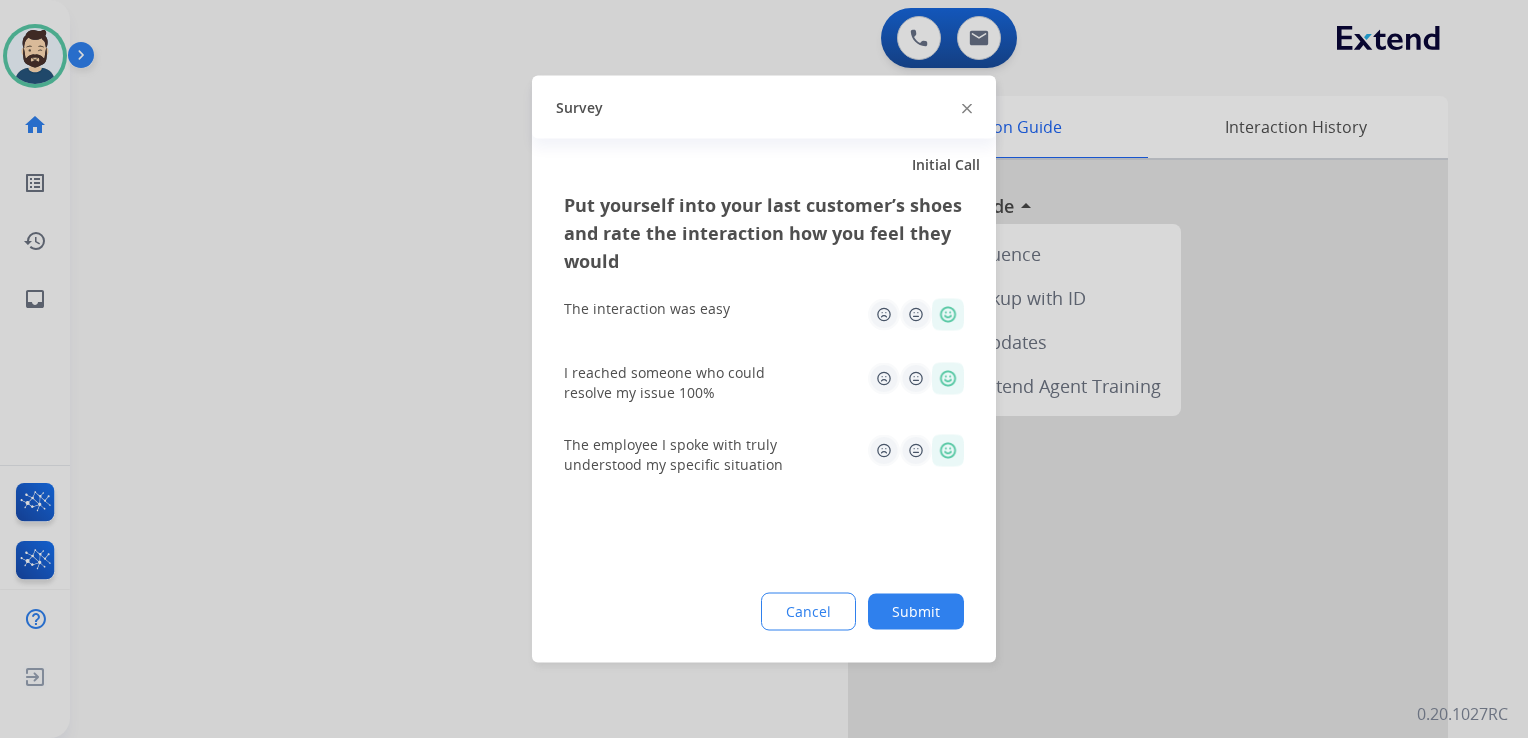 click on "Submit" 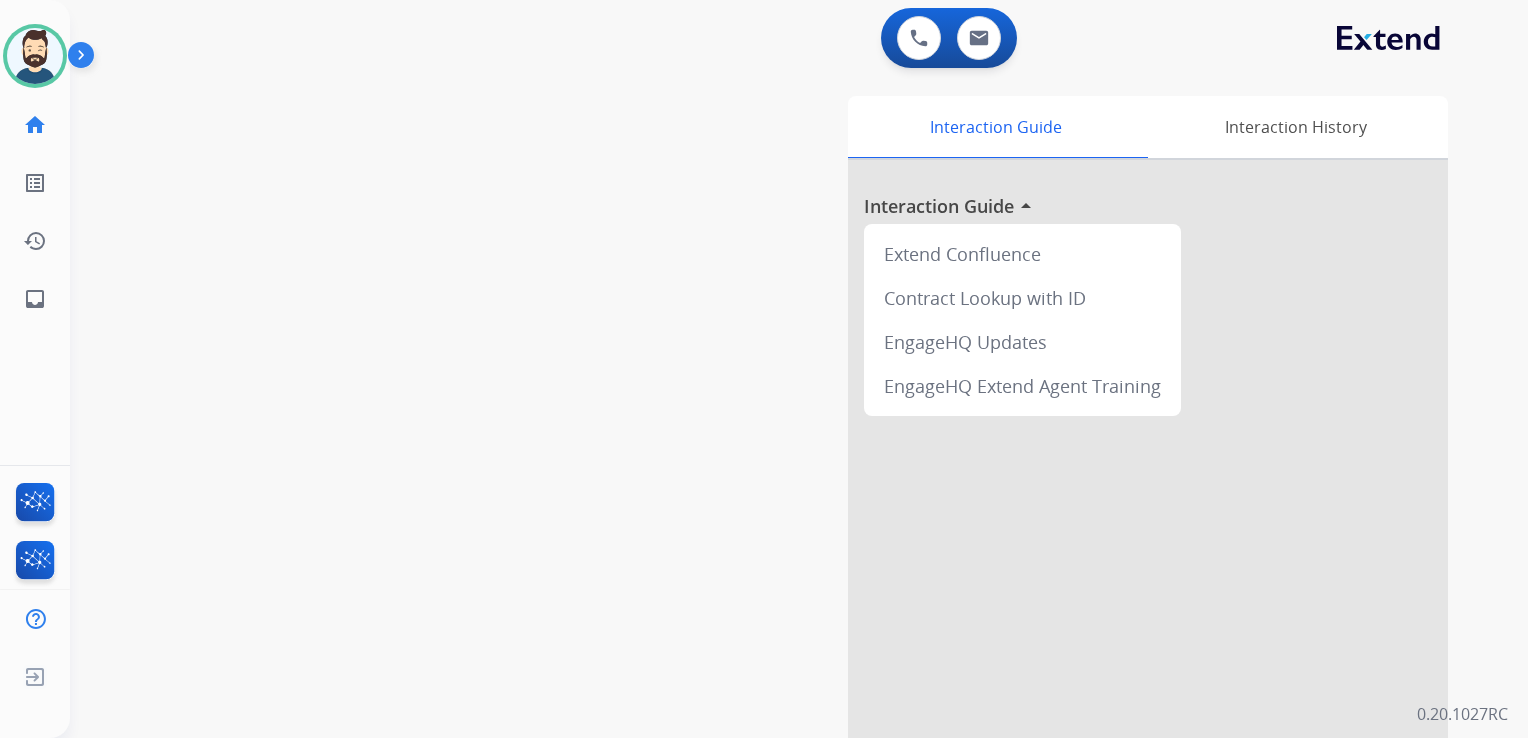 click on "swap_horiz Break voice bridge close_fullscreen Connect 3-Way Call merge_type Separate 3-Way Call  Interaction Guide   Interaction History  Interaction Guide arrow_drop_up  Extend Confluence   Contract Lookup with ID   EngageHQ Updates   EngageHQ Extend Agent Training" at bounding box center (775, 489) 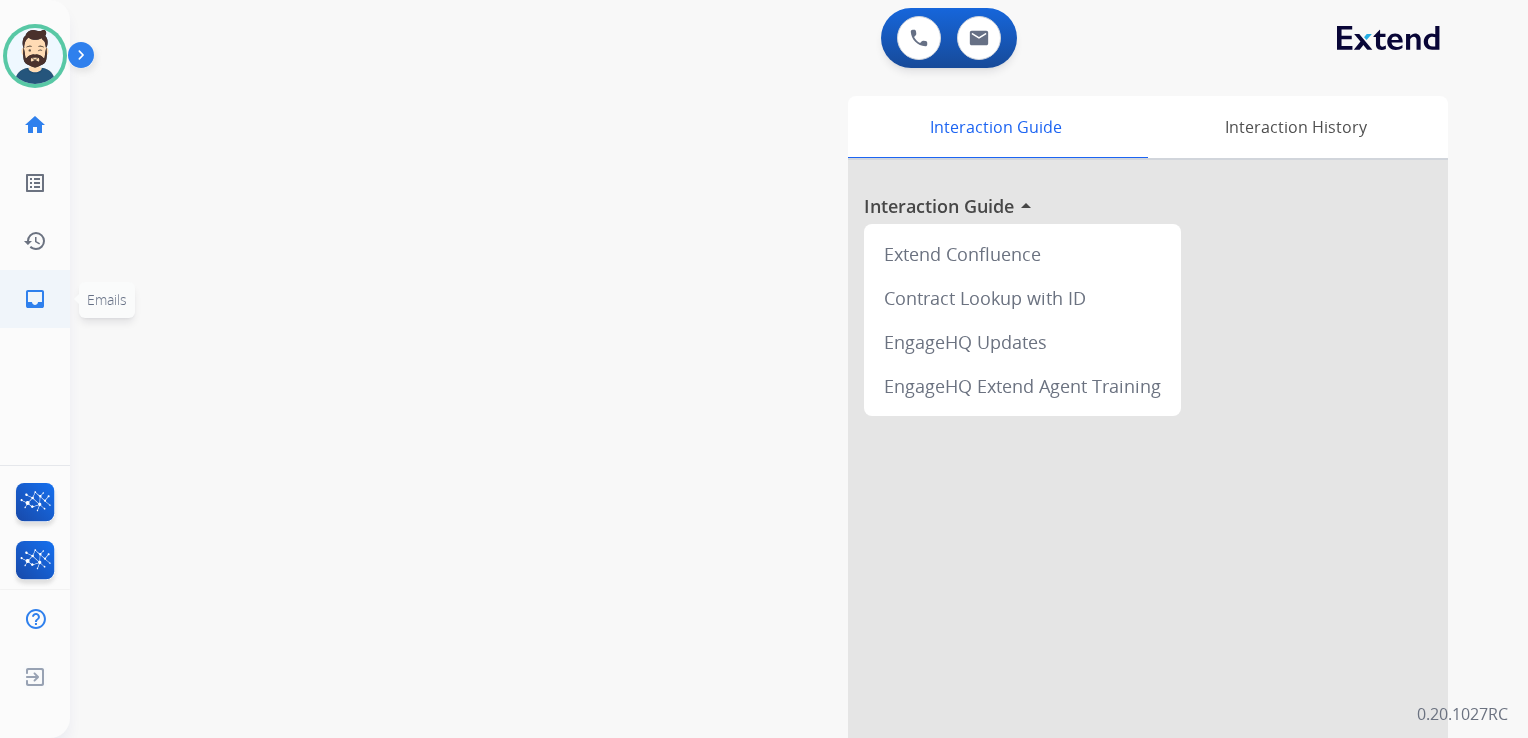 click on "inbox" 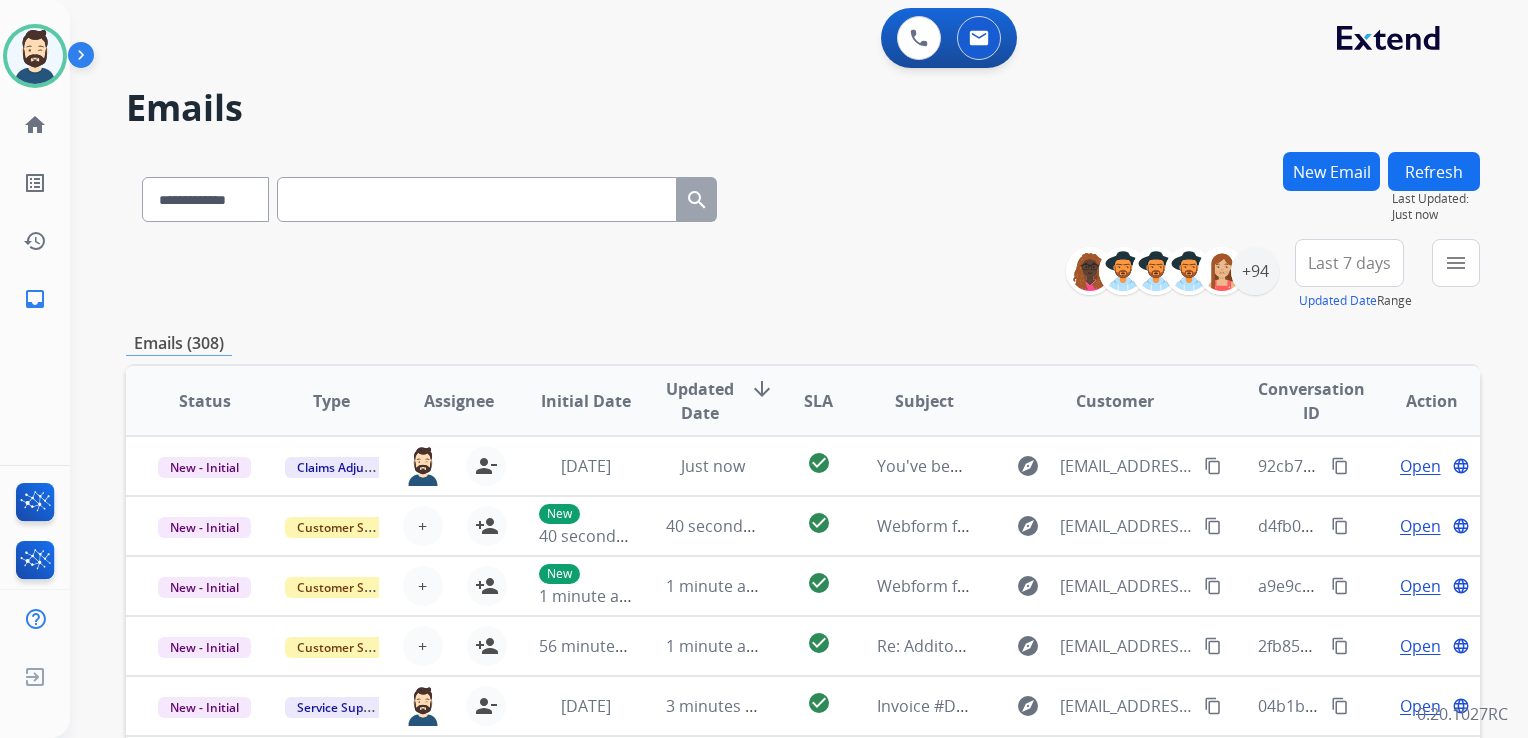 drag, startPoint x: 583, startPoint y: 89, endPoint x: 598, endPoint y: 92, distance: 15.297058 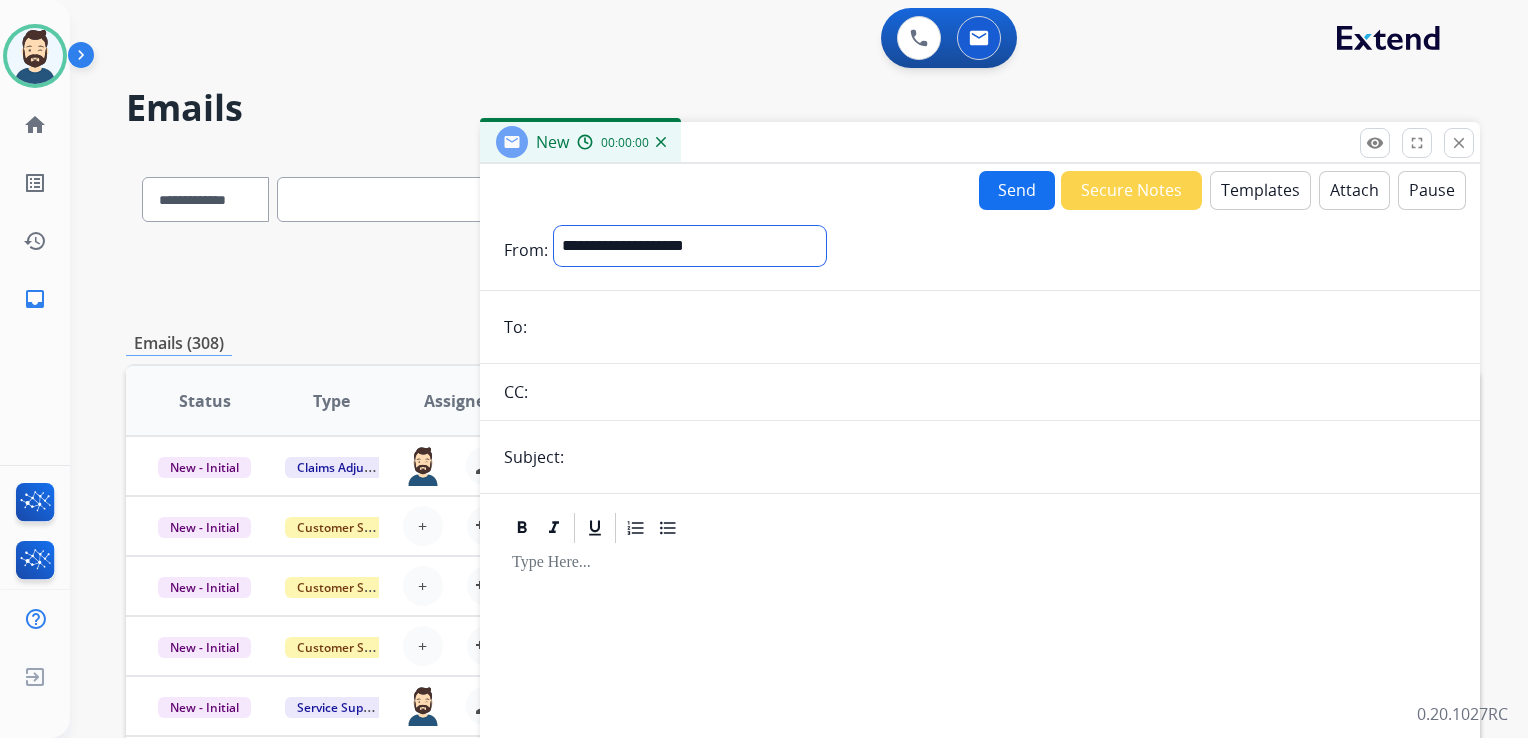 drag, startPoint x: 798, startPoint y: 238, endPoint x: 711, endPoint y: 265, distance: 91.09336 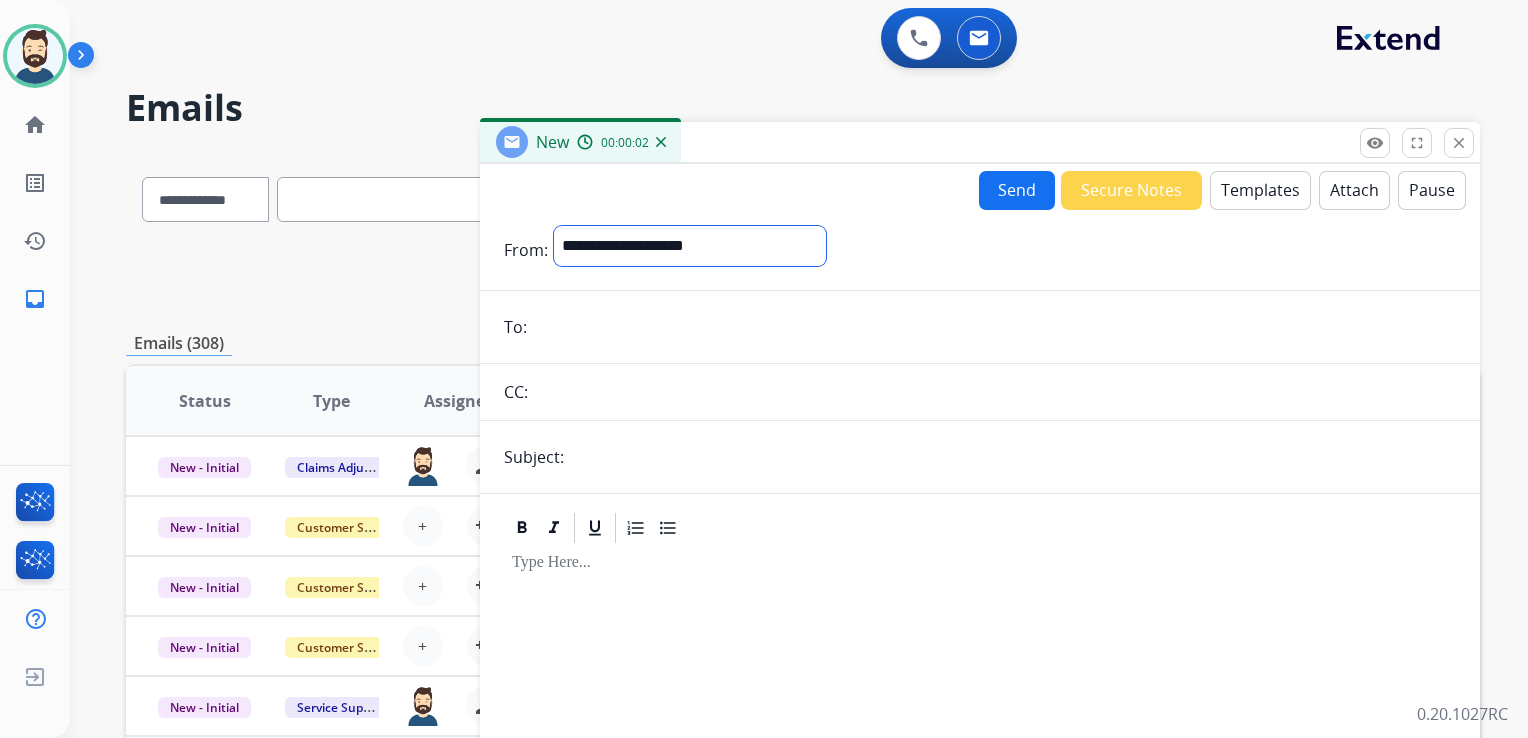 select on "**********" 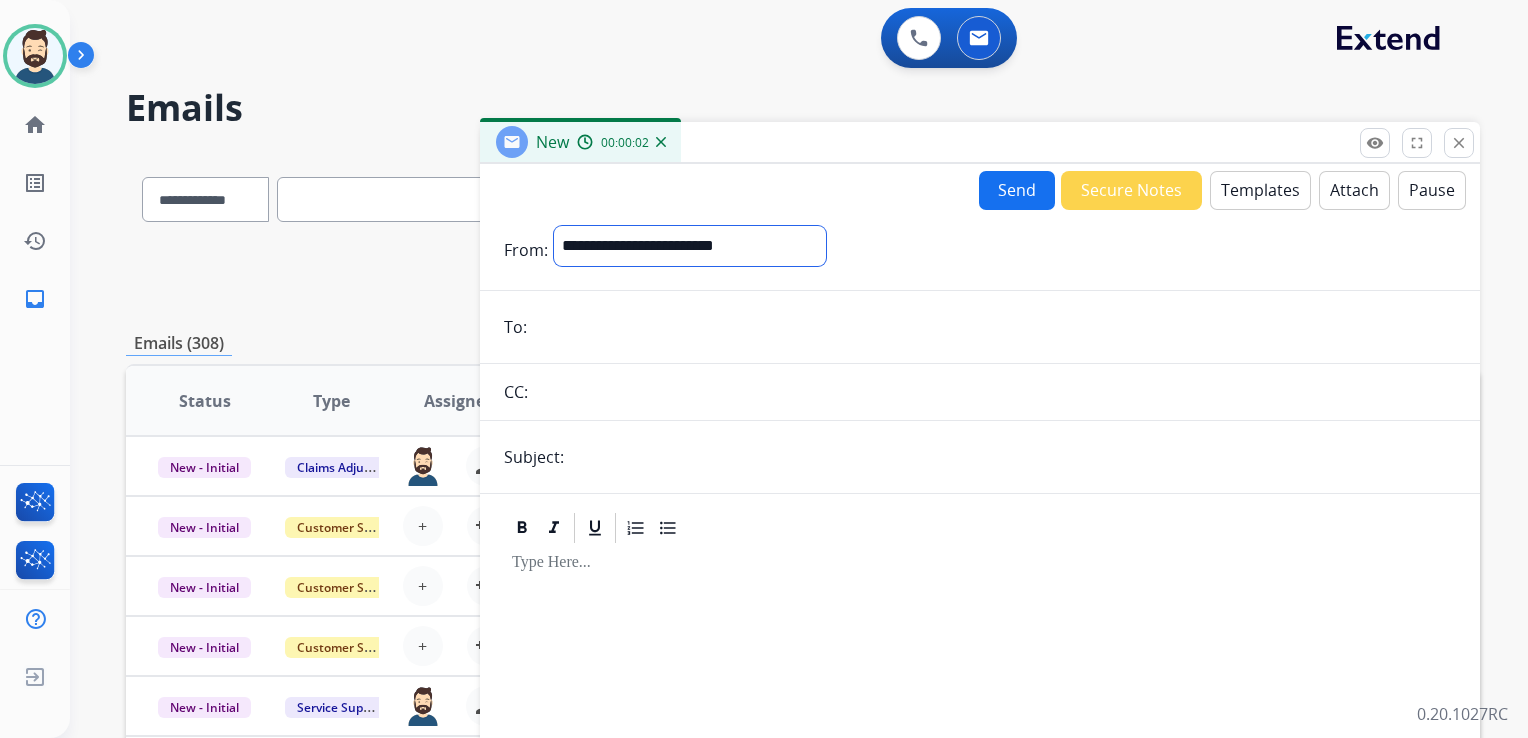 click on "**********" at bounding box center [690, 246] 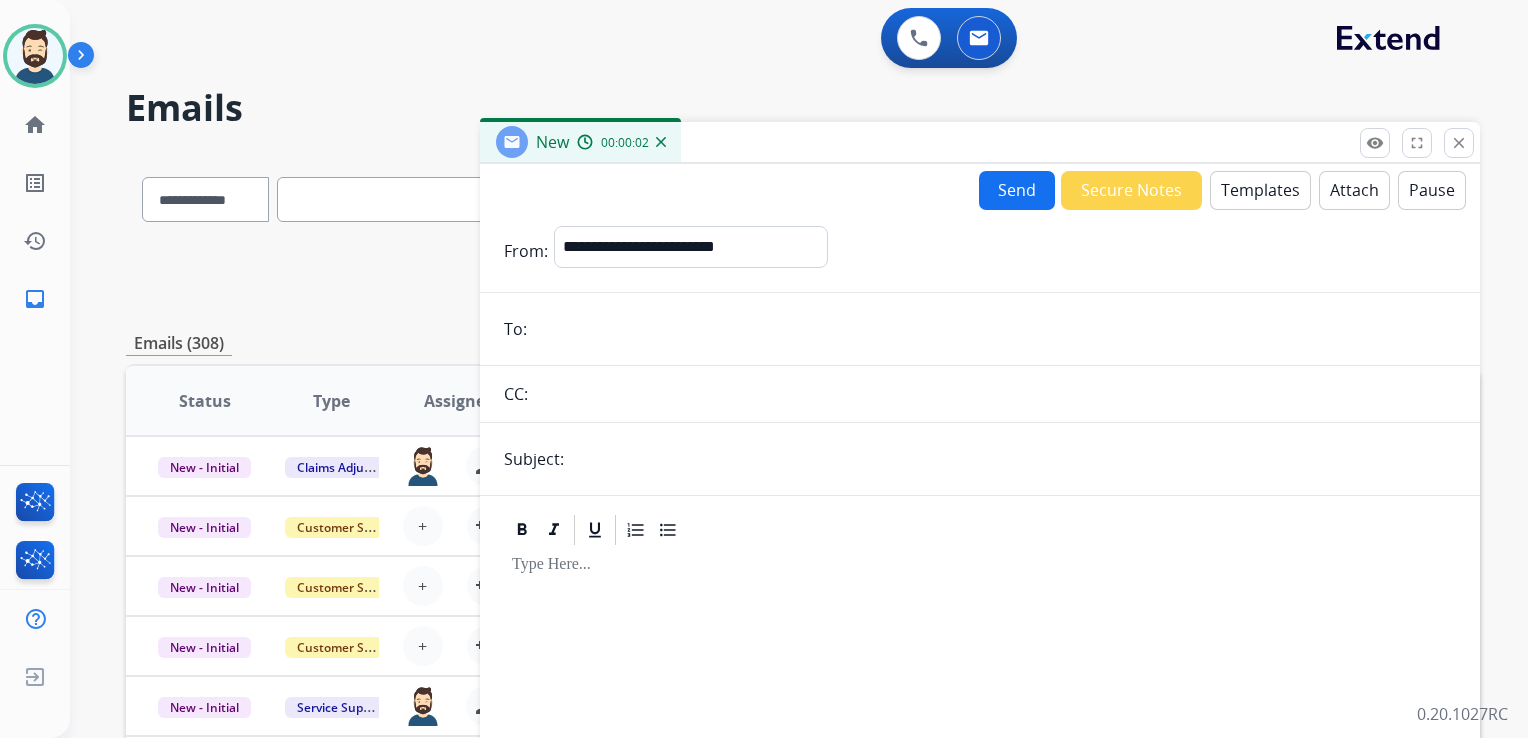 click at bounding box center (994, 329) 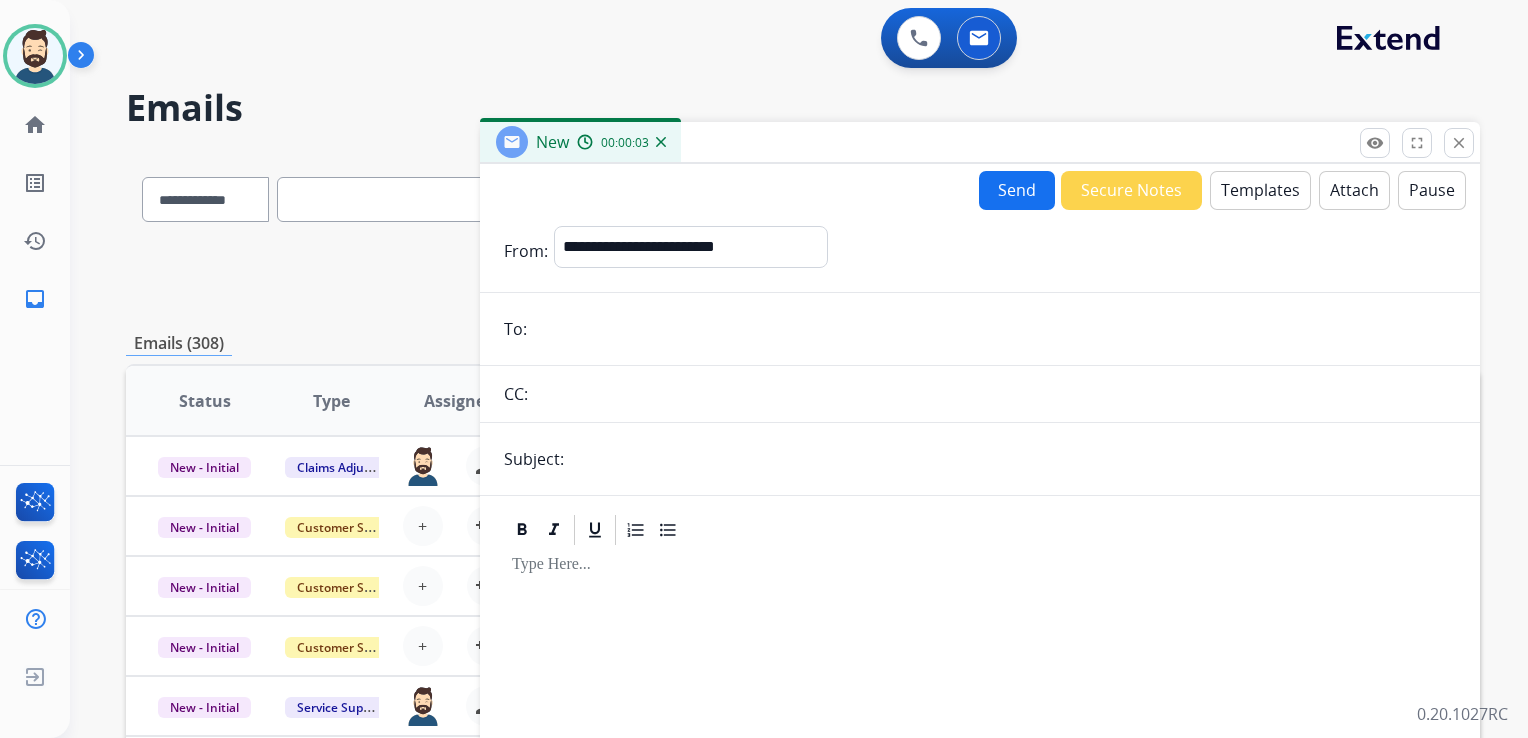 paste on "**********" 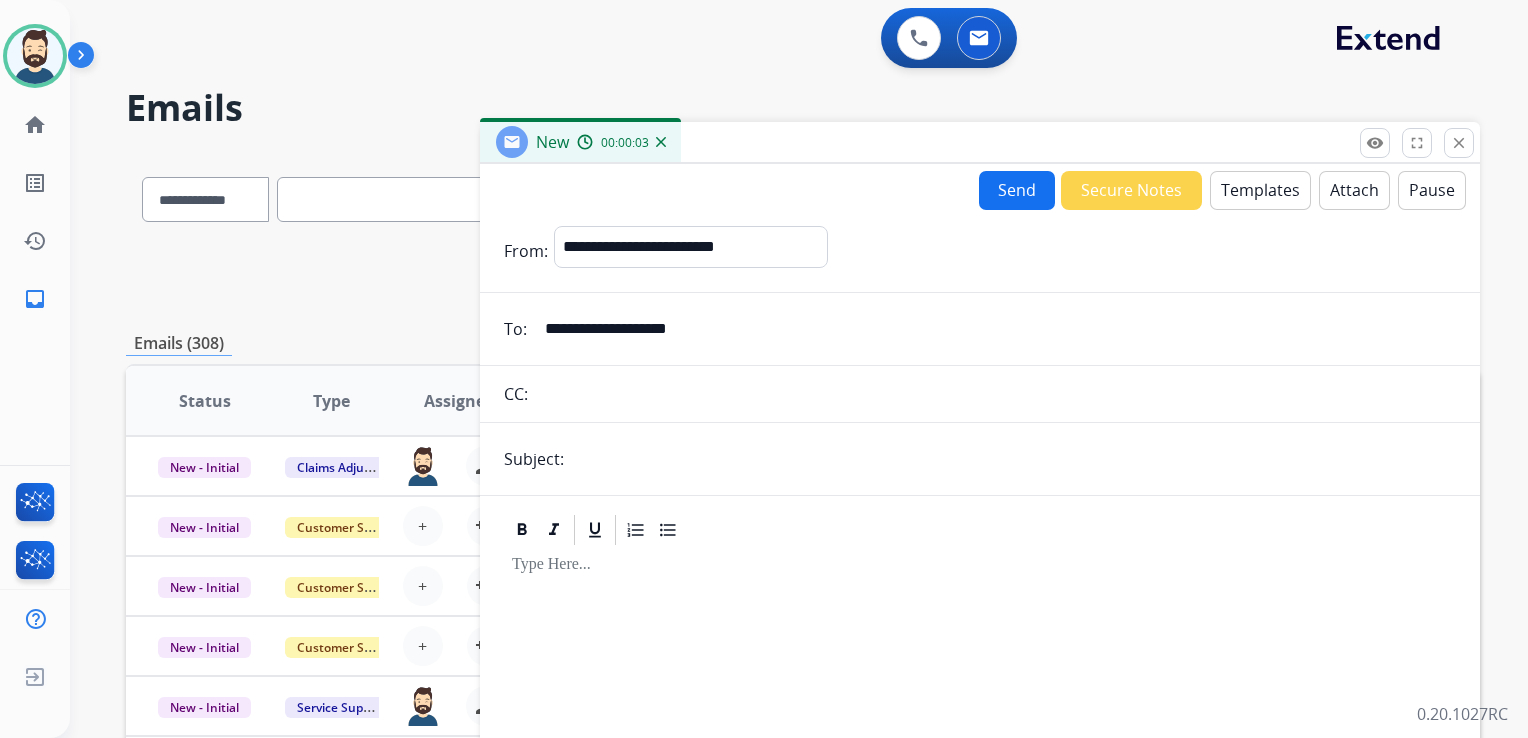 type on "**********" 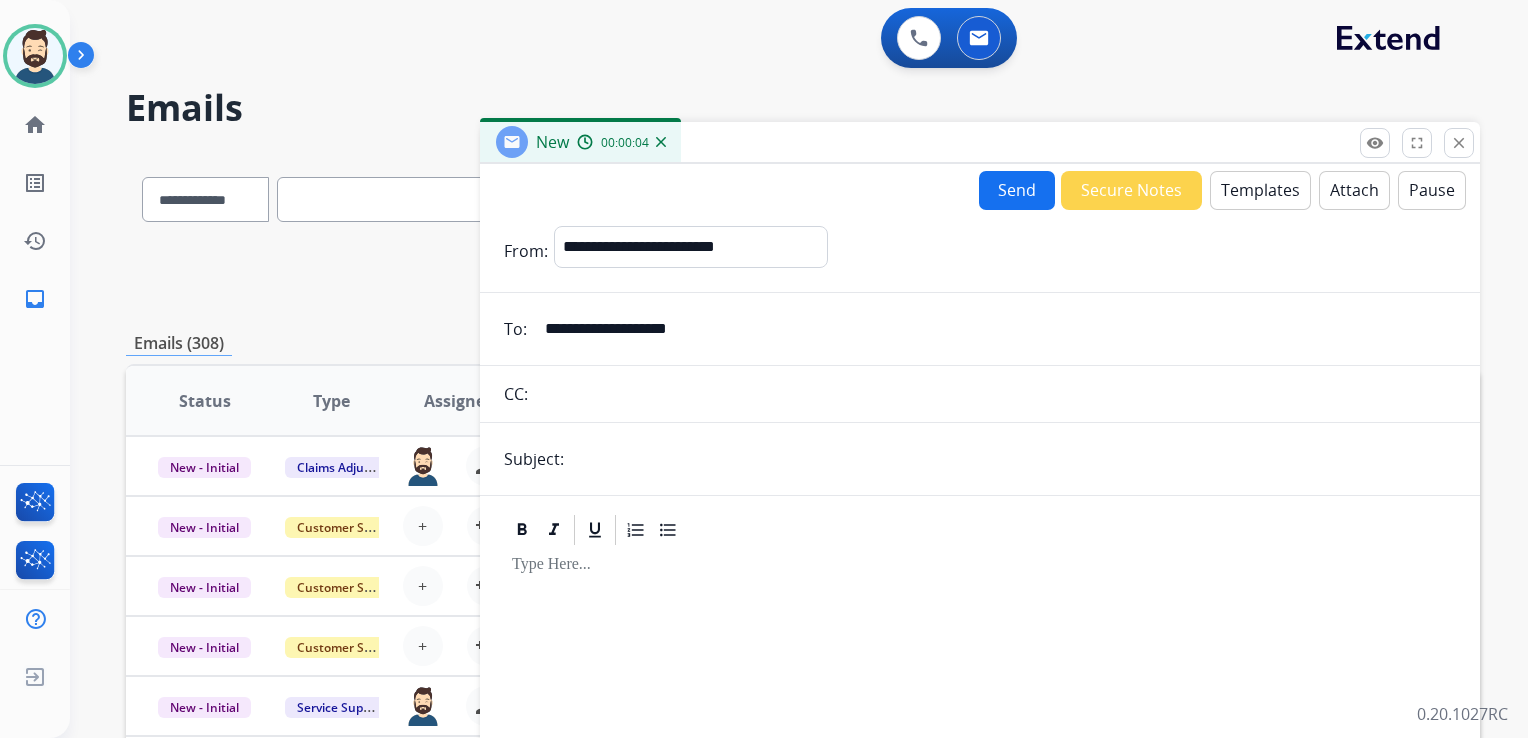 click at bounding box center (1013, 459) 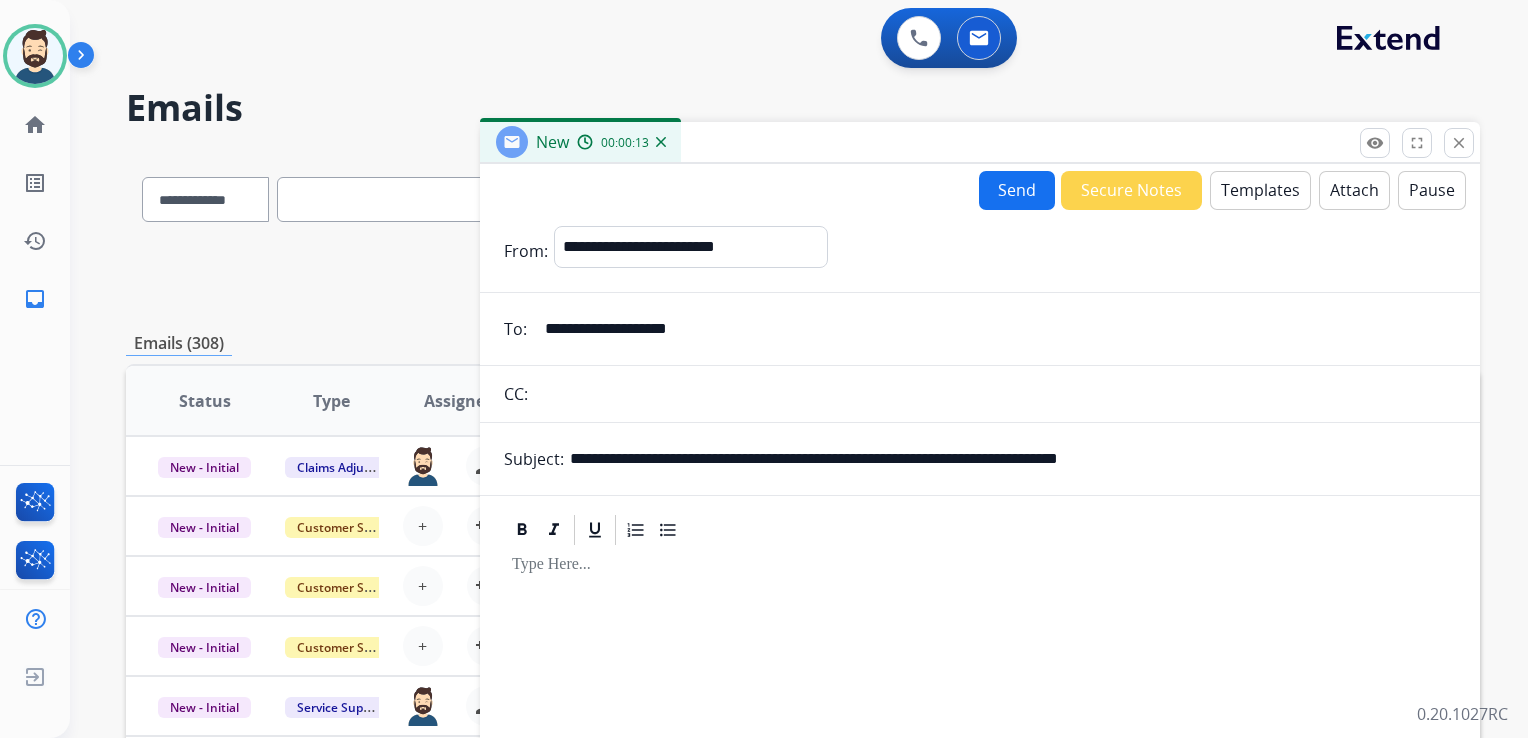 drag, startPoint x: 681, startPoint y: 459, endPoint x: 821, endPoint y: 457, distance: 140.01428 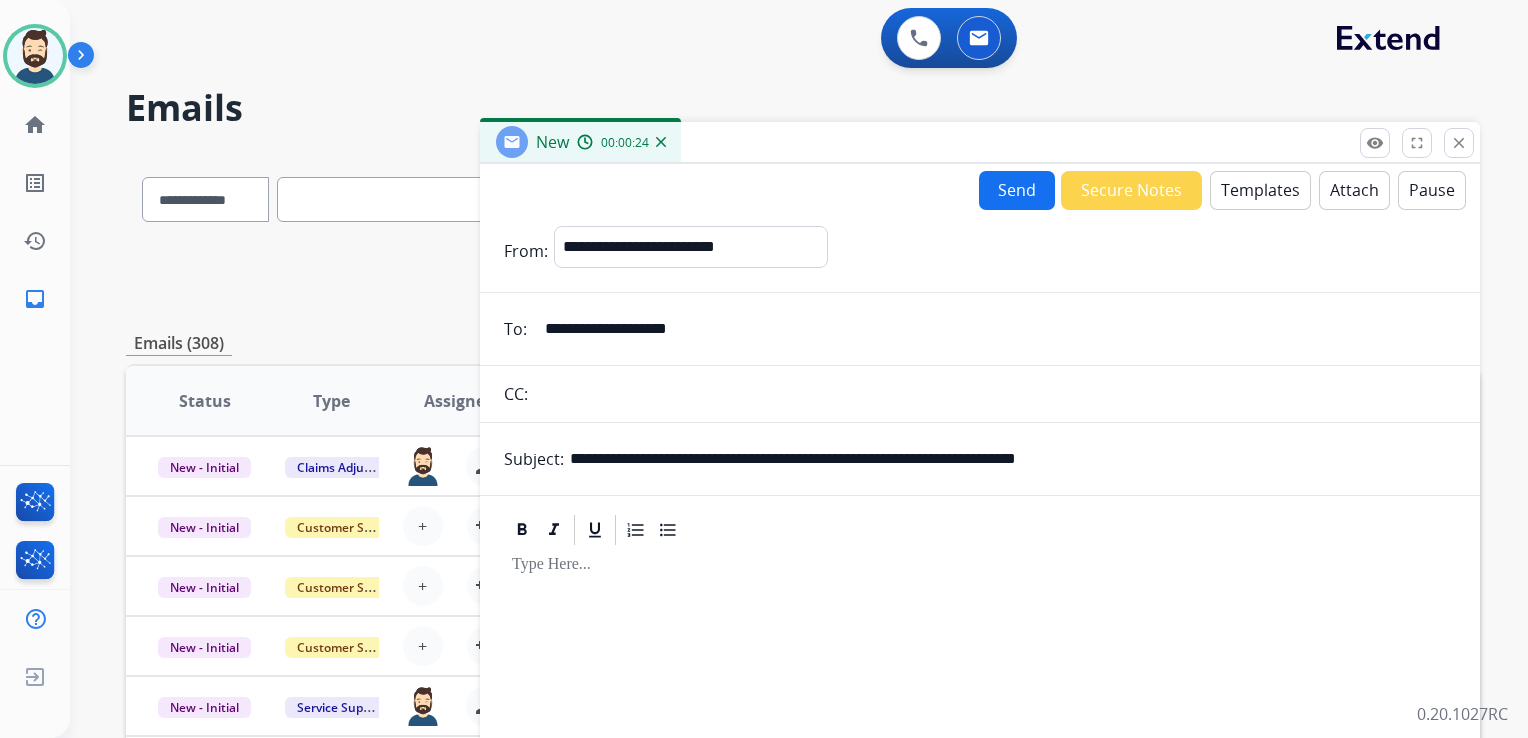 drag, startPoint x: 849, startPoint y: 461, endPoint x: 1174, endPoint y: 455, distance: 325.0554 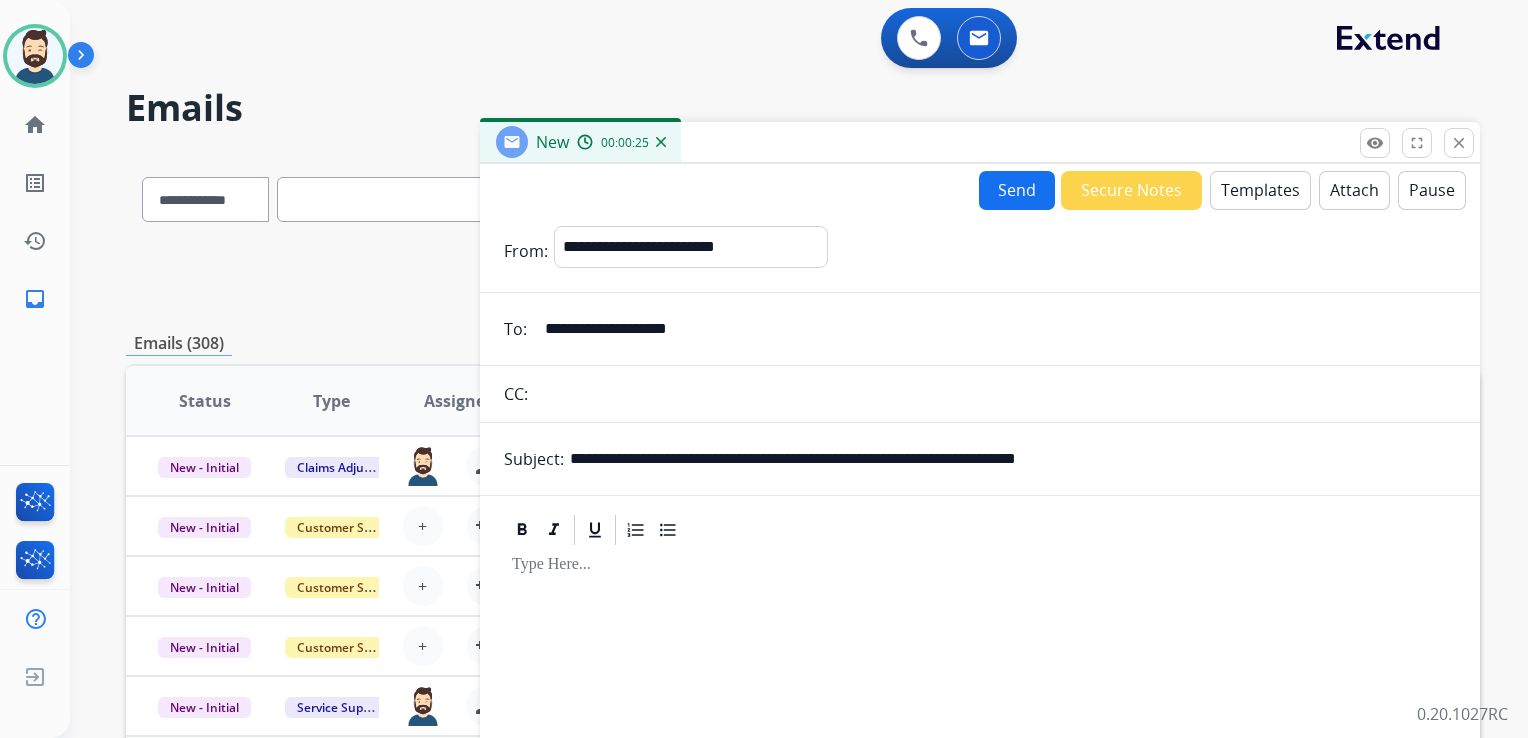 type on "**********" 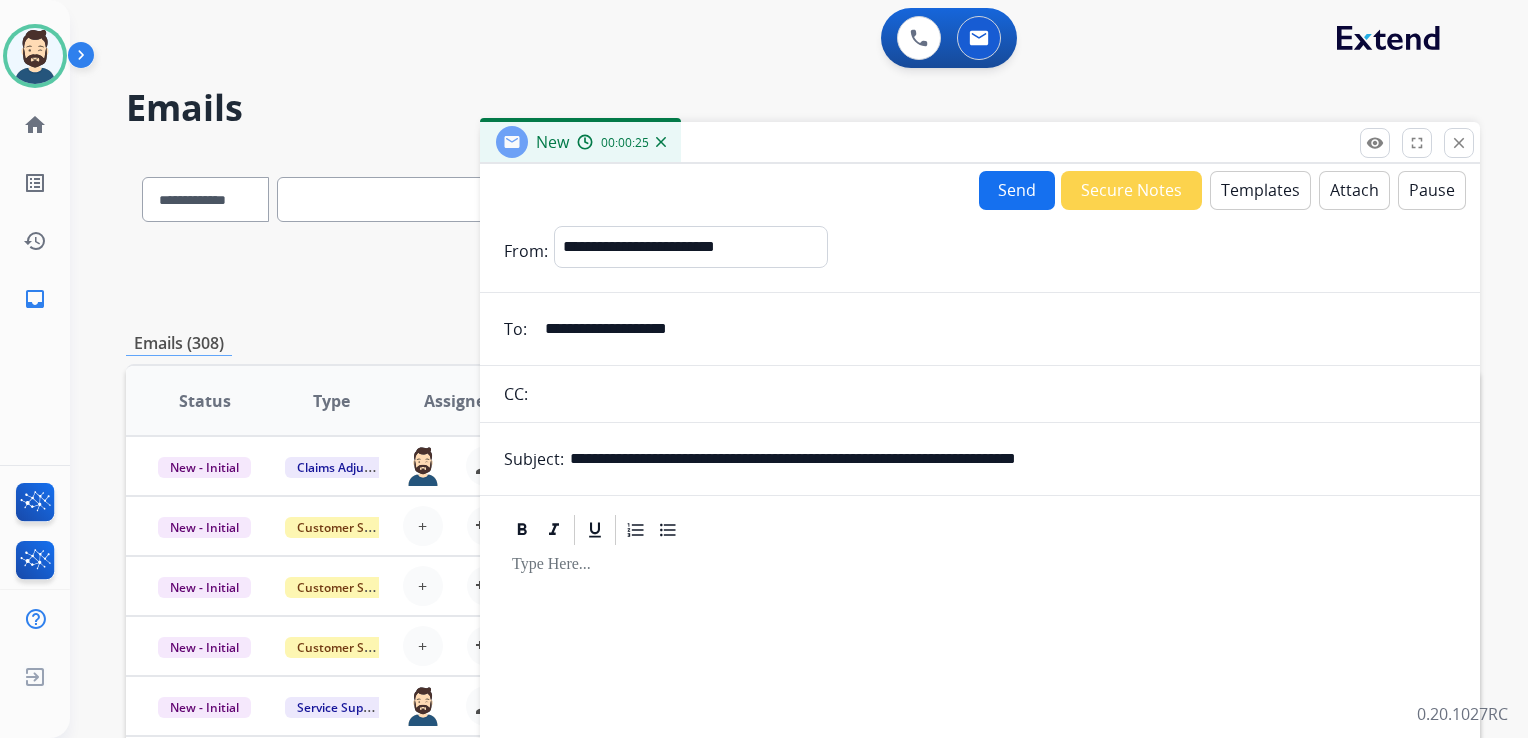 click on "Templates" at bounding box center (1260, 190) 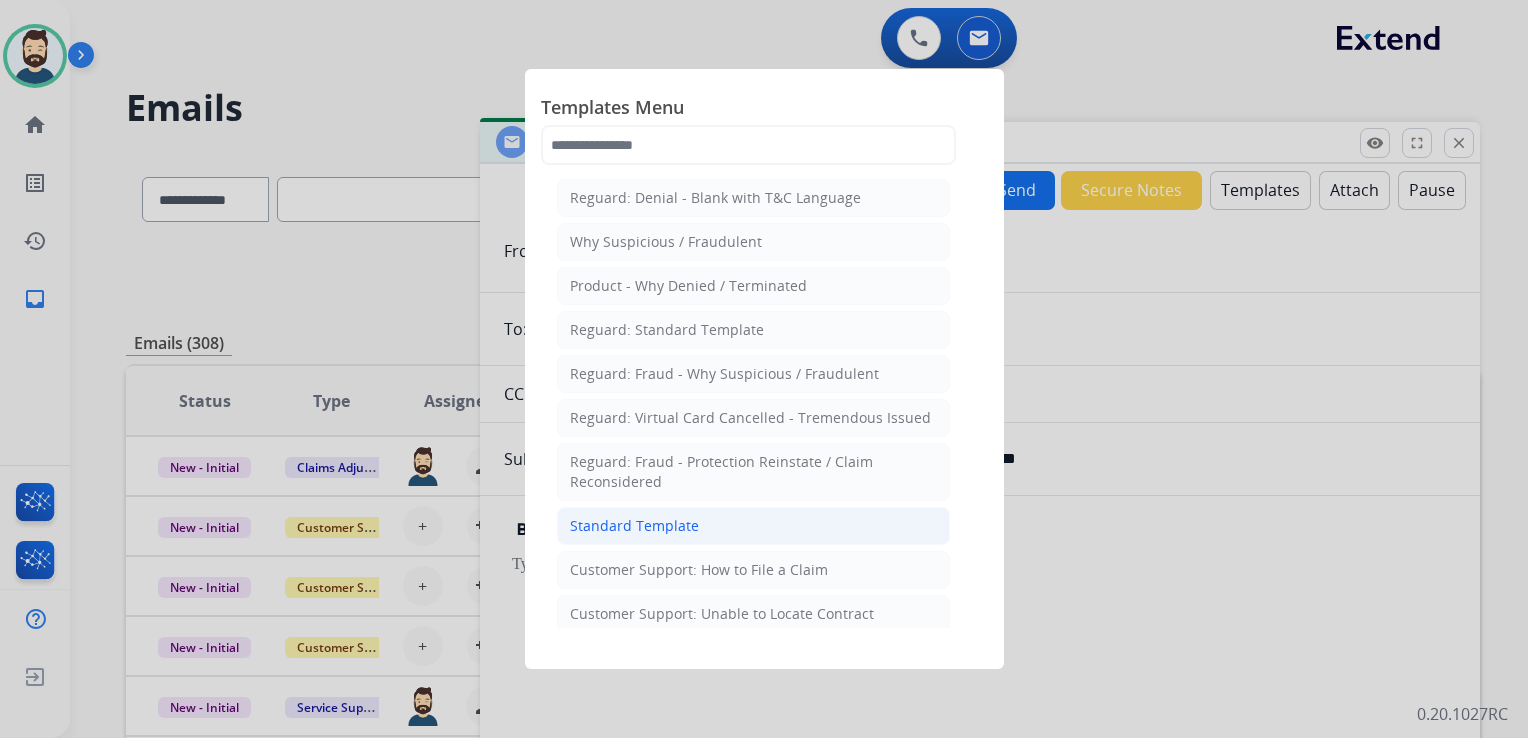 click on "Standard Template" 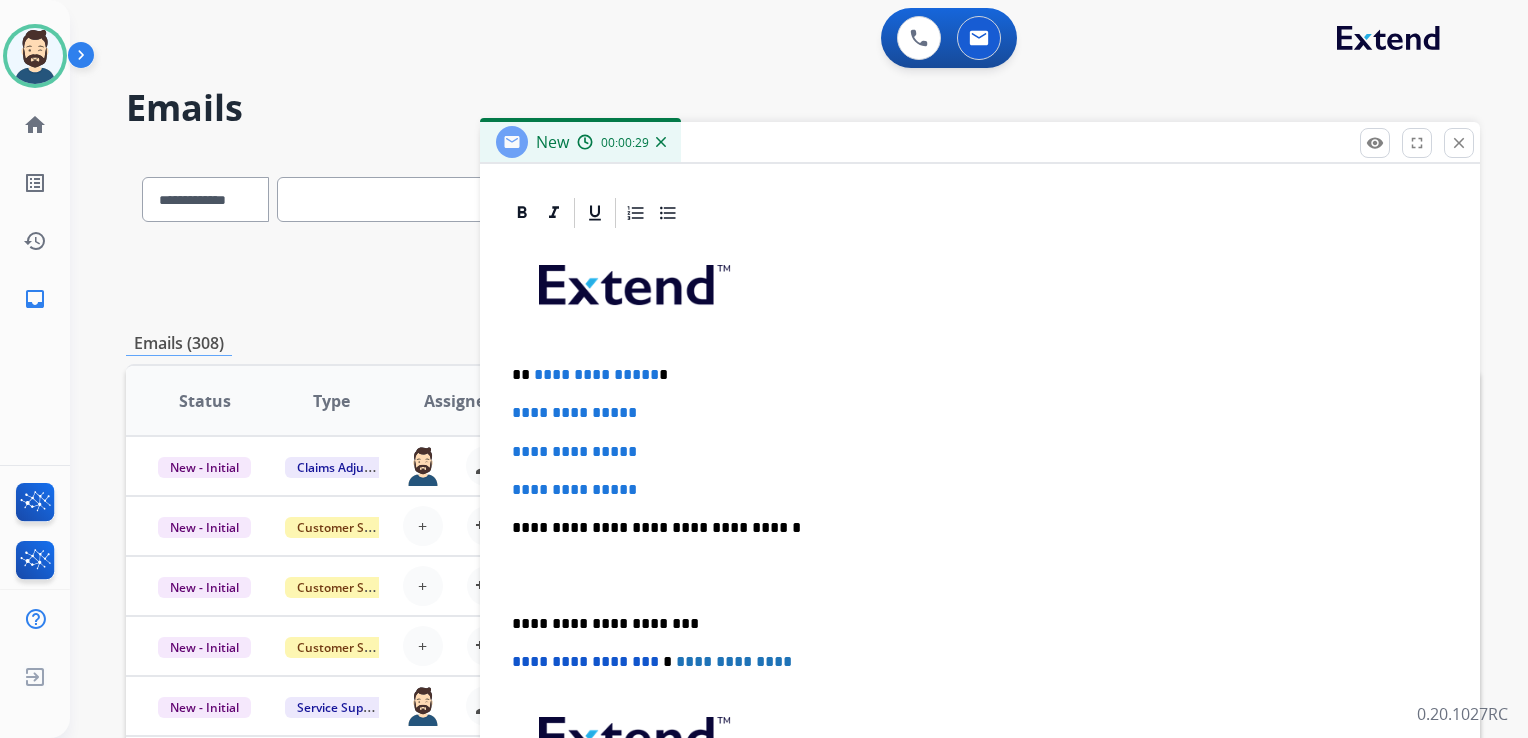 scroll, scrollTop: 460, scrollLeft: 0, axis: vertical 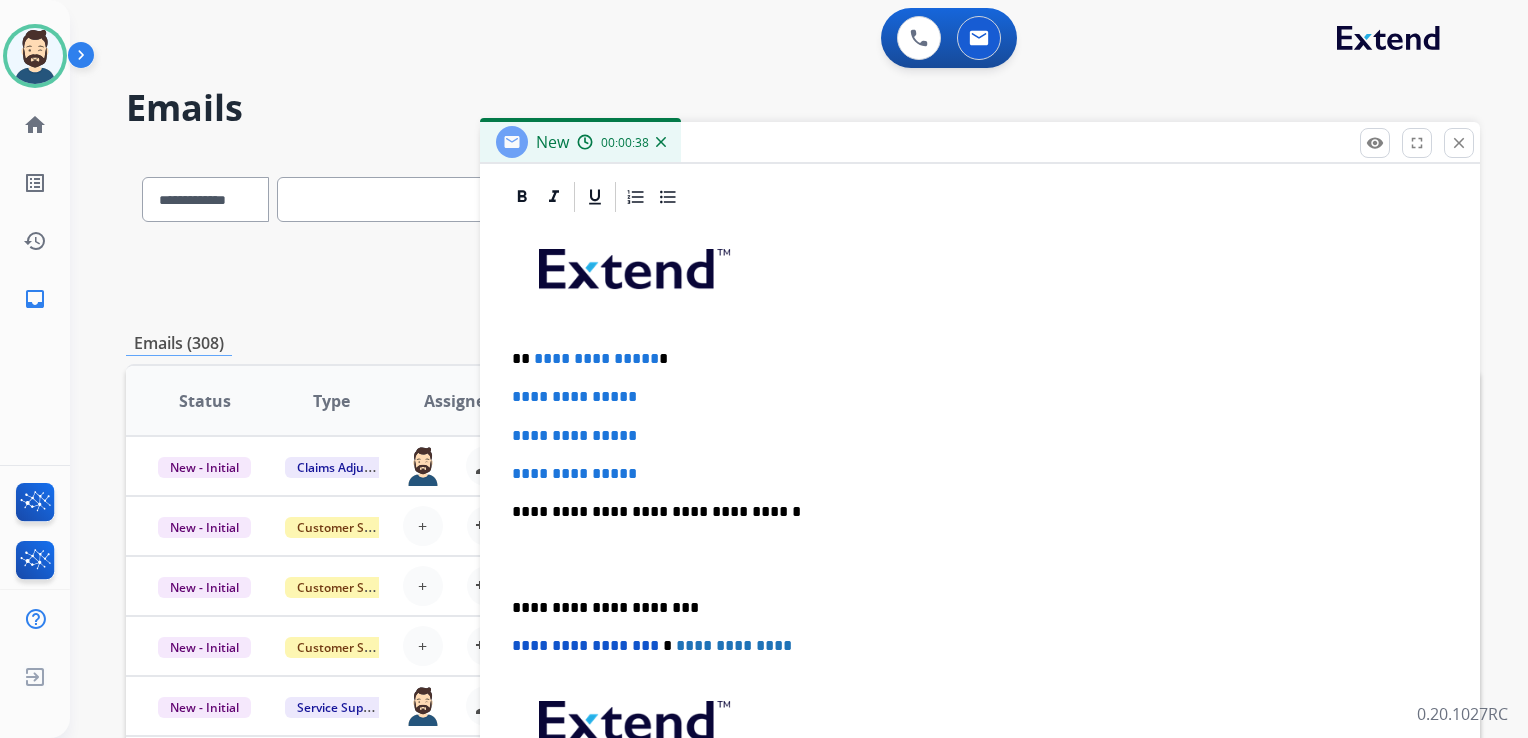 click on "**********" at bounding box center (980, 559) 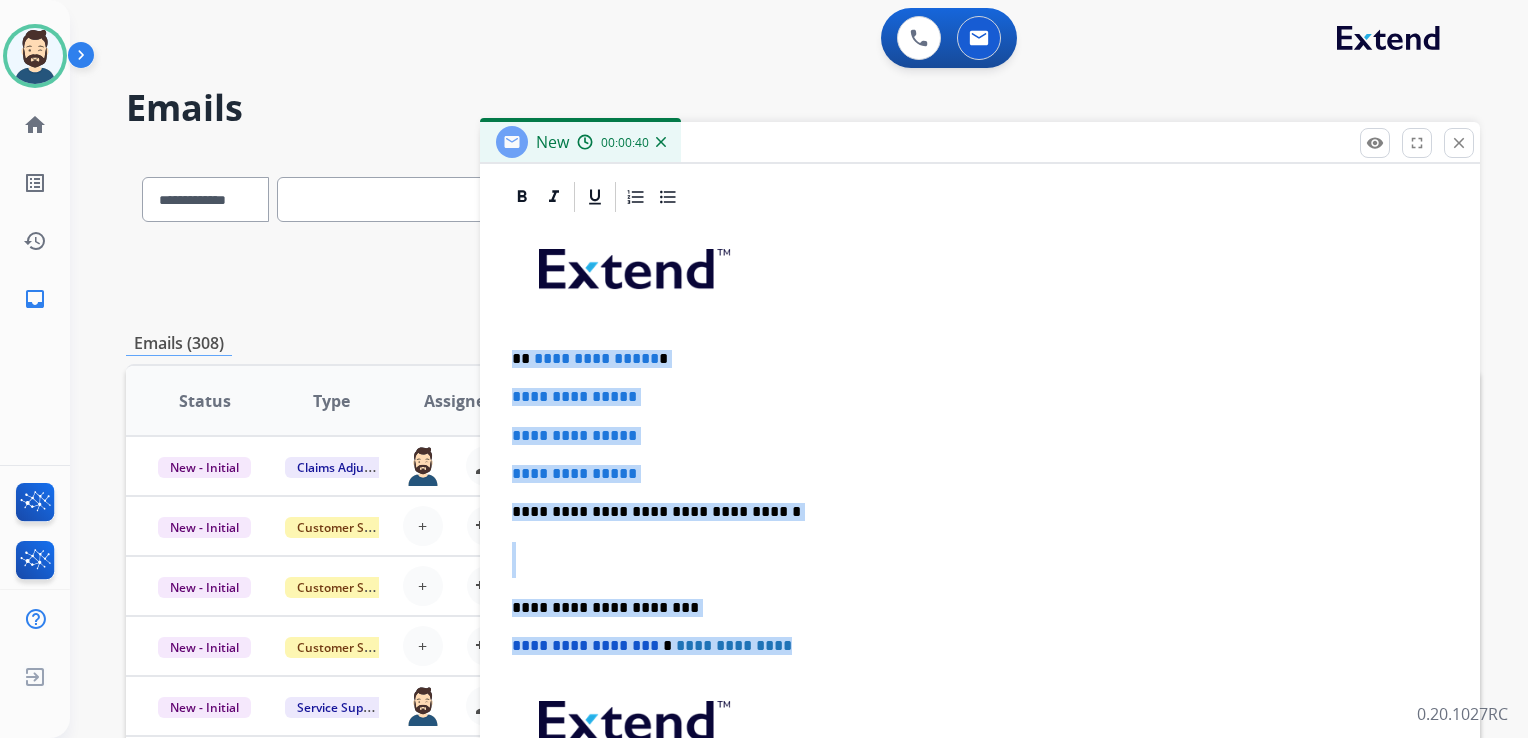 drag, startPoint x: 512, startPoint y: 359, endPoint x: 807, endPoint y: 625, distance: 397.21655 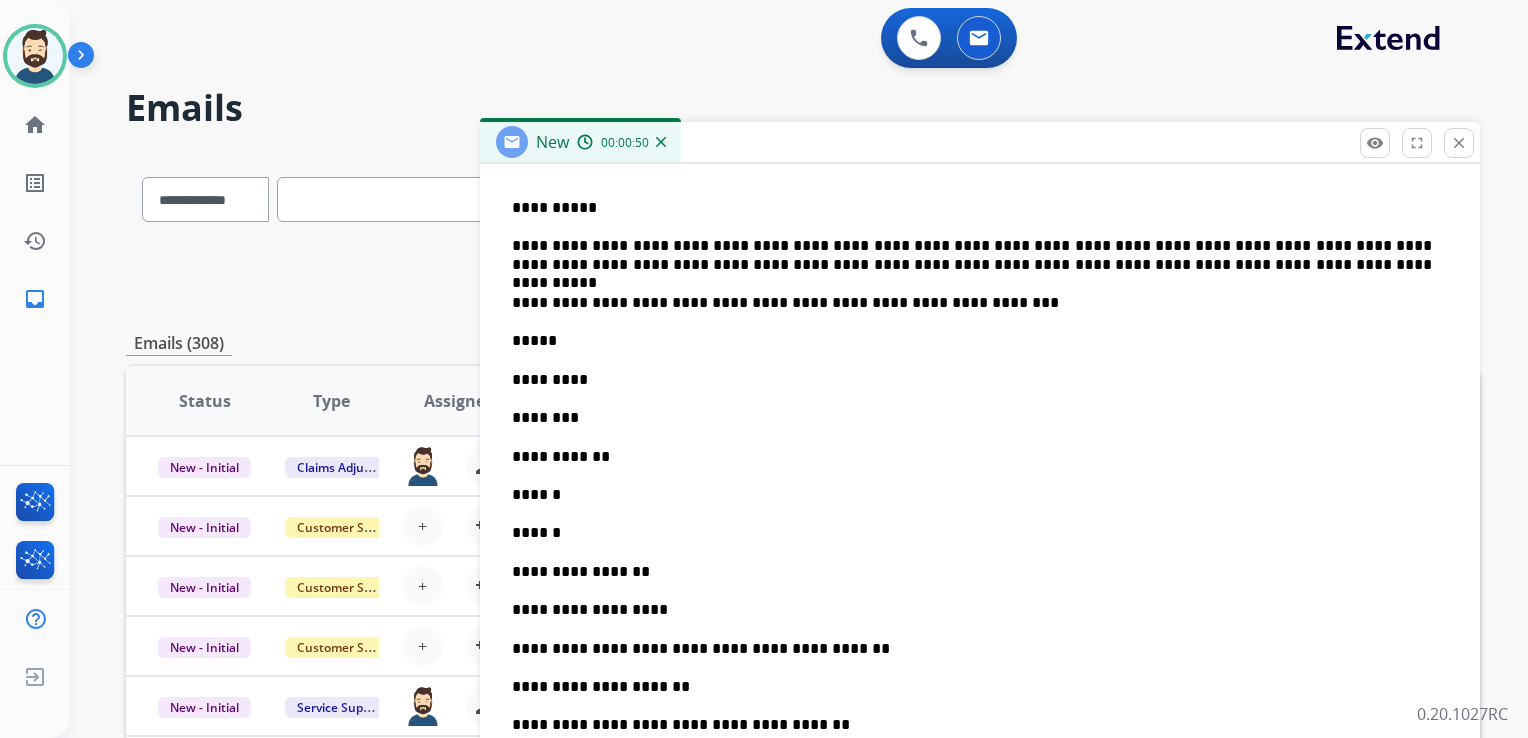 scroll, scrollTop: 660, scrollLeft: 0, axis: vertical 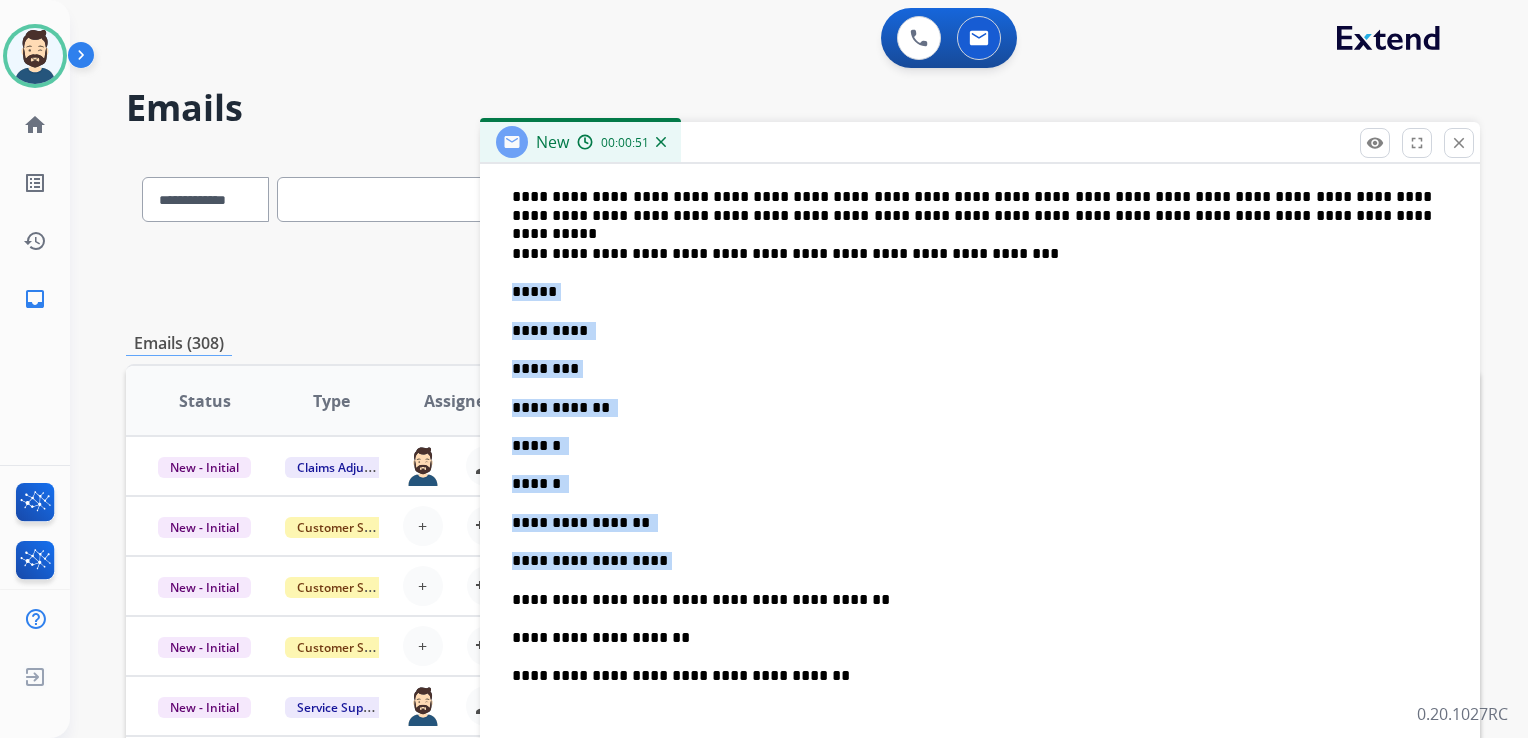 drag, startPoint x: 514, startPoint y: 286, endPoint x: 674, endPoint y: 530, distance: 291.78073 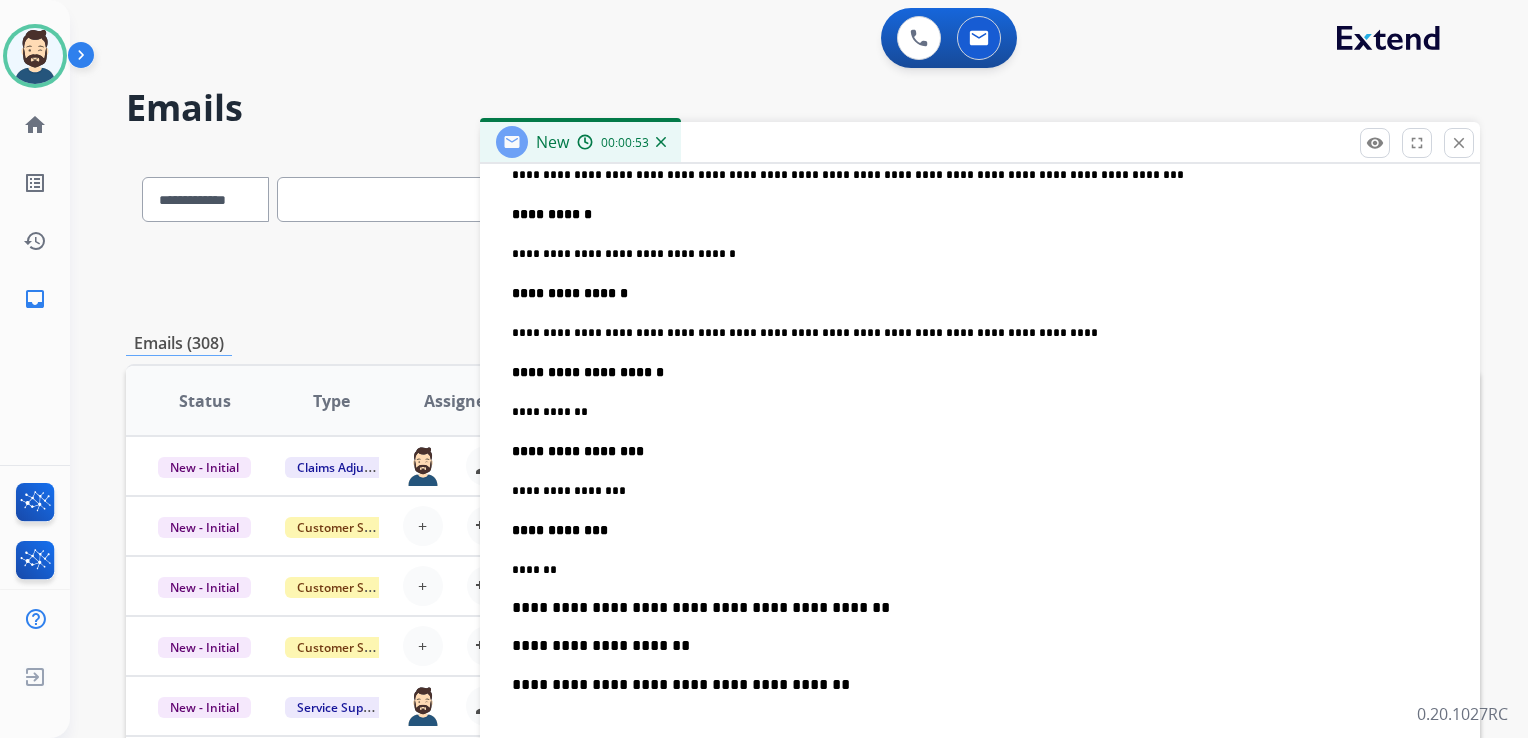 scroll, scrollTop: 1328, scrollLeft: 0, axis: vertical 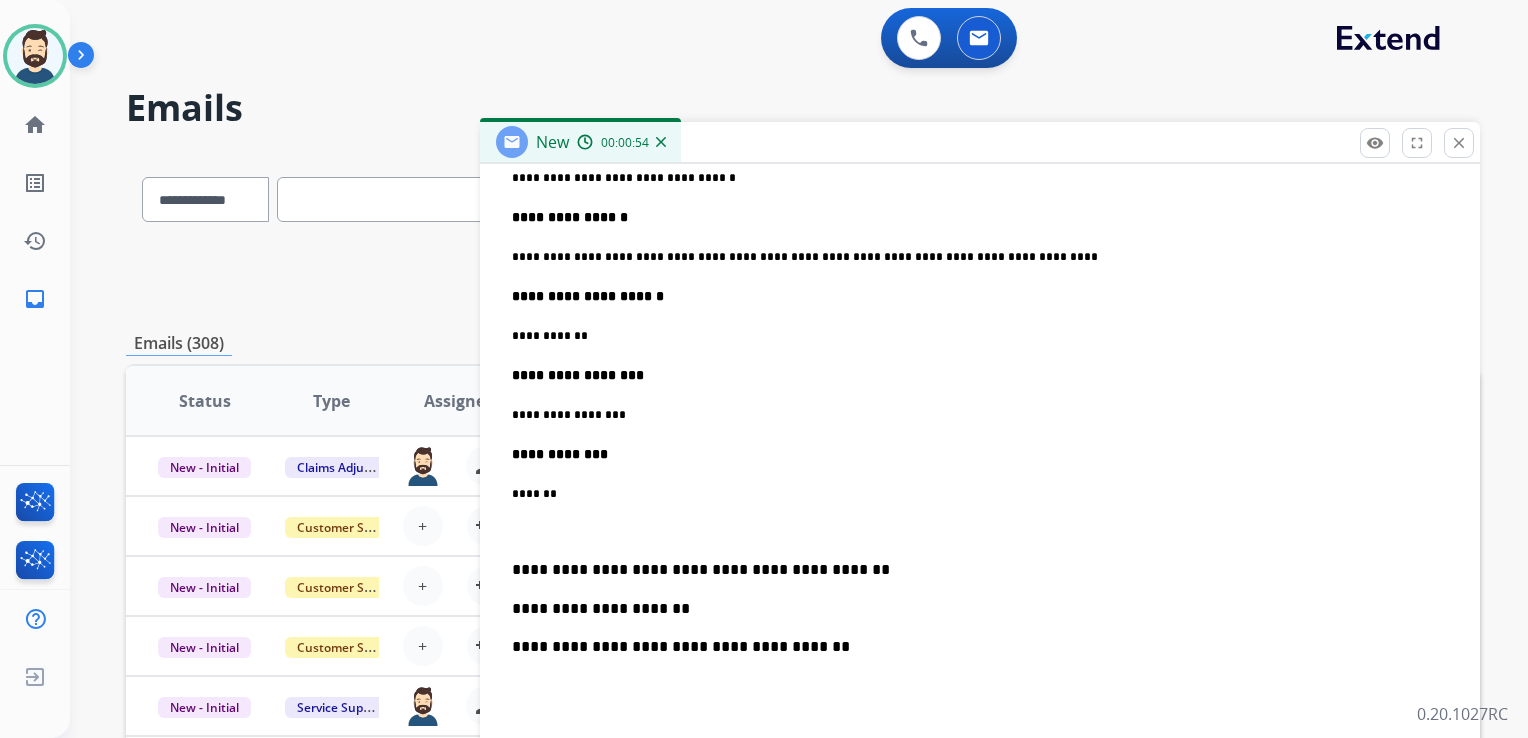click on "**********" at bounding box center [972, 570] 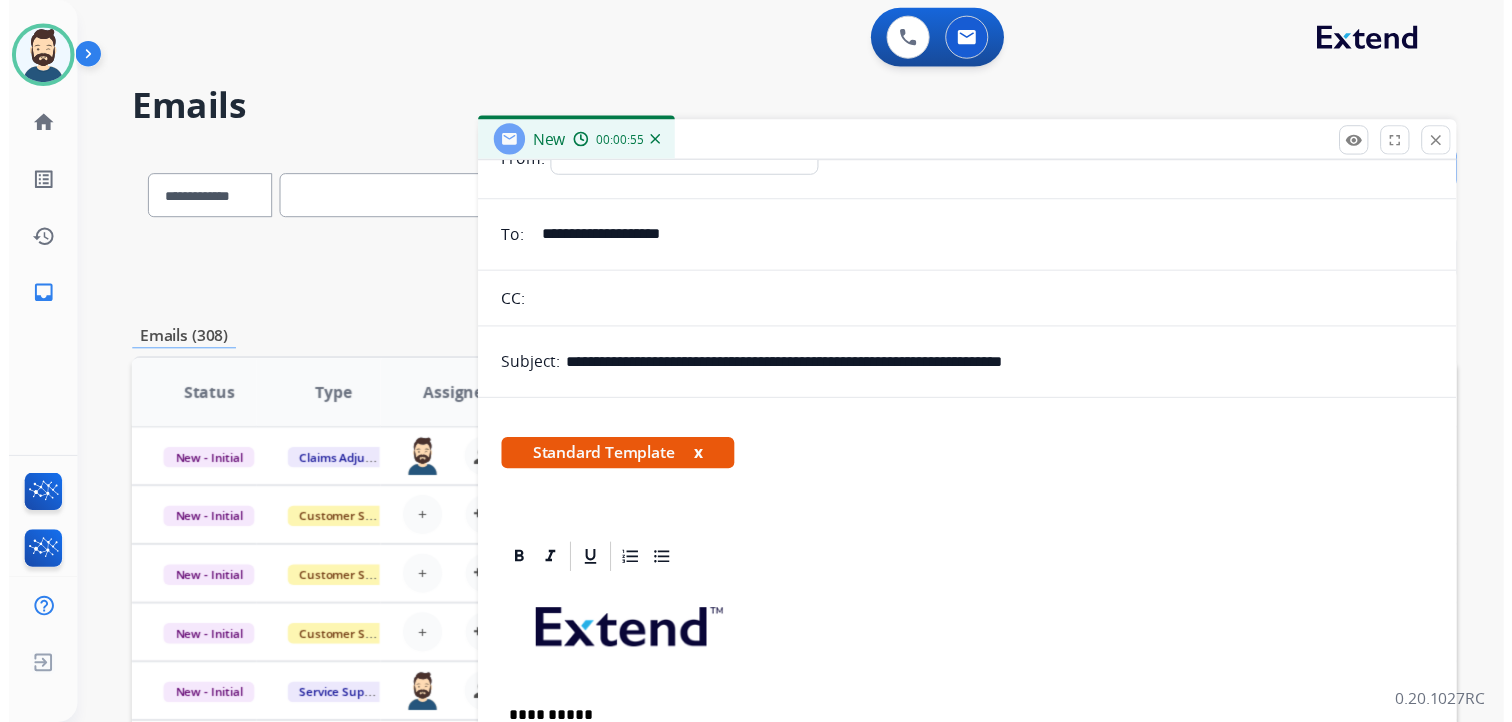 scroll, scrollTop: 0, scrollLeft: 0, axis: both 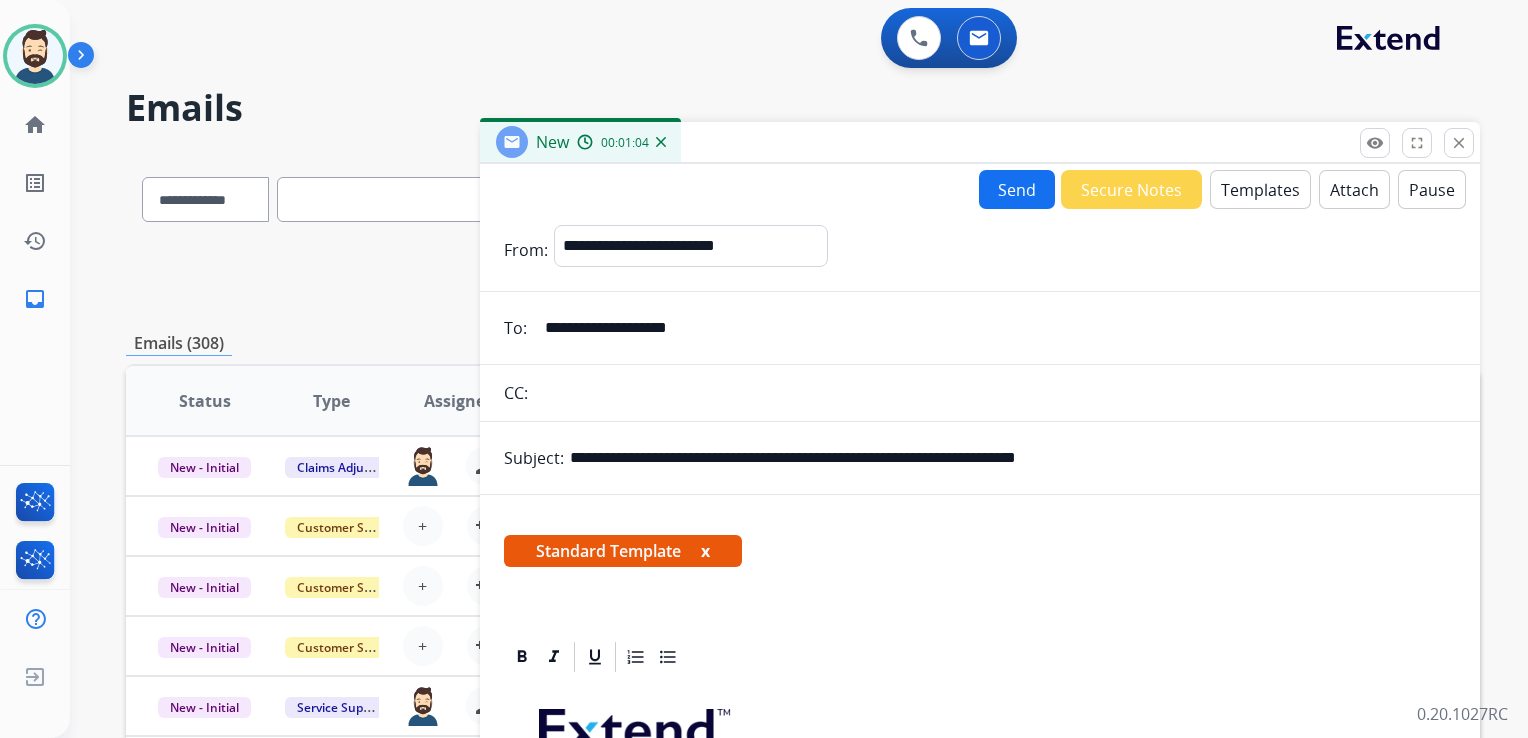 click on "Send" at bounding box center (1017, 189) 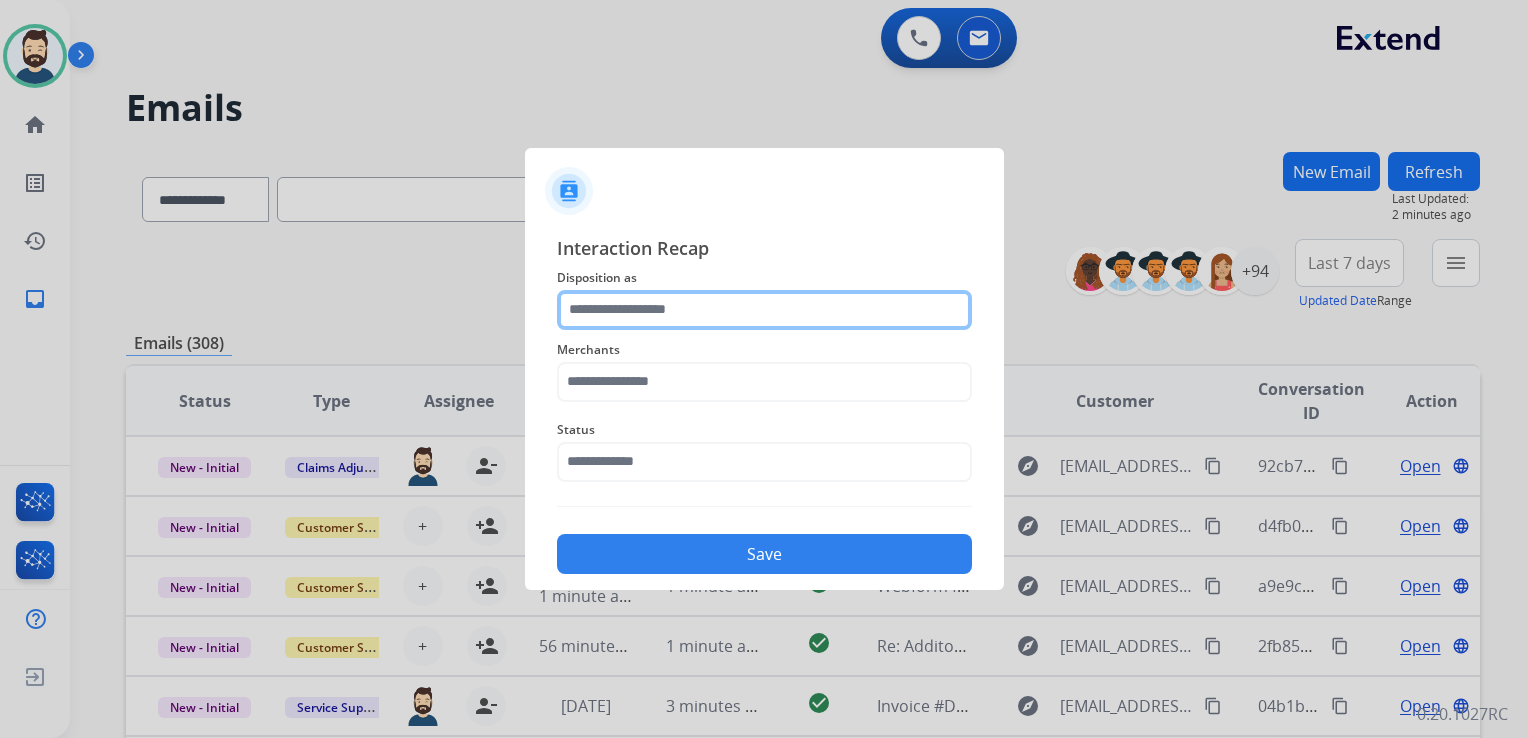 click 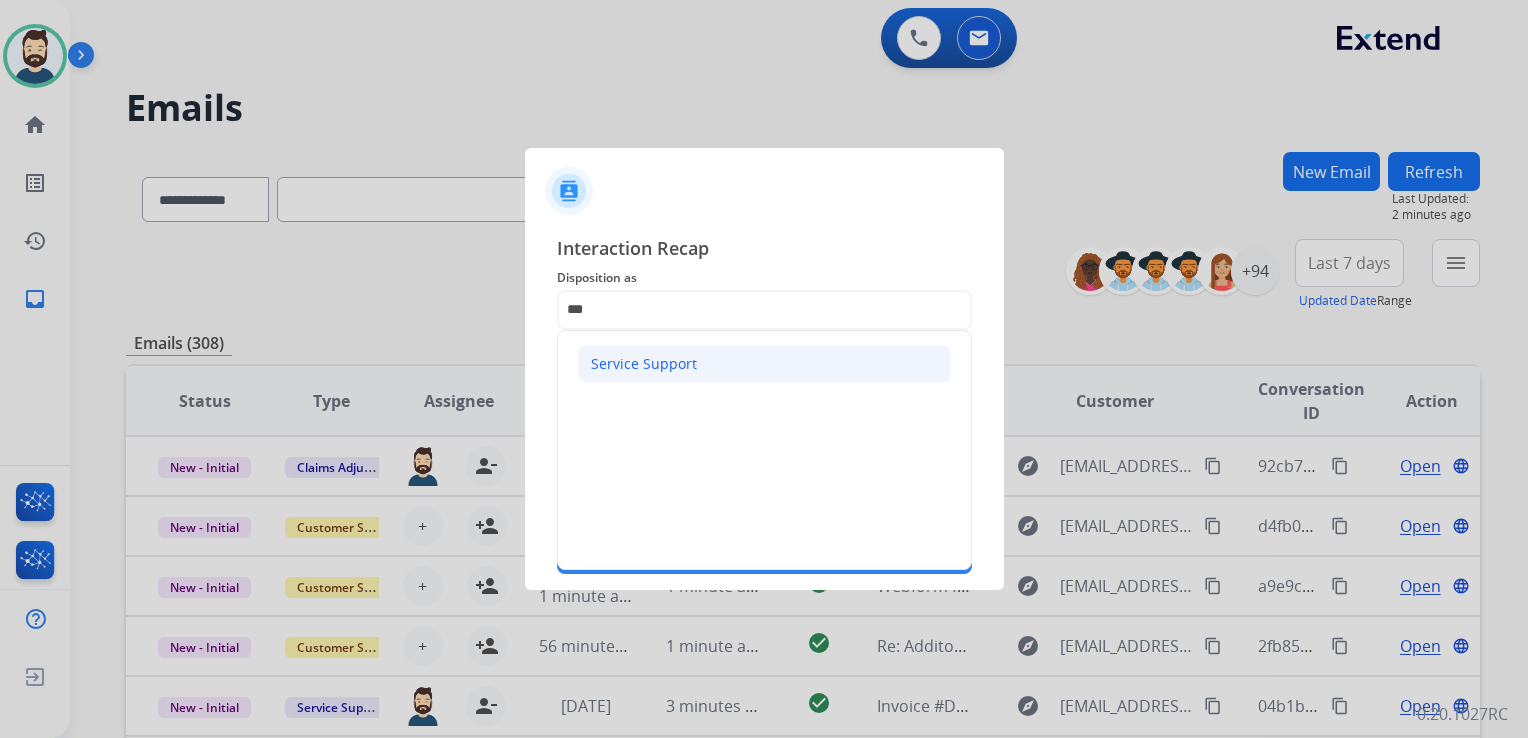 click on "Service Support" 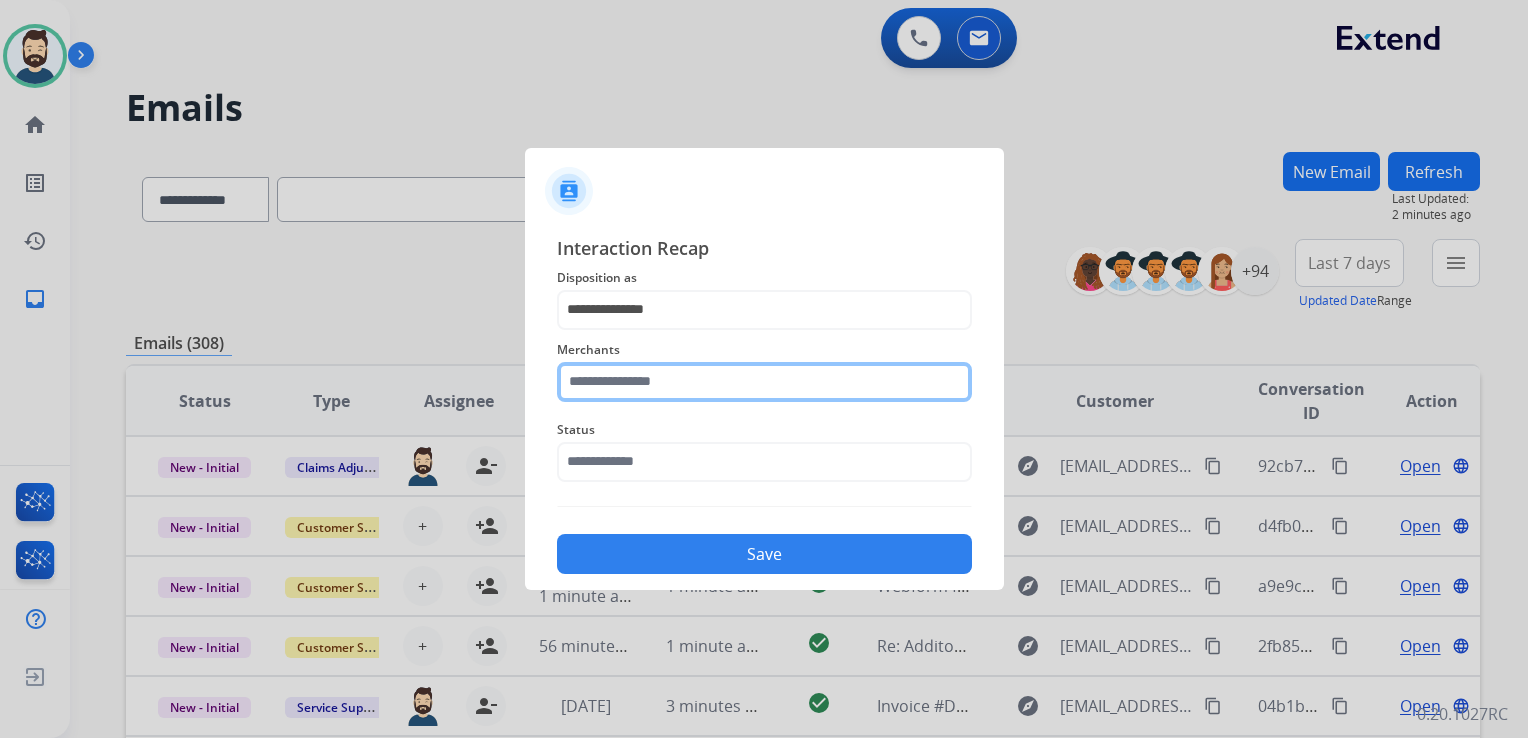 click 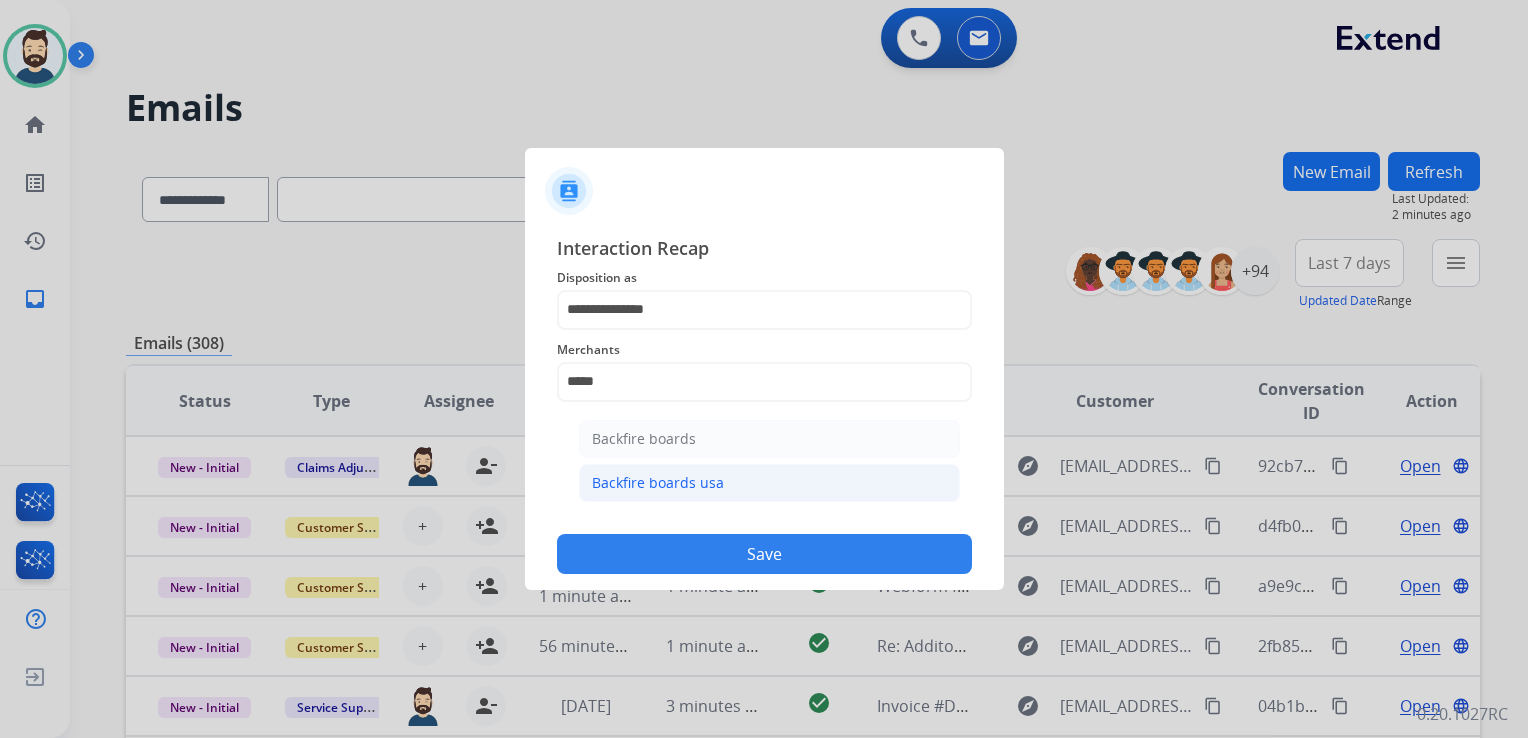 click on "Backfire boards usa" 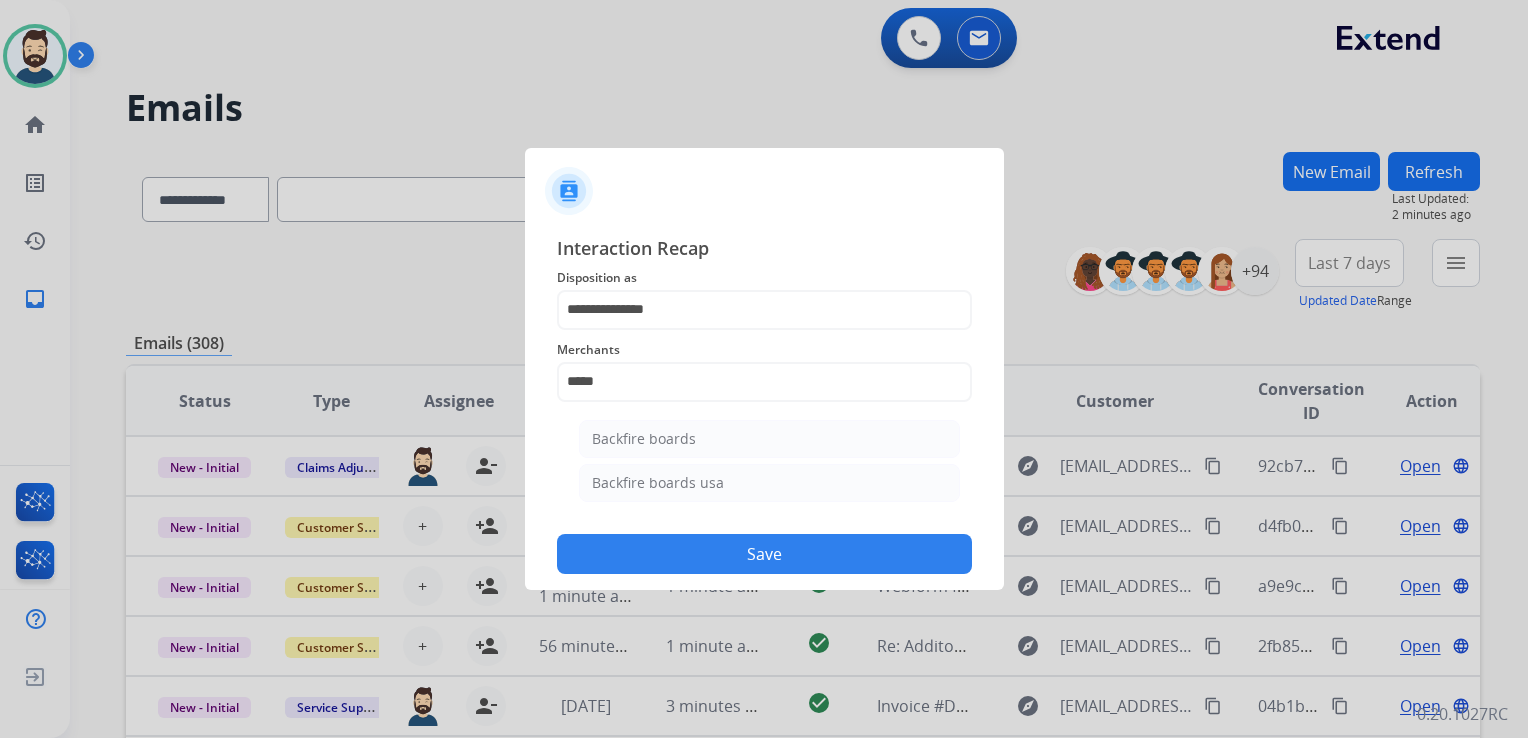 type on "**********" 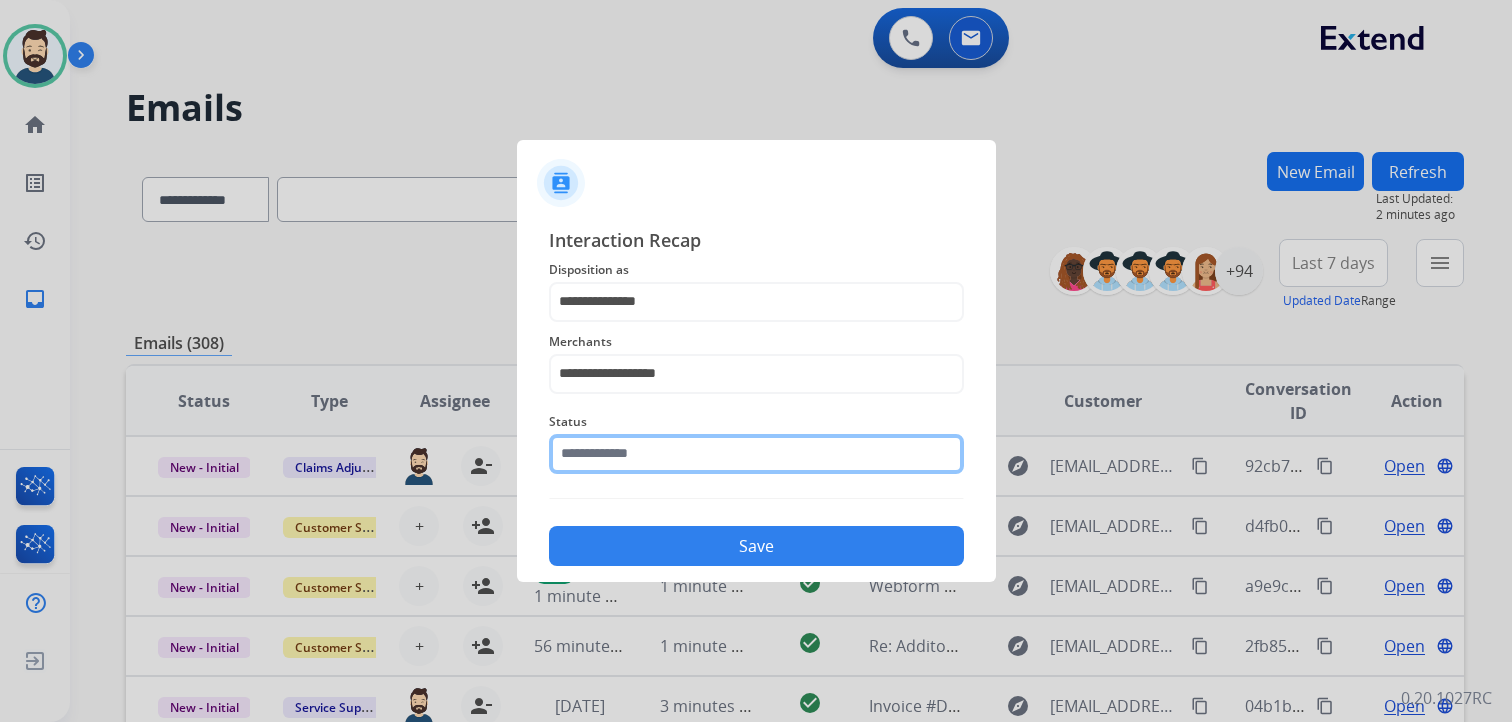 click 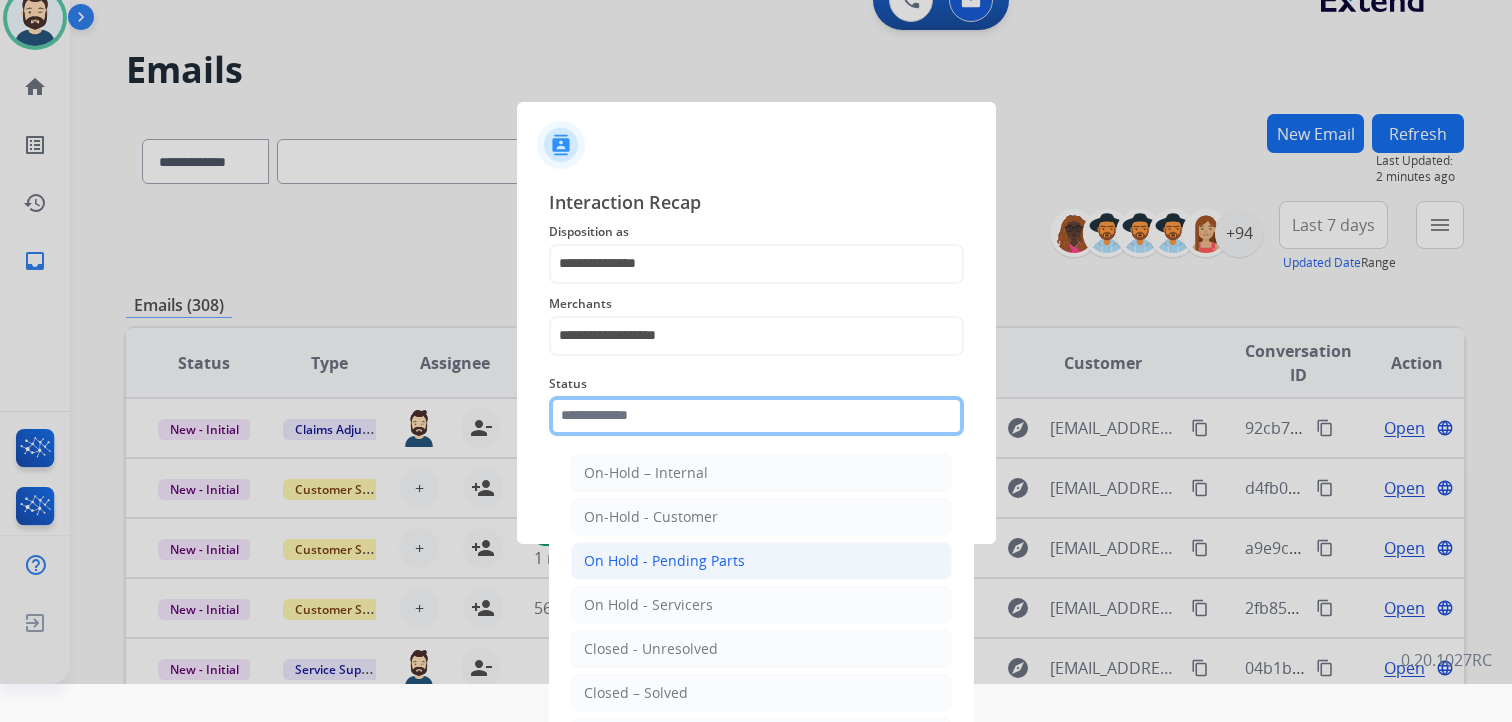 scroll, scrollTop: 59, scrollLeft: 0, axis: vertical 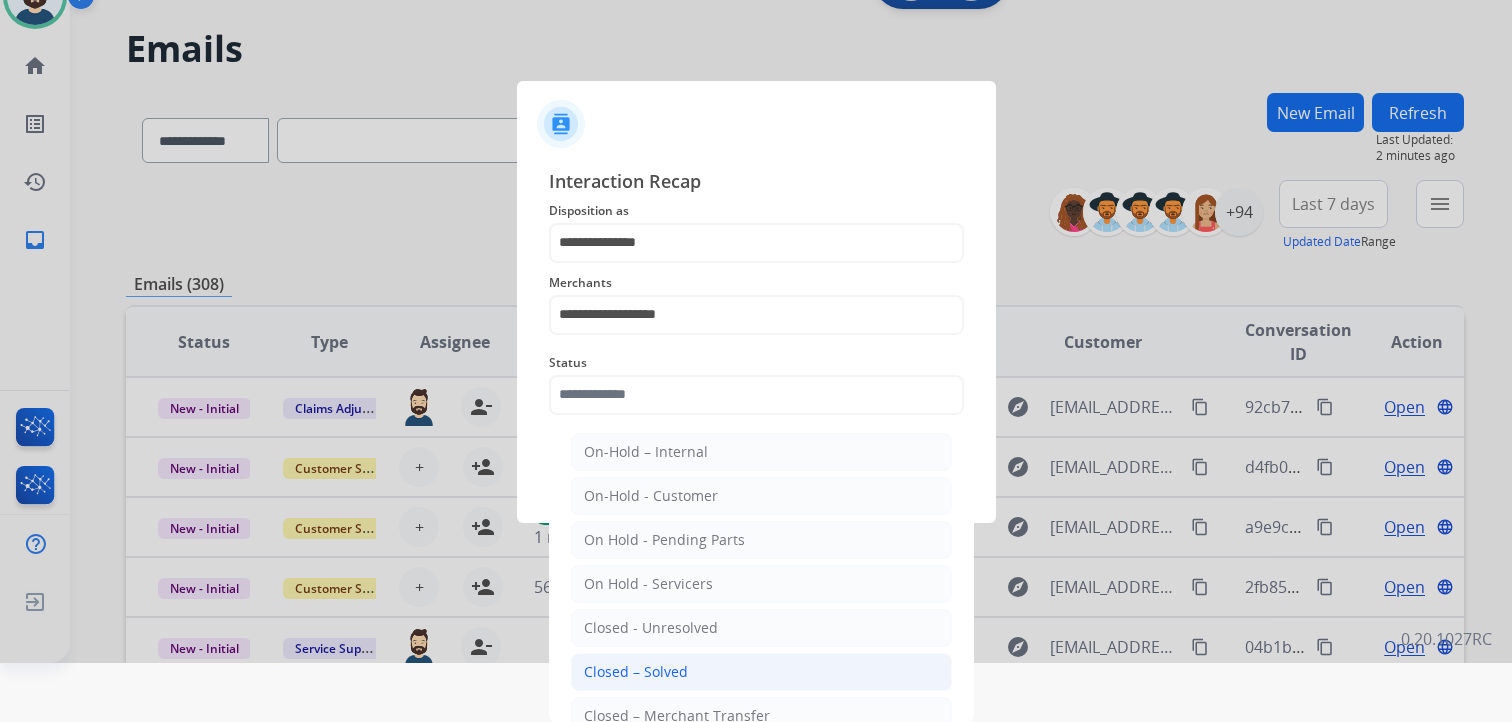 click on "Closed – Solved" 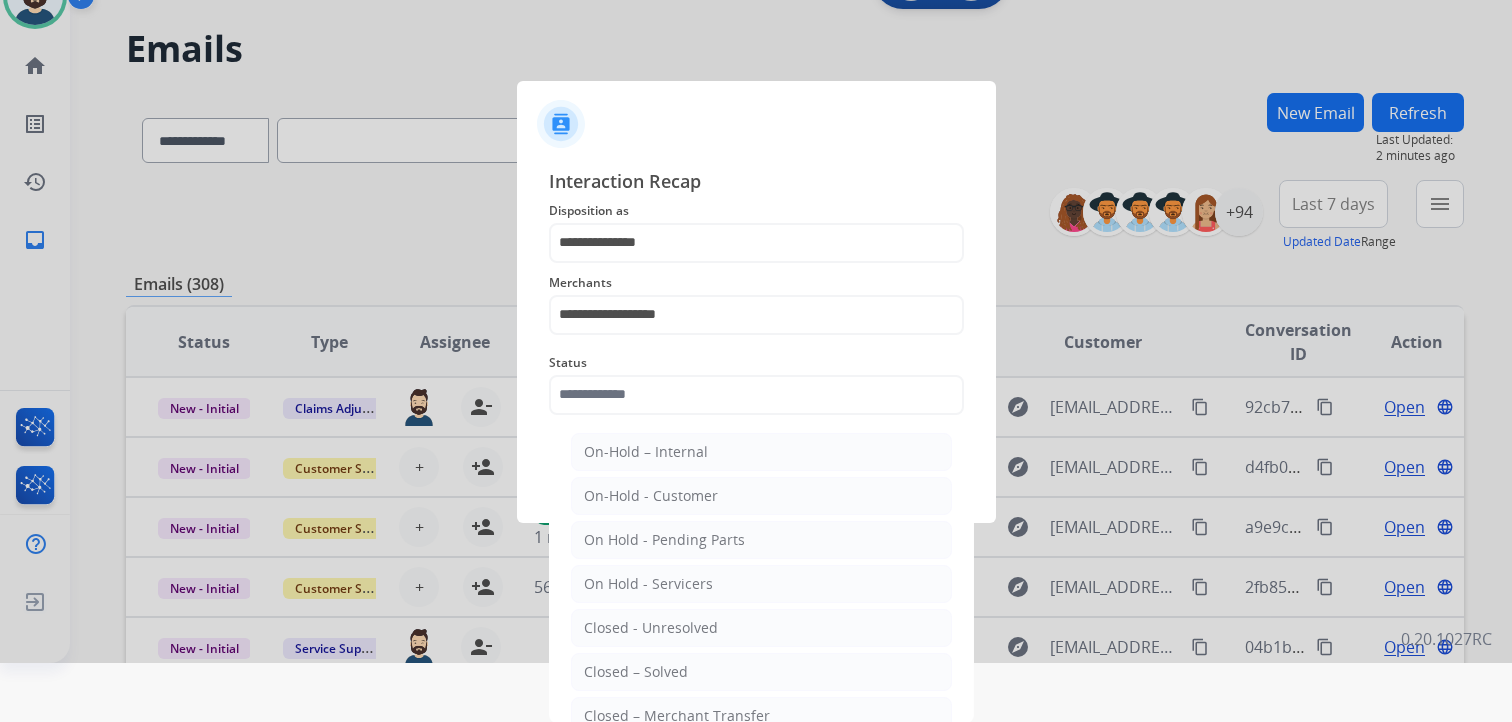 type on "**********" 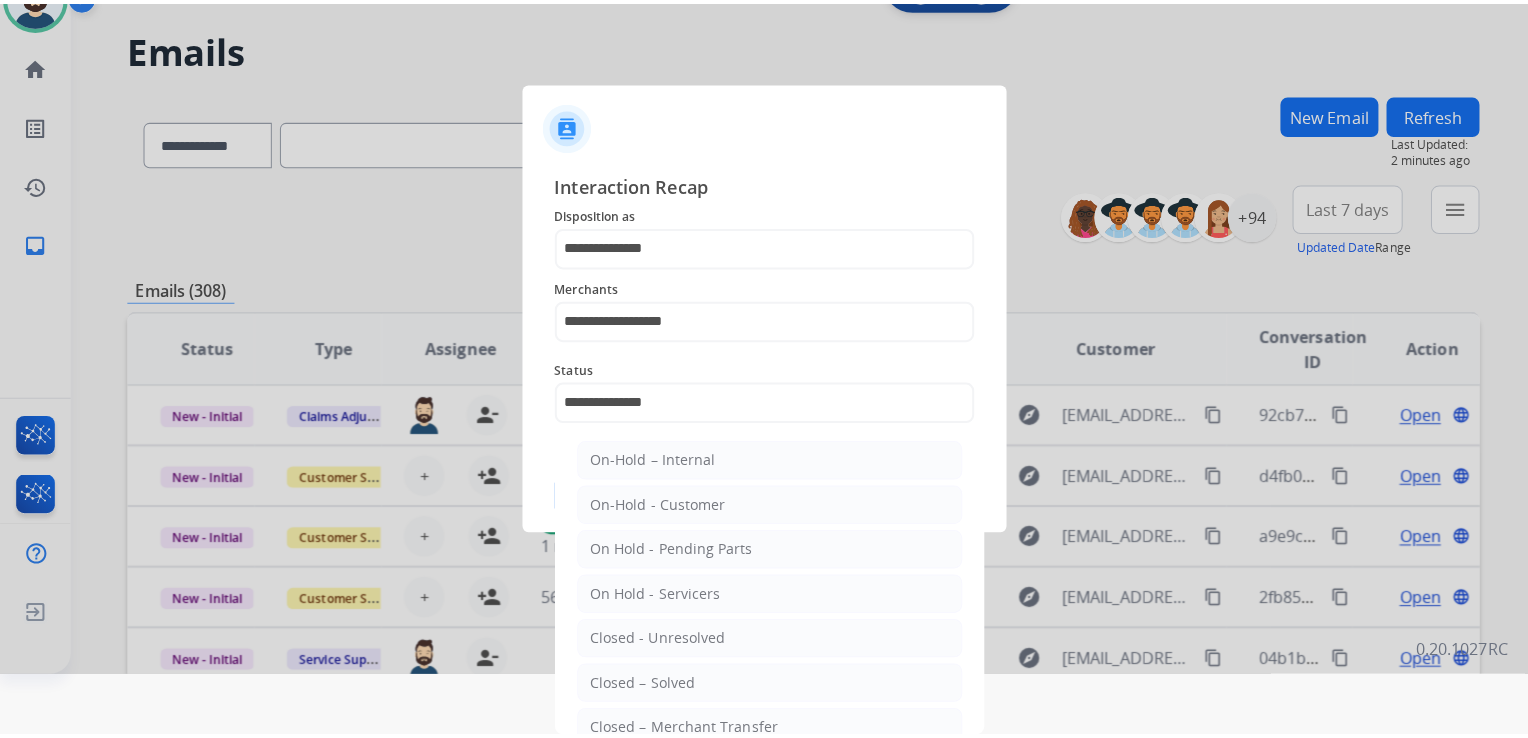 scroll, scrollTop: 0, scrollLeft: 0, axis: both 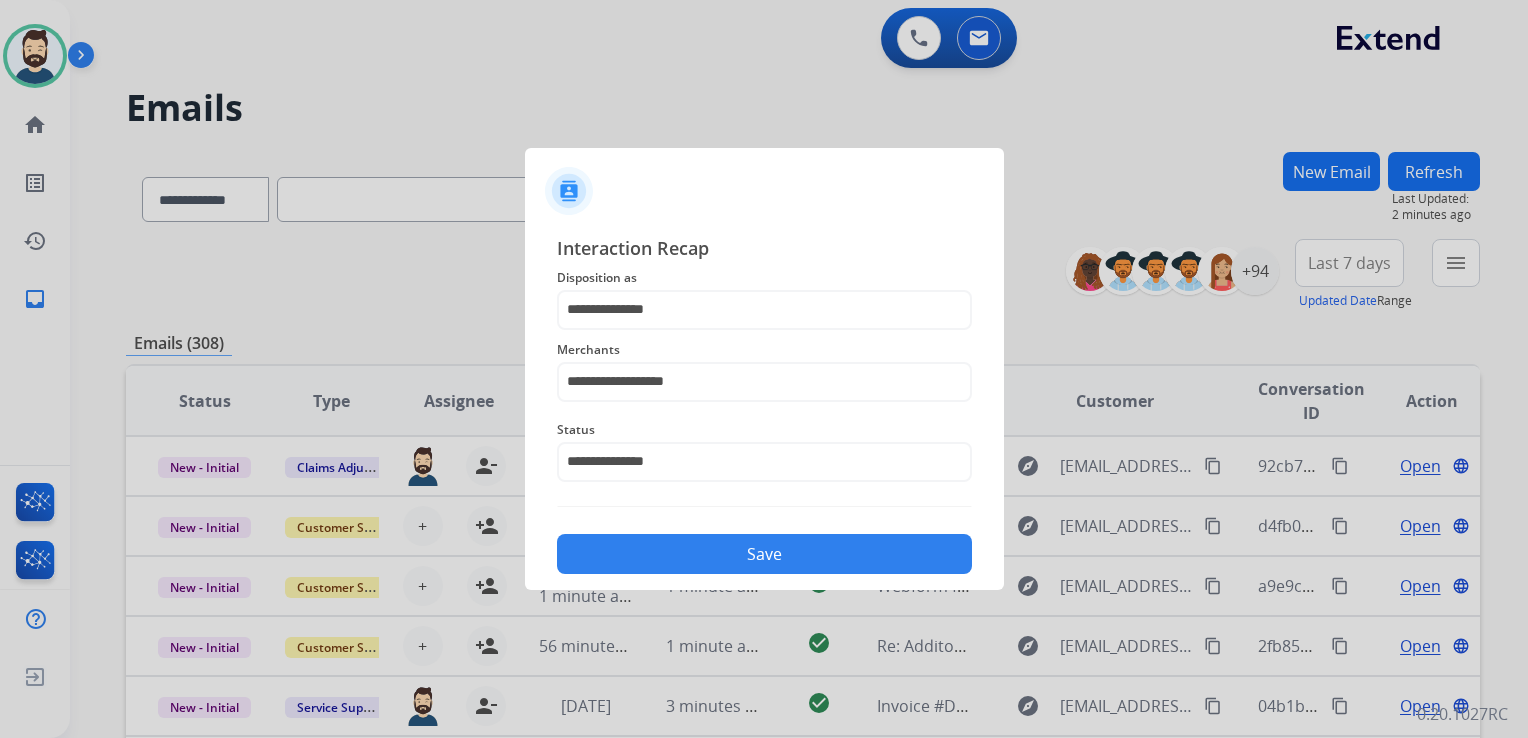 click on "Save" 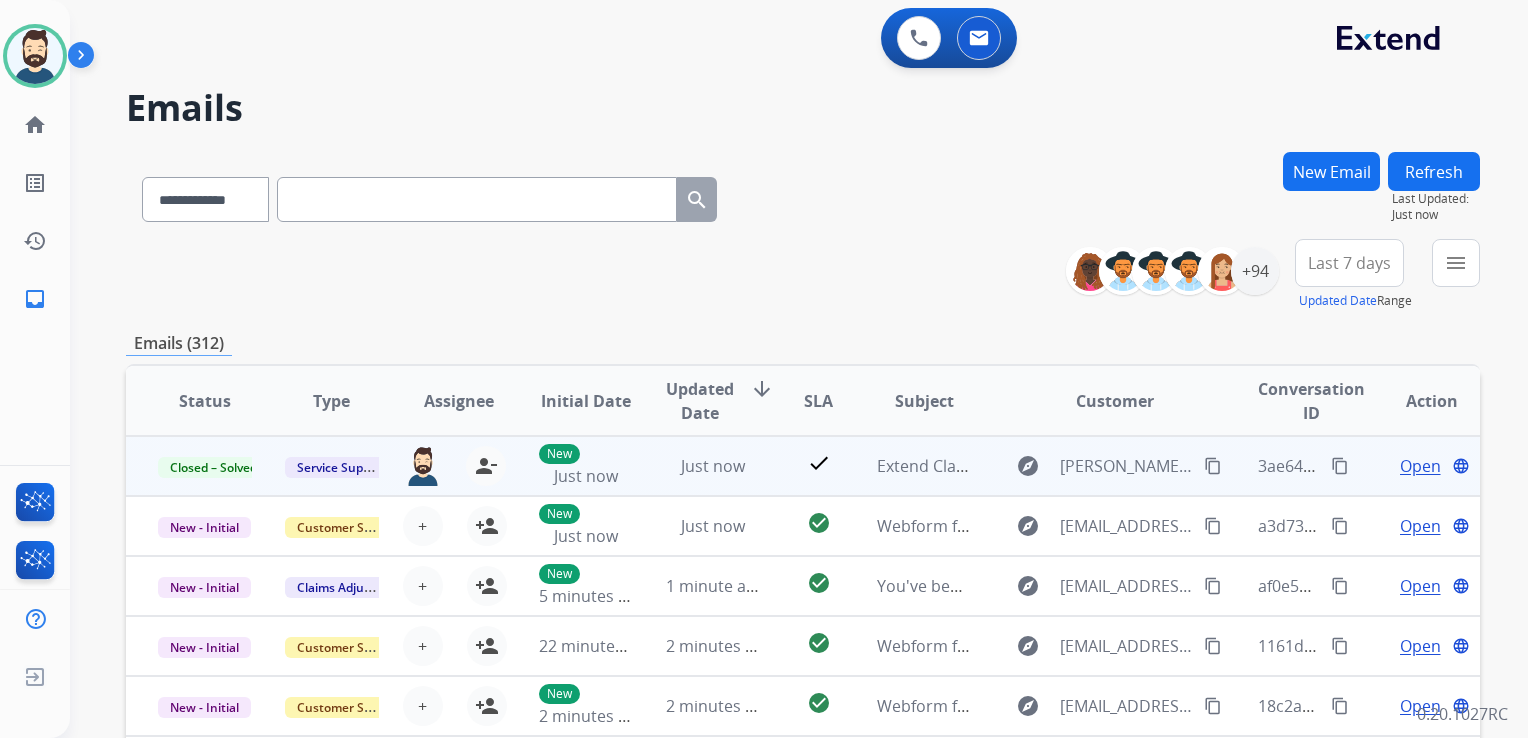 click on "content_copy" at bounding box center [1340, 466] 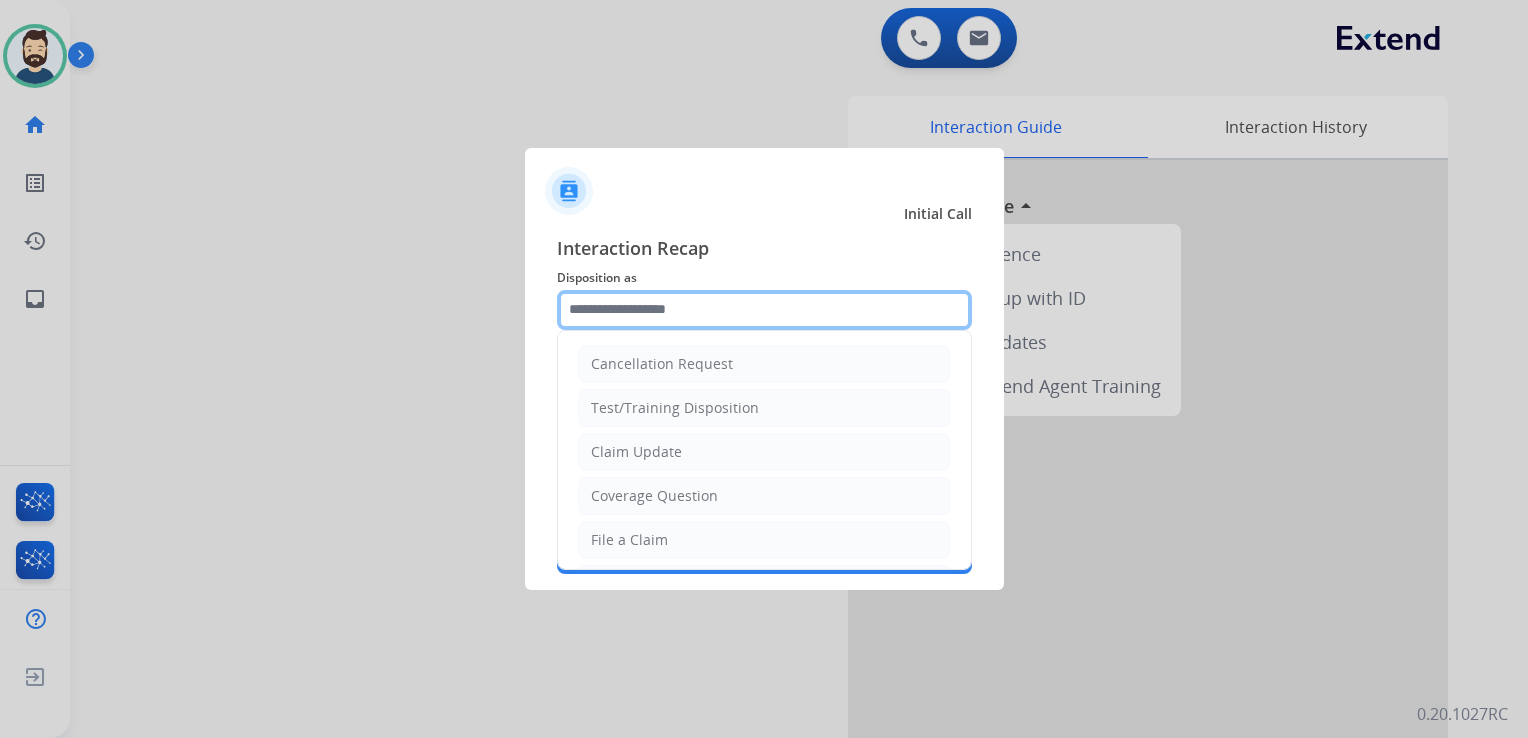 click 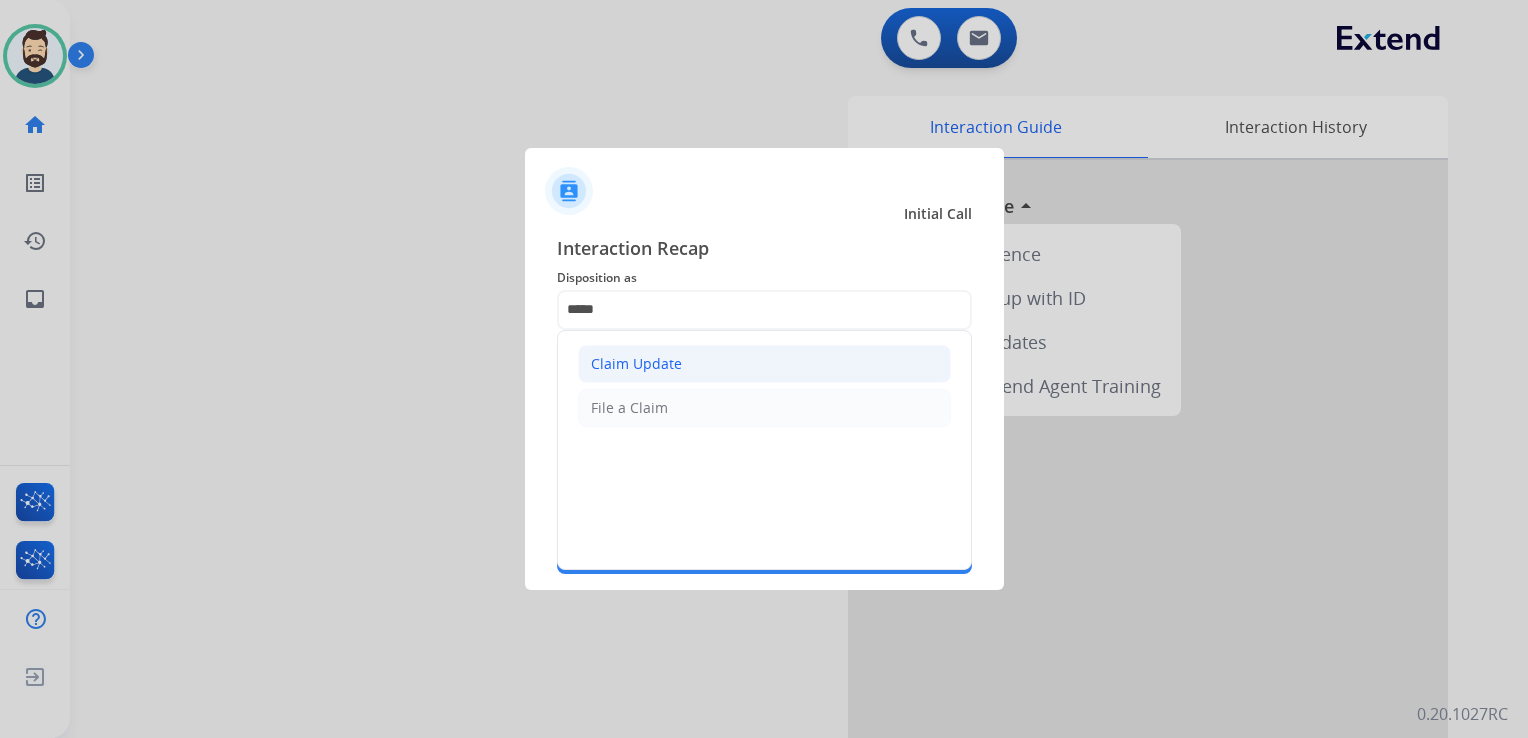 click on "Claim Update" 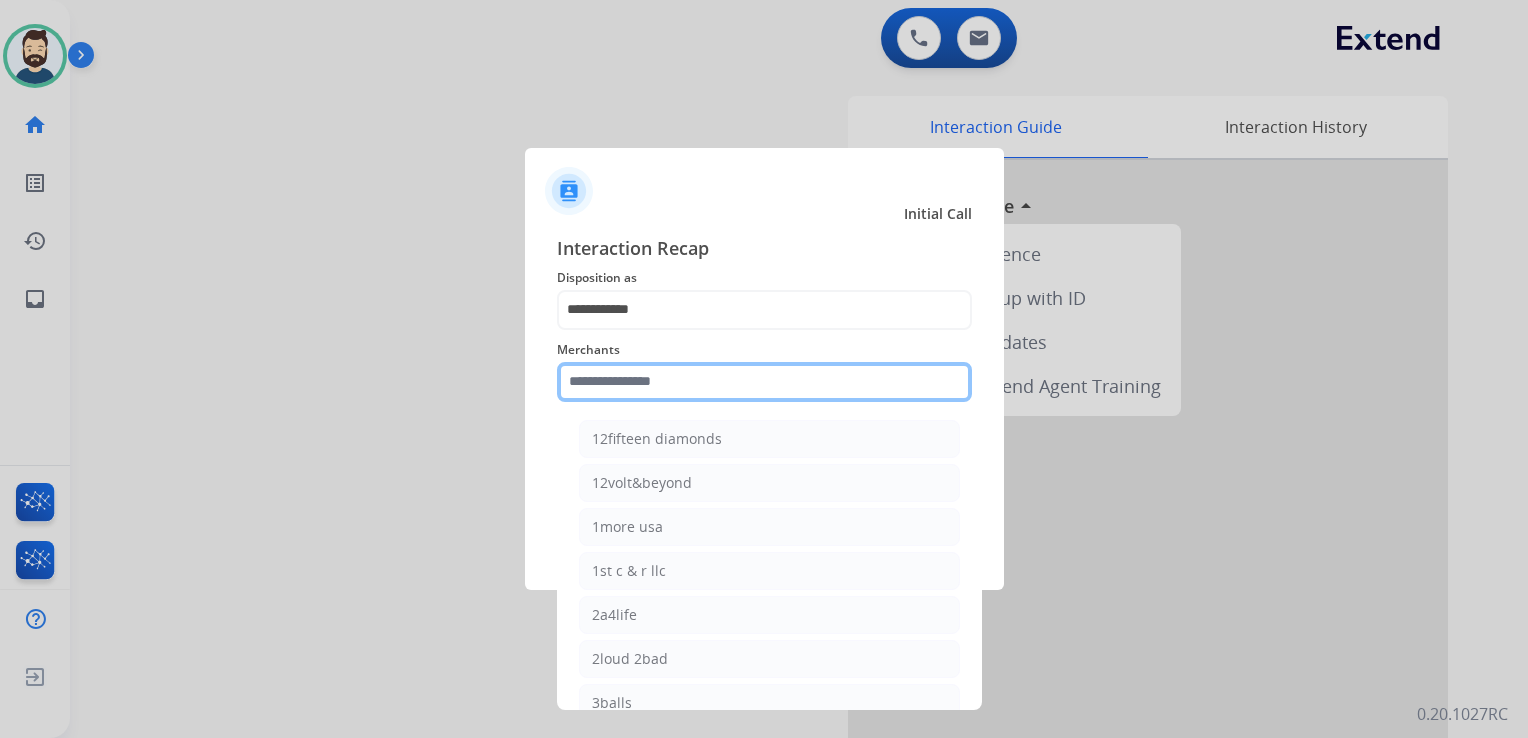 click 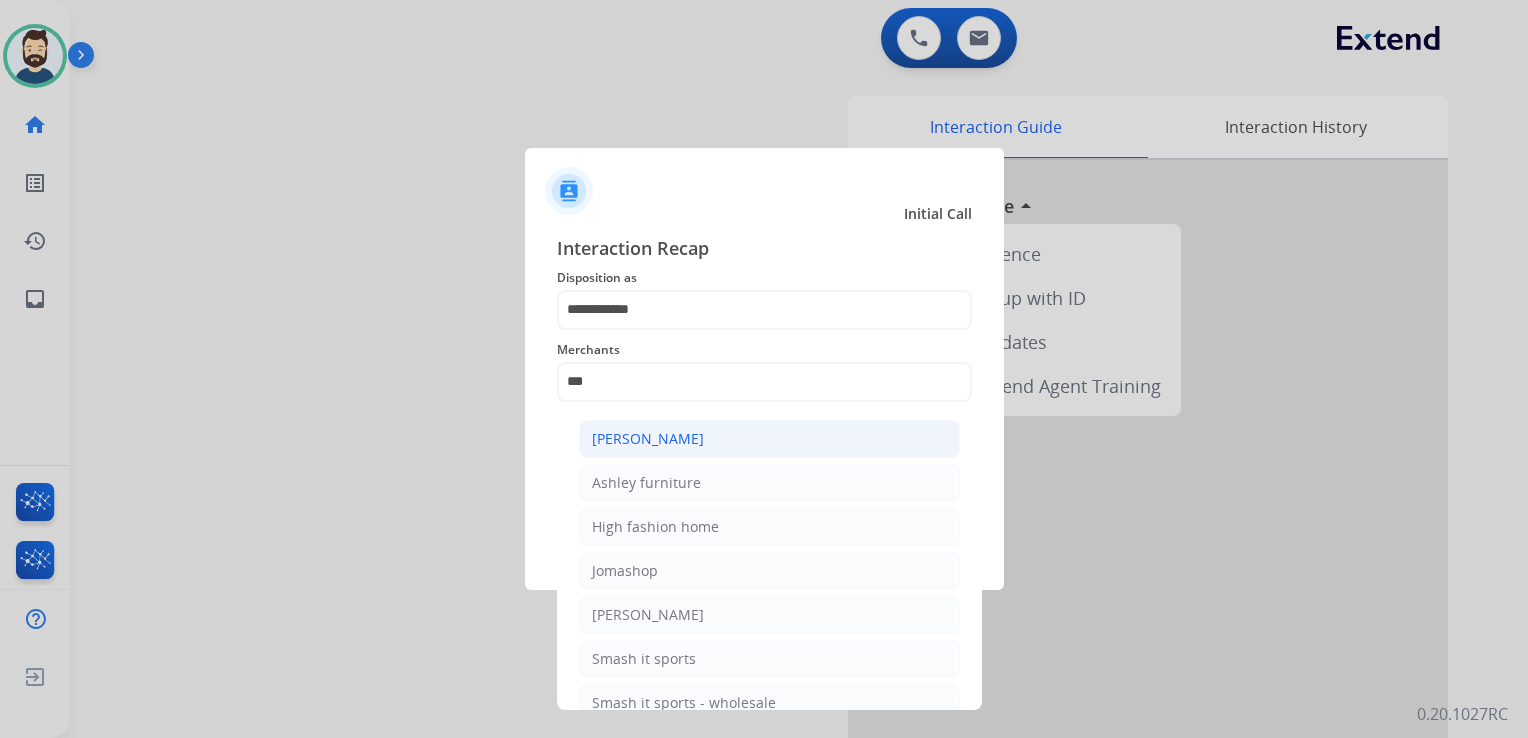click on "[PERSON_NAME]" 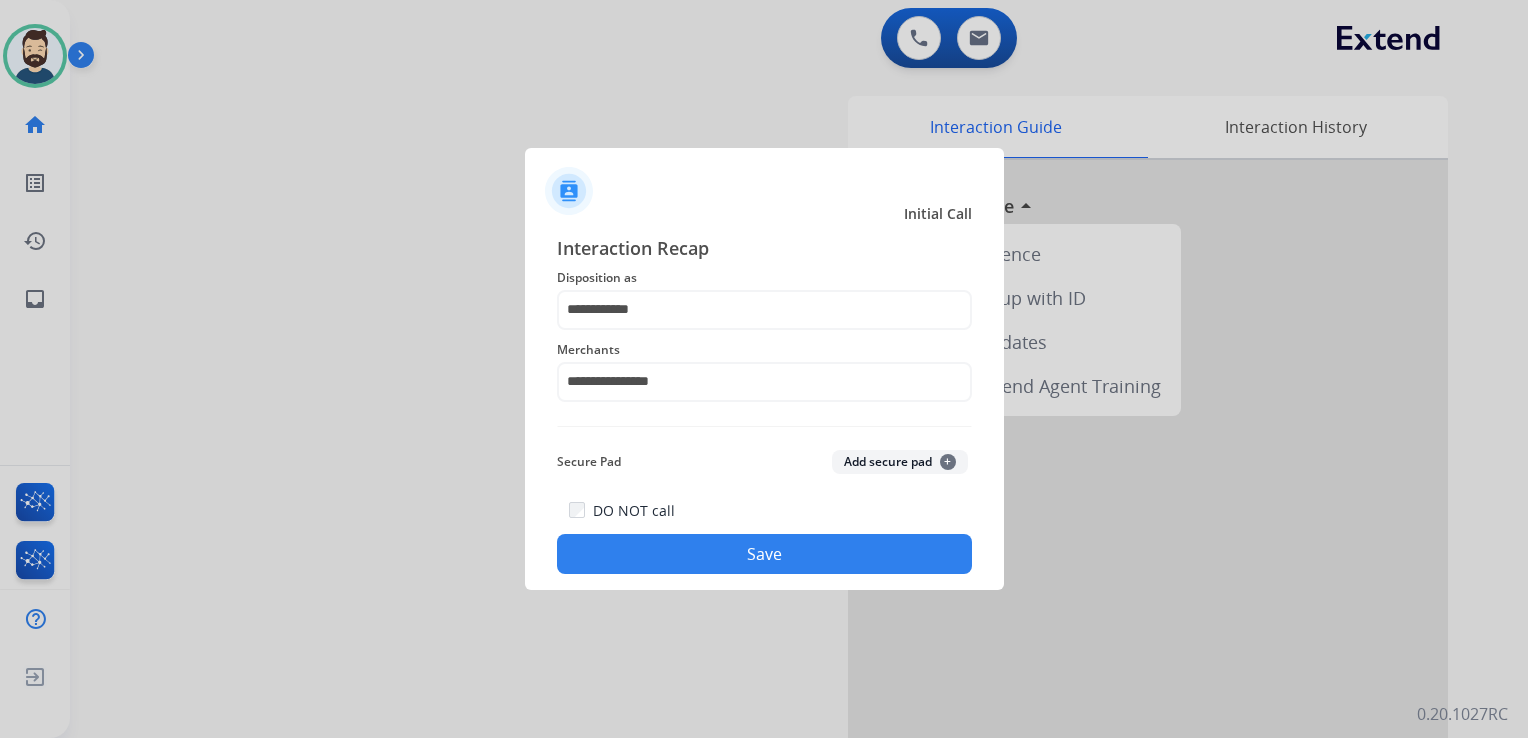 click on "Save" 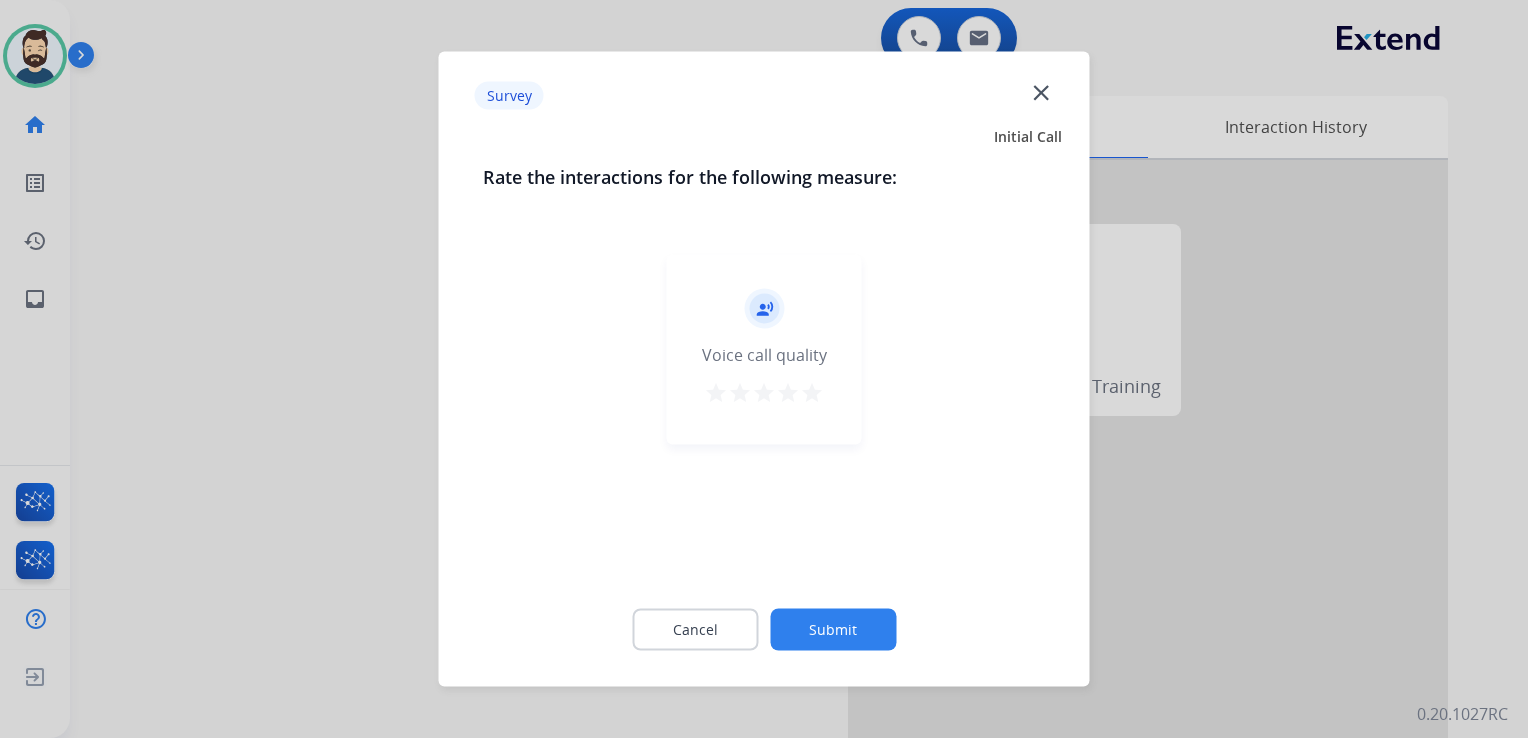 click on "star" at bounding box center [812, 393] 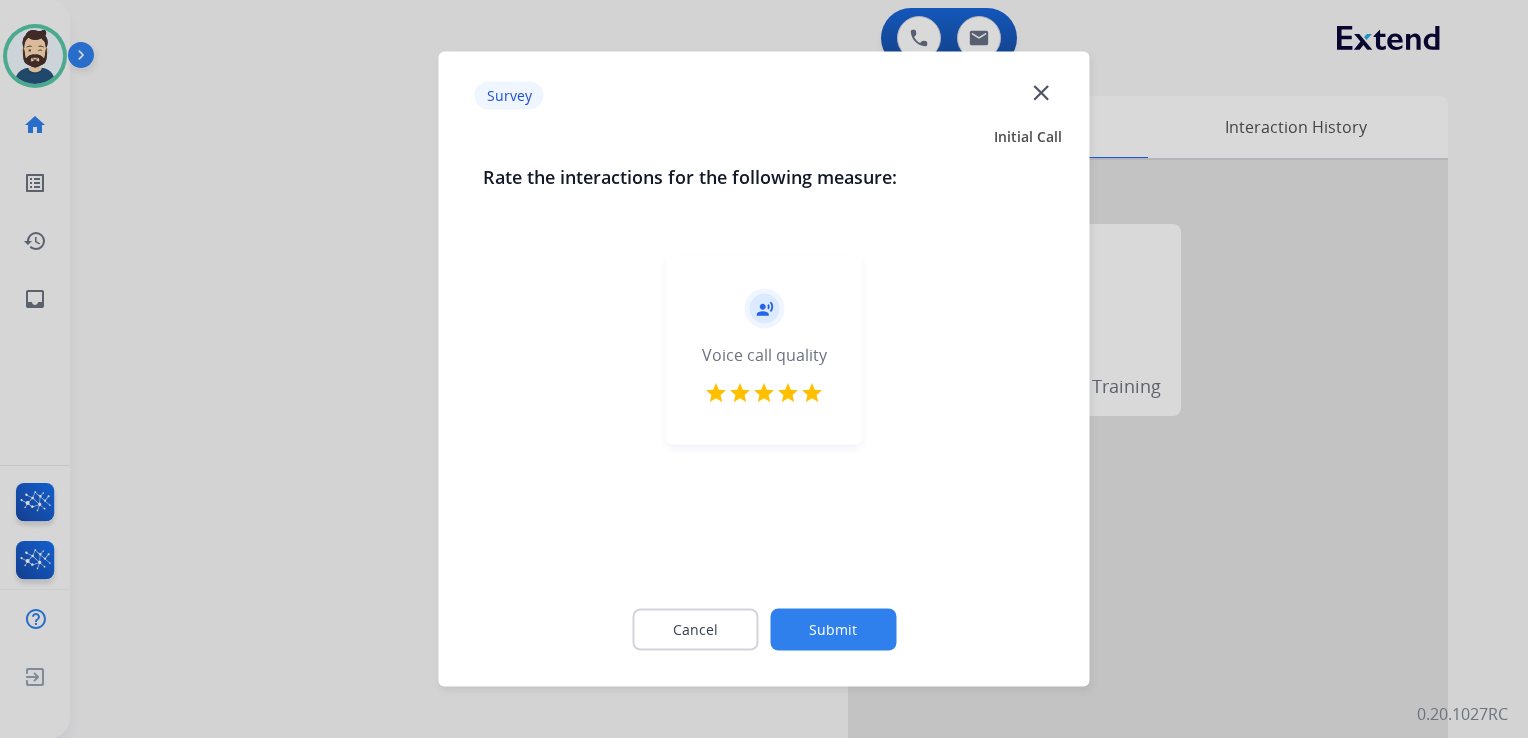 click on "Submit" 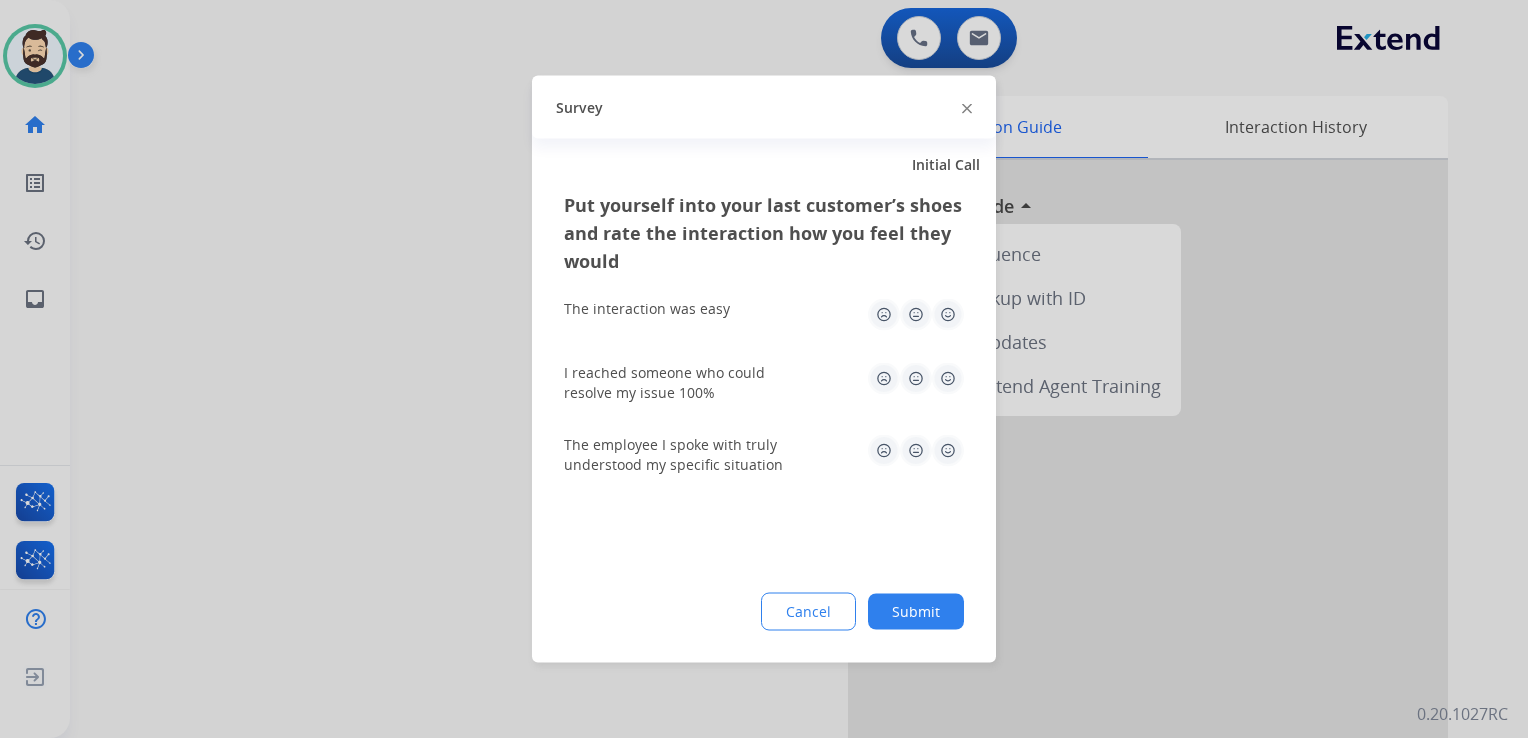 click 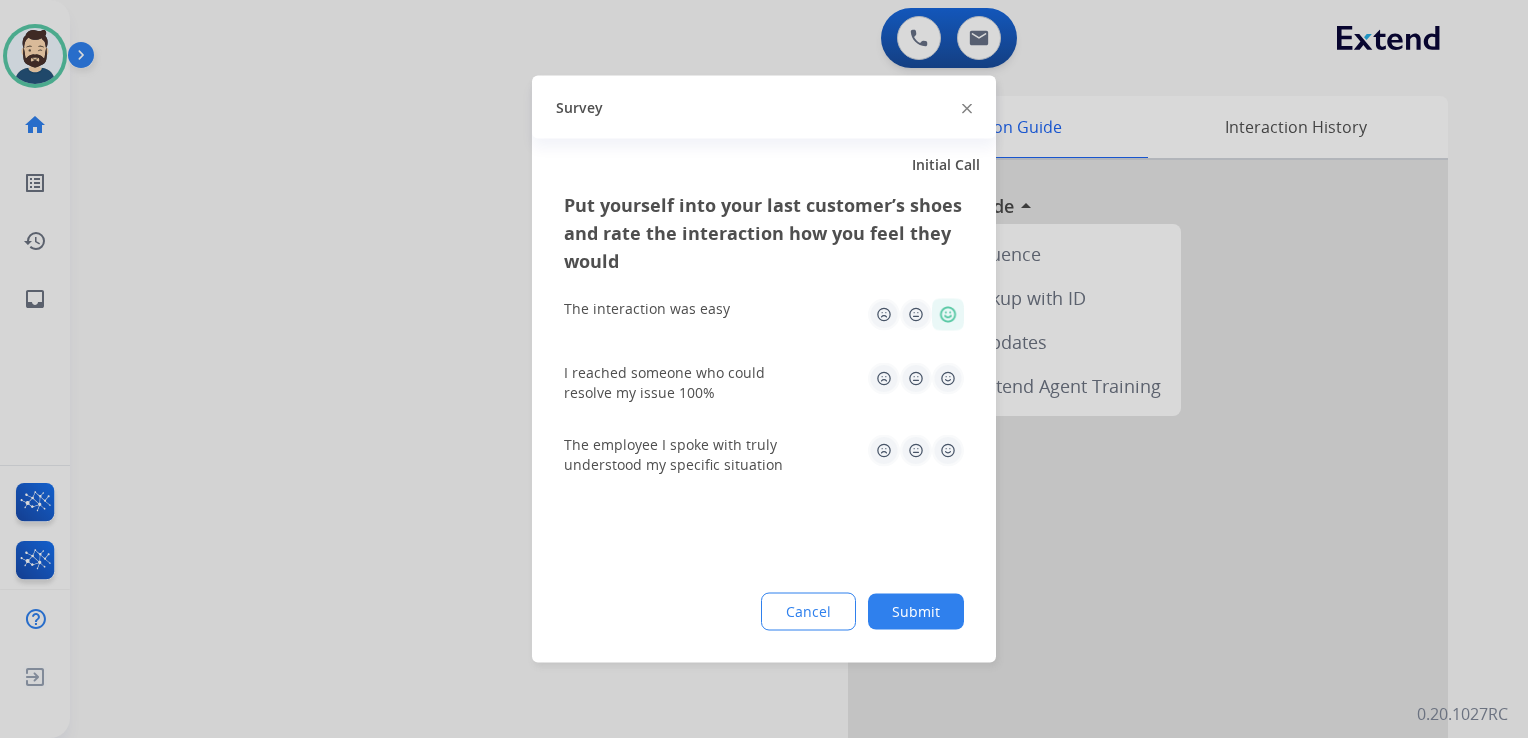 click 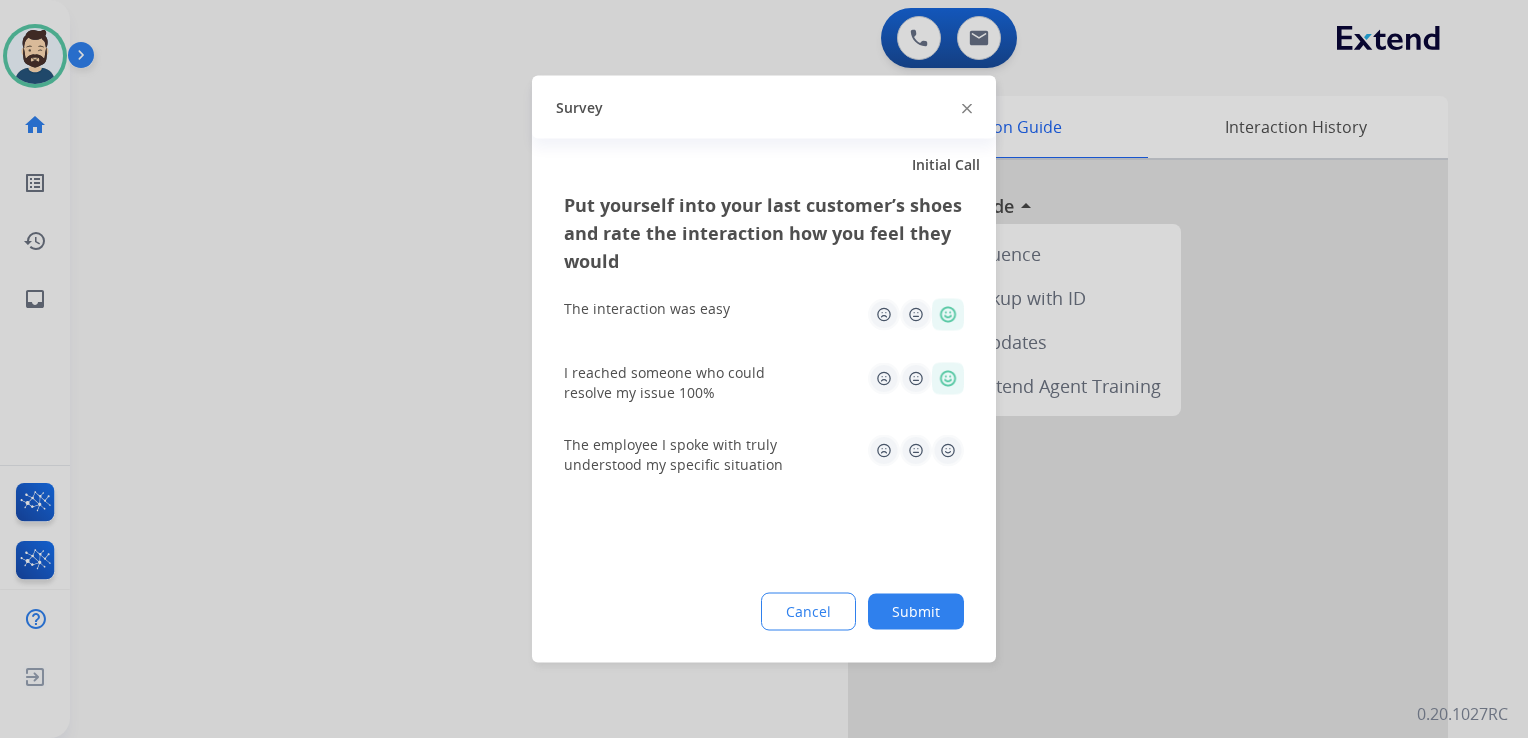 click 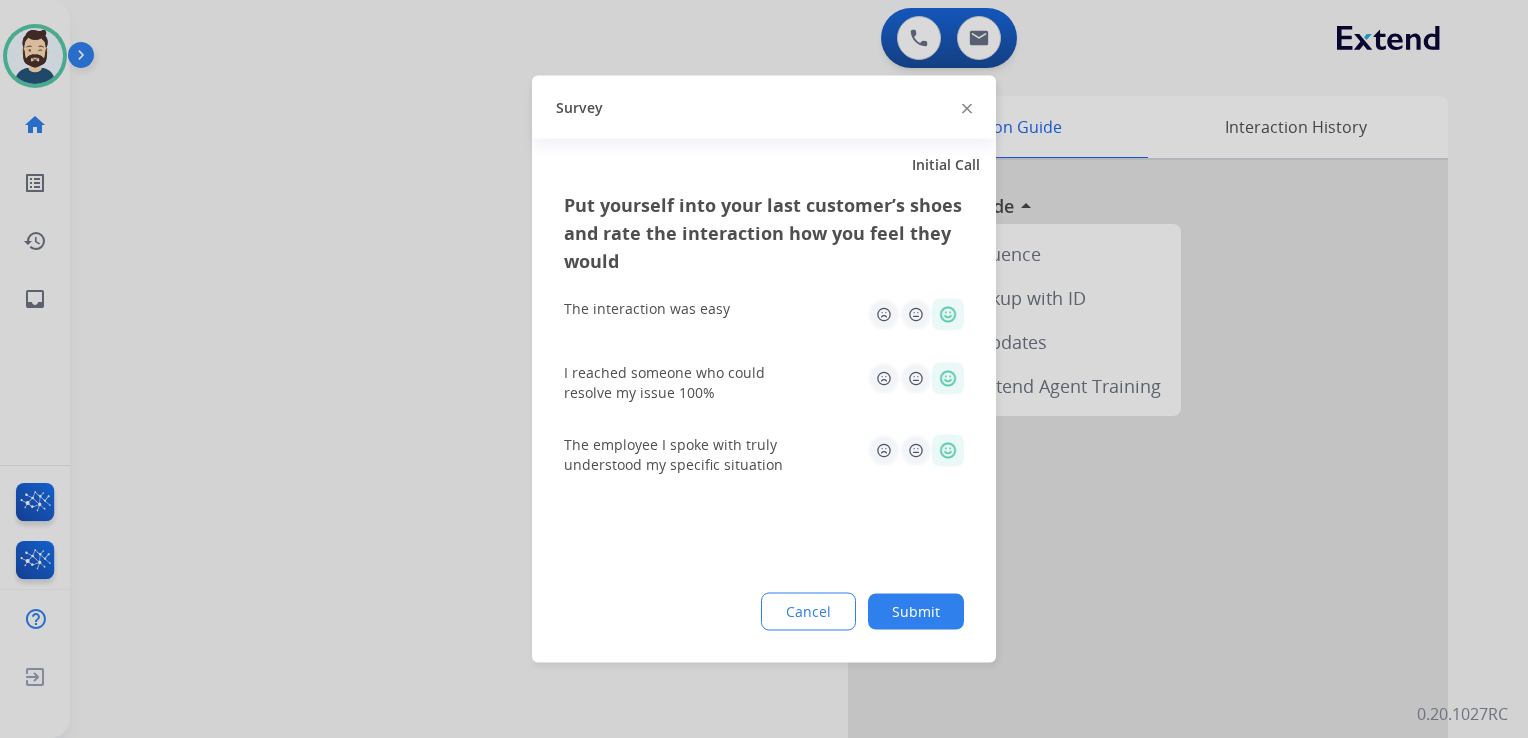 click on "Submit" 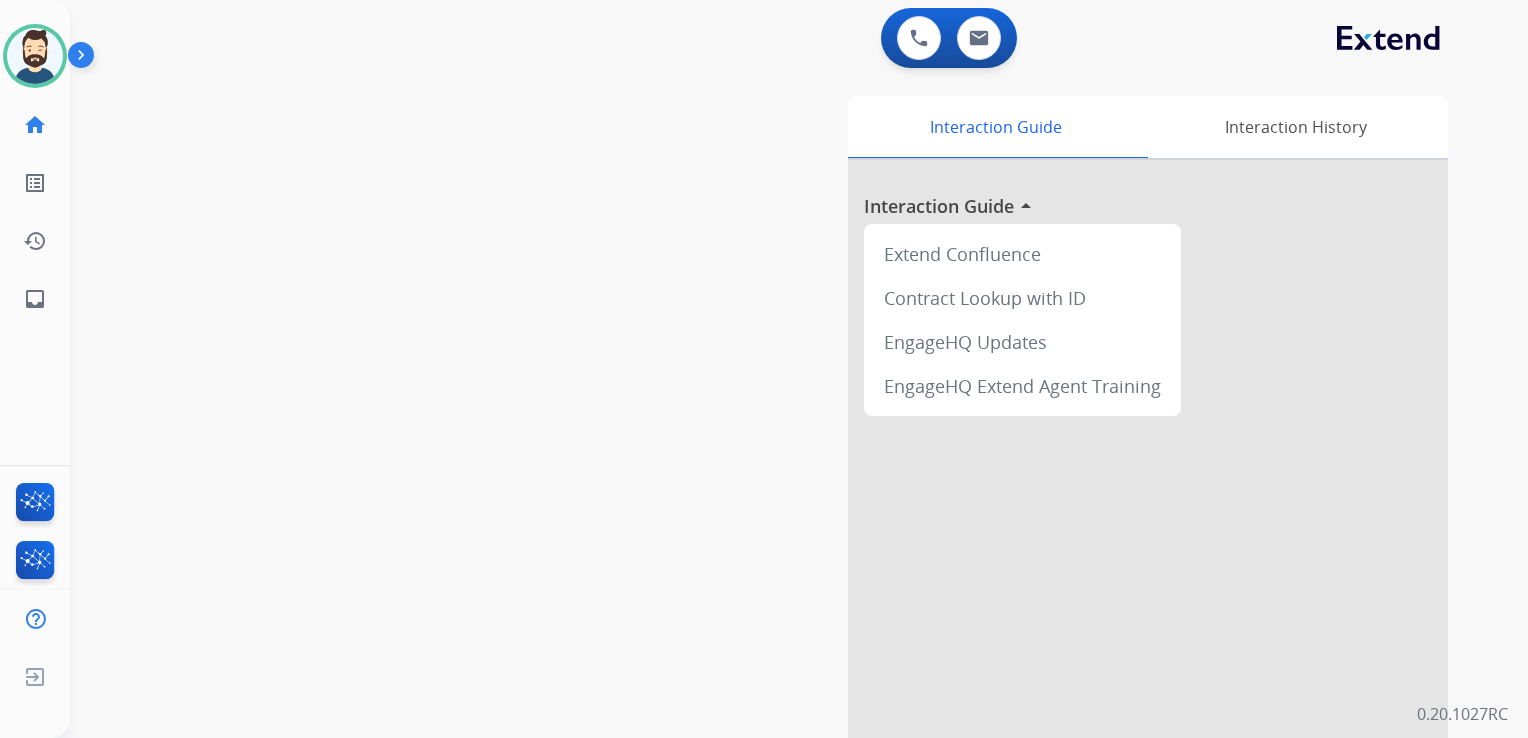 drag, startPoint x: 558, startPoint y: 380, endPoint x: 548, endPoint y: 379, distance: 10.049875 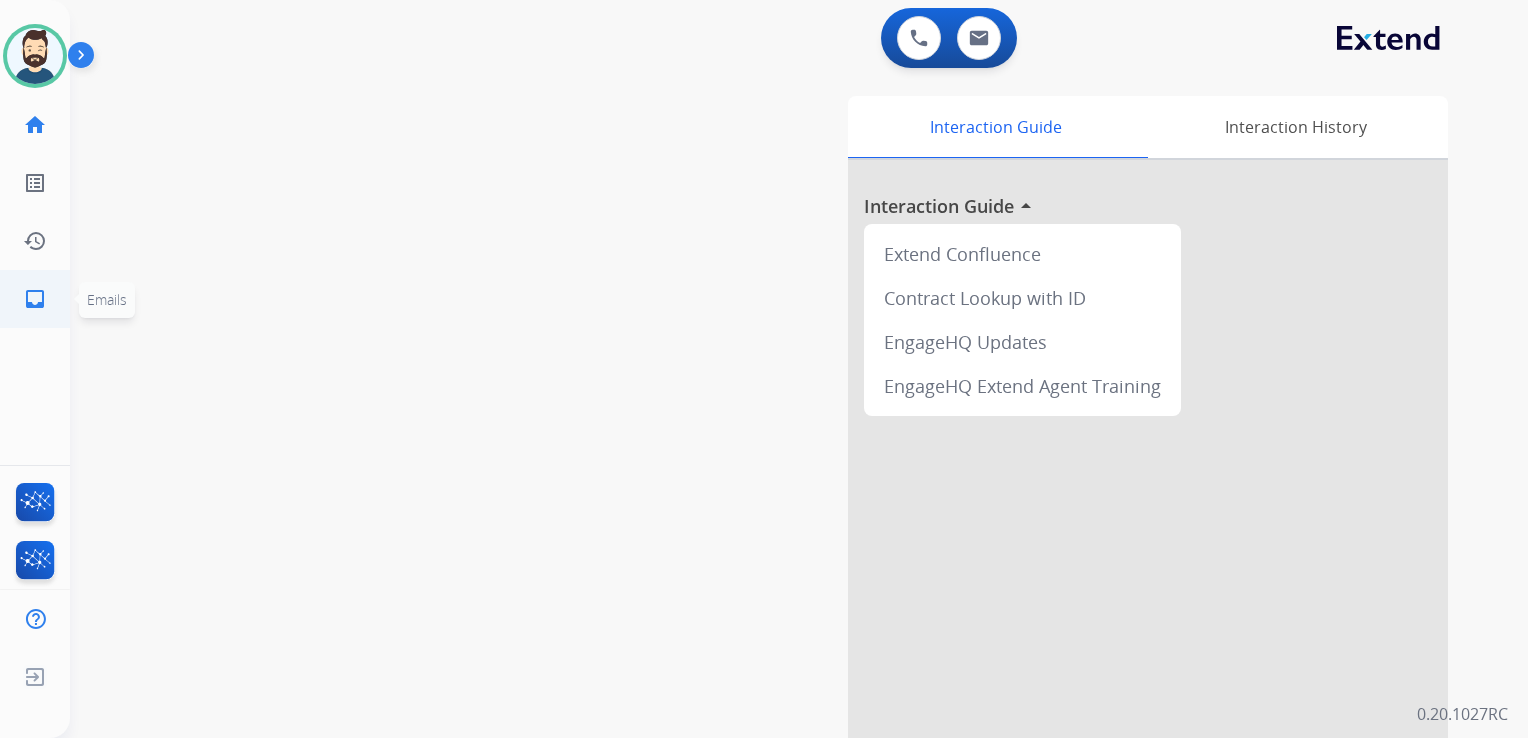 click on "inbox" 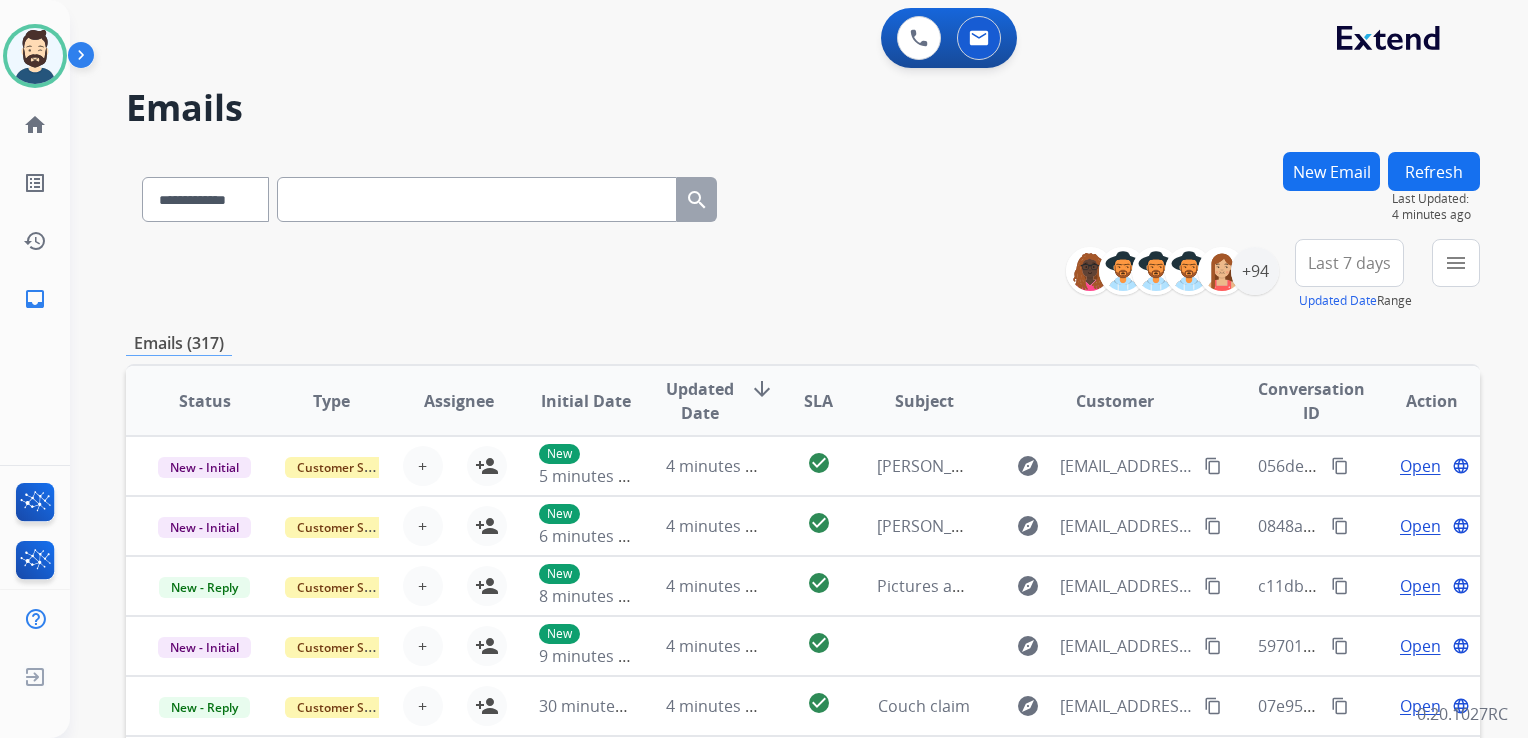 click at bounding box center (477, 199) 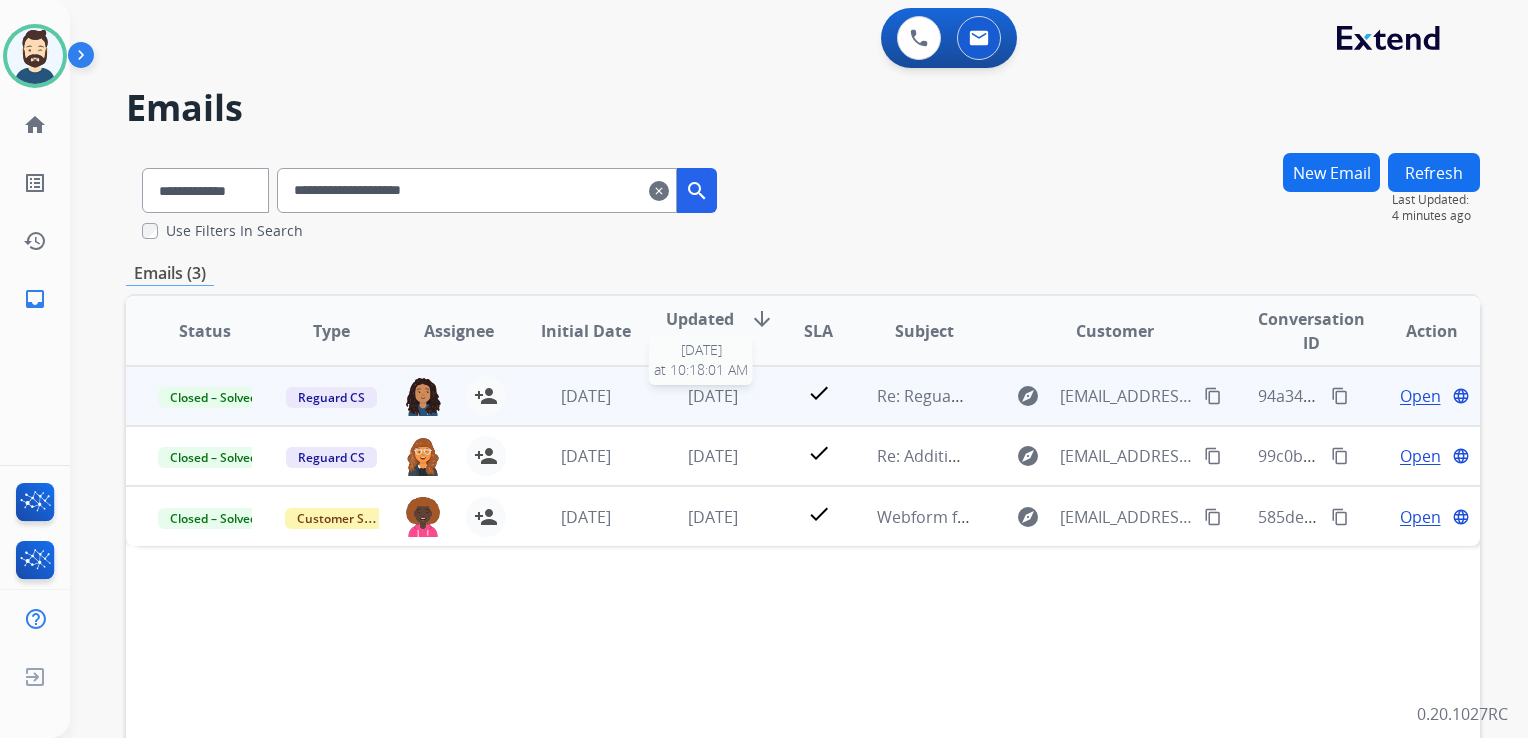 click on "[DATE]" at bounding box center [713, 396] 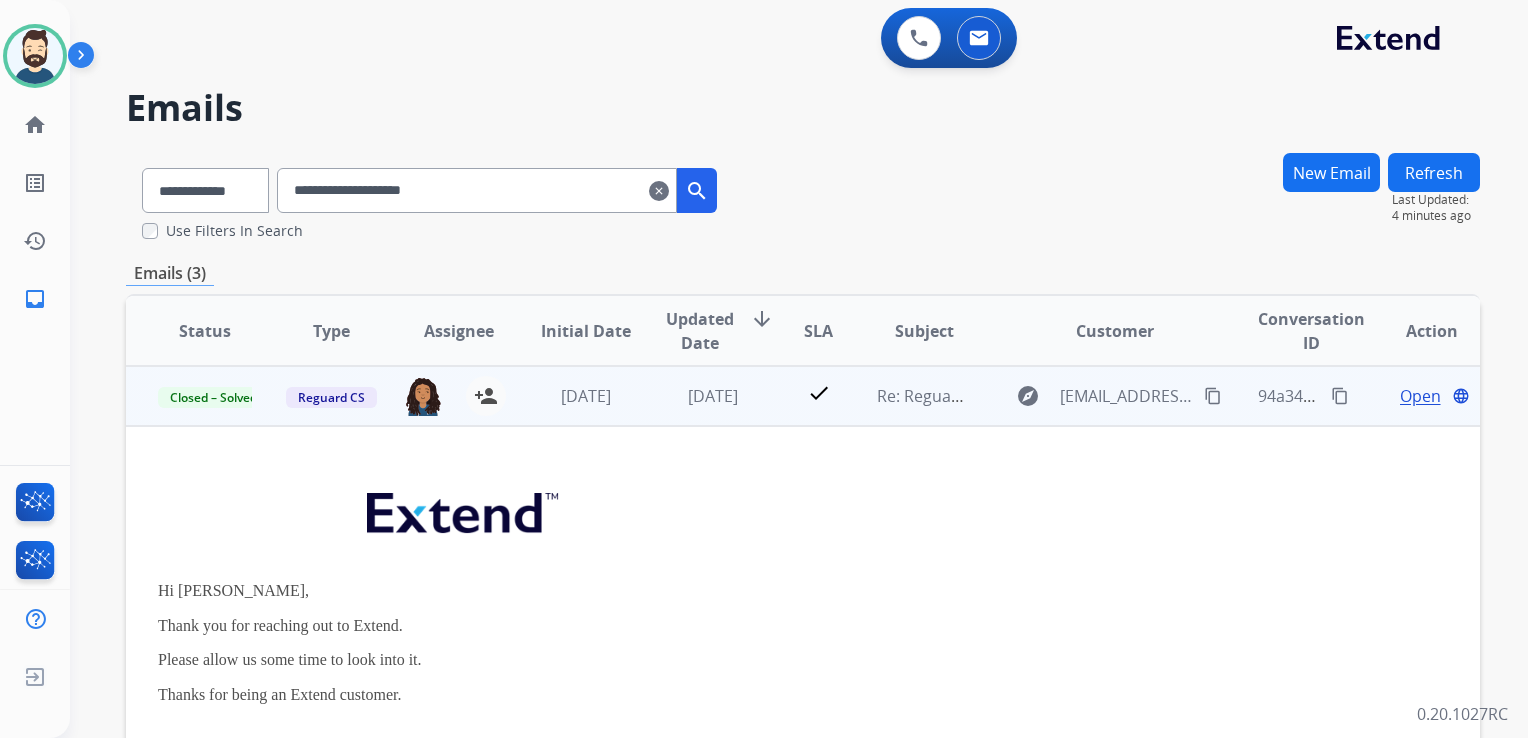 click on "Open" at bounding box center [1420, 396] 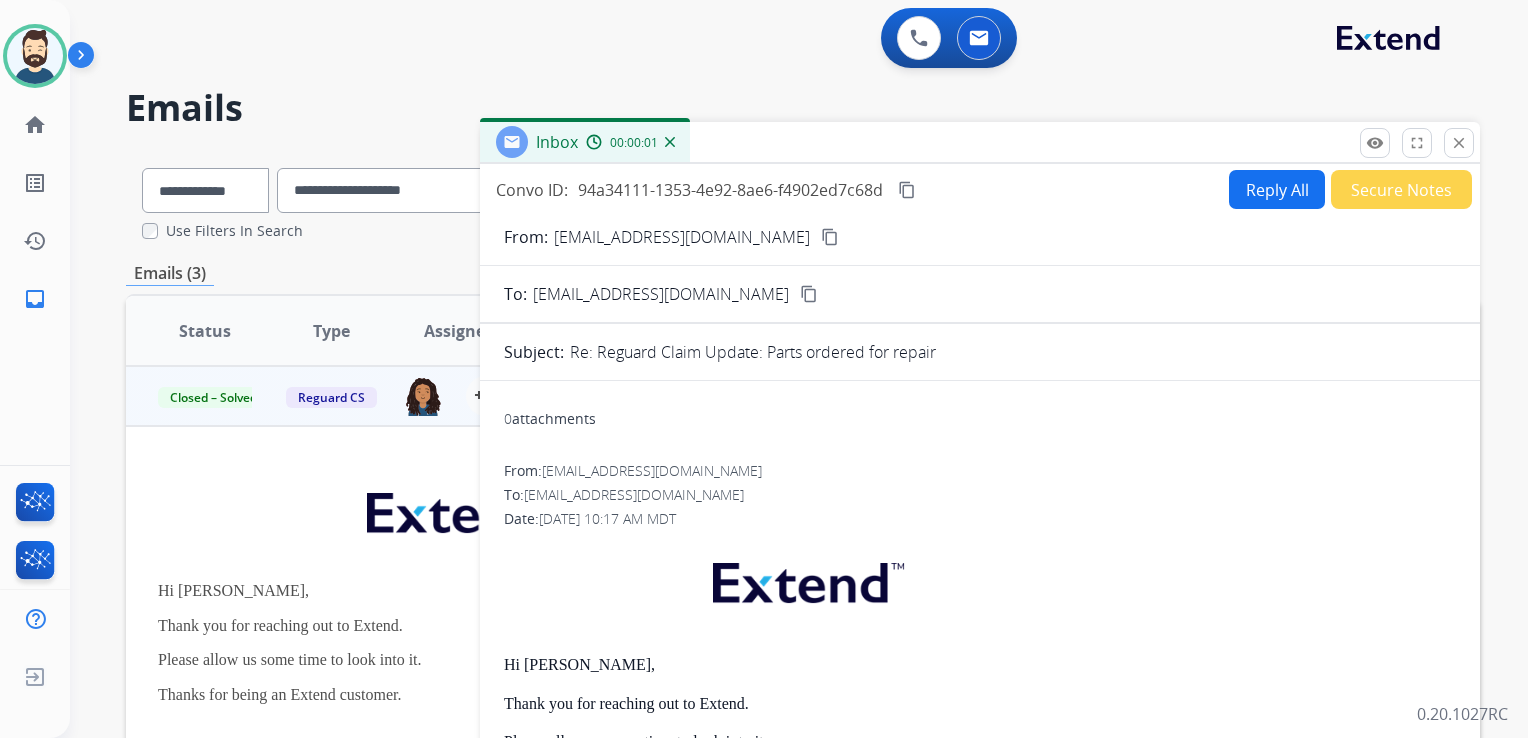 click on "Reply All" at bounding box center [1277, 189] 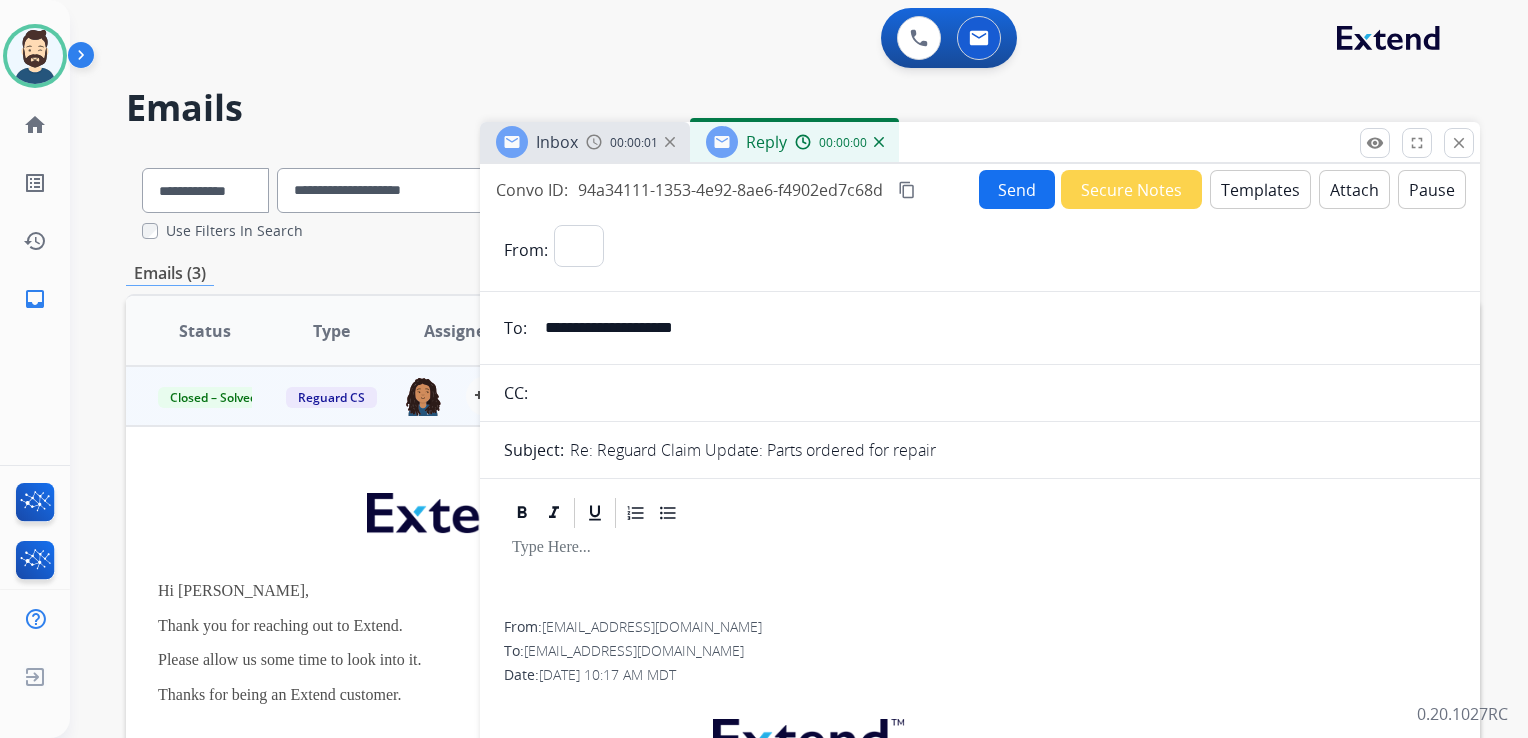select on "**********" 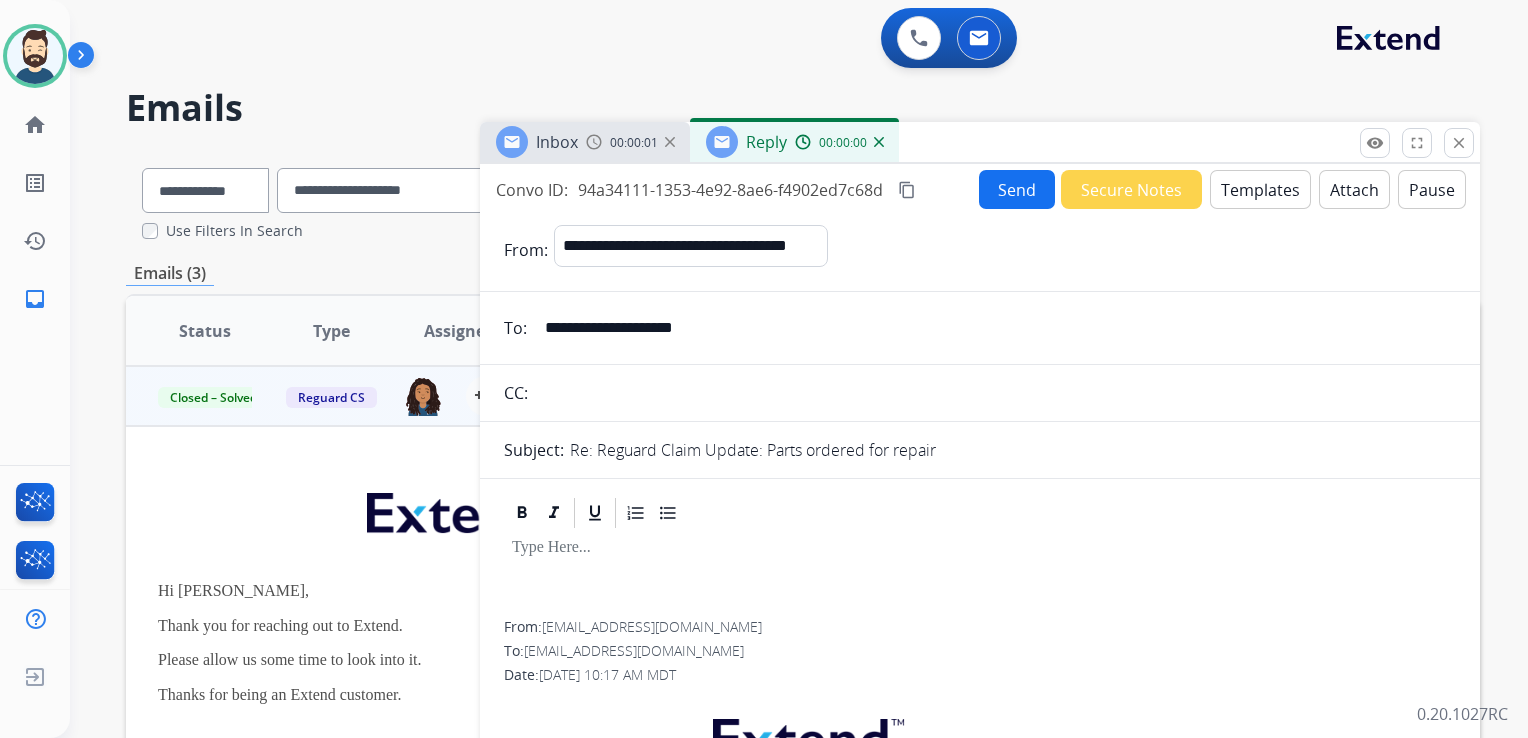 click on "Templates" at bounding box center (1260, 189) 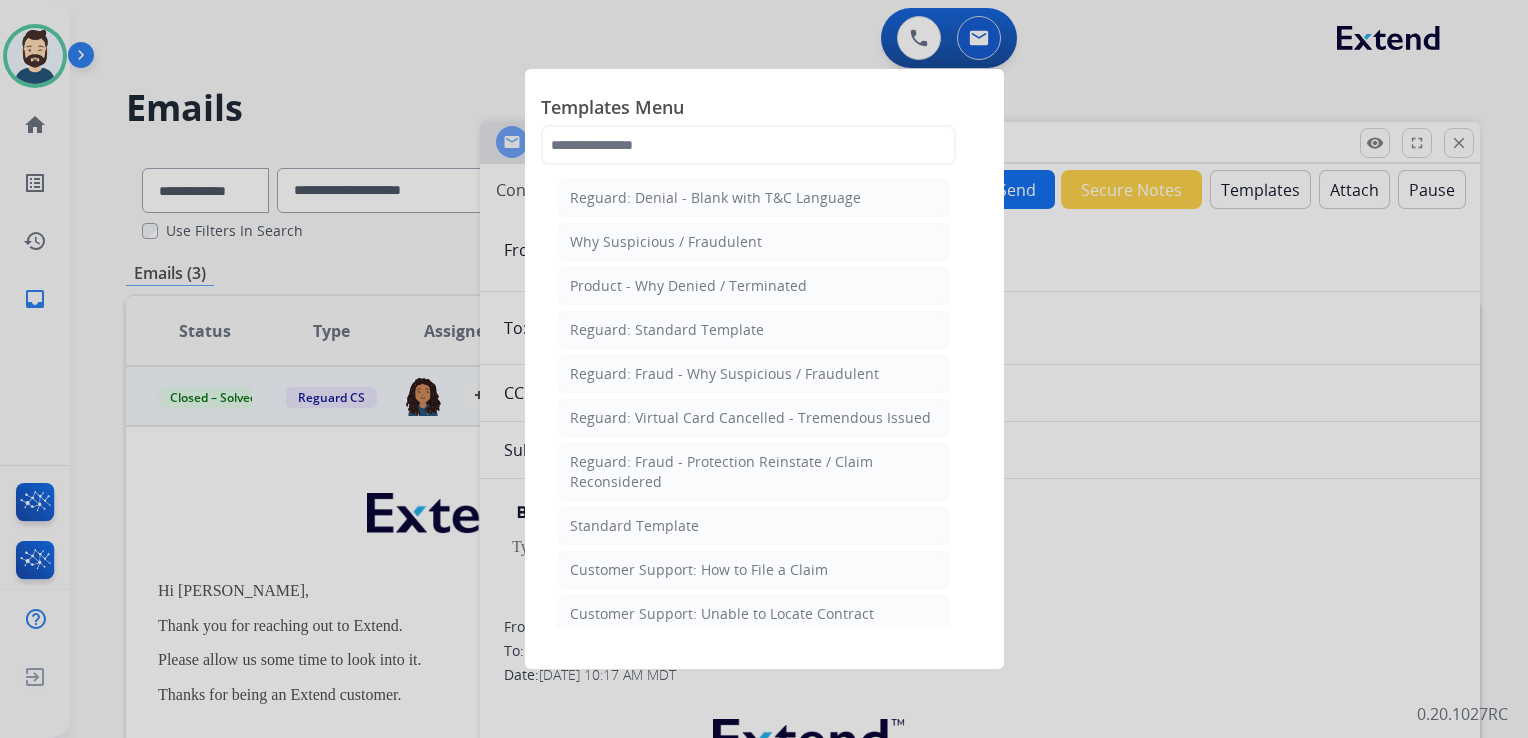 click 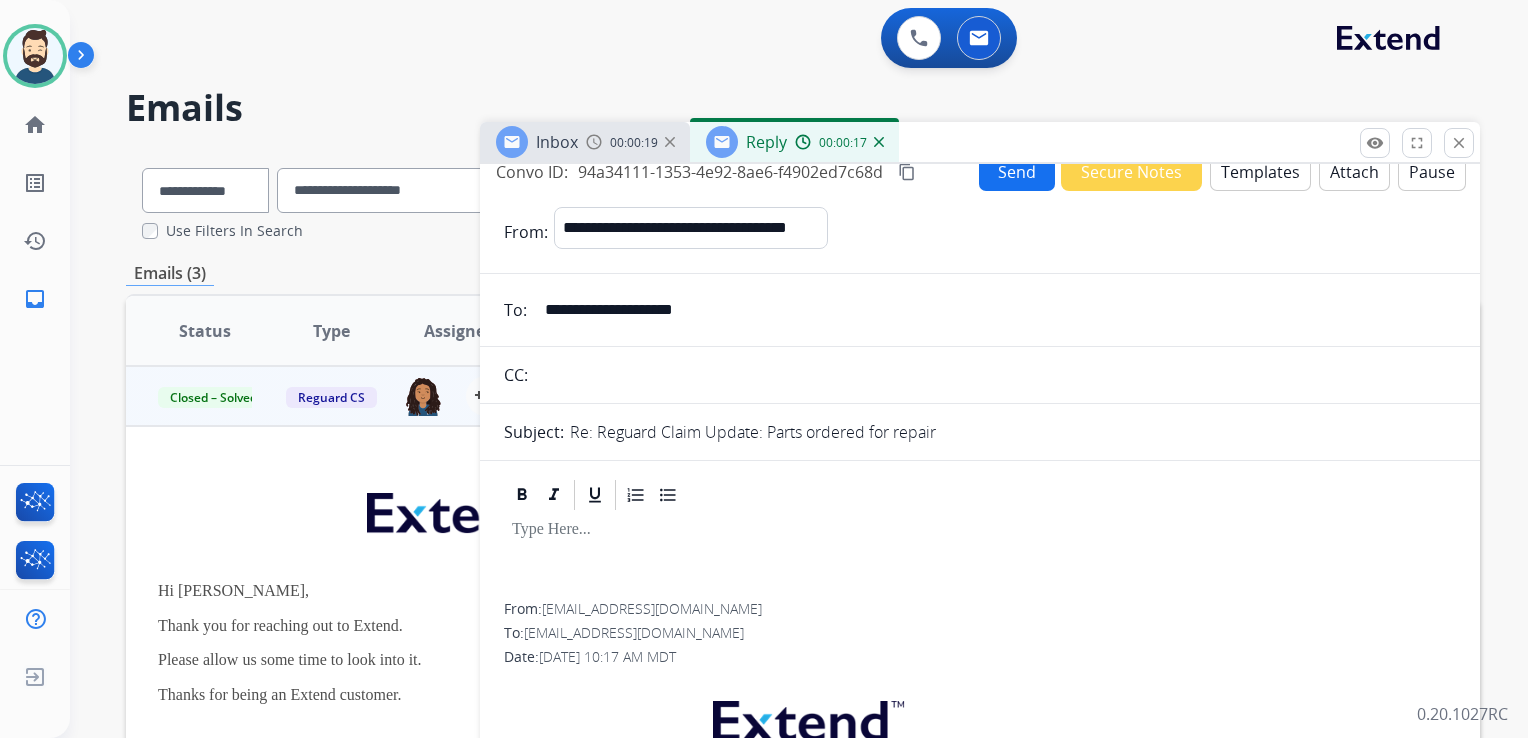 scroll, scrollTop: 0, scrollLeft: 0, axis: both 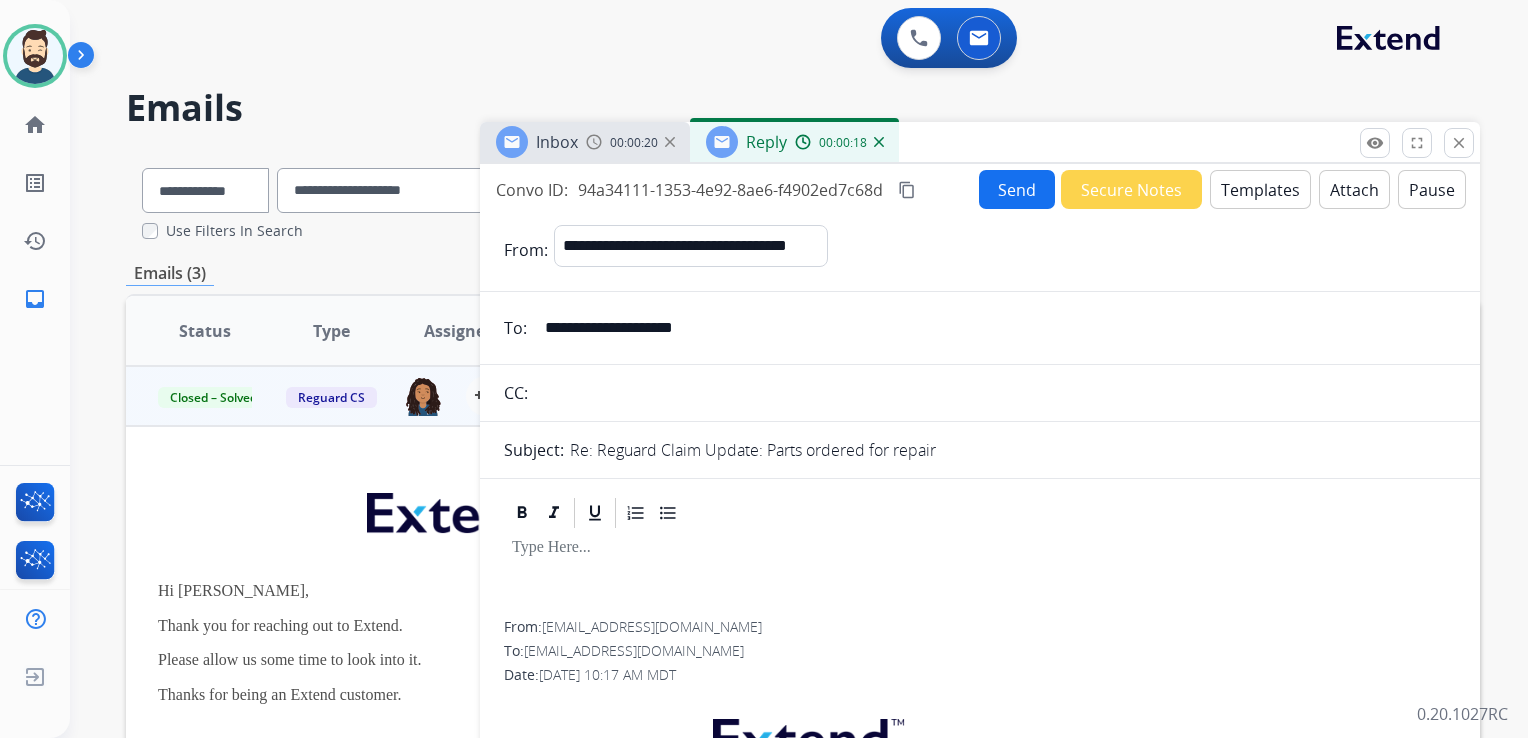 click on "Templates" at bounding box center (1260, 189) 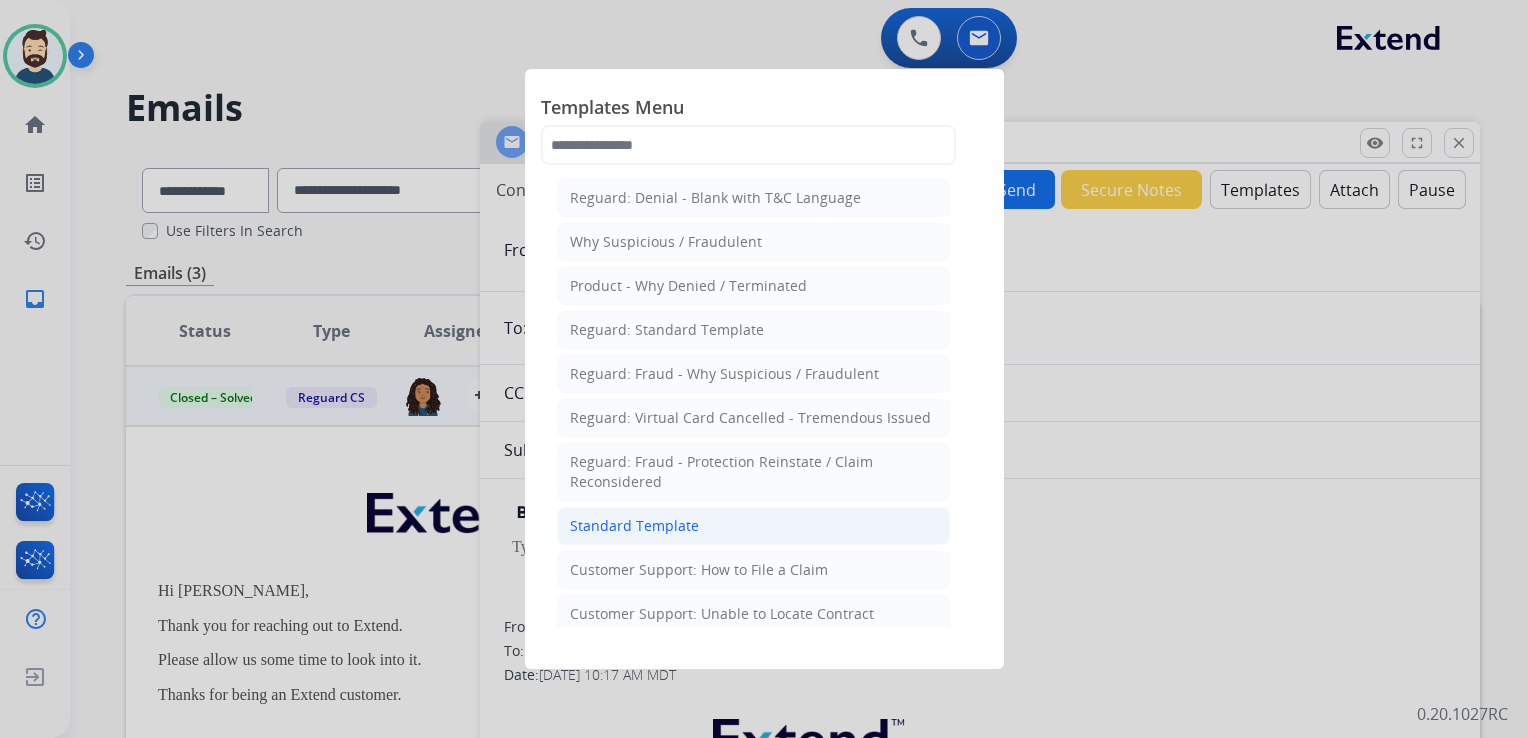click on "Standard Template" 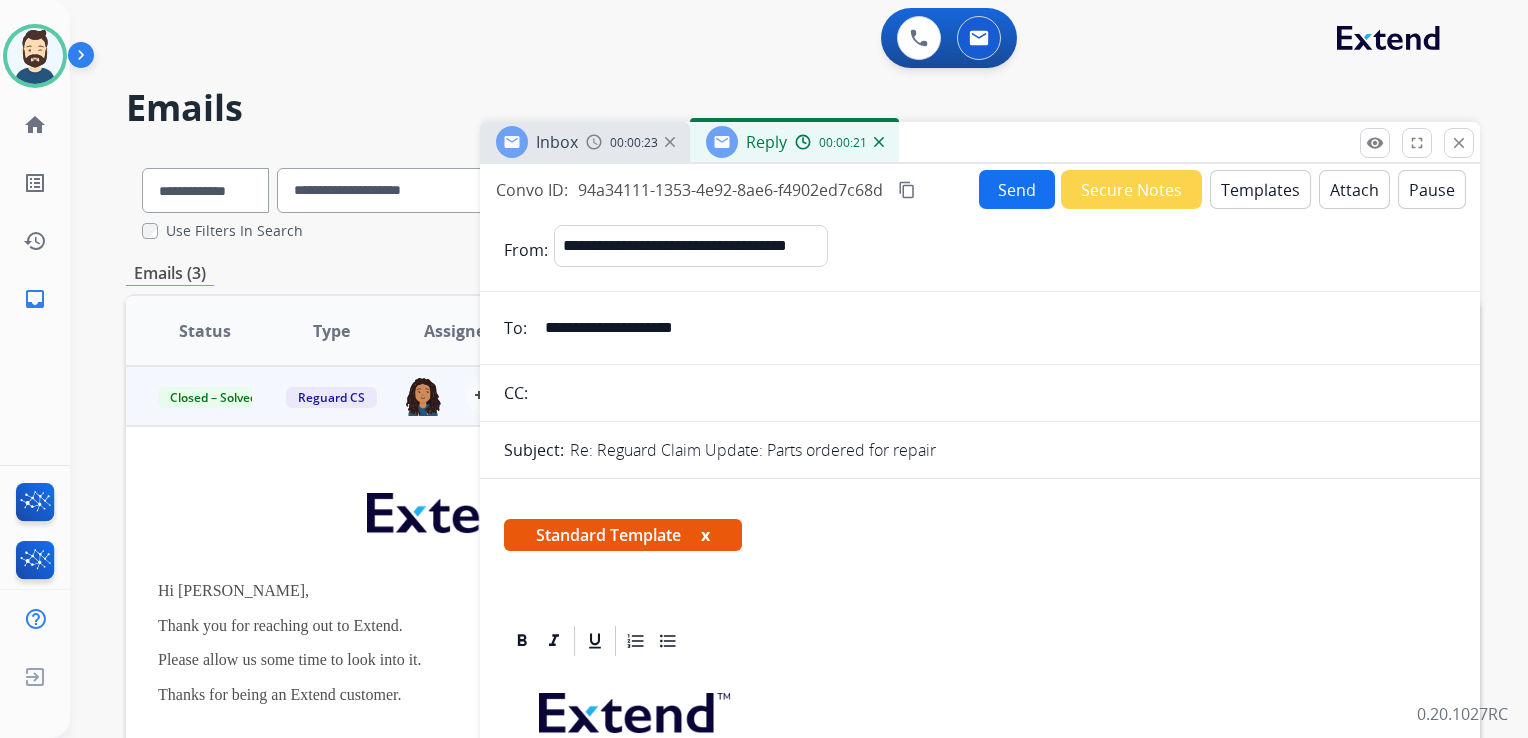 scroll, scrollTop: 400, scrollLeft: 0, axis: vertical 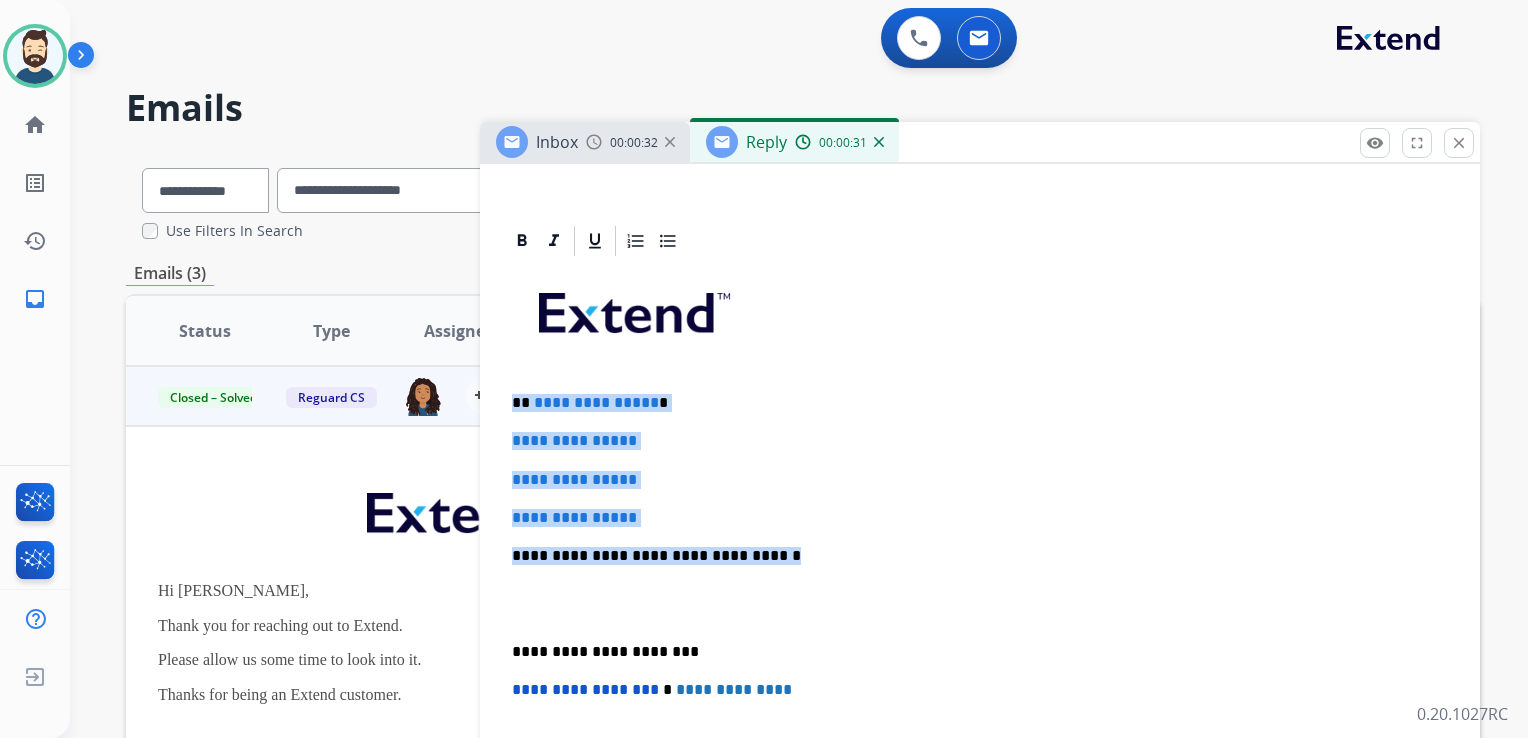 drag, startPoint x: 660, startPoint y: 419, endPoint x: 792, endPoint y: 532, distance: 173.76134 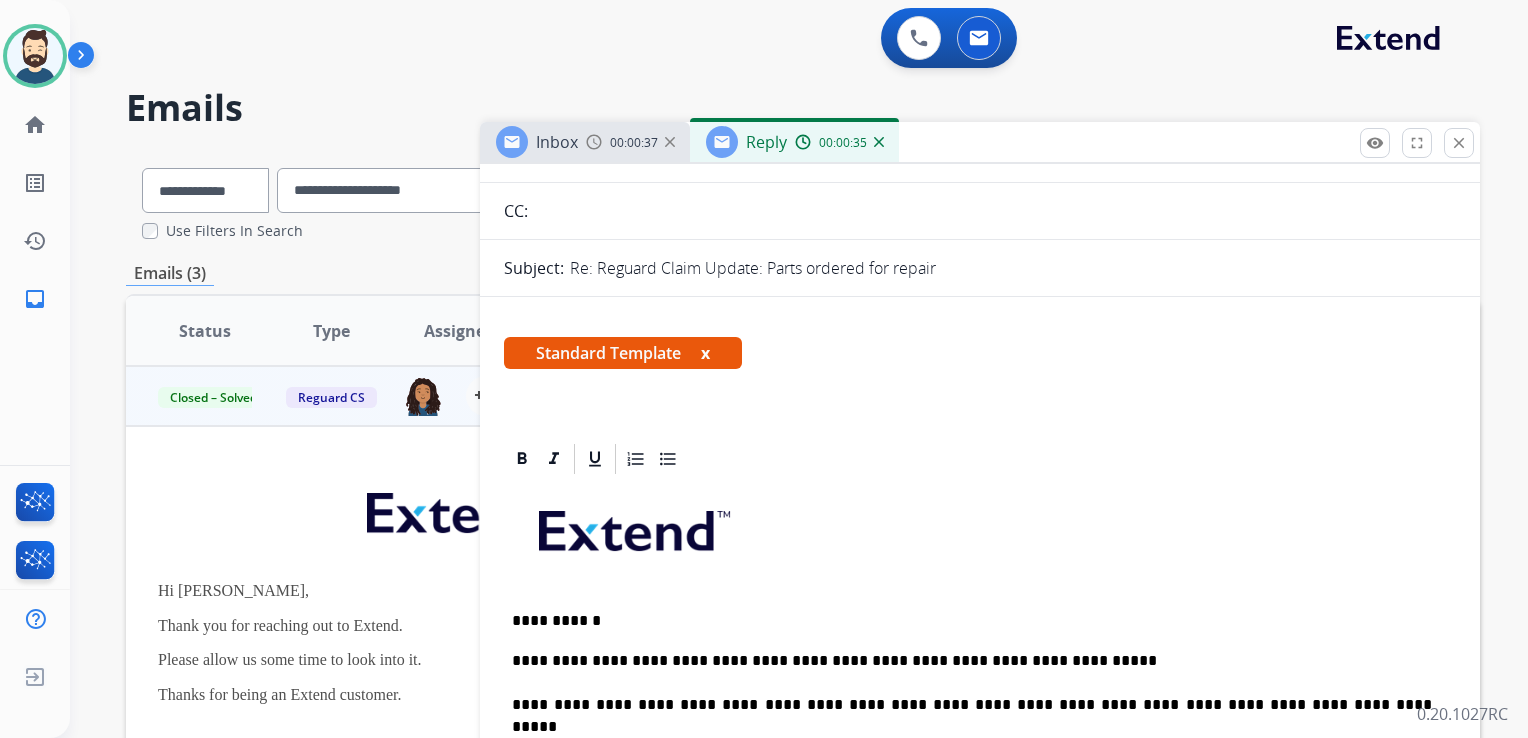 scroll, scrollTop: 0, scrollLeft: 0, axis: both 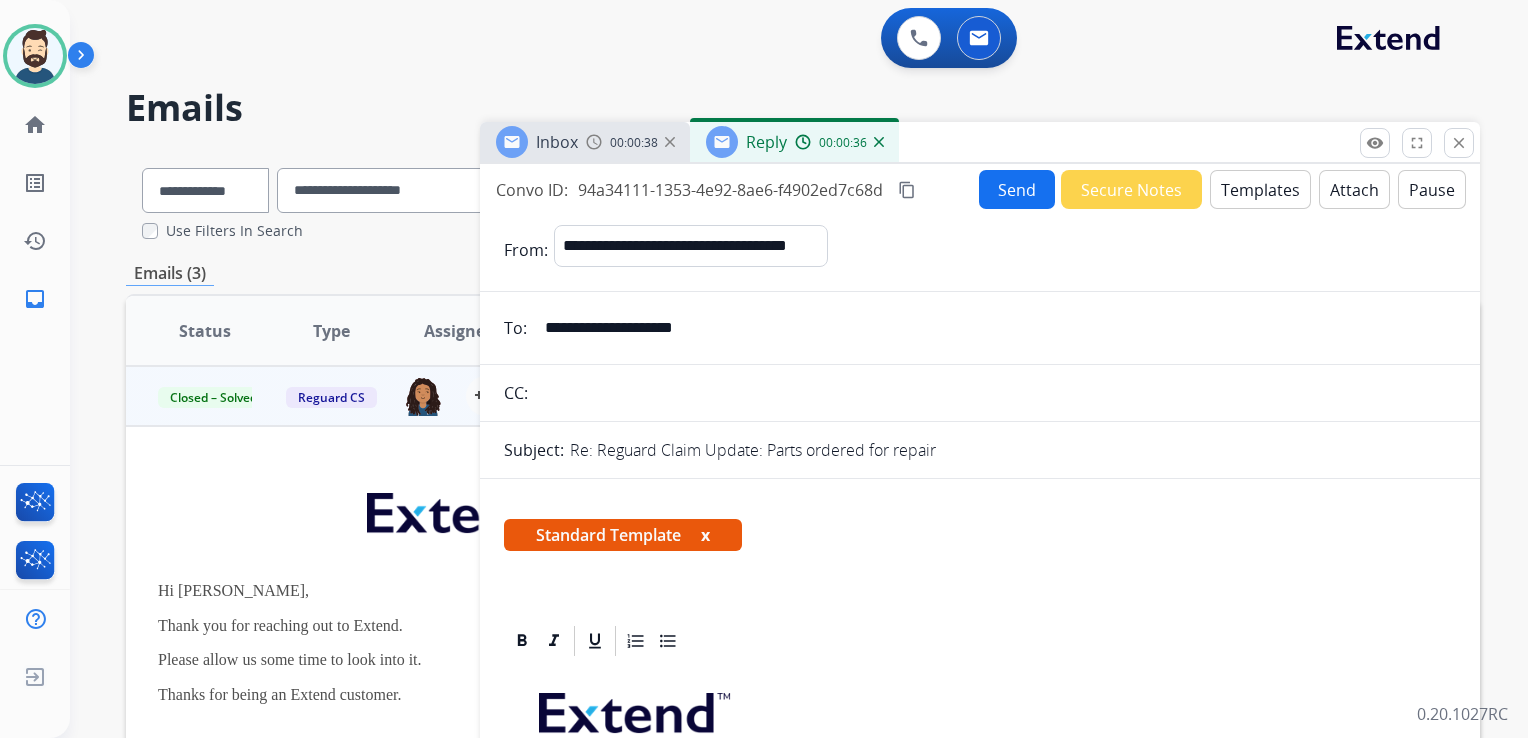 click at bounding box center [879, 142] 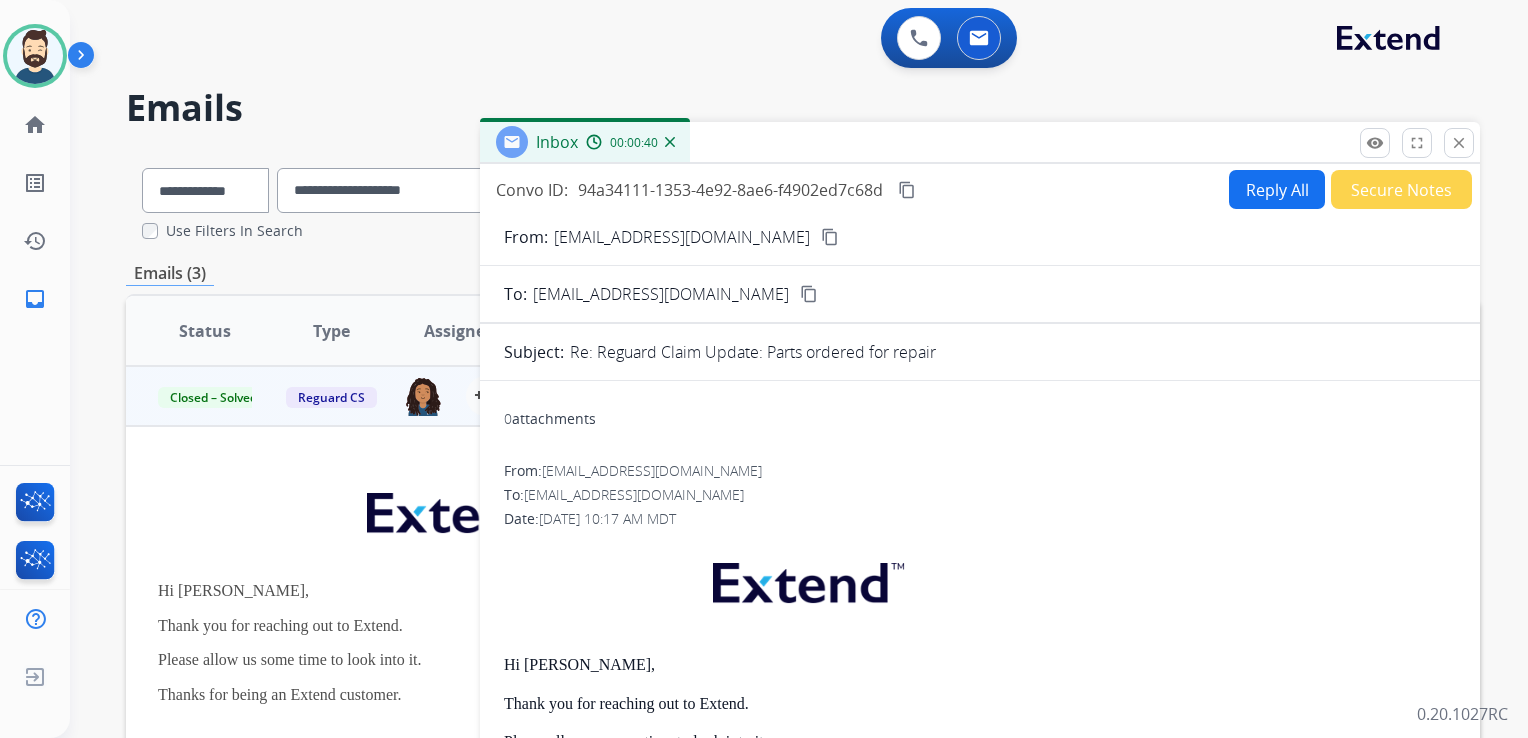 click on "Reply All" at bounding box center (1277, 189) 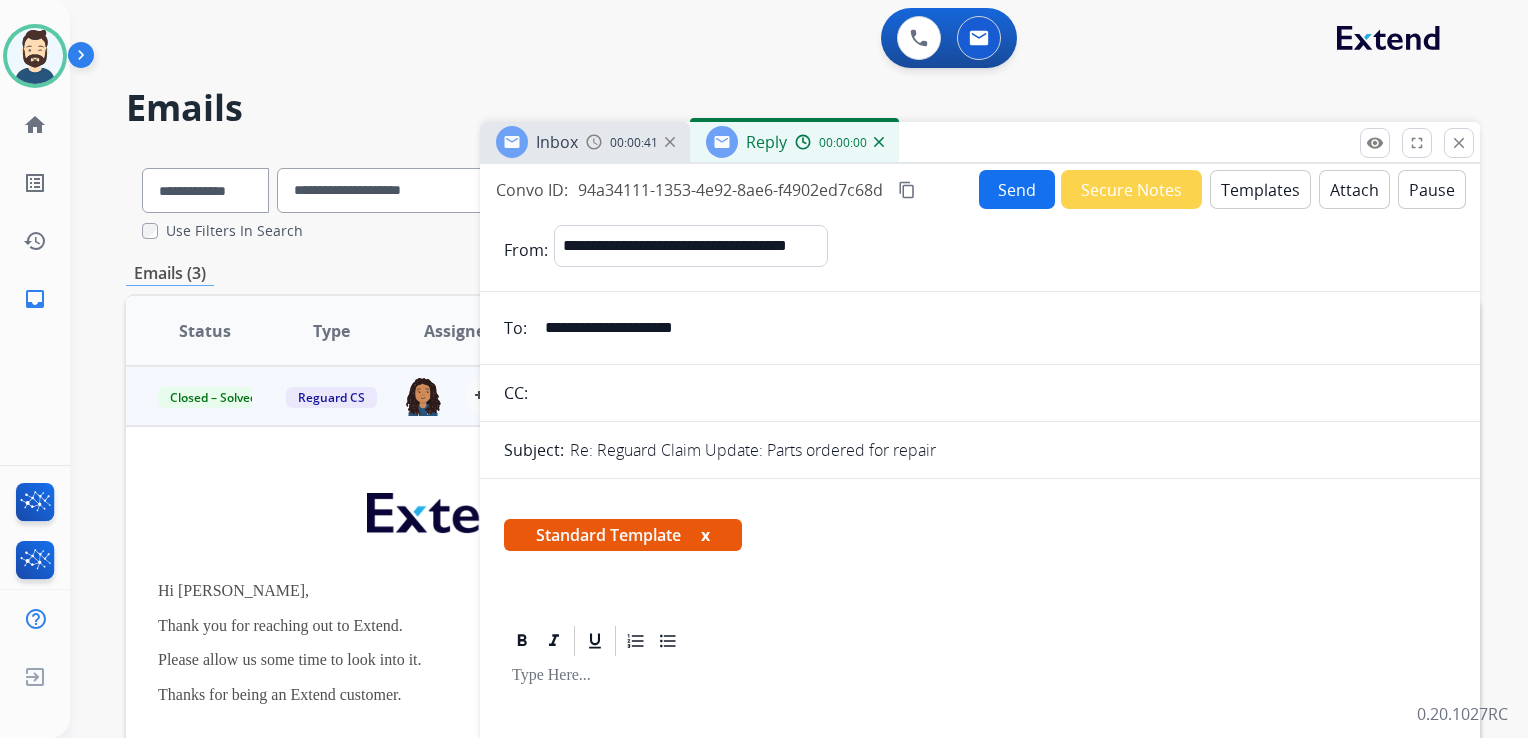 click on "Templates" at bounding box center (1260, 189) 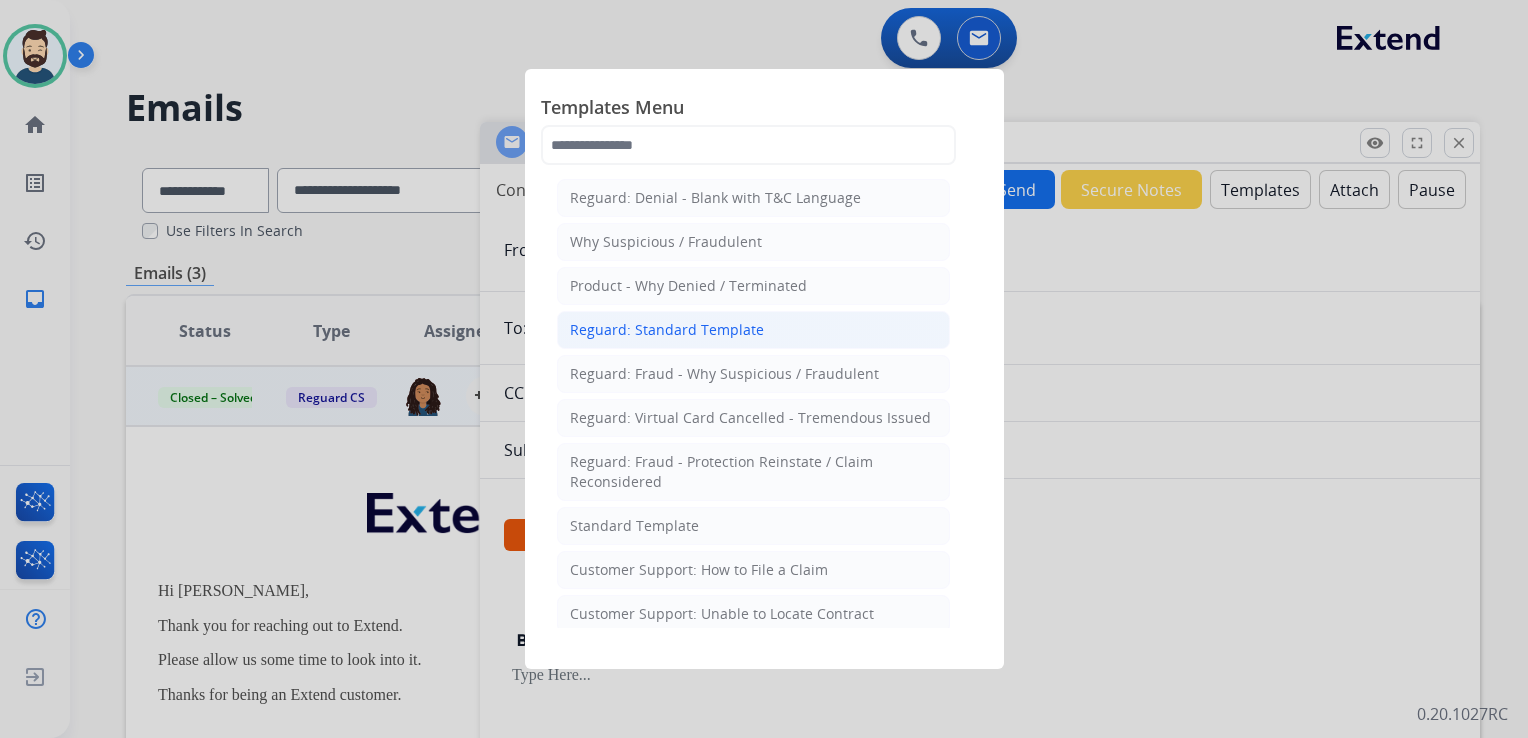 click on "Reguard: Standard Template" 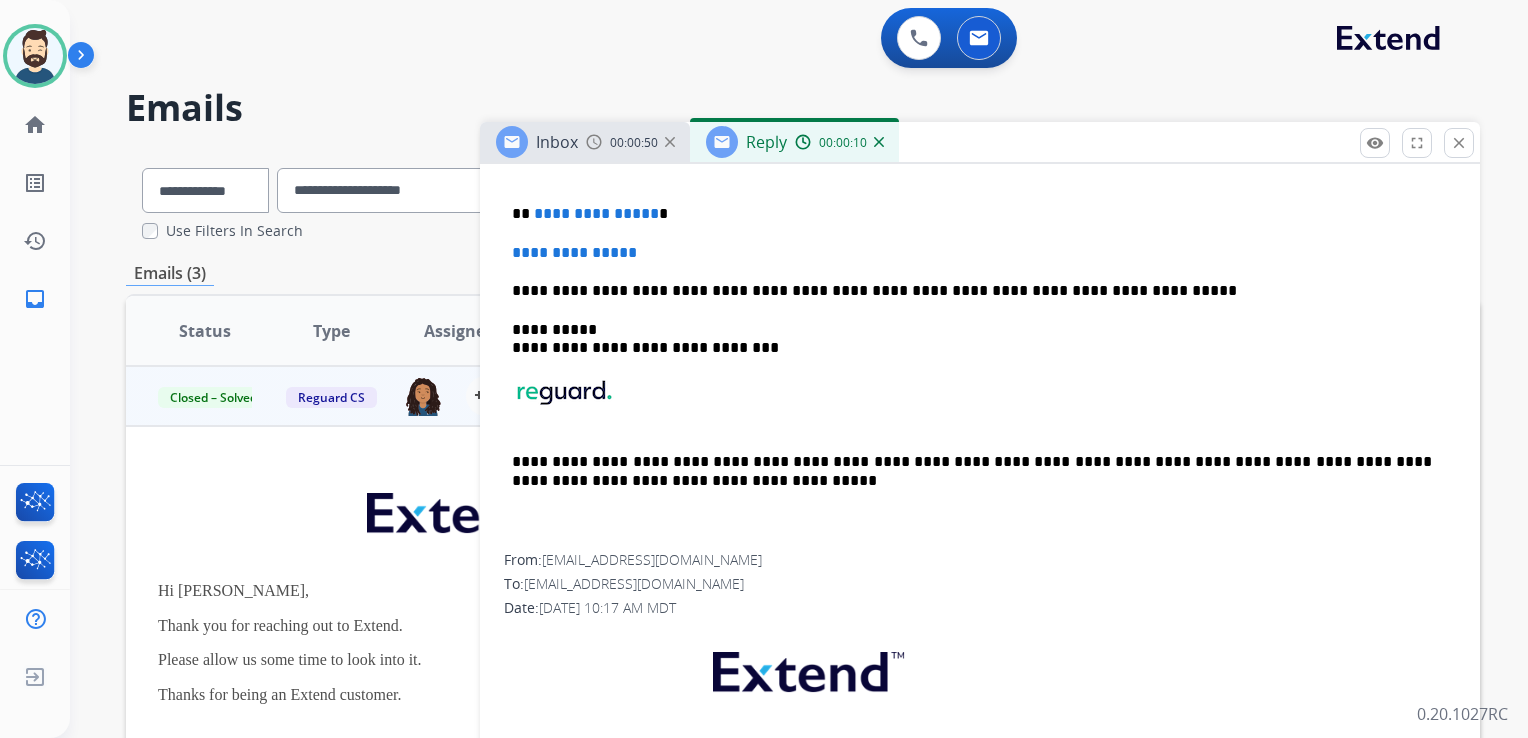 scroll, scrollTop: 300, scrollLeft: 0, axis: vertical 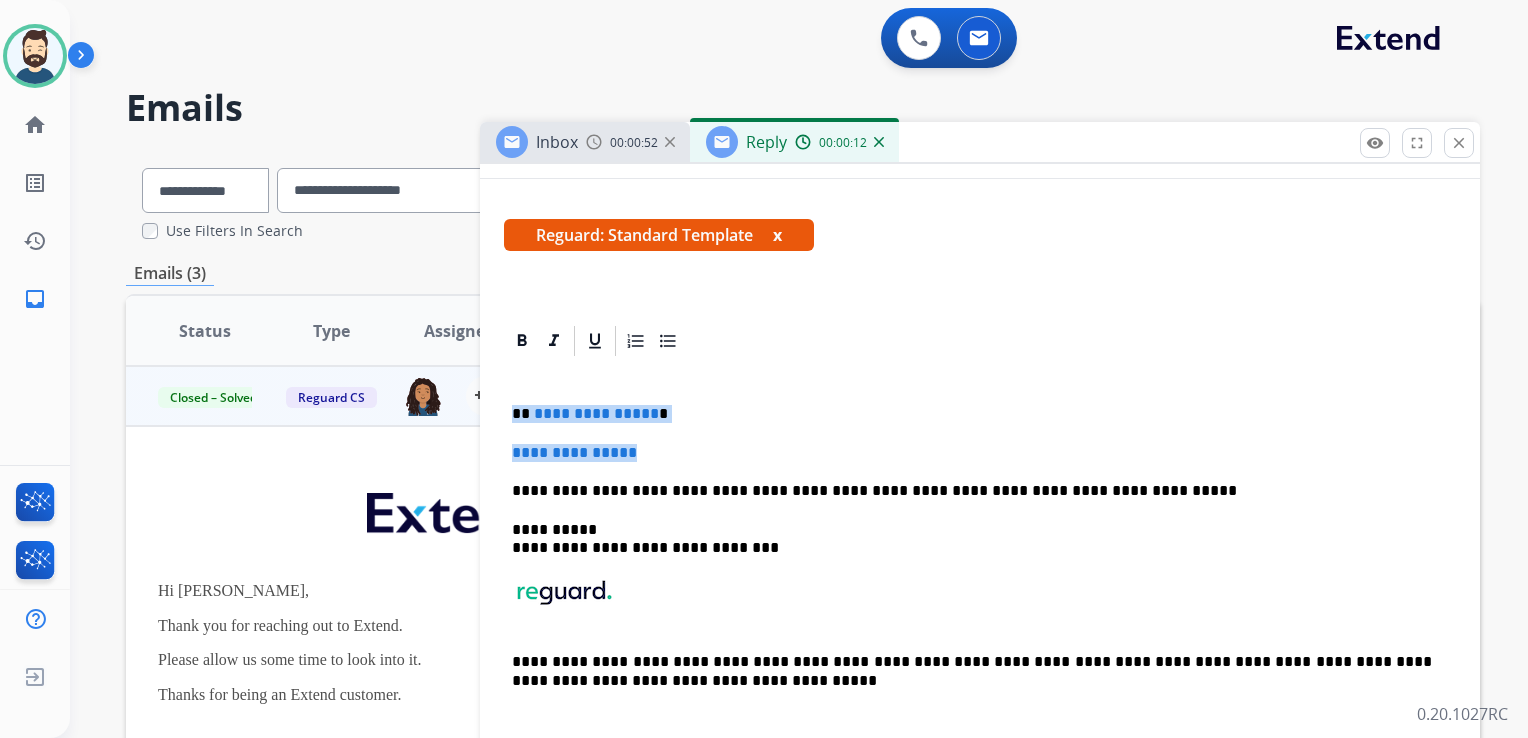 drag, startPoint x: 533, startPoint y: 413, endPoint x: 661, endPoint y: 457, distance: 135.3514 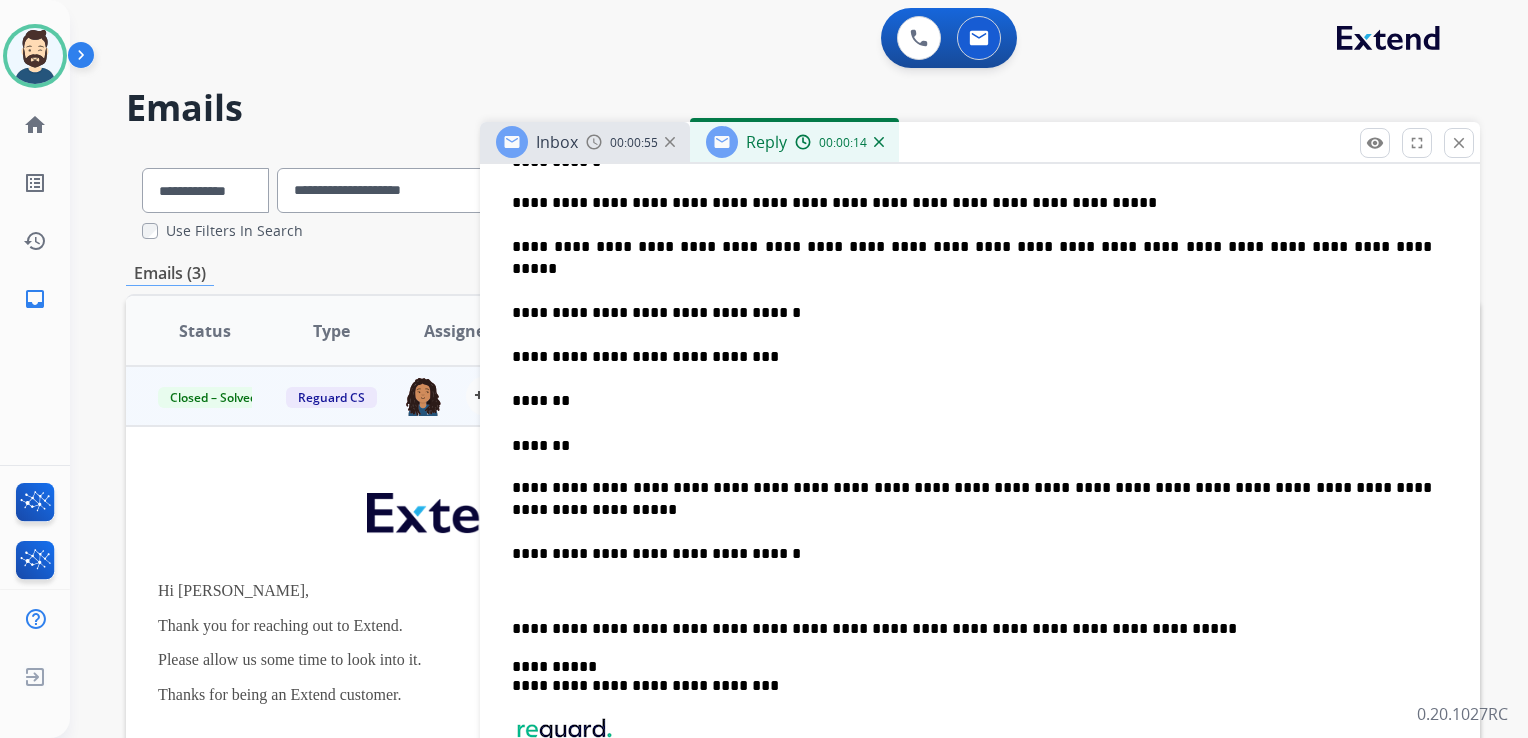 scroll, scrollTop: 600, scrollLeft: 0, axis: vertical 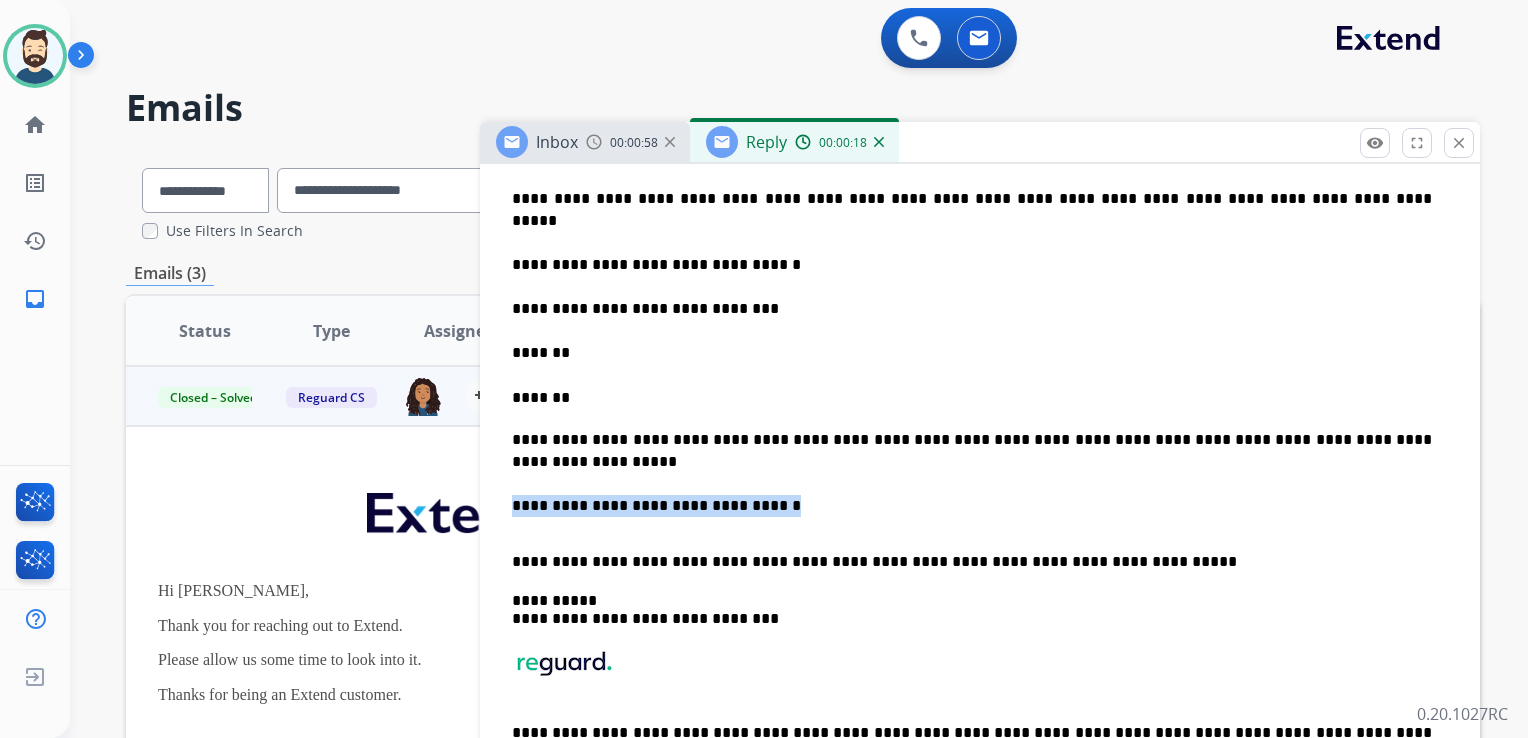 drag, startPoint x: 755, startPoint y: 480, endPoint x: 494, endPoint y: 477, distance: 261.01724 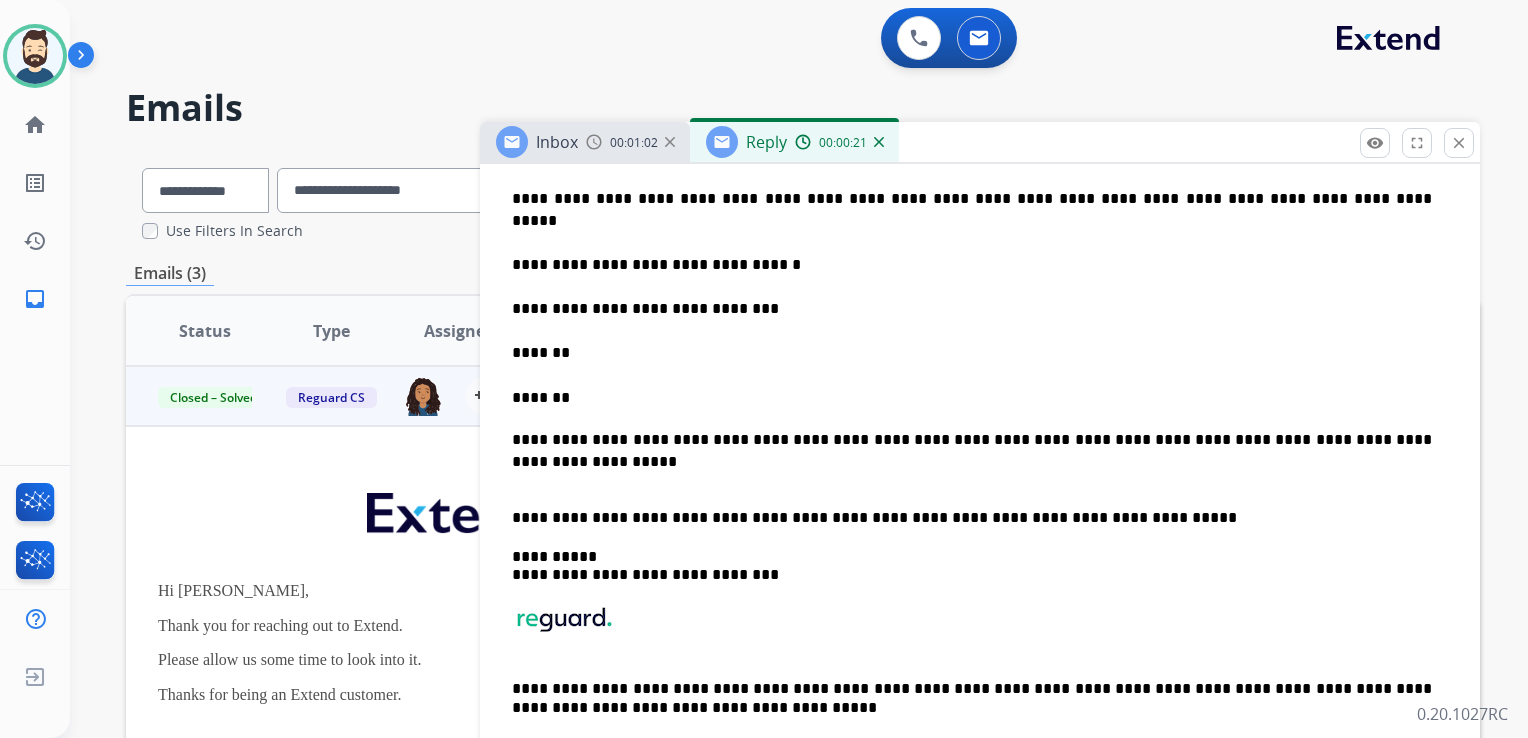 click on "**********" at bounding box center [980, 420] 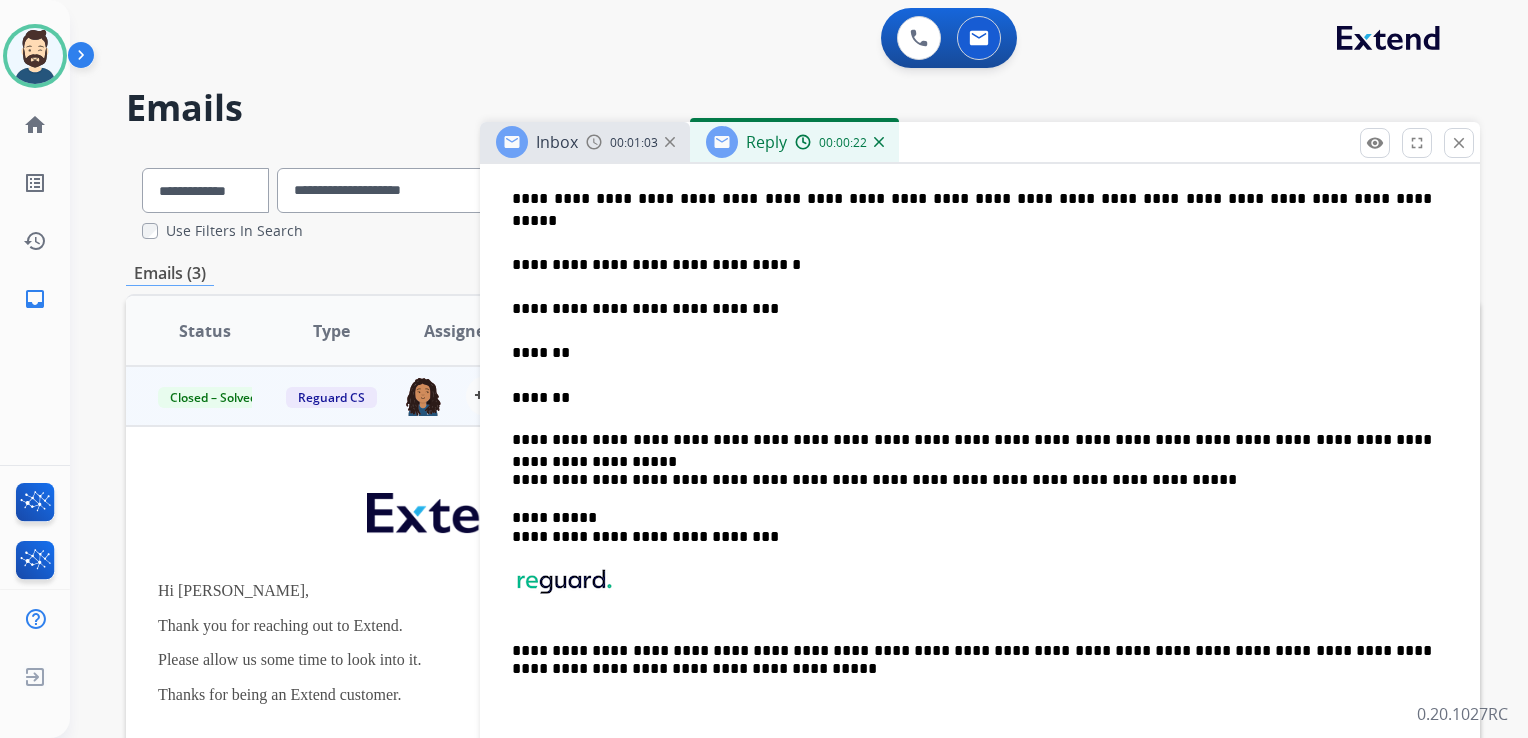 drag, startPoint x: 604, startPoint y: 516, endPoint x: 623, endPoint y: 528, distance: 22.472204 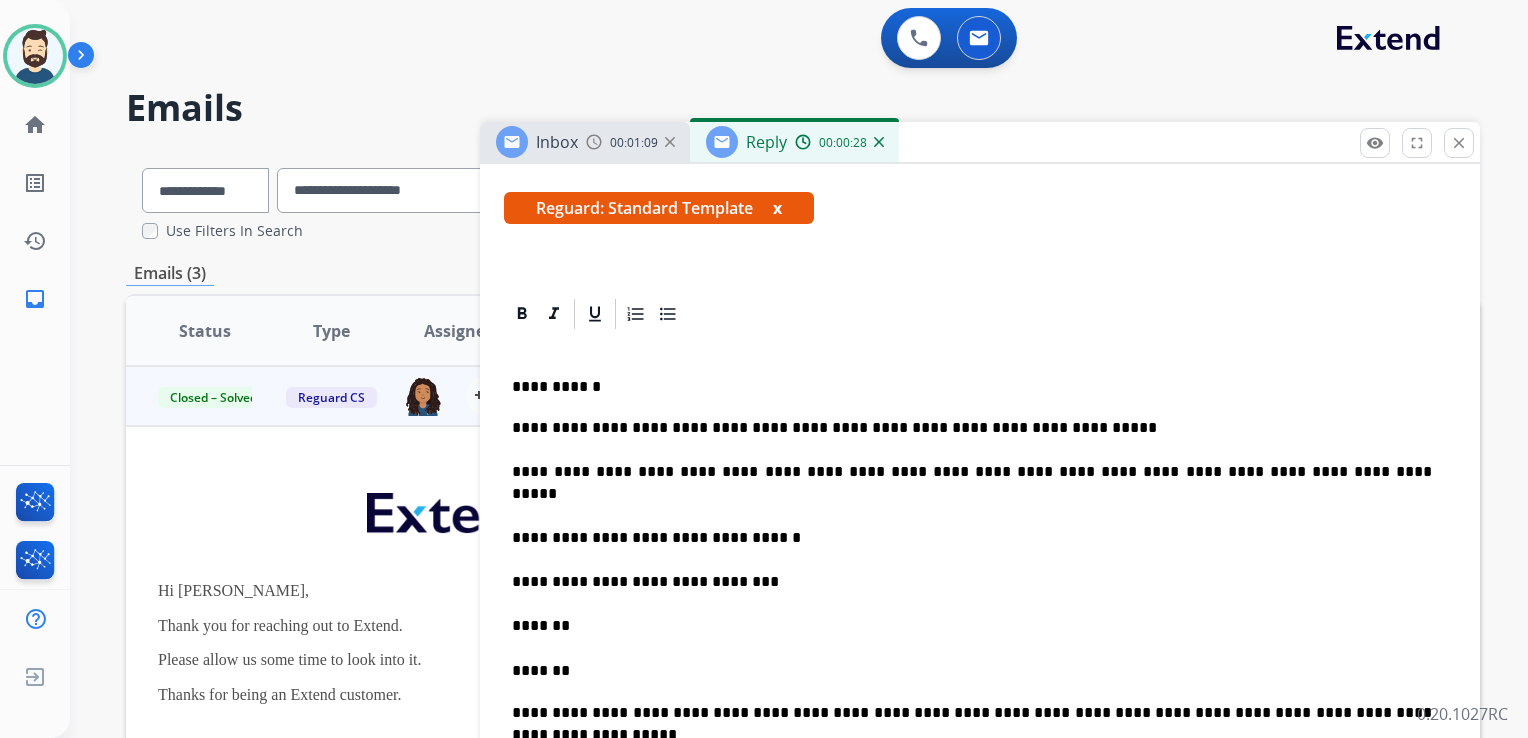 scroll, scrollTop: 300, scrollLeft: 0, axis: vertical 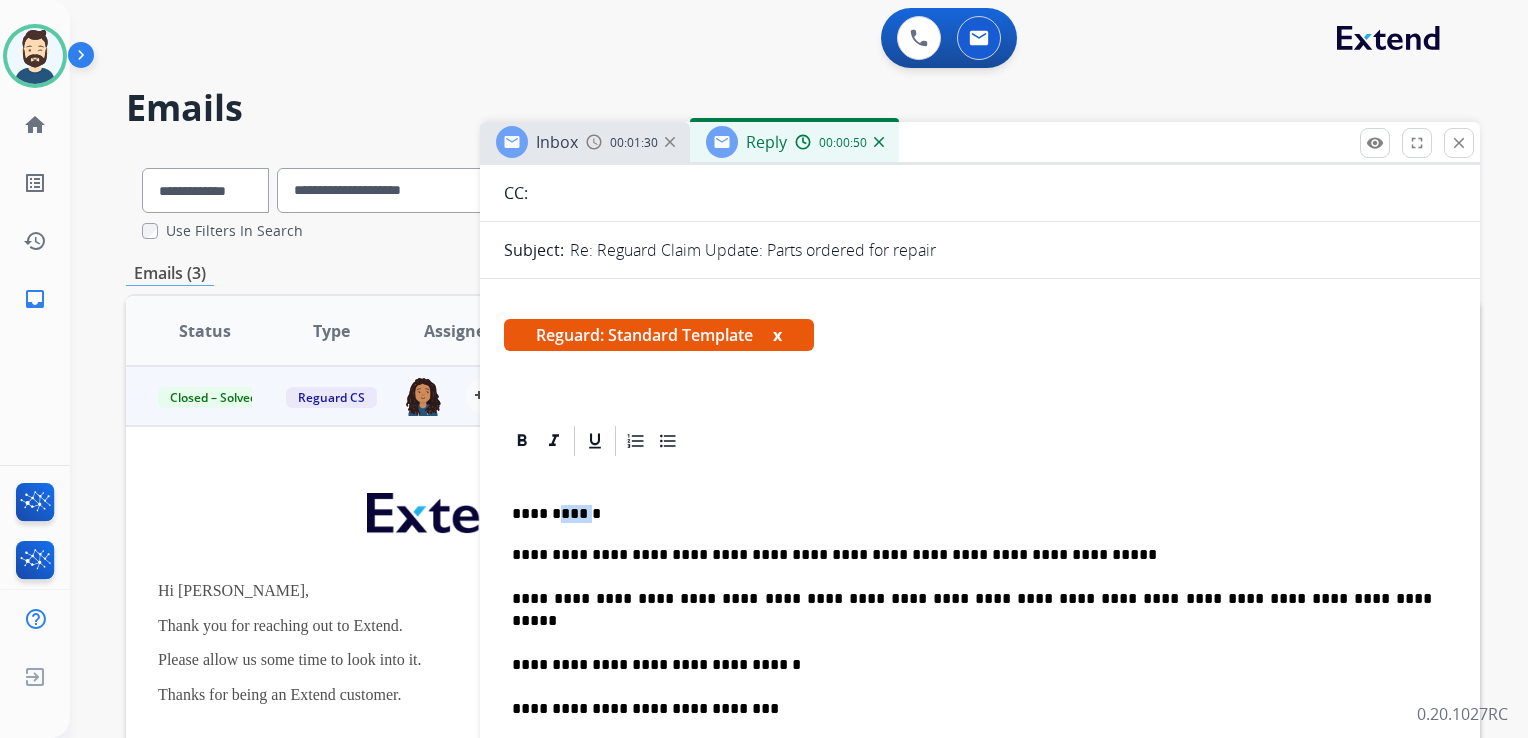 drag, startPoint x: 552, startPoint y: 517, endPoint x: 593, endPoint y: 506, distance: 42.44997 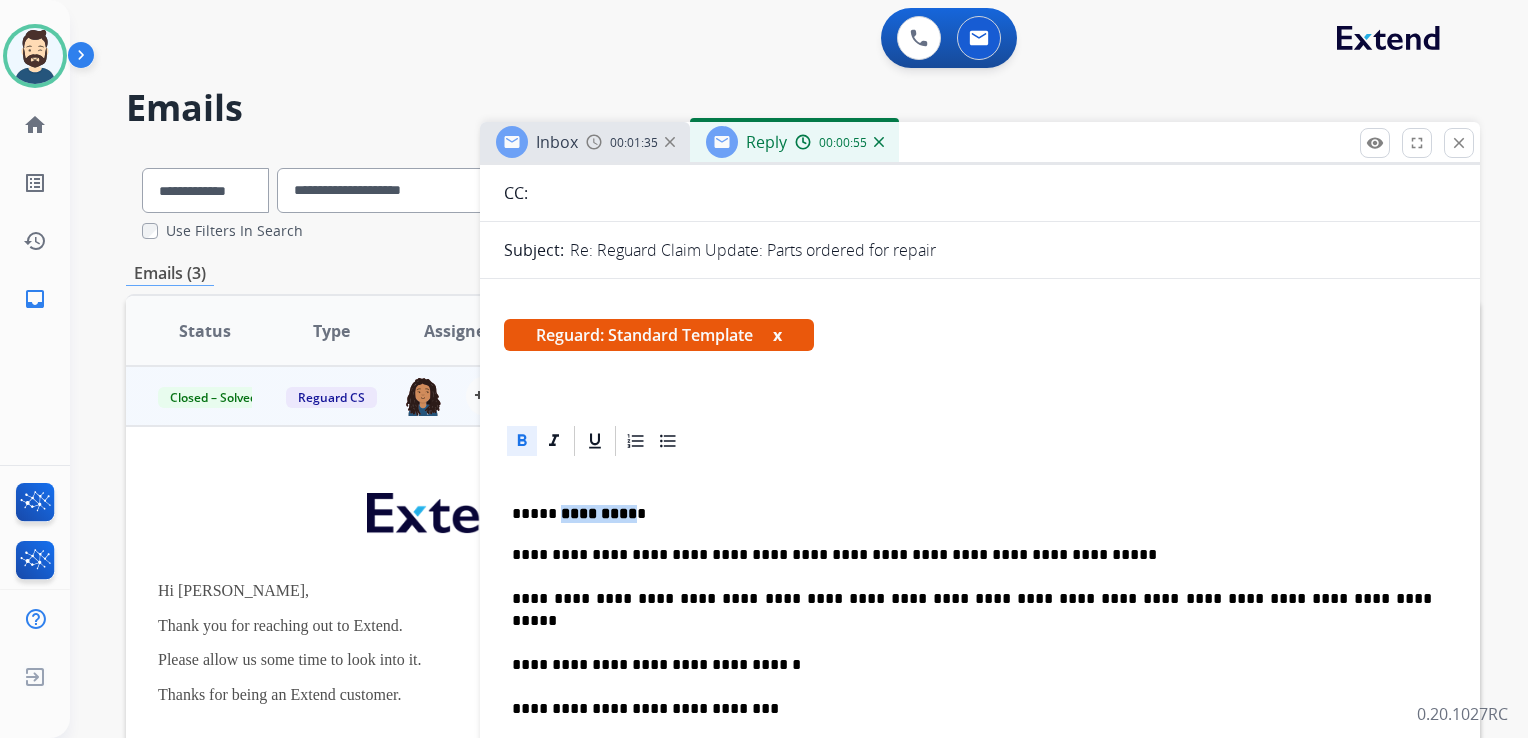 drag, startPoint x: 556, startPoint y: 515, endPoint x: 644, endPoint y: 539, distance: 91.214035 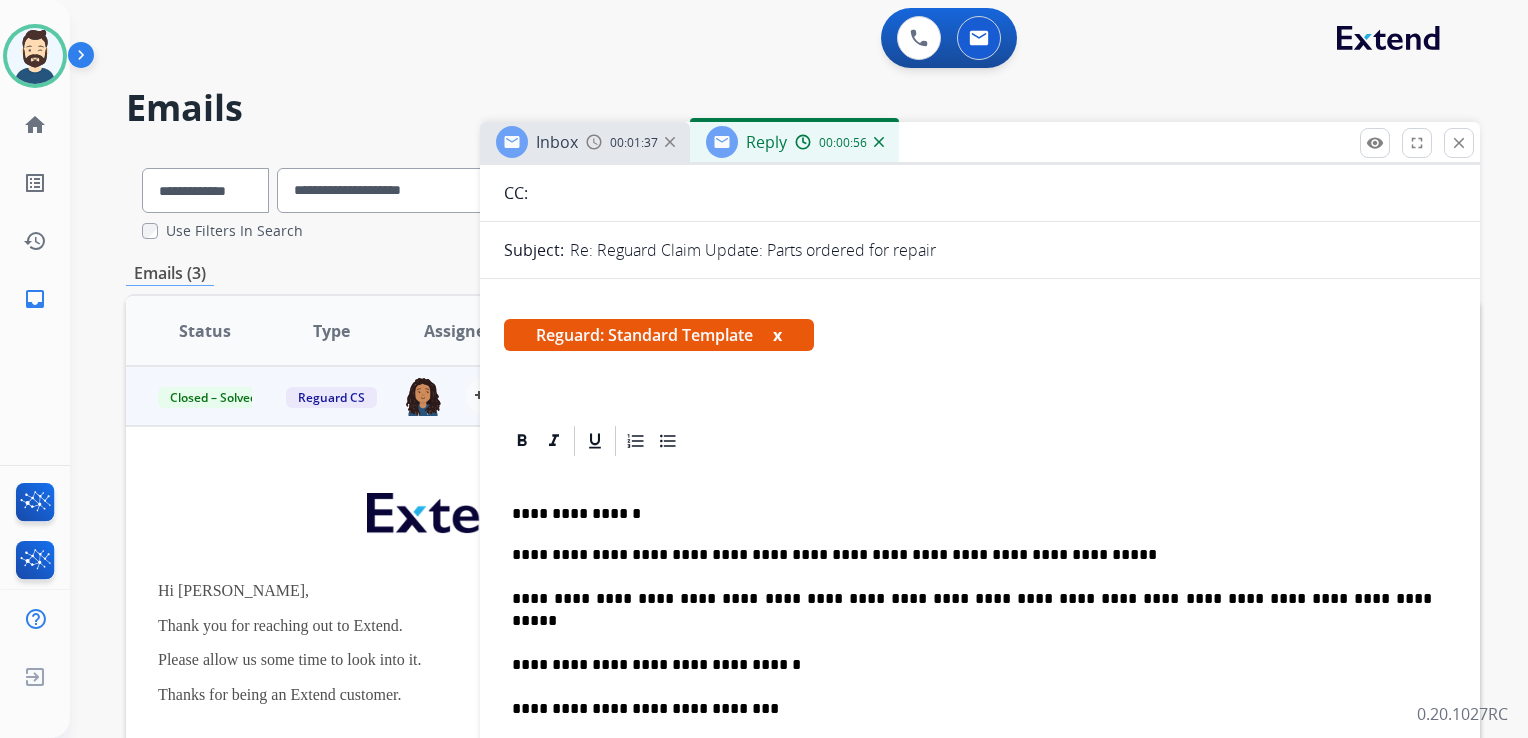 click on "**********" at bounding box center (980, 839) 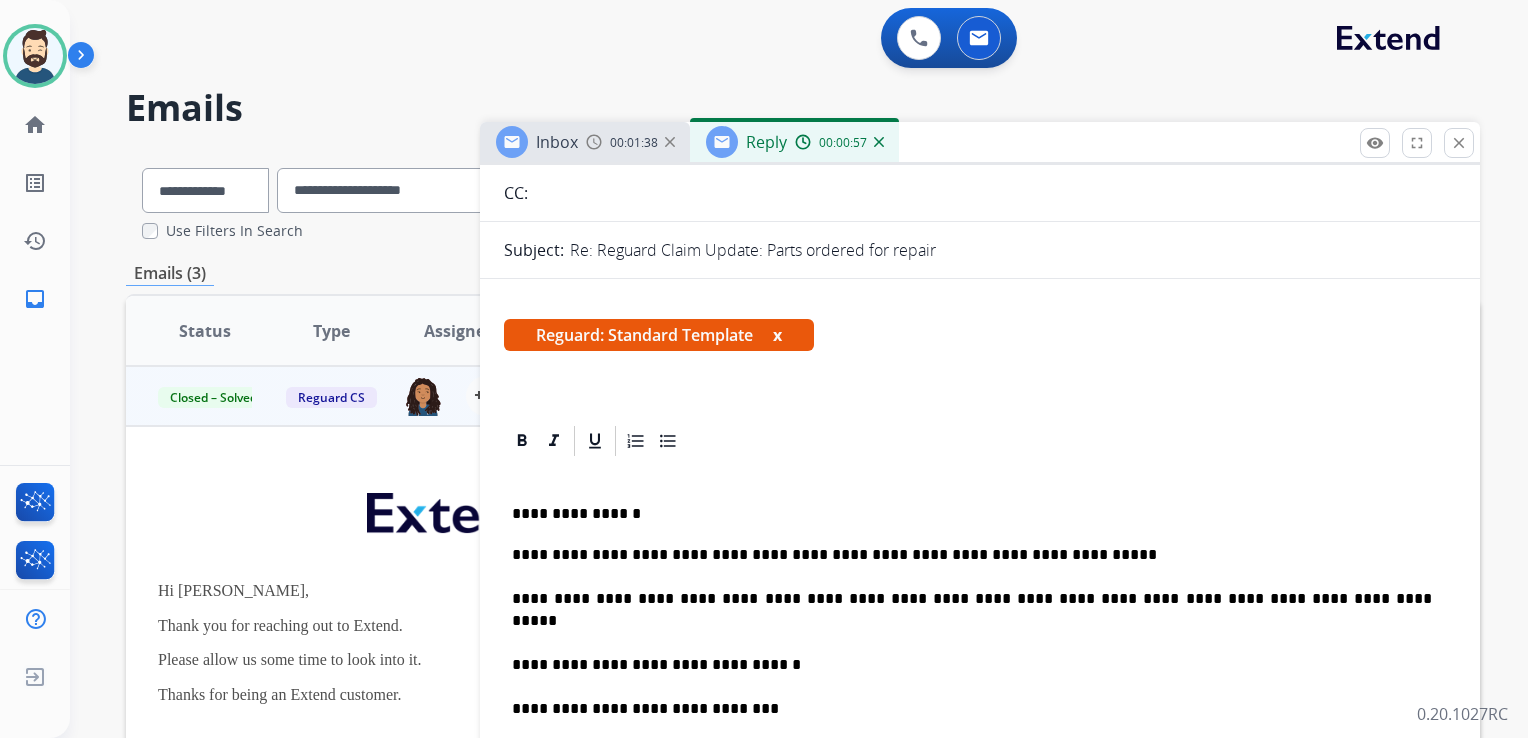 drag, startPoint x: 562, startPoint y: 512, endPoint x: 601, endPoint y: 548, distance: 53.075417 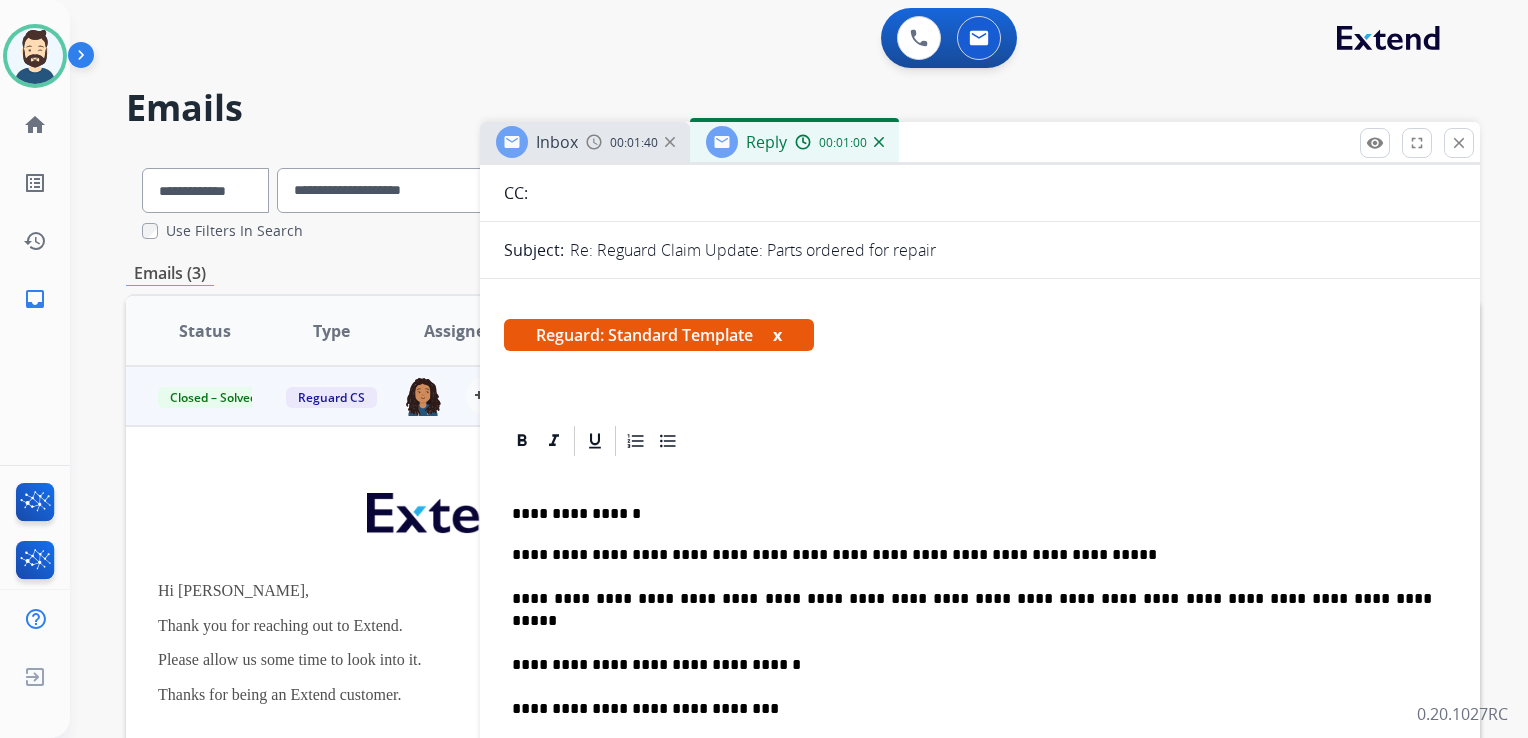type 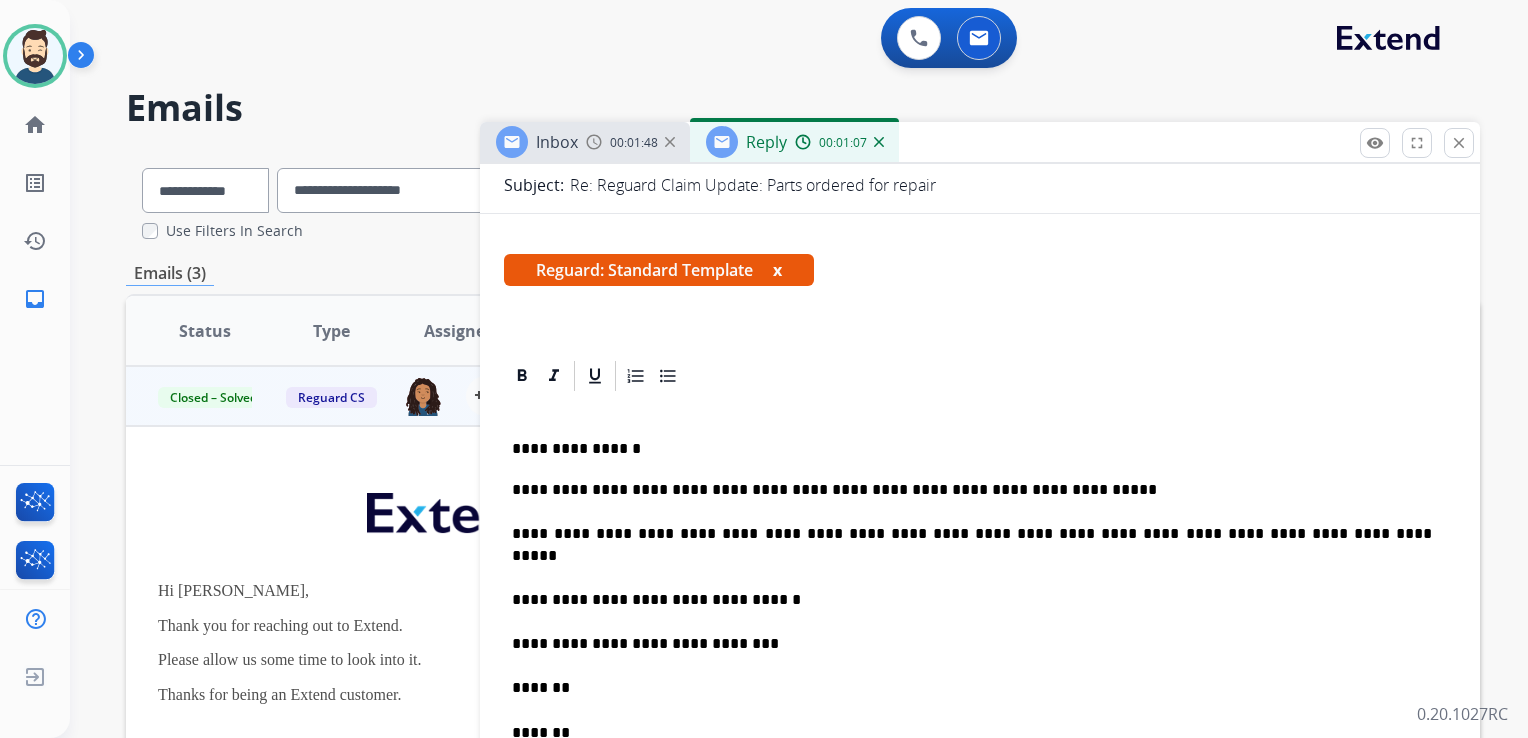 scroll, scrollTop: 300, scrollLeft: 0, axis: vertical 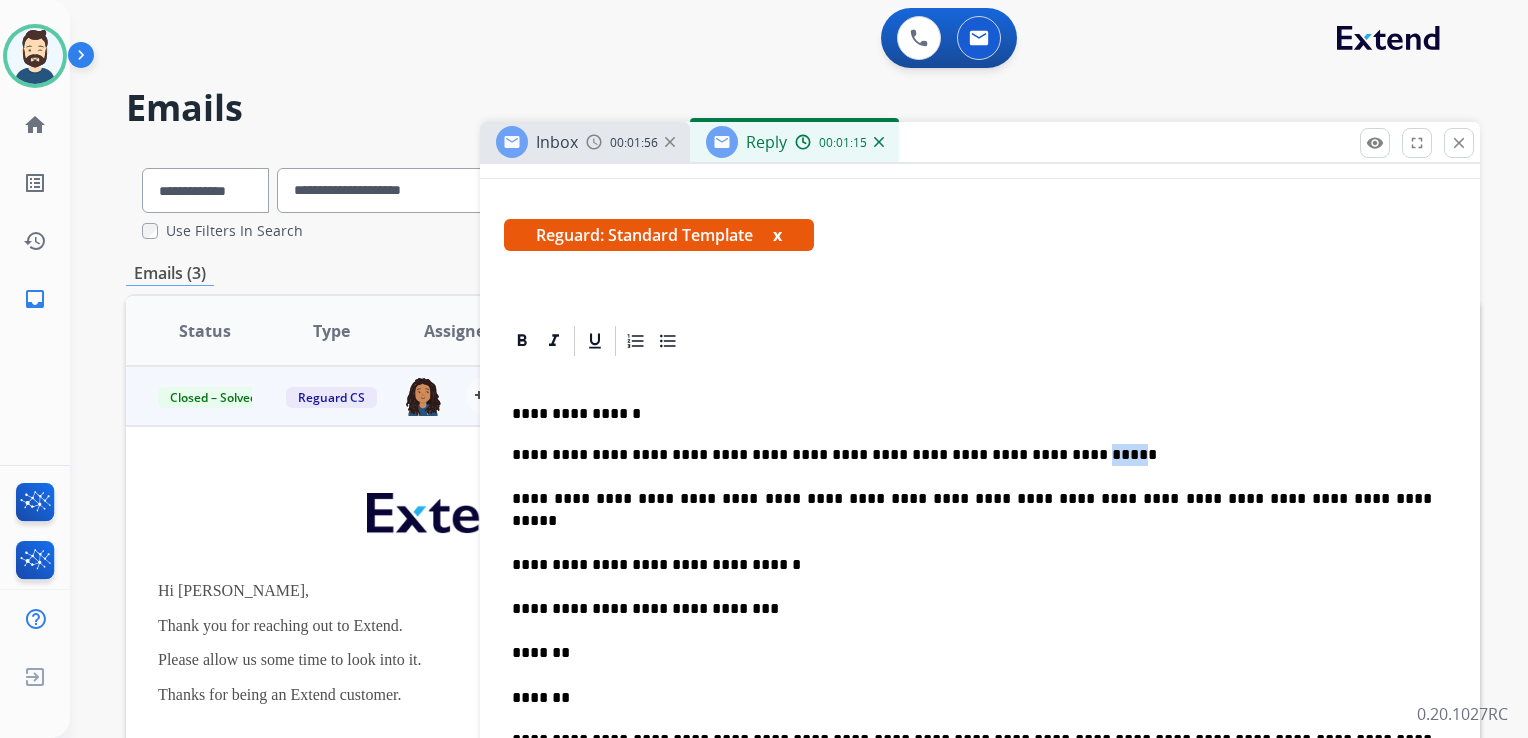 drag, startPoint x: 1008, startPoint y: 453, endPoint x: 1051, endPoint y: 454, distance: 43.011627 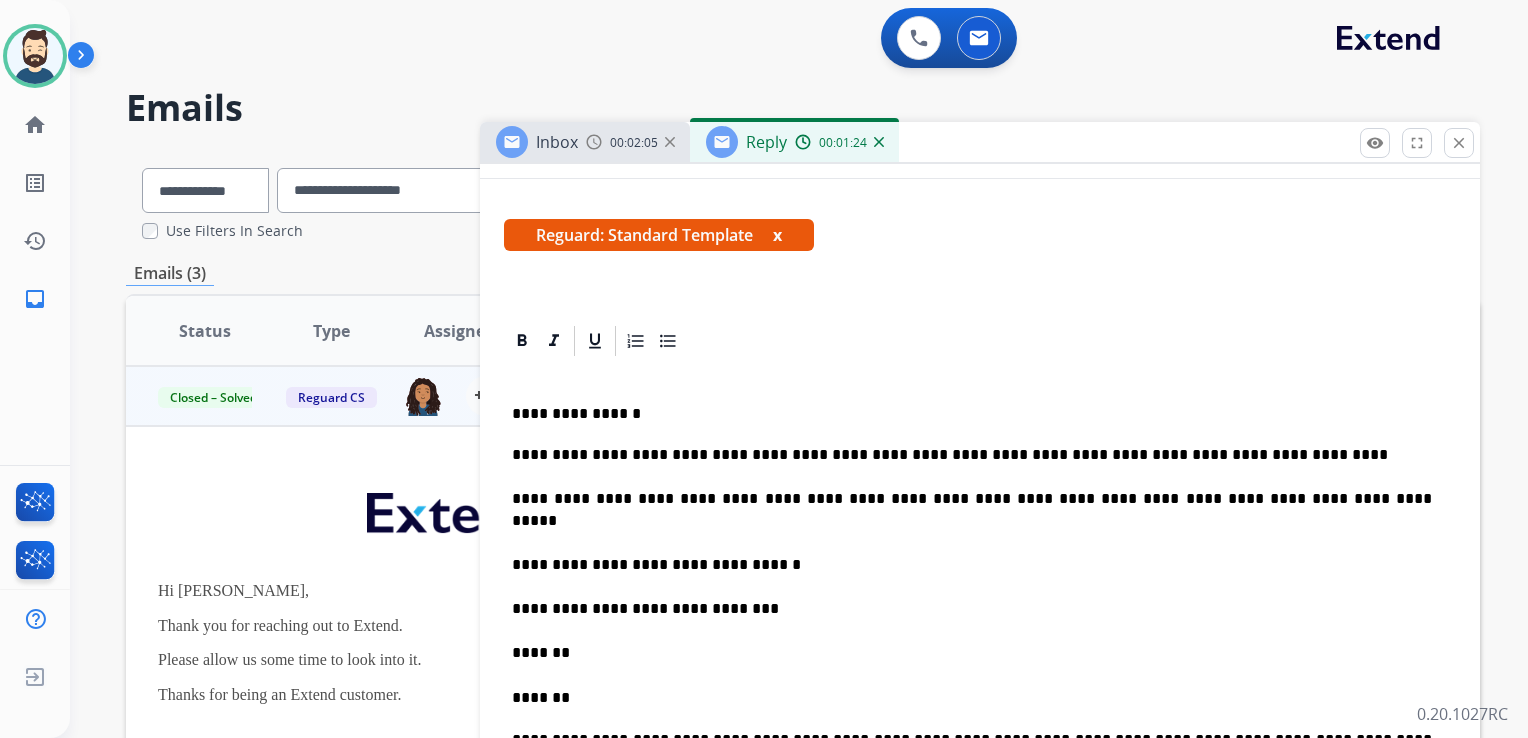 click on "**********" at bounding box center [972, 565] 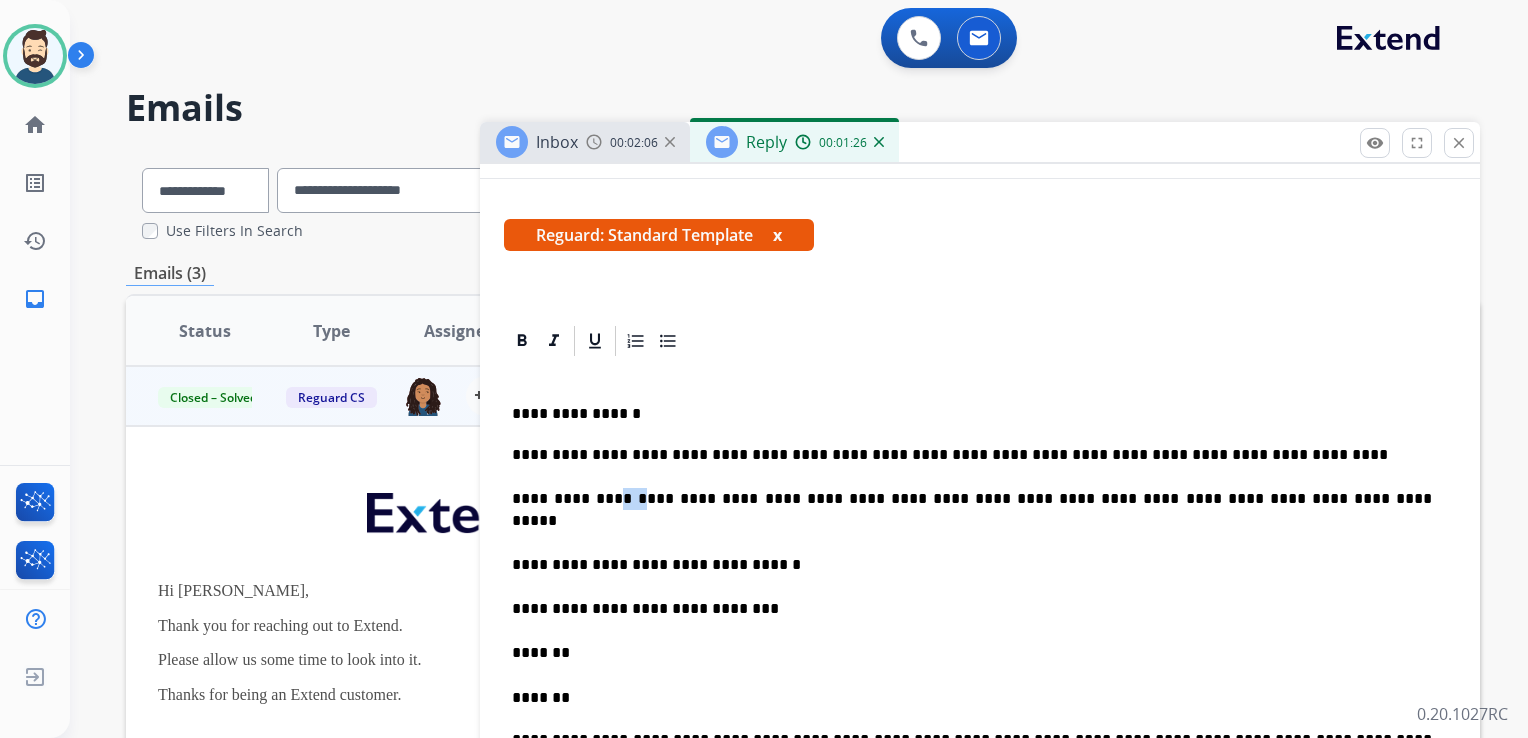 drag, startPoint x: 600, startPoint y: 498, endPoint x: 629, endPoint y: 501, distance: 29.15476 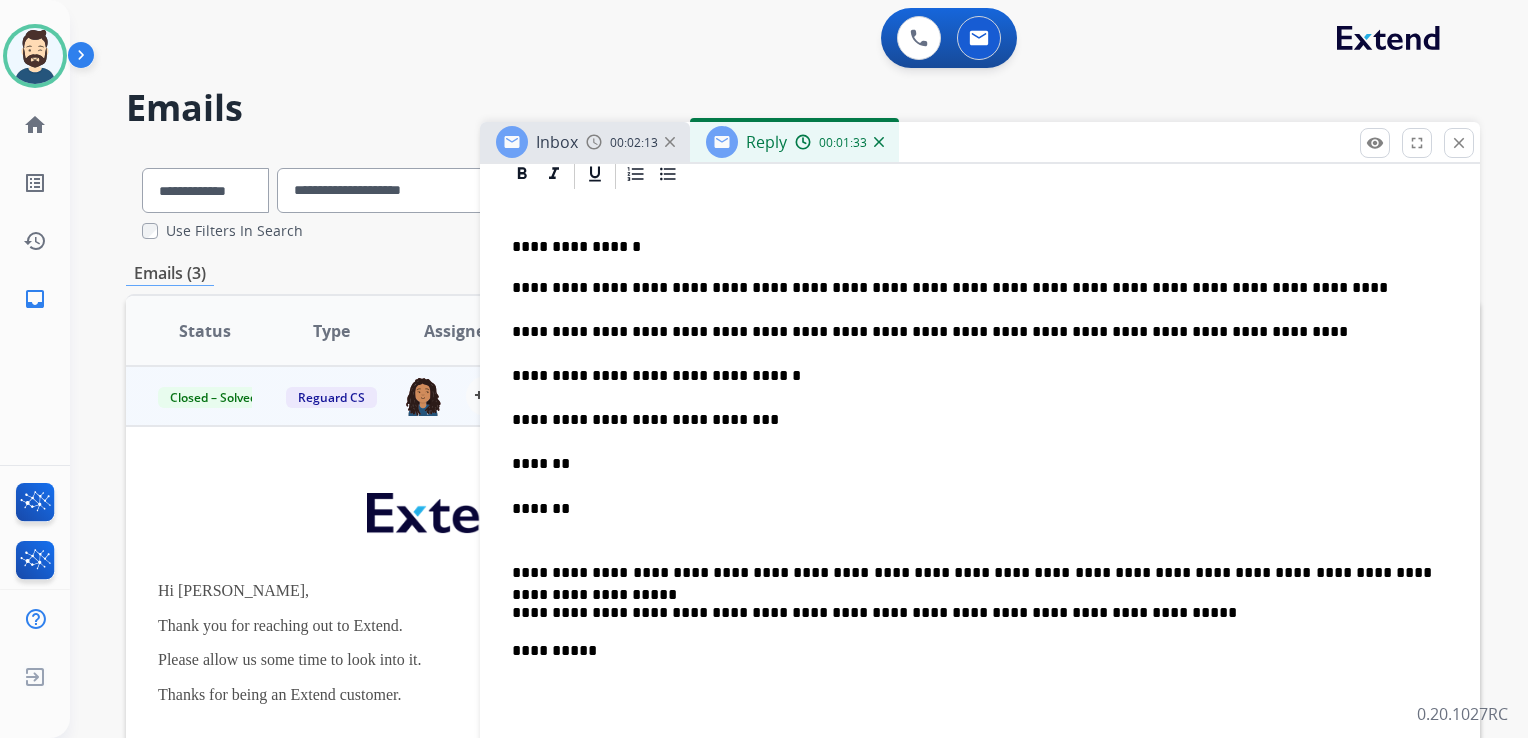 scroll, scrollTop: 500, scrollLeft: 0, axis: vertical 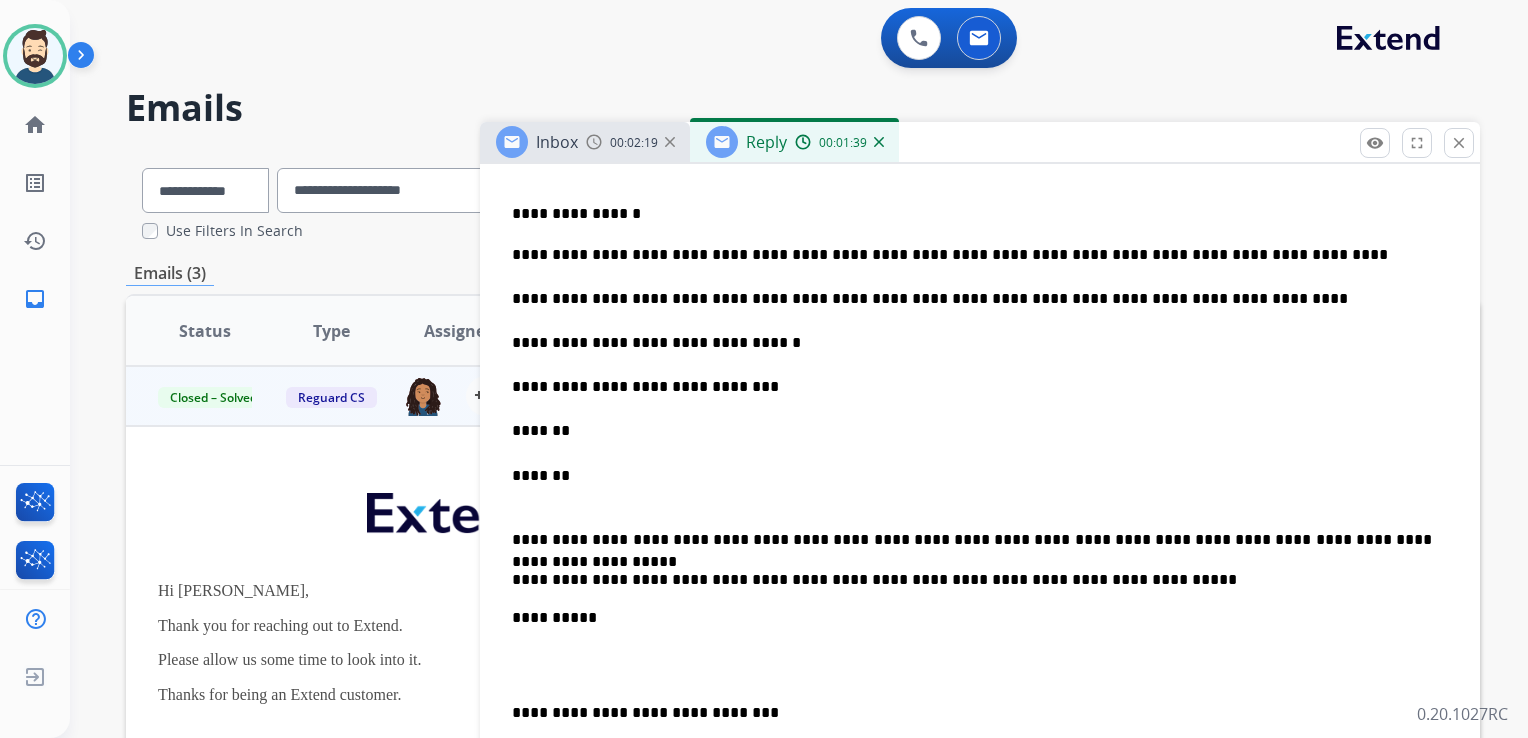 click on "**********" at bounding box center [972, 365] 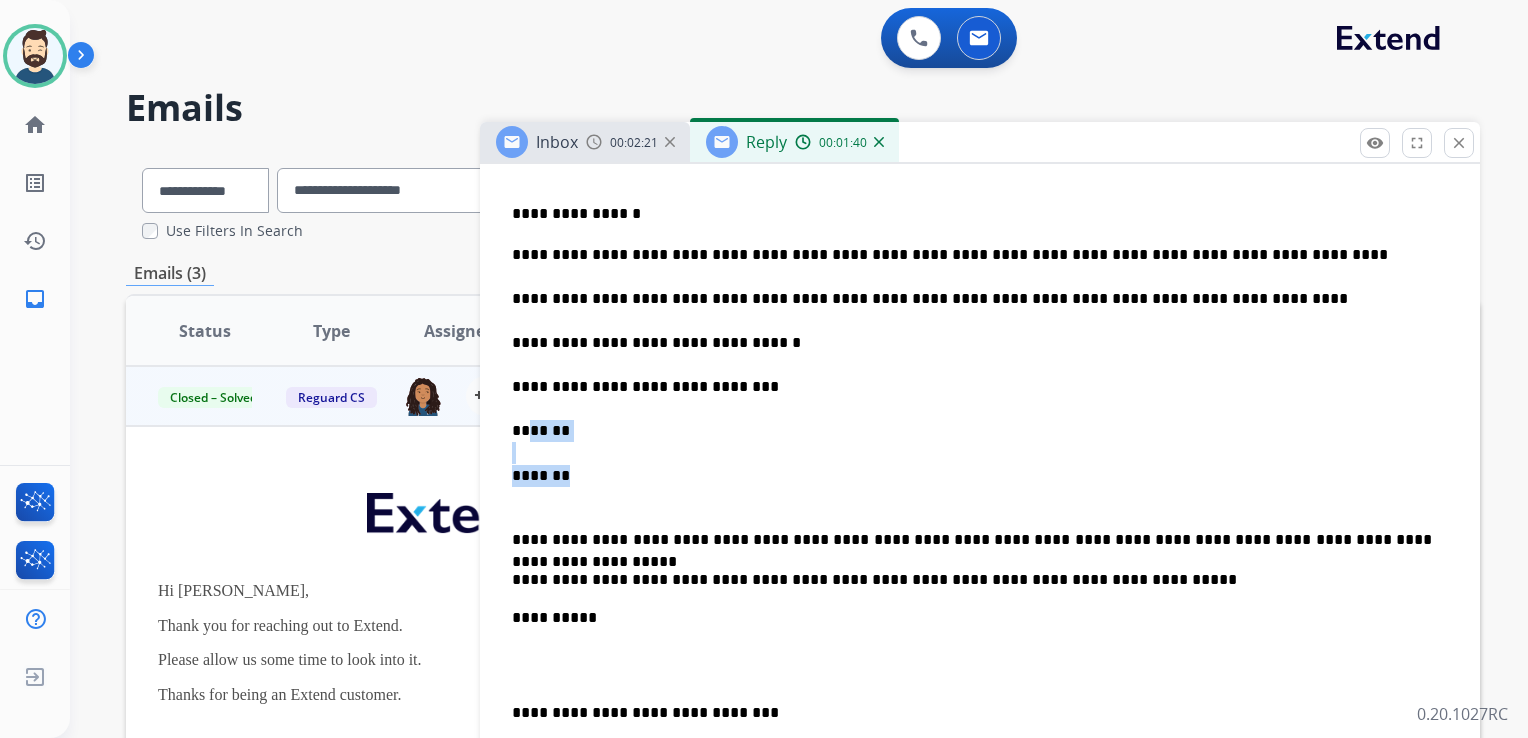 drag, startPoint x: 536, startPoint y: 431, endPoint x: 599, endPoint y: 465, distance: 71.5891 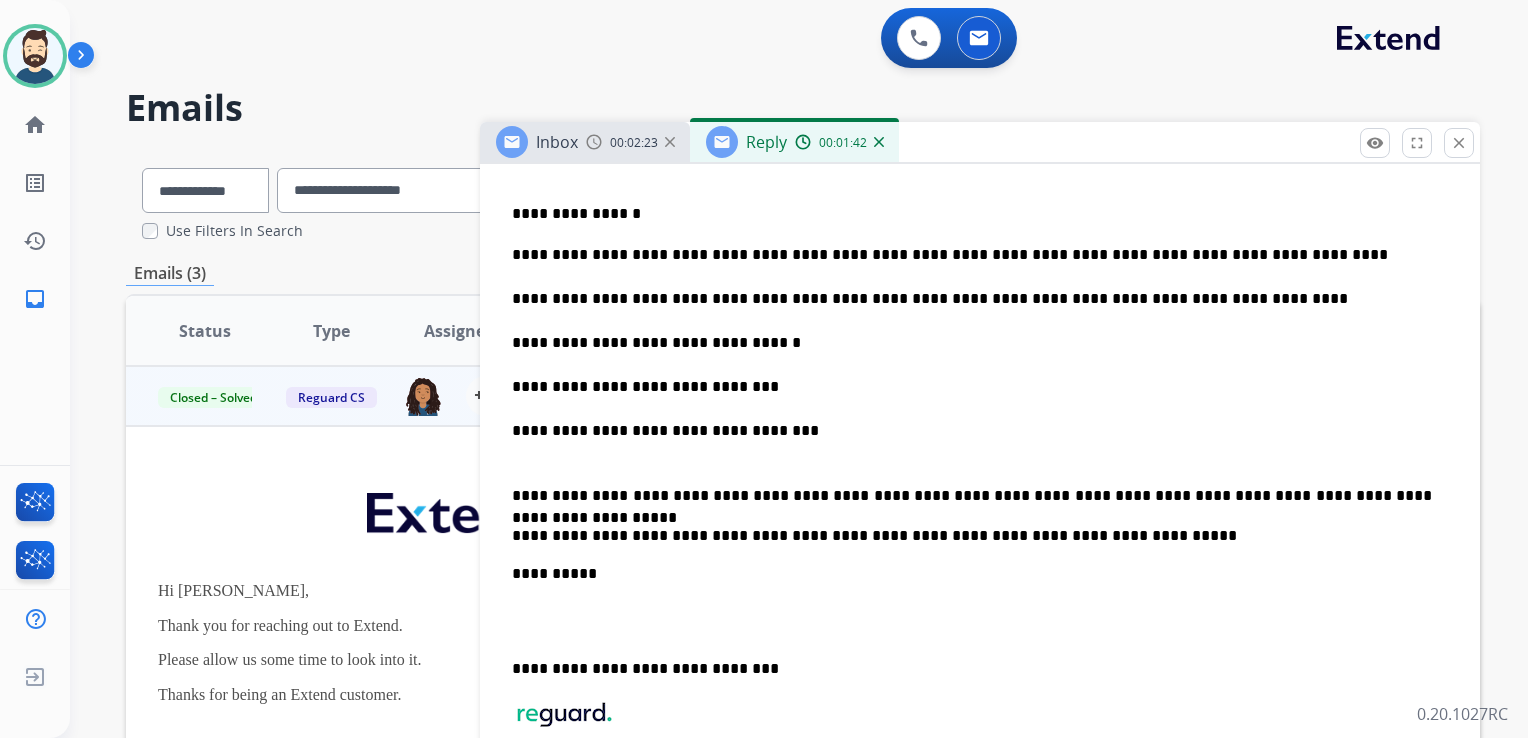 click on "**********" at bounding box center [980, 517] 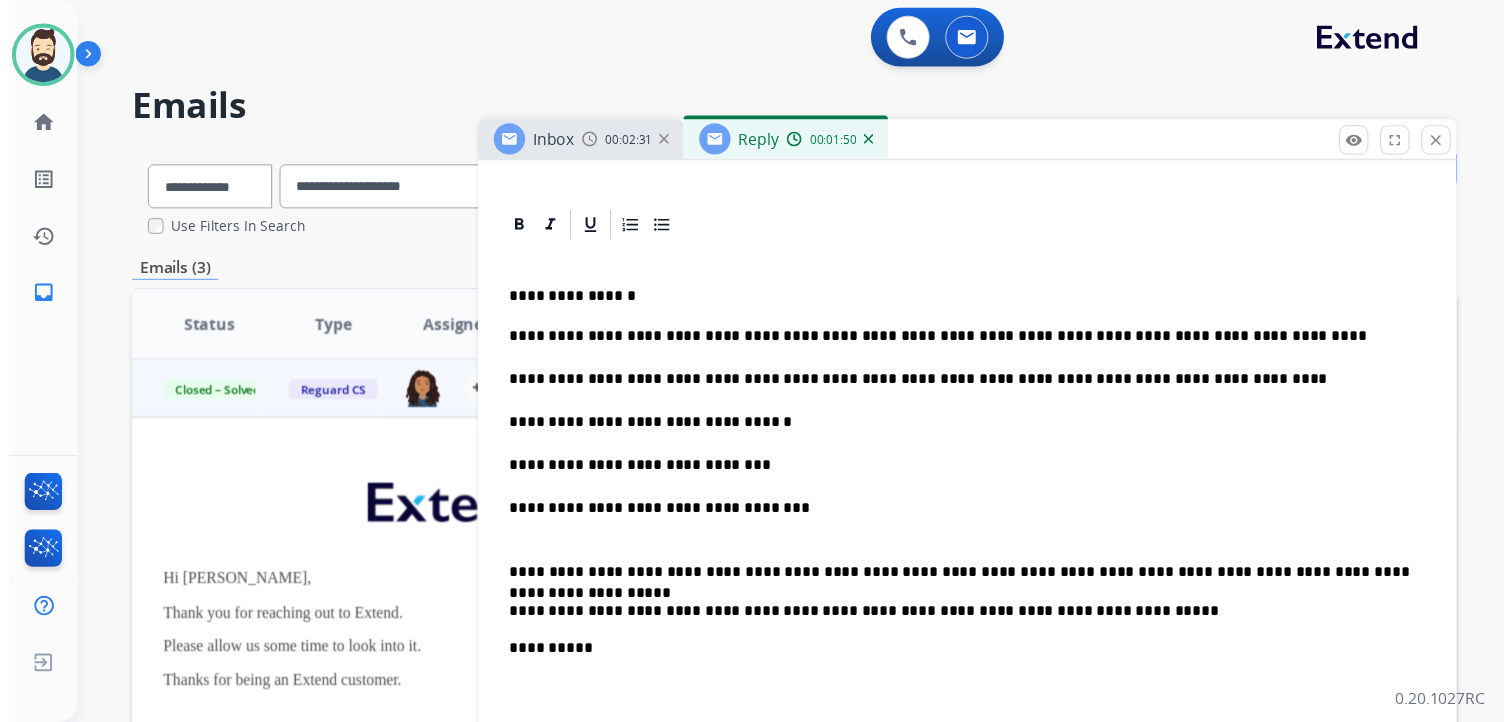 scroll, scrollTop: 0, scrollLeft: 0, axis: both 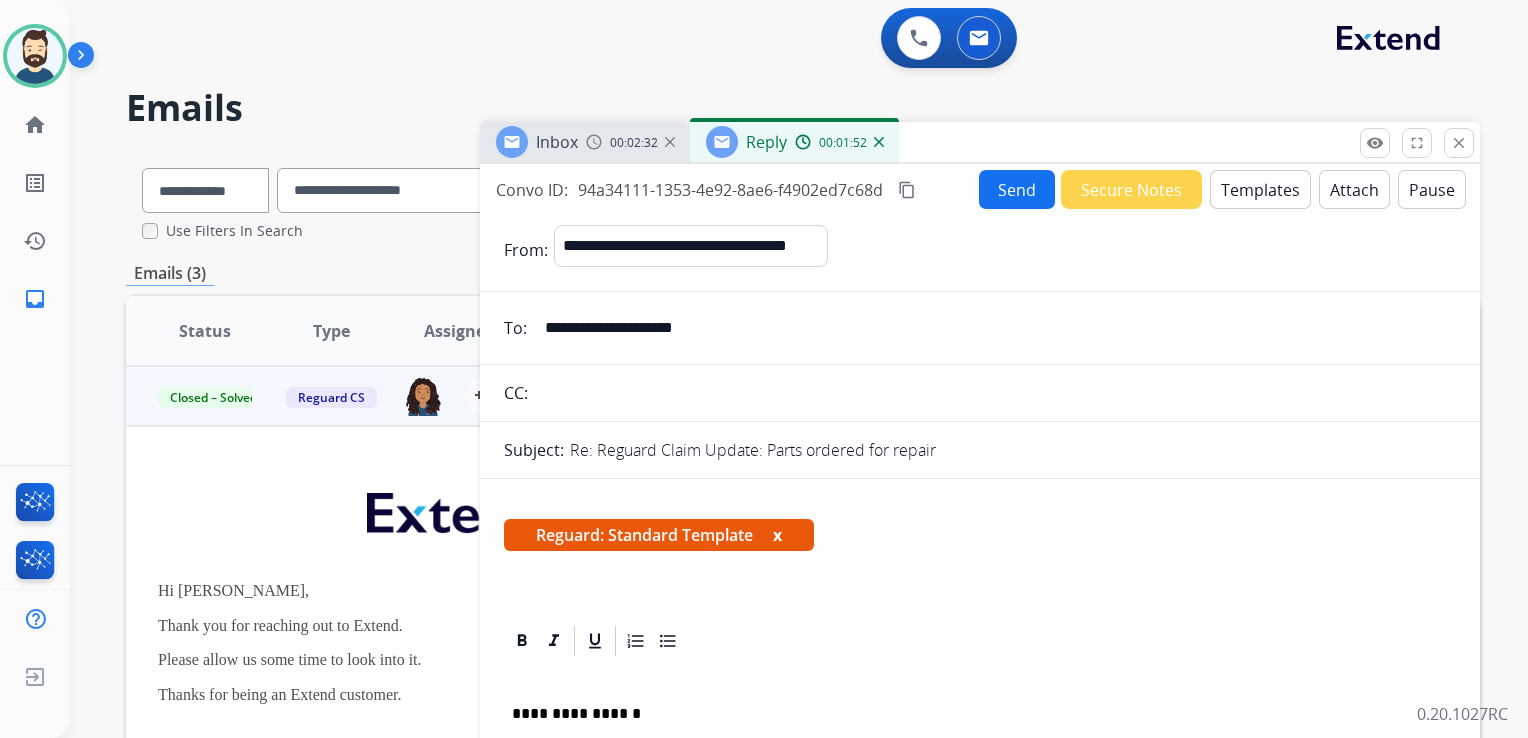 click on "Send" at bounding box center (1017, 189) 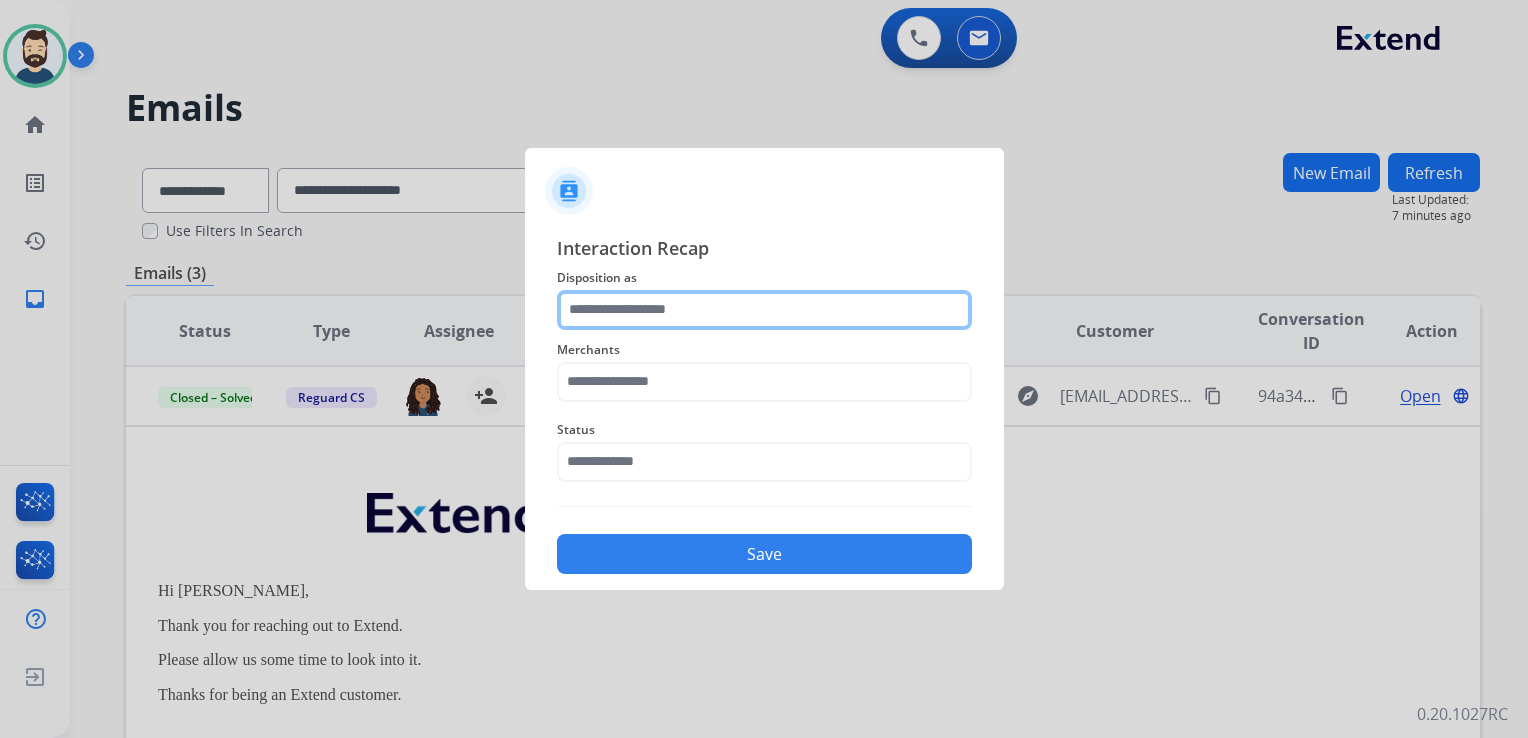 click 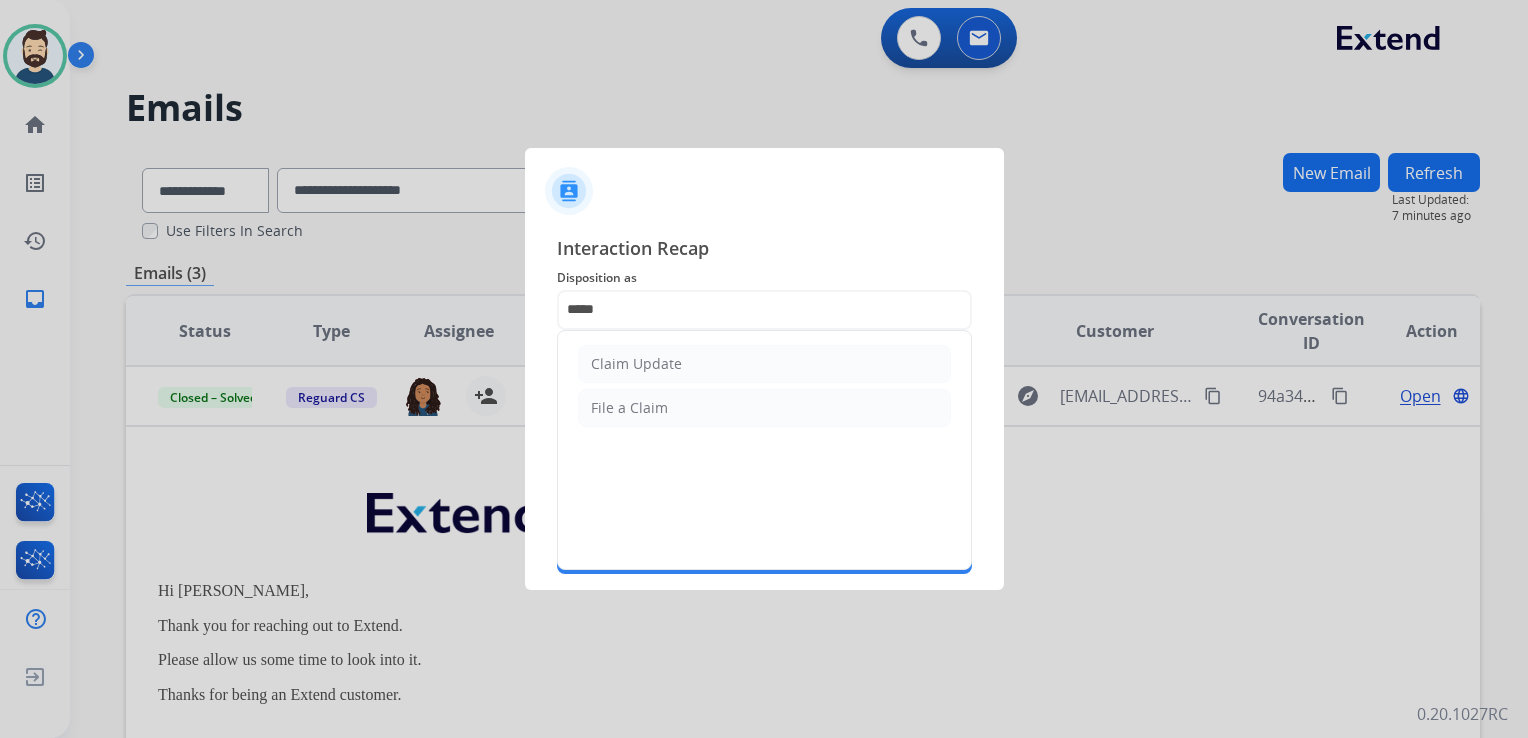 drag, startPoint x: 624, startPoint y: 358, endPoint x: 636, endPoint y: 388, distance: 32.31099 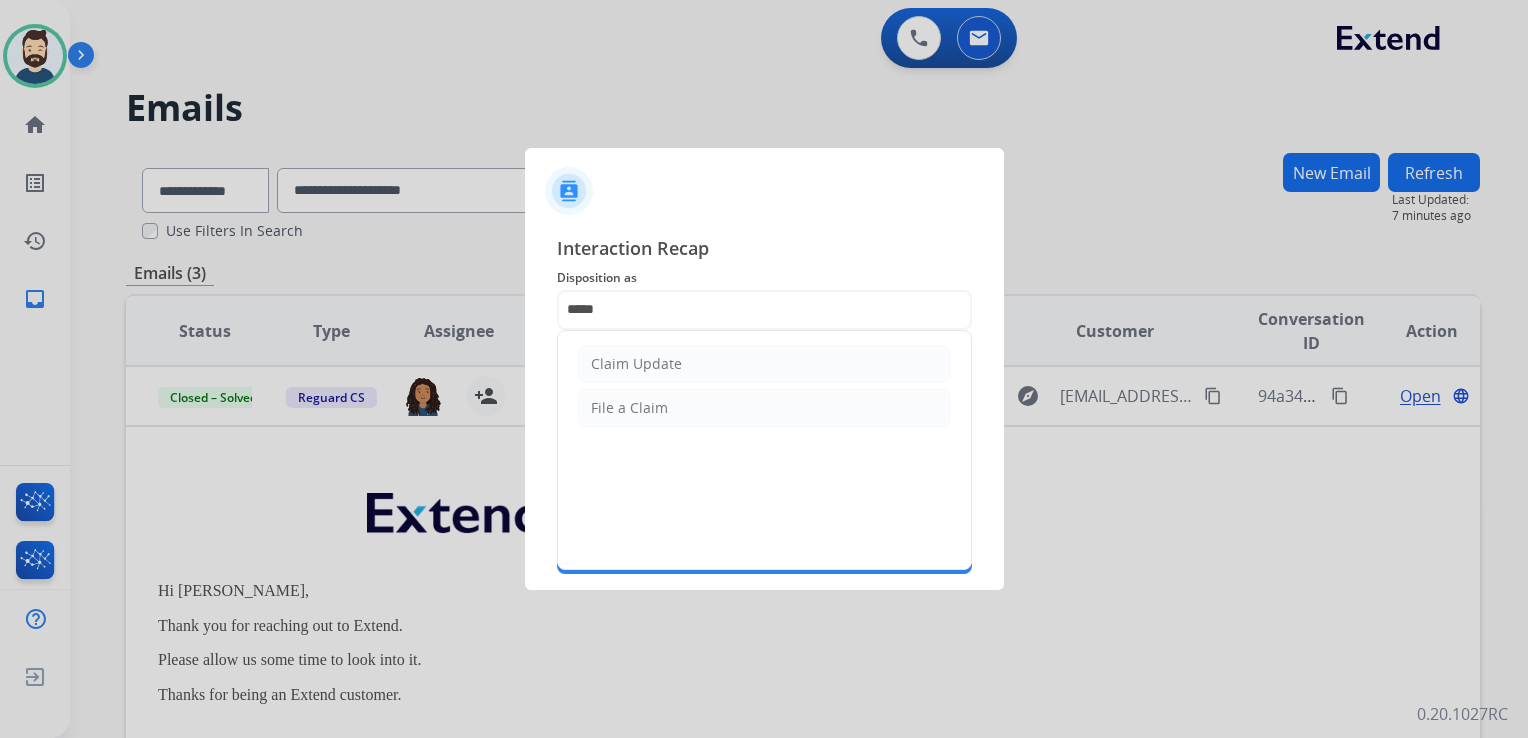 click on "Claim Update" 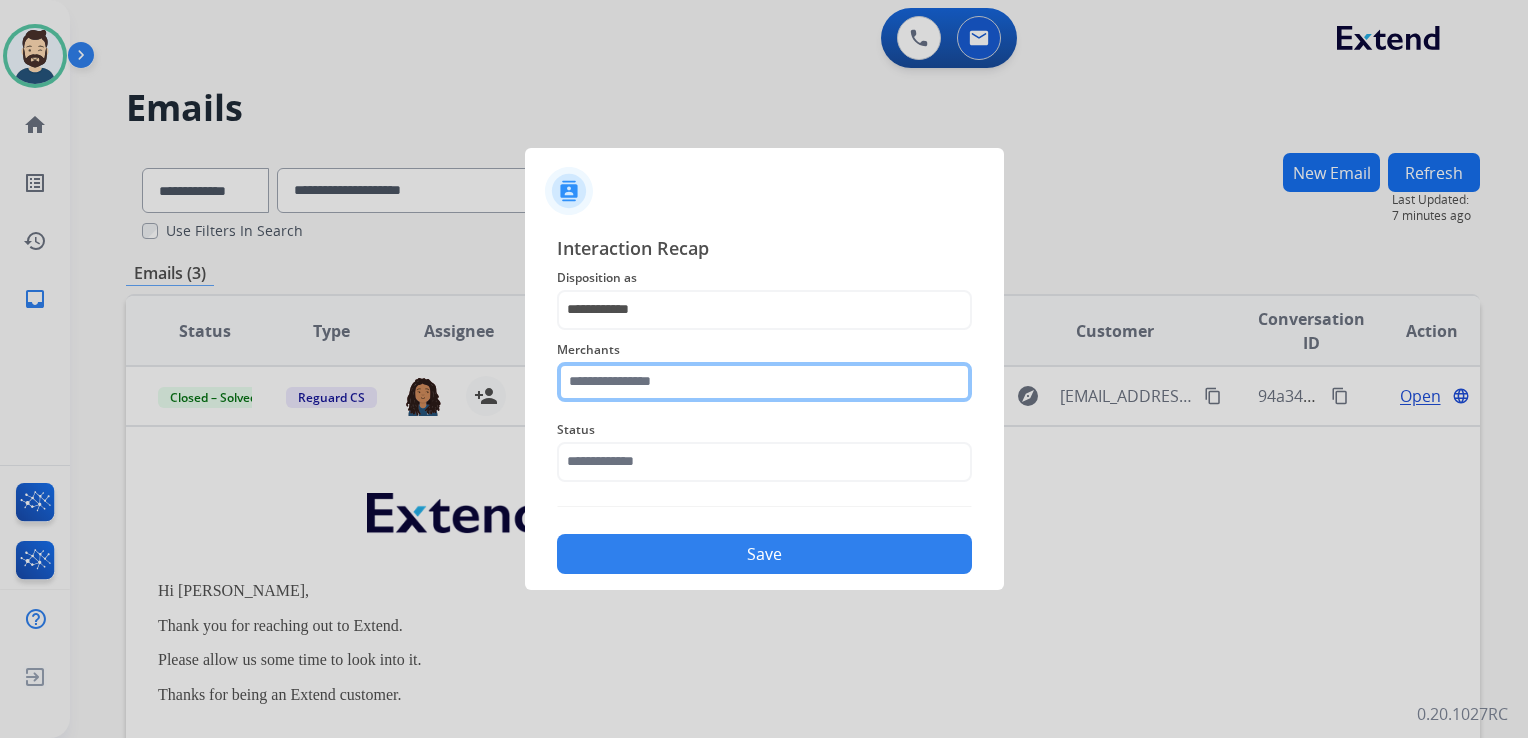 click 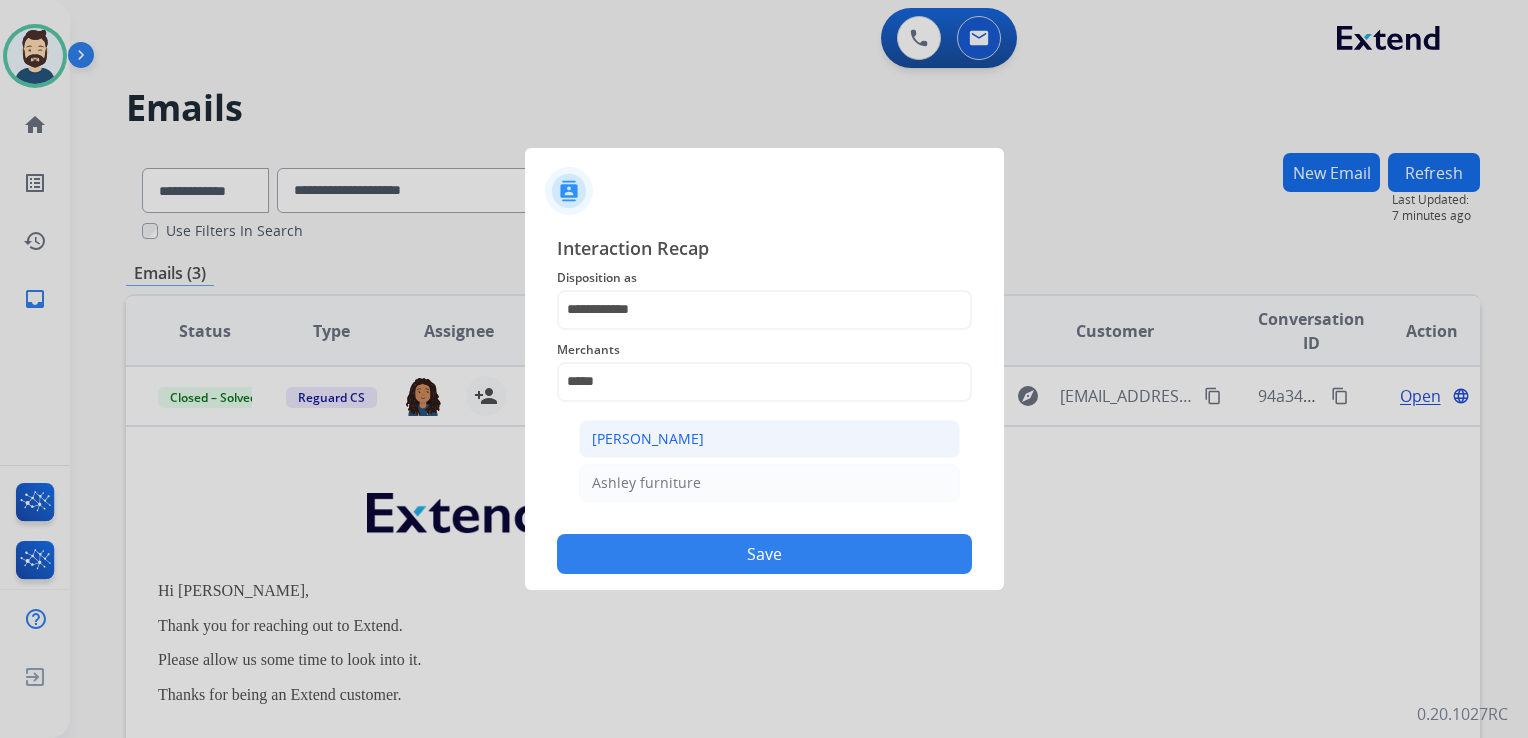 drag, startPoint x: 670, startPoint y: 432, endPoint x: 685, endPoint y: 473, distance: 43.65776 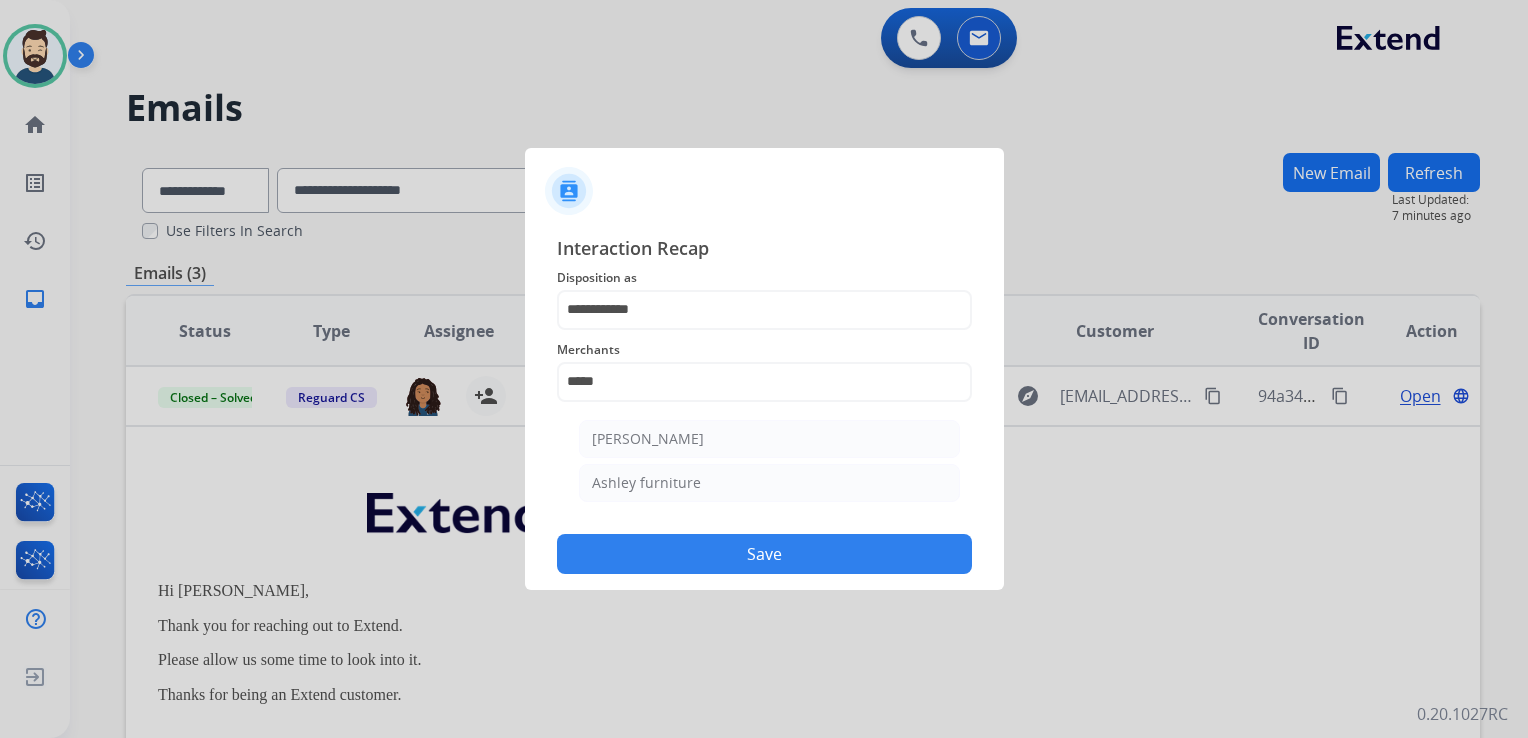 click on "[PERSON_NAME]" 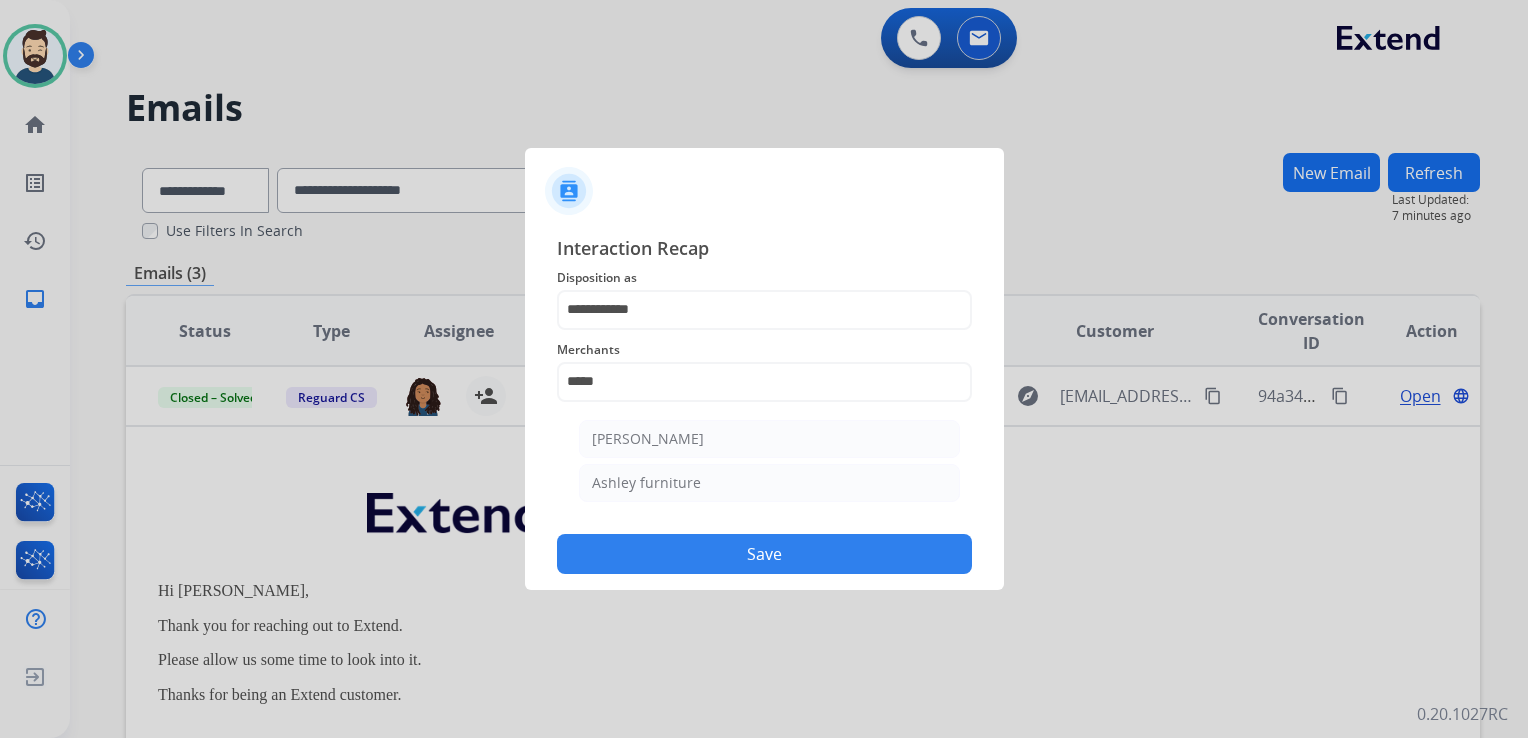 type on "**********" 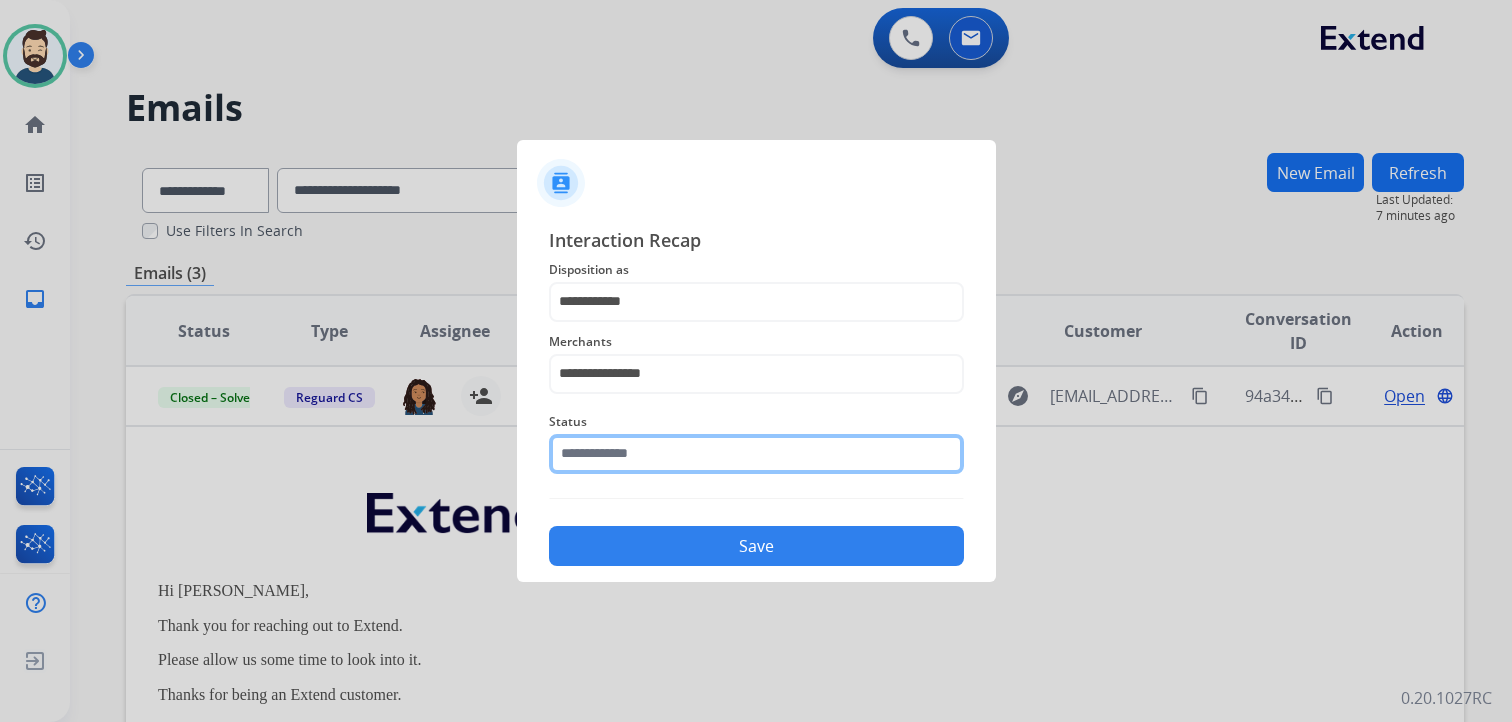click on "Status" 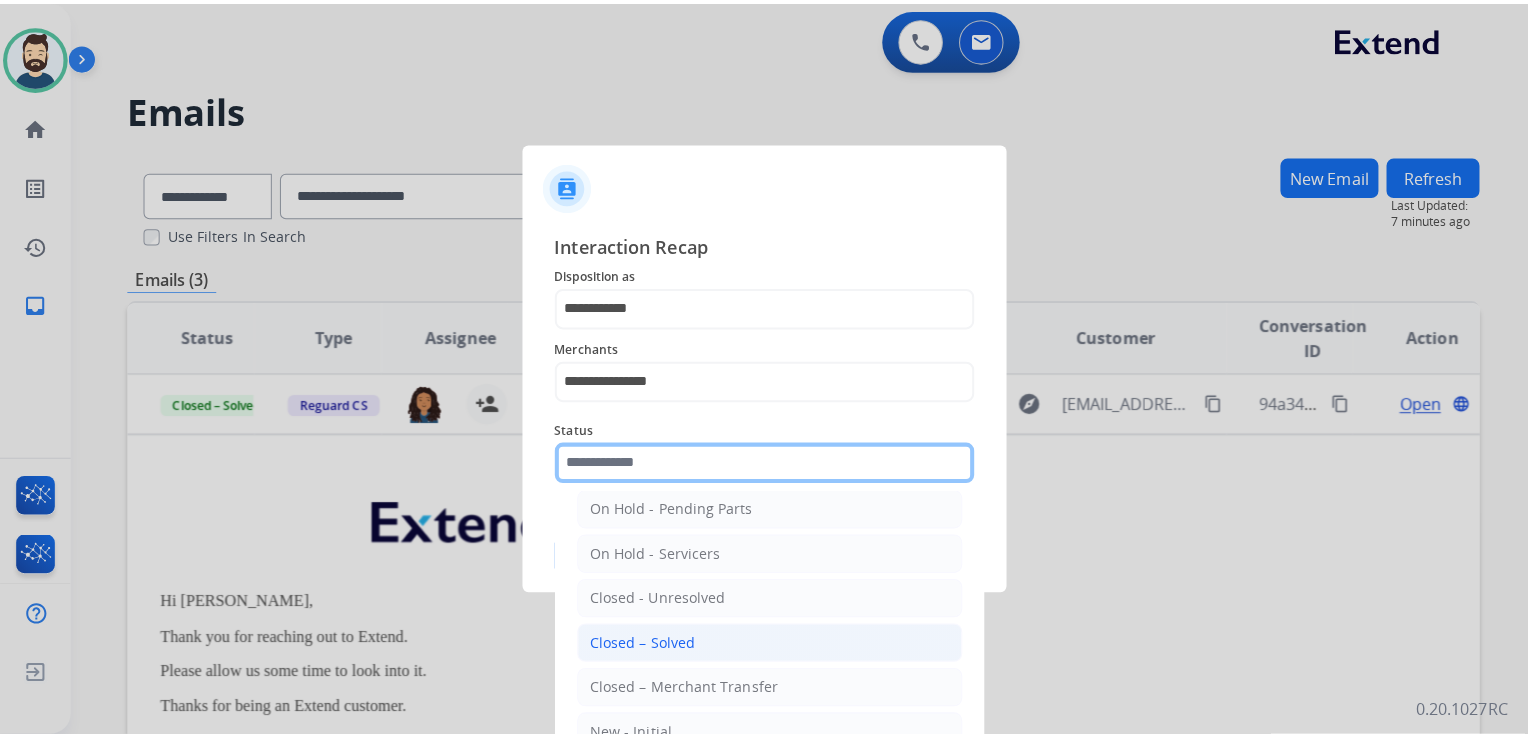 scroll, scrollTop: 100, scrollLeft: 0, axis: vertical 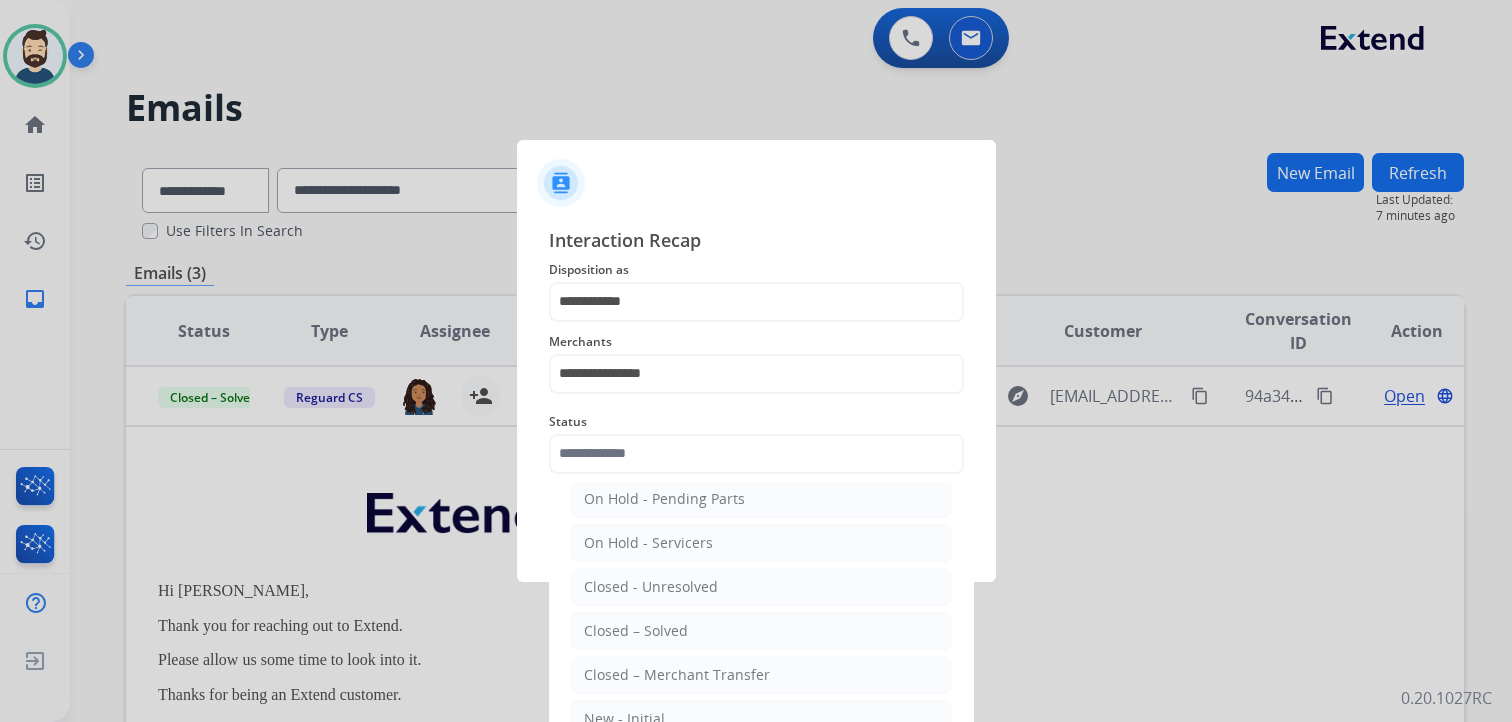 click on "Closed – Solved" 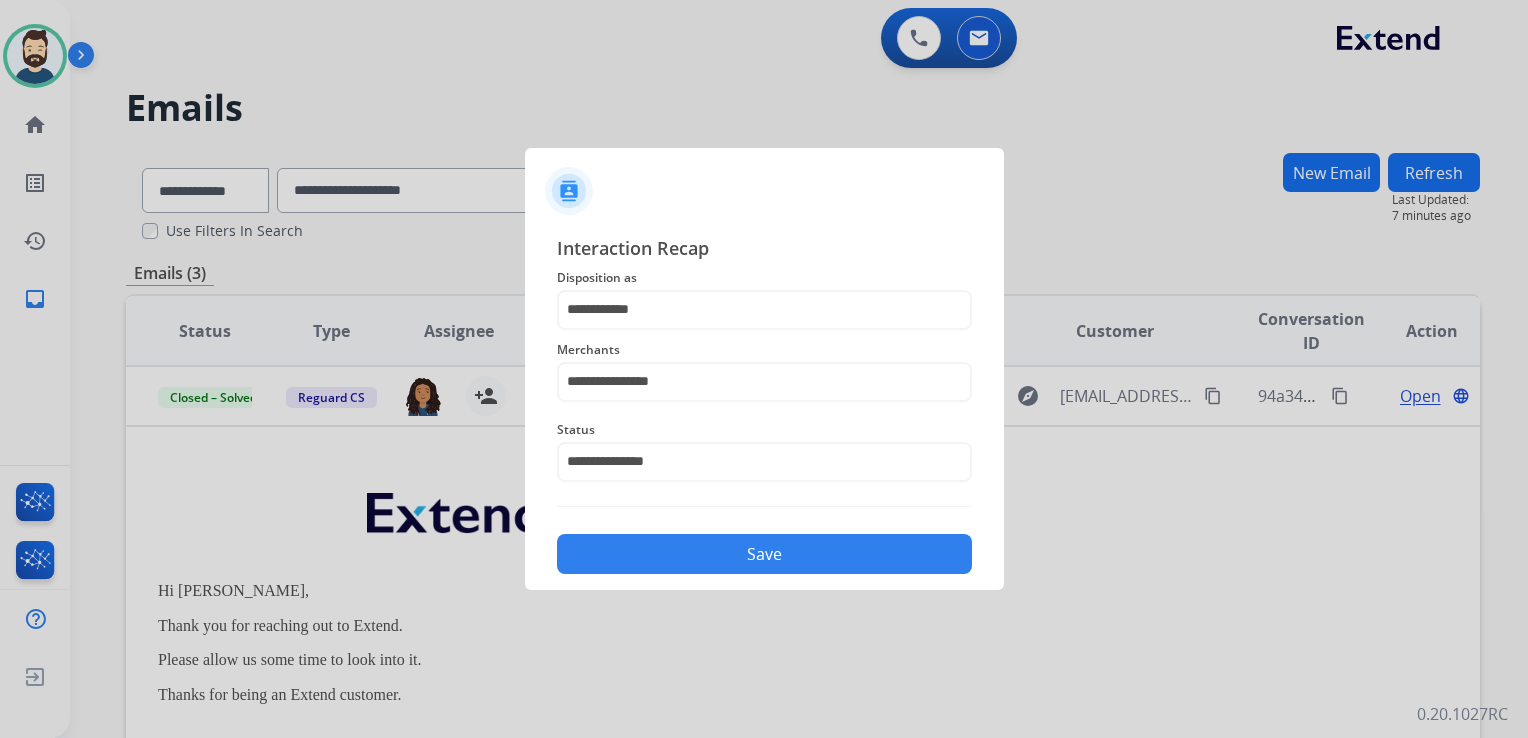 click on "Save" 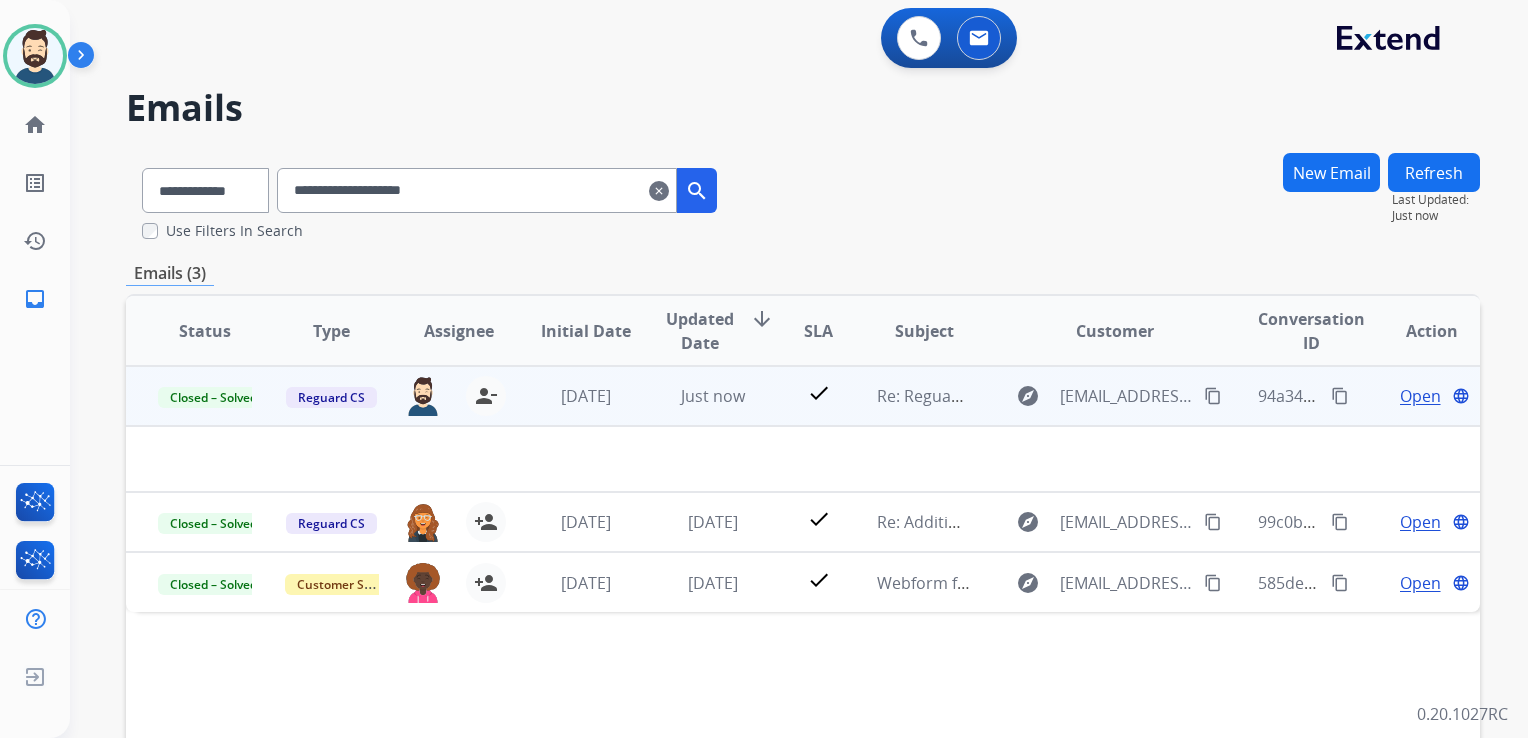 click on "Just now" at bounding box center [697, 396] 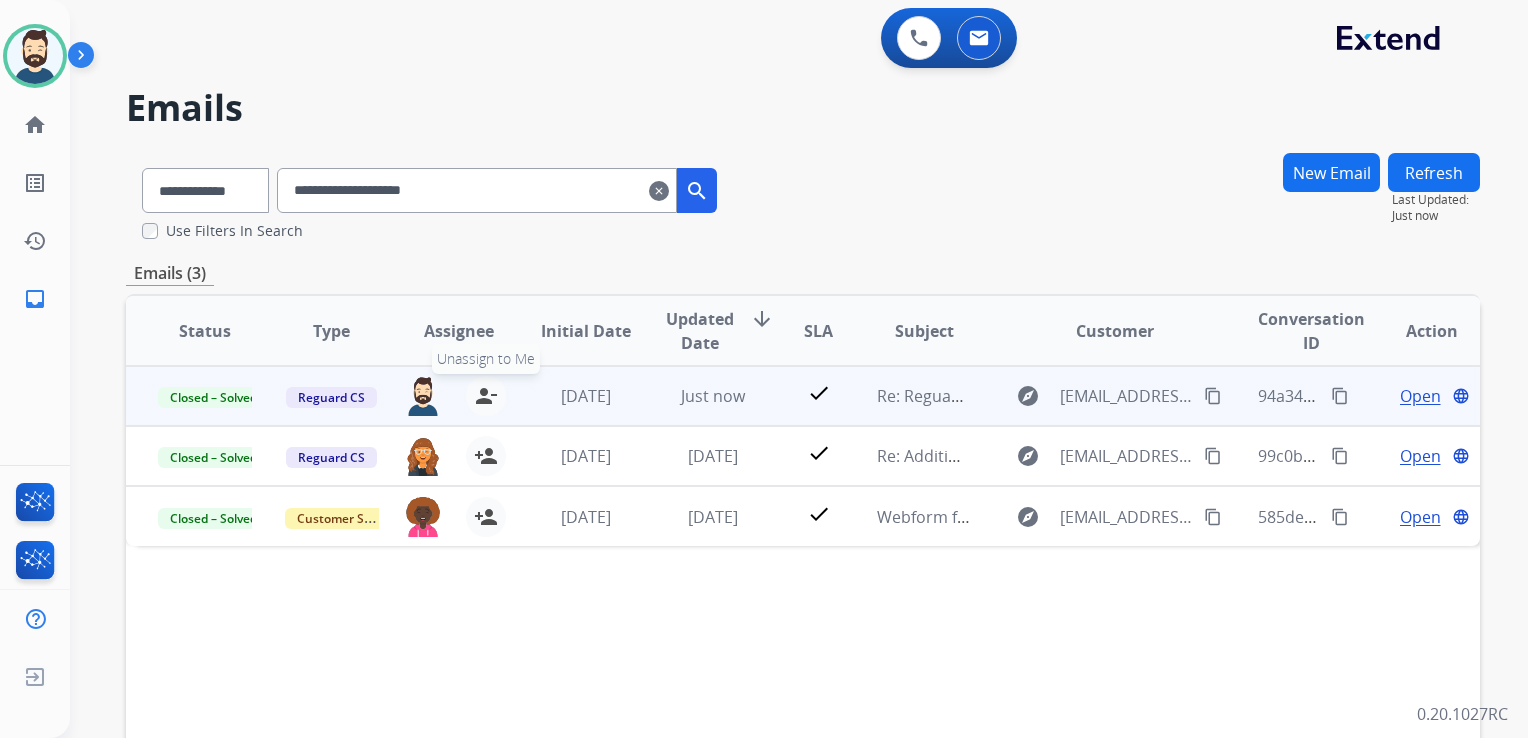 click on "person_remove" at bounding box center (486, 396) 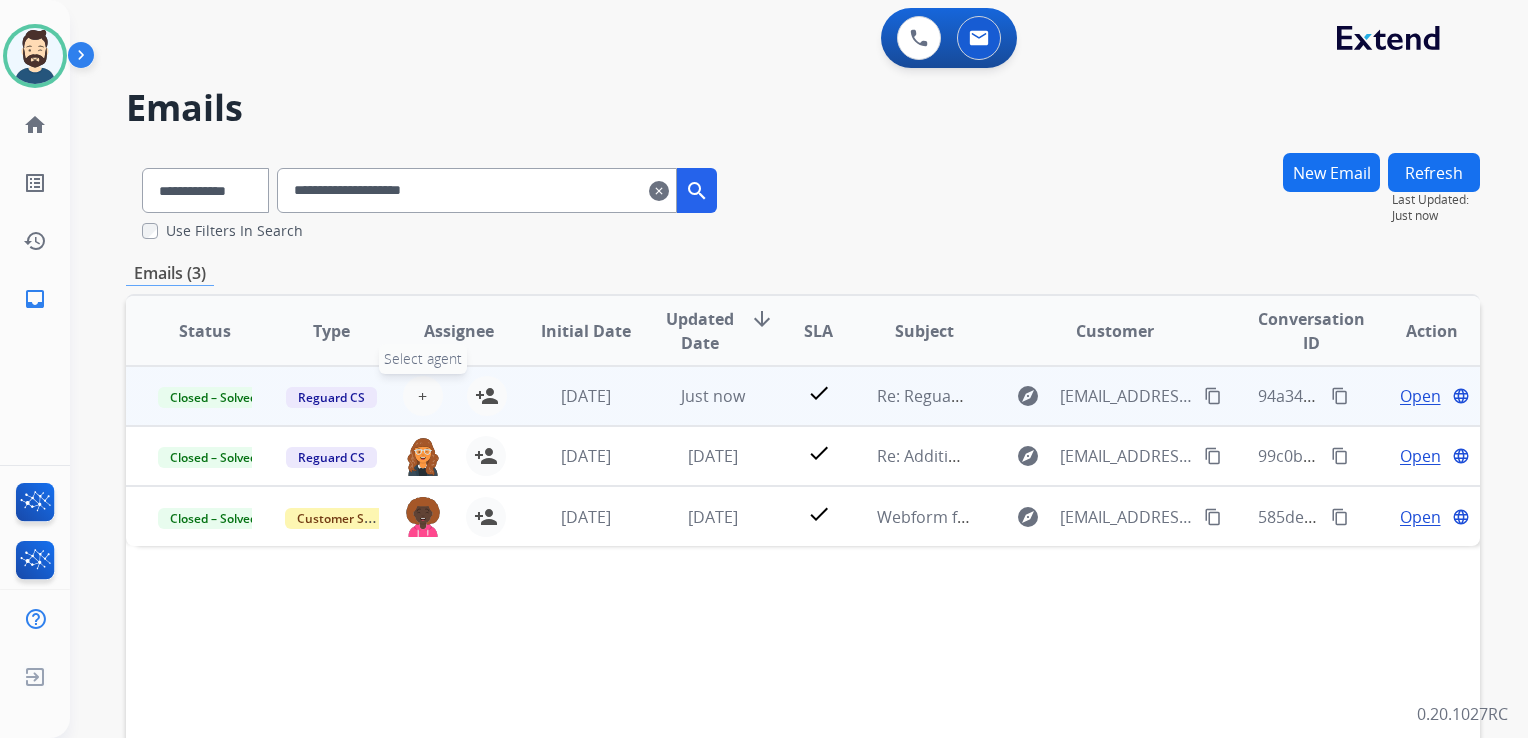 click on "+" at bounding box center [422, 396] 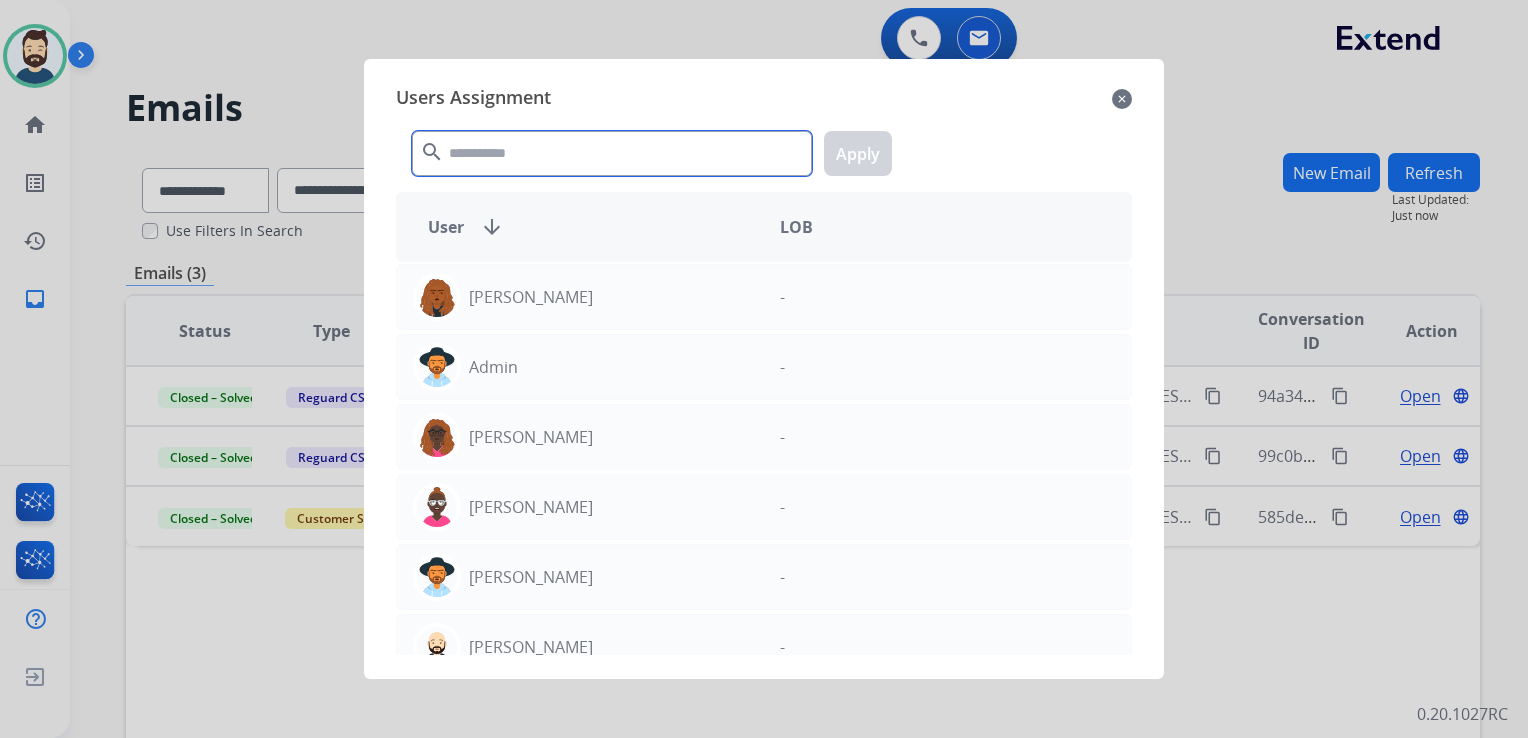 click 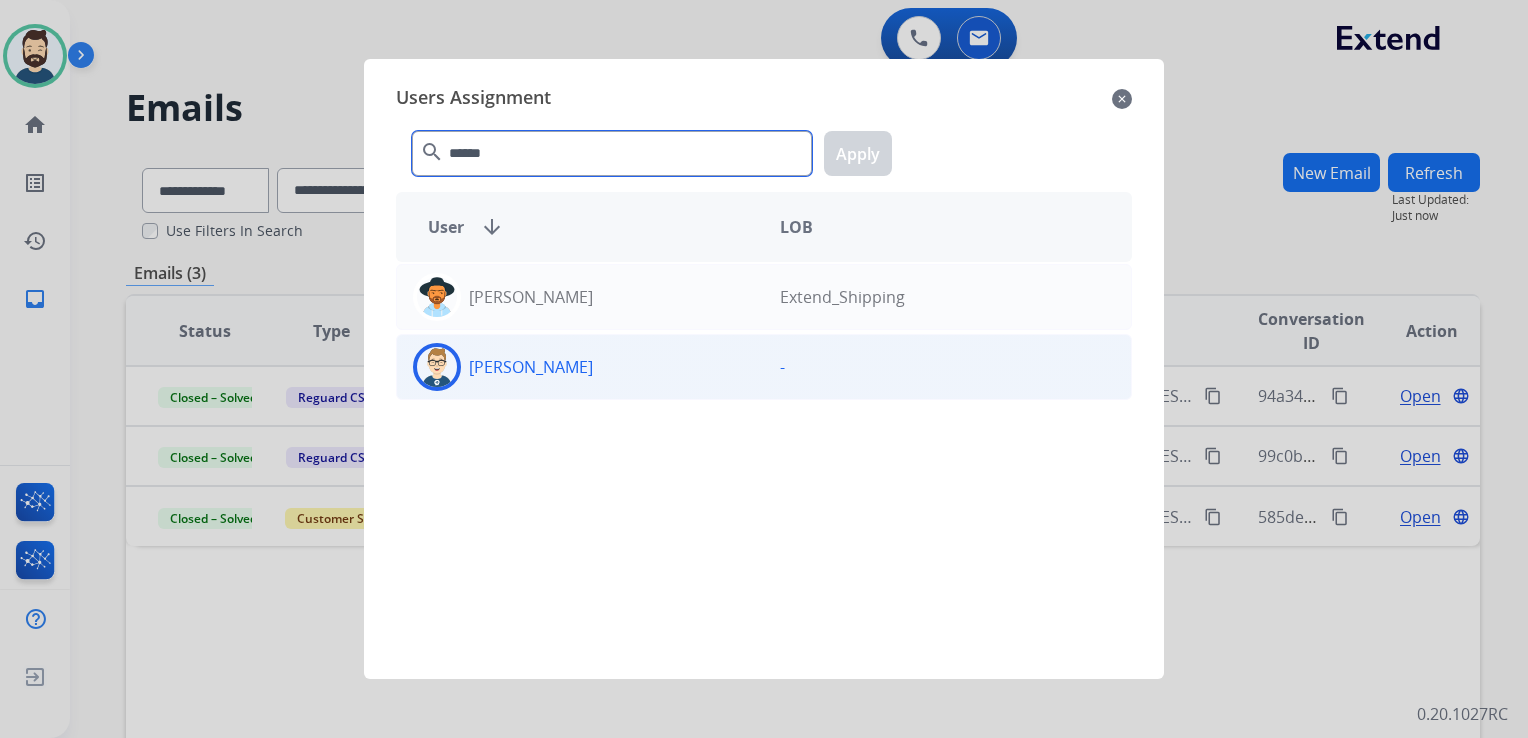 type on "******" 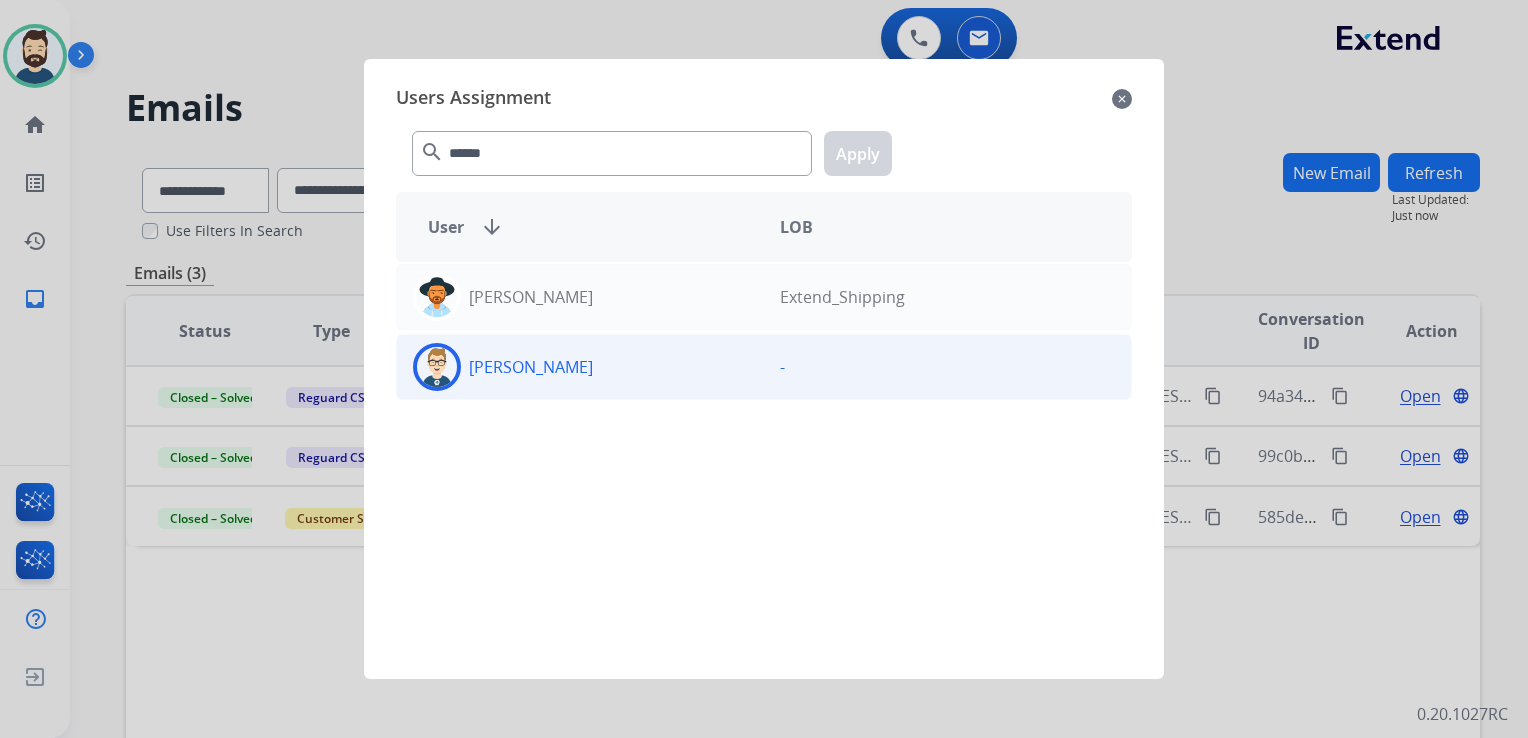 click 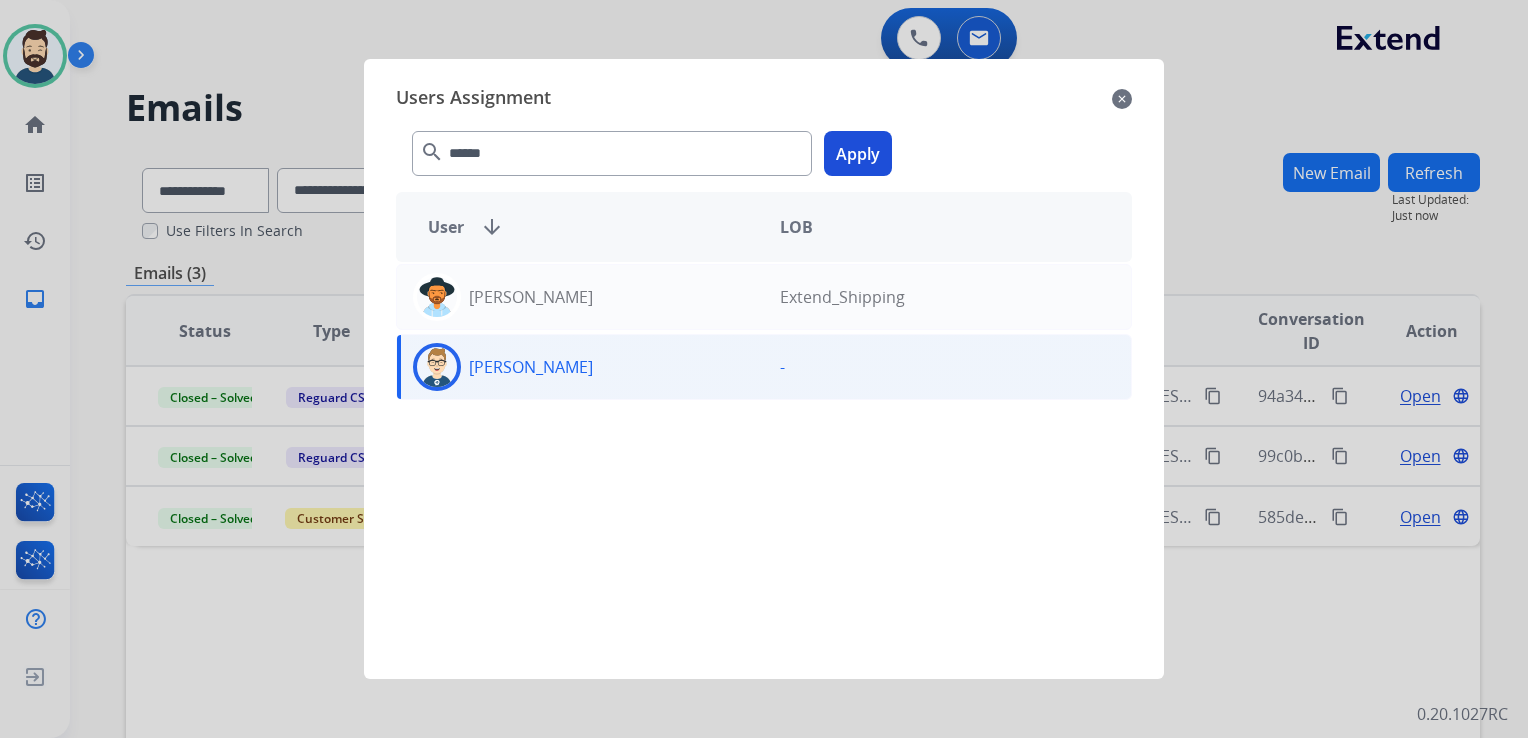 click on "Apply" 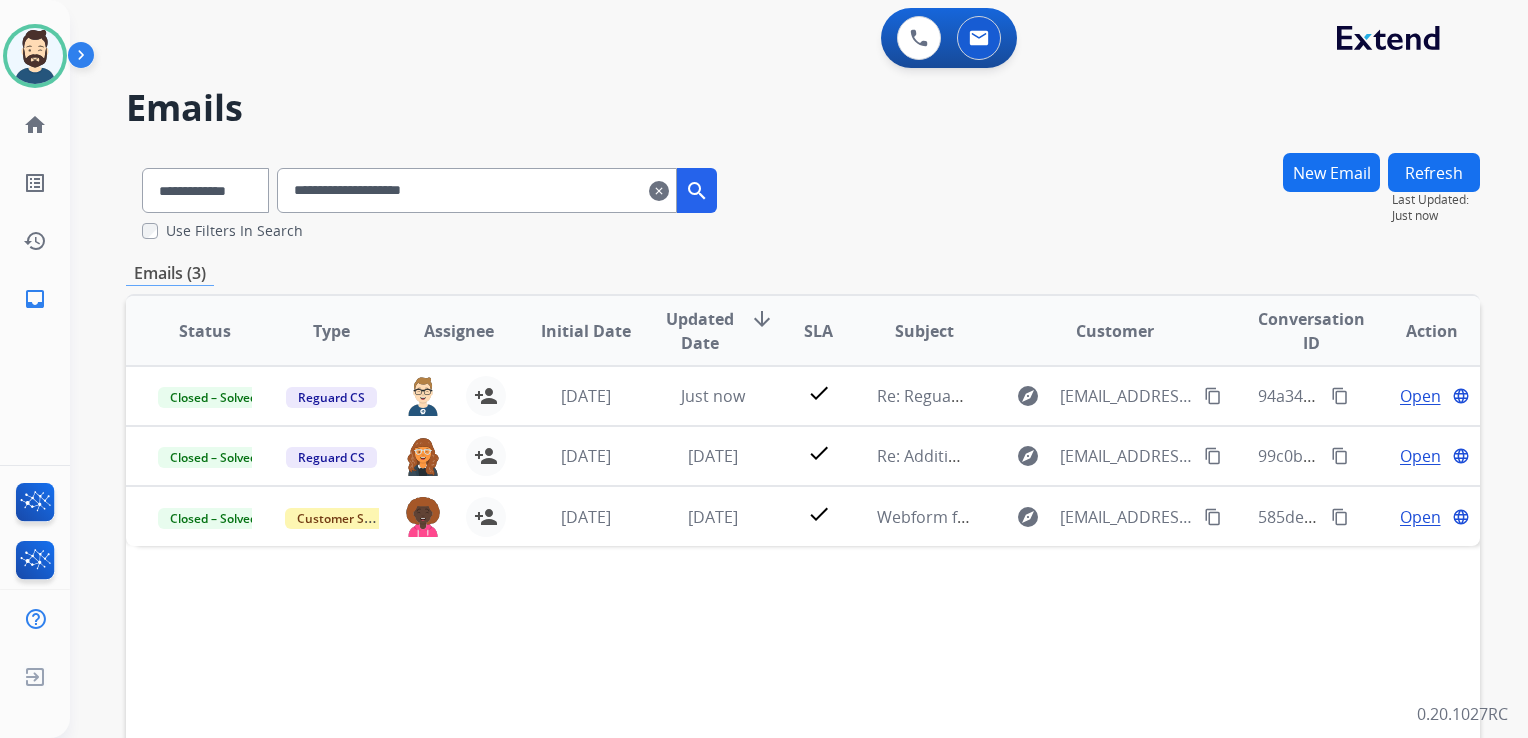 click on "clear" at bounding box center (659, 191) 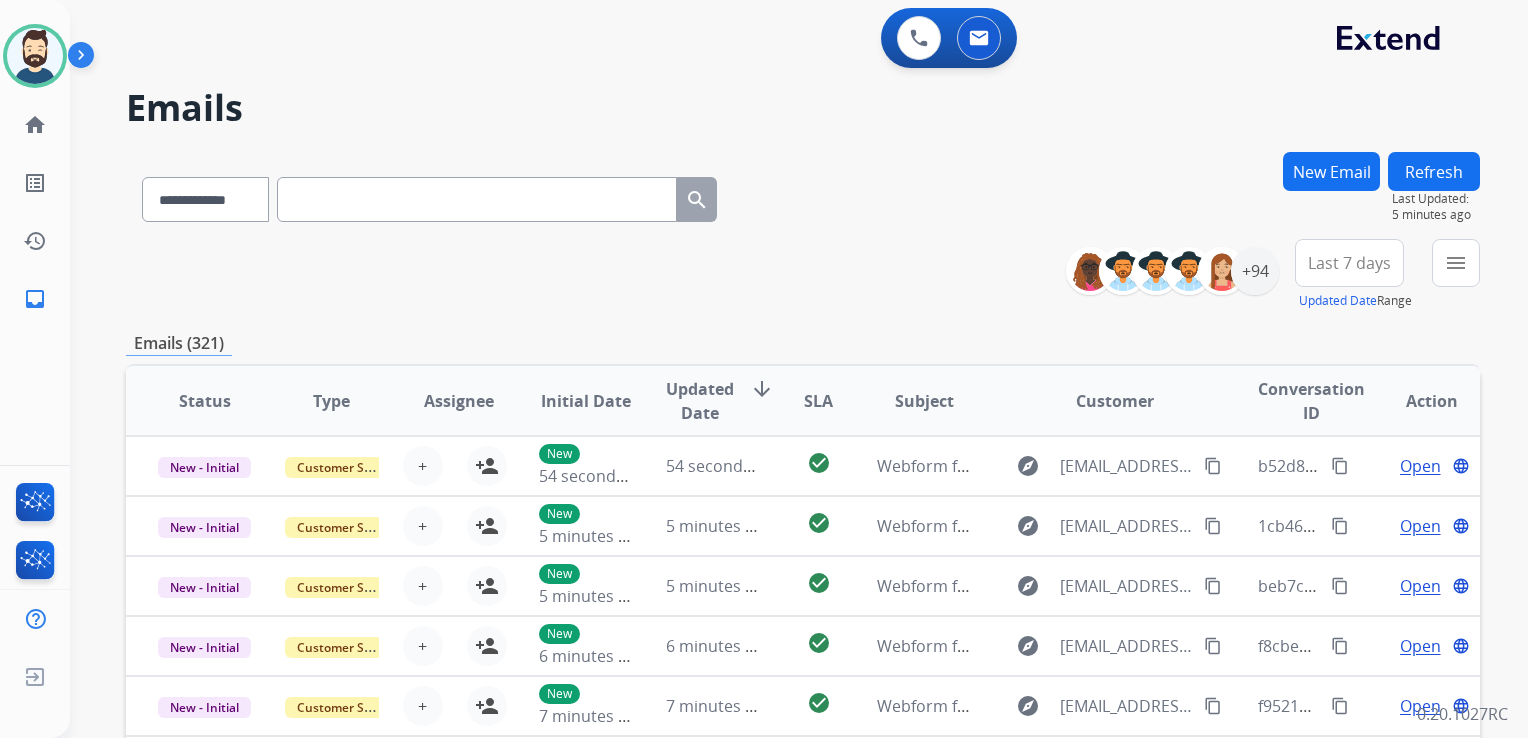 click at bounding box center [477, 199] 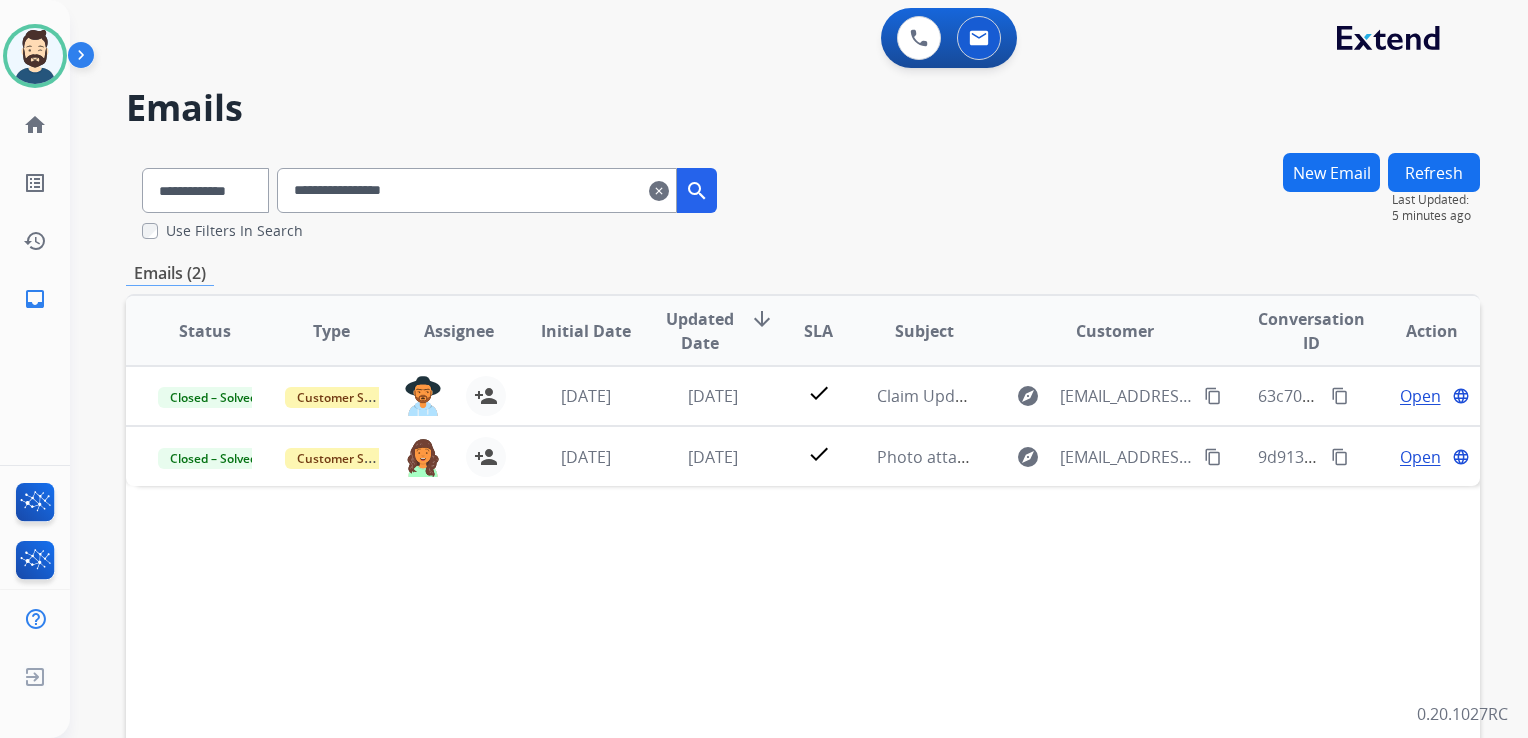 click on "New Email" at bounding box center (1331, 172) 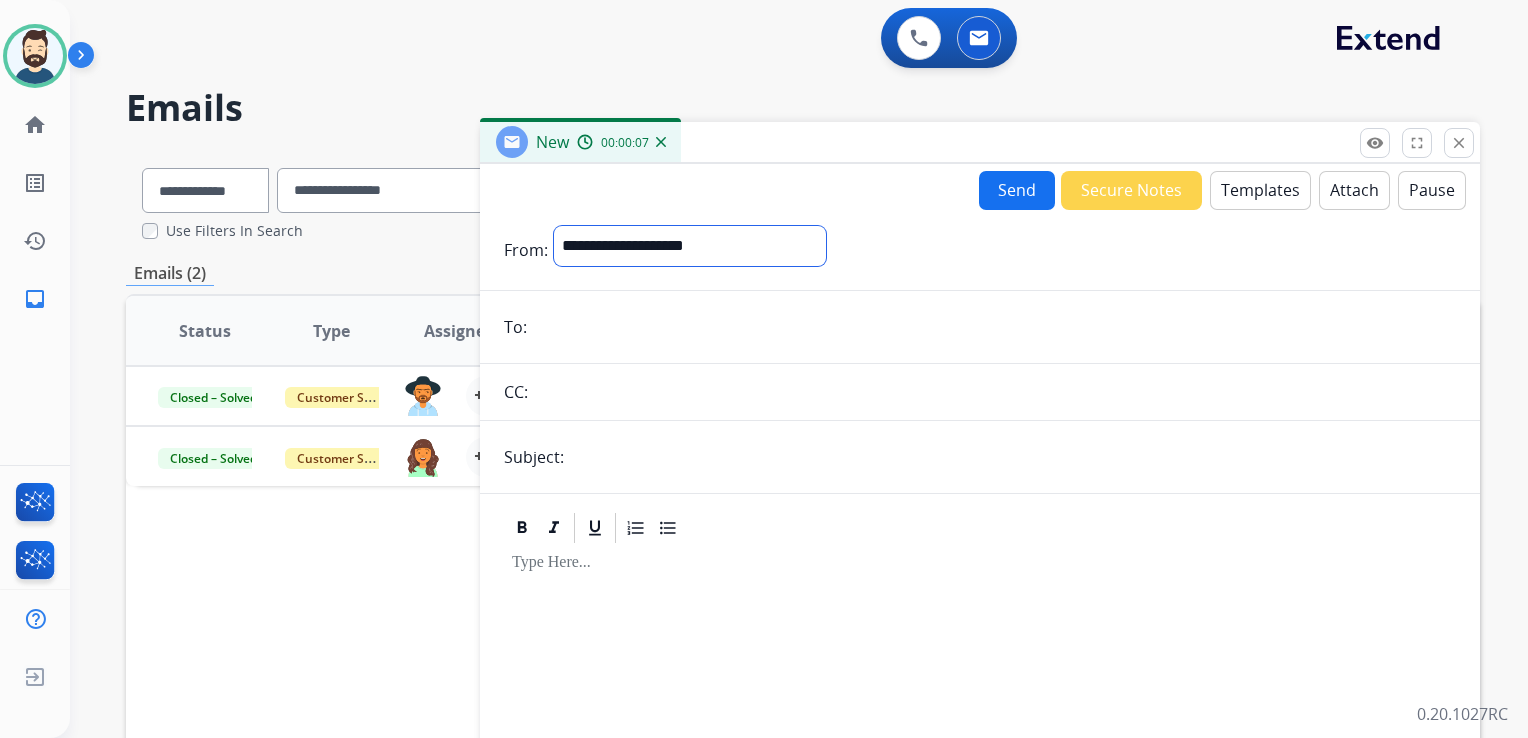 click on "**********" at bounding box center [690, 246] 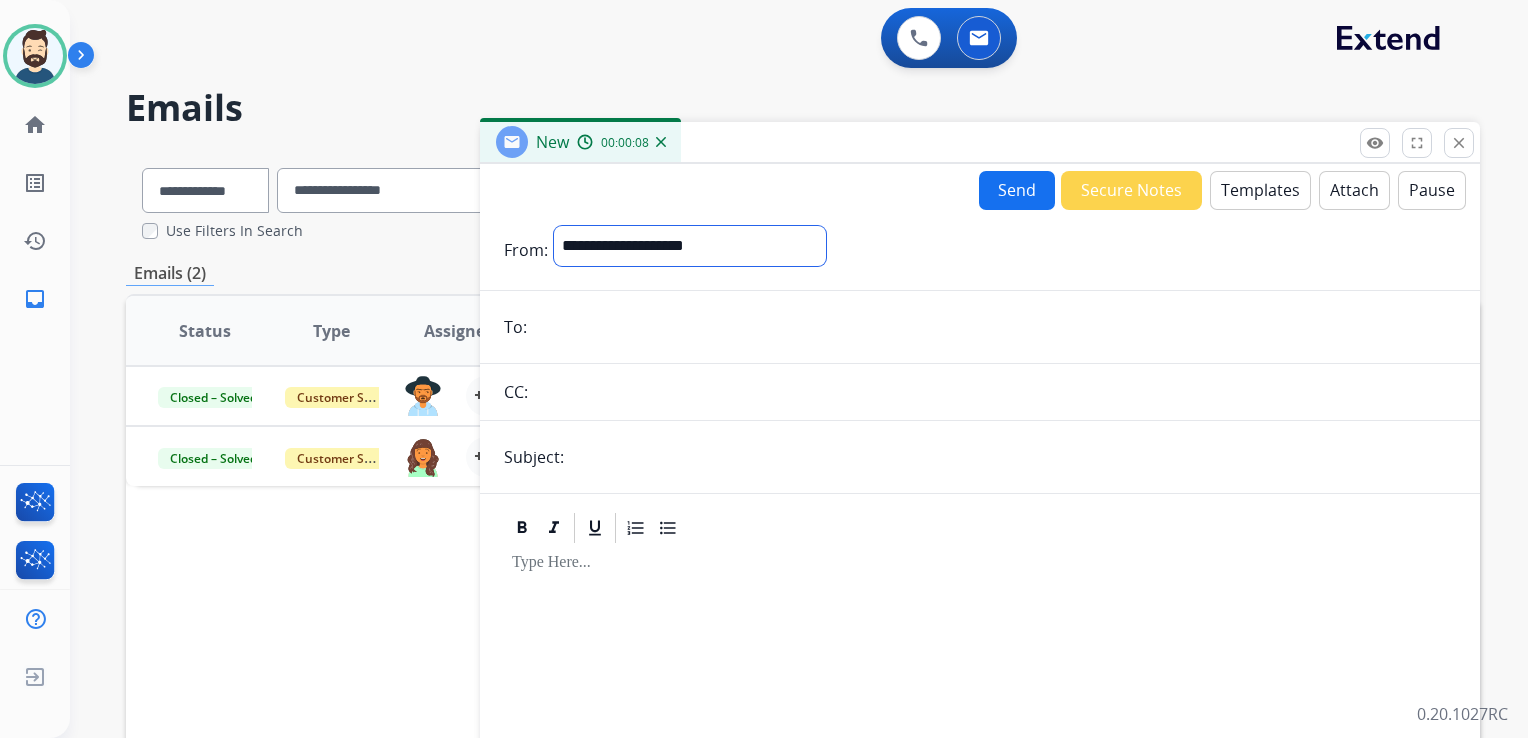 click on "**********" at bounding box center (690, 246) 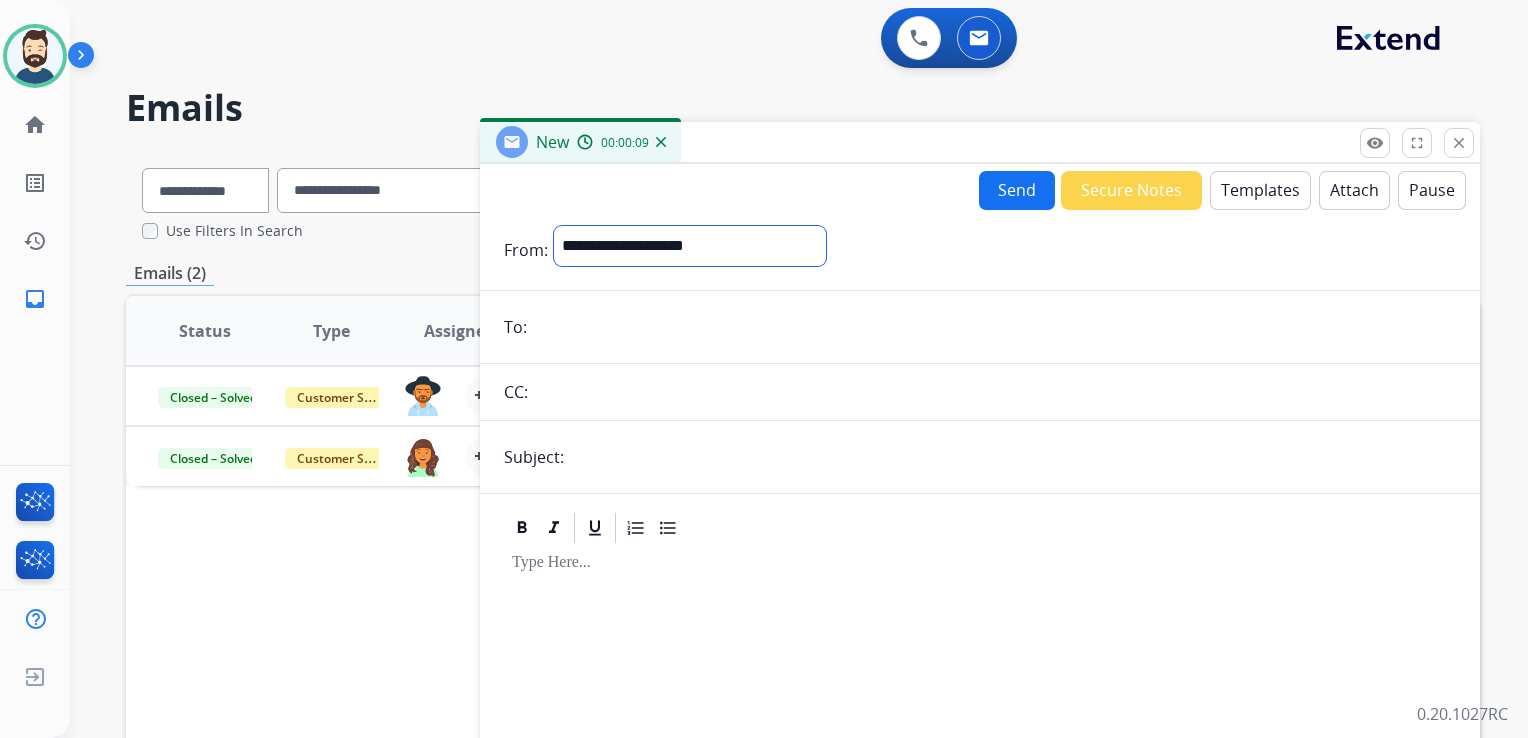 select on "**********" 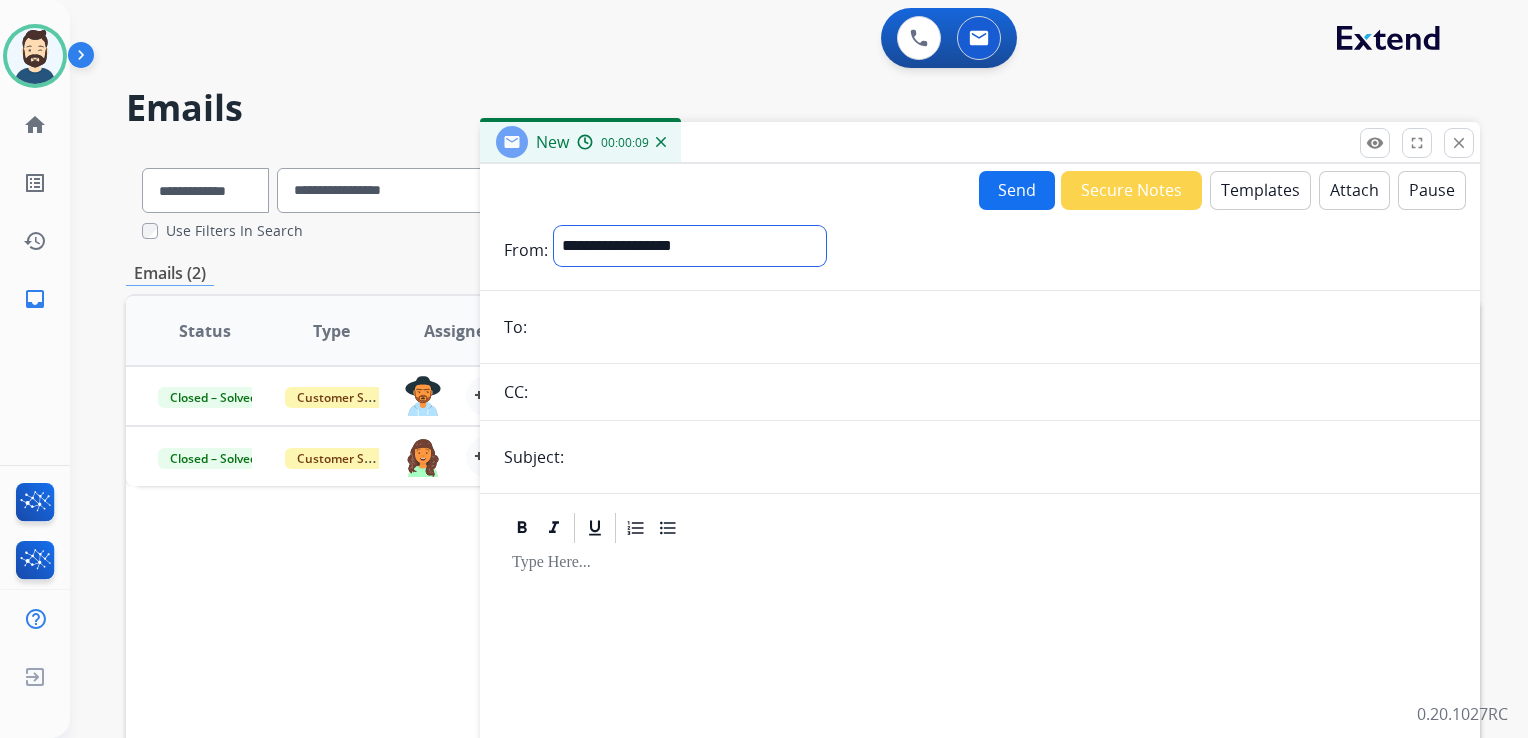 click on "**********" at bounding box center [690, 246] 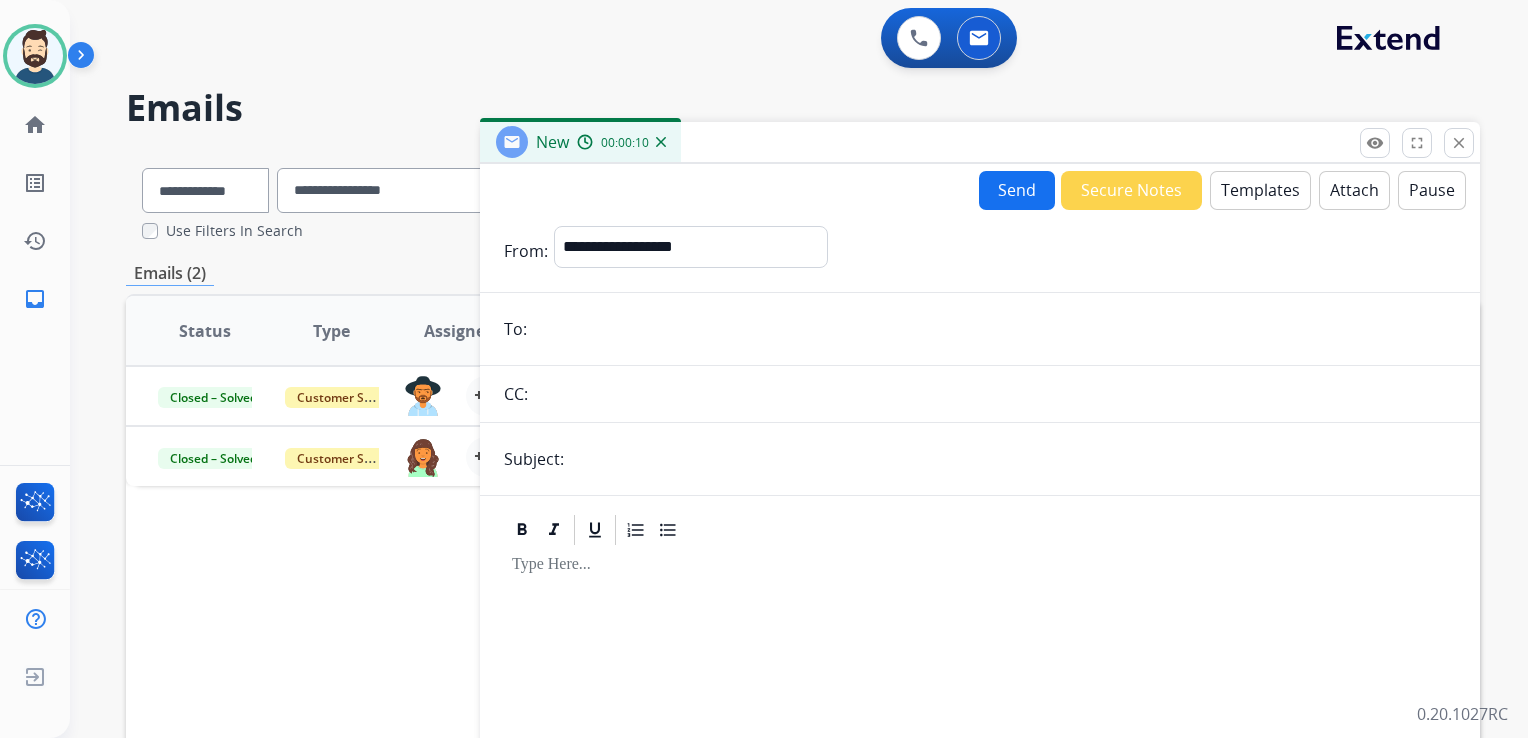 click at bounding box center [994, 329] 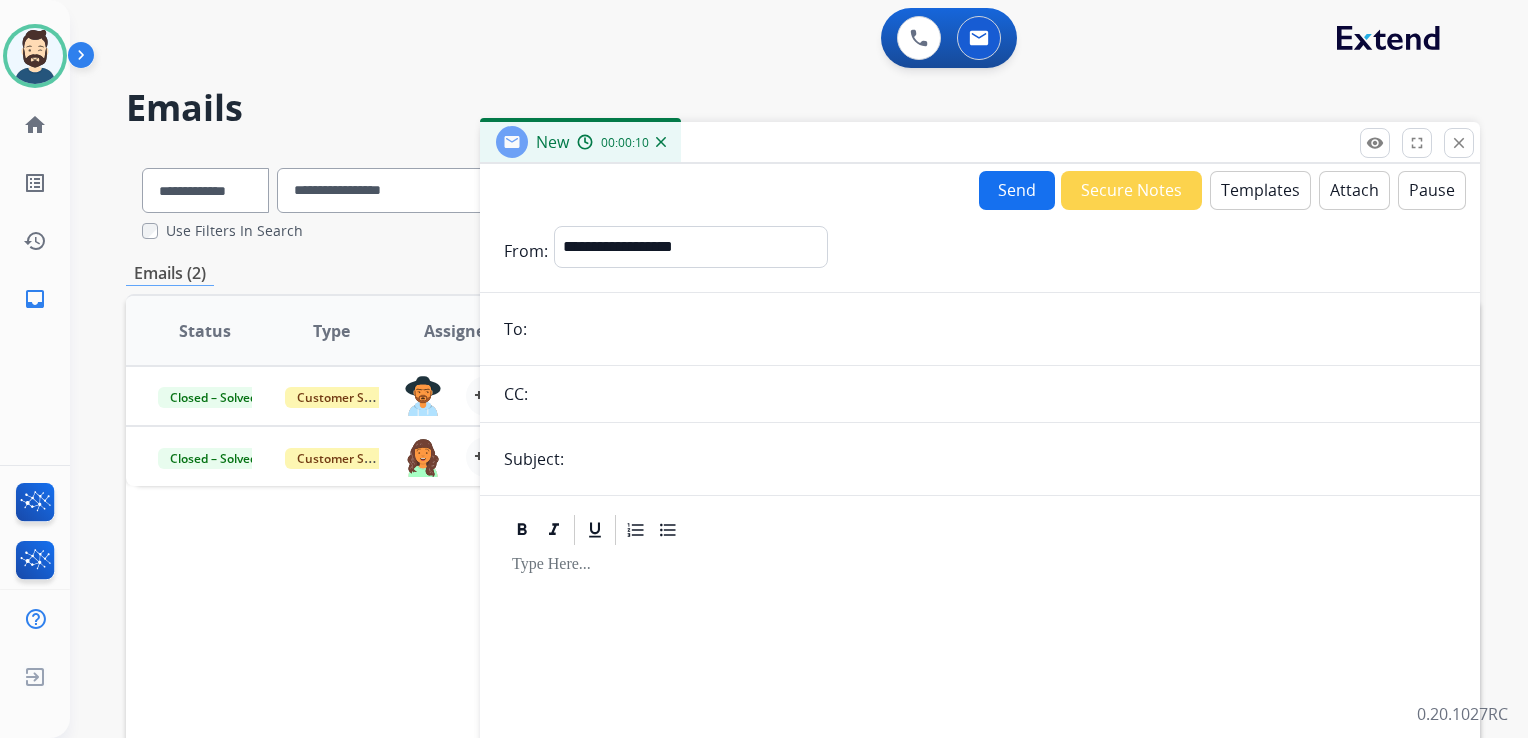 paste on "**********" 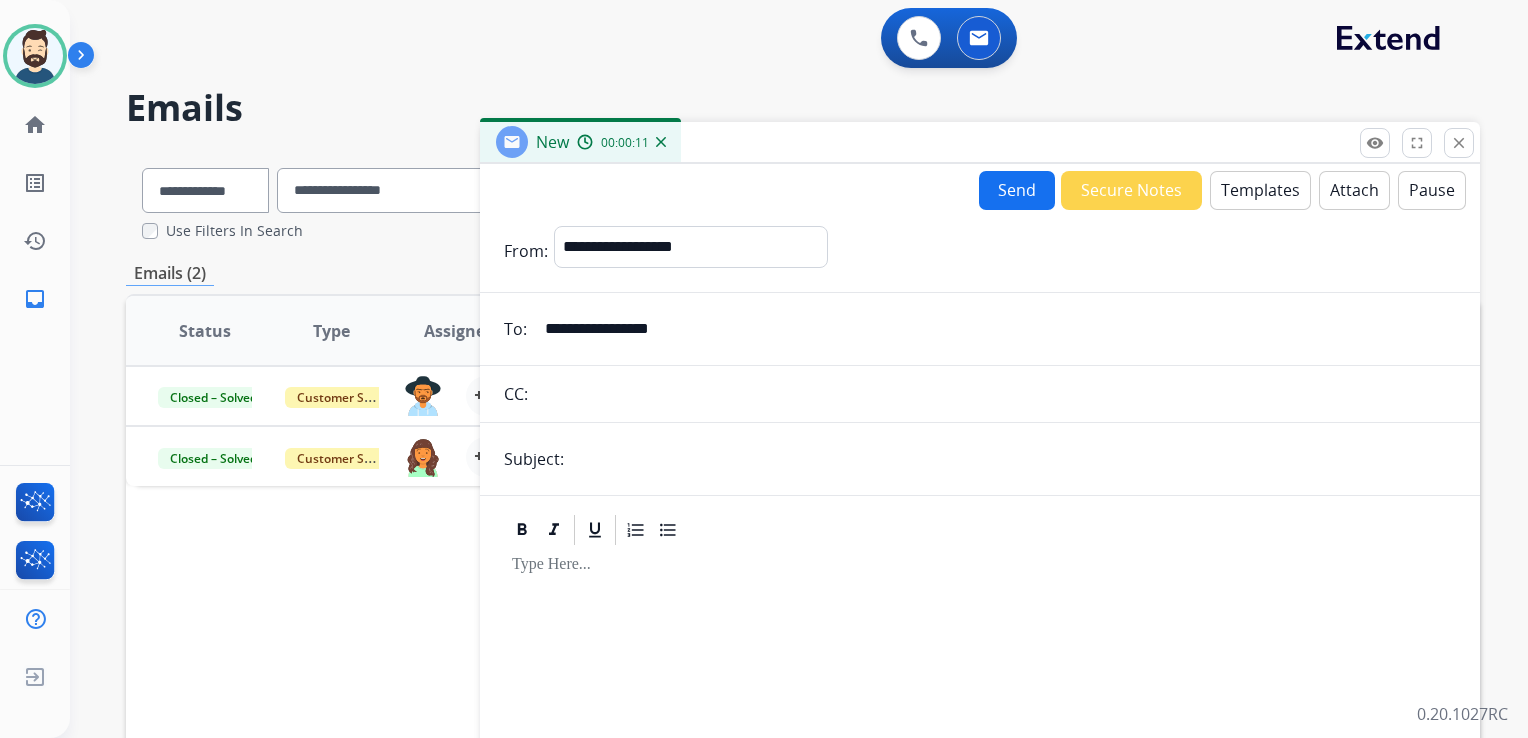 type on "**********" 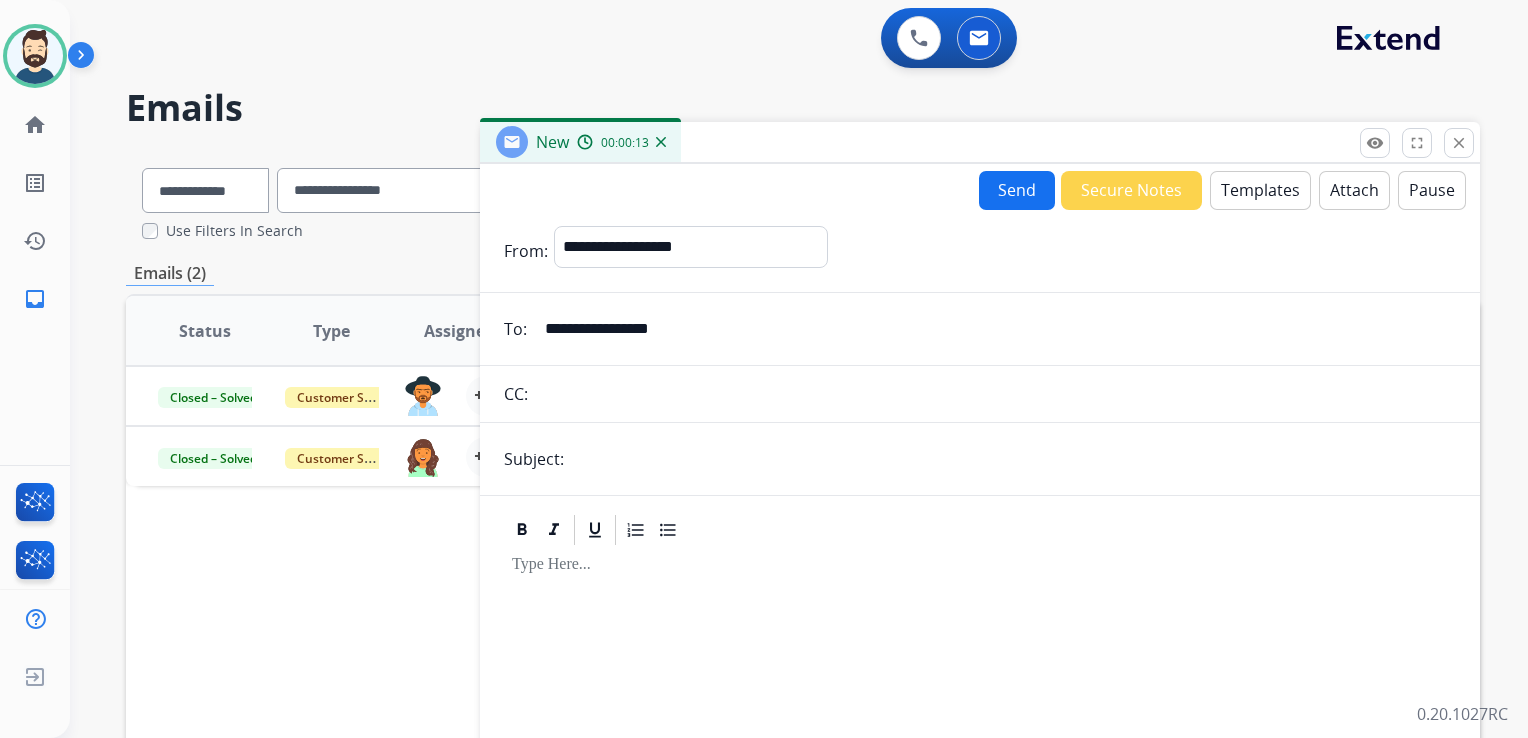 type on "**********" 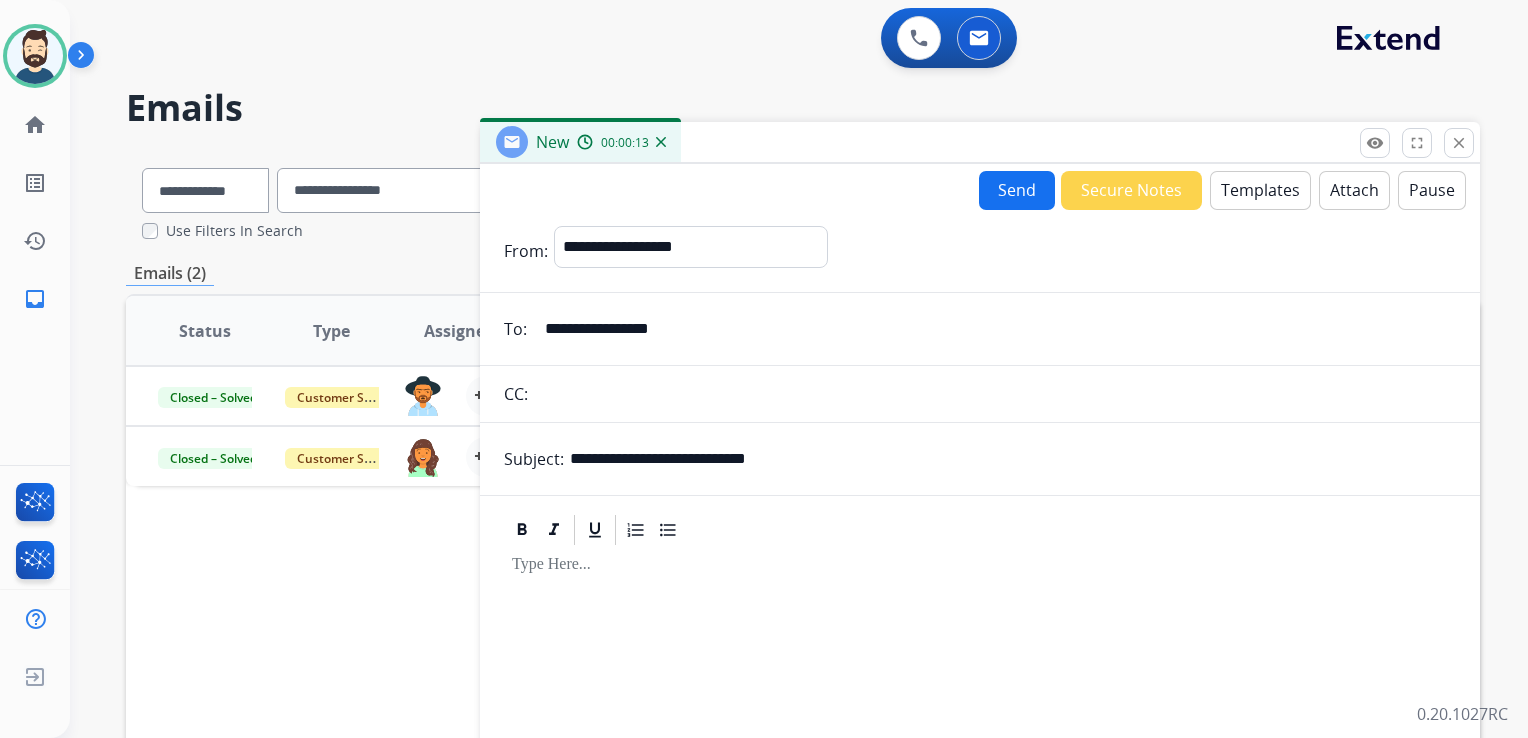 drag, startPoint x: 691, startPoint y: 579, endPoint x: 983, endPoint y: 366, distance: 361.4319 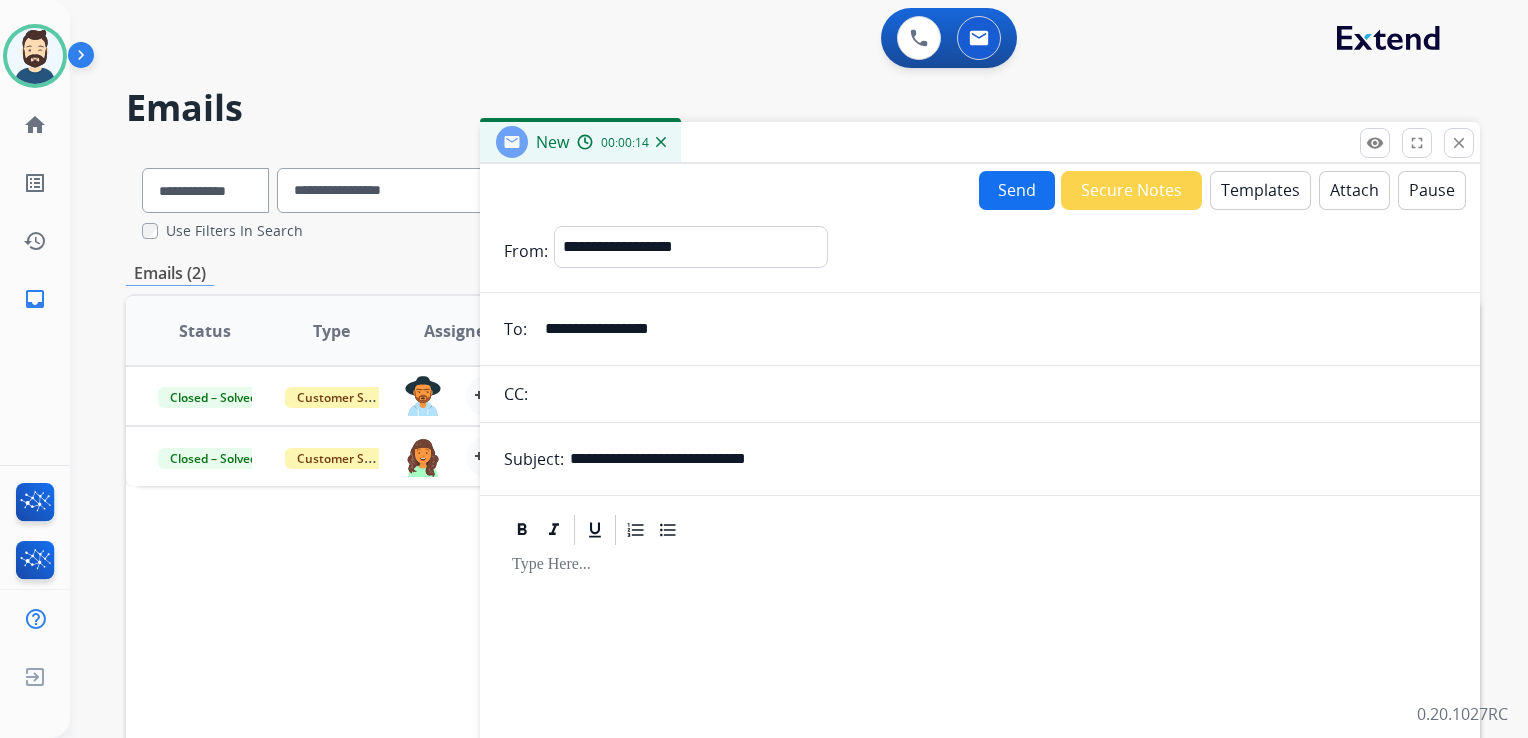 click on "Templates" at bounding box center (1260, 190) 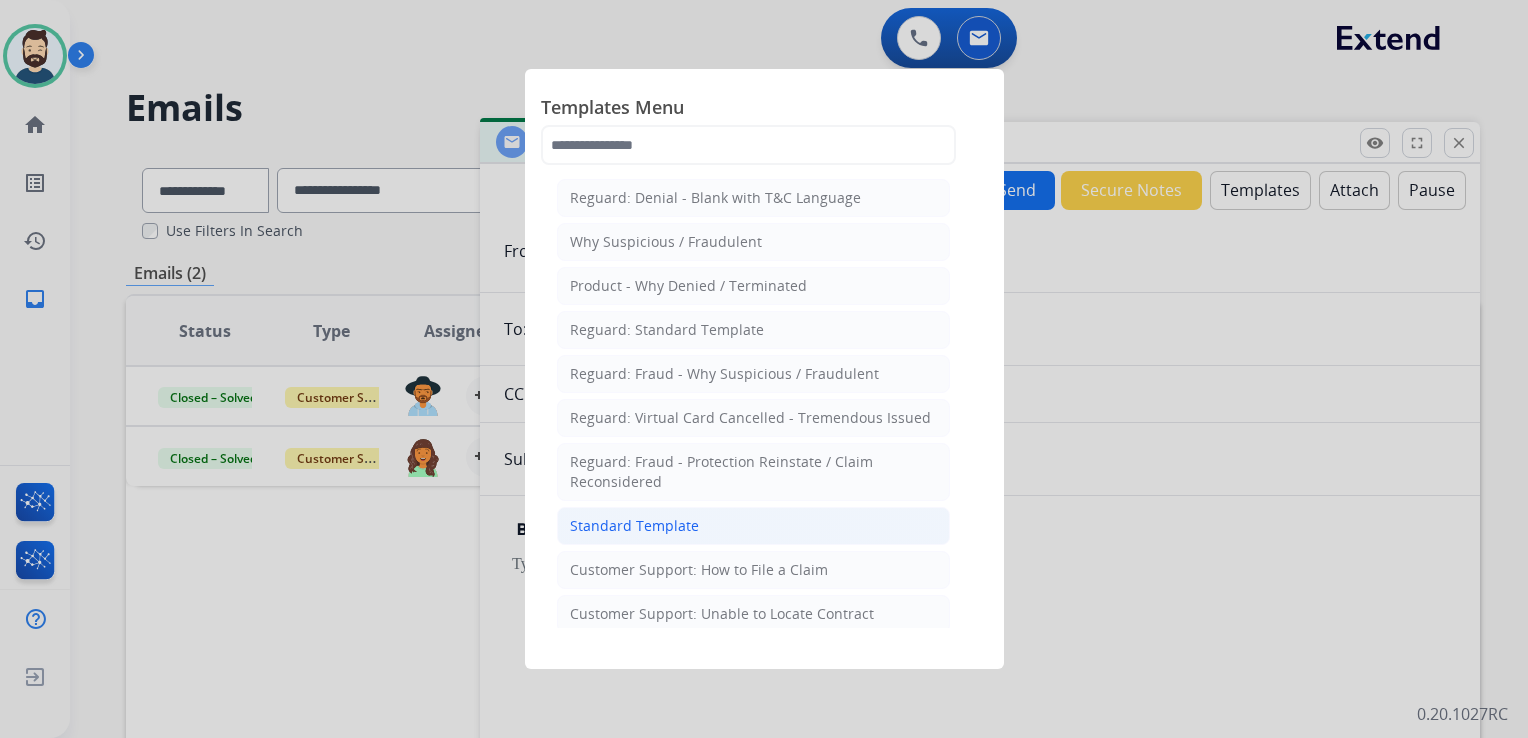 click on "Standard Template" 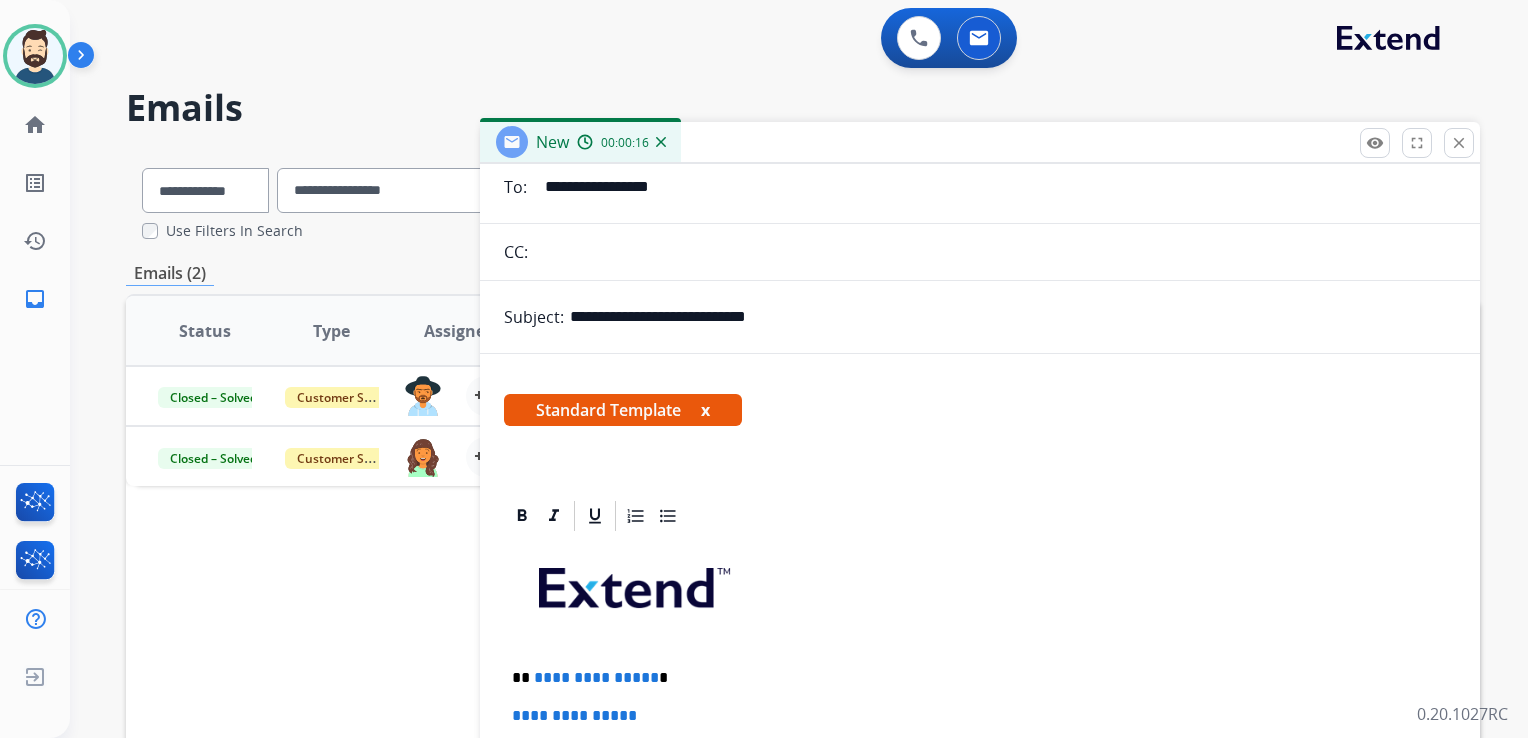 scroll, scrollTop: 200, scrollLeft: 0, axis: vertical 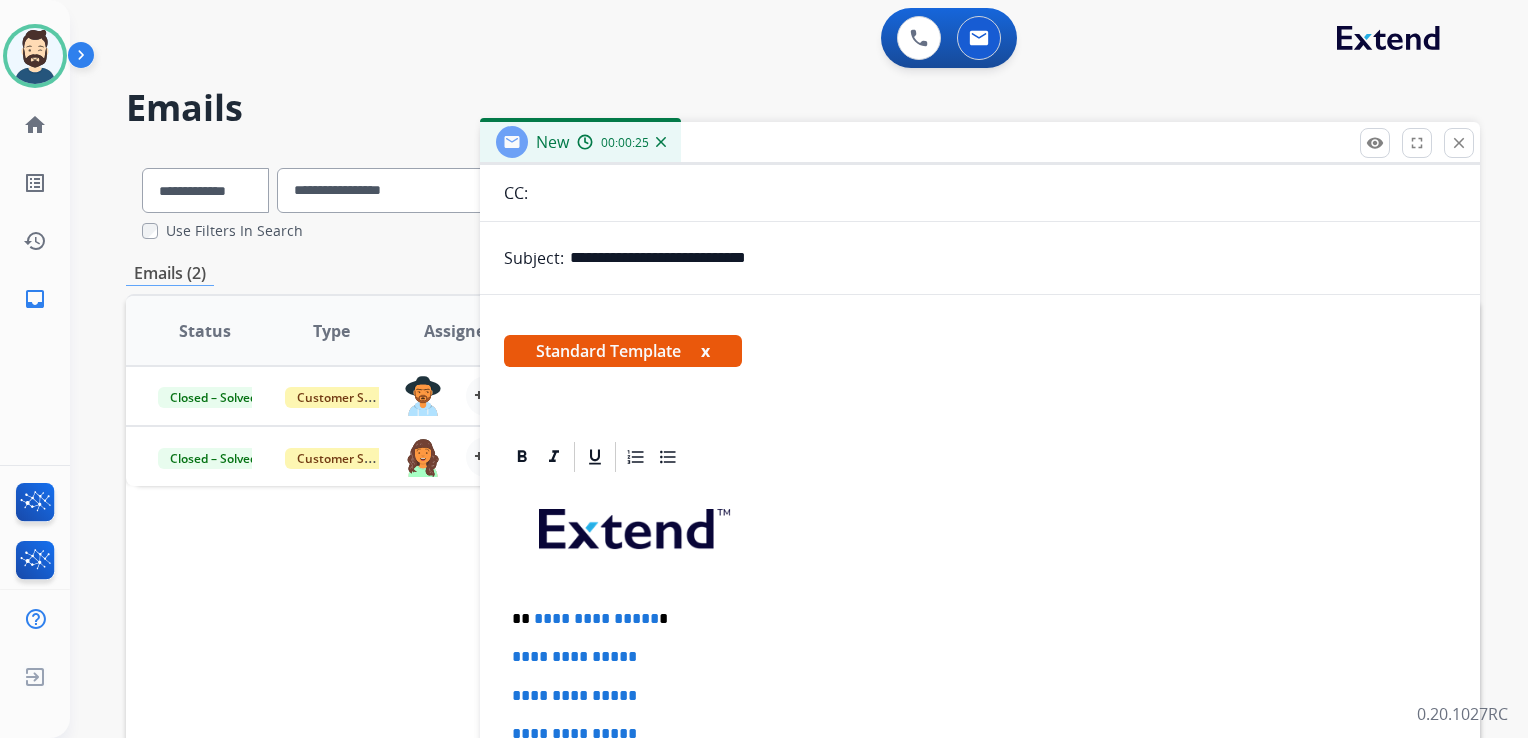 drag, startPoint x: 816, startPoint y: 666, endPoint x: 821, endPoint y: 650, distance: 16.763054 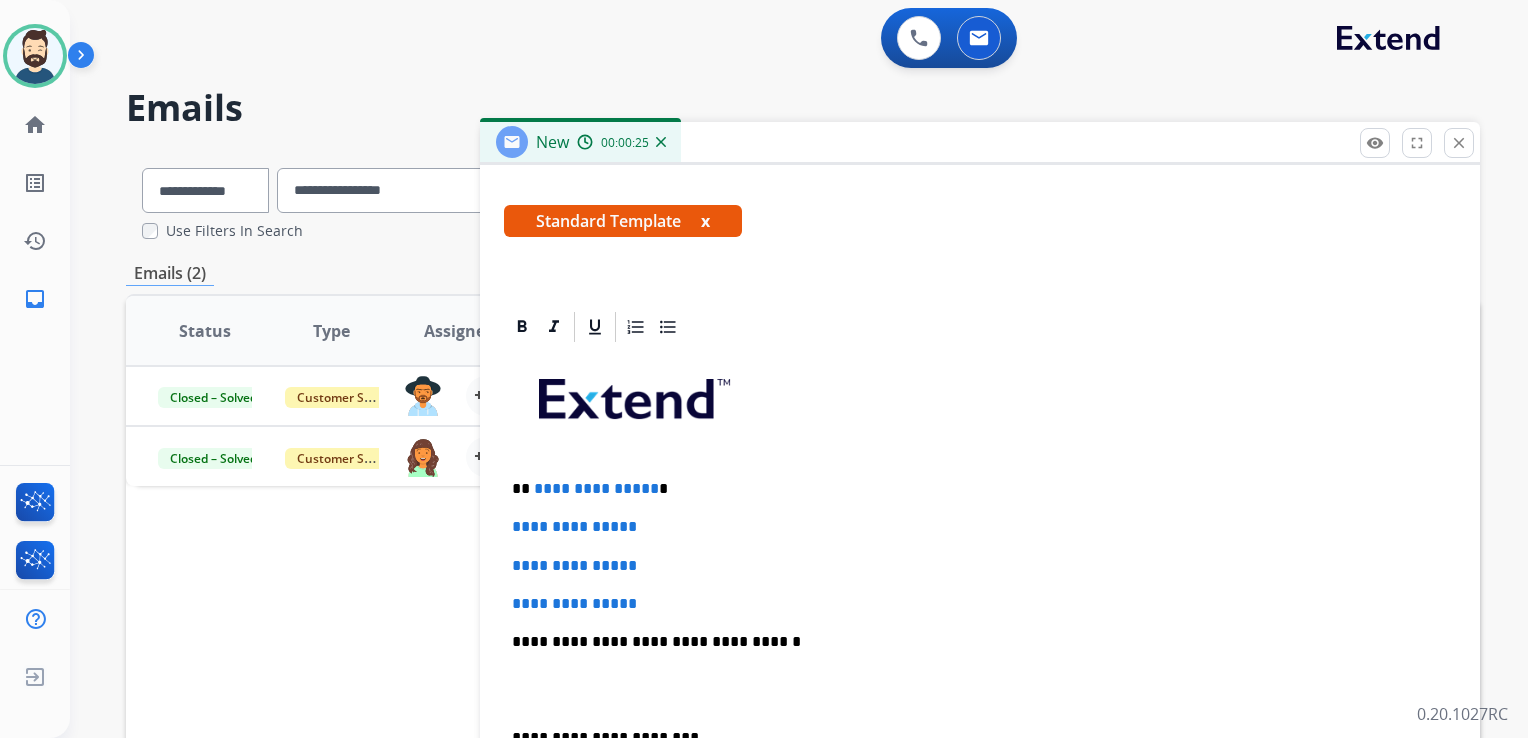 scroll, scrollTop: 500, scrollLeft: 0, axis: vertical 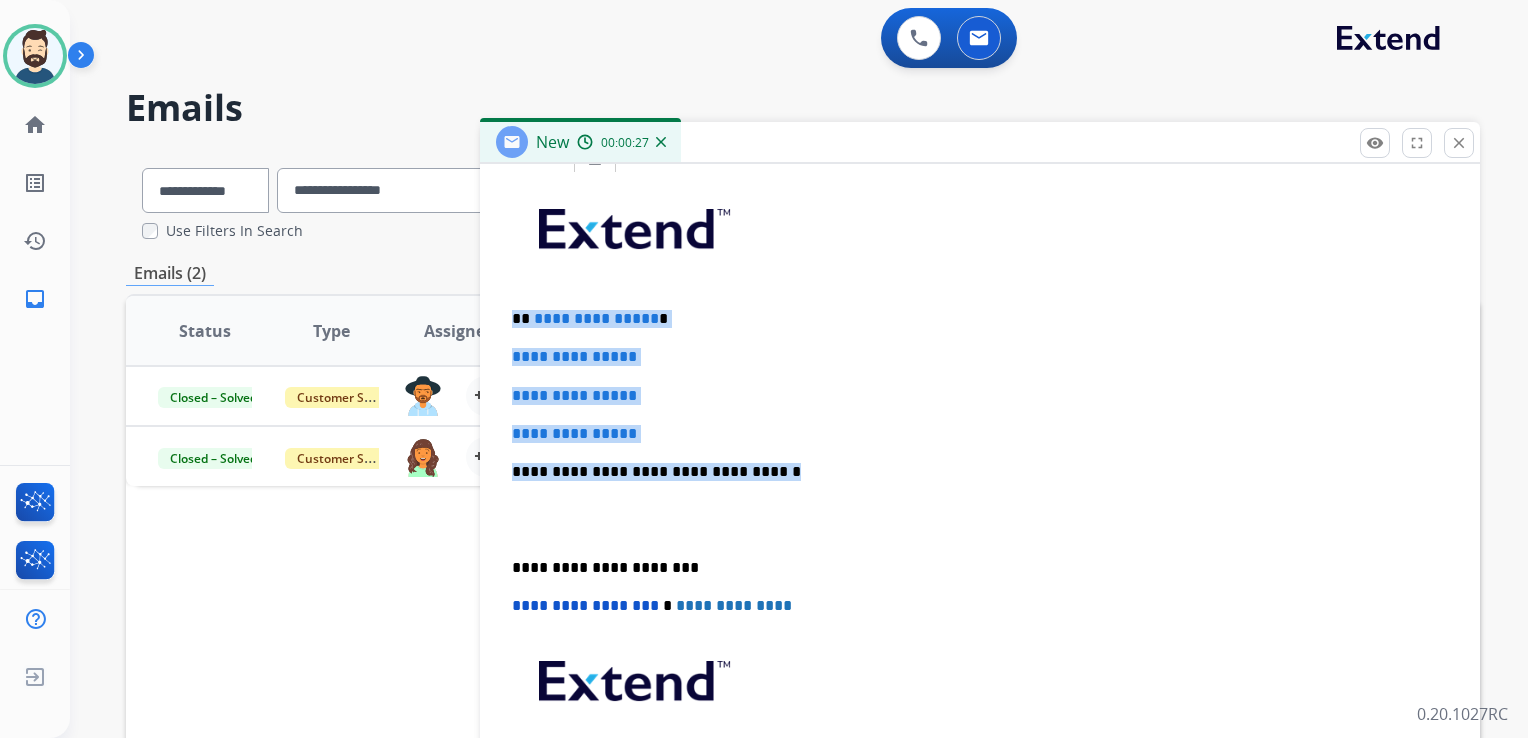 drag, startPoint x: 509, startPoint y: 314, endPoint x: 789, endPoint y: 452, distance: 312.16022 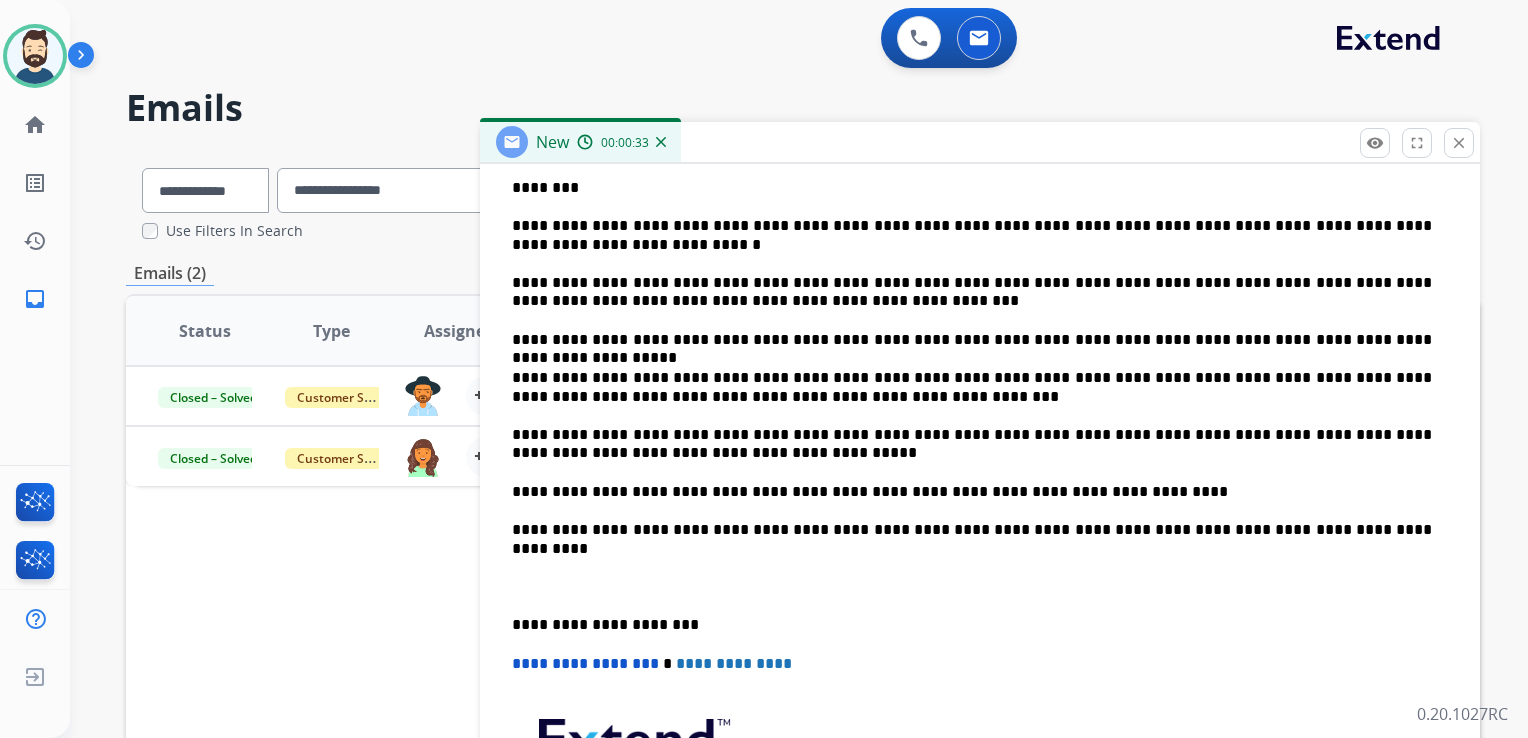 scroll, scrollTop: 600, scrollLeft: 0, axis: vertical 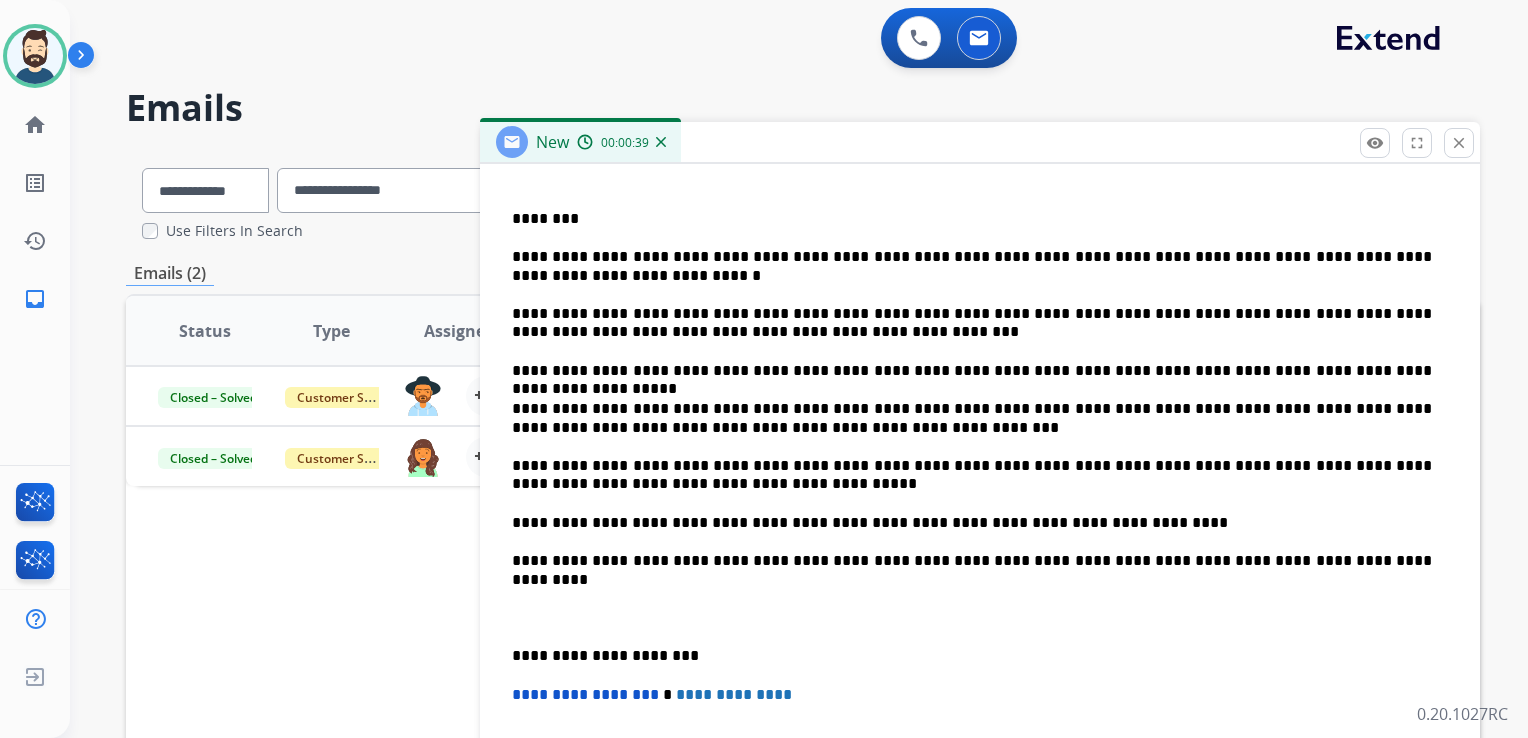 click on "********" at bounding box center (972, 219) 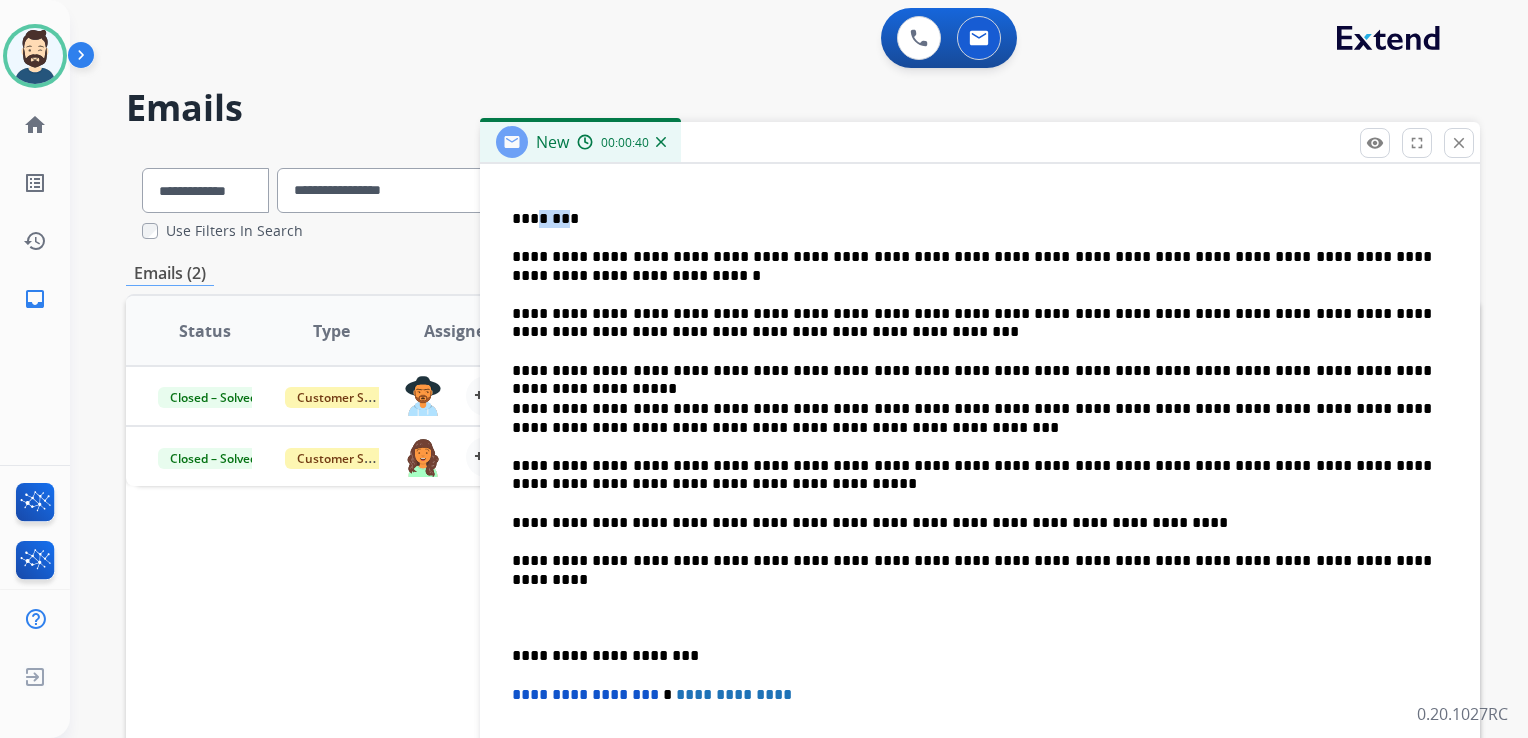click on "********" at bounding box center (972, 219) 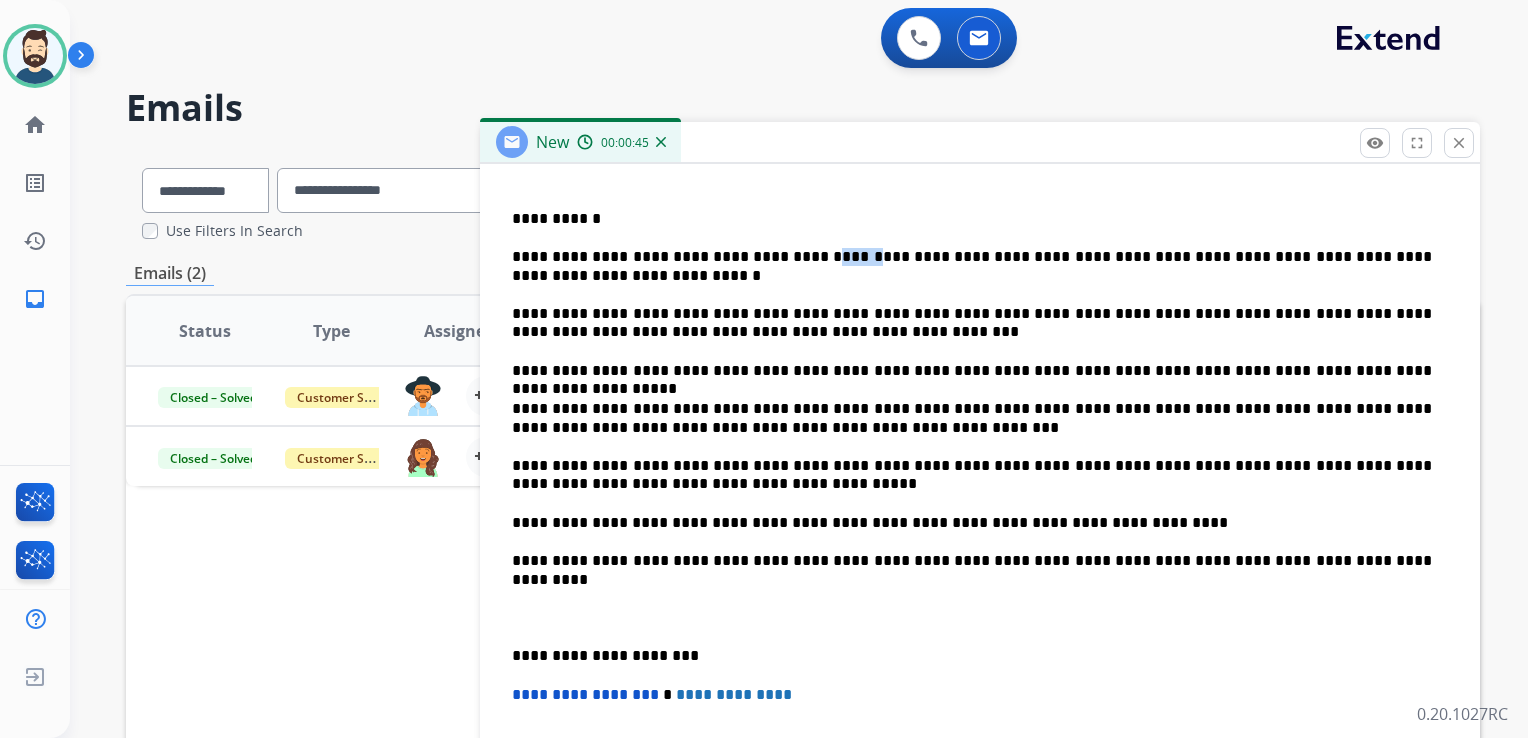 drag, startPoint x: 790, startPoint y: 254, endPoint x: 842, endPoint y: 254, distance: 52 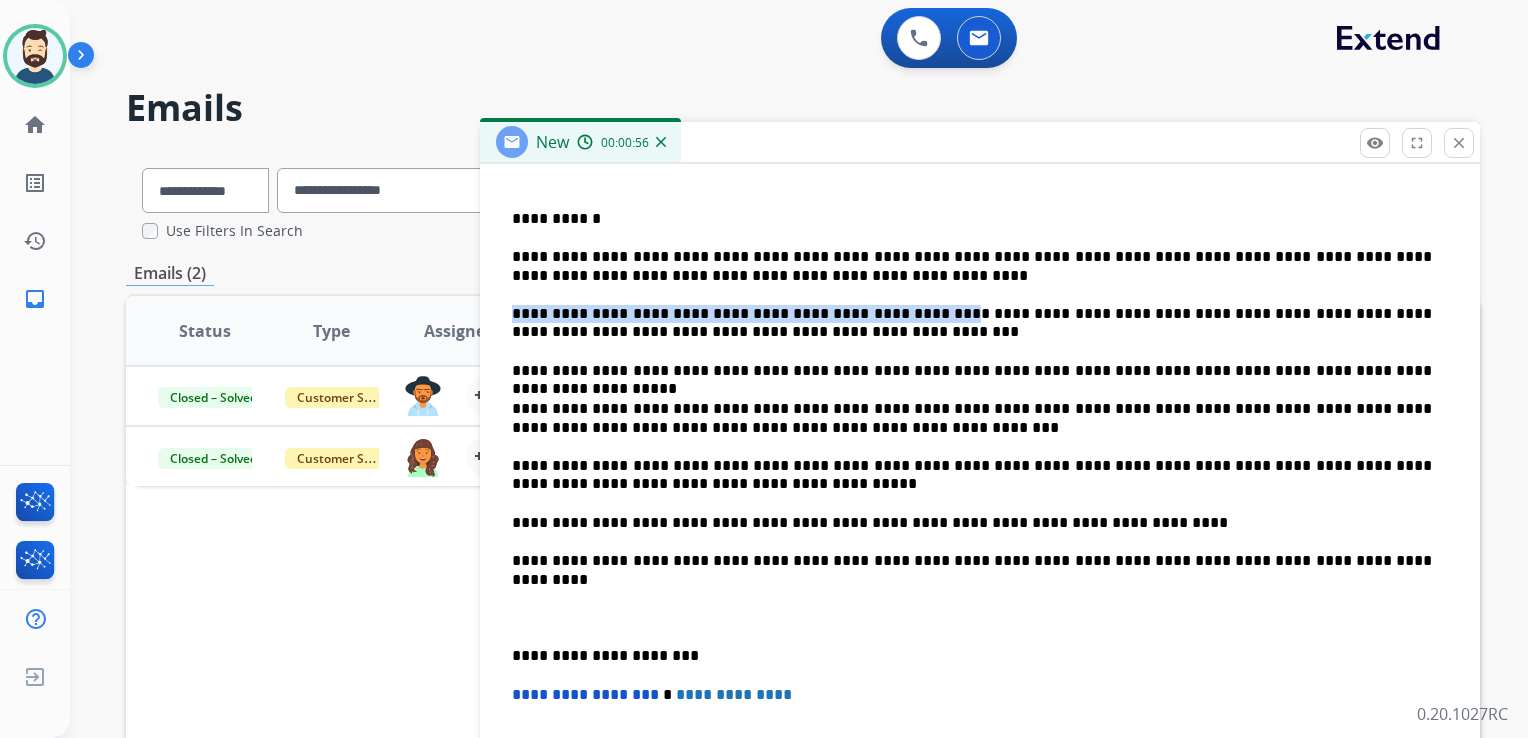drag, startPoint x: 889, startPoint y: 312, endPoint x: 512, endPoint y: 310, distance: 377.0053 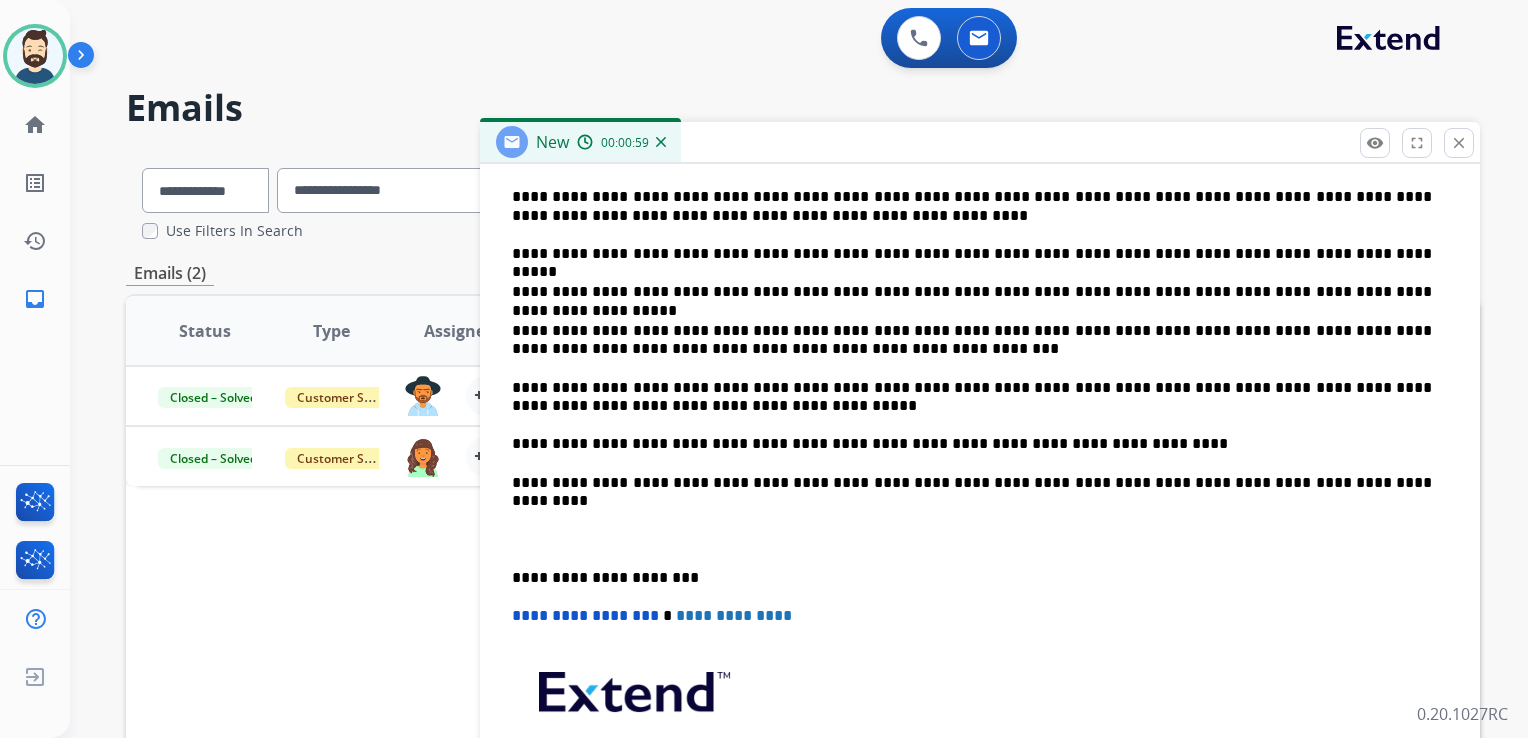 scroll, scrollTop: 686, scrollLeft: 0, axis: vertical 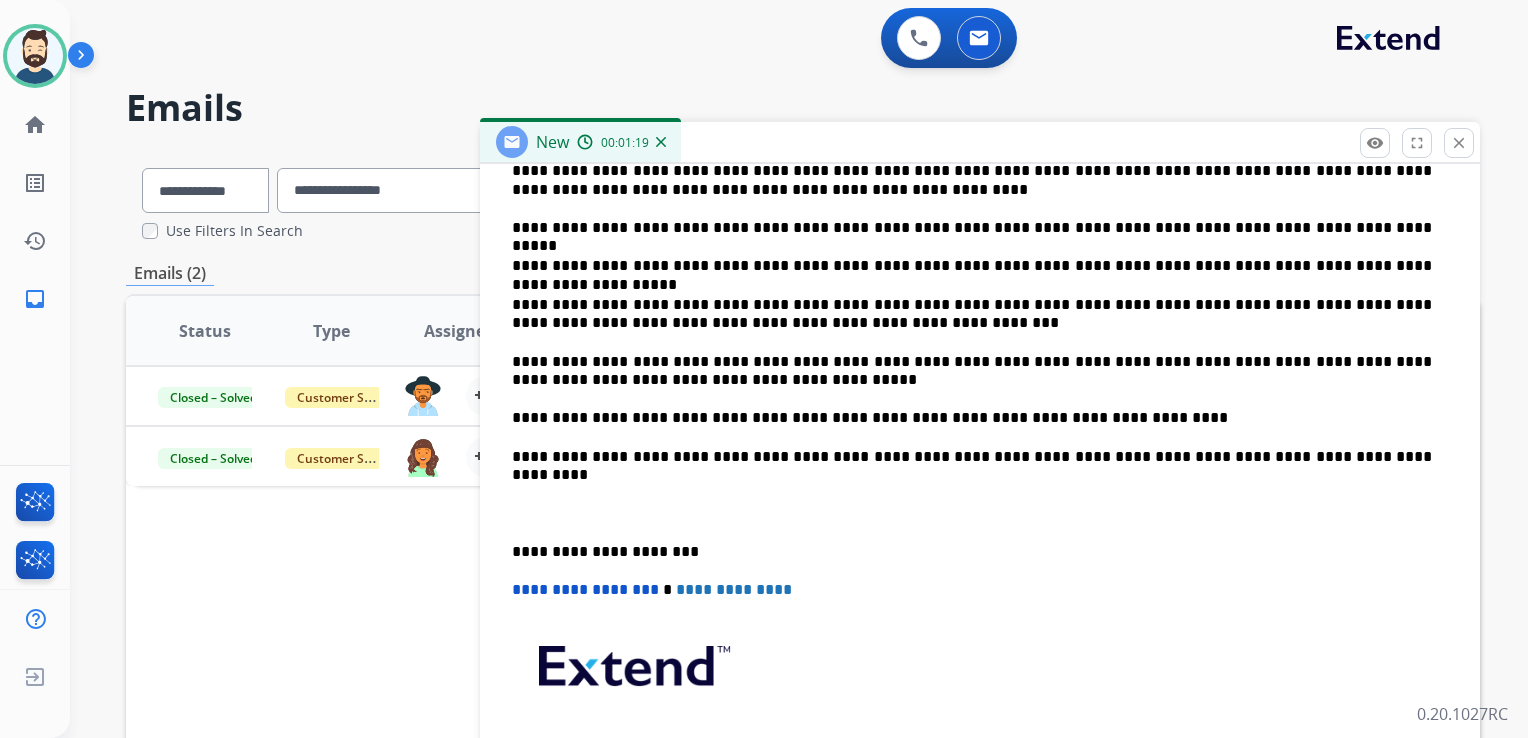 drag, startPoint x: 835, startPoint y: 377, endPoint x: 860, endPoint y: 382, distance: 25.495098 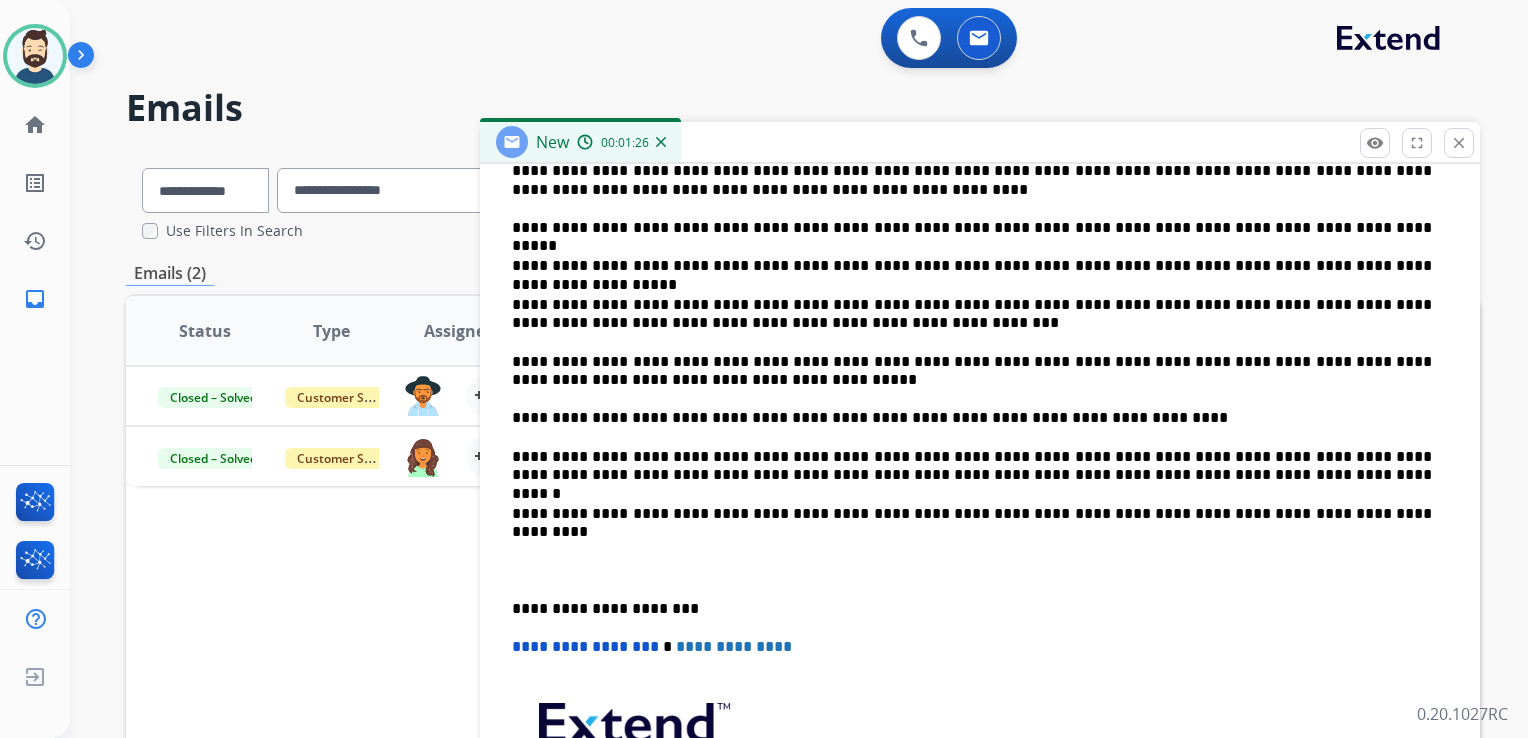 click on "**********" at bounding box center (972, 418) 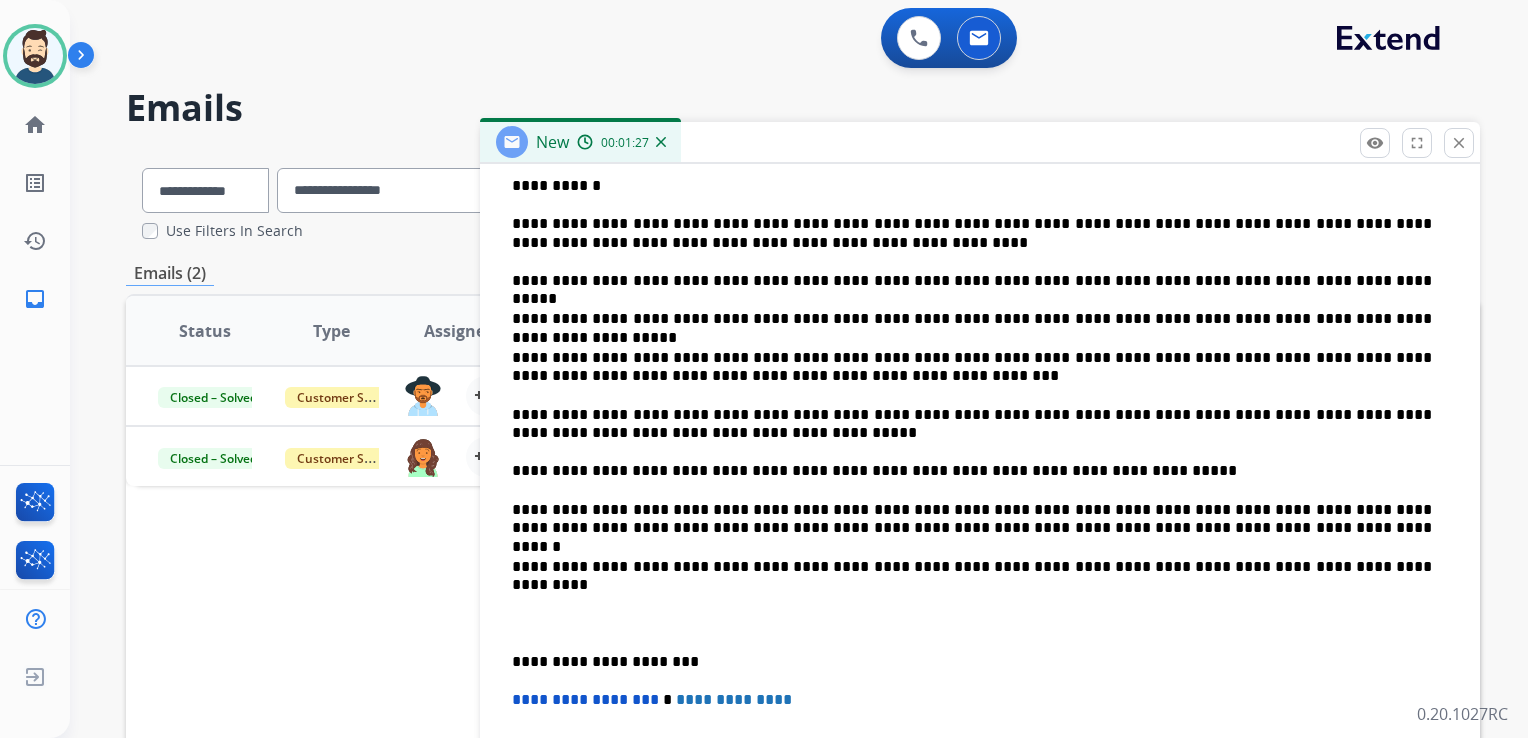 scroll, scrollTop: 586, scrollLeft: 0, axis: vertical 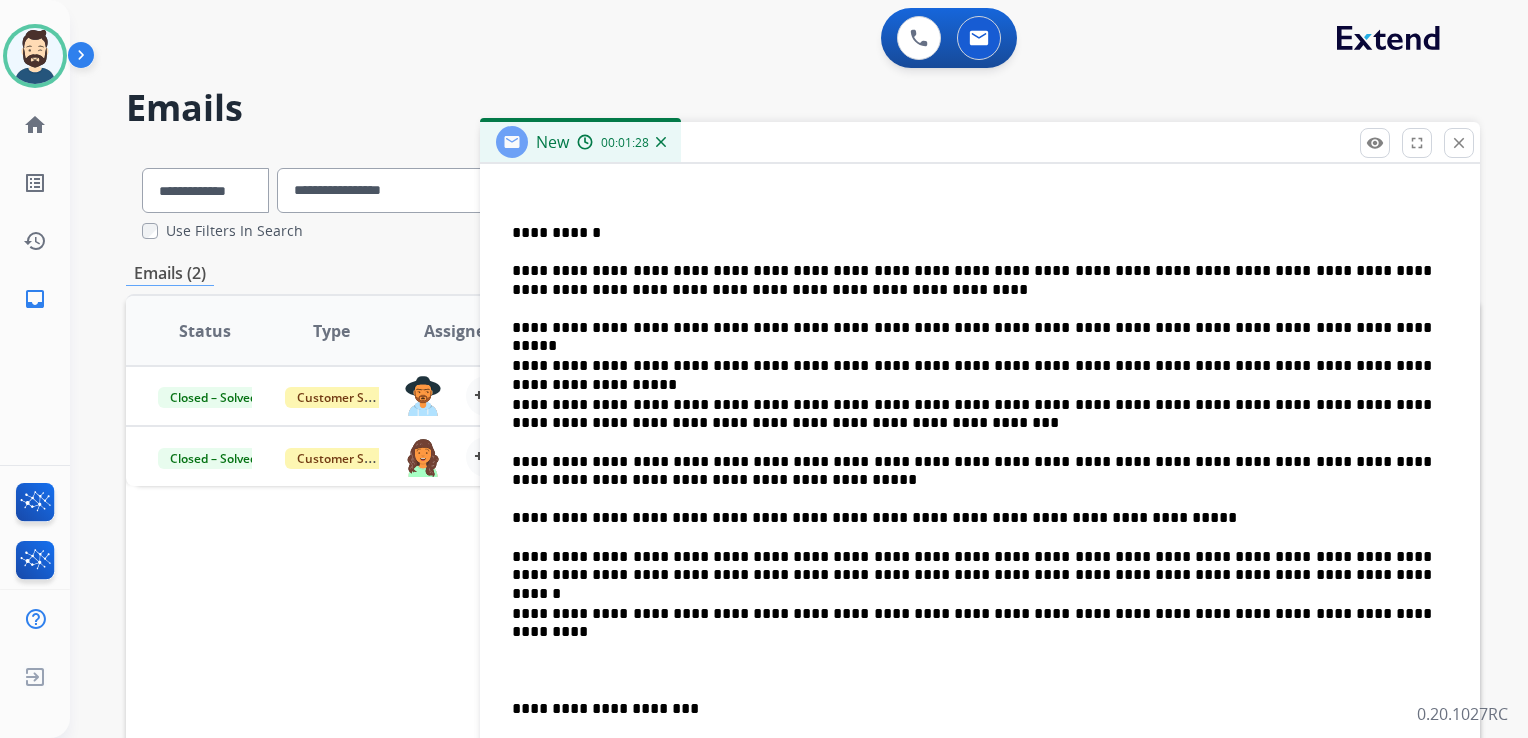 click on "**********" at bounding box center (972, 328) 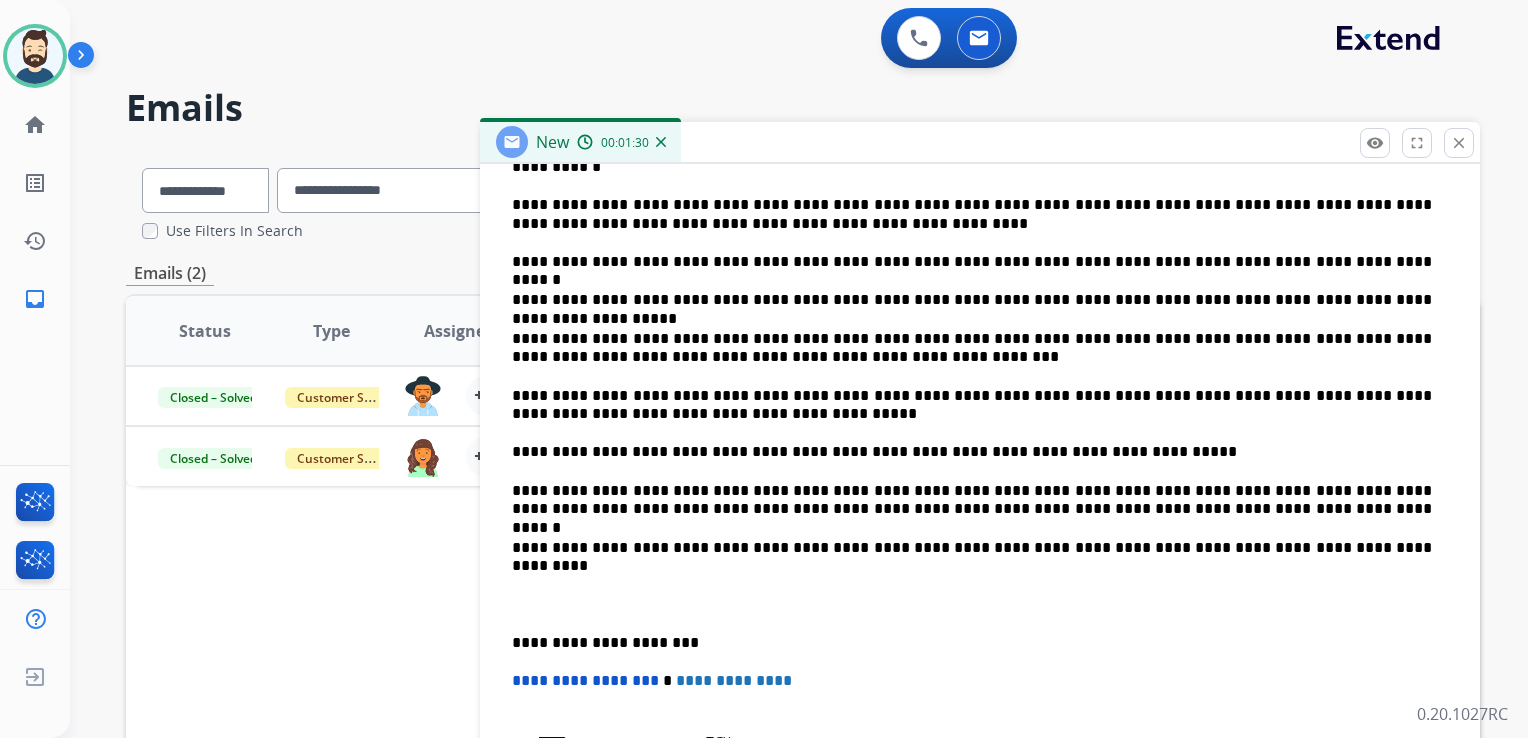 scroll, scrollTop: 686, scrollLeft: 0, axis: vertical 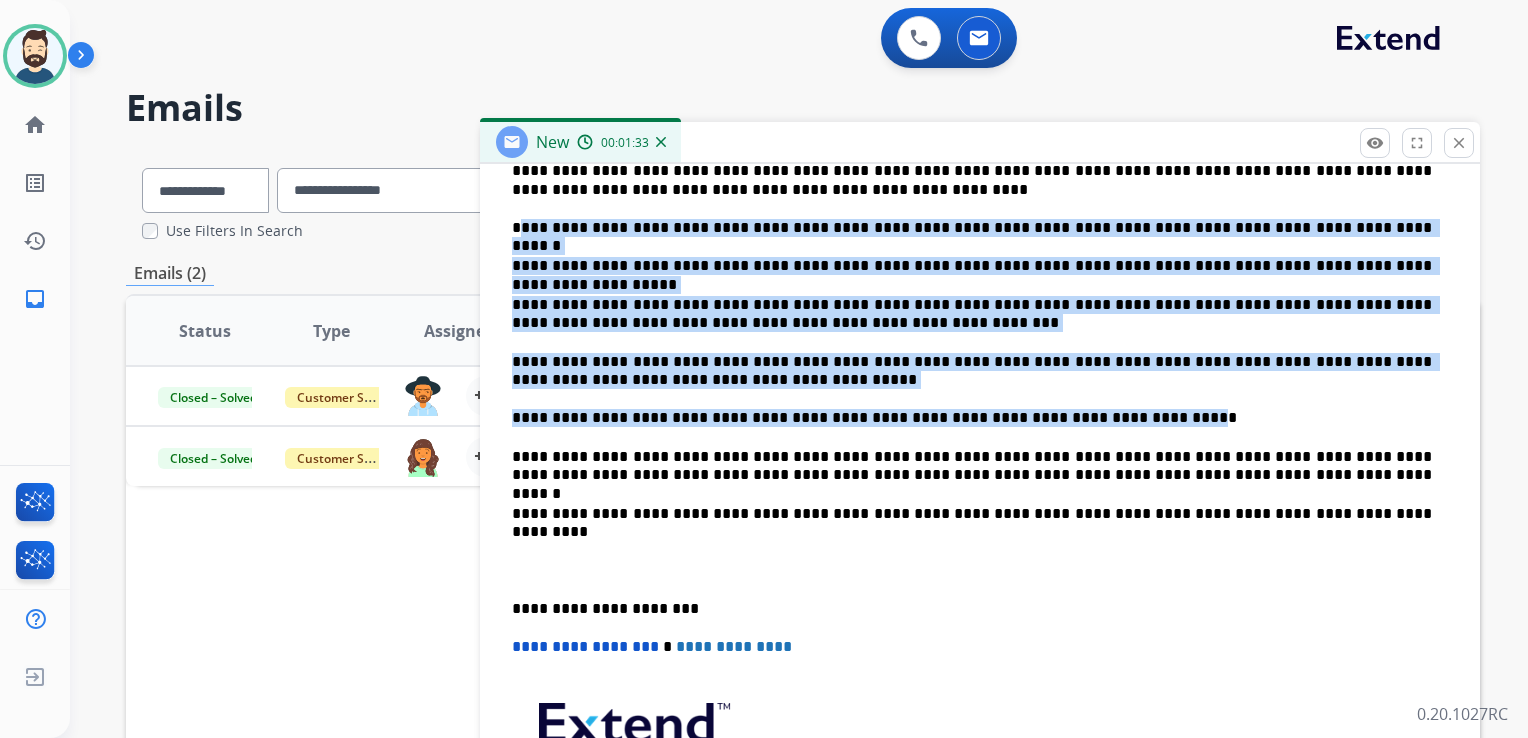 drag, startPoint x: 520, startPoint y: 226, endPoint x: 1098, endPoint y: 423, distance: 610.64966 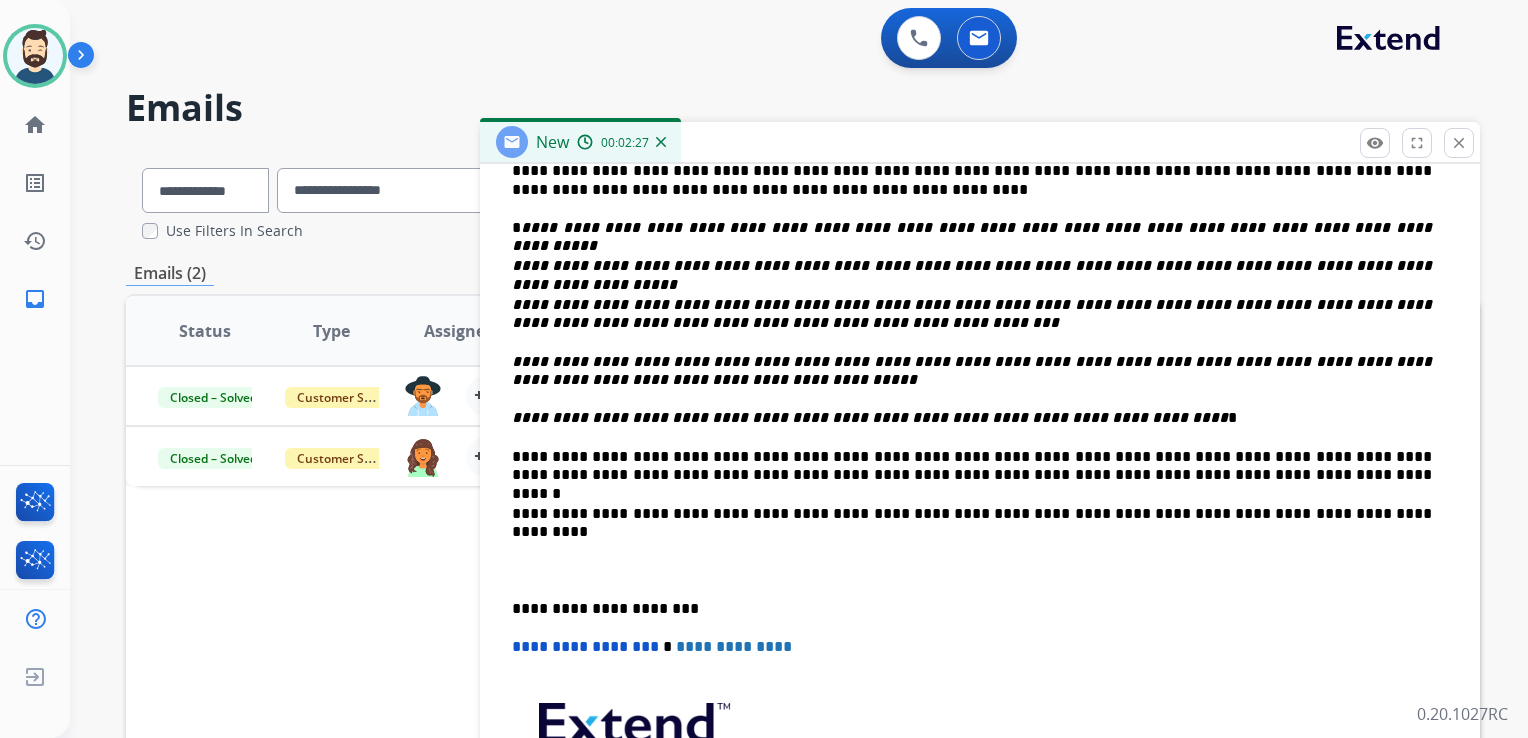 drag, startPoint x: 668, startPoint y: 502, endPoint x: 678, endPoint y: 506, distance: 10.770329 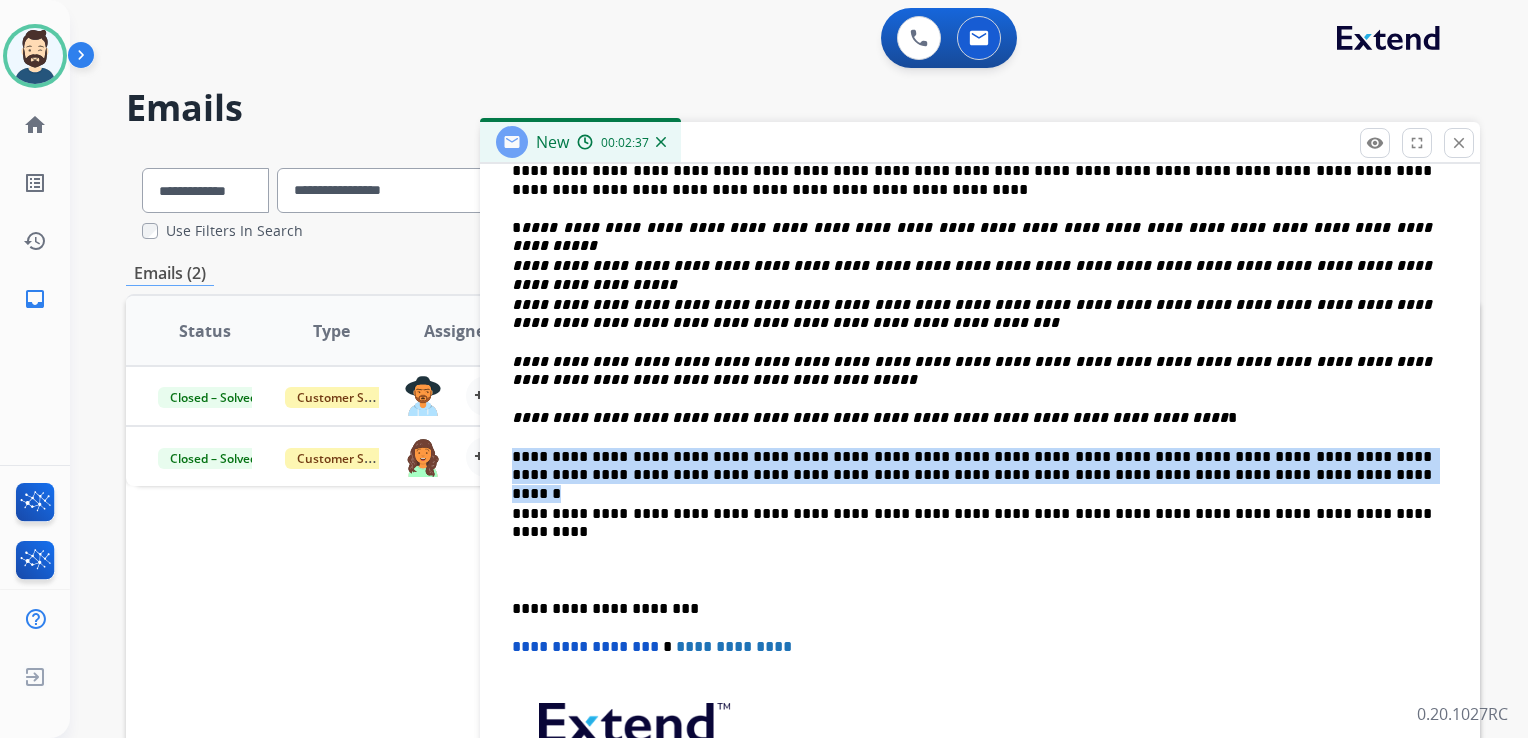 drag, startPoint x: 1059, startPoint y: 477, endPoint x: 504, endPoint y: 450, distance: 555.6564 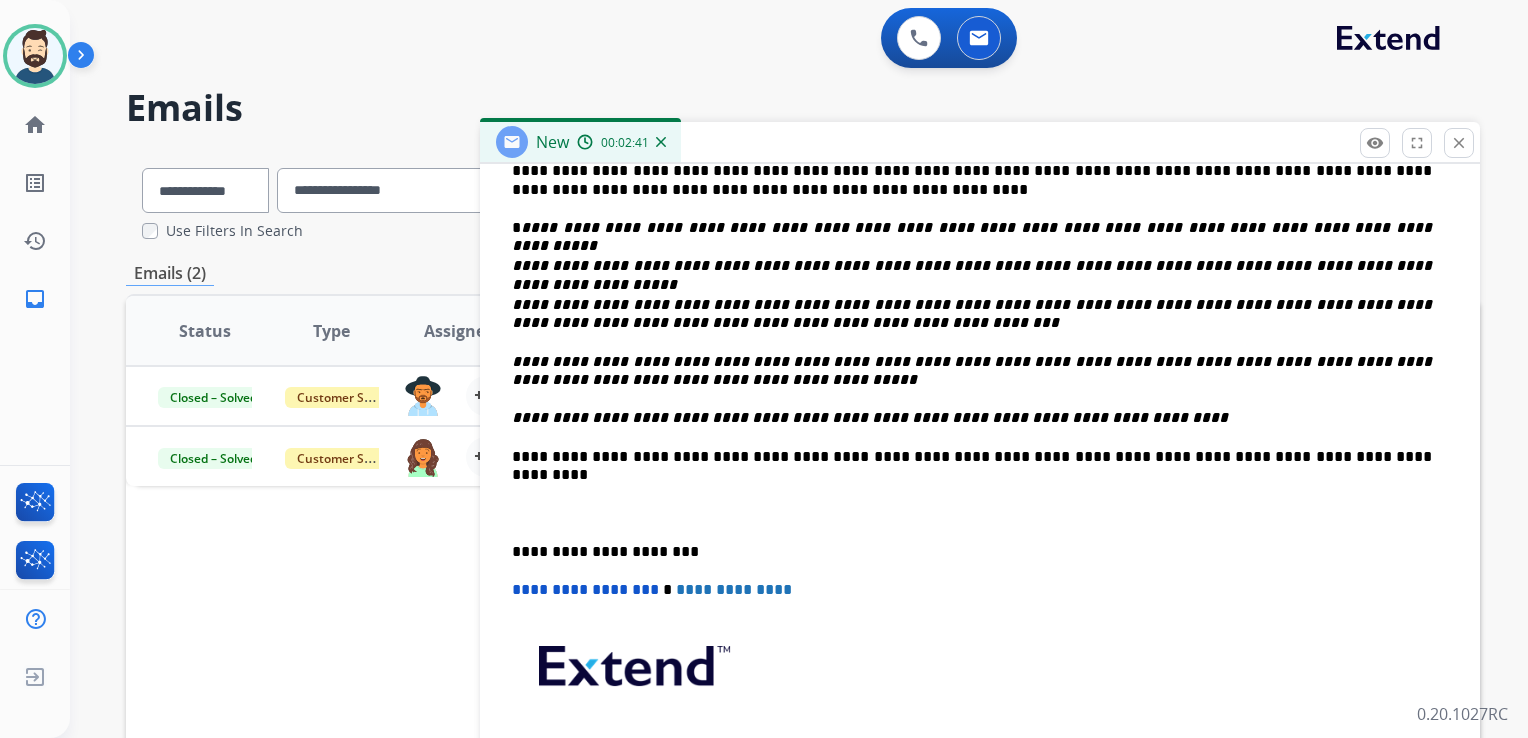 click on "**********" at bounding box center (972, 457) 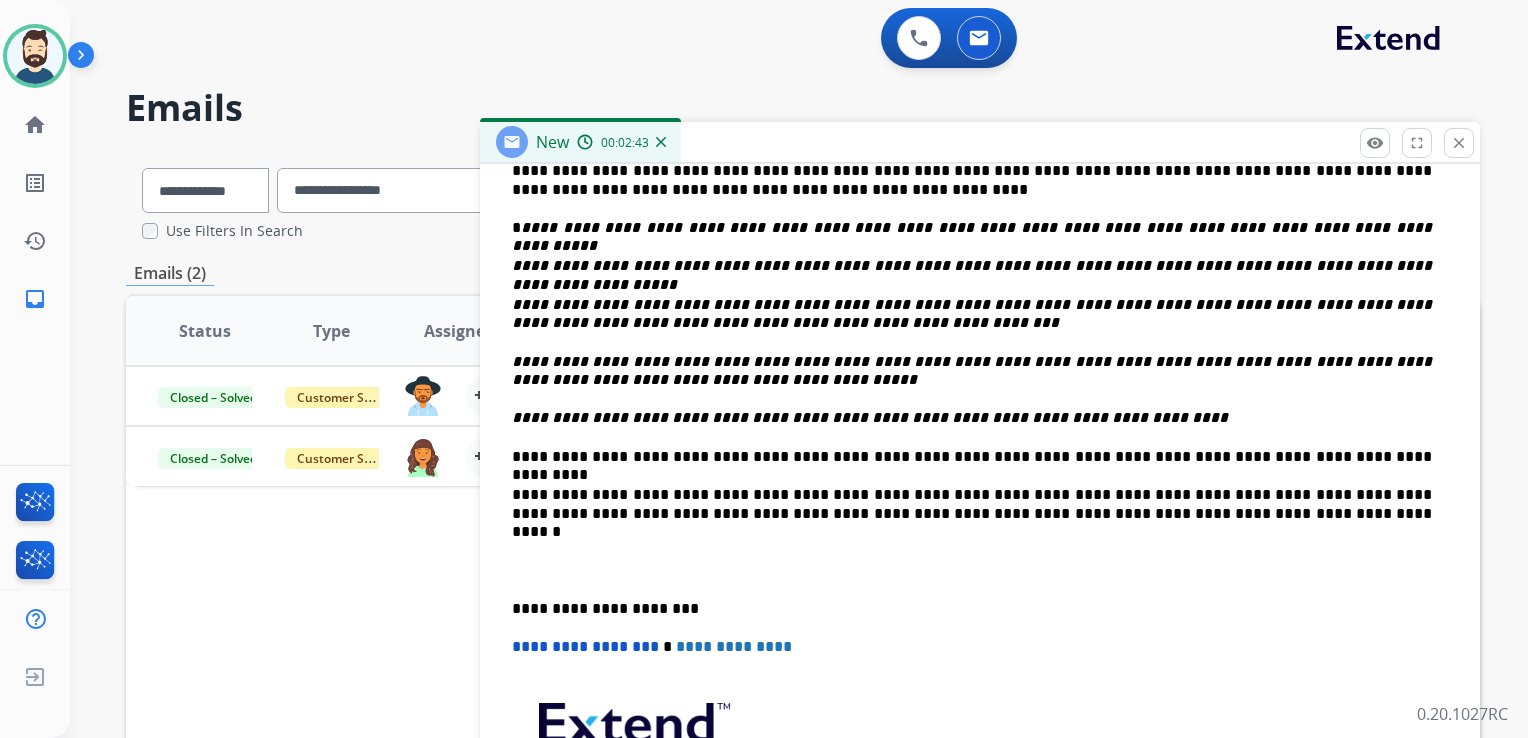 click on "**********" at bounding box center [972, 457] 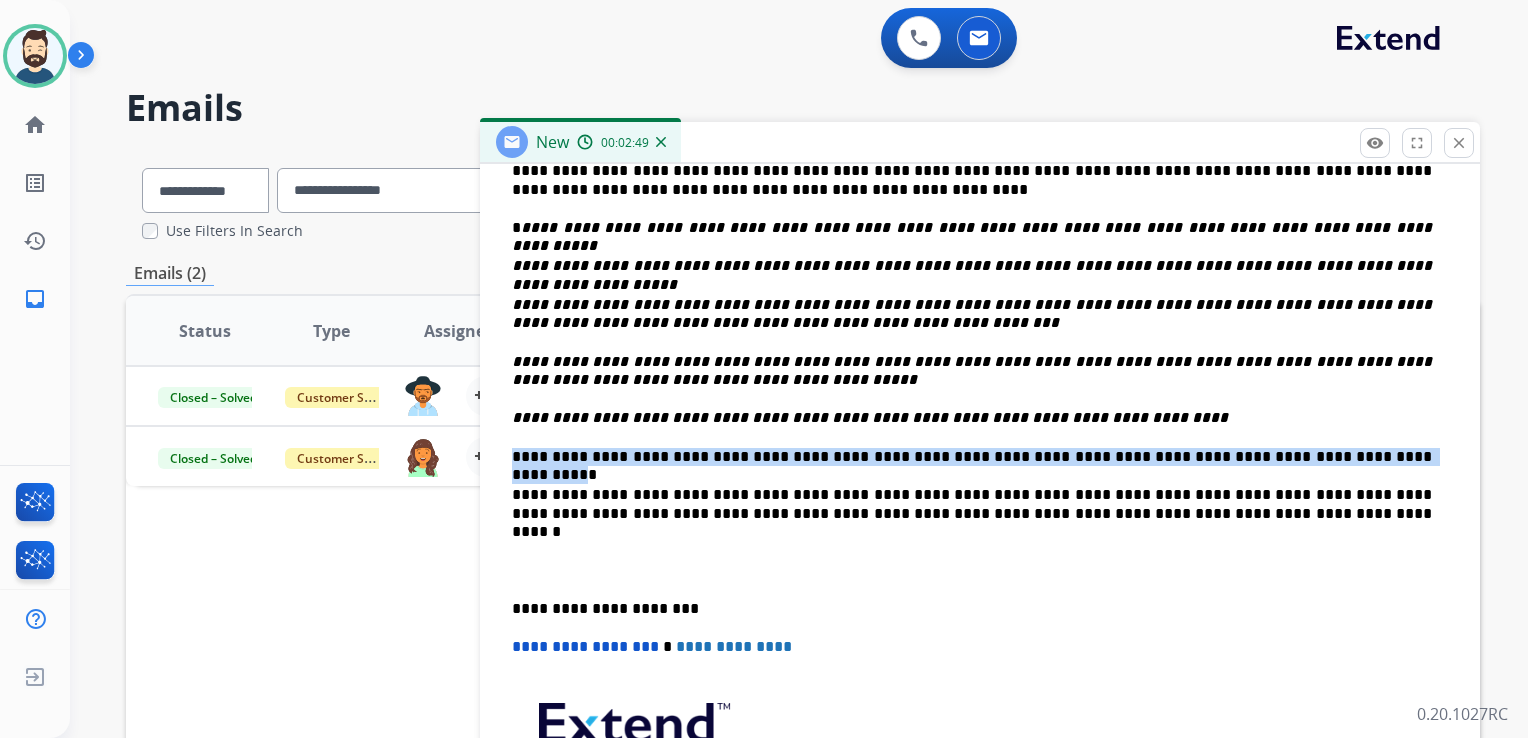 drag, startPoint x: 1313, startPoint y: 452, endPoint x: 509, endPoint y: 458, distance: 804.0224 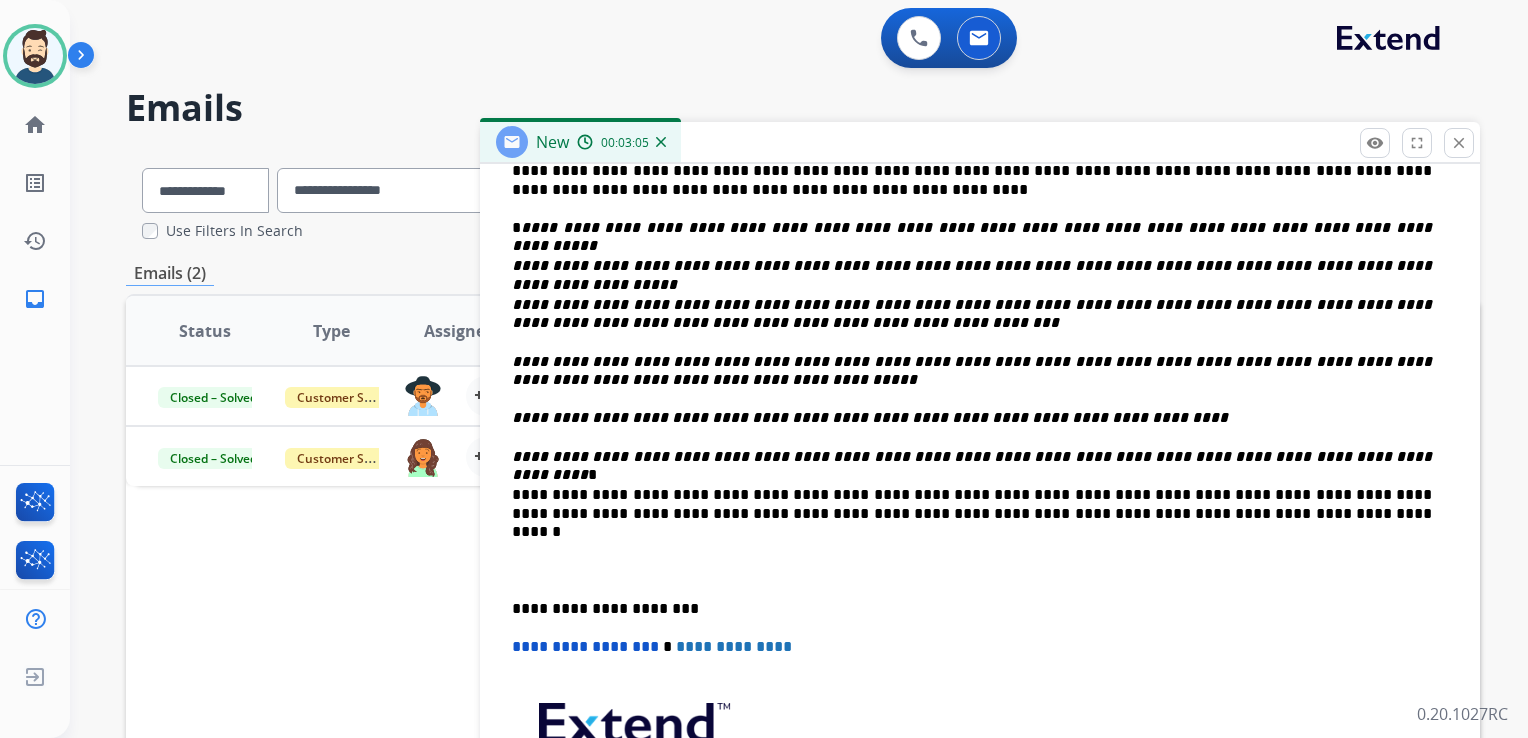 click on "**********" at bounding box center (980, 446) 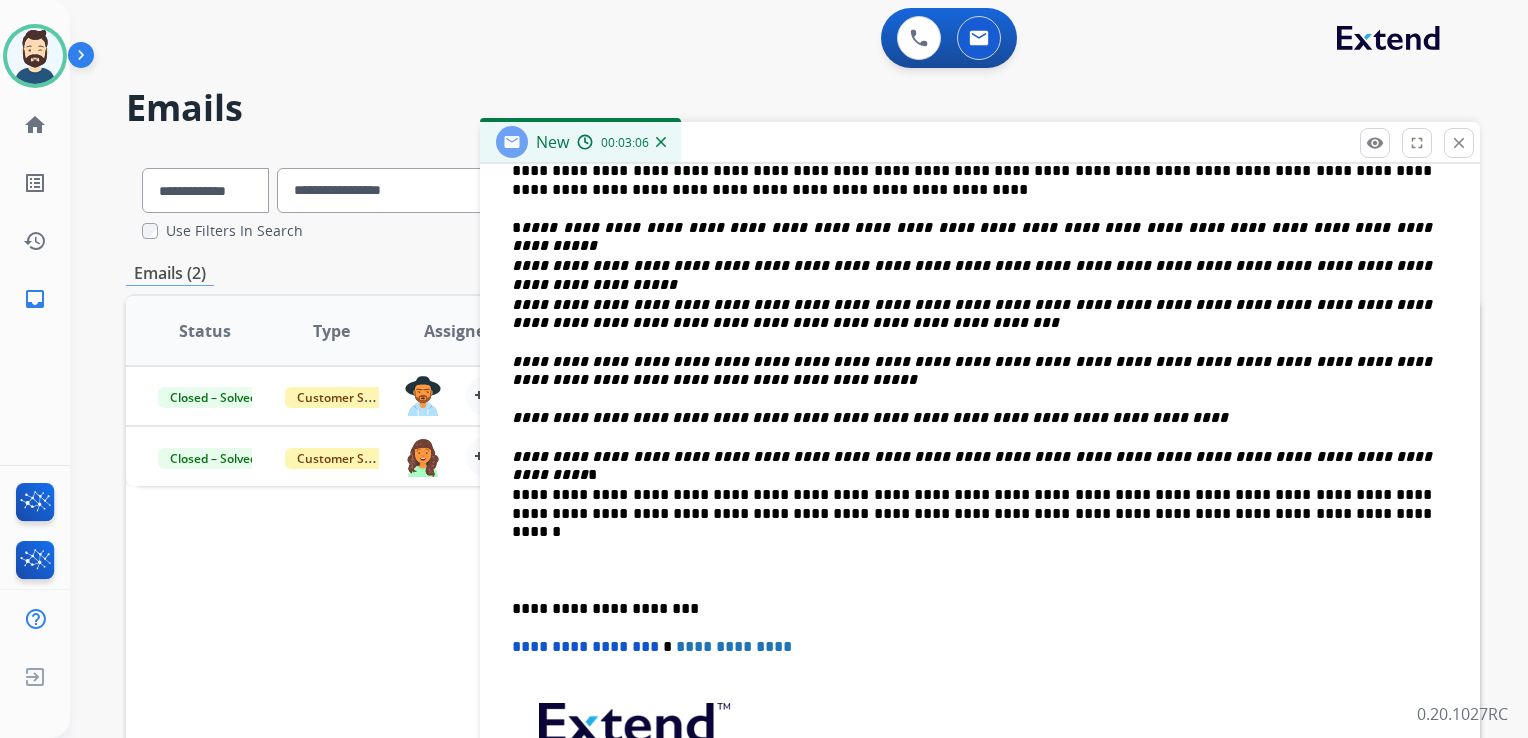 click on "**********" at bounding box center [972, 504] 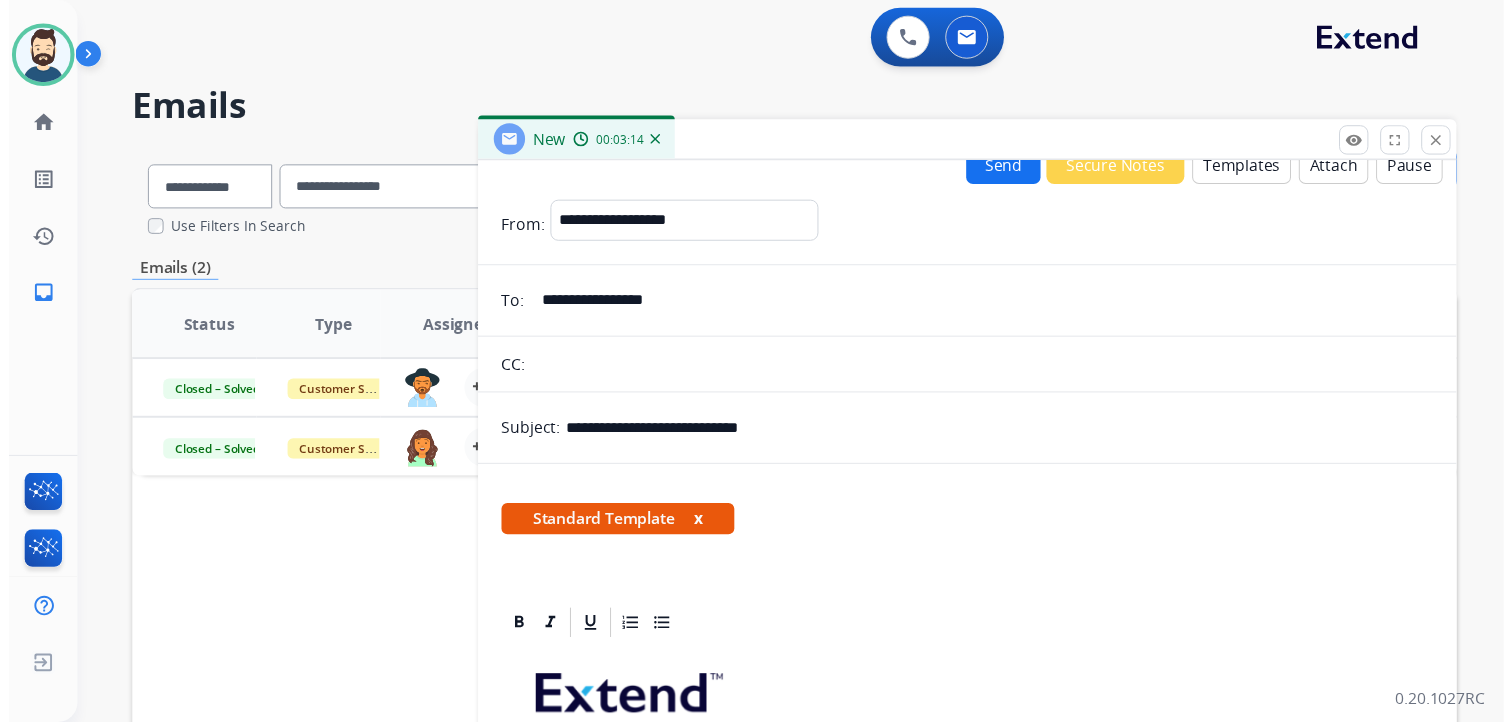 scroll, scrollTop: 0, scrollLeft: 0, axis: both 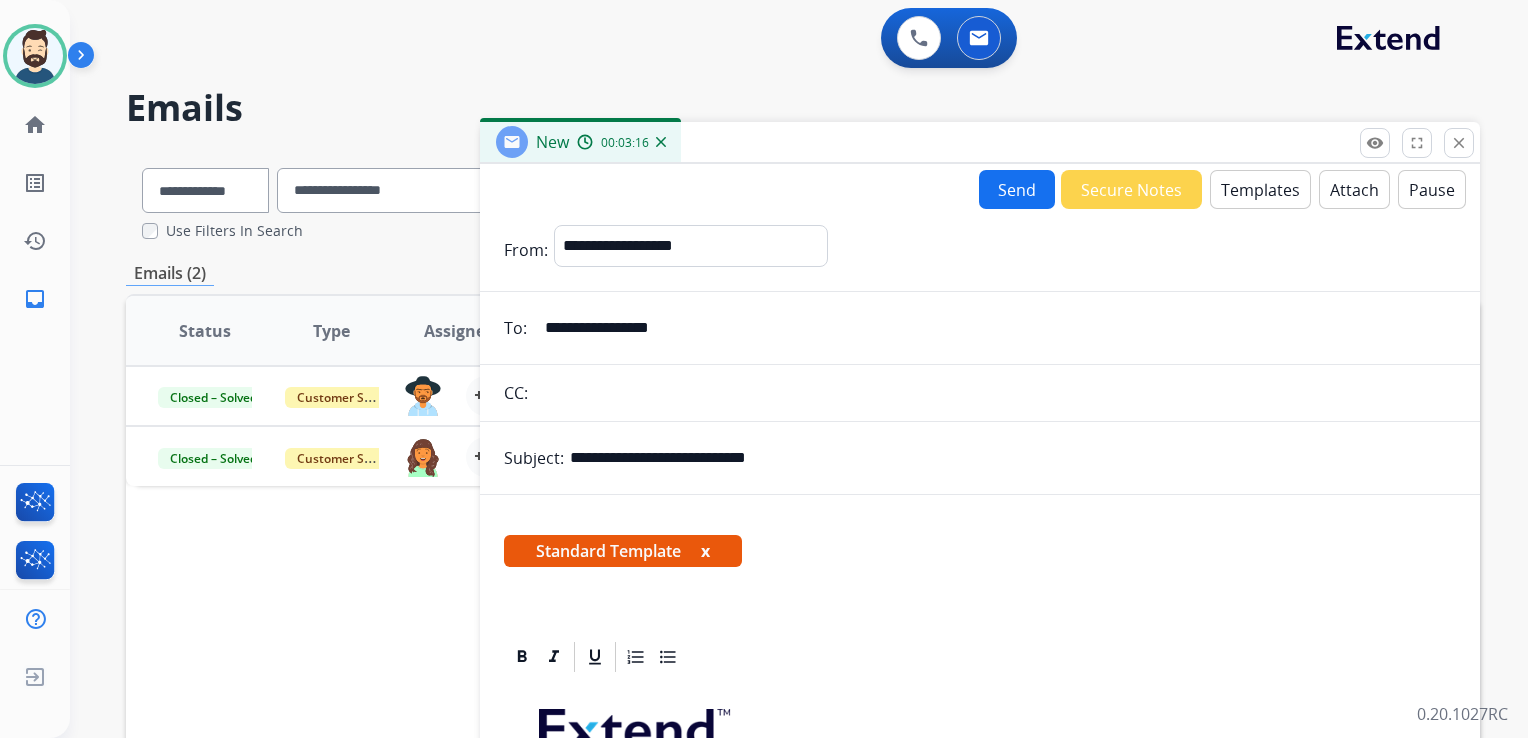 click on "Send" at bounding box center (1017, 189) 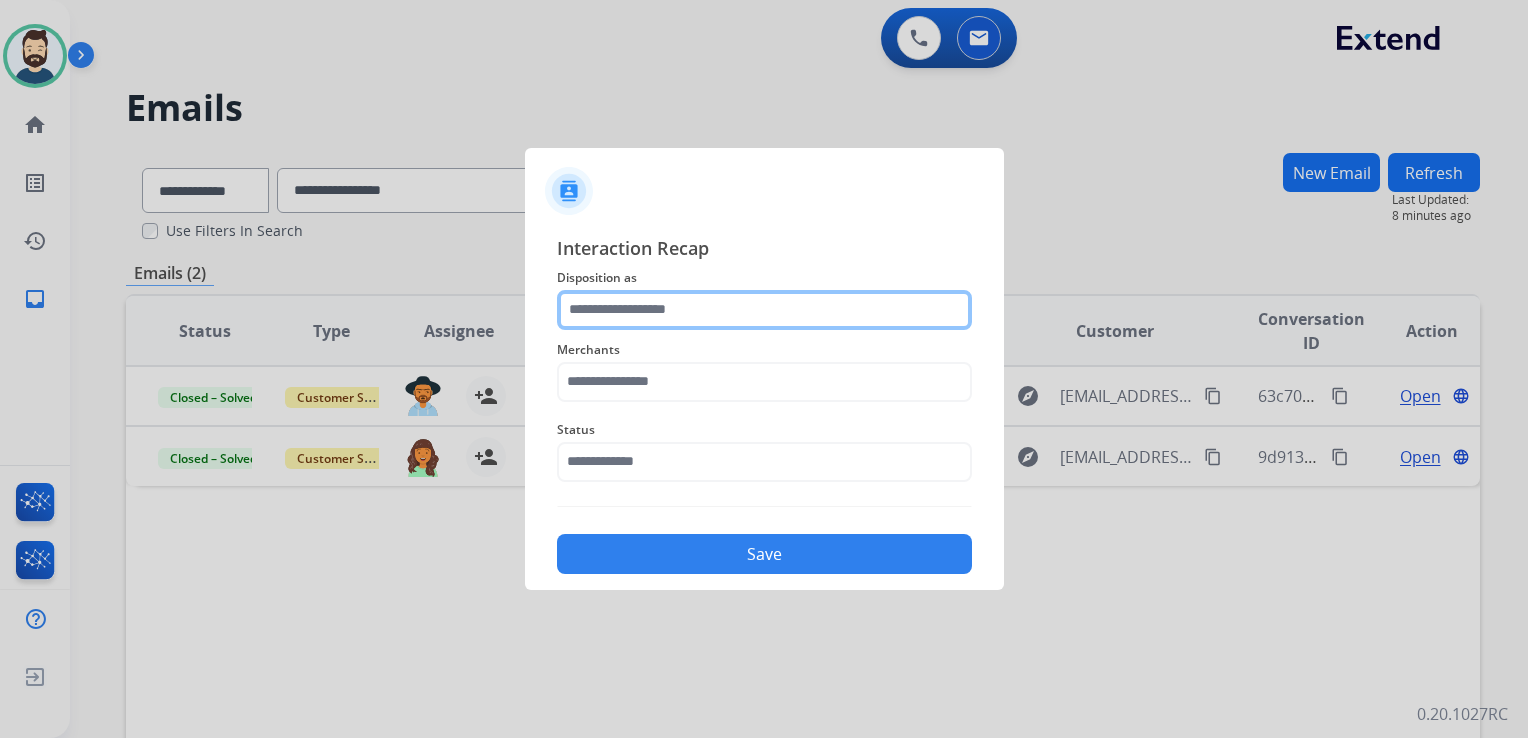 click 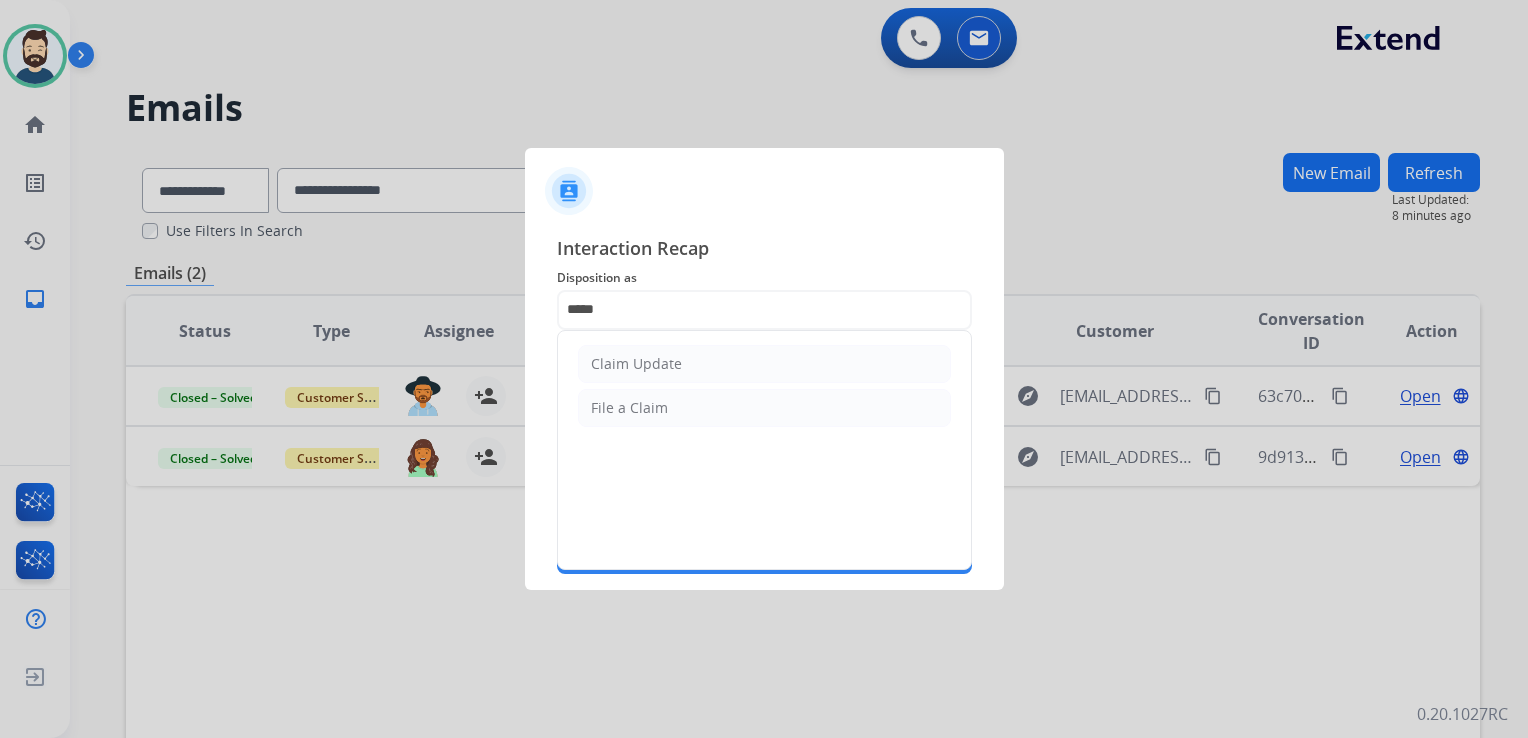 click on "Claim Update" 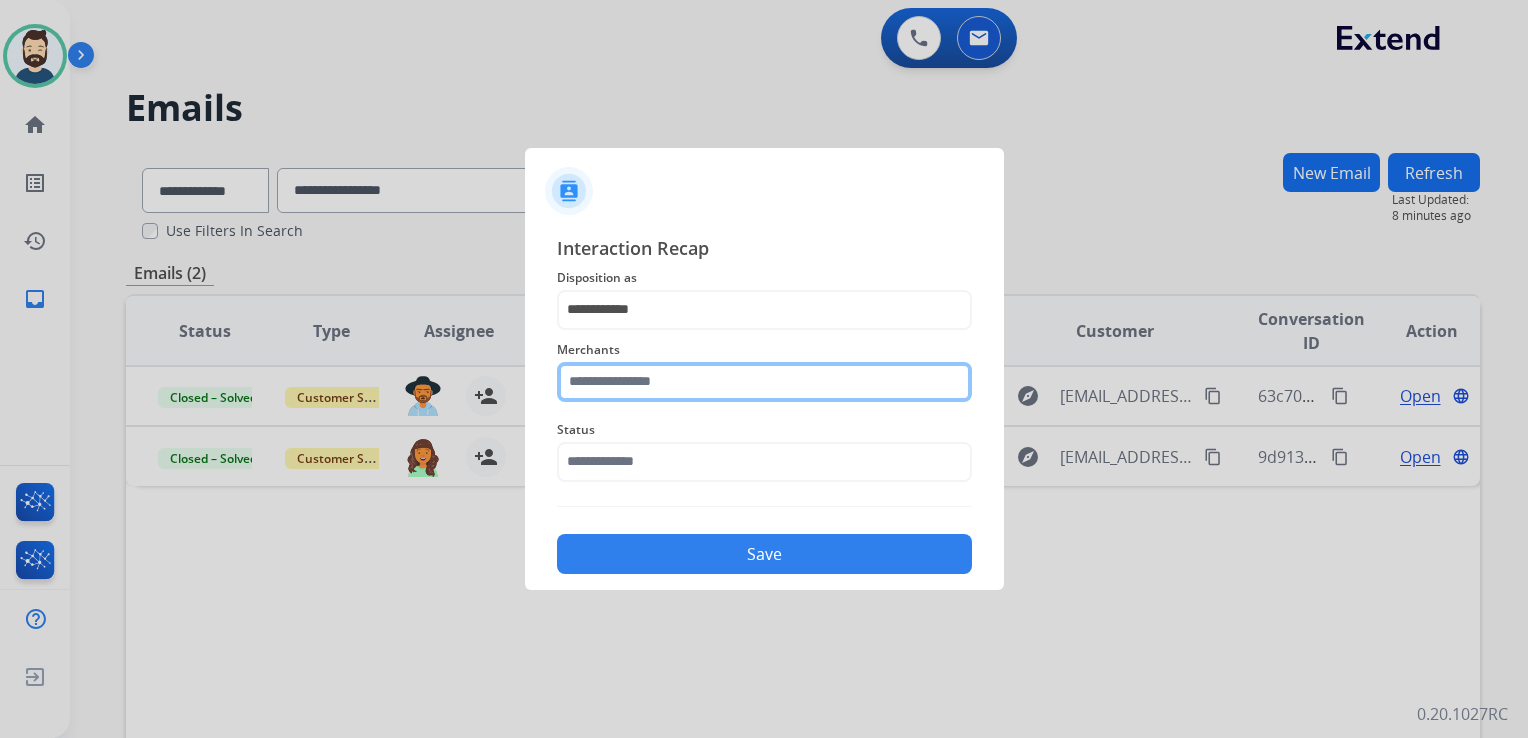 click 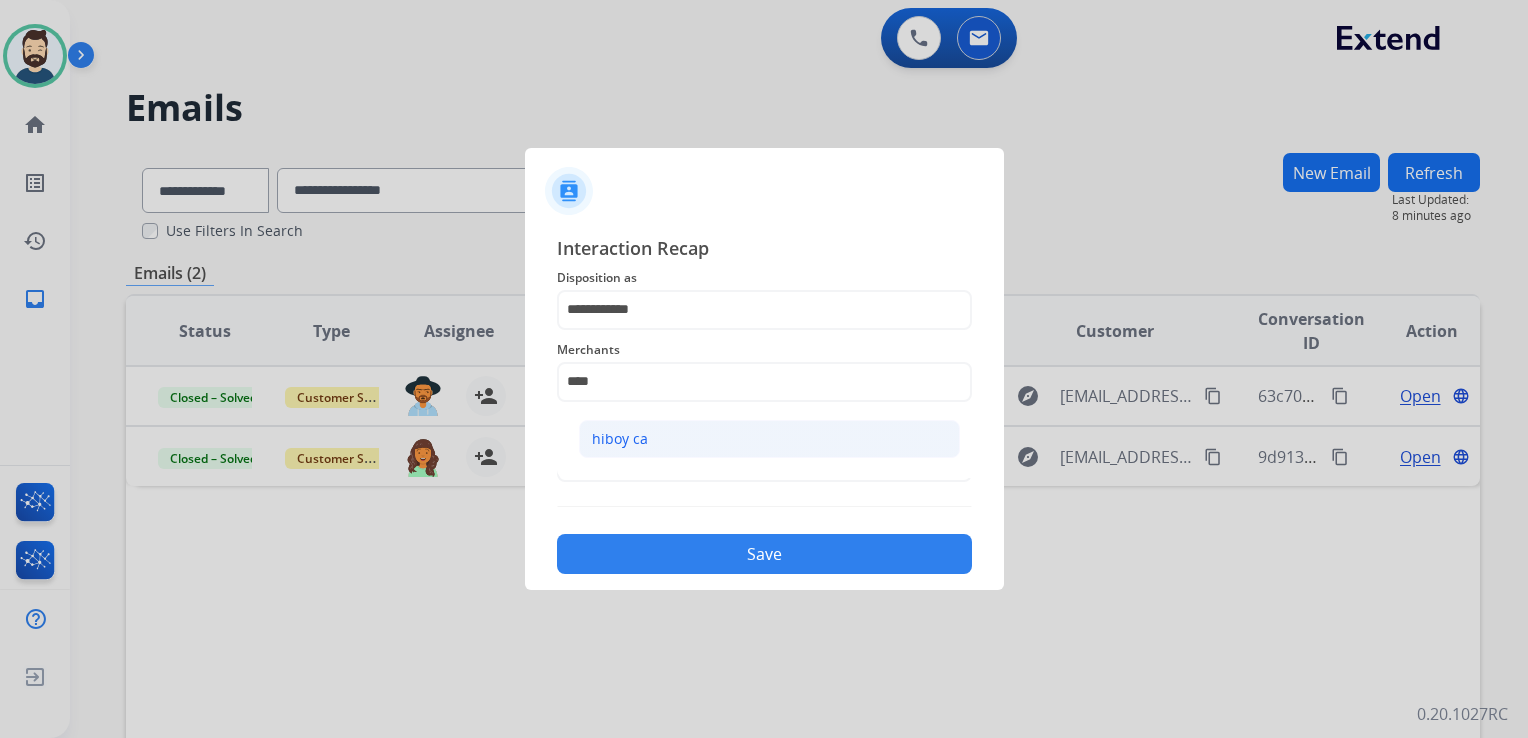 drag, startPoint x: 620, startPoint y: 437, endPoint x: 632, endPoint y: 467, distance: 32.31099 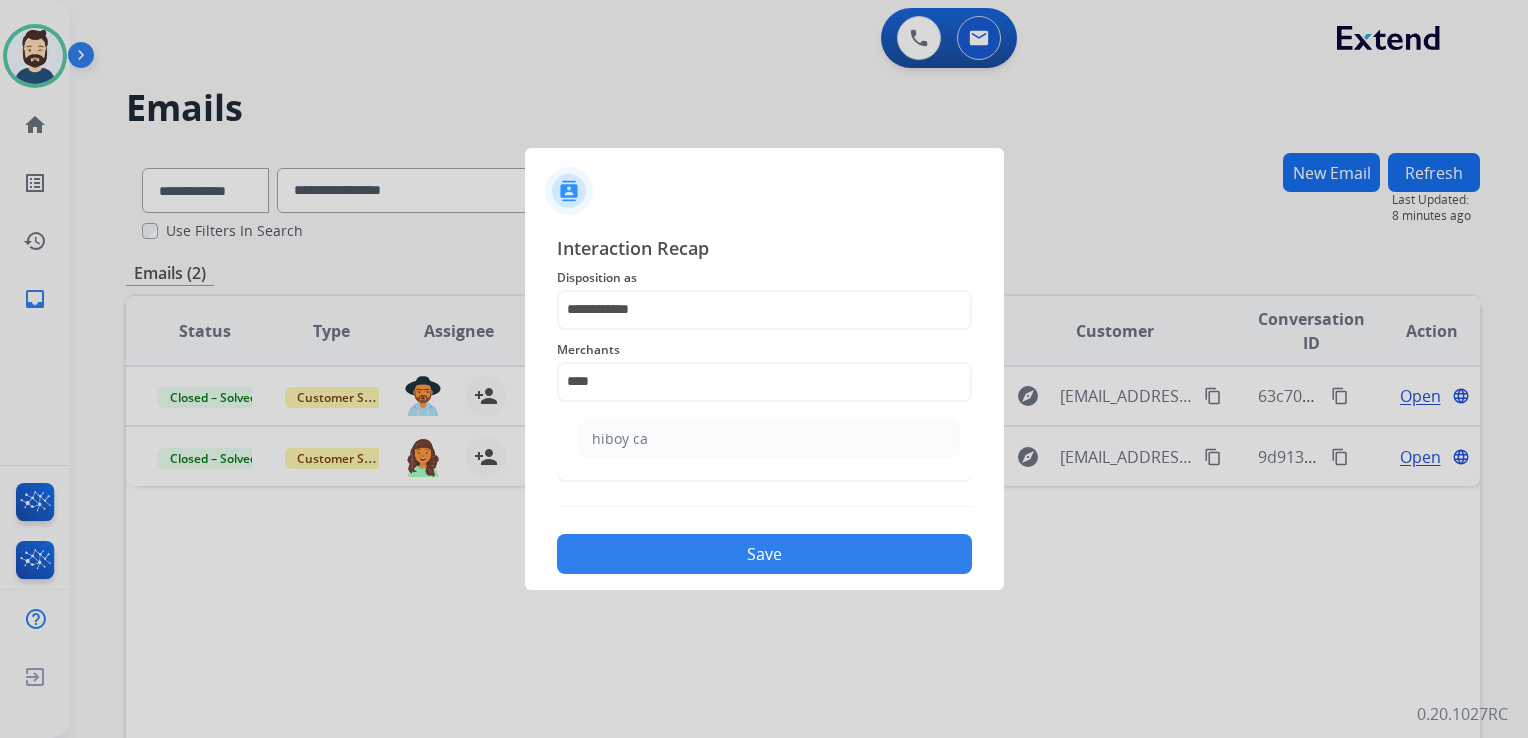 click on "hiboy ca" 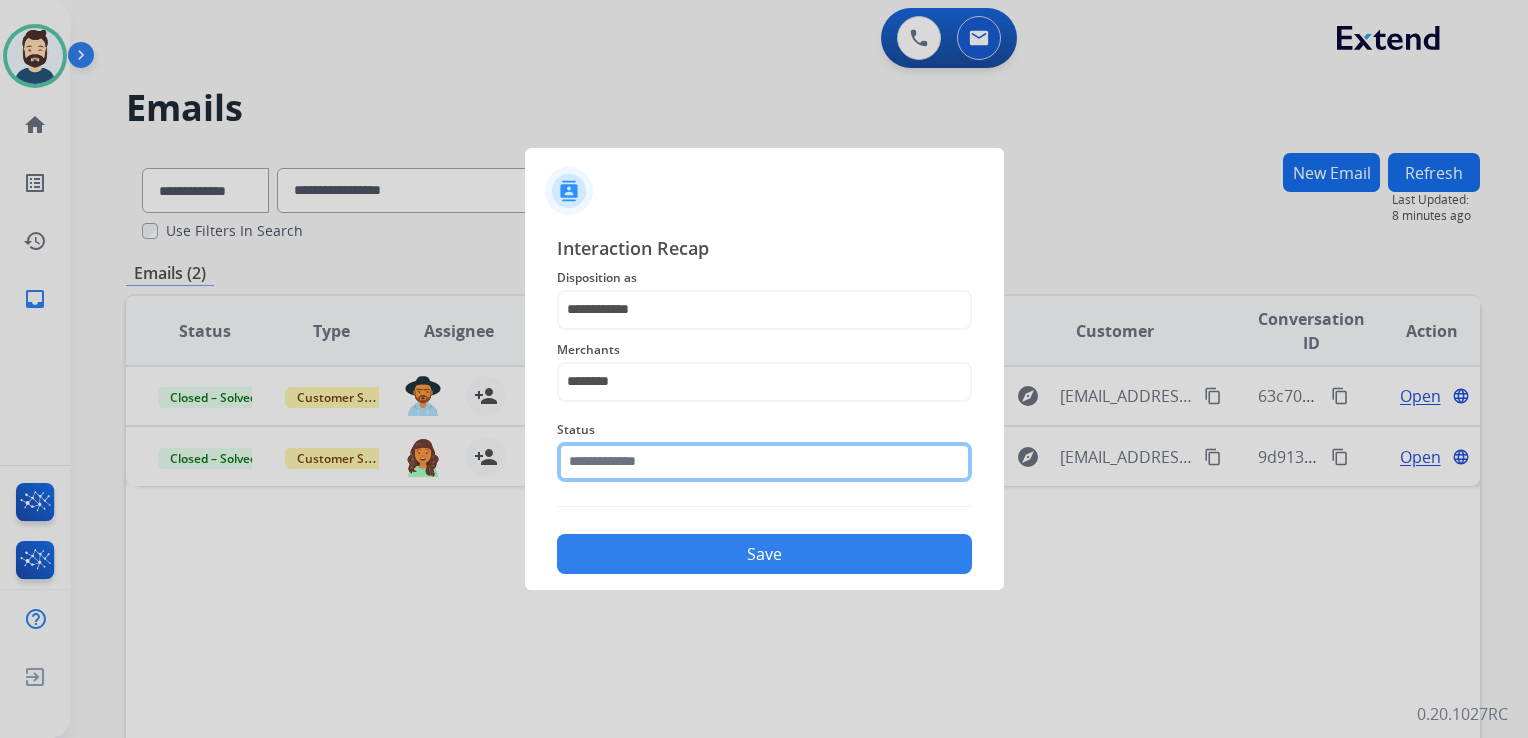 click 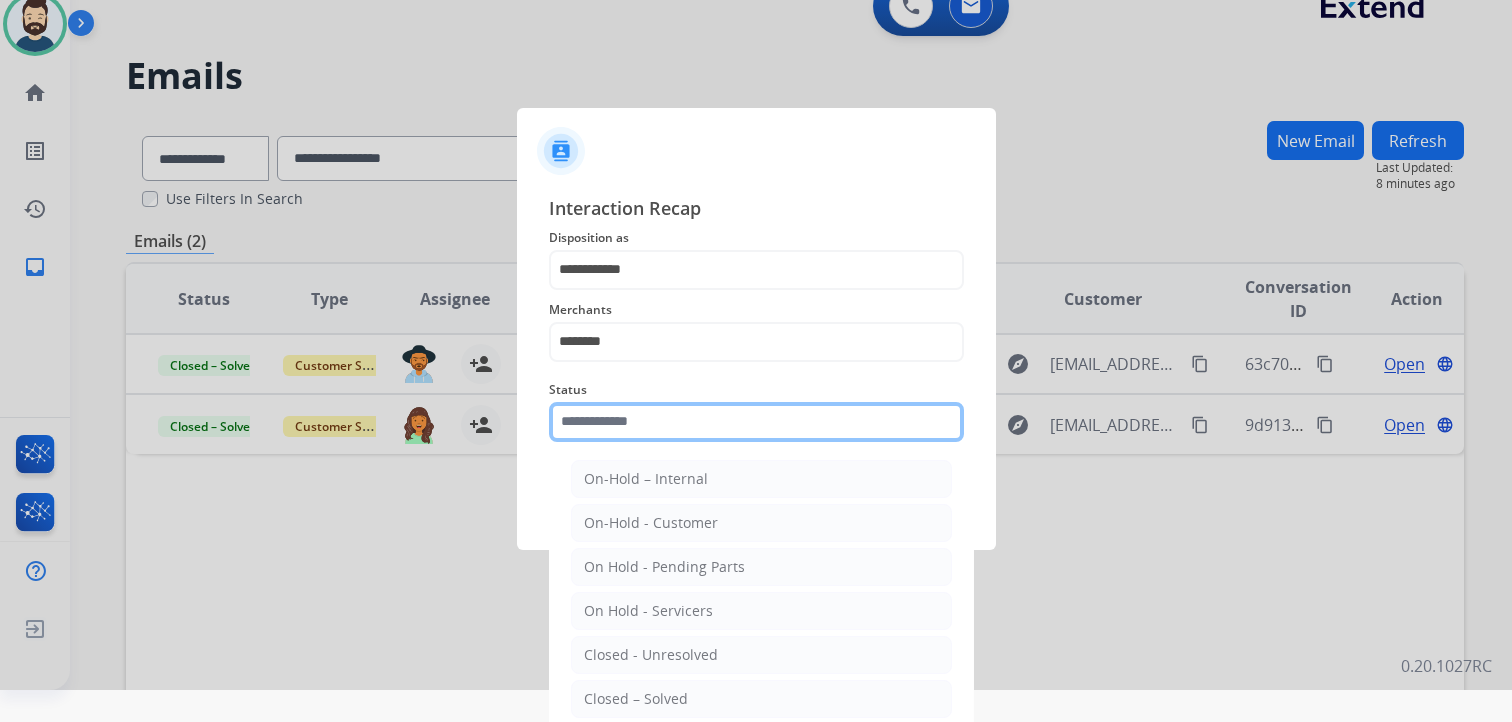 scroll, scrollTop: 59, scrollLeft: 0, axis: vertical 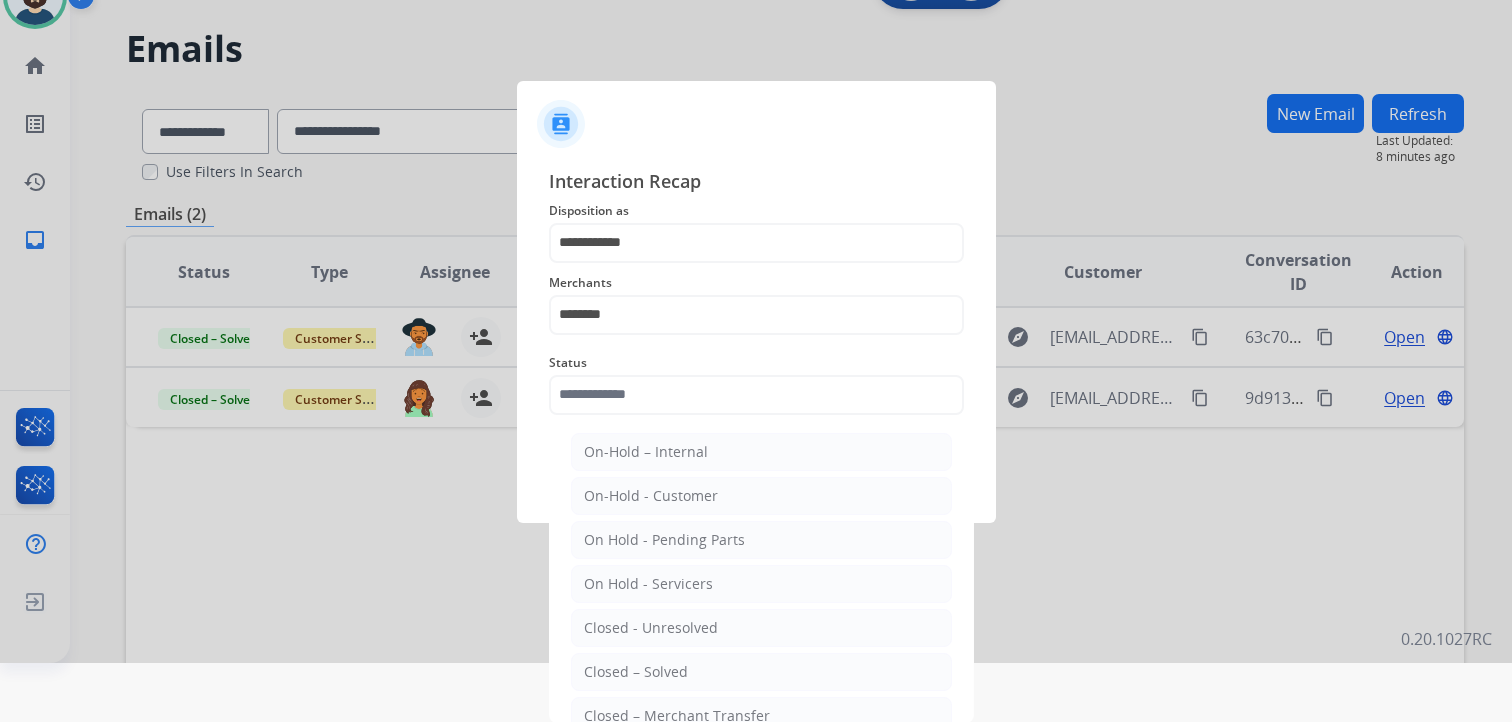click on "Closed – Solved" 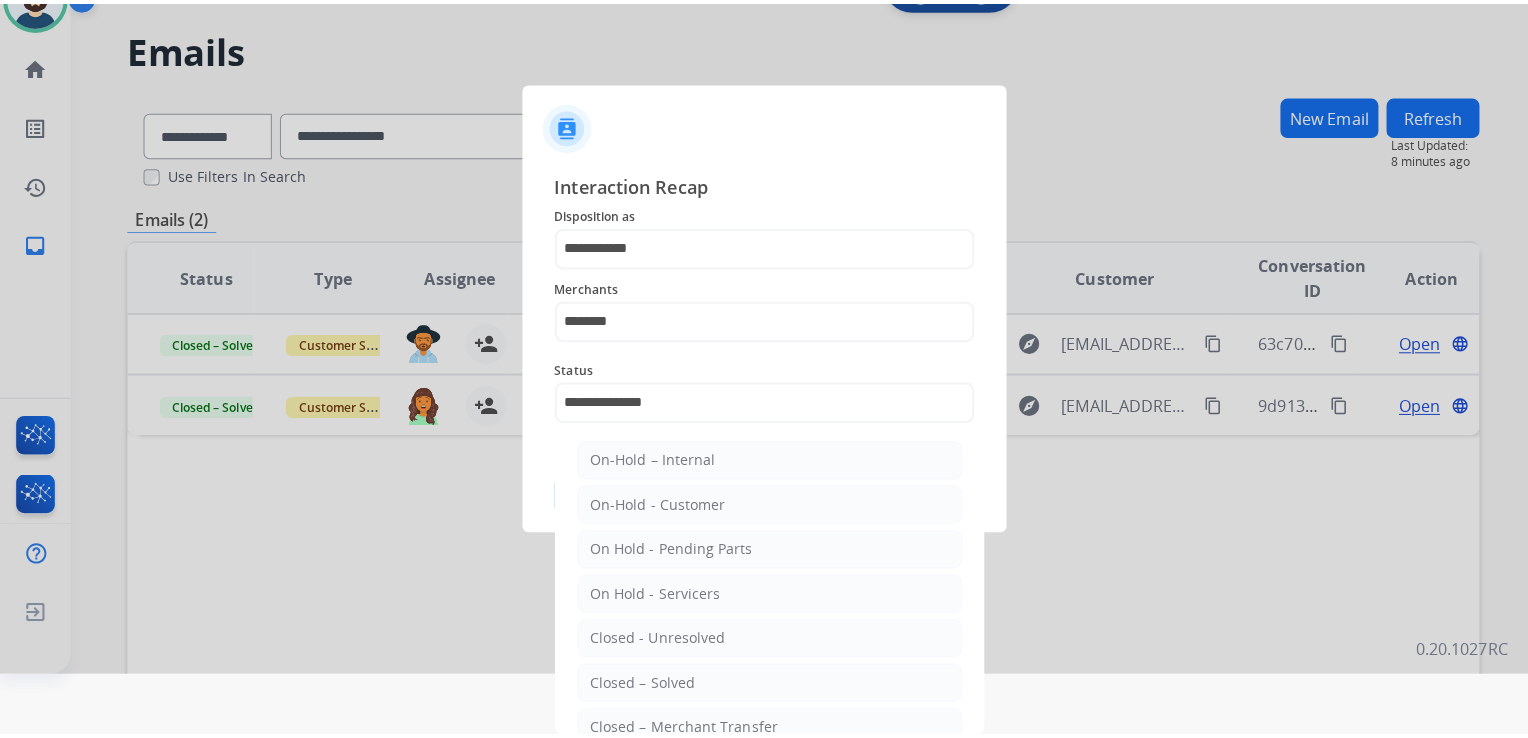 scroll, scrollTop: 0, scrollLeft: 0, axis: both 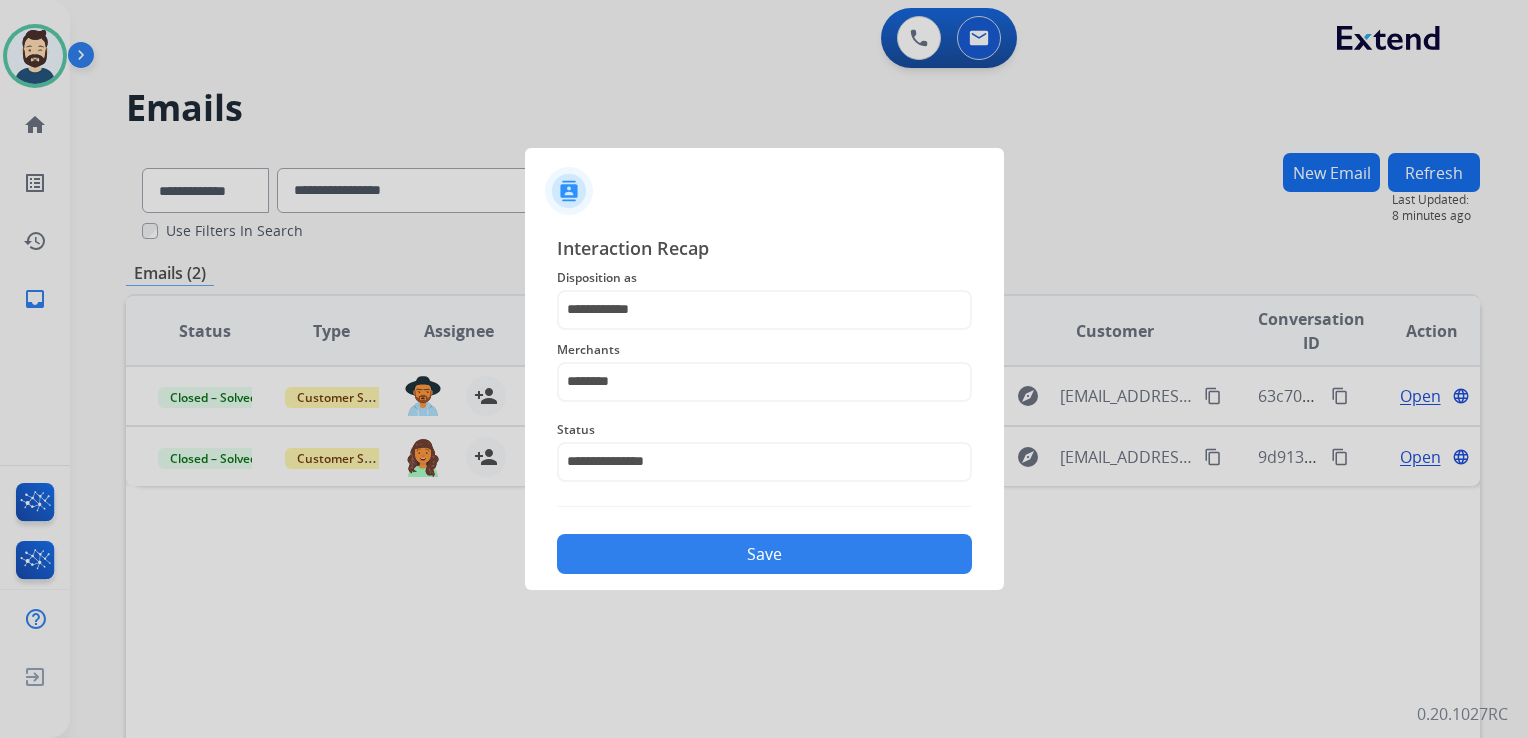 click on "Save" 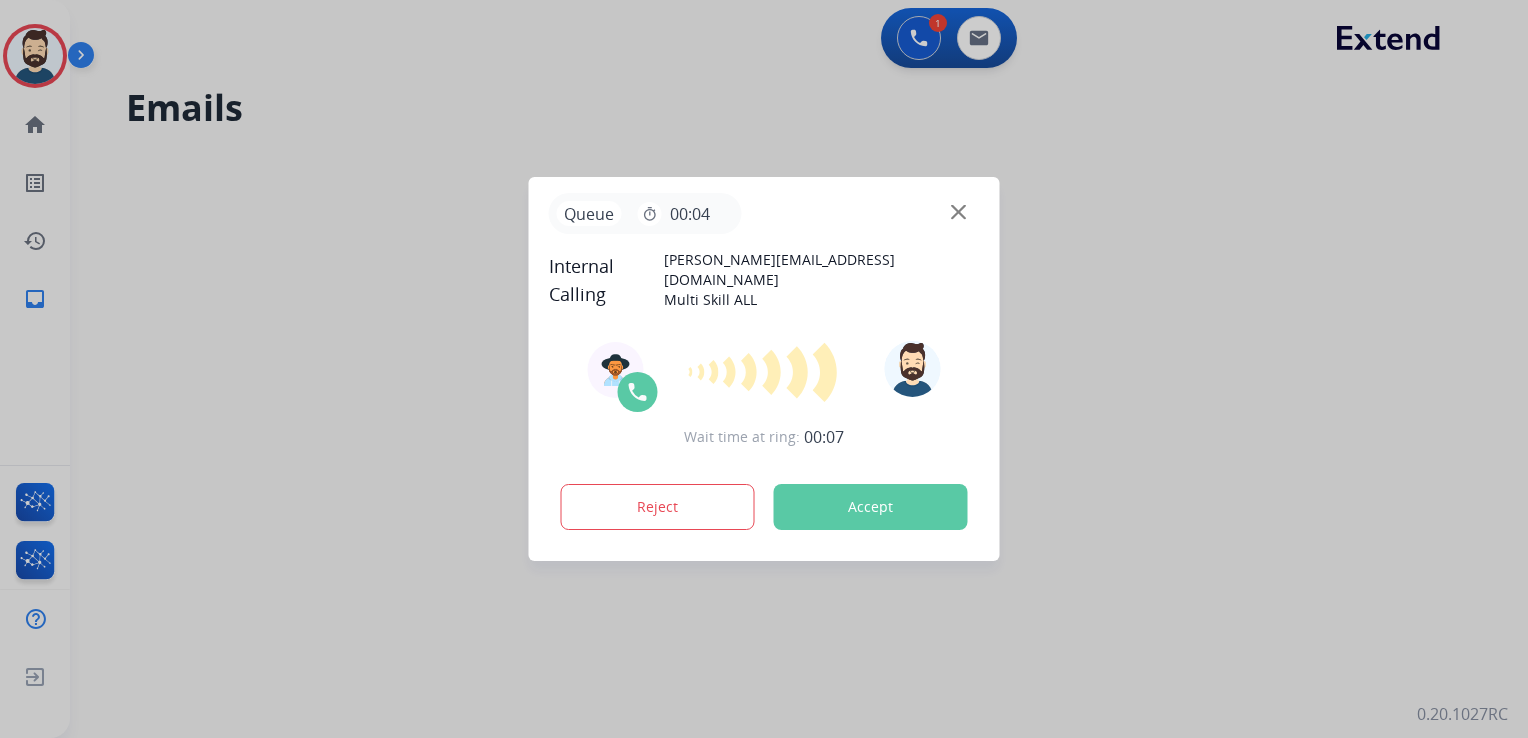 click on "Accept" at bounding box center [871, 507] 